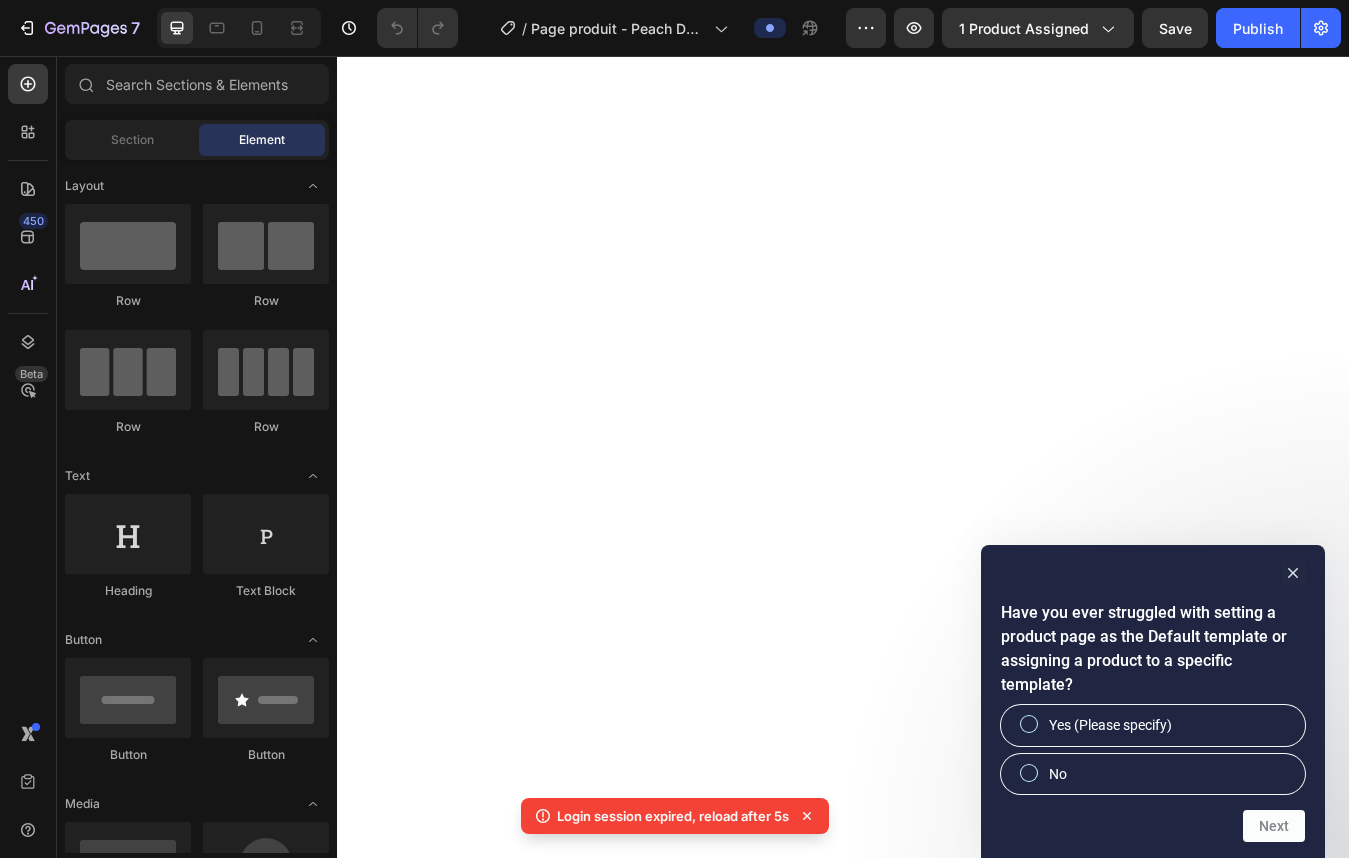 scroll, scrollTop: 0, scrollLeft: 0, axis: both 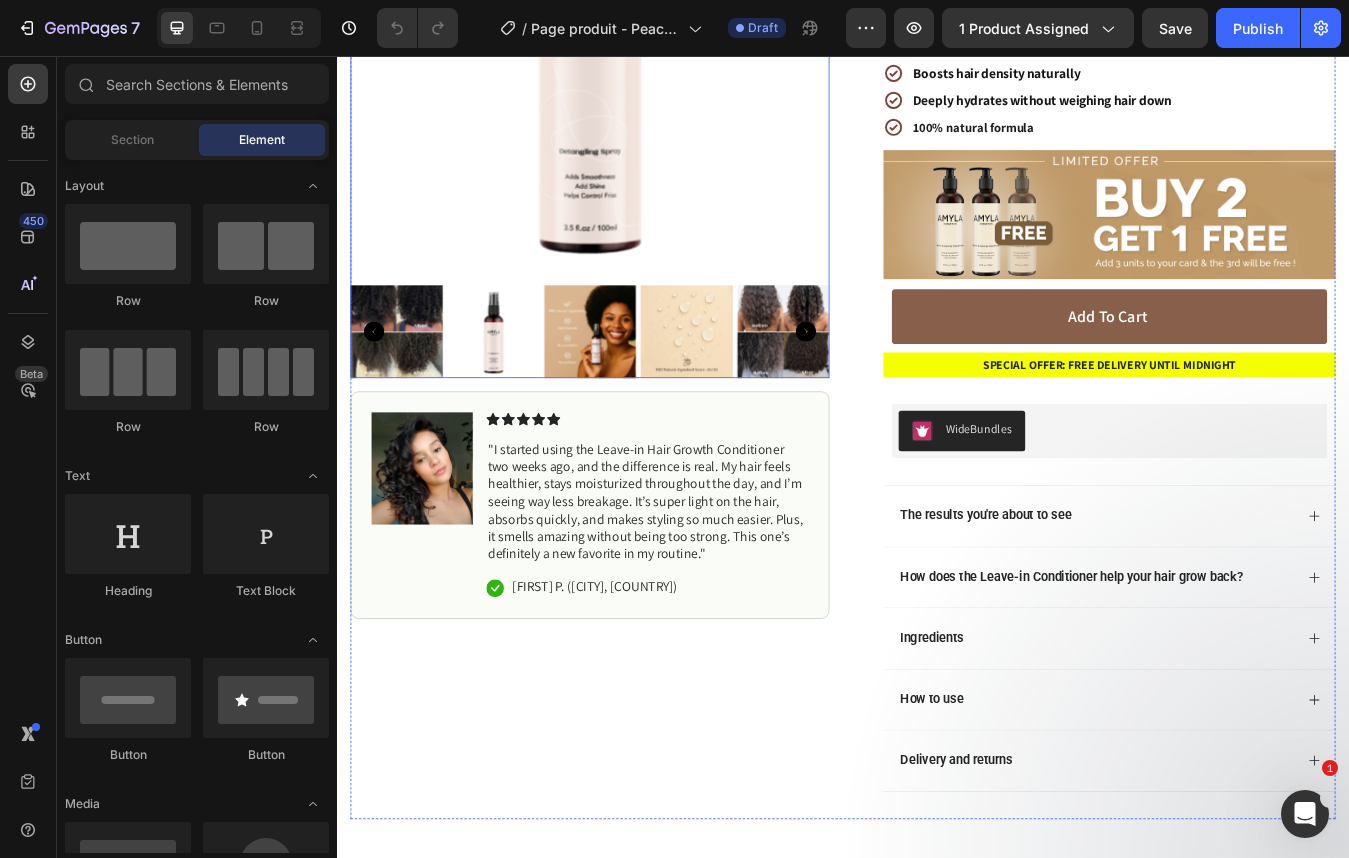 click 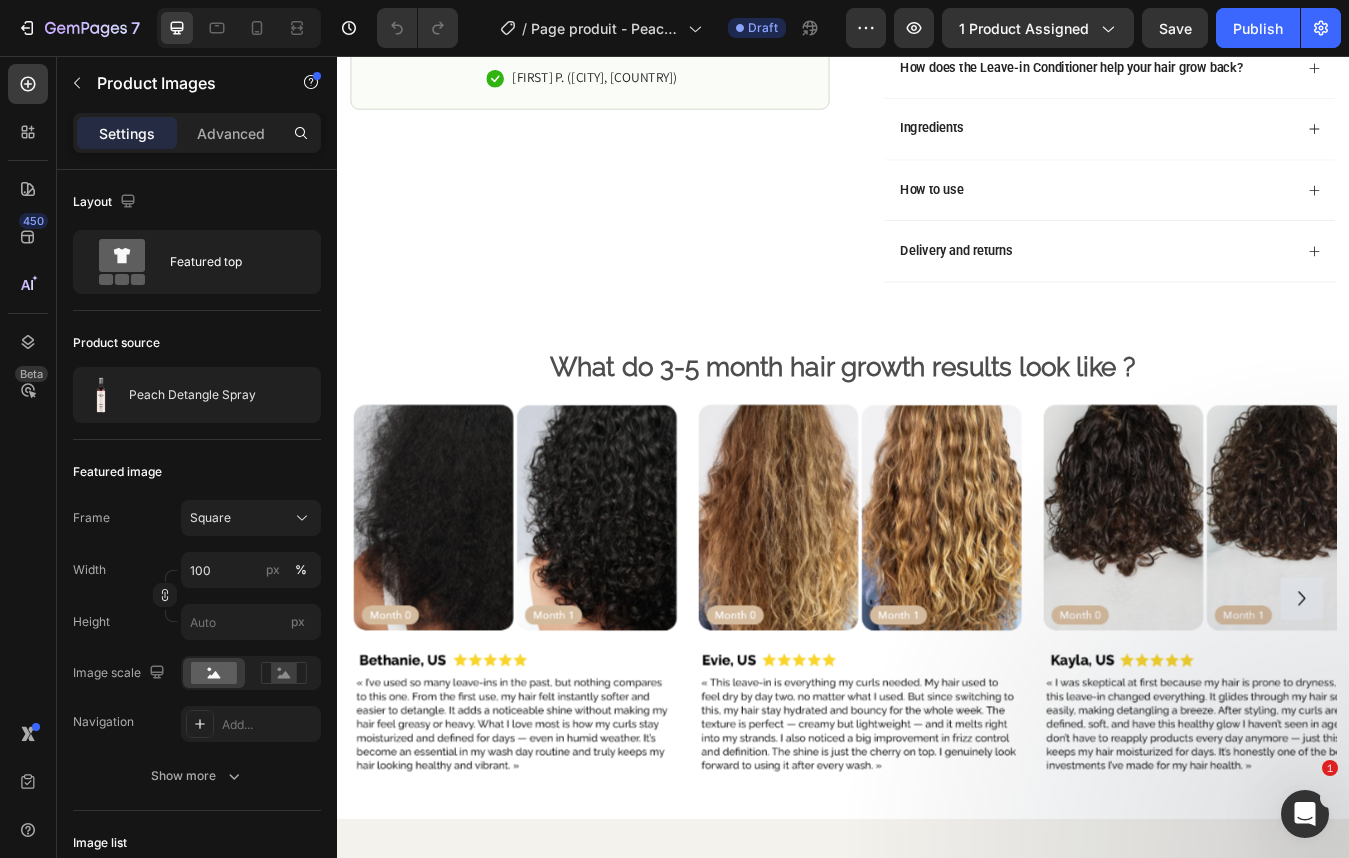 scroll, scrollTop: 1124, scrollLeft: 0, axis: vertical 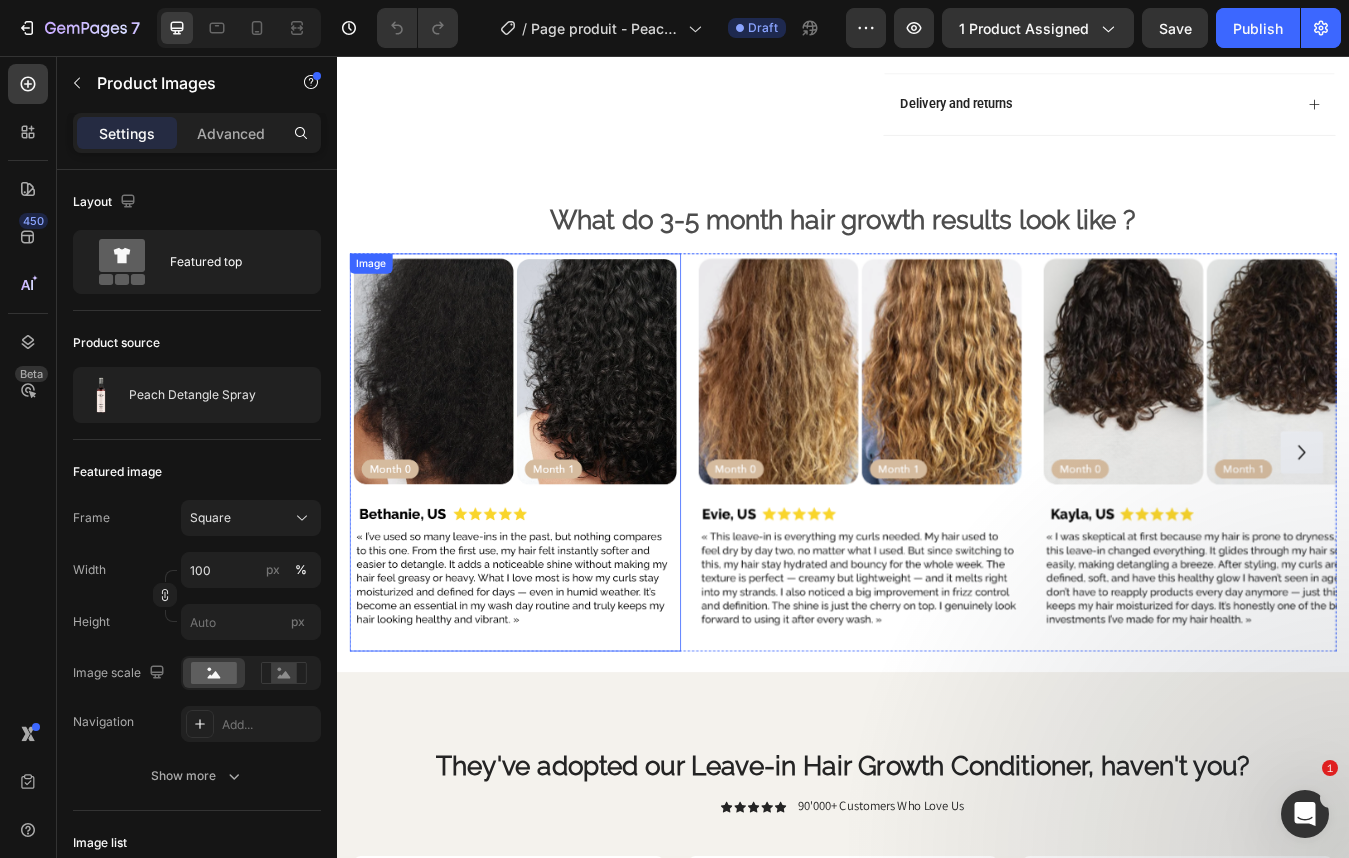 click at bounding box center (548, 525) 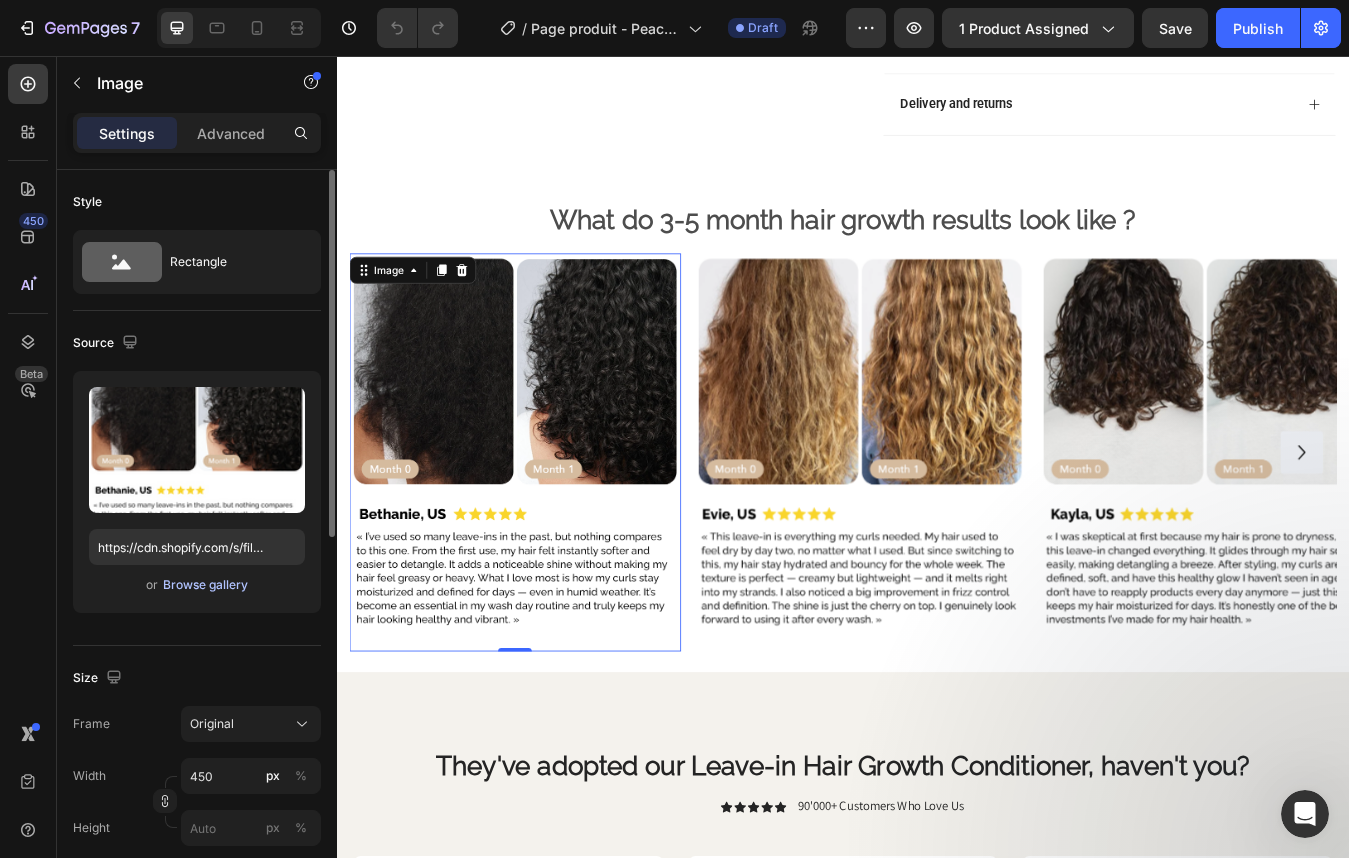 click on "Browse gallery" at bounding box center (205, 585) 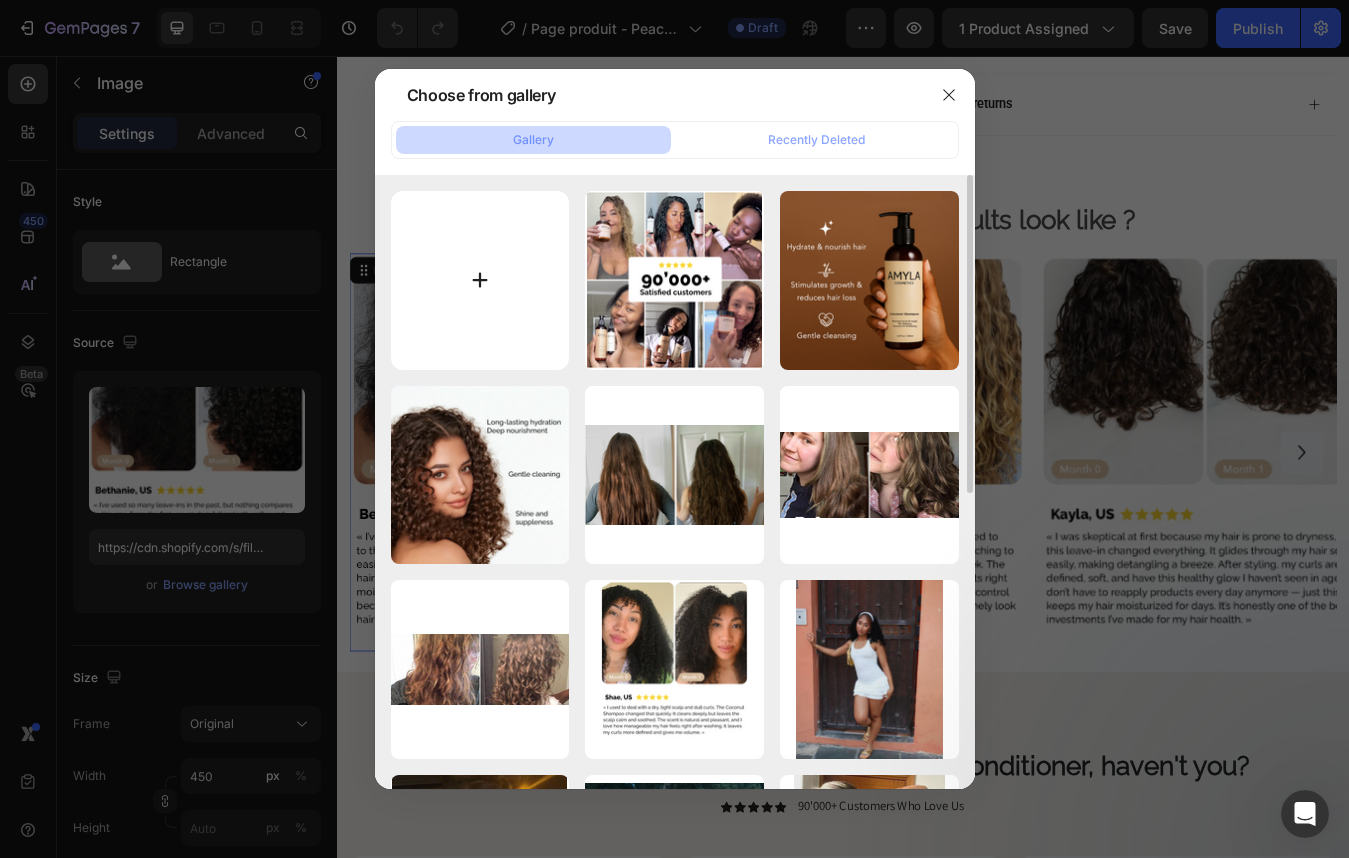 click at bounding box center (480, 280) 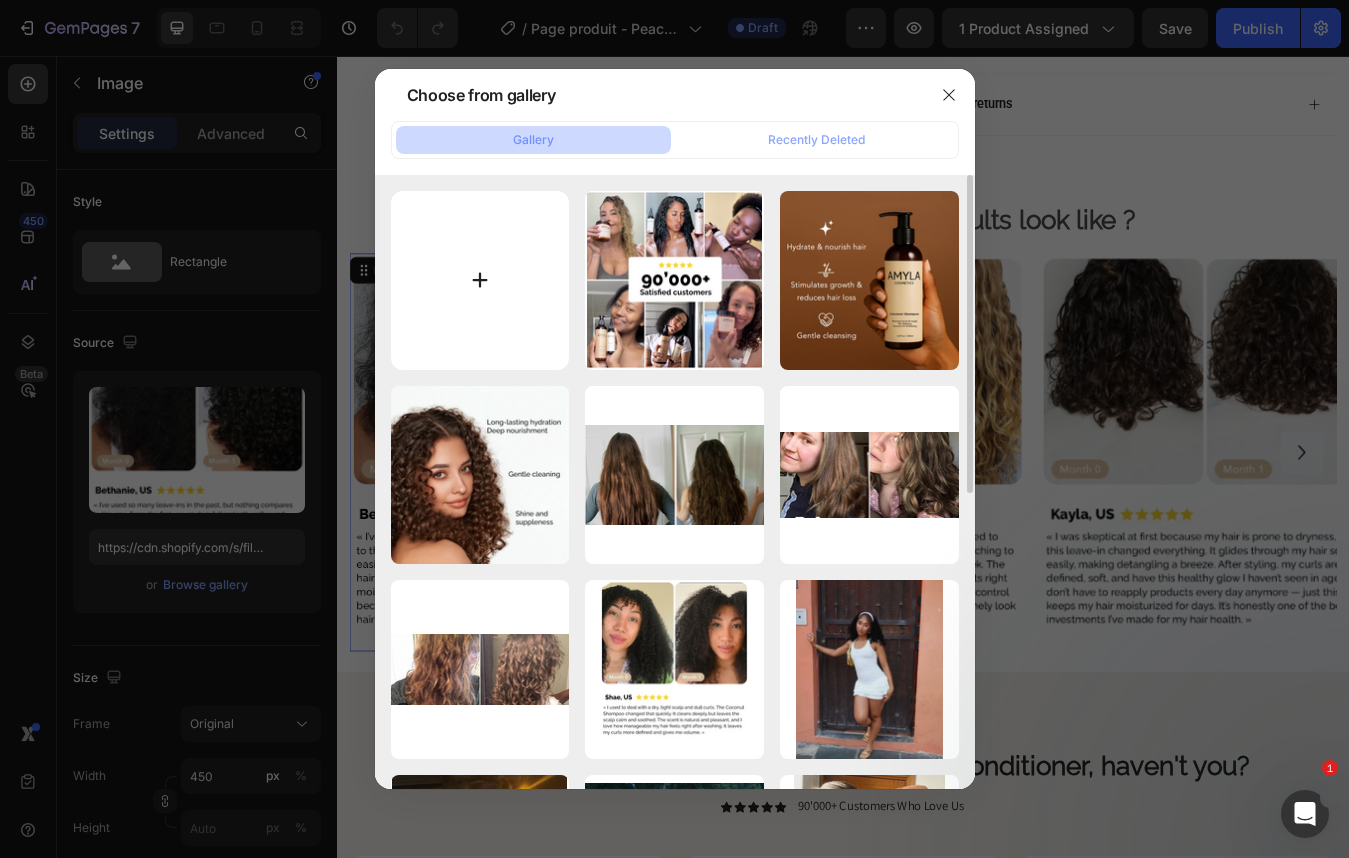type on "C:\fakepath\detangle_spray_review1.png" 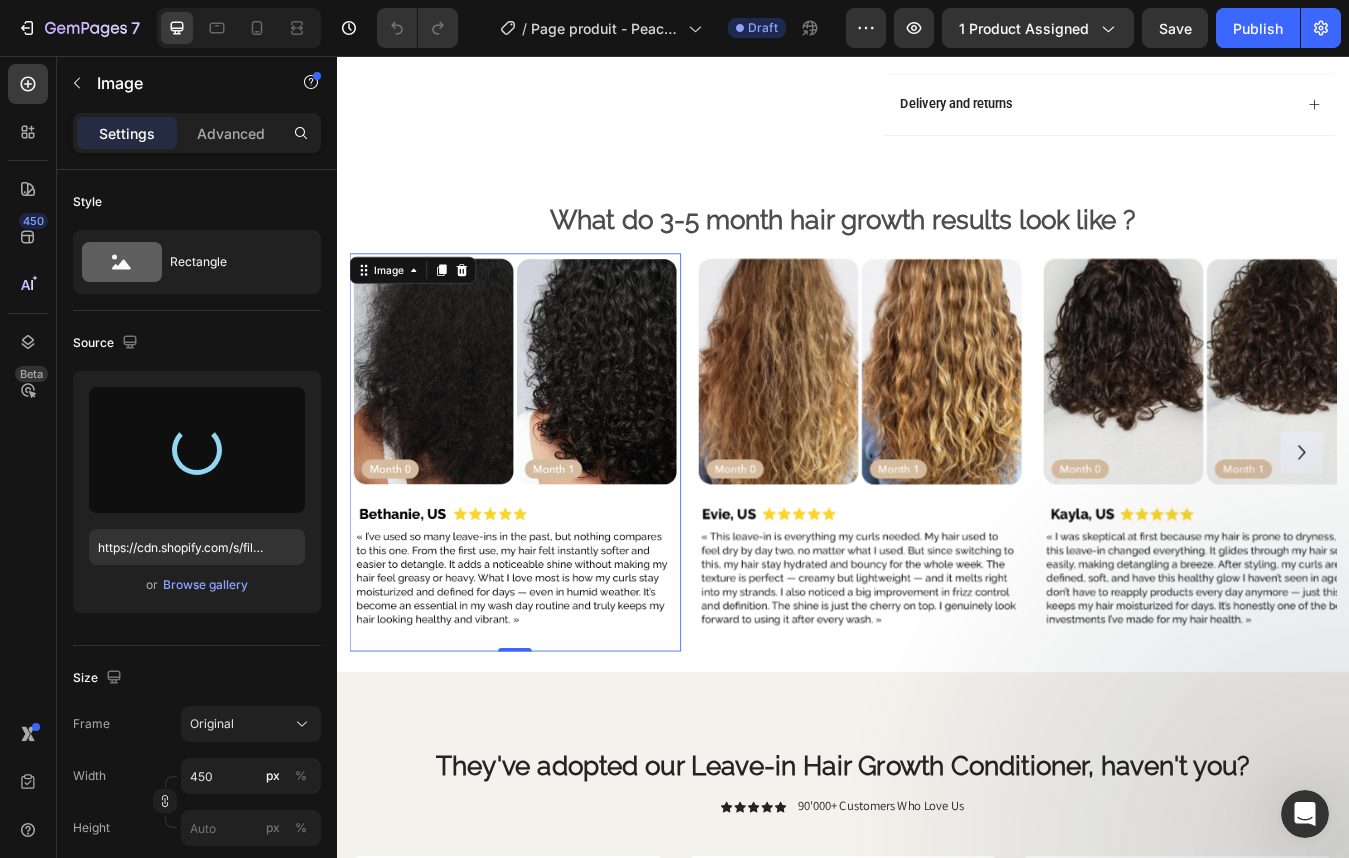 type on "https://cdn.shopify.com/s/files/1/0332/8154/0236/files/gempages_501918338859926558-1bb41b71-65f1-4c70-8039-67b159dc8113.png" 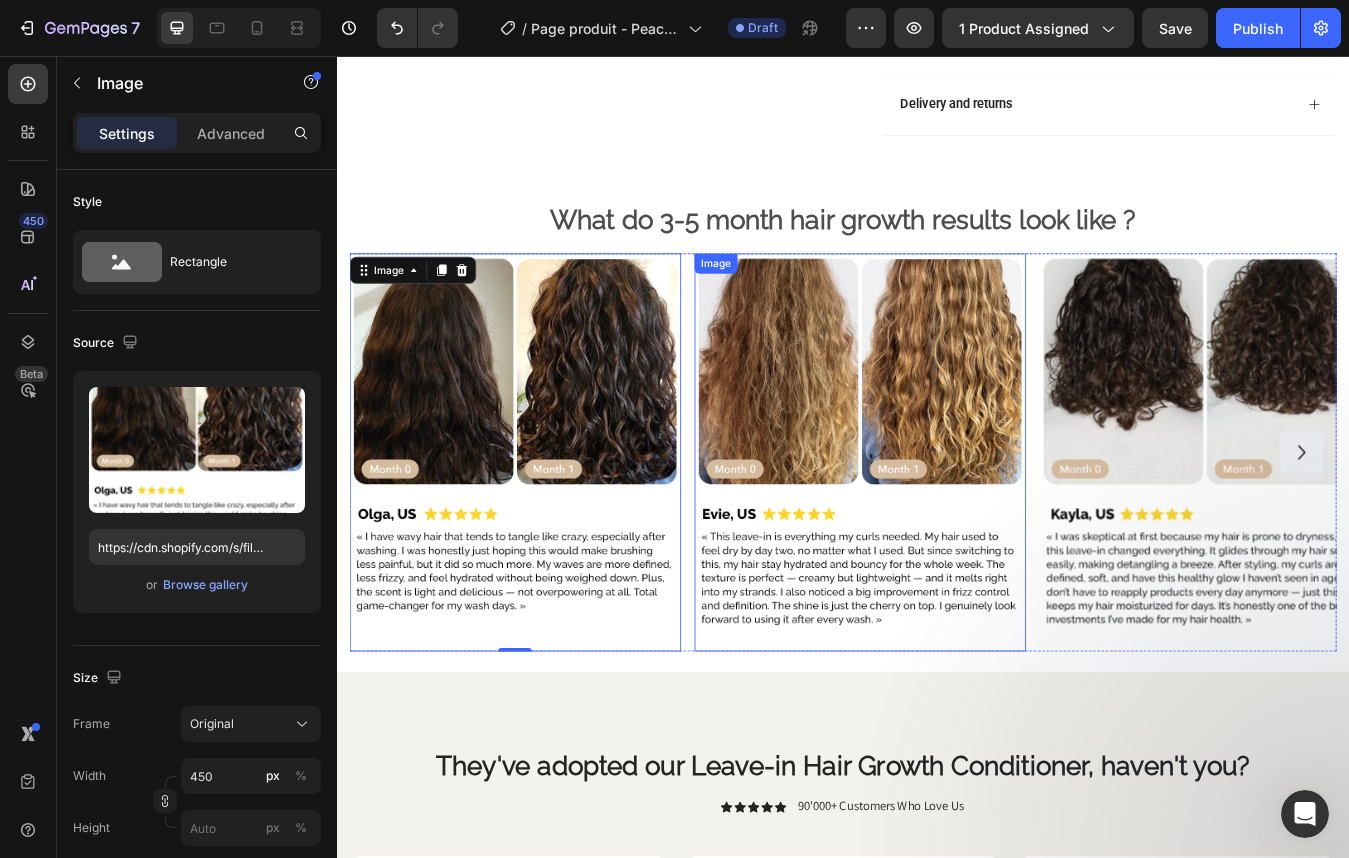click at bounding box center [957, 525] 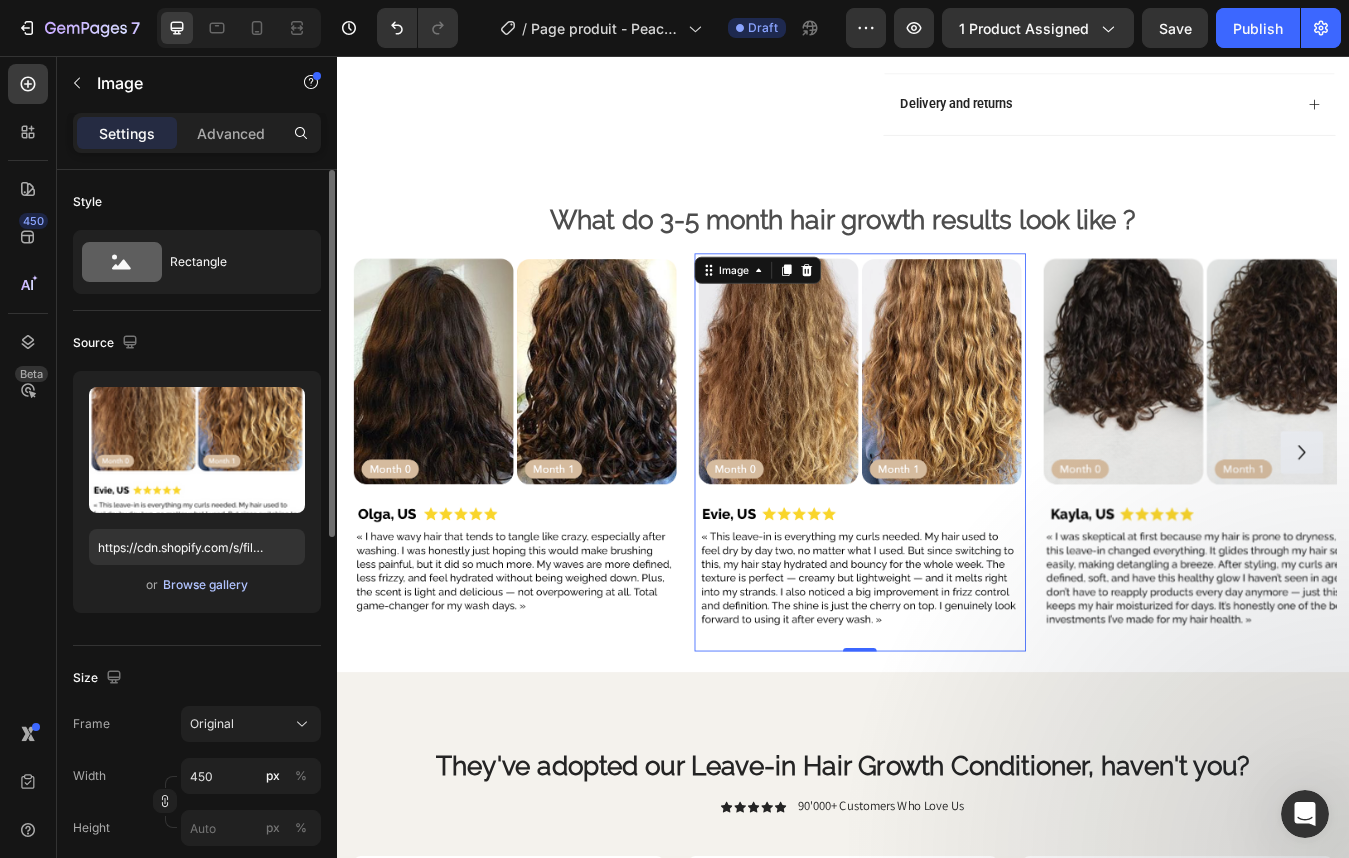 click on "Browse gallery" at bounding box center [205, 585] 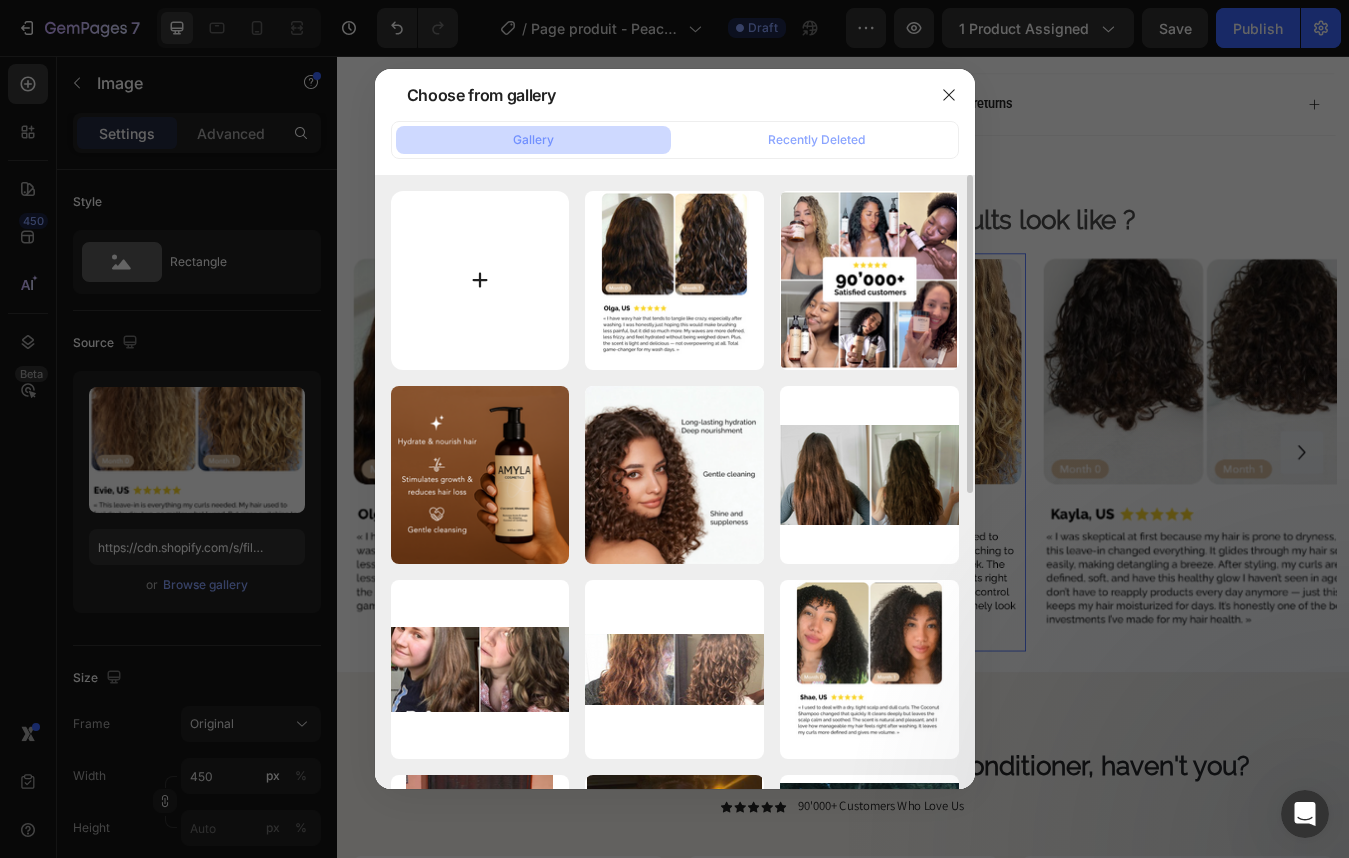 click at bounding box center [480, 280] 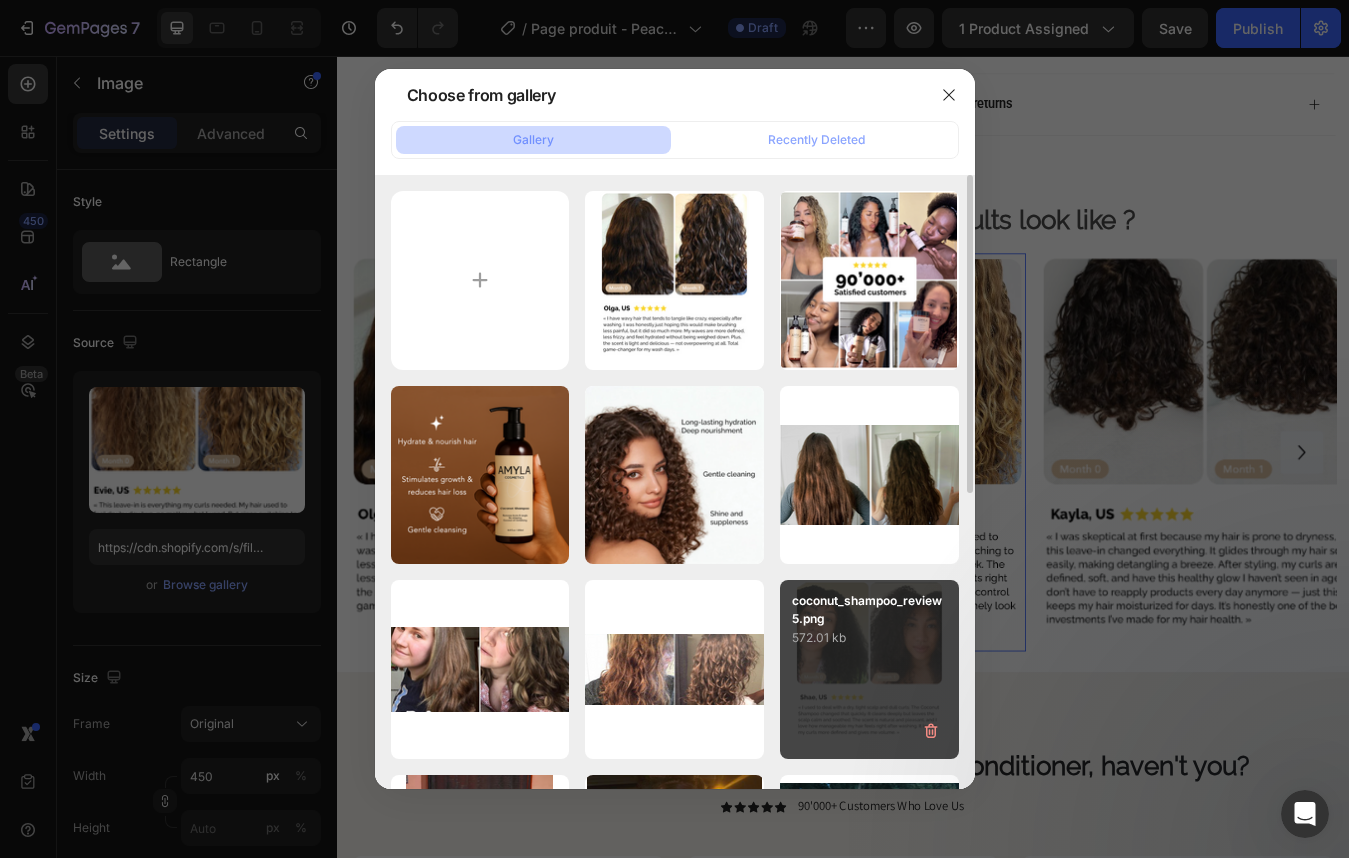 type on "C:\fakepath\detangle_spray_review2.png" 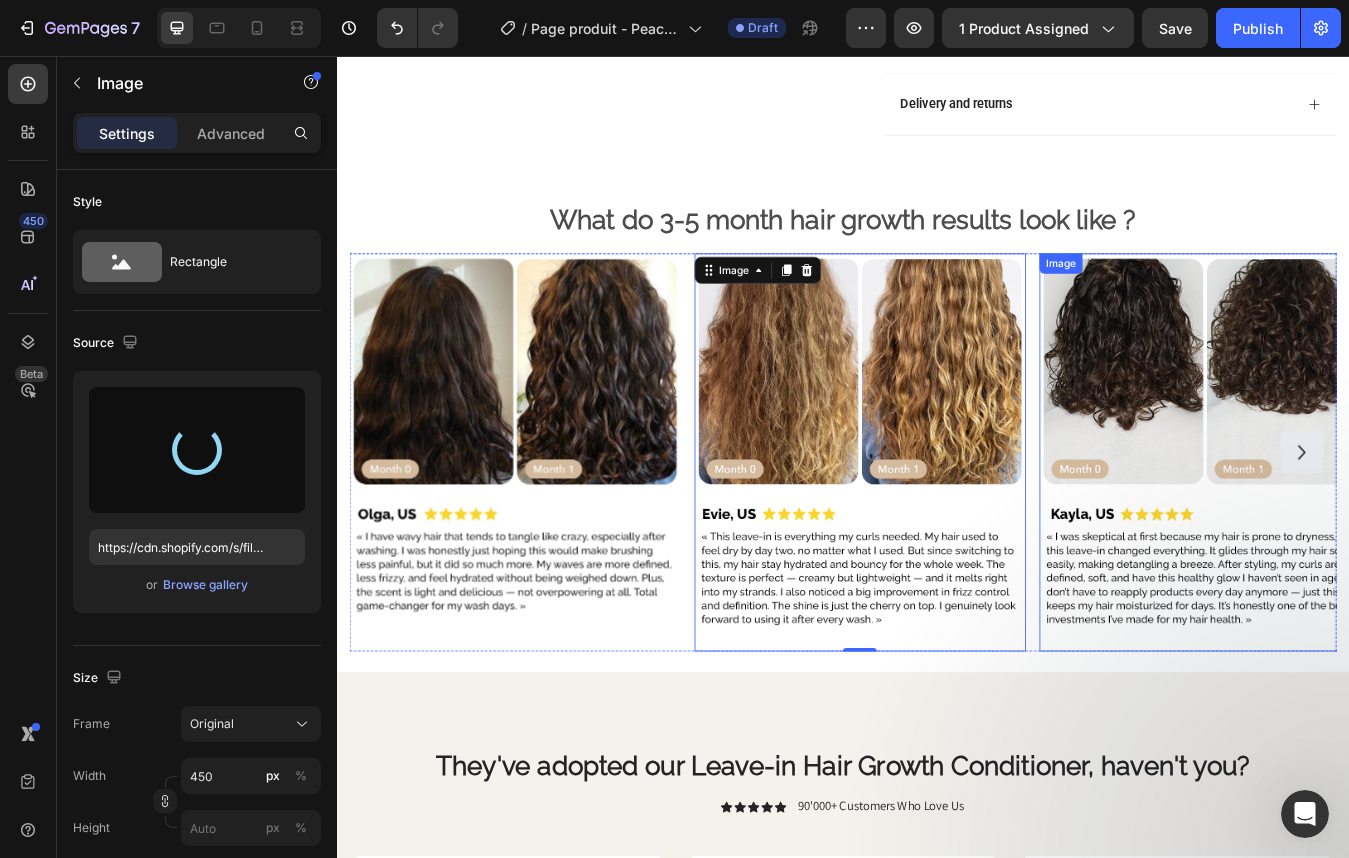 click at bounding box center (1366, 525) 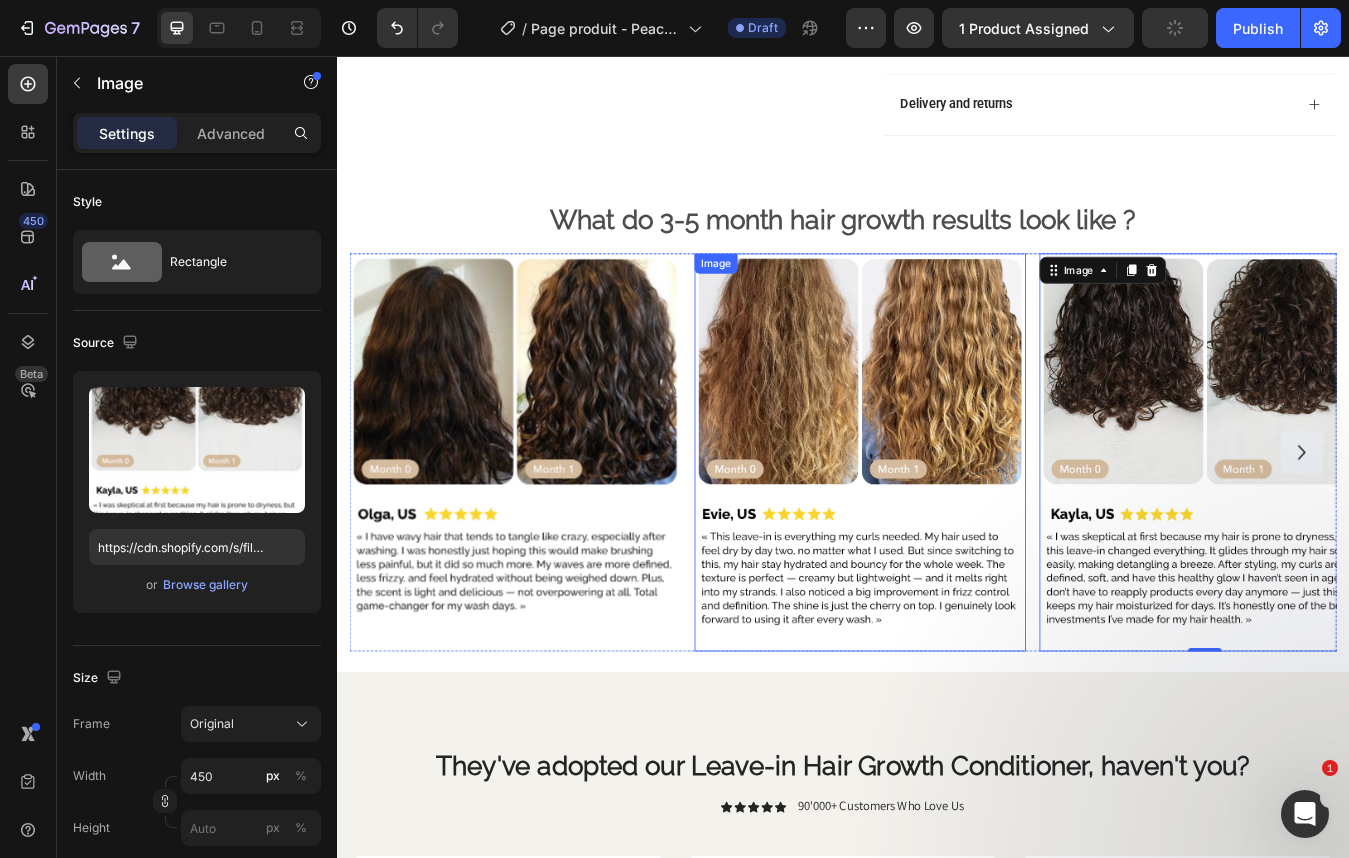 click at bounding box center [957, 525] 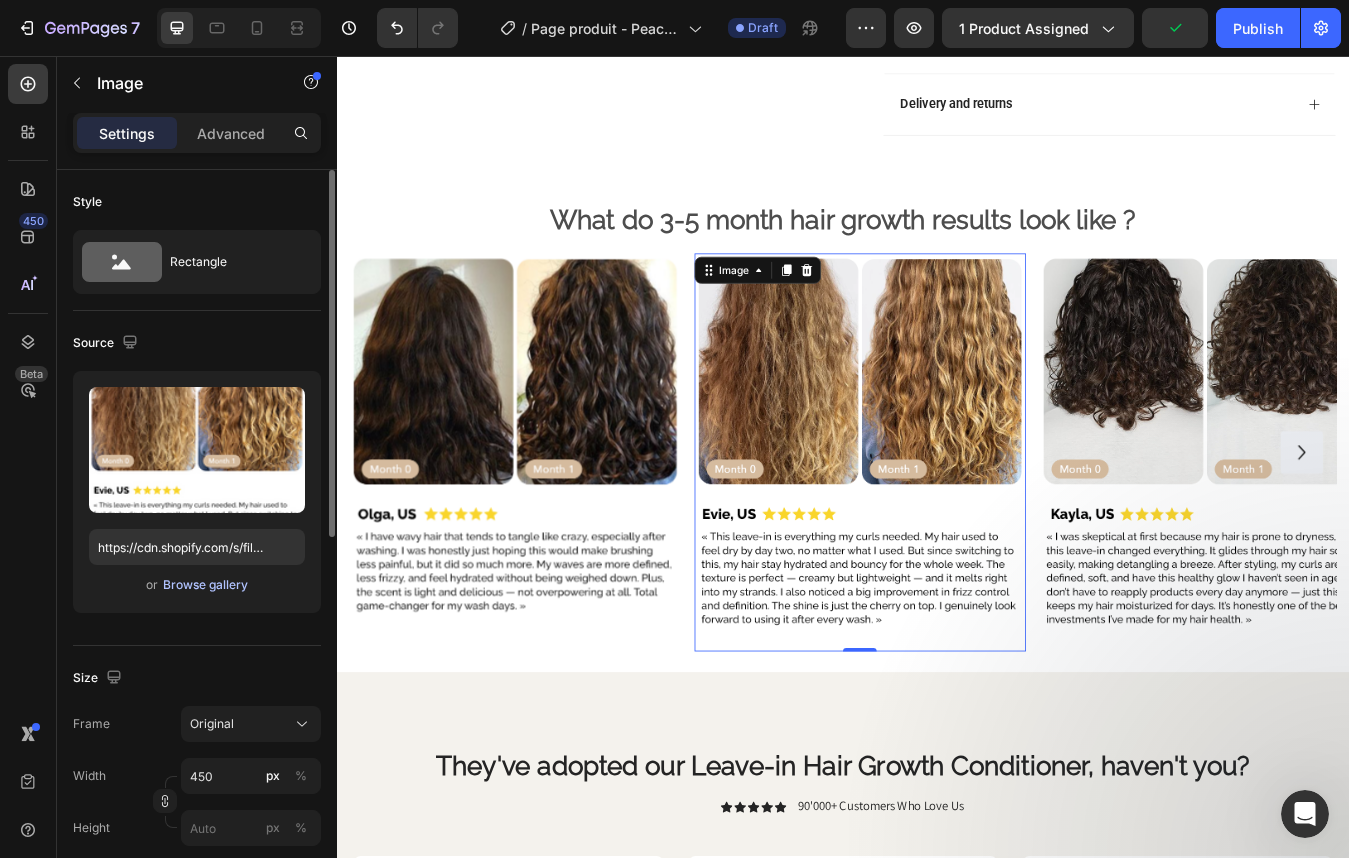 click on "Browse gallery" at bounding box center (205, 585) 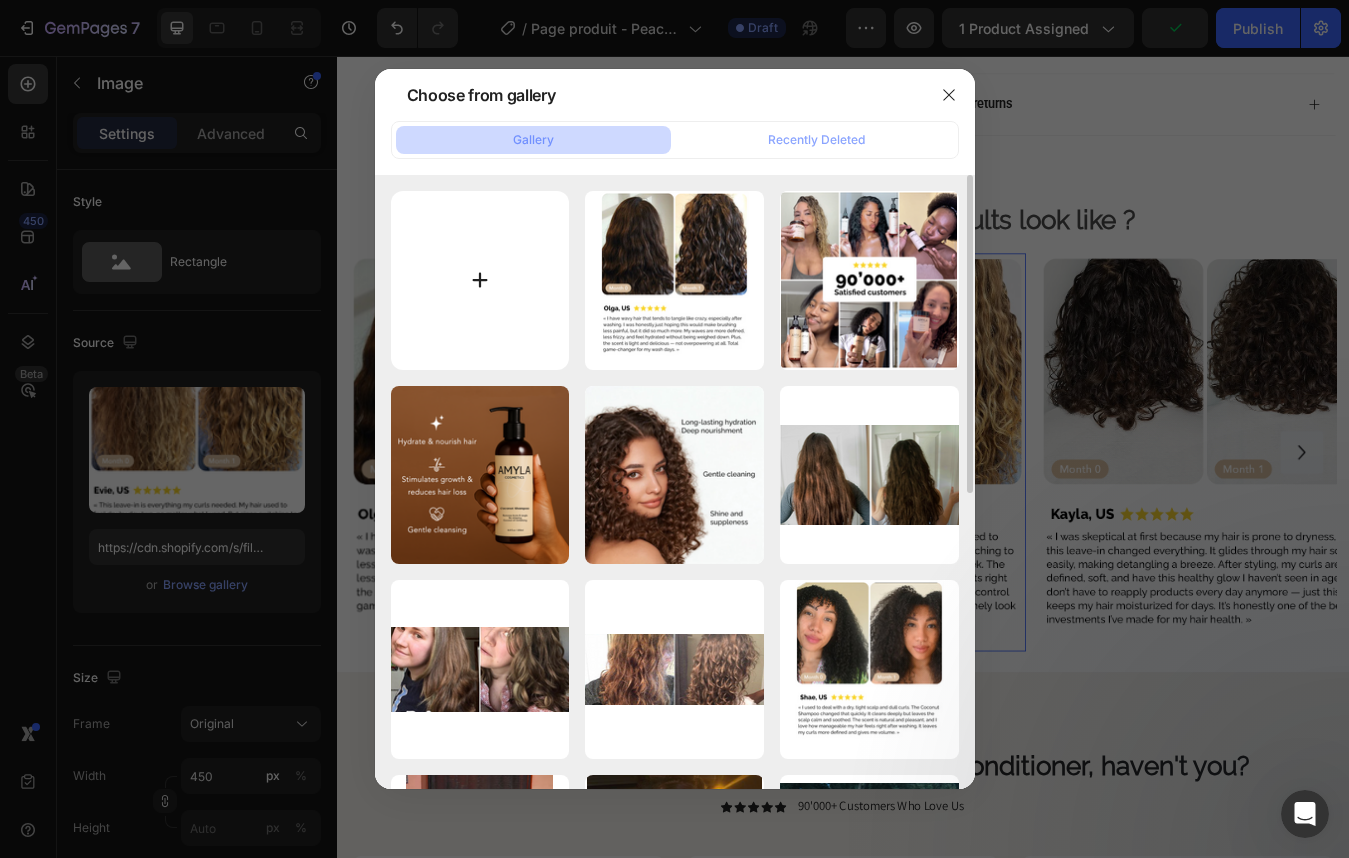click at bounding box center (480, 280) 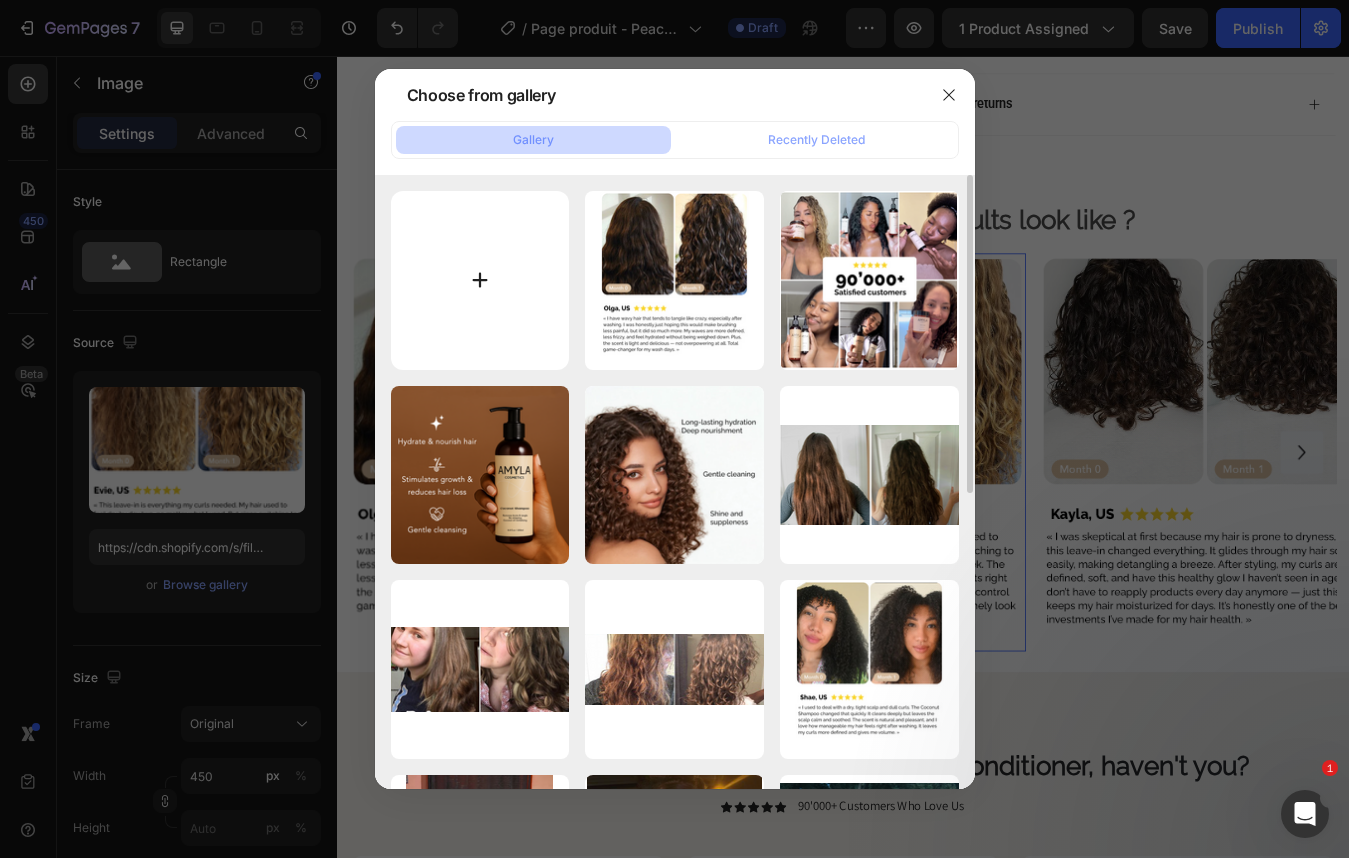 type on "C:\fakepath\detangle_spray_review2.png" 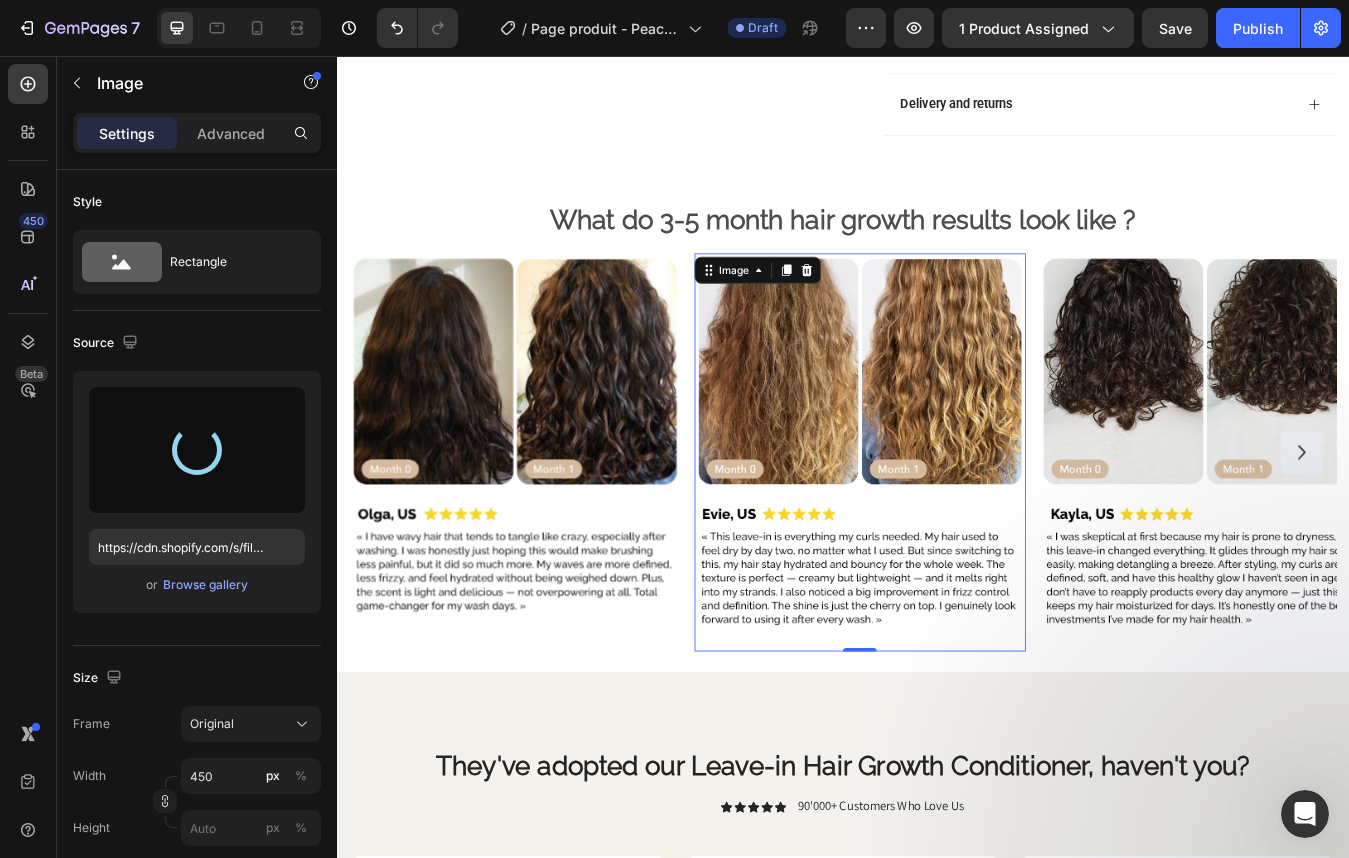 type on "https://cdn.shopify.com/s/files/1/0332/8154/0236/files/gempages_501918338859926558-89a9df6c-9767-4a53-a56a-d2a948469560.png" 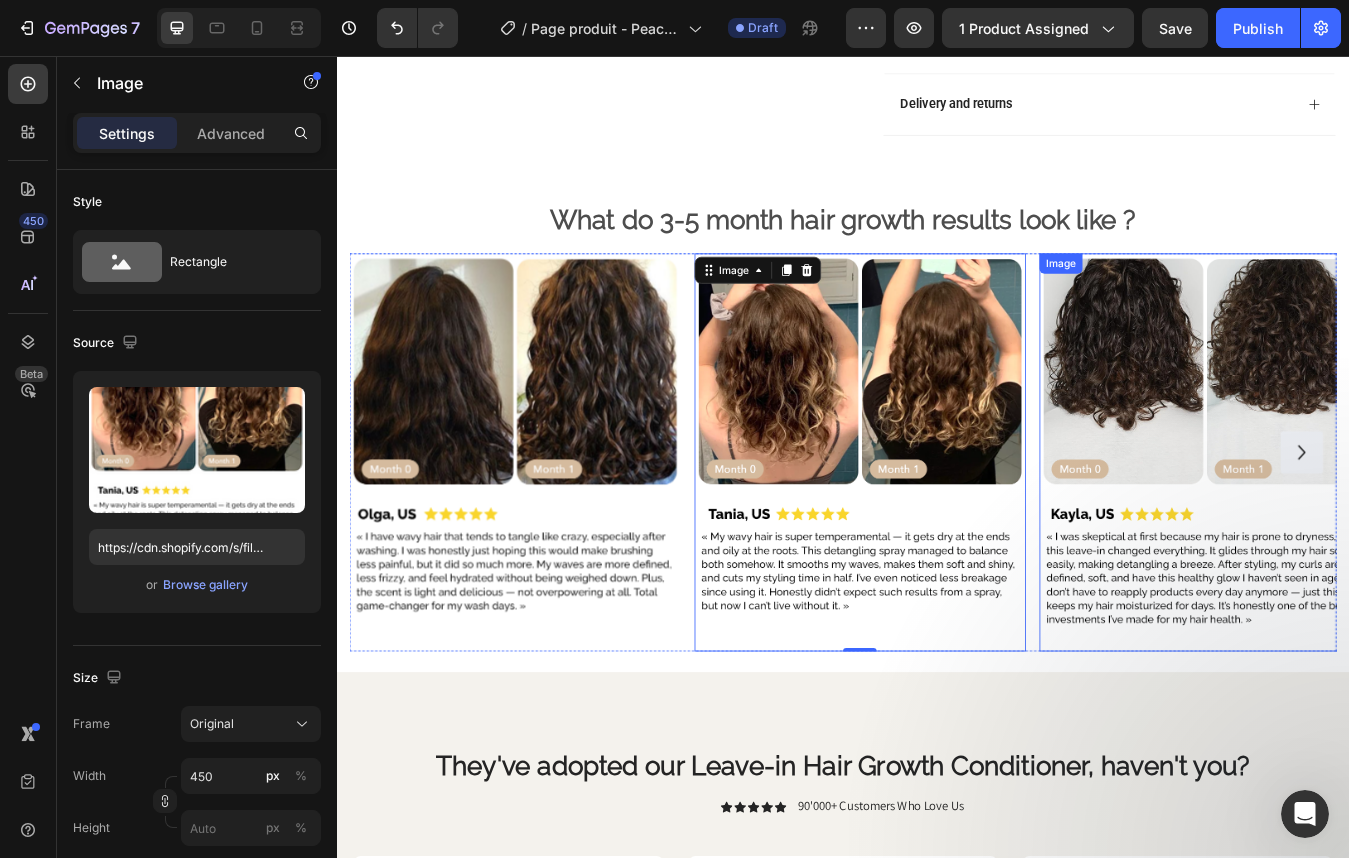 click at bounding box center [1366, 525] 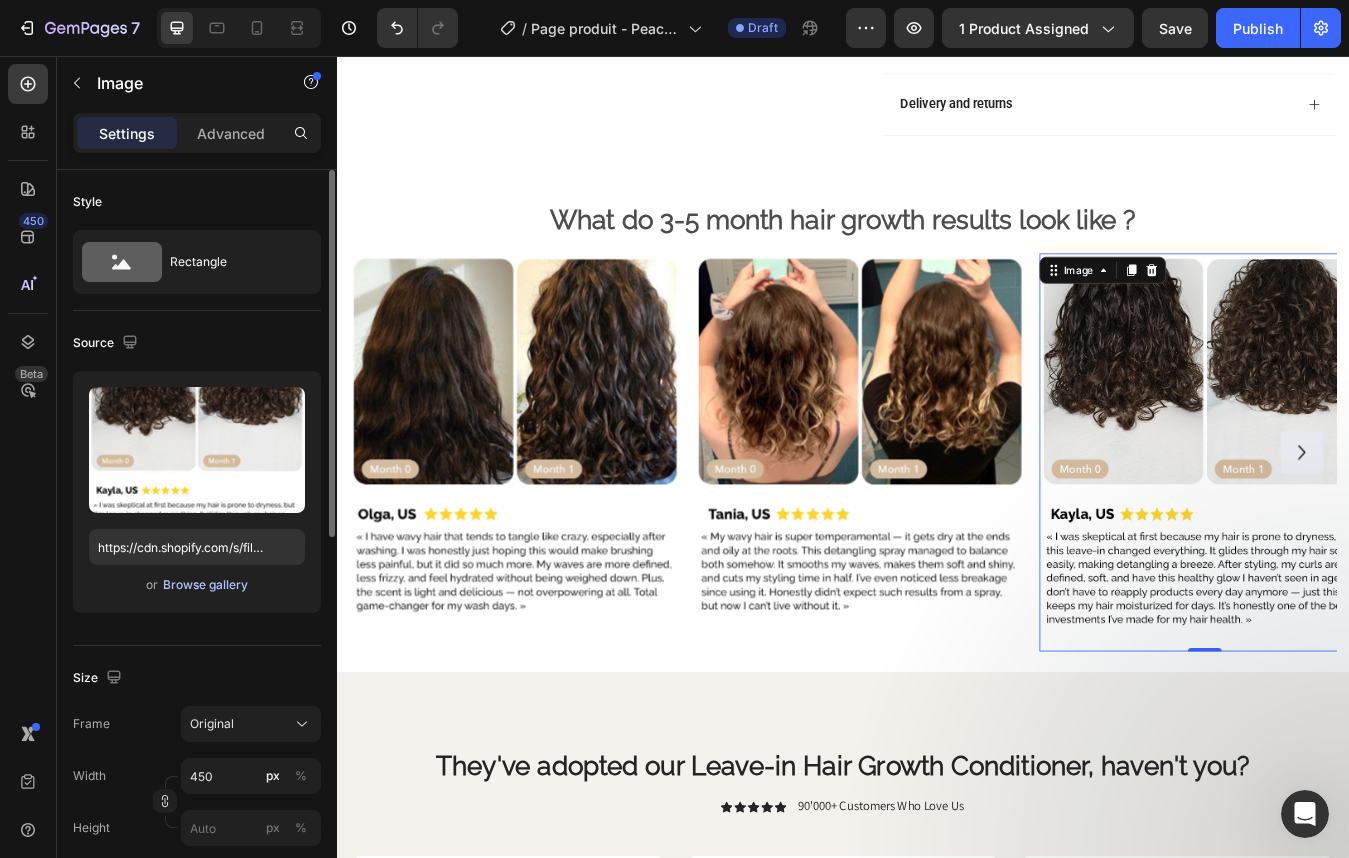 click on "Browse gallery" at bounding box center [205, 585] 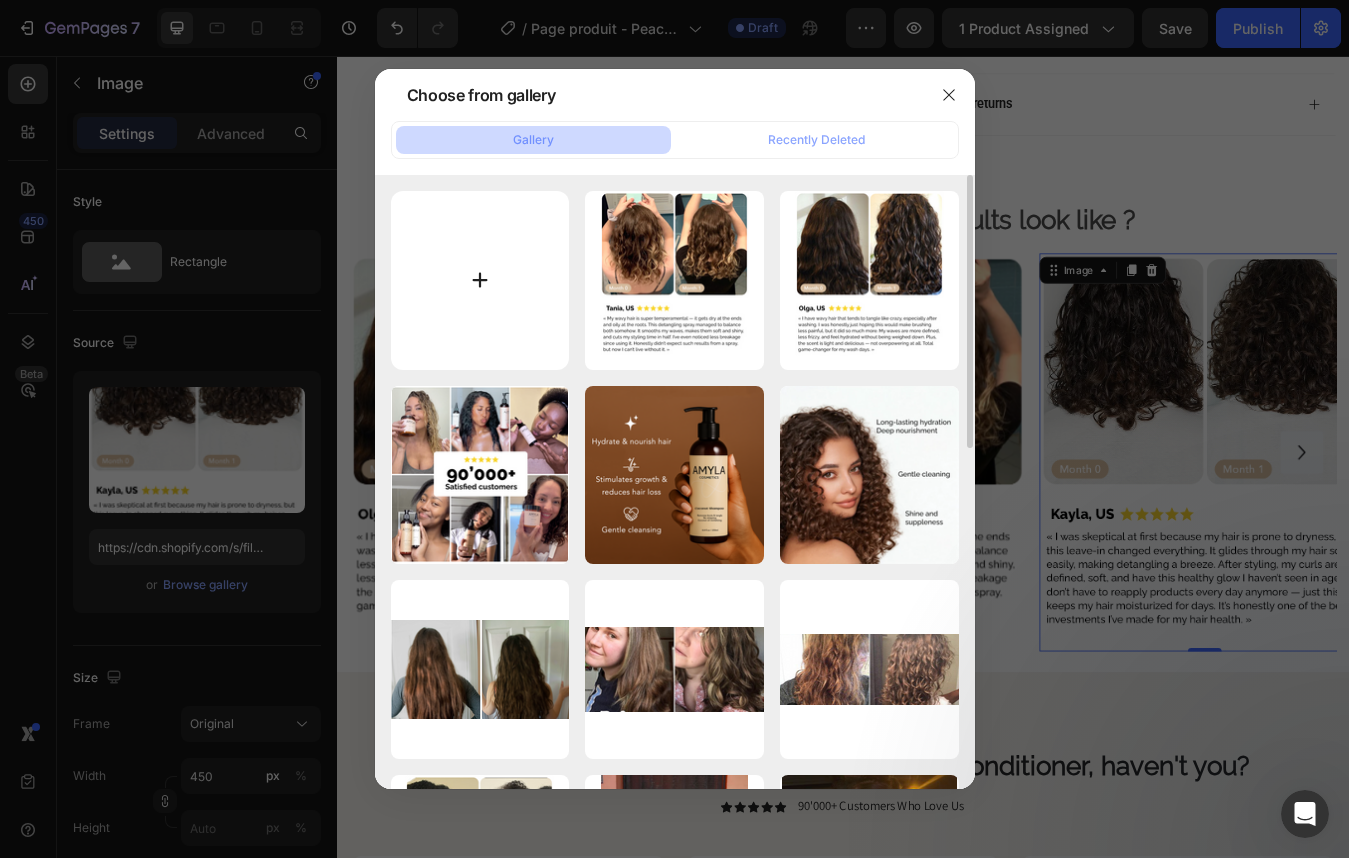 click at bounding box center [480, 280] 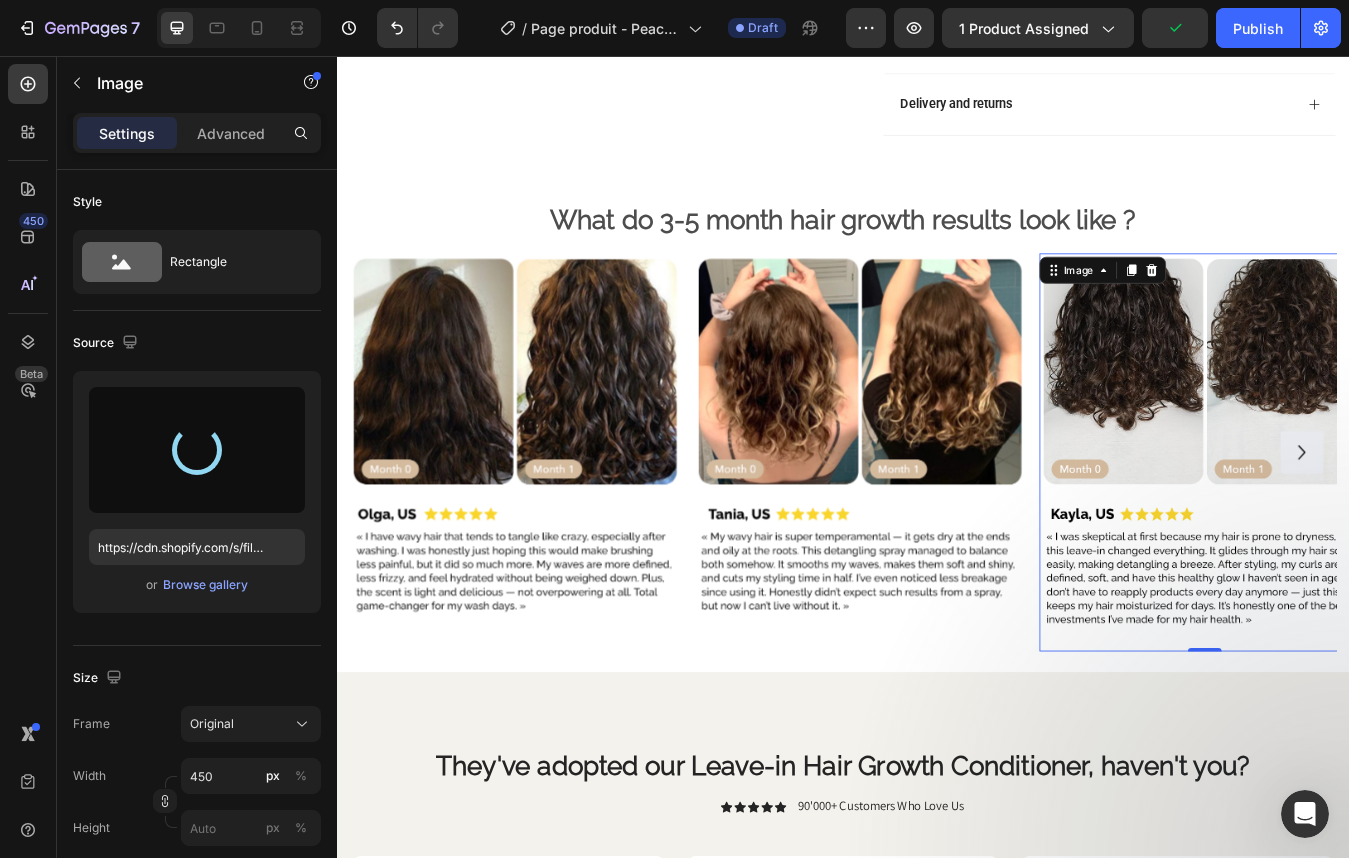 type on "https://cdn.shopify.com/s/files/1/0332/8154/0236/files/gempages_501918338859926558-6c85e1f8-4af4-417f-a840-d3822bbbf661.png" 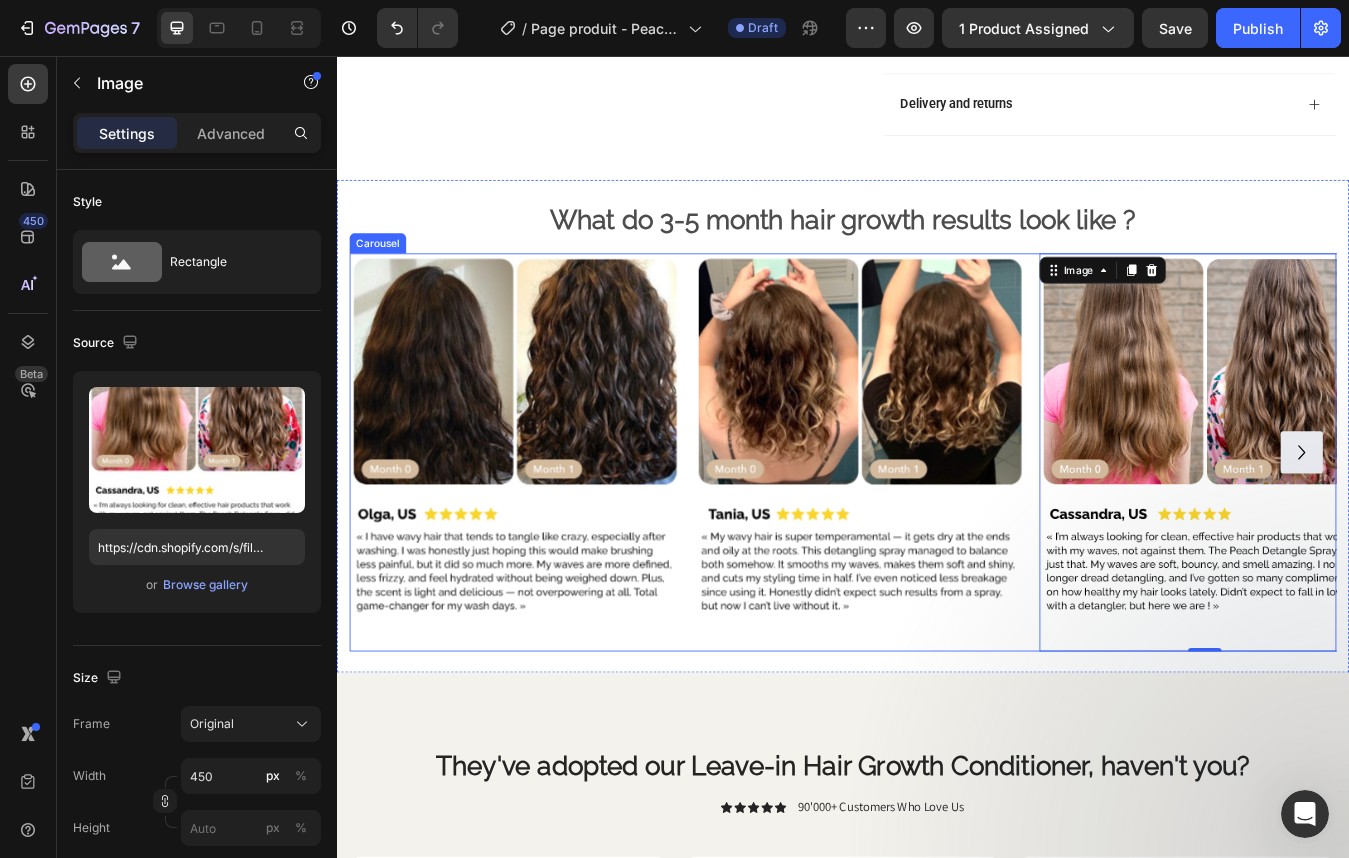 click 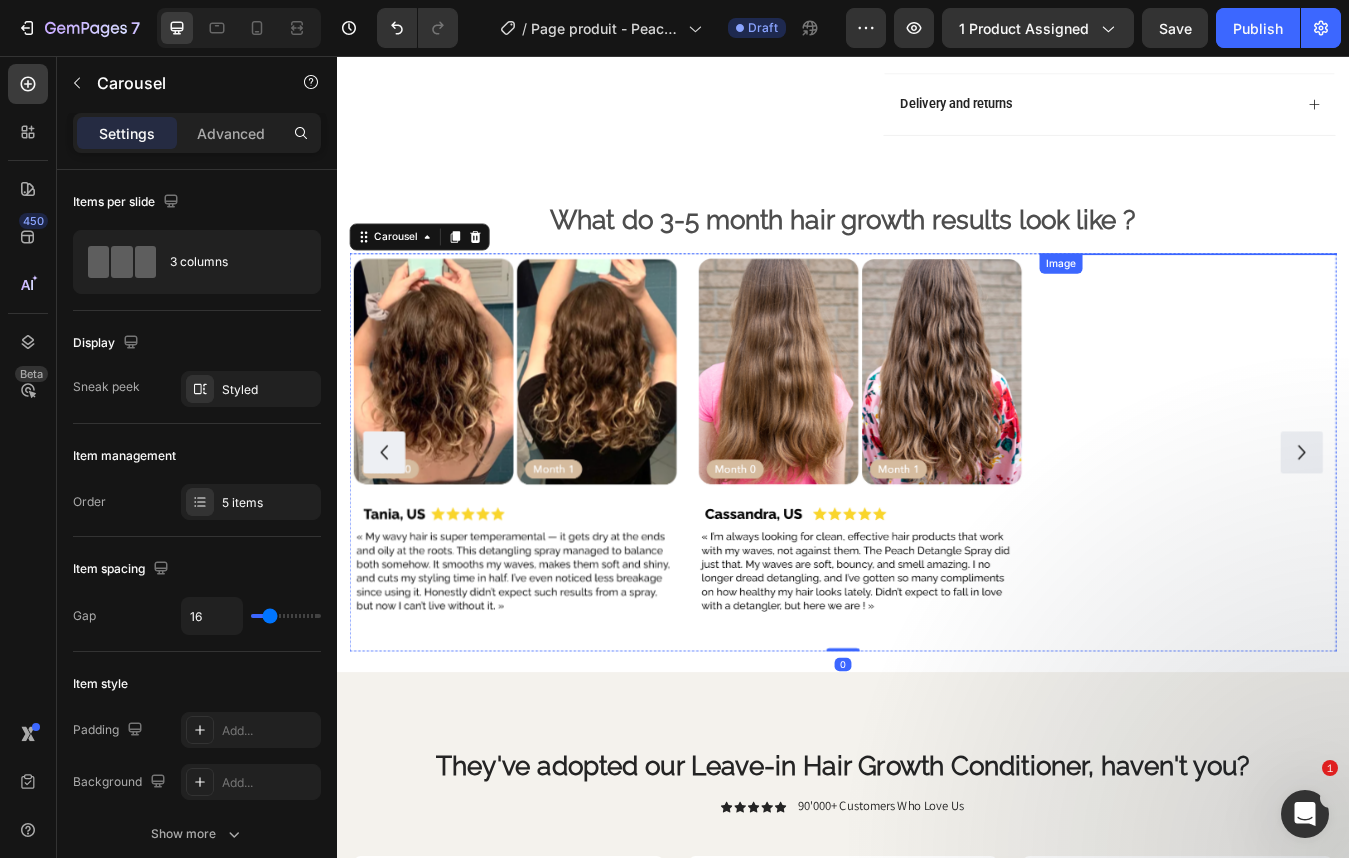click at bounding box center [1366, 289] 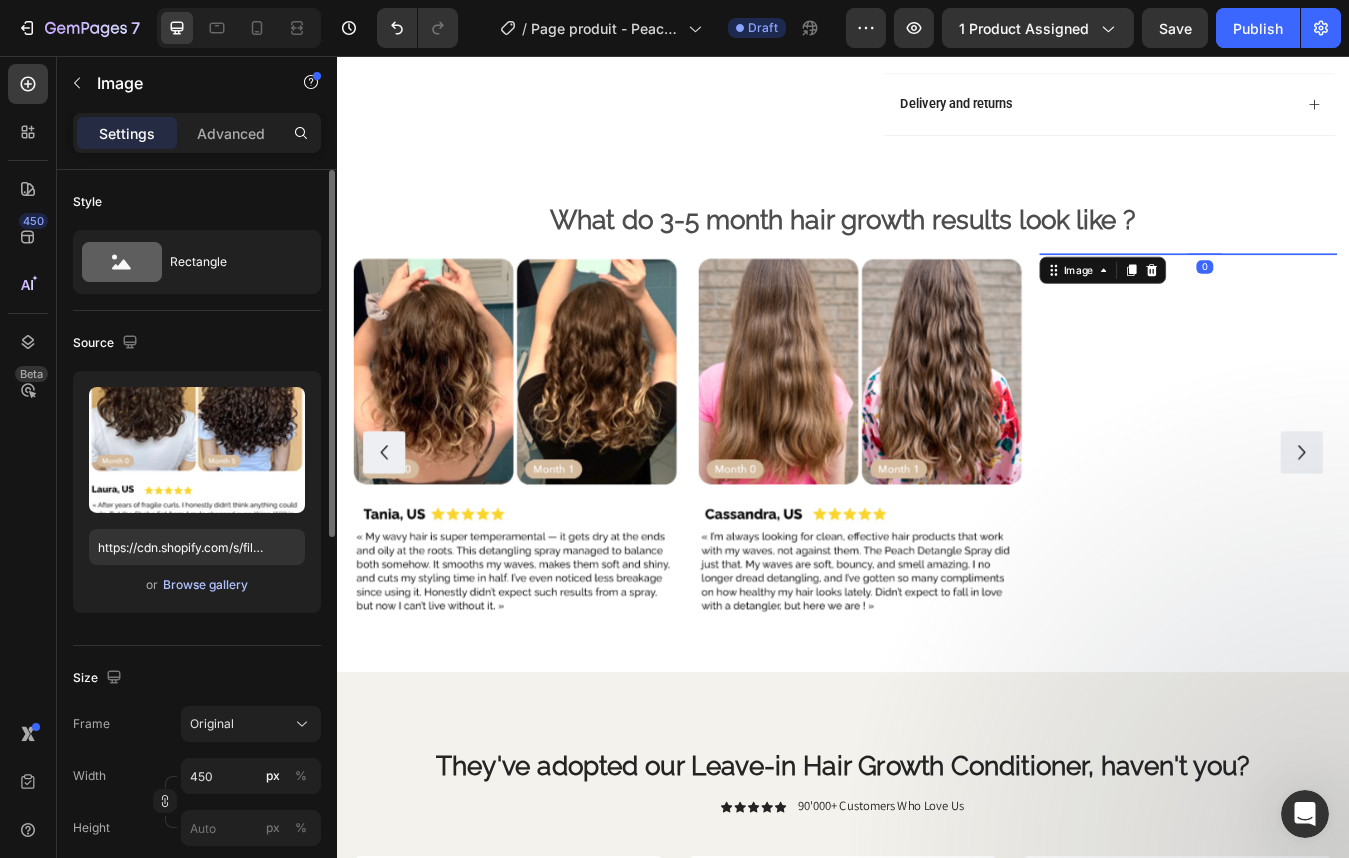 click on "Browse gallery" at bounding box center (205, 585) 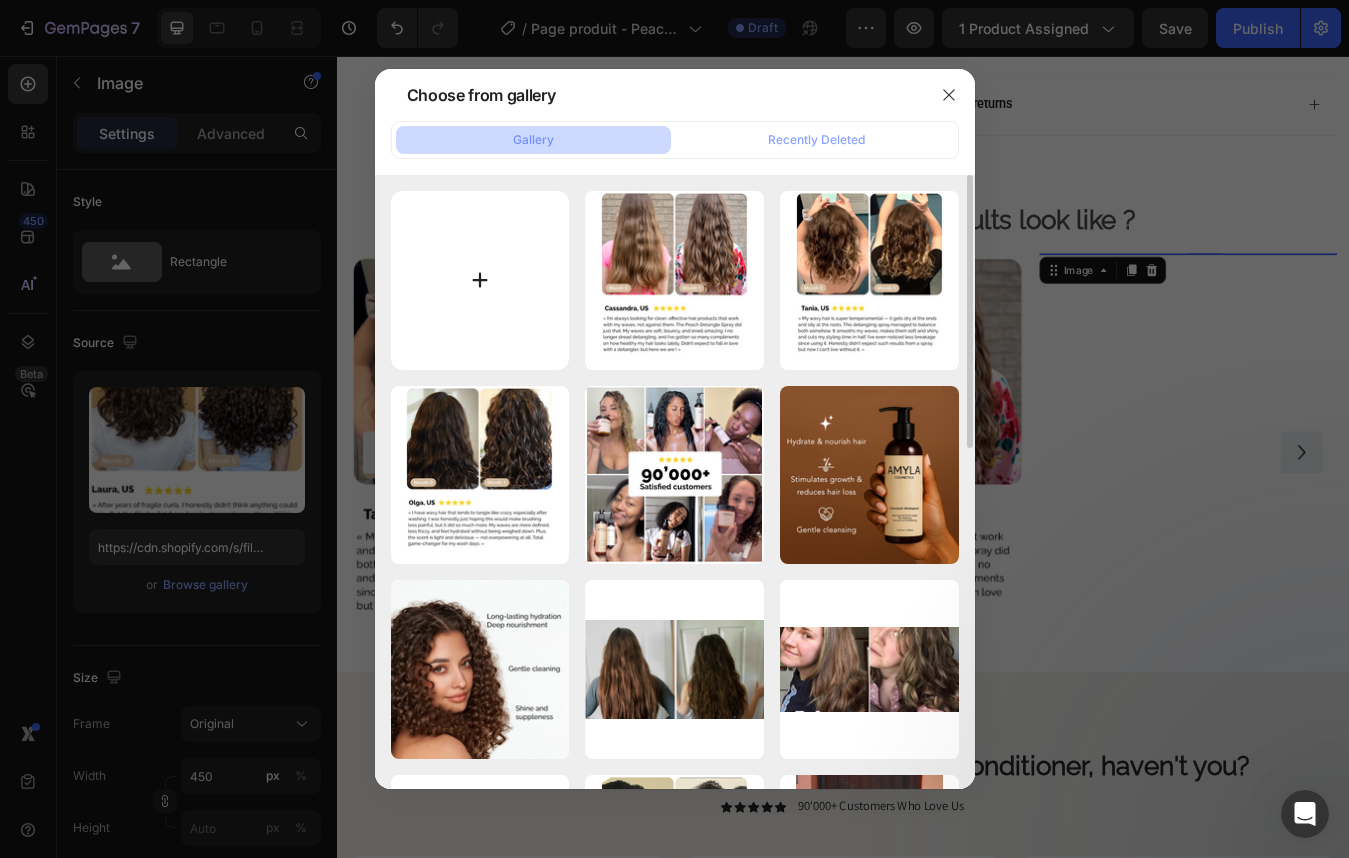 click at bounding box center [480, 280] 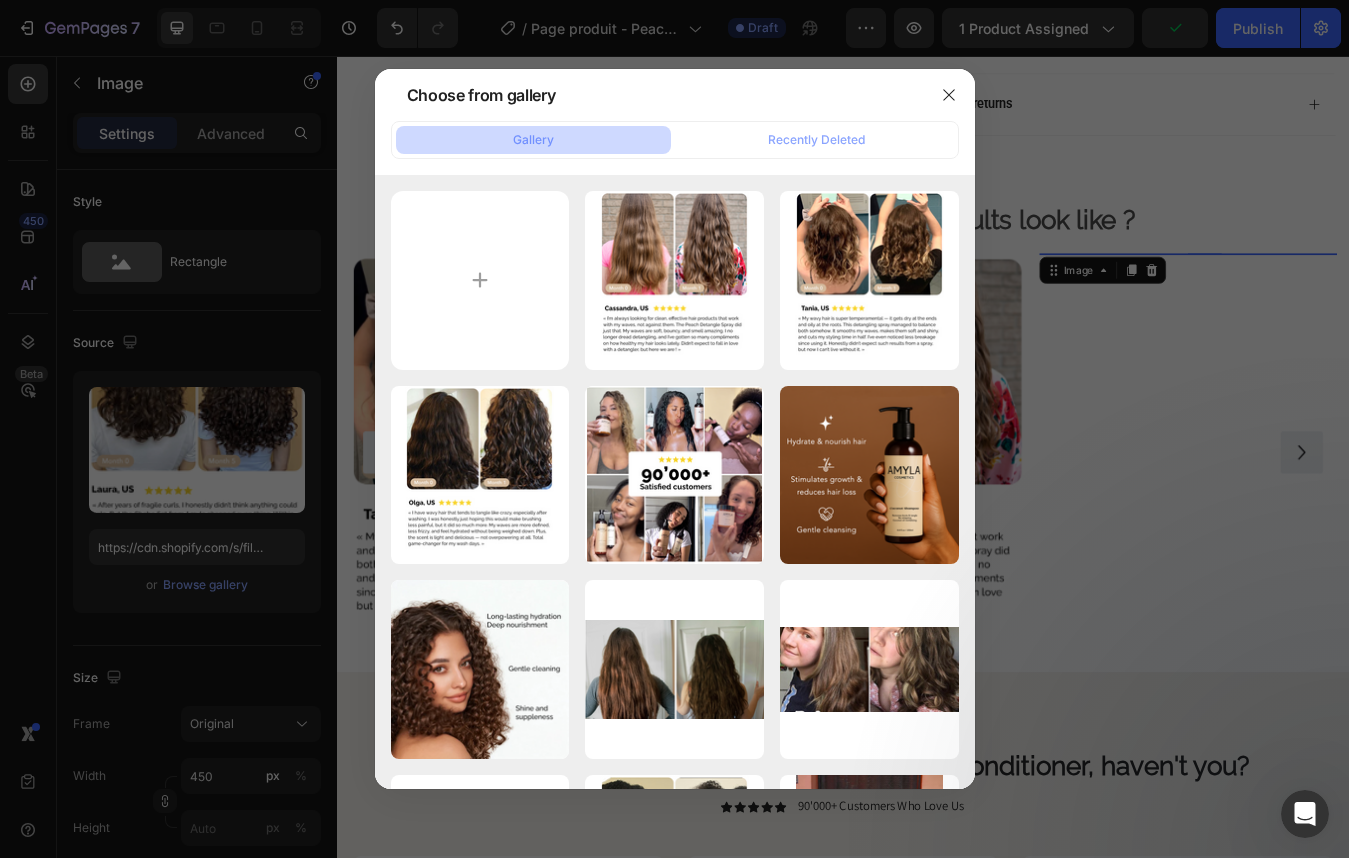 type on "C:\fakepath\detangle_spray_review4.png" 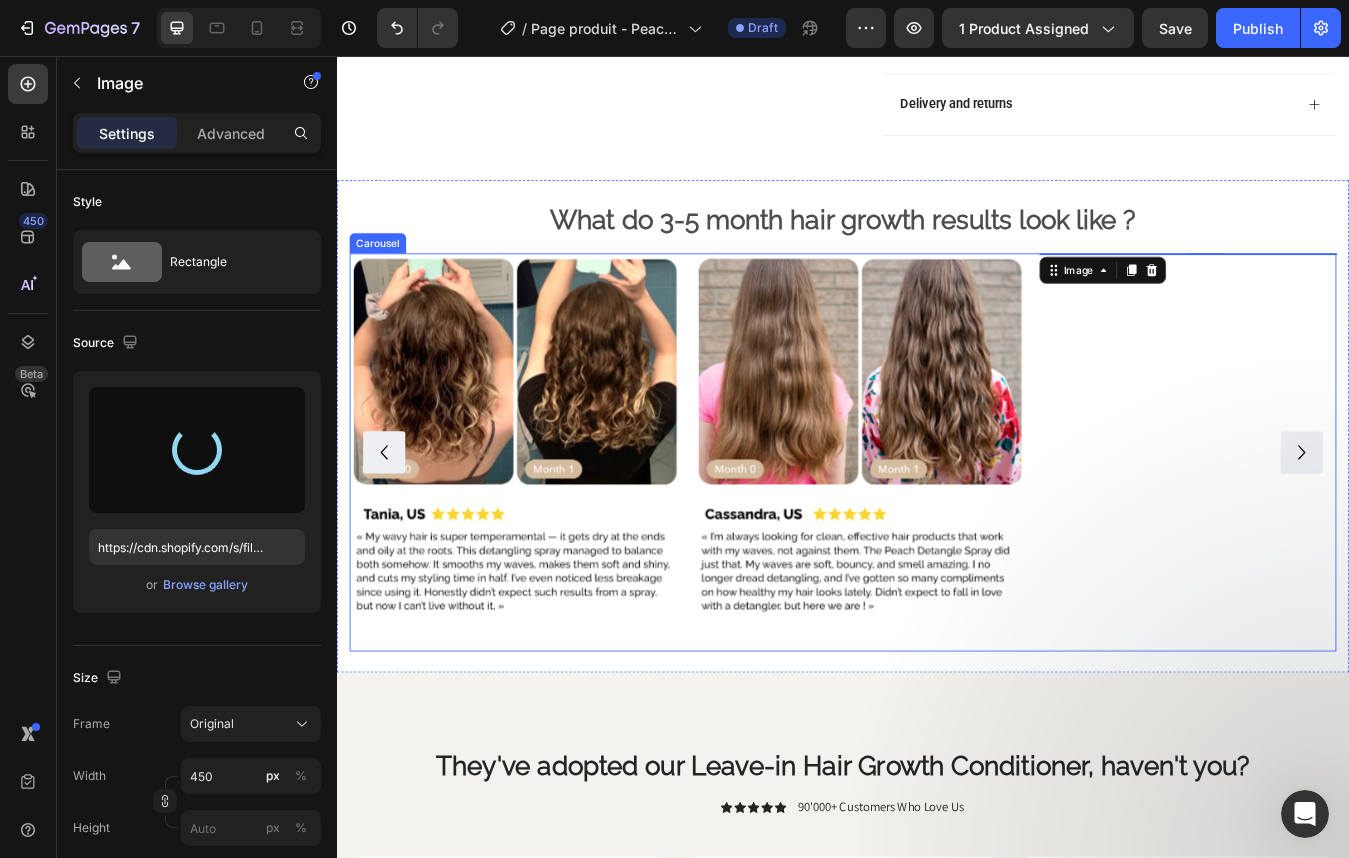 type on "https://cdn.shopify.com/s/files/1/0332/8154/0236/files/gempages_501918338859926558-b4199ccc-50f9-4f0b-92f1-0980772c5f10.png" 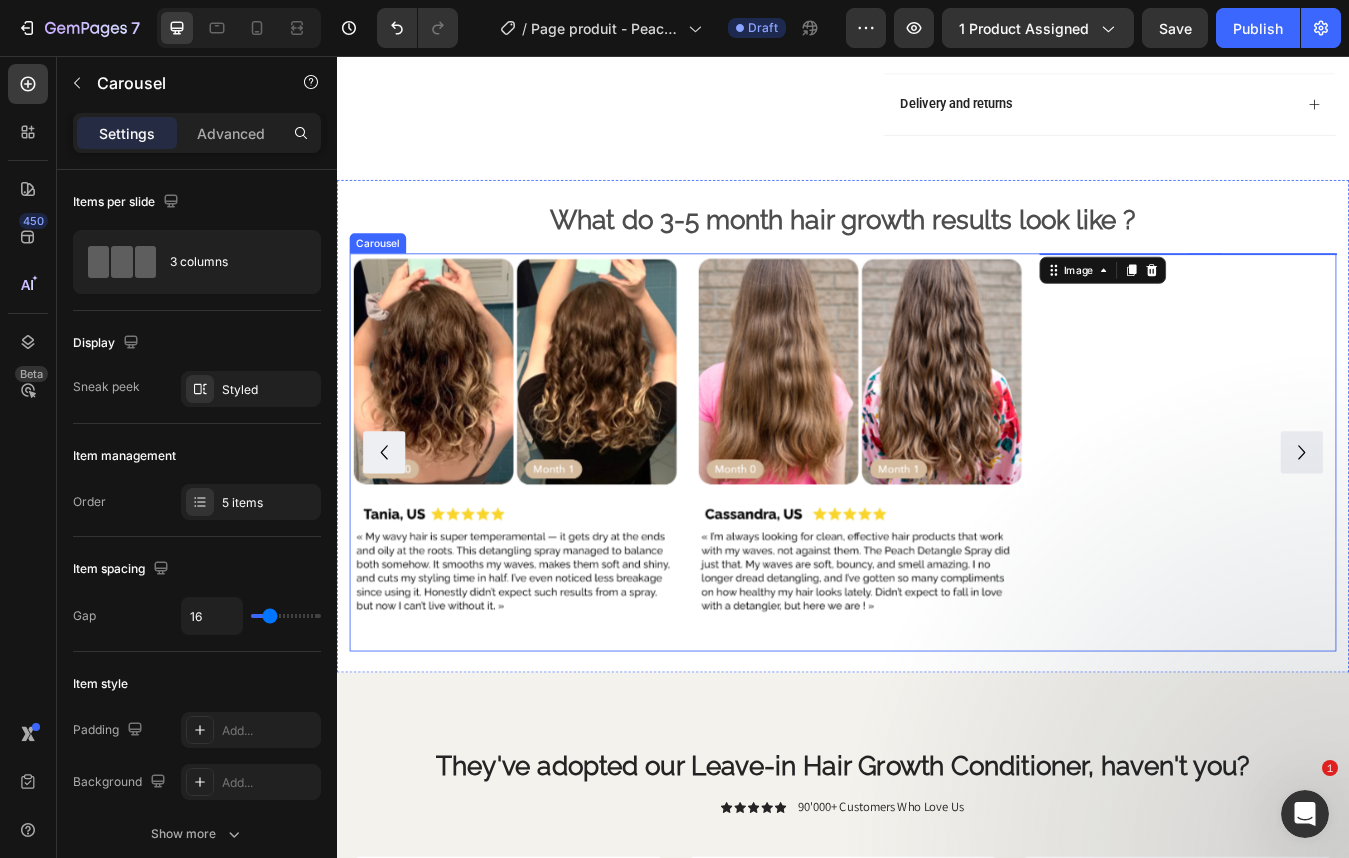 click 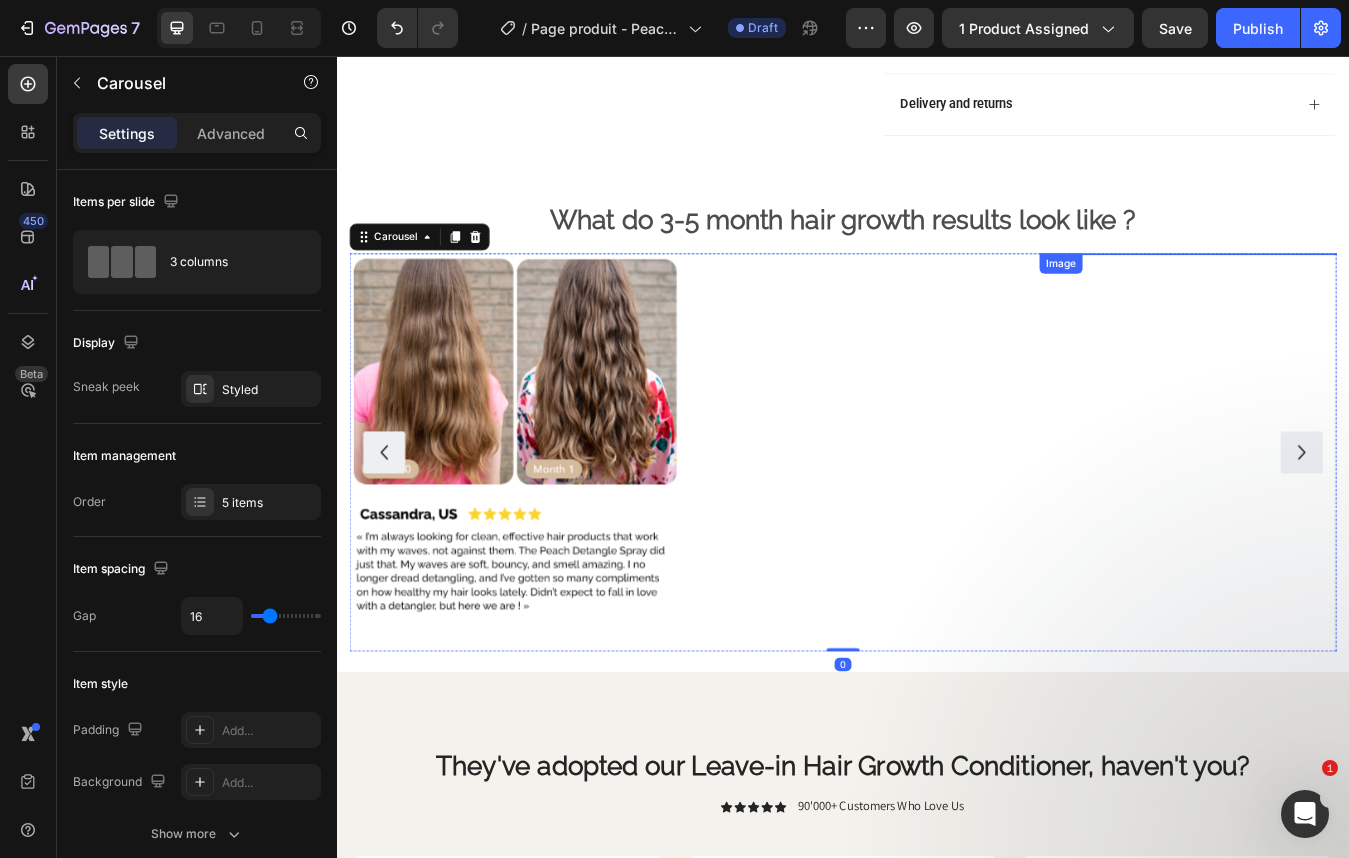click at bounding box center (1366, 289) 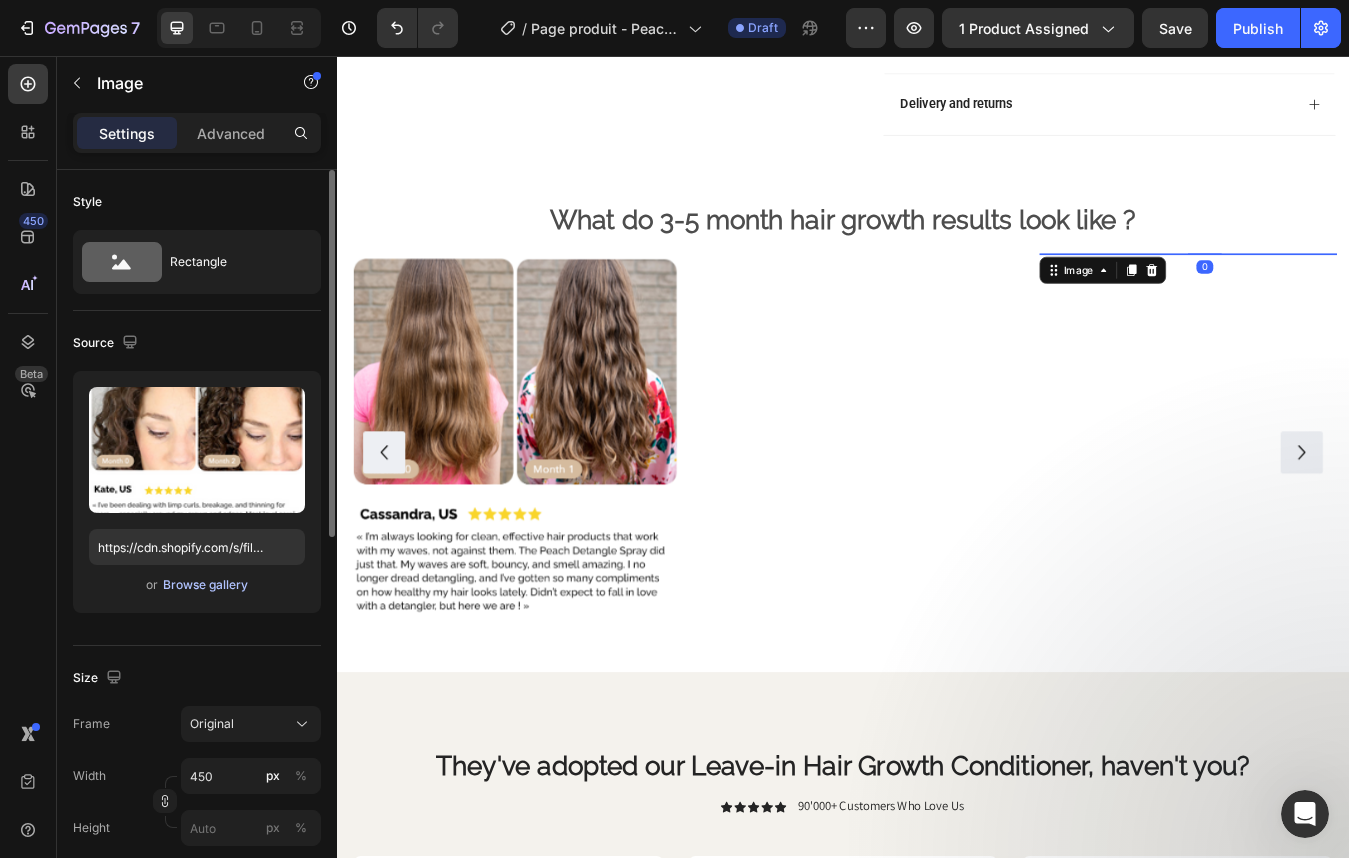 click on "Browse gallery" at bounding box center [205, 585] 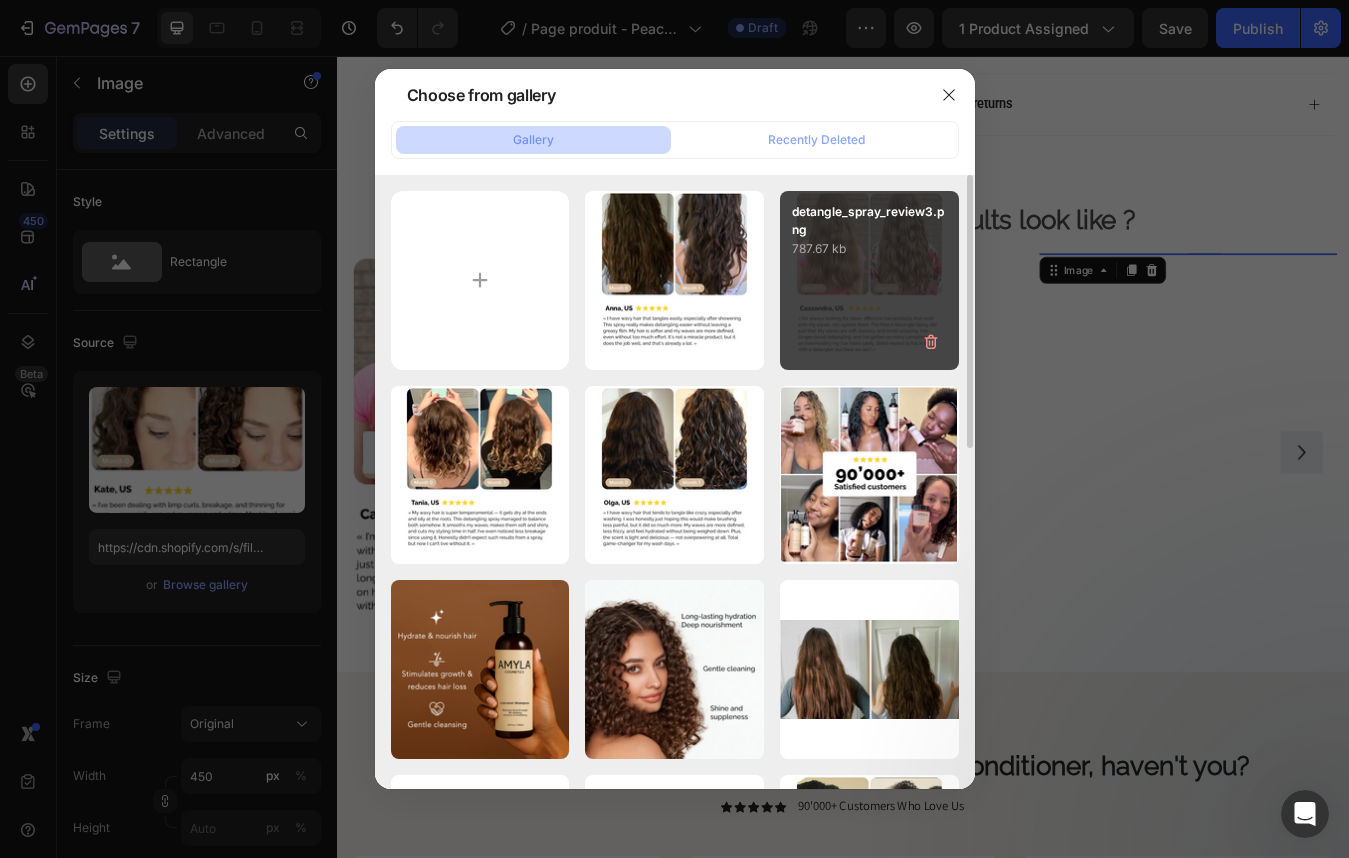 click on "787.67 kb" at bounding box center [869, 249] 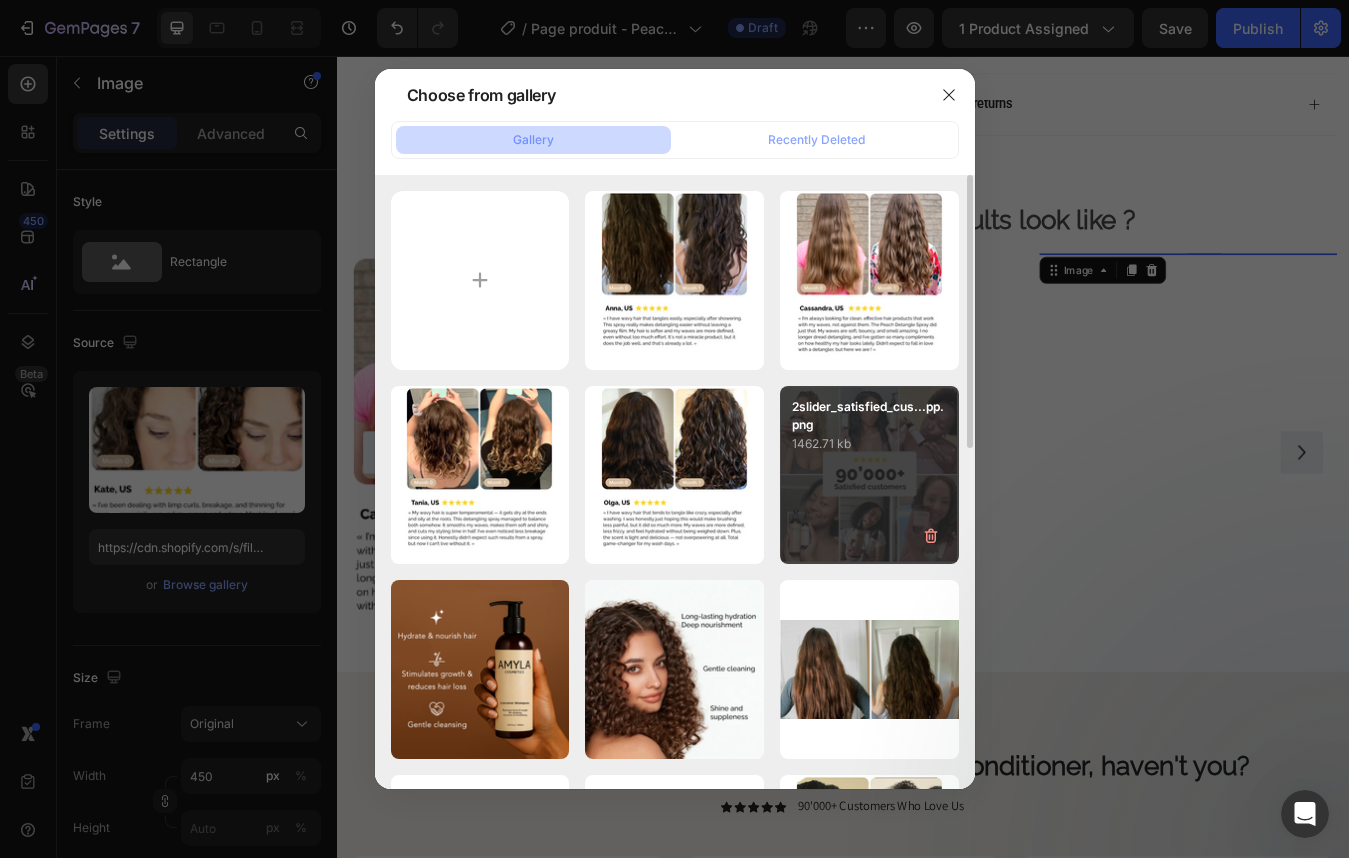 type on "https://cdn.shopify.com/s/files/1/0332/8154/0236/files/gempages_501918338859926558-6c85e1f8-4af4-417f-a840-d3822bbbf661.png" 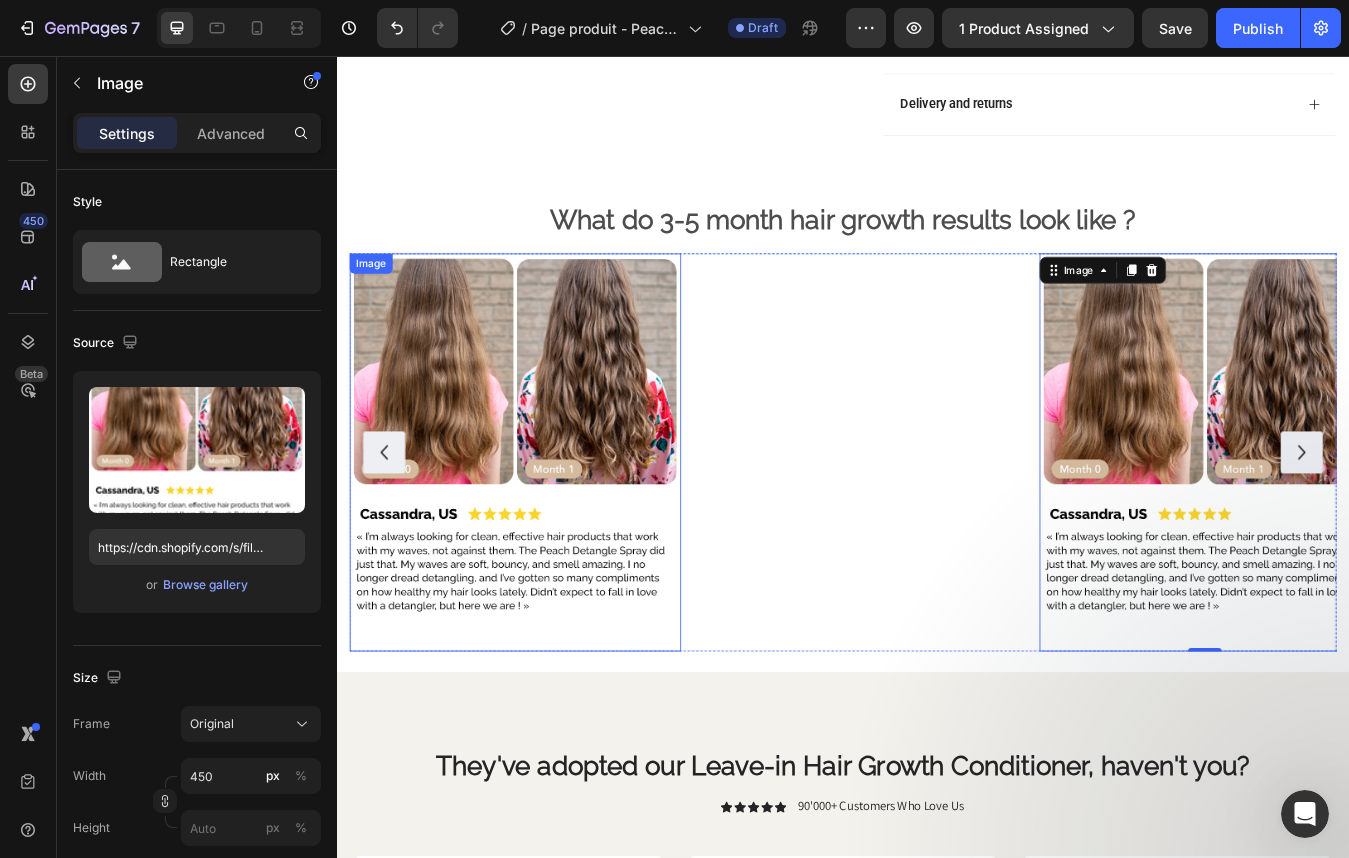 click at bounding box center [548, 525] 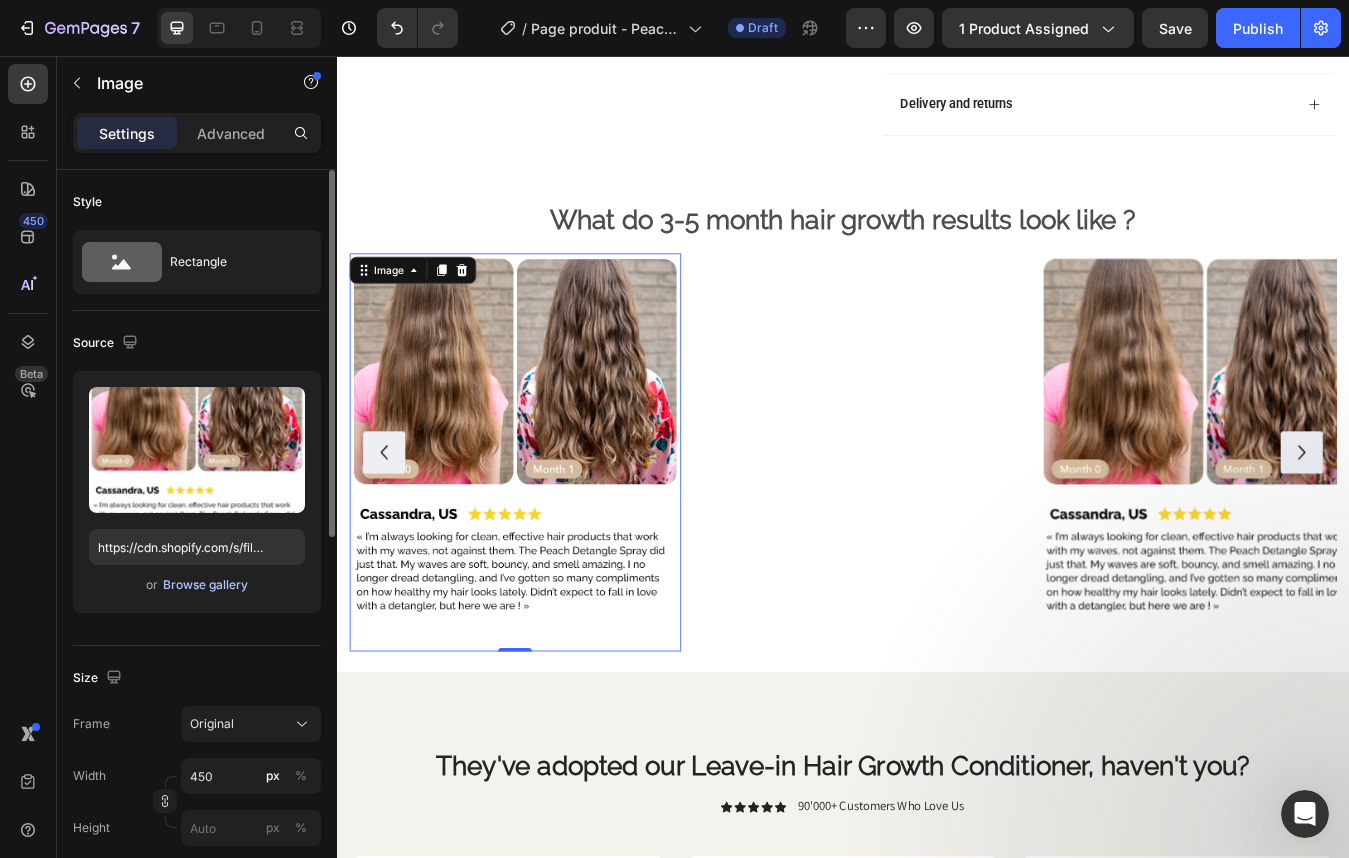 click on "Browse gallery" at bounding box center (205, 585) 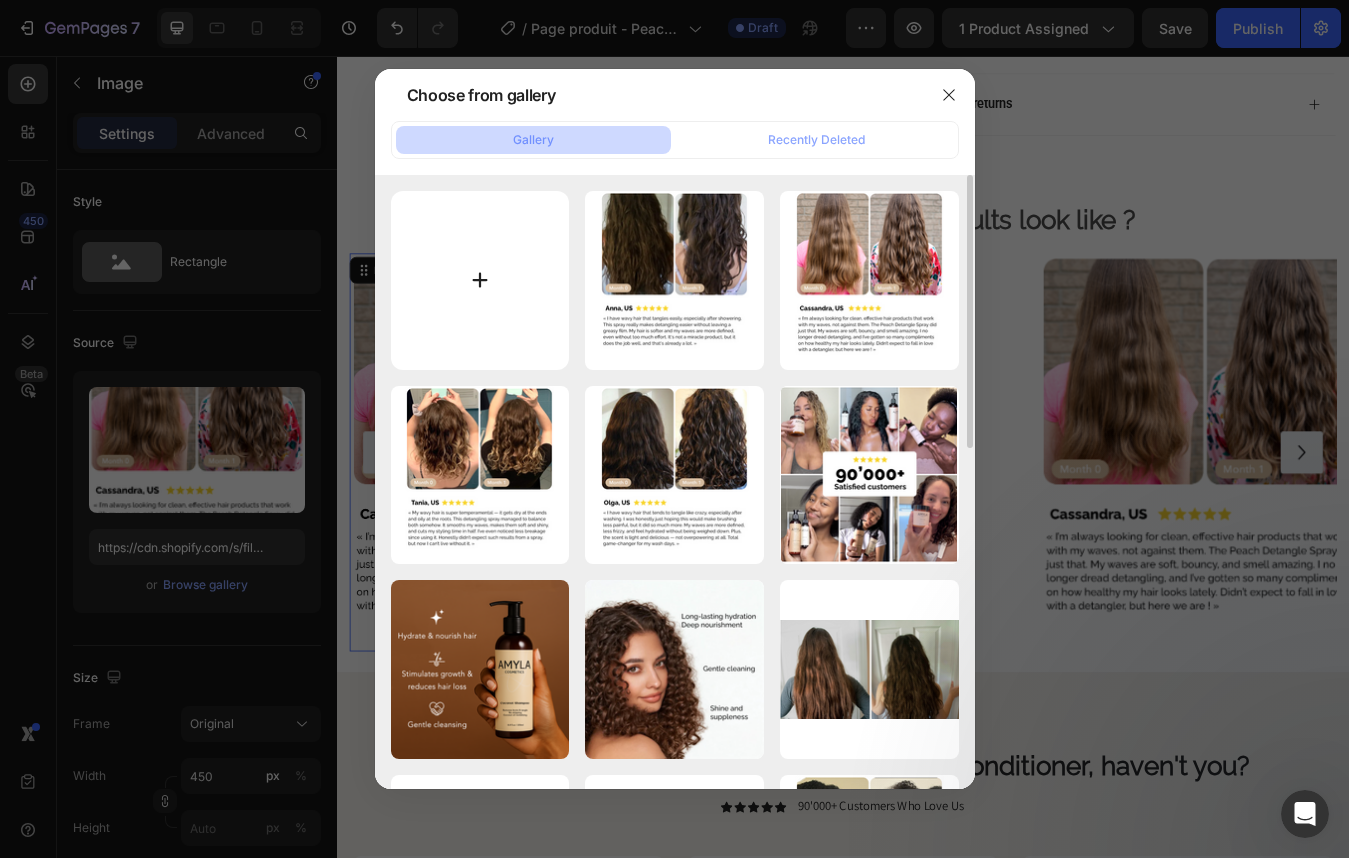 click at bounding box center [480, 280] 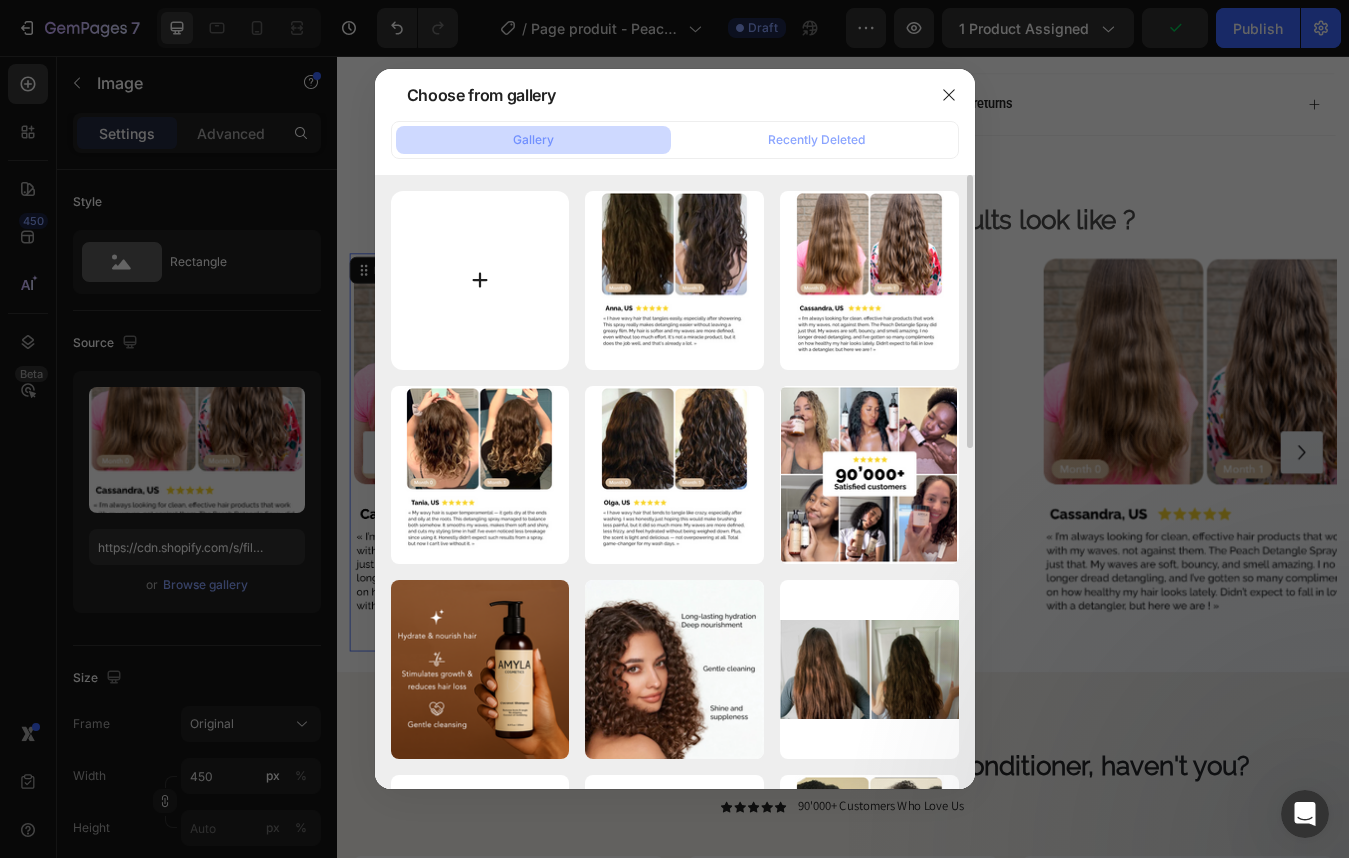 type on "C:\fakepath\detangle_spray_review5.png" 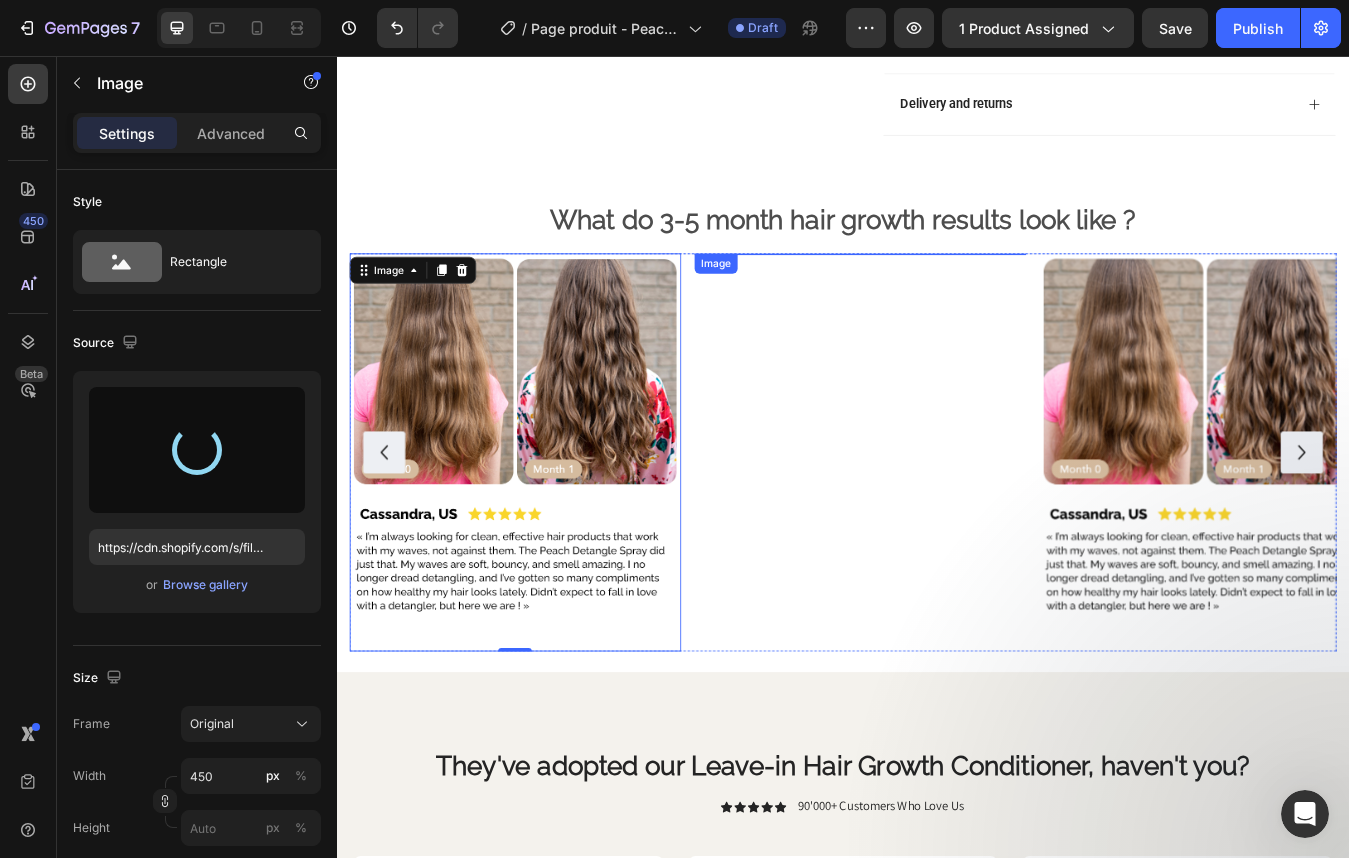 type on "https://cdn.shopify.com/s/files/1/0332/8154/0236/files/gempages_501918338859926558-0c062014-80bd-4d57-8297-01562f25d3be.png" 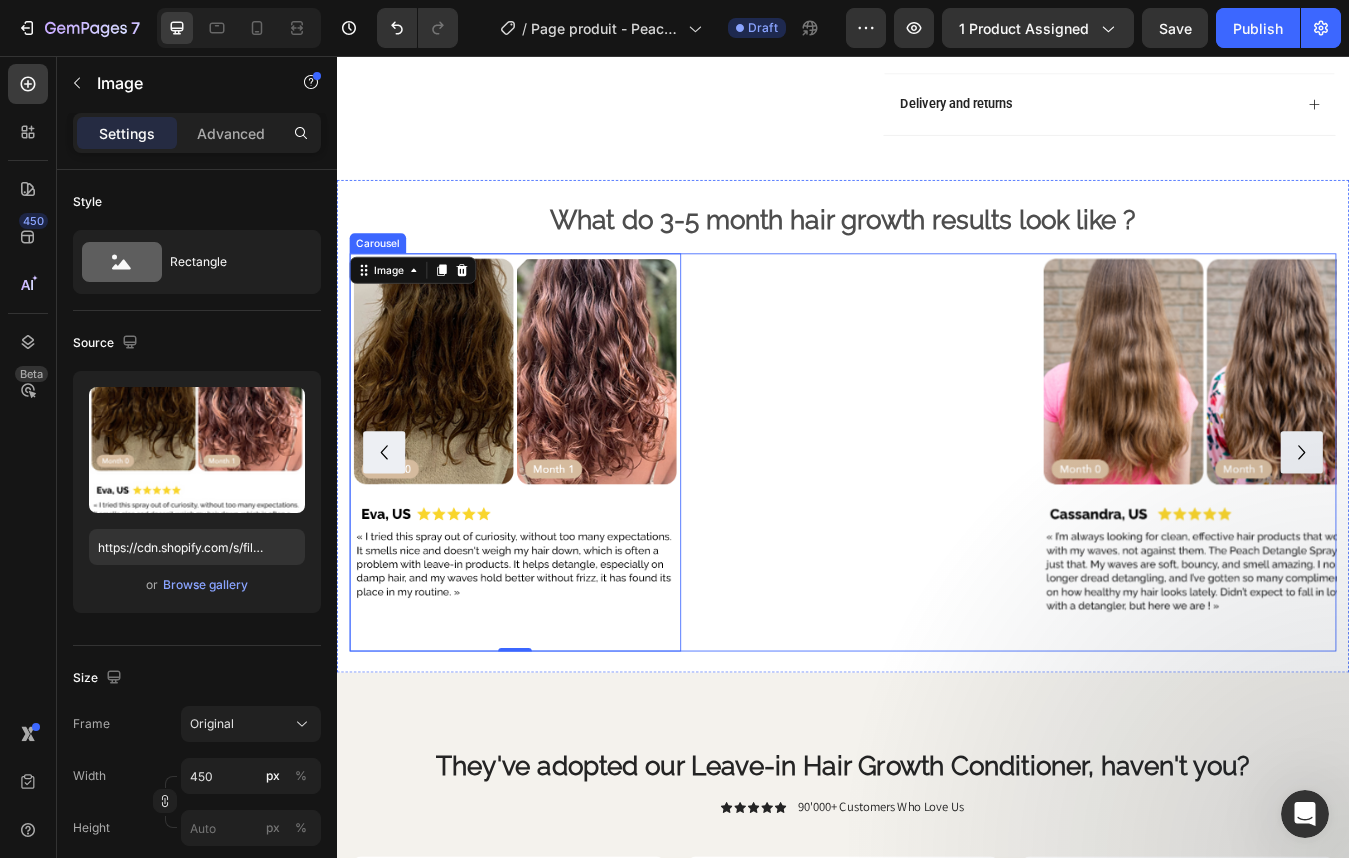 click 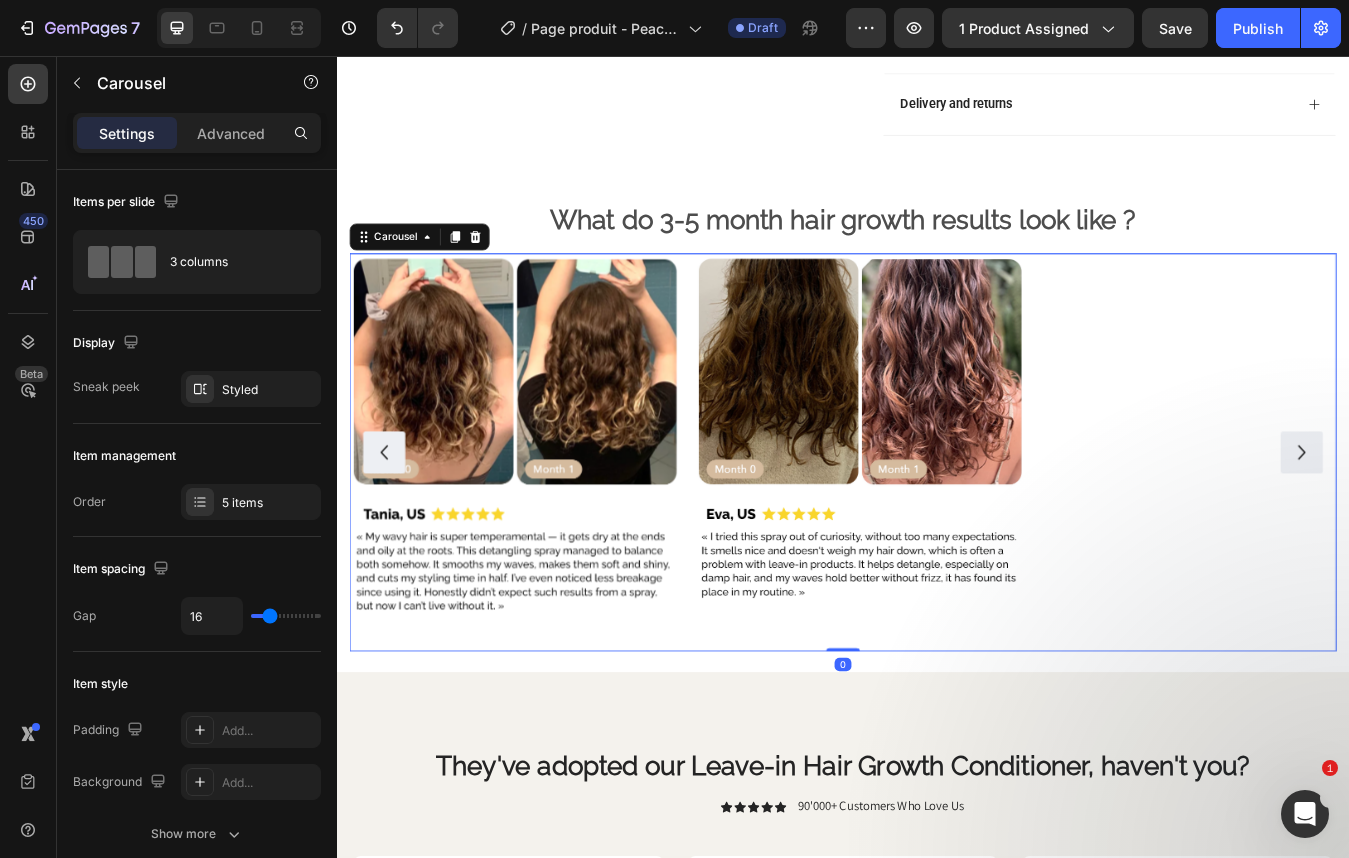 click 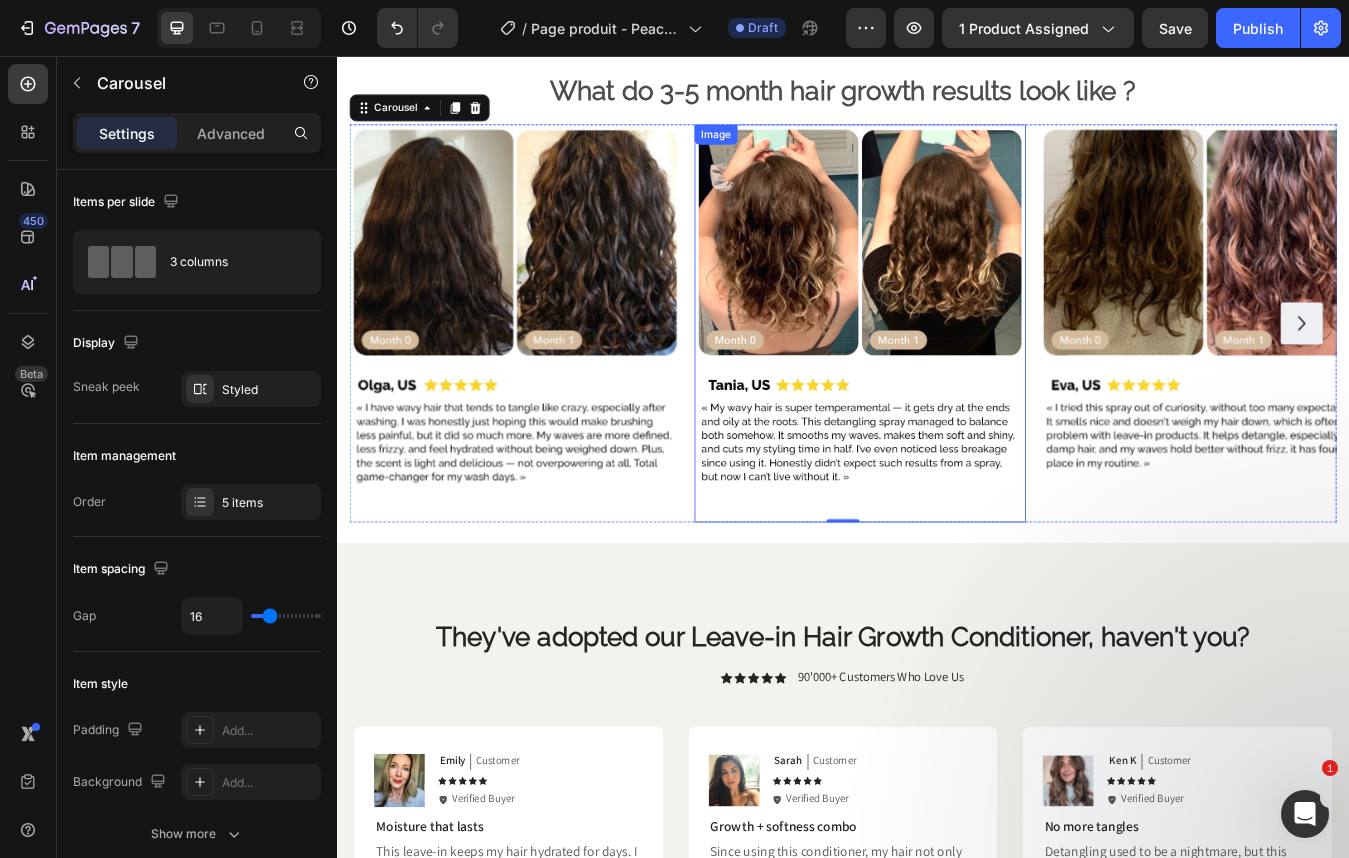 scroll, scrollTop: 1008, scrollLeft: 0, axis: vertical 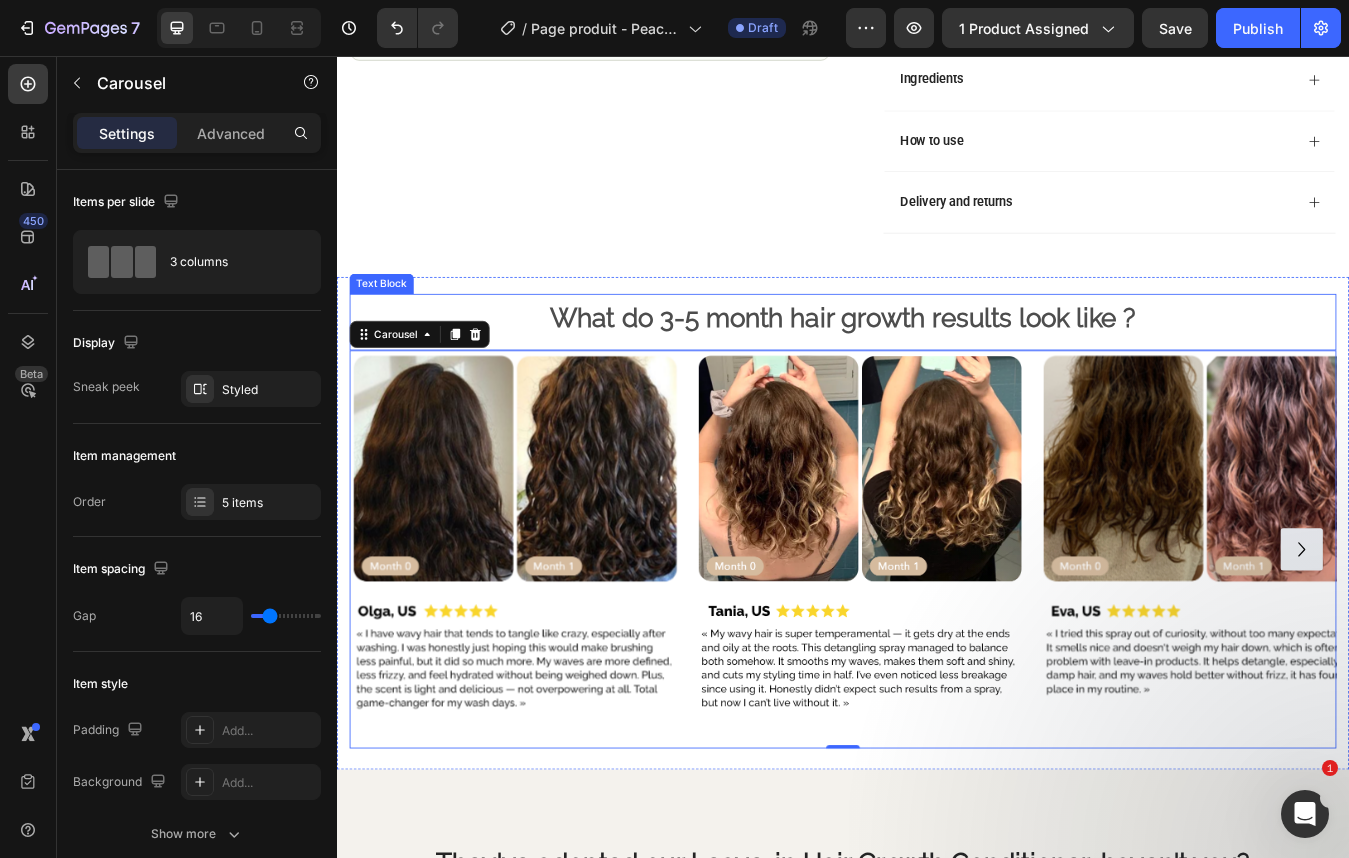 click on "What do 3-5 month hair growth results look like ?" at bounding box center (937, 366) 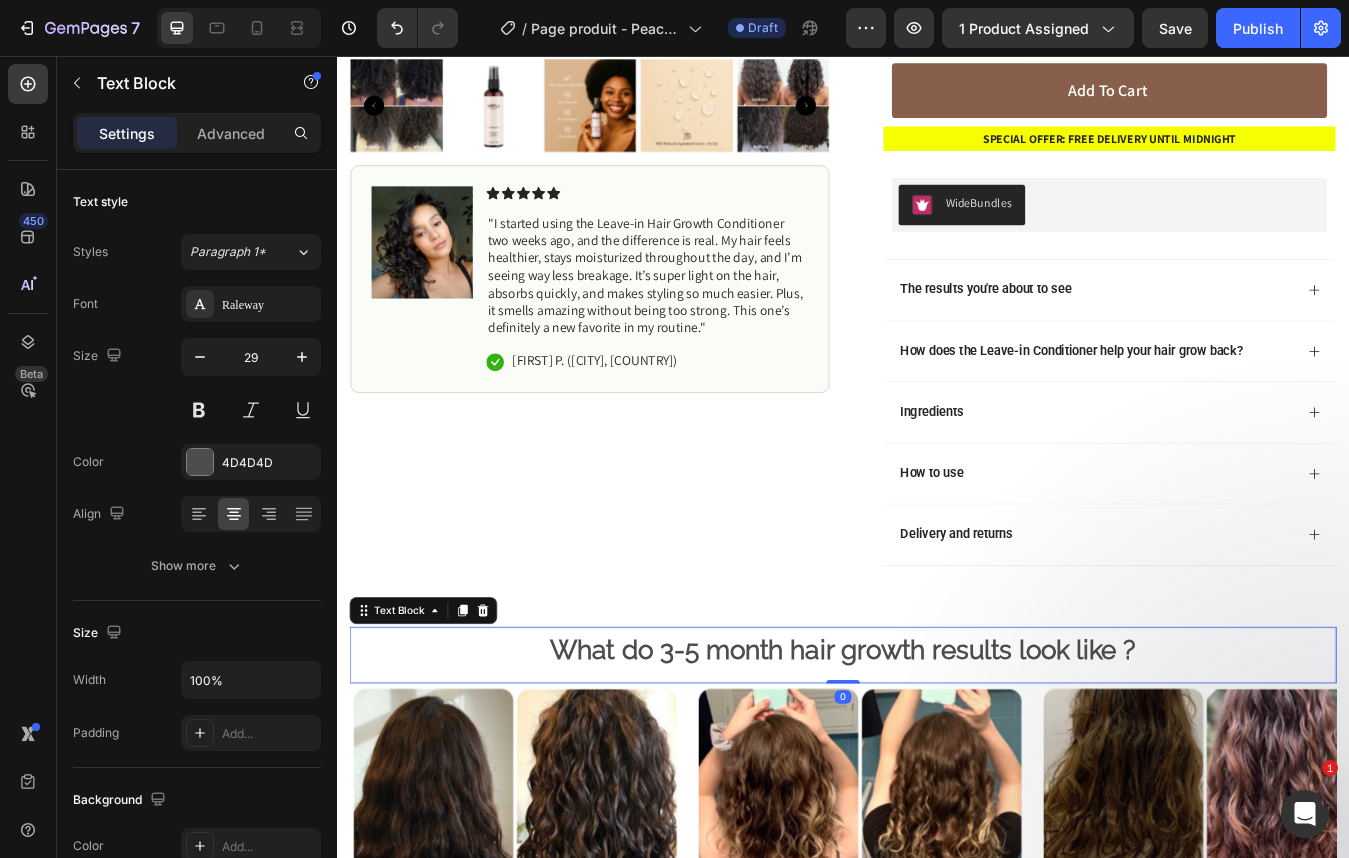 scroll, scrollTop: 584, scrollLeft: 0, axis: vertical 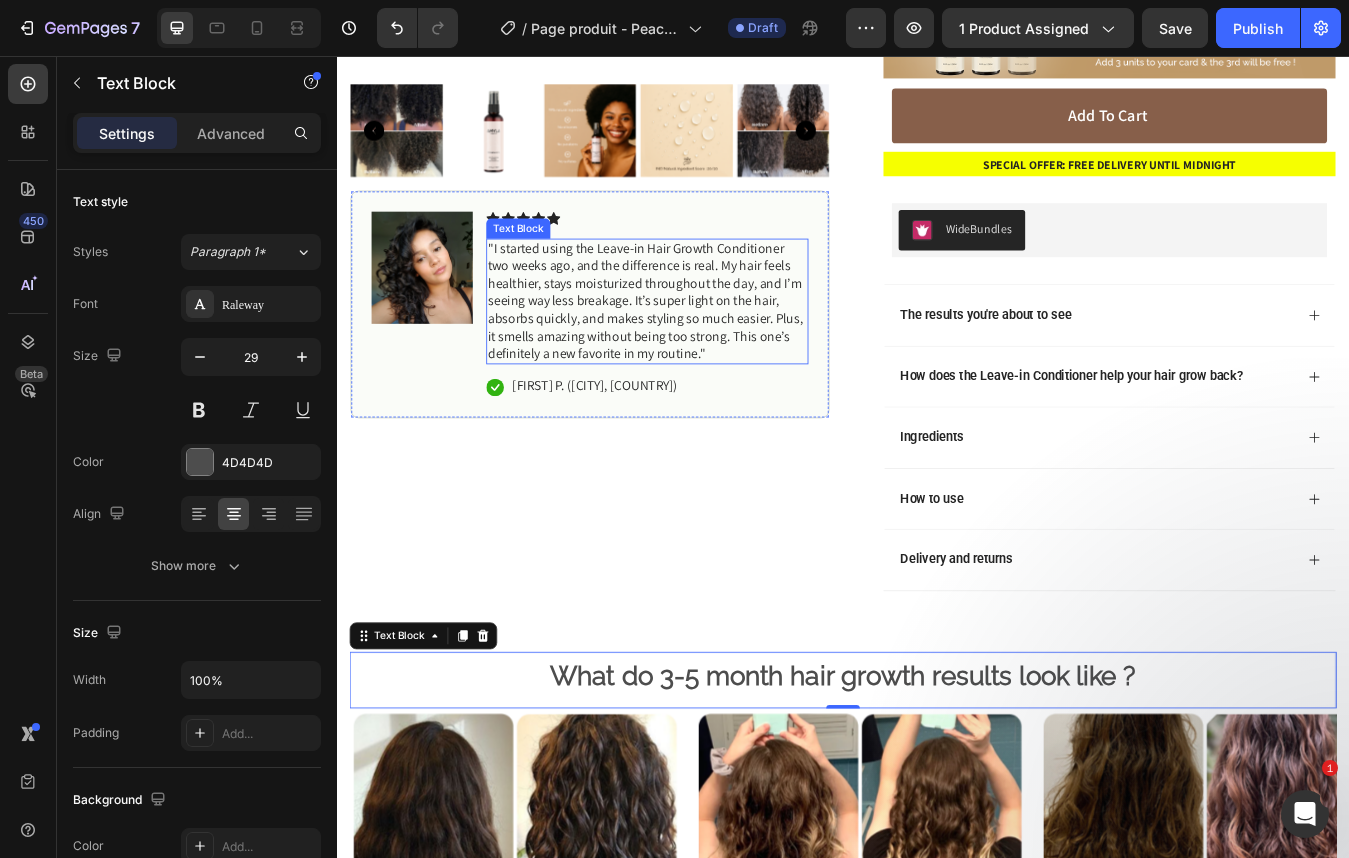 click on ""I started using the Leave-in Hair Growth Conditioner two weeks ago, and the difference is real. My hair feels healthier, stays moisturized throughout the day, and I’m seeing way less breakage. It’s super light on the hair, absorbs quickly, and makes styling so much easier. Plus, it smells amazing without being too strong. This one’s definitely a new favorite in my routine."" at bounding box center [705, 347] 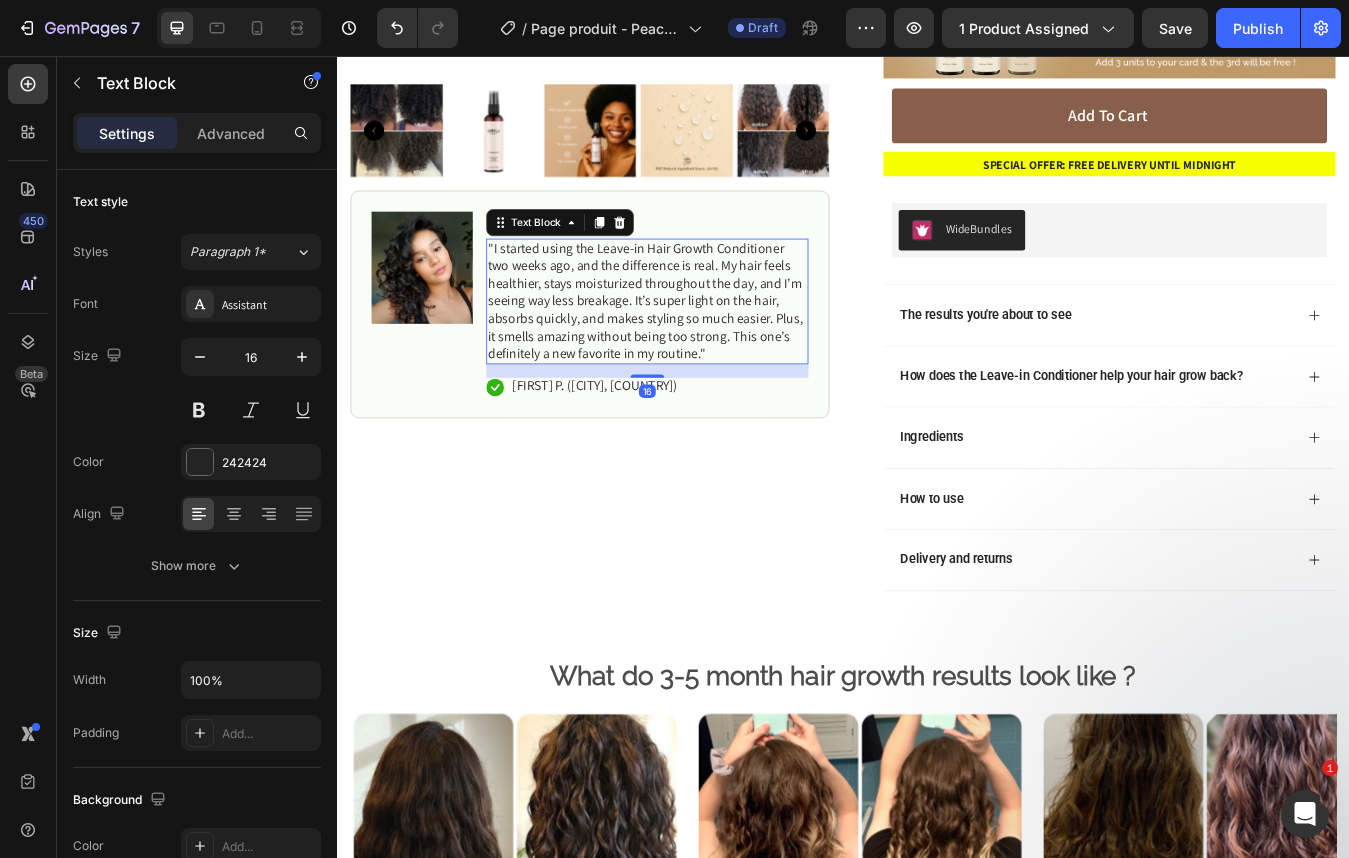 click on ""I started using the Leave-in Hair Growth Conditioner two weeks ago, and the difference is real. My hair feels healthier, stays moisturized throughout the day, and I’m seeing way less breakage. It’s super light on the hair, absorbs quickly, and makes styling so much easier. Plus, it smells amazing without being too strong. This one’s definitely a new favorite in my routine."" at bounding box center (705, 347) 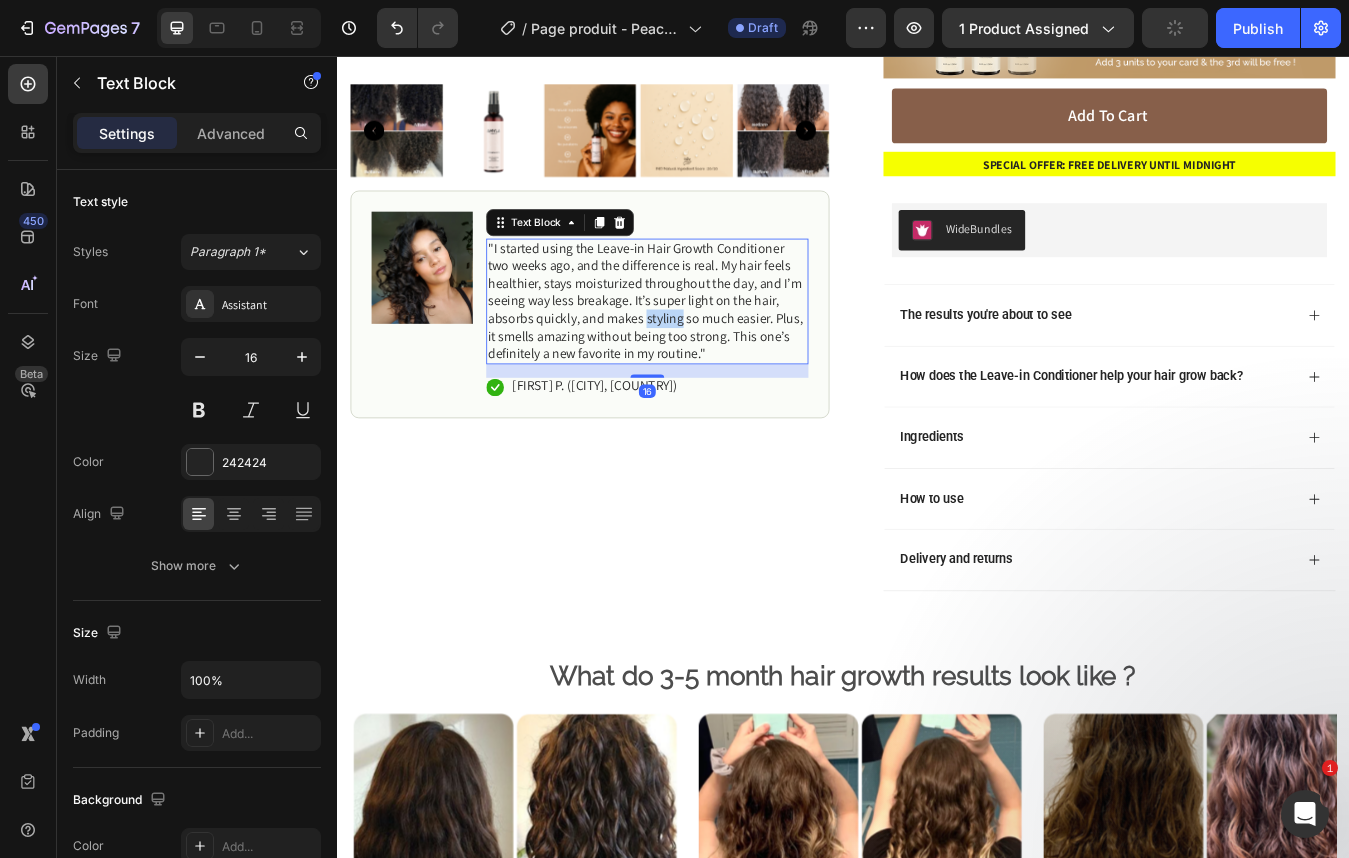 click on ""I started using the Leave-in Hair Growth Conditioner two weeks ago, and the difference is real. My hair feels healthier, stays moisturized throughout the day, and I’m seeing way less breakage. It’s super light on the hair, absorbs quickly, and makes styling so much easier. Plus, it smells amazing without being too strong. This one’s definitely a new favorite in my routine."" at bounding box center (705, 347) 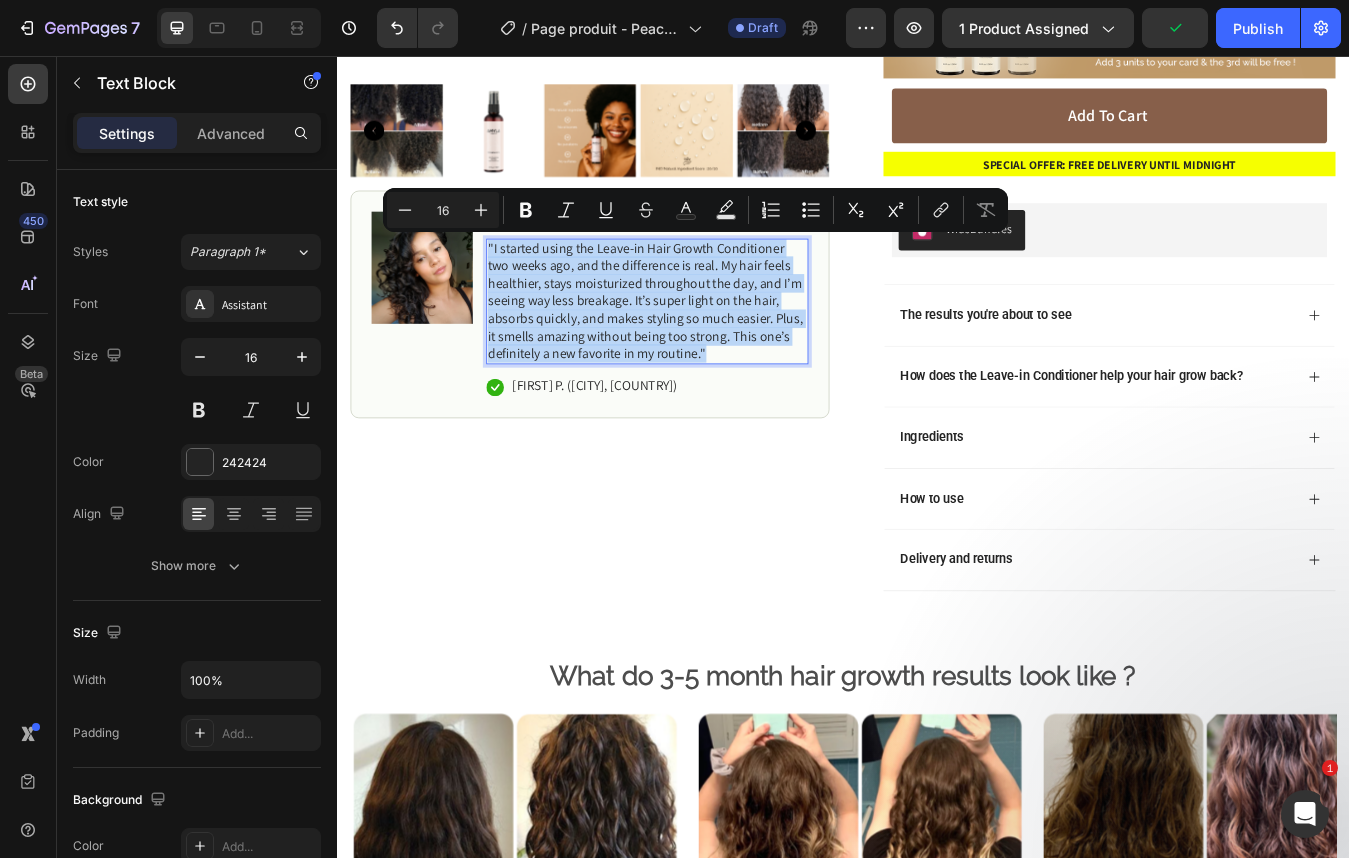 copy on ""I started using the Leave-in Hair Growth Conditioner two weeks ago, and the difference is real. My hair feels healthier, stays moisturized throughout the day, and I’m seeing way less breakage. It’s super light on the hair, absorbs quickly, and makes styling so much easier. Plus, it smells amazing without being too strong. This one’s definitely a new favorite in my routine."" 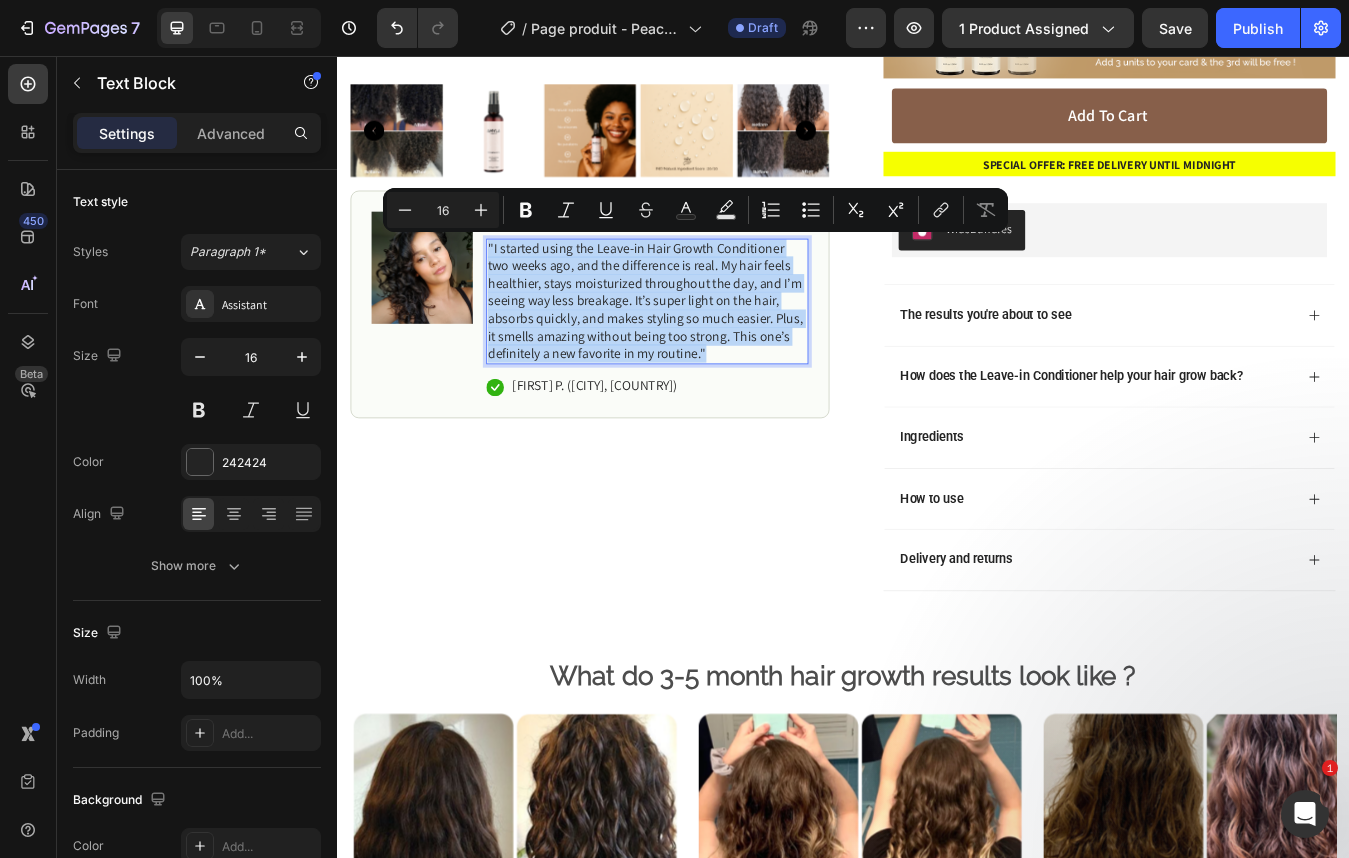click on ""I started using the Leave-in Hair Growth Conditioner two weeks ago, and the difference is real. My hair feels healthier, stays moisturized throughout the day, and I’m seeing way less breakage. It’s super light on the hair, absorbs quickly, and makes styling so much easier. Plus, it smells amazing without being too strong. This one’s definitely a new favorite in my routine."" at bounding box center [705, 347] 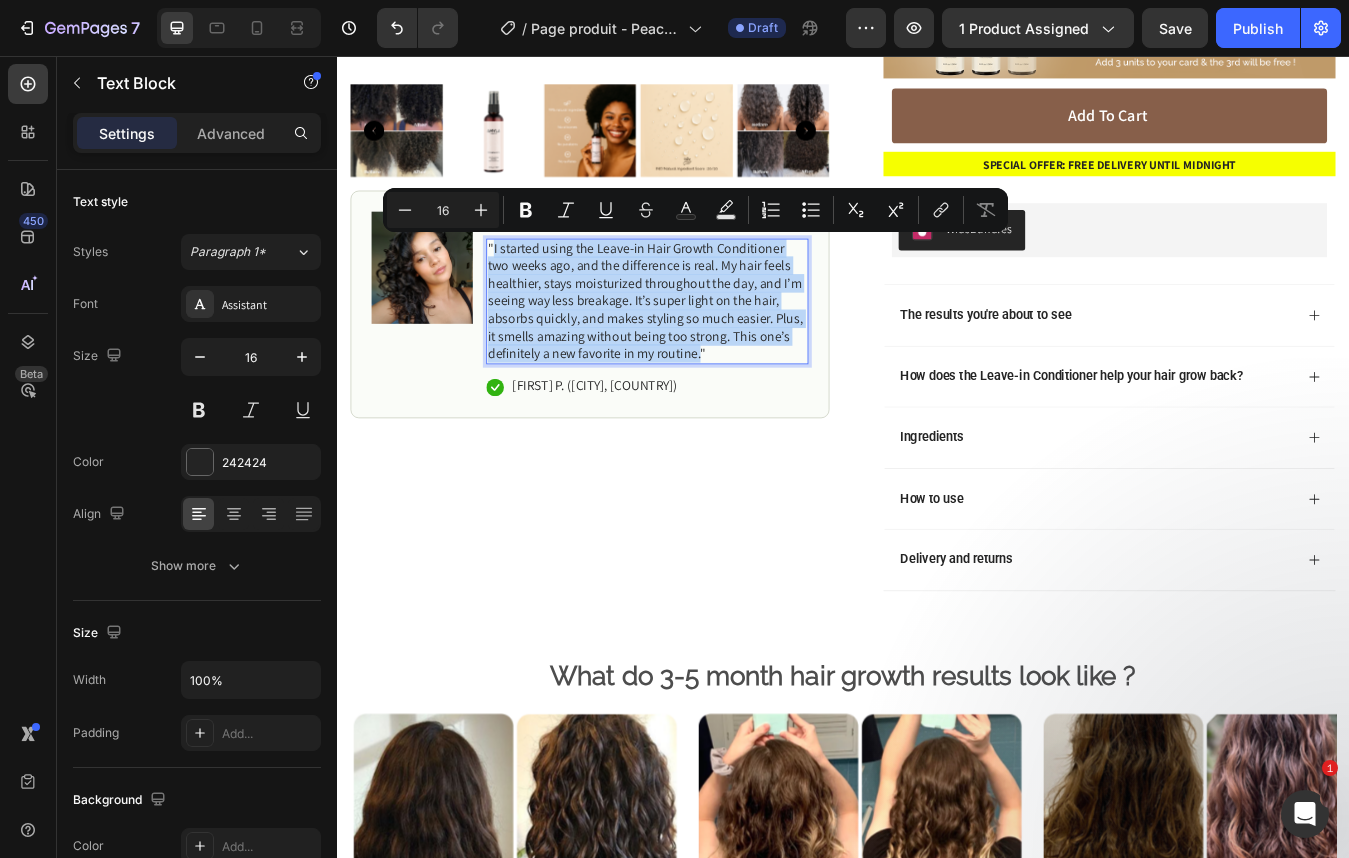drag, startPoint x: 767, startPoint y: 412, endPoint x: 524, endPoint y: 288, distance: 272.80945 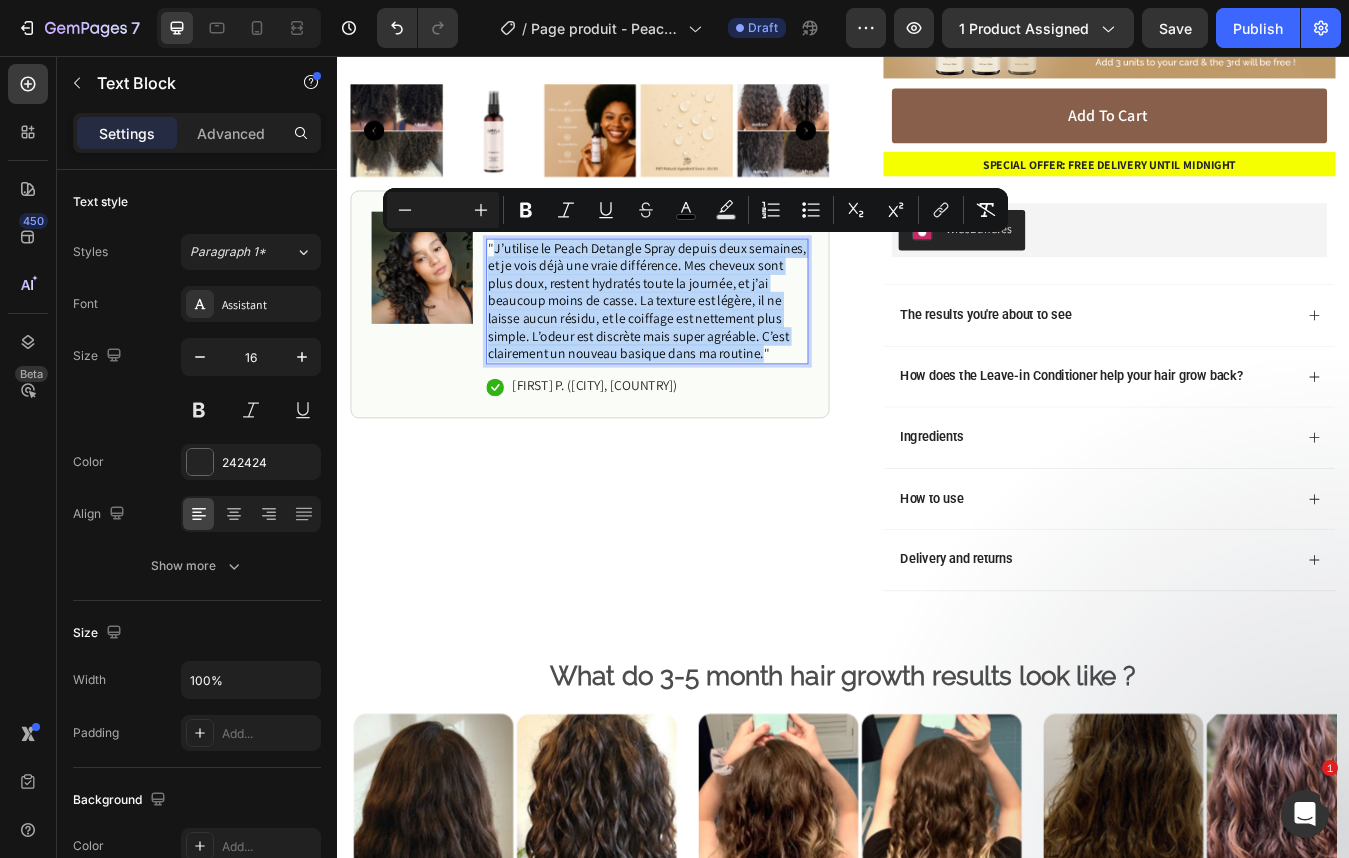 drag, startPoint x: 745, startPoint y: 410, endPoint x: 527, endPoint y: 287, distance: 250.30582 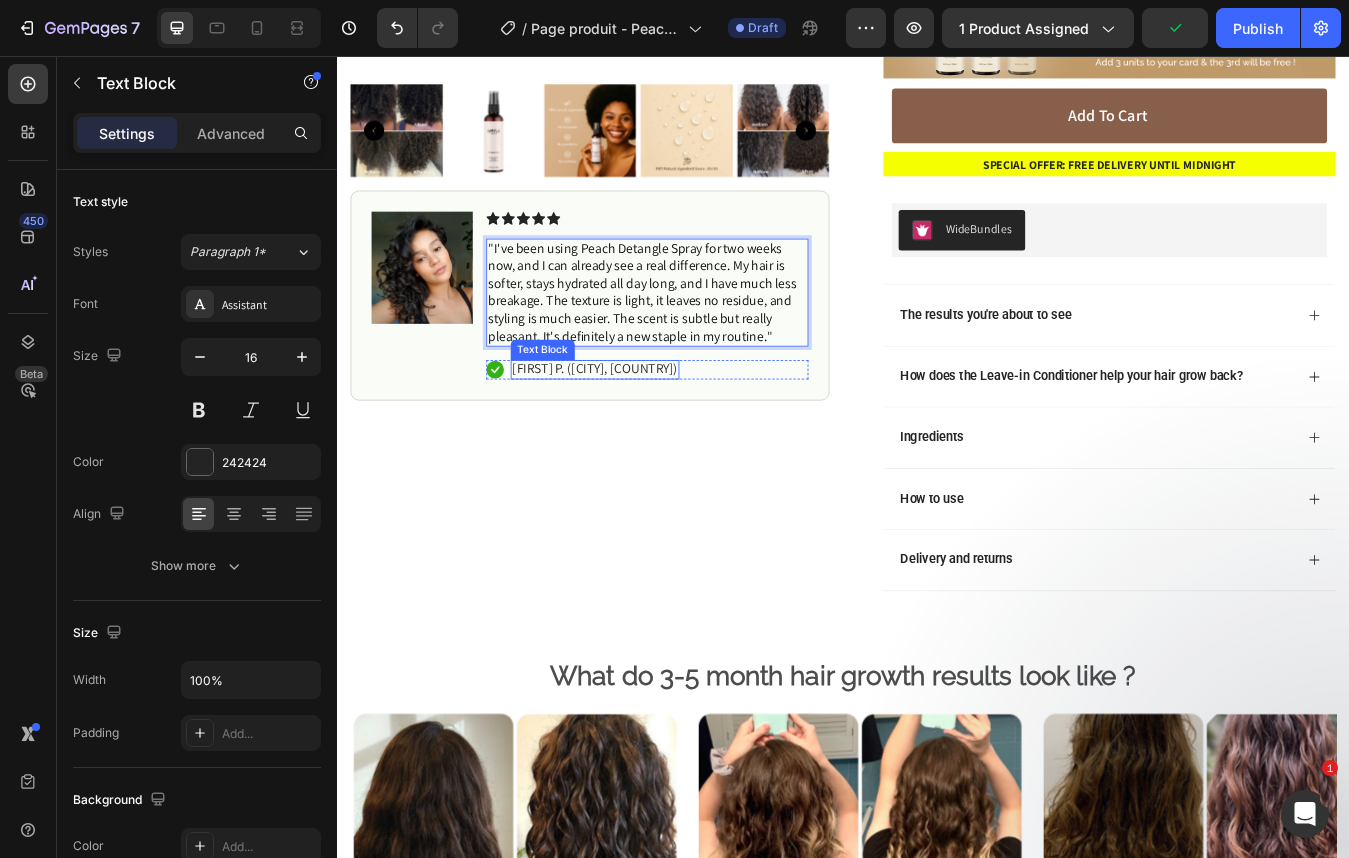 click on "Charotte P. (Los Angeles, USA)" at bounding box center [643, 426] 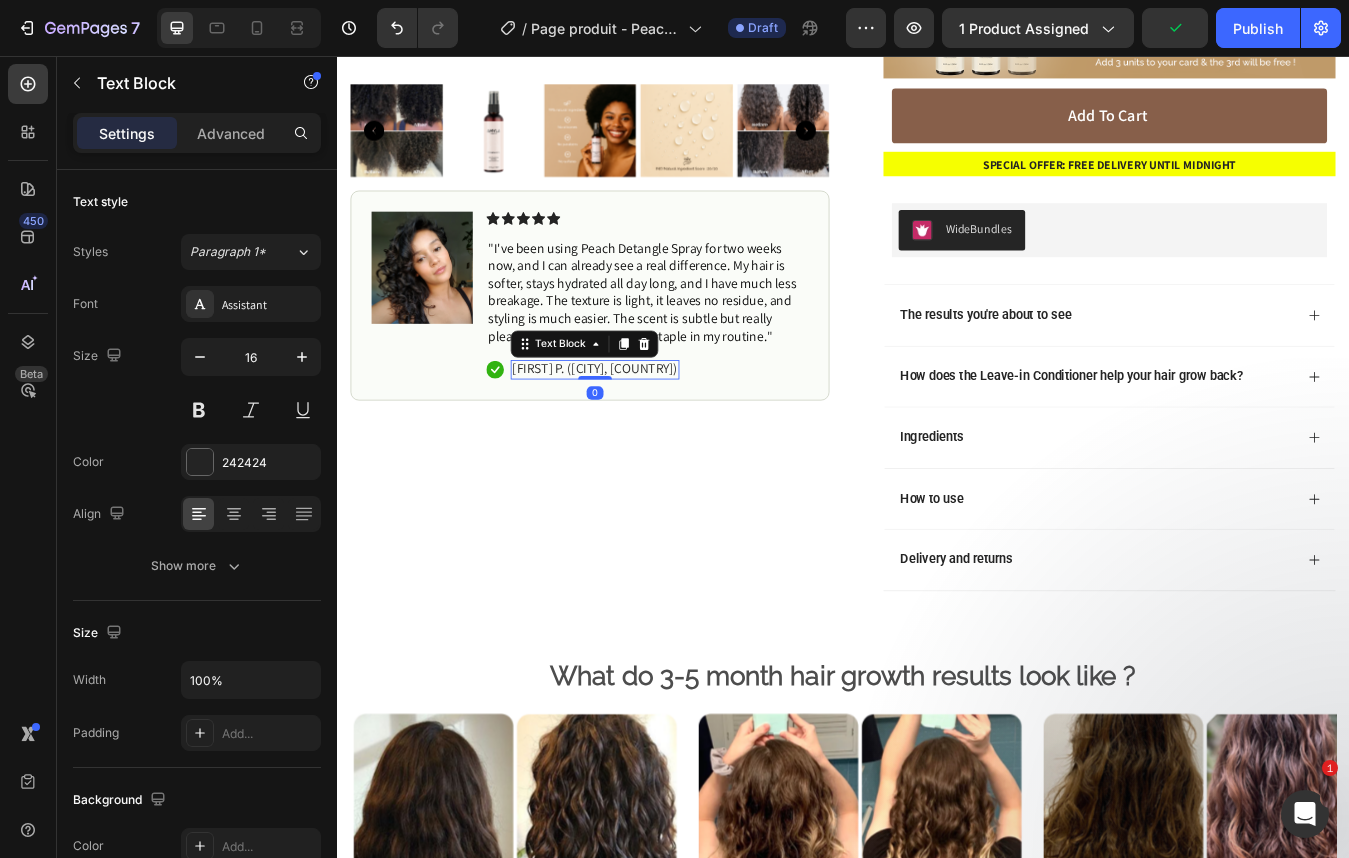 click on "Charotte P. (Los Angeles, USA)" at bounding box center (643, 426) 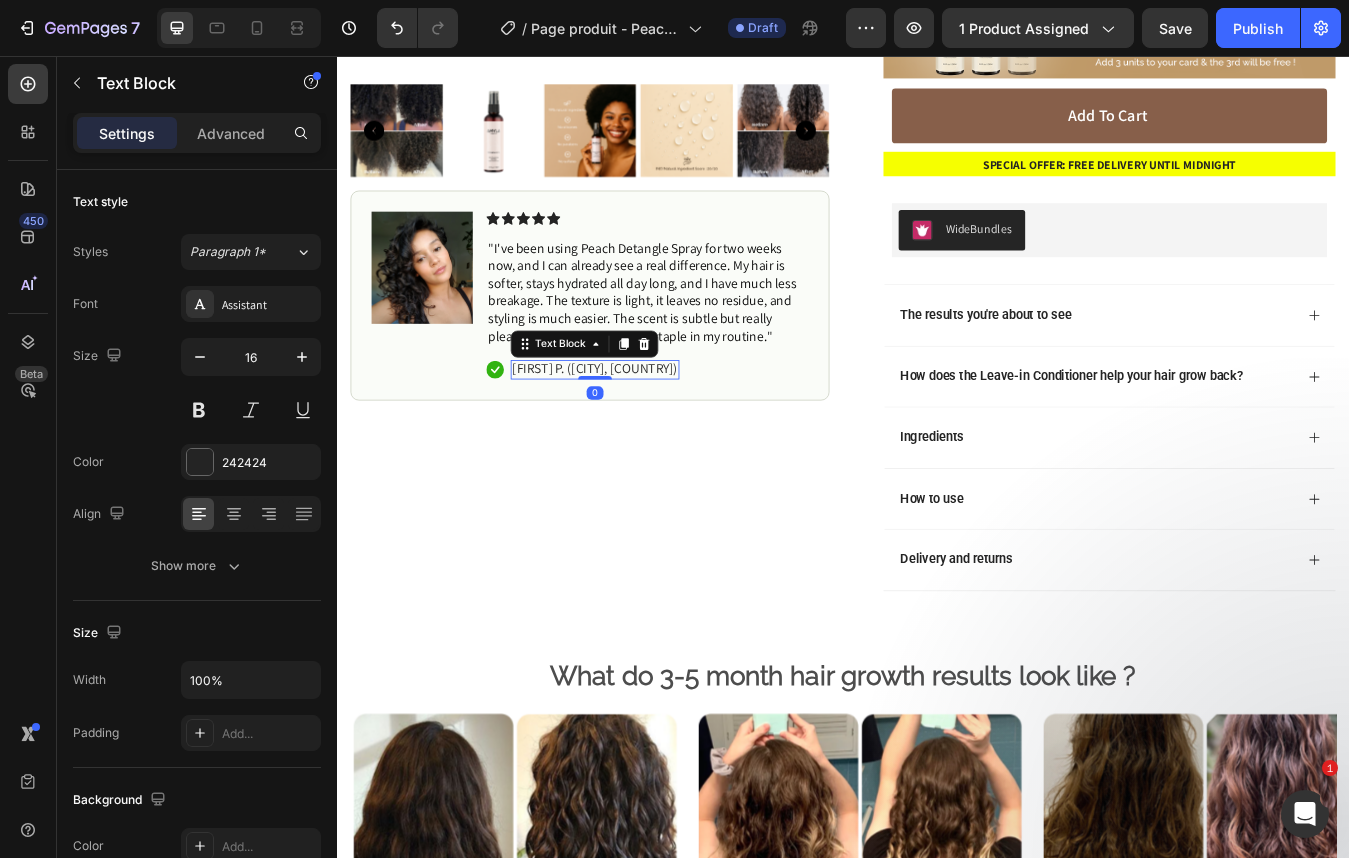 click on "Charotte P. (Los Angeles, USA)" at bounding box center (643, 426) 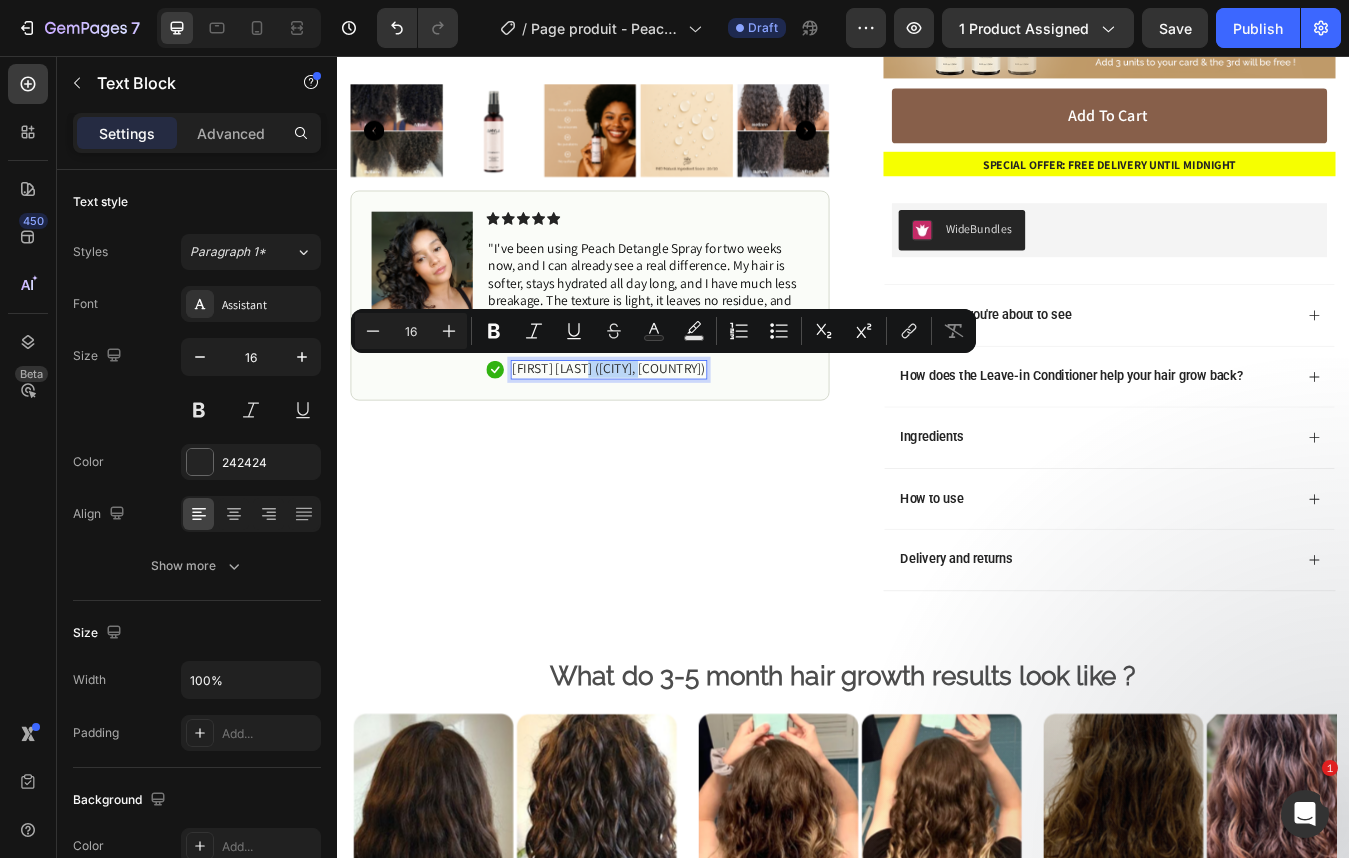 drag, startPoint x: 707, startPoint y: 432, endPoint x: 630, endPoint y: 429, distance: 77.05842 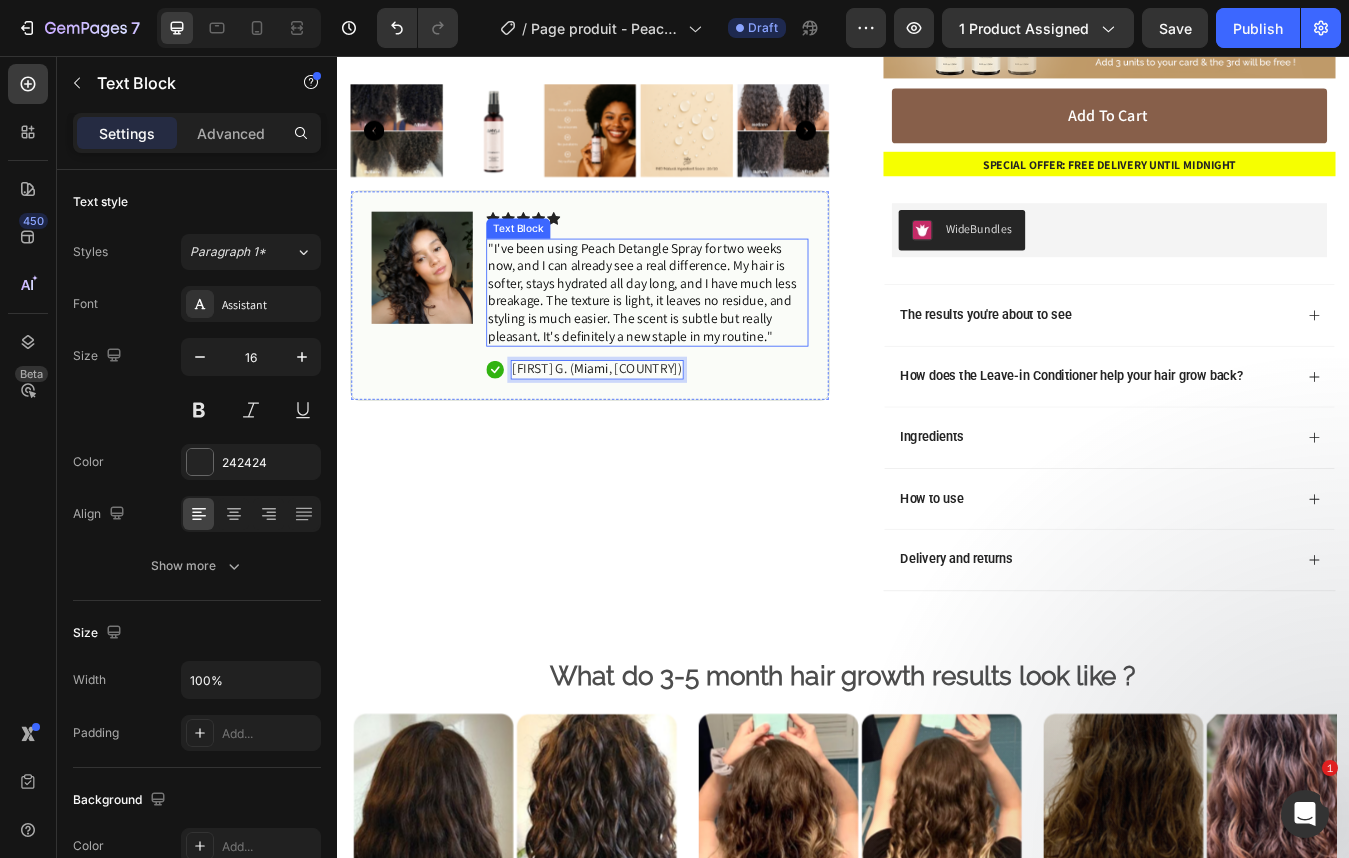 click on "I've been using Peach Detangle Spray for two weeks now, and I can already see a real difference. My hair is softer, stays hydrated all day long, and I have much less breakage. The texture is light, it leaves no residue, and styling is much easier. The scent is subtle but really pleasant. It's definitely a new staple in my routine." at bounding box center (699, 335) 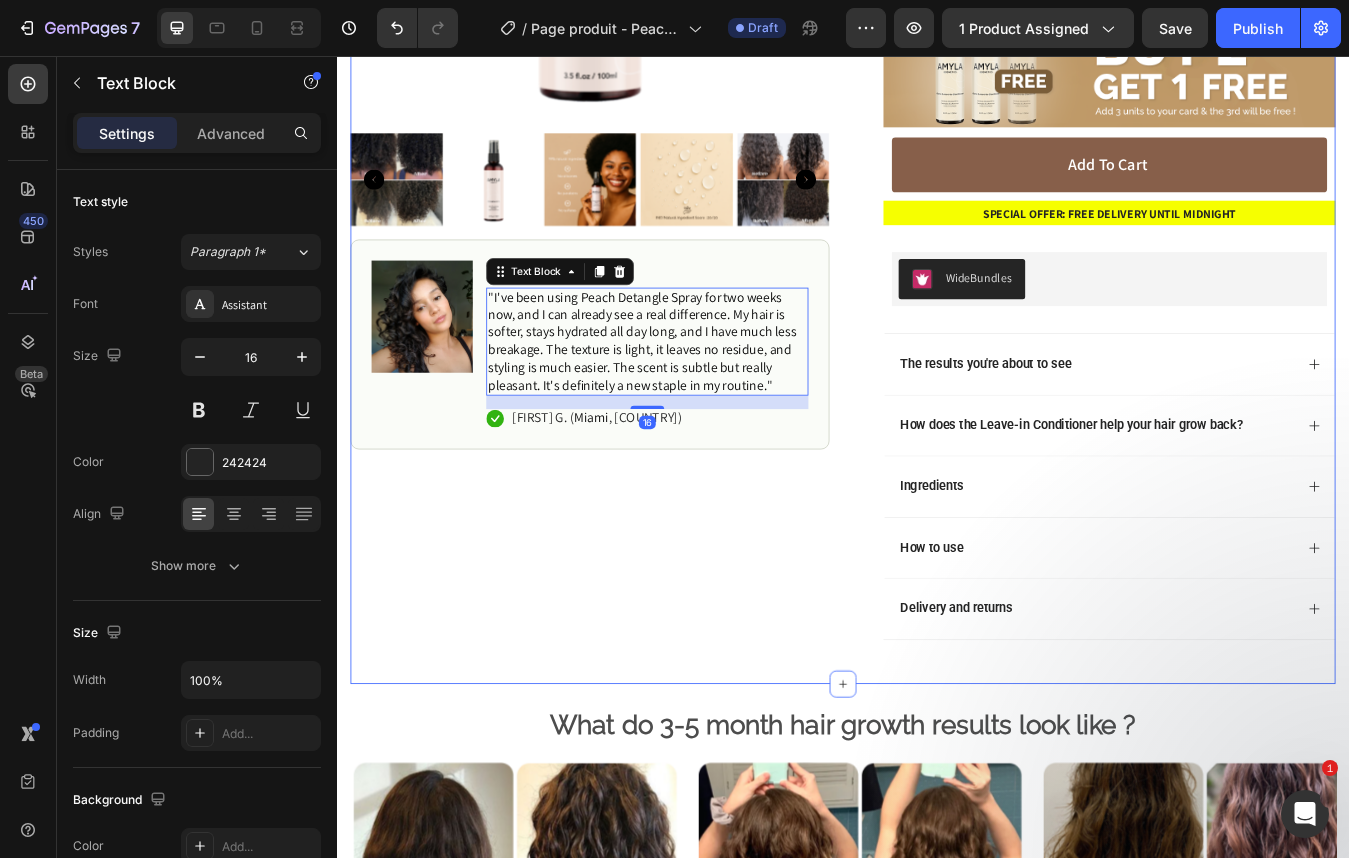 scroll, scrollTop: 512, scrollLeft: 0, axis: vertical 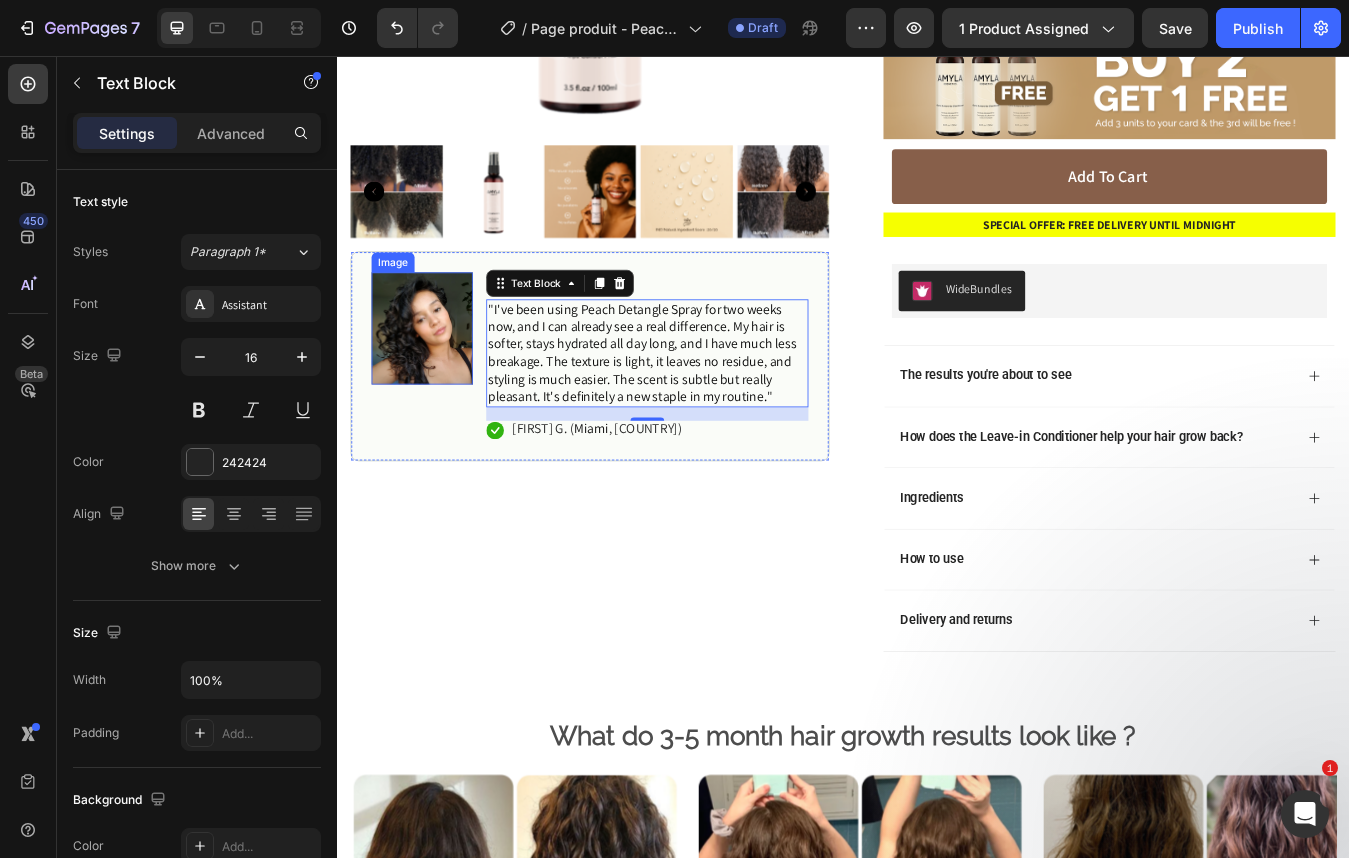 click at bounding box center [438, 378] 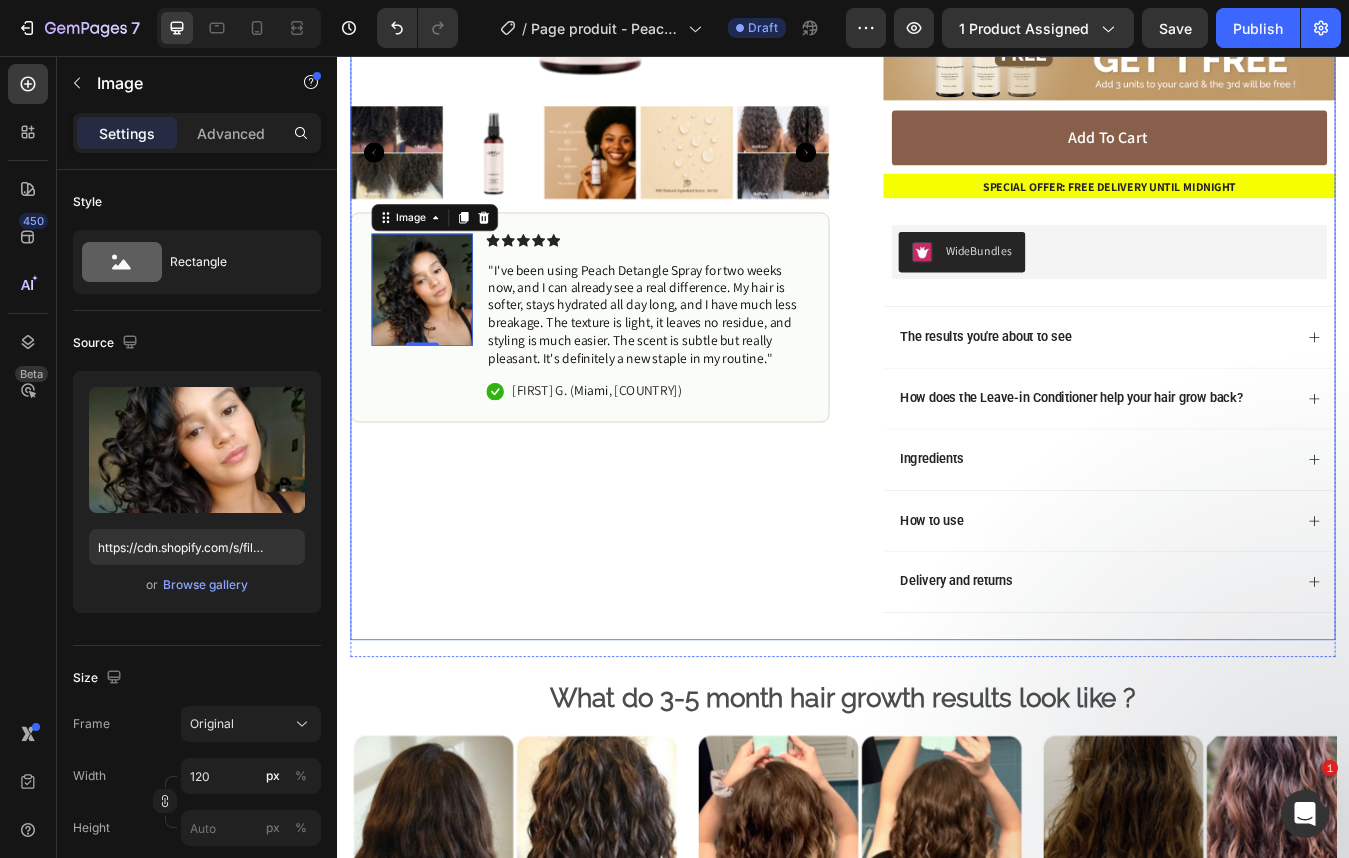scroll, scrollTop: 548, scrollLeft: 0, axis: vertical 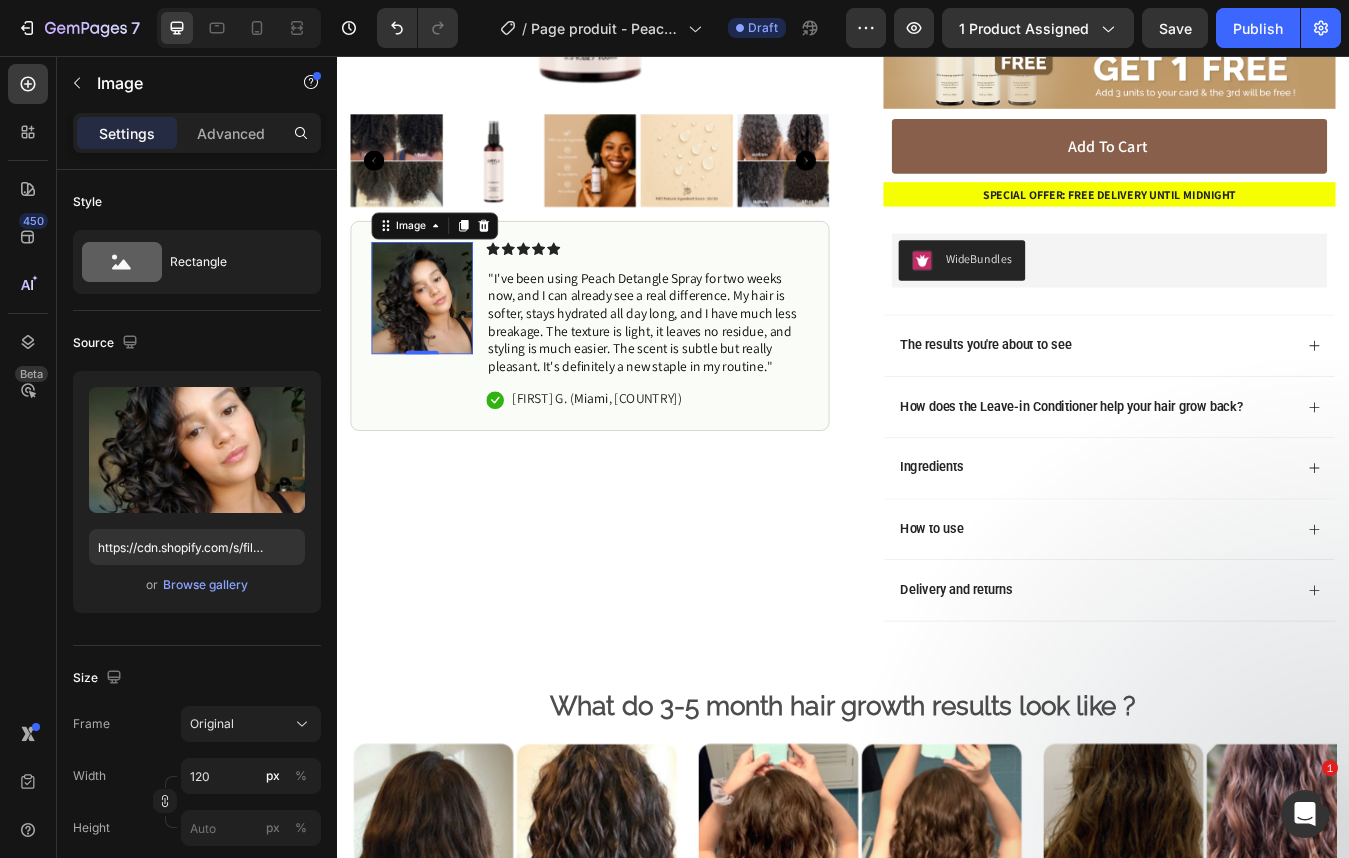 click at bounding box center [438, 342] 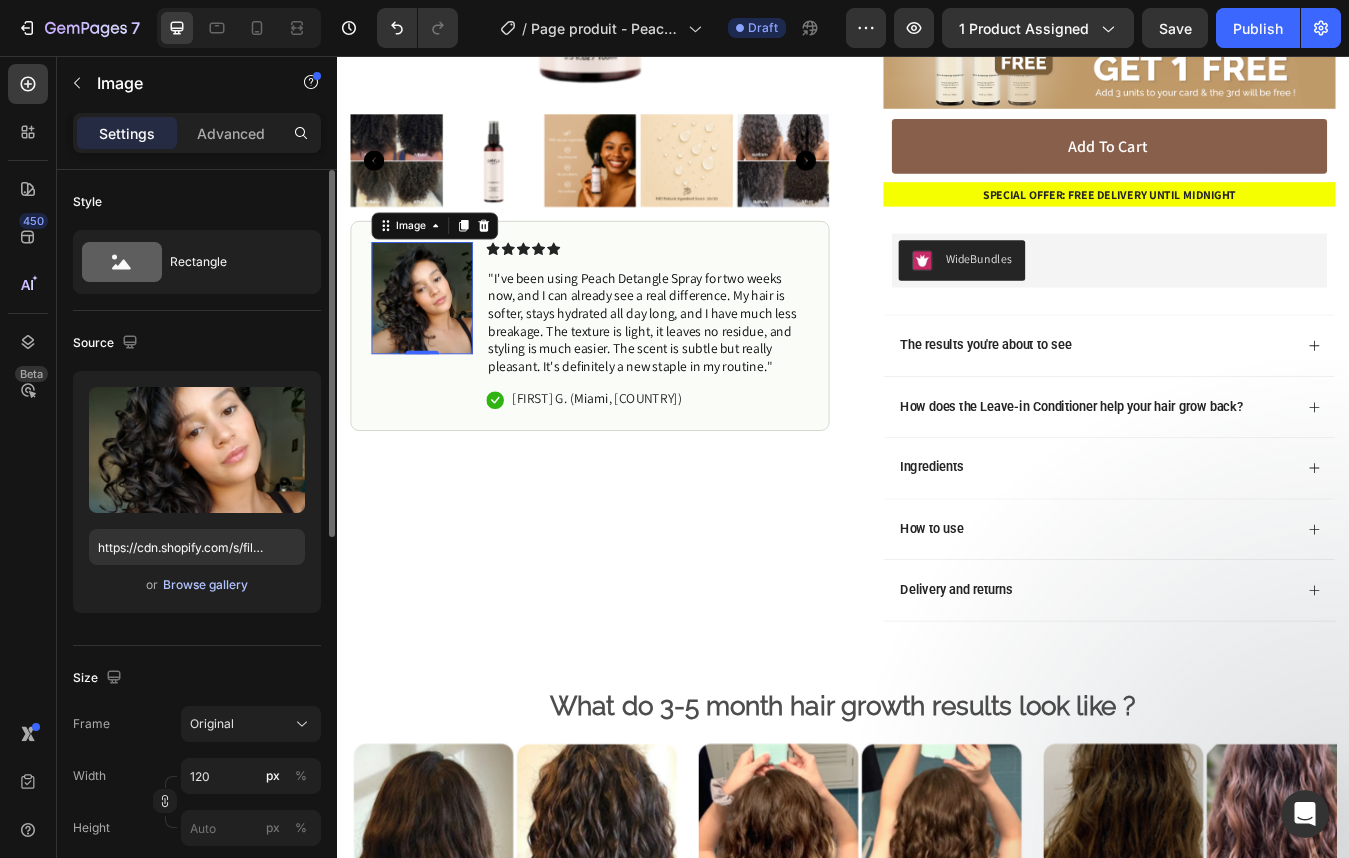 click on "Browse gallery" at bounding box center [205, 585] 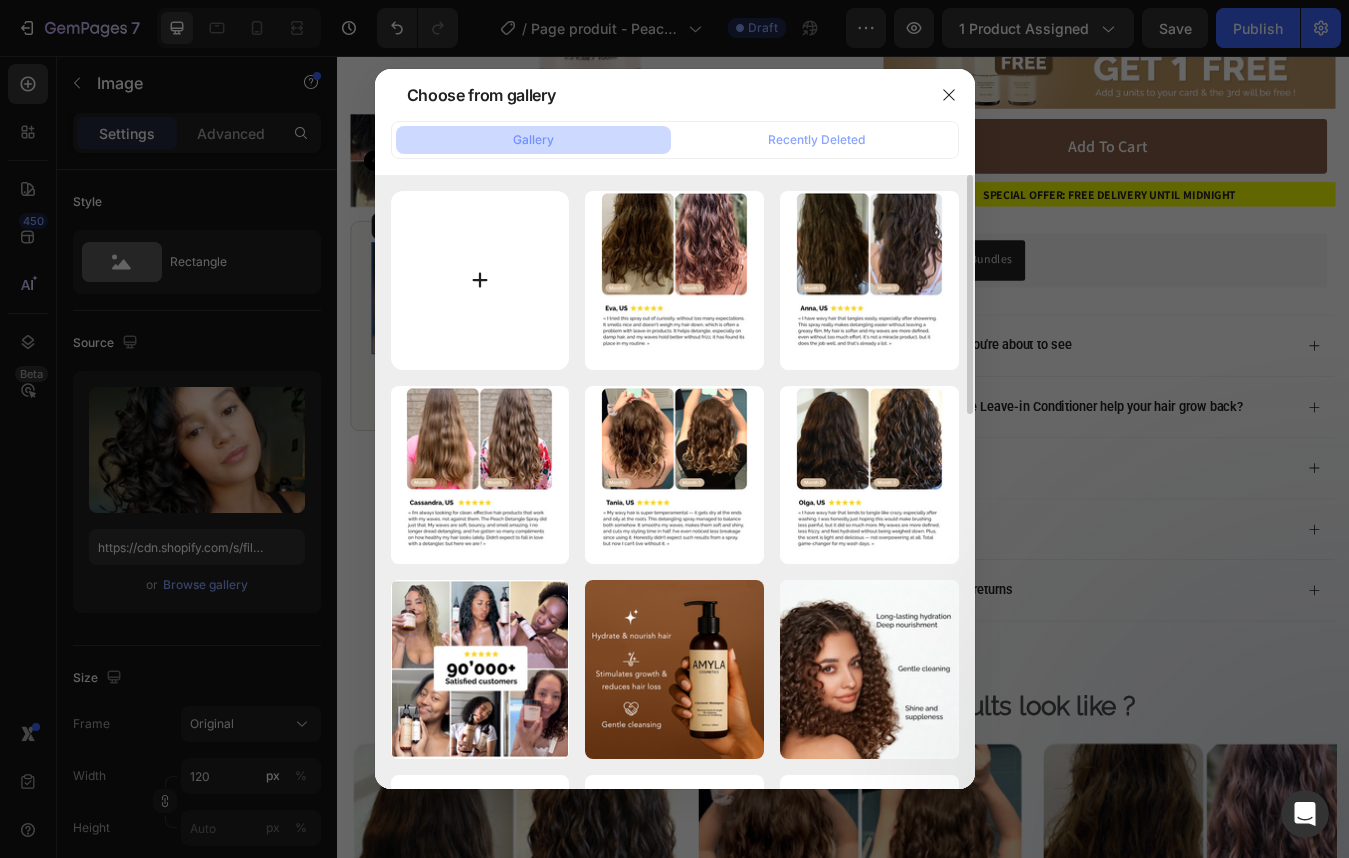 click at bounding box center (480, 280) 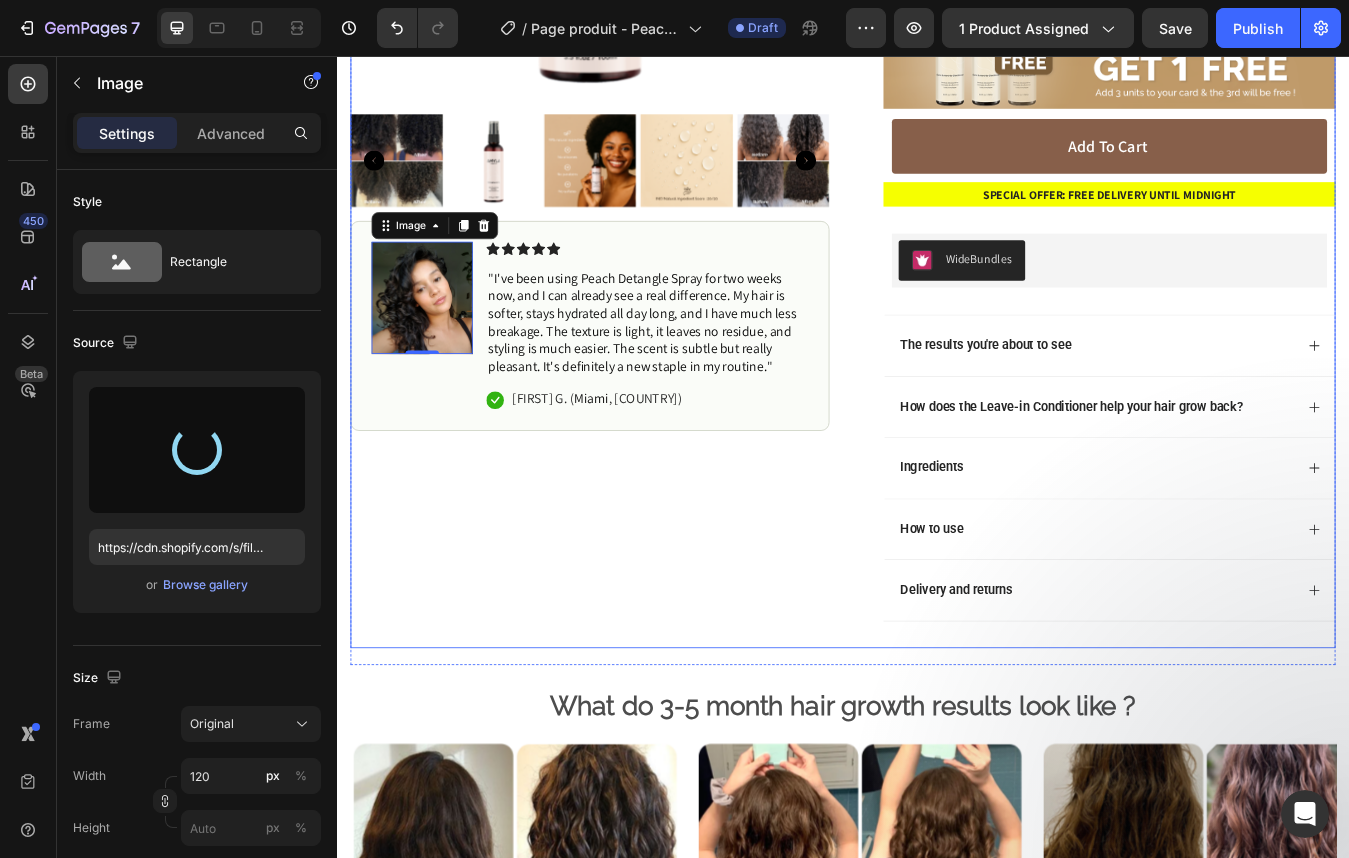 type on "https://cdn.shopify.com/s/files/1/0332/8154/0236/files/gempages_501918338859926558-0a7c0af6-1bdc-4816-bc98-64b6ccd77847.png" 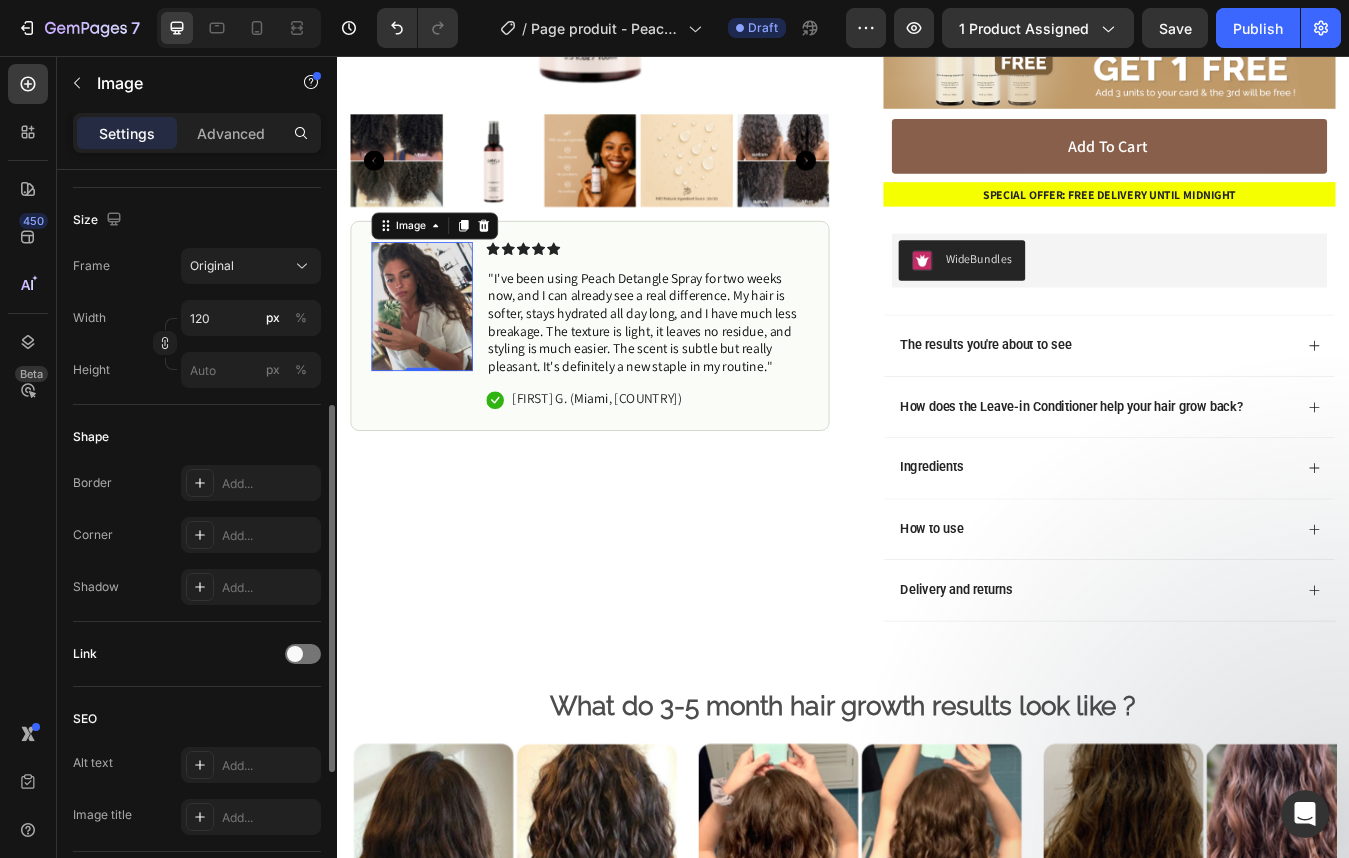 scroll, scrollTop: 456, scrollLeft: 0, axis: vertical 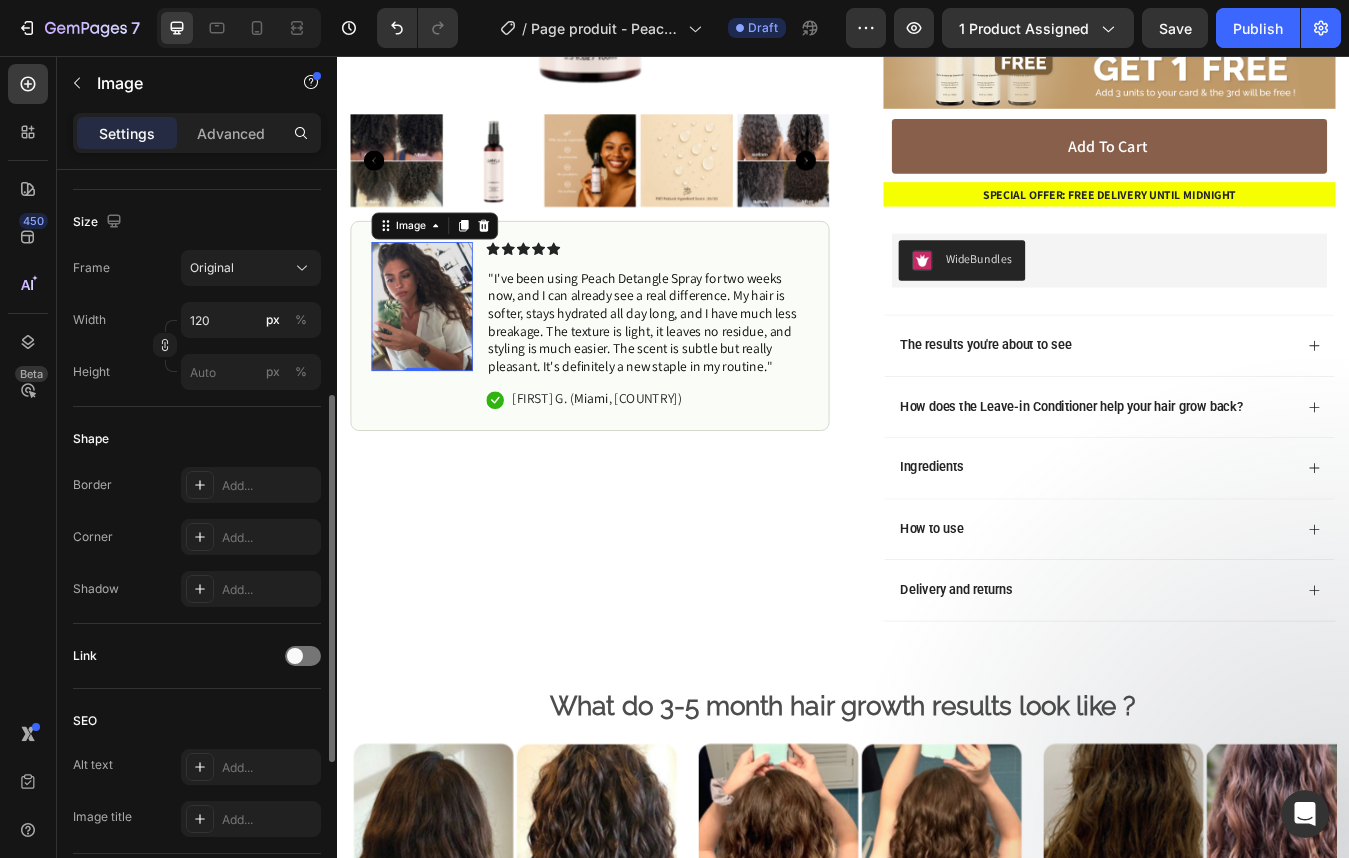 click at bounding box center [438, 353] 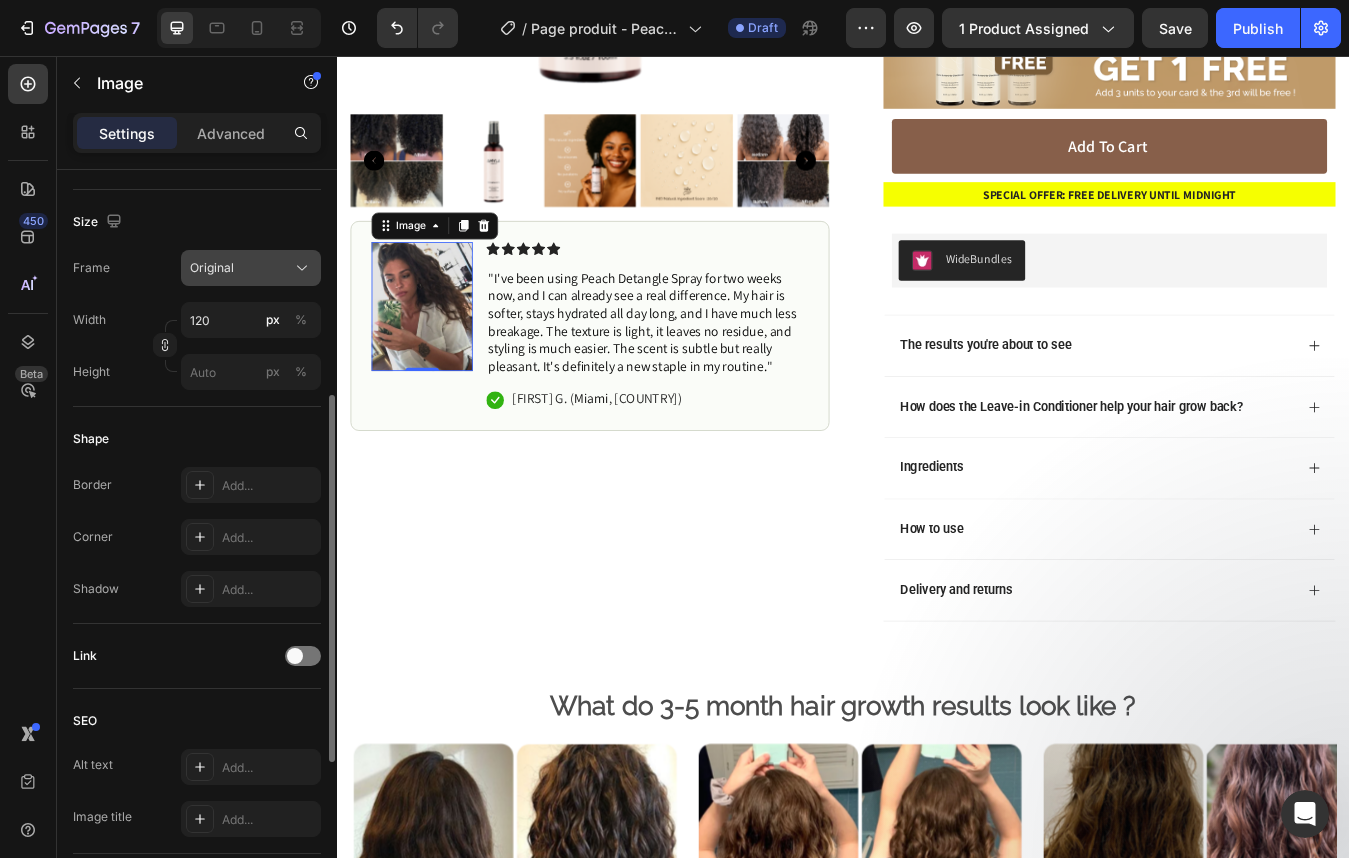 click on "Original" at bounding box center [251, 268] 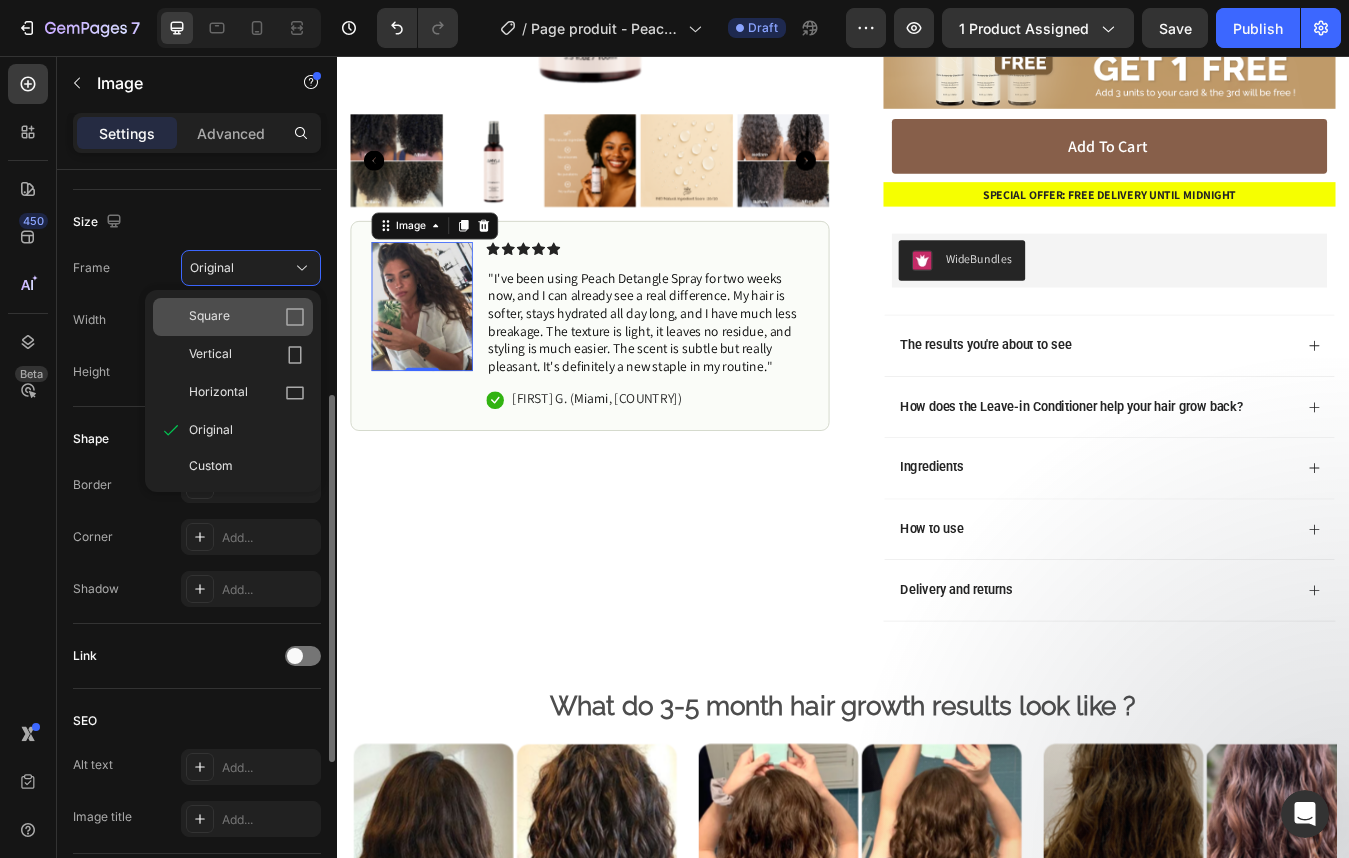 click on "Square" 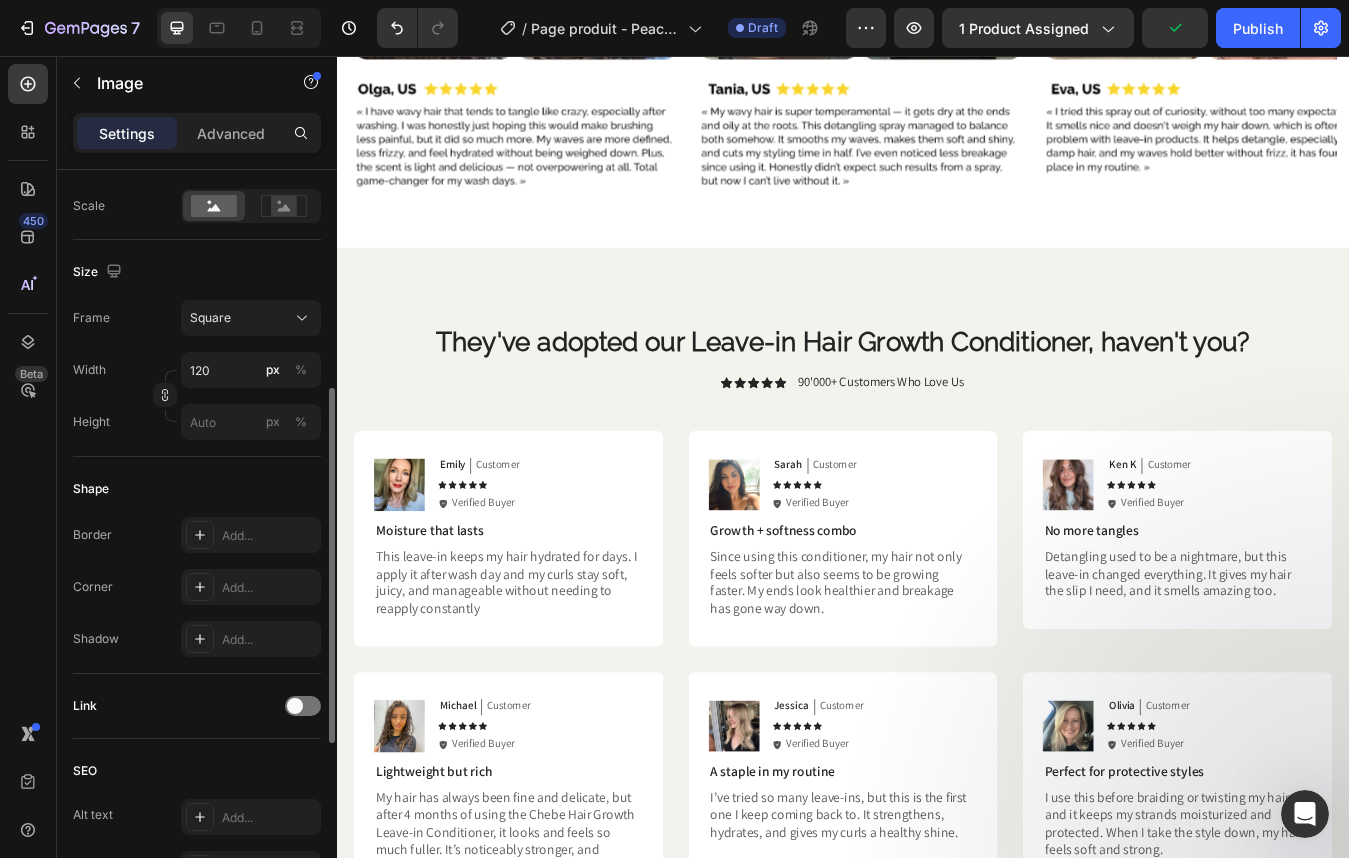 scroll, scrollTop: 1666, scrollLeft: 0, axis: vertical 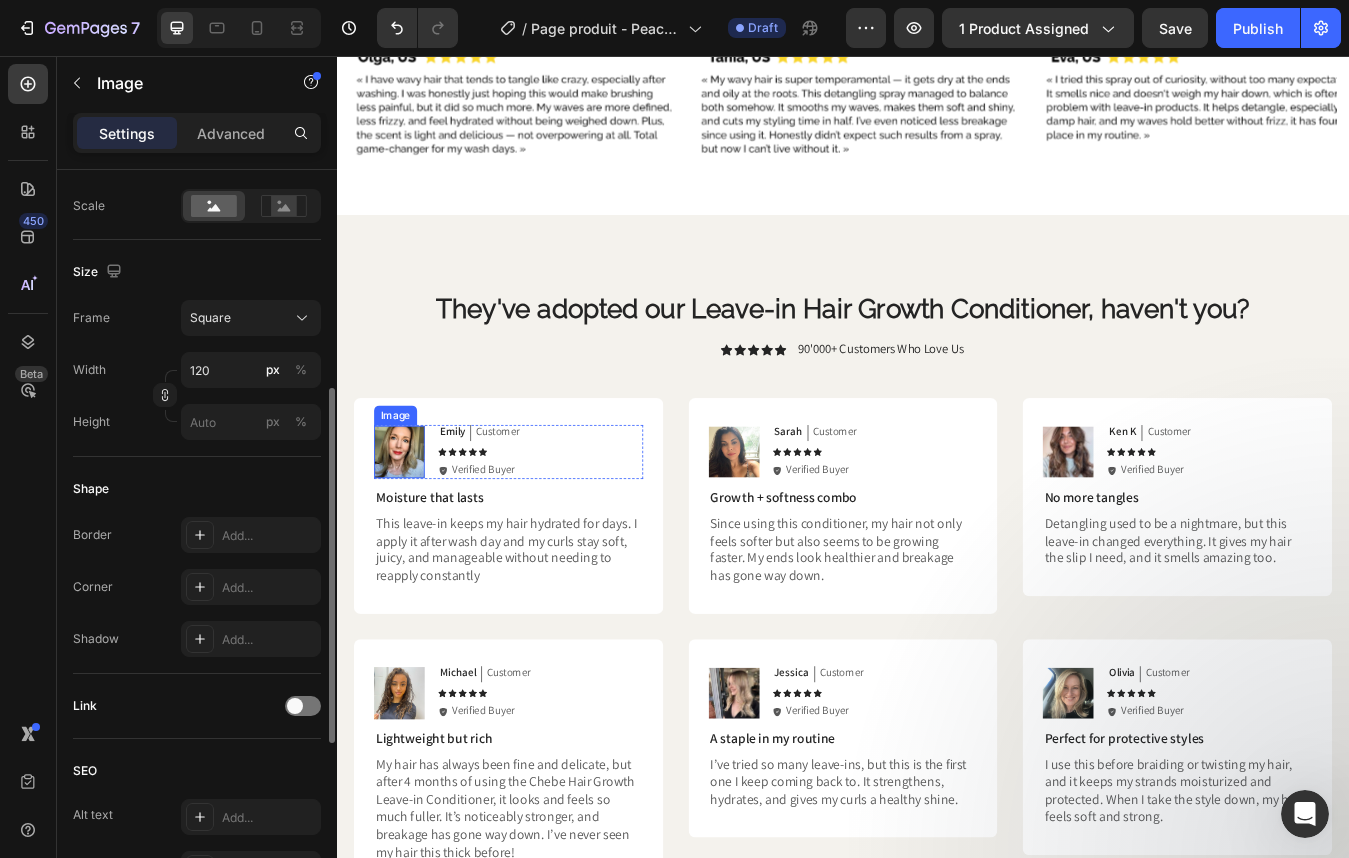 click at bounding box center (411, 525) 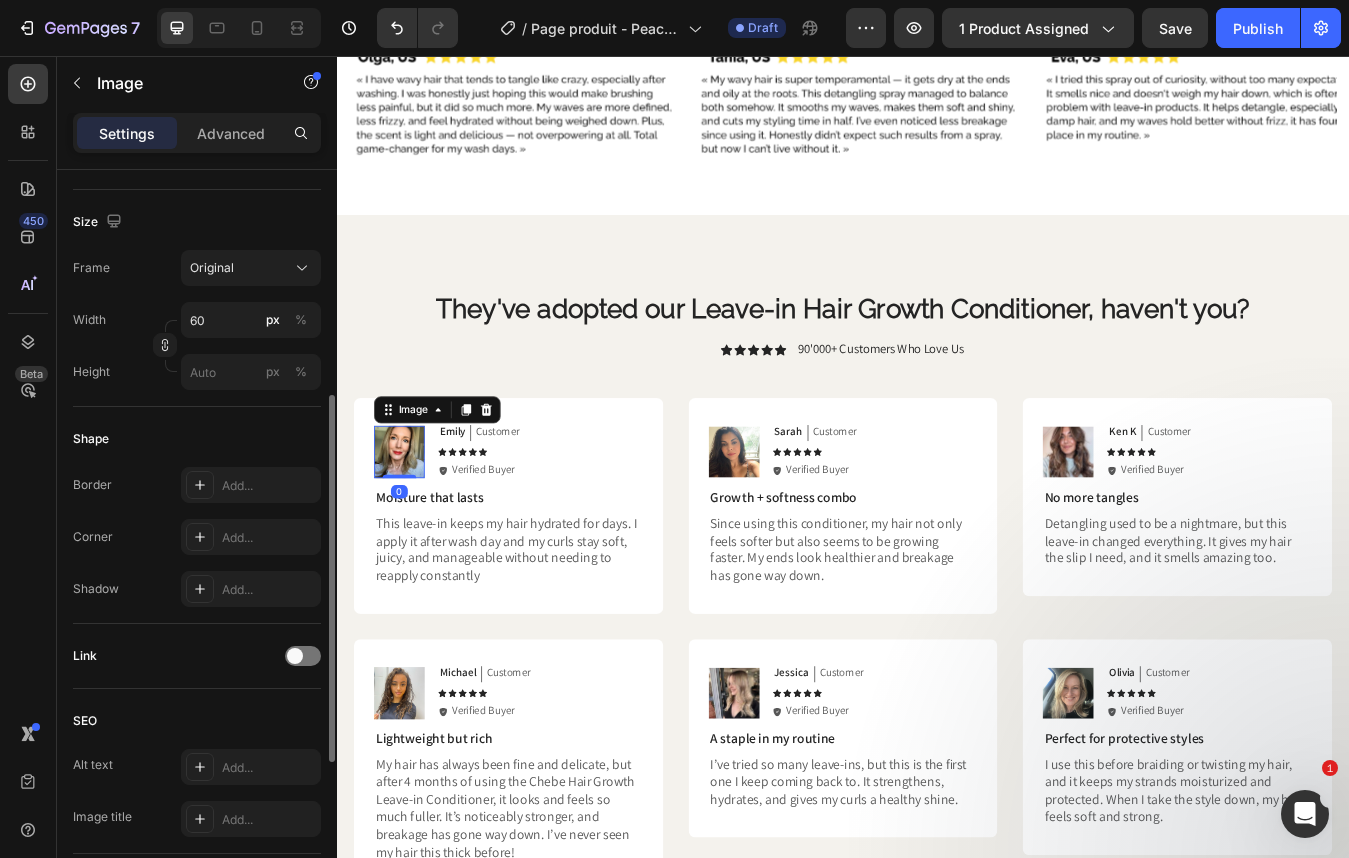 click at bounding box center (411, 525) 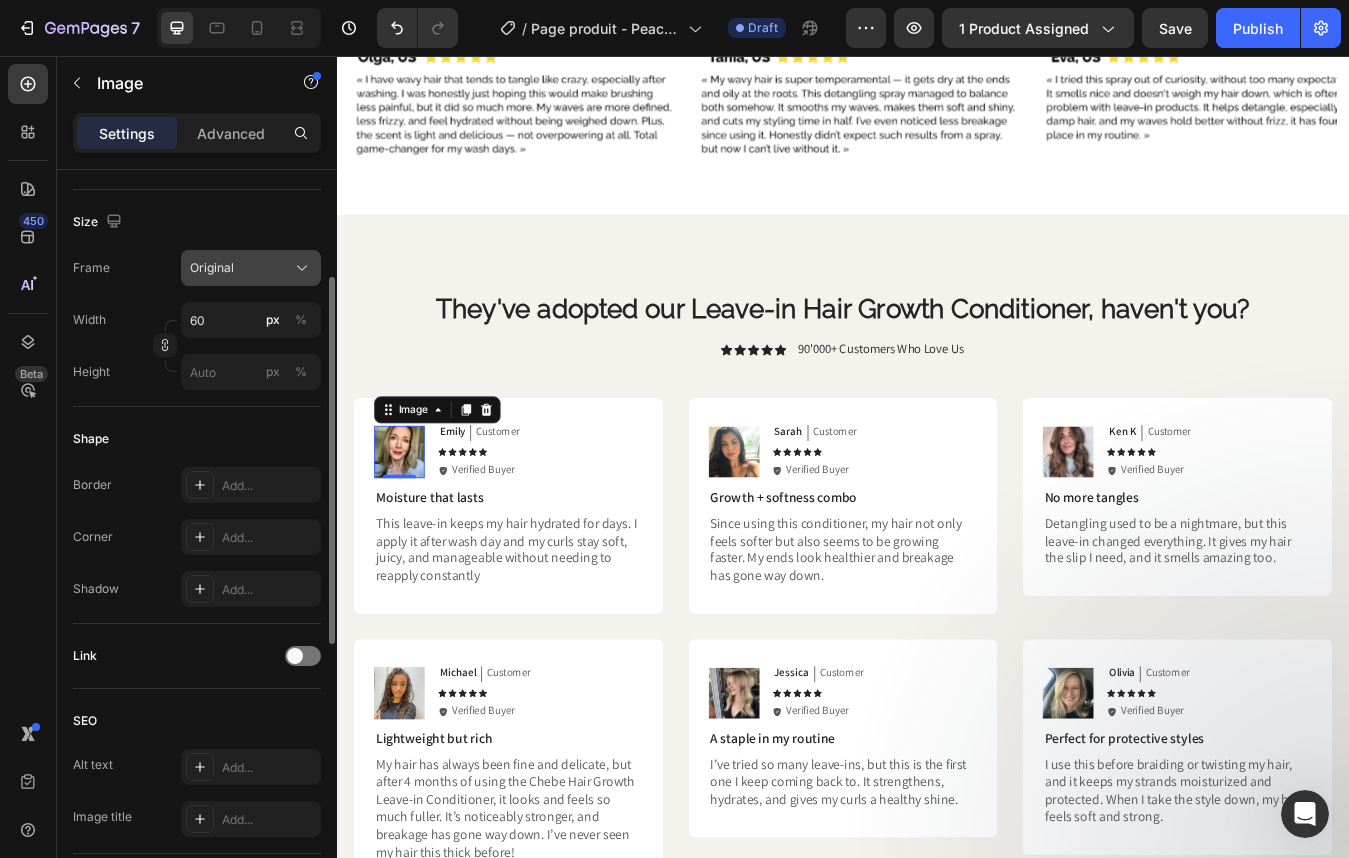 scroll, scrollTop: 0, scrollLeft: 0, axis: both 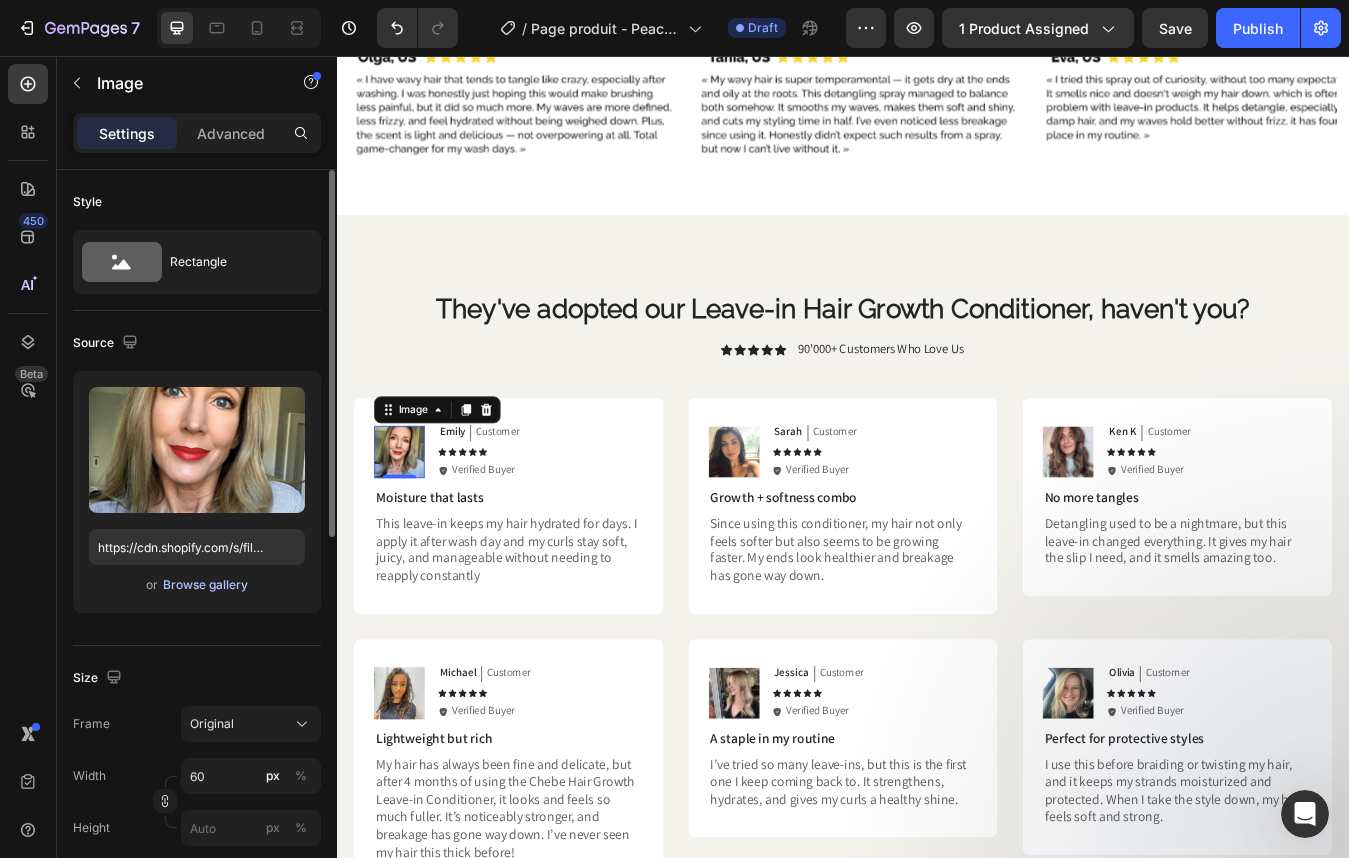 click on "Browse gallery" at bounding box center (205, 585) 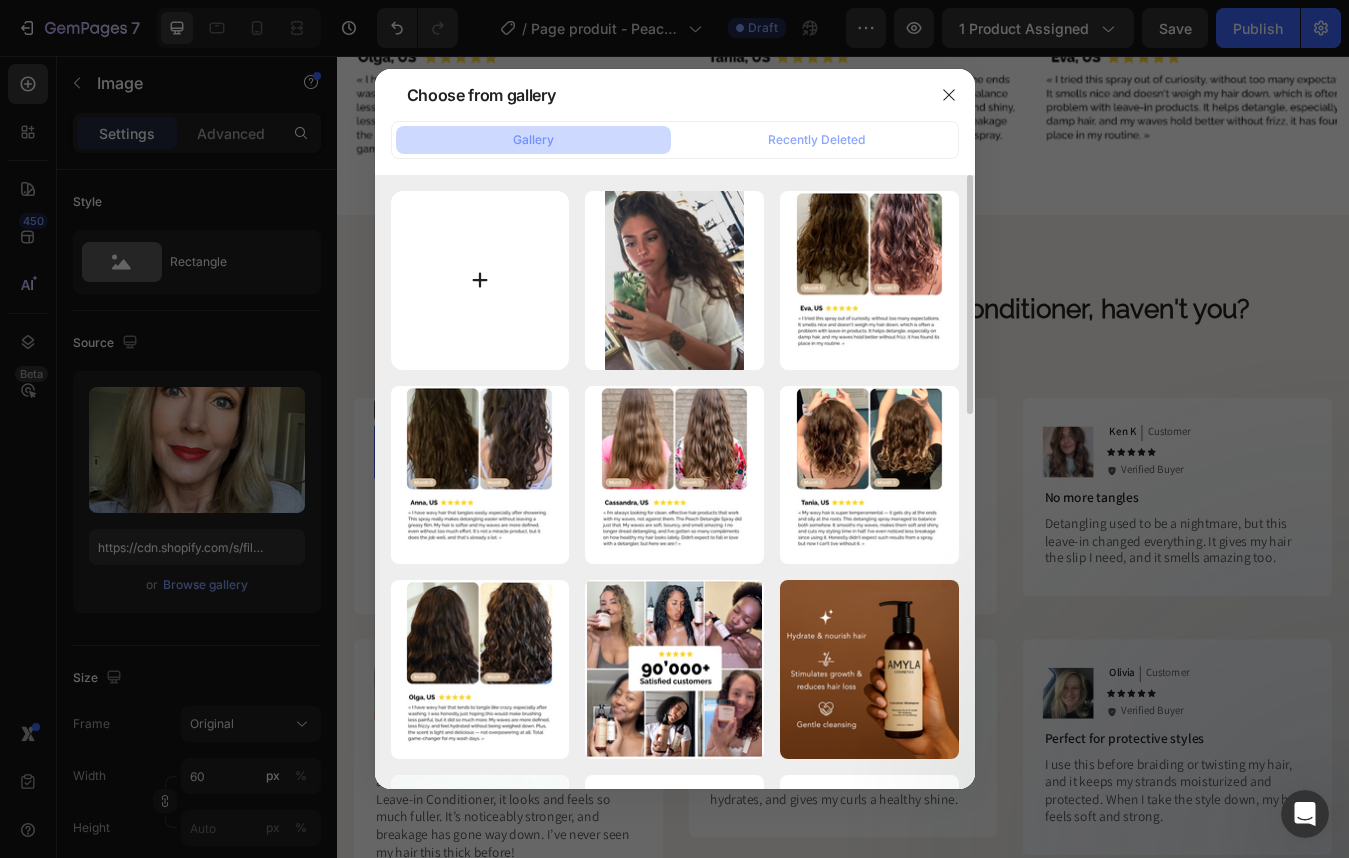 click at bounding box center (480, 280) 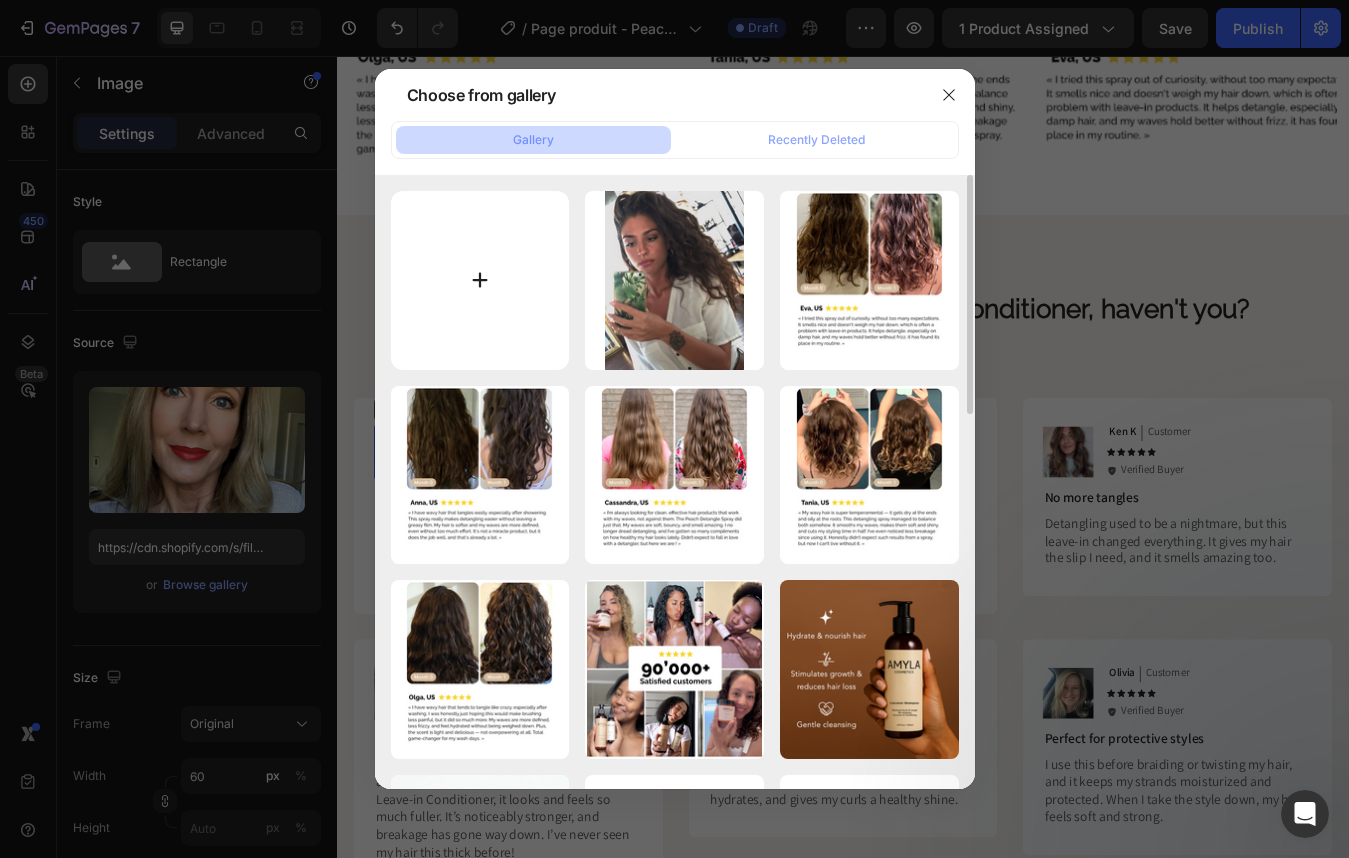 type on "C:\fakepath\Capture d’écran 2025-08-04 à 14.12.00.png" 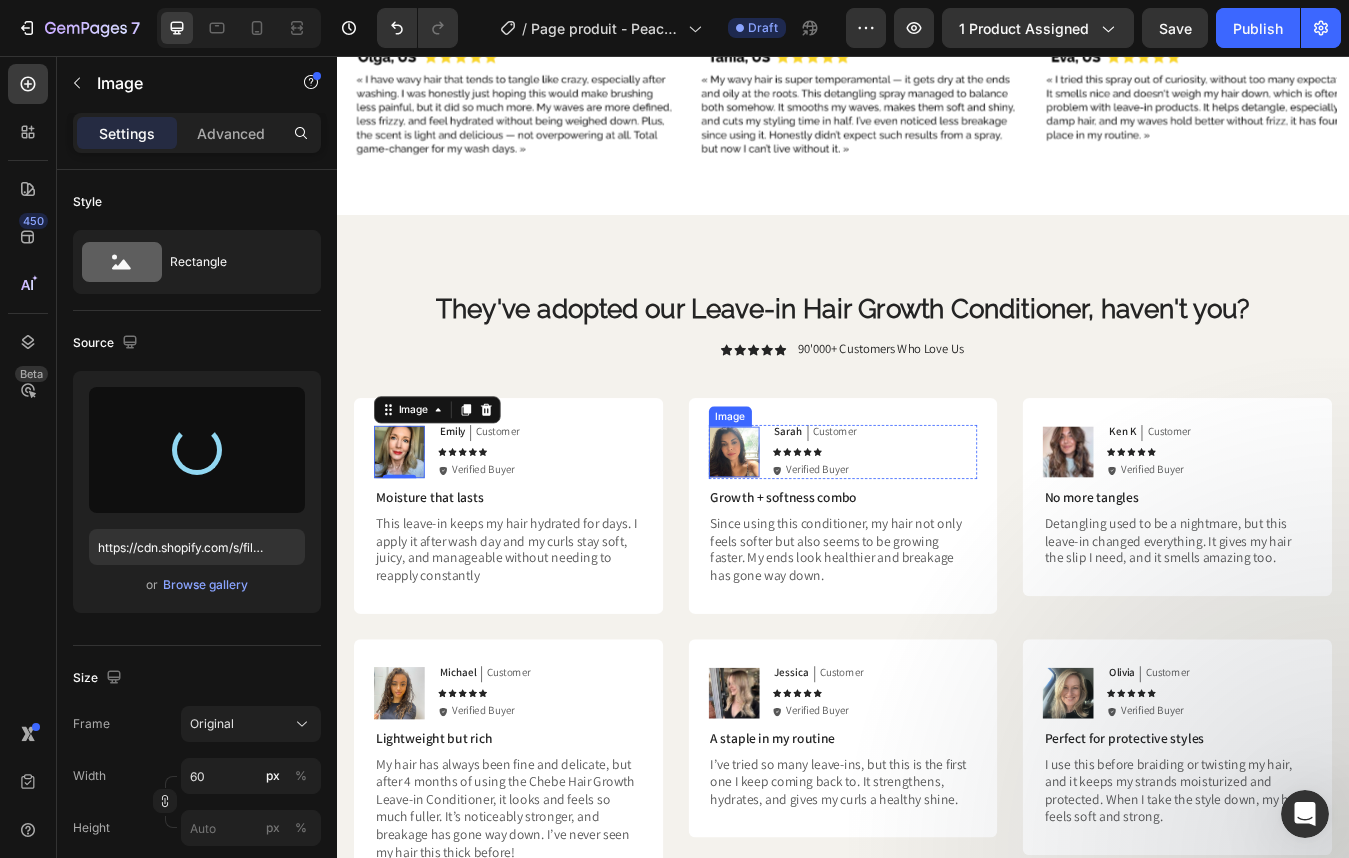 type on "https://cdn.shopify.com/s/files/1/0332/8154/0236/files/gempages_501918338859926558-db95c0d8-27d8-4a4f-a8df-6c8f9debb184.png" 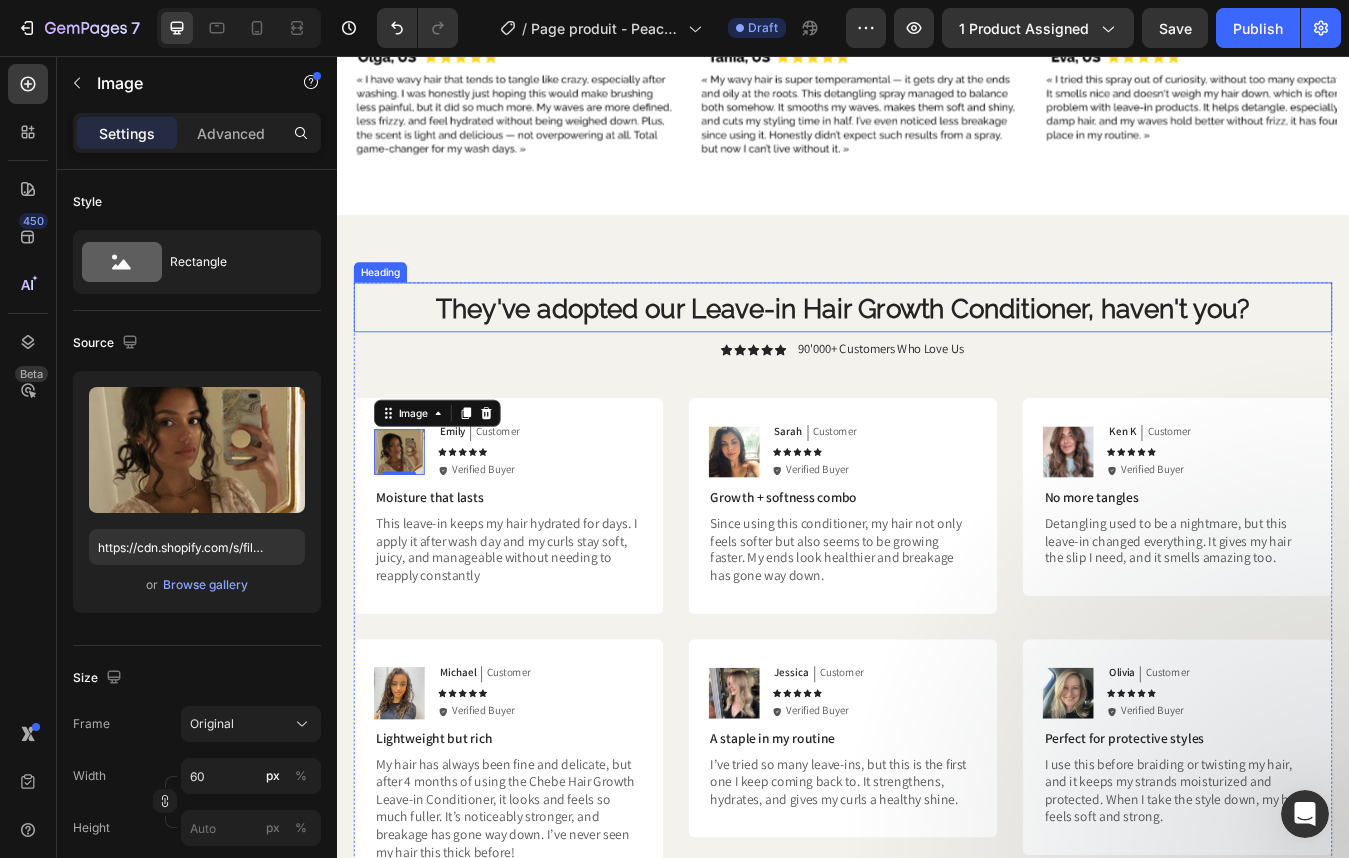 click on "They've adopted our Leave-in Hair Growth Conditioner, haven't you?" at bounding box center (937, 355) 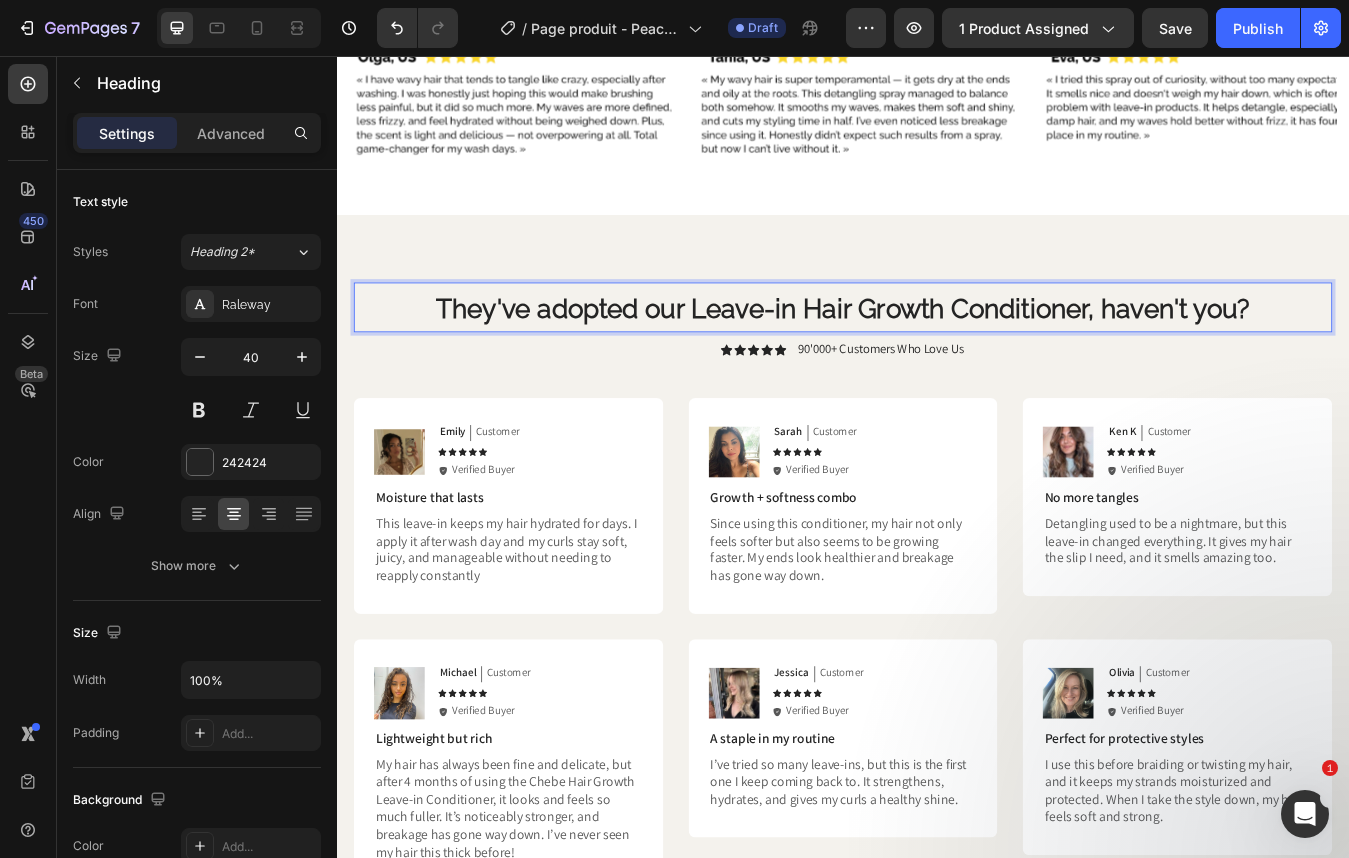 click on "They've adopted our Leave-in Hair Growth Conditioner, haven't you?" at bounding box center [937, 355] 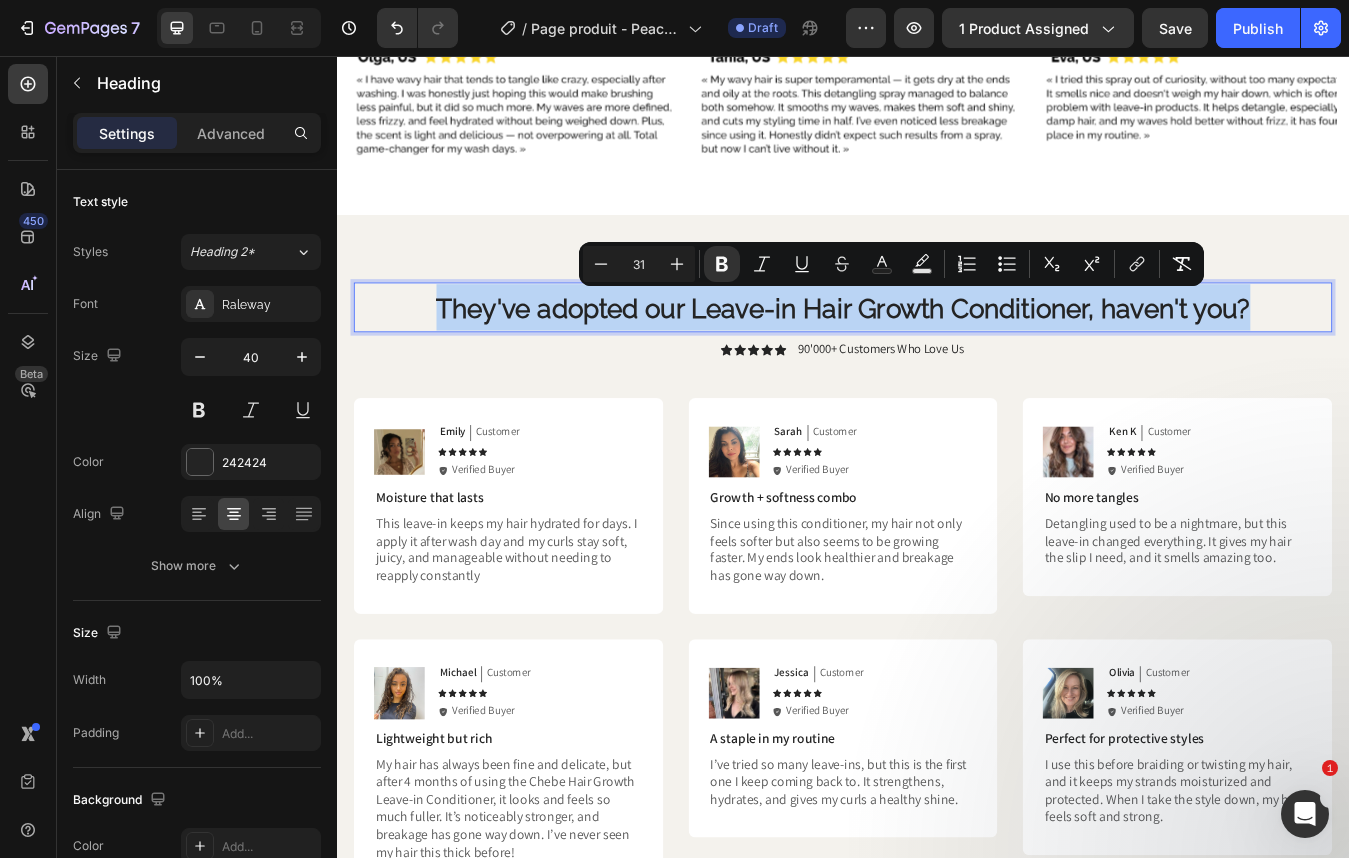 click on "They've adopted our Leave-in Hair Growth Conditioner, haven't you?" at bounding box center [937, 355] 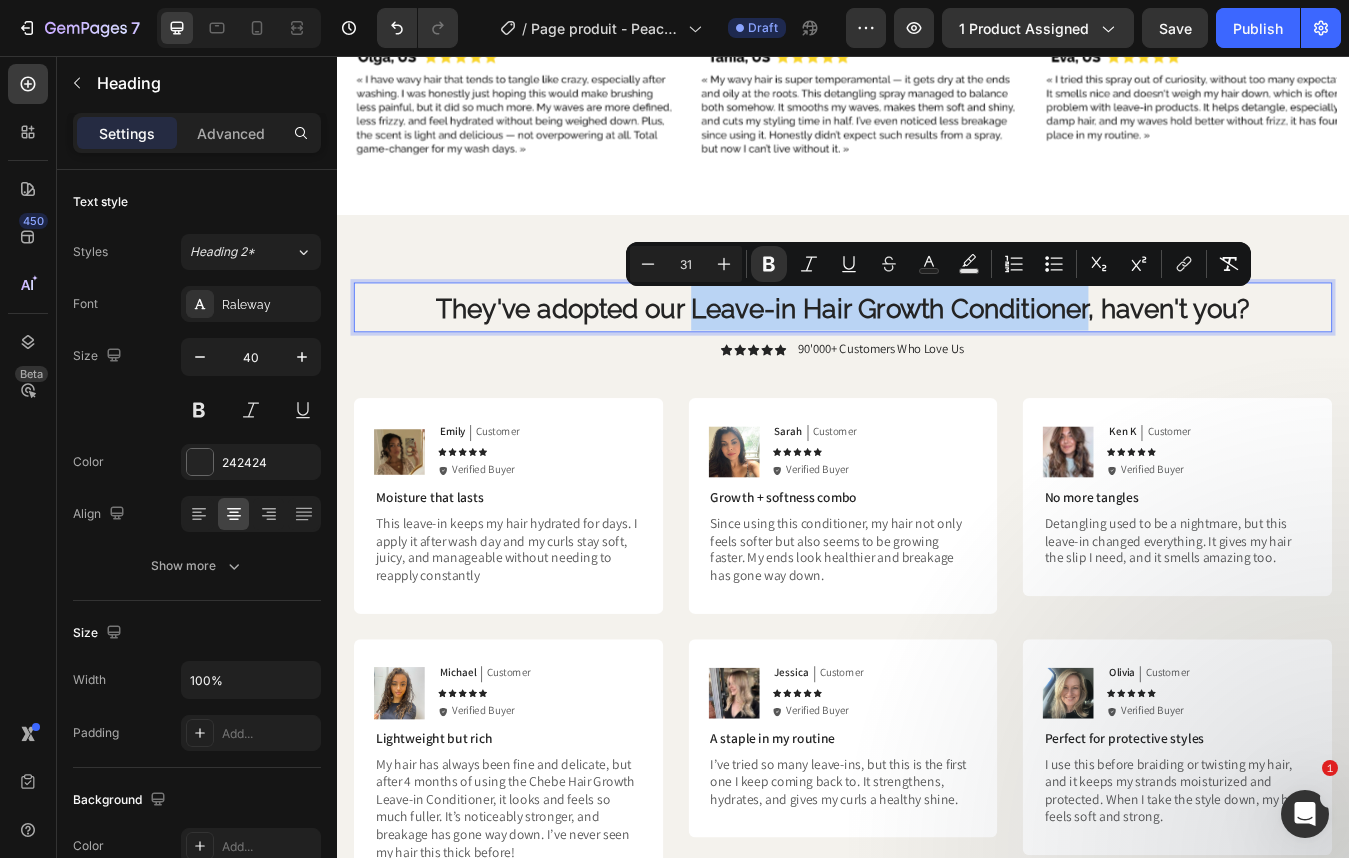 drag, startPoint x: 760, startPoint y: 359, endPoint x: 1226, endPoint y: 354, distance: 466.02682 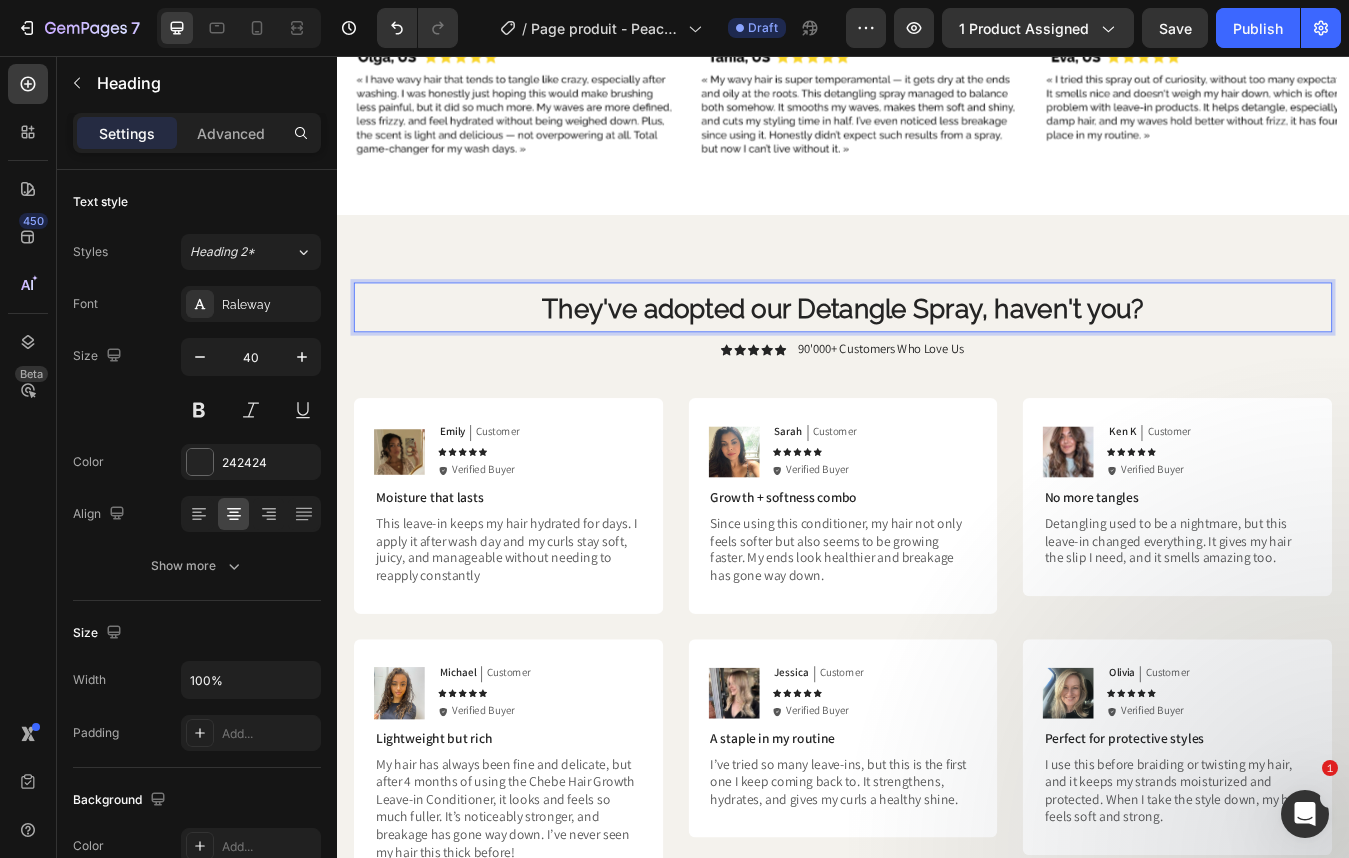 click on "They've adopted our Detangle Spray, haven't you?" at bounding box center (937, 355) 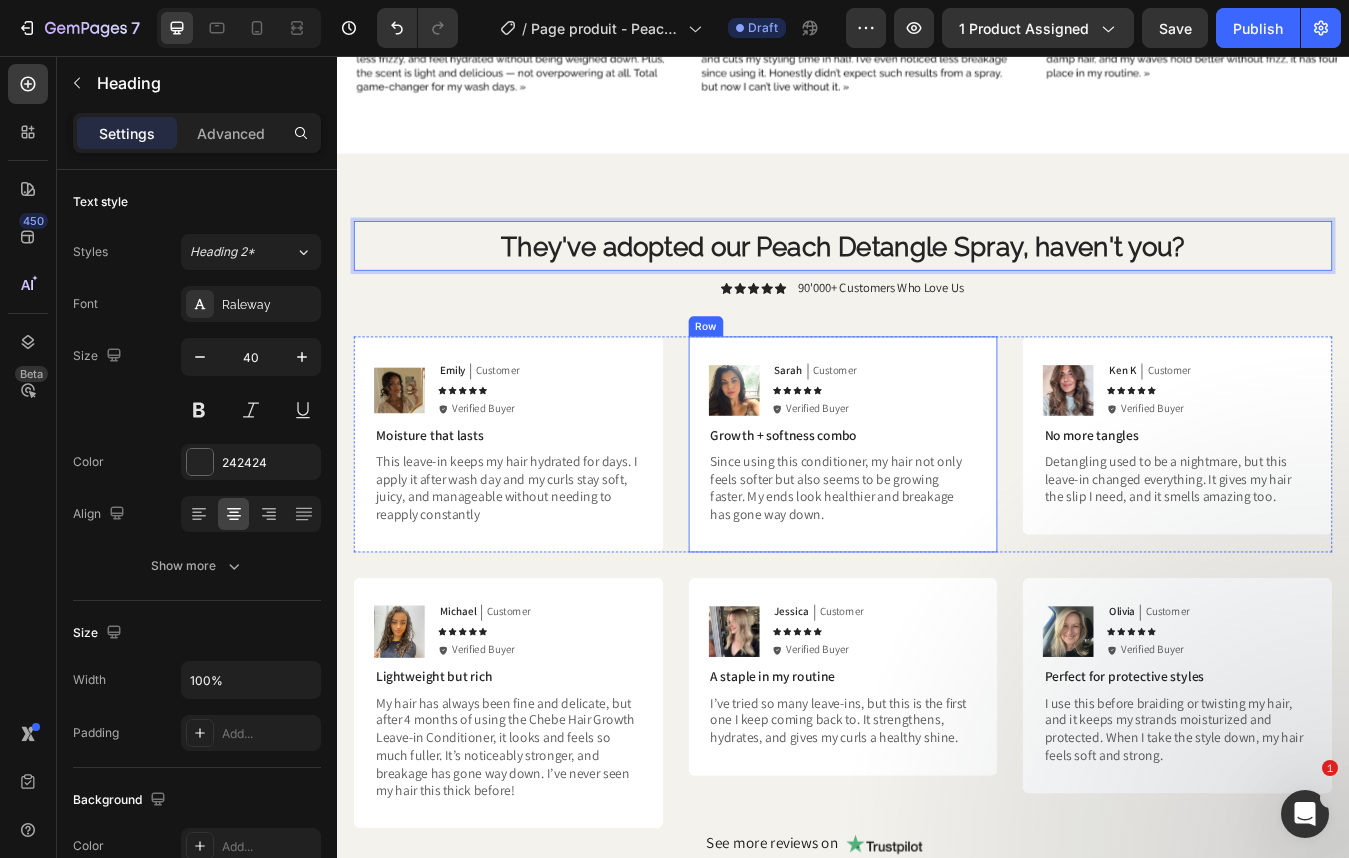 scroll, scrollTop: 1740, scrollLeft: 0, axis: vertical 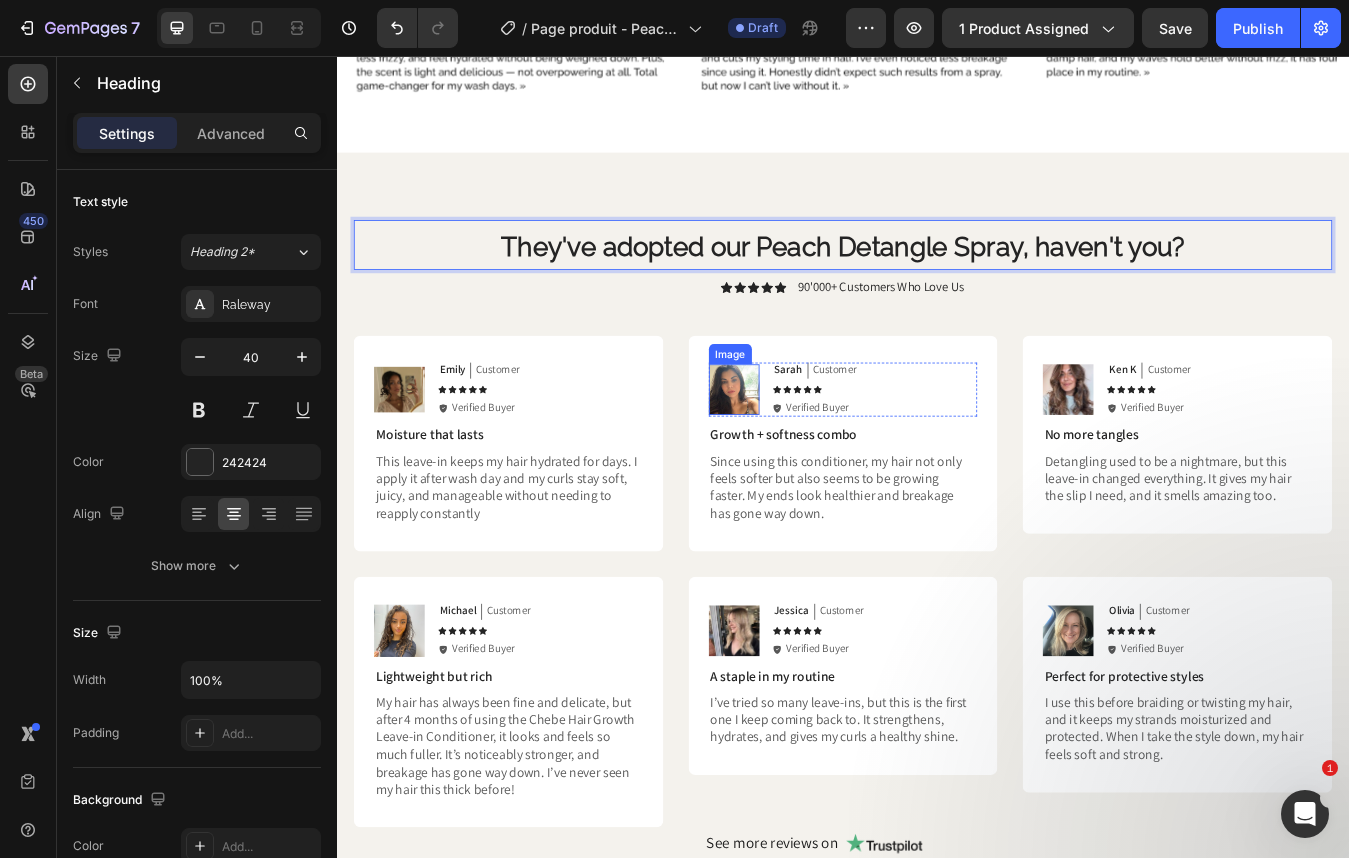 click at bounding box center [808, 451] 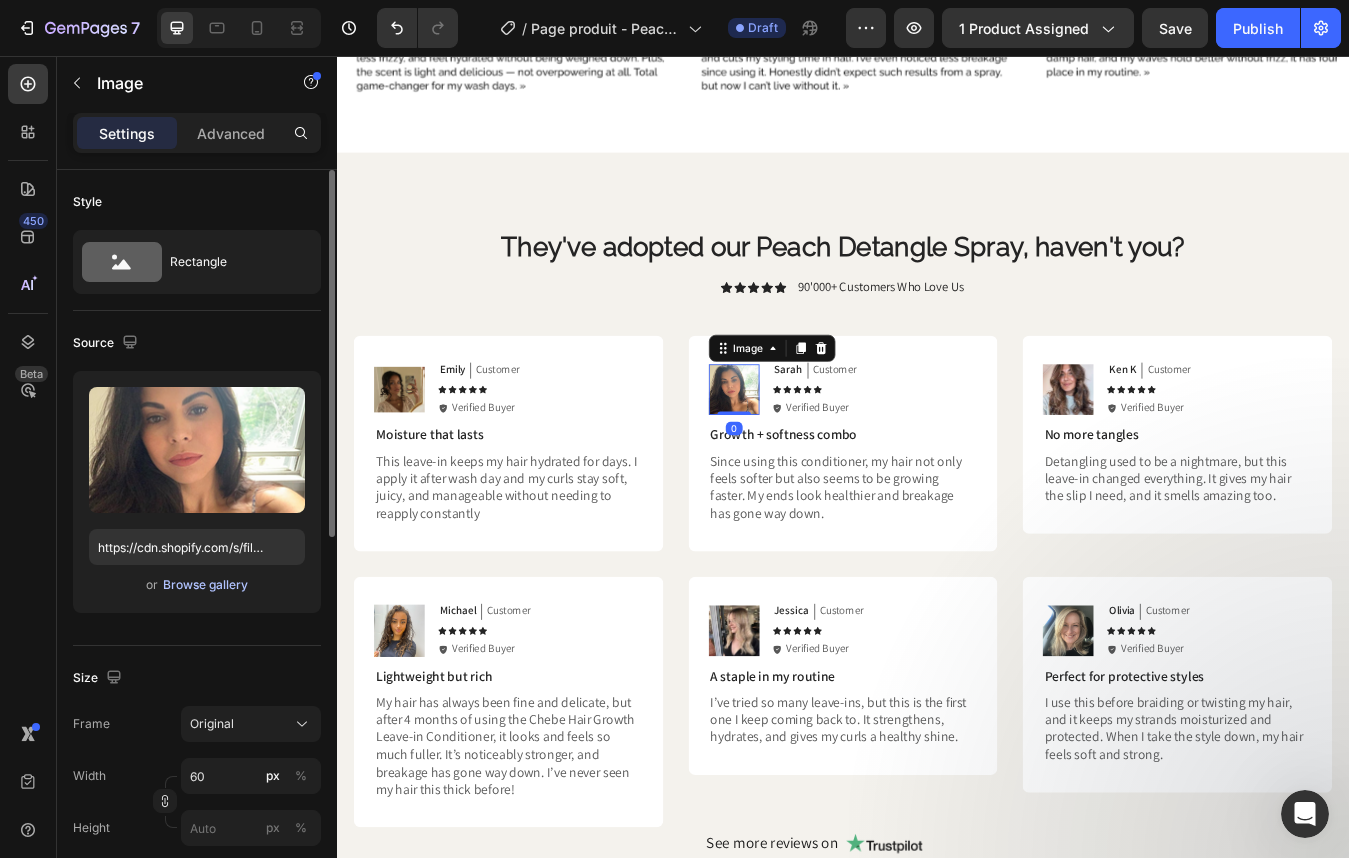 click on "Browse gallery" at bounding box center (205, 585) 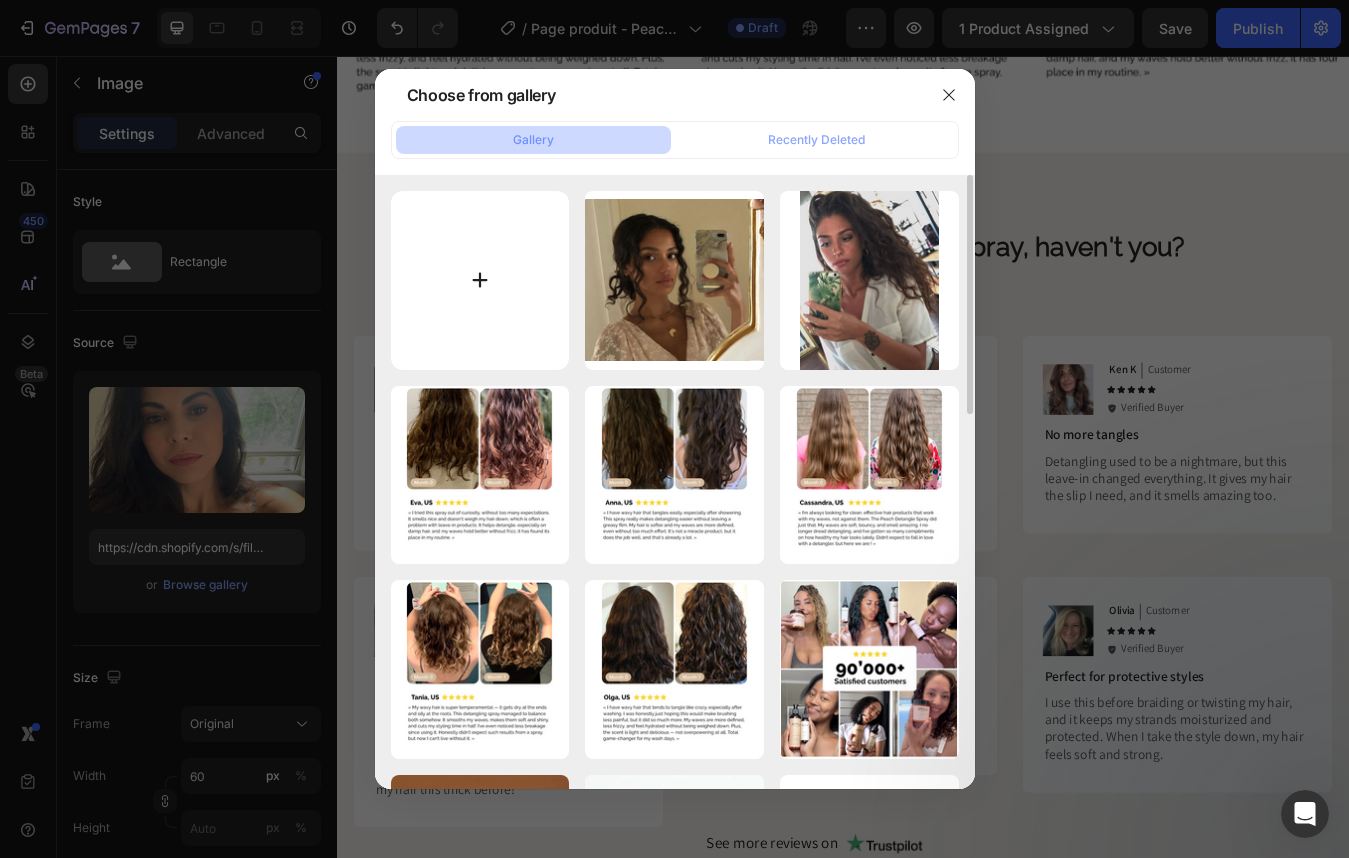 click at bounding box center [480, 280] 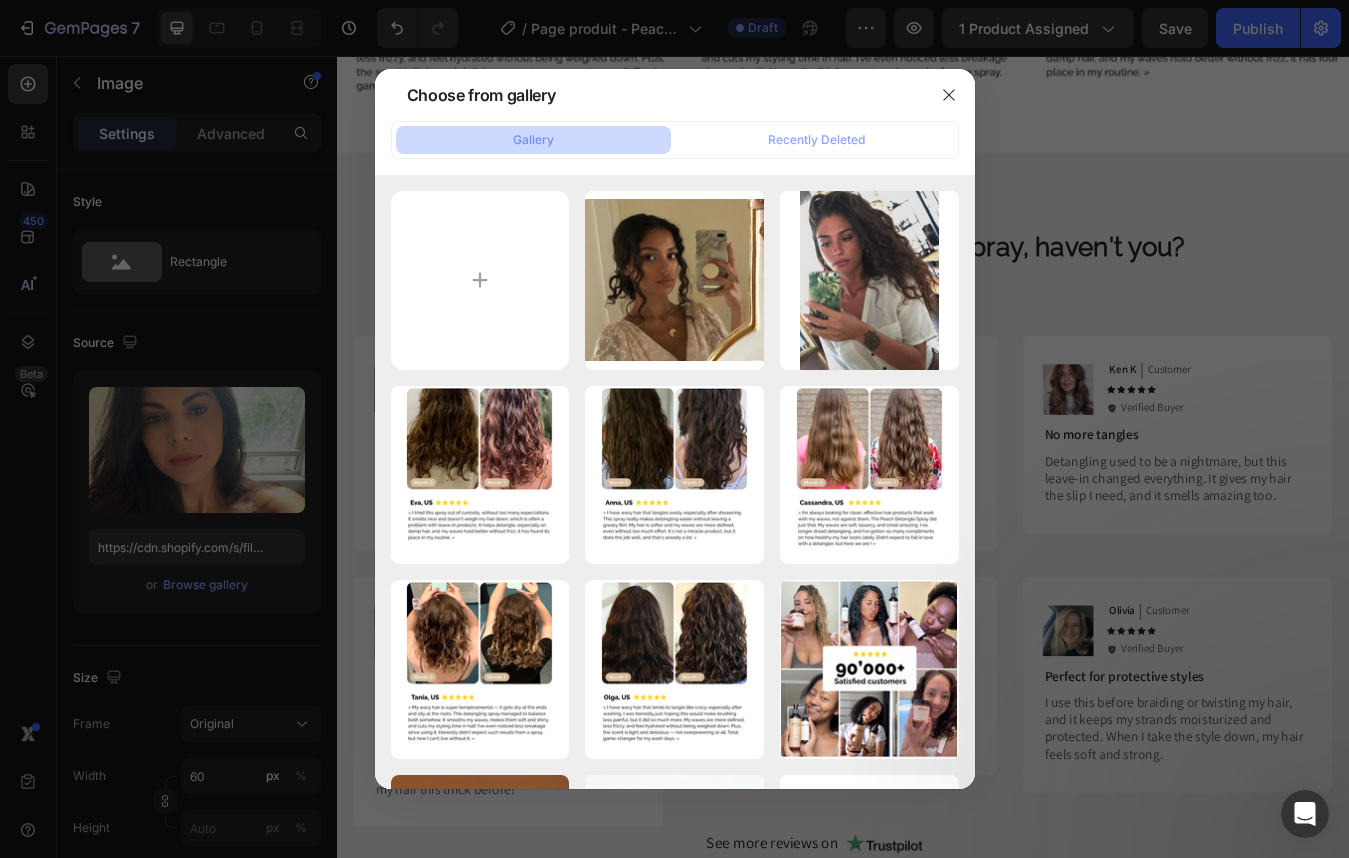 type on "C:\fakepath\Capture d’écran 2025-08-04 à 14.11.43.png" 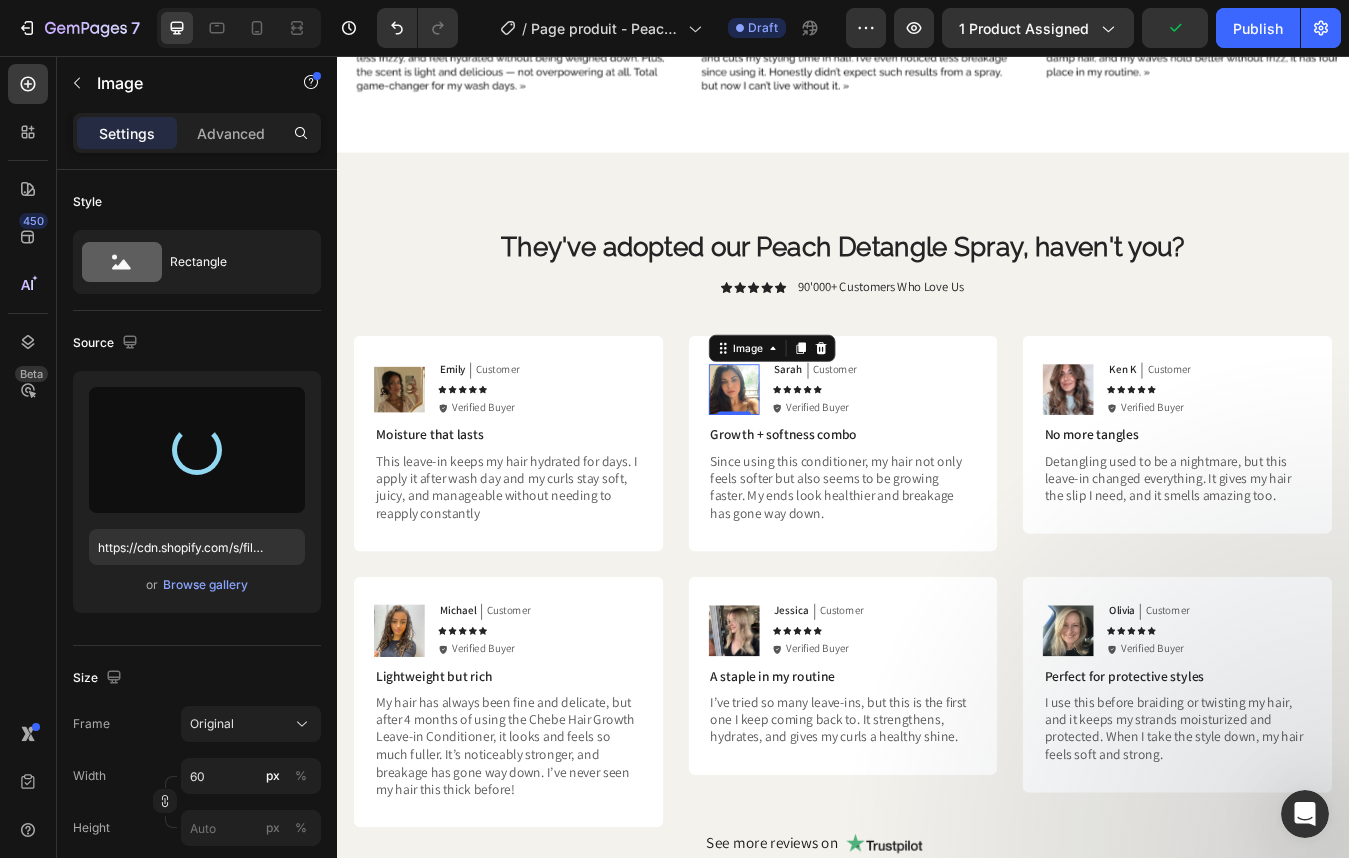 type on "https://cdn.shopify.com/s/files/1/0332/8154/0236/files/gempages_501918338859926558-ec2b1859-7040-4ca3-b1cf-14b4808c87e3.png" 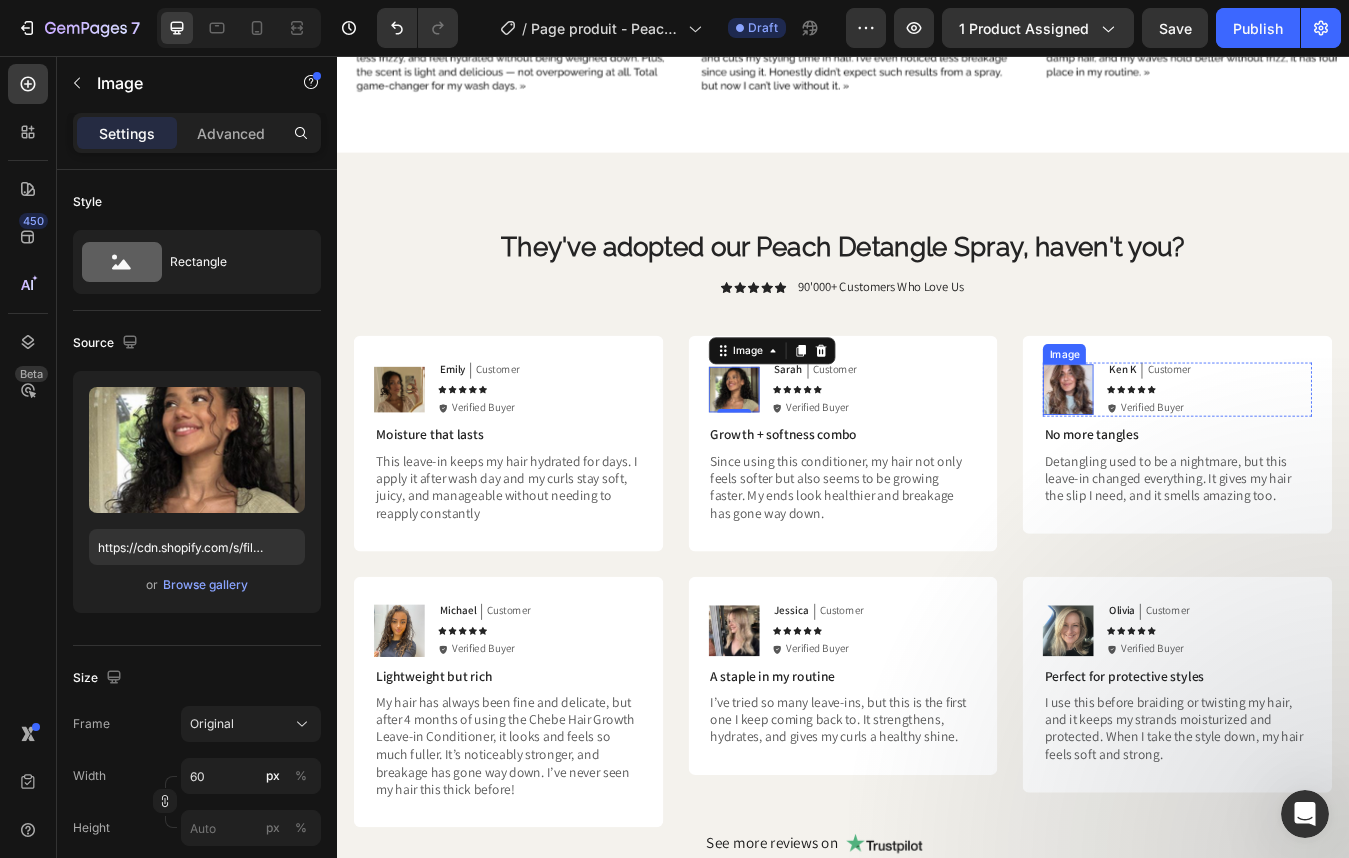 click at bounding box center (1204, 451) 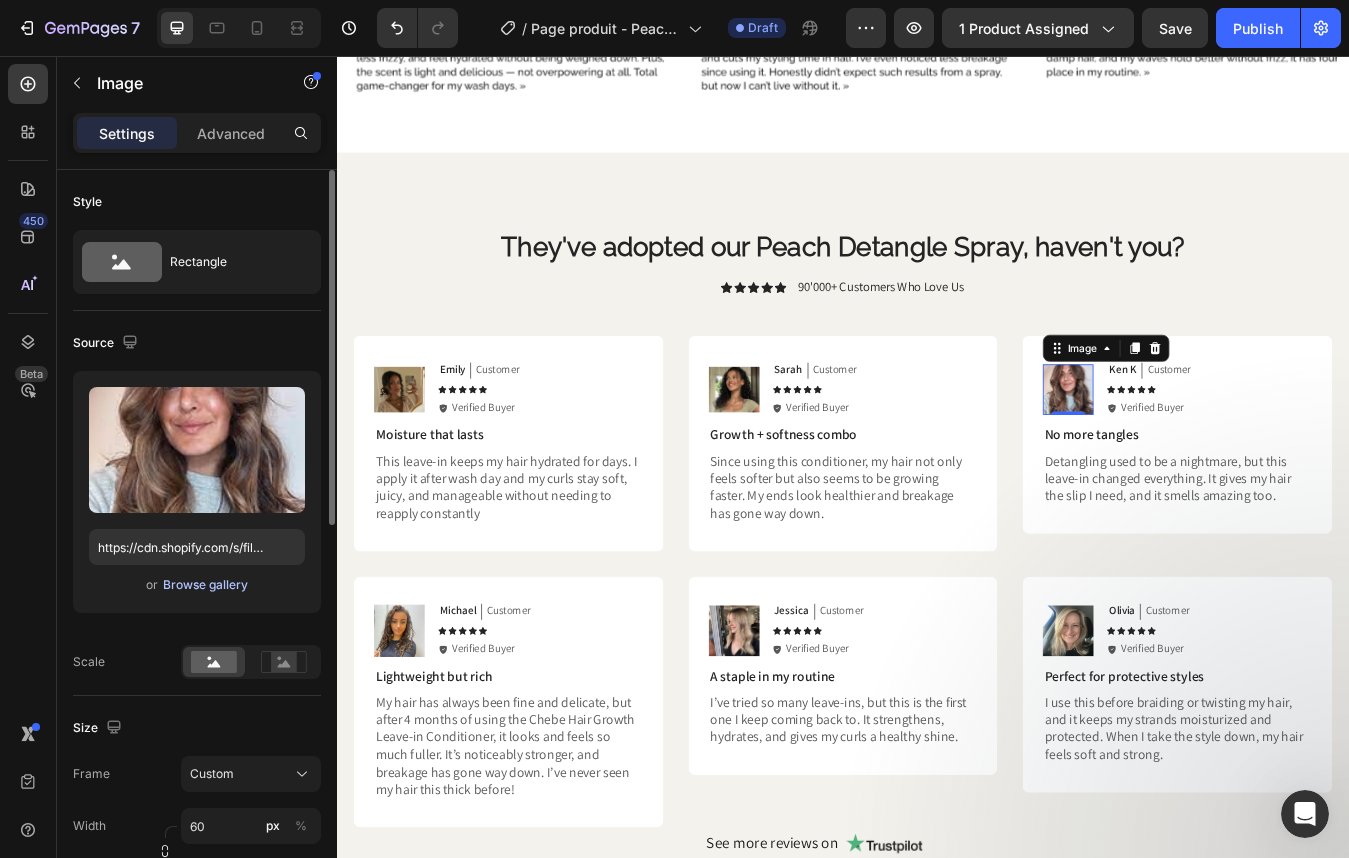 click on "Browse gallery" at bounding box center (205, 585) 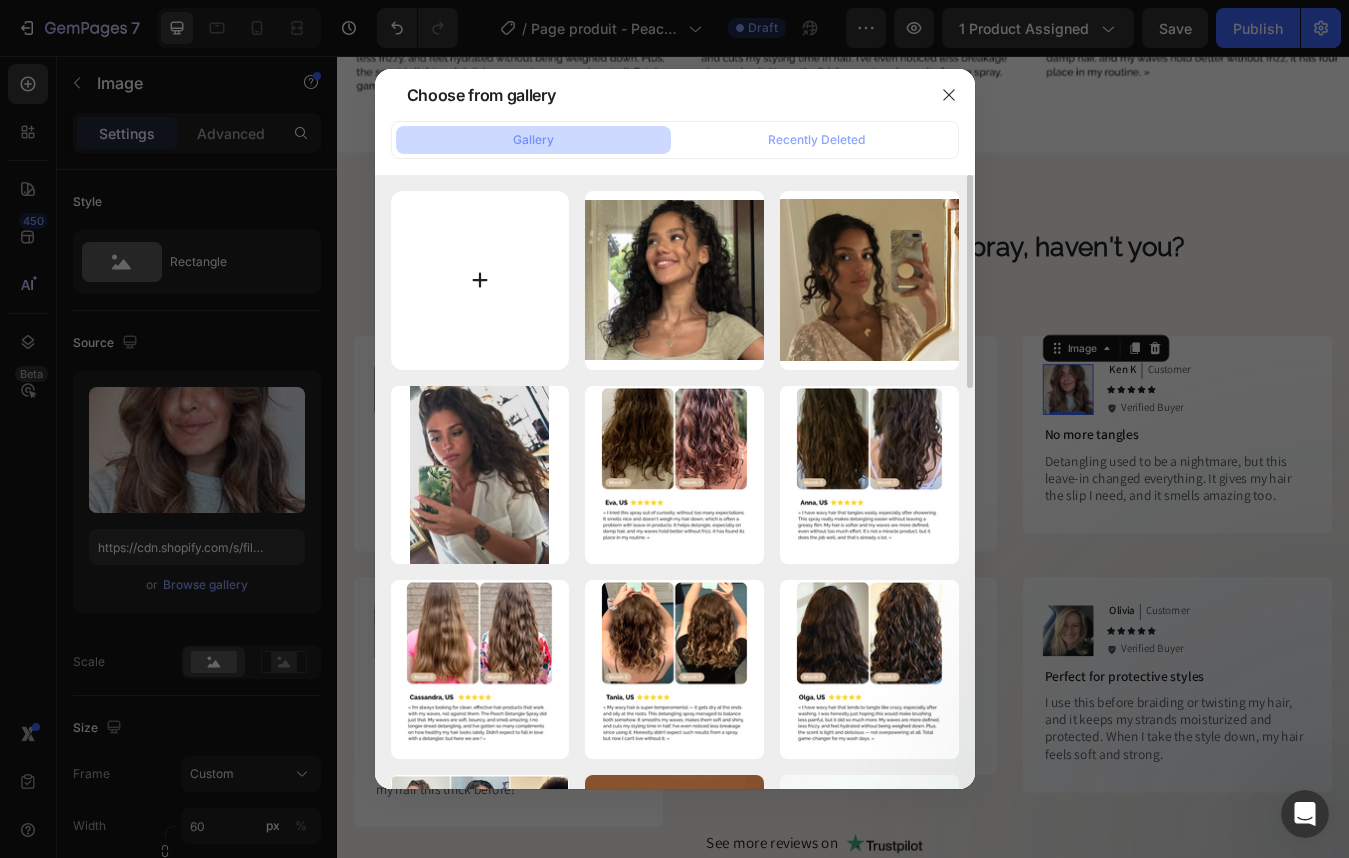 click at bounding box center [480, 280] 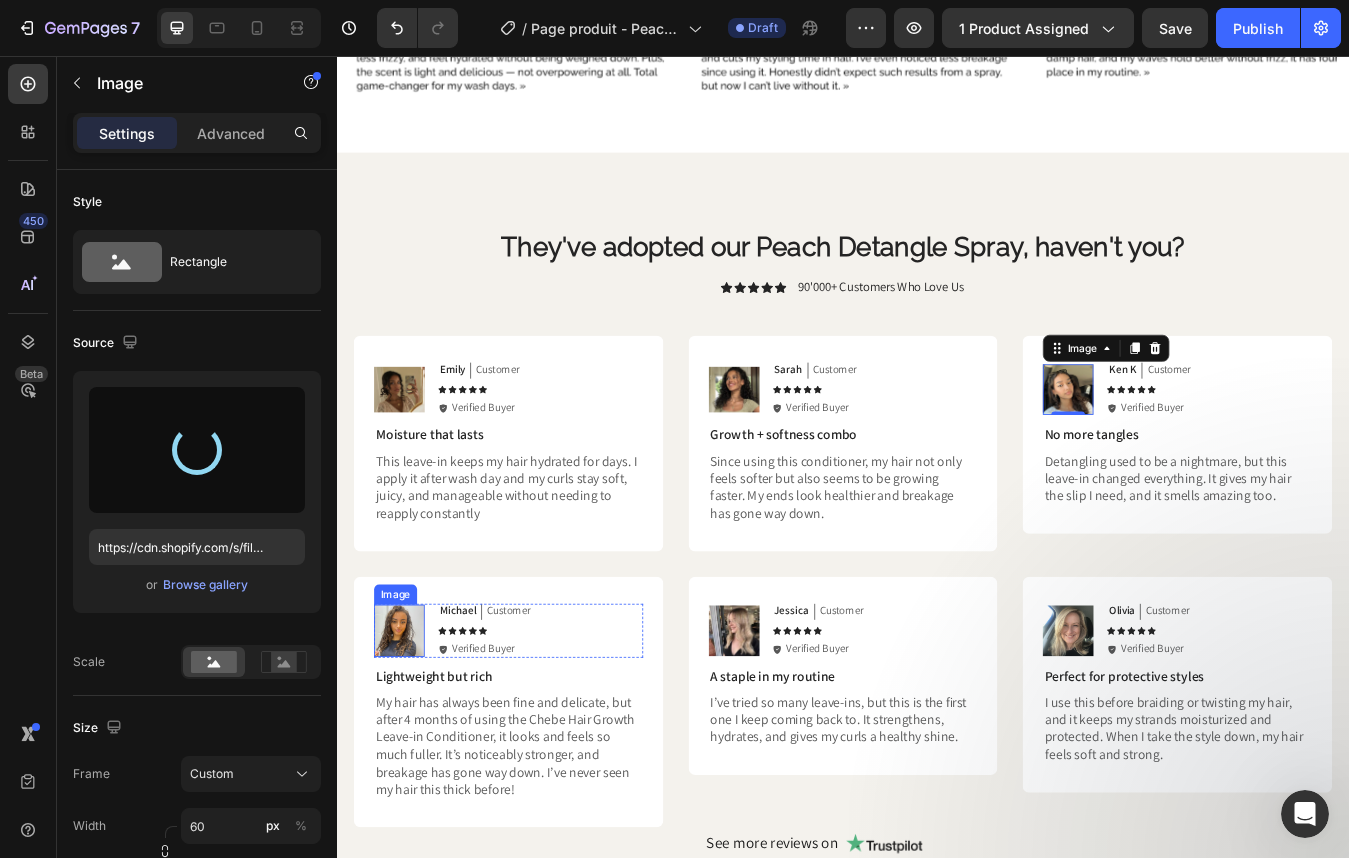 type on "https://cdn.shopify.com/s/files/1/0332/8154/0236/files/gempages_501918338859926558-d25567d9-522d-49ef-ba1e-33c00578d735.png" 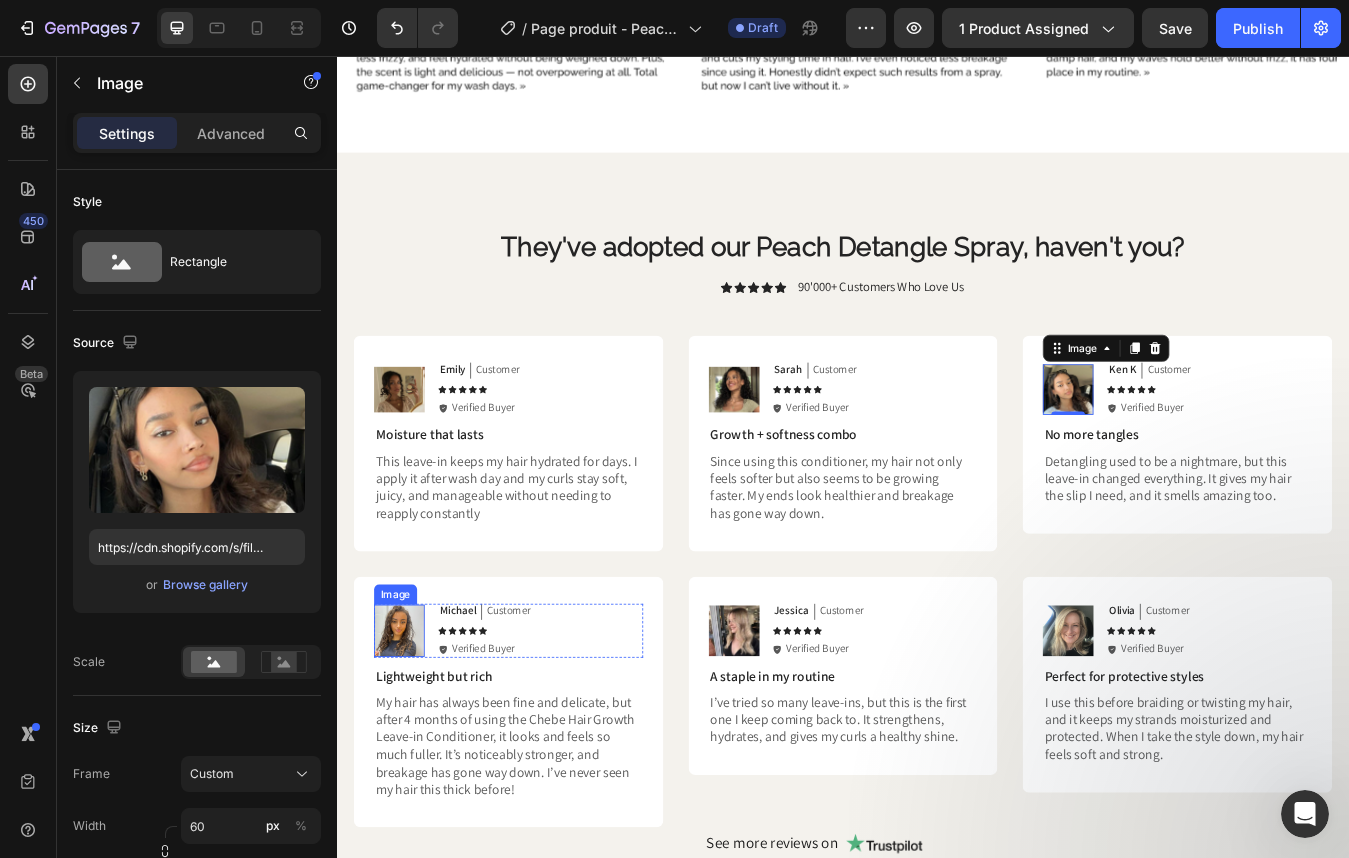 click at bounding box center (411, 736) 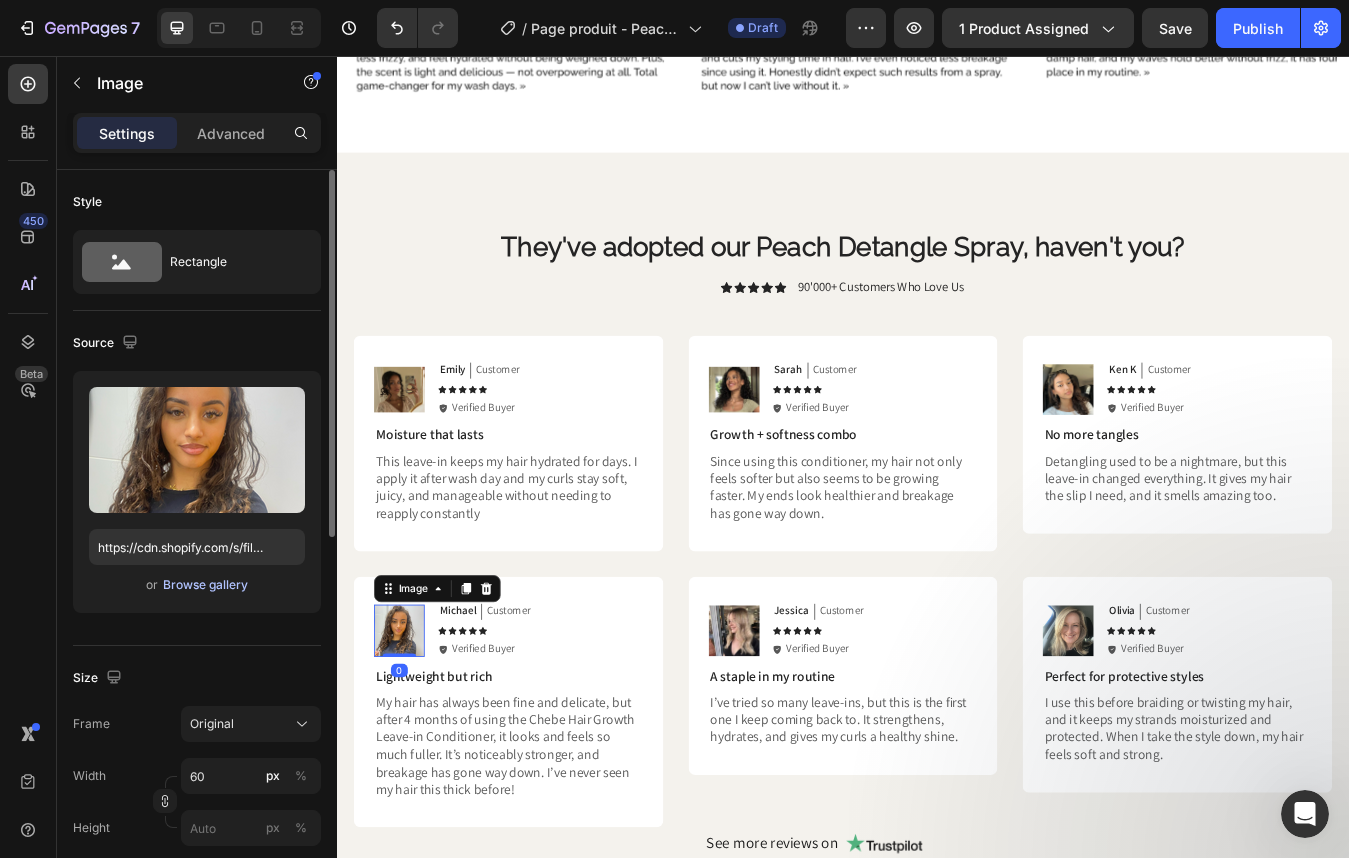 click on "Browse gallery" at bounding box center (205, 585) 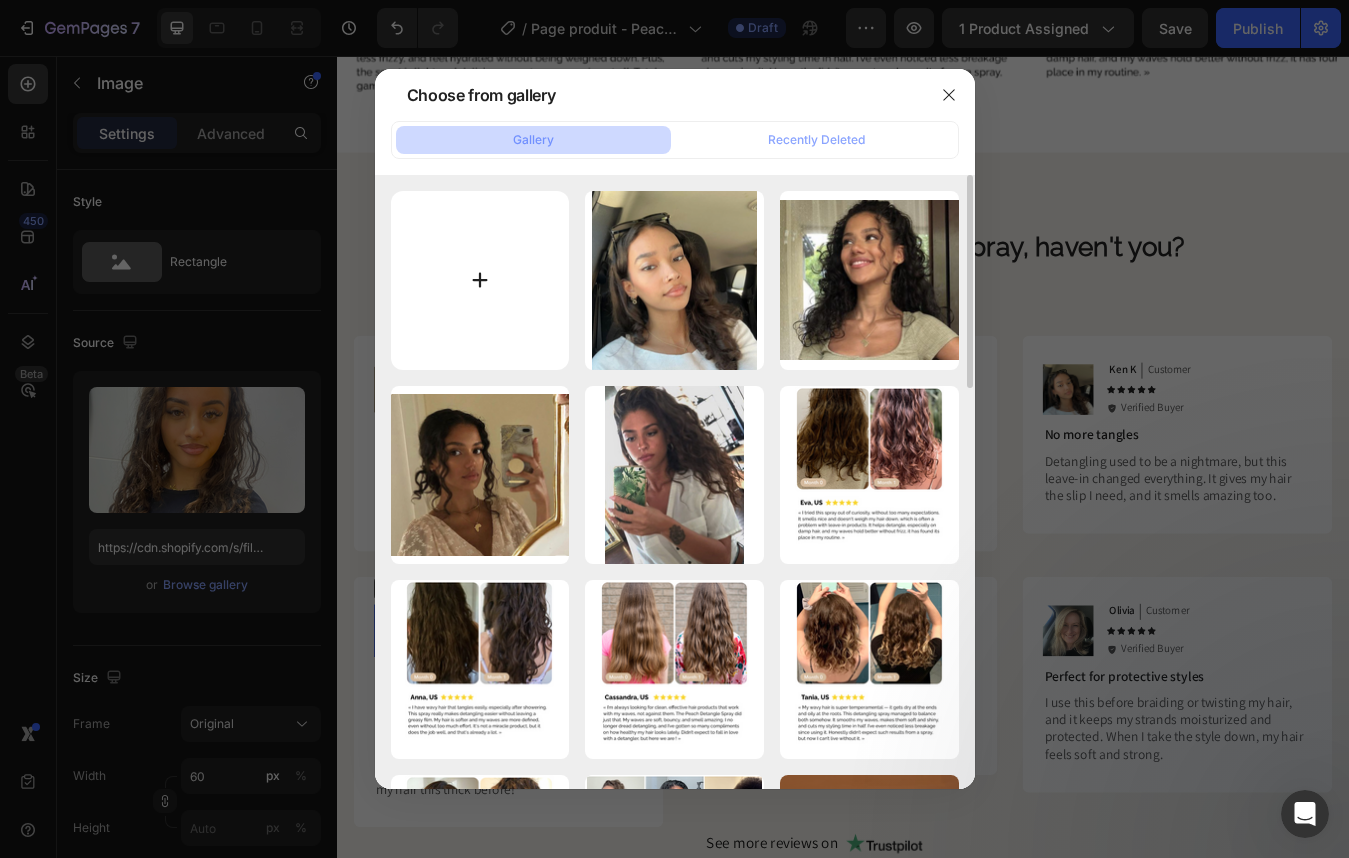 click at bounding box center (480, 280) 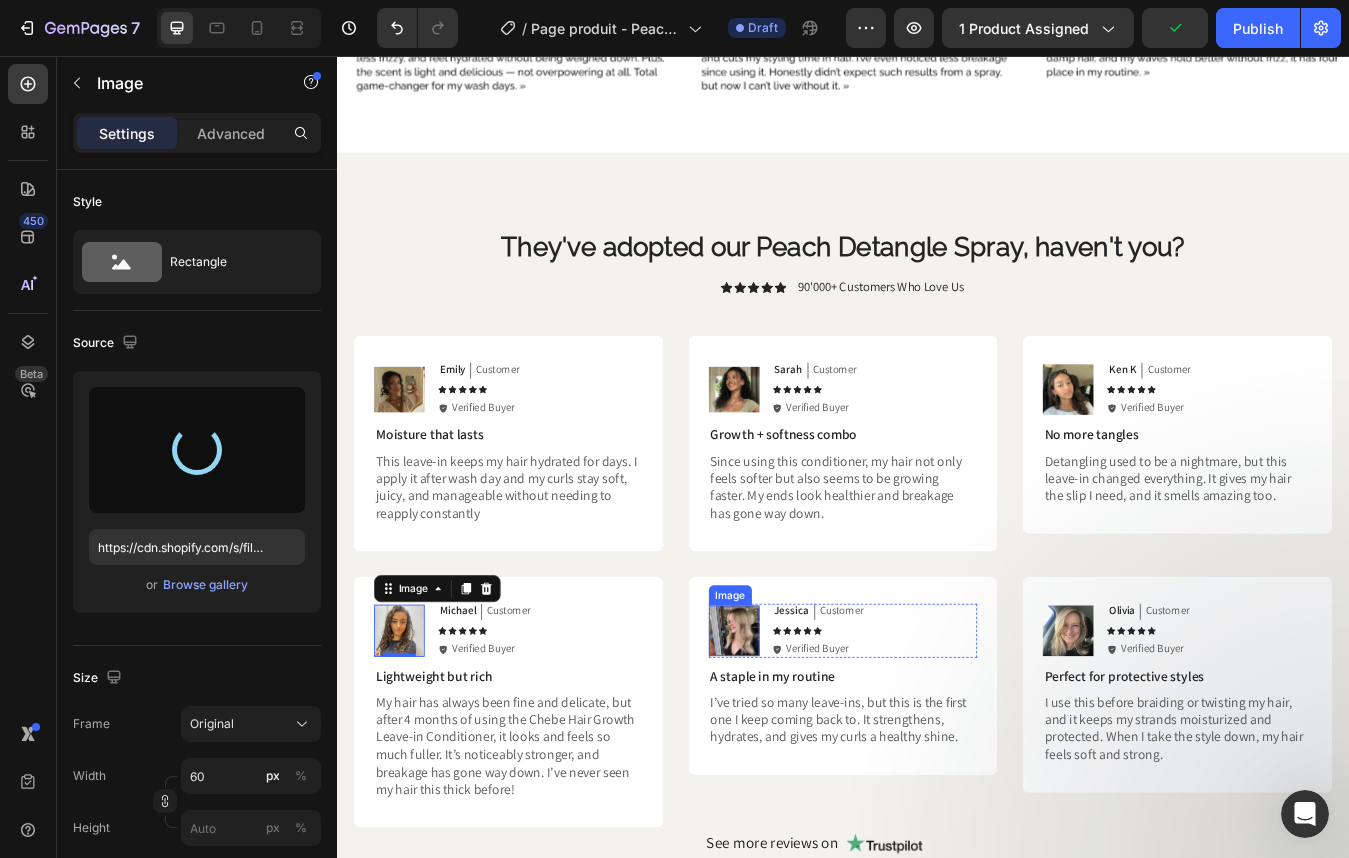 type on "https://cdn.shopify.com/s/files/1/0332/8154/0236/files/gempages_501918338859926558-b048397d-6642-4fff-895a-20de38c68158.png" 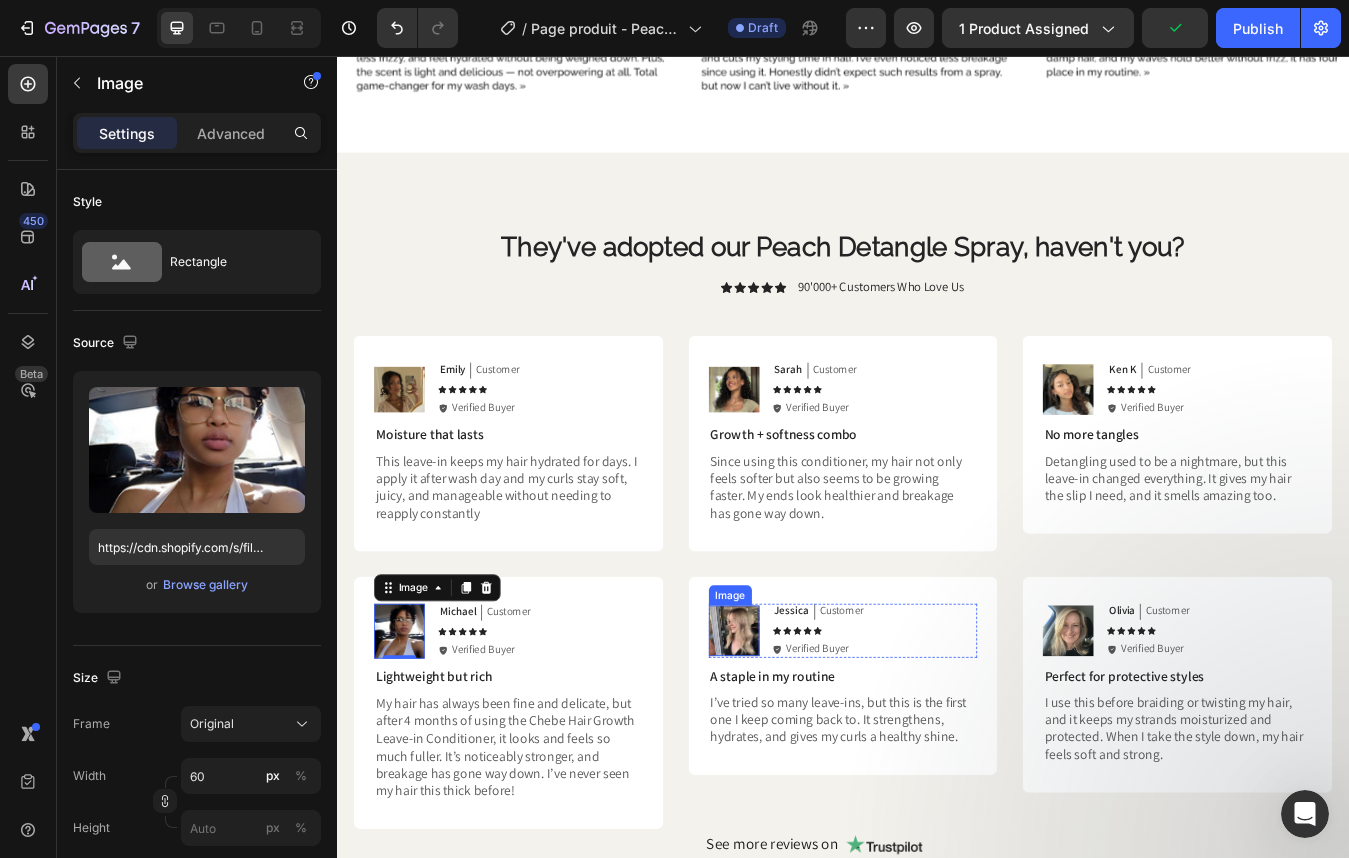 click at bounding box center [808, 737] 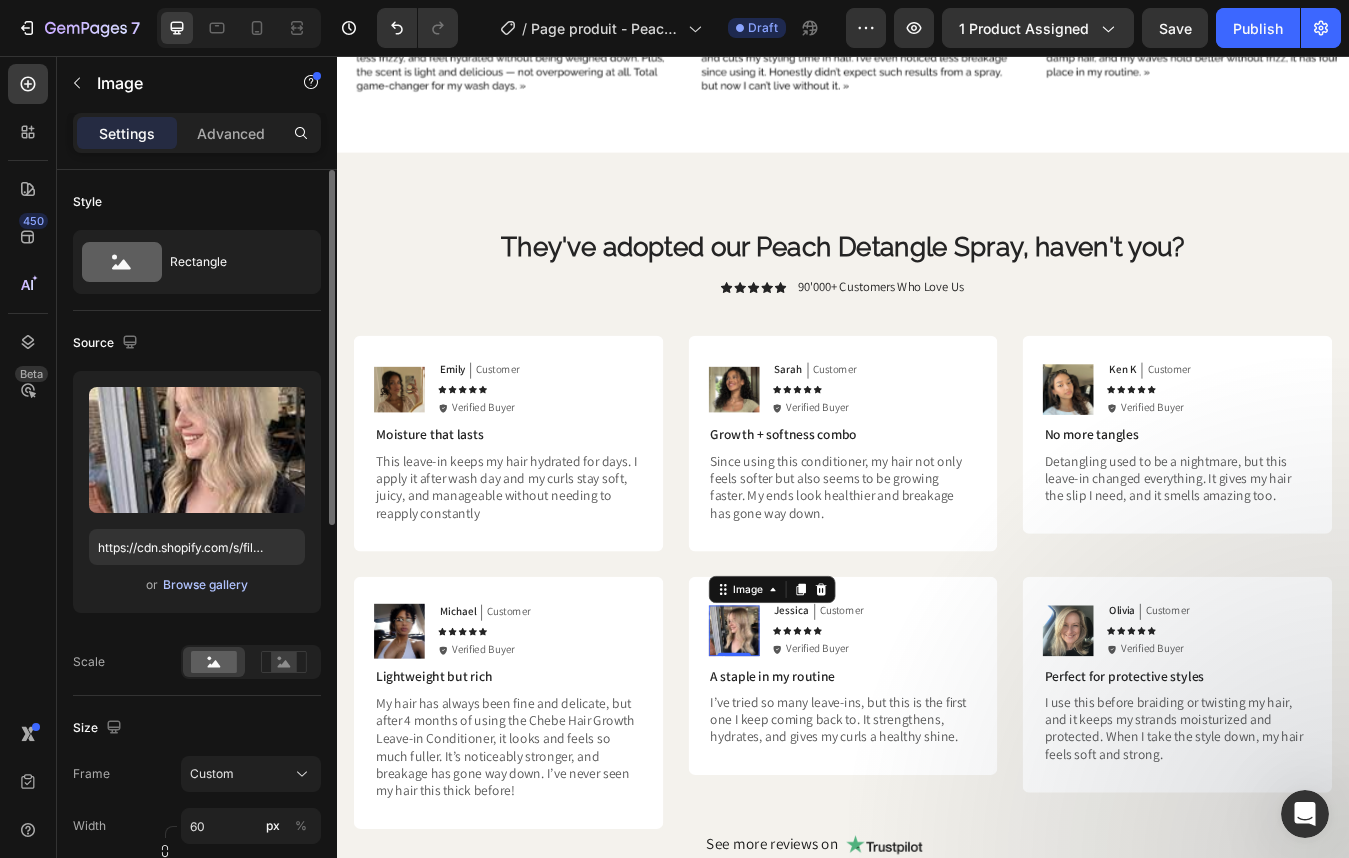 click on "Browse gallery" at bounding box center (205, 585) 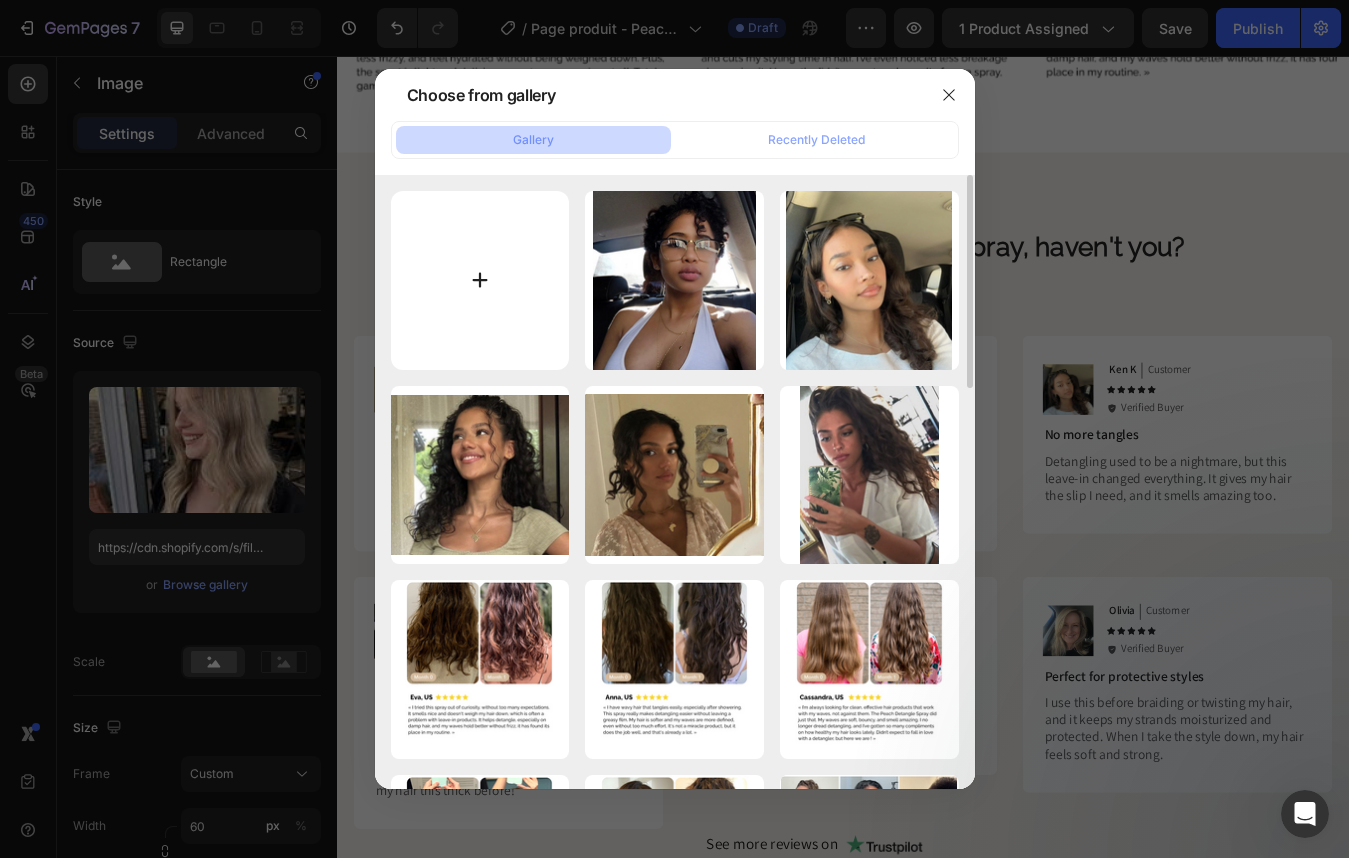click at bounding box center [480, 280] 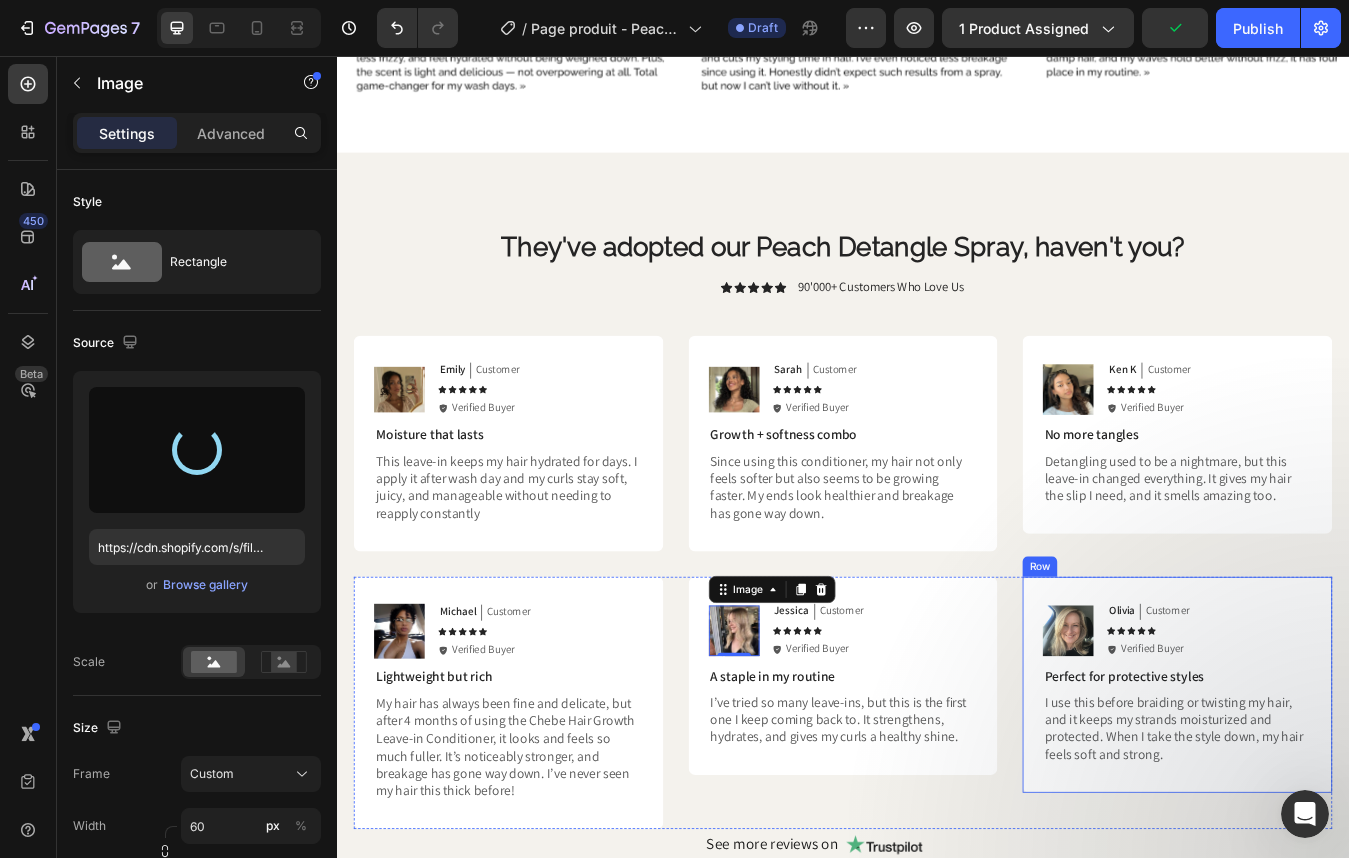 type on "https://cdn.shopify.com/s/files/1/0332/8154/0236/files/gempages_501918338859926558-49b1e166-4ff8-4789-9c4d-49d3ab6a2bce.png" 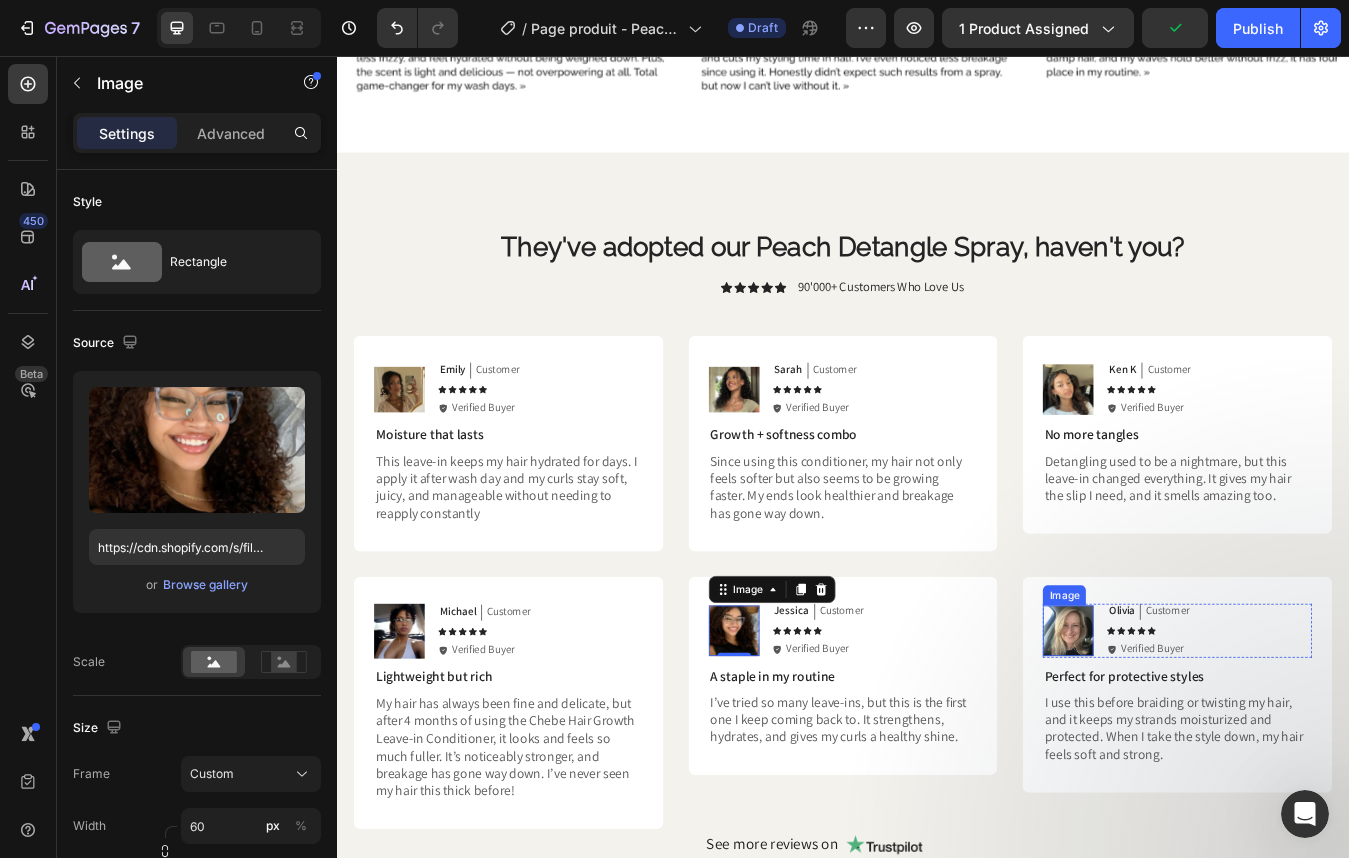 click at bounding box center (1204, 737) 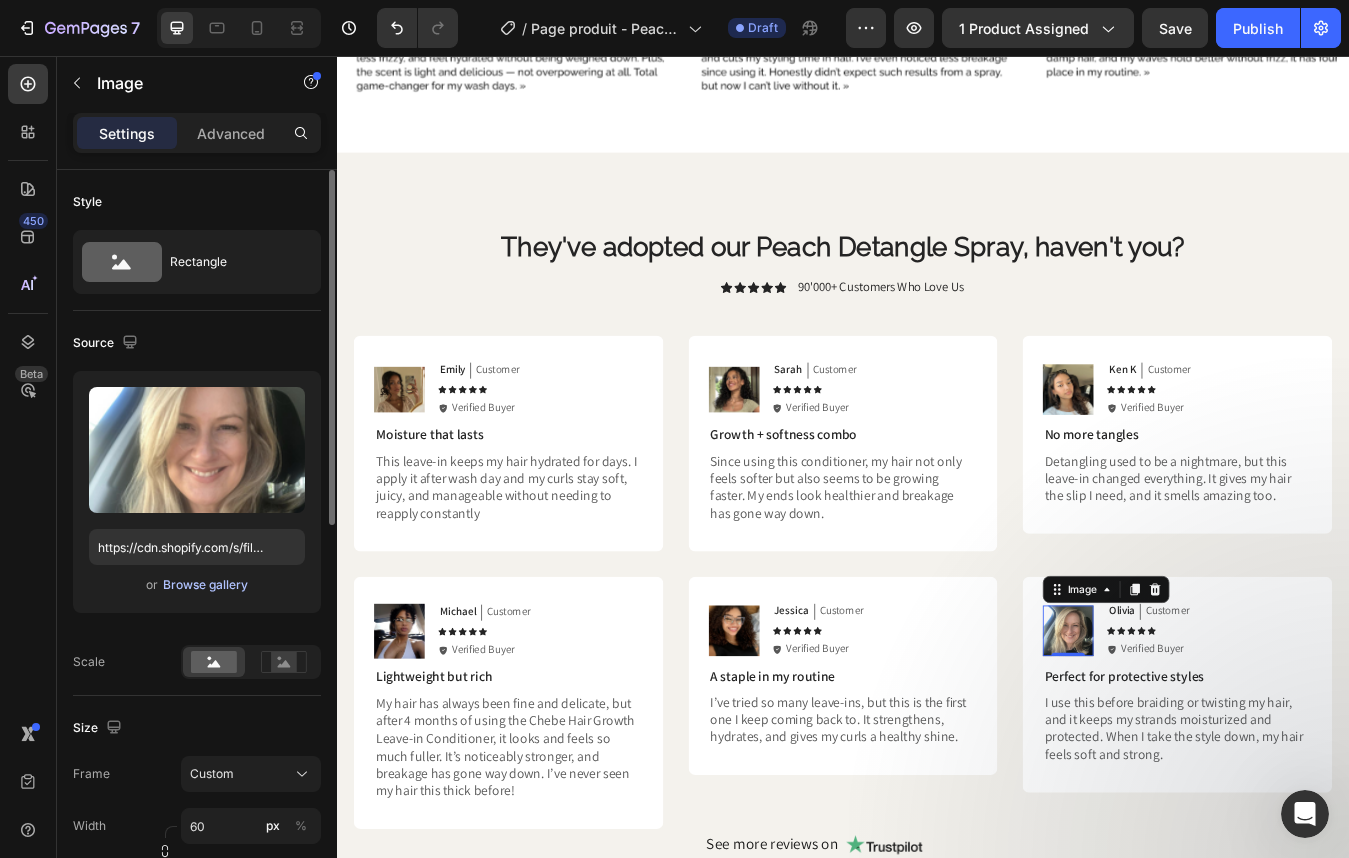 click on "Browse gallery" at bounding box center (205, 585) 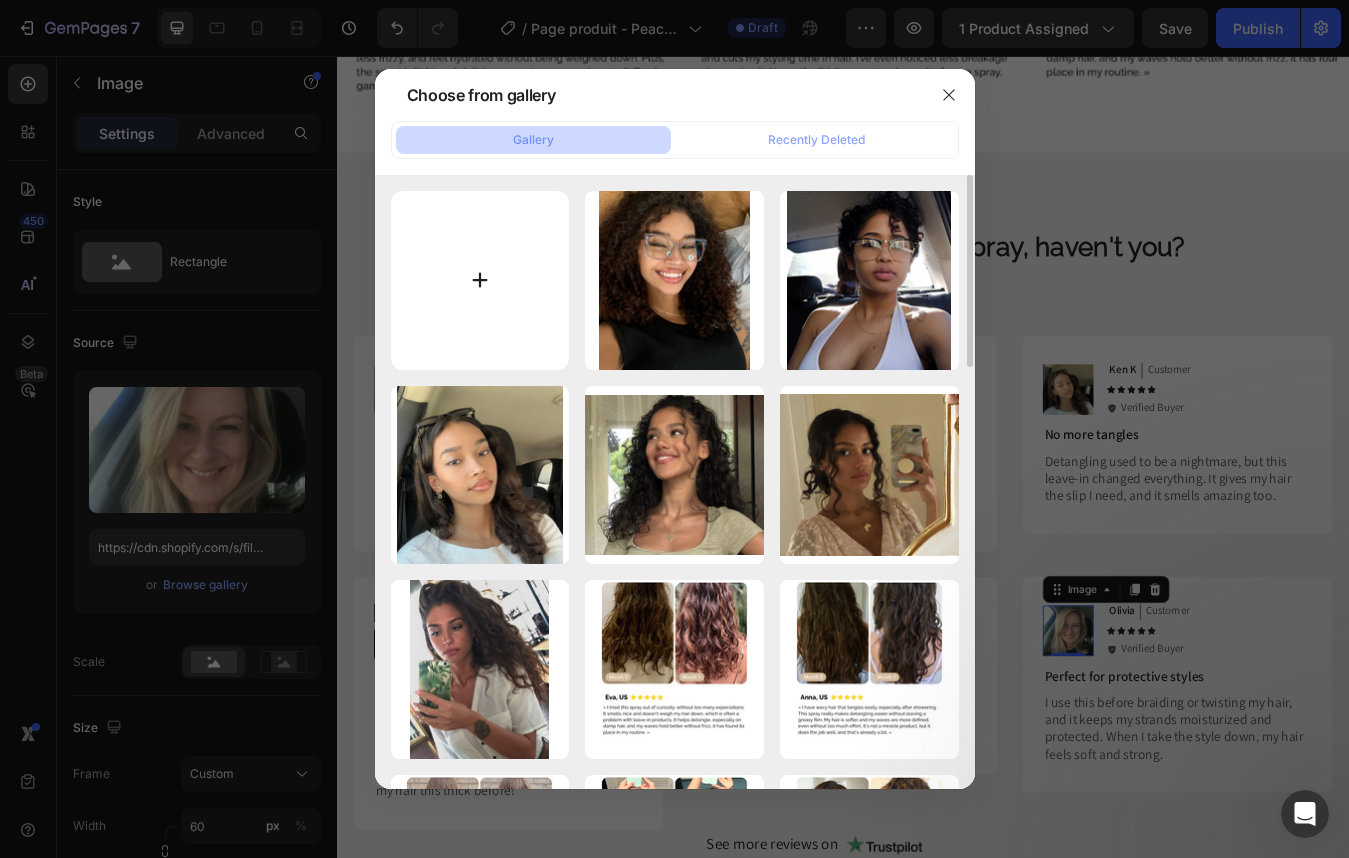 click at bounding box center [480, 280] 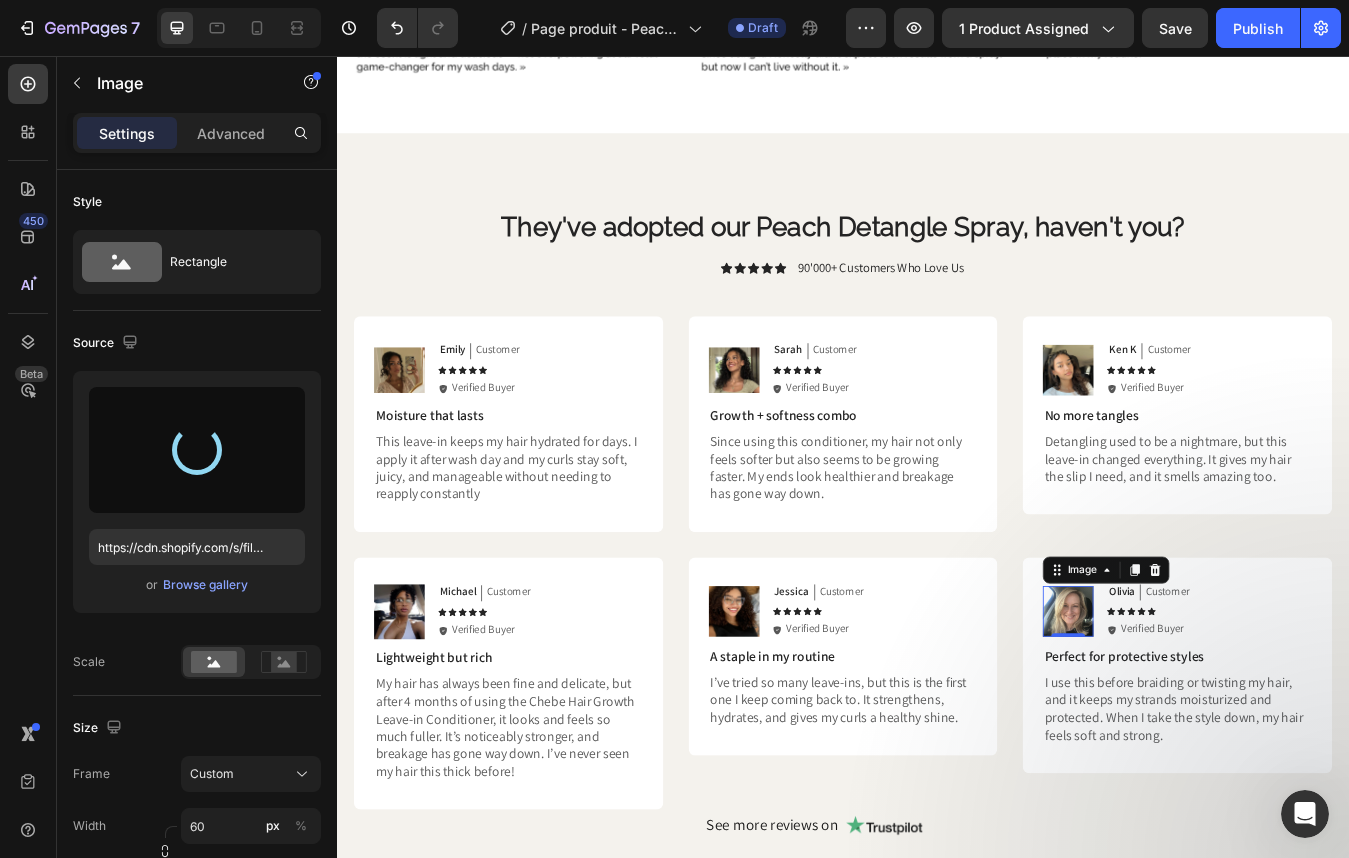 type on "https://cdn.shopify.com/s/files/1/0332/8154/0236/files/gempages_501918338859926558-582ea384-85cc-48e2-a88b-829036d3cd3a.png" 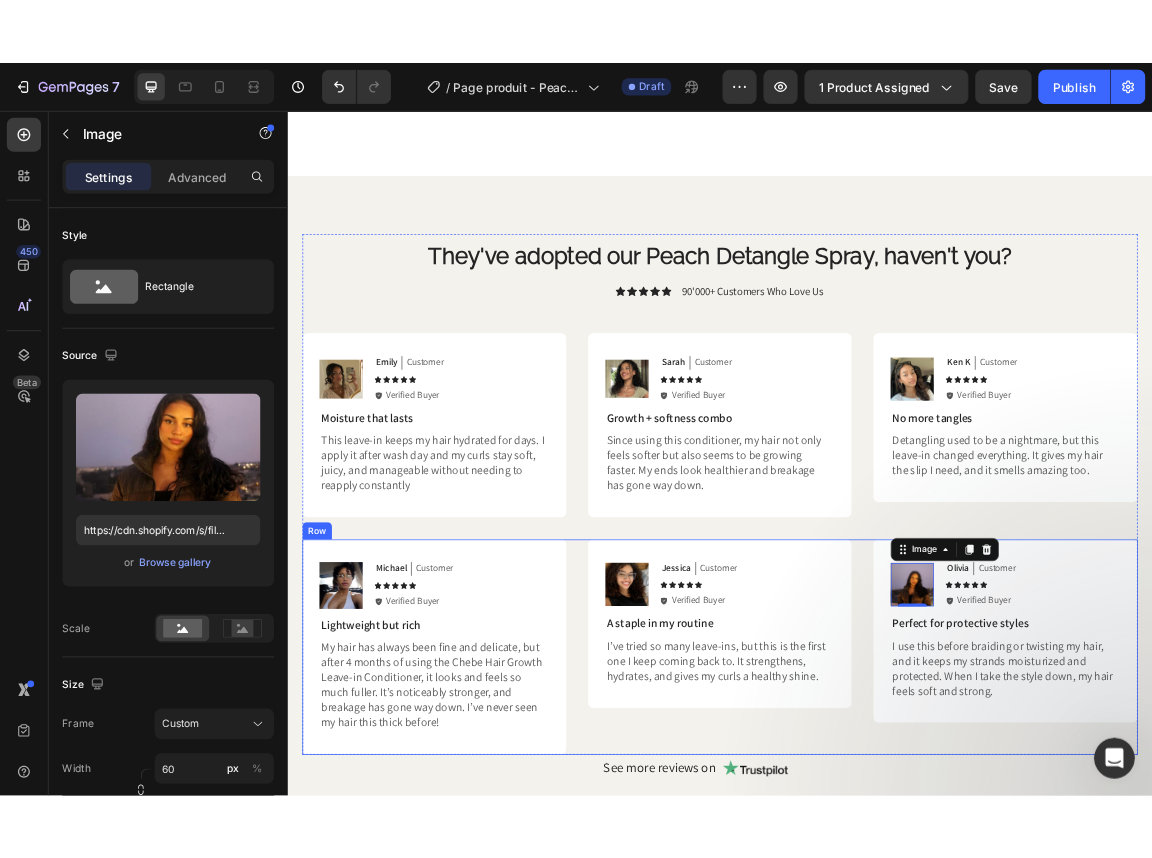 scroll, scrollTop: 1897, scrollLeft: 0, axis: vertical 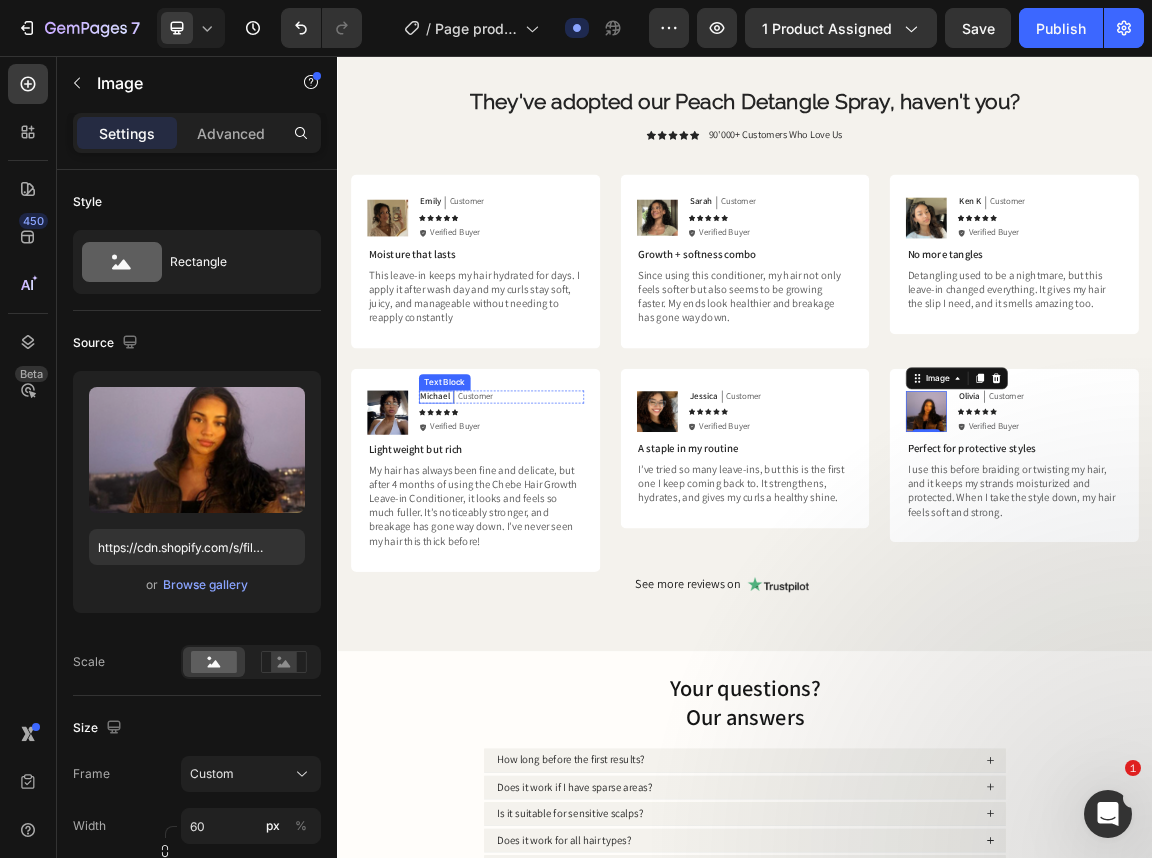 click on "Michael" at bounding box center (480, 556) 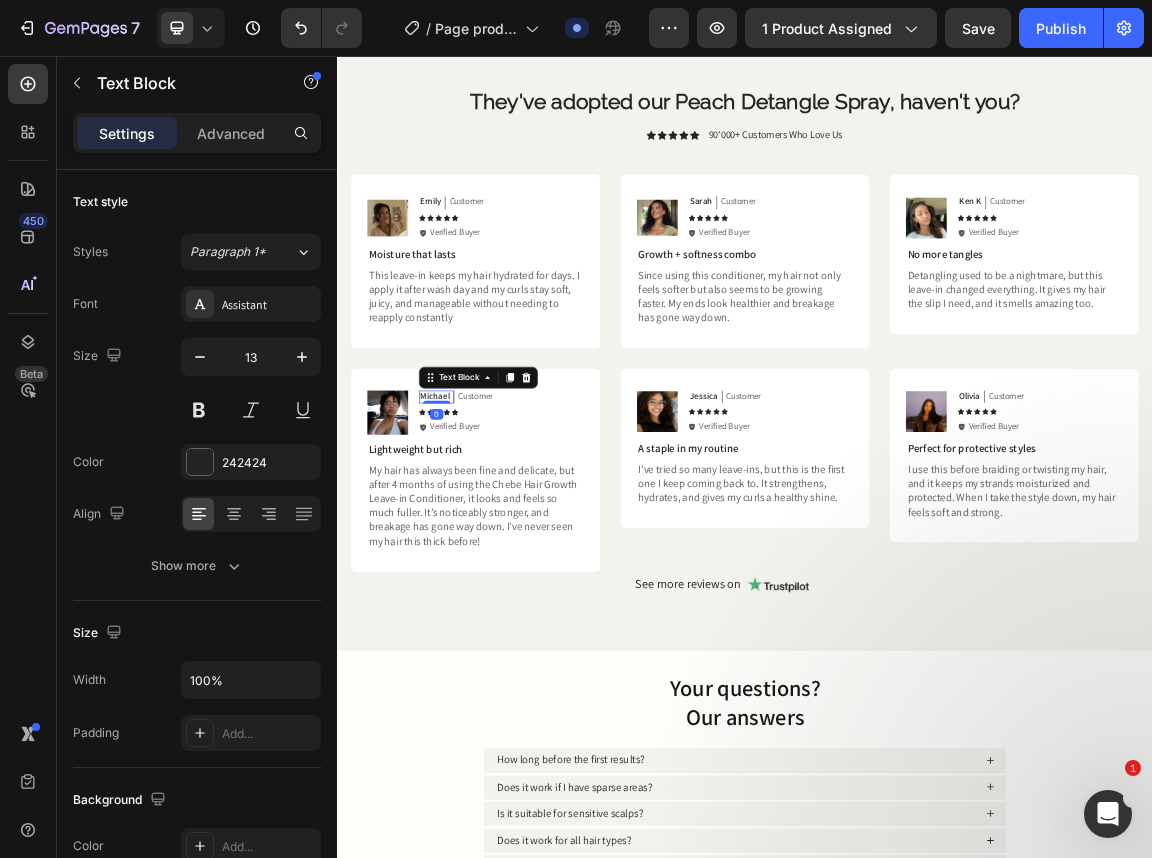 click on "Michael" at bounding box center [480, 556] 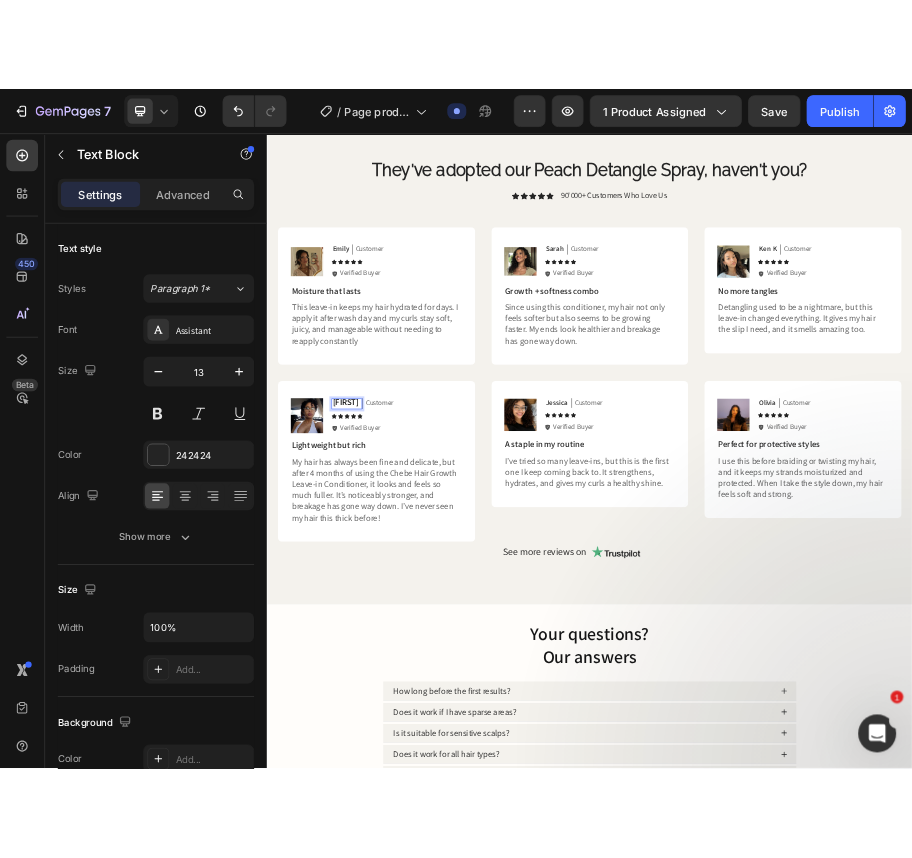 scroll, scrollTop: 1896, scrollLeft: 0, axis: vertical 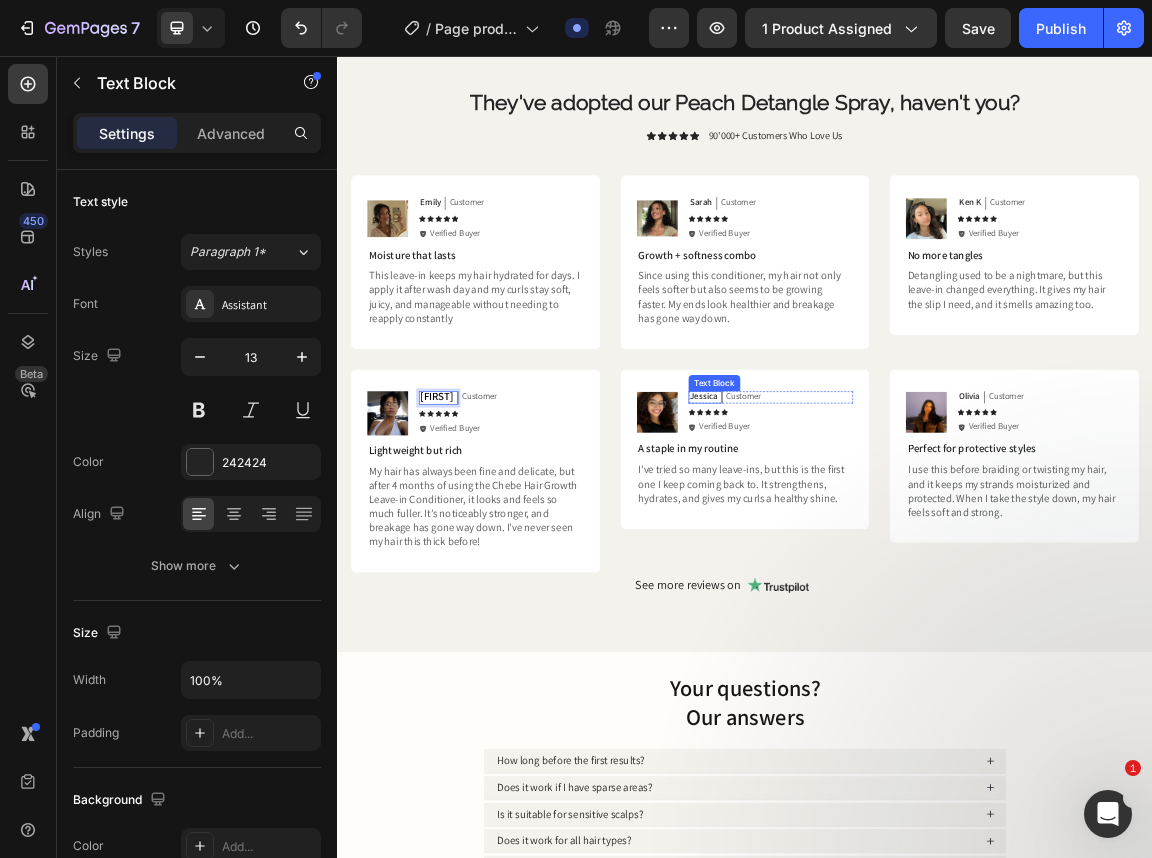 click on "Jessica" at bounding box center [876, 557] 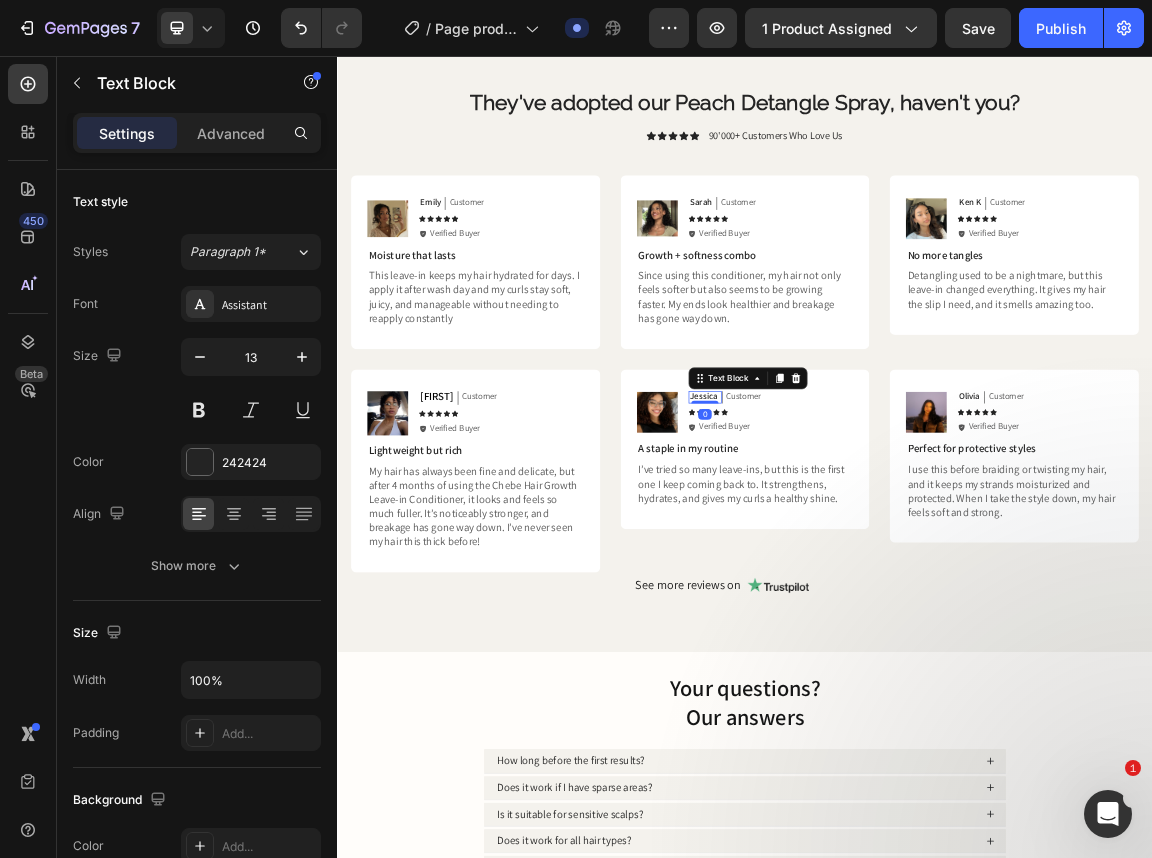 click on "Jessica" at bounding box center [876, 557] 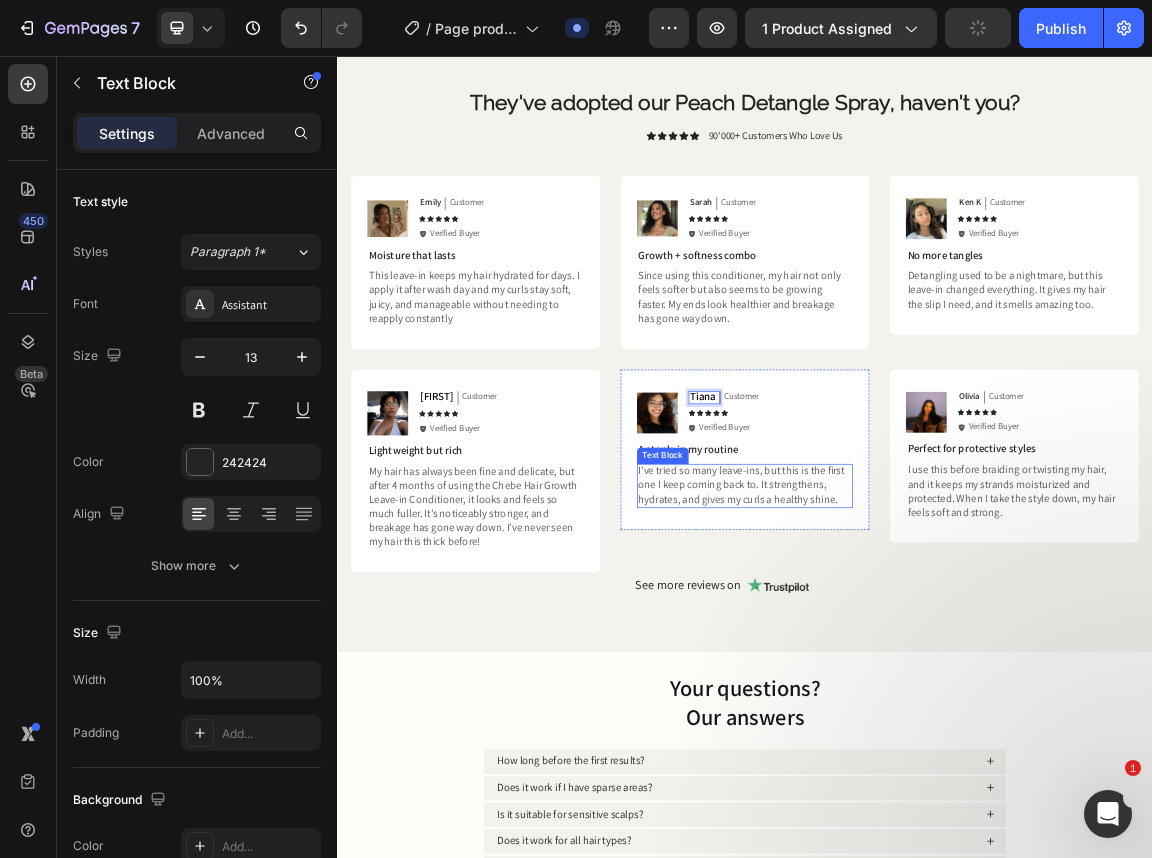 click on "I’ve tried so many leave-ins, but this is the first one I keep coming back to. It strengthens, hydrates, and gives my curls a healthy shine." at bounding box center [937, 687] 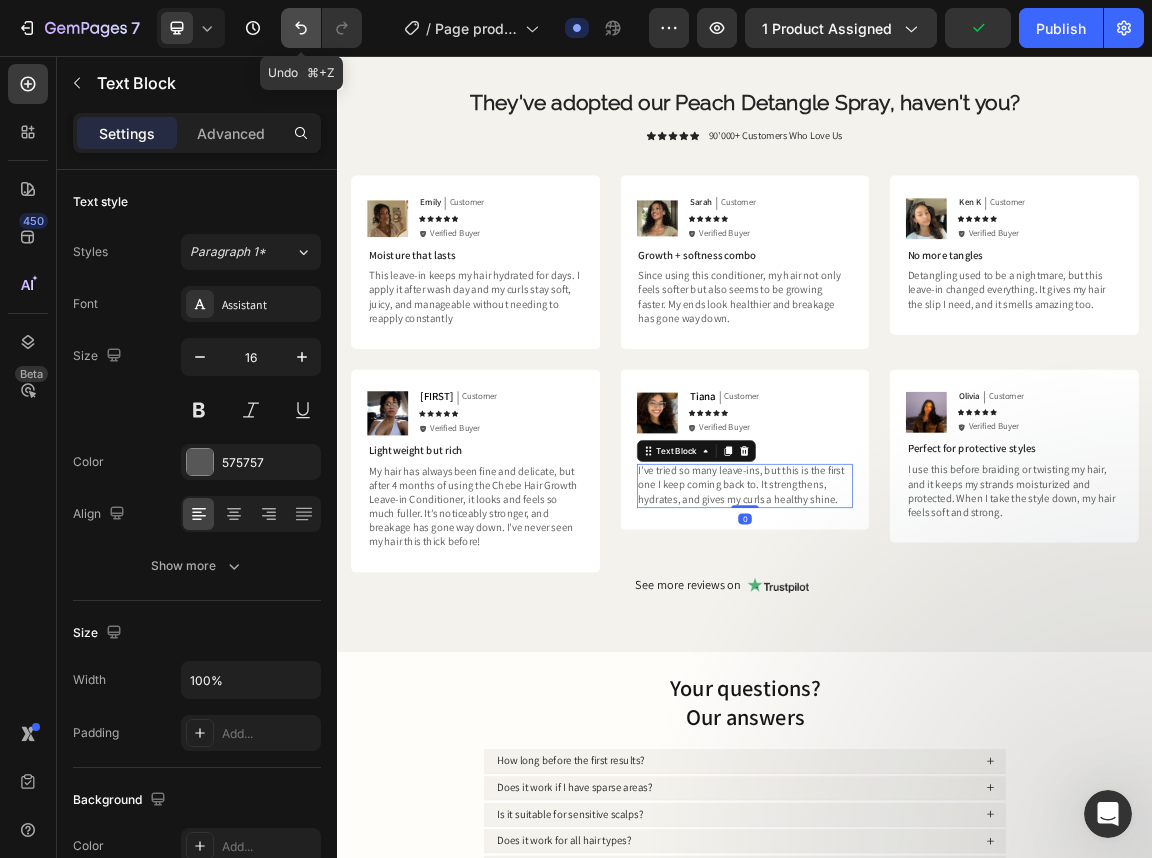 click 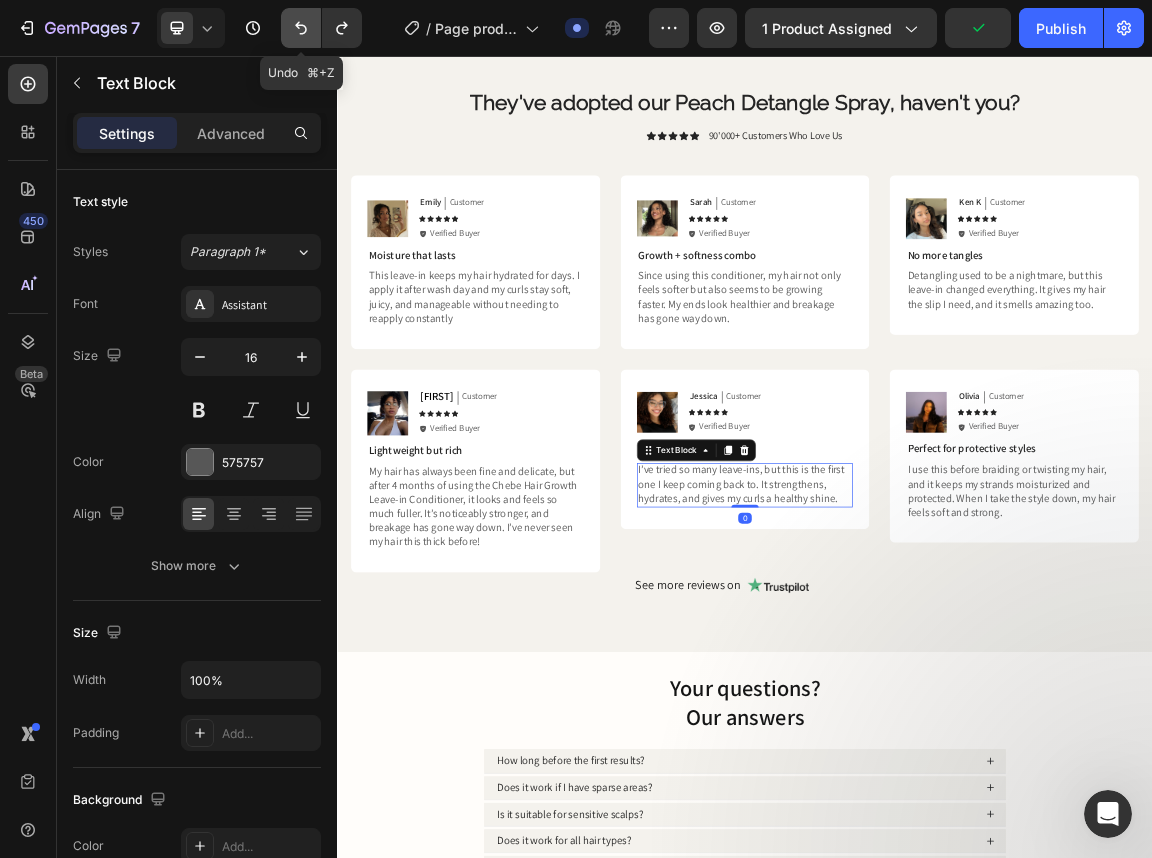 click 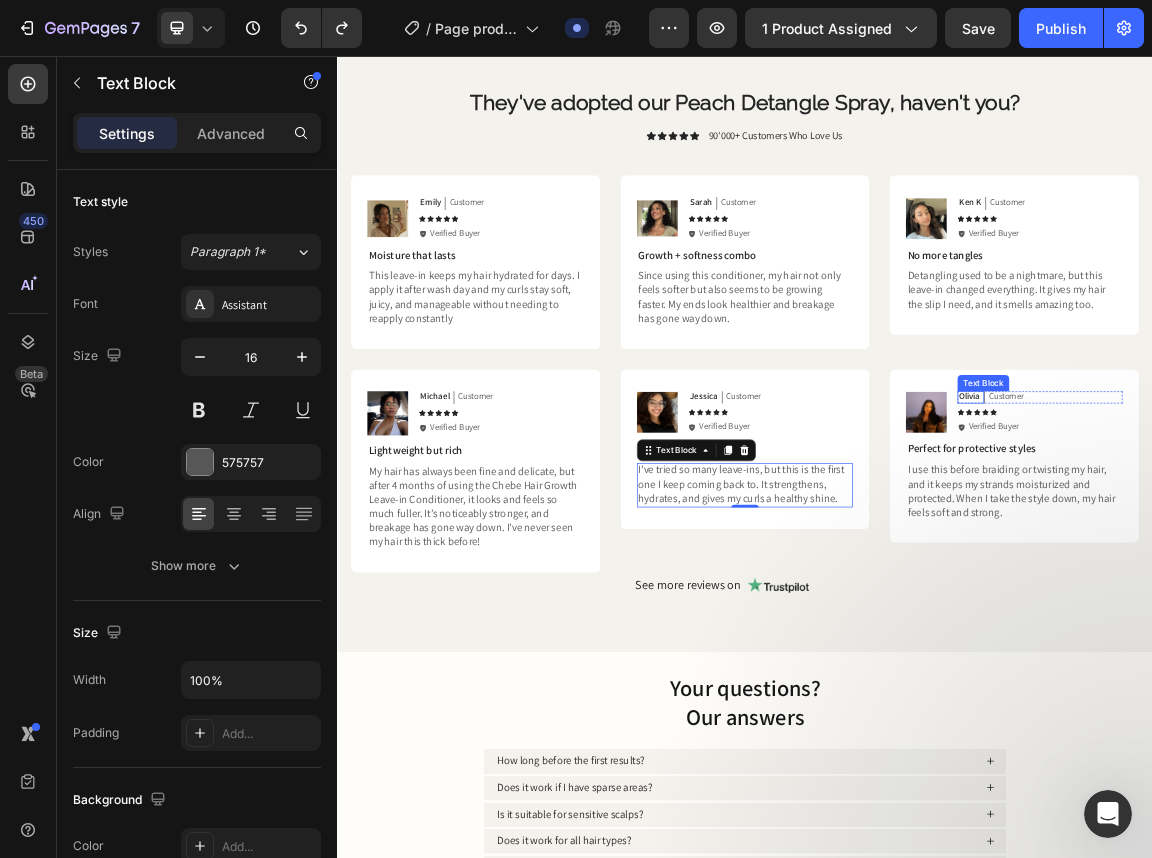 click on "Olivia" at bounding box center (1267, 557) 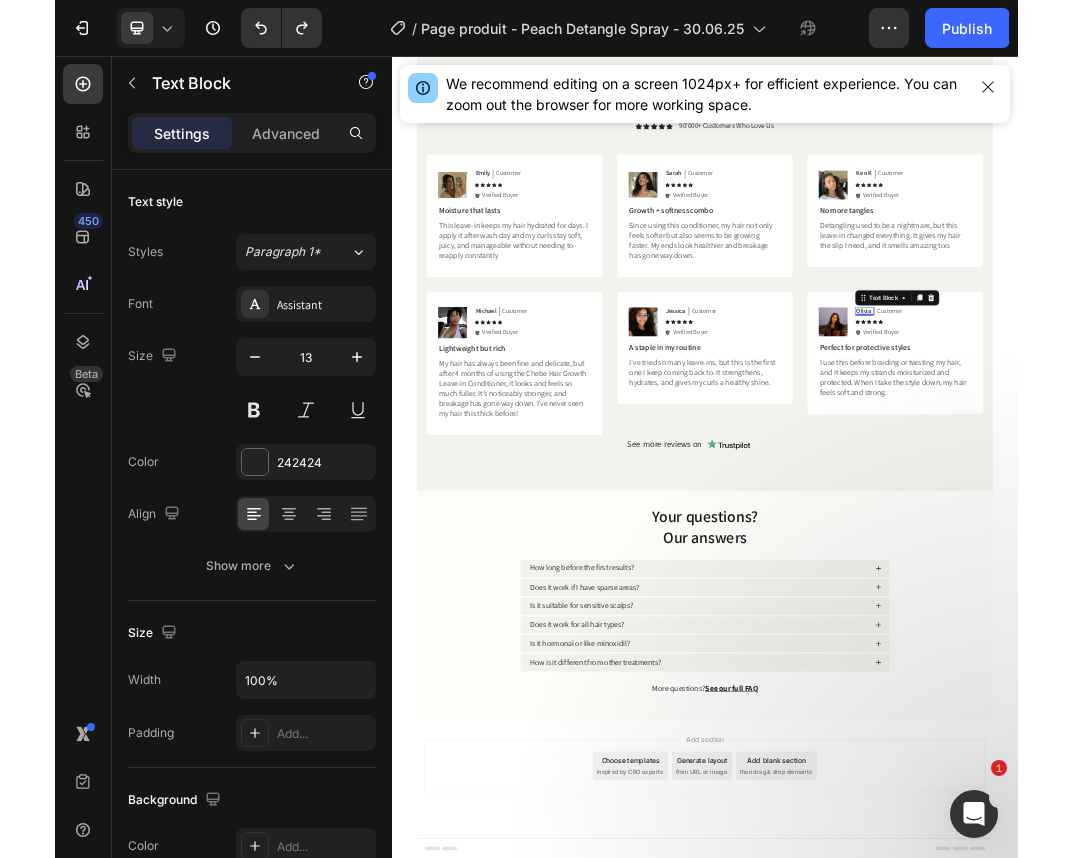 scroll, scrollTop: 1868, scrollLeft: 0, axis: vertical 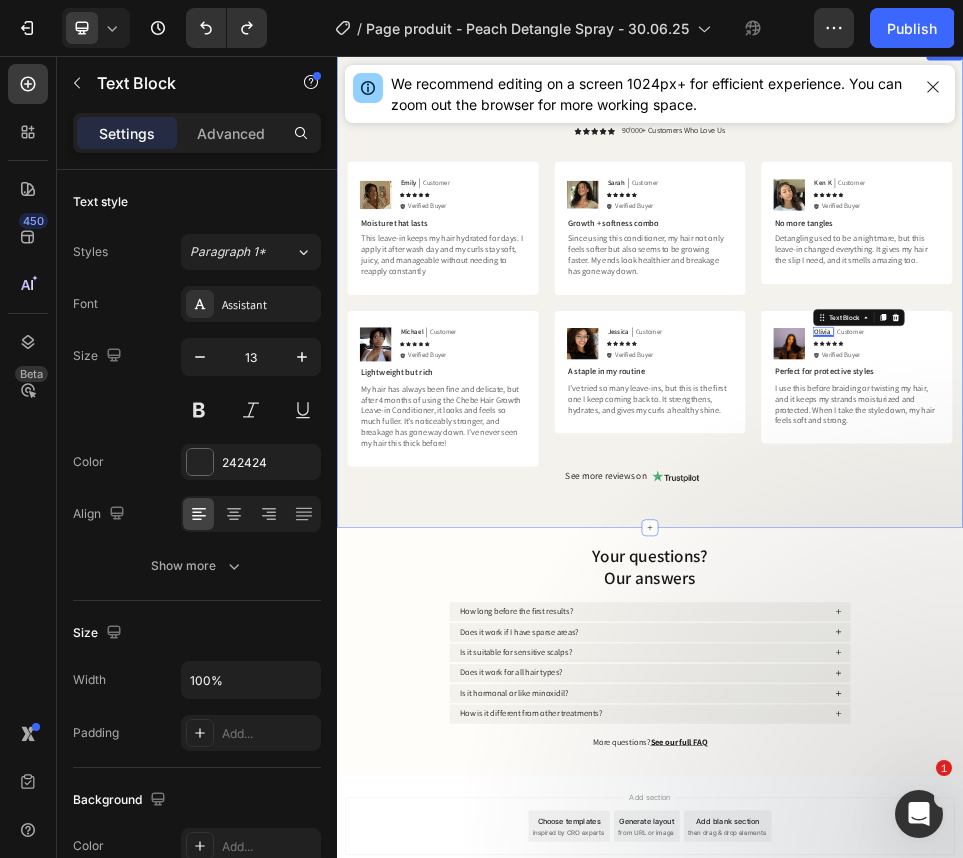 click on "⁠⁠⁠⁠⁠⁠⁠ They've adopted our Peach Detangle Spray, haven't you? Heading Icon Icon Icon Icon Icon Icon List 90'000+ Customers Who Love Us Text Block Row Image Emily Text Block Customer  Text Block Row Icon Icon Icon Icon Icon Icon List
Icon Verified Buyer Text Block Row Row Moisture that lasts Text Block This leave-in keeps my hair hydrated for days. I apply it after wash day and my curls stay soft, juicy, and manageable without needing to reapply constantly Text Block Row Image Sarah Text Block Customer  Text Block Row Icon Icon Icon Icon Icon Icon List
Icon Verified Buyer Text Block Row Row Growth + softness combo Text Block Since using this conditioner, my hair not only feels softer but also seems to be growing faster. My ends look healthier and breakage has gone way down. Text Block Row Image Ken K Text Block Customer  Text Block Row Icon Icon Icon Icon Icon Icon List
Icon Verified Buyer Text Block Row Row No more tangles Text Block Row" at bounding box center (937, 500) 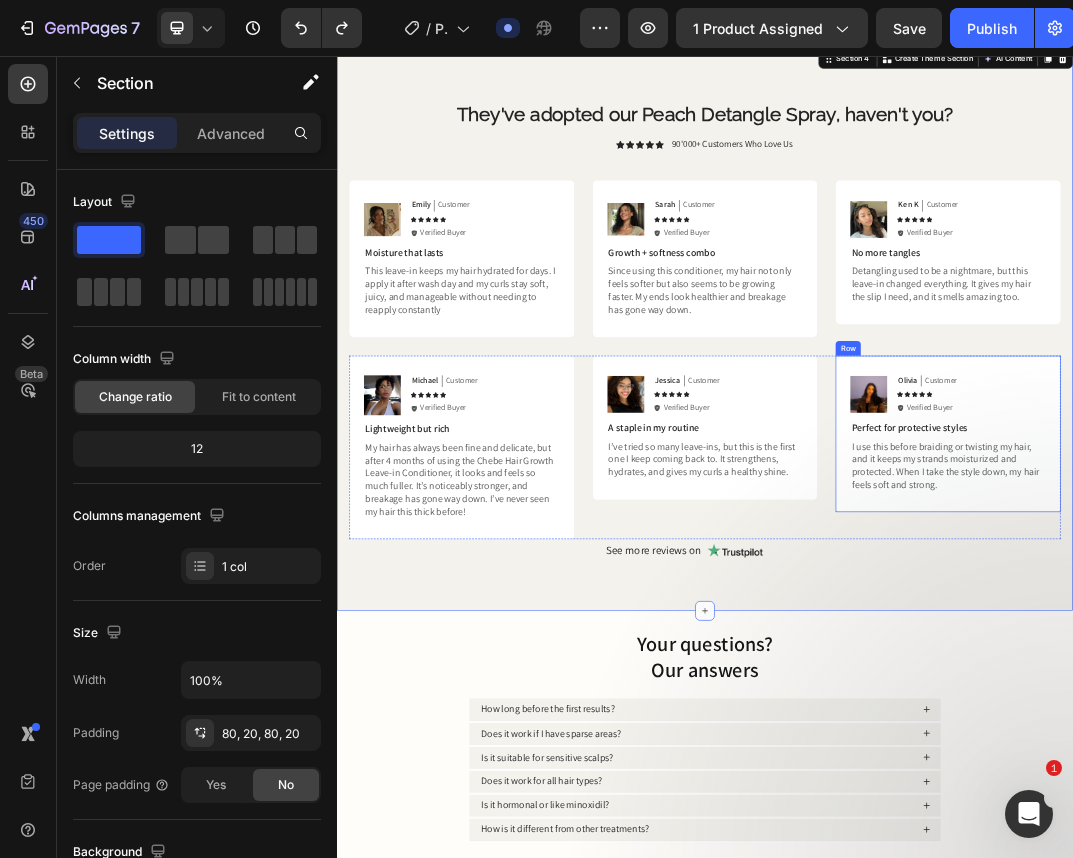 click on "Olivia" at bounding box center [1267, 585] 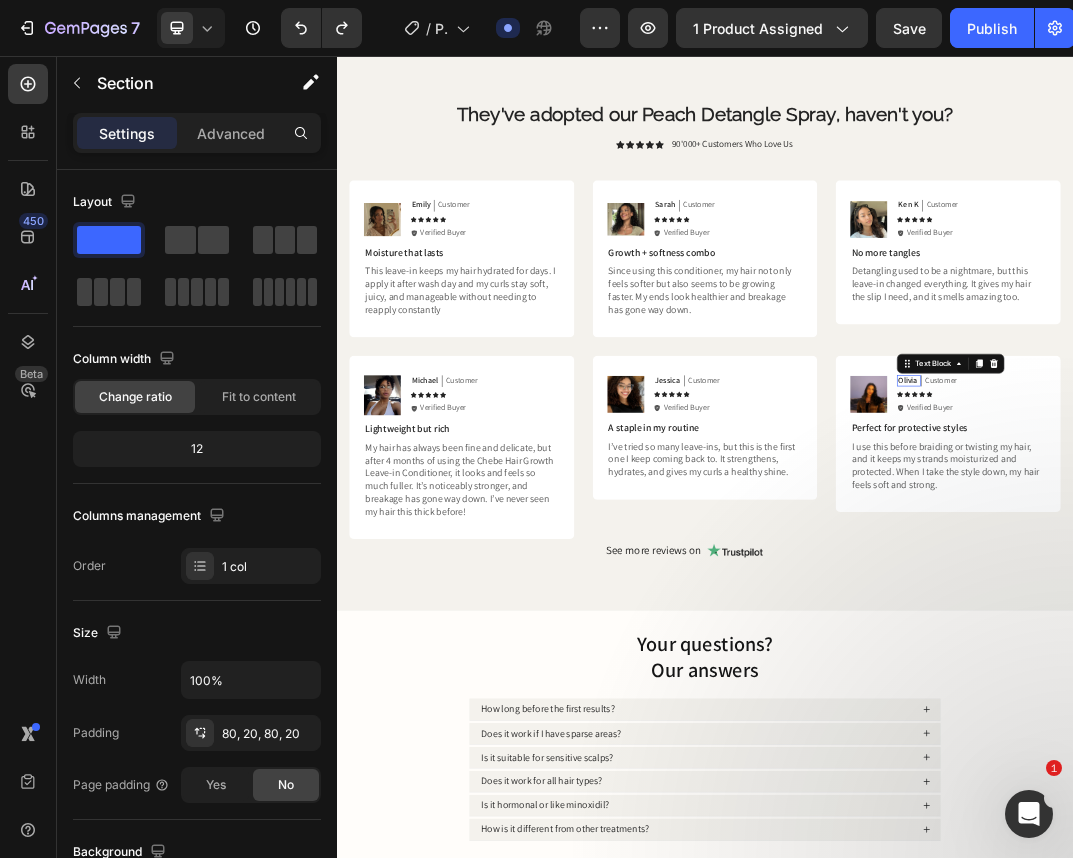 click on "Olivia" at bounding box center [1267, 585] 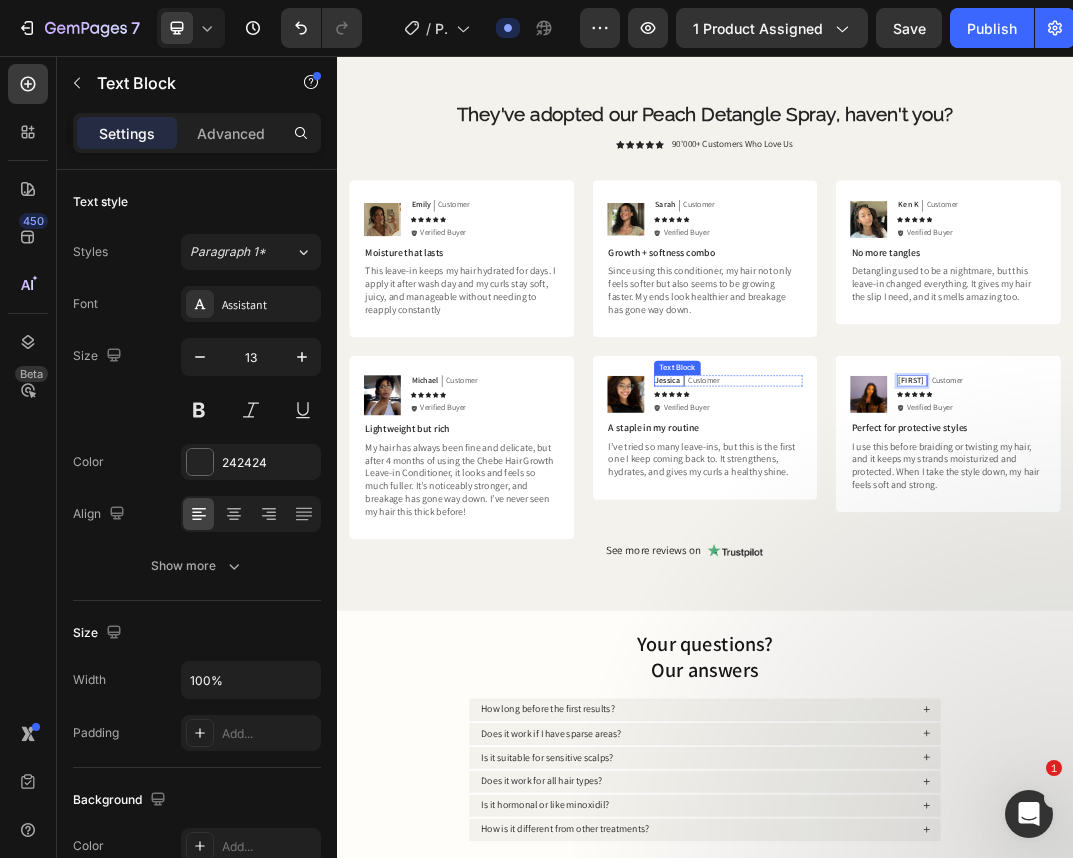 click on "Jessica" at bounding box center (876, 585) 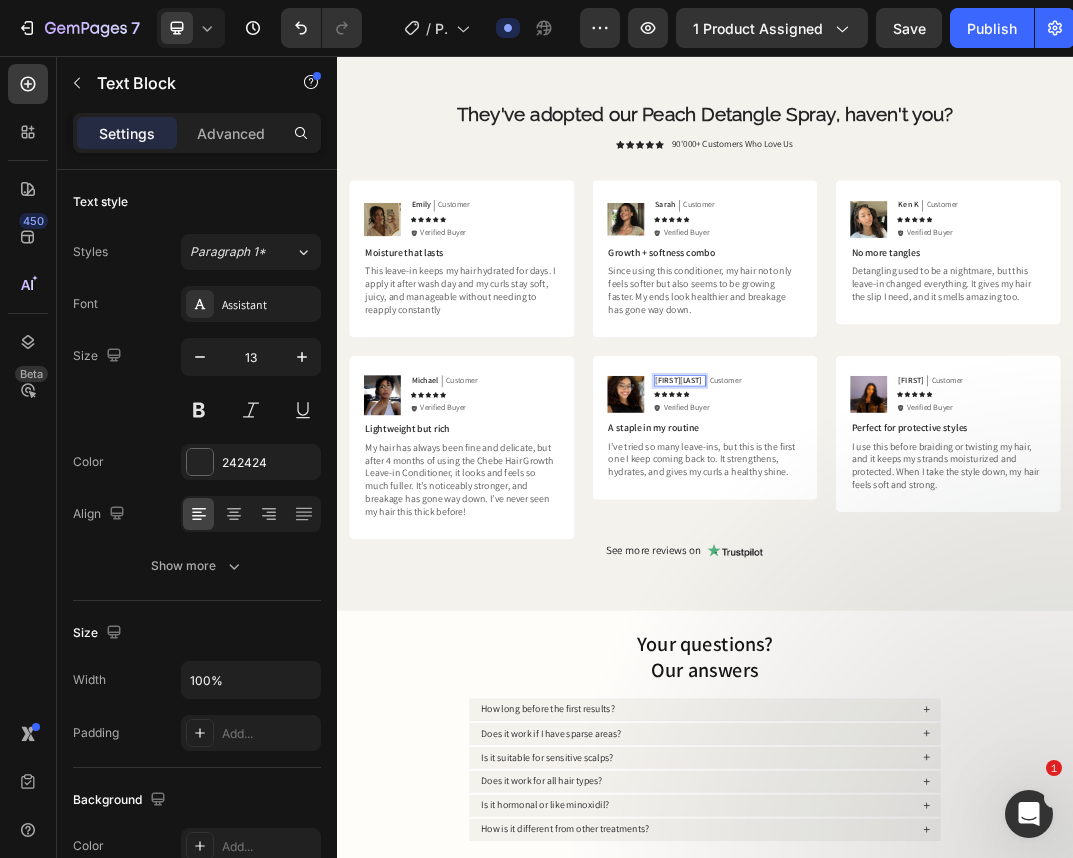 click on "TianaJessica" at bounding box center [894, 585] 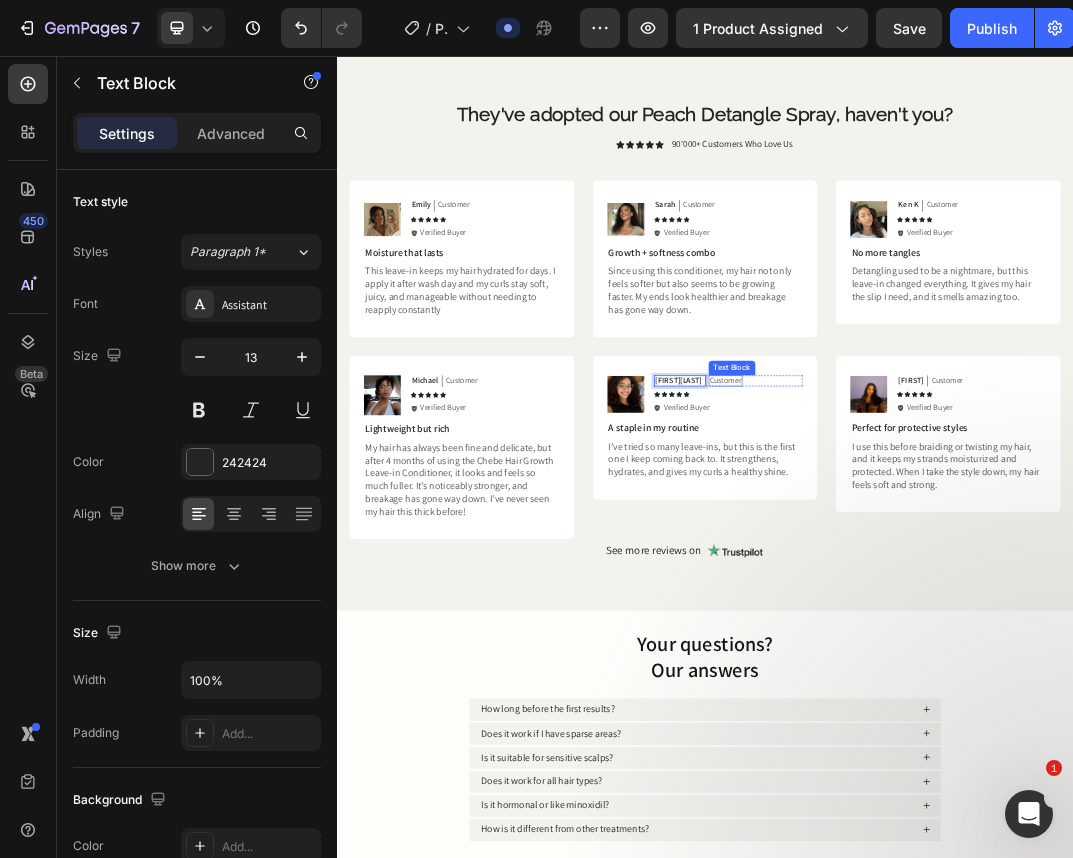 drag, startPoint x: 890, startPoint y: 585, endPoint x: 999, endPoint y: 585, distance: 109 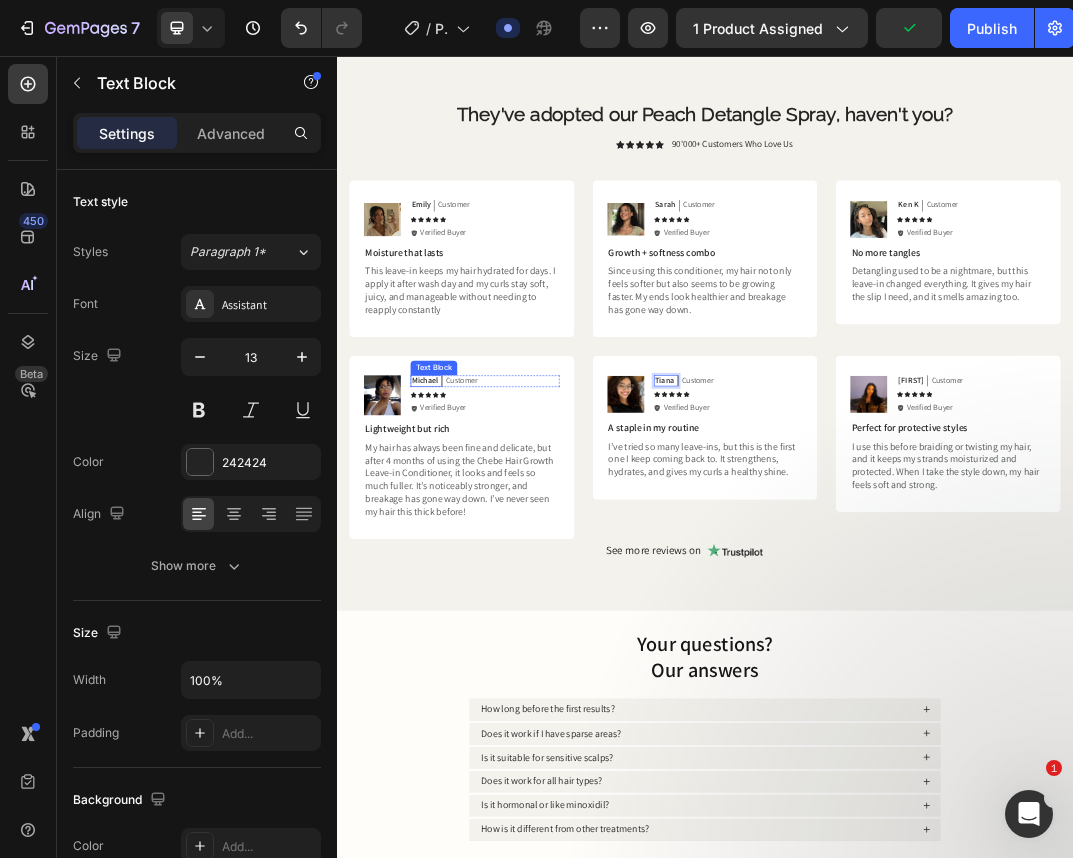 click on "Michael" at bounding box center [480, 585] 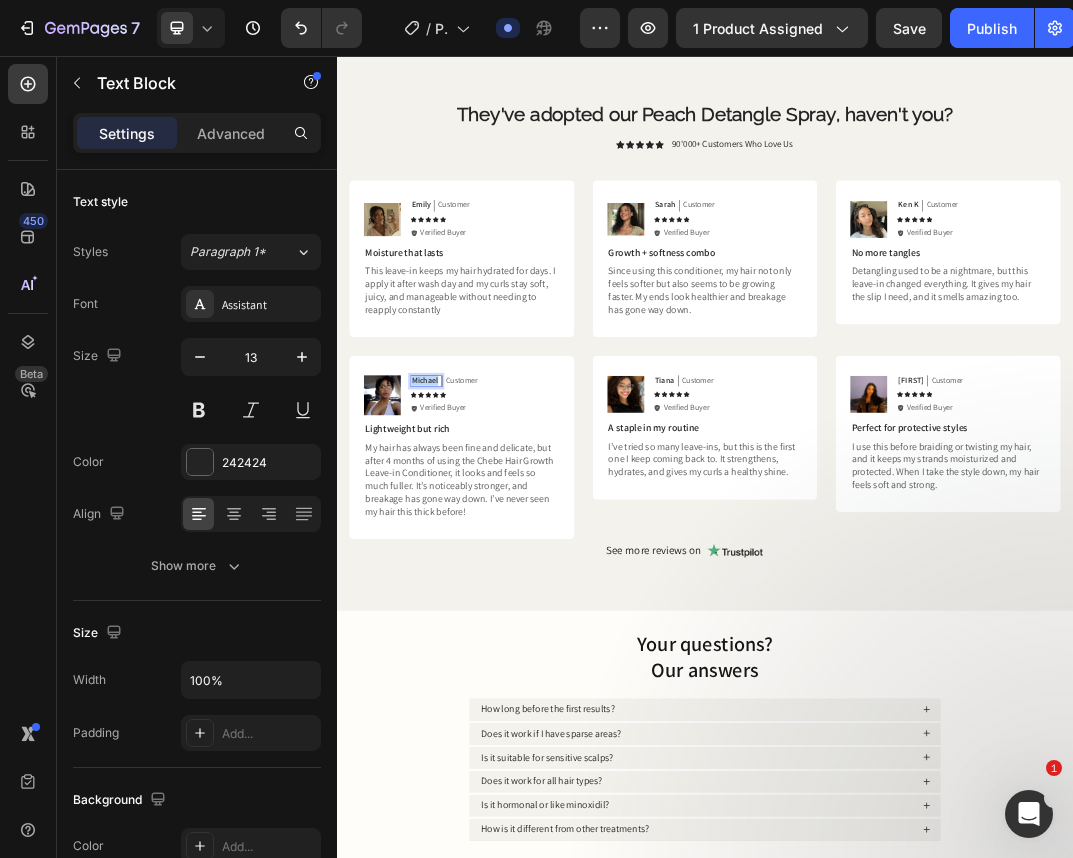 click on "Michael" at bounding box center [480, 585] 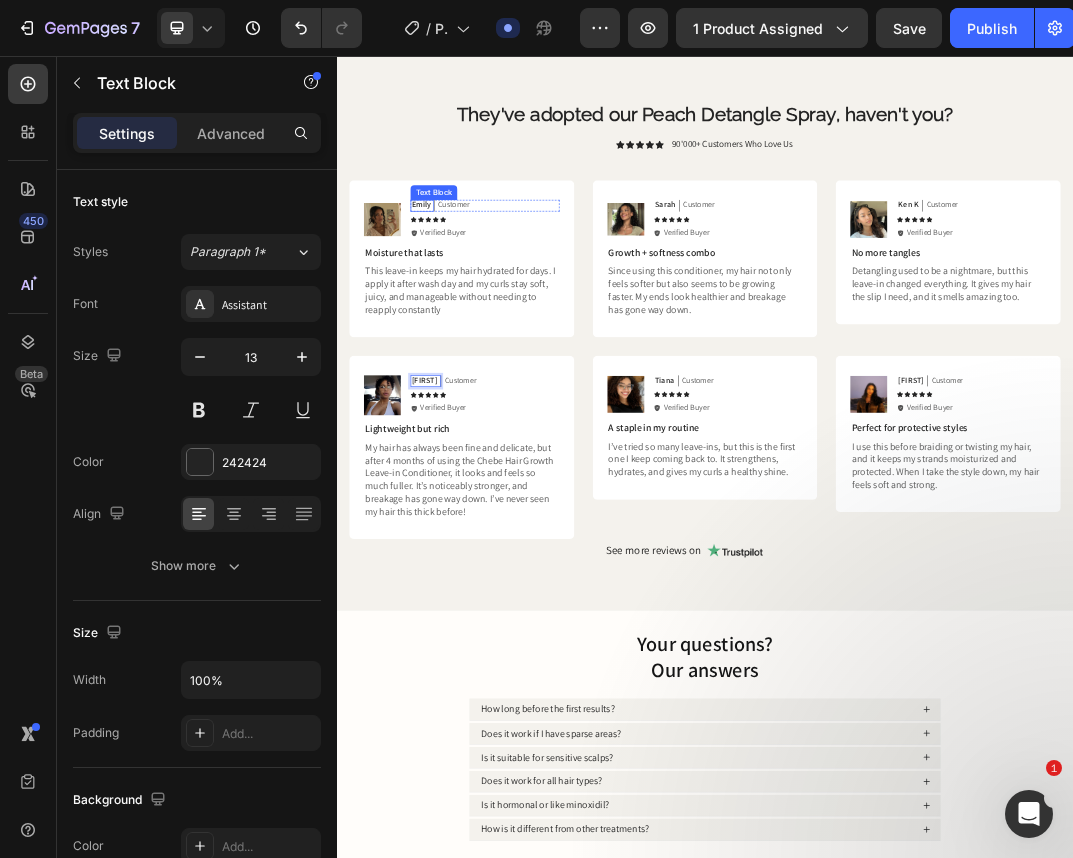 click on "Emily" at bounding box center [474, 299] 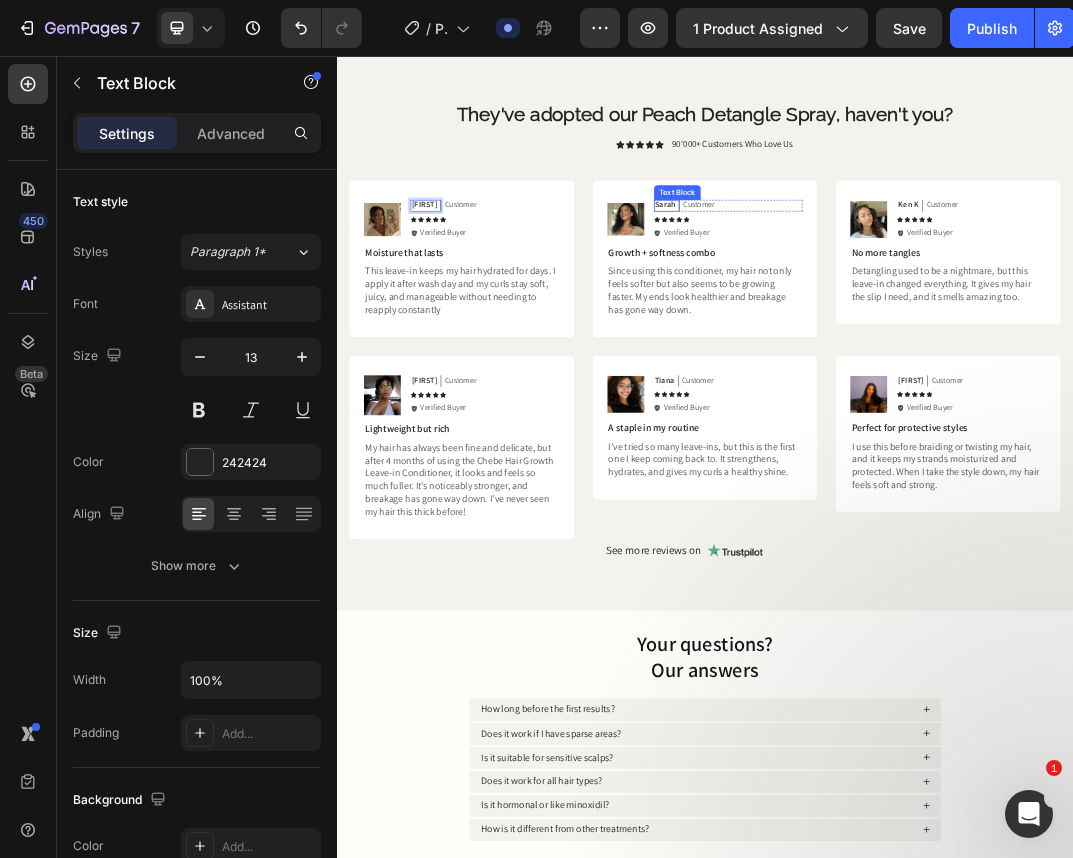click on "Sarah" at bounding box center [872, 299] 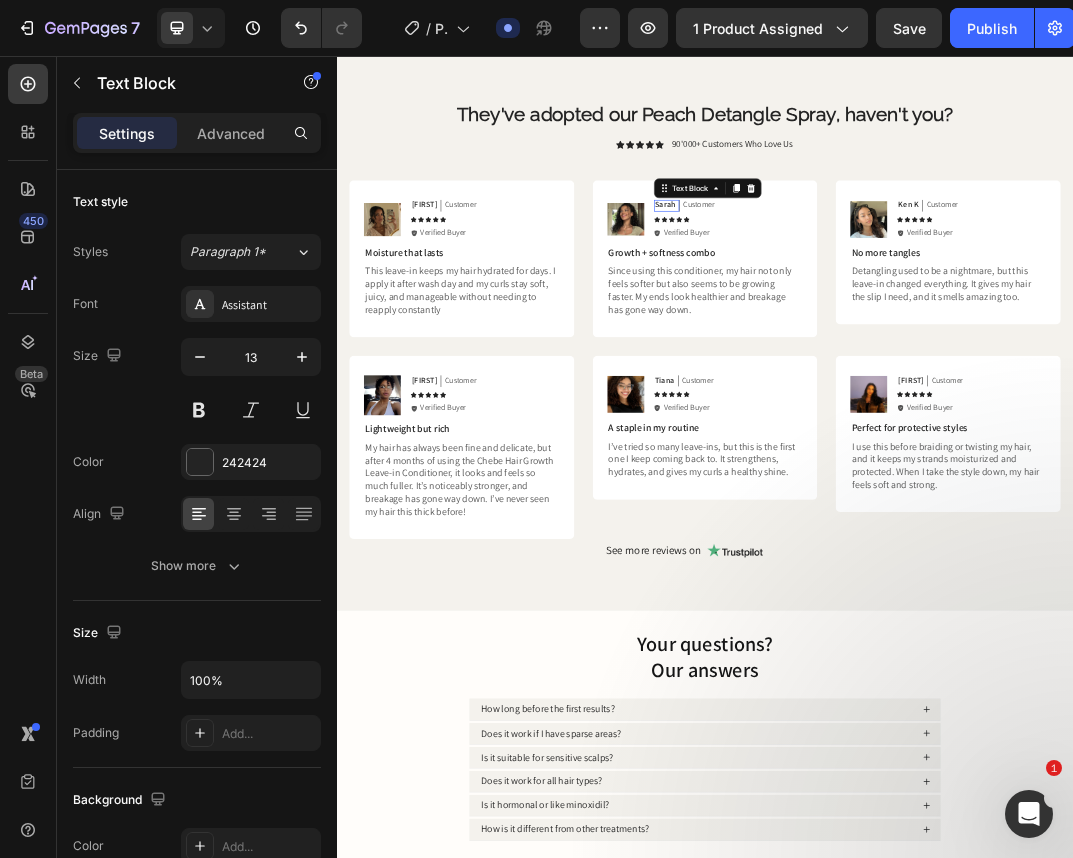 click on "Sarah" at bounding box center [872, 299] 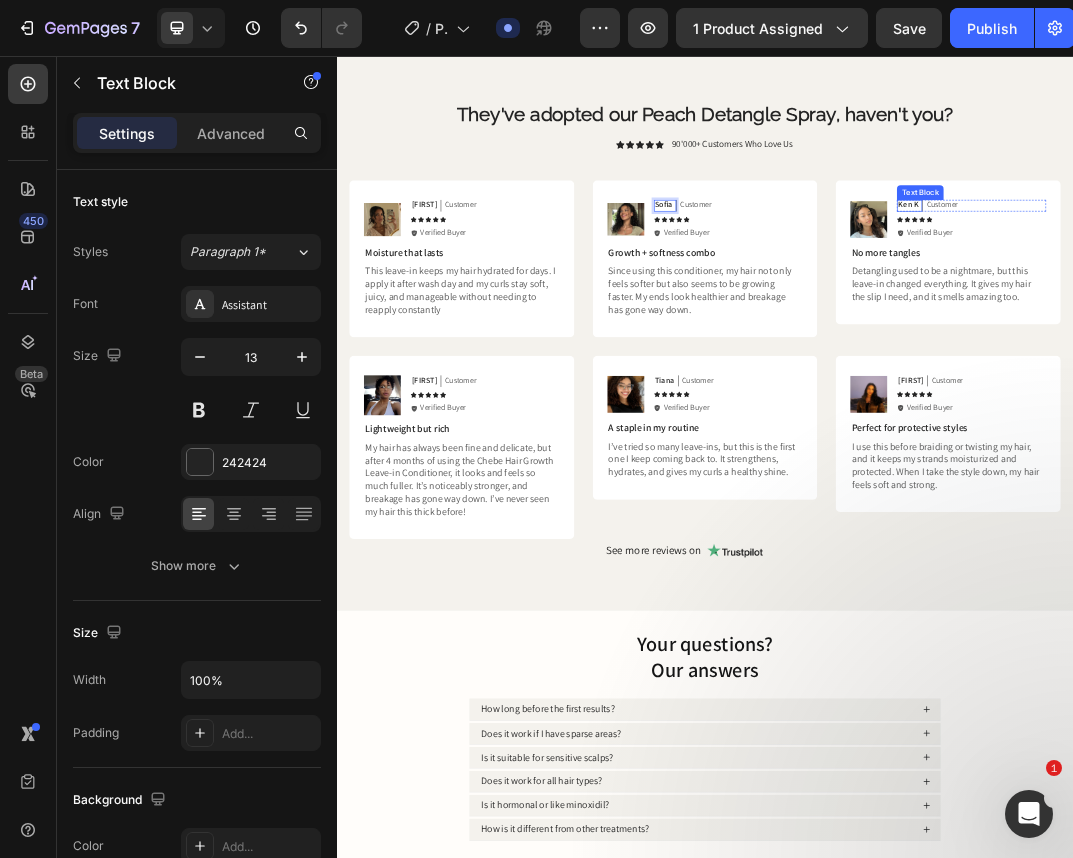 click on "Ken K" at bounding box center [1268, 299] 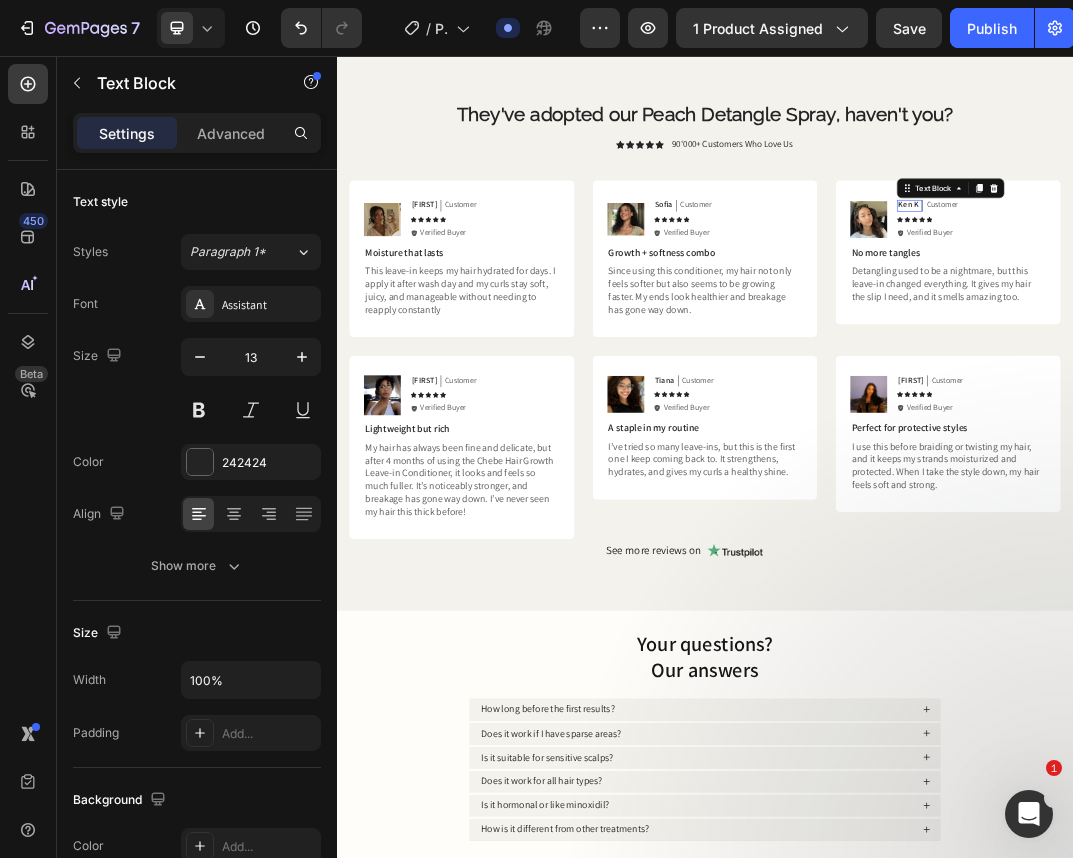 click on "Ken K" at bounding box center [1268, 299] 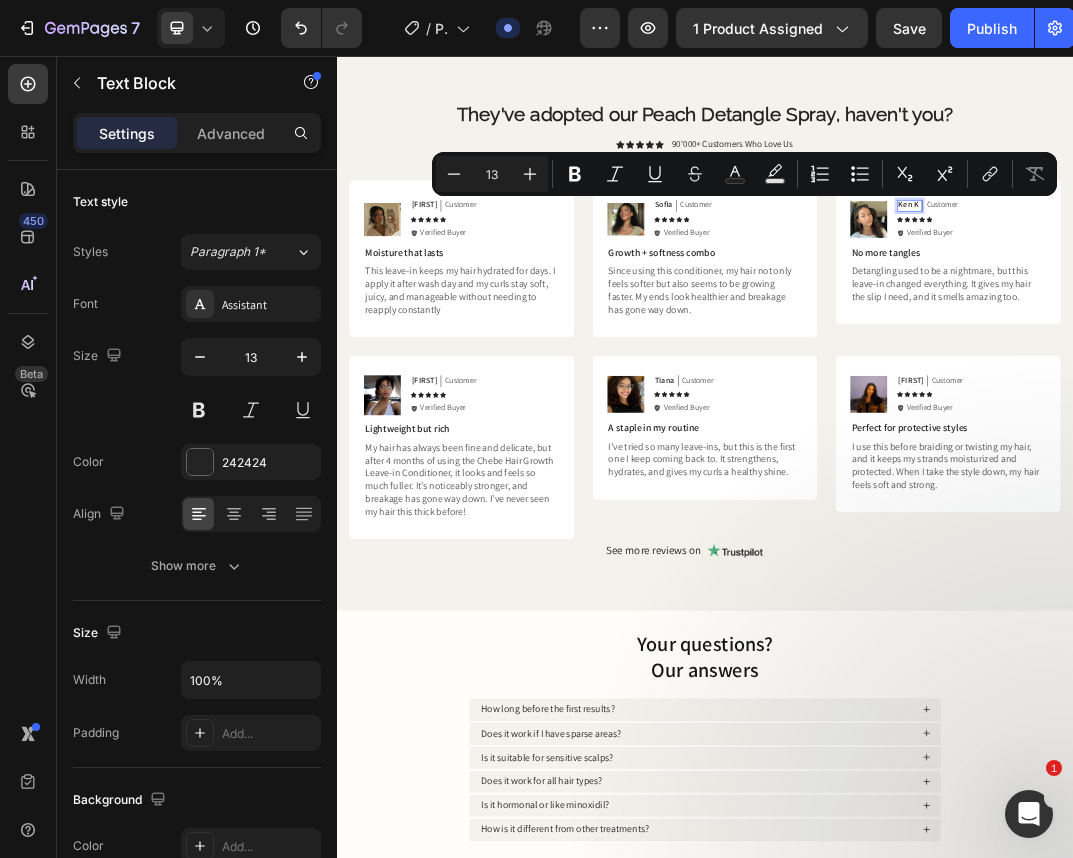 click on "Ken K" at bounding box center [1268, 299] 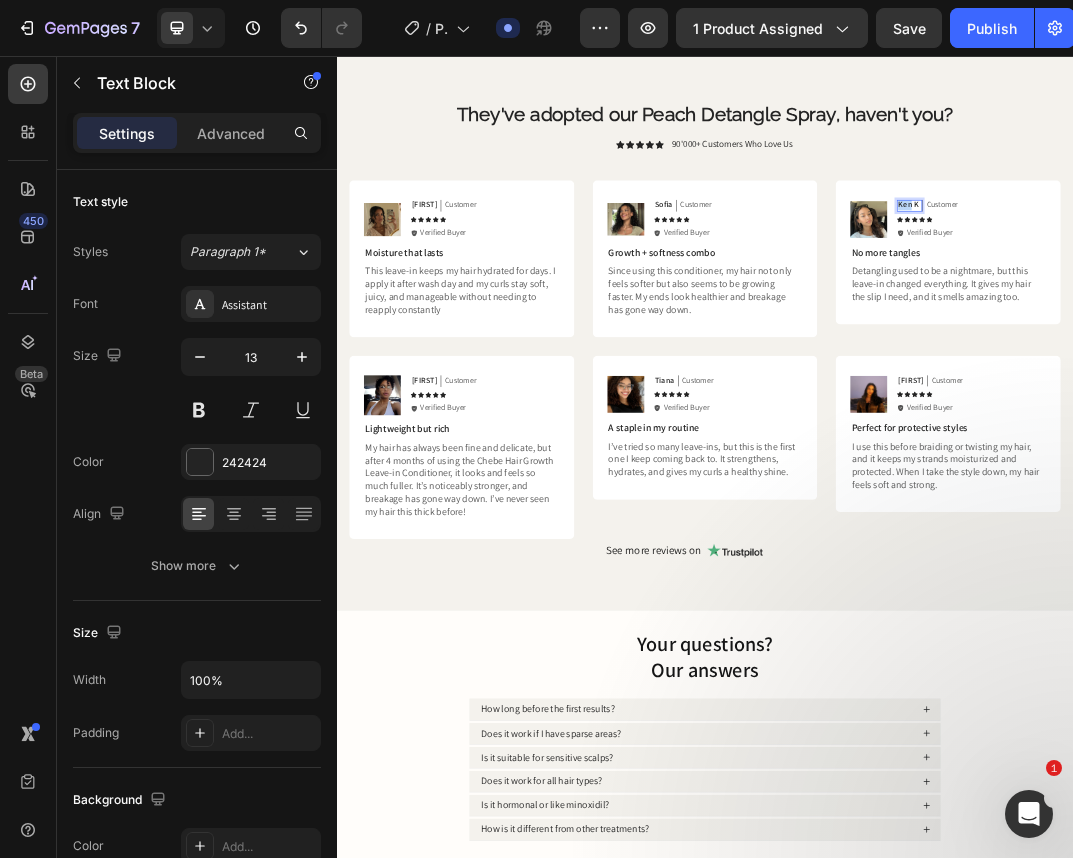 click on "Ken K" at bounding box center [1268, 299] 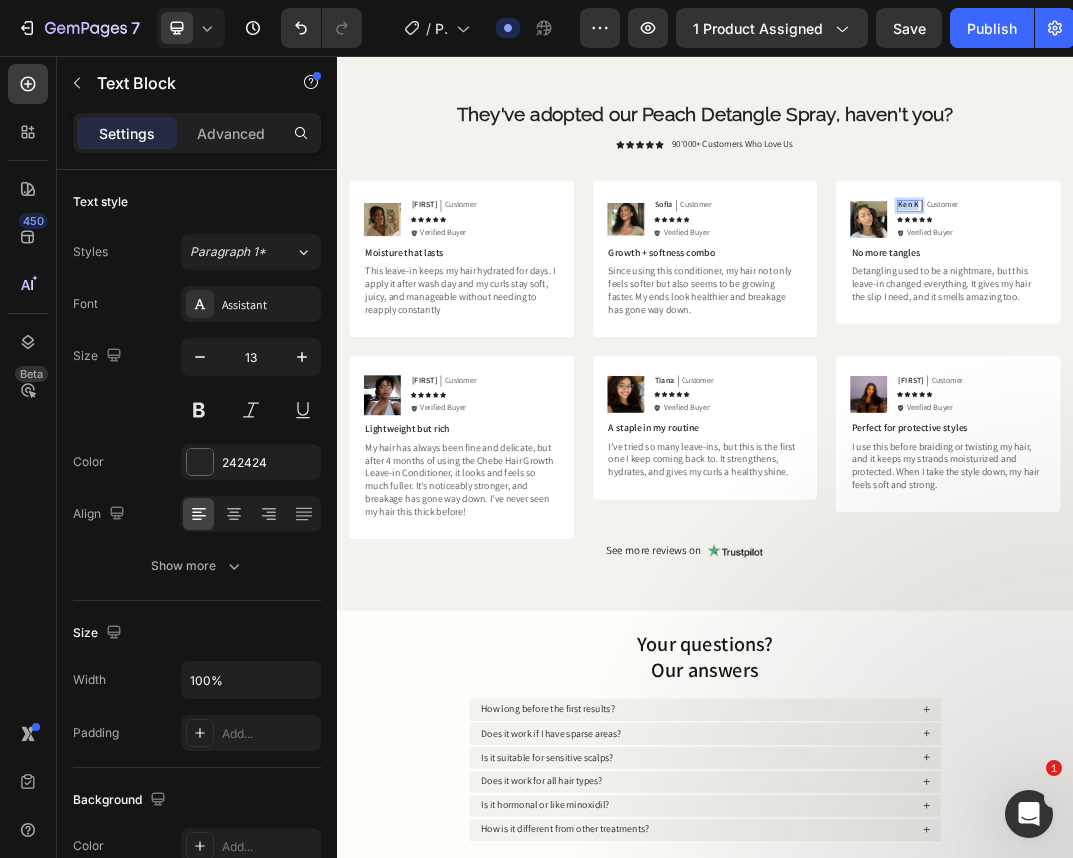 click on "Ken K" at bounding box center [1268, 299] 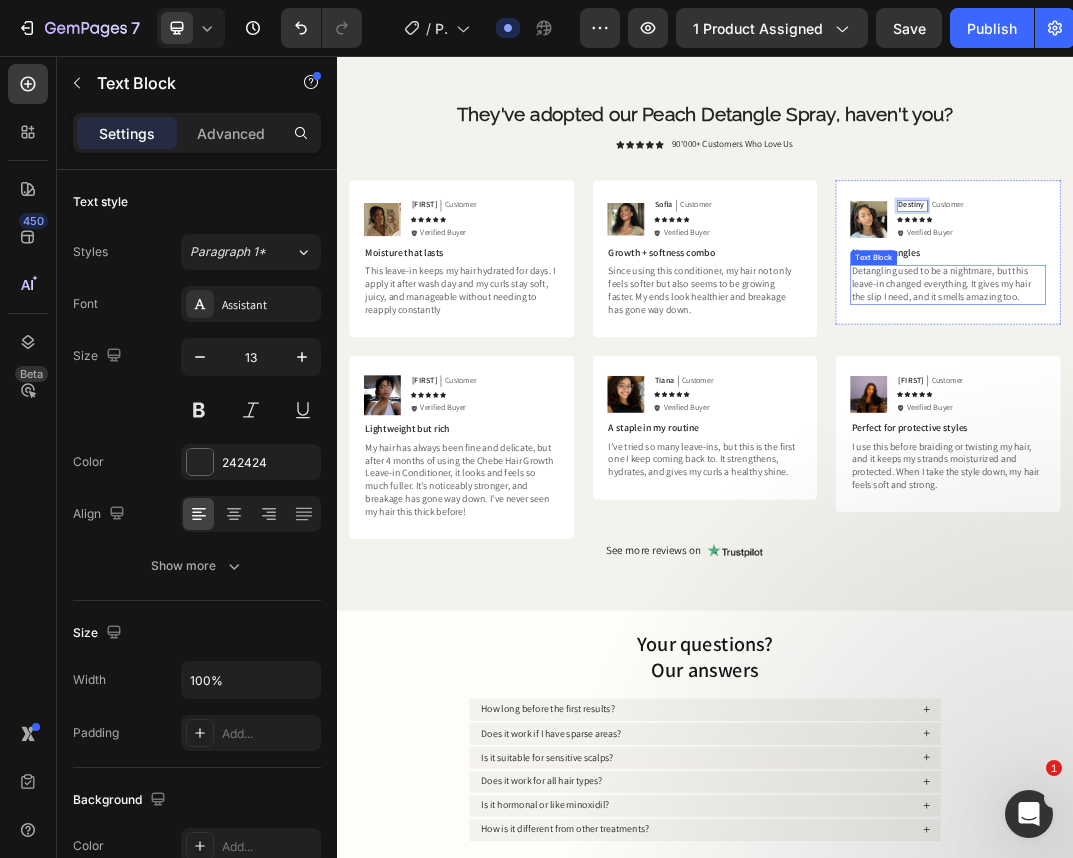 click on "Detangling used to be a nightmare, but this leave-in changed everything. It gives my hair the slip I need, and it smells amazing too." at bounding box center [1333, 428] 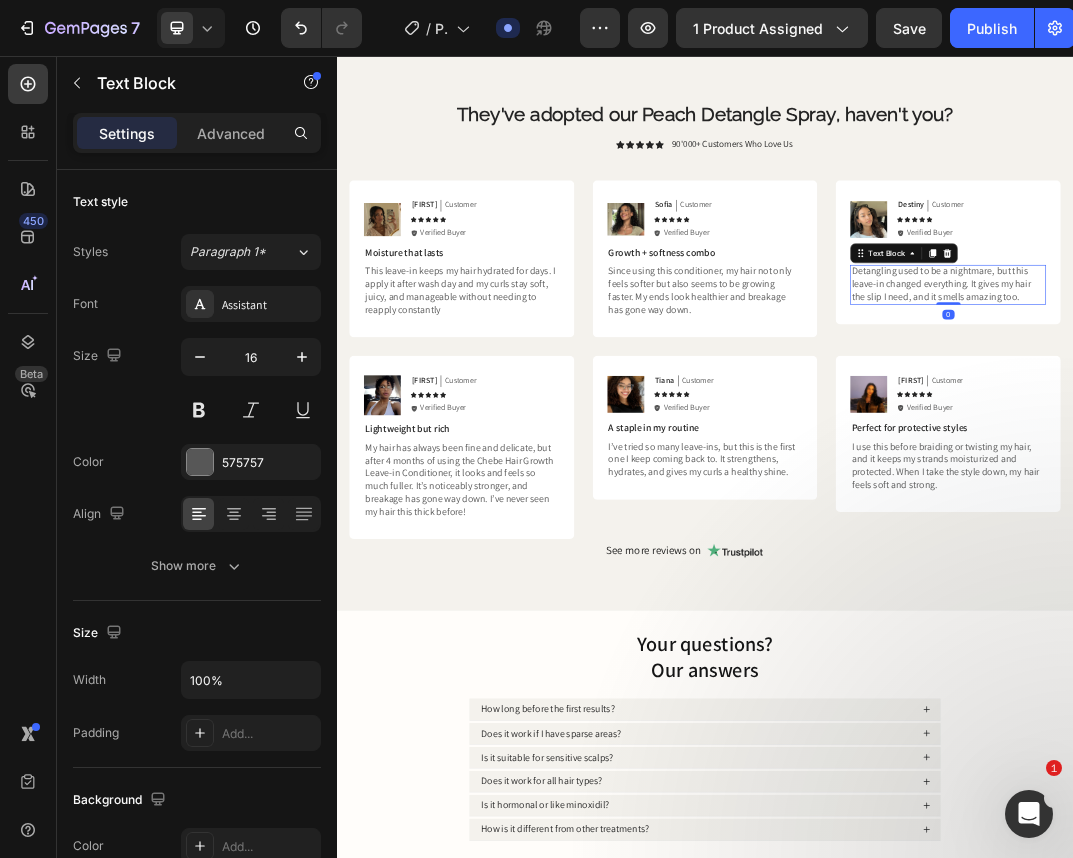 click on "Detangling used to be a nightmare, but this leave-in changed everything. It gives my hair the slip I need, and it smells amazing too." at bounding box center (1333, 428) 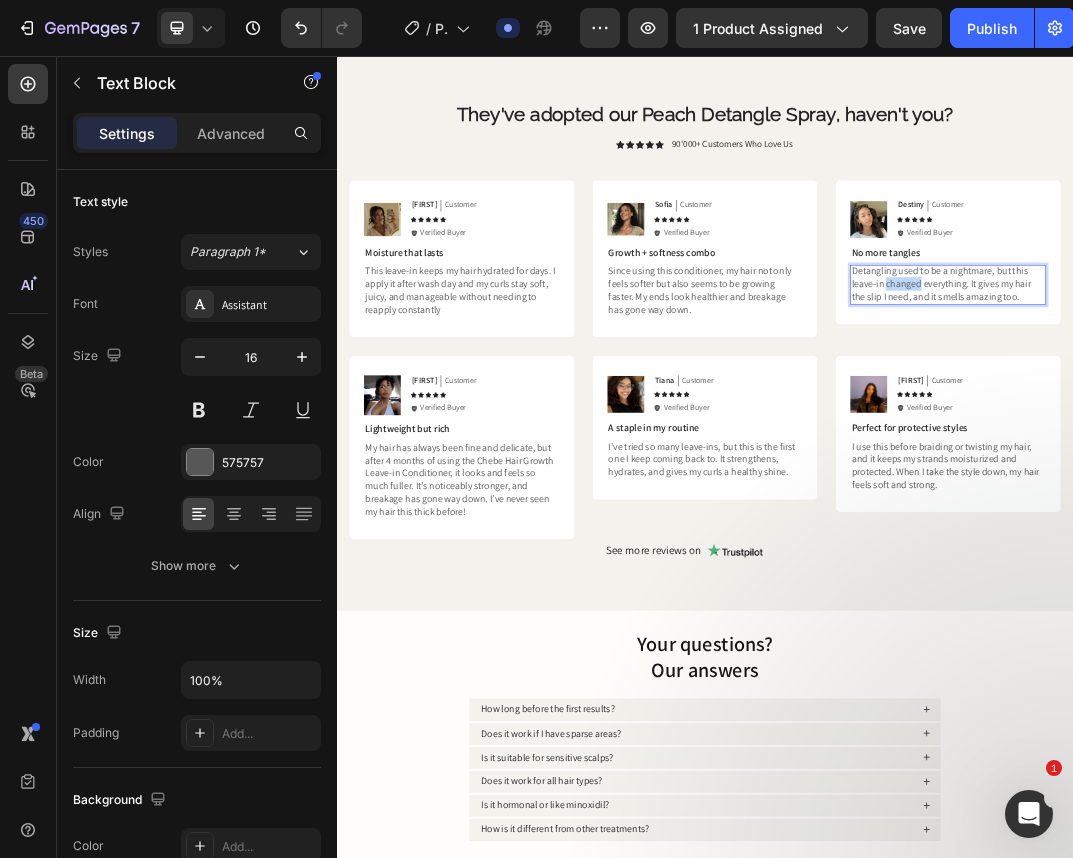 click on "Detangling used to be a nightmare, but this leave-in changed everything. It gives my hair the slip I need, and it smells amazing too." at bounding box center (1333, 428) 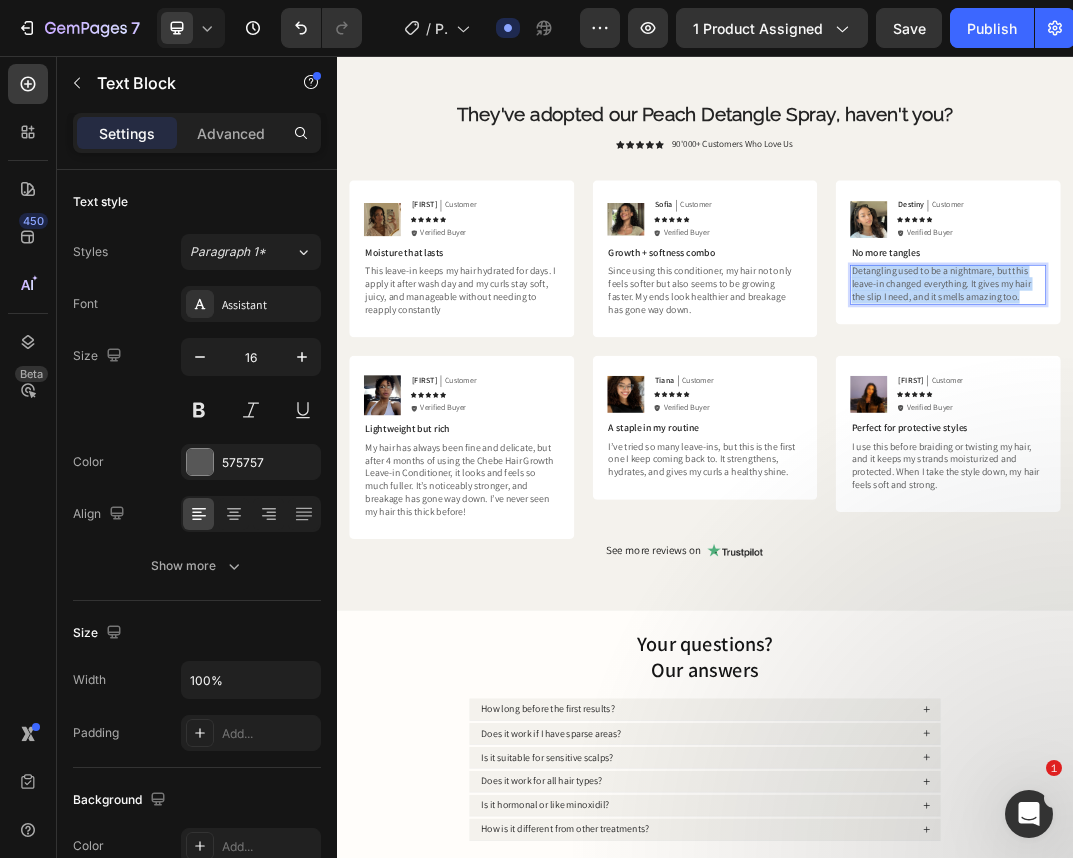 click on "Detangling used to be a nightmare, but this leave-in changed everything. It gives my hair the slip I need, and it smells amazing too." at bounding box center (1333, 428) 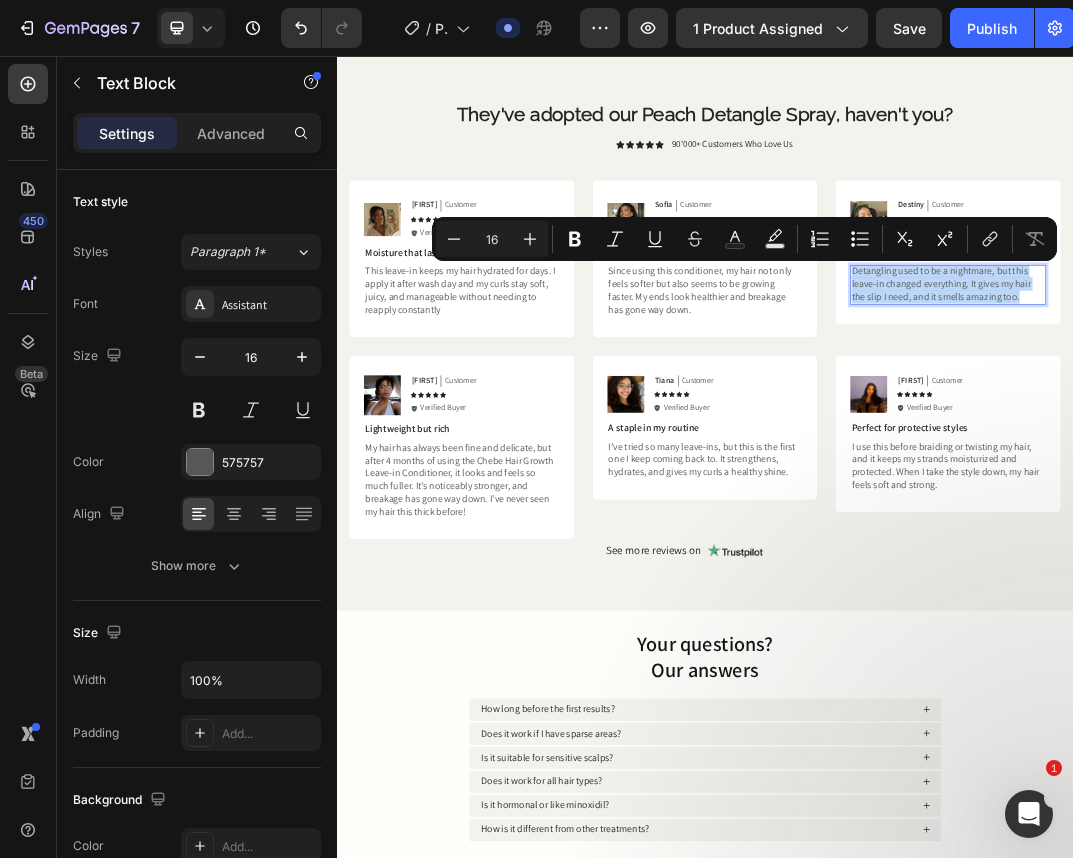 copy on "Detangling used to be a nightmare, but this leave-in changed everything. It gives my hair the slip I need, and it smells amazing too." 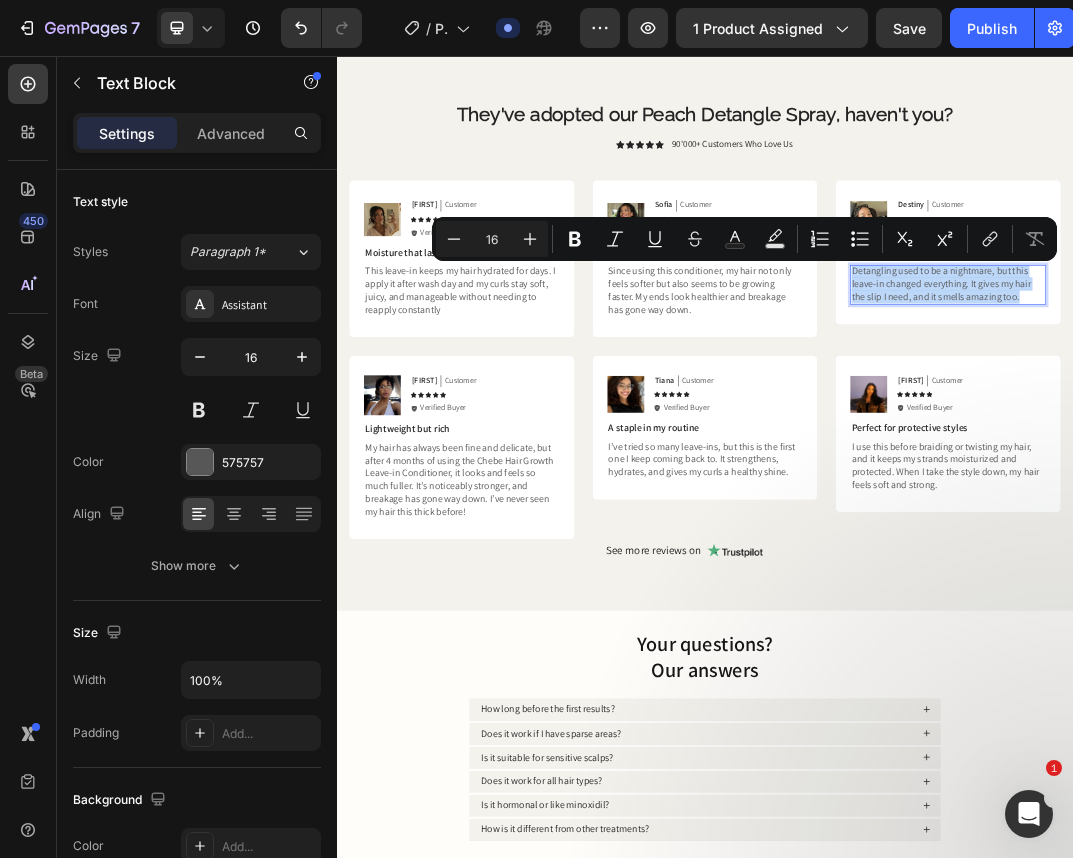 click on "Detangling used to be a nightmare, but this leave-in changed everything. It gives my hair the slip I need, and it smells amazing too." at bounding box center [1333, 428] 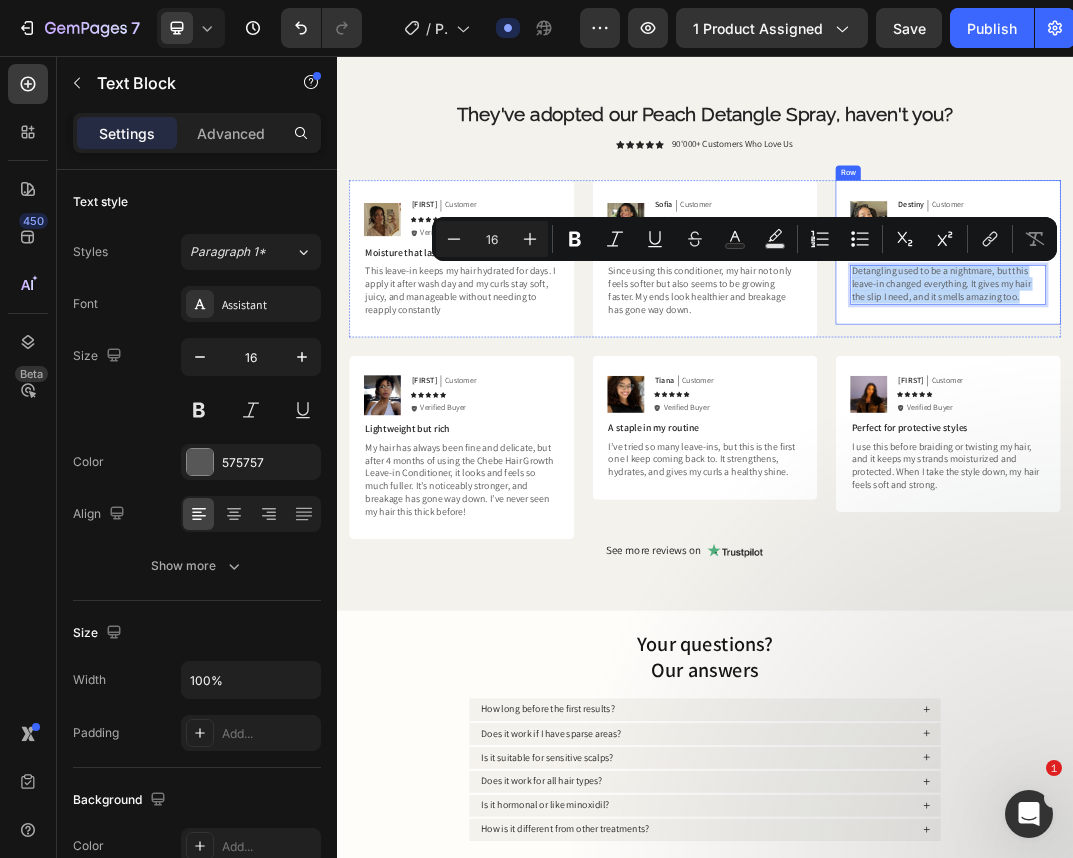 click on "Since using this conditioner, my hair not only feels softer but also seems to be growing faster. My ends look healthier and breakage has gone way down." at bounding box center (937, 438) 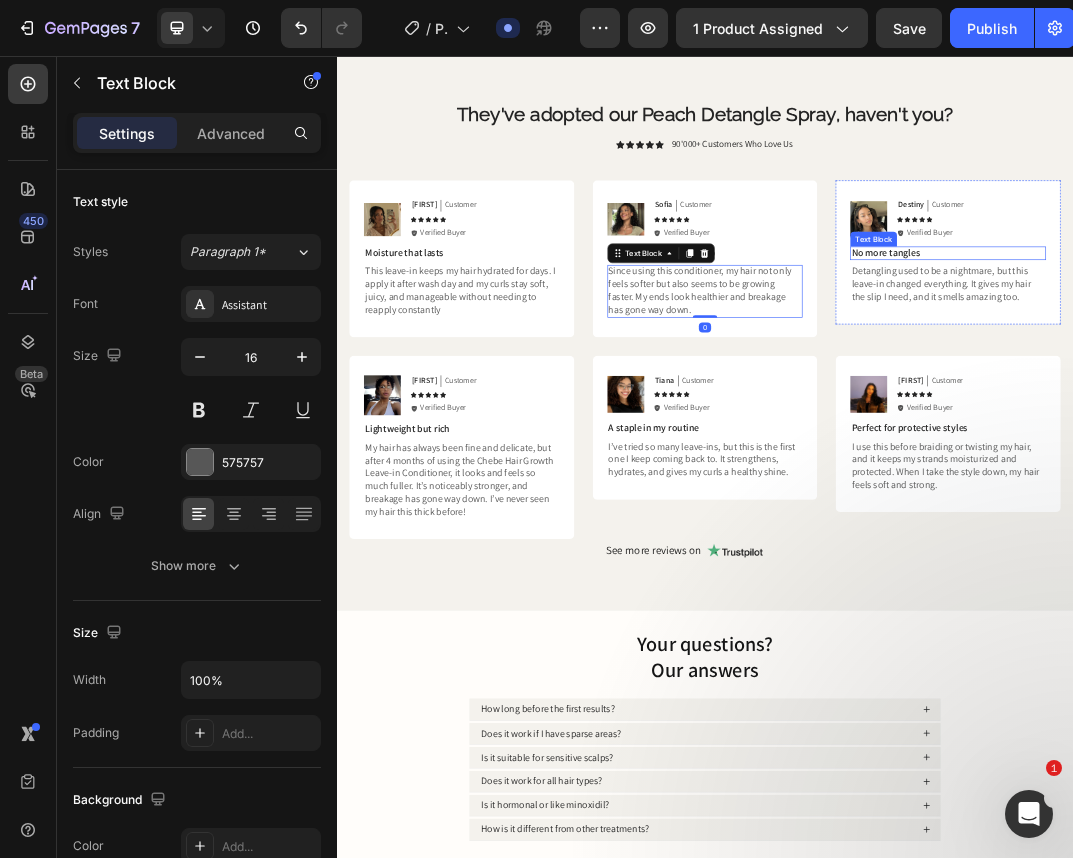 click on "No more tangles" at bounding box center [1333, 377] 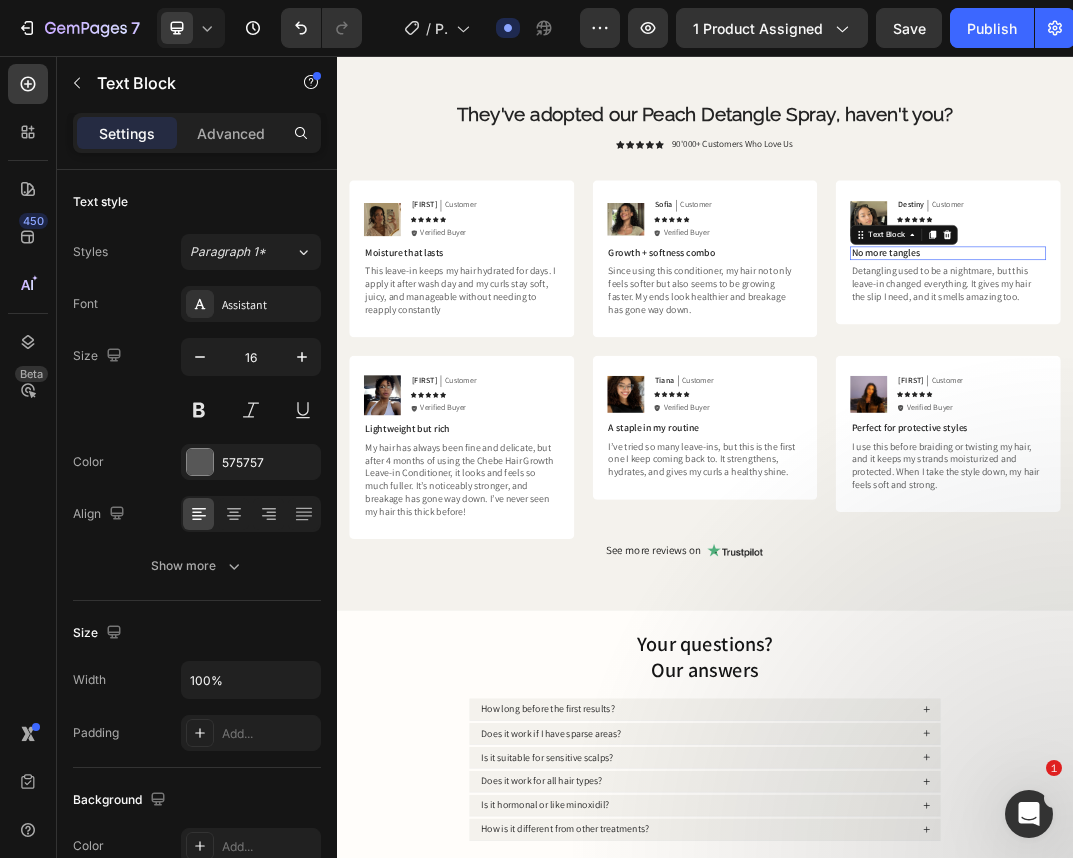 click on "No more tangles" at bounding box center [1333, 377] 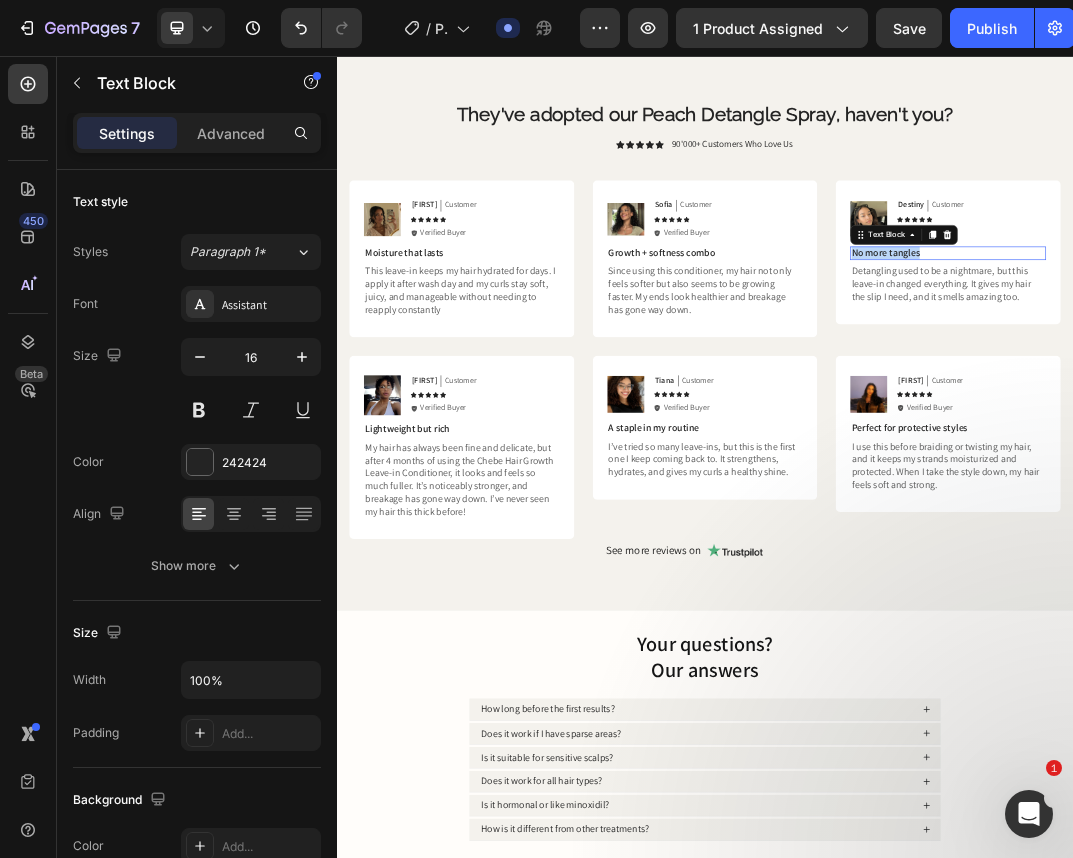 click on "No more tangles" at bounding box center [1333, 377] 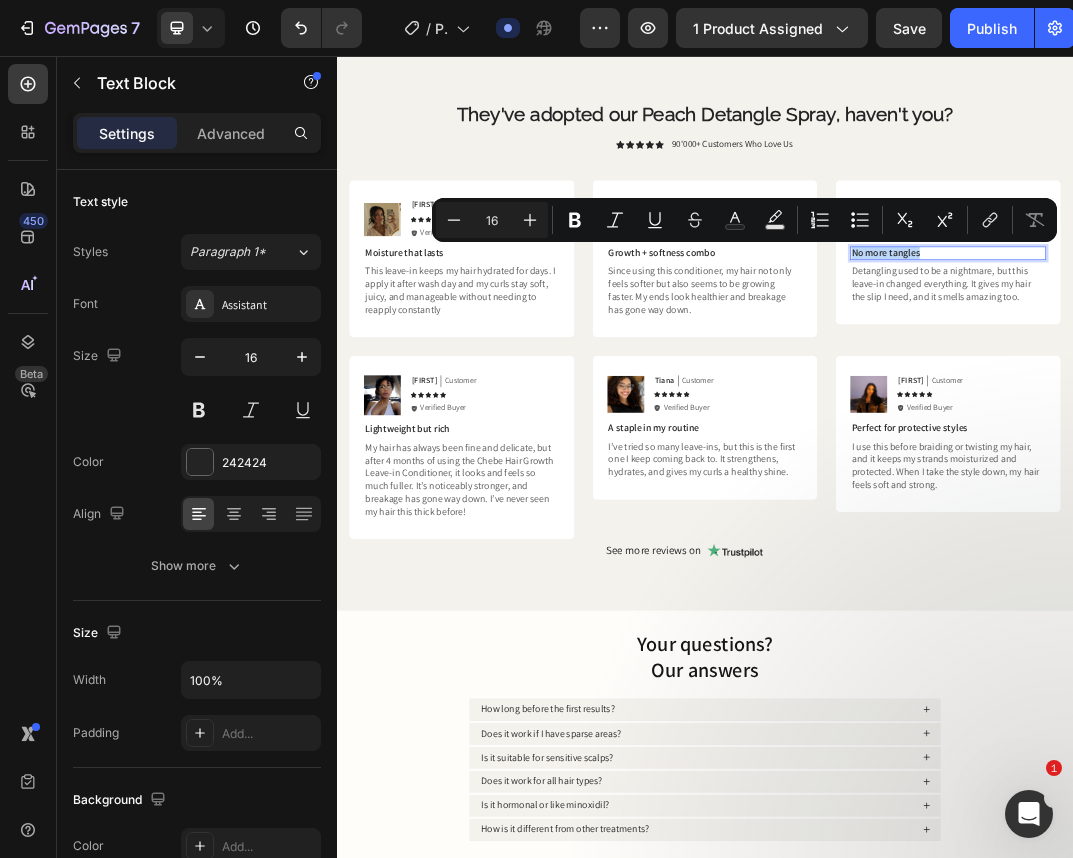 copy on "No more tangles" 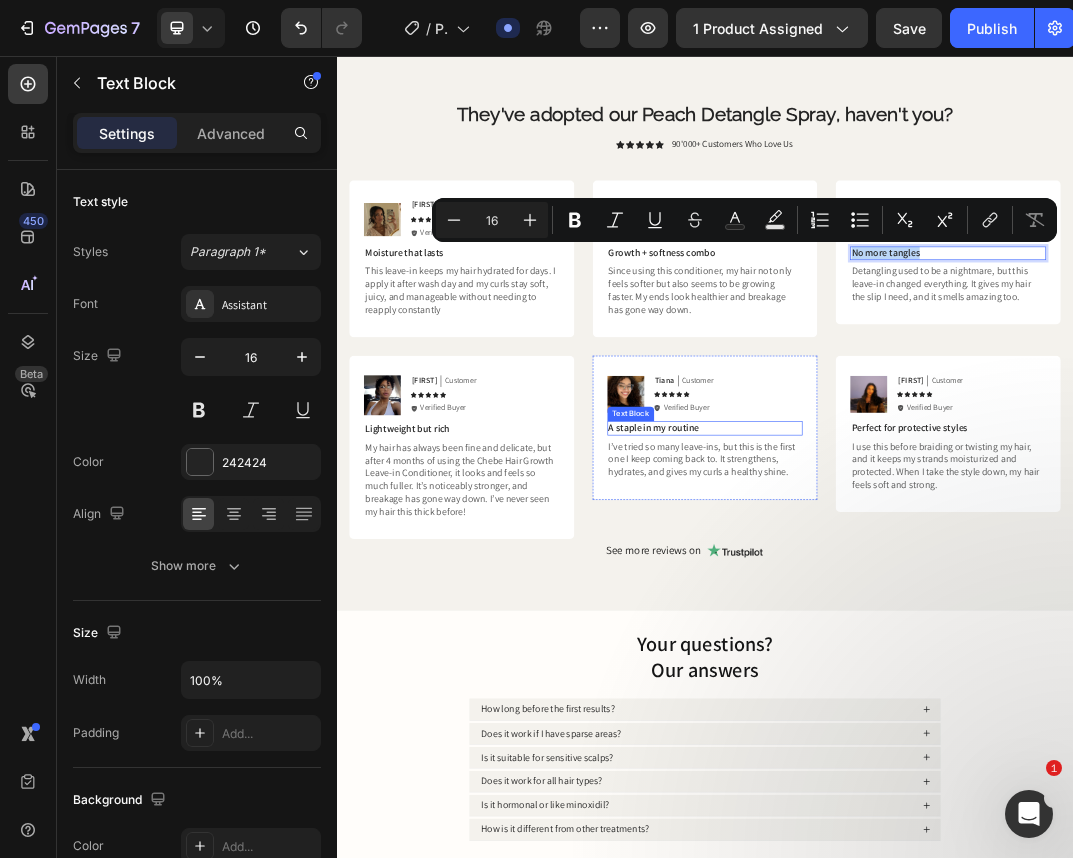 click on "A staple in my routine" at bounding box center (937, 662) 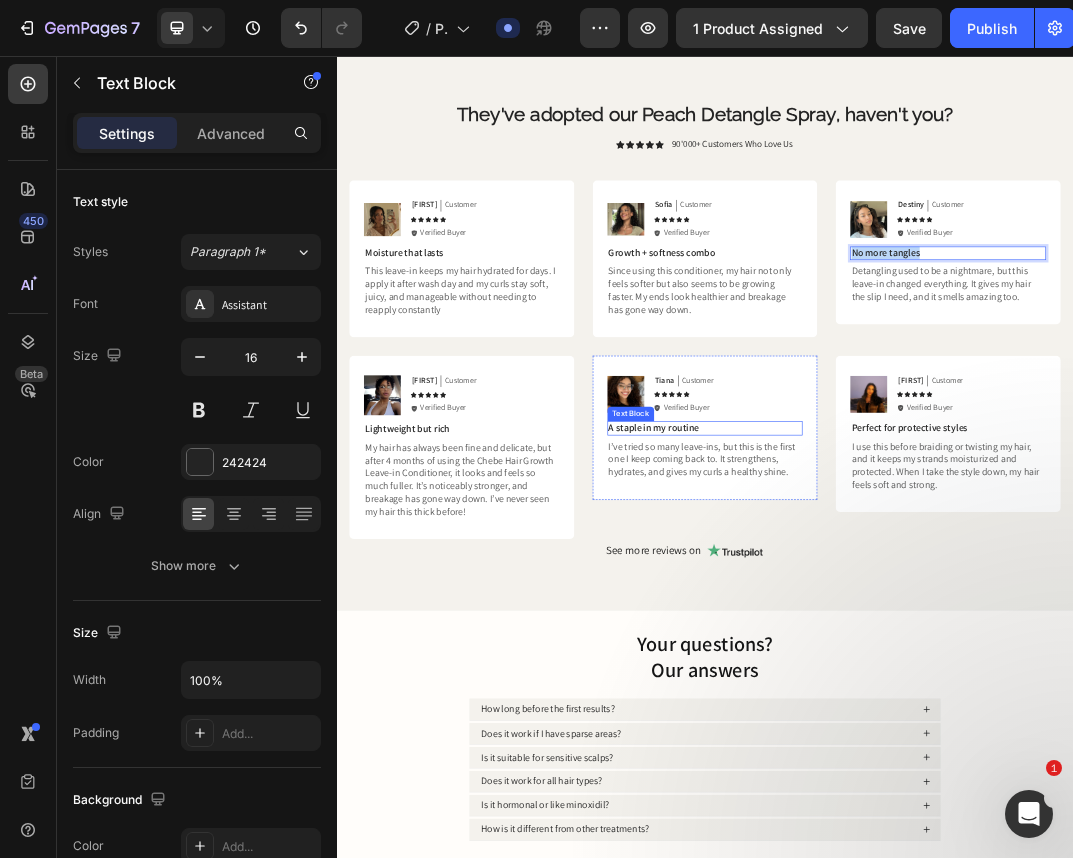click on "A staple in my routine" at bounding box center (937, 662) 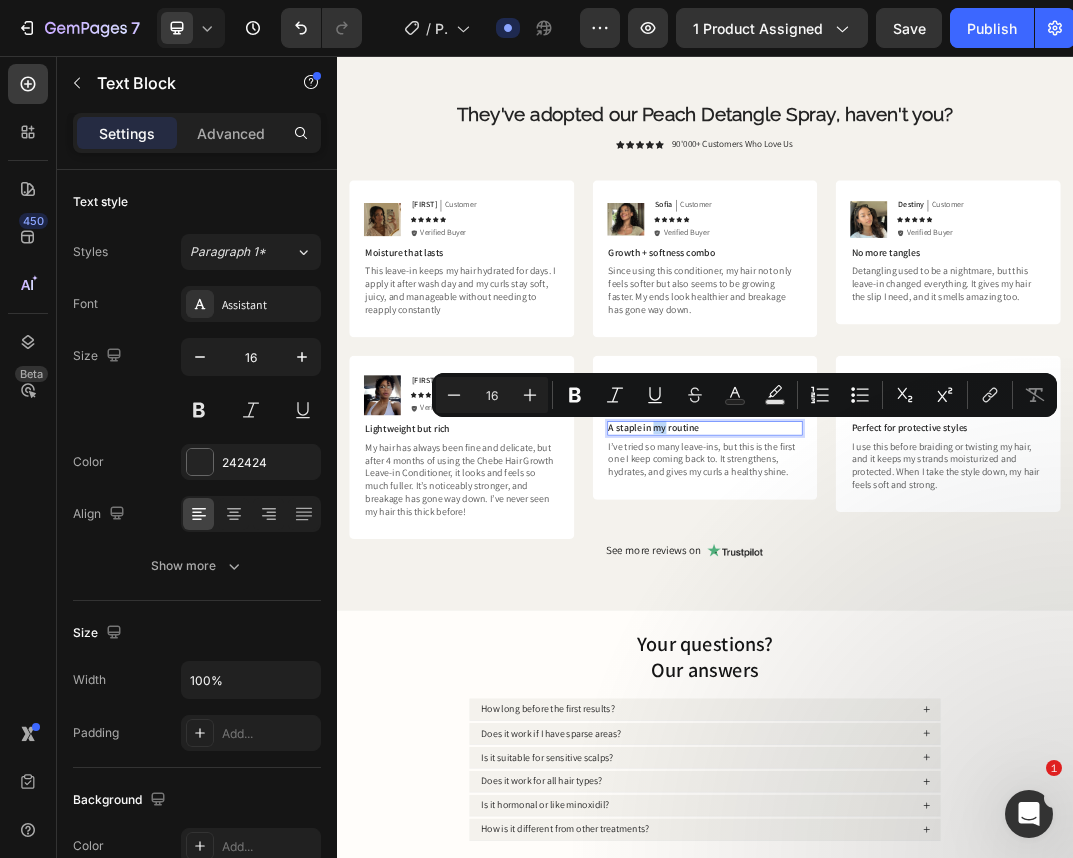 click on "A staple in my routine" at bounding box center [937, 662] 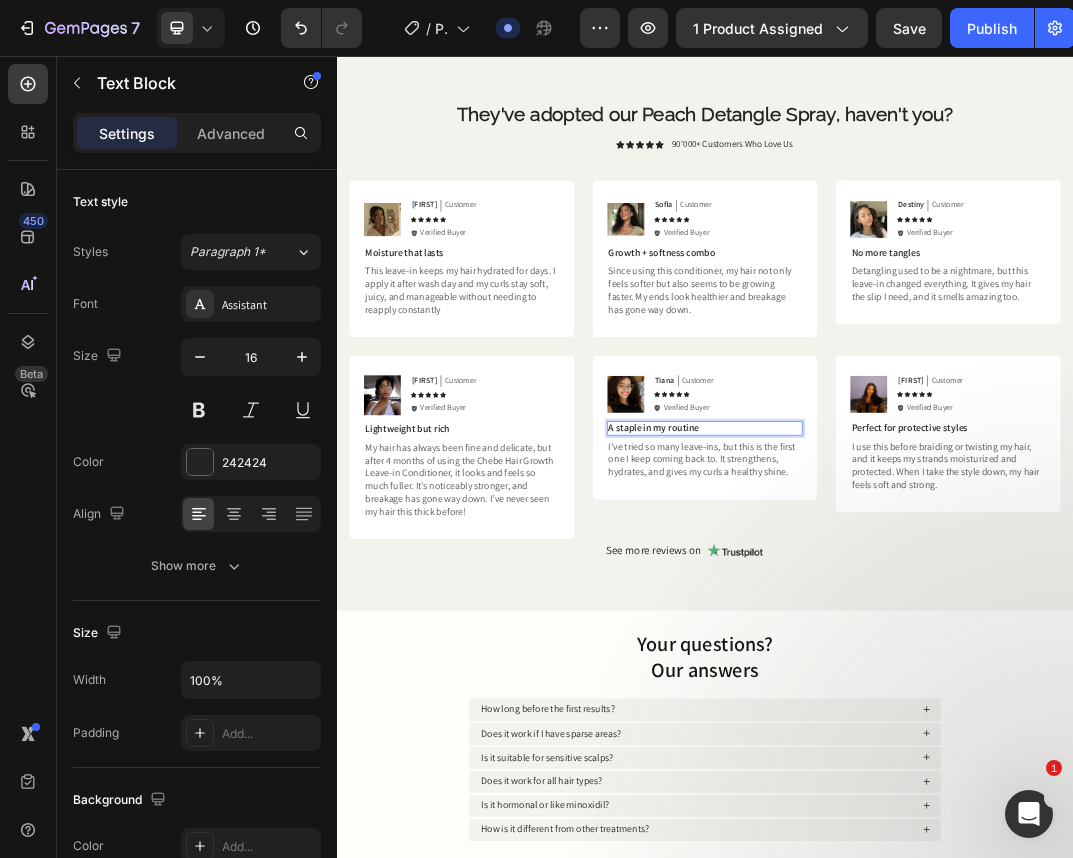click on "A staple in my routine" at bounding box center [937, 662] 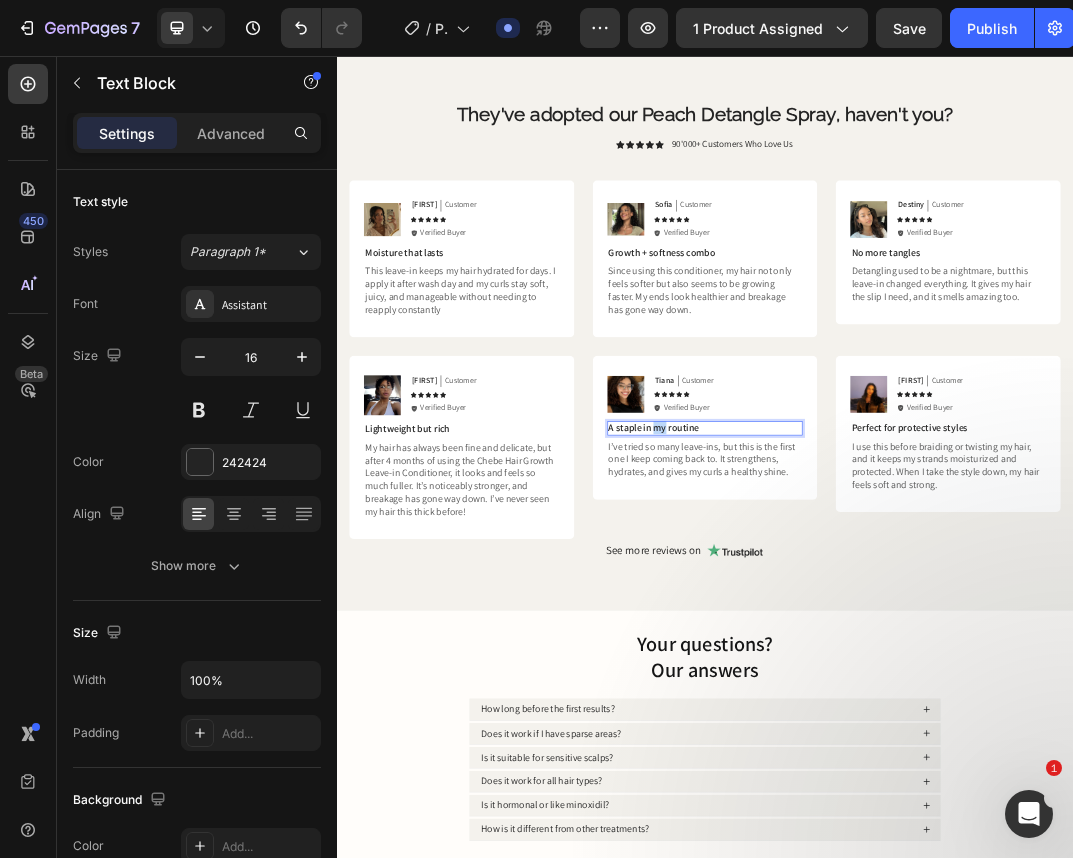 click on "A staple in my routine" at bounding box center [937, 662] 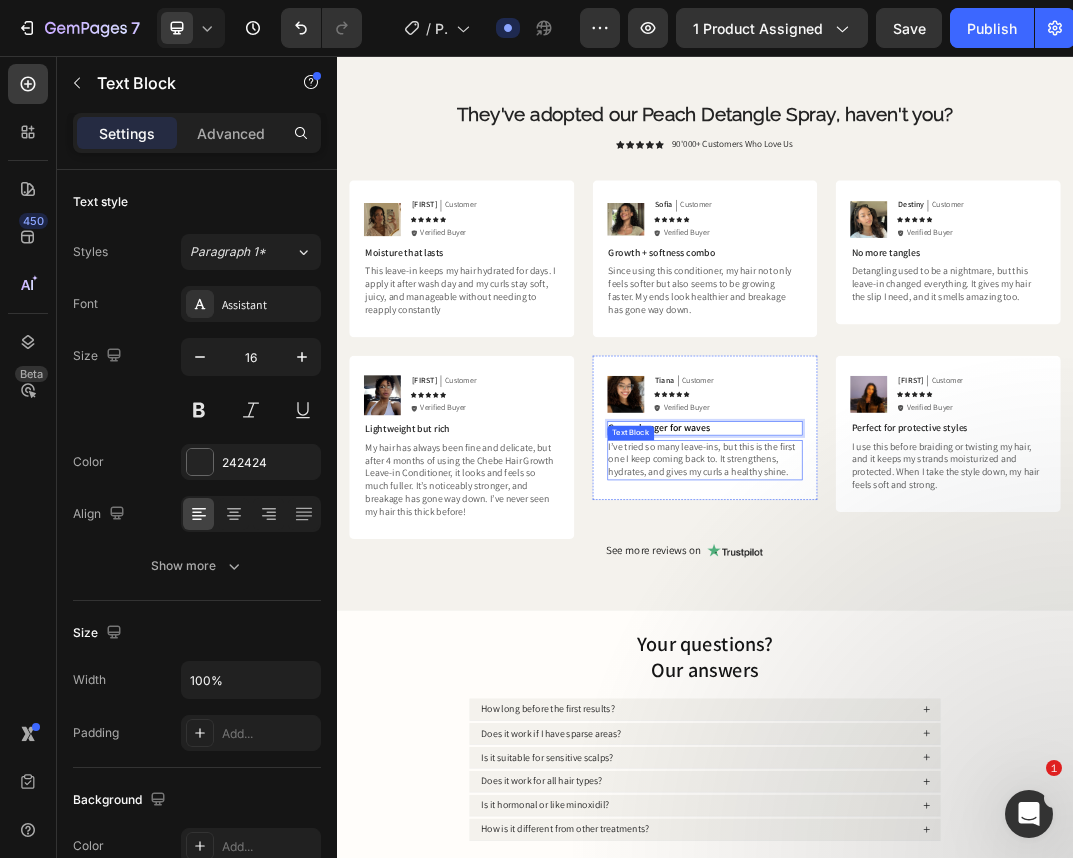 click on "I’ve tried so many leave-ins, but this is the first one I keep coming back to. It strengthens, hydrates, and gives my curls a healthy shine." at bounding box center [937, 714] 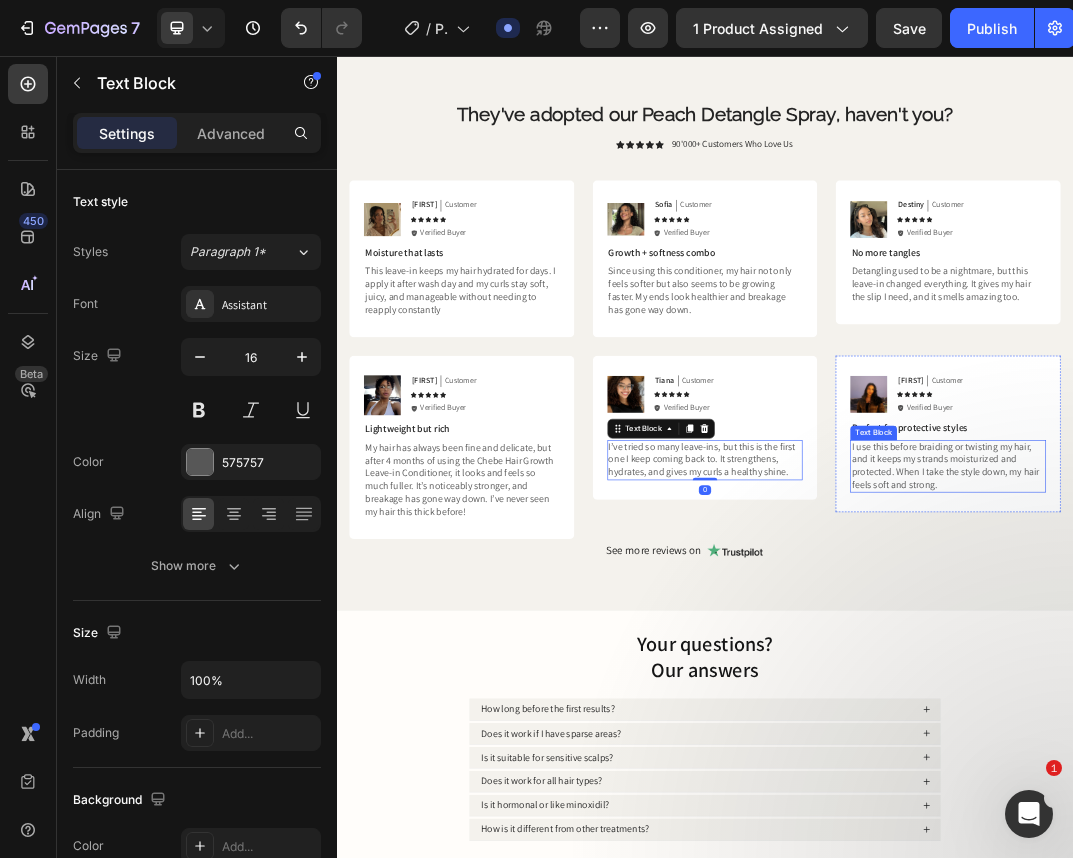 click on "I use this before braiding or twisting my hair, and it keeps my strands moisturized and protected. When I take the style down, my hair feels soft and strong." at bounding box center (1333, 724) 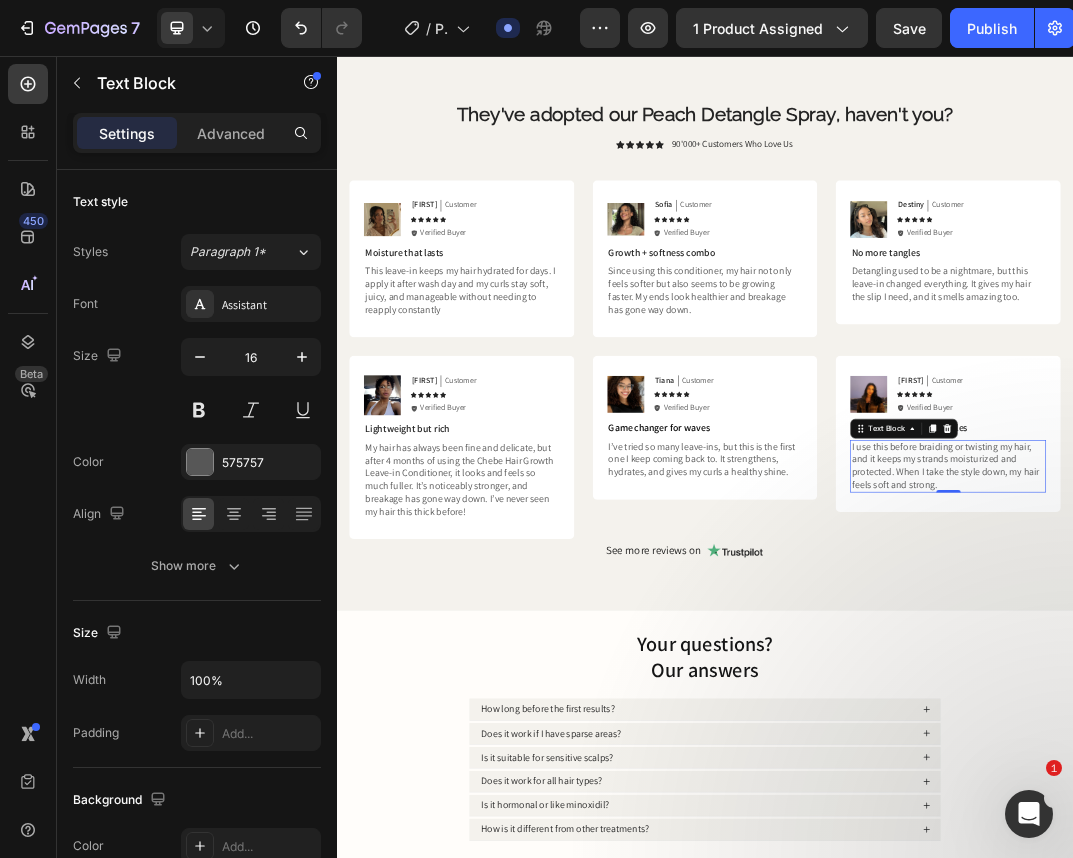 click on "I’ve tried so many leave-ins, but this is the first one I keep coming back to. It strengthens, hydrates, and gives my curls a healthy shine." at bounding box center (937, 714) 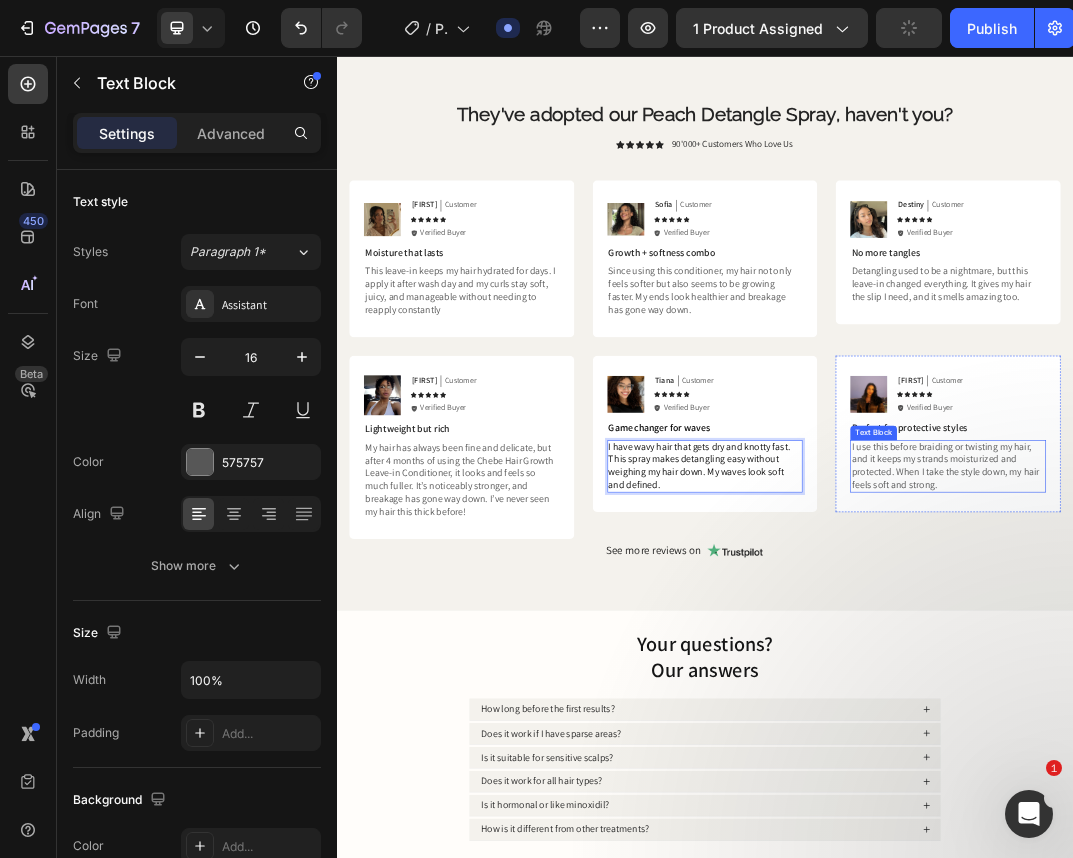 click on "I use this before braiding or twisting my hair, and it keeps my strands moisturized and protected. When I take the style down, my hair feels soft and strong." at bounding box center (1333, 724) 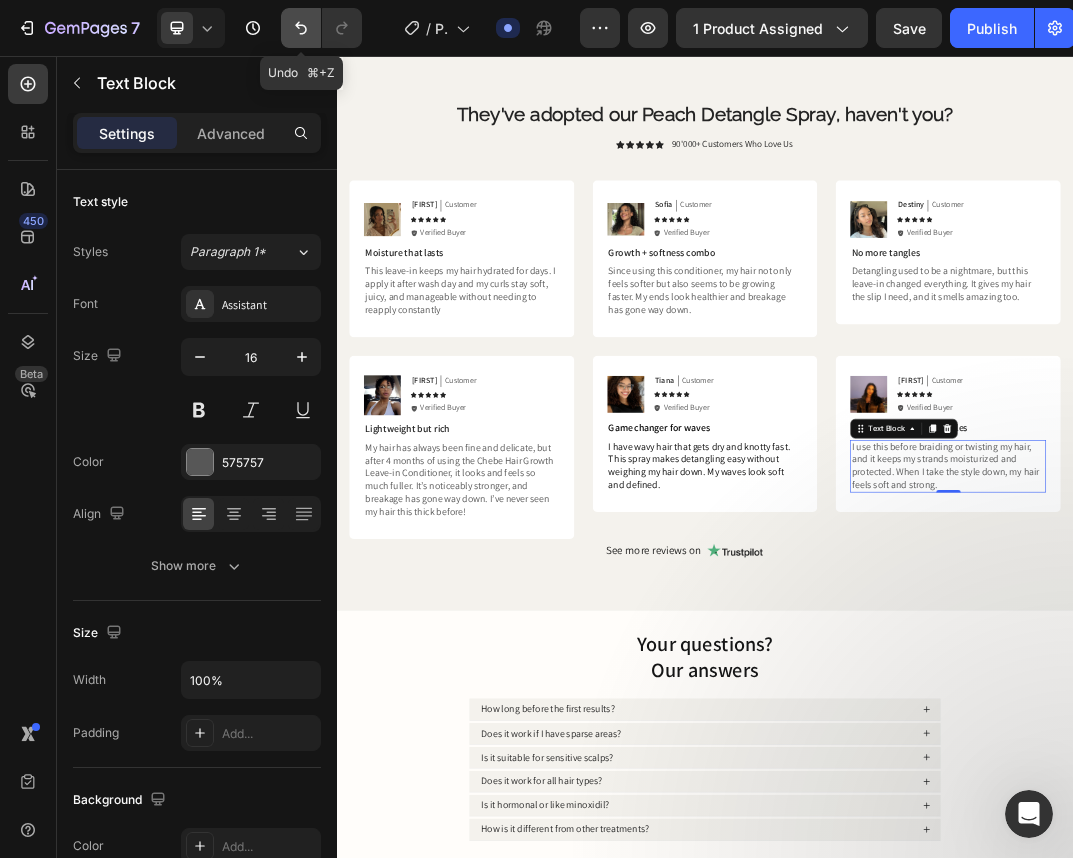 click 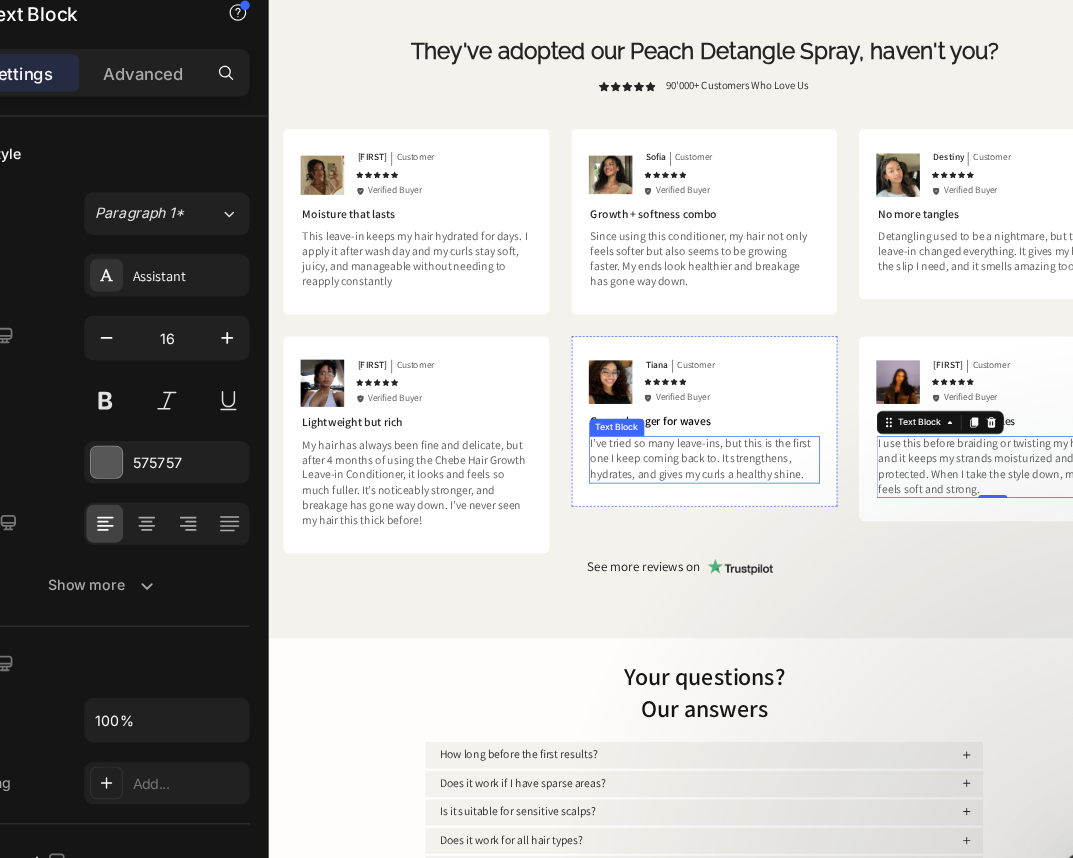click on "I’ve tried so many leave-ins, but this is the first one I keep coming back to. It strengthens, hydrates, and gives my curls a healthy shine." at bounding box center (868, 640) 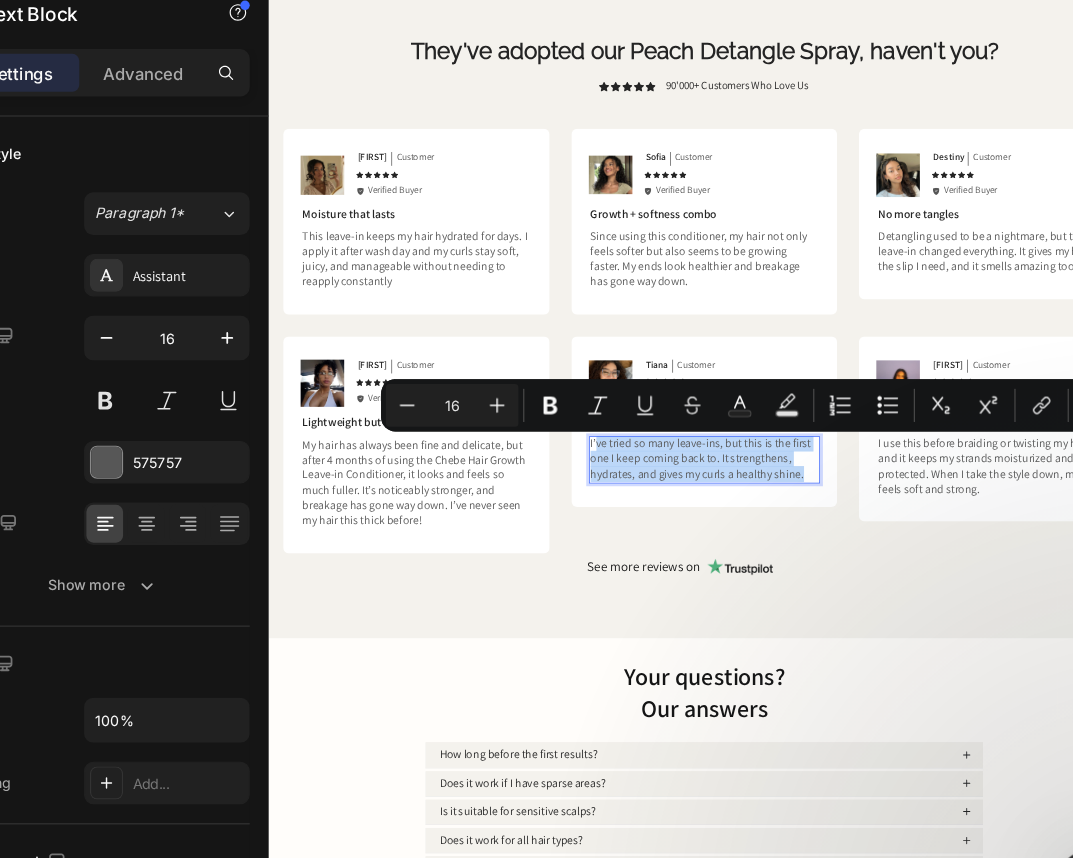 drag, startPoint x: 1012, startPoint y: 660, endPoint x: 719, endPoint y: 621, distance: 295.58417 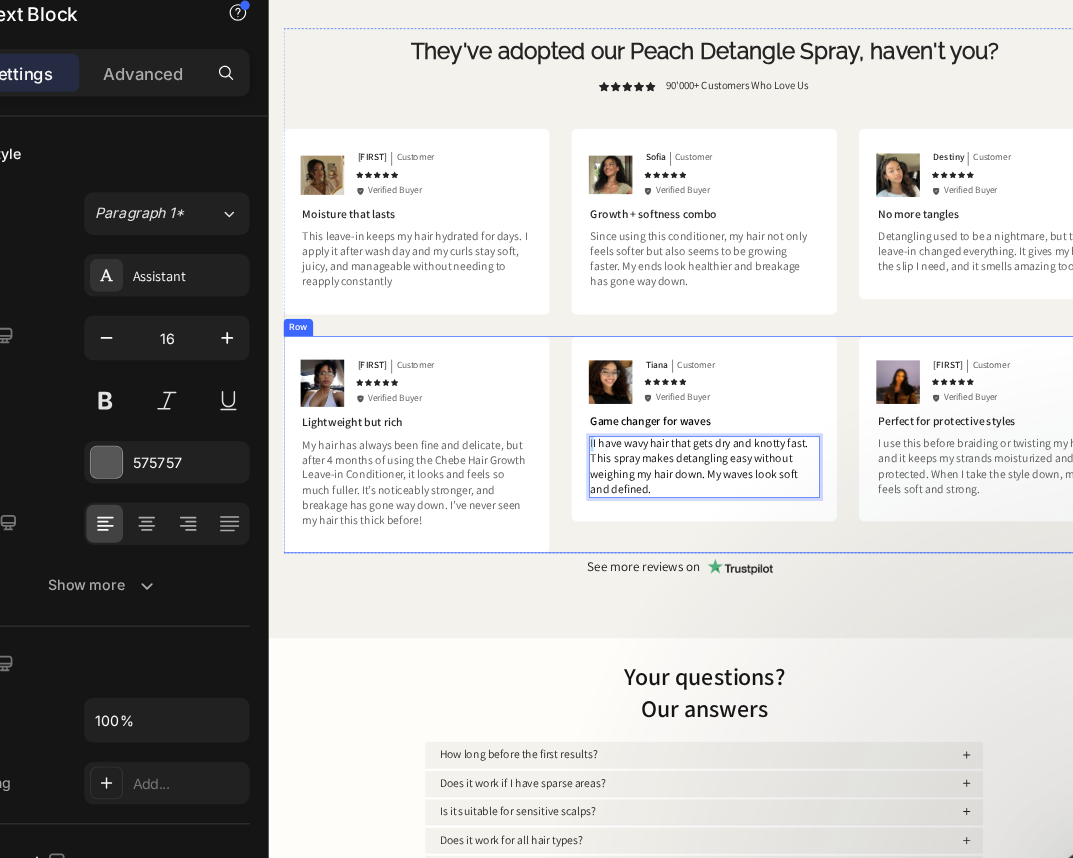drag, startPoint x: 716, startPoint y: 619, endPoint x: 656, endPoint y: 620, distance: 60.00833 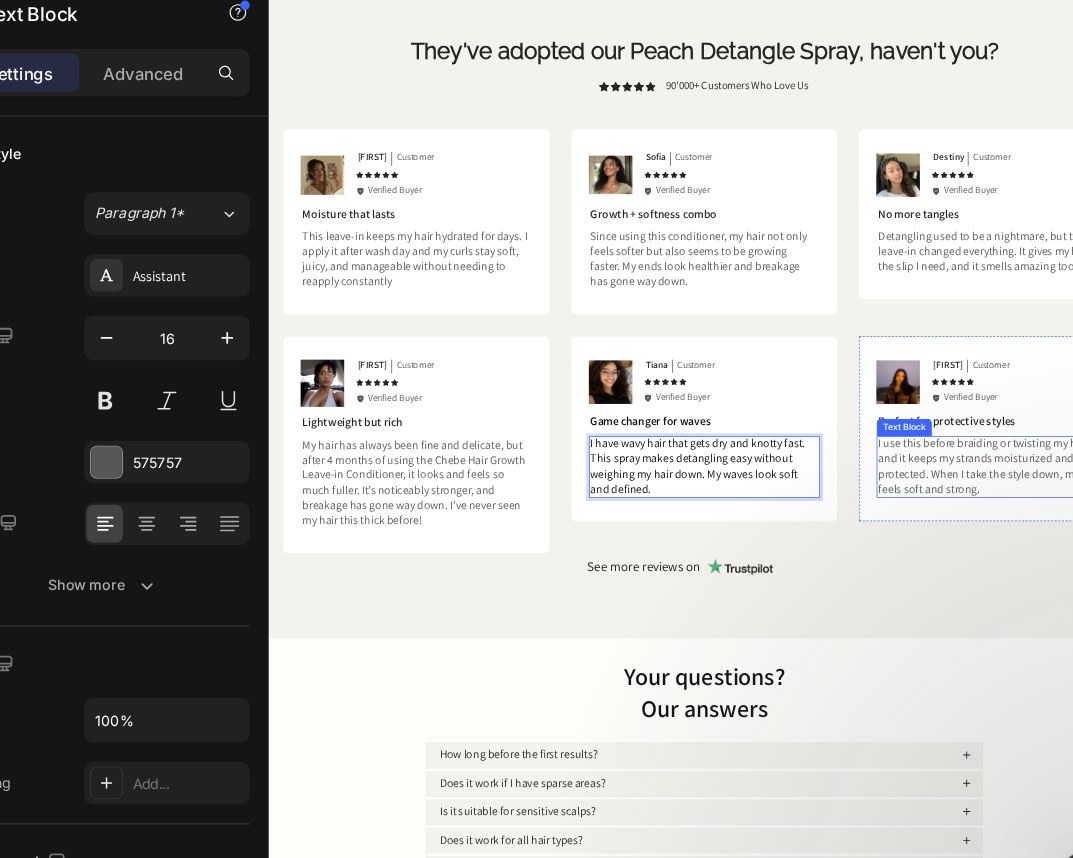 click on "I use this before braiding or twisting my hair, and it keeps my strands moisturized and protected. When I take the style down, my hair feels soft and strong." at bounding box center (1264, 650) 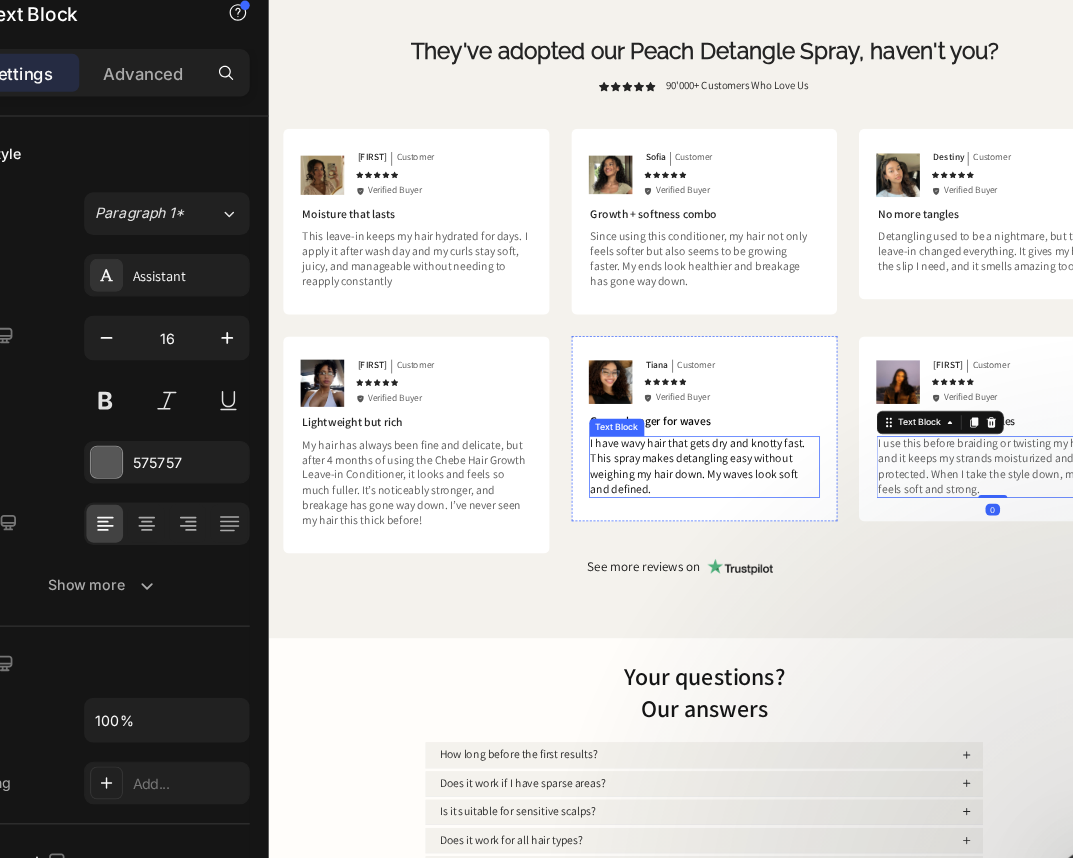 click on "I have wavy hair that gets dry and knotty fast. This spray makes detangling easy without weighing my hair down. My waves look soft and defined." at bounding box center (859, 649) 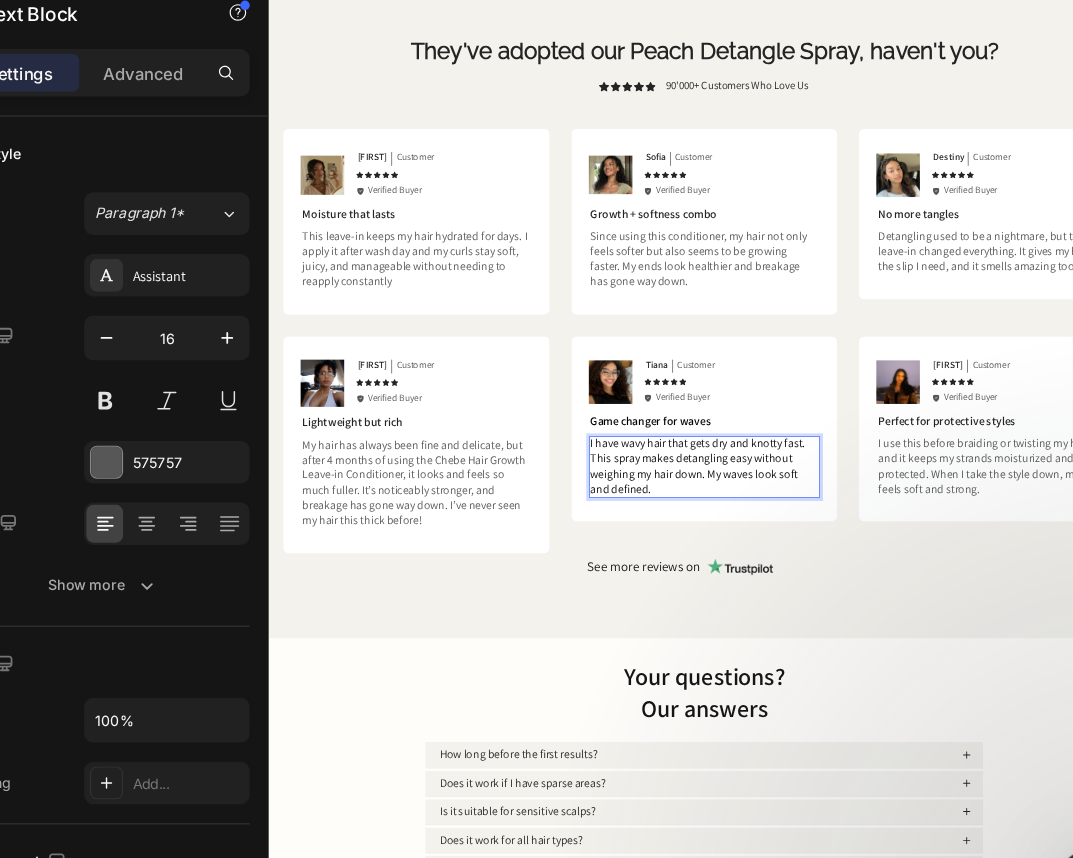 click on "I have wavy hair that gets dry and knotty fast. This spray makes detangling easy without weighing my hair down. My waves look soft and defined." at bounding box center (859, 649) 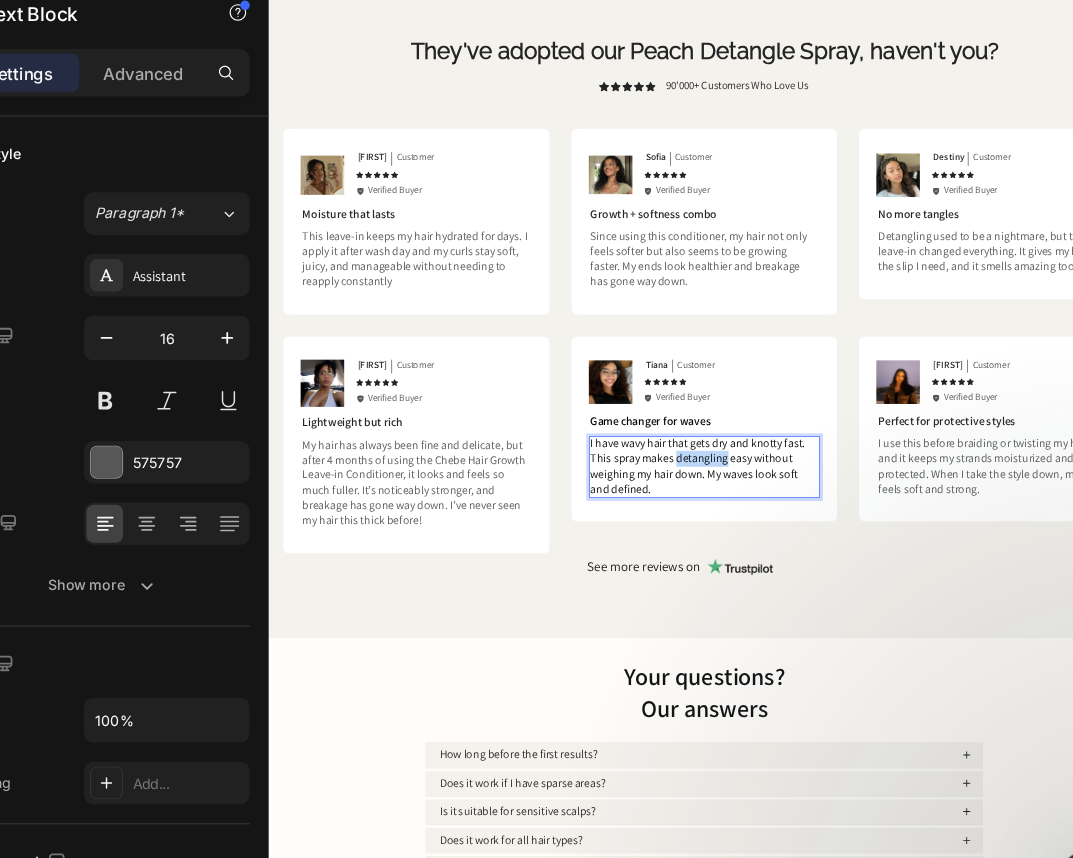 click on "I have wavy hair that gets dry and knotty fast. This spray makes detangling easy without weighing my hair down. My waves look soft and defined." at bounding box center (859, 649) 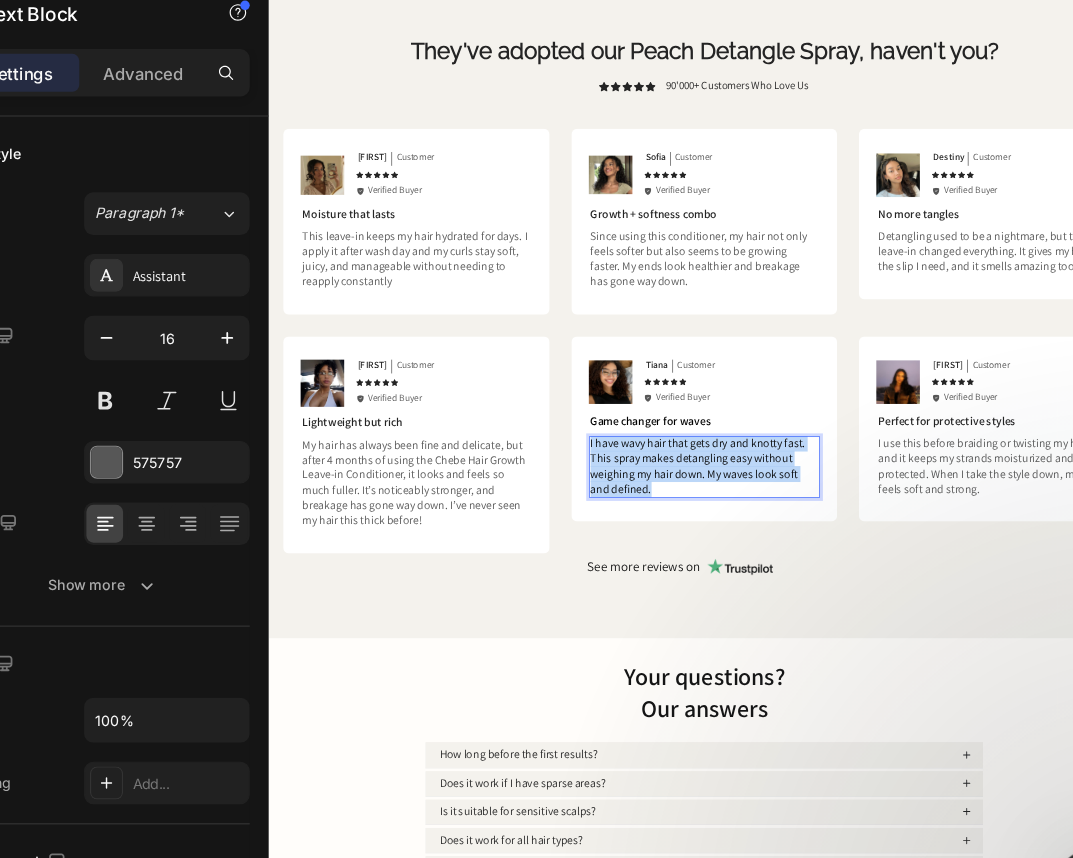 click on "I have wavy hair that gets dry and knotty fast. This spray makes detangling easy without weighing my hair down. My waves look soft and defined." at bounding box center (859, 649) 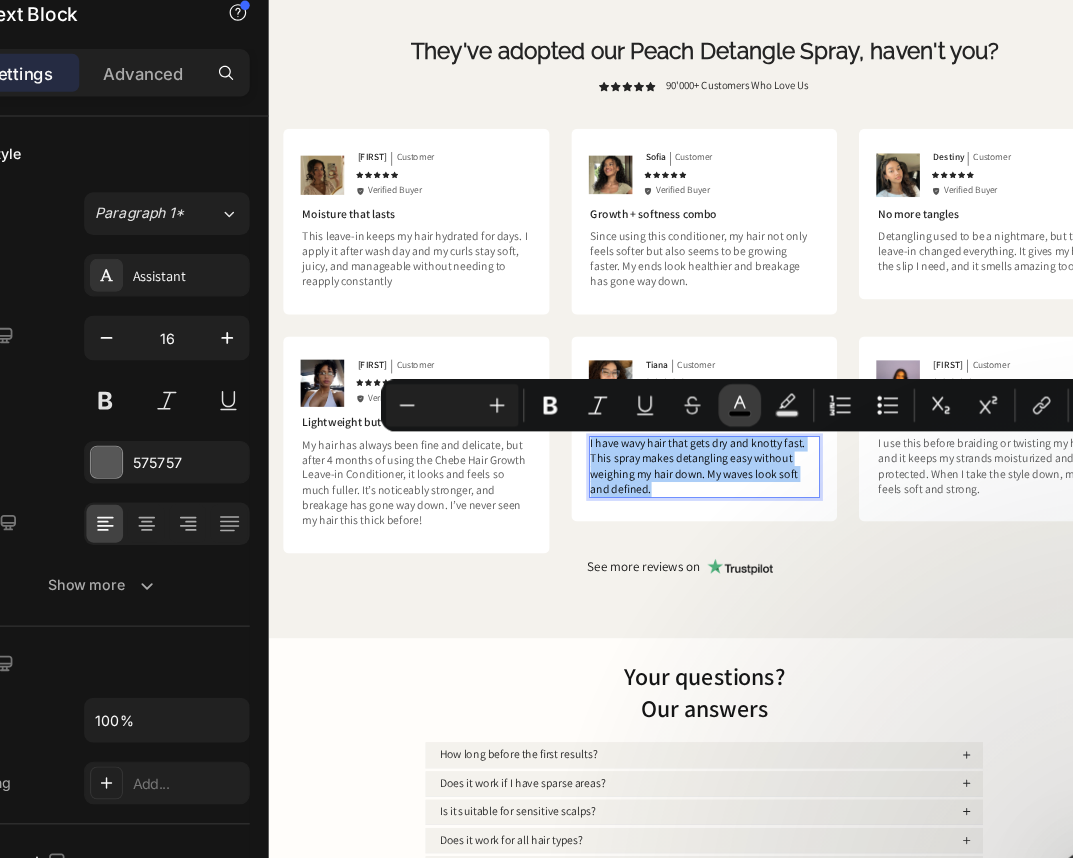 click 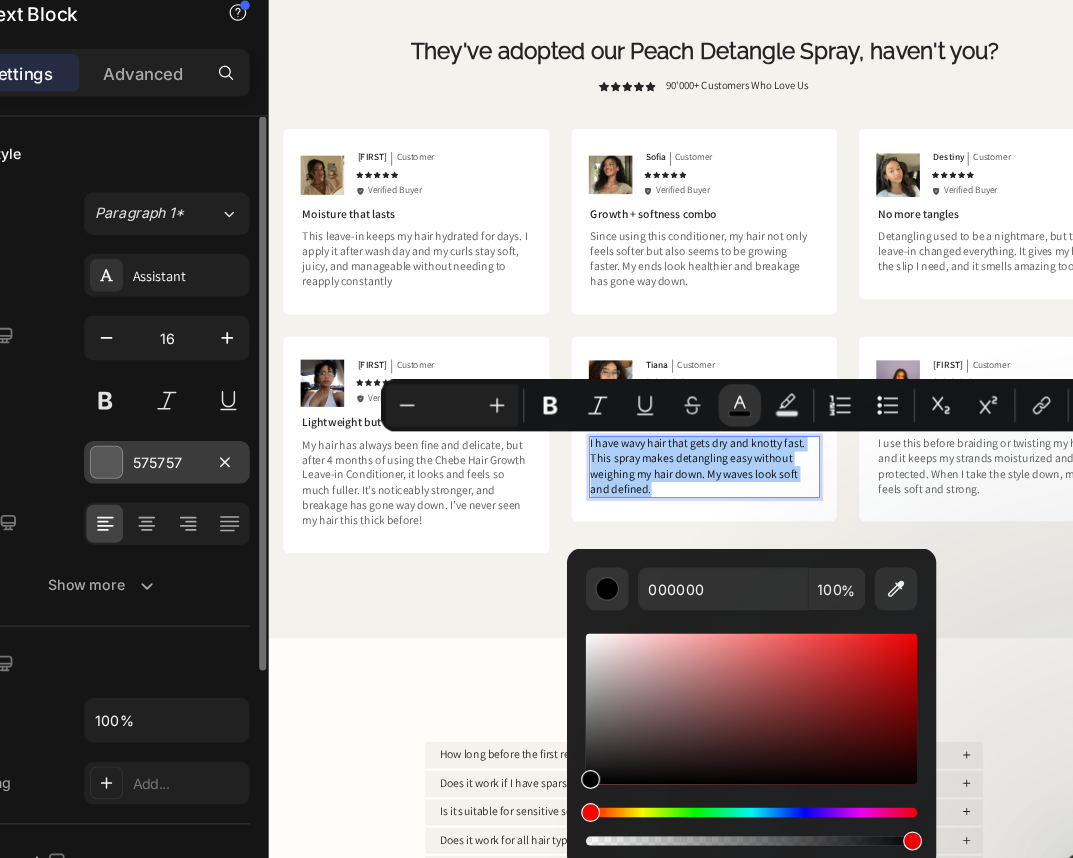 click on "575757" at bounding box center (251, 463) 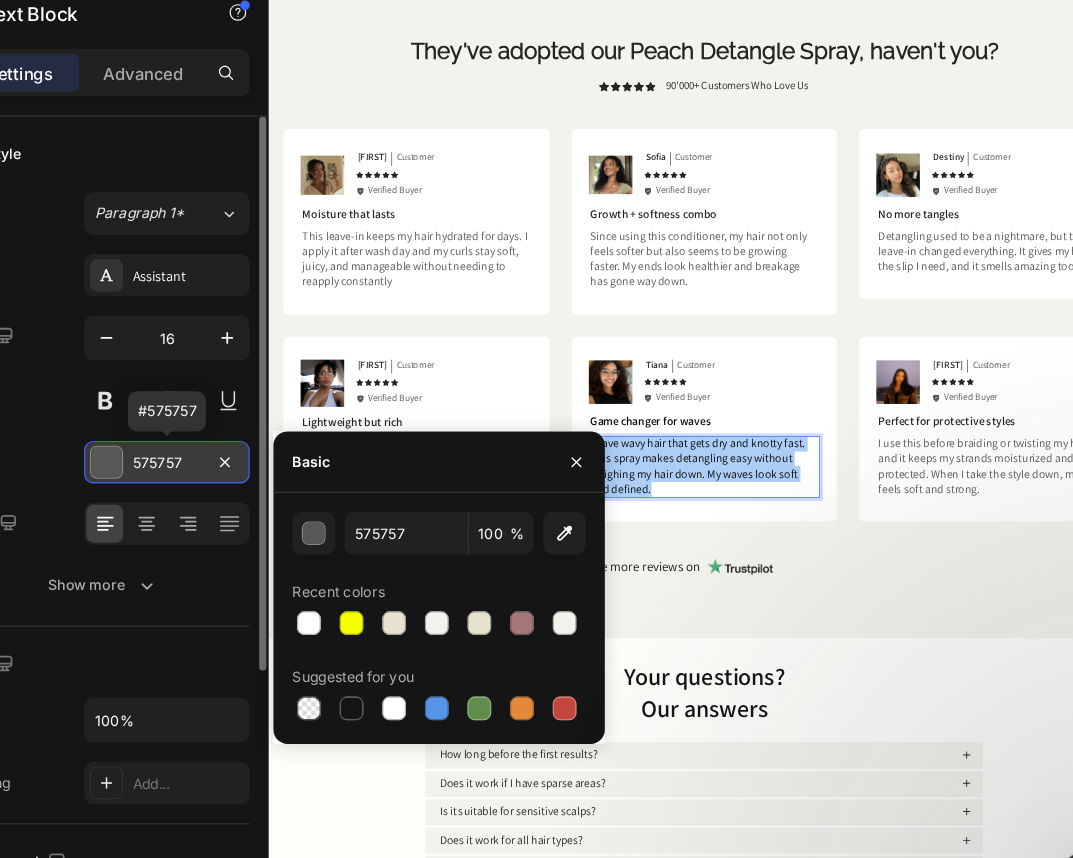 click on "575757" at bounding box center (251, 463) 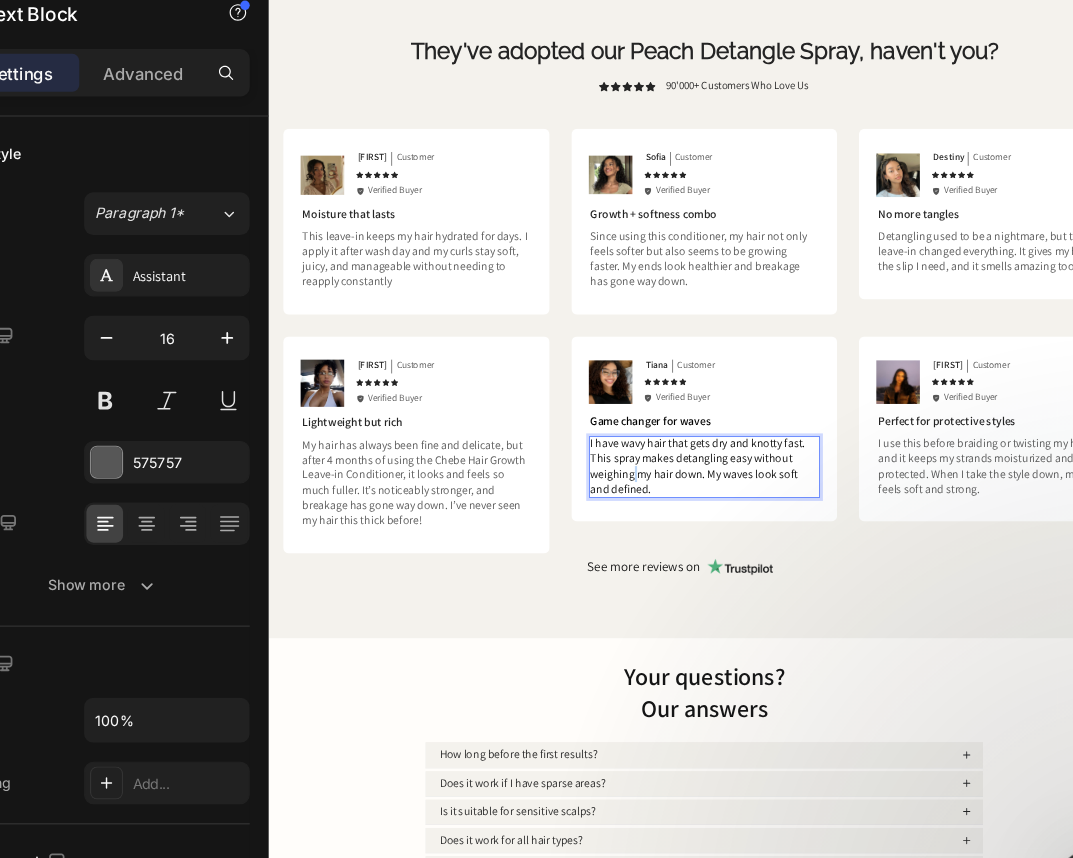 click on "I have wavy hair that gets dry and knotty fast. This spray makes detangling easy without weighing my hair down. My waves look soft and defined." at bounding box center [859, 649] 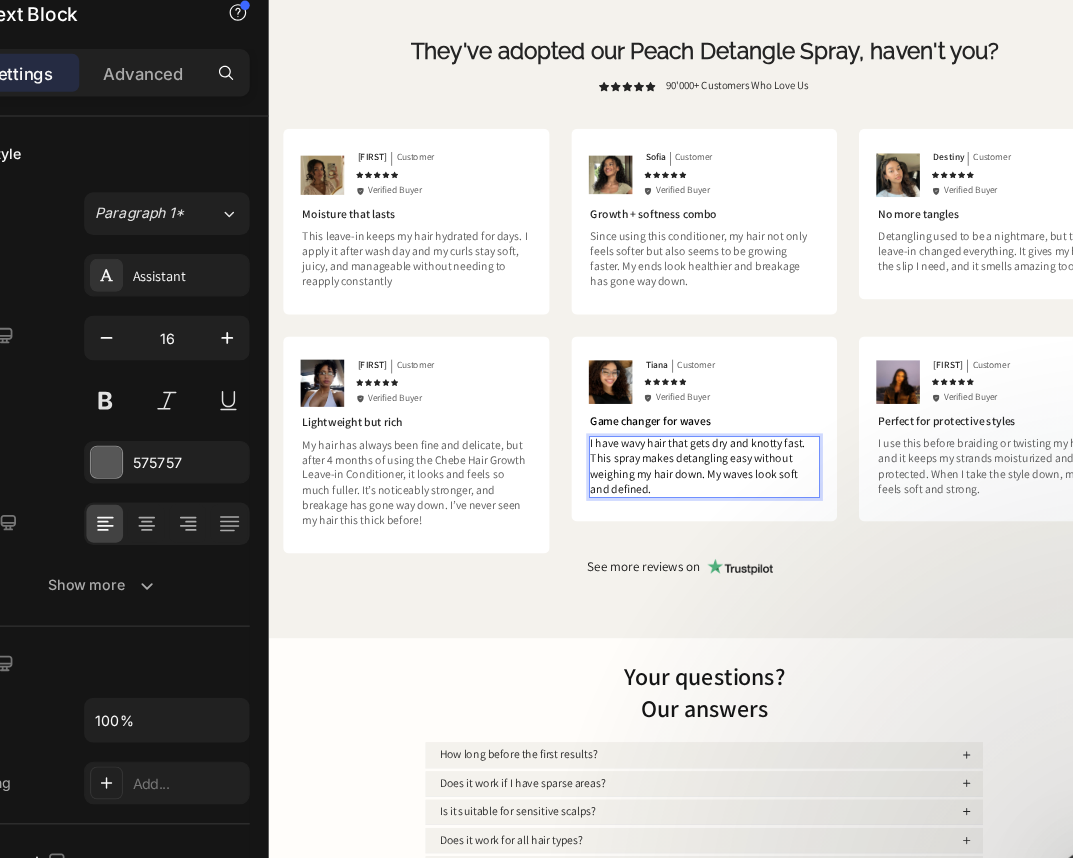 drag, startPoint x: 771, startPoint y: 671, endPoint x: 756, endPoint y: 664, distance: 16.552946 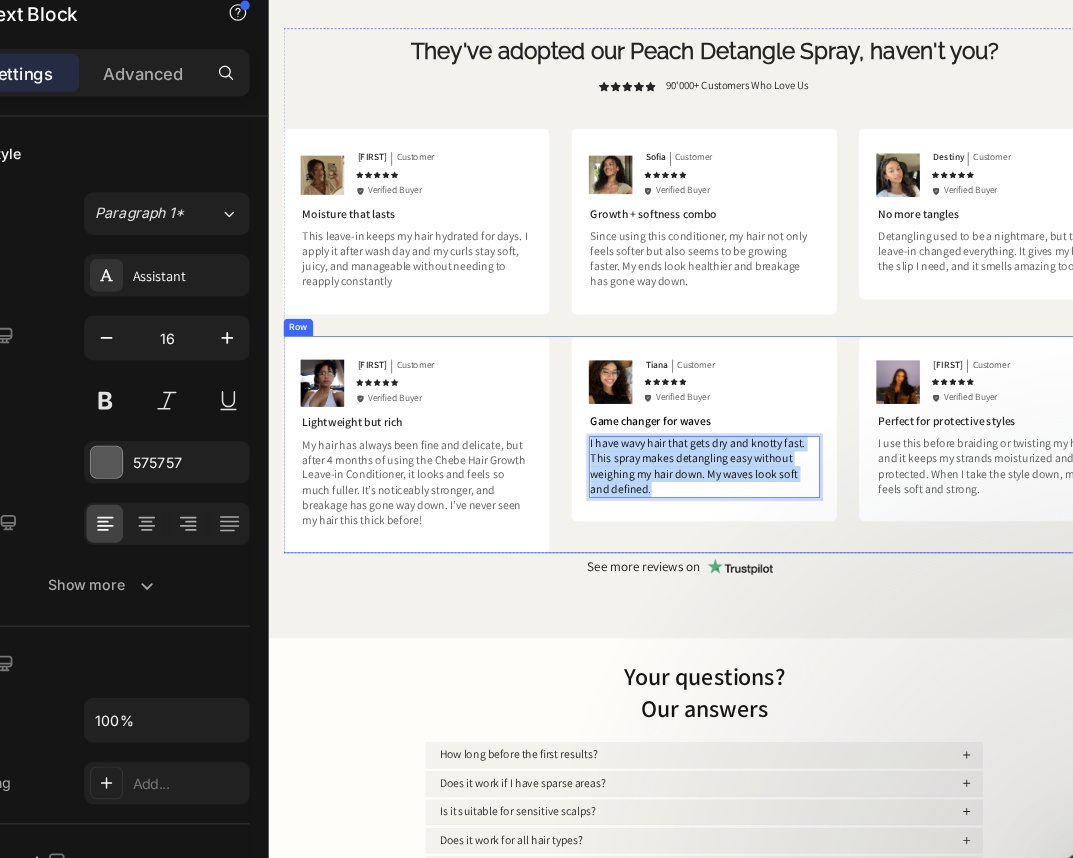 drag, startPoint x: 774, startPoint y: 684, endPoint x: 452, endPoint y: 615, distance: 329.30988 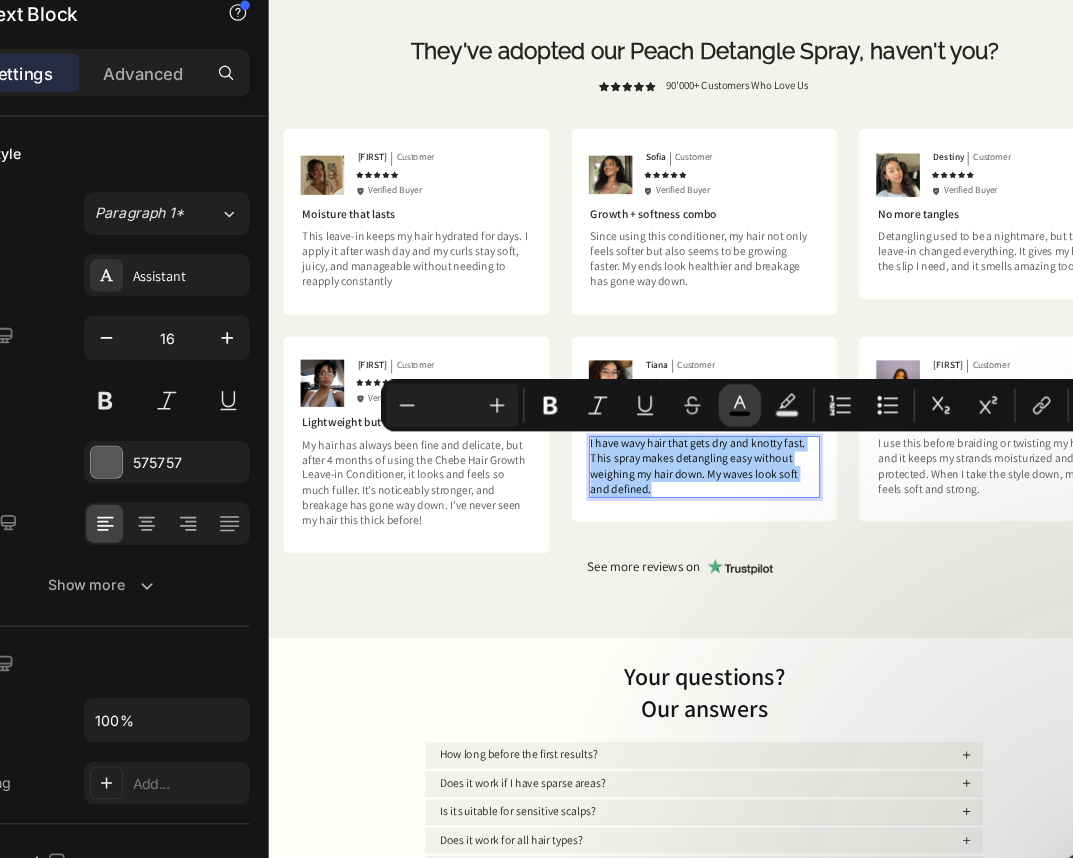 click 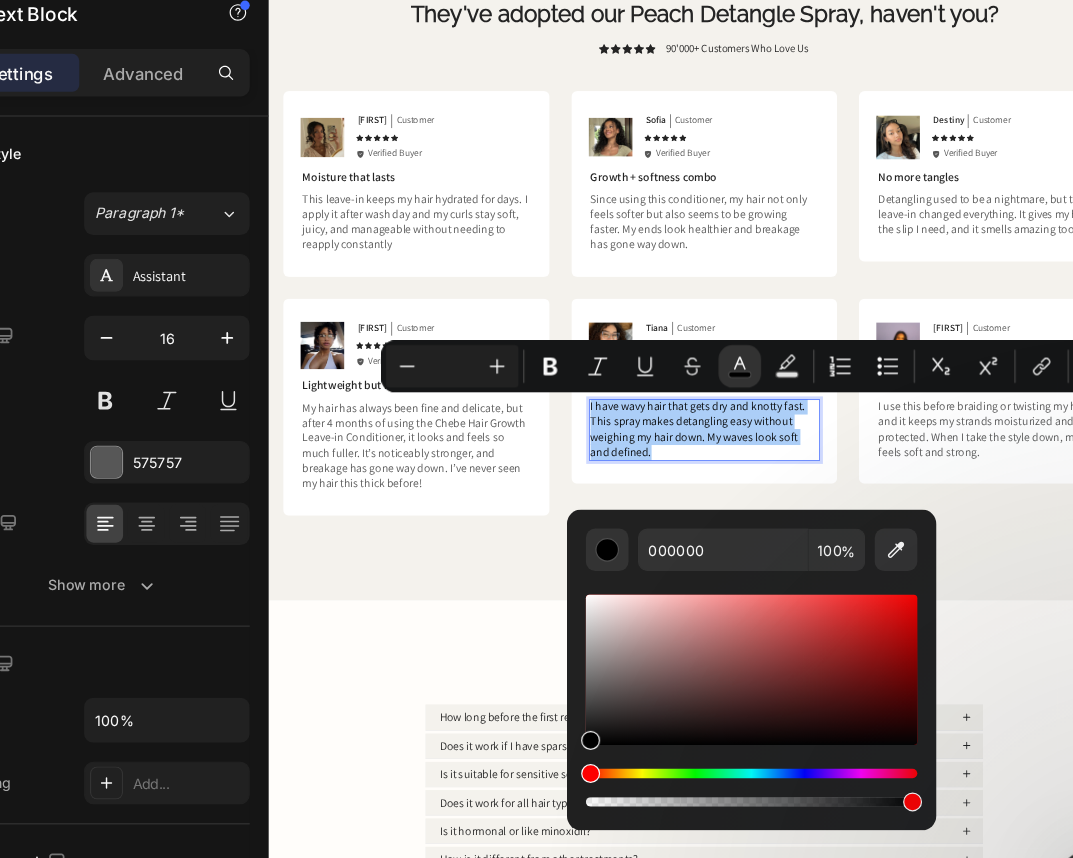 scroll, scrollTop: 1955, scrollLeft: 0, axis: vertical 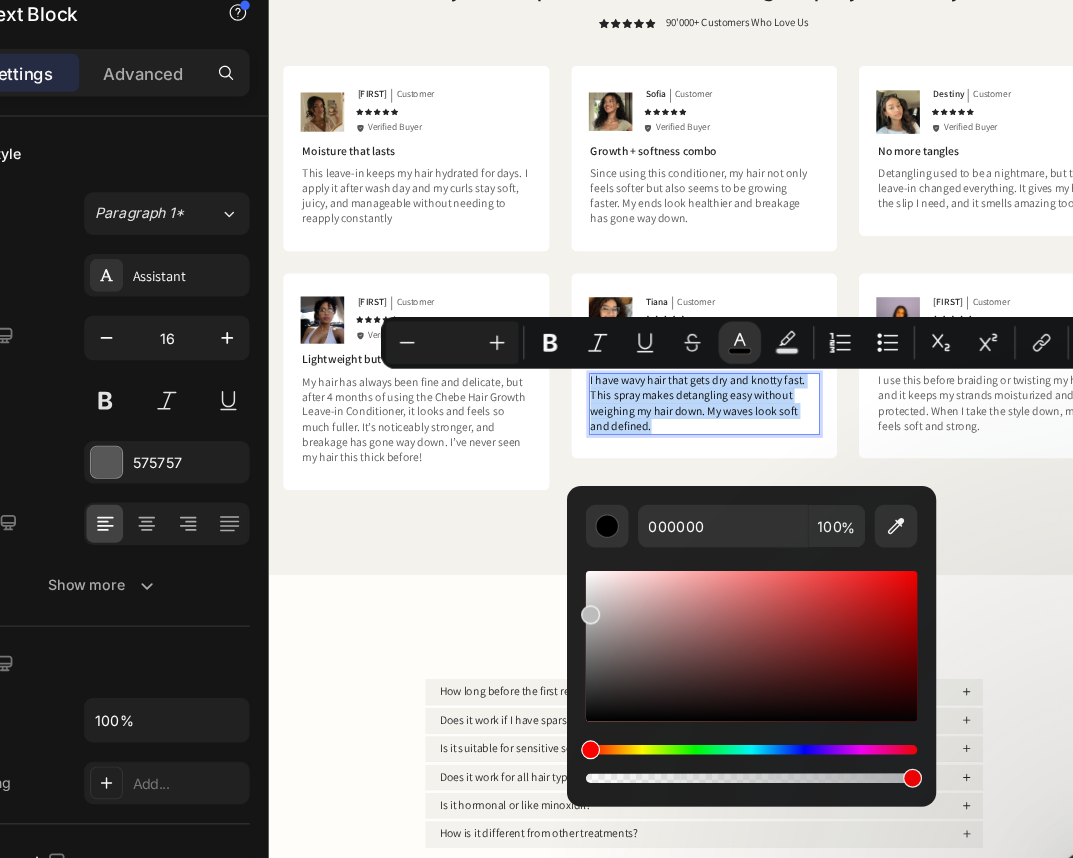click at bounding box center (745, 617) 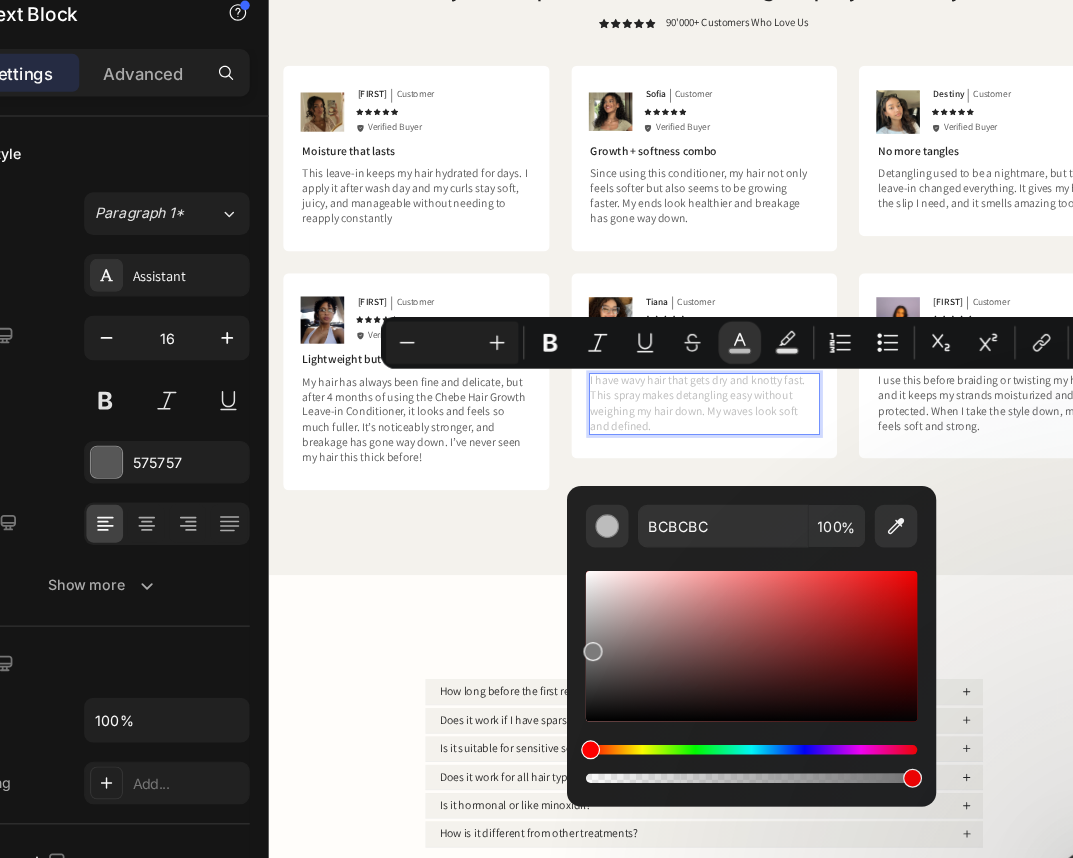 drag, startPoint x: 606, startPoint y: 587, endPoint x: 608, endPoint y: 619, distance: 32.06244 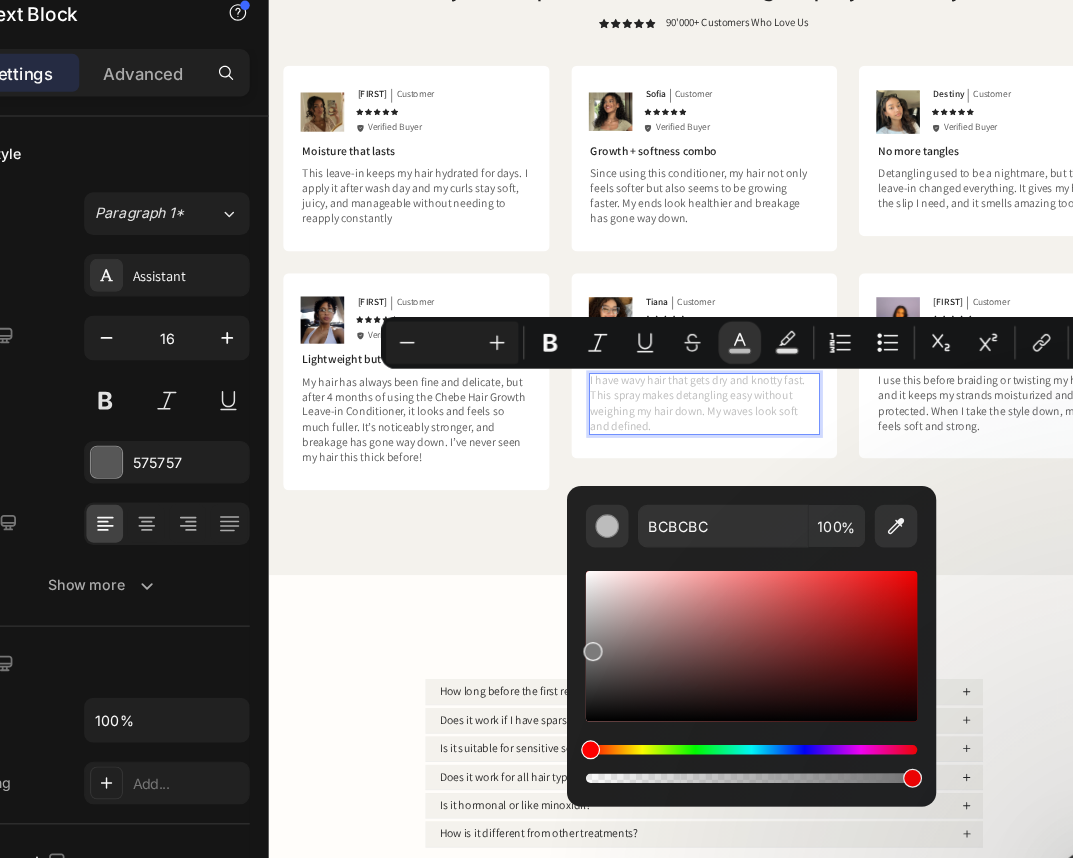 click at bounding box center [611, 622] 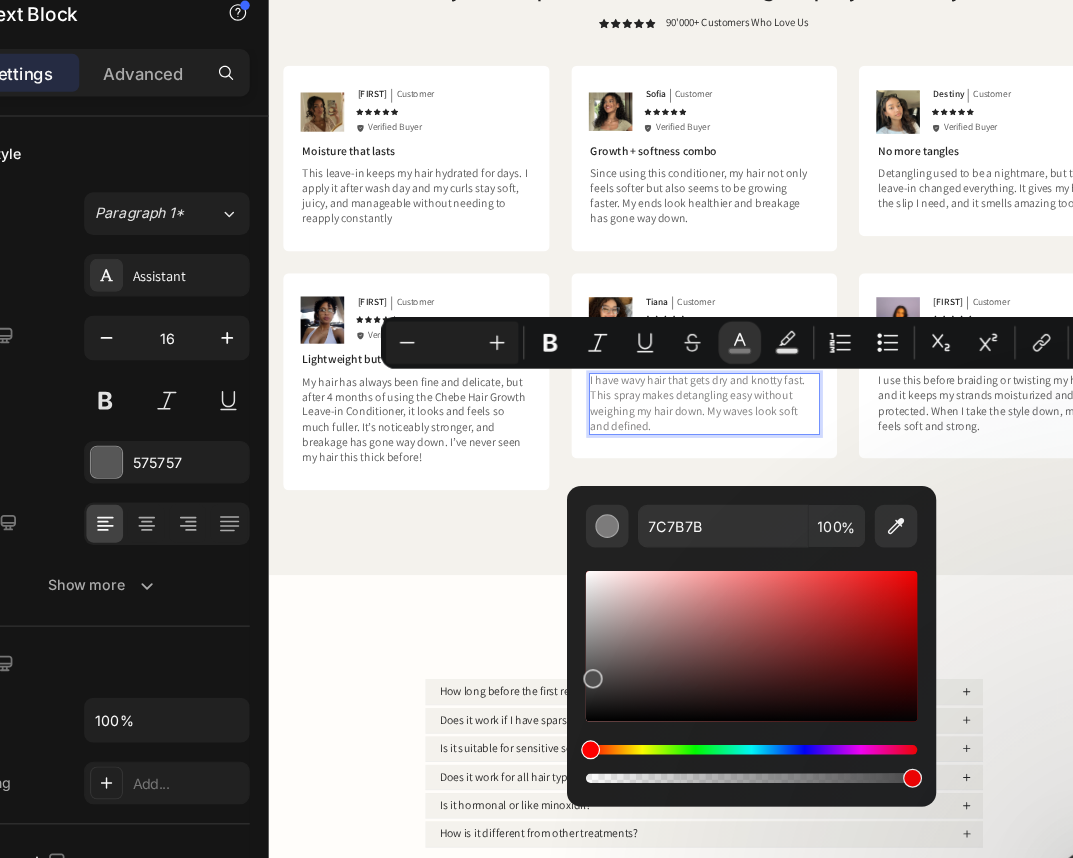 drag, startPoint x: 608, startPoint y: 624, endPoint x: 608, endPoint y: 639, distance: 15 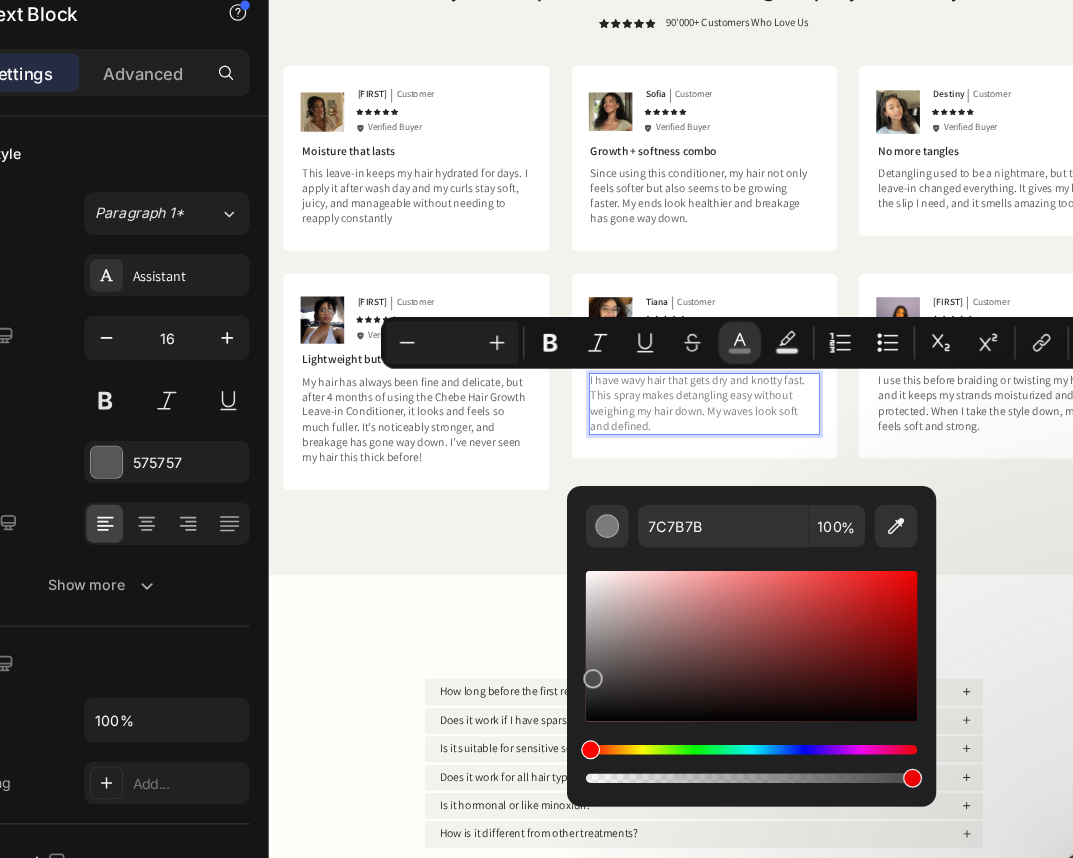 click at bounding box center [611, 645] 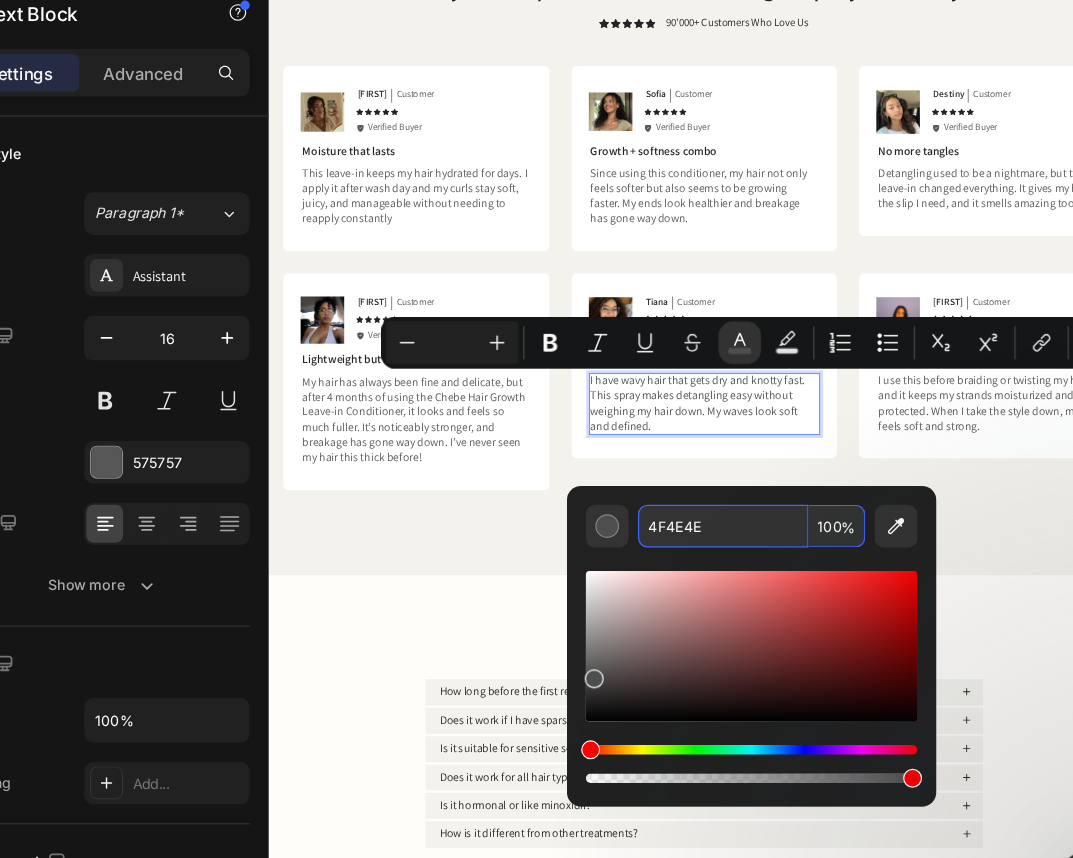 click on "4F4E4E" at bounding box center [721, 516] 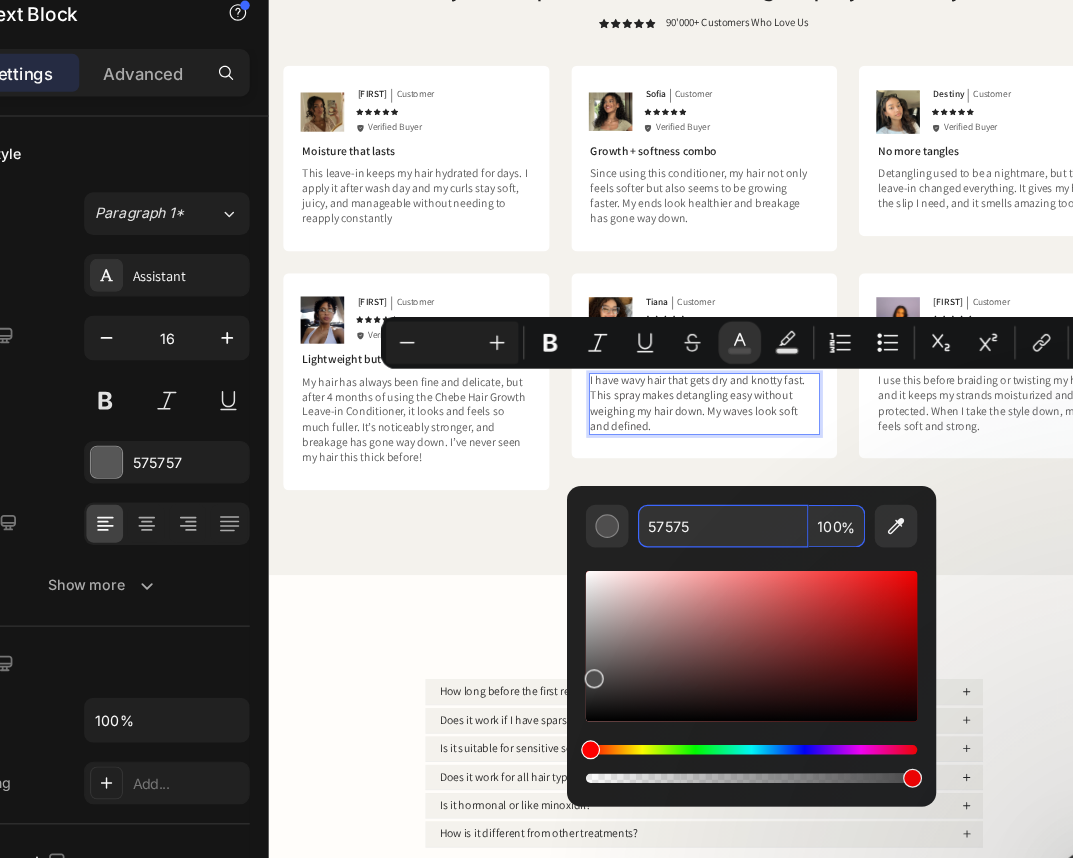 type on "575757" 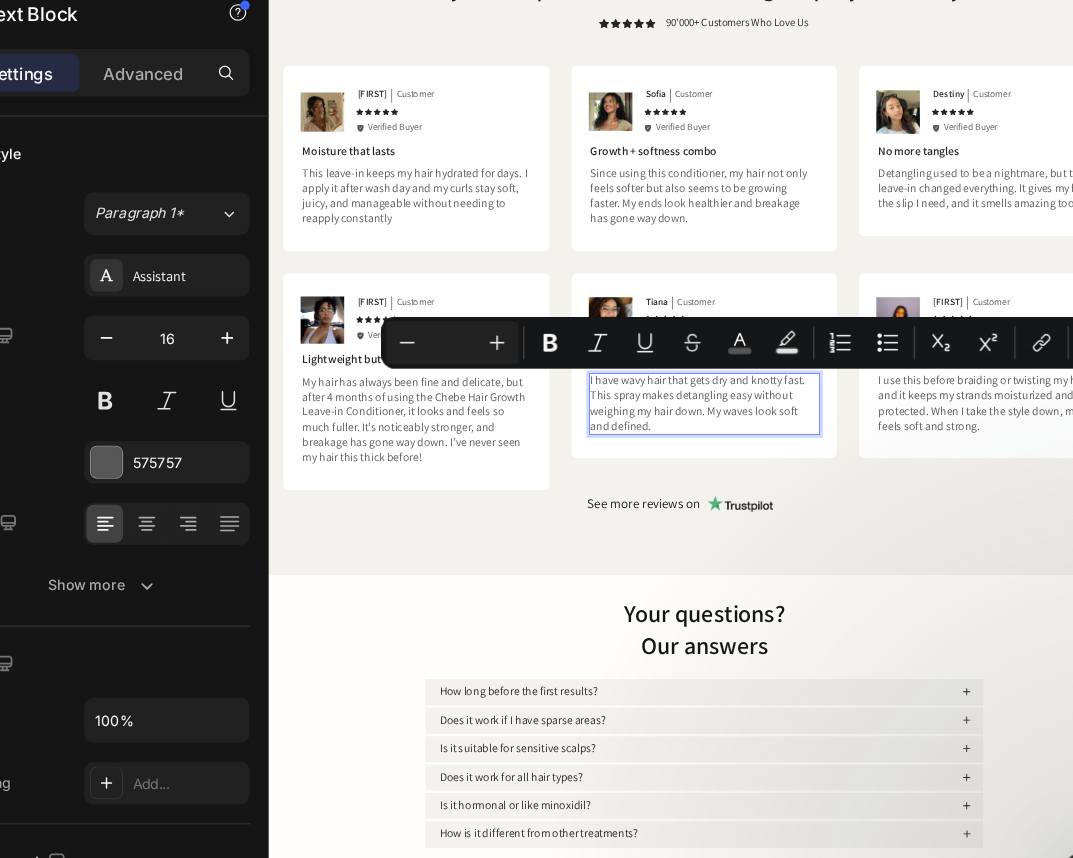 click on "I have wavy hair that gets dry and knotty fast. This spray makes detangling easy without weighing my hair down. My waves look soft and defined." at bounding box center (859, 562) 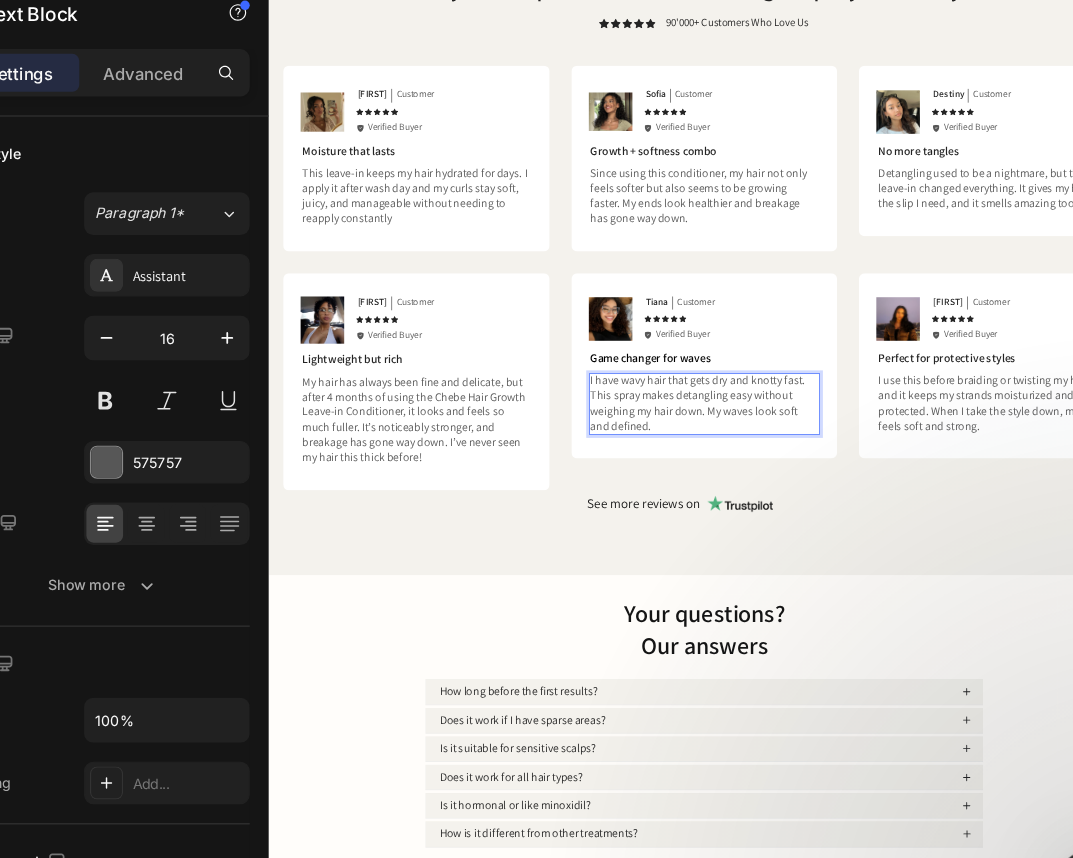 click on "I have wavy hair that gets dry and knotty fast. This spray makes detangling easy without weighing my hair down. My waves look soft and defined." at bounding box center [868, 563] 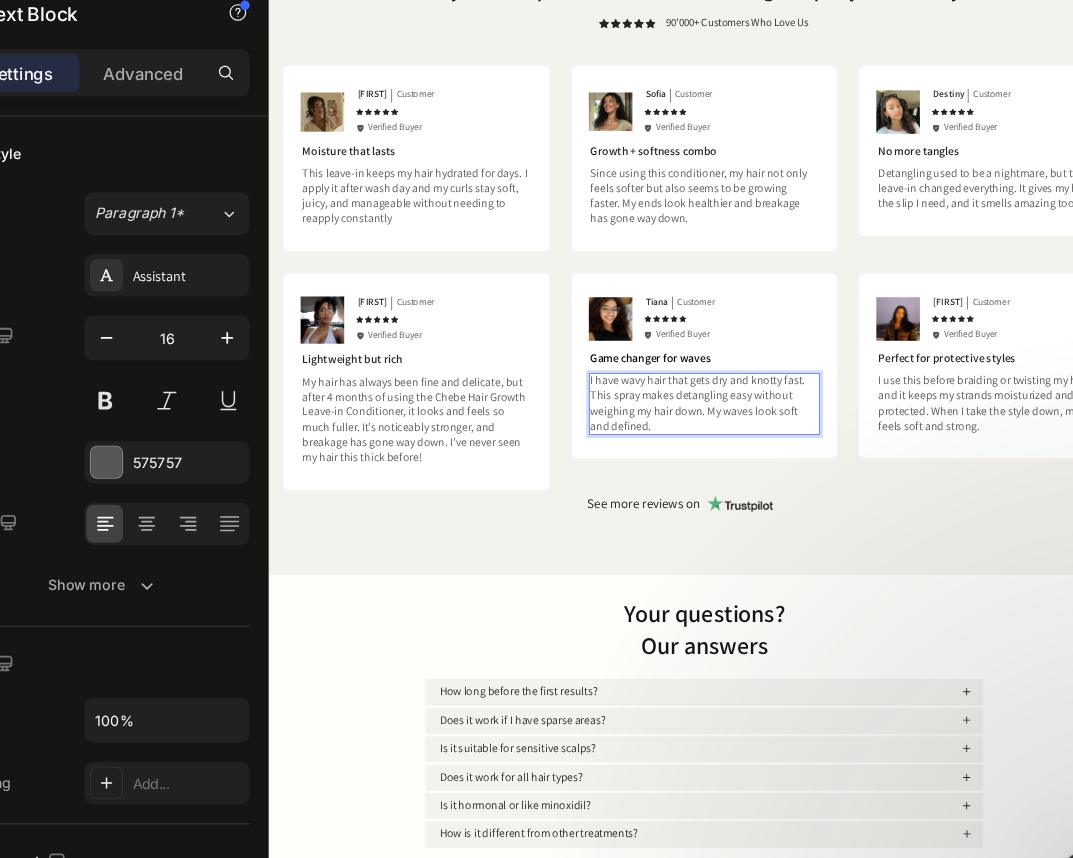 click on "I have wavy hair that gets dry and knotty fast. This spray makes detangling easy without weighing my hair down. My waves look soft and defined." at bounding box center (859, 562) 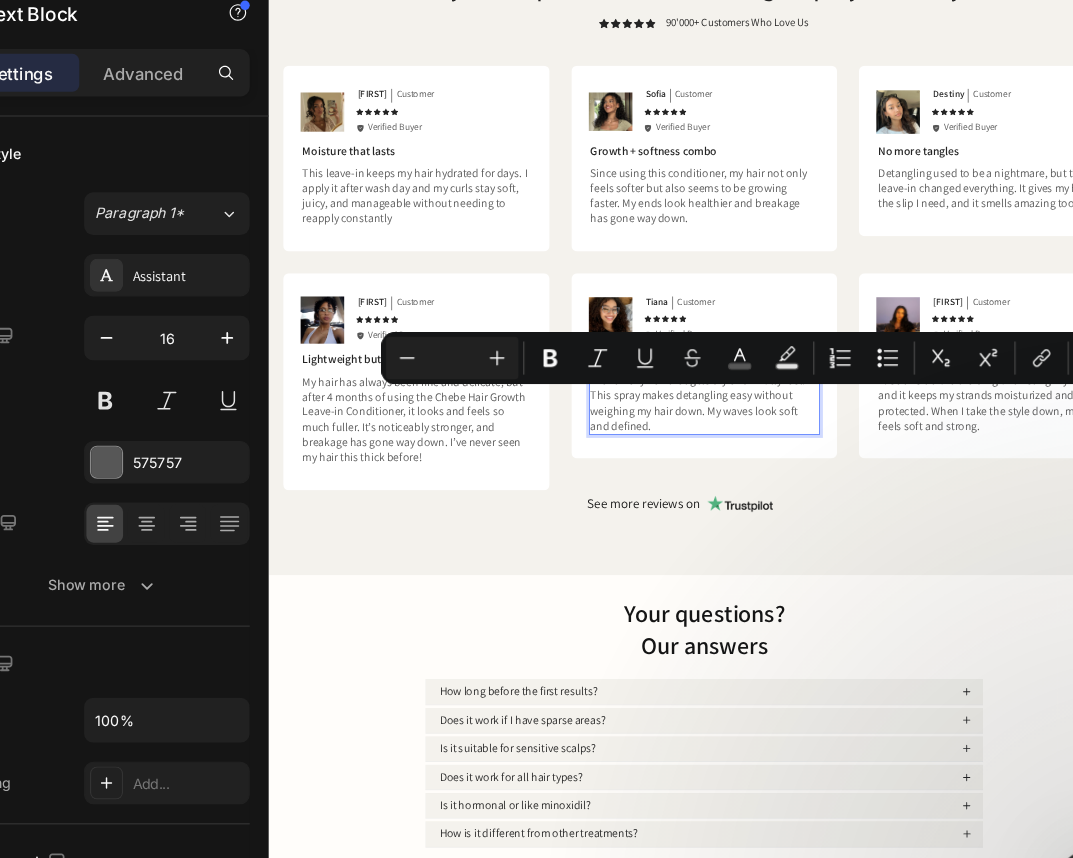click on "I have wavy hair that gets dry and knotty fast. This spray makes detangling easy without weighing my hair down. My waves look soft and defined." at bounding box center (868, 563) 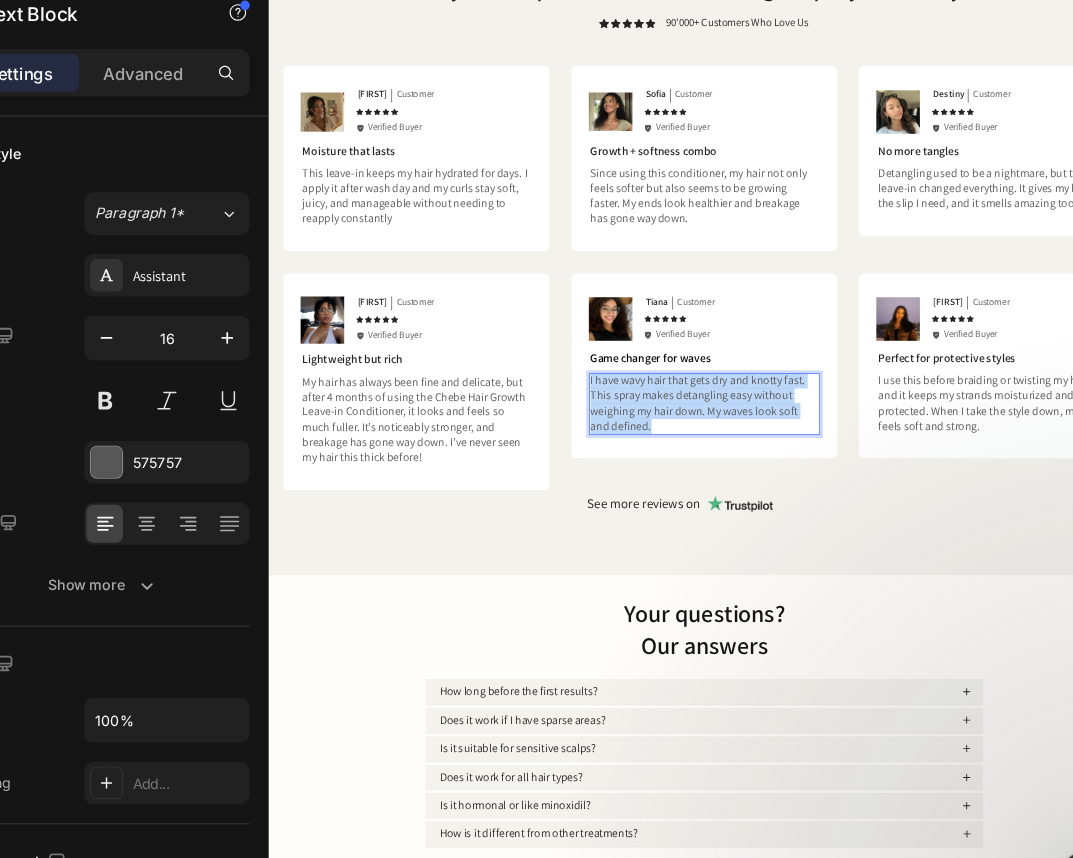 drag, startPoint x: 782, startPoint y: 597, endPoint x: 645, endPoint y: 502, distance: 166.71533 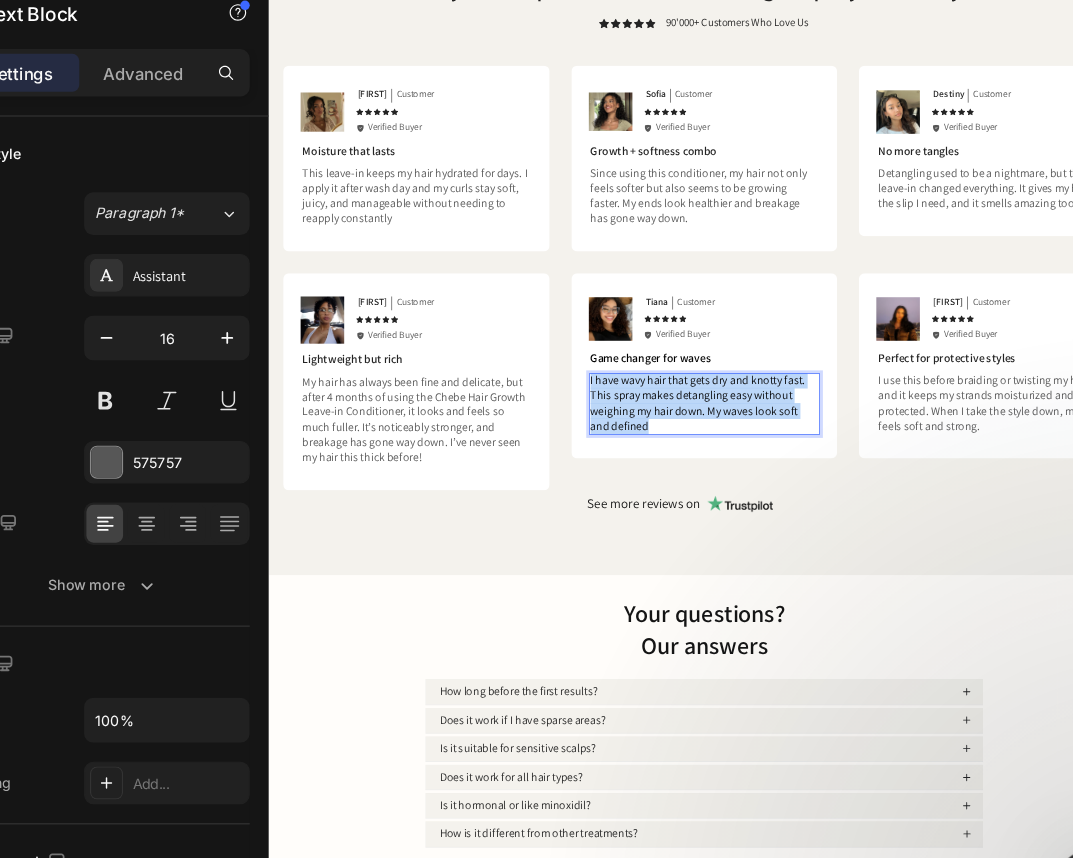 drag, startPoint x: 790, startPoint y: 596, endPoint x: 654, endPoint y: 513, distance: 159.3267 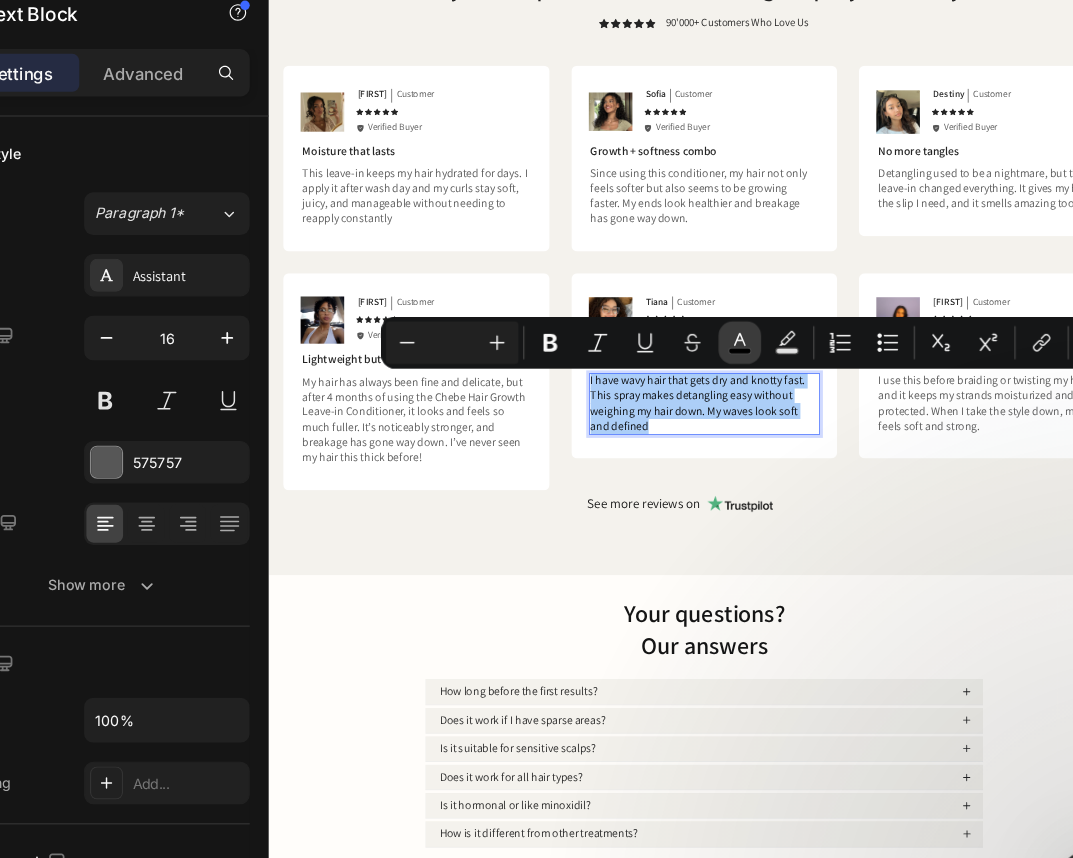 click 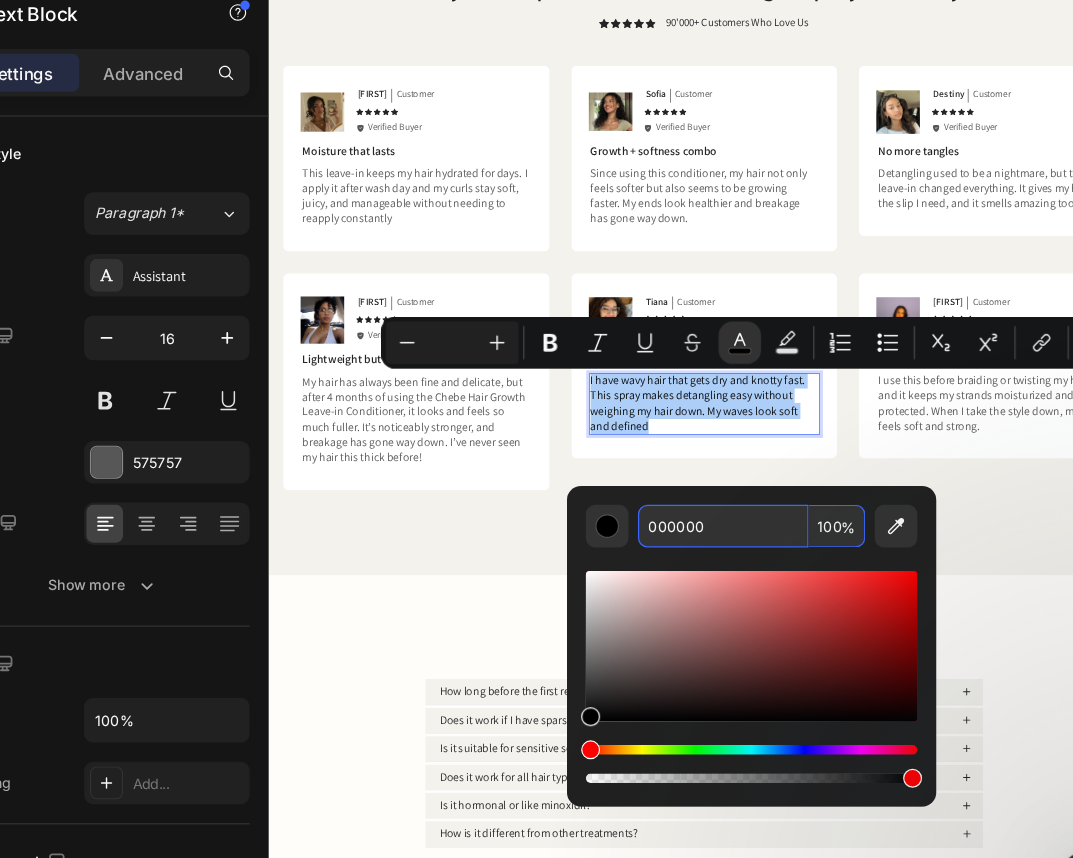 click on "000000" at bounding box center [721, 516] 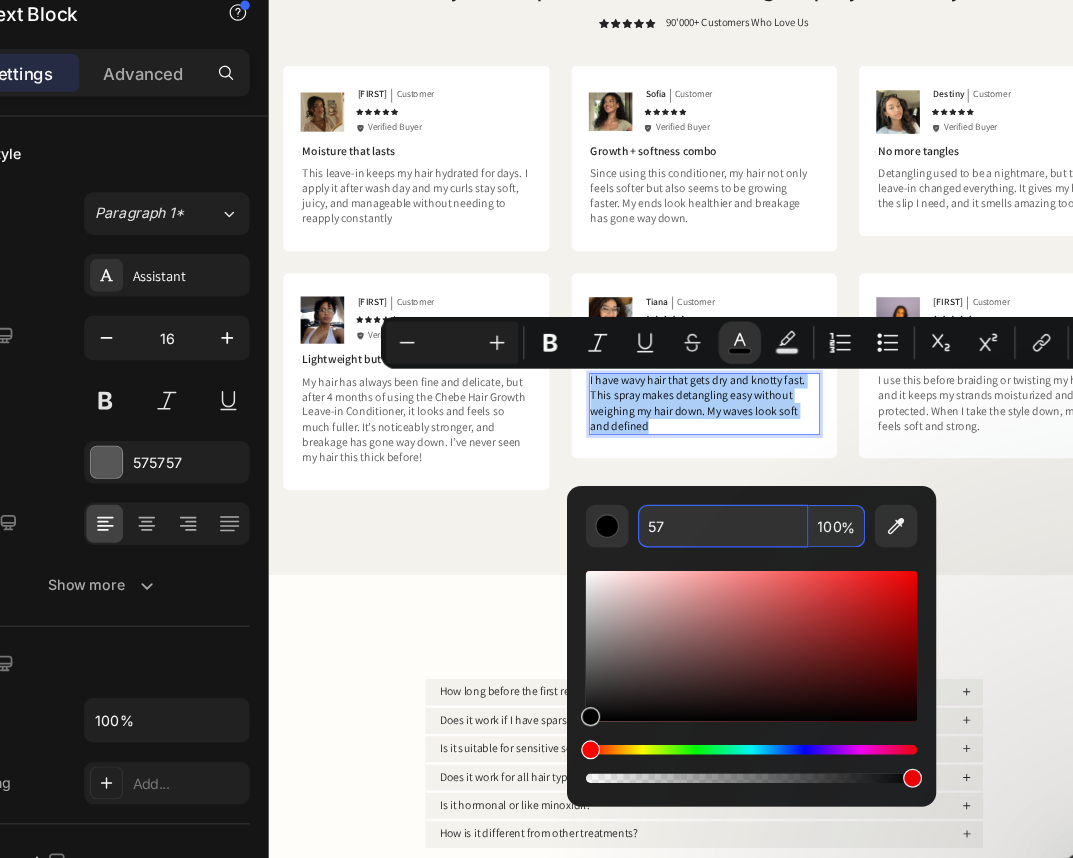 type on "575" 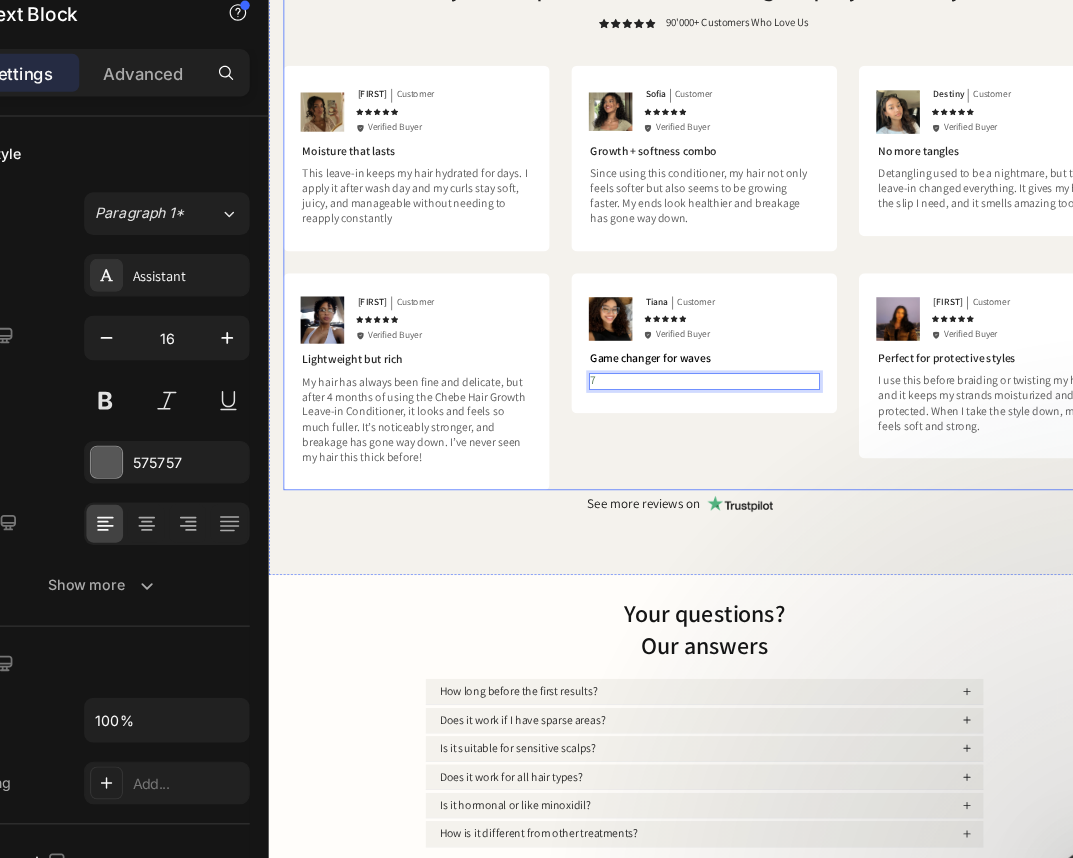 click on "Game changer for waves" at bounding box center [794, 500] 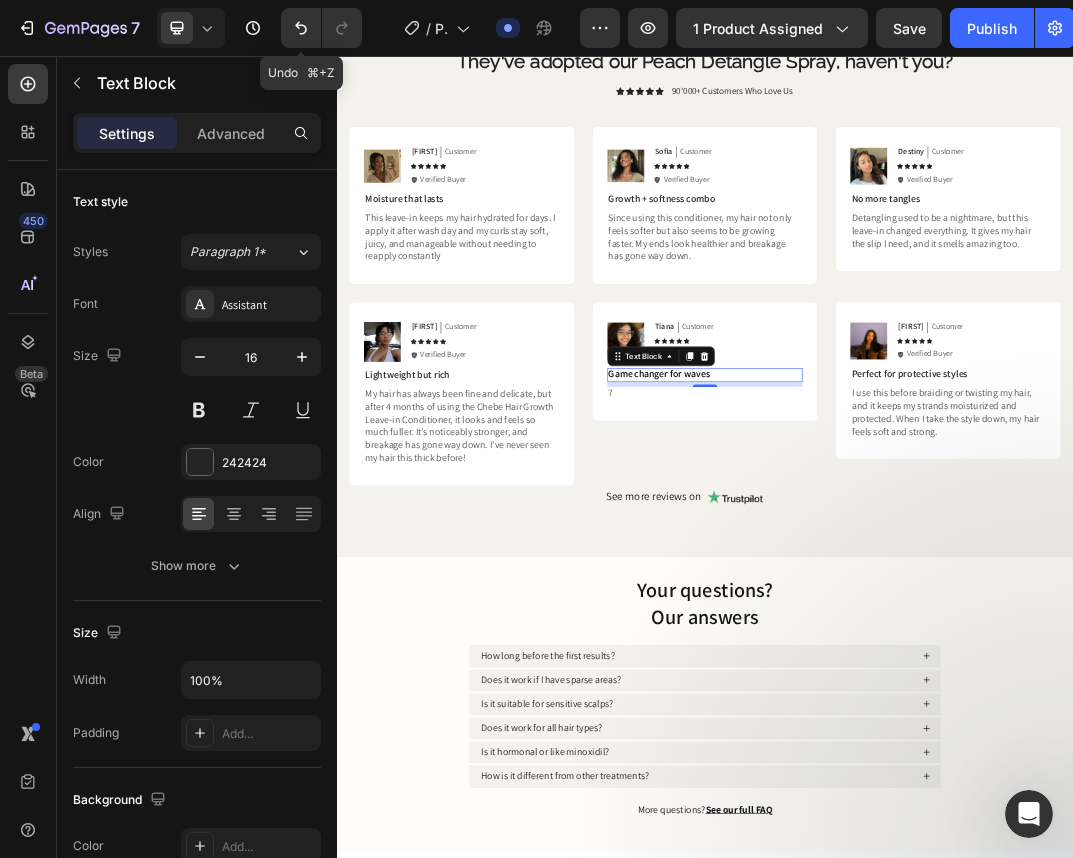 drag, startPoint x: 296, startPoint y: 24, endPoint x: 338, endPoint y: 49, distance: 48.8774 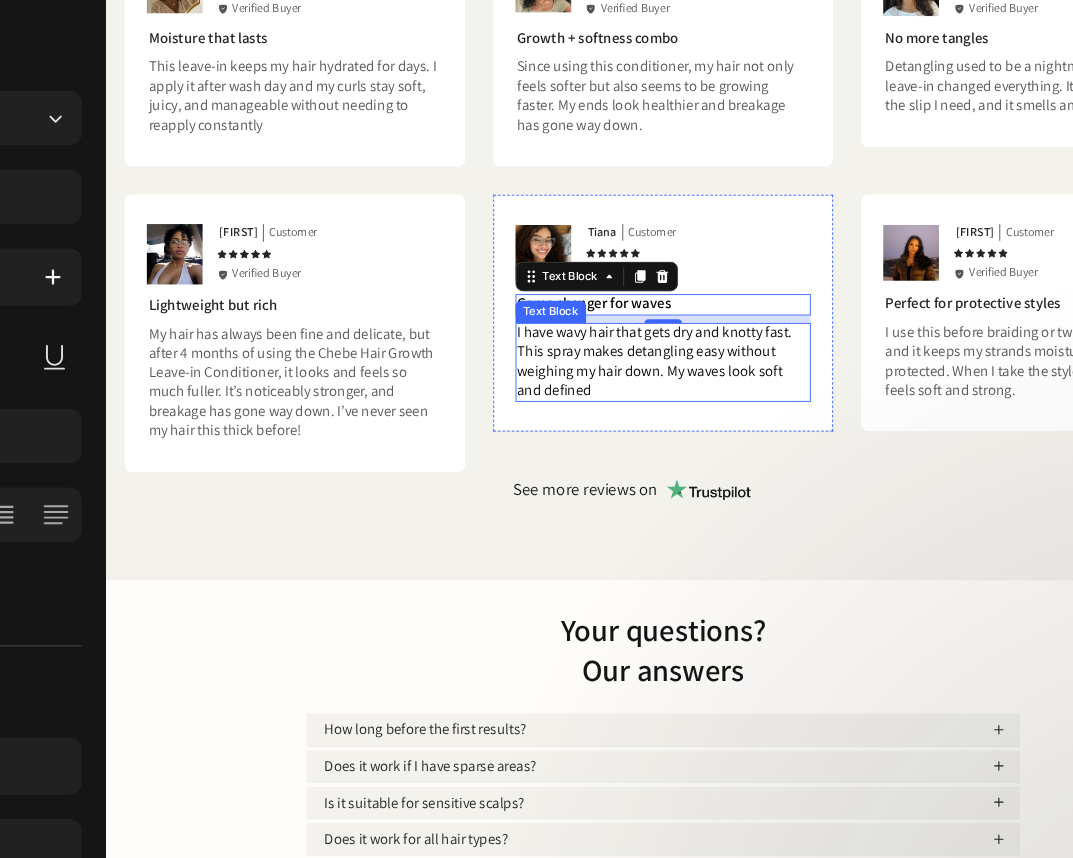 click on "I have wavy hair that gets dry and knotty fast. This spray makes detangling easy without weighing my hair down. My waves look soft and defined" at bounding box center (696, 402) 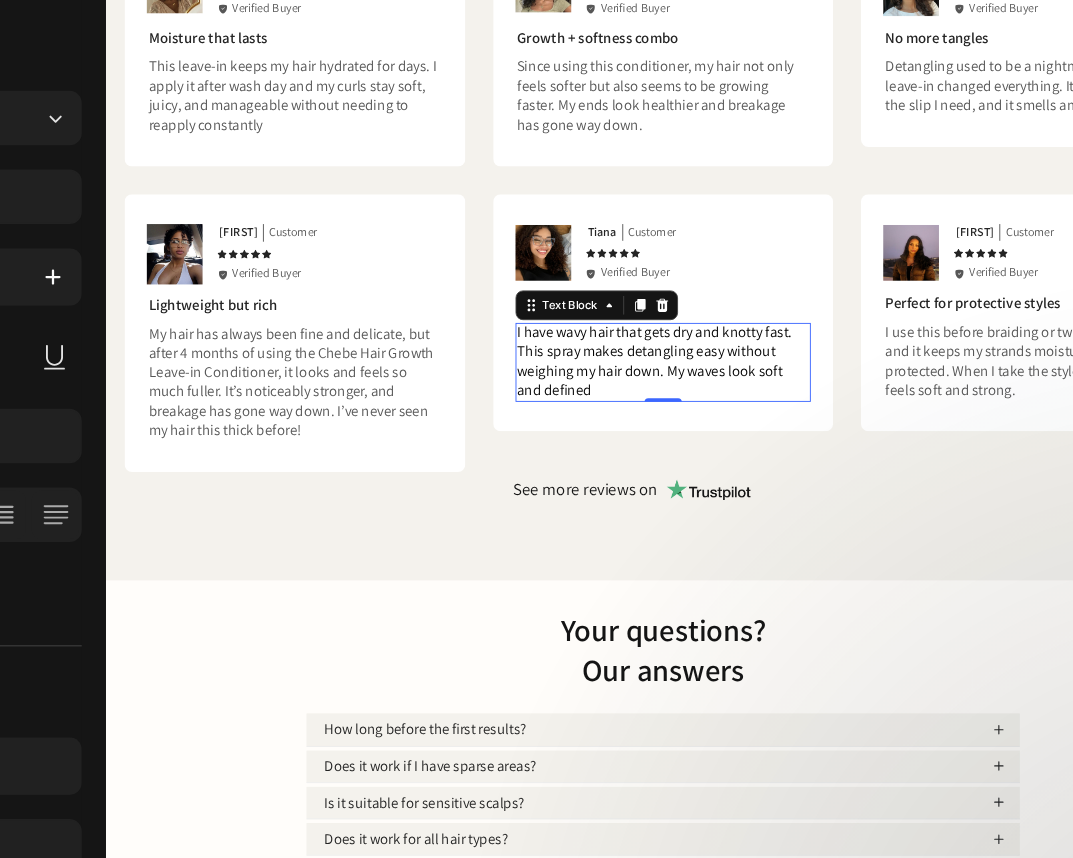click on "I use this before braiding or twisting my hair, and it keeps my strands moisturized and protected. When I take the style down, my hair feels soft and strong." at bounding box center (1101, 403) 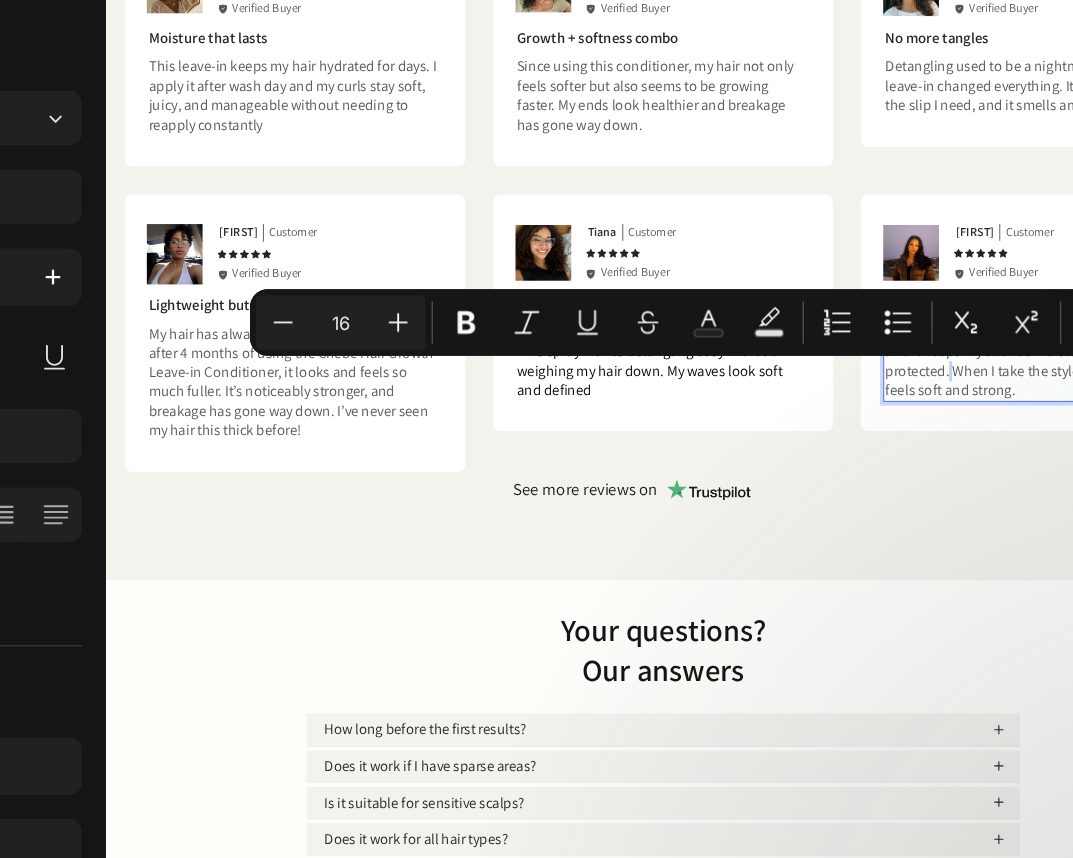 click on "I use this before braiding or twisting my hair, and it keeps my strands moisturized and protected. When I take the style down, my hair feels soft and strong." at bounding box center (1101, 403) 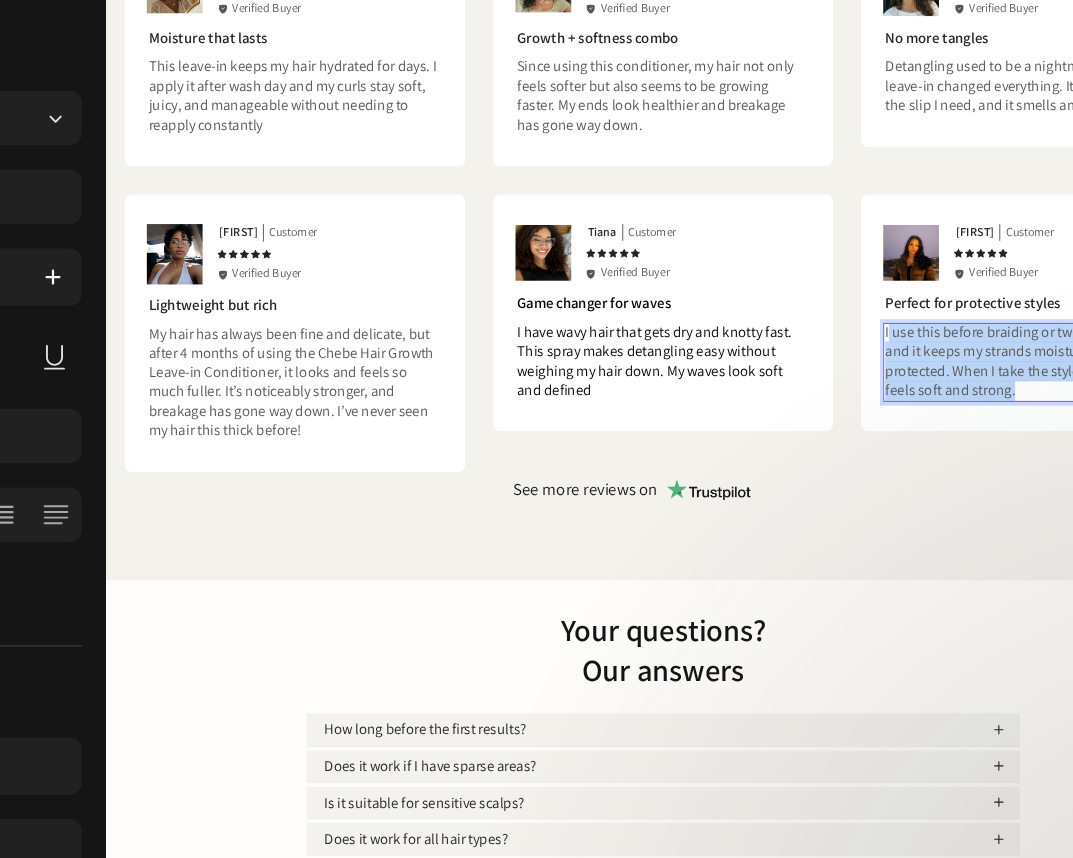 drag, startPoint x: 1103, startPoint y: 439, endPoint x: 949, endPoint y: 376, distance: 166.3881 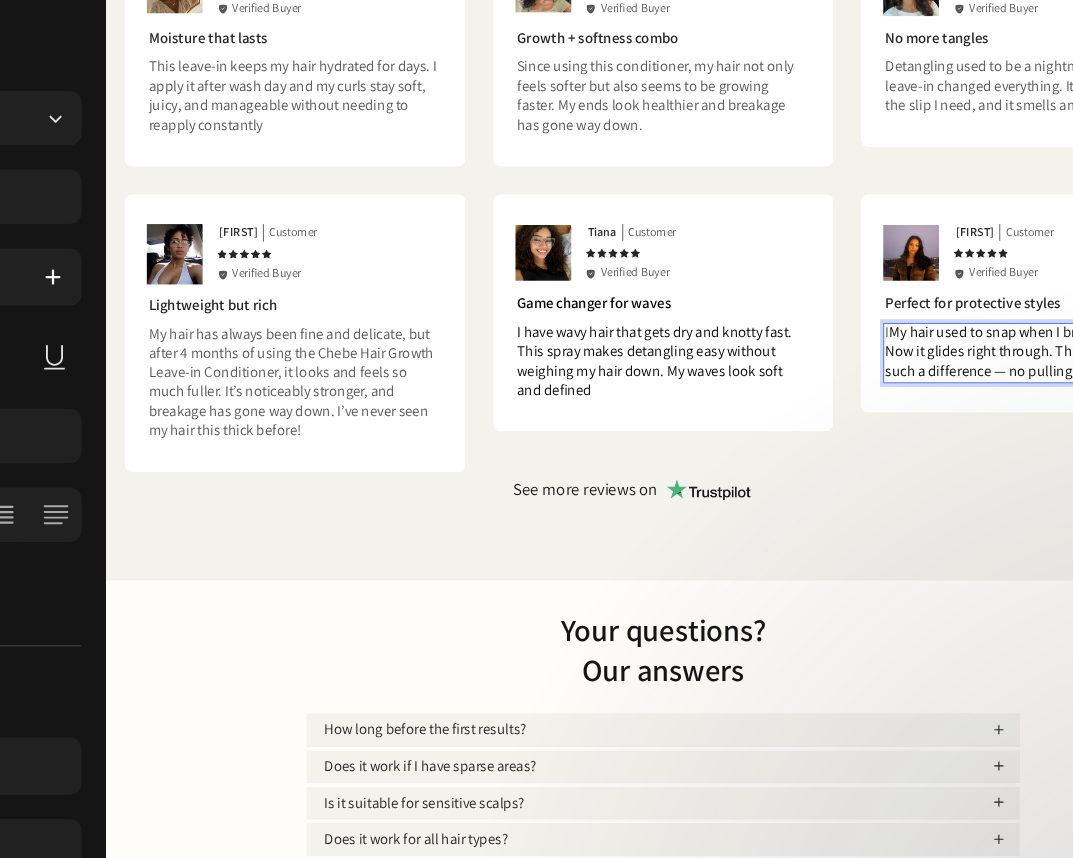 click on "My hair used to snap when I brushed it wet. Now it glides right through. This spray makes such a difference — no pulling, no breakage" at bounding box center [1093, 392] 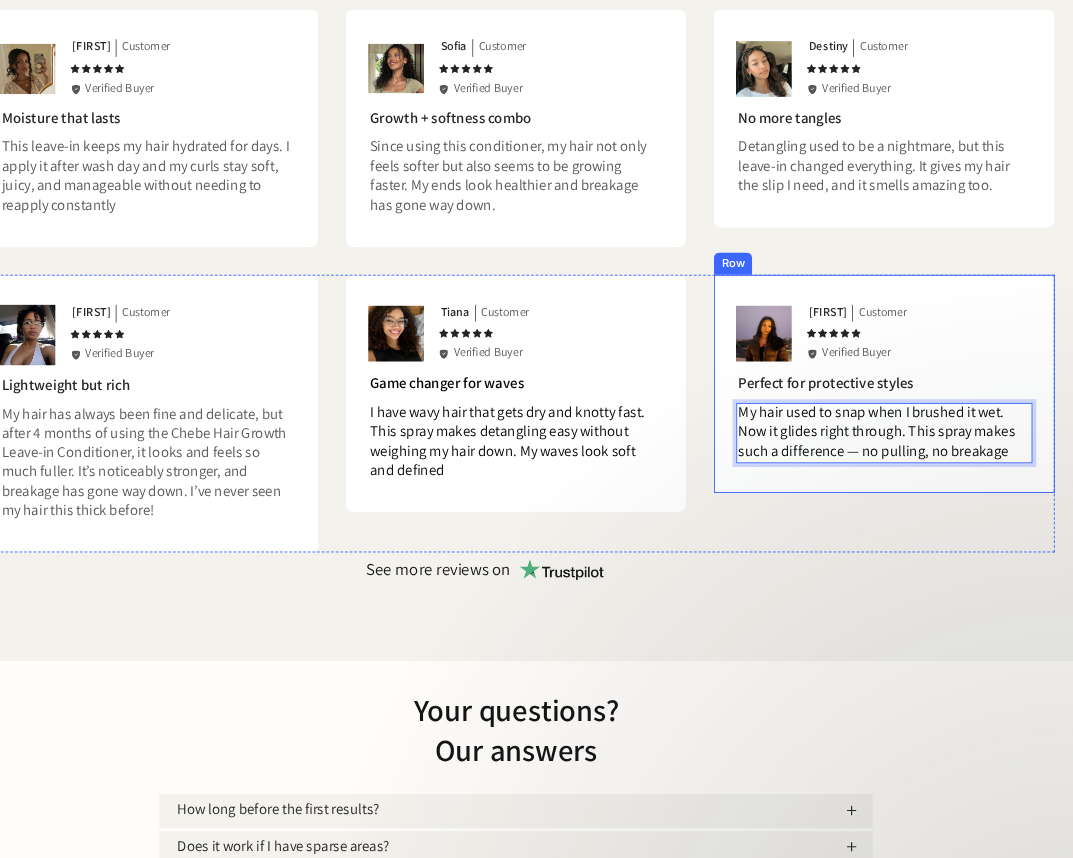 scroll, scrollTop: 1864, scrollLeft: 0, axis: vertical 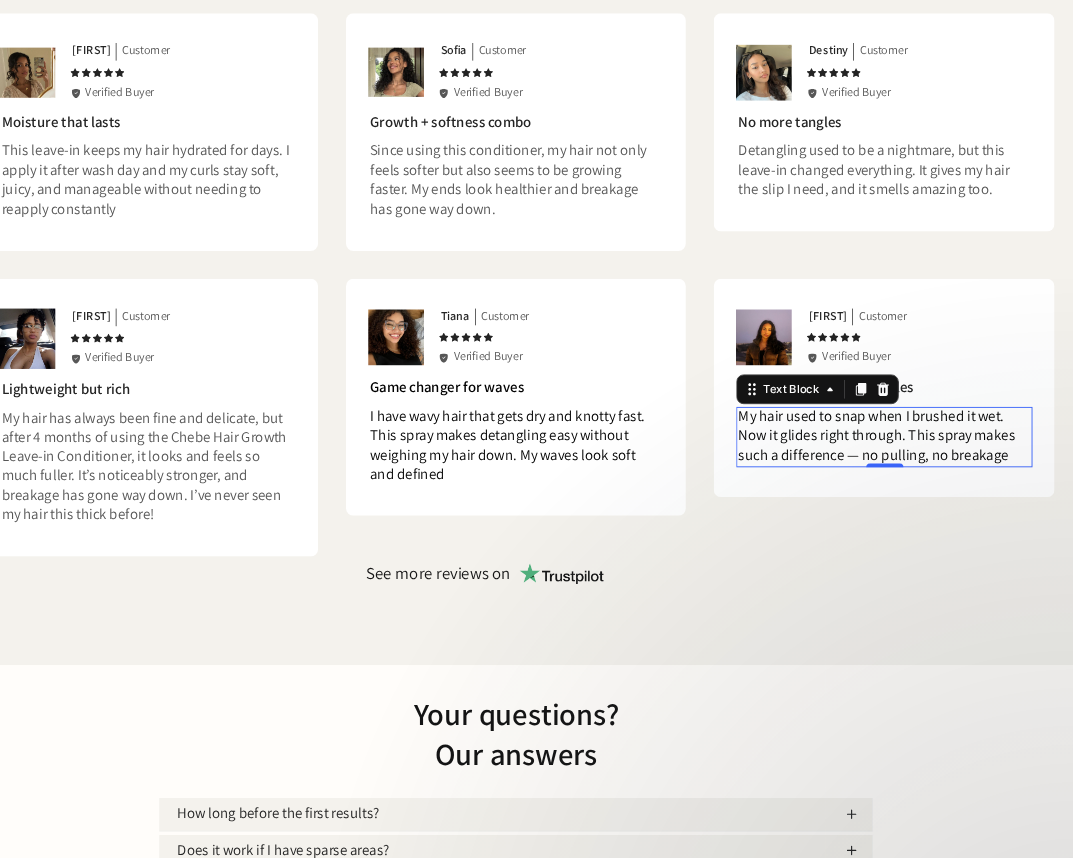 click on "Detangling used to be a nightmare, but this leave-in changed everything. It gives my hair the slip I need, and it smells amazing too." at bounding box center (955, 198) 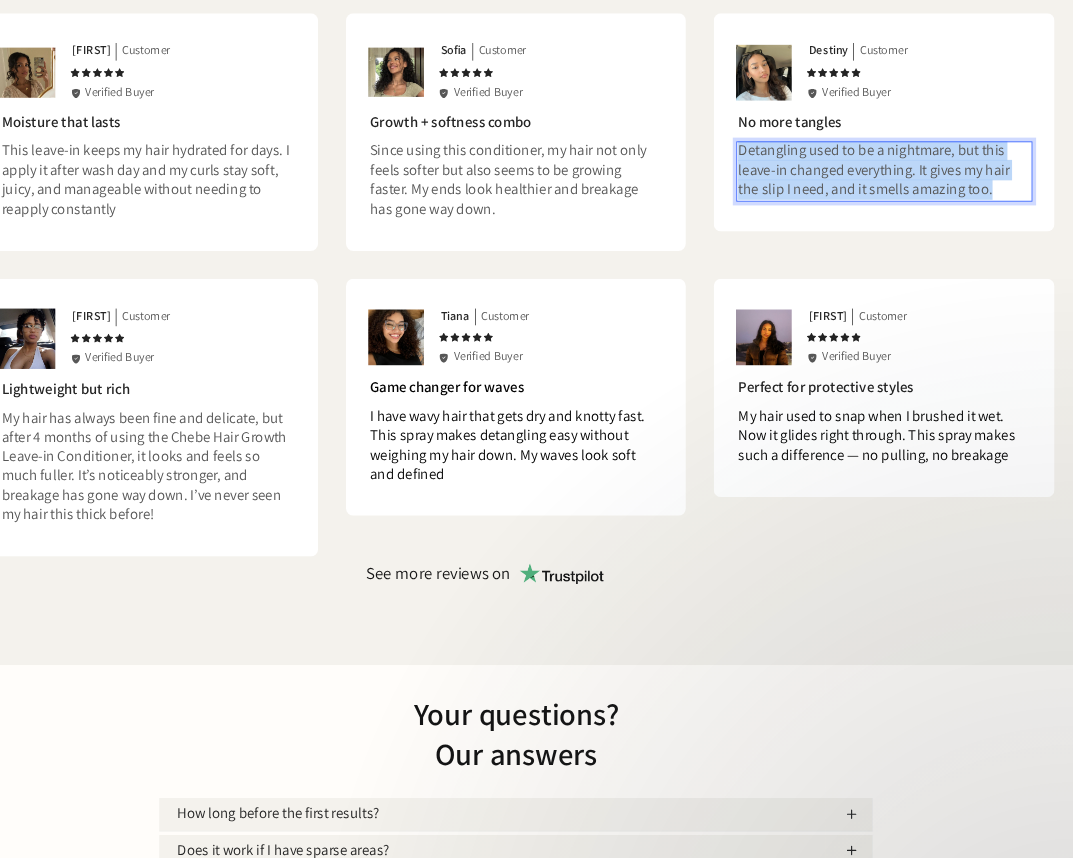 drag, startPoint x: 1074, startPoint y: 221, endPoint x: 797, endPoint y: 181, distance: 279.8732 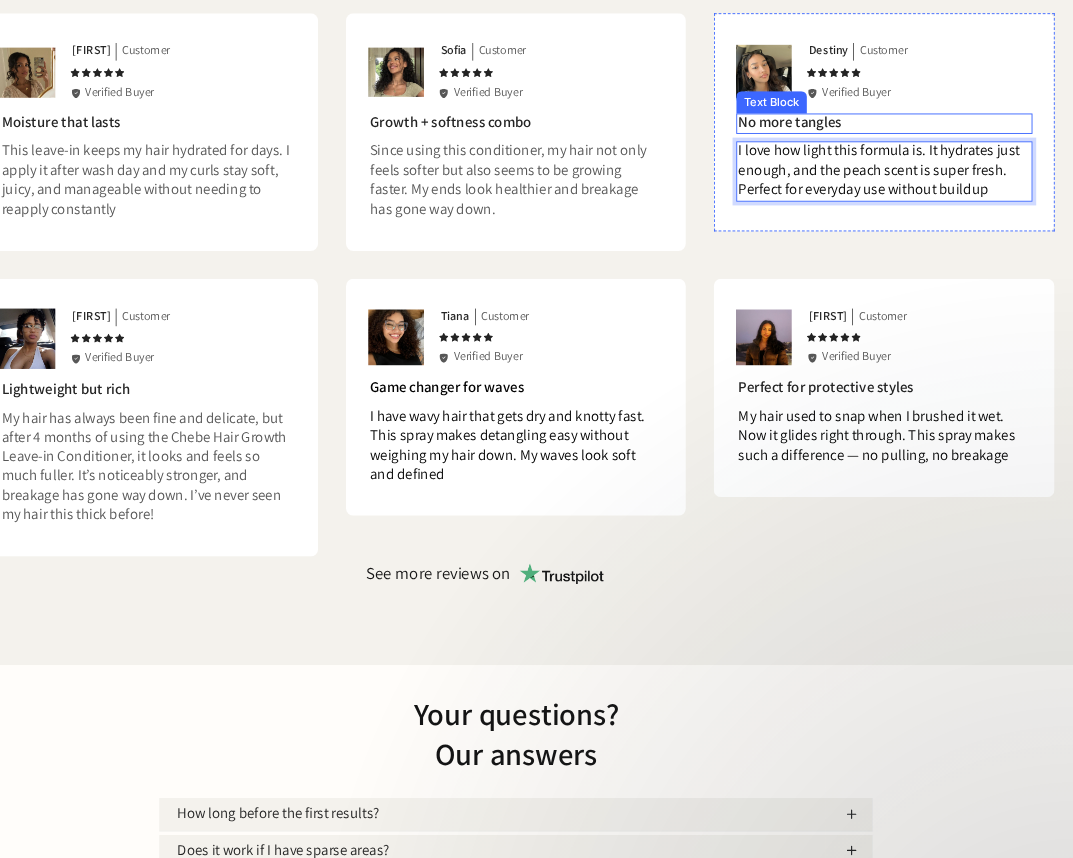 click on "No more tangles" at bounding box center (955, 147) 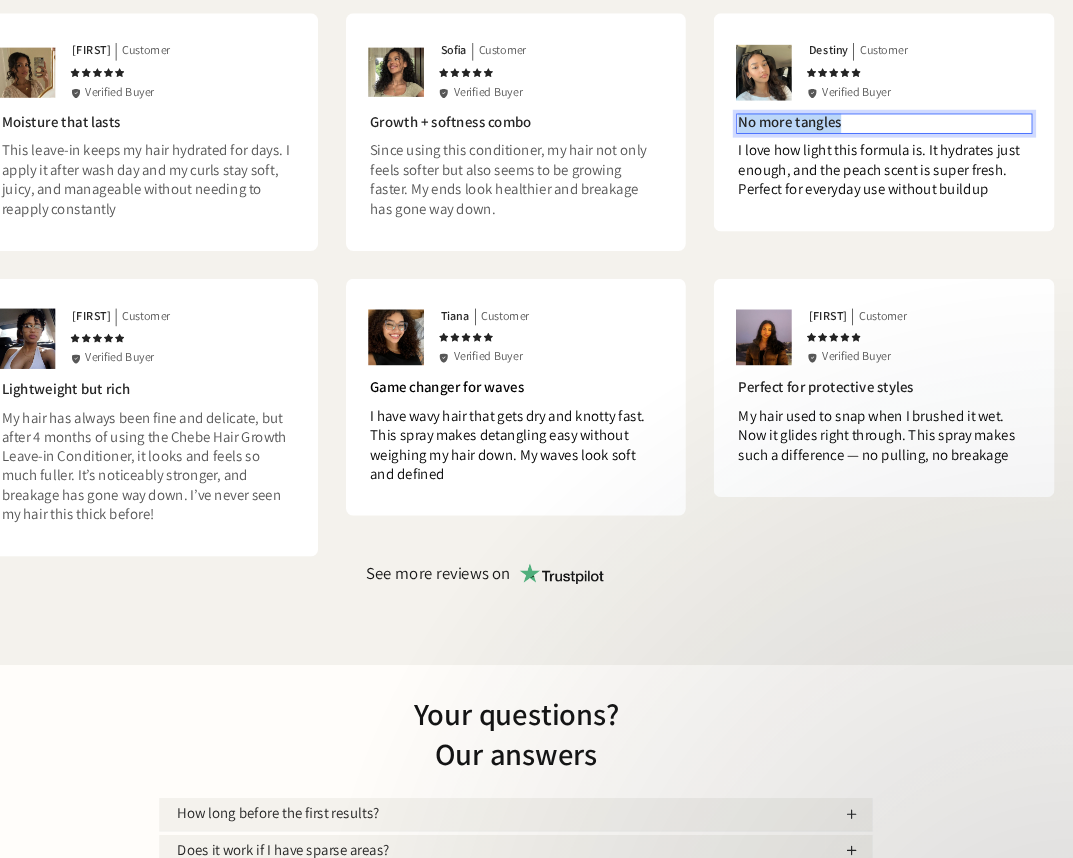 click on "No more tangles" at bounding box center [955, 147] 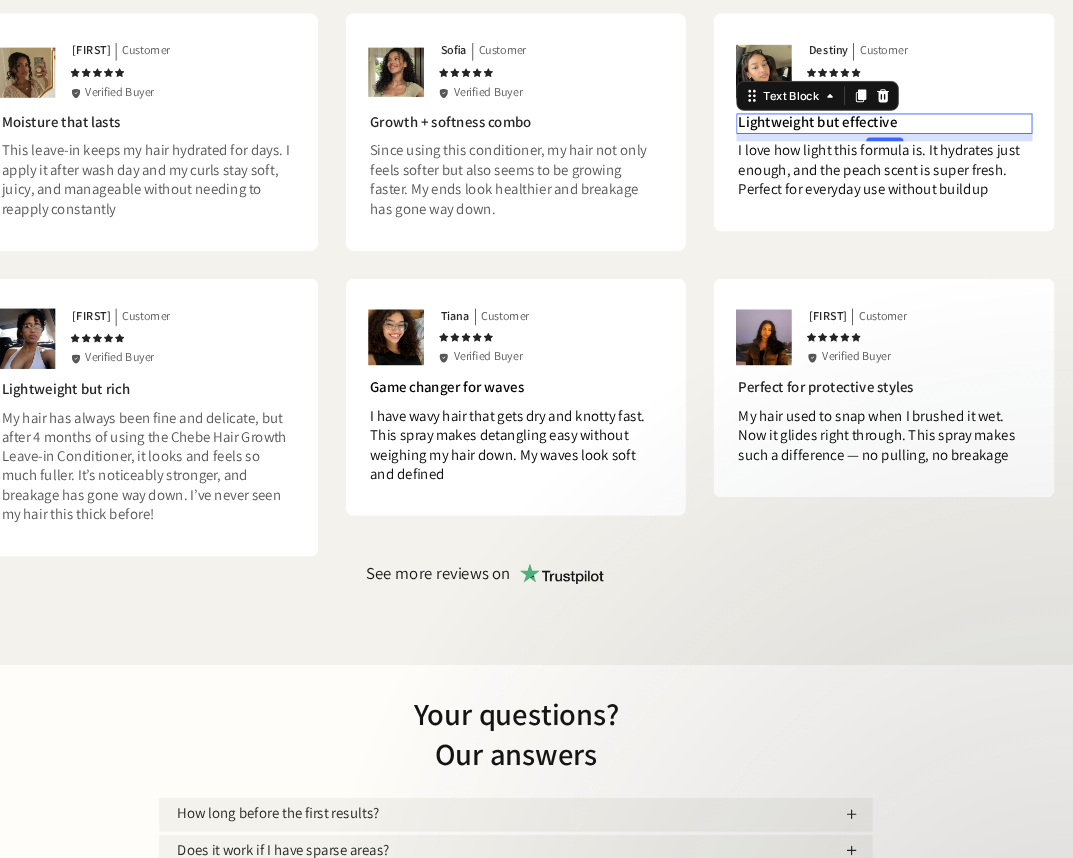 click on "Perfect for protective styles" at bounding box center [955, 432] 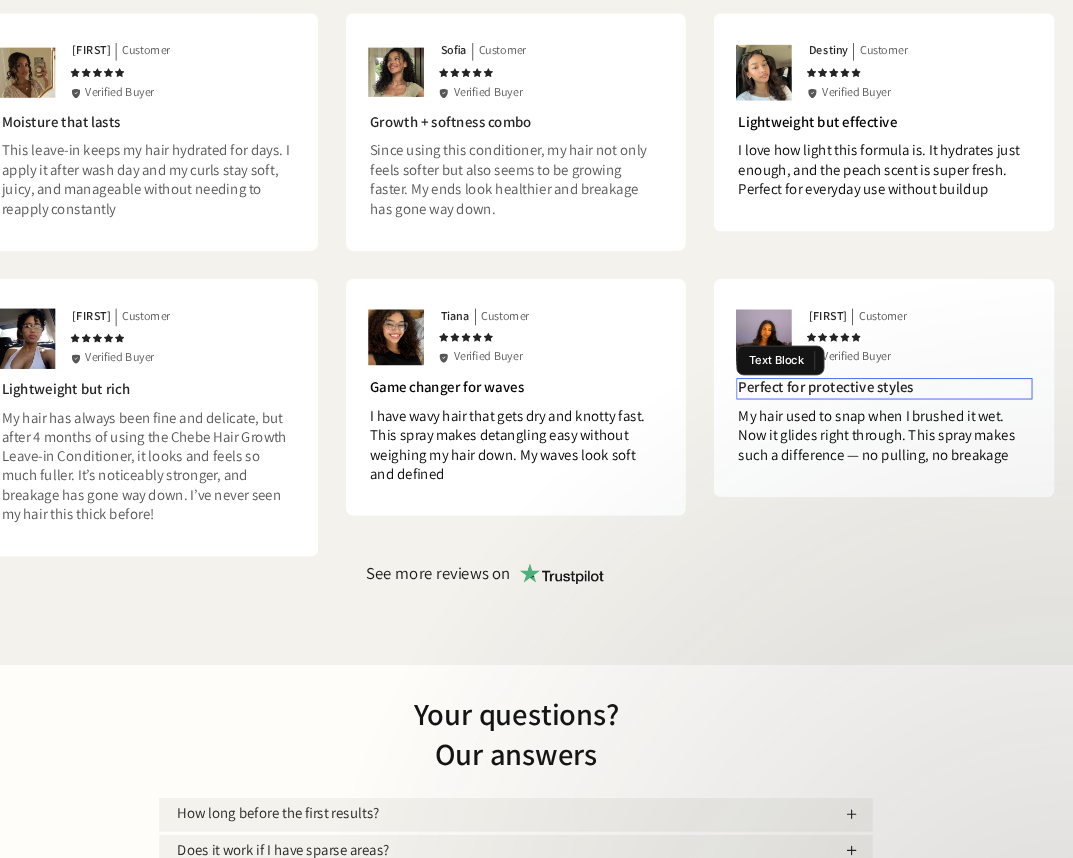 click on "Perfect for protective styles" at bounding box center (955, 432) 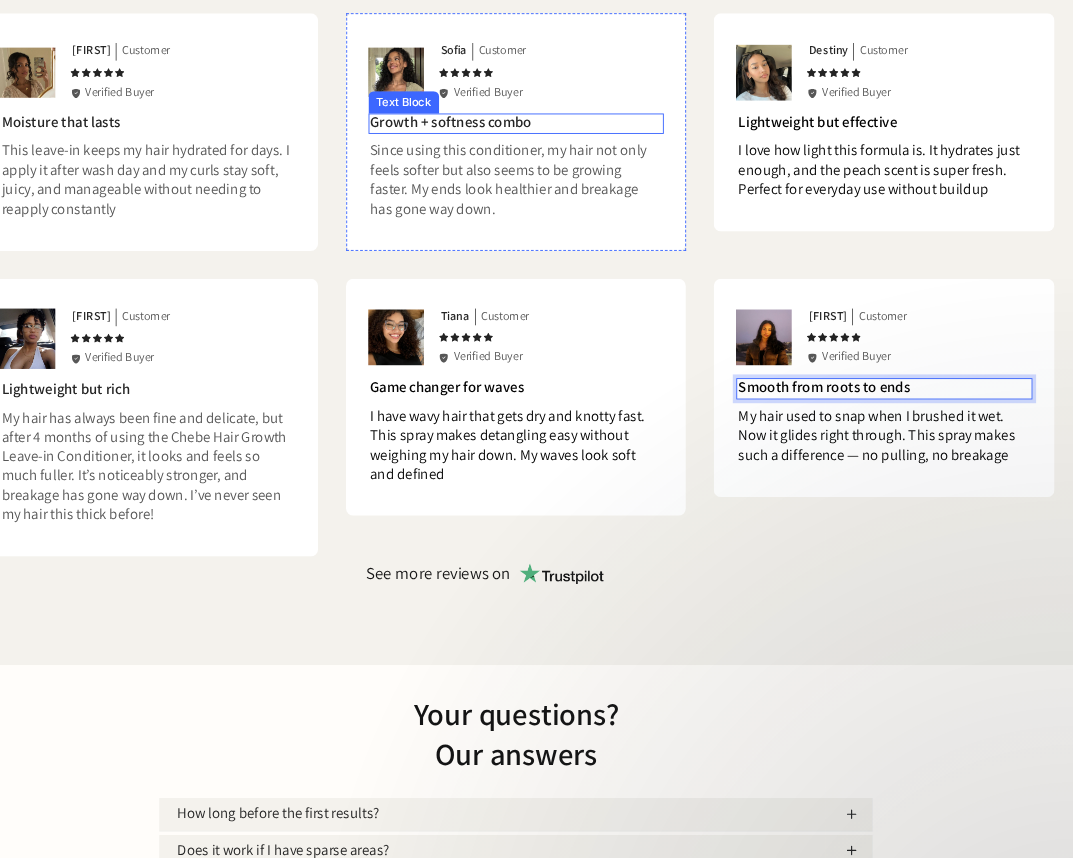 click on "Growth + softness combo" at bounding box center (559, 147) 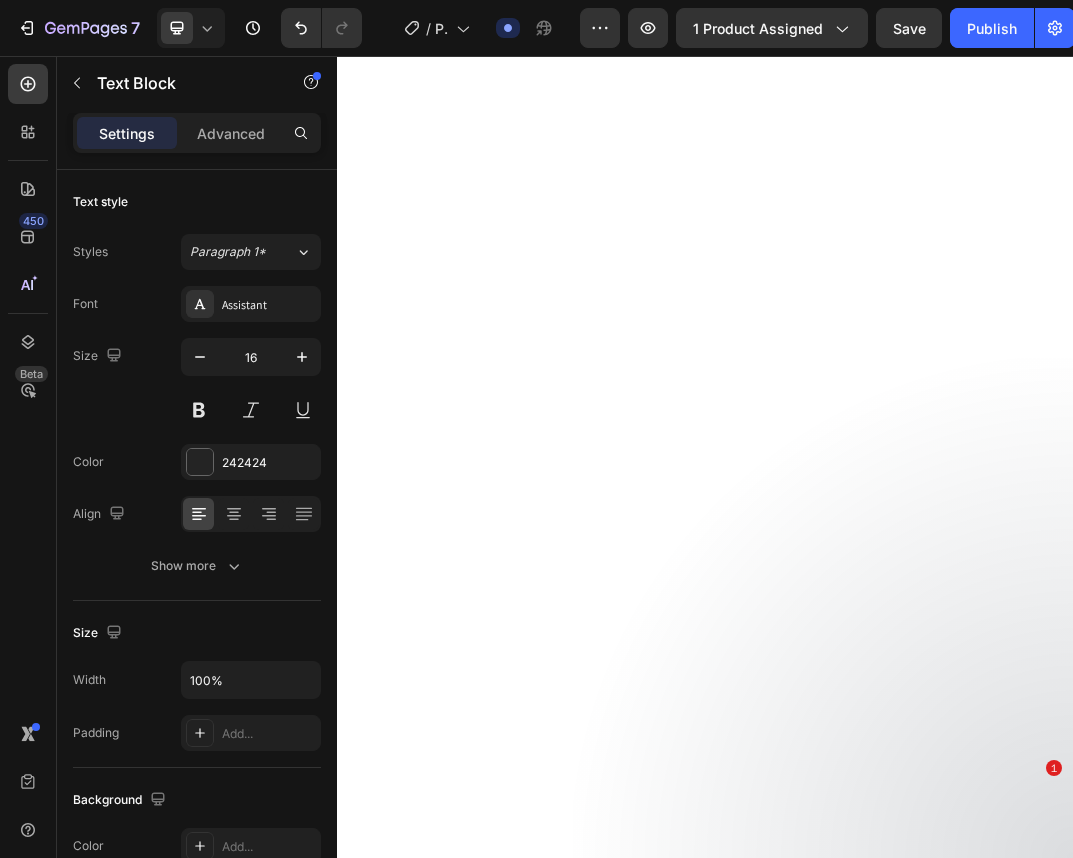 scroll, scrollTop: 0, scrollLeft: 0, axis: both 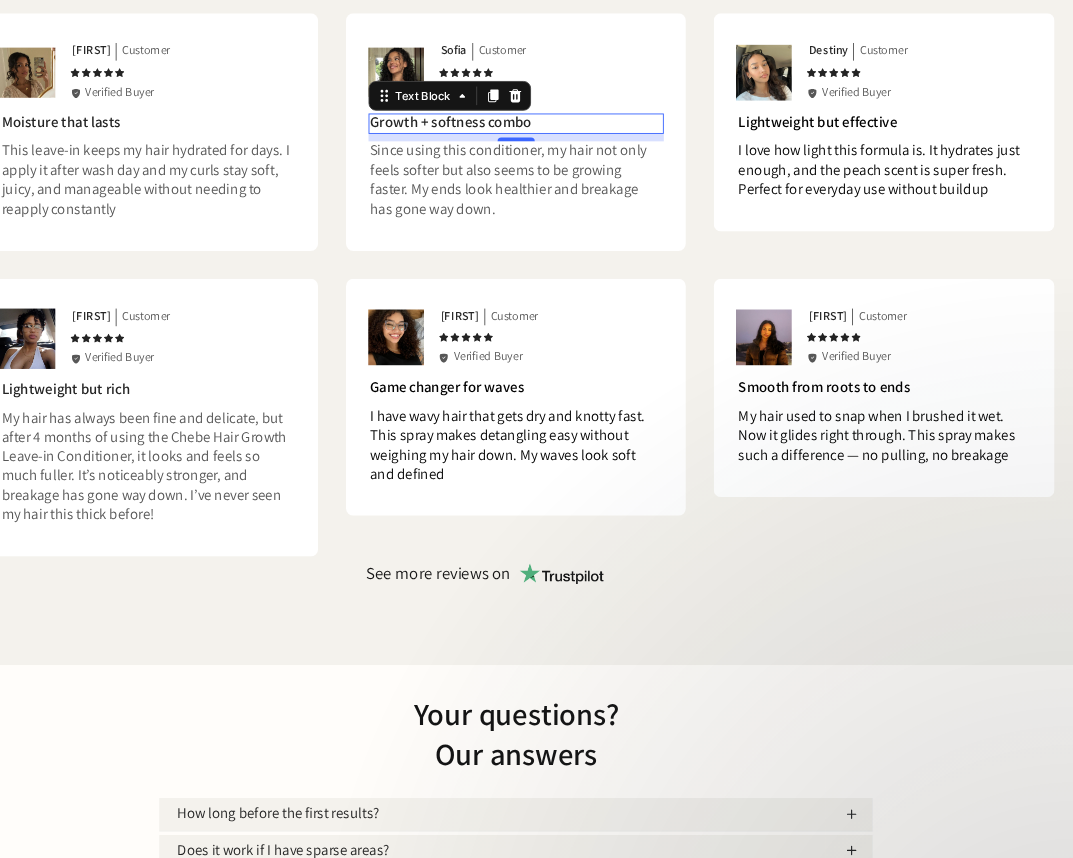 click on "Growth + softness combo" at bounding box center [559, 147] 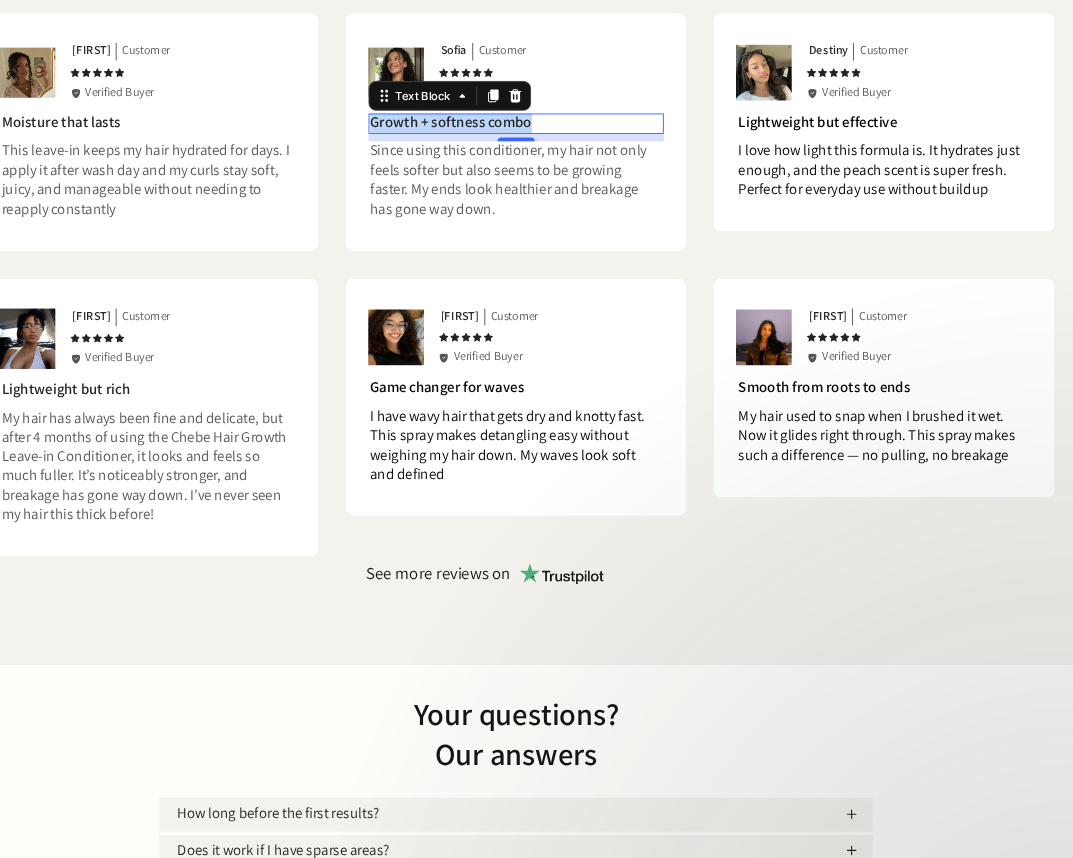 click on "Growth + softness combo" at bounding box center (559, 147) 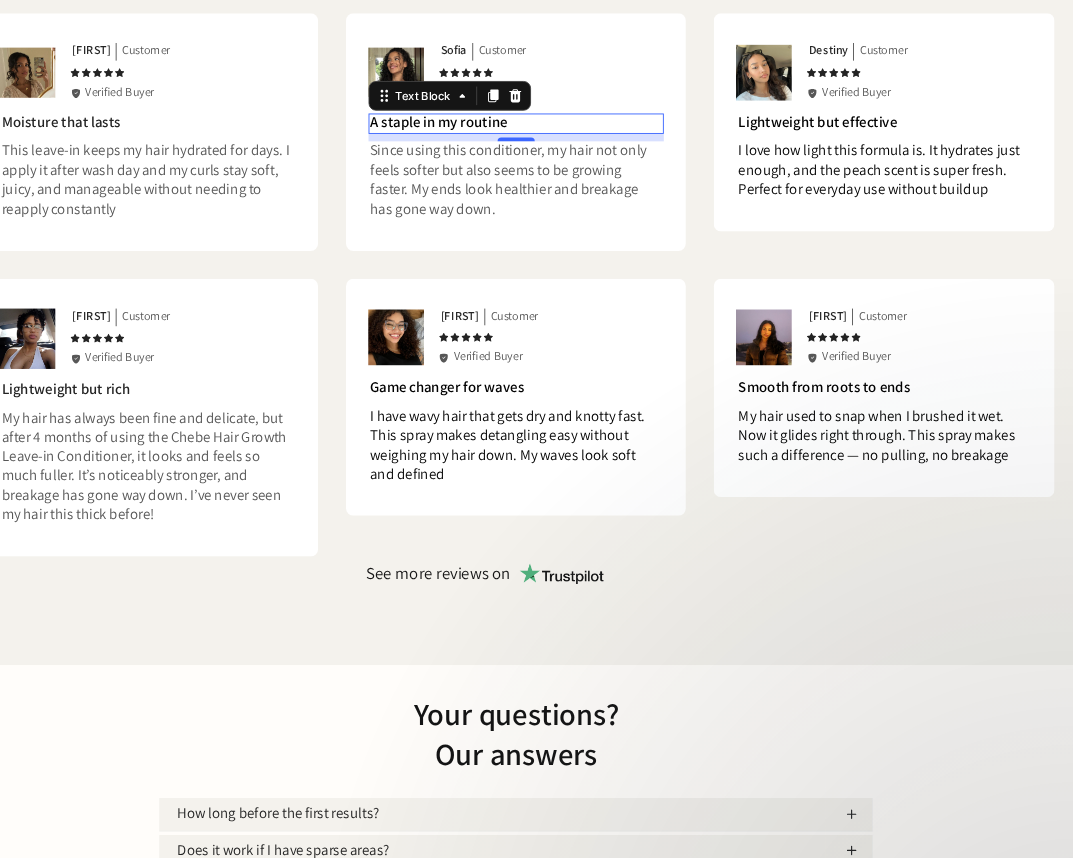 click on "Since using this conditioner, my hair not only feels softer but also seems to be growing faster. My ends look healthier and breakage has gone way down." at bounding box center [559, 208] 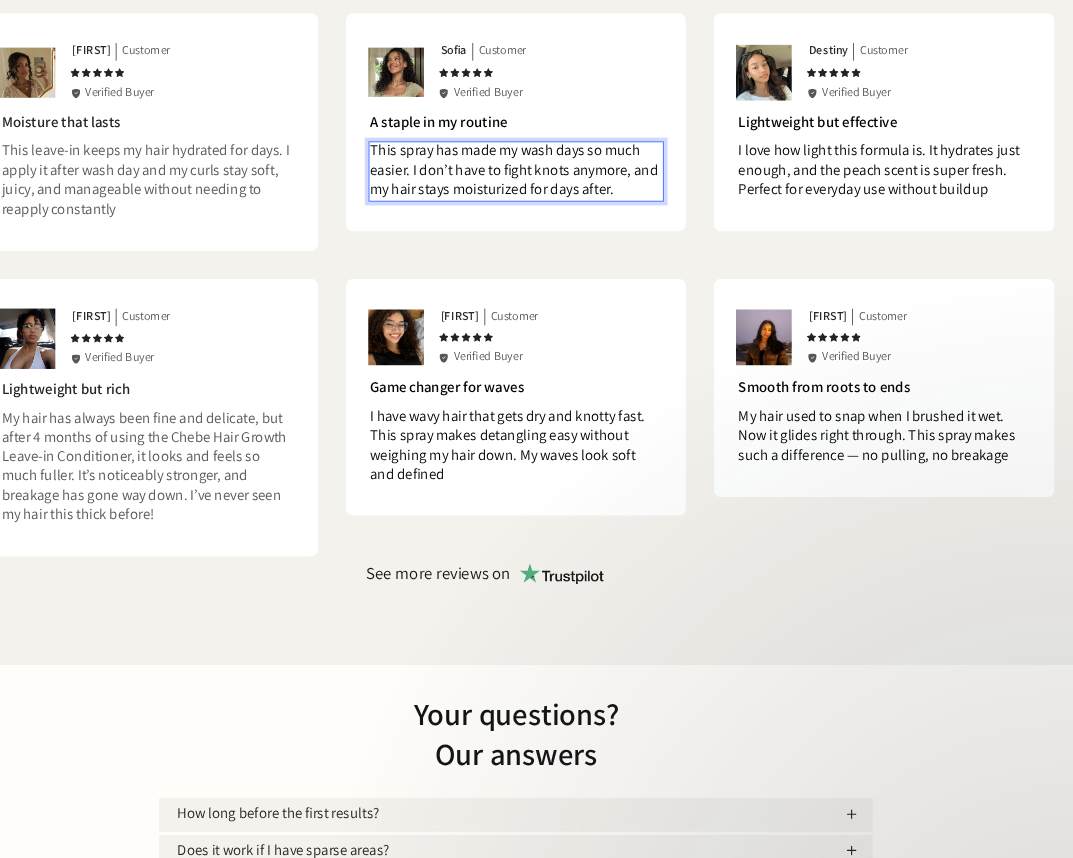 scroll, scrollTop: 0, scrollLeft: 0, axis: both 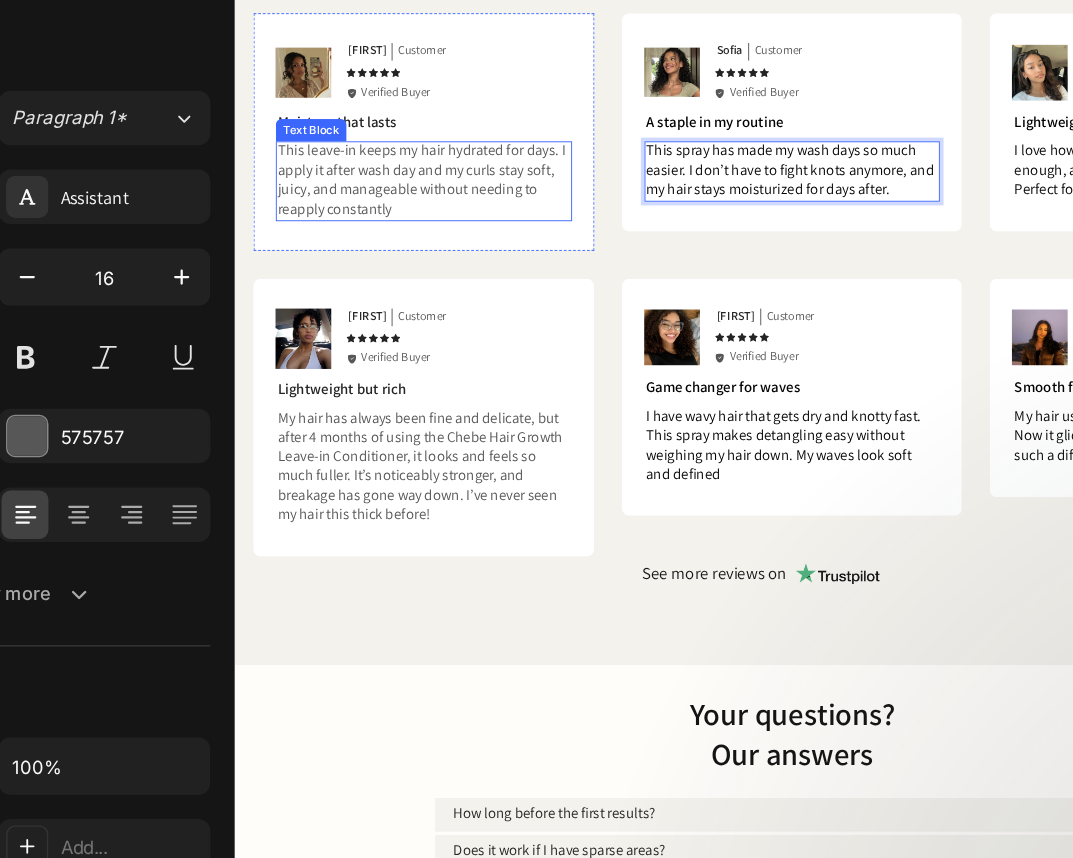 click on "This leave-in keeps my hair hydrated for days. I apply it after wash day and my curls stay soft, juicy, and manageable without needing to reapply constantly" at bounding box center [437, 208] 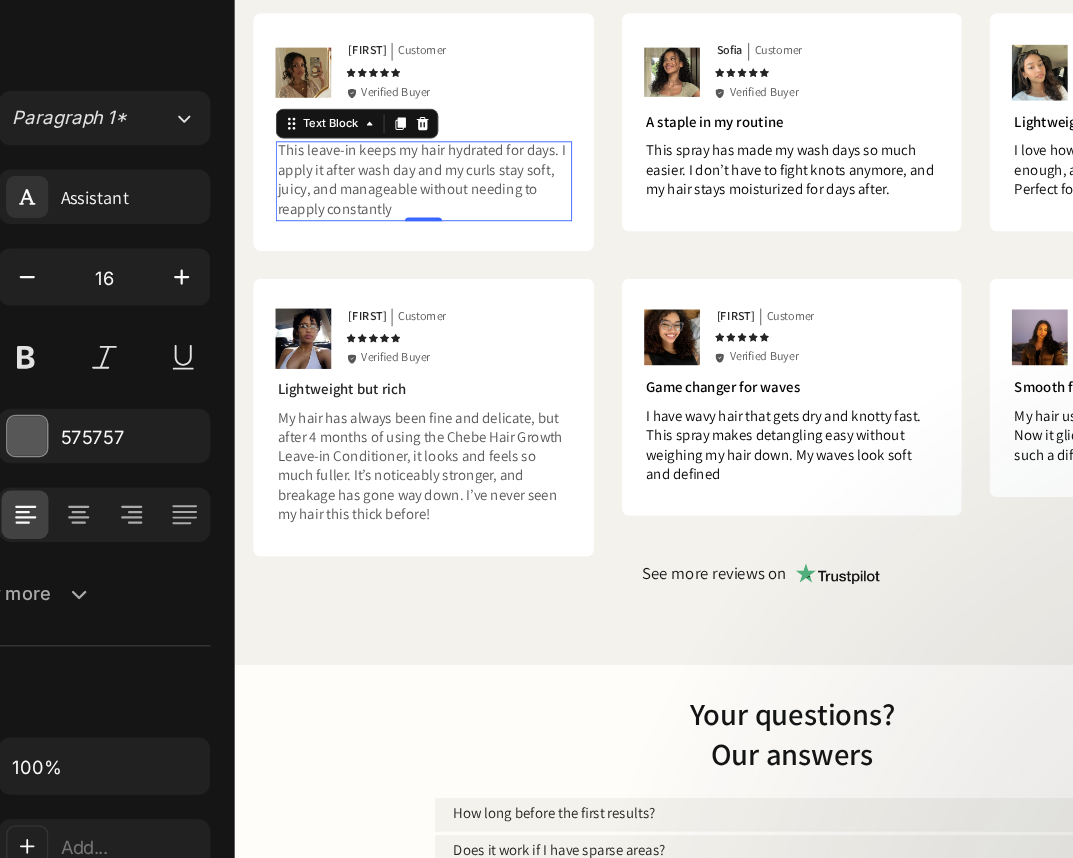 click on "This leave-in keeps my hair hydrated for days. I apply it after wash day and my curls stay soft, juicy, and manageable without needing to reapply constantly" at bounding box center (437, 208) 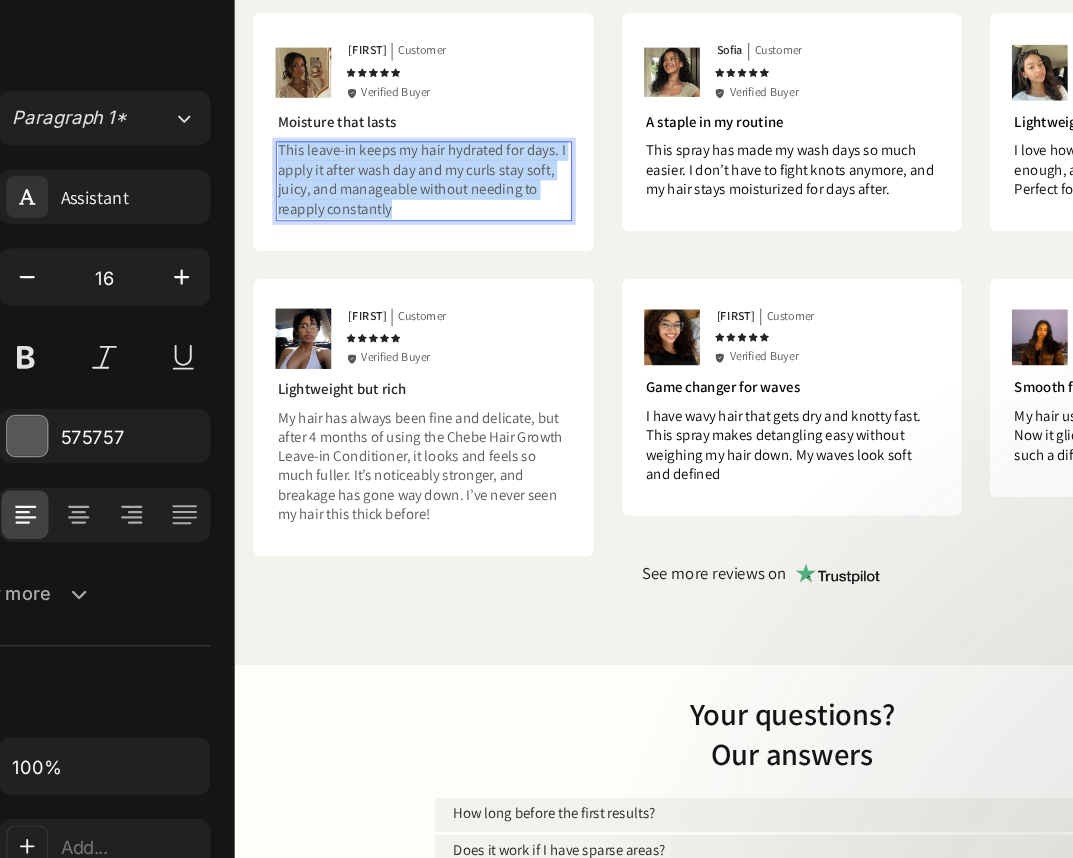click on "This leave-in keeps my hair hydrated for days. I apply it after wash day and my curls stay soft, juicy, and manageable without needing to reapply constantly" at bounding box center [437, 208] 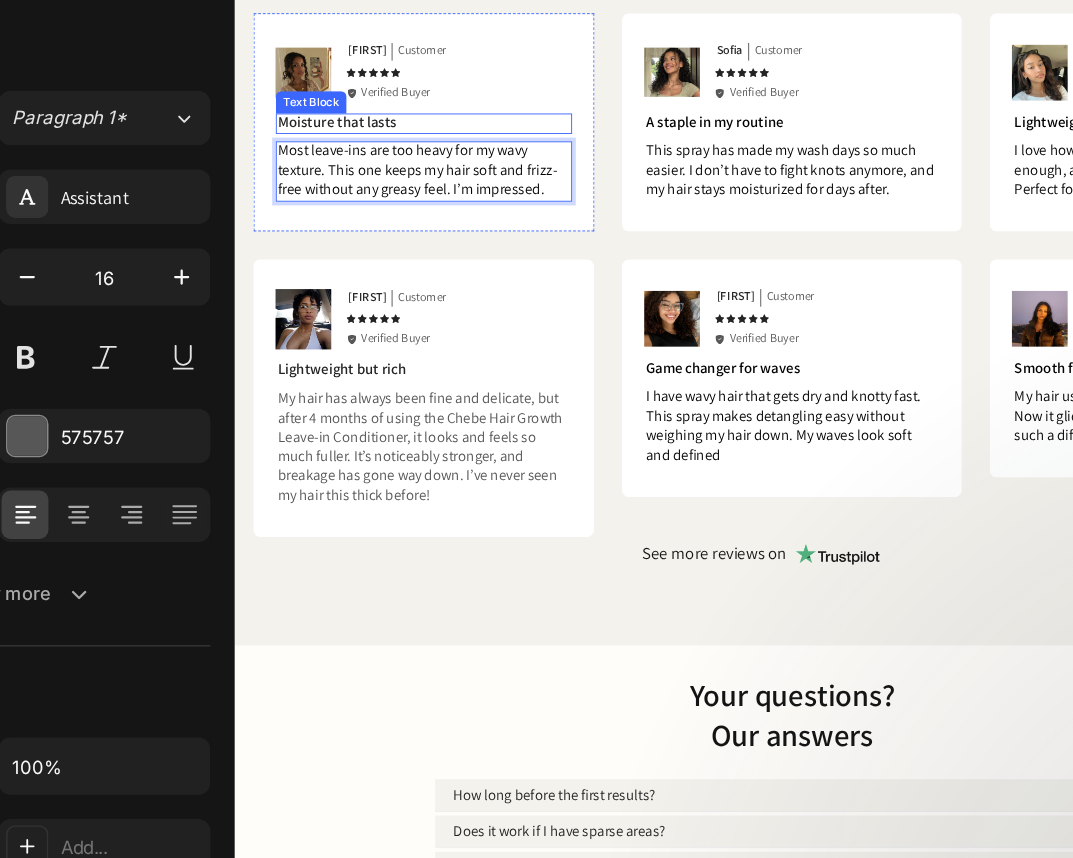 click on "Moisture that lasts" at bounding box center (437, 147) 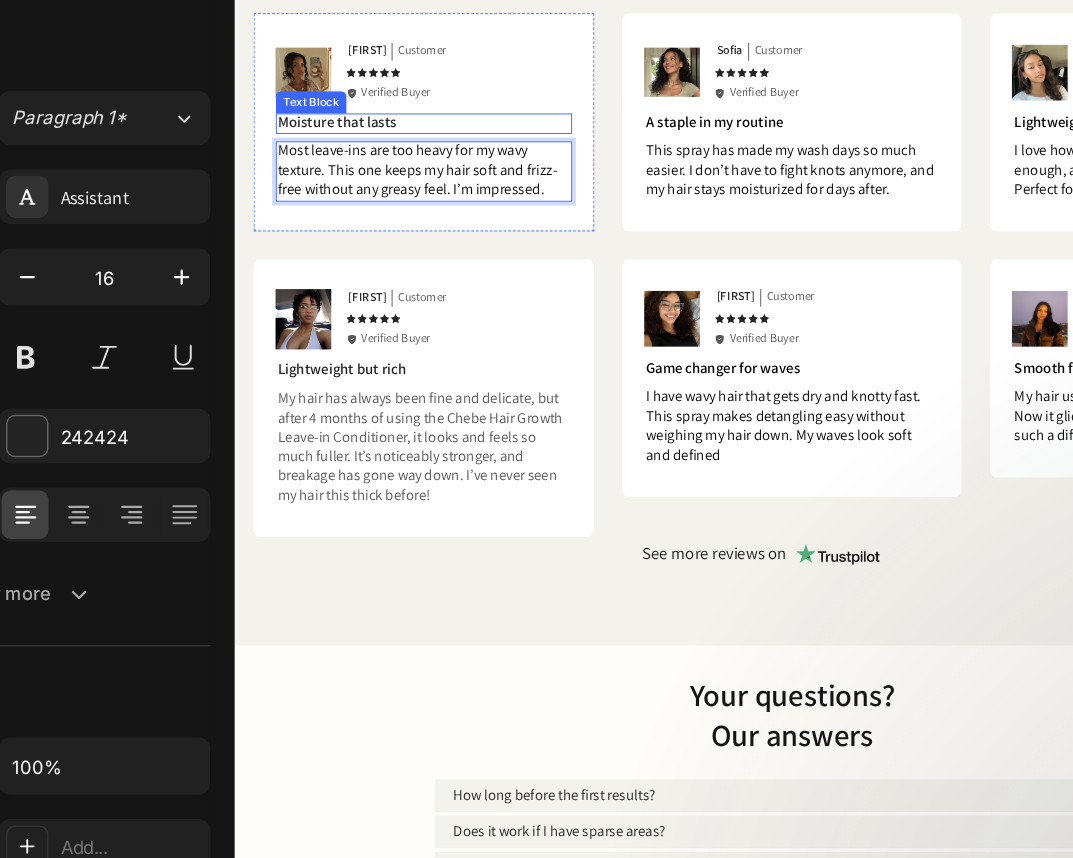 click on "Moisture that lasts" at bounding box center (437, 147) 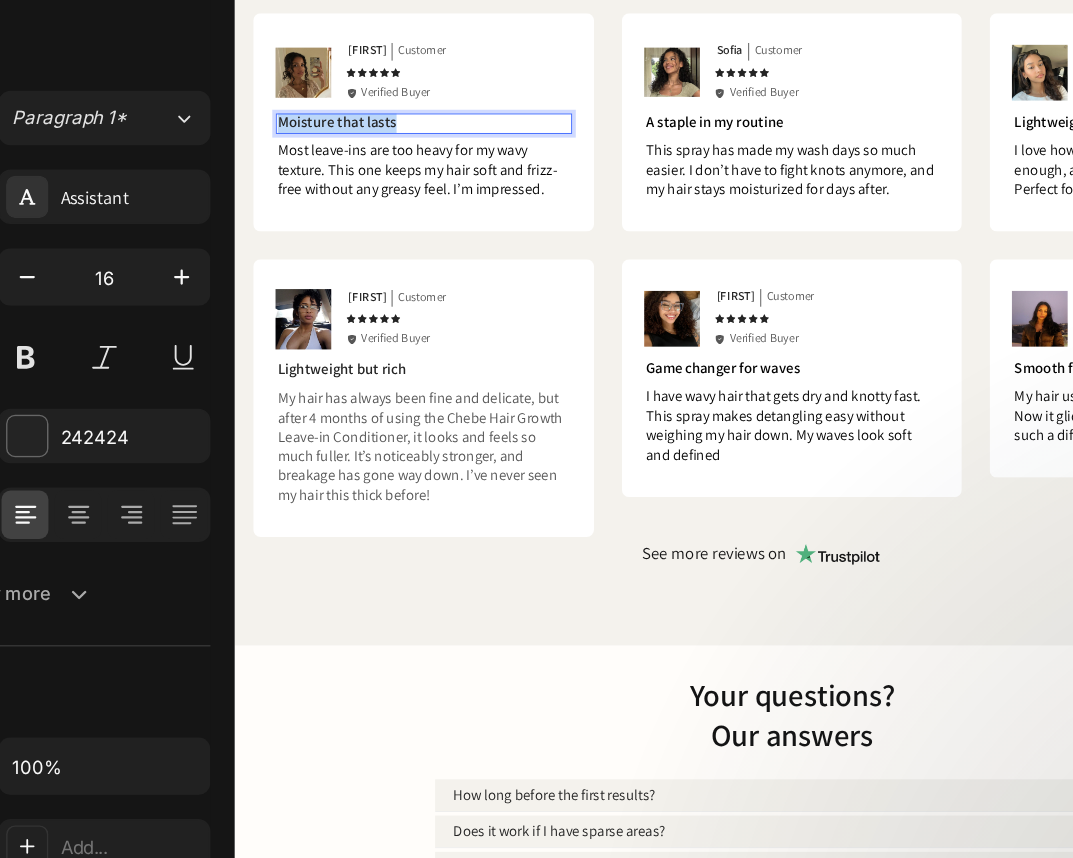 click on "Moisture that lasts" at bounding box center (437, 147) 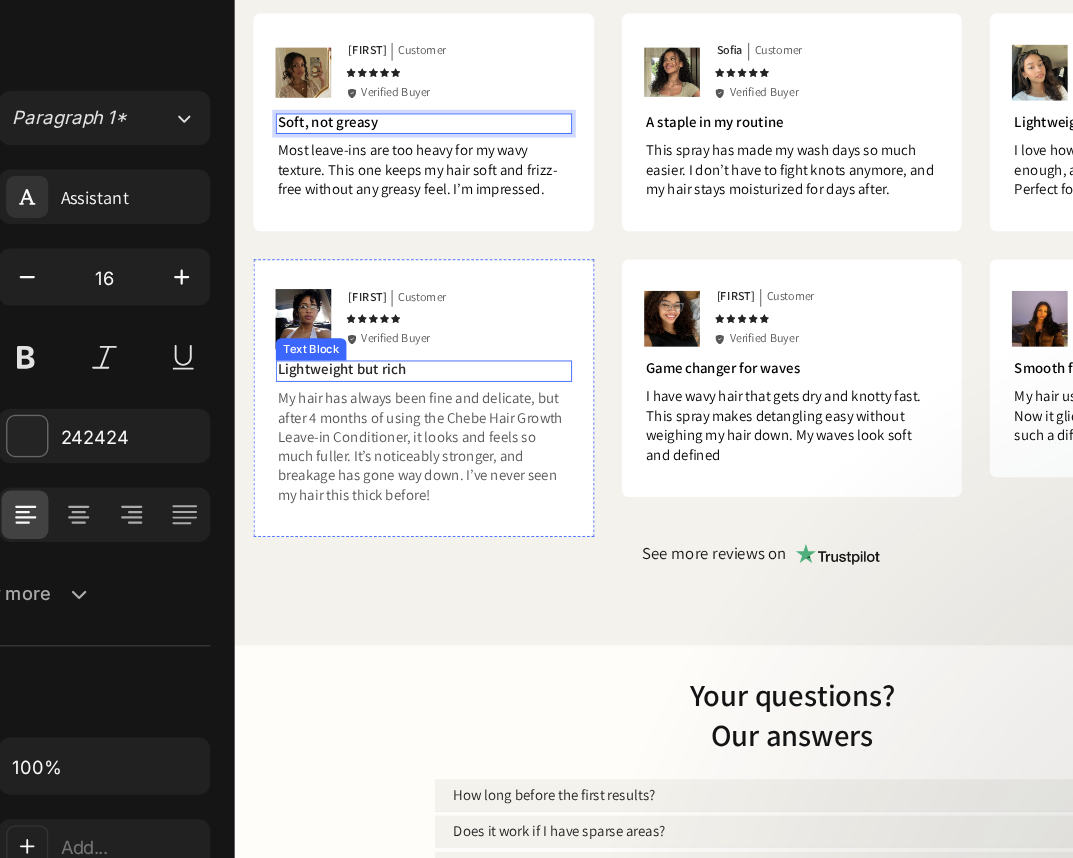 click on "Lightweight but rich" at bounding box center (437, 413) 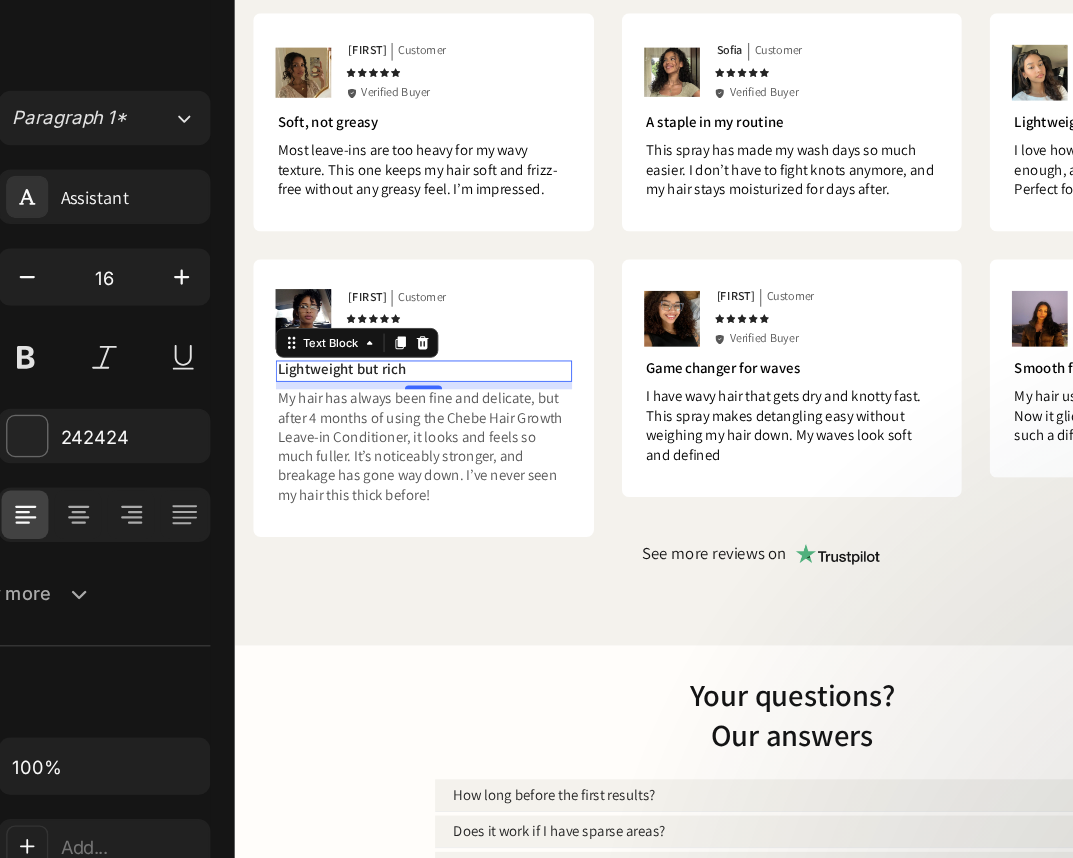 click on "Lightweight but rich" at bounding box center (437, 413) 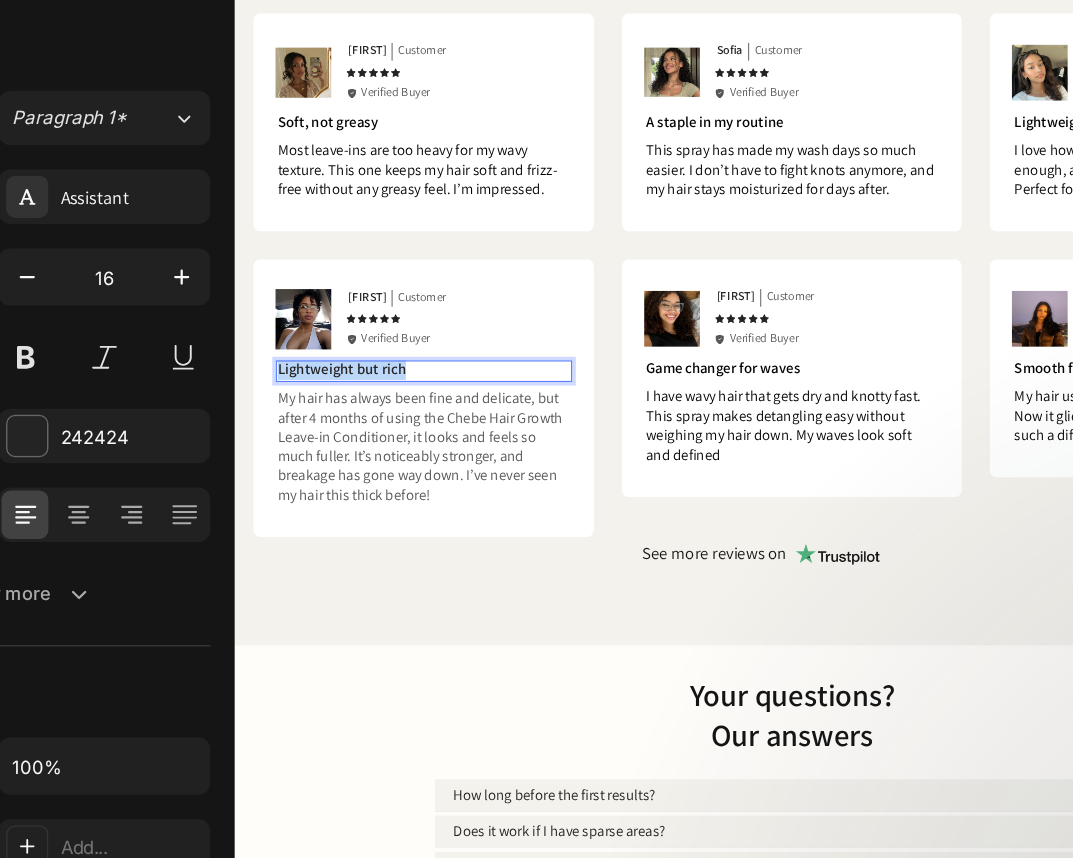 click on "Lightweight but rich" at bounding box center [437, 413] 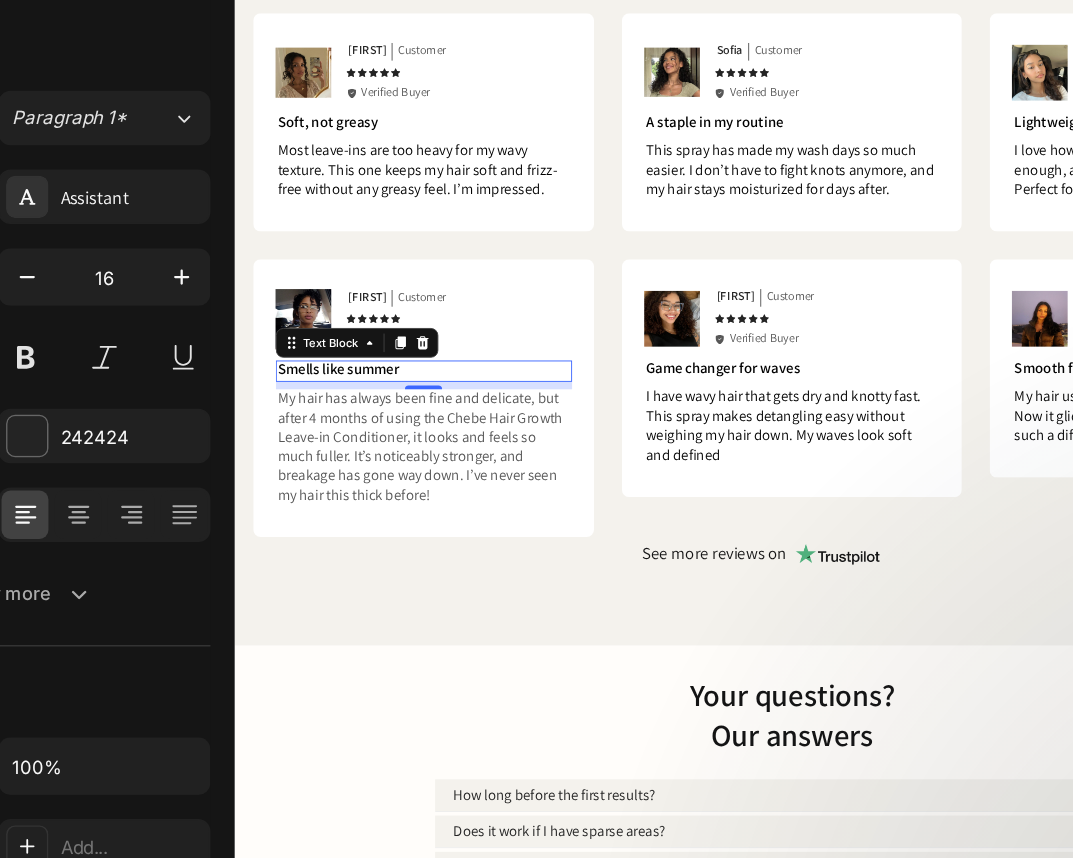 click on "My hair has always been fine and delicate, but after 4 months of using the Chebe Hair Growth Leave-in Conditioner, it looks and feels so much fuller. It’s noticeably stronger, and breakage has gone way down. I’ve never seen my hair this thick before!" at bounding box center [437, 496] 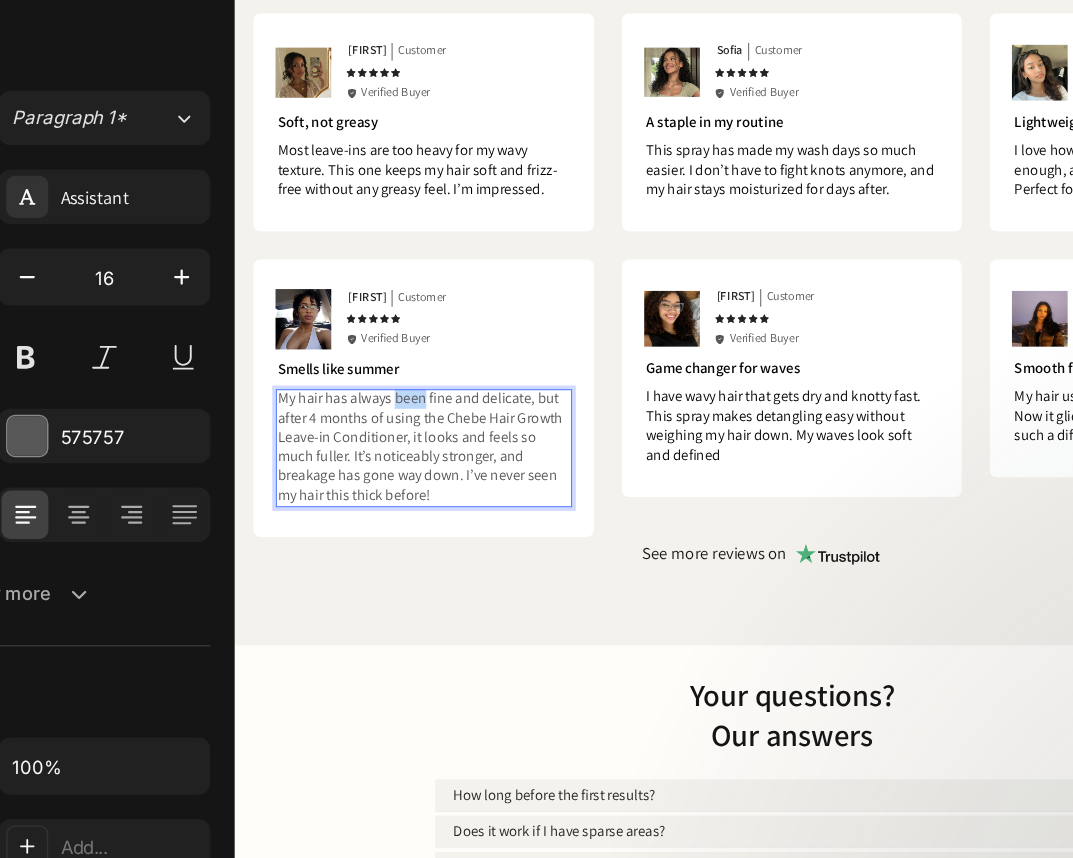 click on "My hair has always been fine and delicate, but after 4 months of using the Chebe Hair Growth Leave-in Conditioner, it looks and feels so much fuller. It’s noticeably stronger, and breakage has gone way down. I’ve never seen my hair this thick before!" at bounding box center [437, 496] 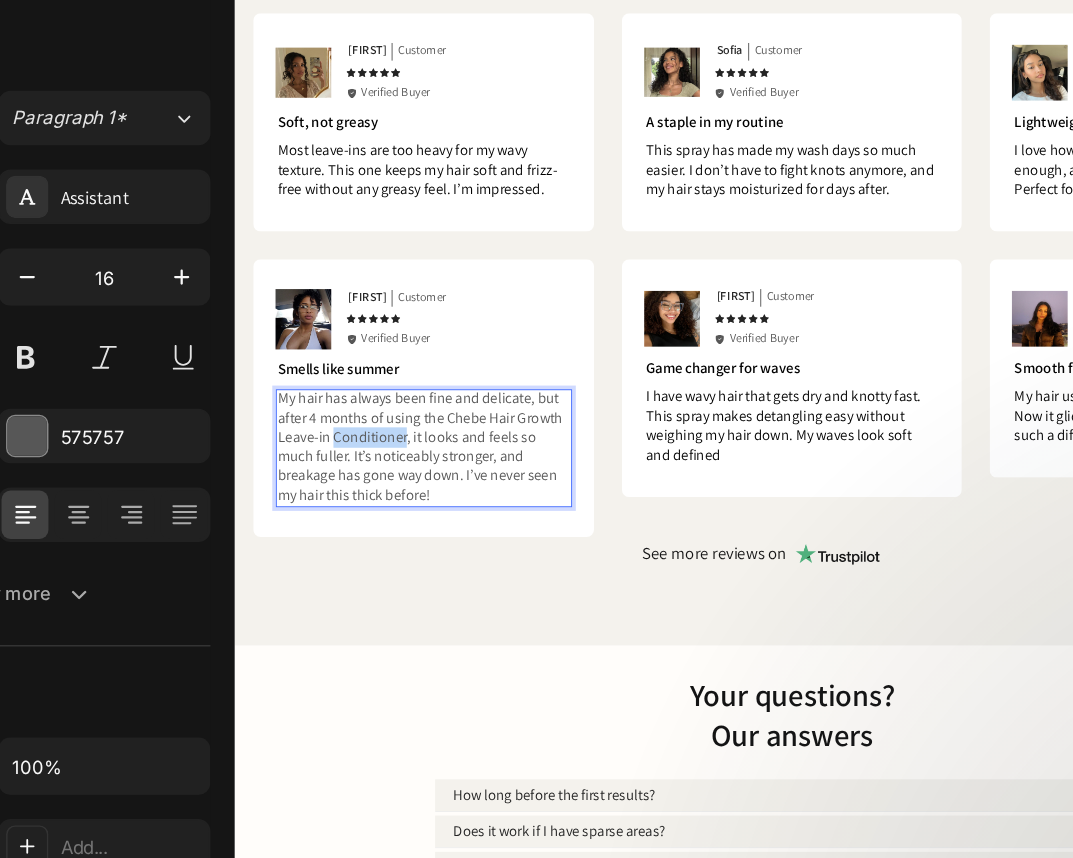 click on "My hair has always been fine and delicate, but after 4 months of using the Chebe Hair Growth Leave-in Conditioner, it looks and feels so much fuller. It’s noticeably stronger, and breakage has gone way down. I’ve never seen my hair this thick before!" at bounding box center [437, 496] 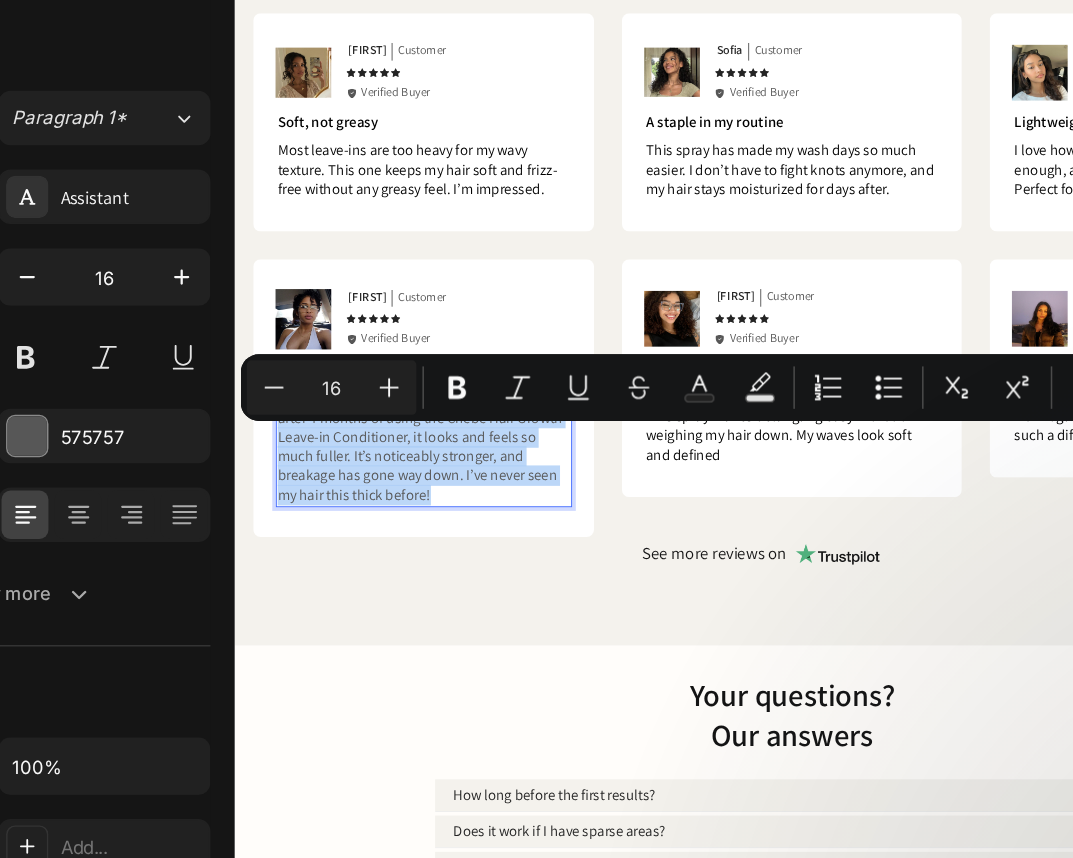 click on "My hair has always been fine and delicate, but after 4 months of using the Chebe Hair Growth Leave-in Conditioner, it looks and feels so much fuller. It’s noticeably stronger, and breakage has gone way down. I’ve never seen my hair this thick before!" at bounding box center (437, 496) 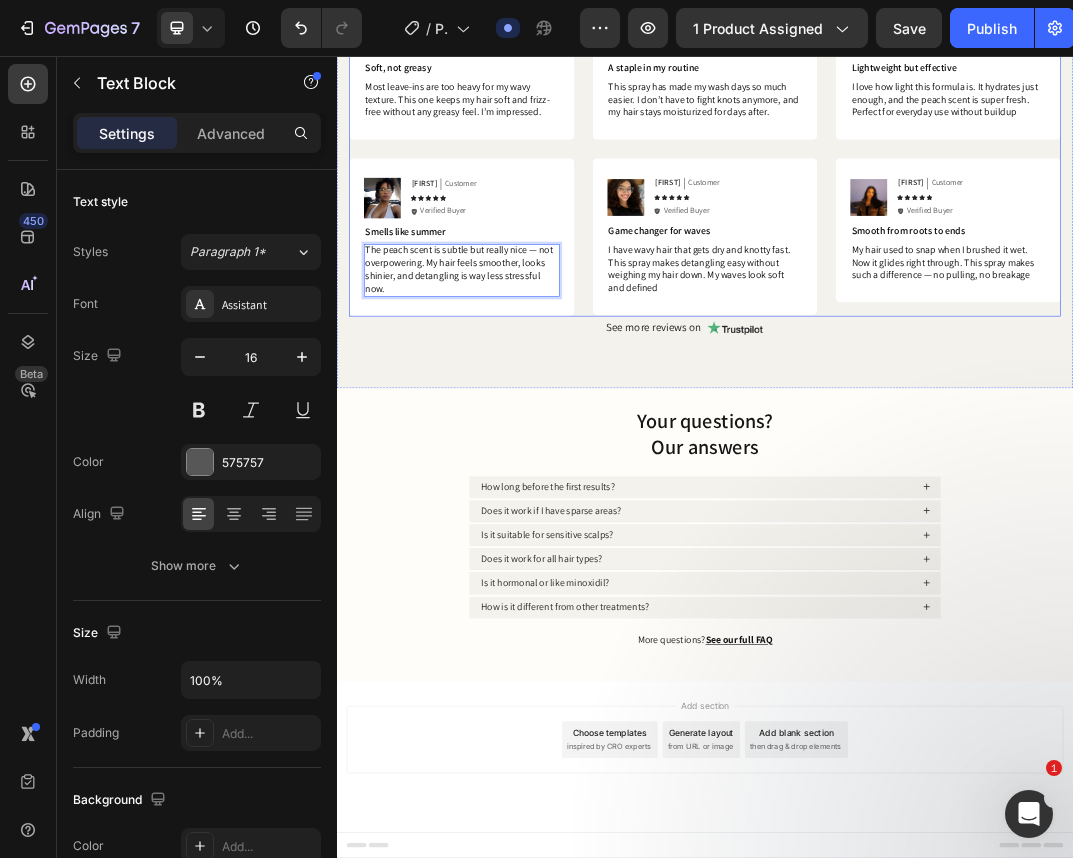 scroll, scrollTop: 1577, scrollLeft: 0, axis: vertical 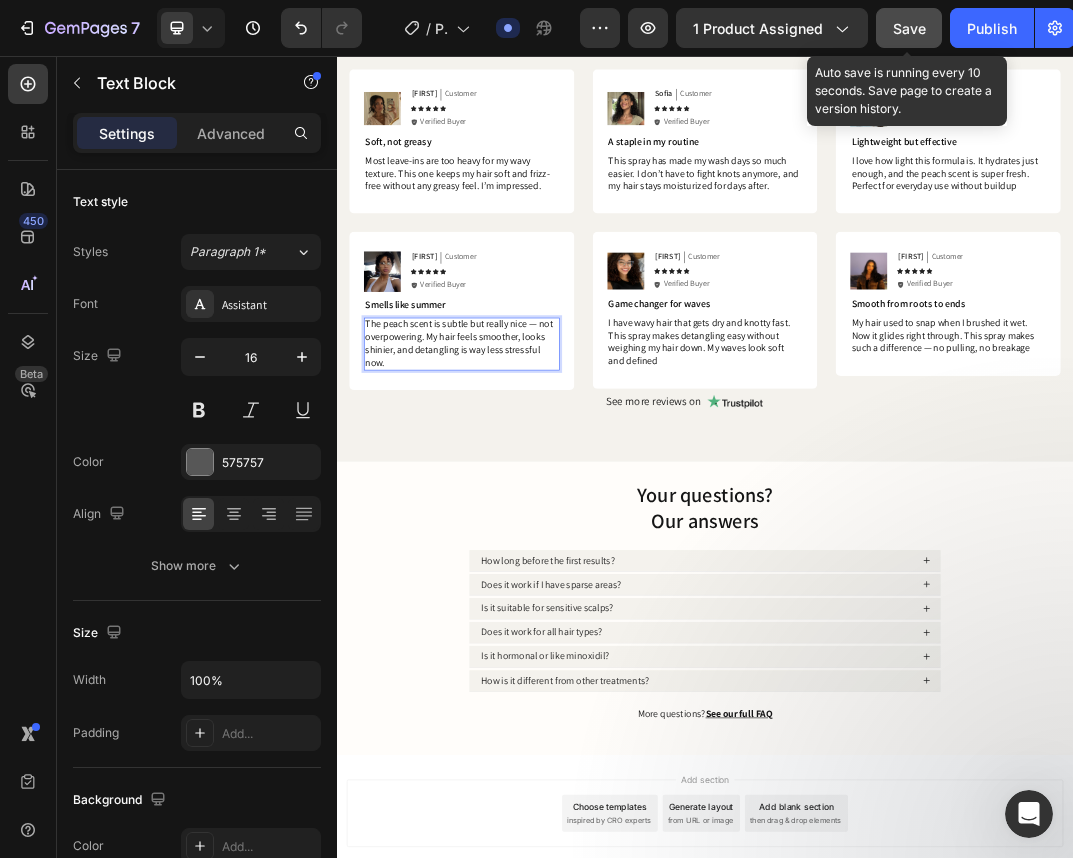 drag, startPoint x: 902, startPoint y: 28, endPoint x: 862, endPoint y: 637, distance: 610.3122 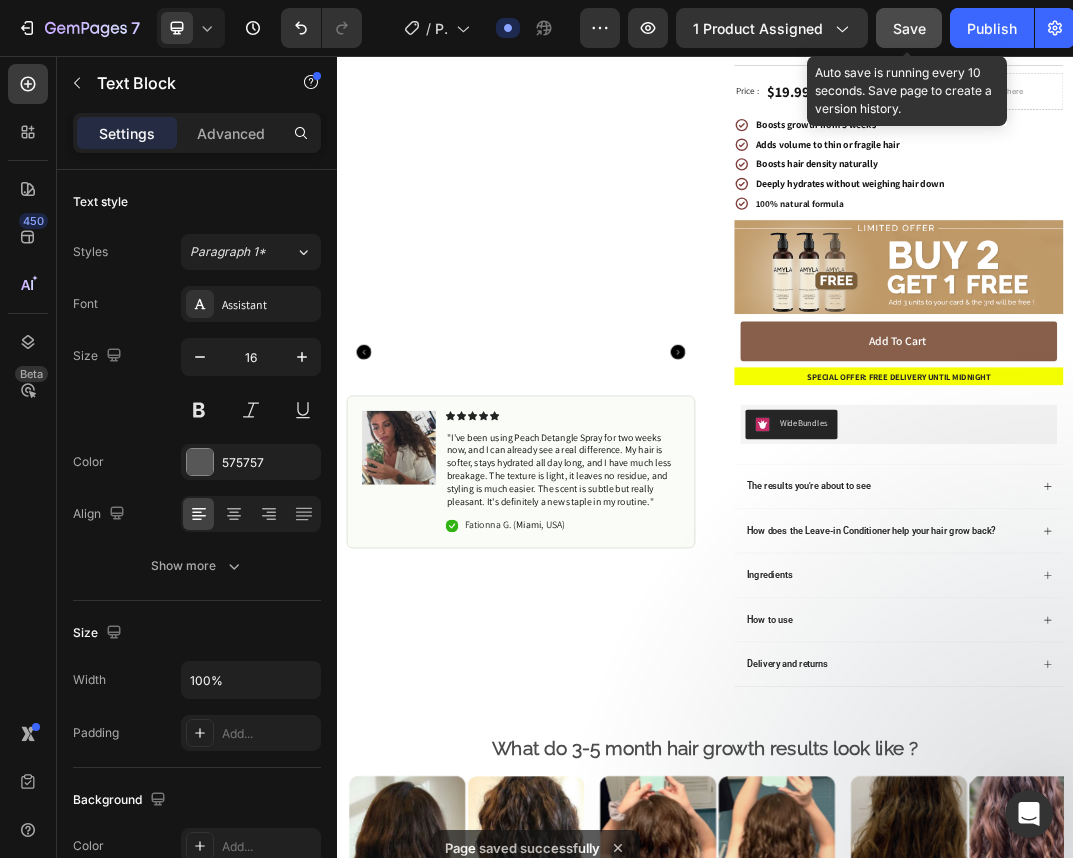 scroll, scrollTop: 533, scrollLeft: 0, axis: vertical 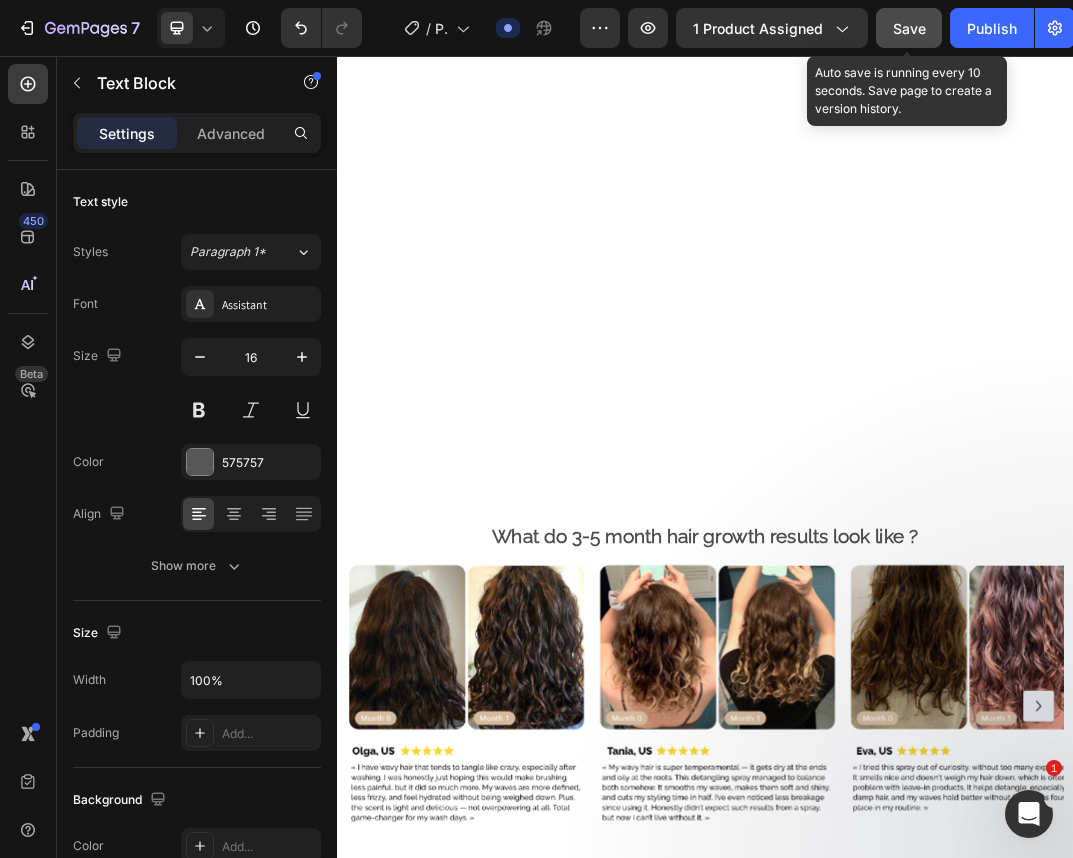 click 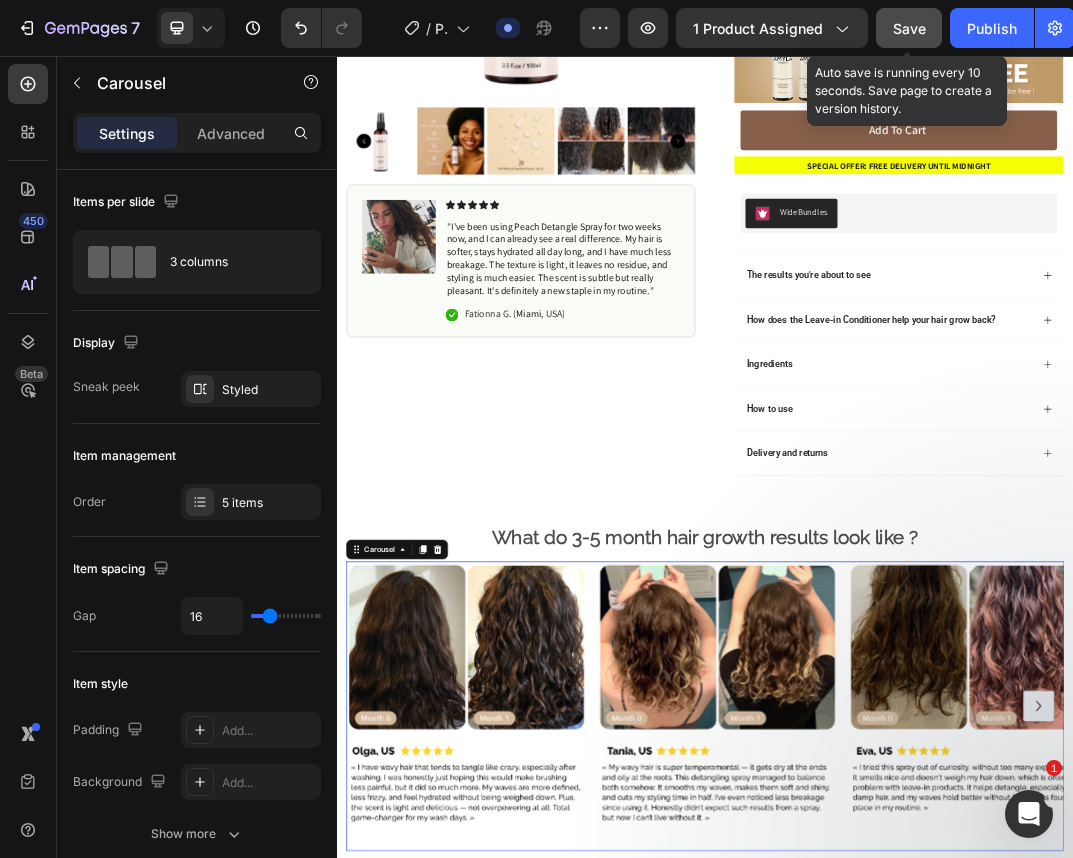 scroll, scrollTop: 1086, scrollLeft: 0, axis: vertical 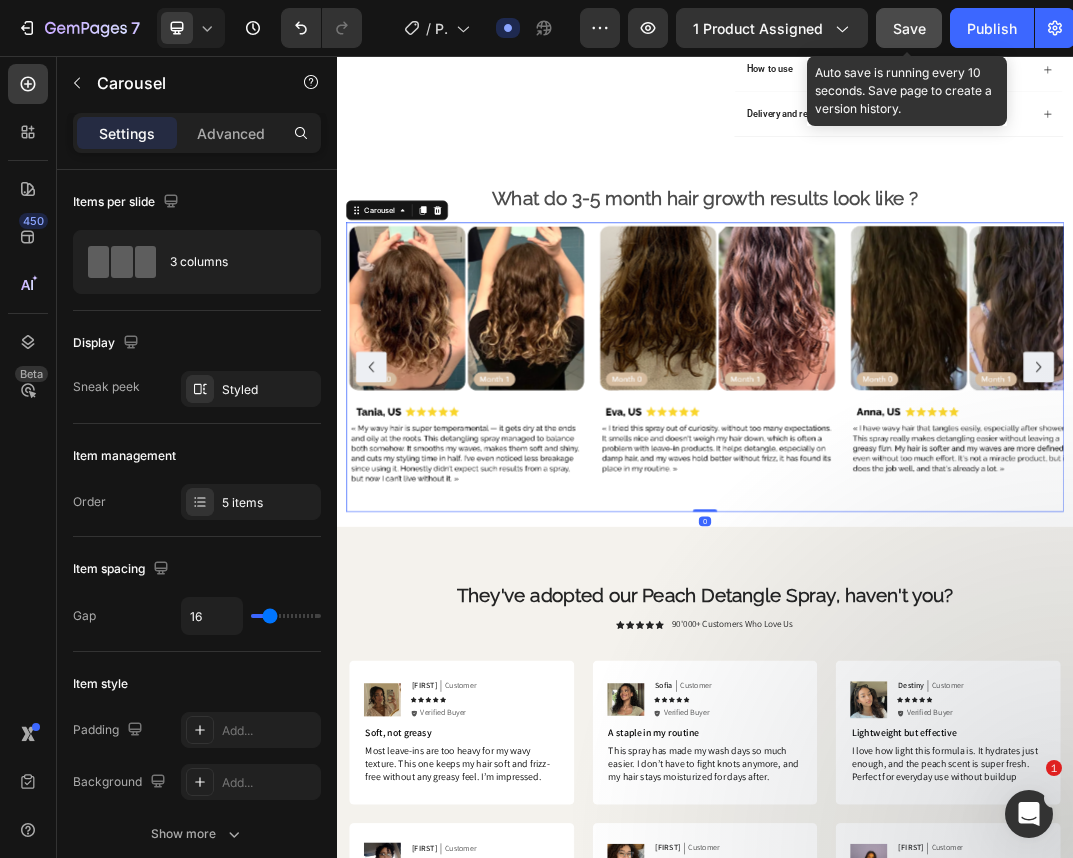 click 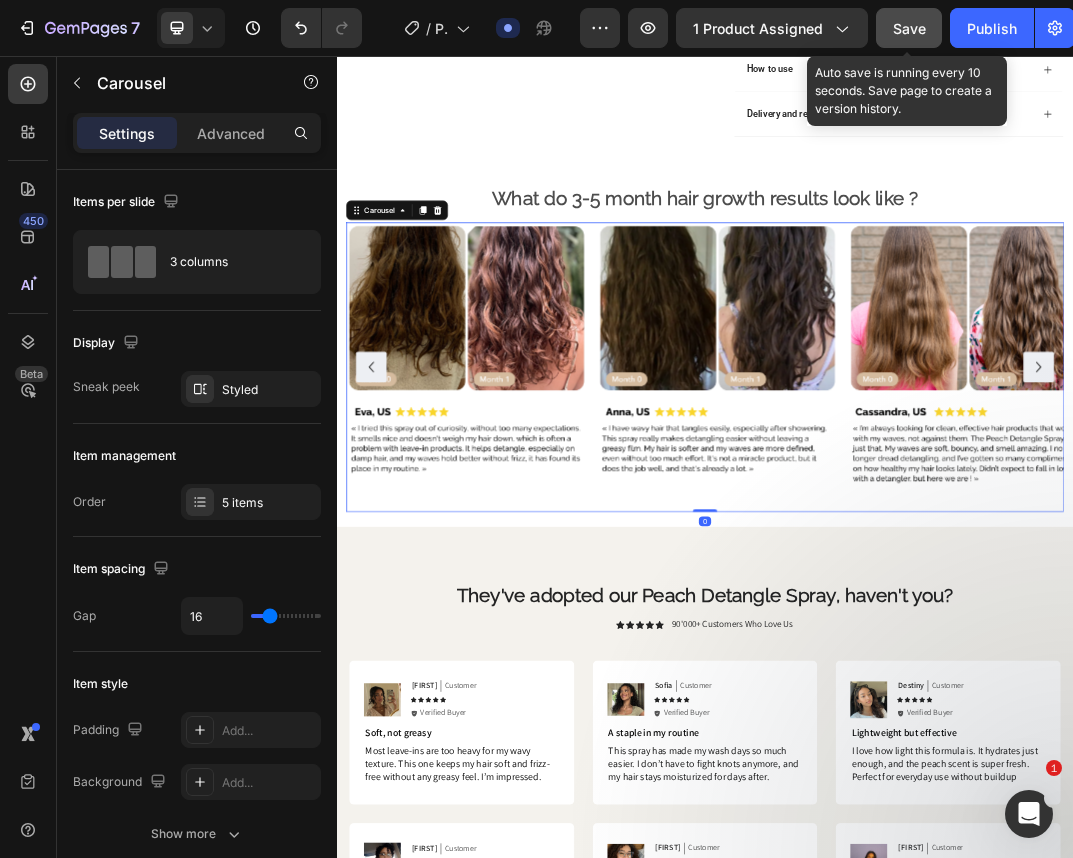 click 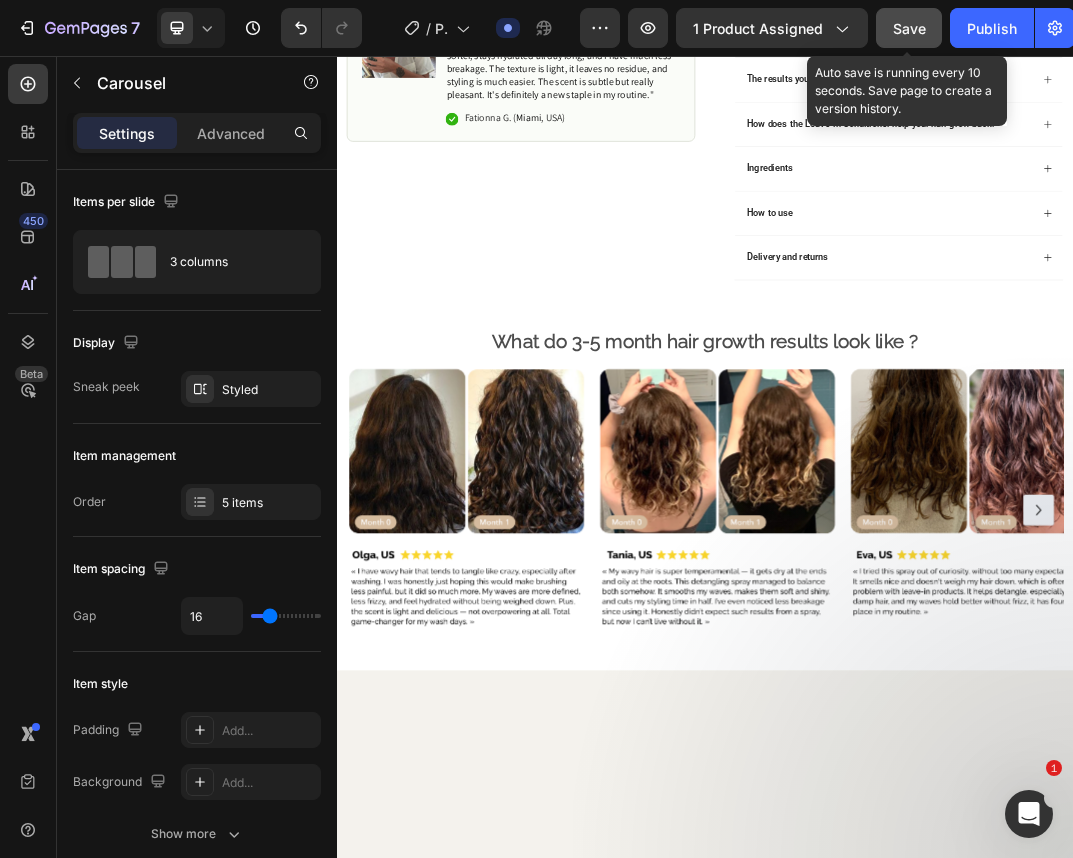 scroll, scrollTop: 0, scrollLeft: 0, axis: both 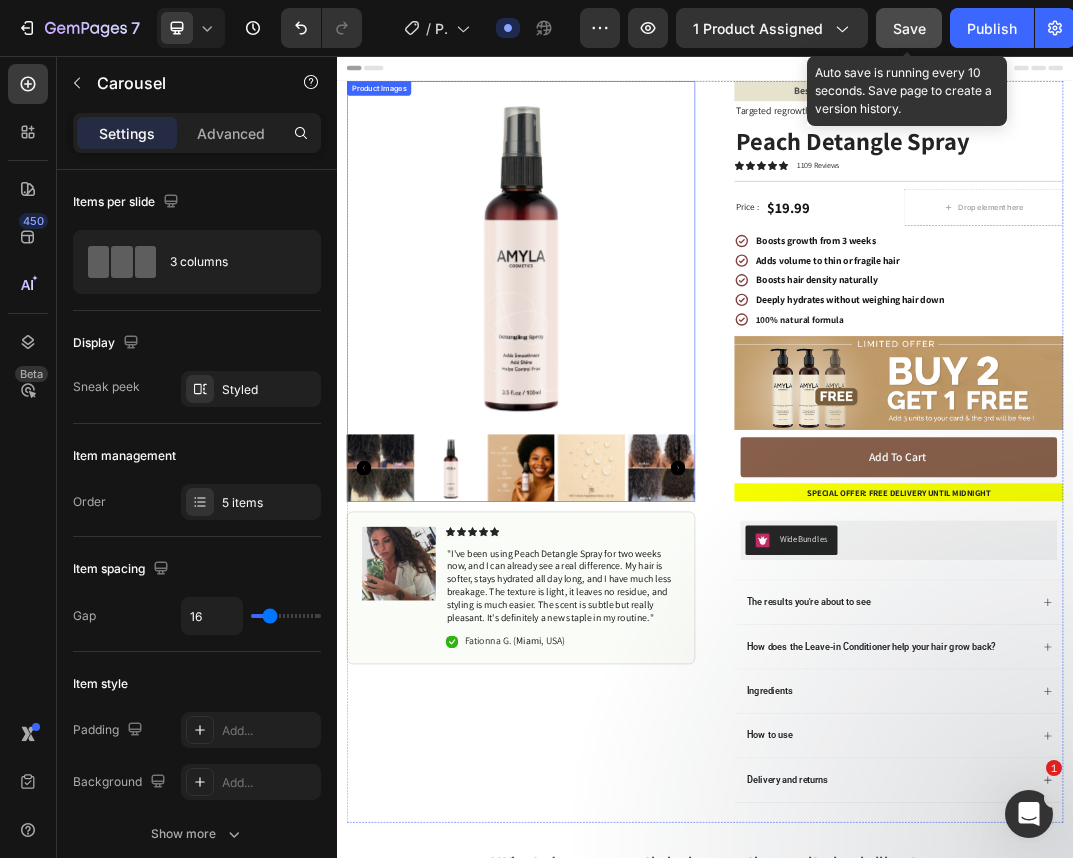 click at bounding box center (408, 728) 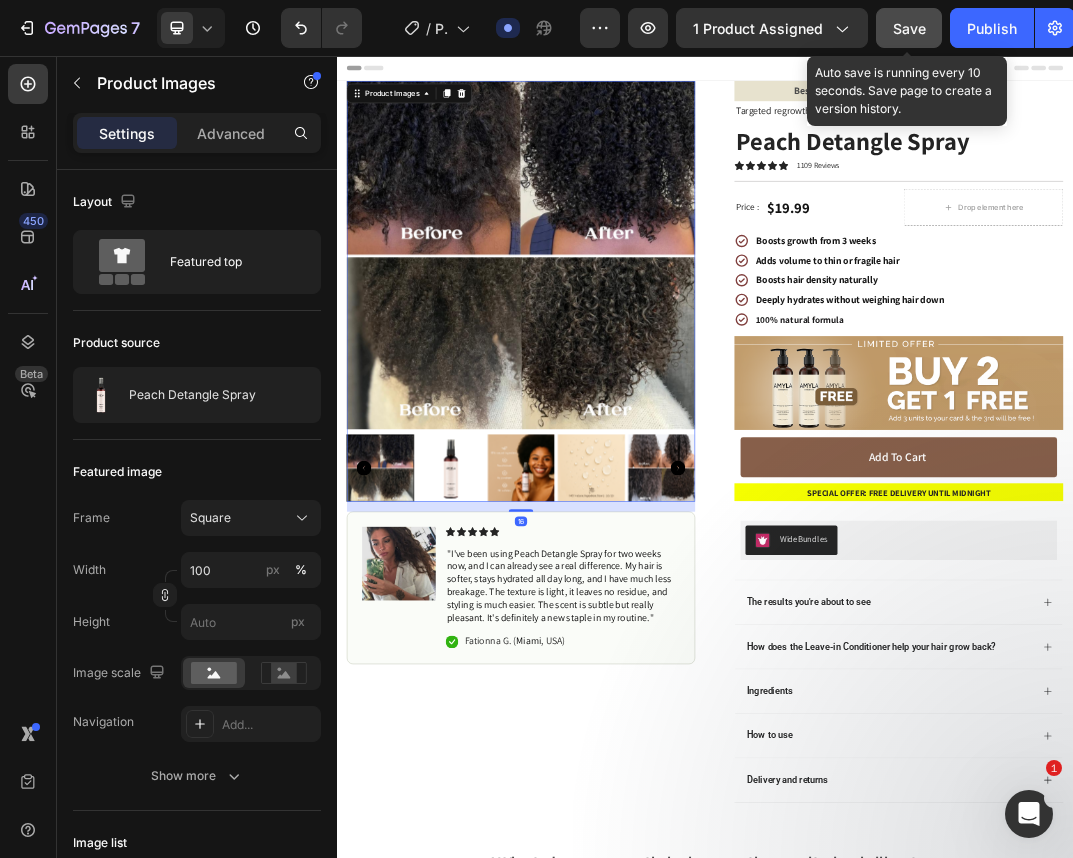 click at bounding box center (637, 728) 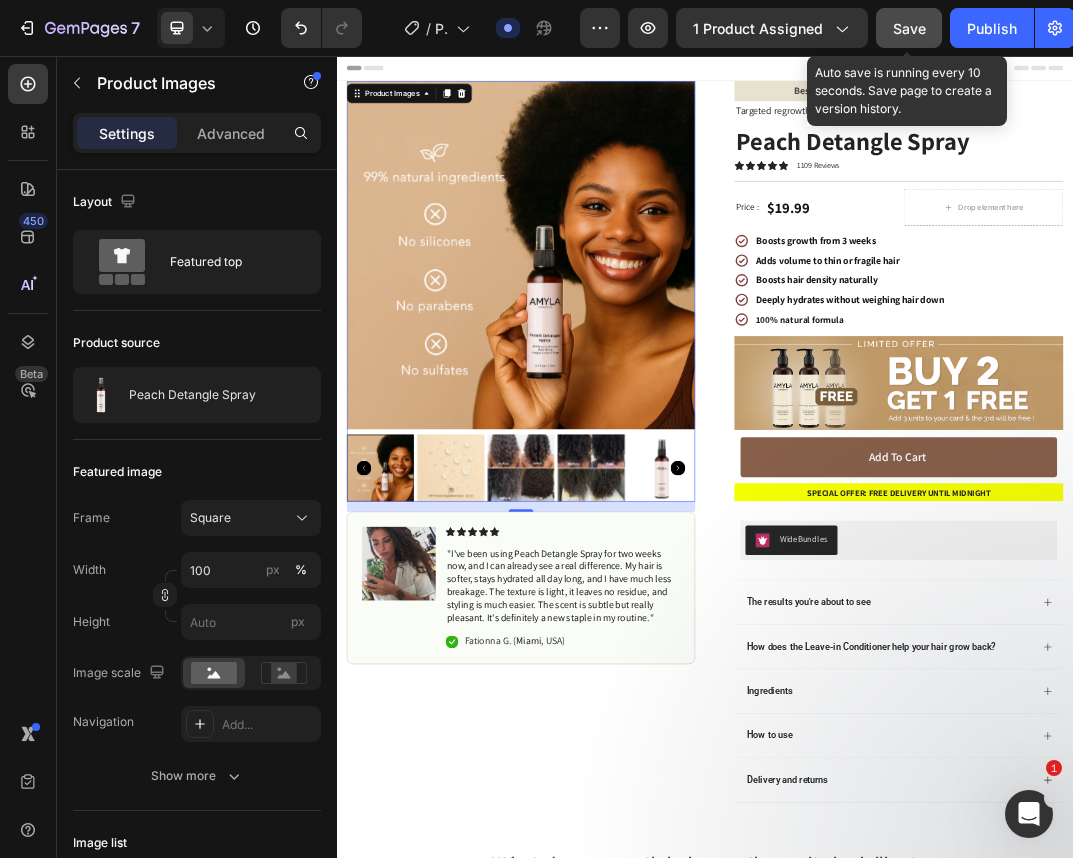click at bounding box center [637, 728] 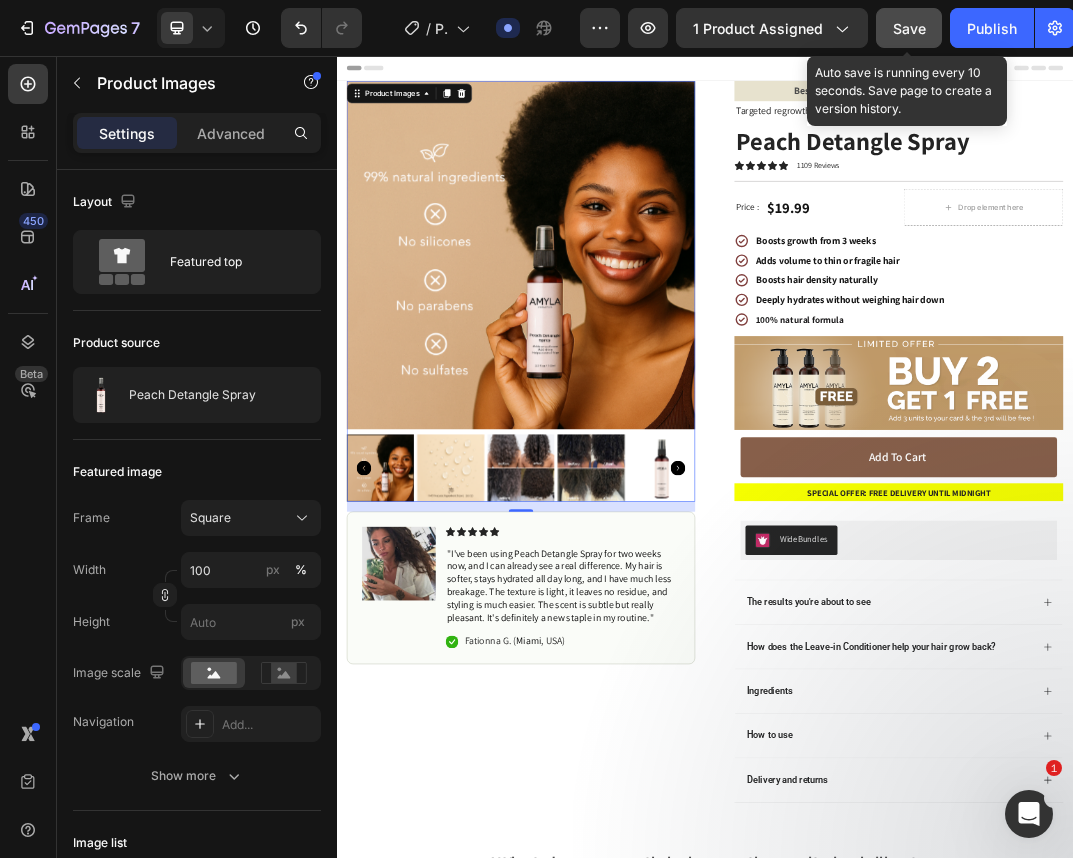 click 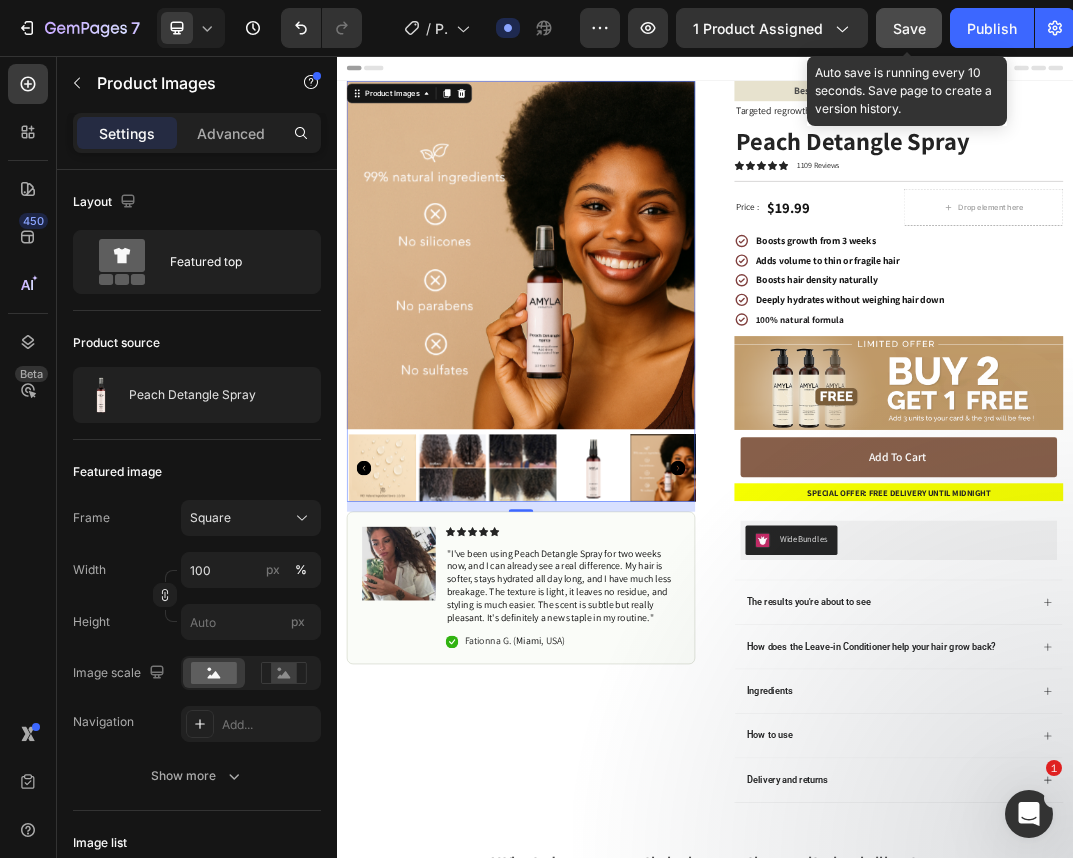 click 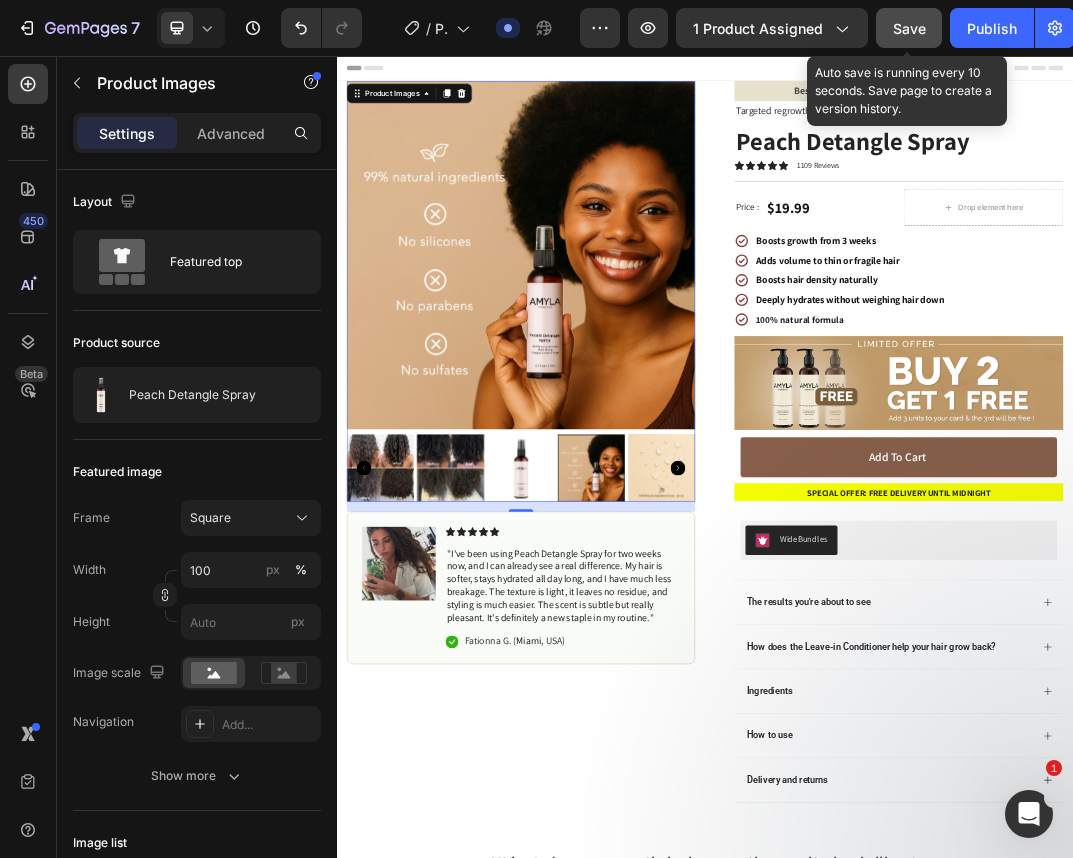 click 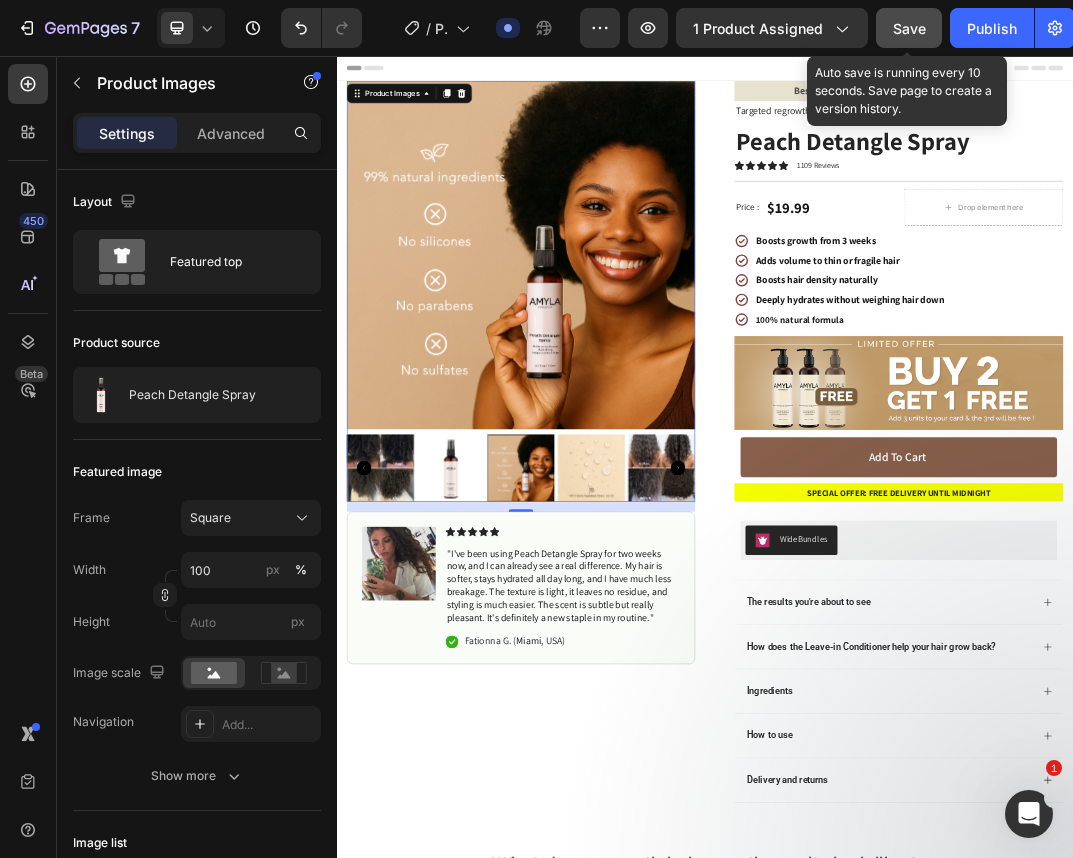 click at bounding box center [752, 728] 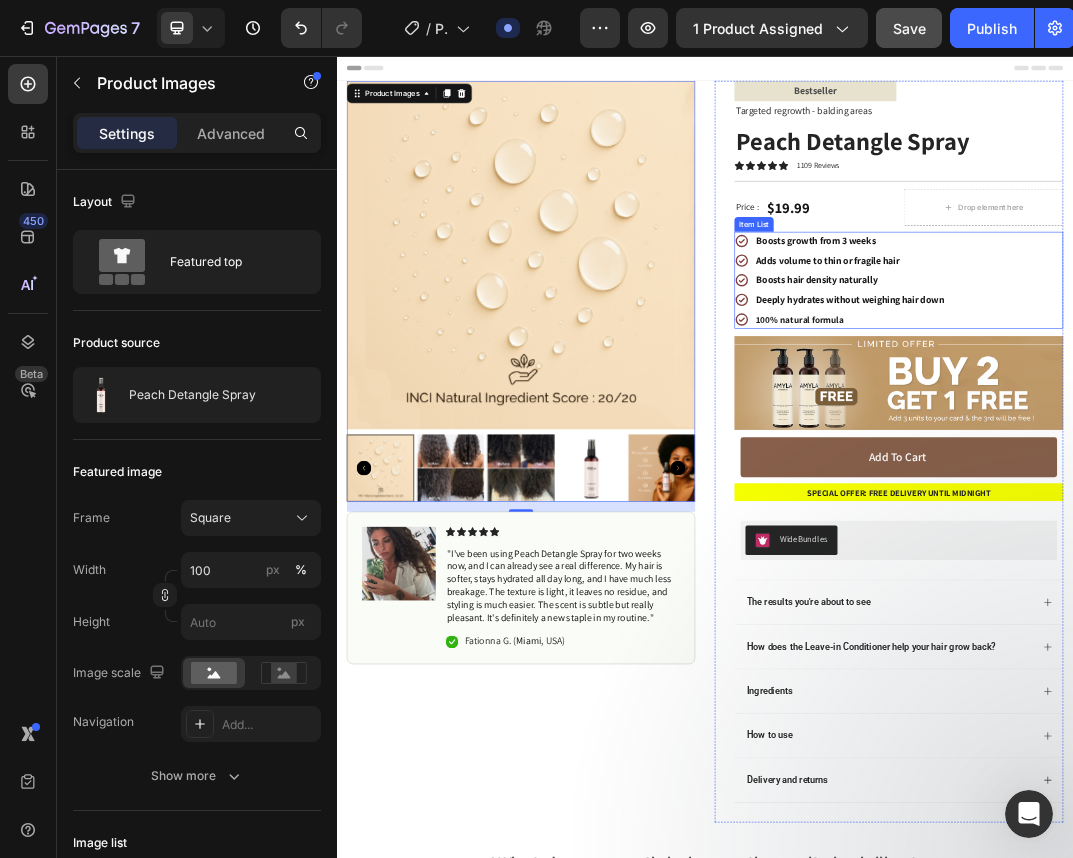 click on "Boosts growth from 3 weeks" at bounding box center [1173, 358] 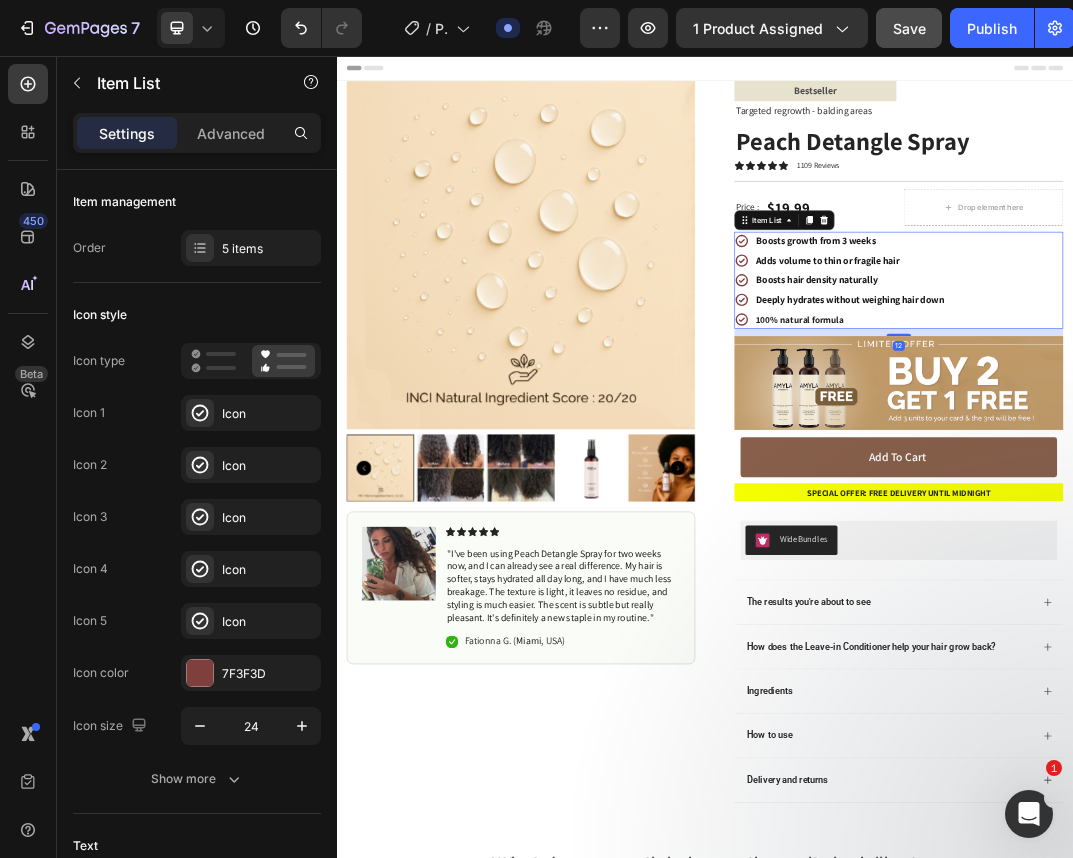 click on "Boosts growth from 3 weeks" at bounding box center (1173, 358) 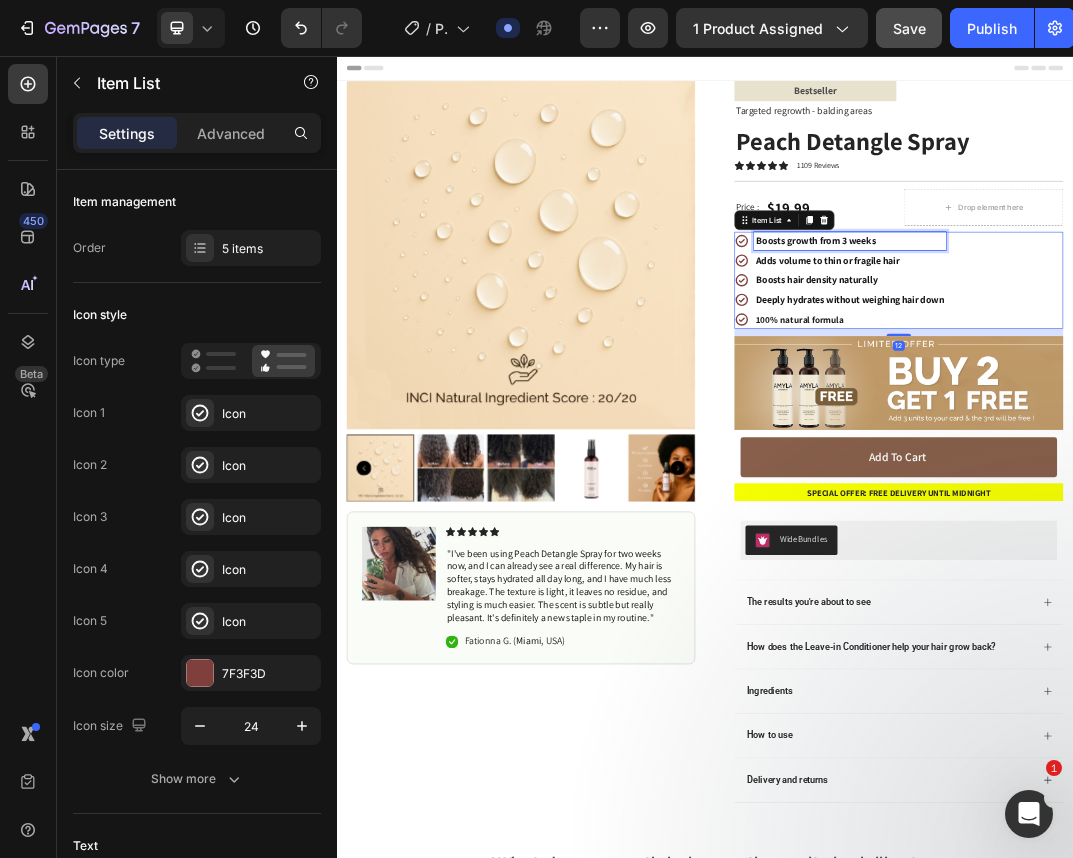 click on "Boosts growth from 3 weeks" at bounding box center [1173, 358] 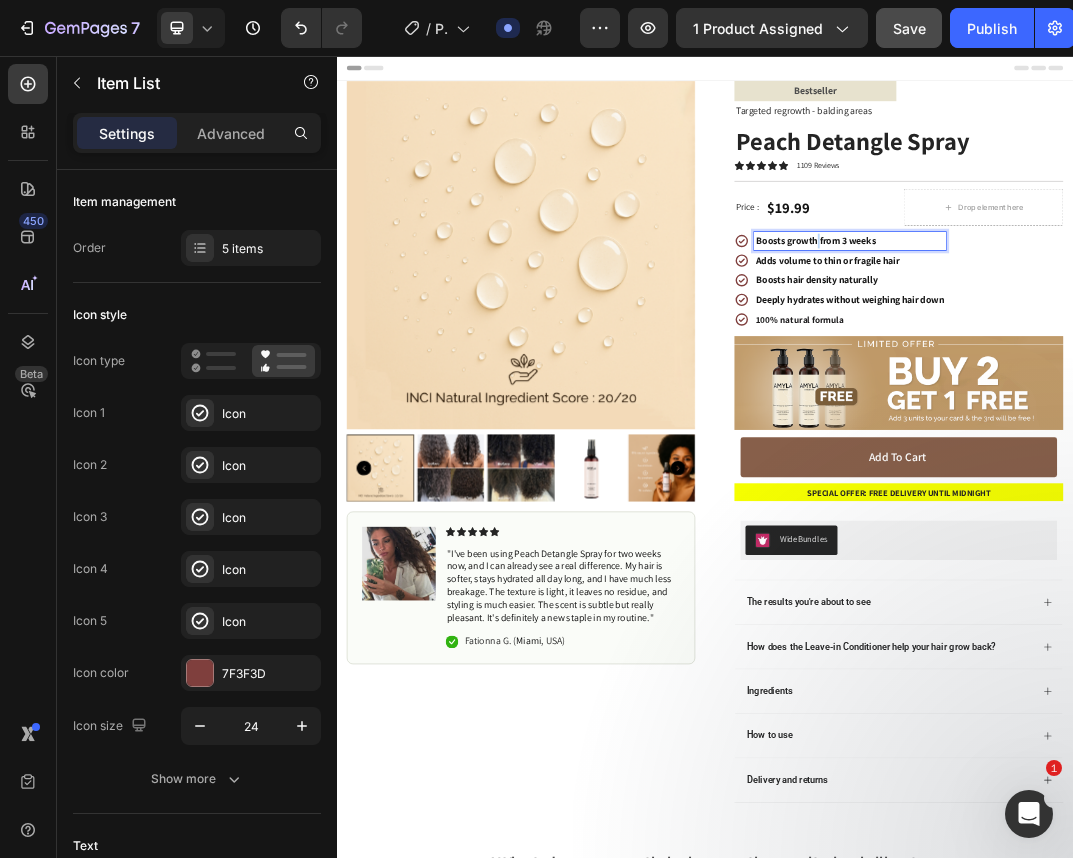 click on "Boosts growth from 3 weeks" at bounding box center (1173, 358) 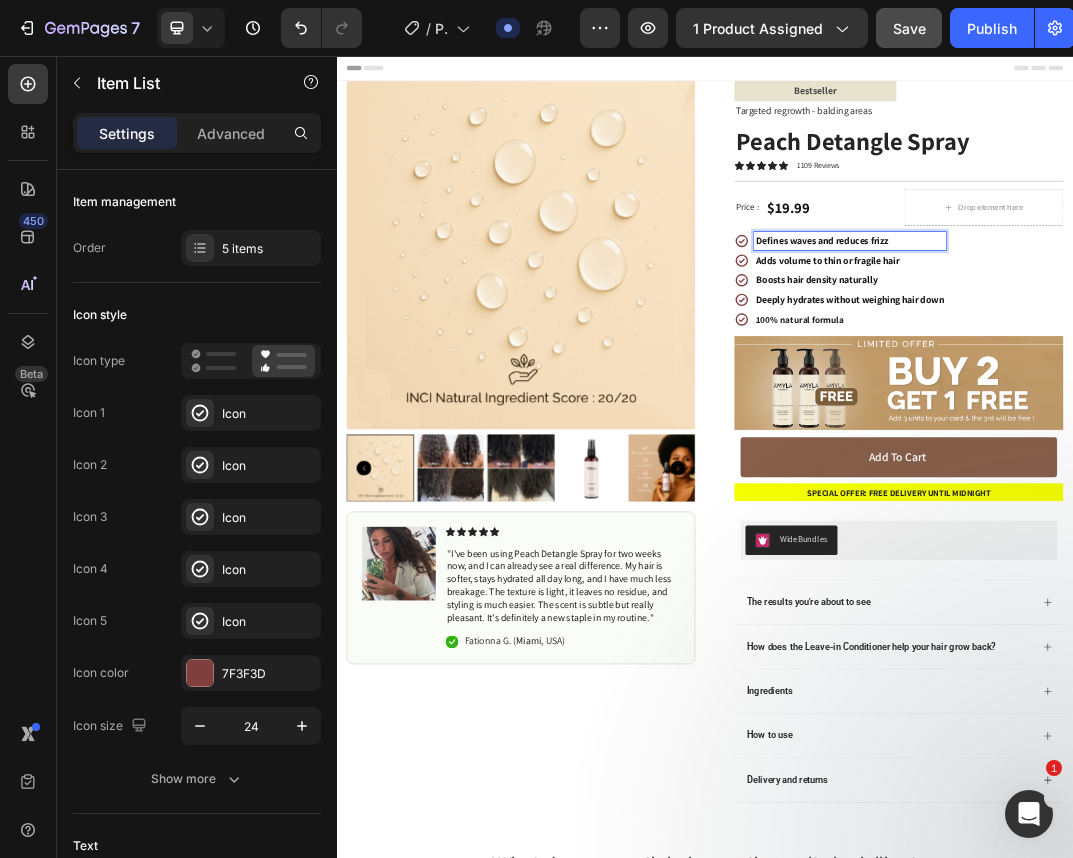 click on "Adds volume to thin or fragile hair" at bounding box center [1173, 390] 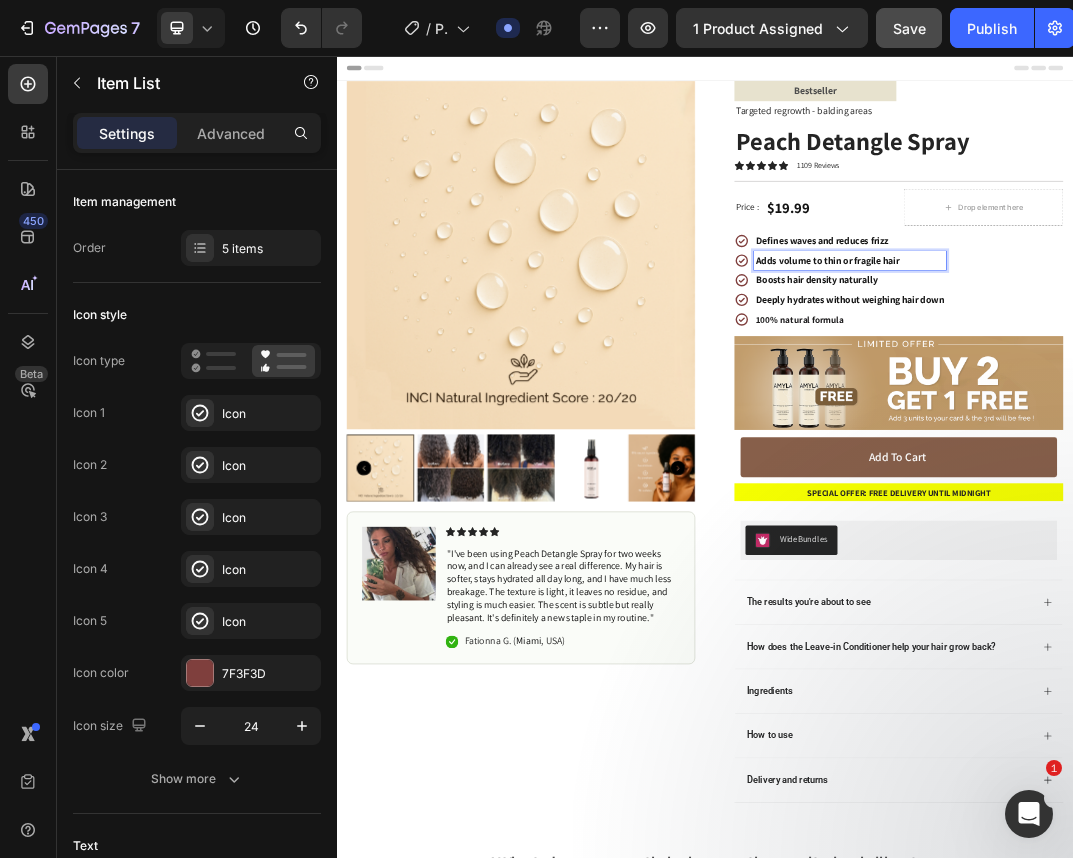 click on "Boosts hair density naturally" at bounding box center (1173, 422) 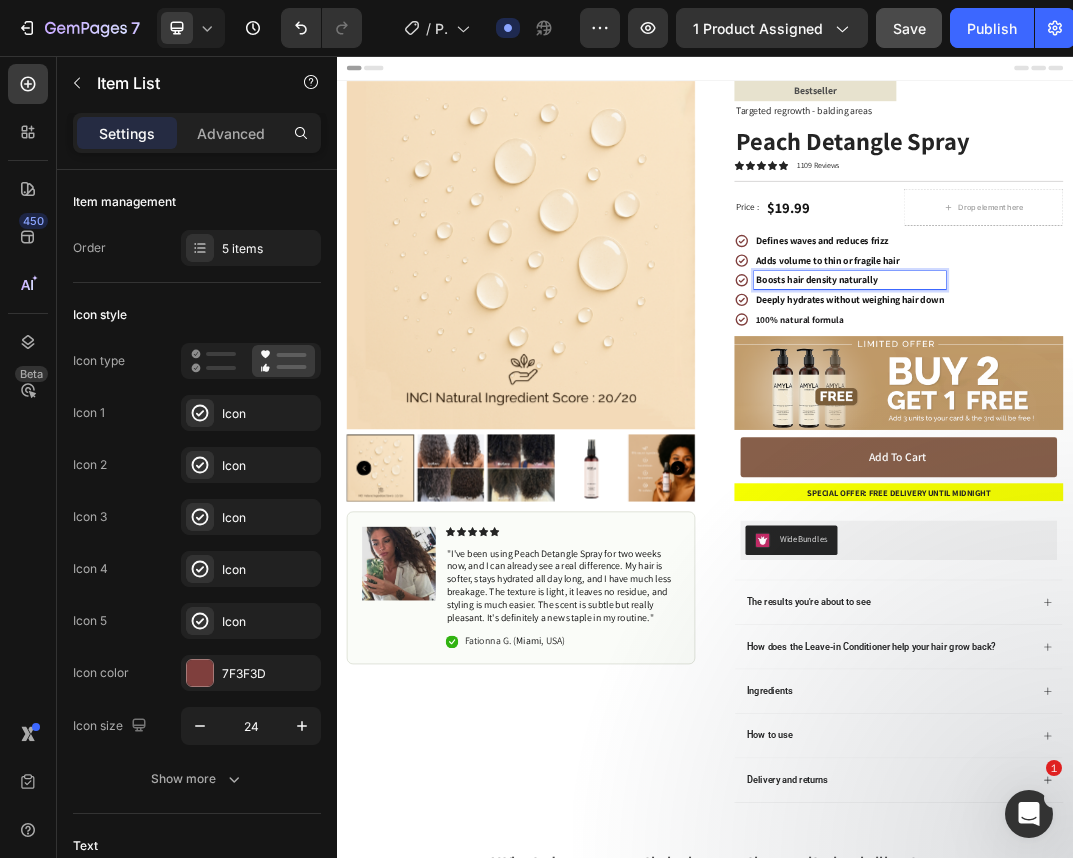 click on "Boosts hair density naturally" at bounding box center [1173, 422] 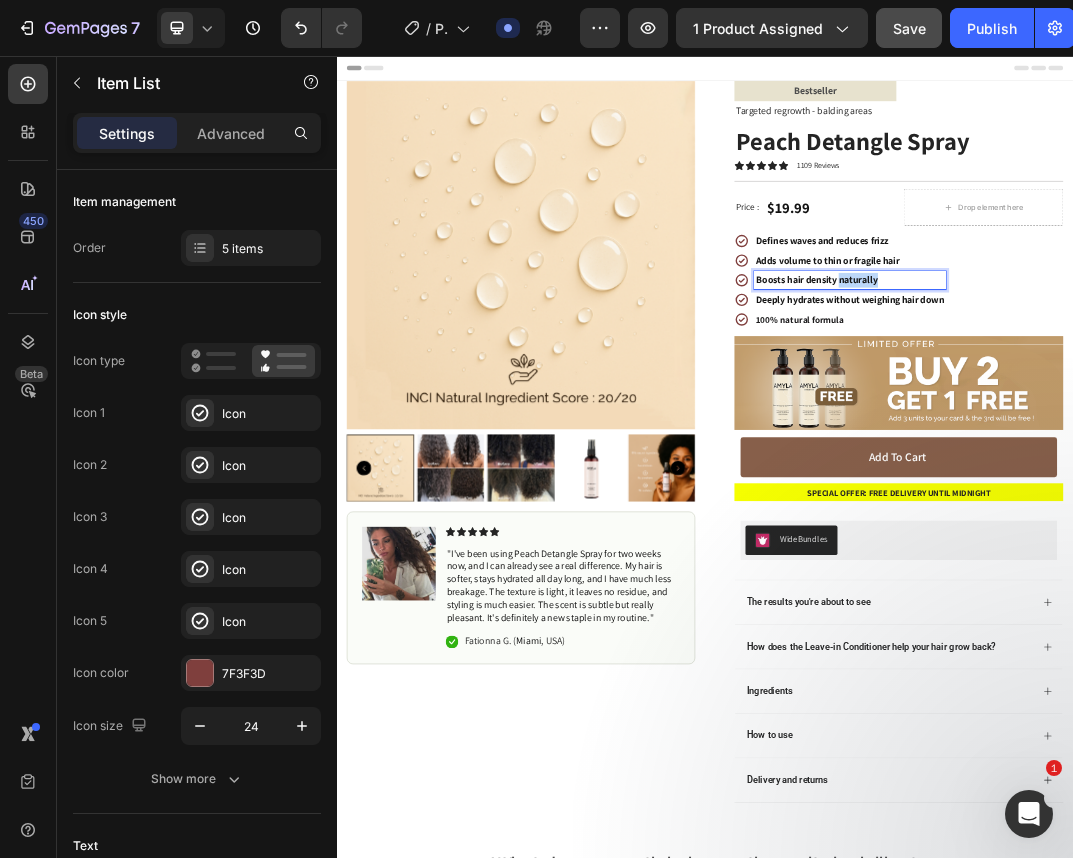 click on "Boosts hair density naturally" at bounding box center (1173, 422) 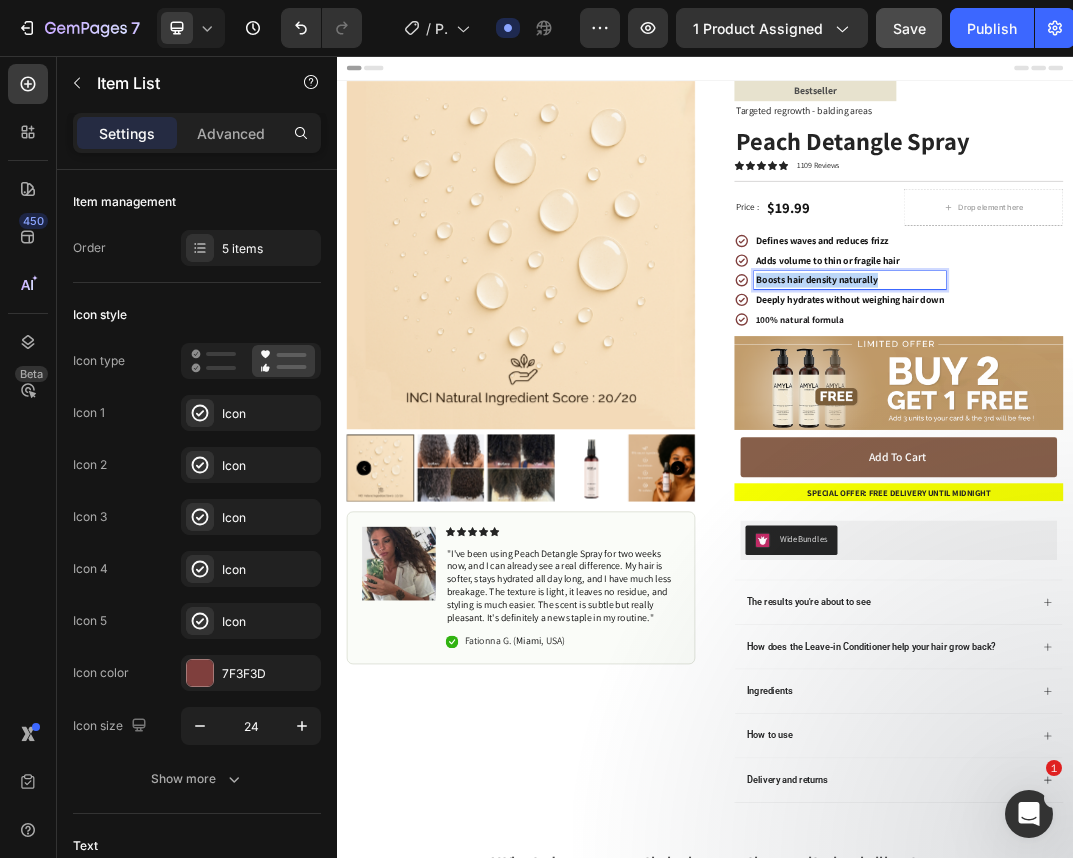 click on "Boosts hair density naturally" at bounding box center (1173, 422) 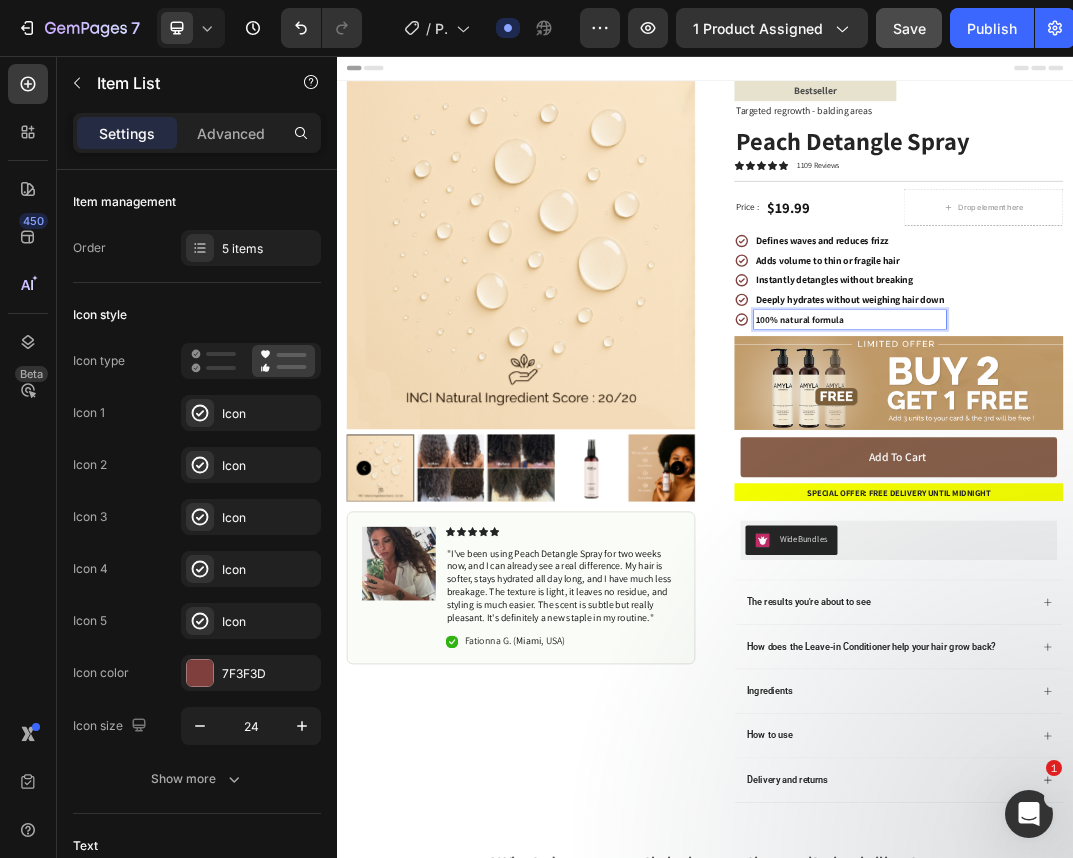 click on "100% natural formula" at bounding box center [1091, 485] 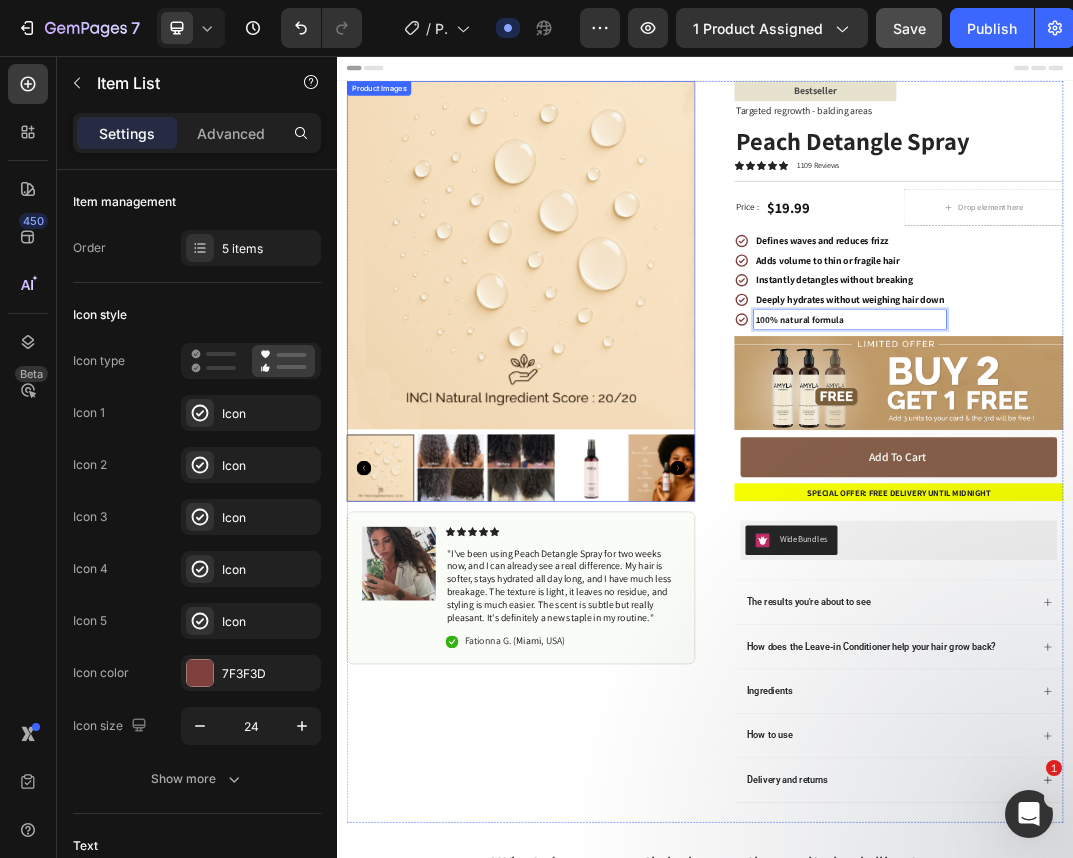 click at bounding box center [866, 728] 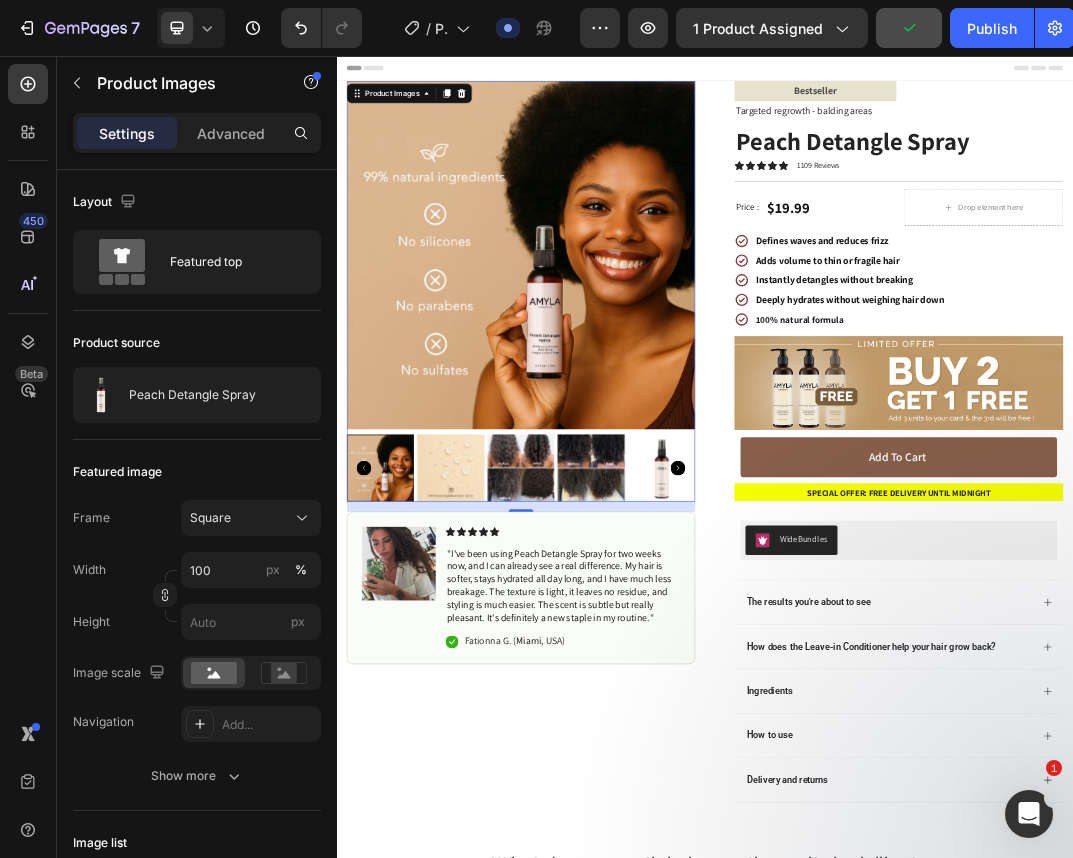 click at bounding box center (523, 728) 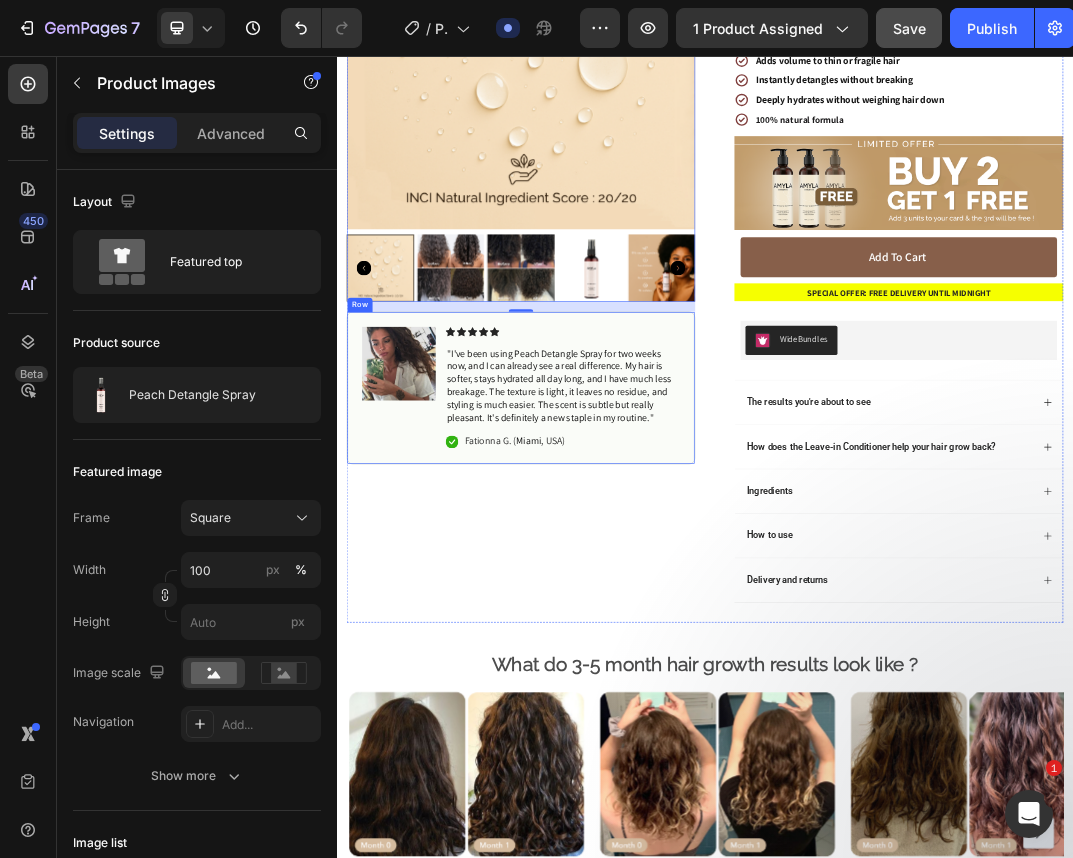 scroll, scrollTop: 461, scrollLeft: 0, axis: vertical 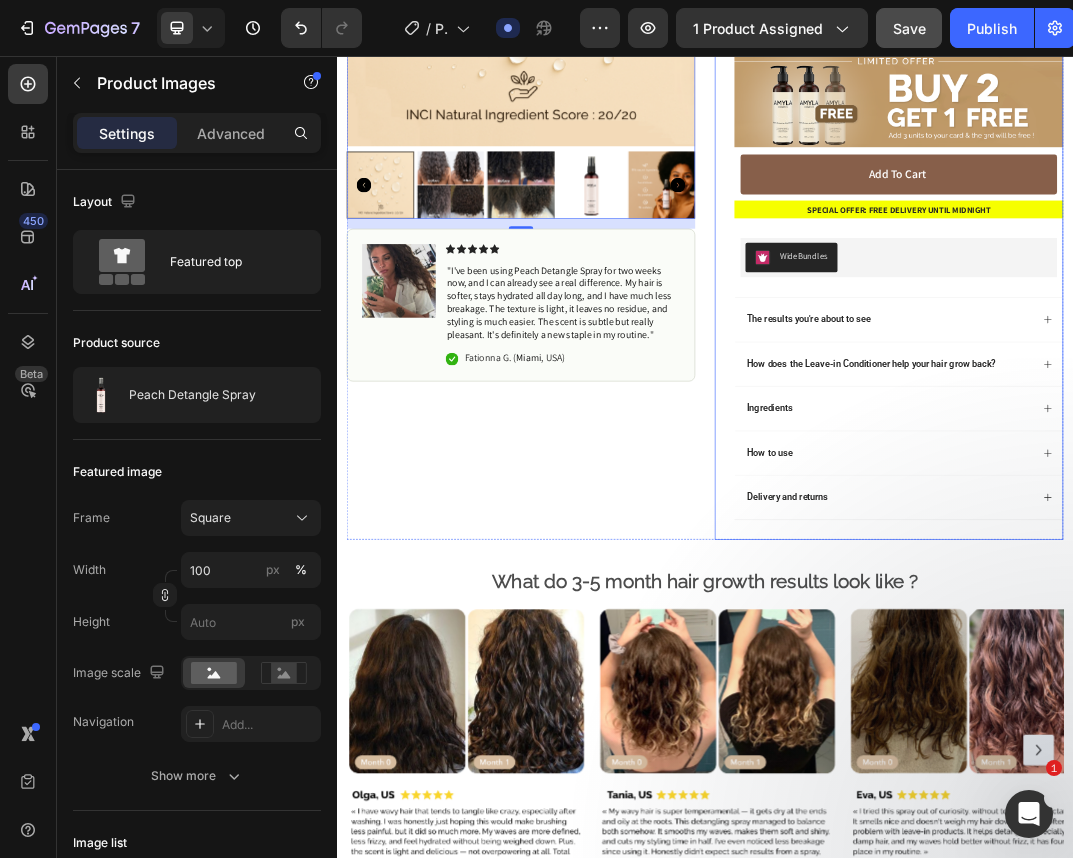 click on "Image Image Image Image
Carousel
Product Images   16 Image Icon Icon Icon Icon Icon Icon List " I've been using Peach Detangle Spray for two weeks now, and I can already see a real difference. My hair is softer, stays hydrated all day long, and I have much less breakage. The texture is light, it leaves no residue, and styling is much easier. The scent is subtle but really pleasant. It's definitely a new staple in my routine. " Text Block
Icon Fationna G. ( Miami , USA) Text Block Row Row Bestseller Text Block Text Block Row Targeted regrowth - balding areas Text Block Bestseller Text Block Targeted regrowth - balding areas Text Block Text Block Row Peach Detangle Spray Product Title Icon Icon Icon Icon Icon Icon List 1109 Reviews Text Block Row                Title Line Price : Text Block   $19.99 Product Price Product Price
Drop element here Row
Image" at bounding box center (937, 1213) 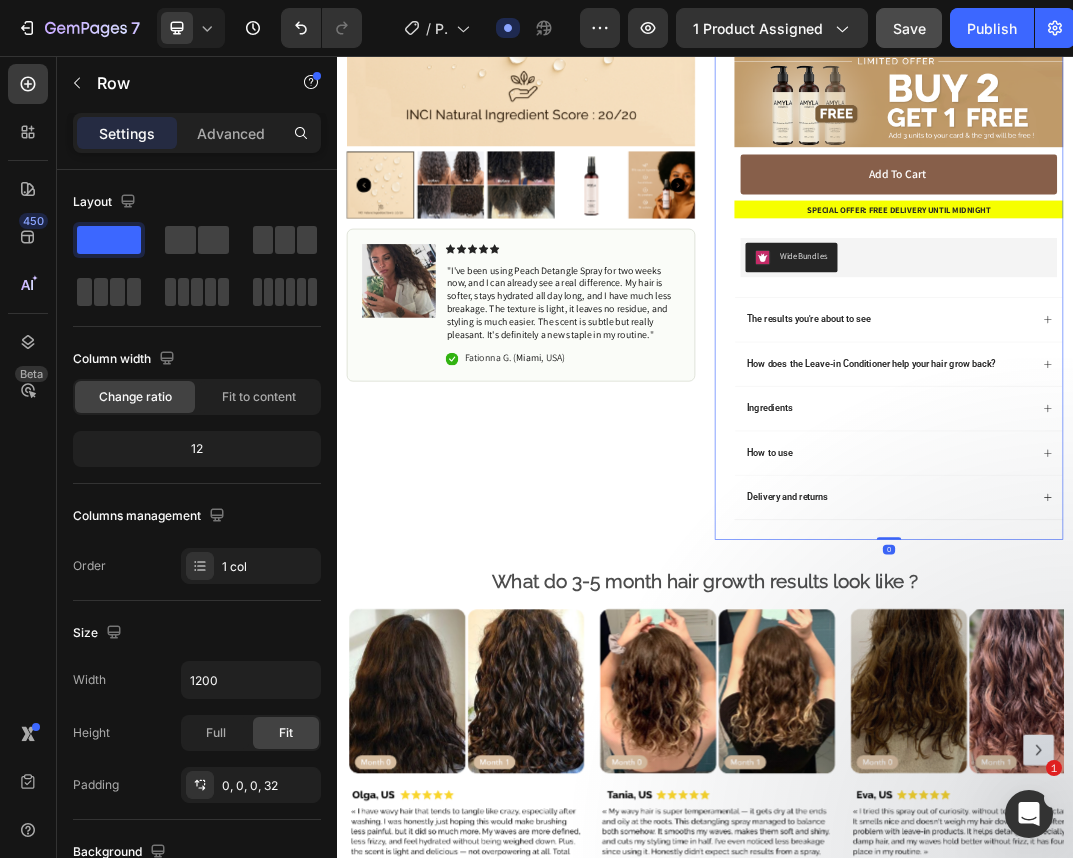 scroll, scrollTop: 800, scrollLeft: 0, axis: vertical 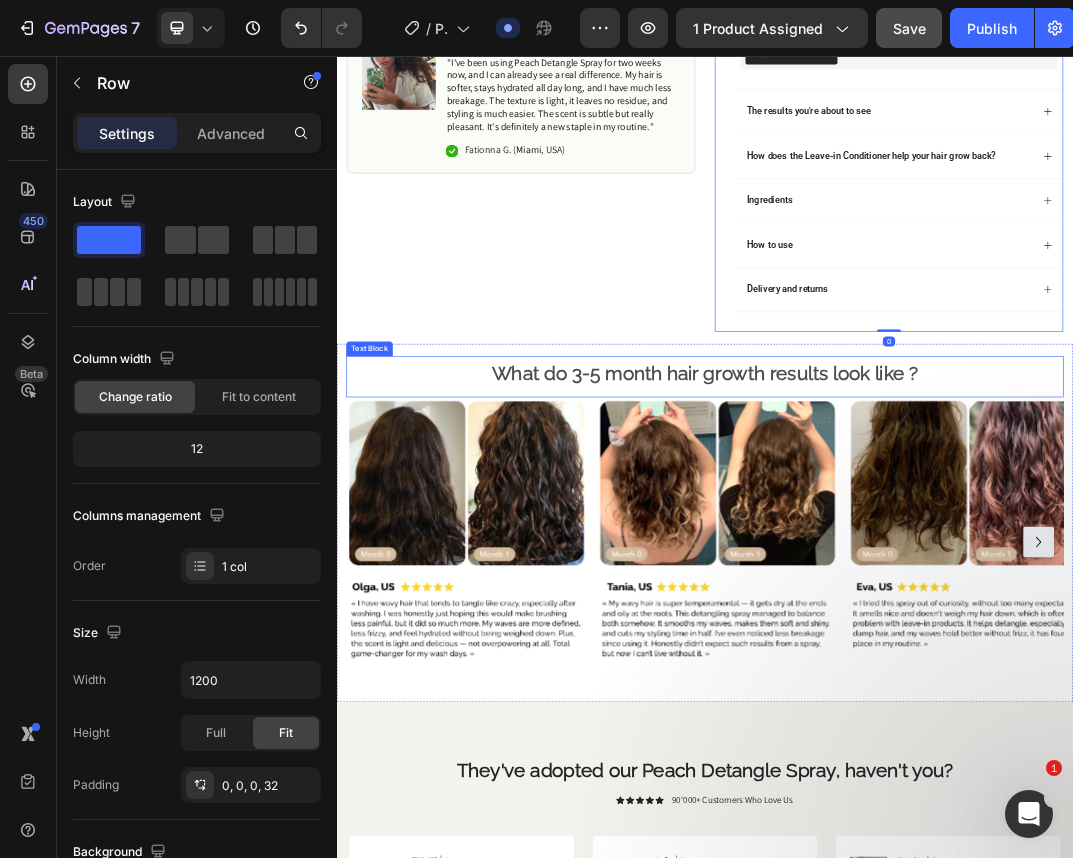 click on "What do 3-5 month hair growth results look like ?" at bounding box center (937, 574) 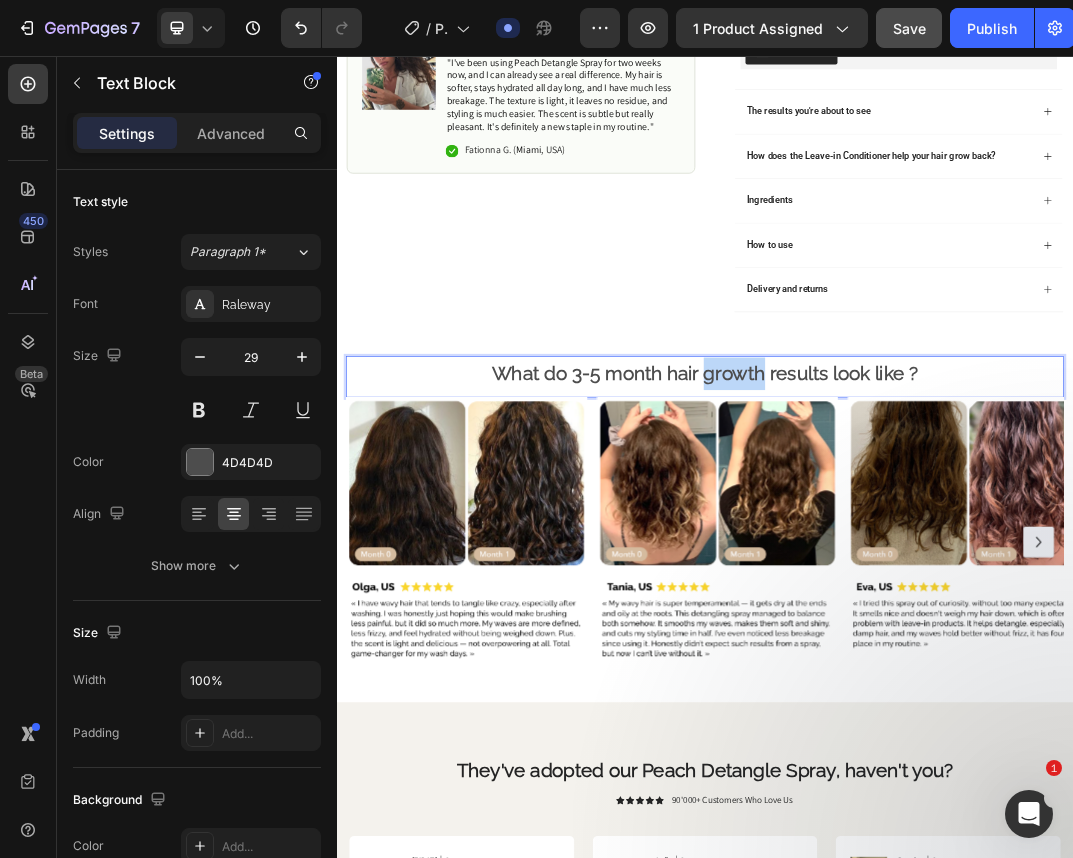 click on "What do 3-5 month hair growth results look like ?" at bounding box center [937, 574] 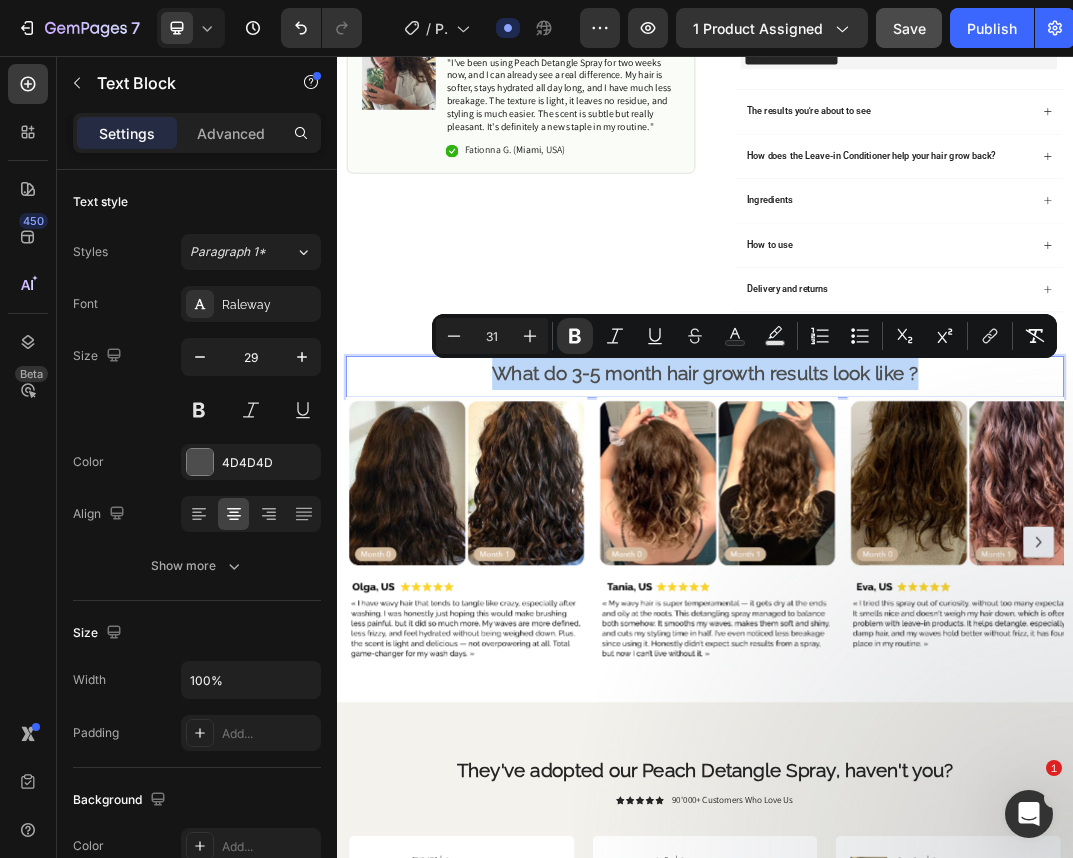 copy on "What do 3-5 month hair growth results look like ?" 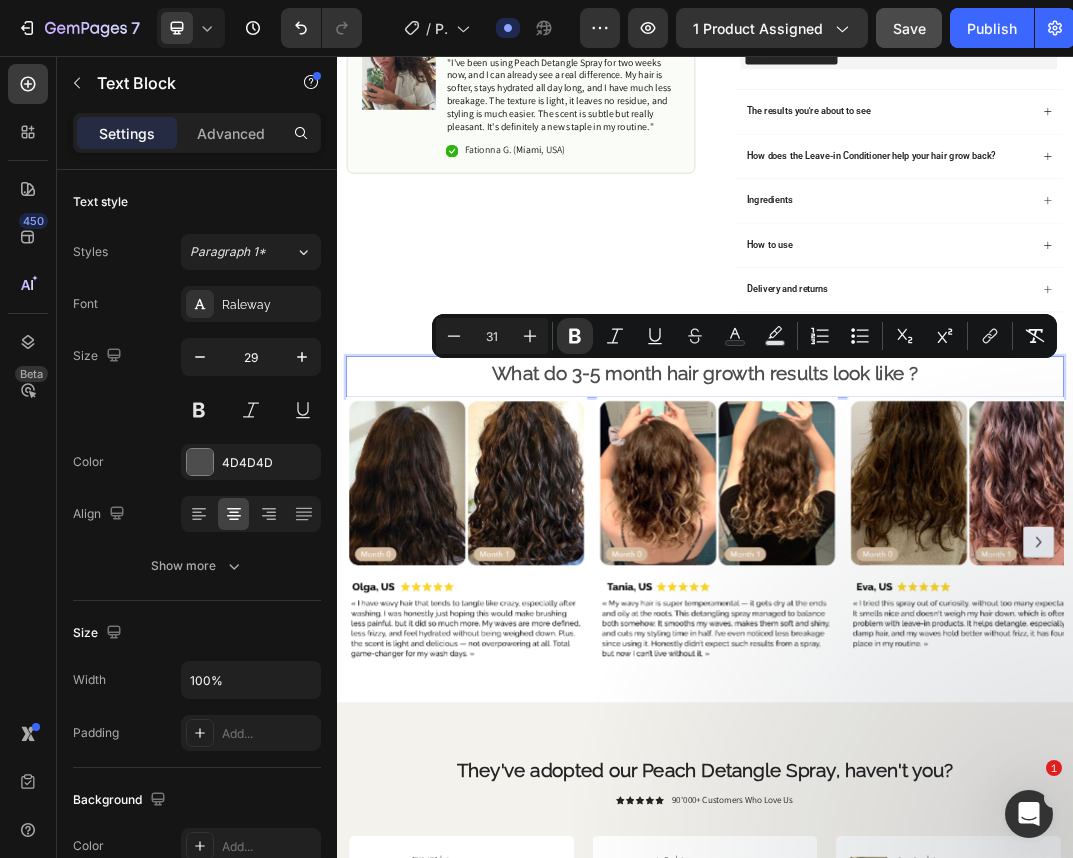 click on "What do 3-5 month hair growth results look like ?" at bounding box center [937, 574] 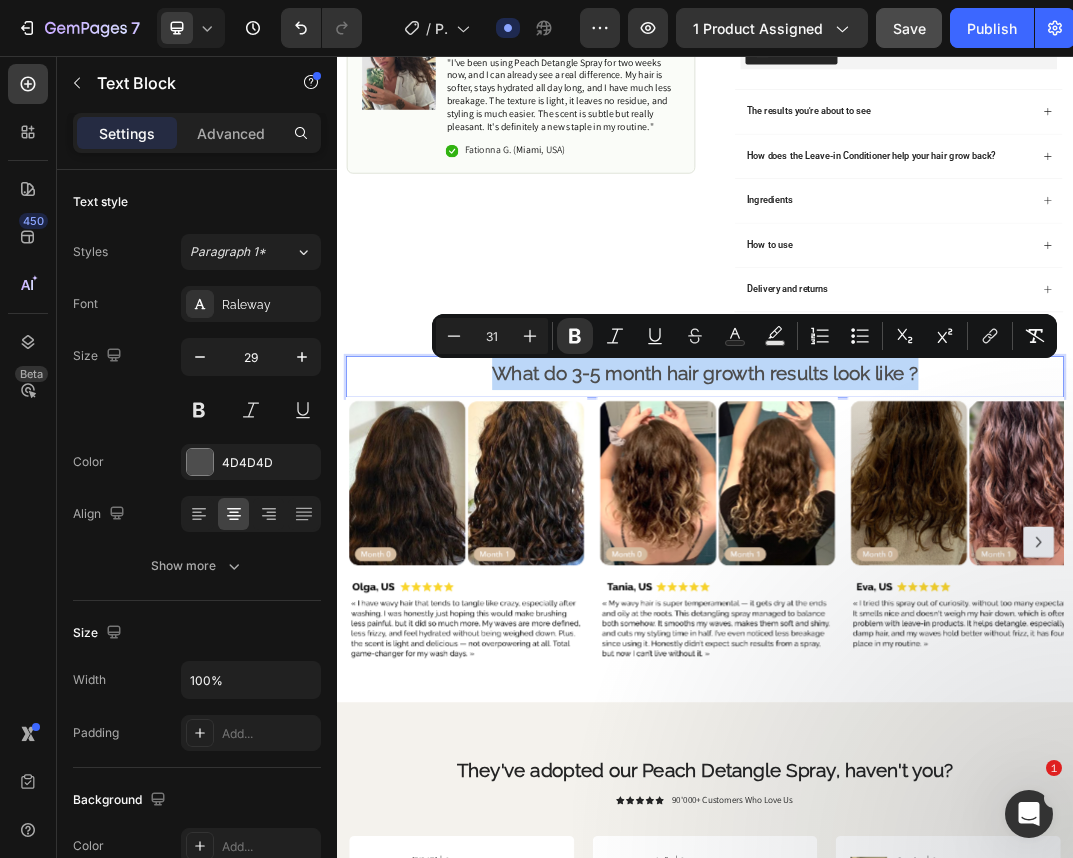 click on "What do 3-5 month hair growth results look like ?" at bounding box center (937, 574) 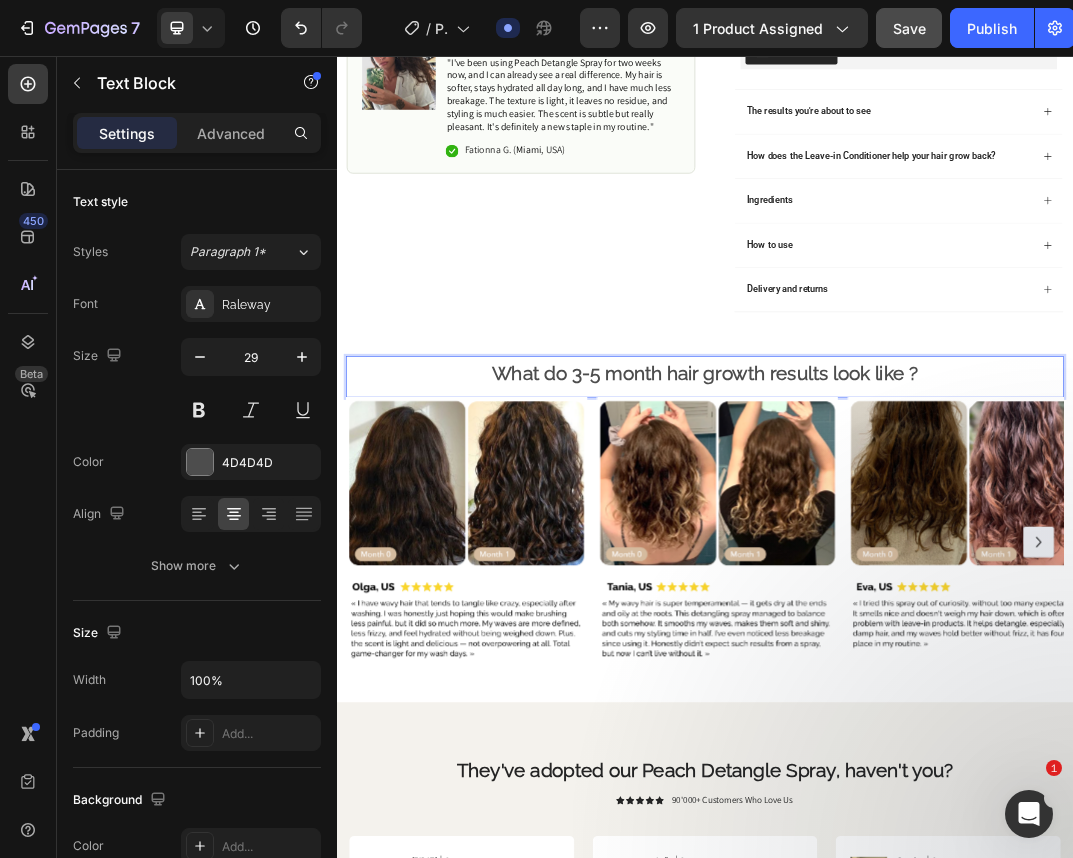 click on "What do 3-5 month hair growth results look like ?" at bounding box center [937, 574] 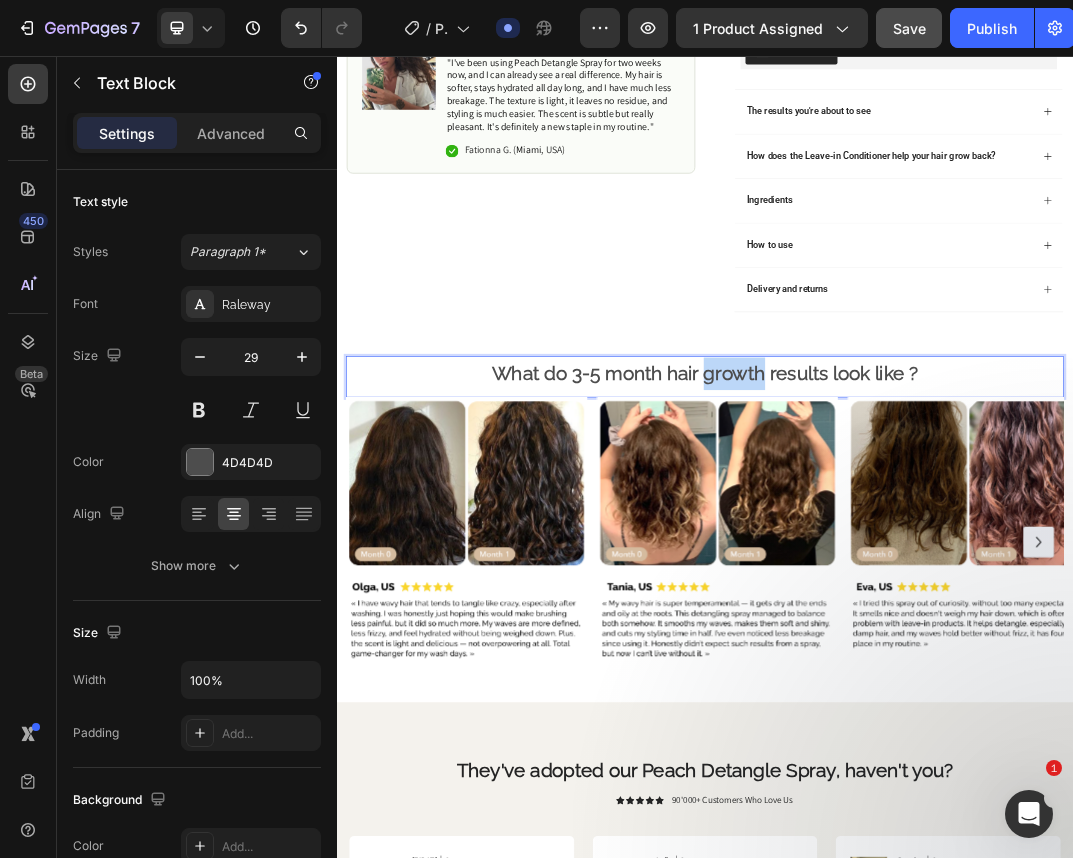 click on "What do 3-5 month hair growth results look like ?" at bounding box center [937, 574] 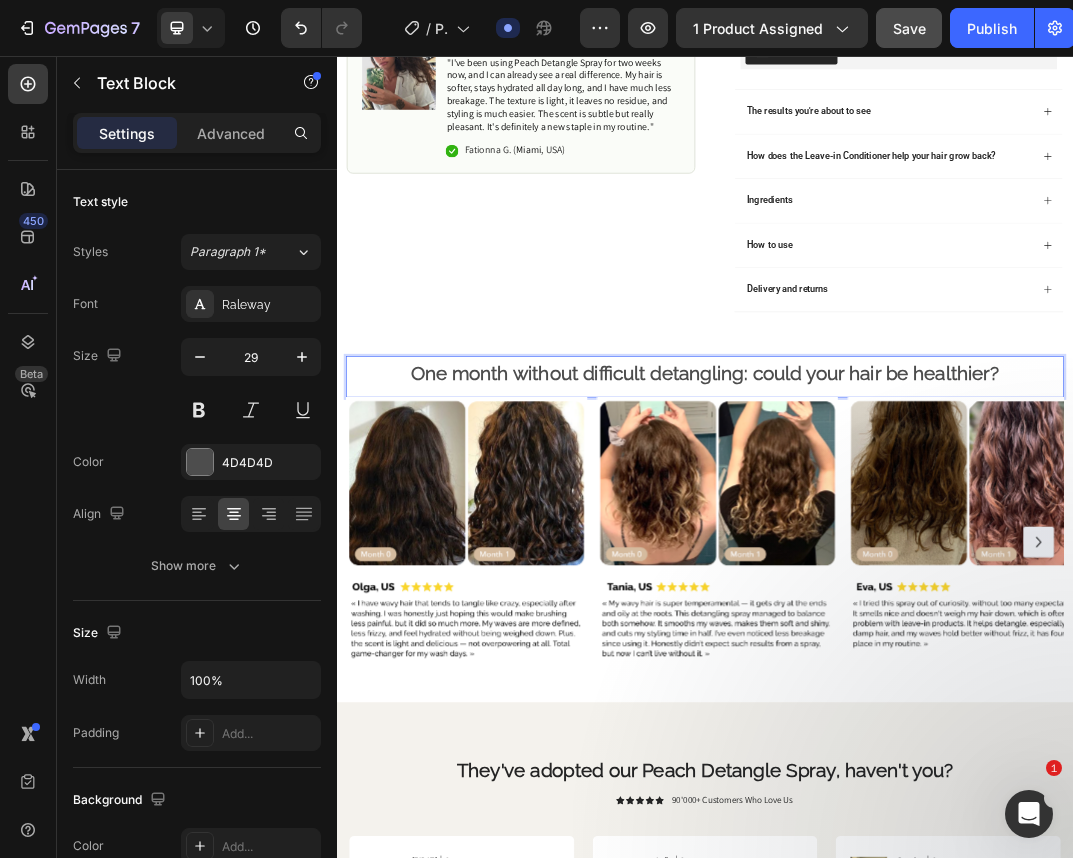 click on "One month without difficult detangling: could your hair be healthier?" at bounding box center (937, 574) 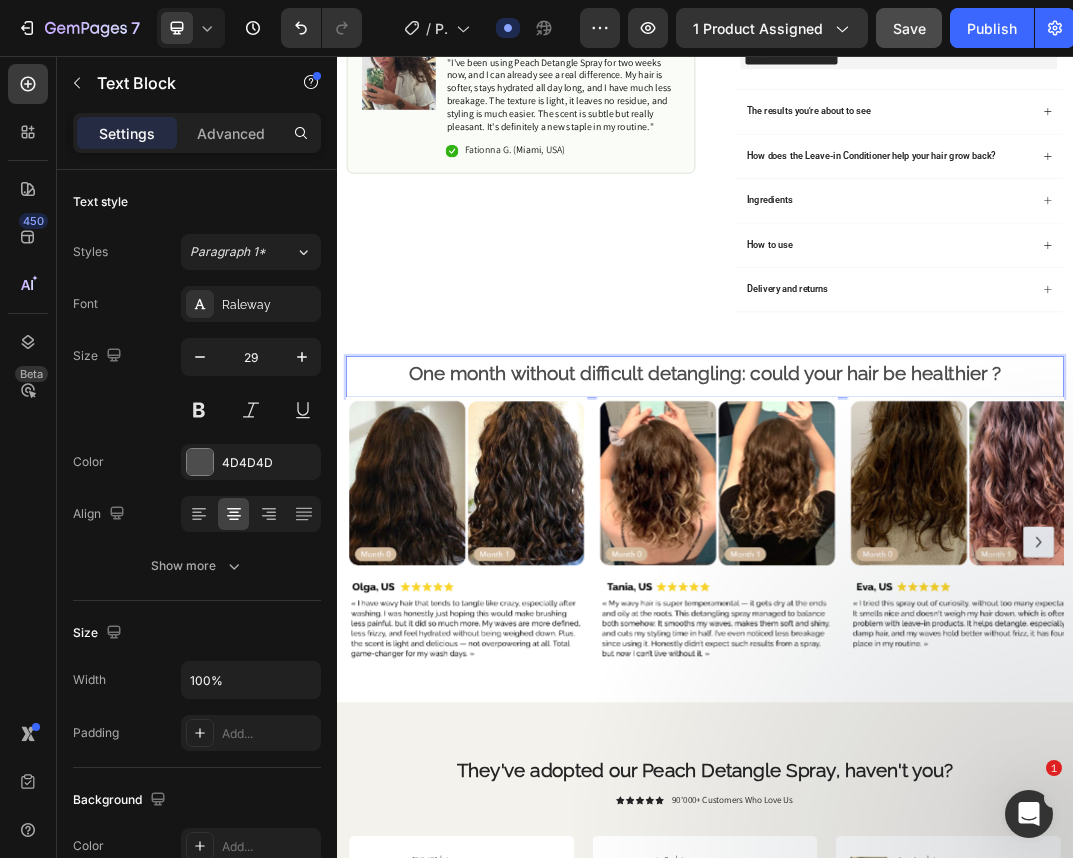 click on "One month without difficult detangling: could your hair be healthier ?" at bounding box center (937, 574) 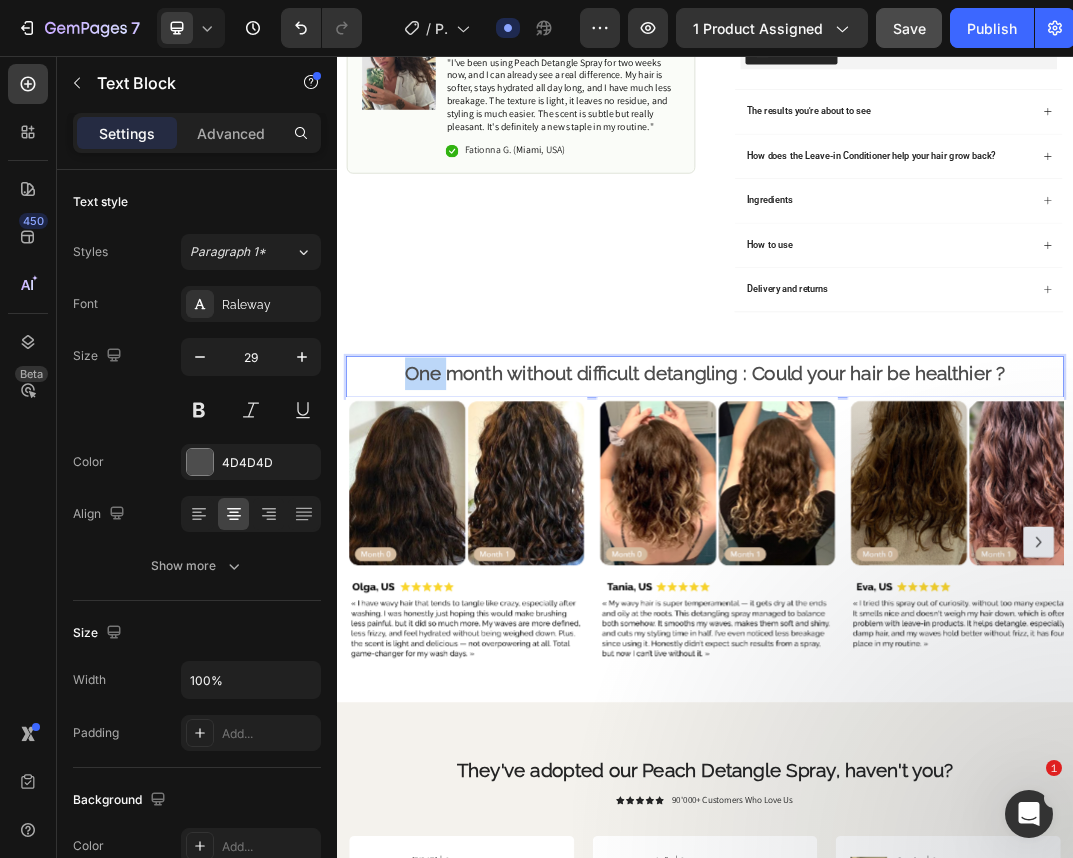 drag, startPoint x: 511, startPoint y: 567, endPoint x: 362, endPoint y: 568, distance: 149.00336 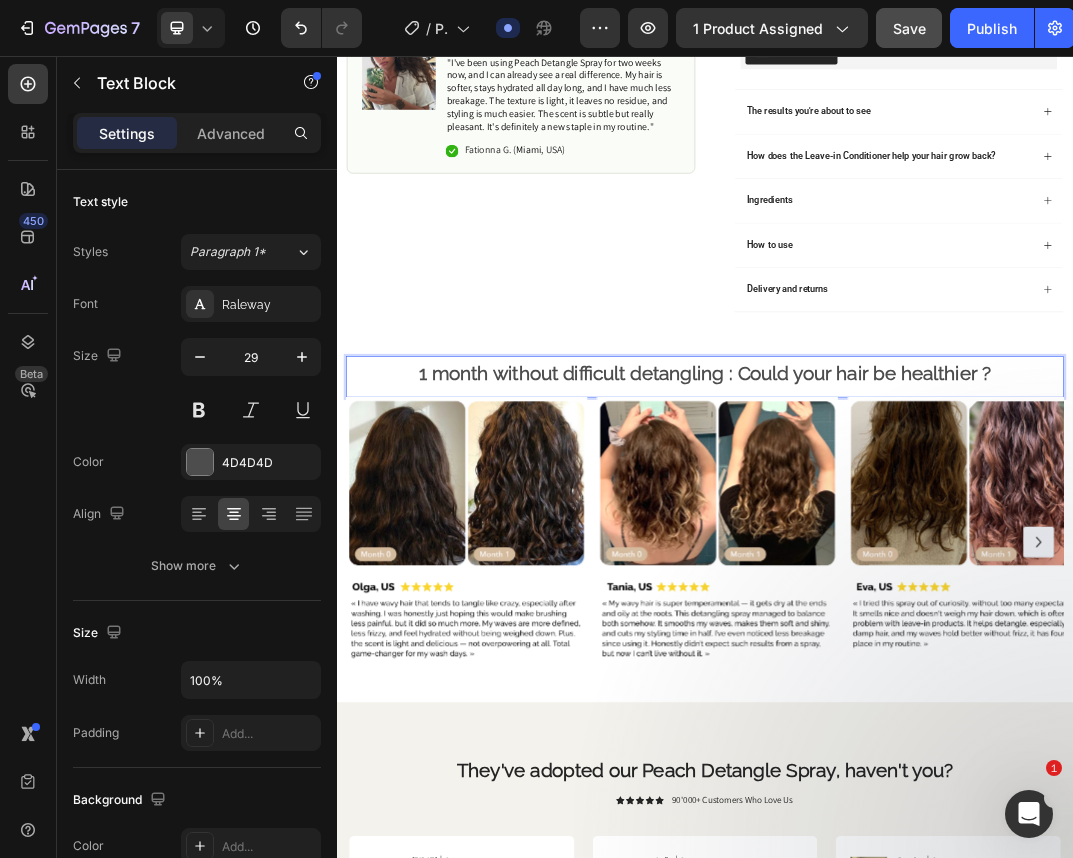 click on "1 month without difficult detangling : Could your hair be healthier ?" at bounding box center [937, 574] 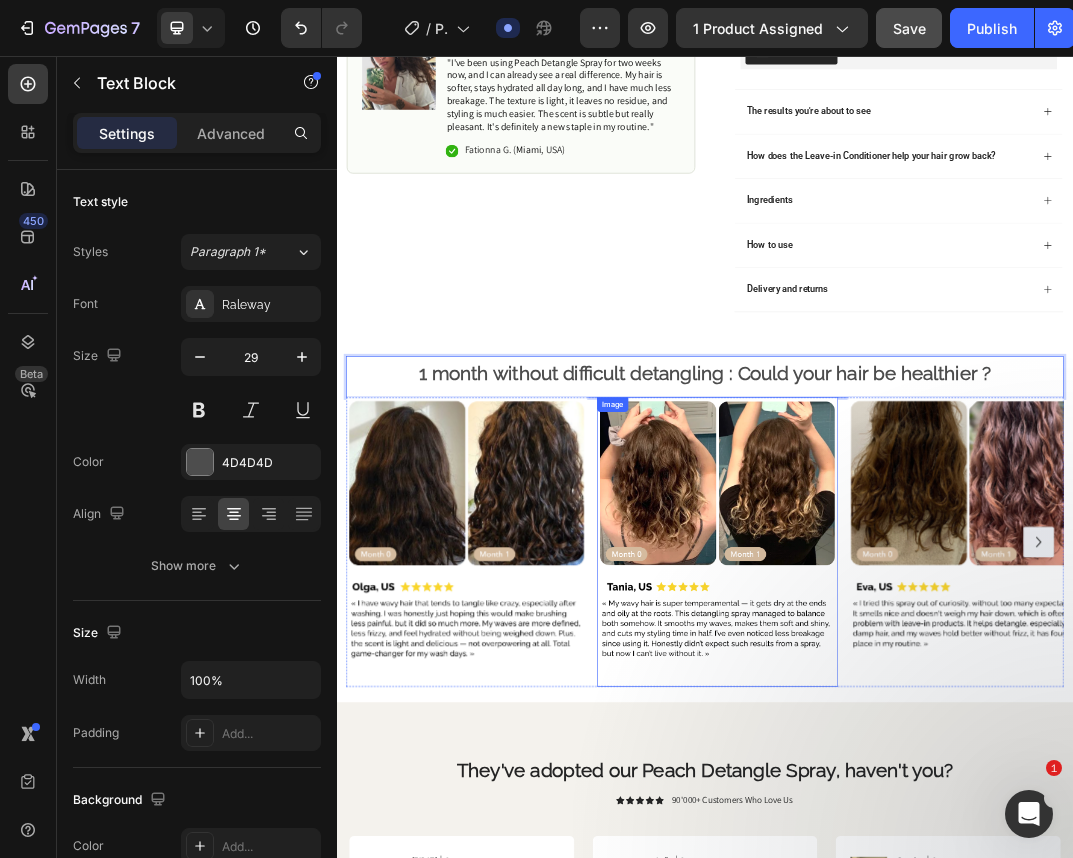 click at bounding box center (957, 849) 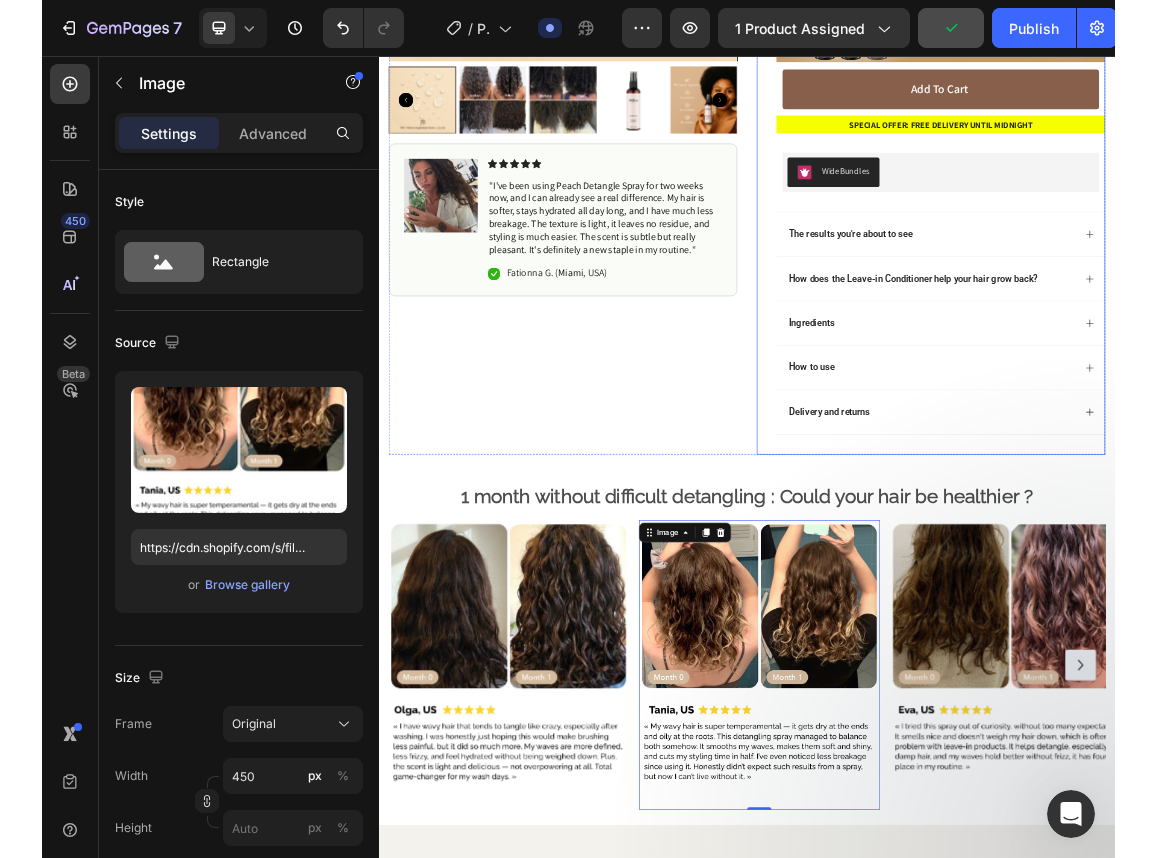 scroll, scrollTop: 582, scrollLeft: 0, axis: vertical 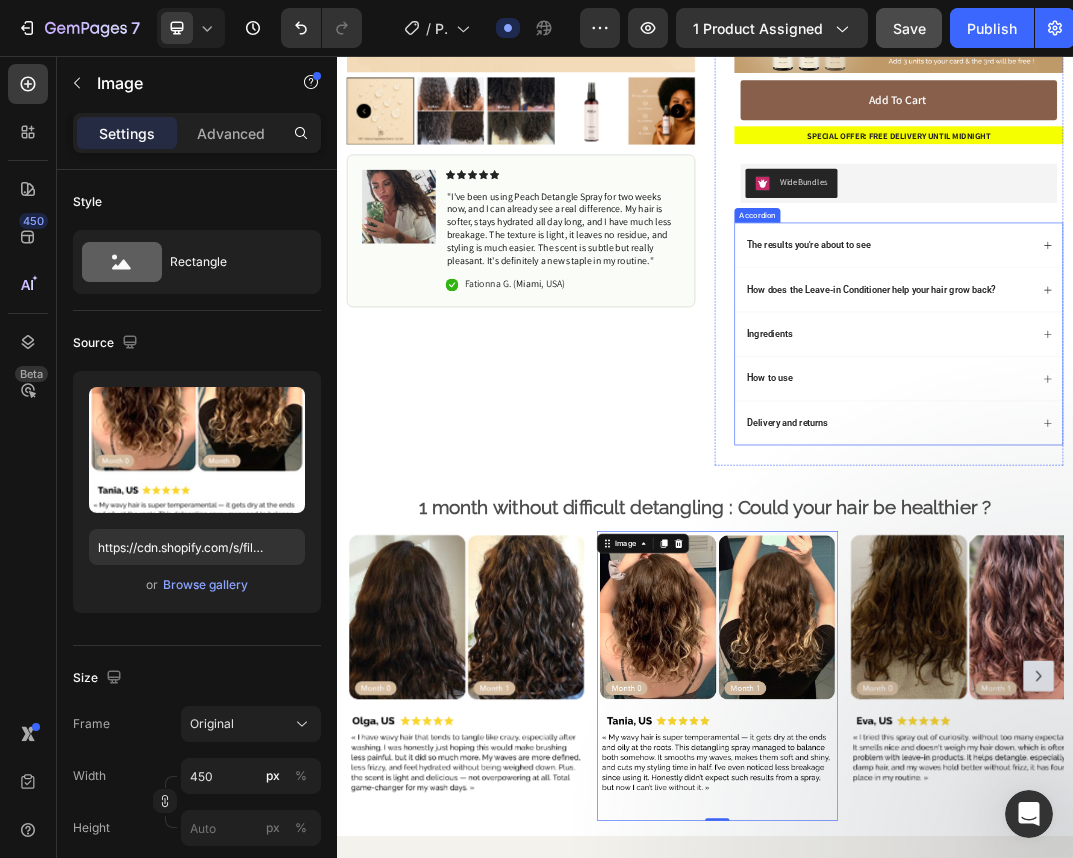 click 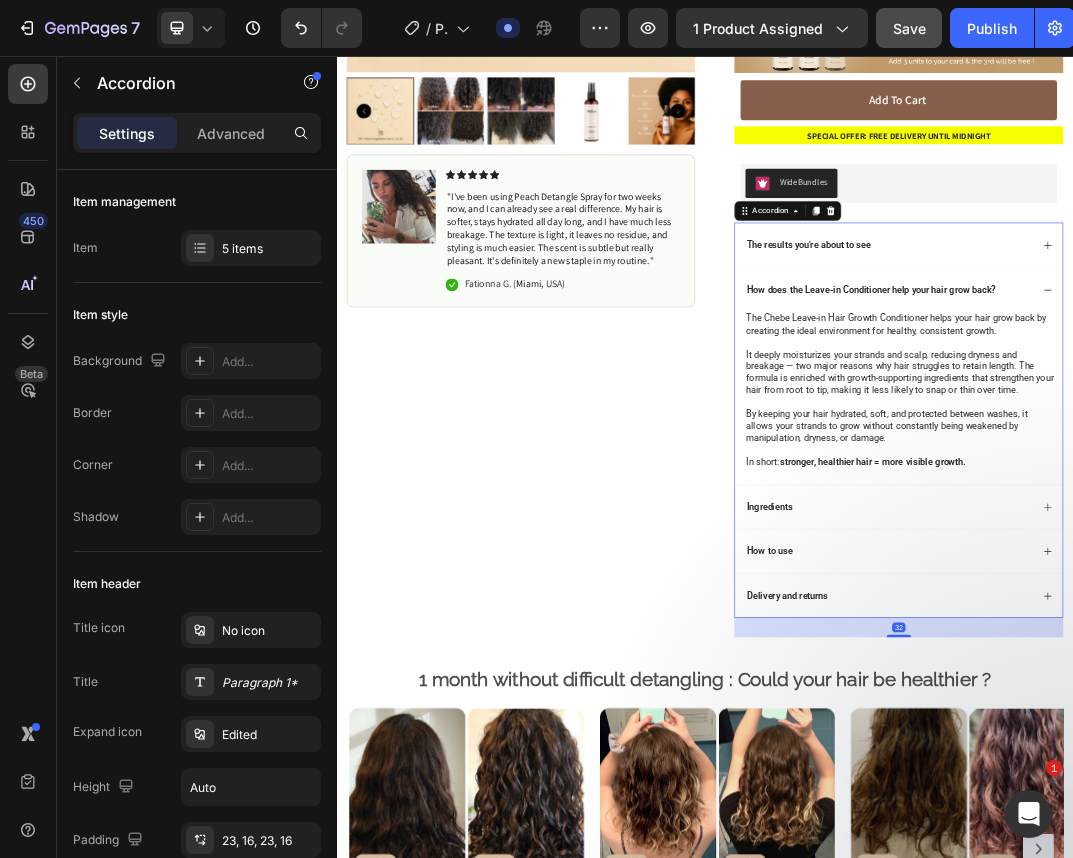 click 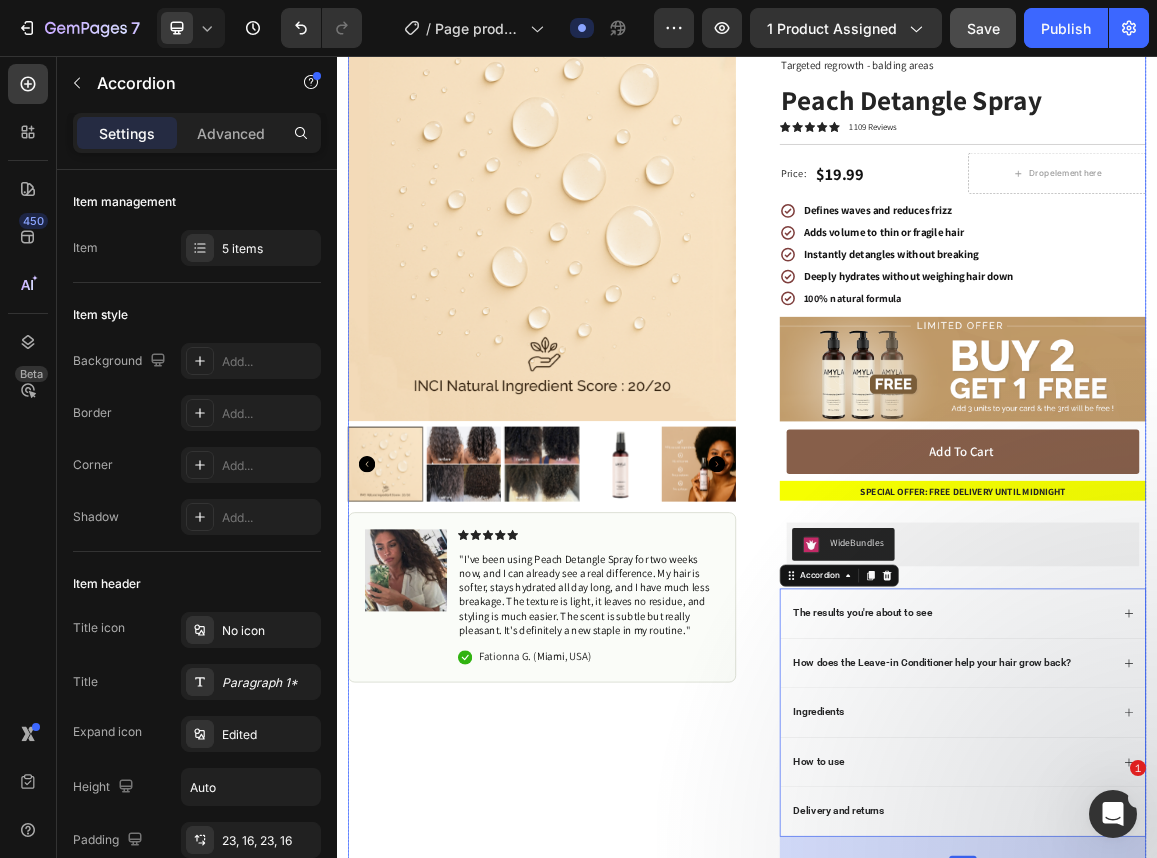 scroll, scrollTop: 0, scrollLeft: 0, axis: both 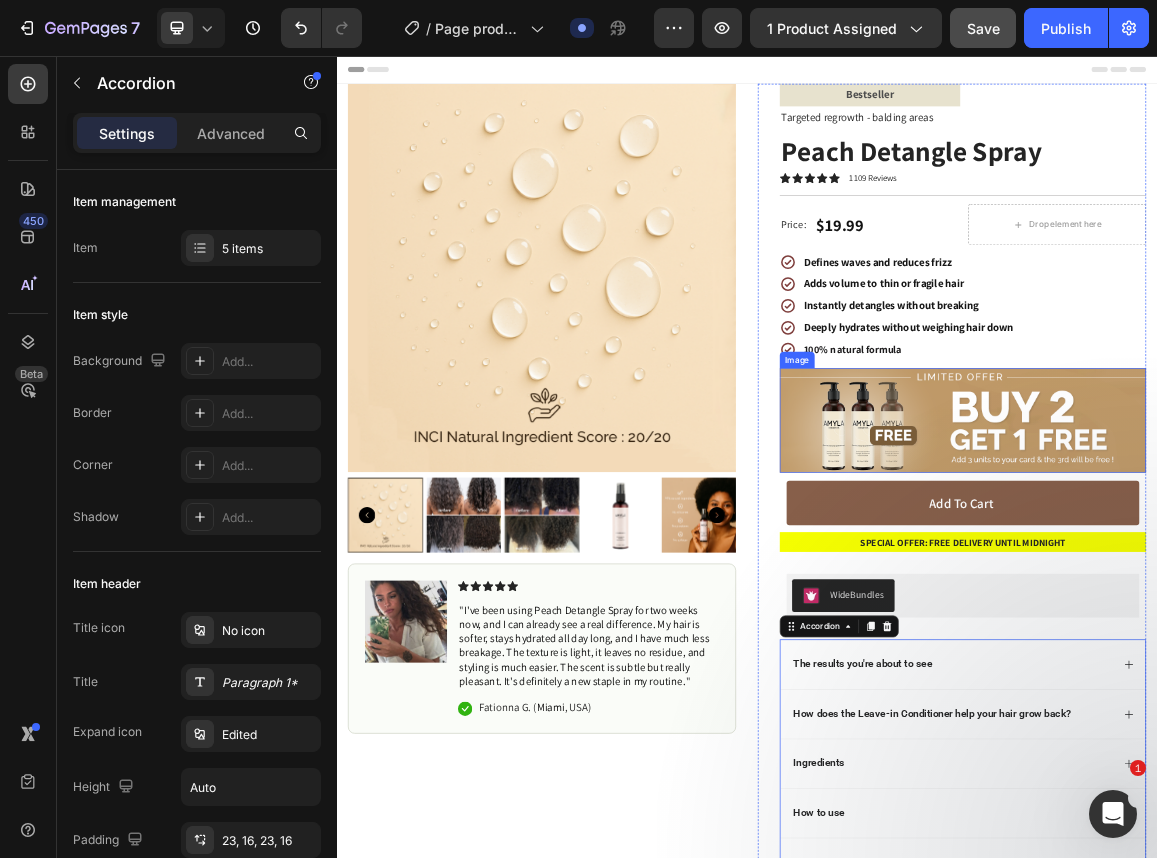 click at bounding box center (1253, 589) 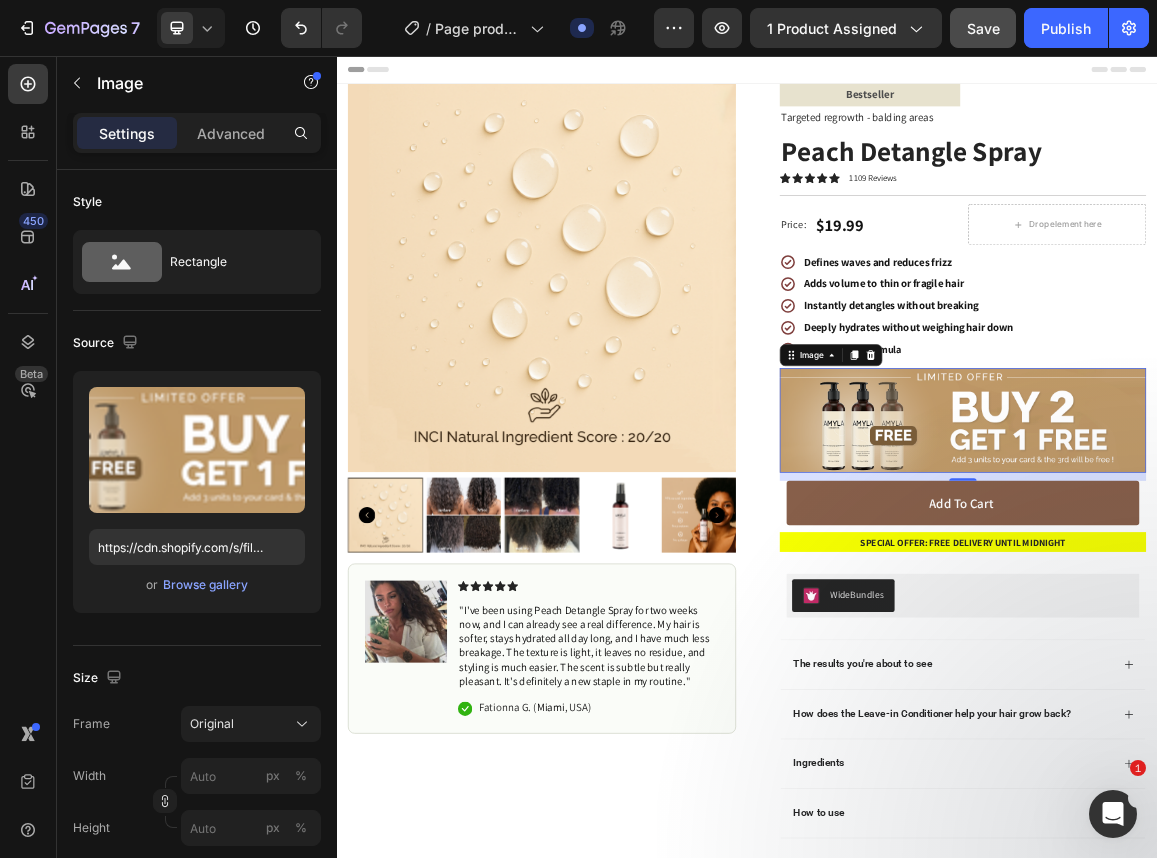click at bounding box center (1253, 589) 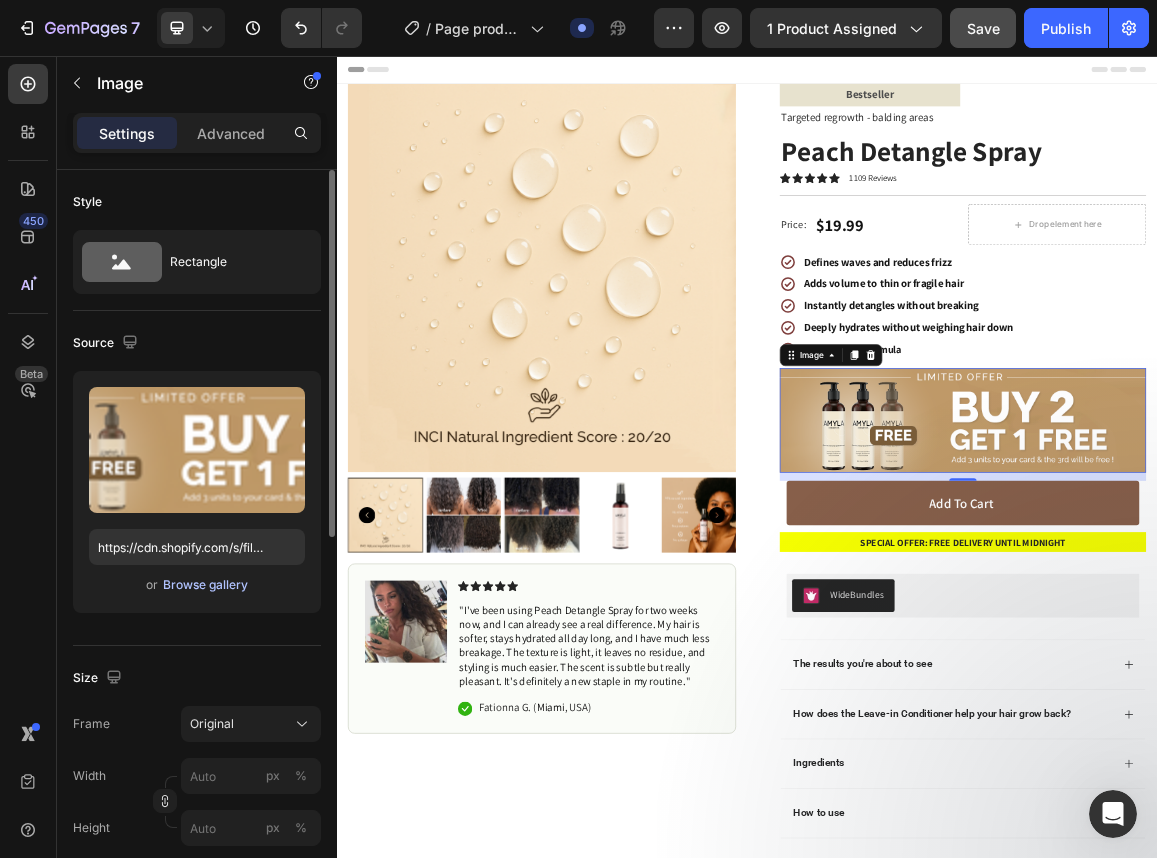click on "Browse gallery" at bounding box center (205, 585) 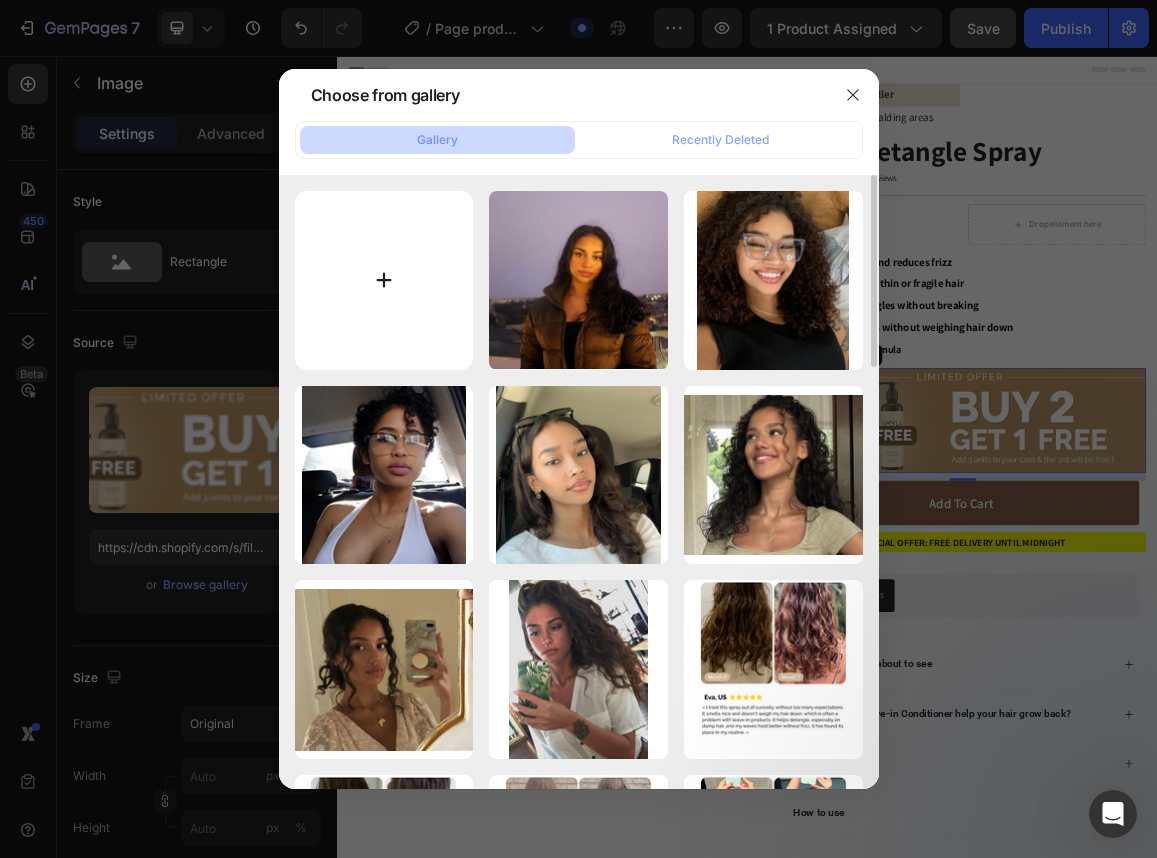 click at bounding box center (384, 280) 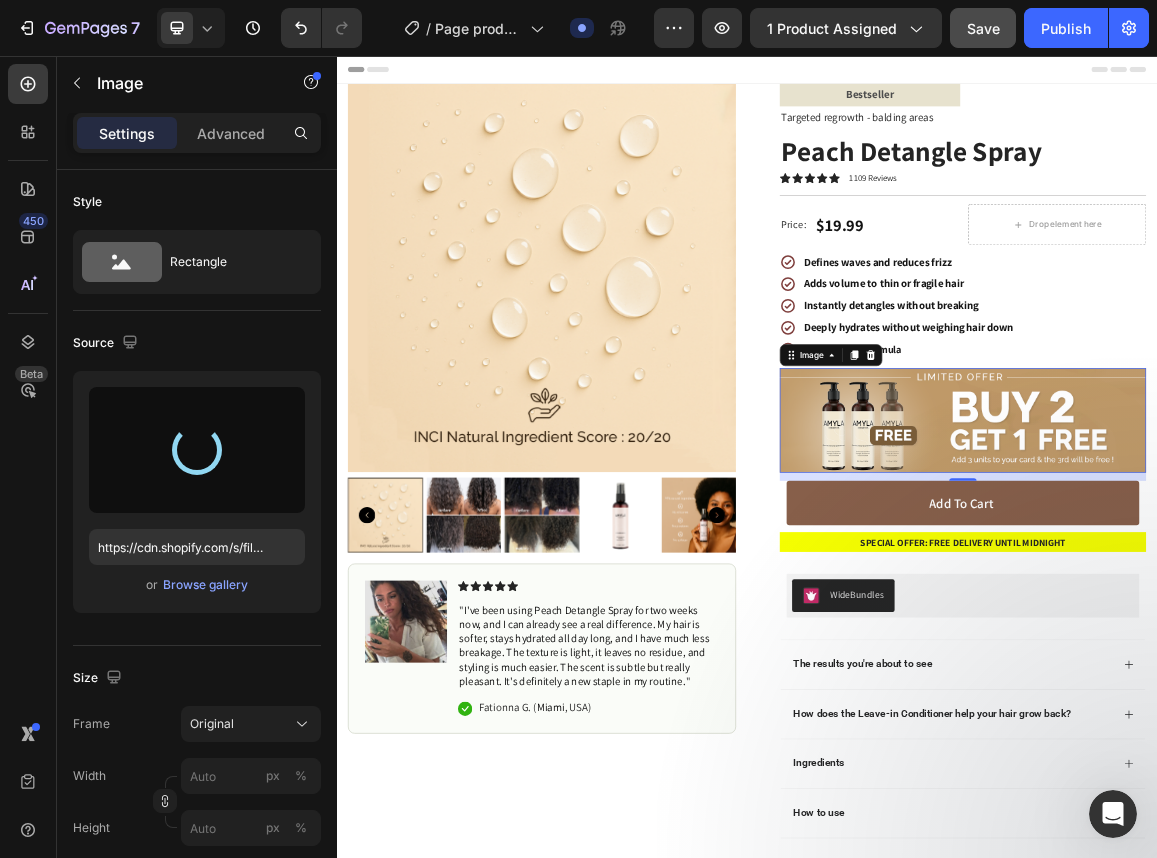 type on "https://cdn.shopify.com/s/files/1/0332/8154/0236/files/gempages_501918338859926558-c5d43c11-61d5-4252-aba1-c7ea6feeb170.png" 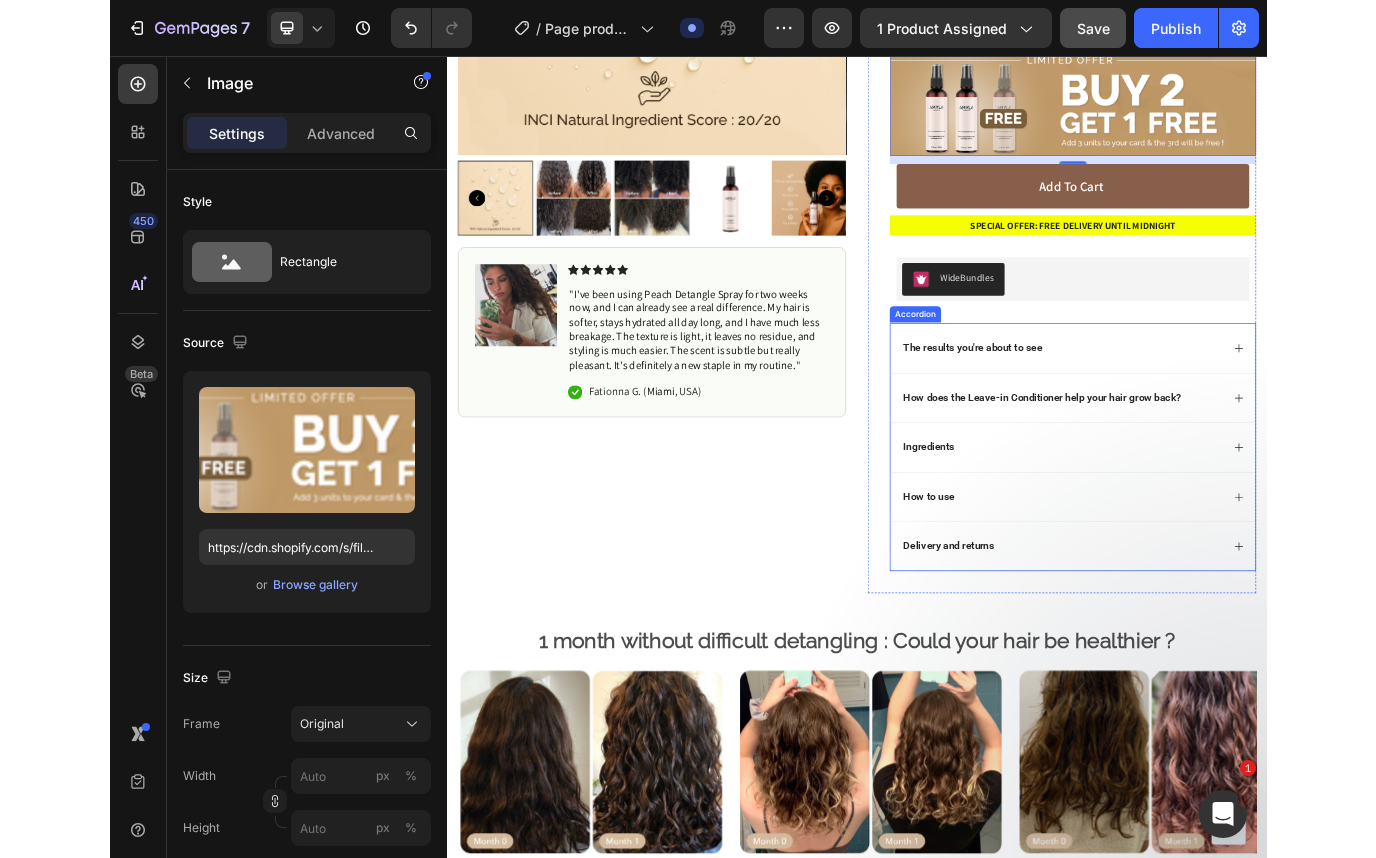 scroll, scrollTop: 466, scrollLeft: 0, axis: vertical 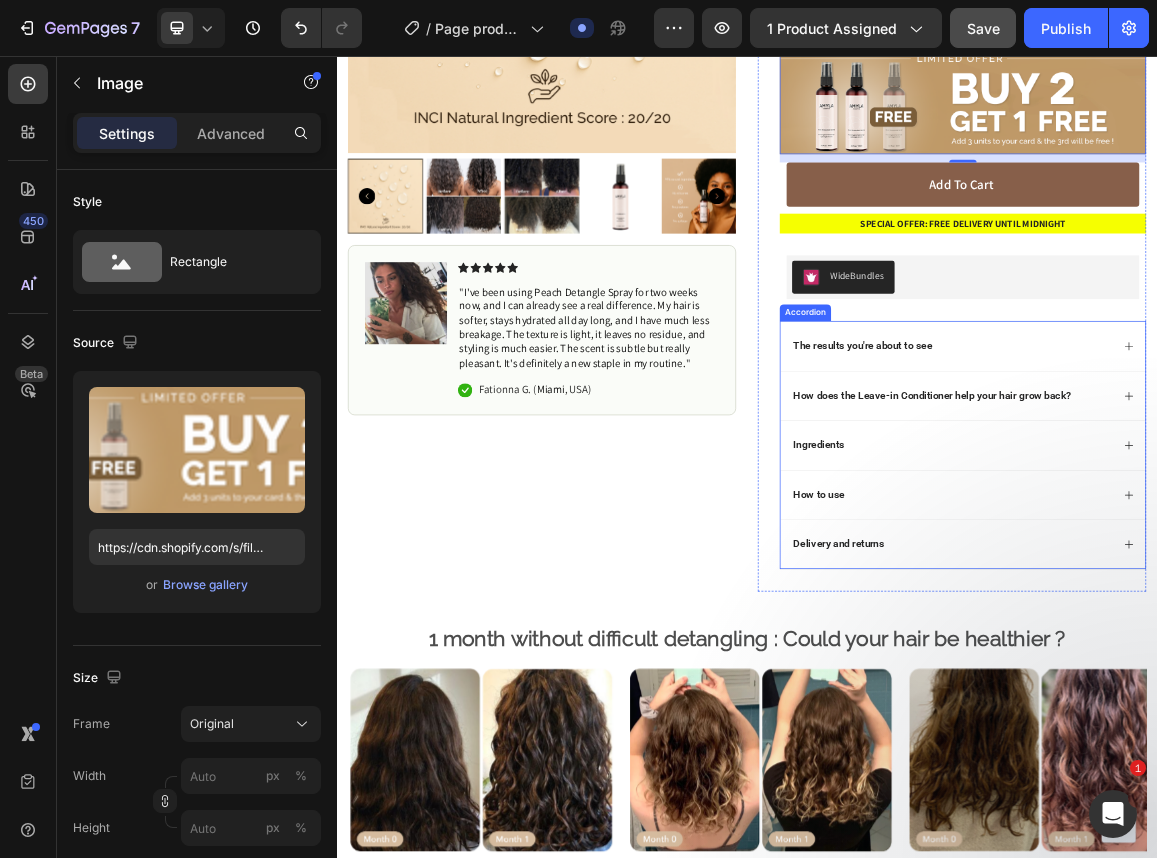 click 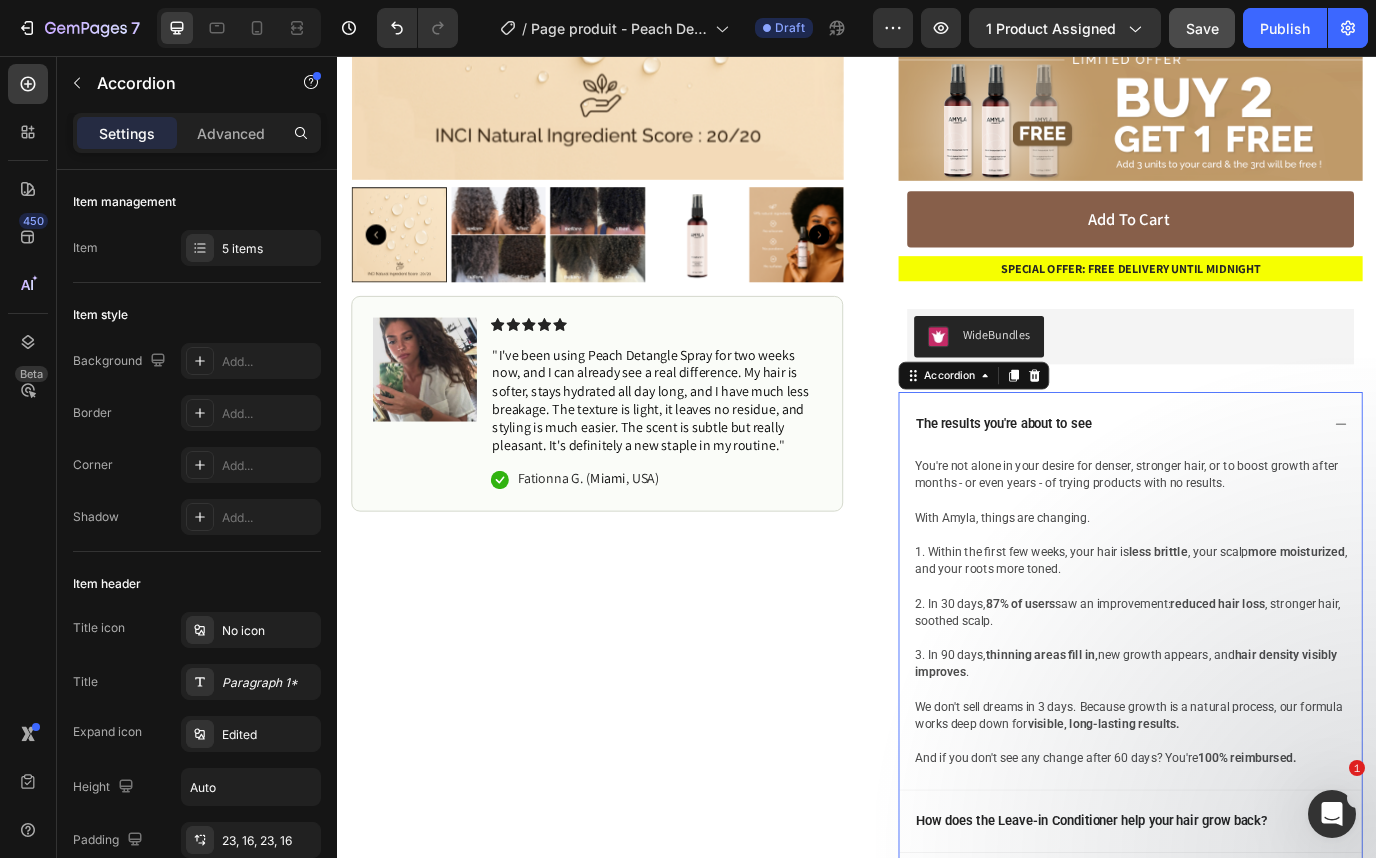 click 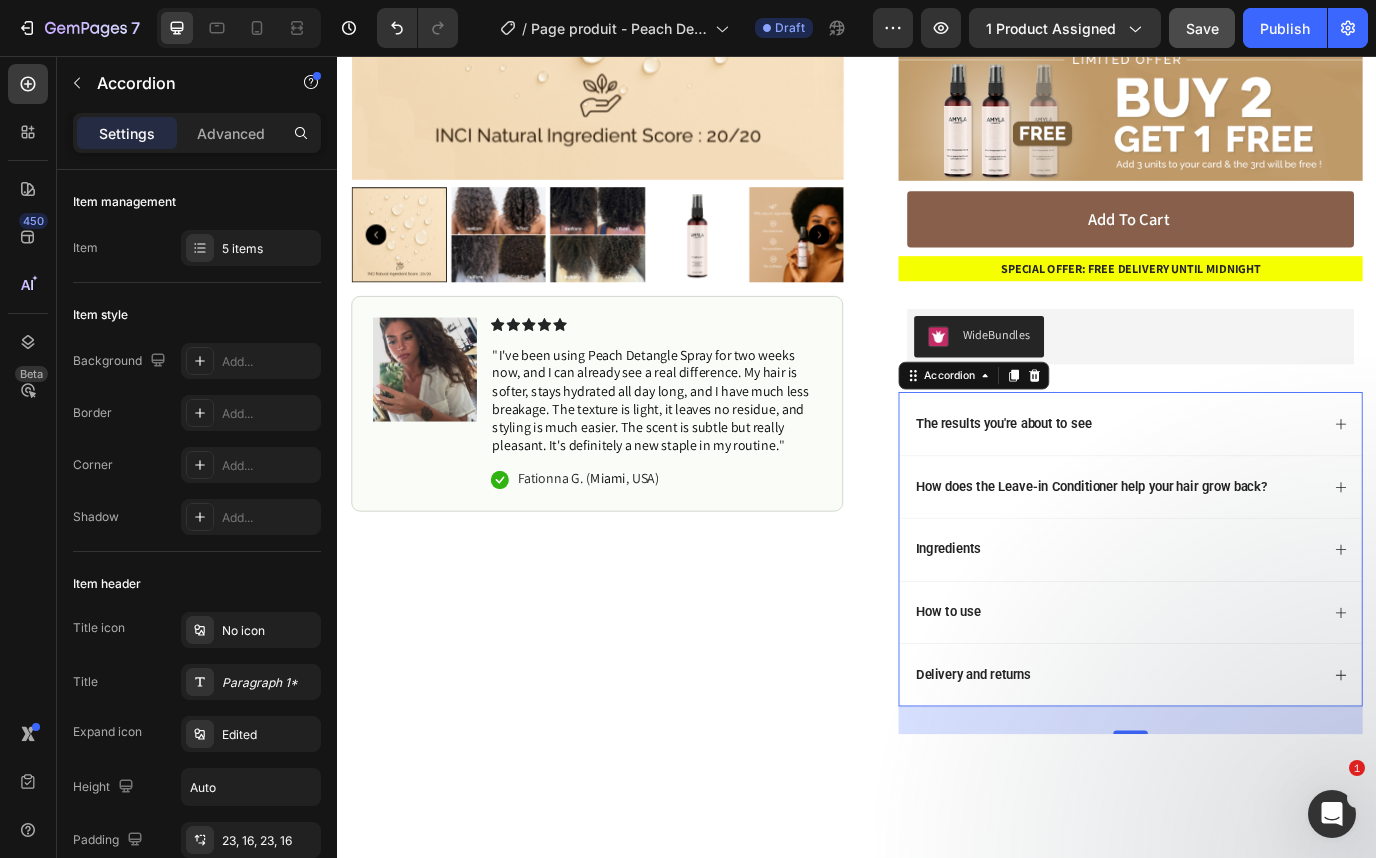 click 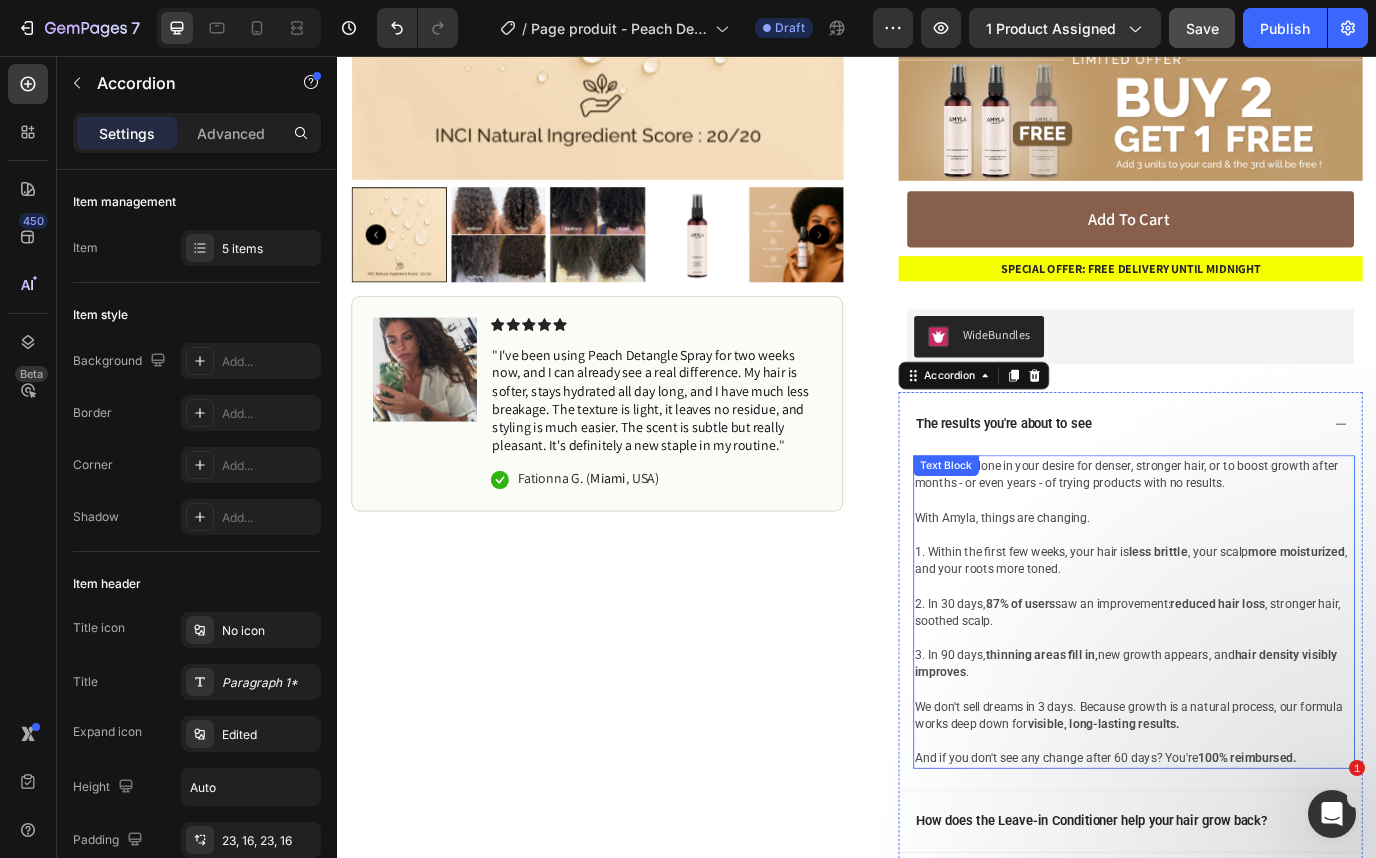 click on "1. Within the first few weeks, your hair is  less brittle , your scalp  more moisturized , and your roots more toned." at bounding box center [1254, 638] 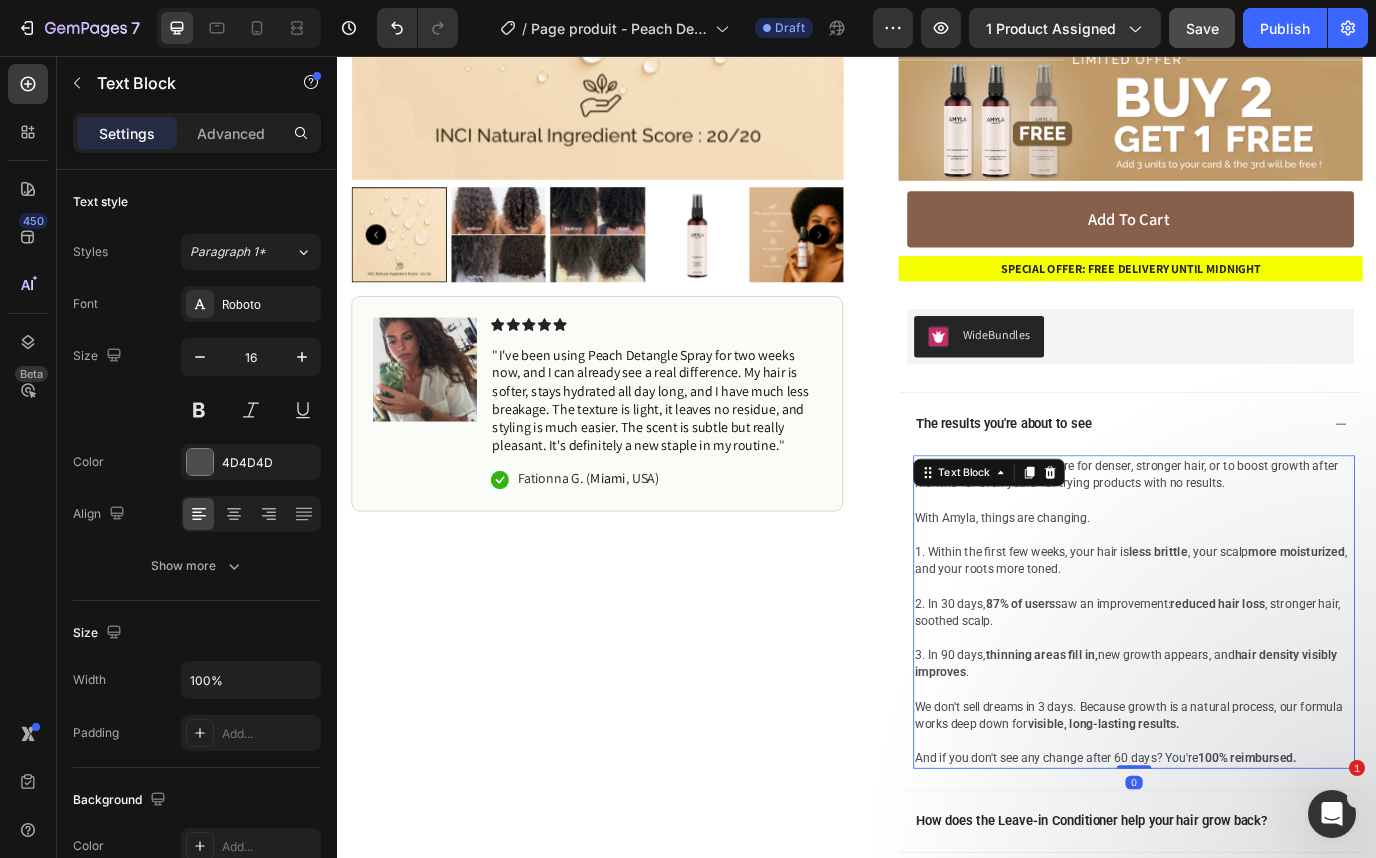 click on "1. Within the first few weeks, your hair is  less brittle , your scalp  more moisturized , and your roots more toned." at bounding box center (1254, 638) 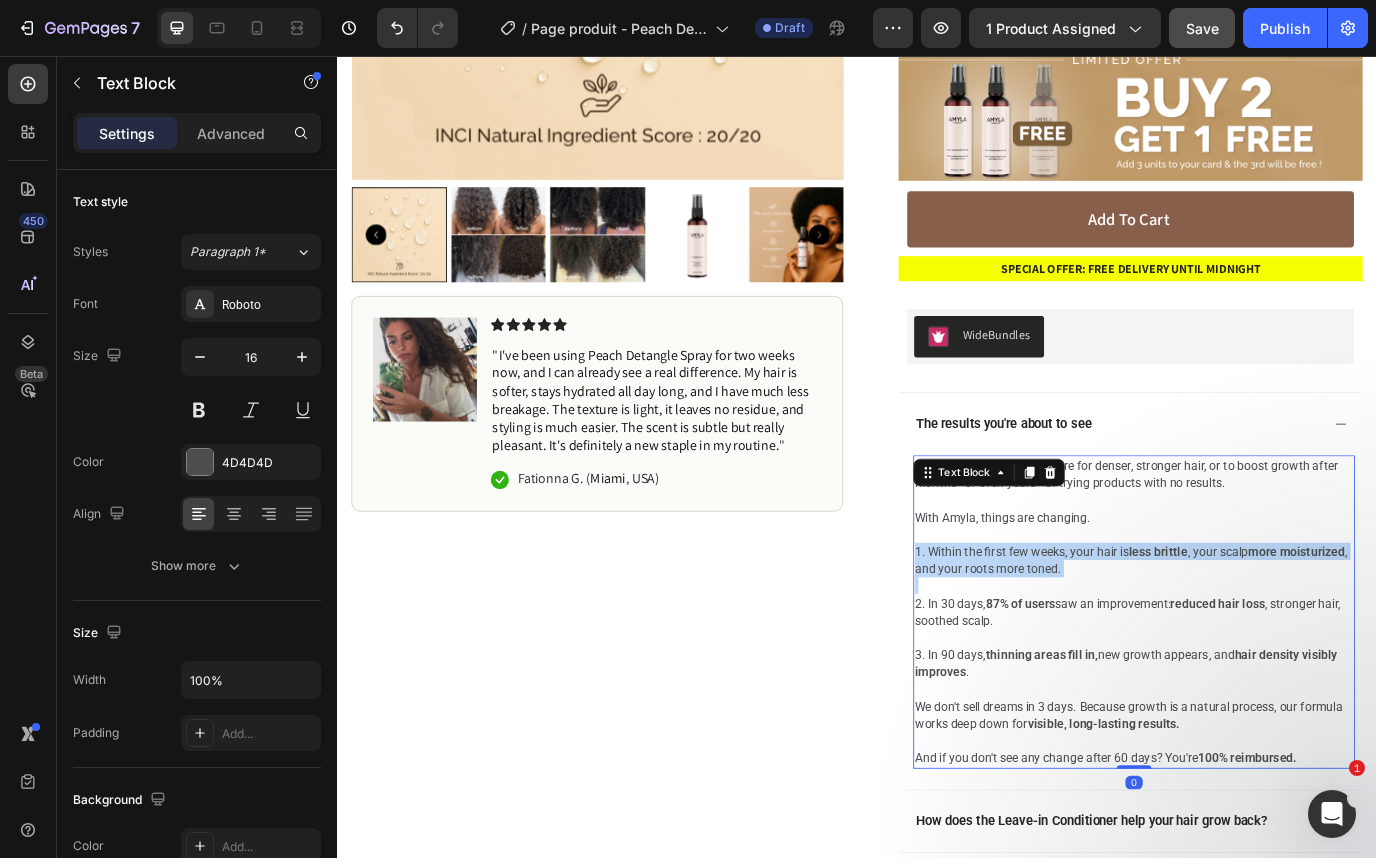 click on "1. Within the first few weeks, your hair is  less brittle , your scalp  more moisturized , and your roots more toned." at bounding box center [1254, 638] 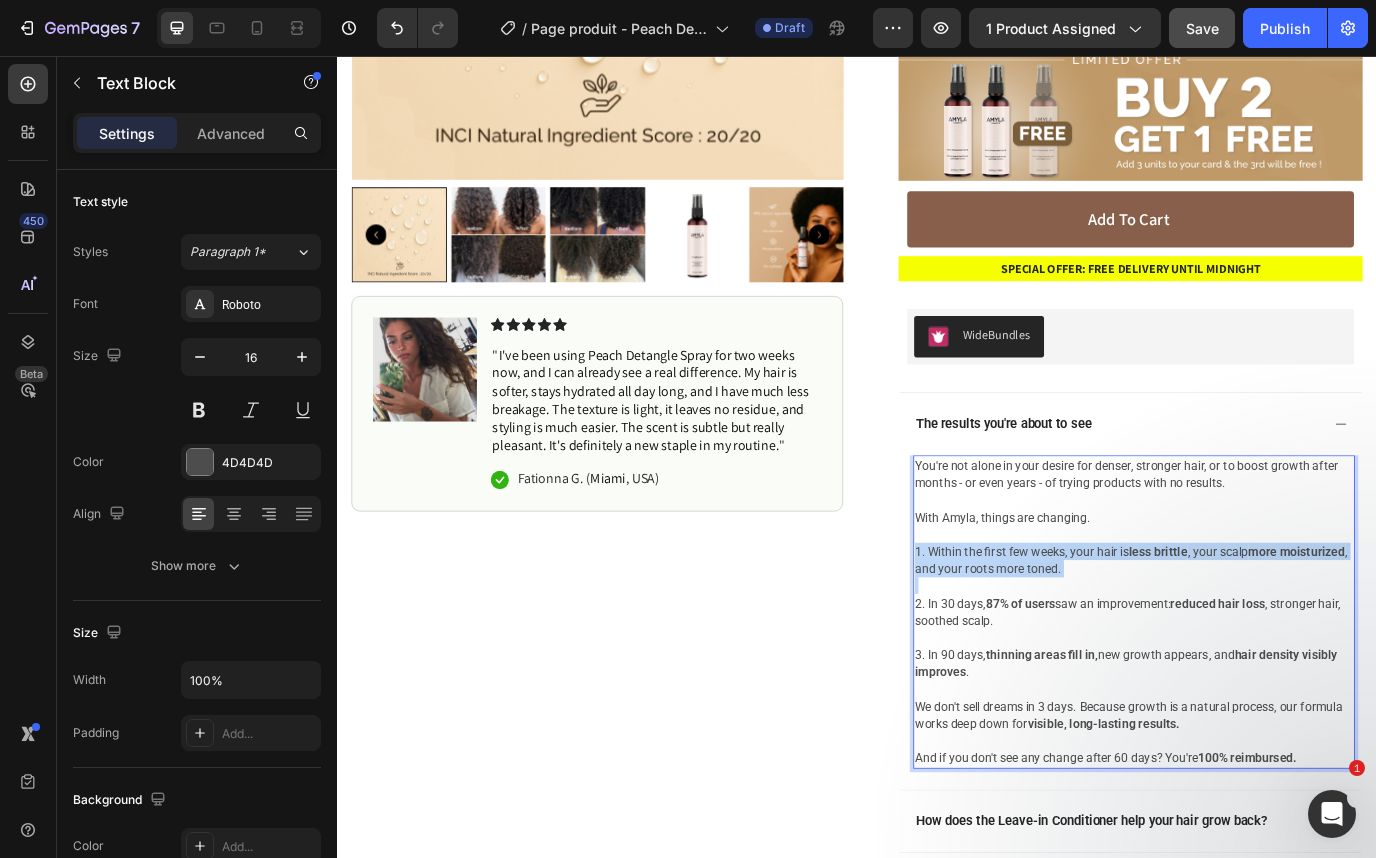 click on "1. Within the first few weeks, your hair is  less brittle , your scalp  more moisturized , and your roots more toned." at bounding box center [1254, 638] 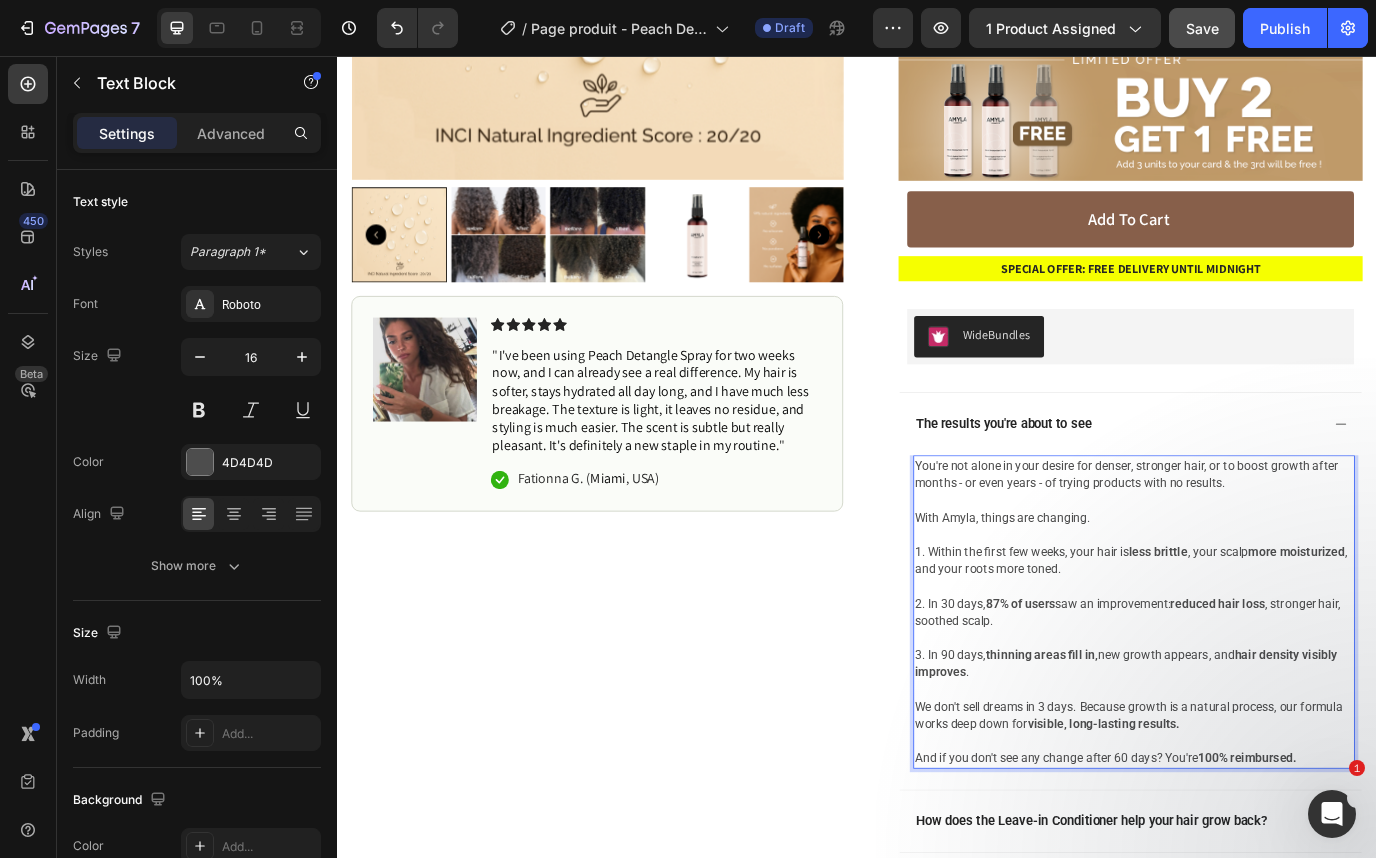 click on "We don't sell dreams in 3 days. Because growth is a natural process, our formula works deep down for  visible, long-lasting results." at bounding box center [1257, 817] 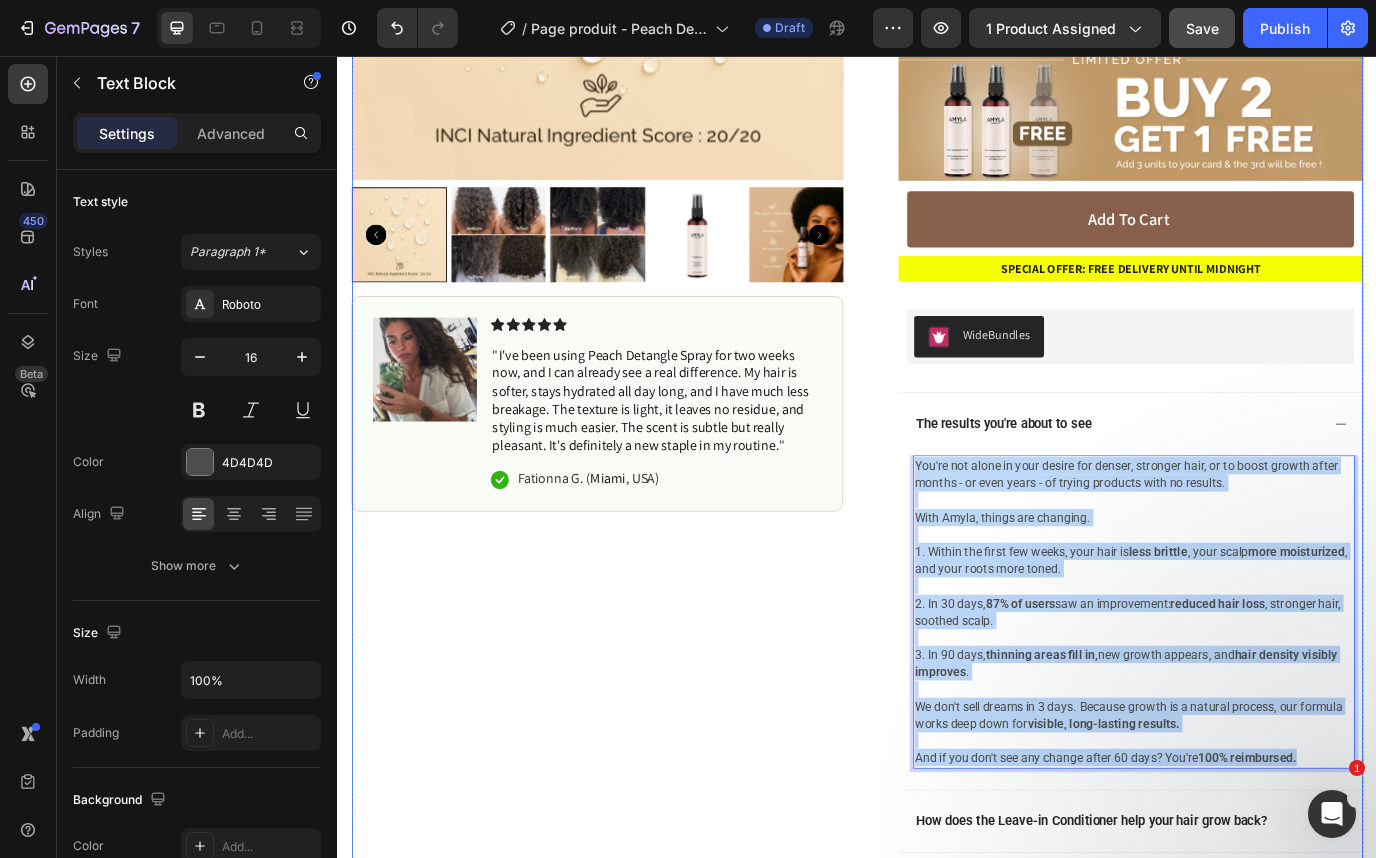 drag, startPoint x: 1465, startPoint y: 860, endPoint x: 936, endPoint y: 495, distance: 642.7021 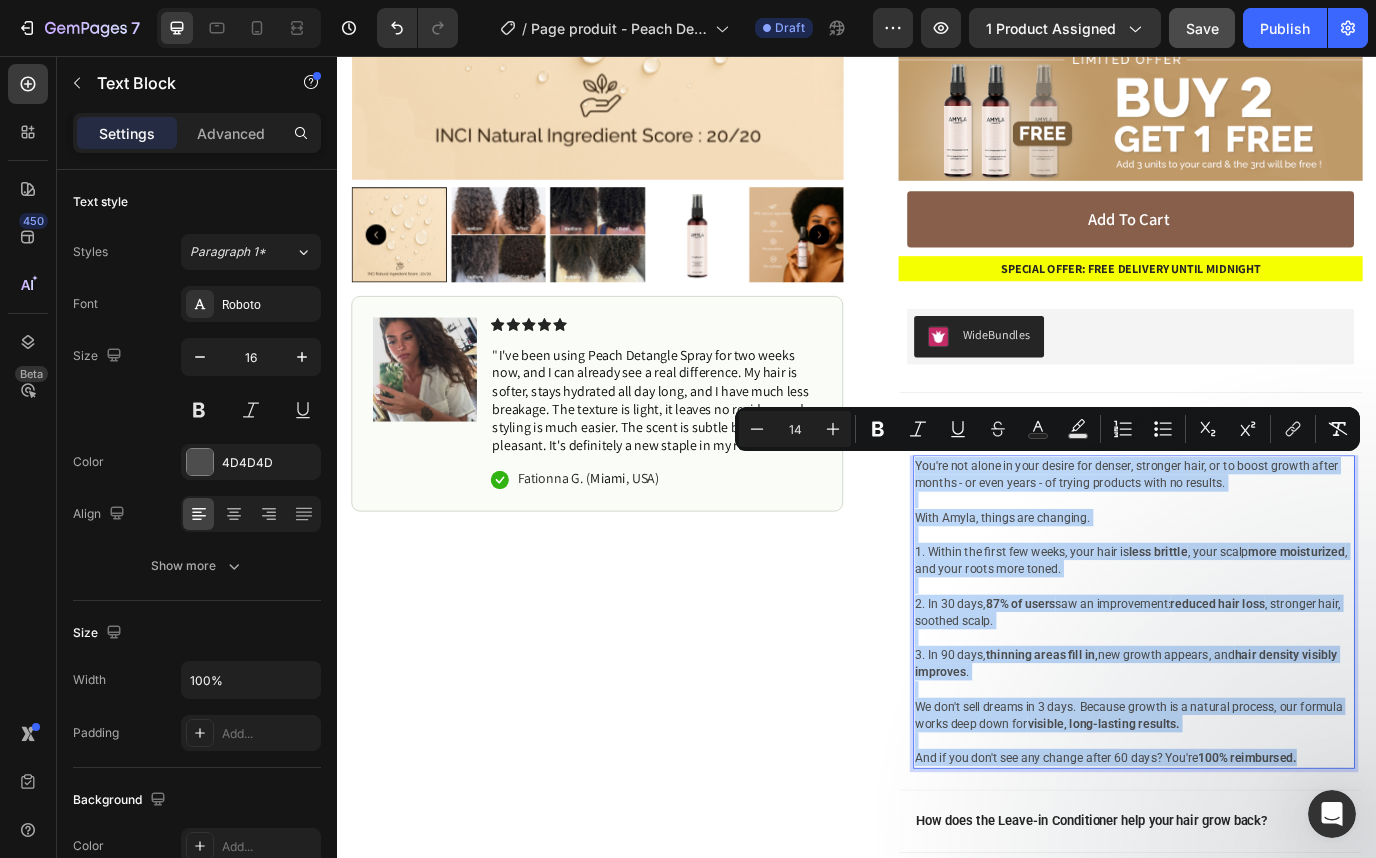 click on "1. Within the first few weeks, your hair is  less brittle , your scalp  more moisturized , and your roots more toned." at bounding box center [1254, 638] 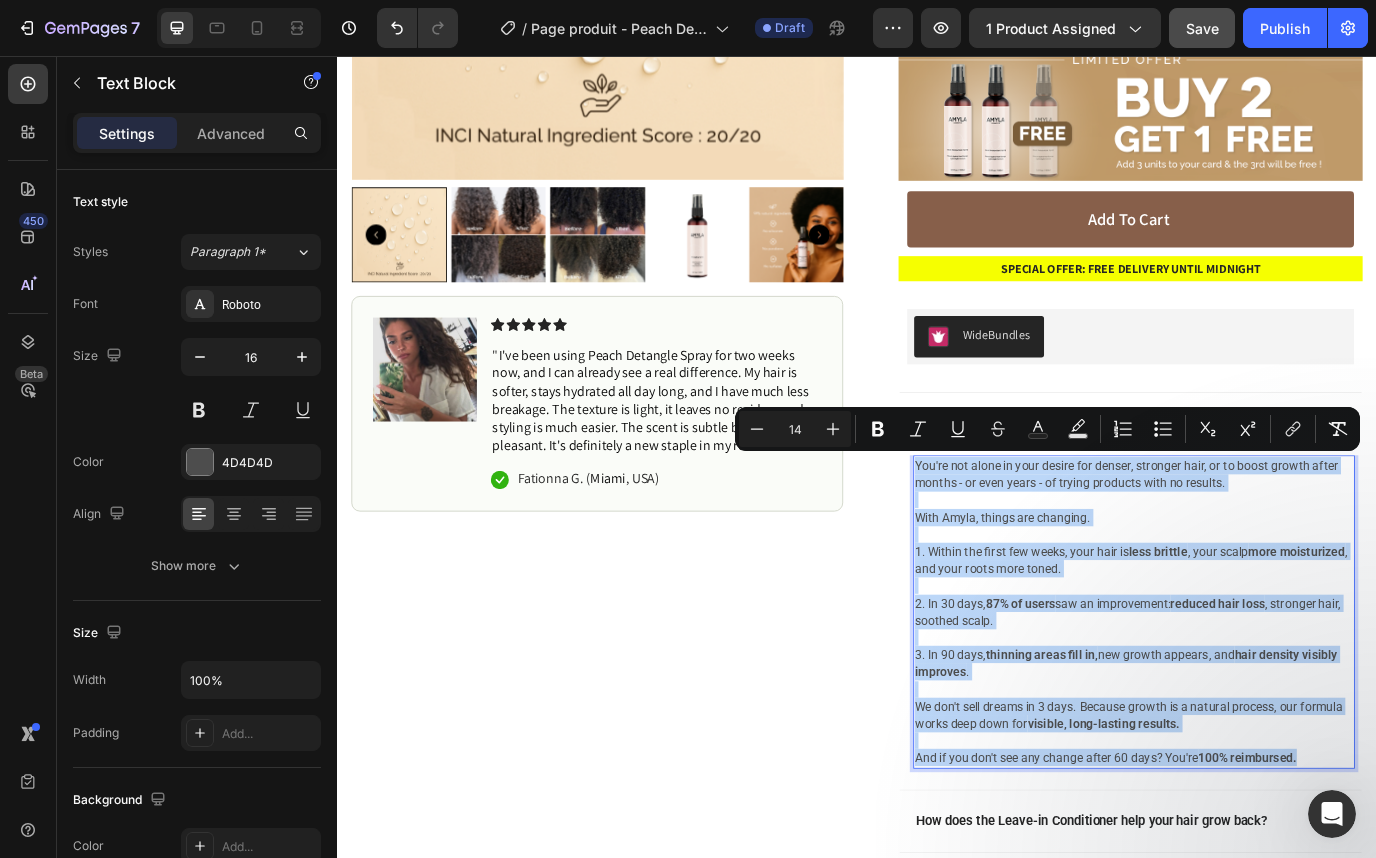 click at bounding box center (1257, 568) 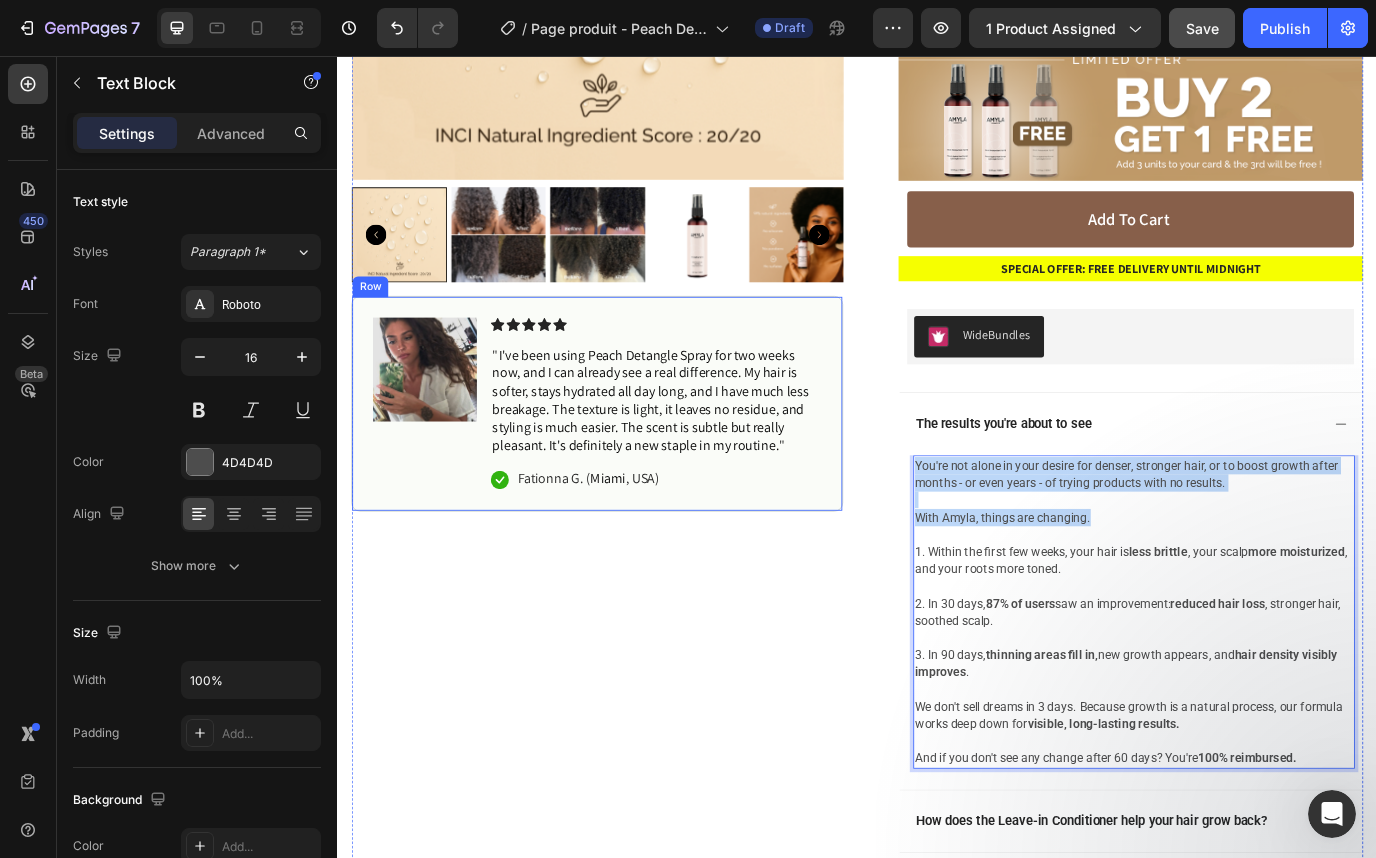 drag, startPoint x: 1211, startPoint y: 592, endPoint x: 904, endPoint y: 527, distance: 313.80566 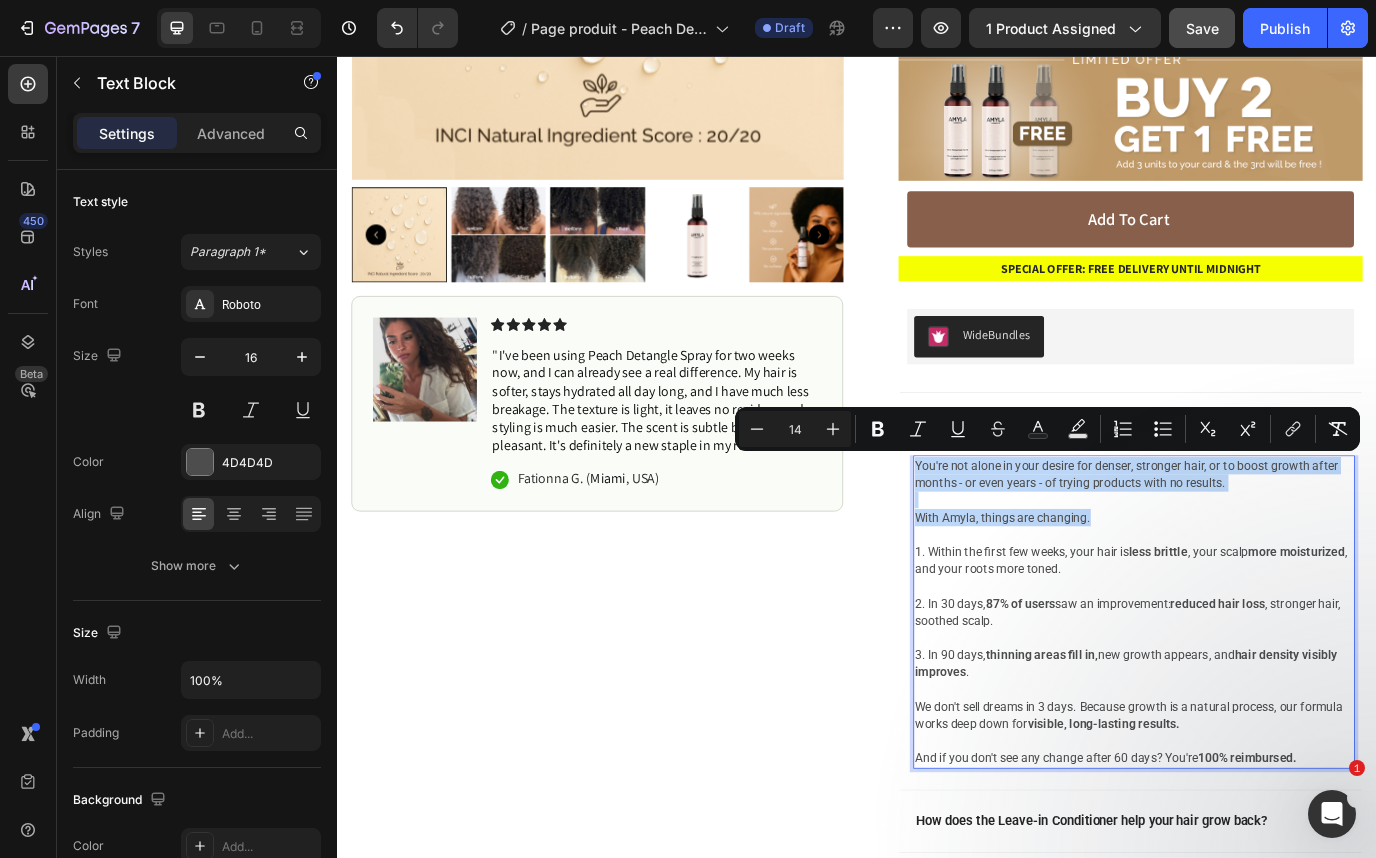copy on "You're not alone in your desire for denser, stronger hair, or to boost growth after months - or even years - of trying products with no results. With Amyla, things are changing." 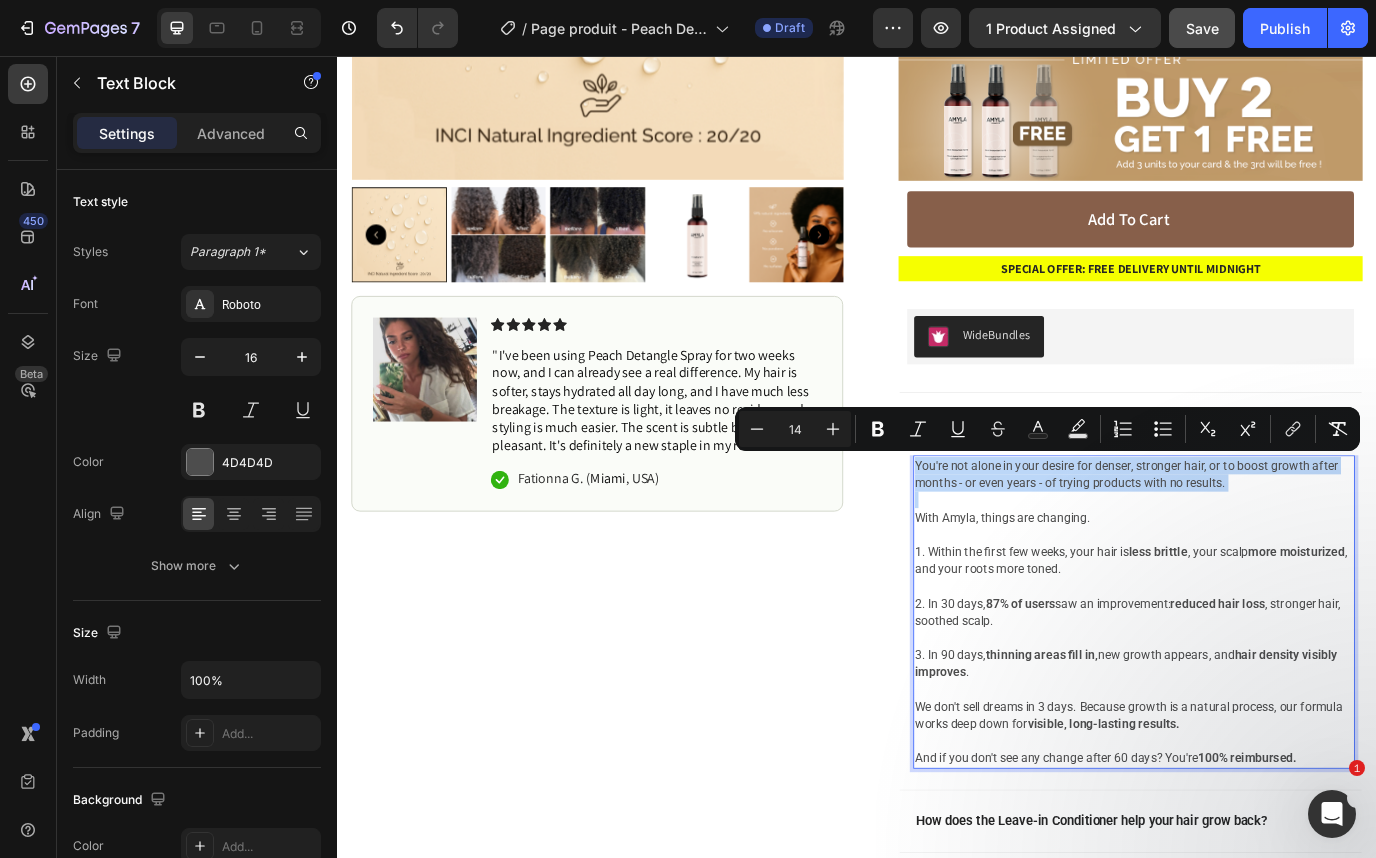 click on "With Amyla, things are changing." at bounding box center (1105, 589) 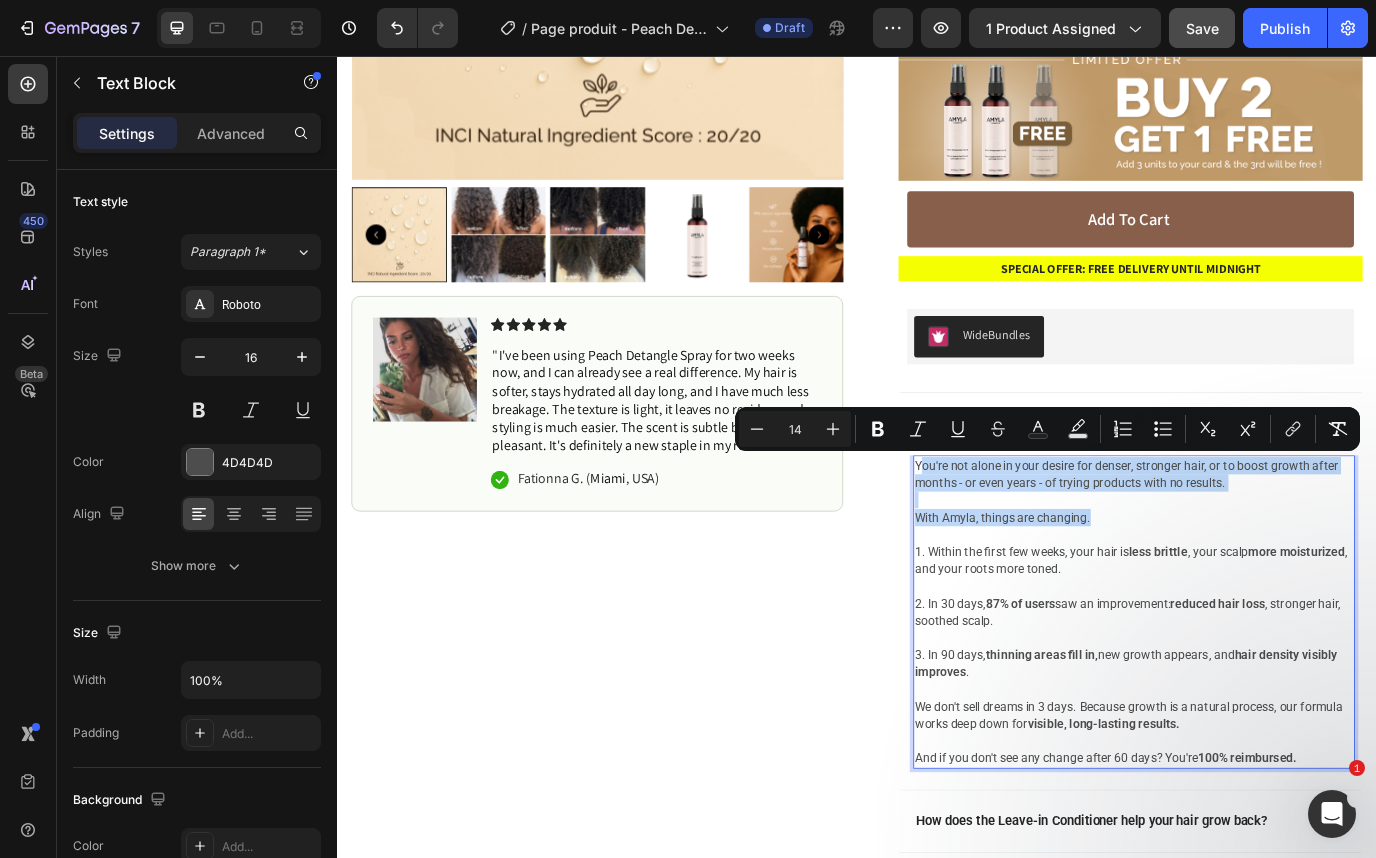 drag, startPoint x: 1210, startPoint y: 590, endPoint x: 1012, endPoint y: 529, distance: 207.18349 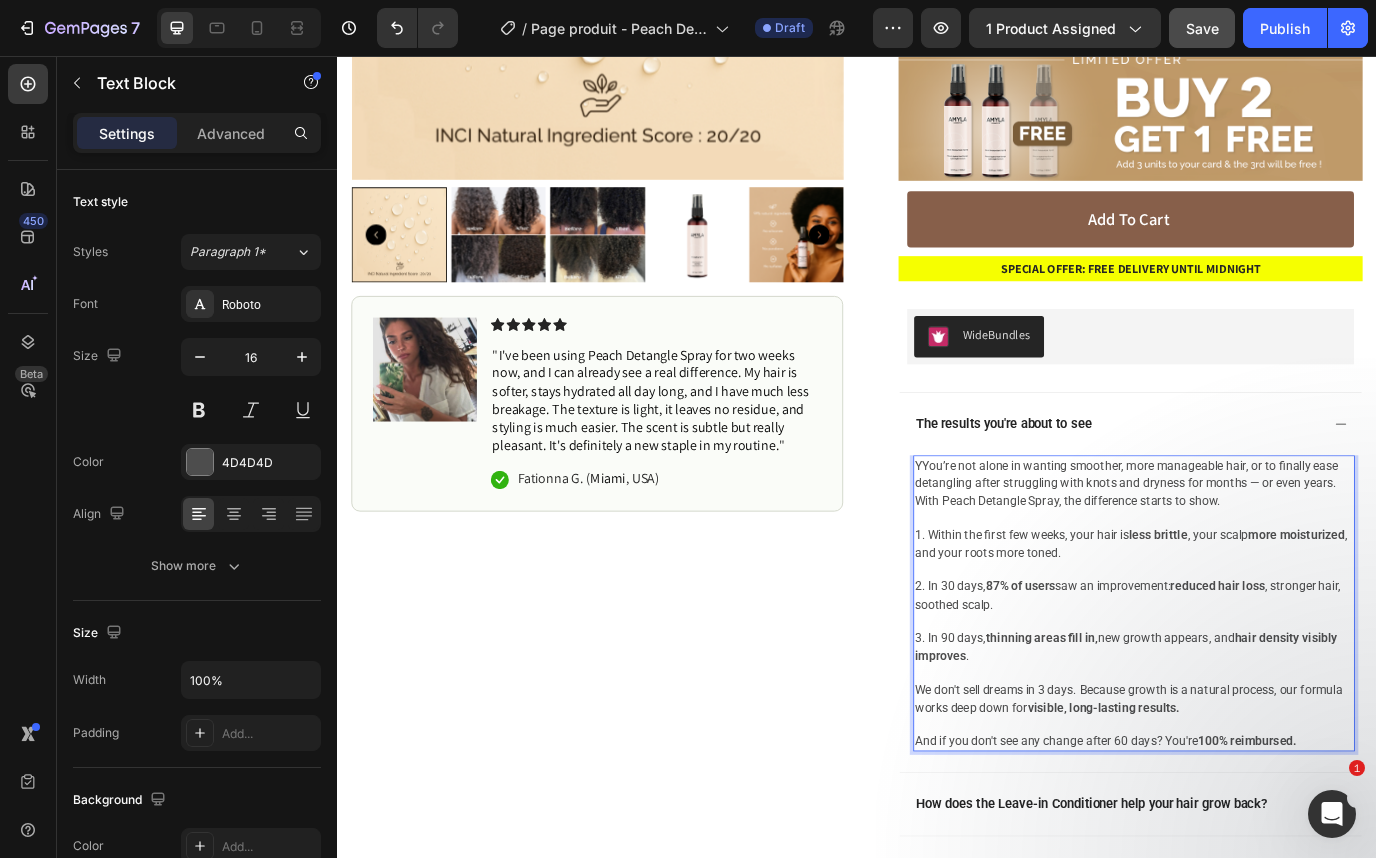 click on "YYou’re not alone in wanting smoother, more manageable hair, or to finally ease detangling after struggling with knots and dryness for months — or even years." at bounding box center (1248, 539) 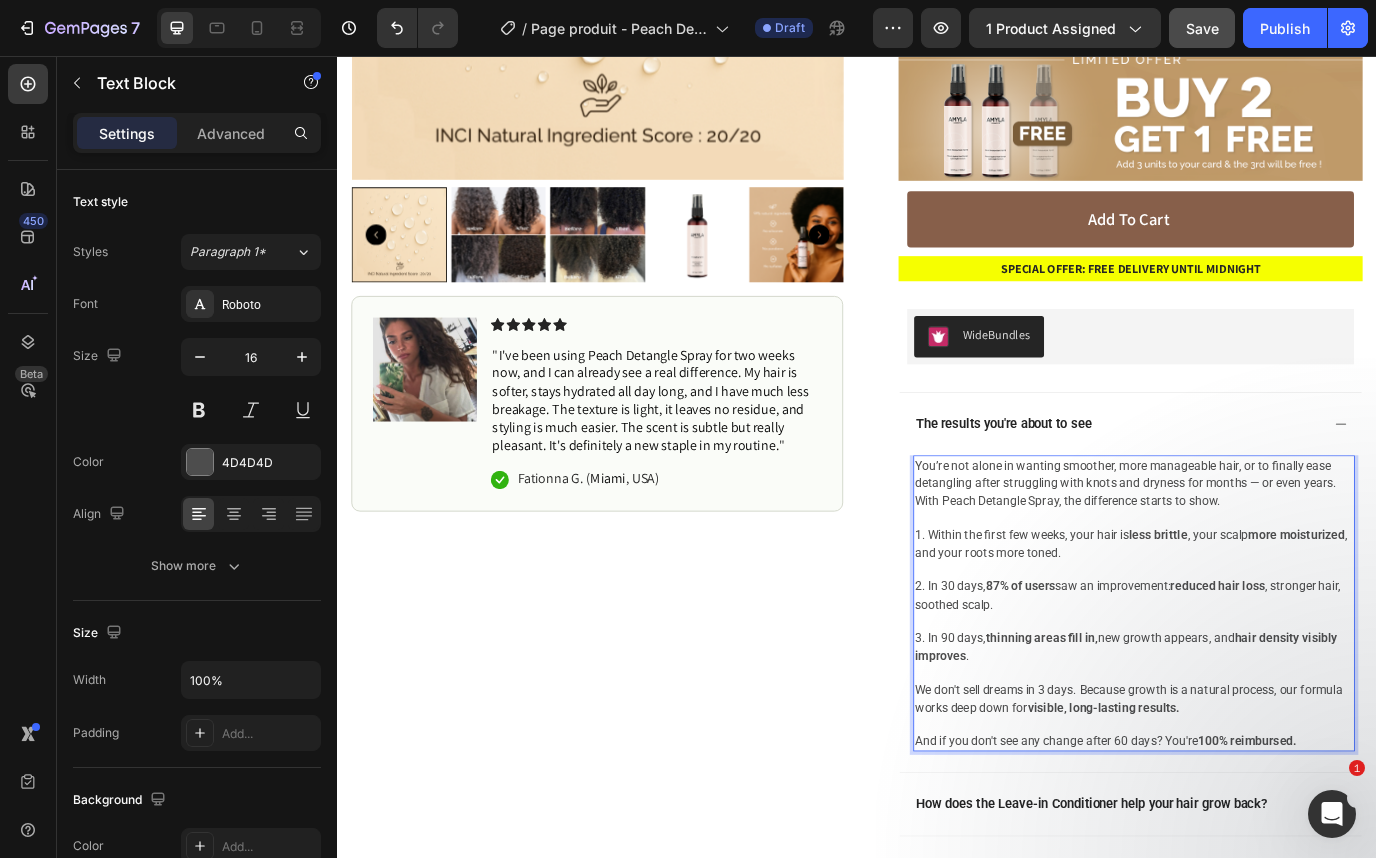 click on "You’re not alone in wanting smoother, more manageable hair, or to finally ease detangling after struggling with knots and dryness for months — or even years. With Peach Detangle Spray, the difference starts to show." at bounding box center (1257, 549) 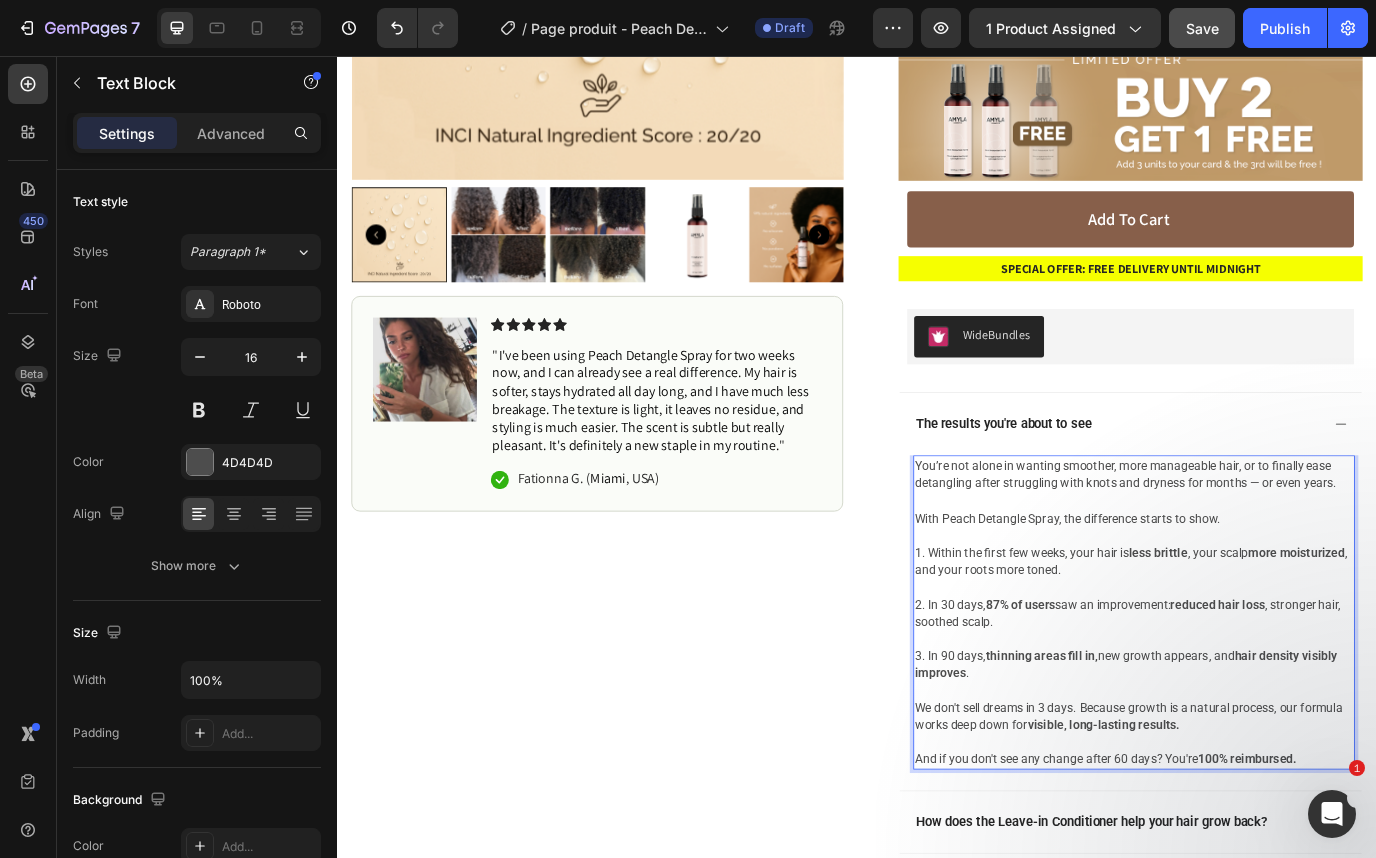 click on "1. Within the first few weeks, your hair is  less brittle , your scalp  more moisturized , and your roots more toned." at bounding box center (1257, 639) 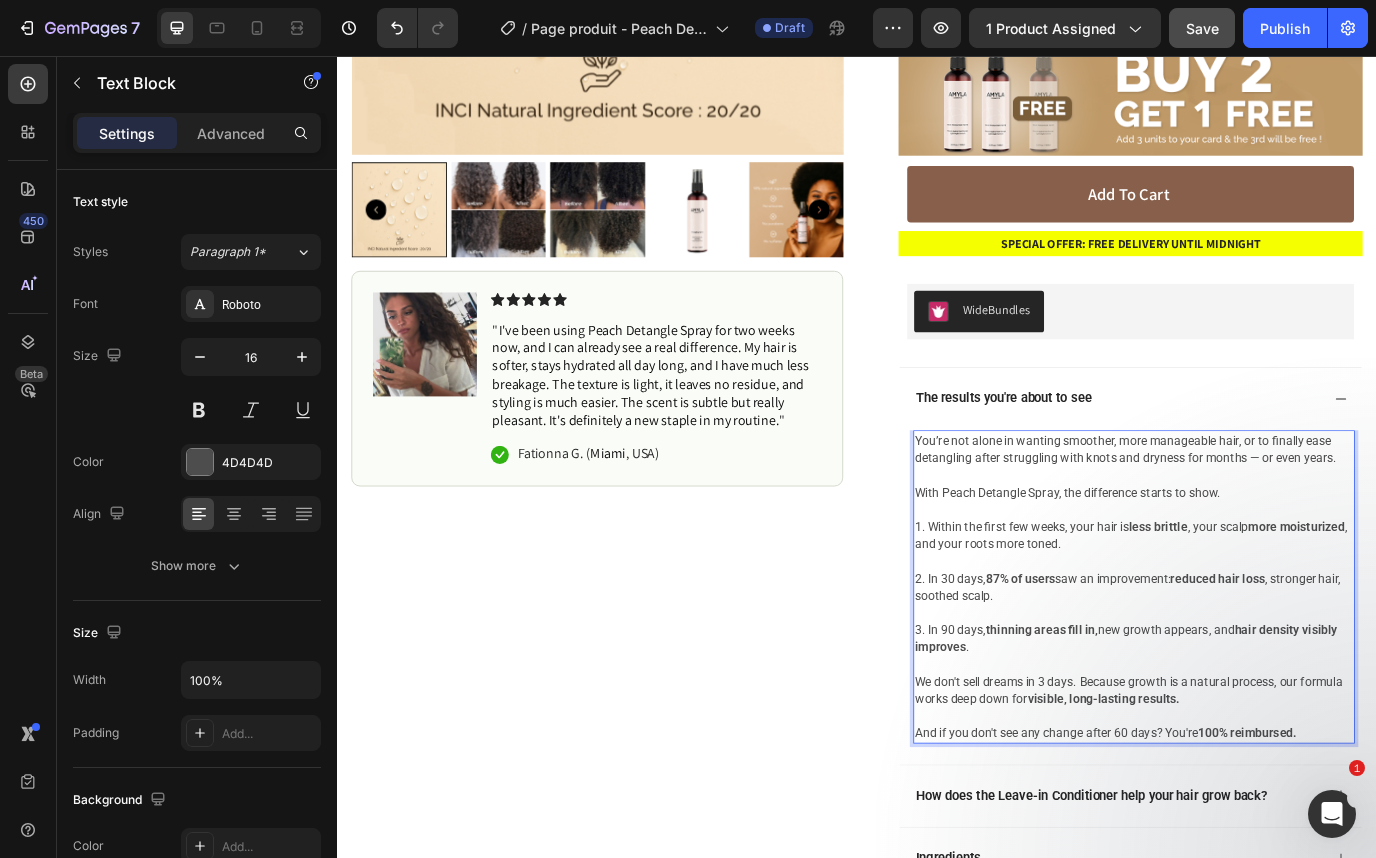 scroll, scrollTop: 498, scrollLeft: 0, axis: vertical 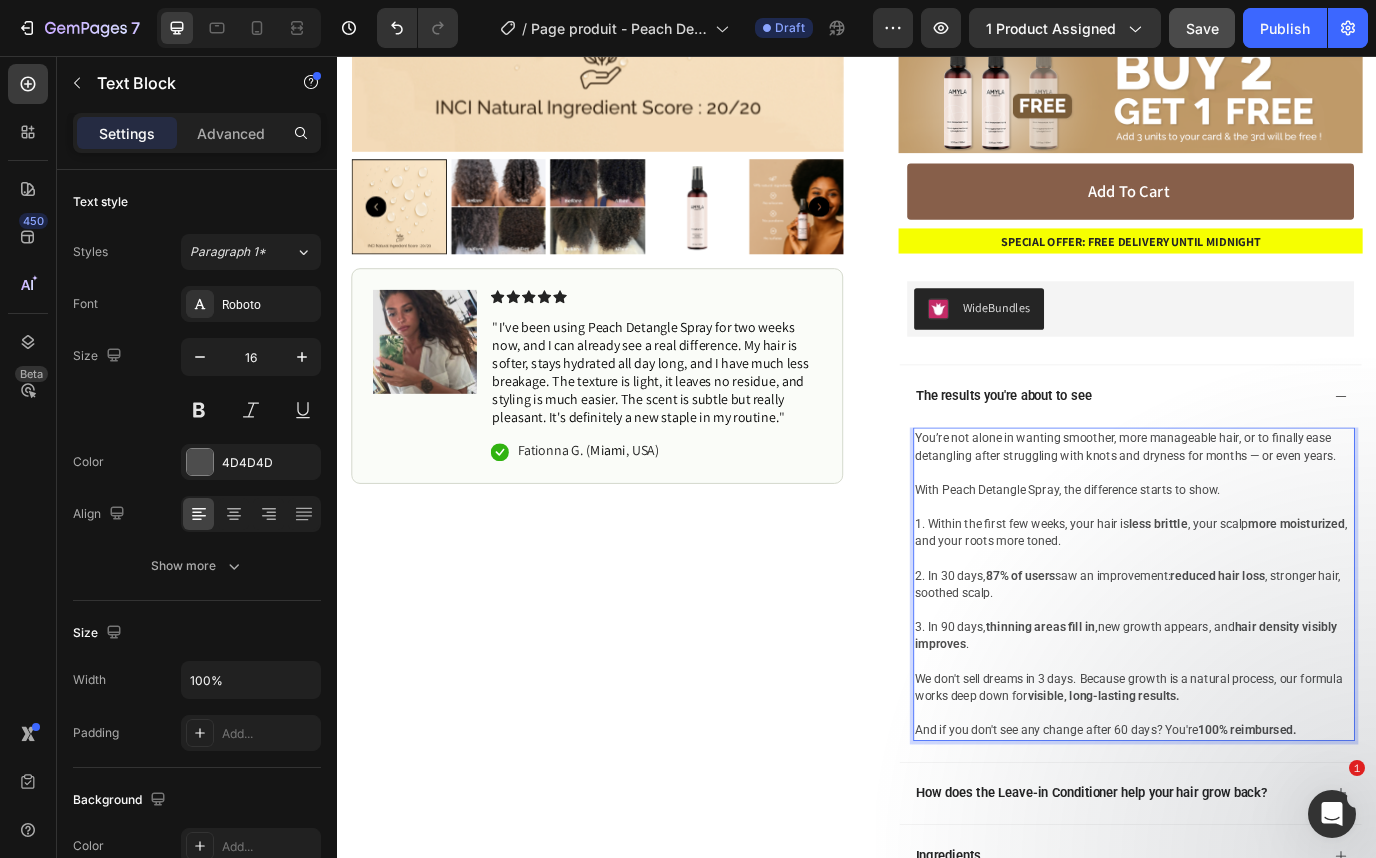 click at bounding box center (1257, 695) 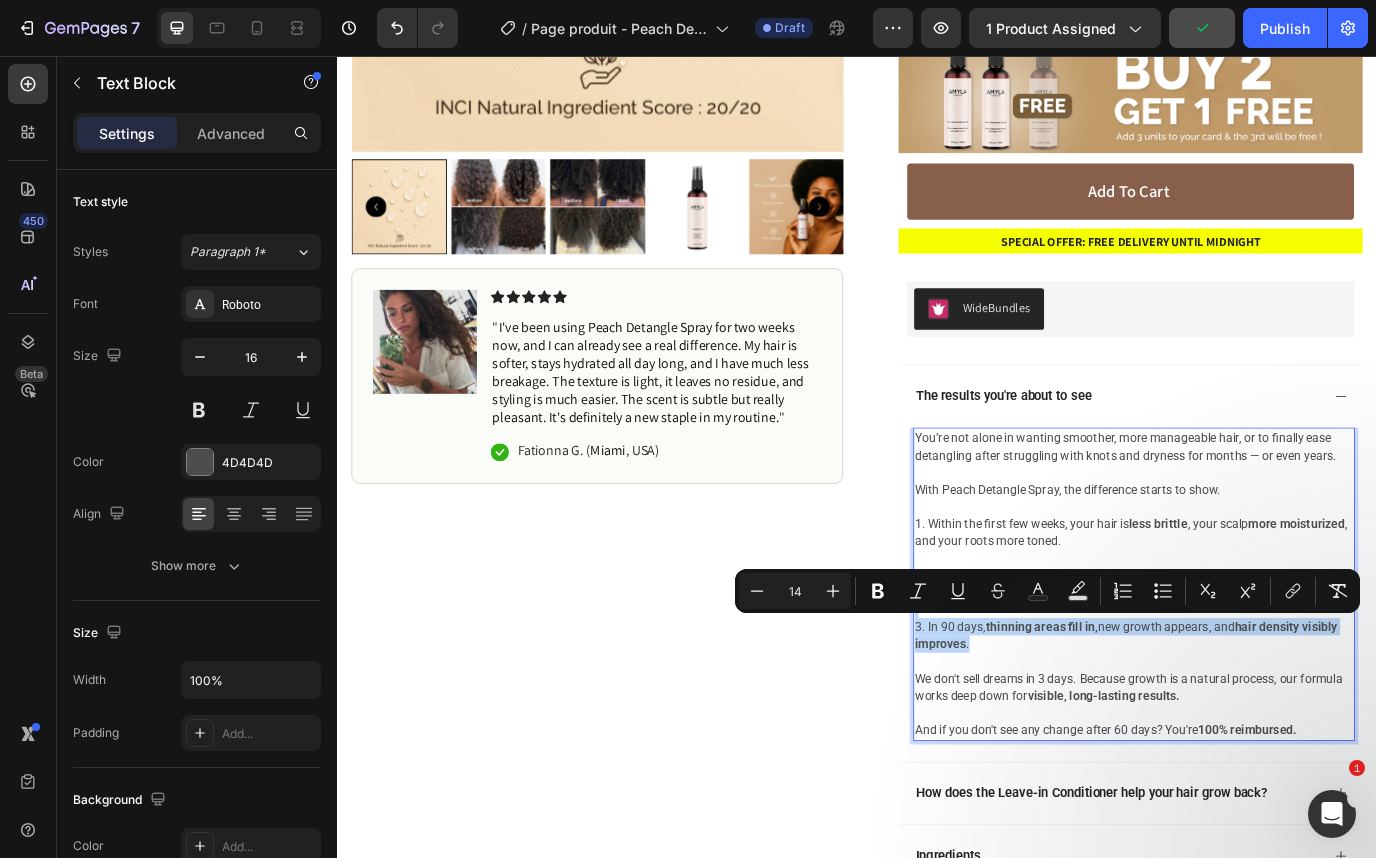 drag, startPoint x: 1068, startPoint y: 742, endPoint x: 1024, endPoint y: 690, distance: 68.117546 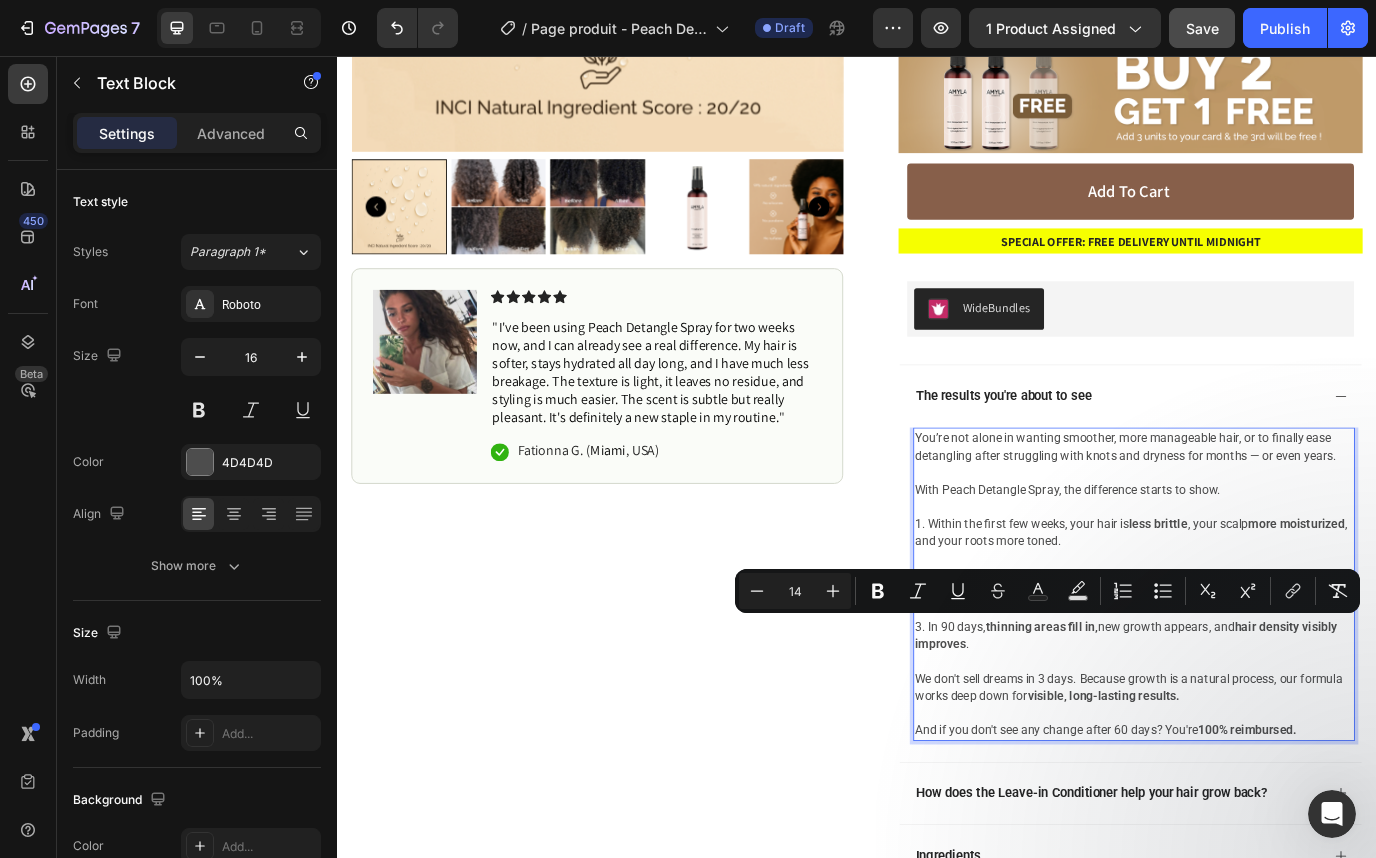 click on "visible, long-lasting results." at bounding box center (1222, 795) 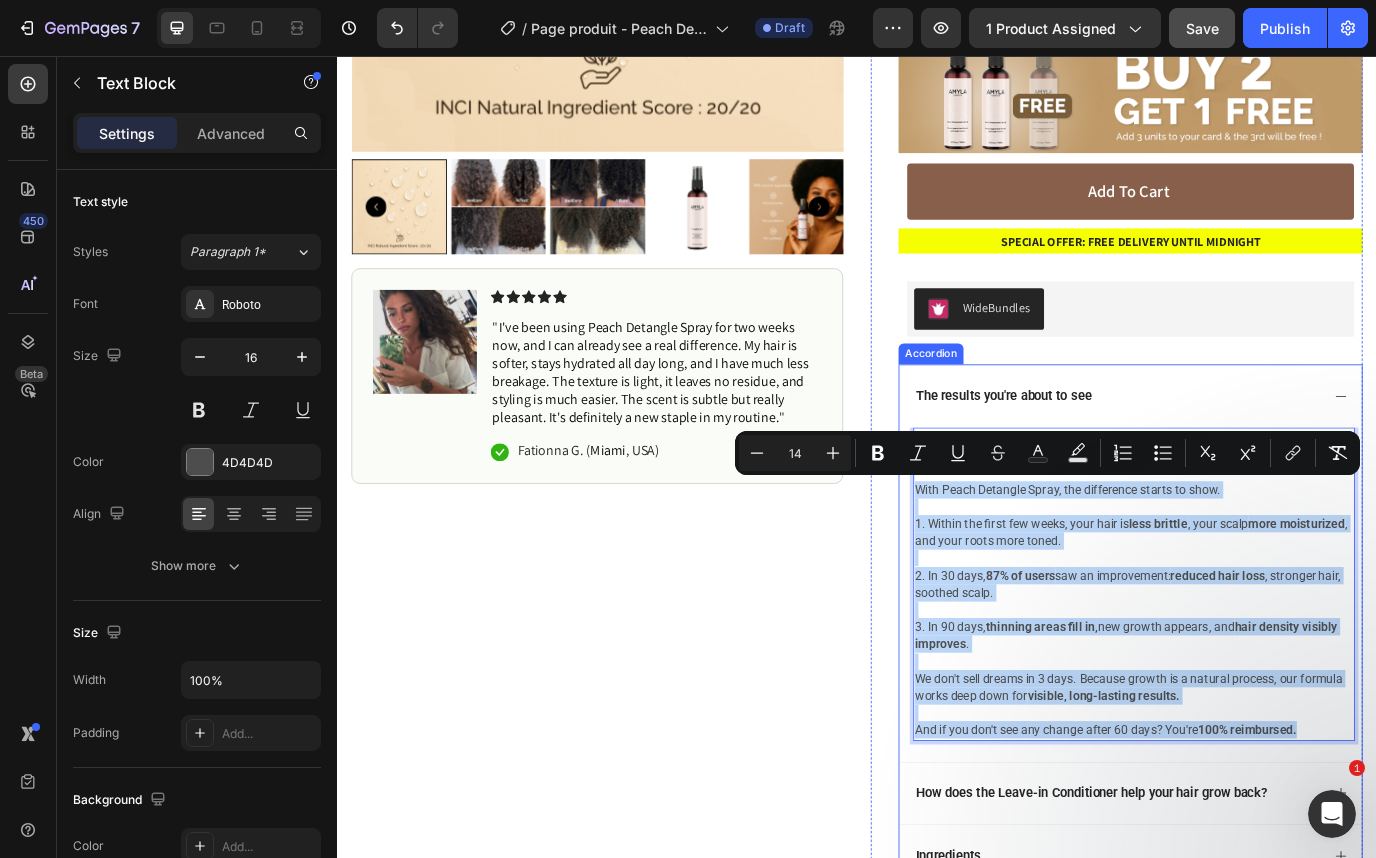 drag, startPoint x: 1454, startPoint y: 831, endPoint x: 998, endPoint y: 557, distance: 531.9887 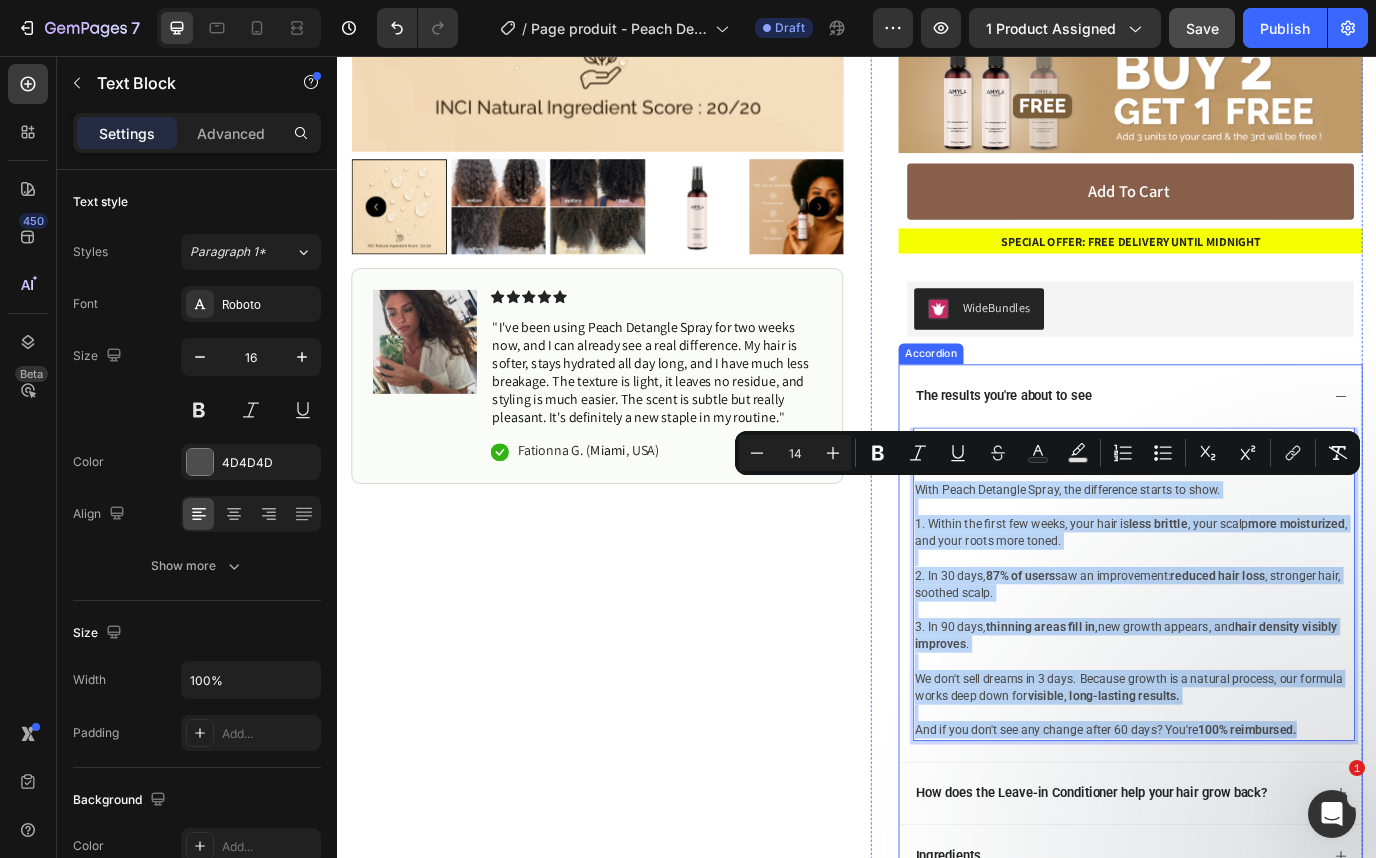 copy on "With Peach Detangle Spray, the difference starts to show. 1. Within the first few weeks, your hair is  less brittle , your scalp  more moisturized , and your roots more toned. 2. In 30 days,  87% of users  saw an improvement:  reduced hair loss , stronger hair, soothed scalp. 3. In 90 days,  thinning areas fill in,  new growth appears, and  hair density visibly improves . We don't sell dreams in 3 days. Because growth is a natural process, our formula works deep down for  visible, long-lasting results. And if you don't see any change after 60 days? You're  100% reimbursed." 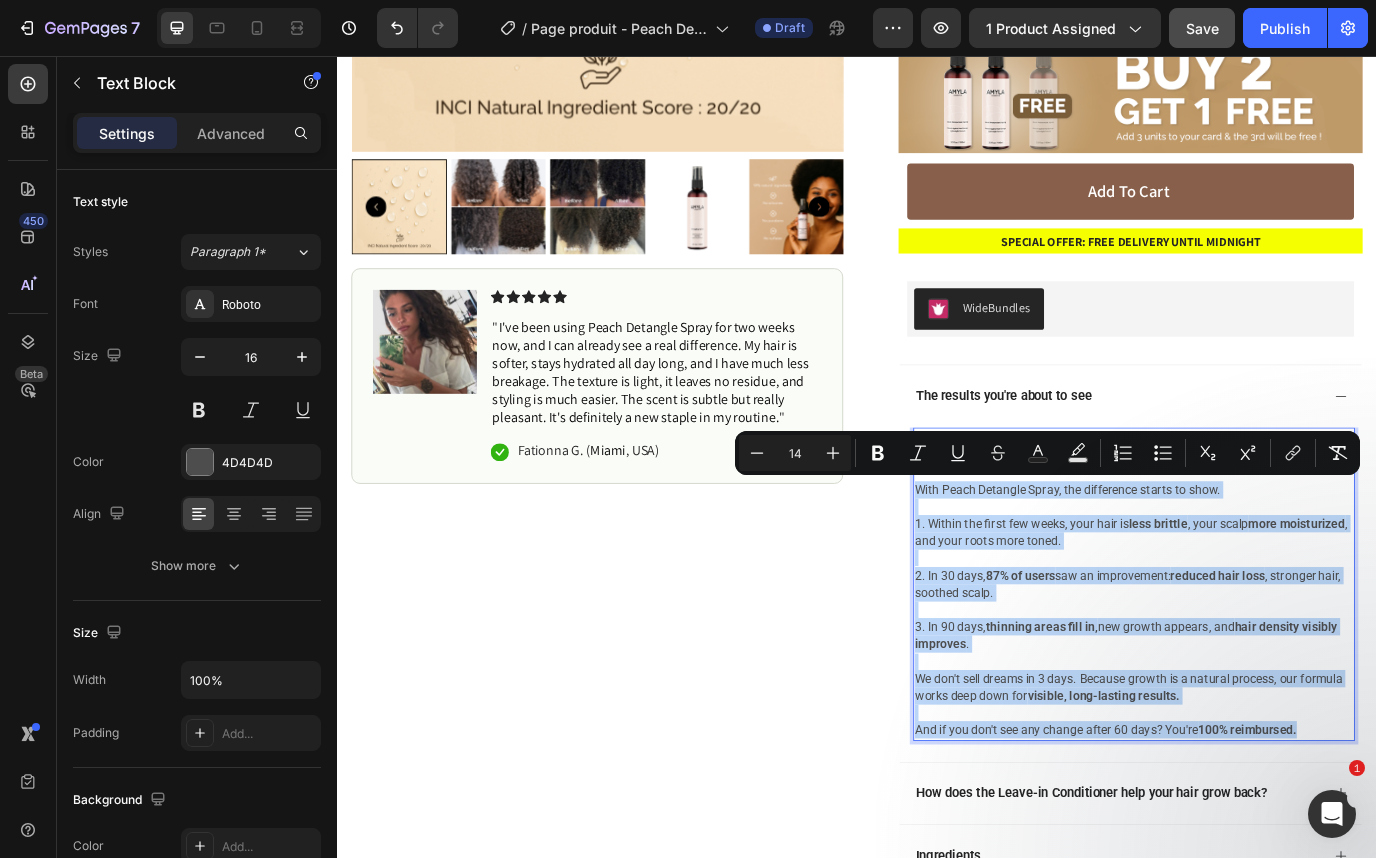 click on "1. Within the first few weeks, your hair is  less brittle , your scalp  more moisturized , and your roots more toned." at bounding box center (1254, 606) 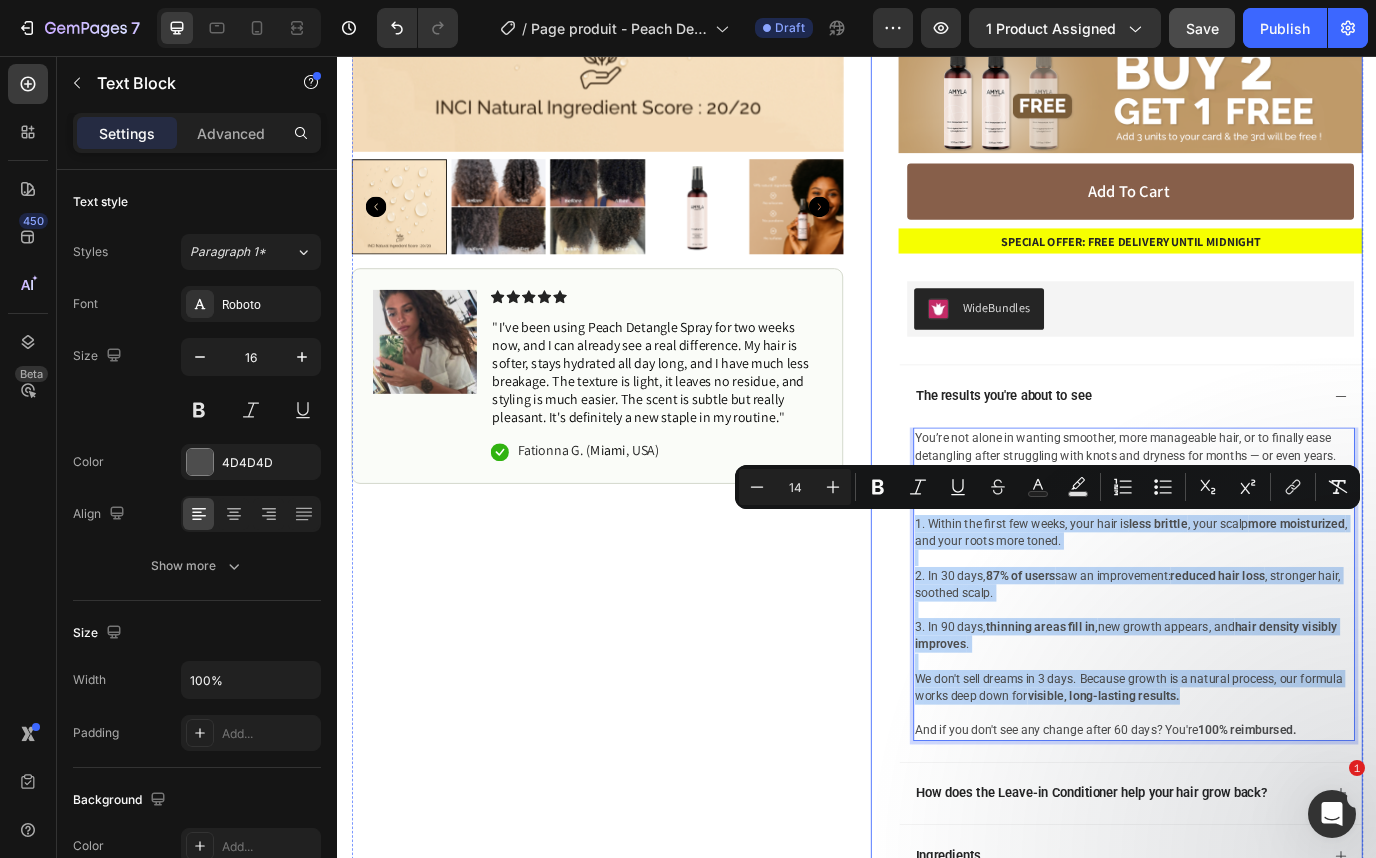 drag, startPoint x: 1382, startPoint y: 796, endPoint x: 983, endPoint y: 594, distance: 447.21918 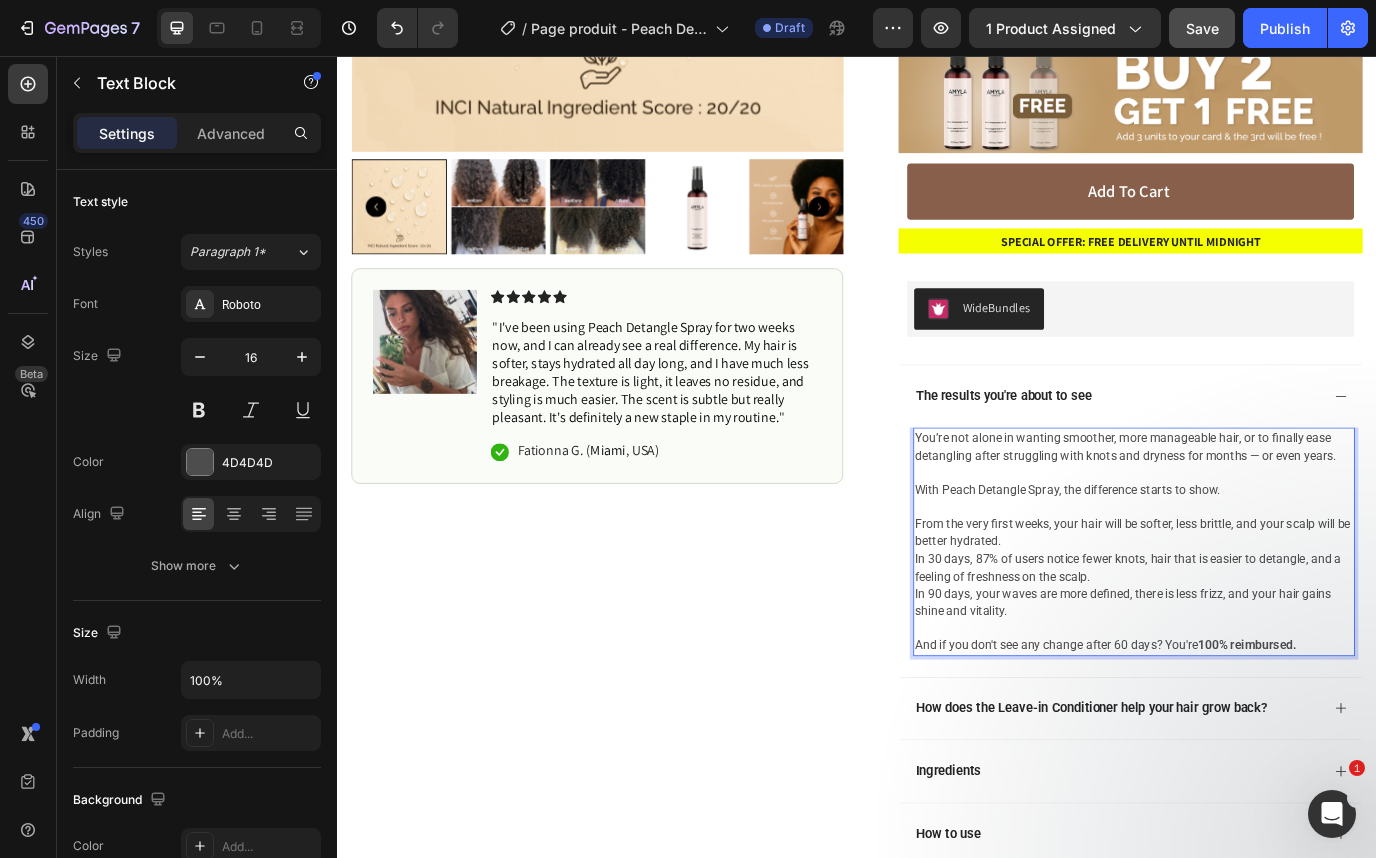 click on "From the very first weeks, your hair will be softer, less brittle, and your scalp will be better hydrated. In 30 days, 87% of users notice fewer knots, hair that is easier to detangle, and a feeling of freshness on the scalp. In 90 days, your waves are more defined, there is less frizz, and your hair gains shine and vitality." at bounding box center (1257, 646) 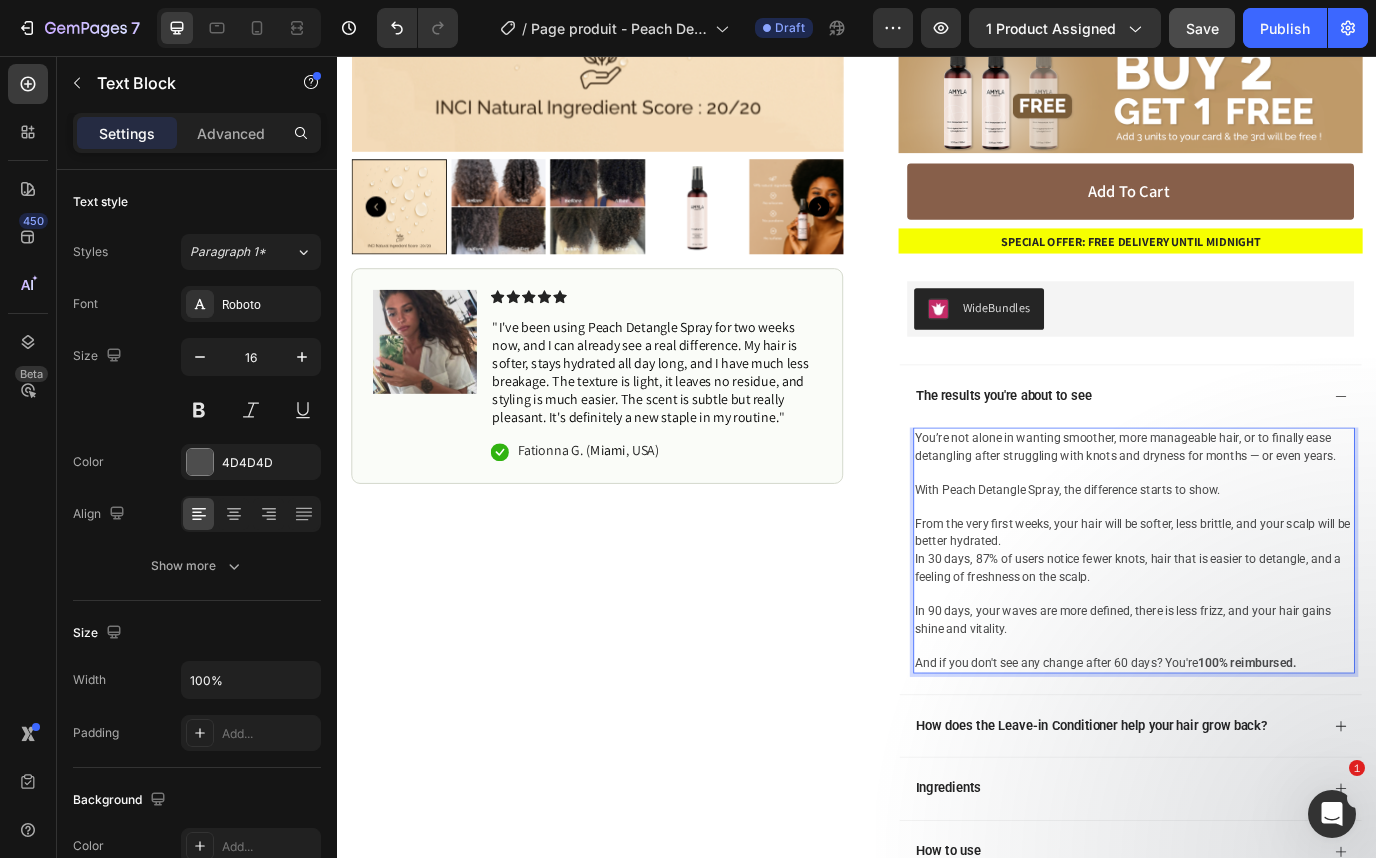click on "From the very first weeks, your hair will be softer, less brittle, and your scalp will be better hydrated. In 30 days, 87% of users notice fewer knots, hair that is easier to detangle, and a feeling of freshness on the scalp." at bounding box center [1257, 626] 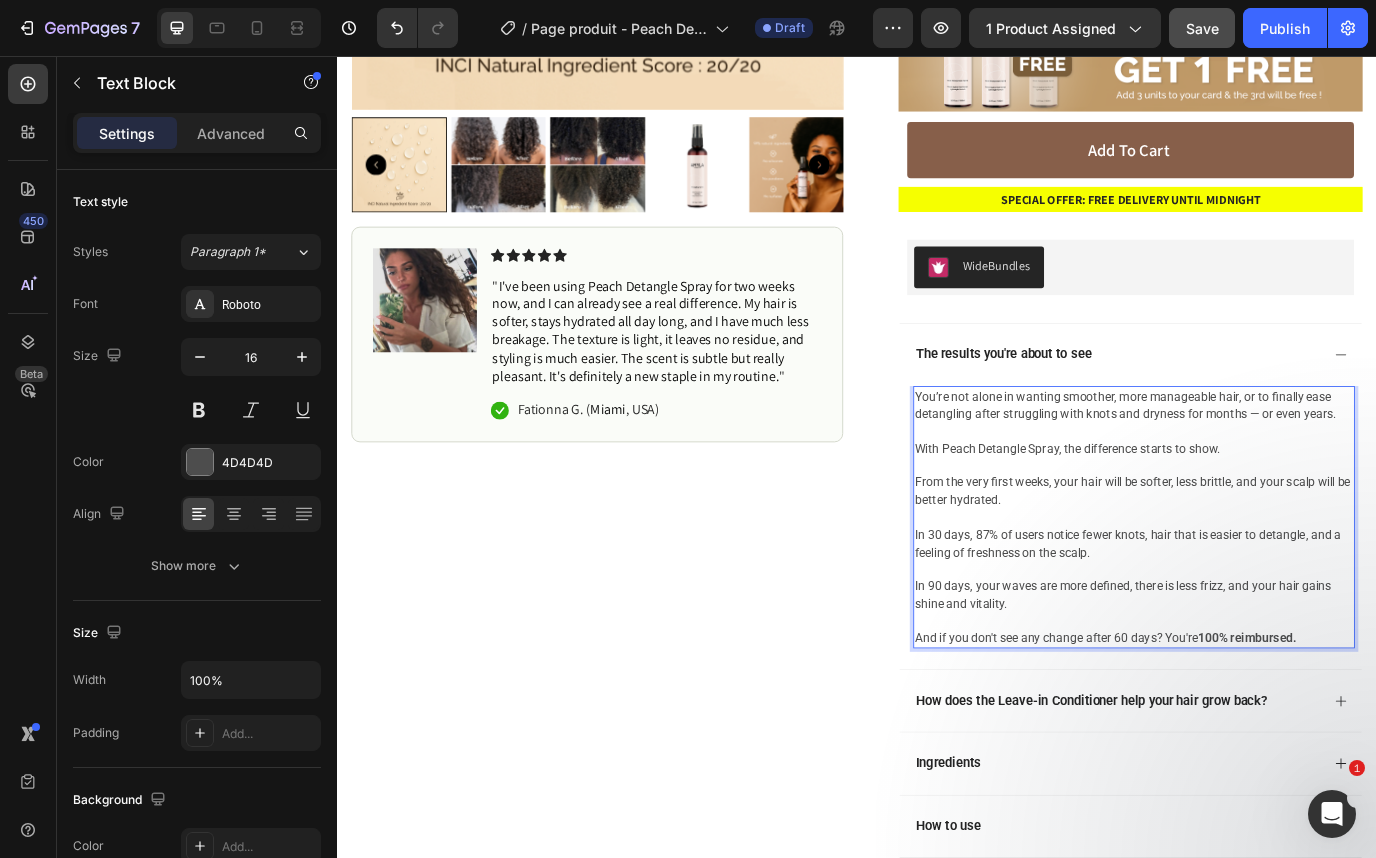 scroll, scrollTop: 547, scrollLeft: 0, axis: vertical 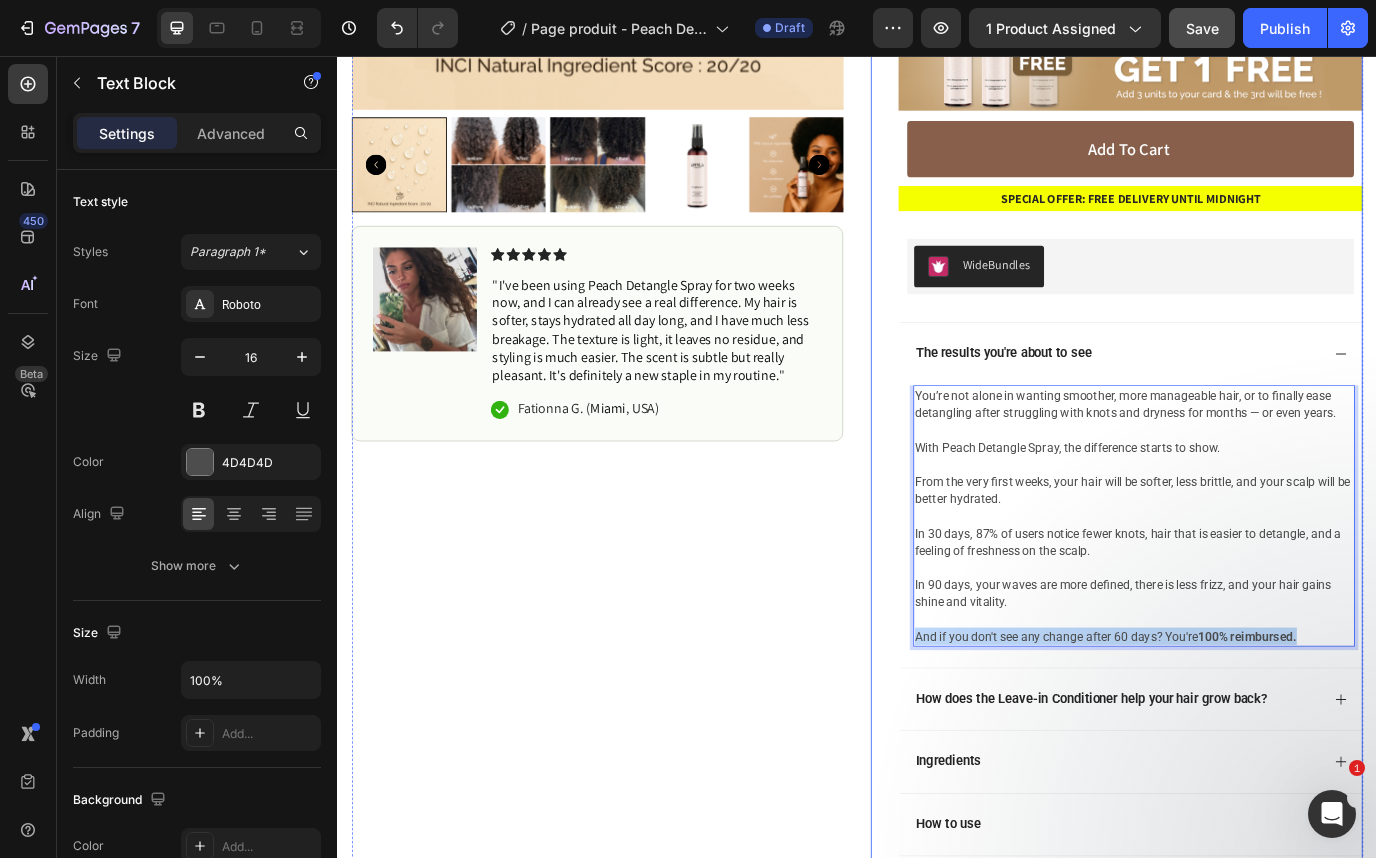 drag, startPoint x: 1467, startPoint y: 725, endPoint x: 782, endPoint y: 725, distance: 685 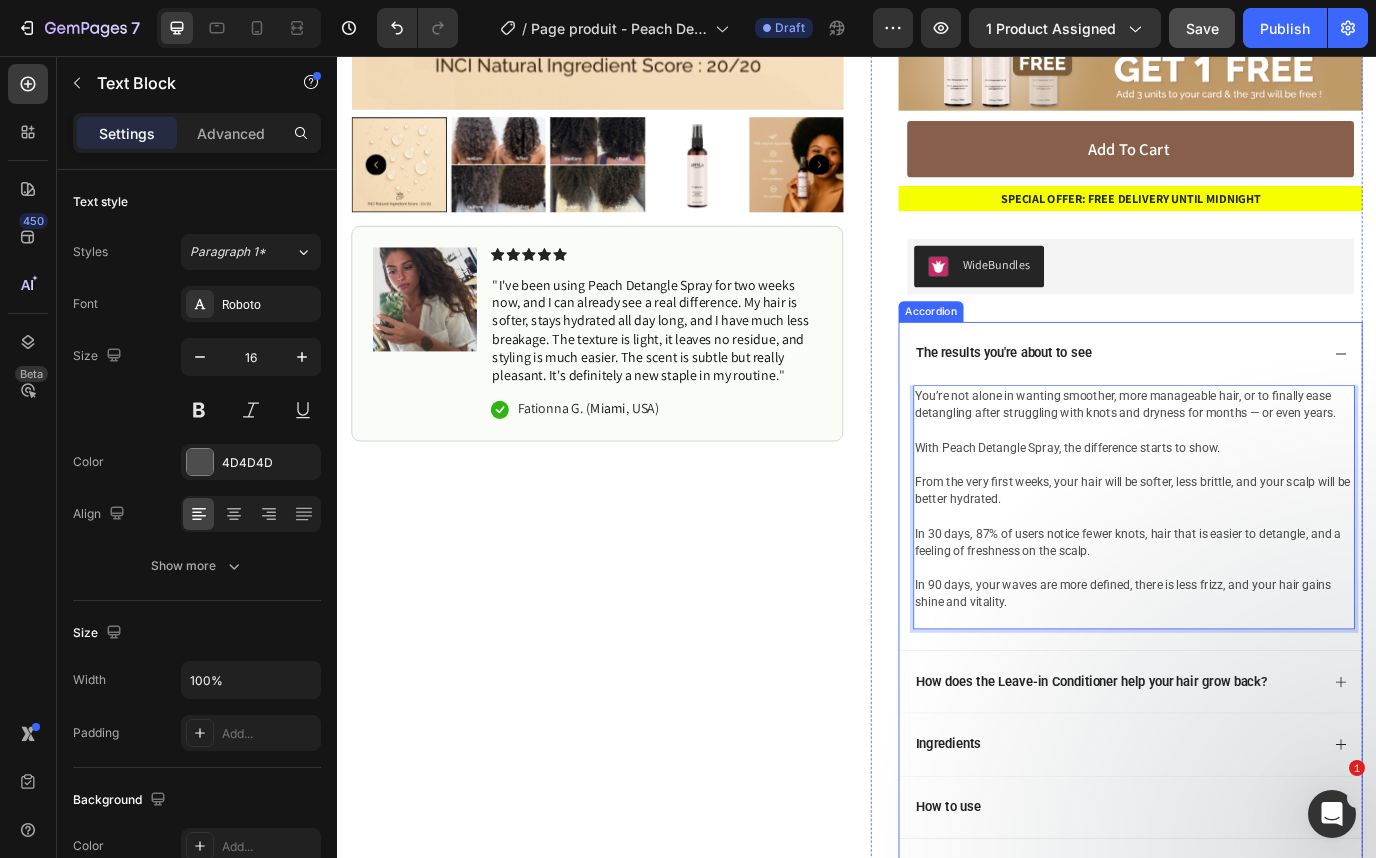 click on "How does the Leave-in Conditioner help your hair grow back?" at bounding box center [1253, 778] 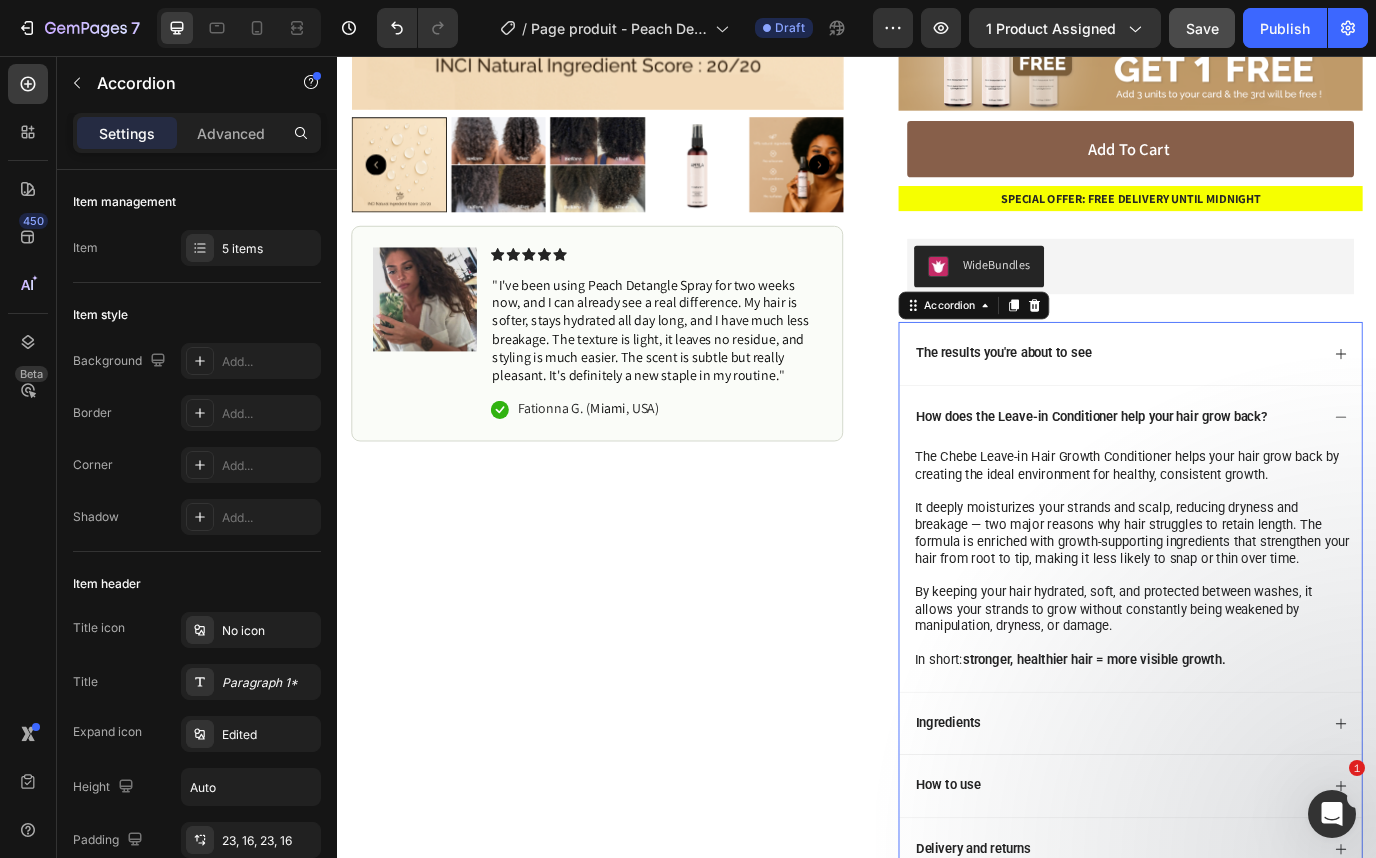 click on "How does the Leave-in Conditioner help your hair grow back?" at bounding box center (1208, 473) 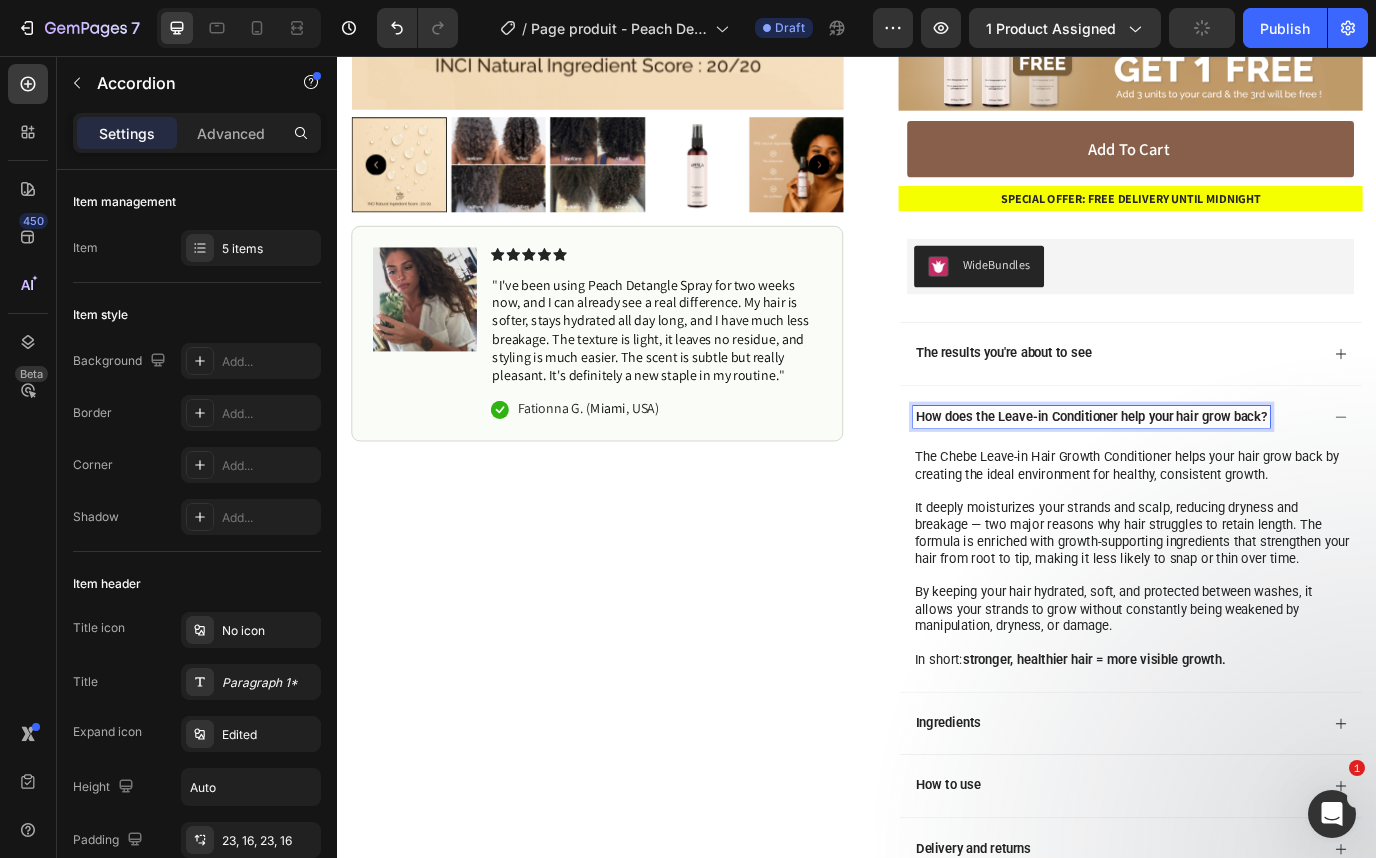 click on "How does the Leave-in Conditioner help your hair grow back?" at bounding box center (1208, 473) 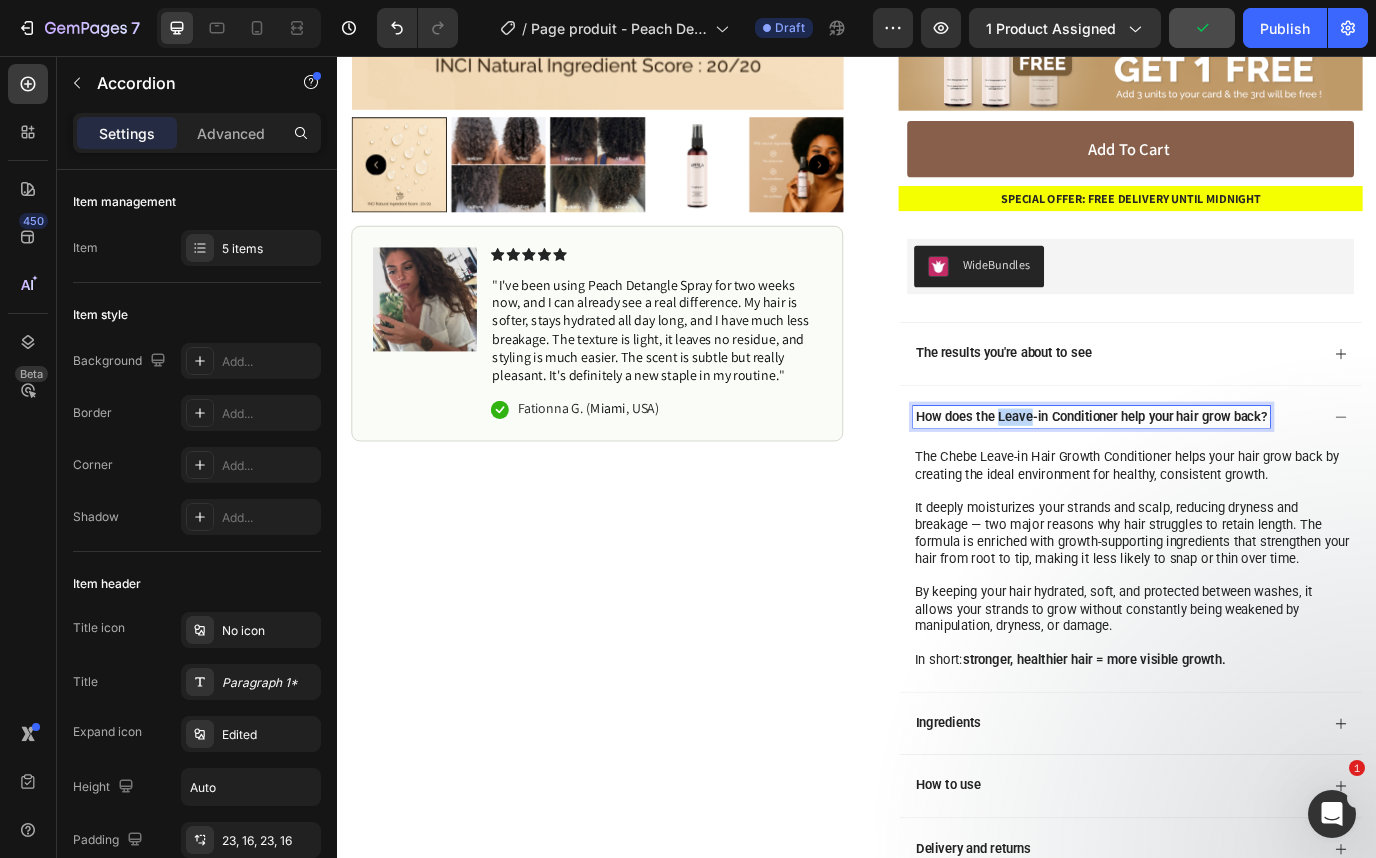 click on "How does the Leave-in Conditioner help your hair grow back?" at bounding box center (1208, 473) 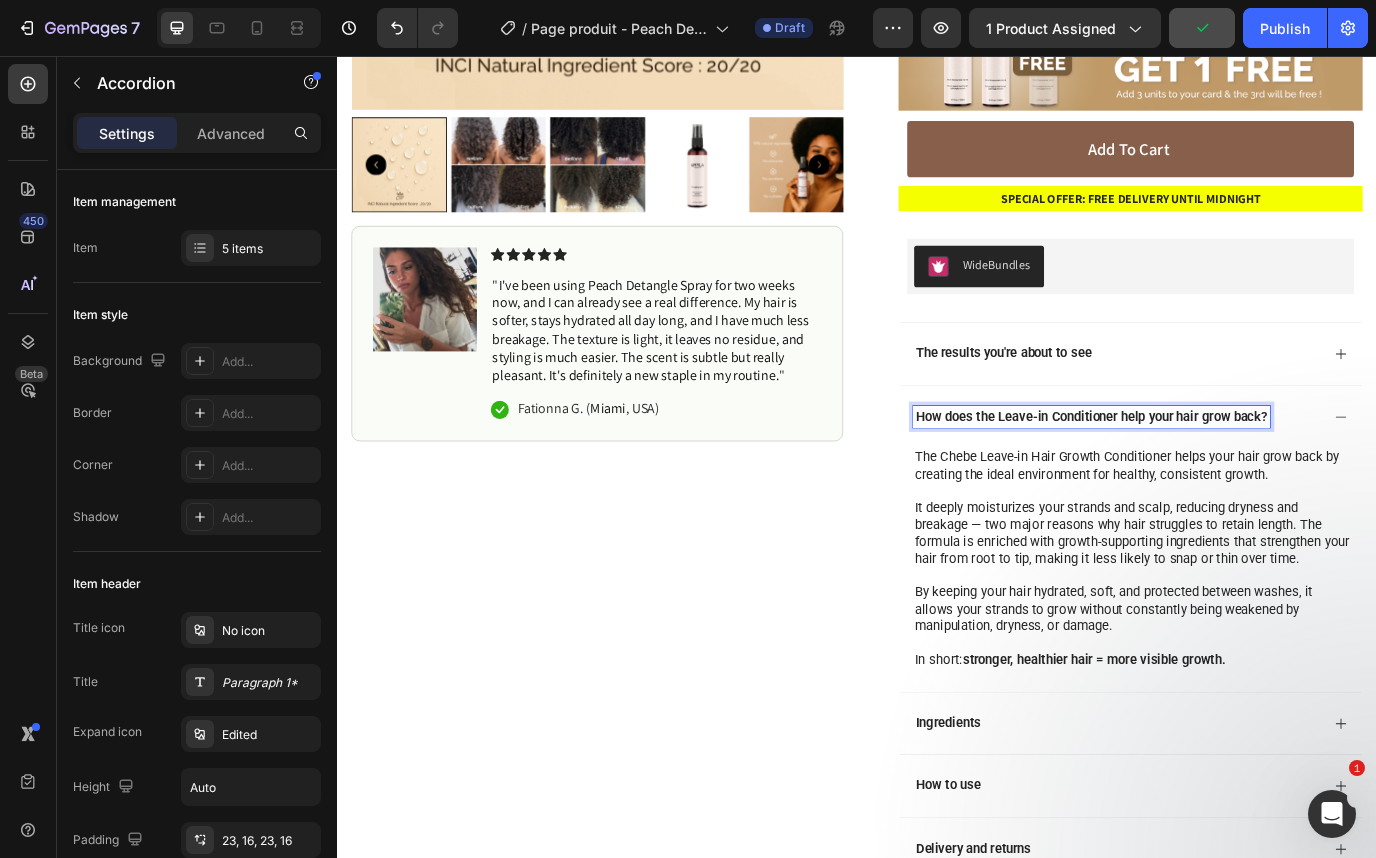 click on "How does the Leave-in Conditioner help your hair grow back?" at bounding box center [1208, 473] 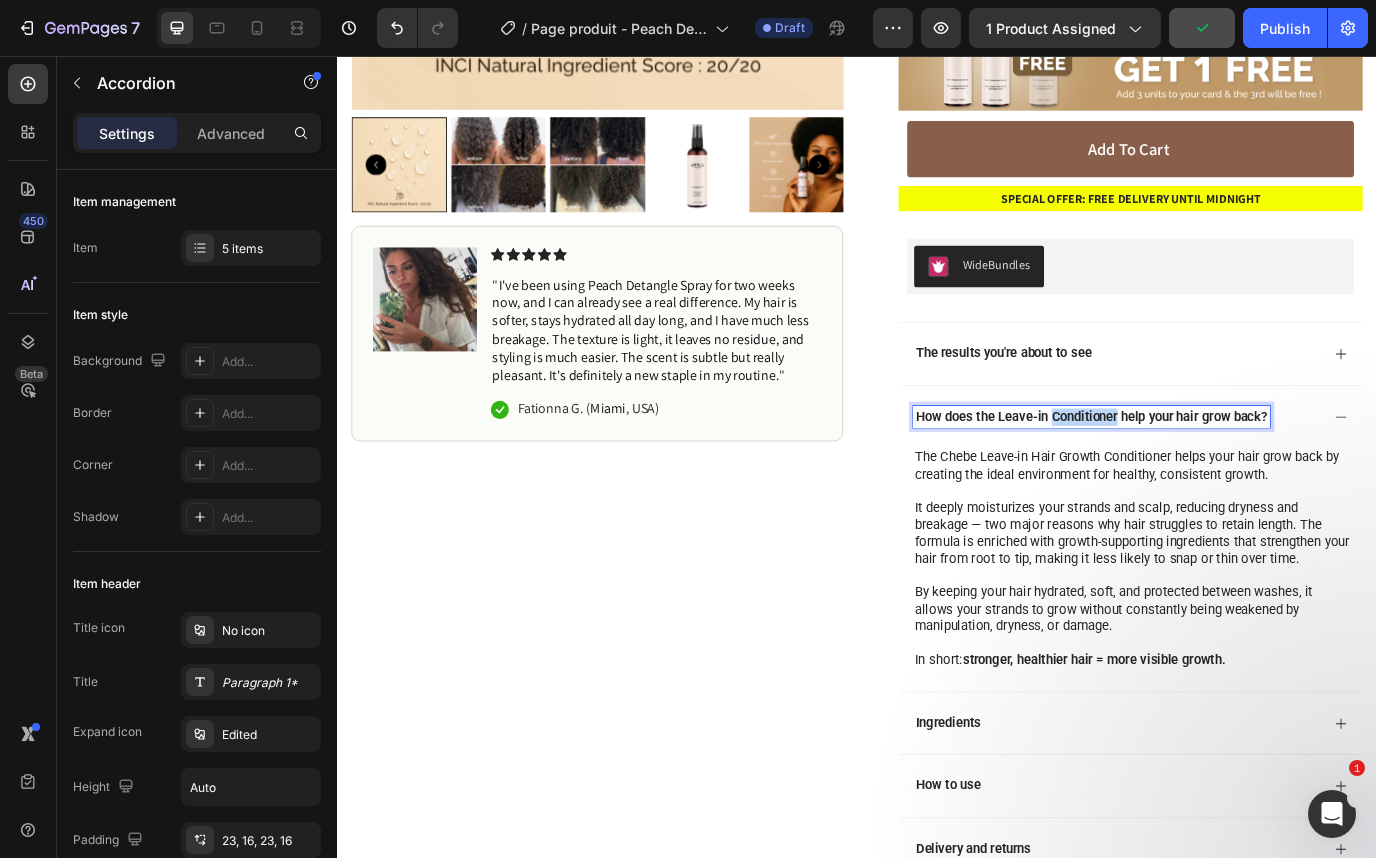 click on "How does the Leave-in Conditioner help your hair grow back?" at bounding box center (1208, 473) 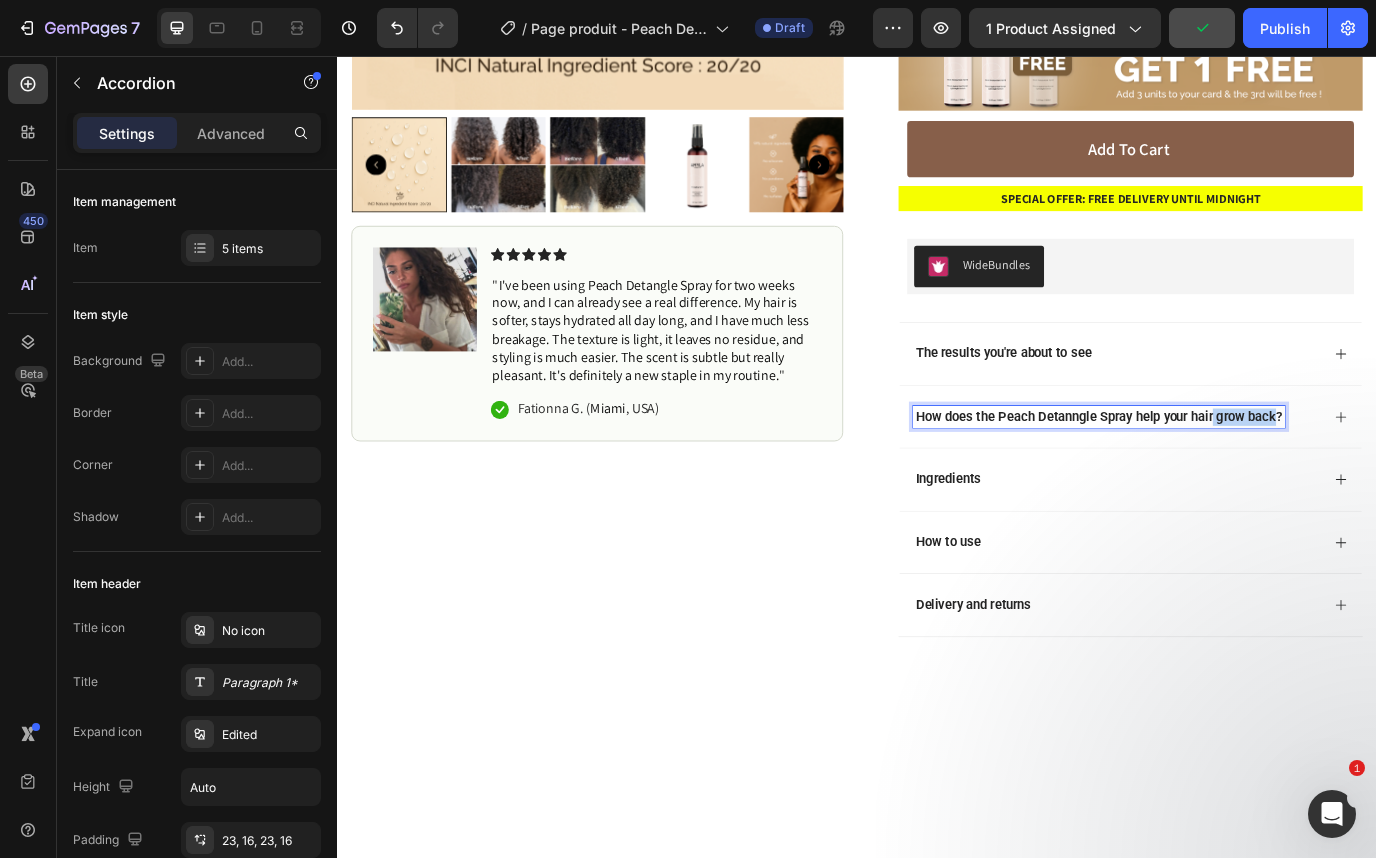 drag, startPoint x: 1350, startPoint y: 472, endPoint x: 1422, endPoint y: 472, distance: 72 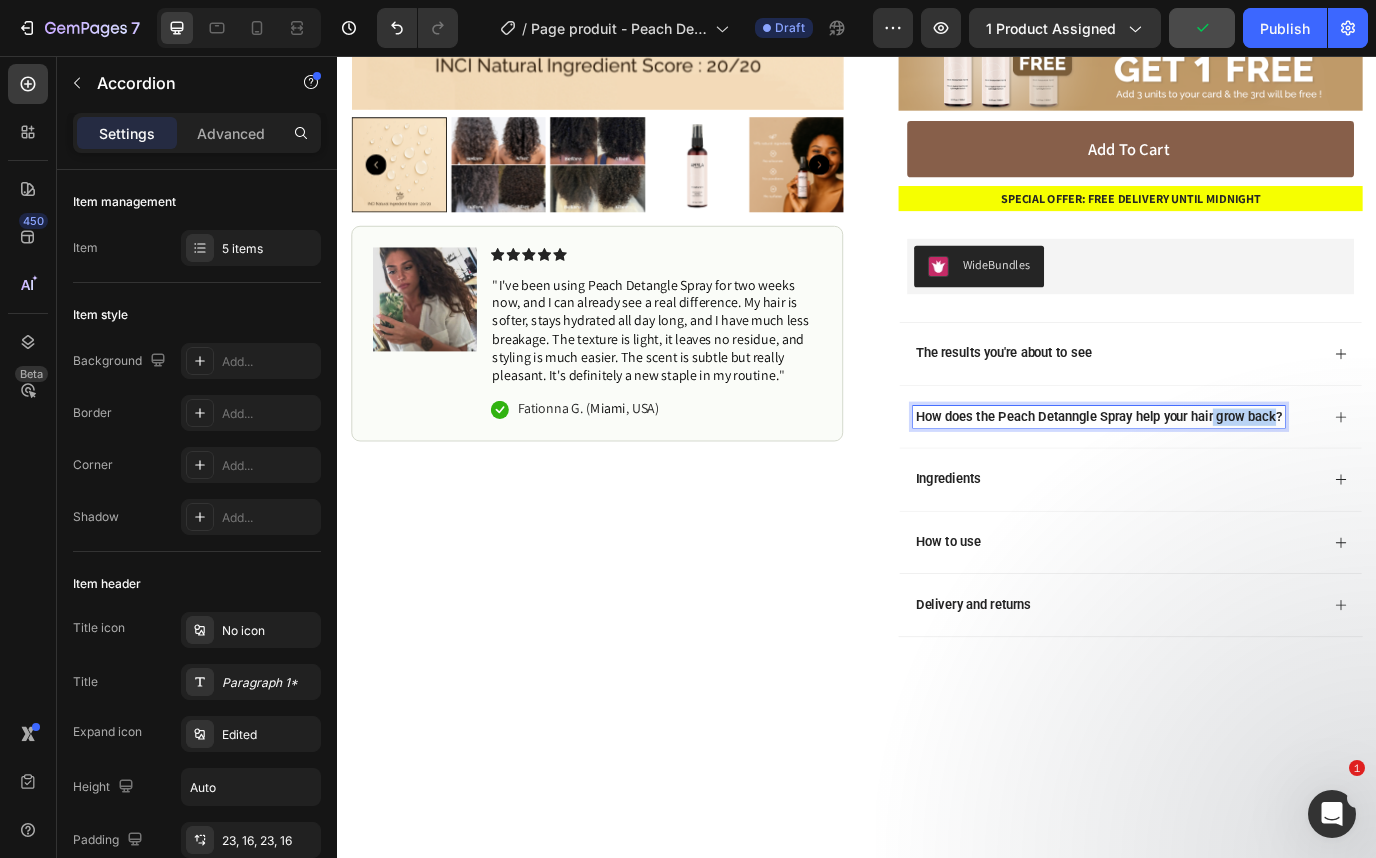 click on "How does the Peach Detanngle Spray help your hair grow back?" at bounding box center (1216, 473) 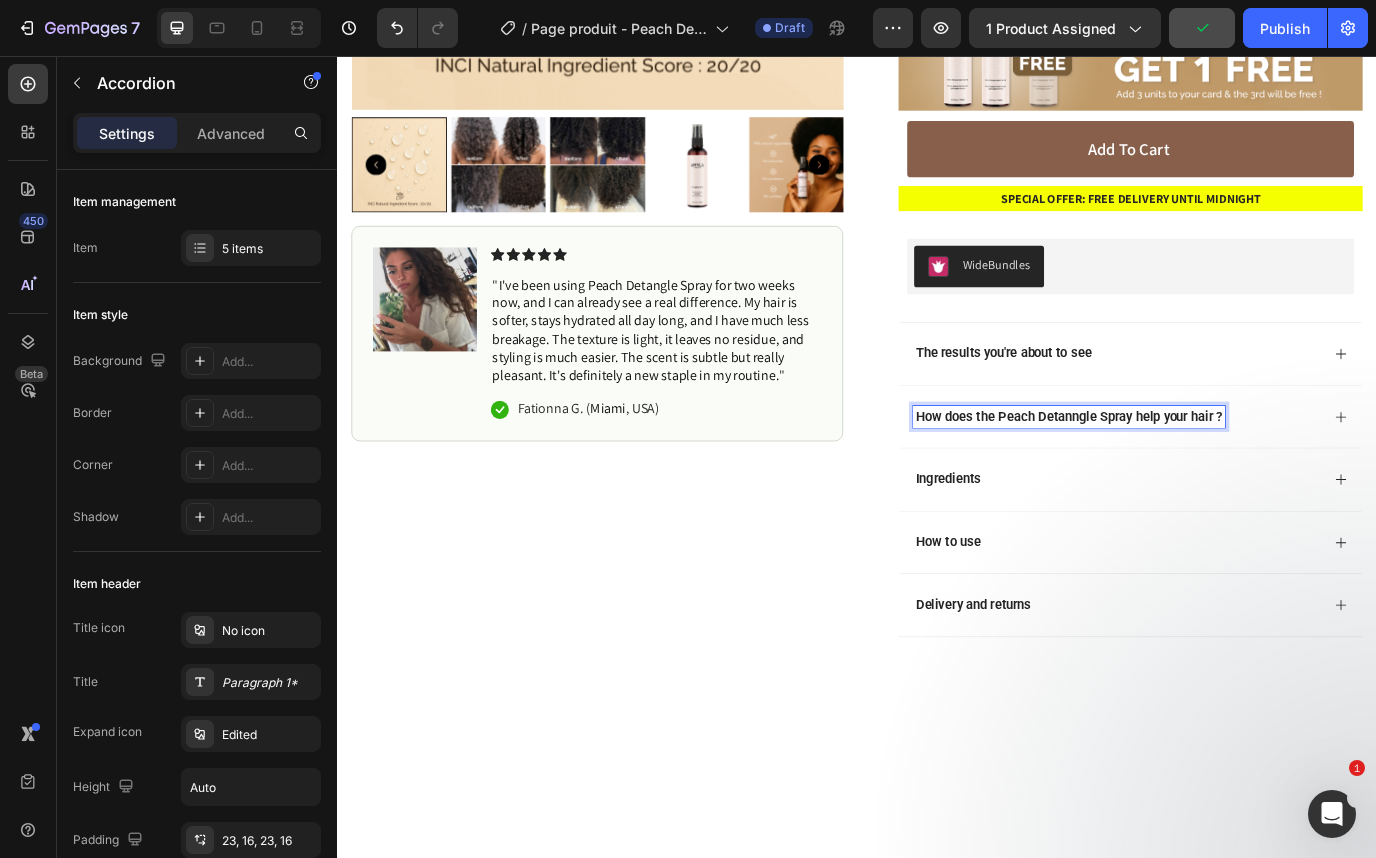 click 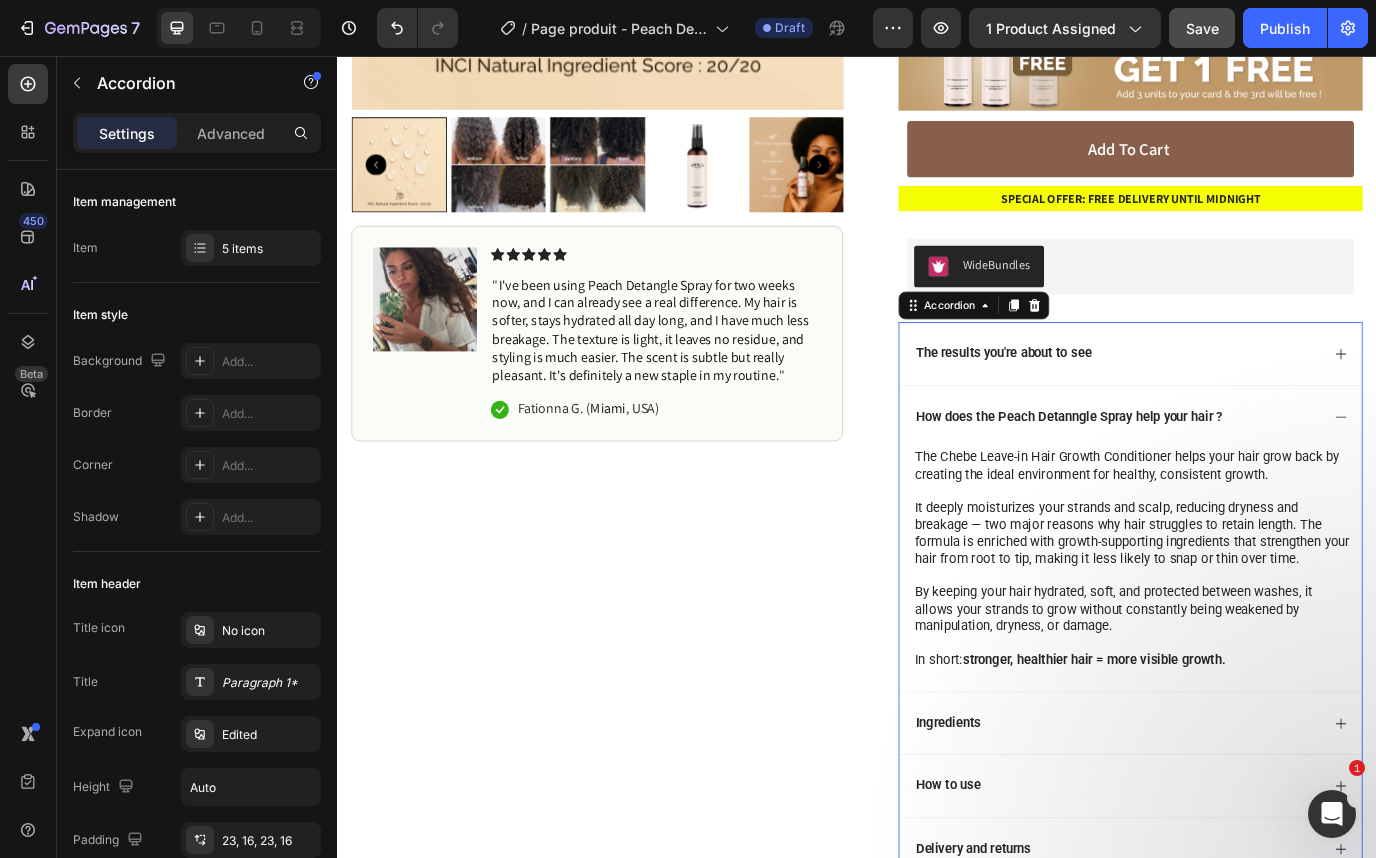 click on "The Chebe Leave-in Hair Growth Conditioner helps your hair grow back by creating the ideal environment for healthy, consistent growth." at bounding box center (1257, 539) 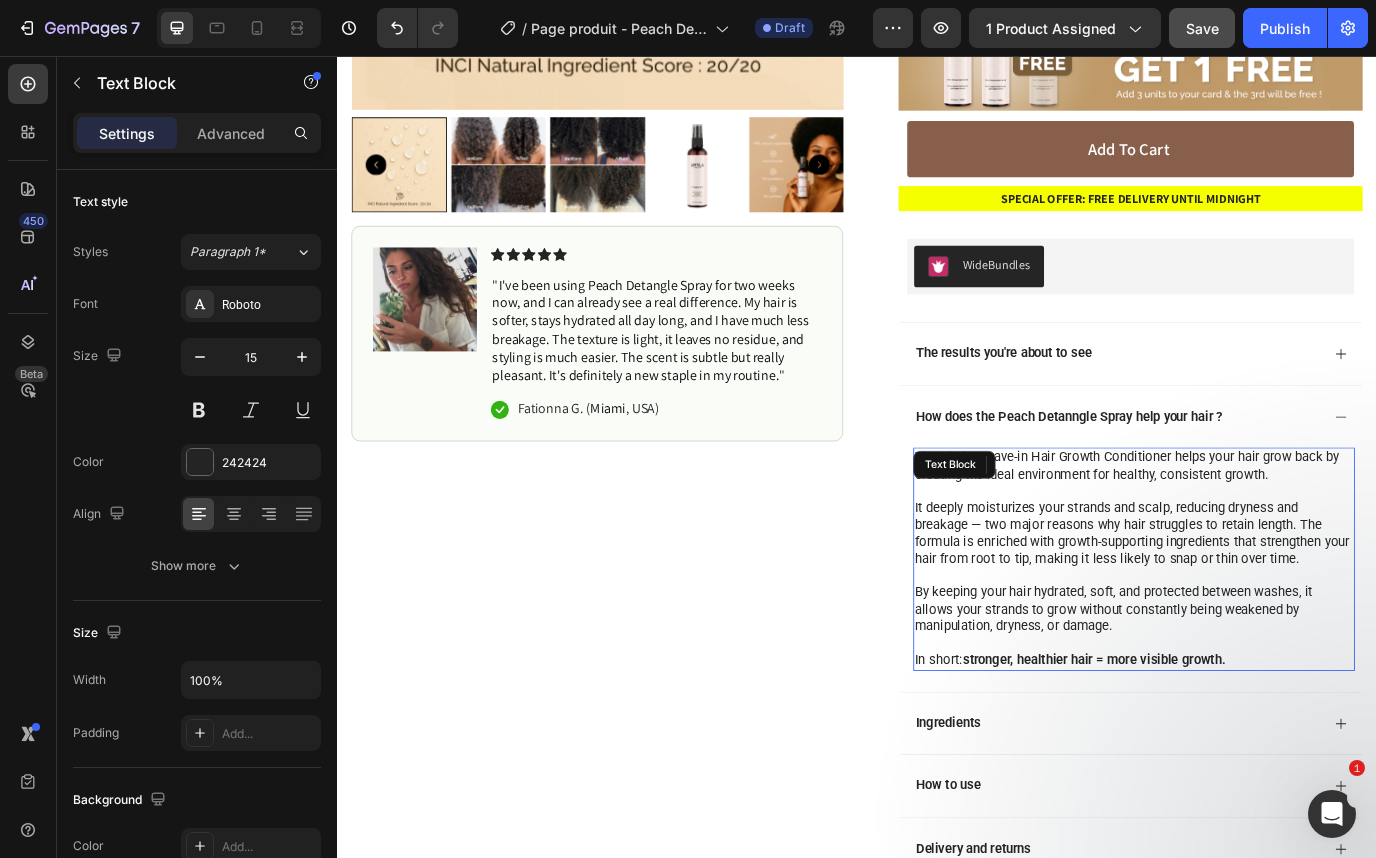 click on "The Chebe Leave-in Hair Growth Conditioner helps your hair grow back by creating the ideal environment for healthy, consistent growth." at bounding box center [1257, 539] 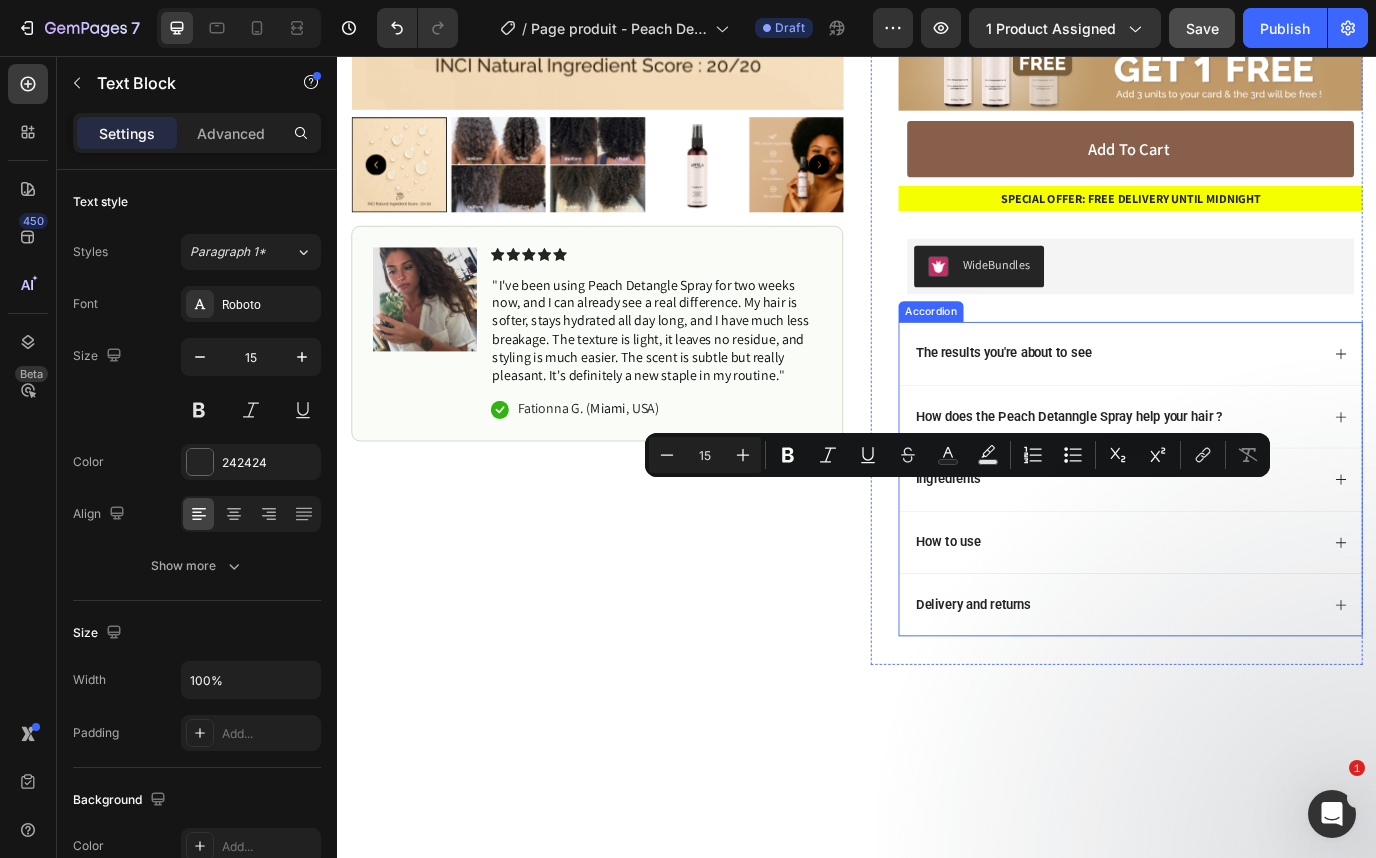 type on "16" 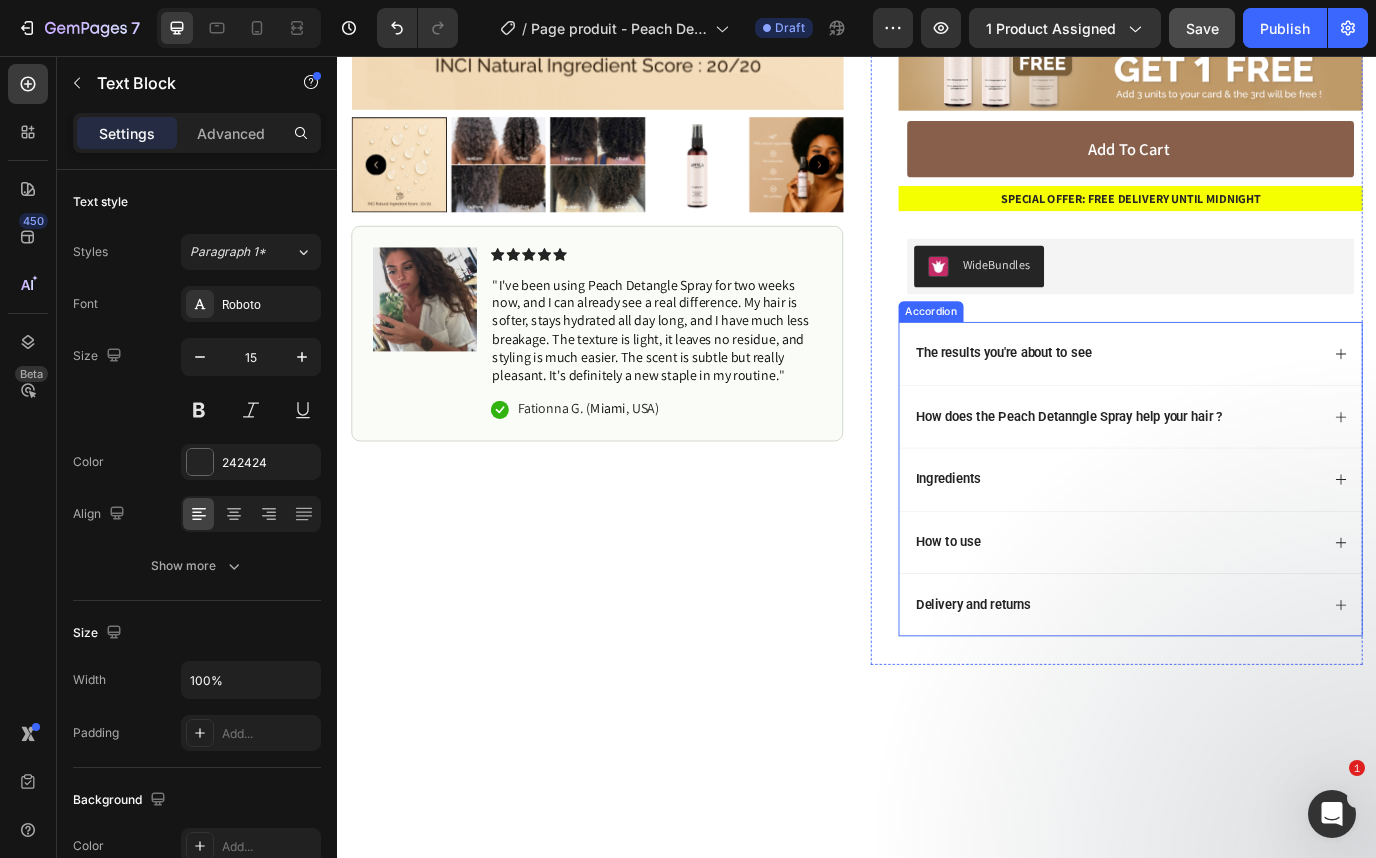 click on "How does the Peach Detanngle Spray help your hair ?" at bounding box center [1237, 473] 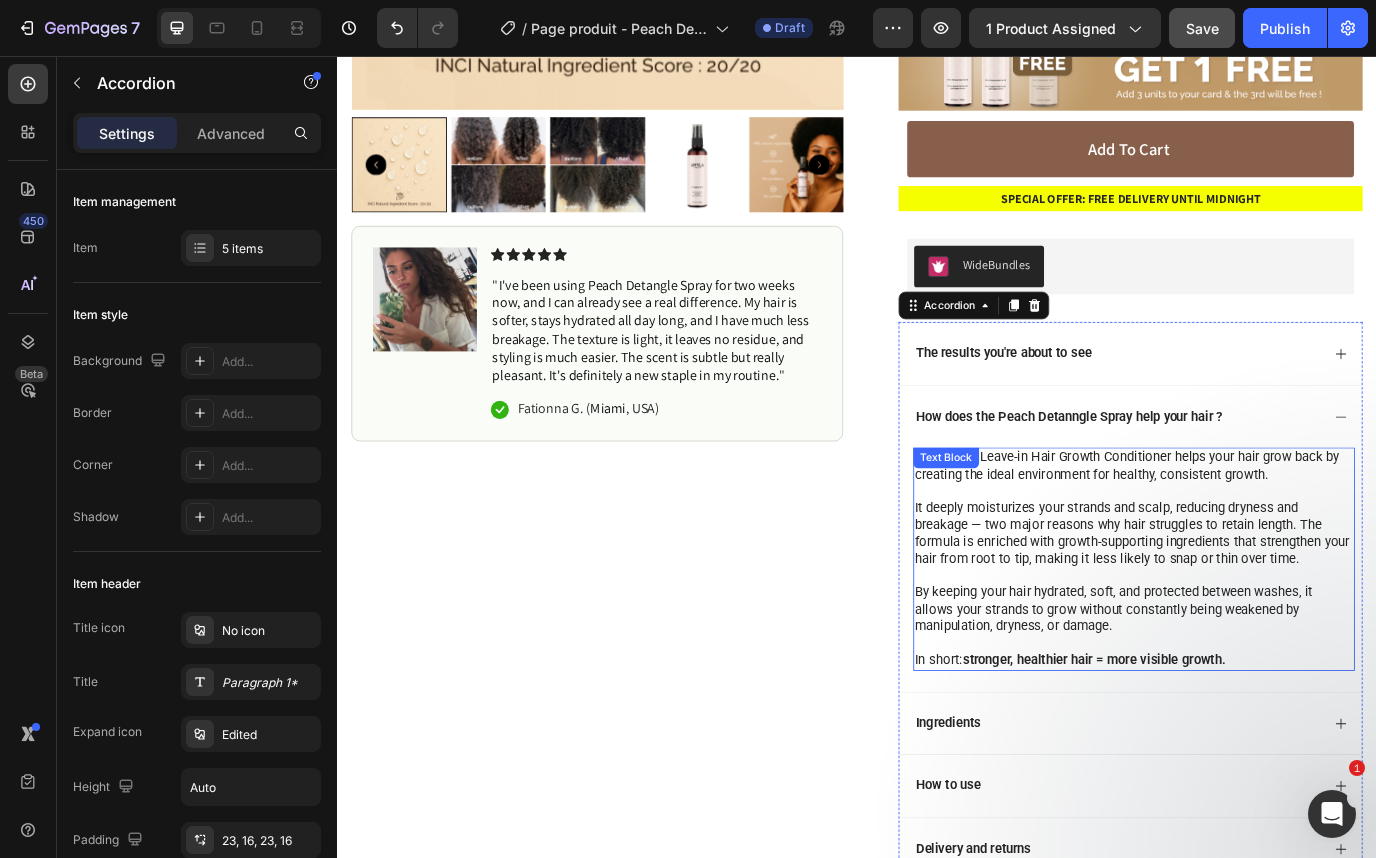 click at bounding box center [1257, 735] 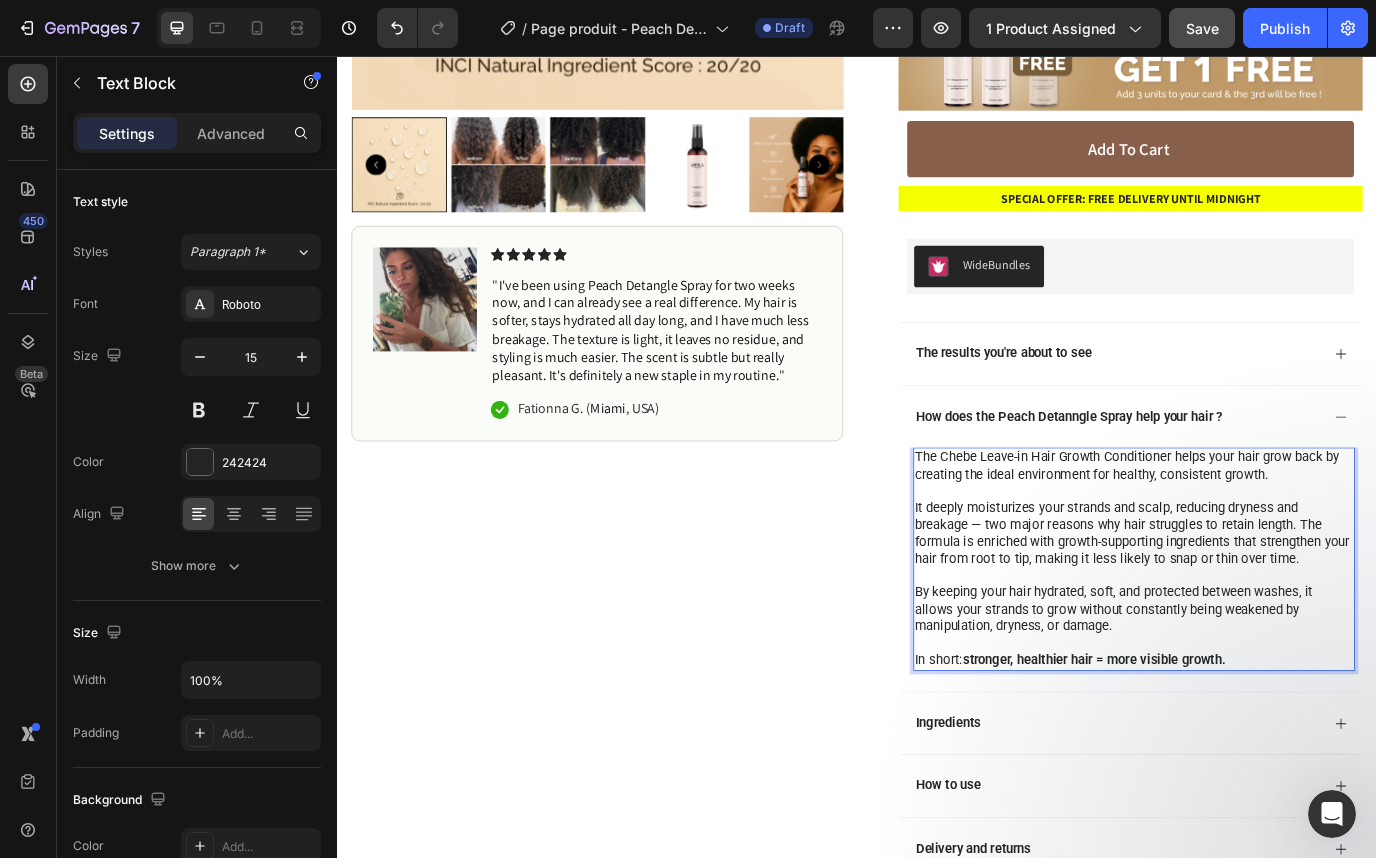 click on "It deeply moisturizes your strands and scalp, reducing dryness and breakage — two major reasons why hair struggles to retain length. The formula is enriched with growth-supporting ingredients that strengthen your hair from root to tip, making it less likely to snap or thin over time." at bounding box center [1257, 608] 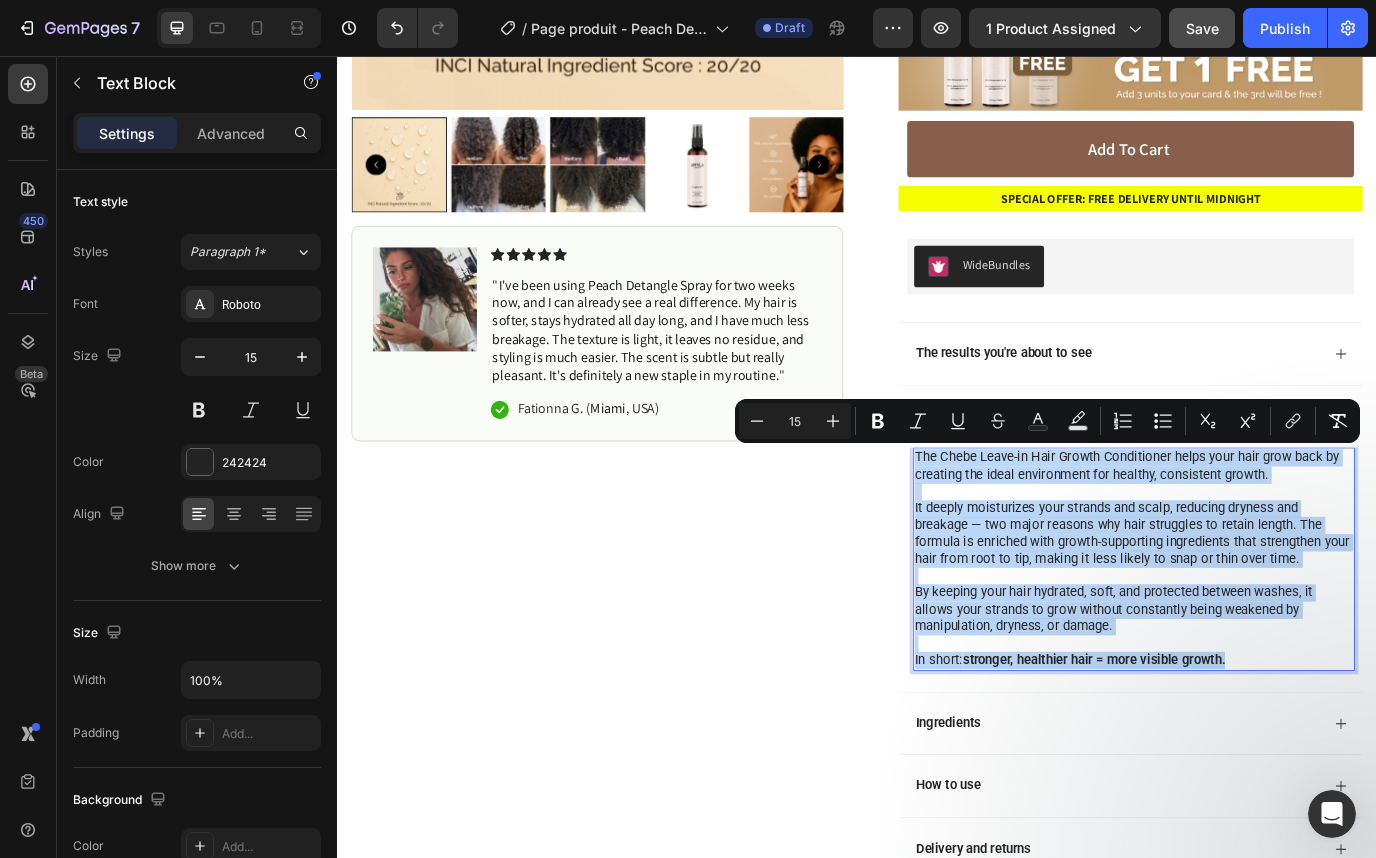 drag, startPoint x: 1005, startPoint y: 517, endPoint x: 1376, endPoint y: 761, distance: 444.04617 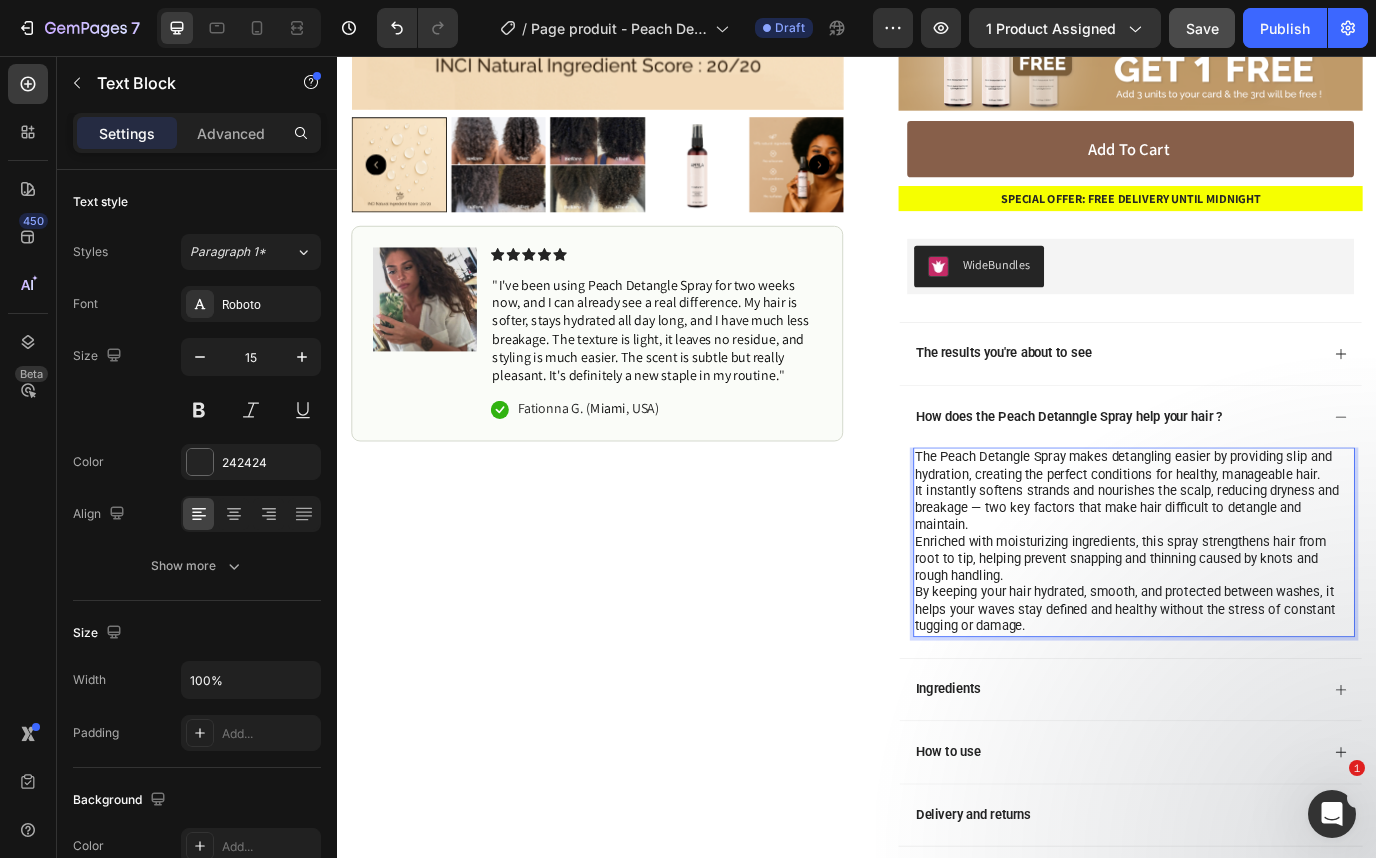 click on "Enriched with moisturizing ingredients, this spray strengthens hair from root to tip, helping prevent snapping and thinning caused by knots and rough handling." at bounding box center [1257, 637] 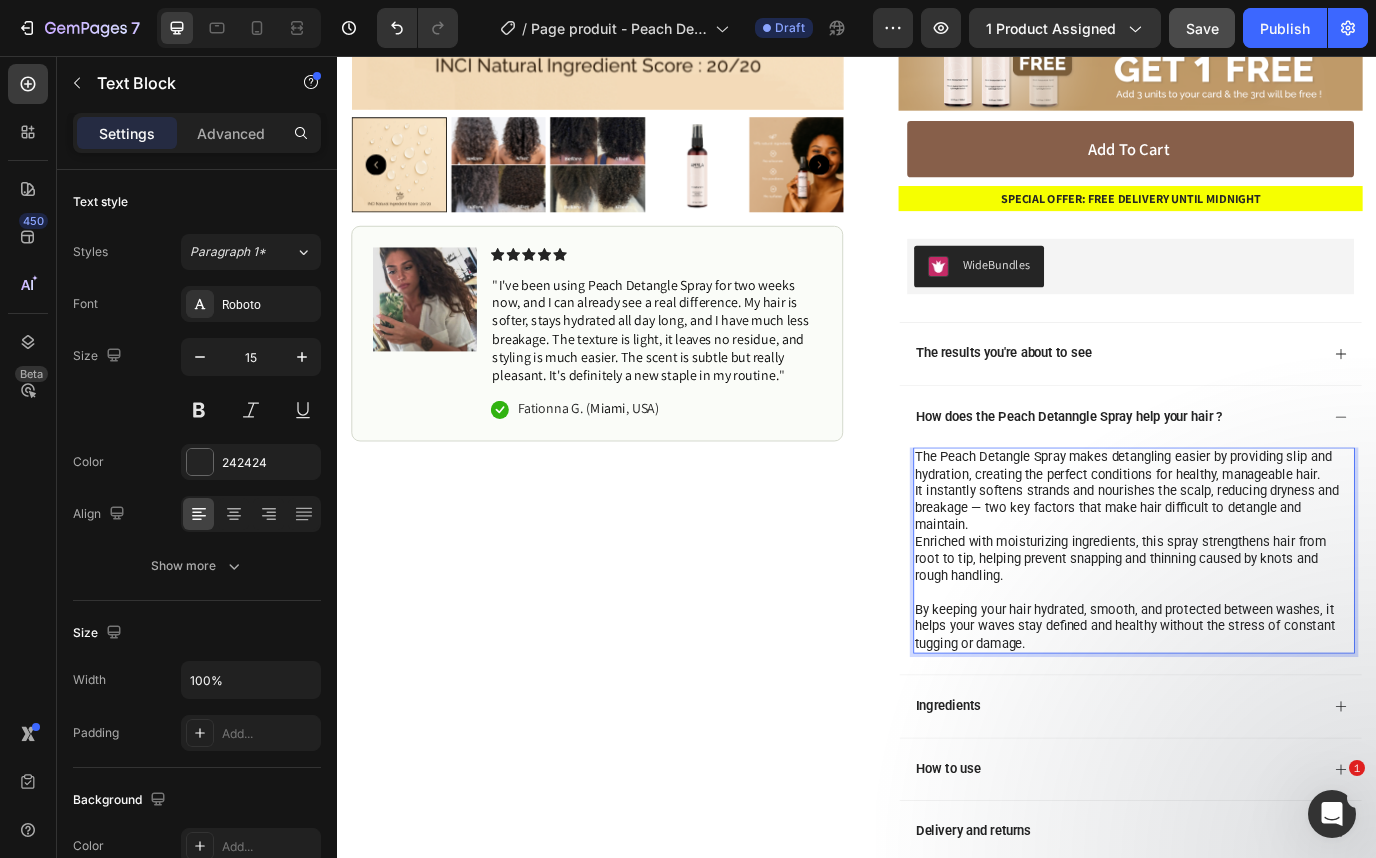 click on "The Peach Detangle Spray makes detangling easier by providing slip and hydration, creating the perfect conditions for healthy, manageable hair. It instantly softens strands and nourishes the scalp, reducing dryness and breakage — two key factors that make hair difficult to detangle and maintain." at bounding box center [1257, 559] 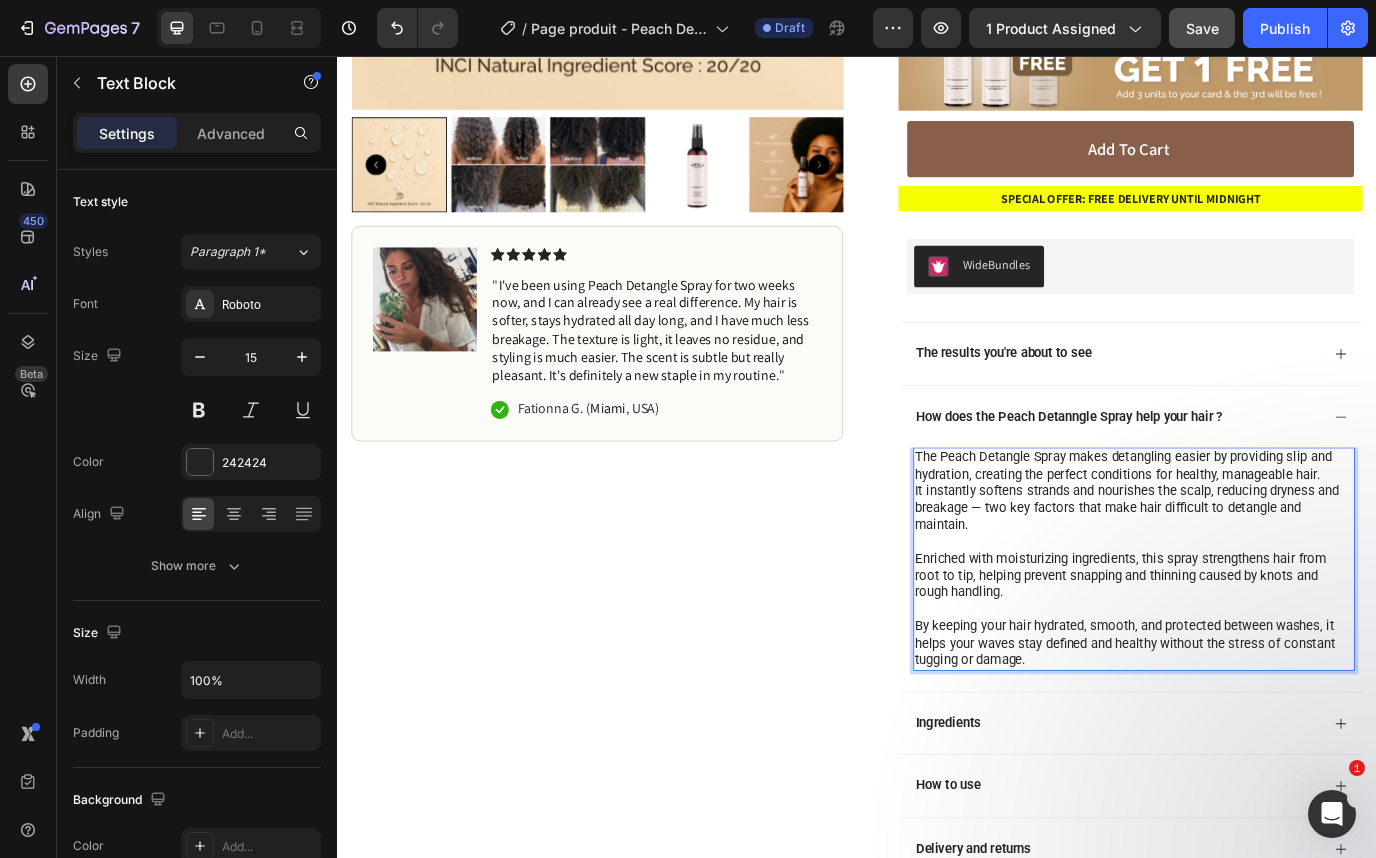 click on "The Peach Detangle Spray makes detangling easier by providing slip and hydration, creating the perfect conditions for healthy, manageable hair. It instantly softens strands and nourishes the scalp, reducing dryness and breakage — two key factors that make hair difficult to detangle and maintain." at bounding box center [1257, 559] 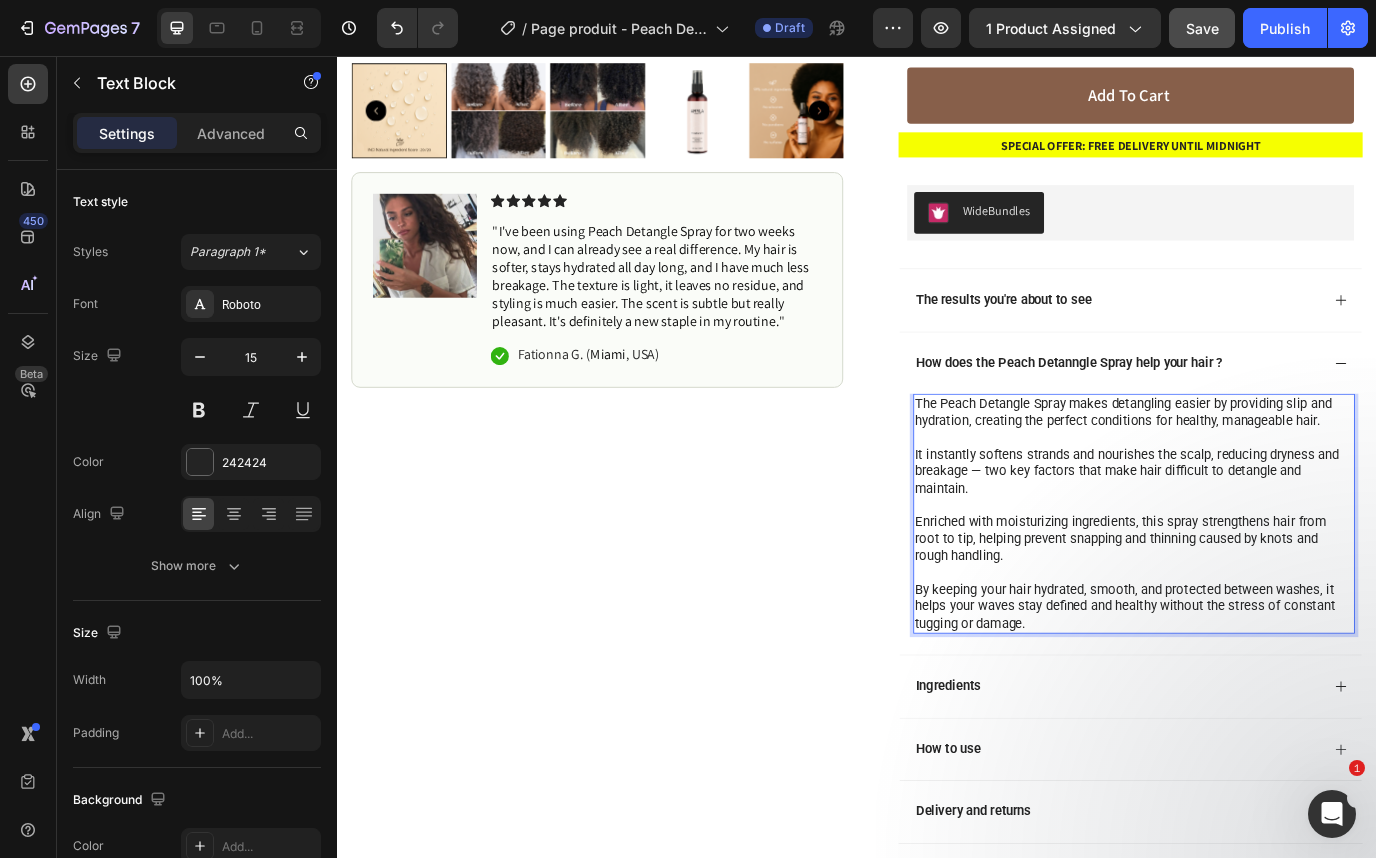 scroll, scrollTop: 610, scrollLeft: 0, axis: vertical 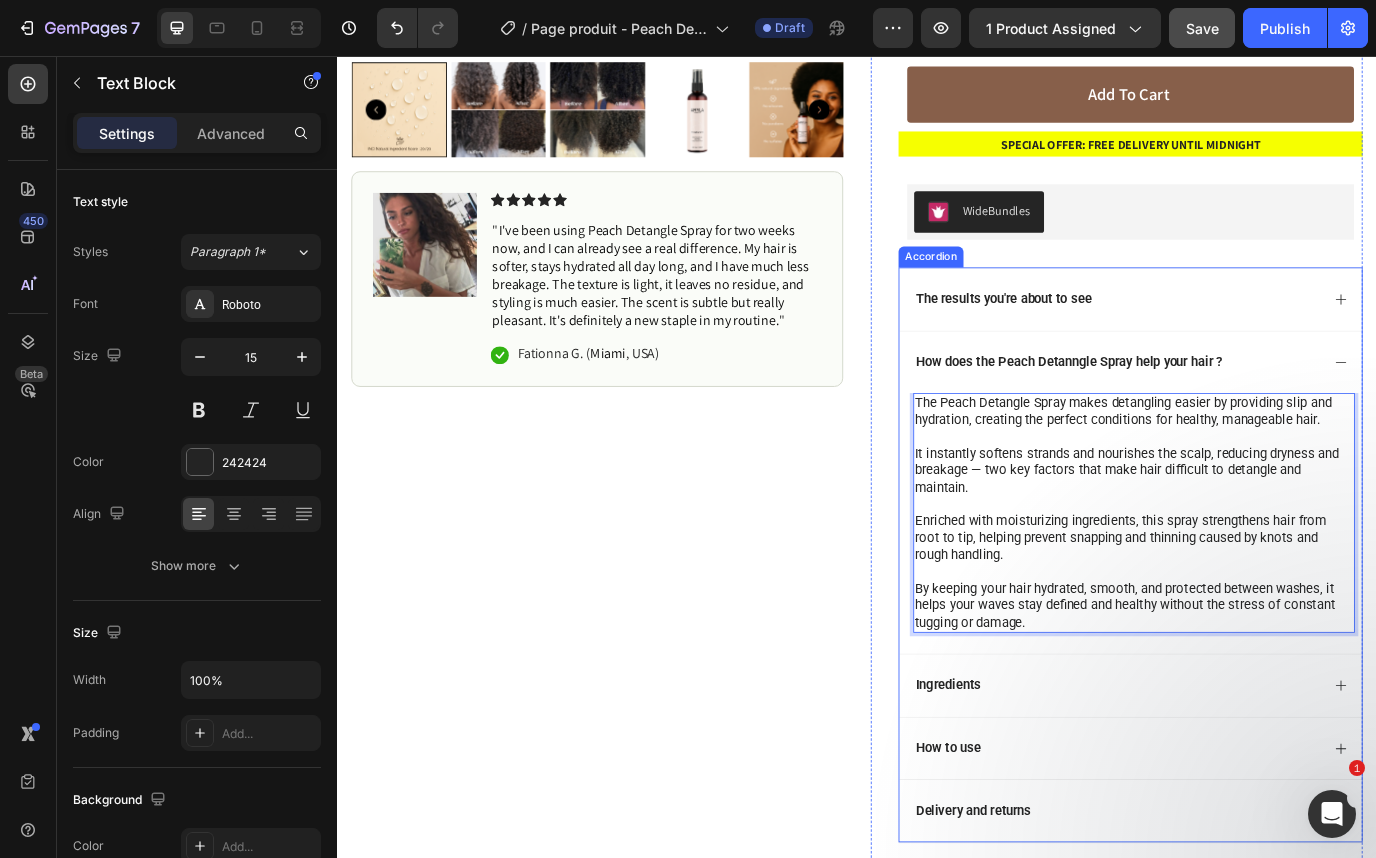 click on "Ingredients" at bounding box center (1042, 783) 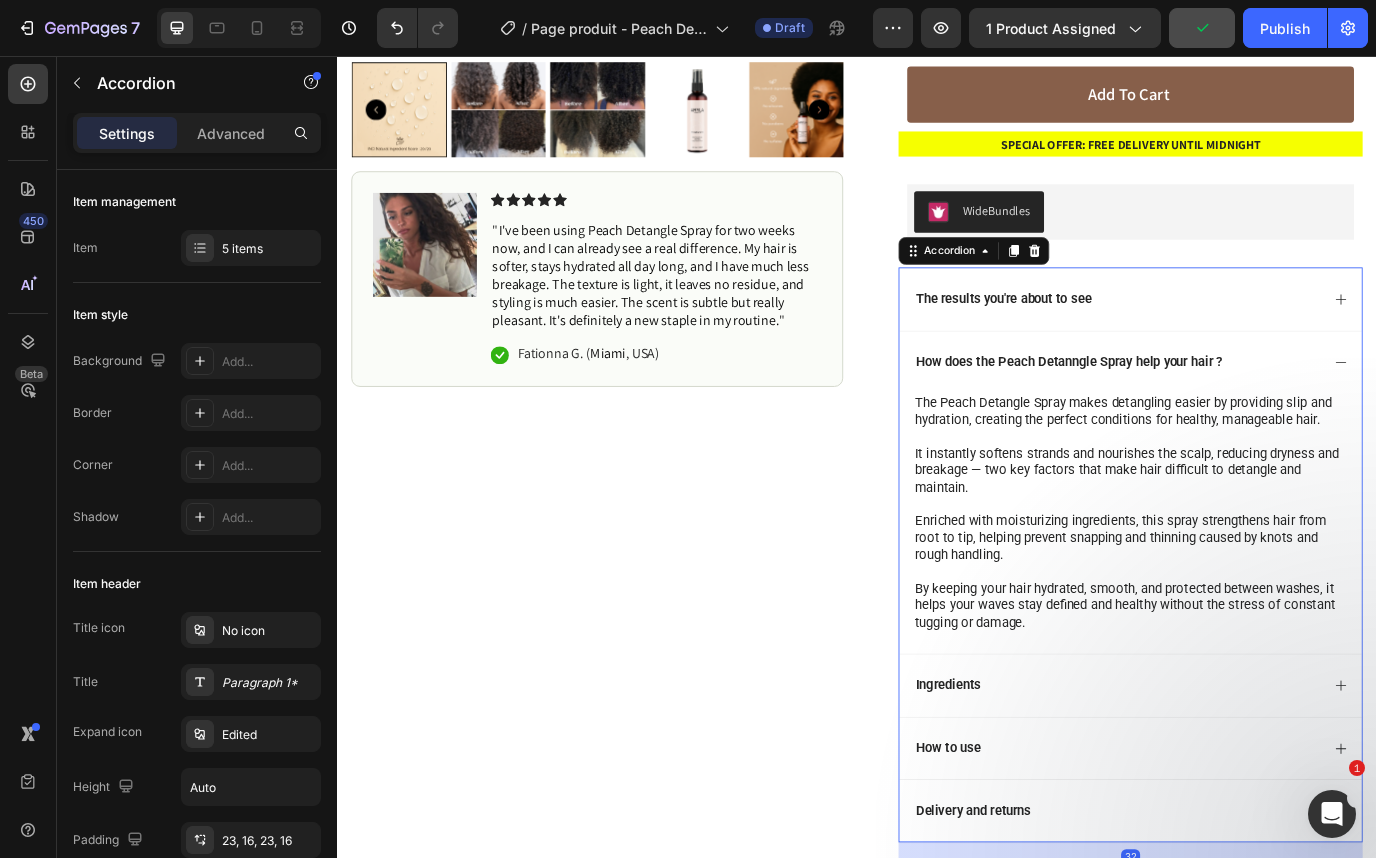 click 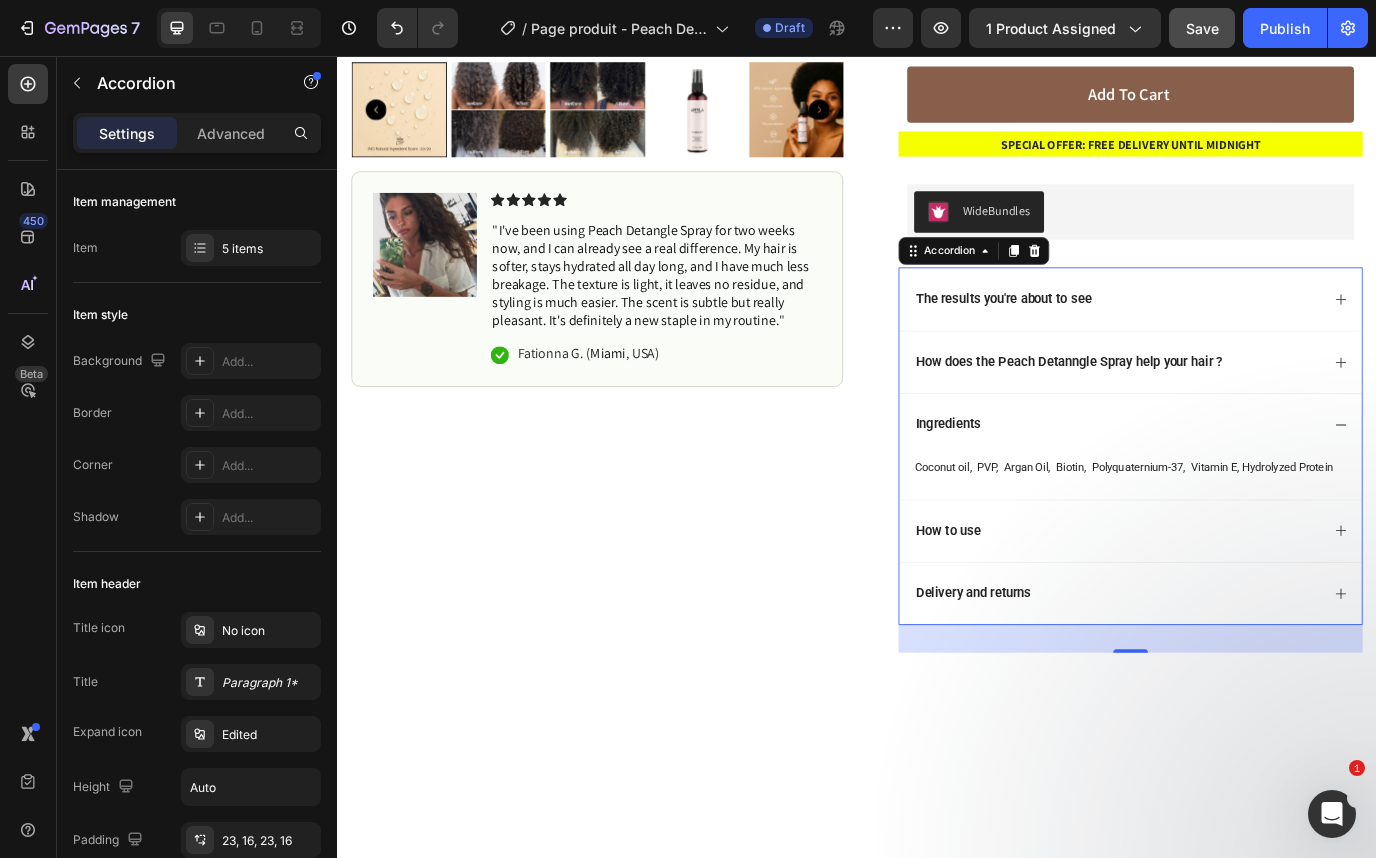 click 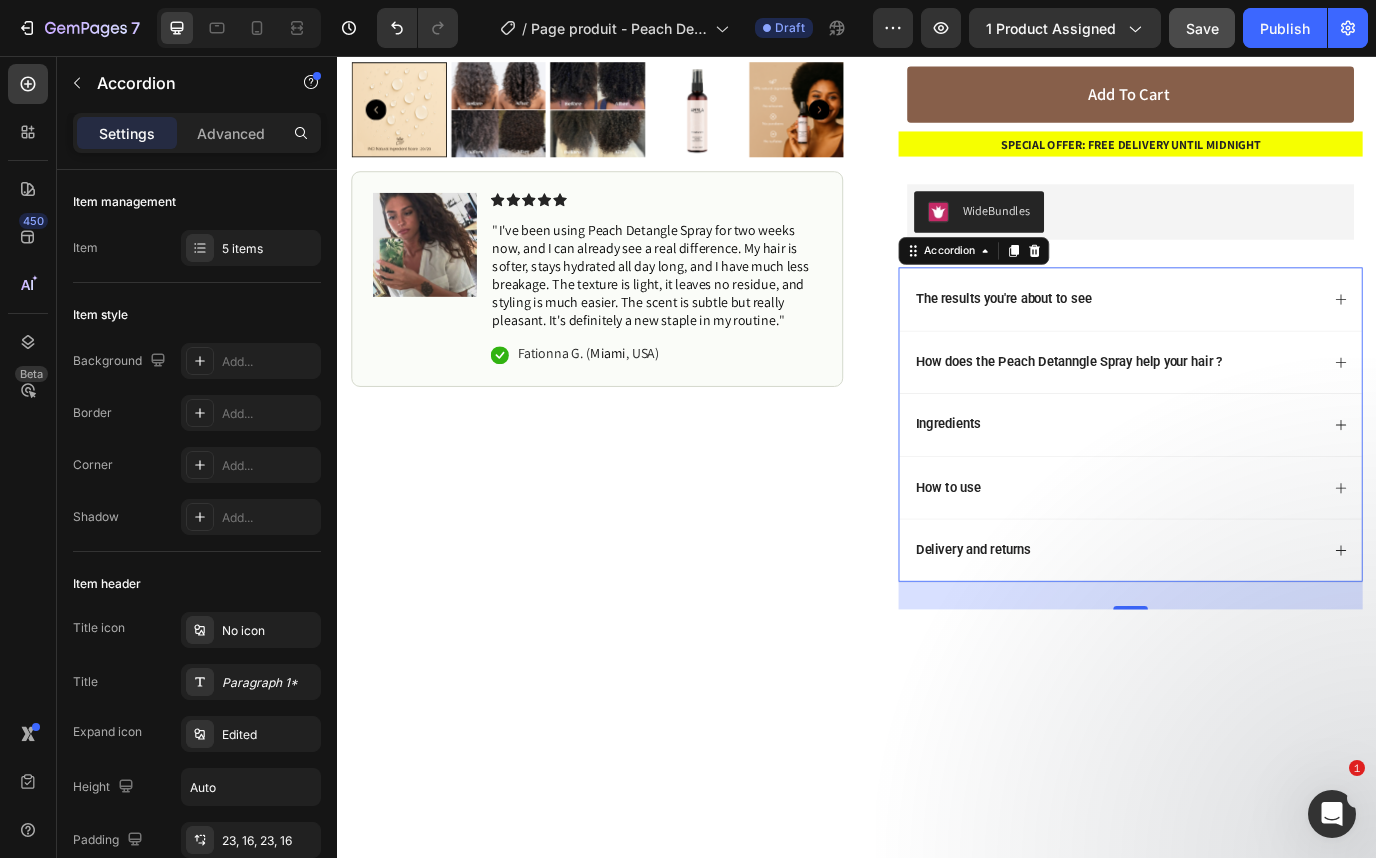 click 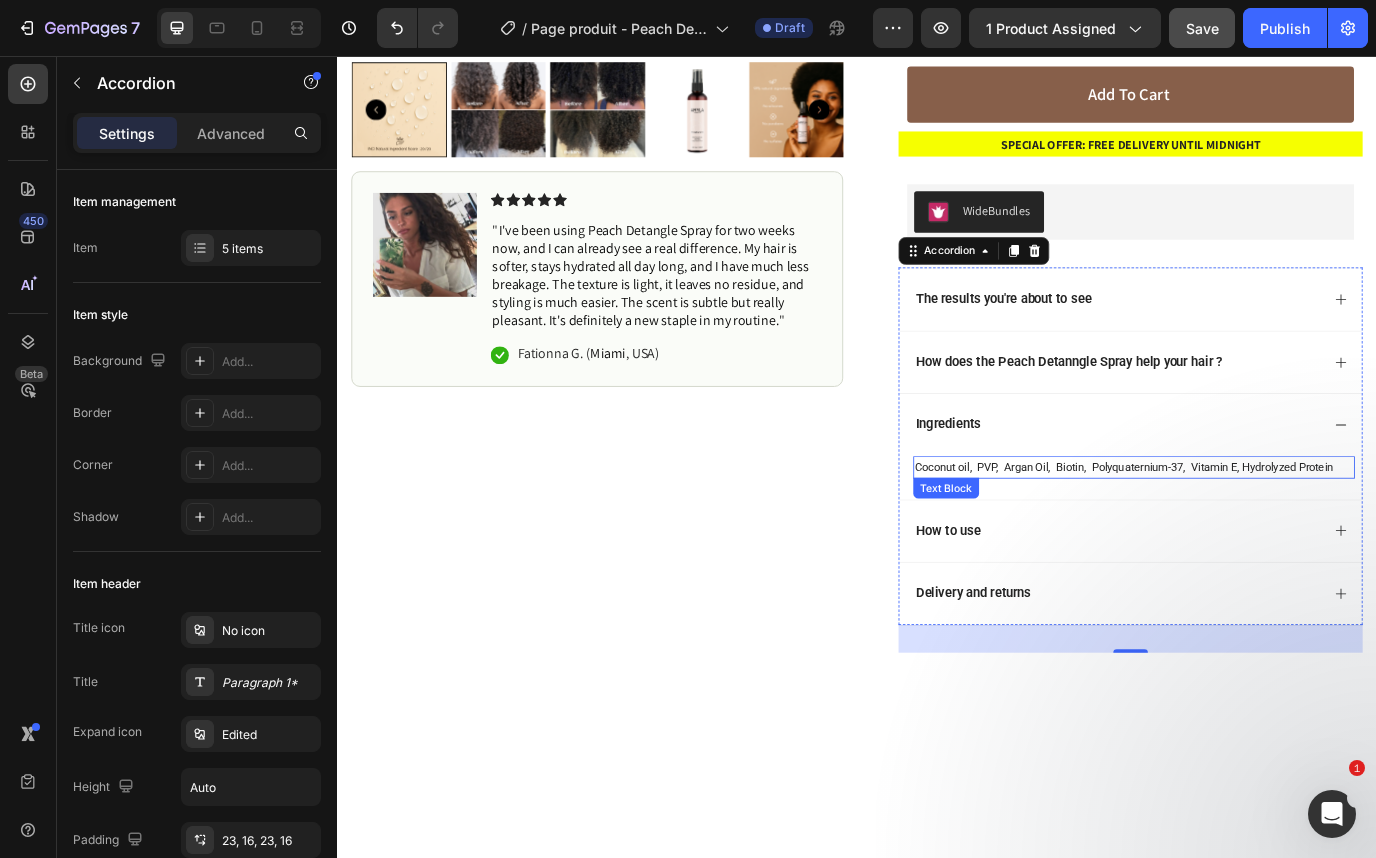 click on "Coconut oil,  PVP,  Argan Oil,  Biotin,  Polyquaternium-37,  Vitamin E, Hydrolyzed Protein" at bounding box center (1245, 530) 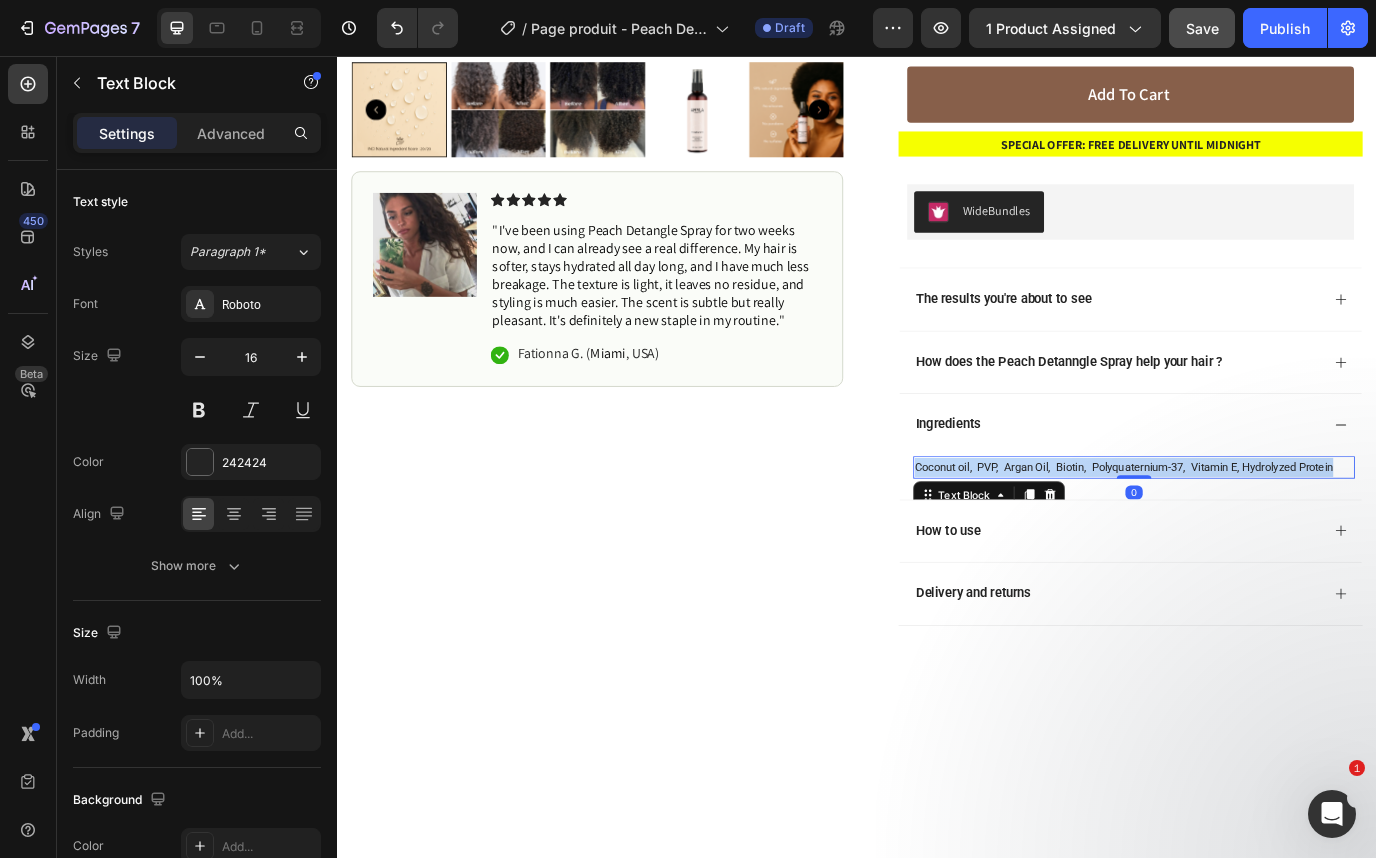 click on "Coconut oil,  PVP,  Argan Oil,  Biotin,  Polyquaternium-37,  Vitamin E, Hydrolyzed Protein" at bounding box center (1245, 530) 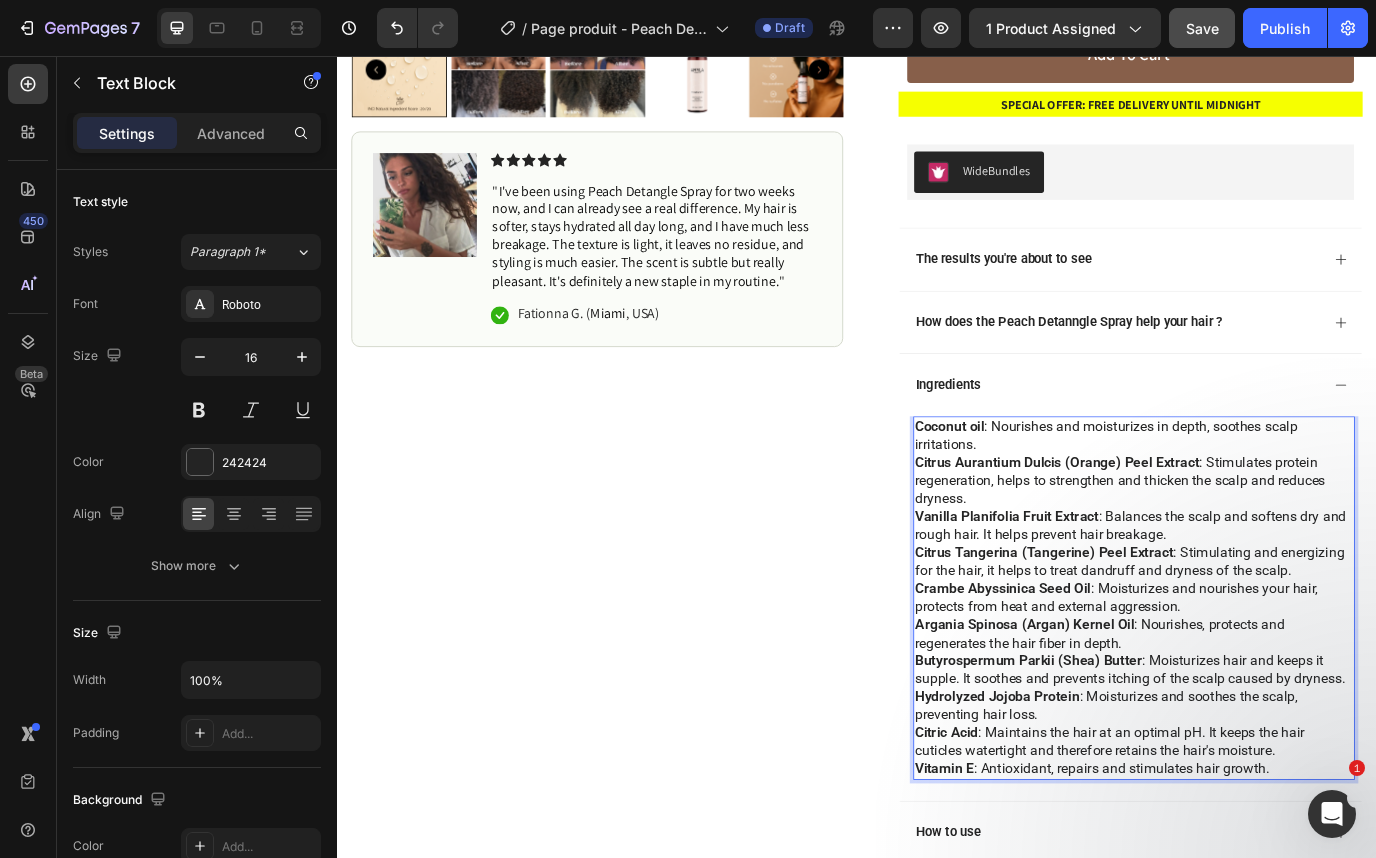 scroll, scrollTop: 676, scrollLeft: 0, axis: vertical 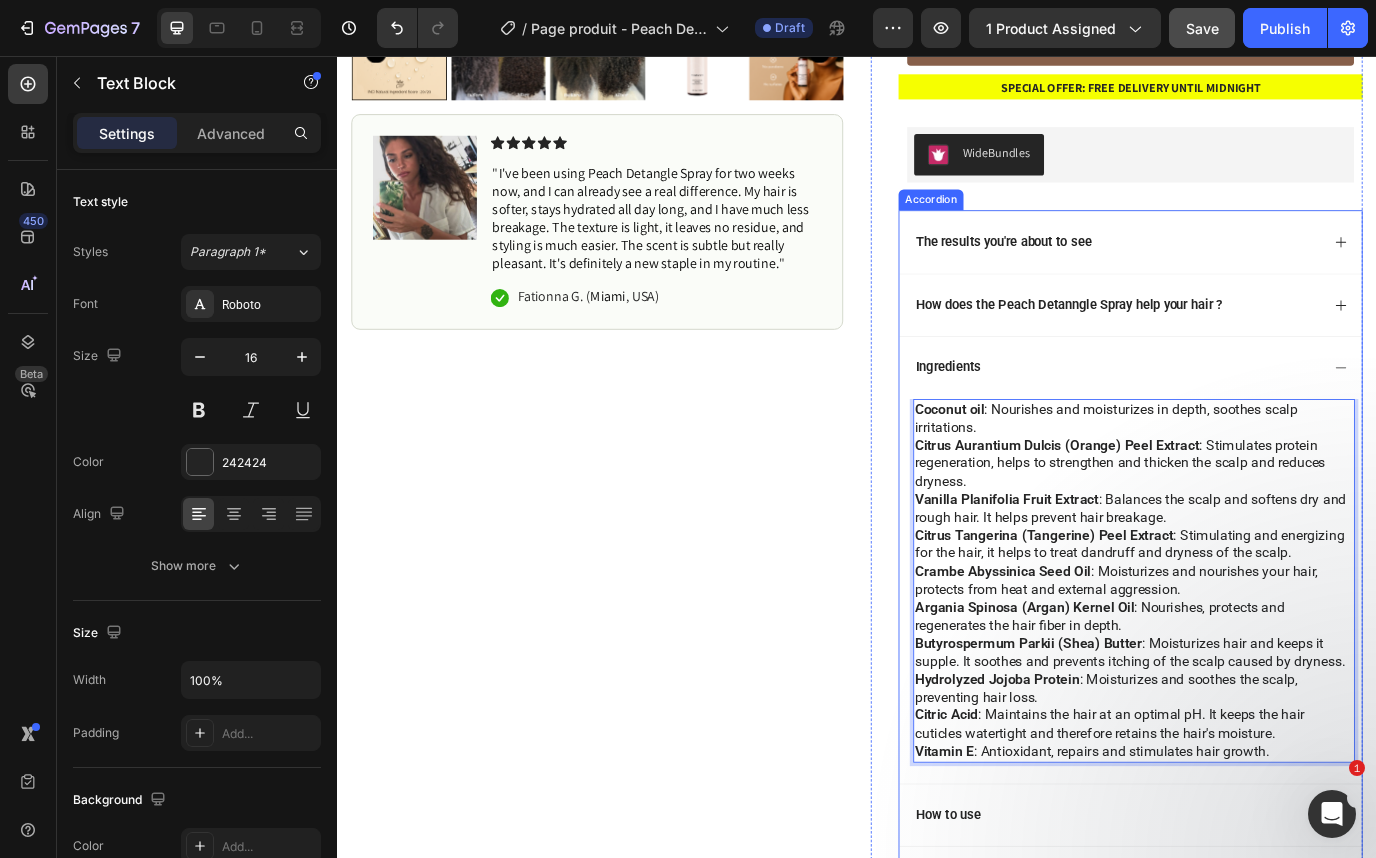 click 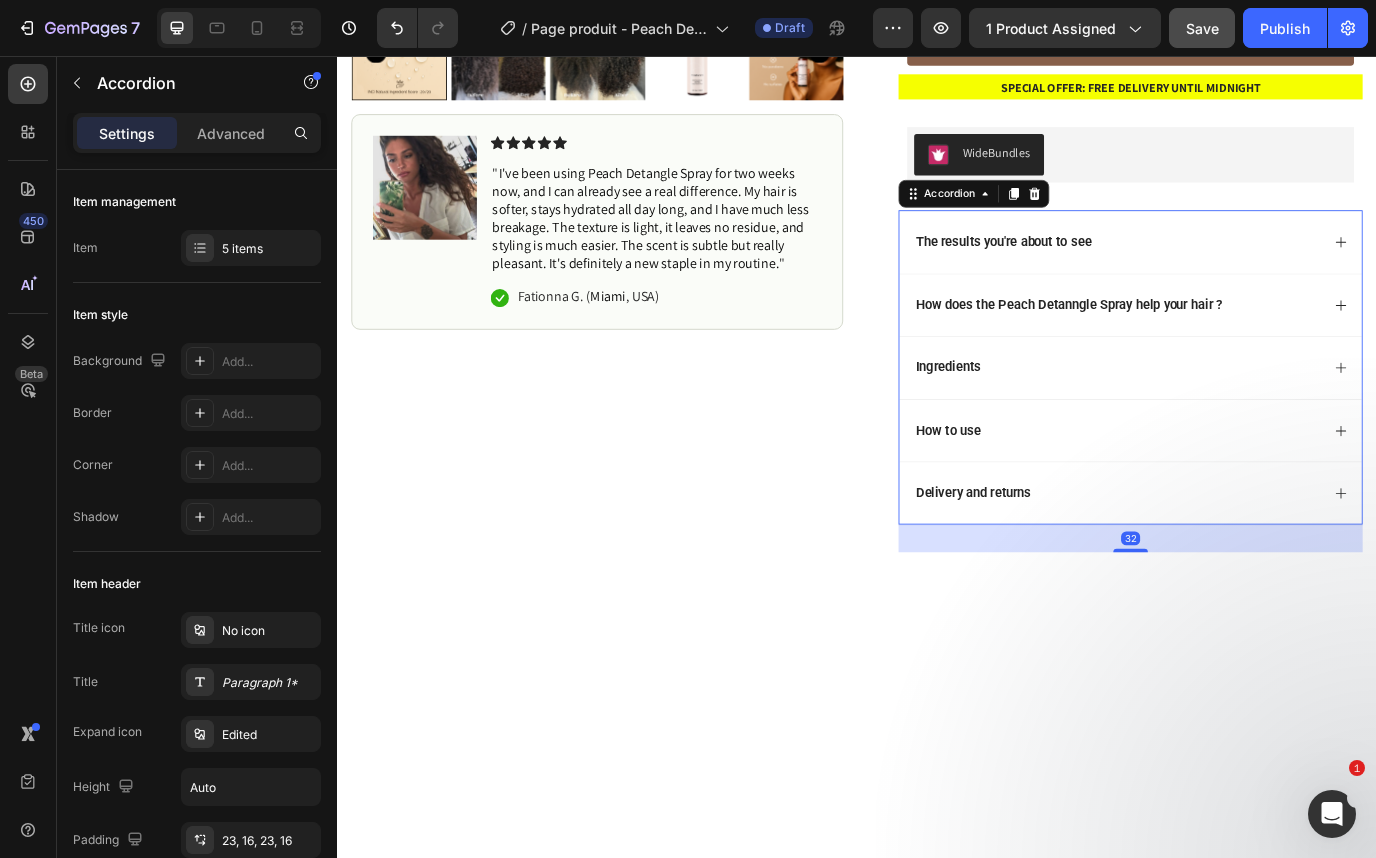 click on "Ingredients" at bounding box center (1253, 415) 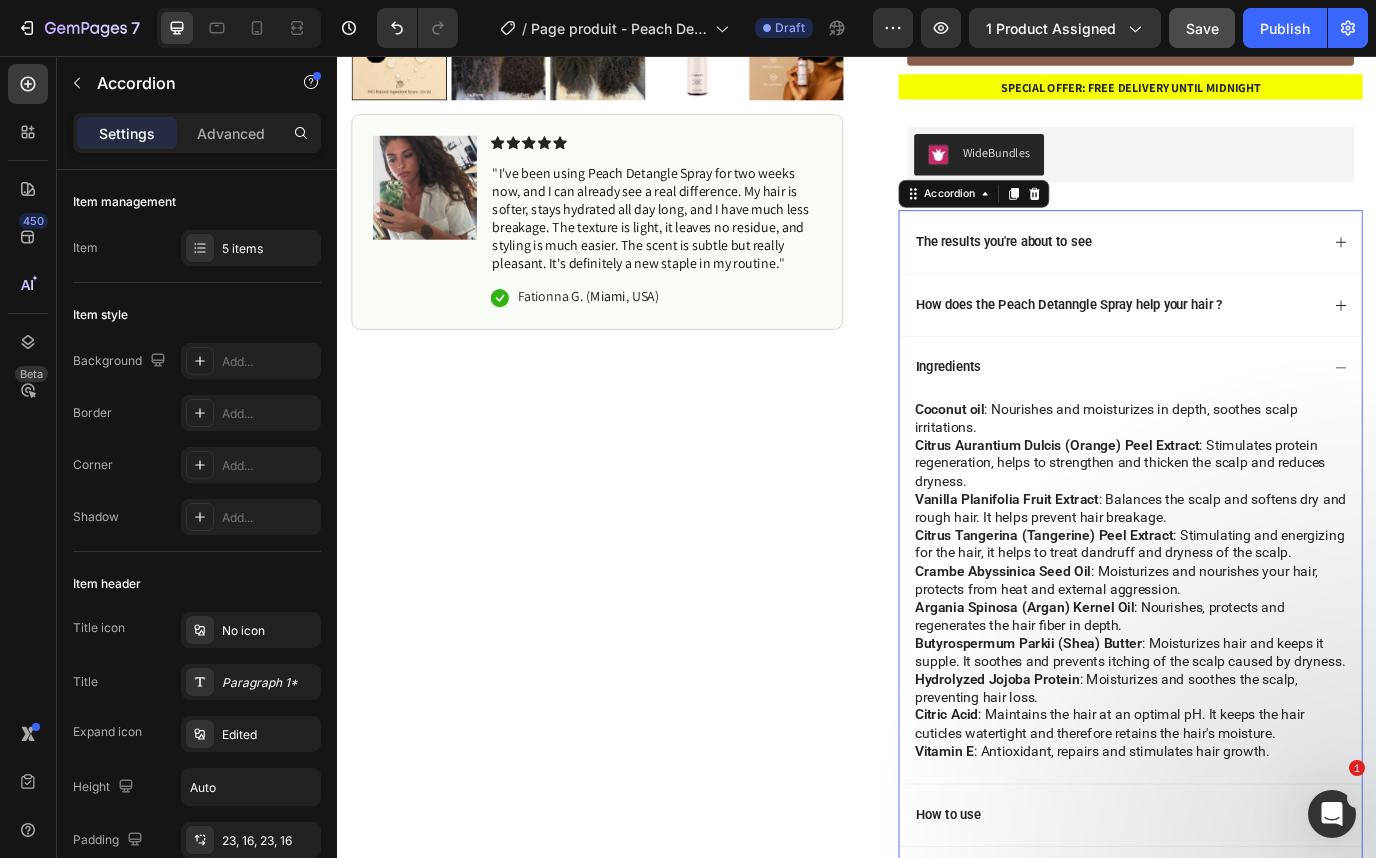 click 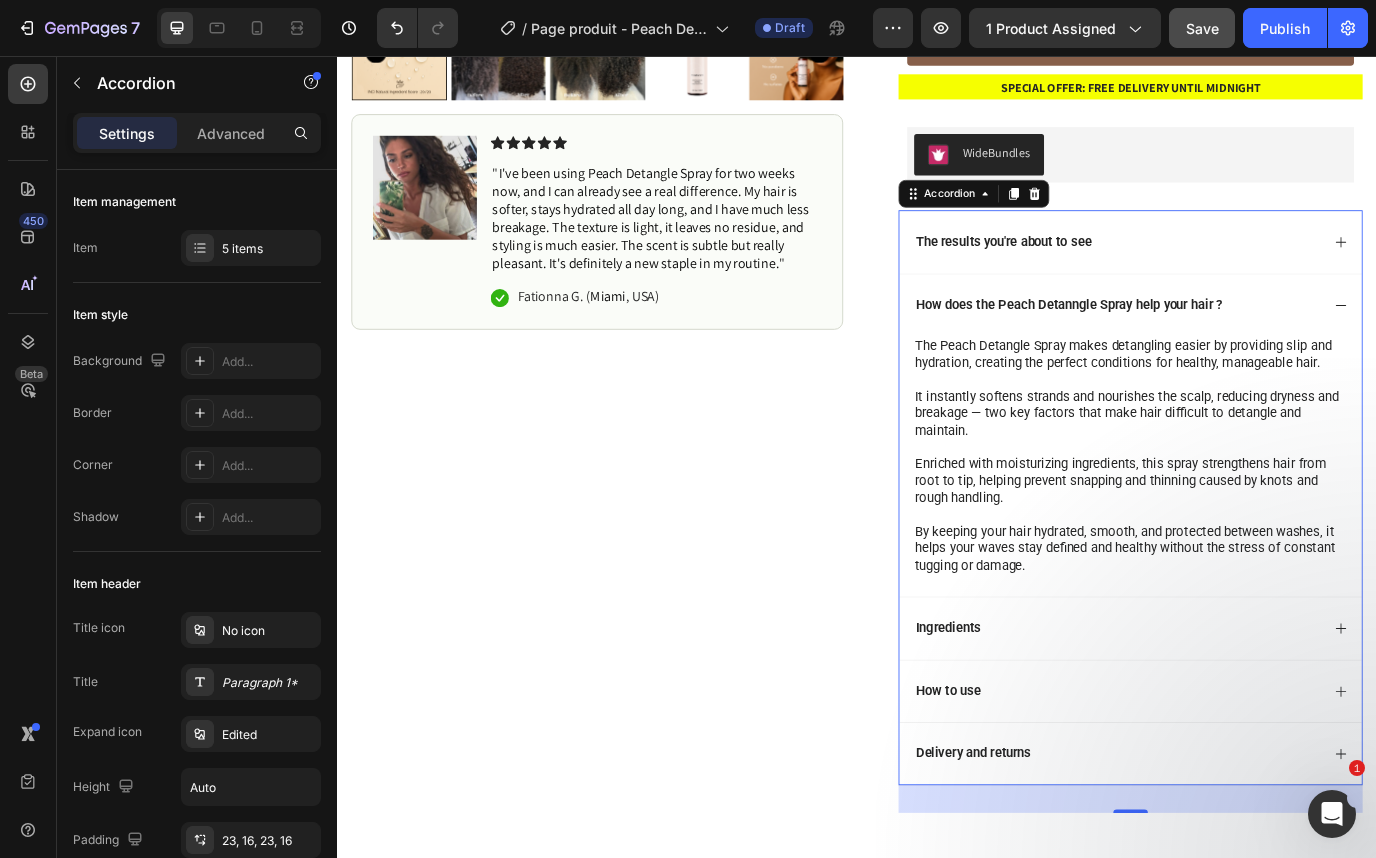click 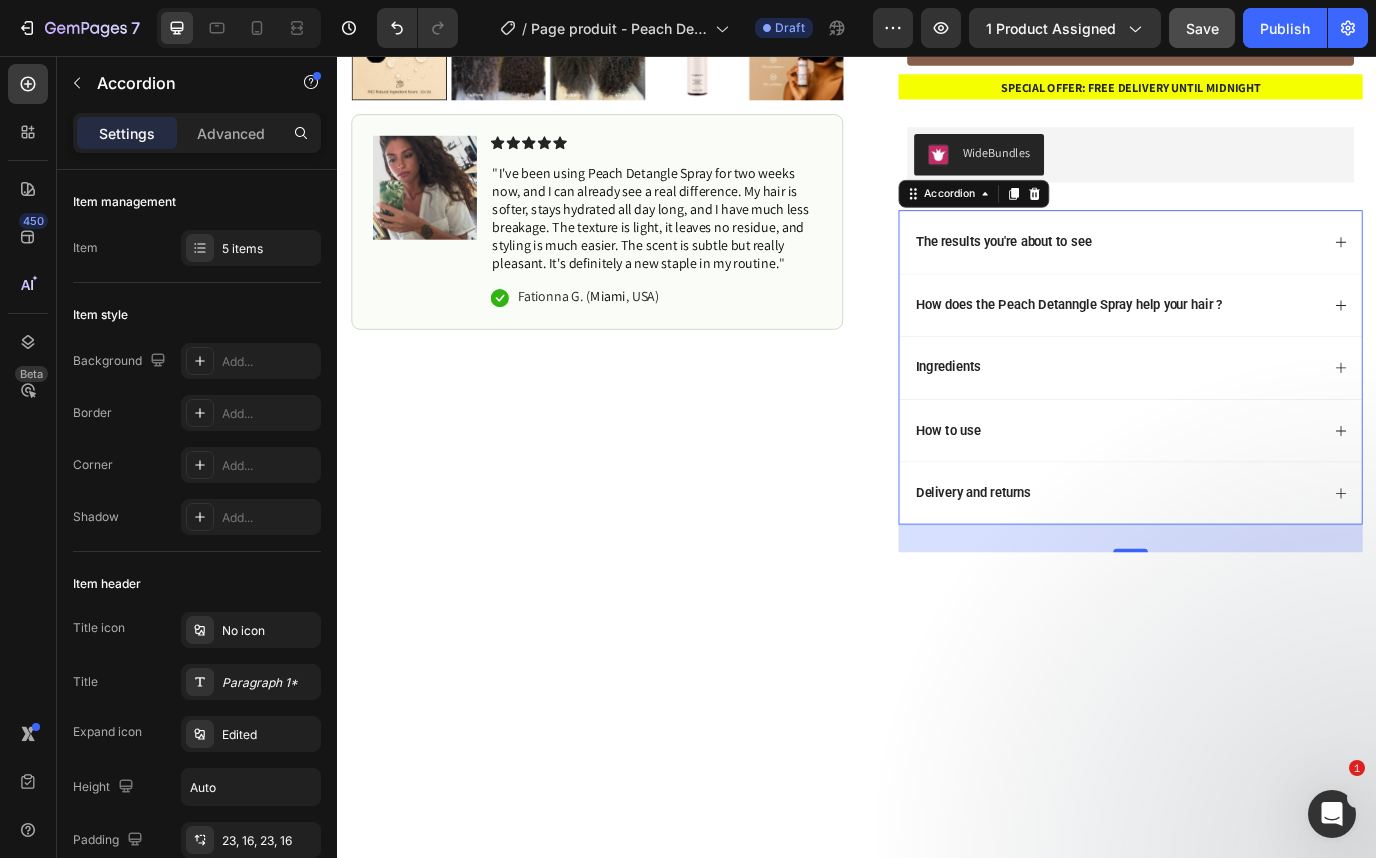 click 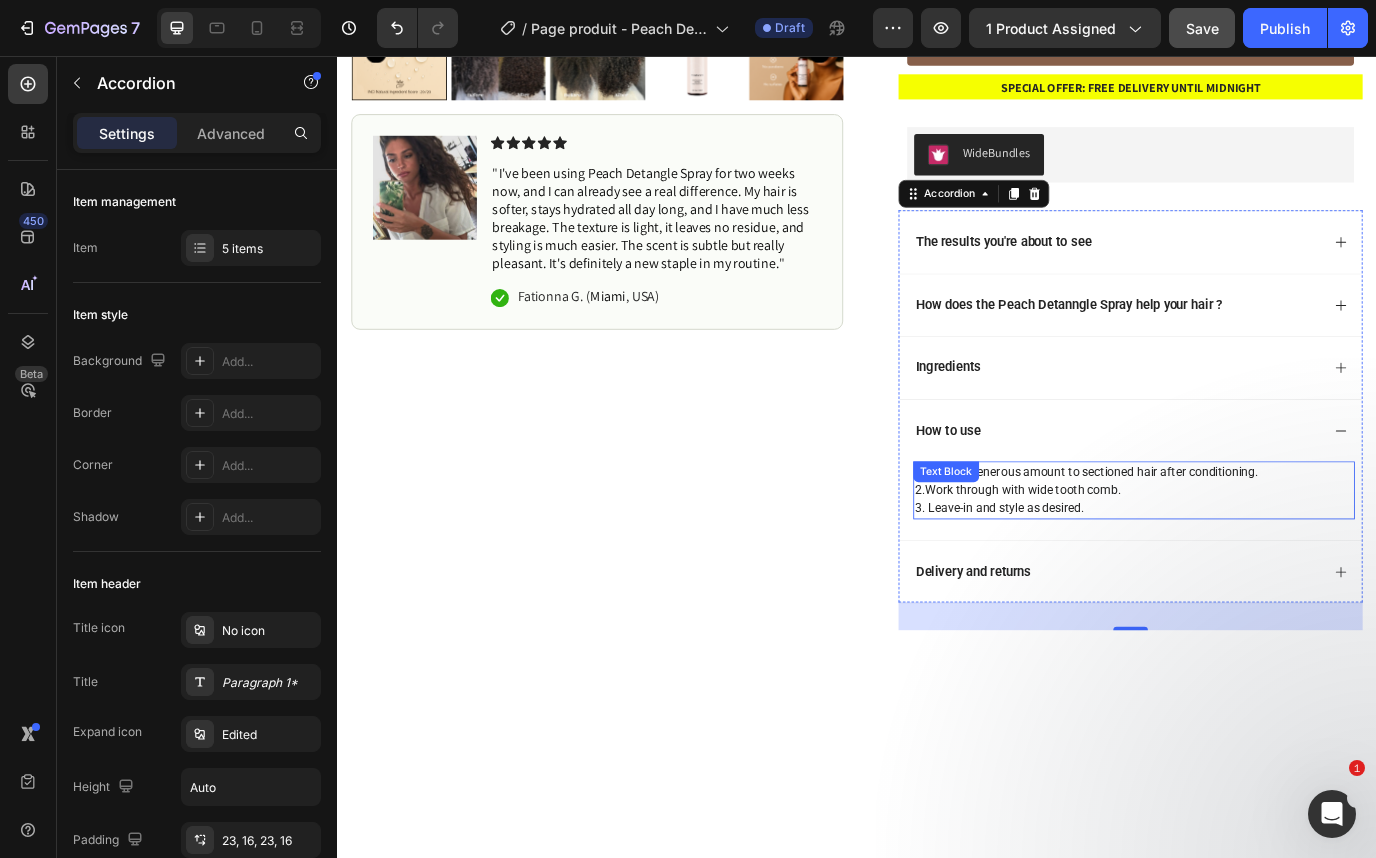 click on "2.Work through with wide tooth comb." at bounding box center (1123, 557) 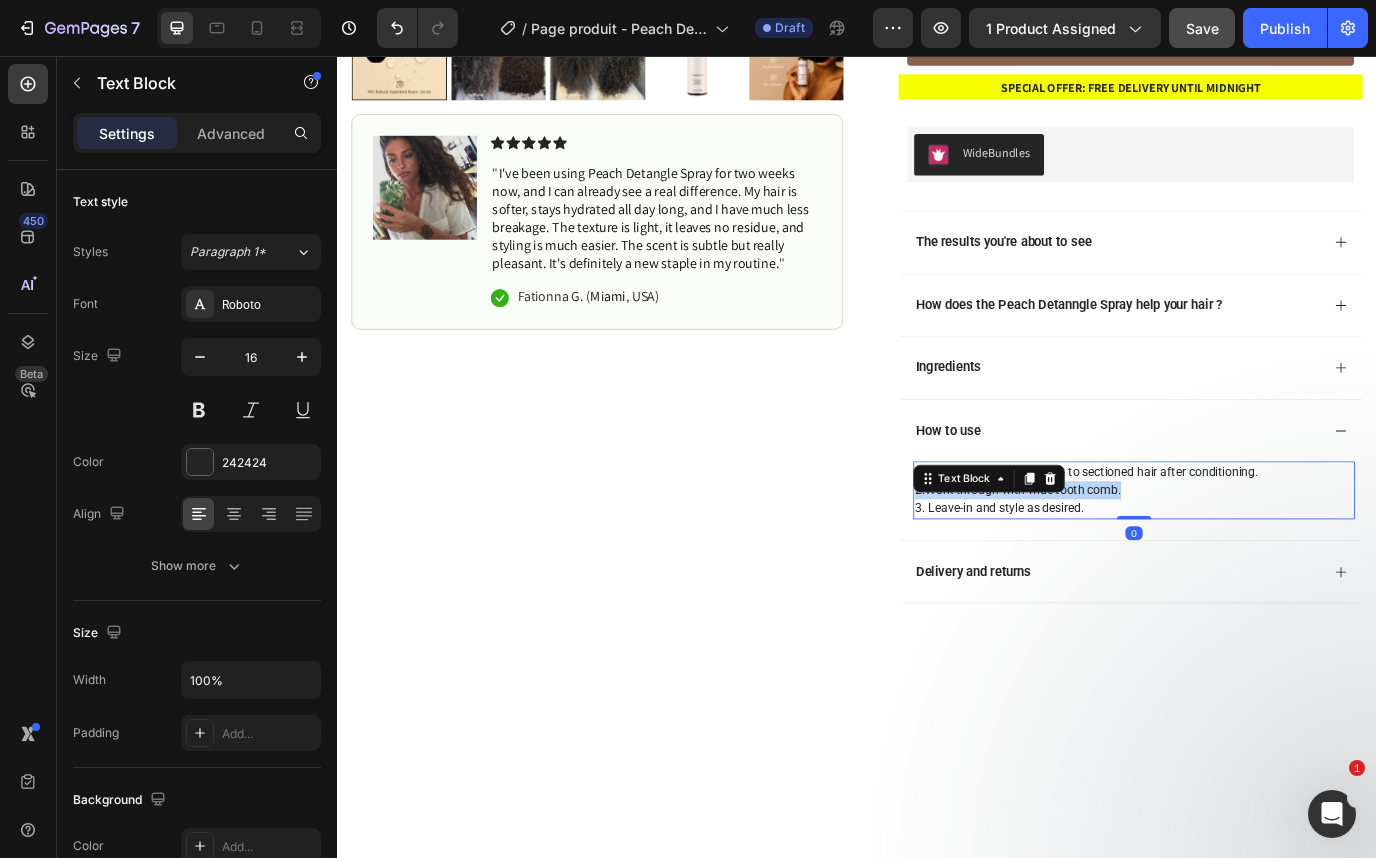 click on "2.Work through with wide tooth comb." at bounding box center [1123, 557] 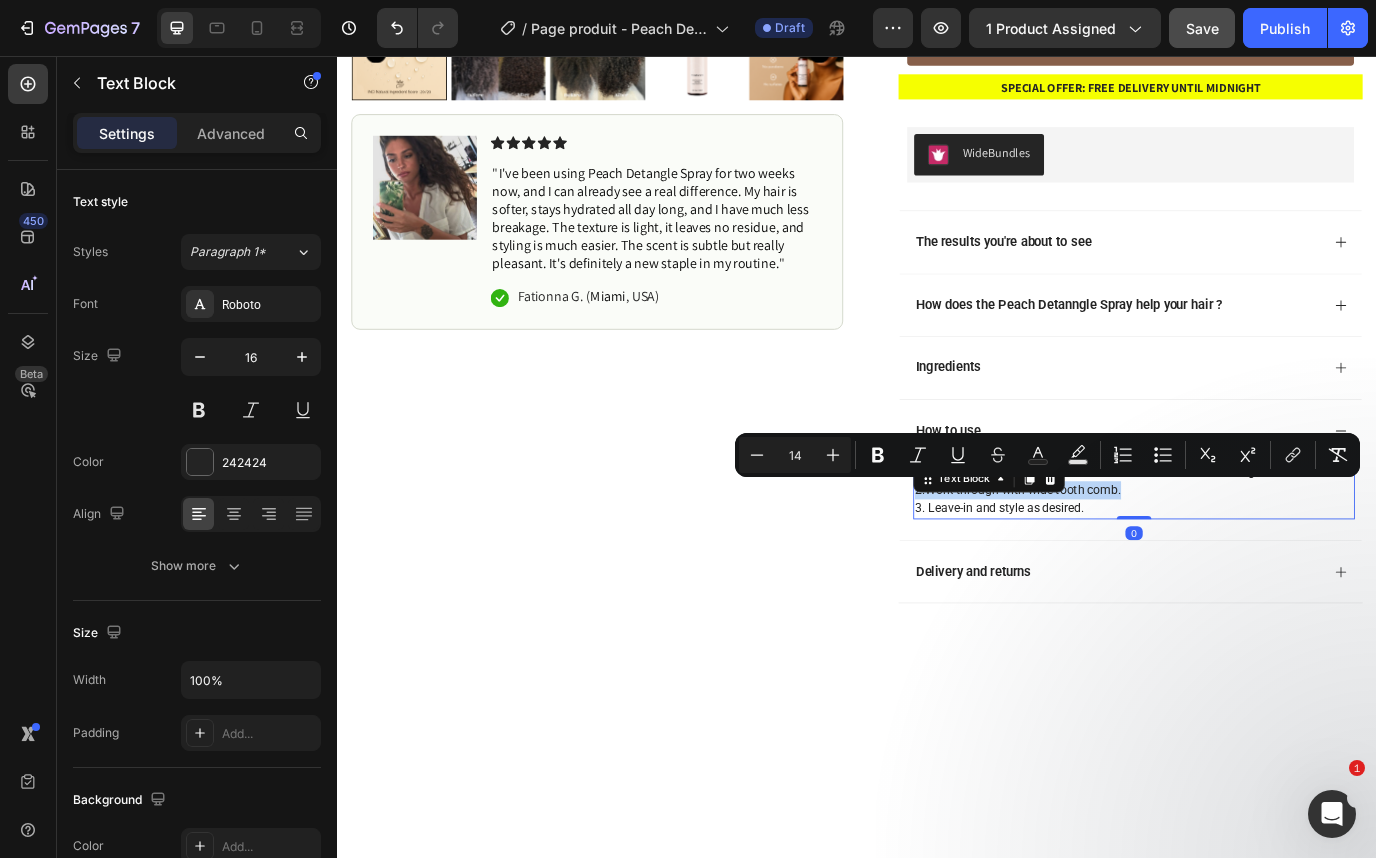 click on "2.Work through with wide tooth comb." at bounding box center [1123, 557] 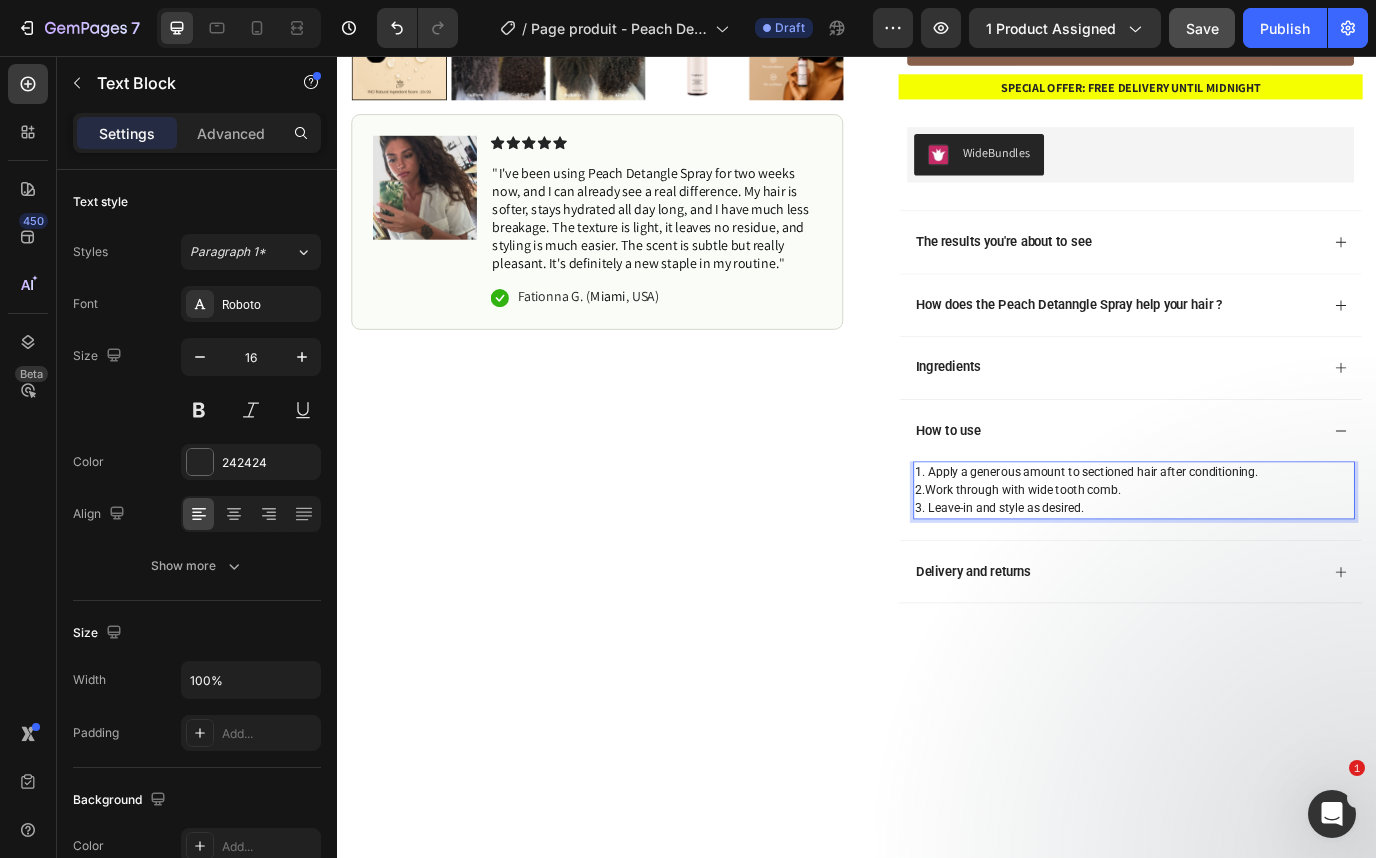 click on "3. Leave-in and style as desired." at bounding box center (1257, 578) 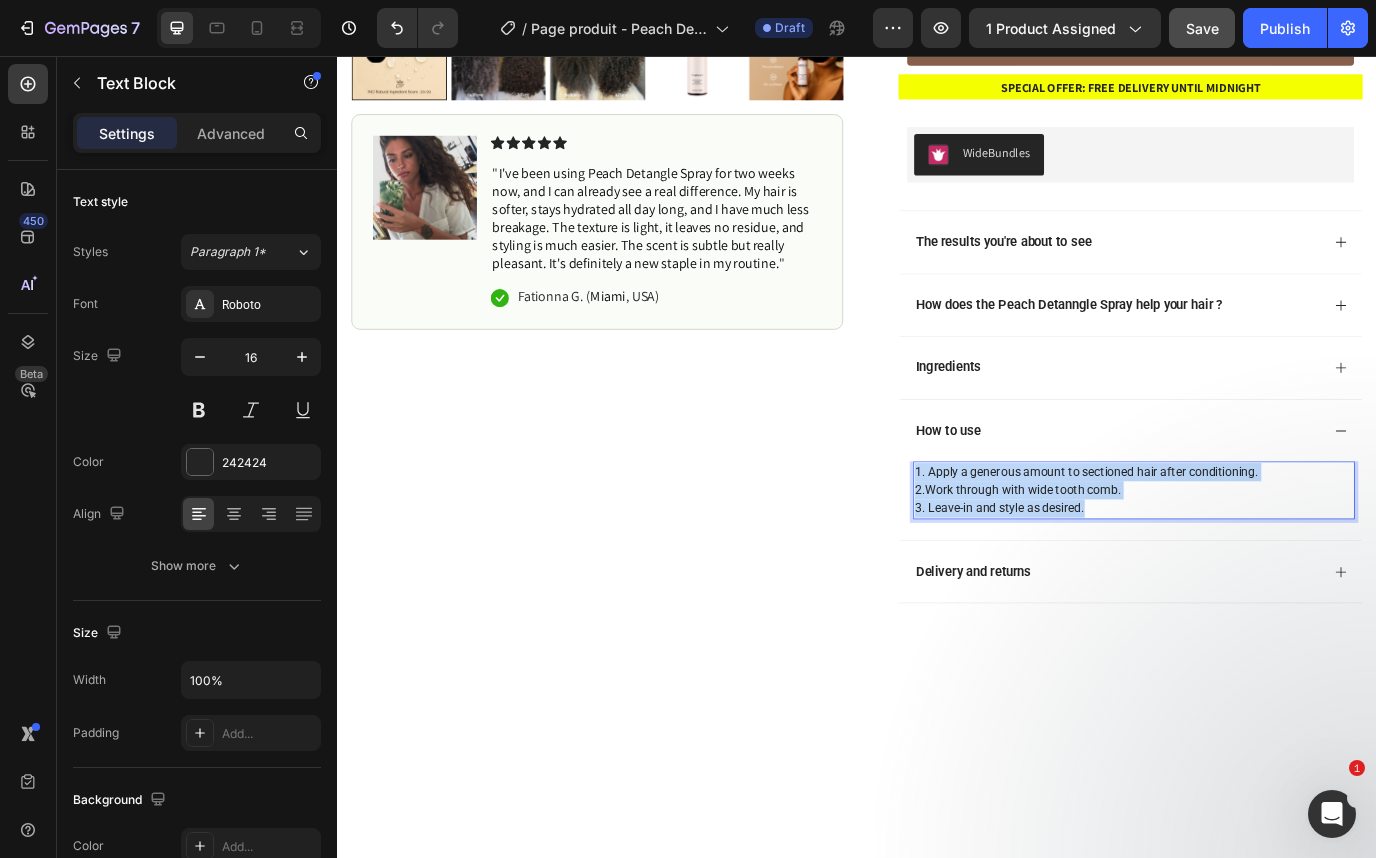 drag, startPoint x: 1213, startPoint y: 577, endPoint x: 910, endPoint y: 530, distance: 306.62354 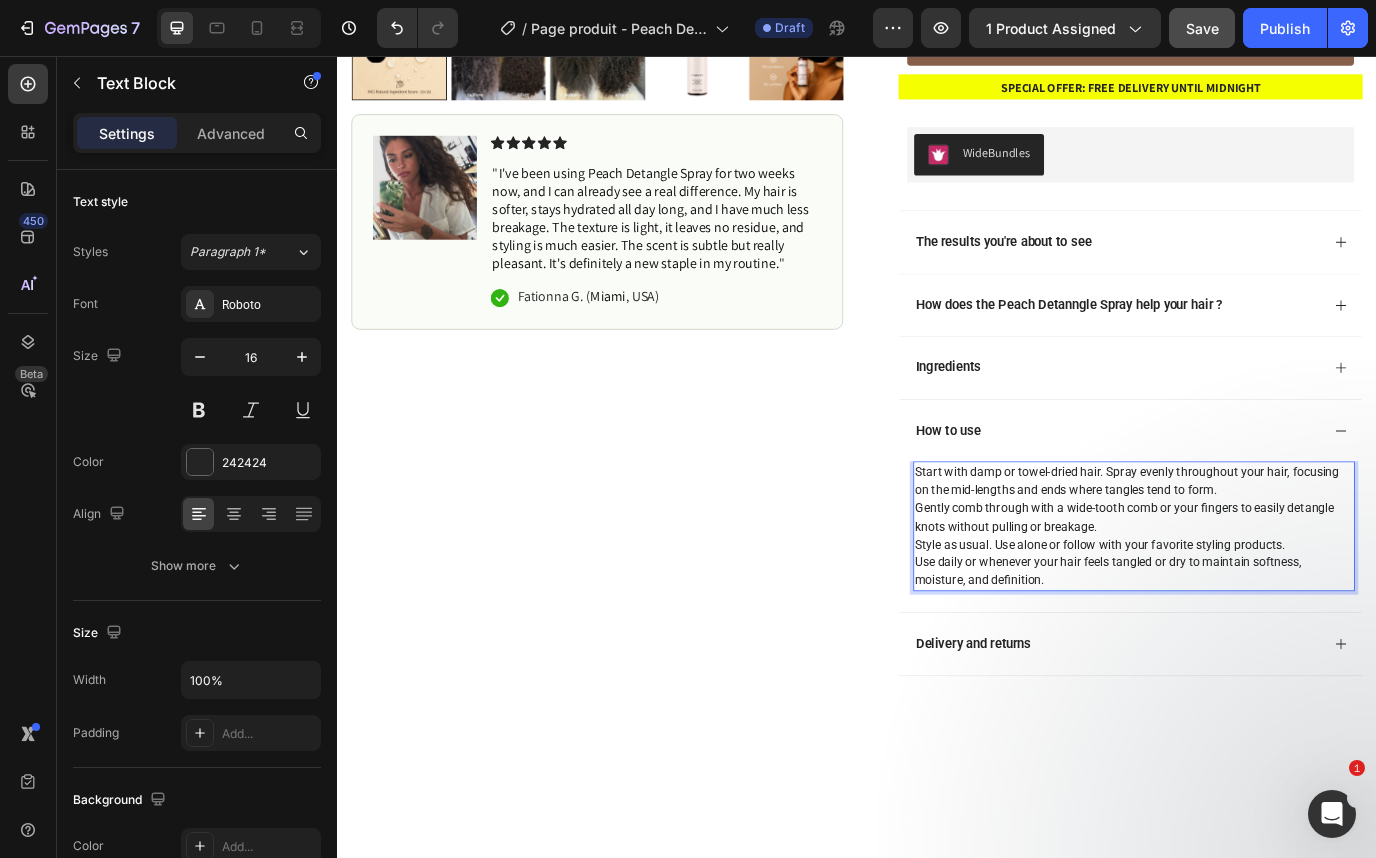 click on "Start with damp or towel-dried hair. Spray evenly throughout your hair, focusing on the mid-lengths and ends where tangles tend to form. Gently comb through with a wide-tooth comb or your fingers to easily detangle knots without pulling or breakage. Style as usual. Use alone or follow with your favorite styling products. Use daily or whenever your hair feels tangled or dry to maintain softness, moisture, and definition." at bounding box center (1257, 599) 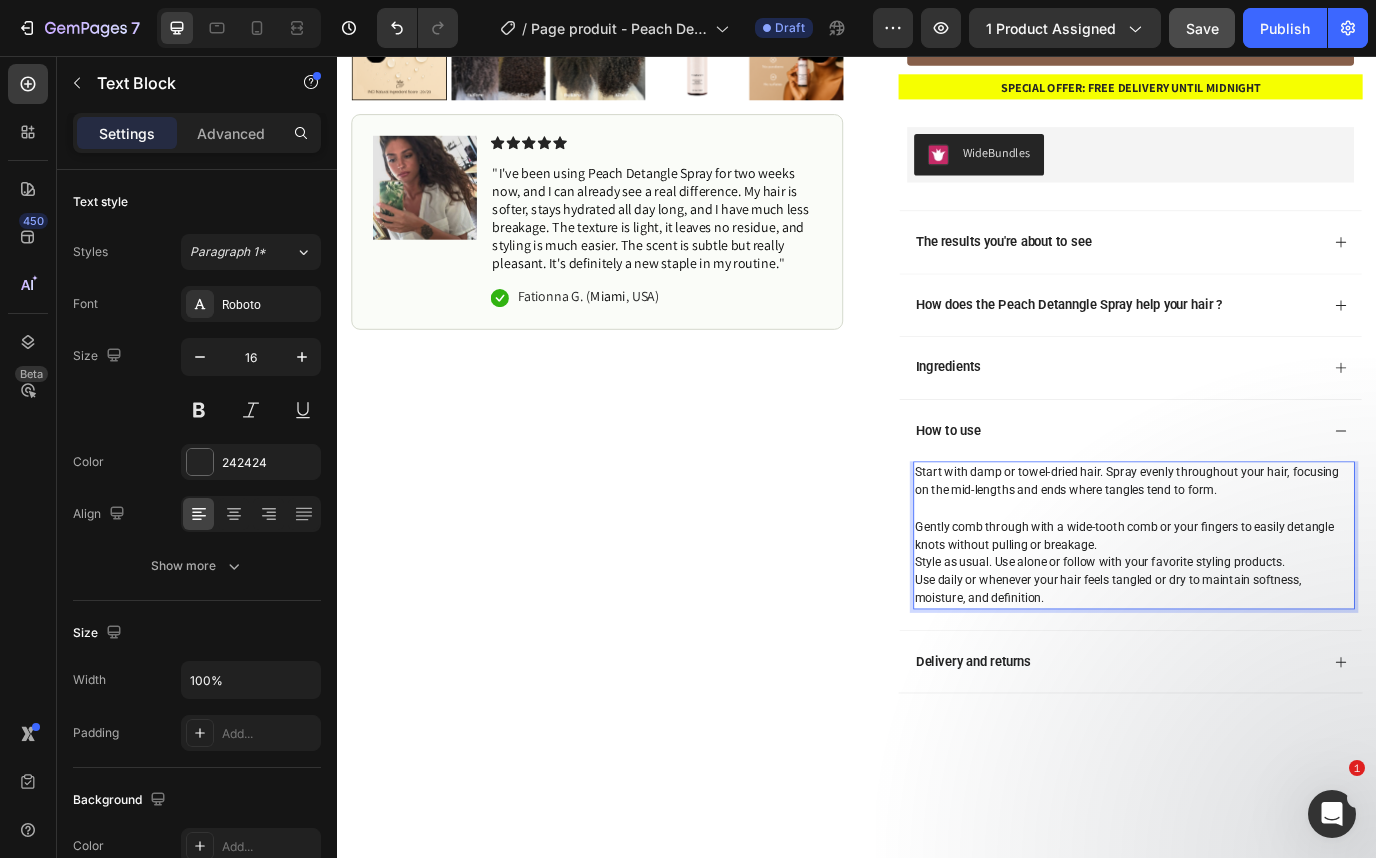 click on "Gently comb through with a wide-tooth comb or your fingers to easily detangle knots without pulling or breakage. Style as usual. Use alone or follow with your favorite styling products. Use daily or whenever your hair feels tangled or dry to maintain softness, moisture, and definition." at bounding box center [1257, 630] 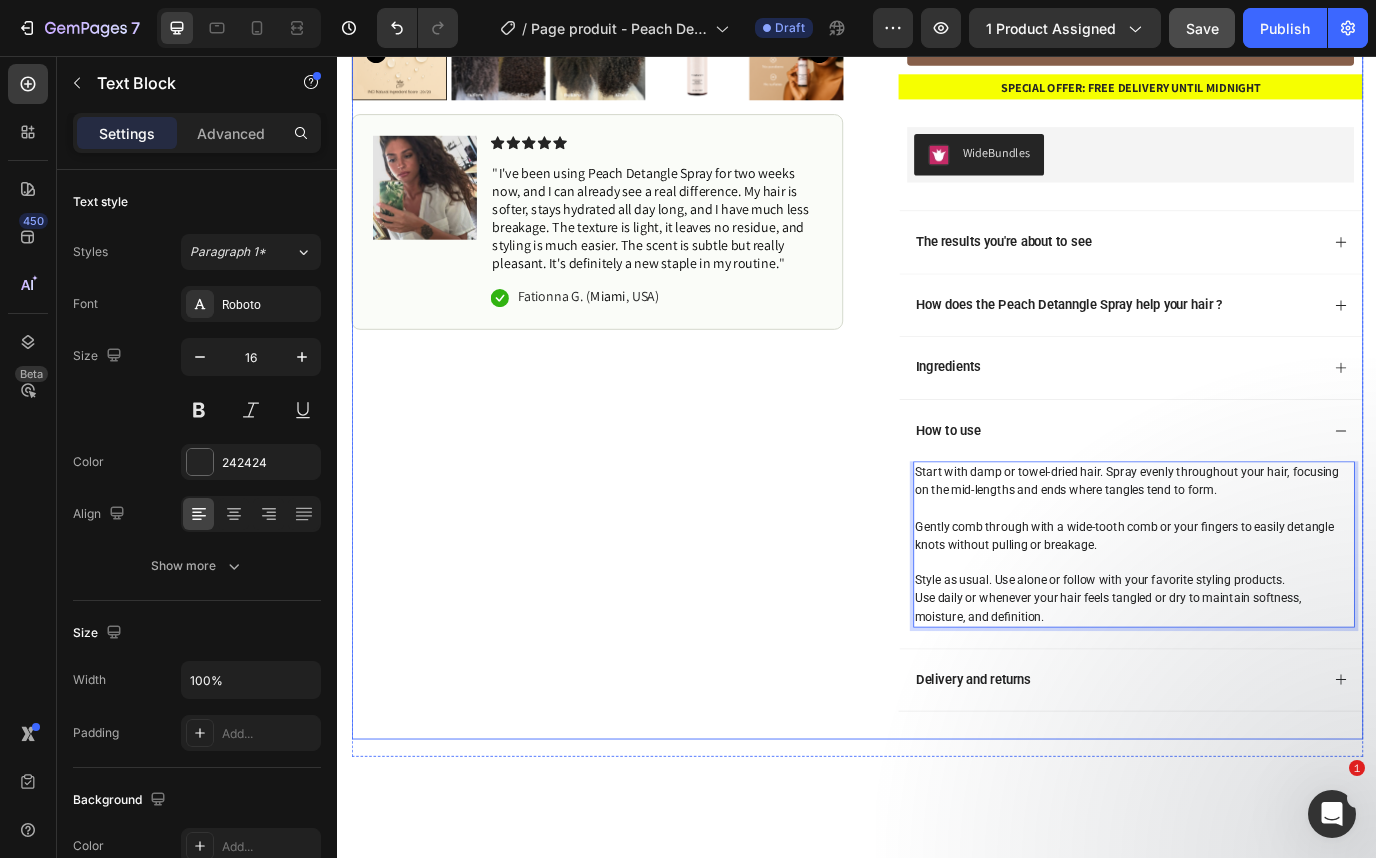 click on "Product Images Image Icon Icon Icon Icon Icon Icon List " I've been using Peach Detangle Spray for two weeks now, and I can already see a real difference. My hair is softer, stays hydrated all day long, and I have much less breakage. The texture is light, it leaves no residue, and styling is much easier. The scent is subtle but really pleasant. It's definitely a new staple in my routine. " Text Block
Icon Fationna G. ( Miami , USA) Text Block Row Row" at bounding box center (637, 133) 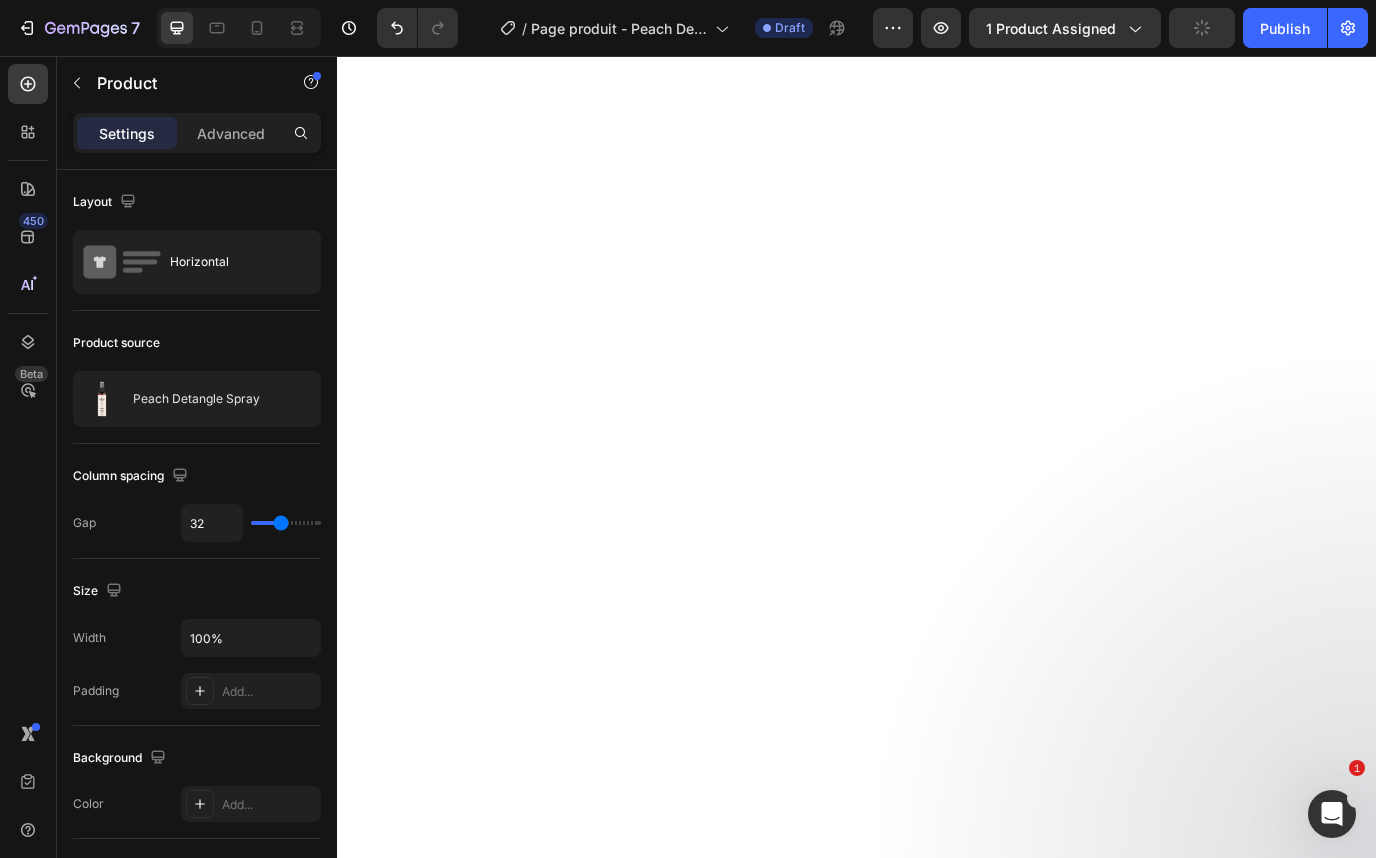 scroll, scrollTop: 0, scrollLeft: 0, axis: both 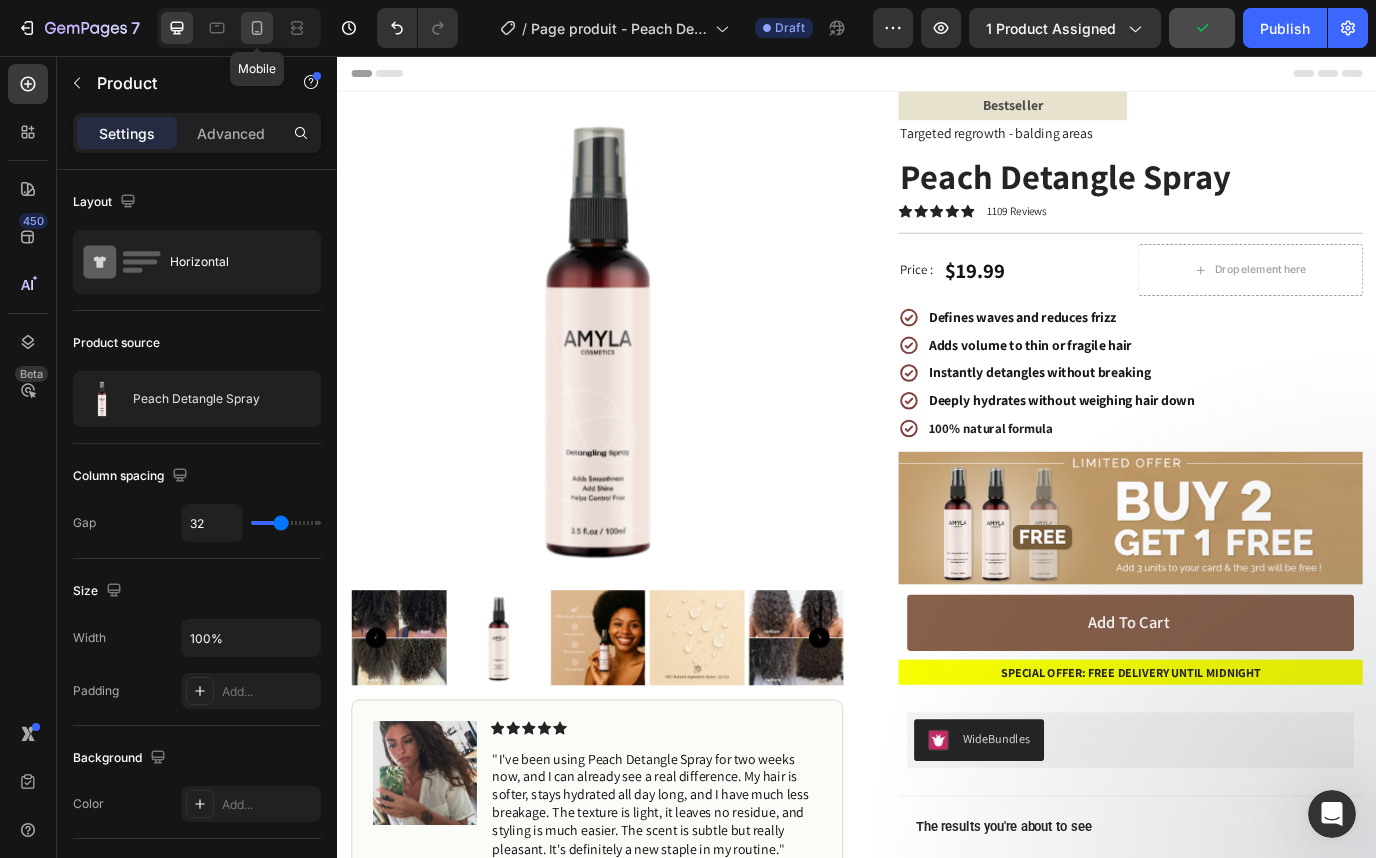 click 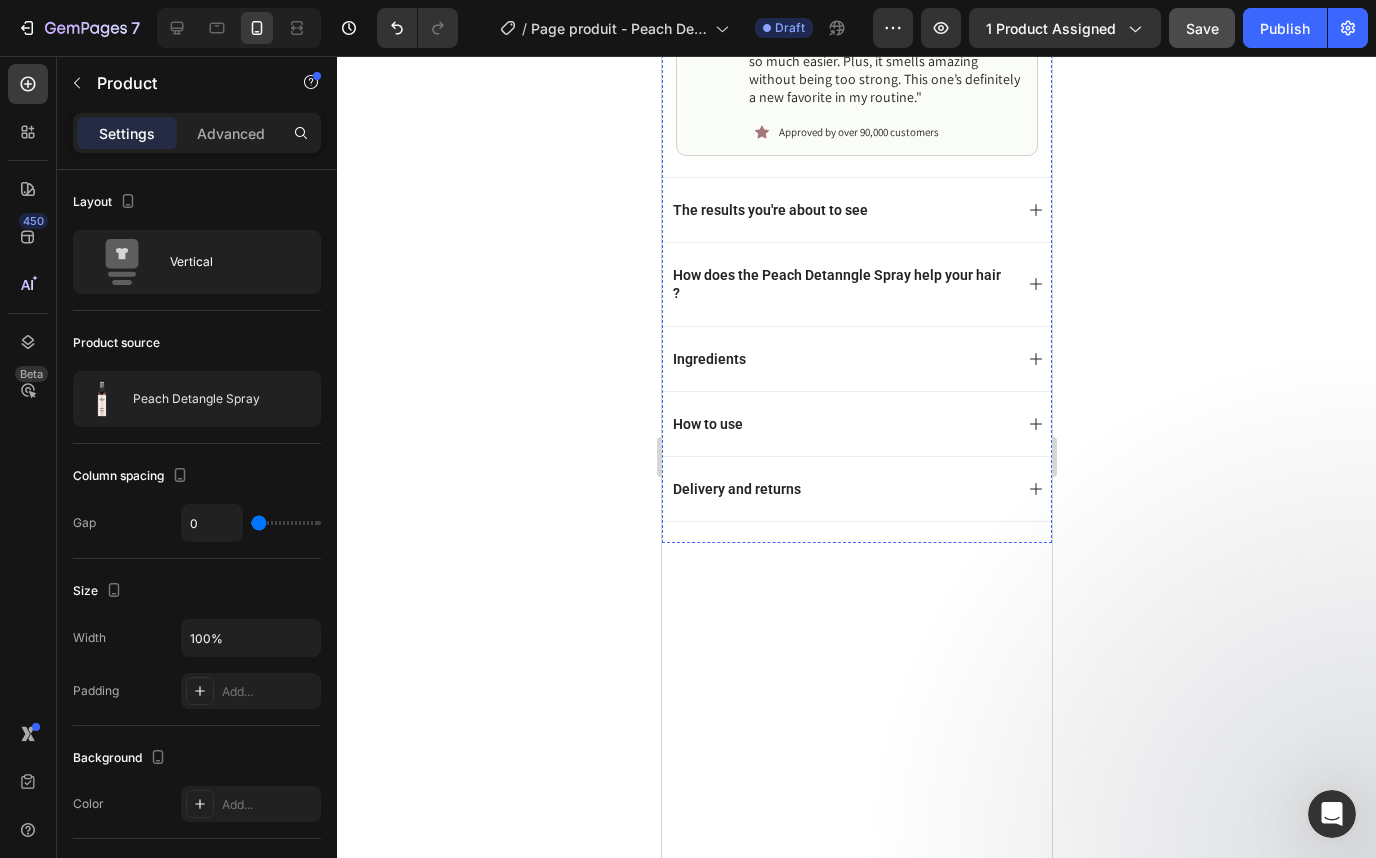 scroll, scrollTop: 0, scrollLeft: 0, axis: both 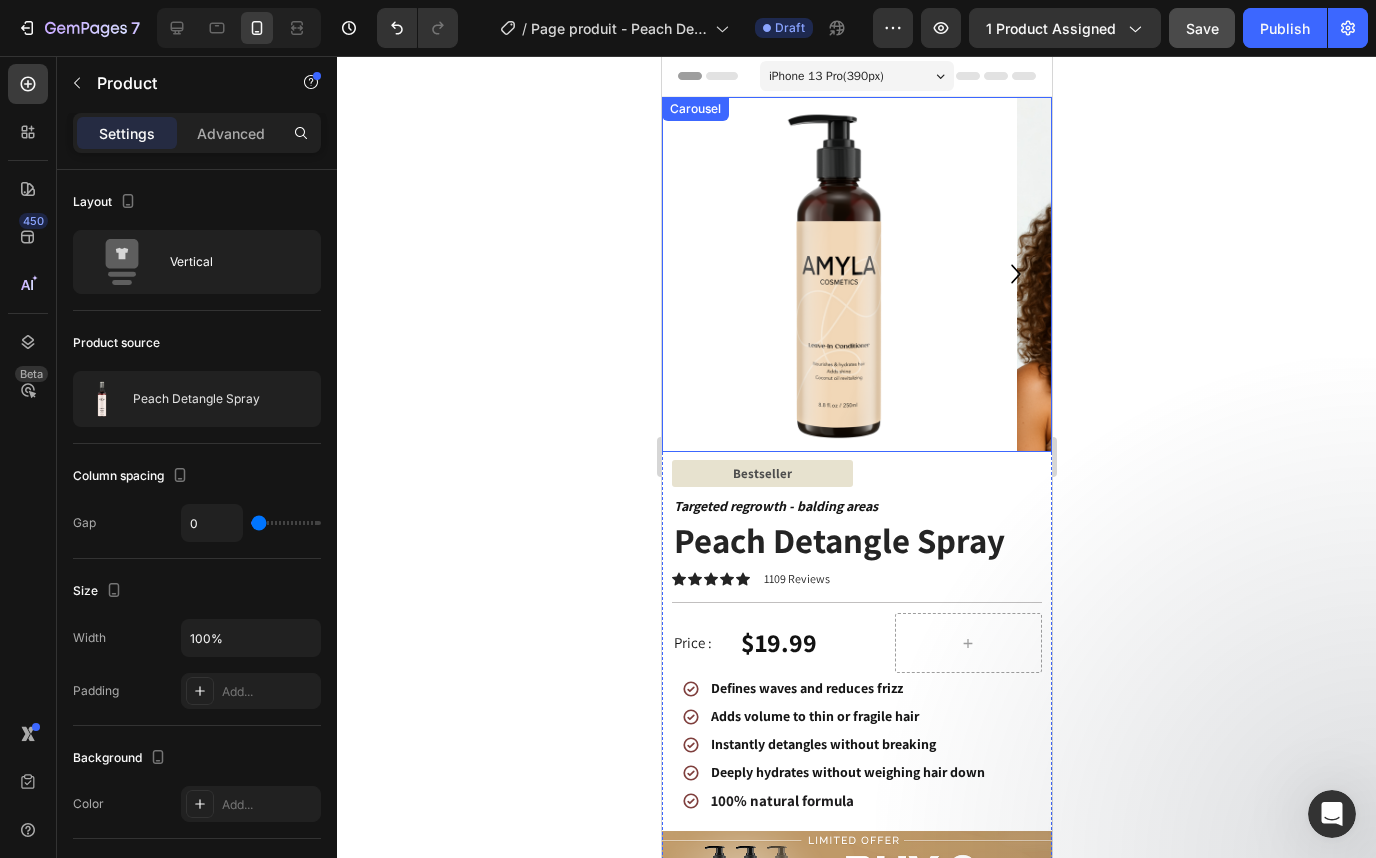 click 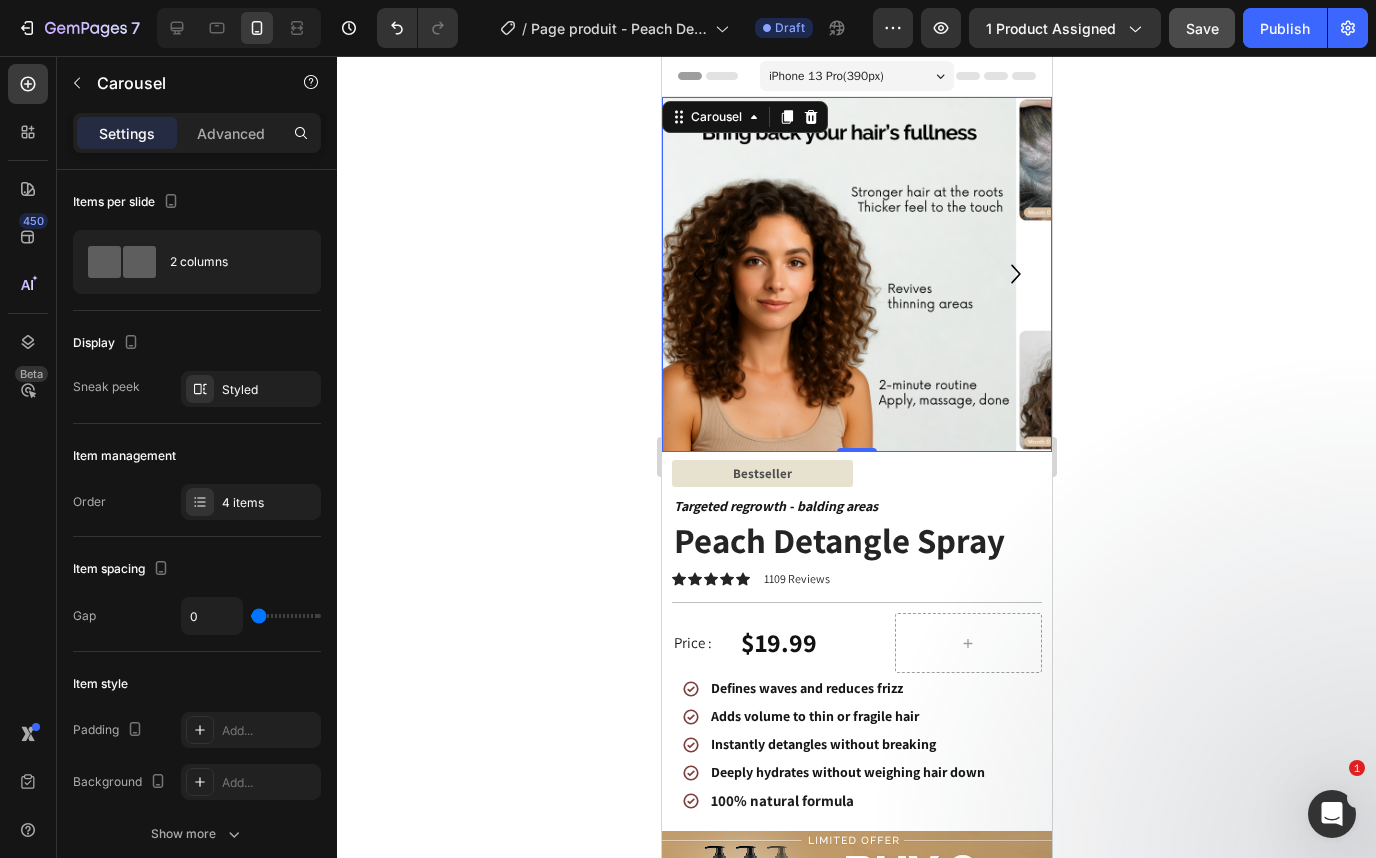 click 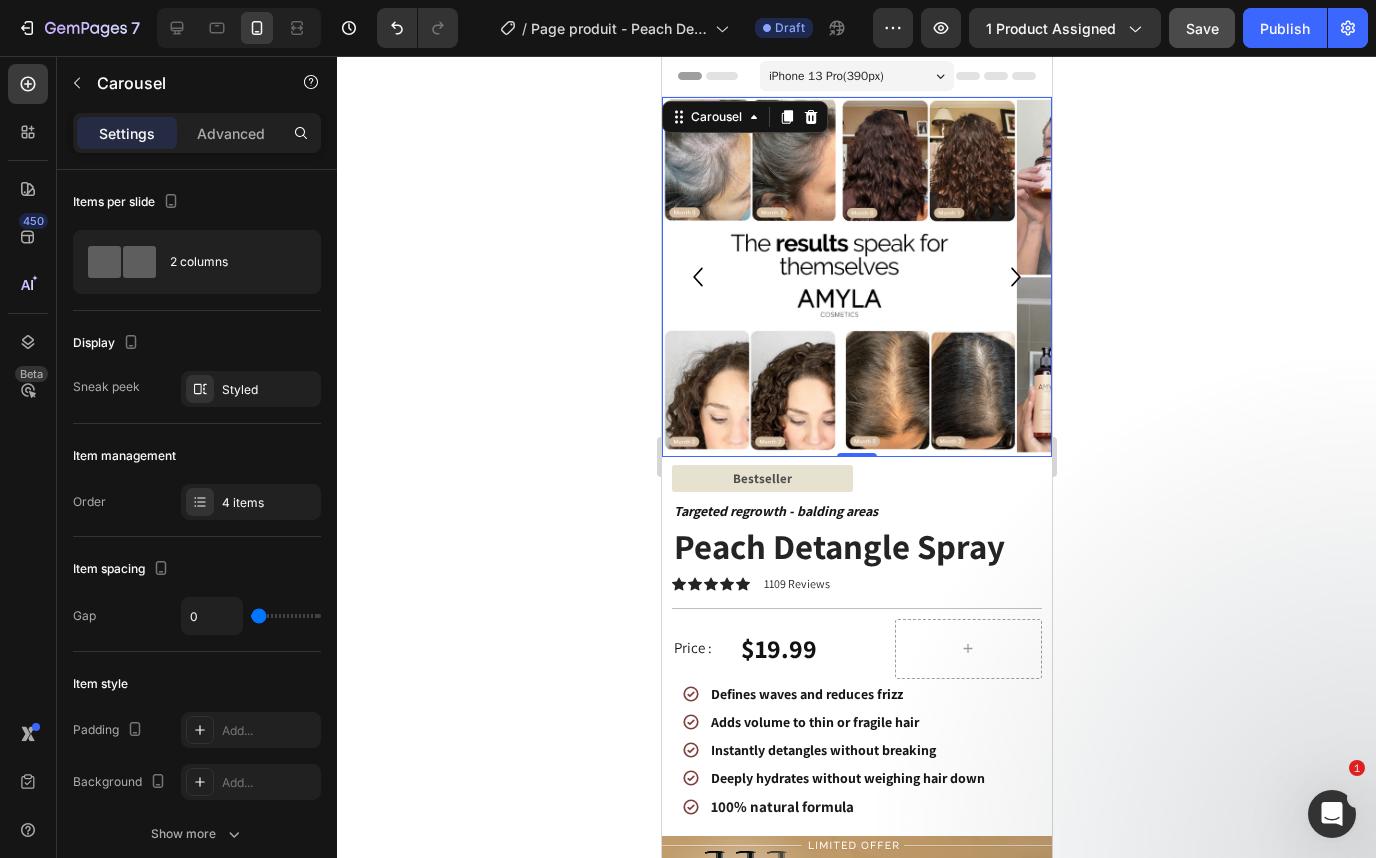 click 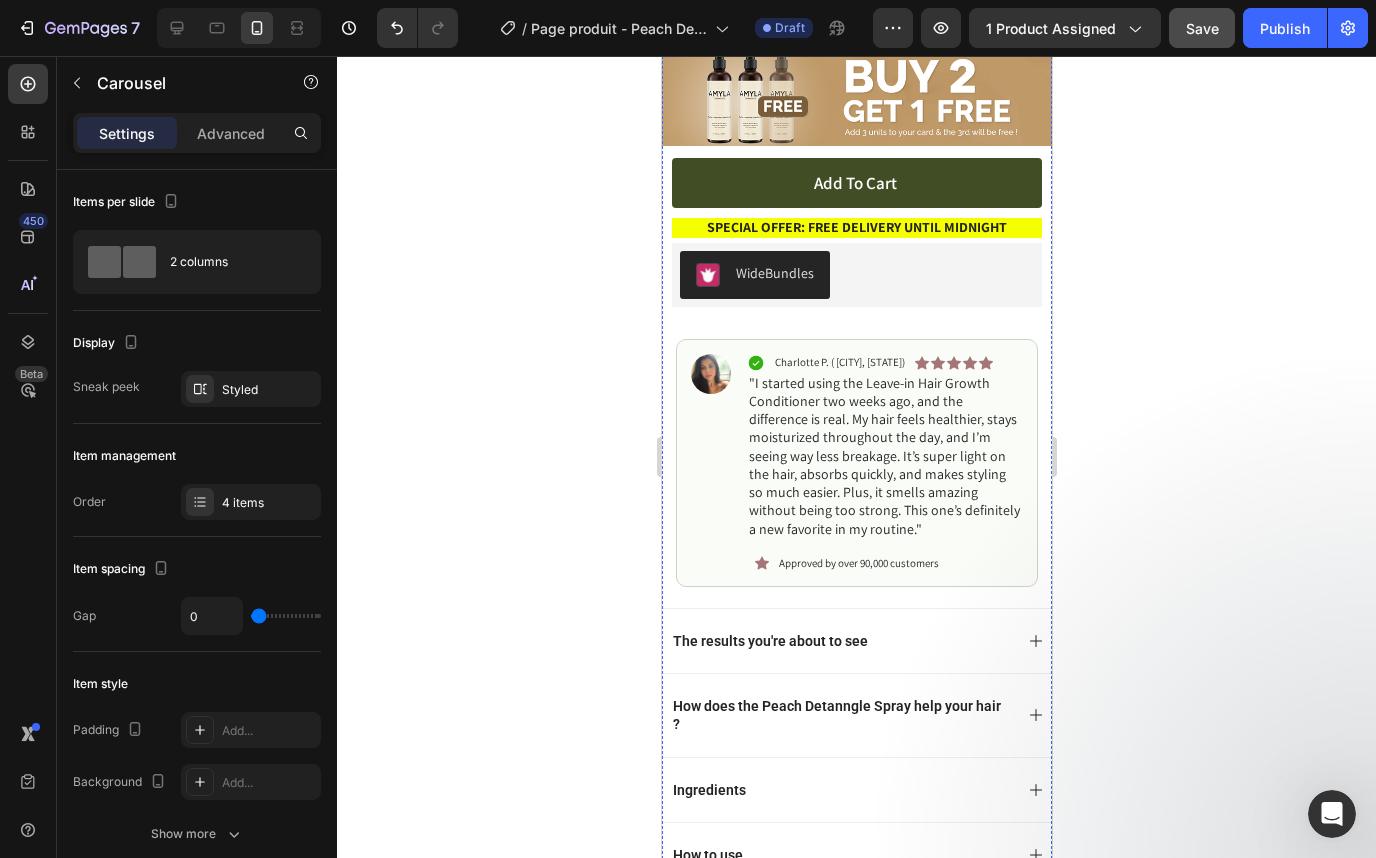 scroll, scrollTop: 606, scrollLeft: 0, axis: vertical 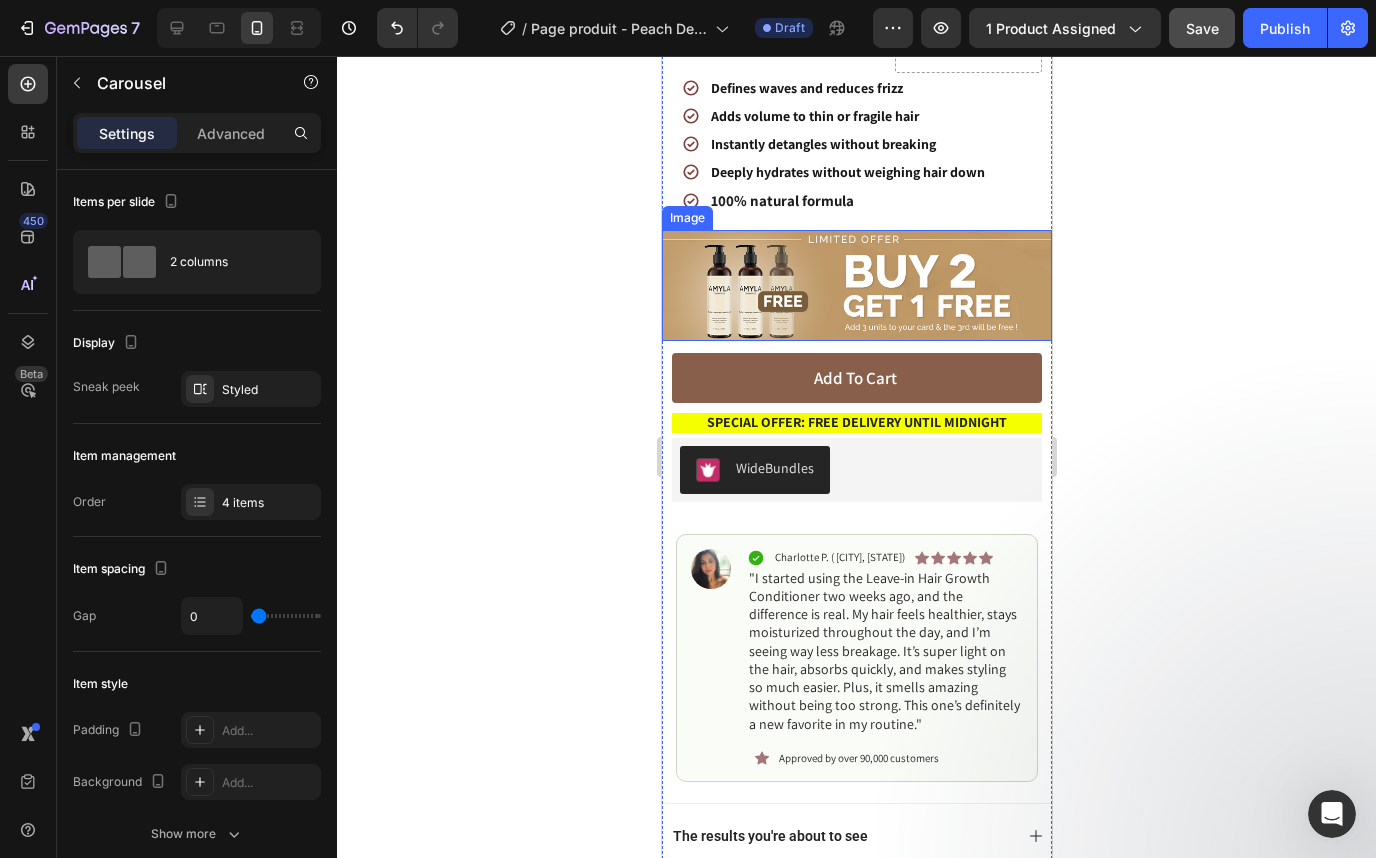 click at bounding box center (856, 285) 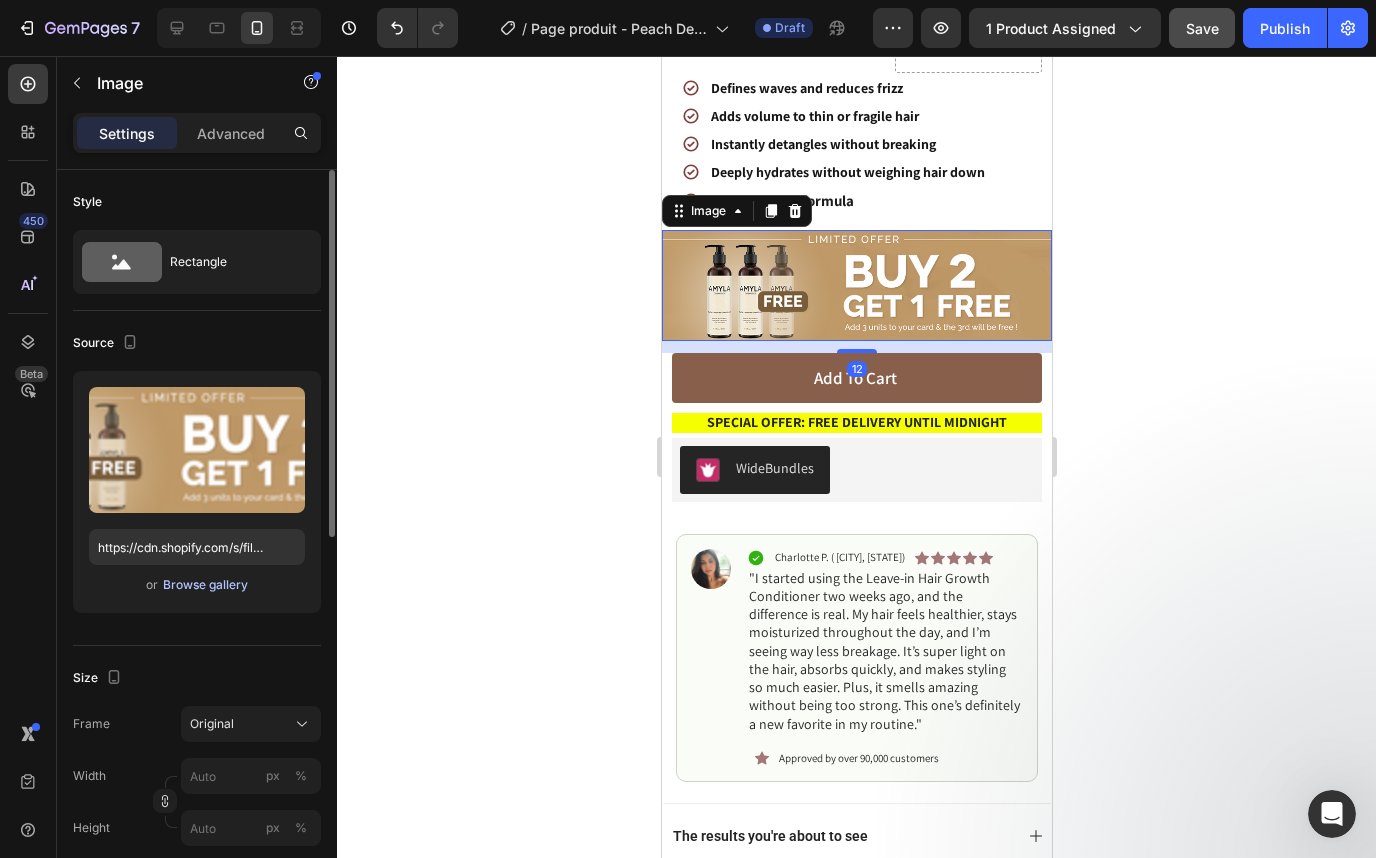 click on "Browse gallery" at bounding box center [205, 585] 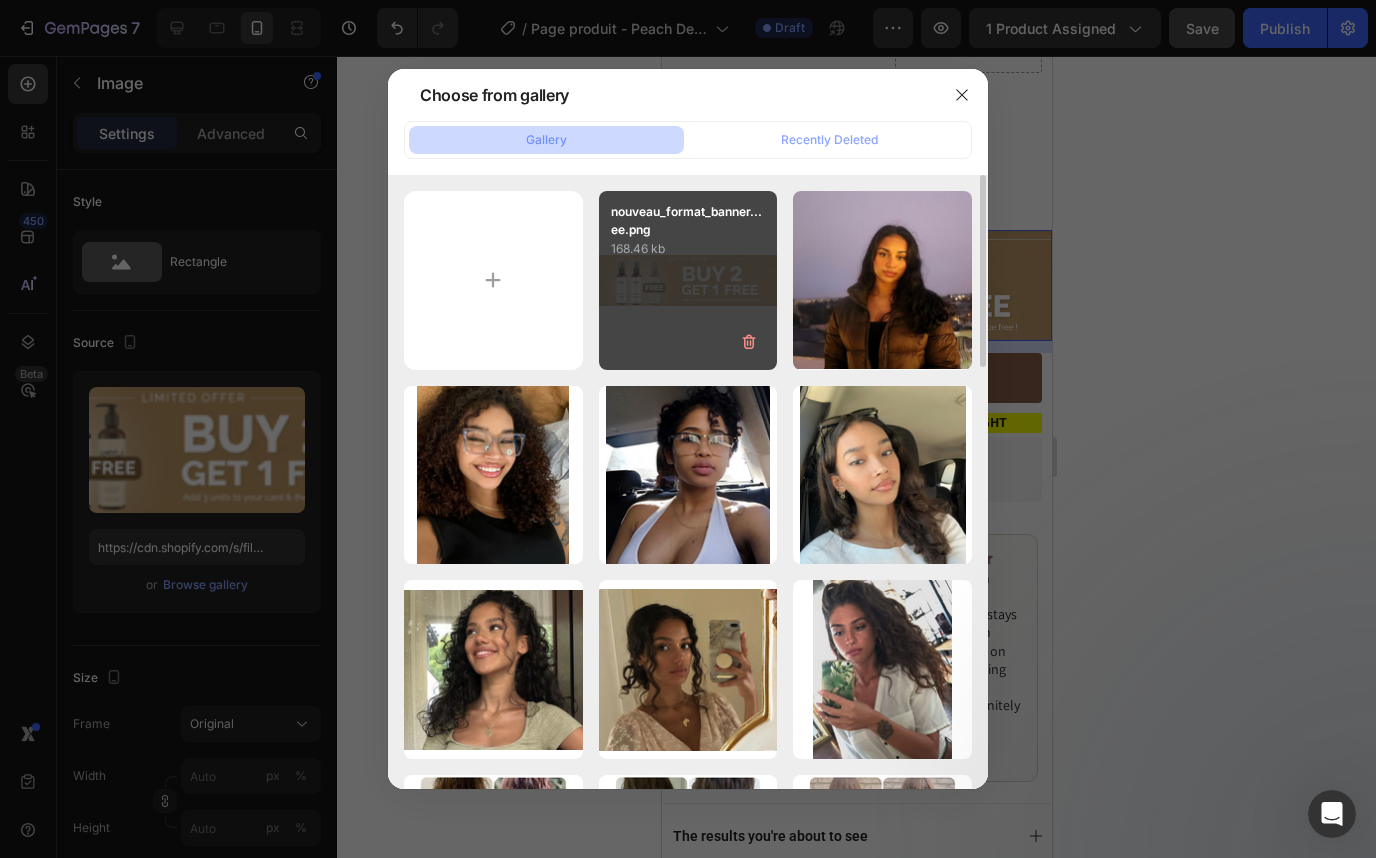 click on "nouveau_format_banner...ee.png 168.46 kb" at bounding box center (688, 280) 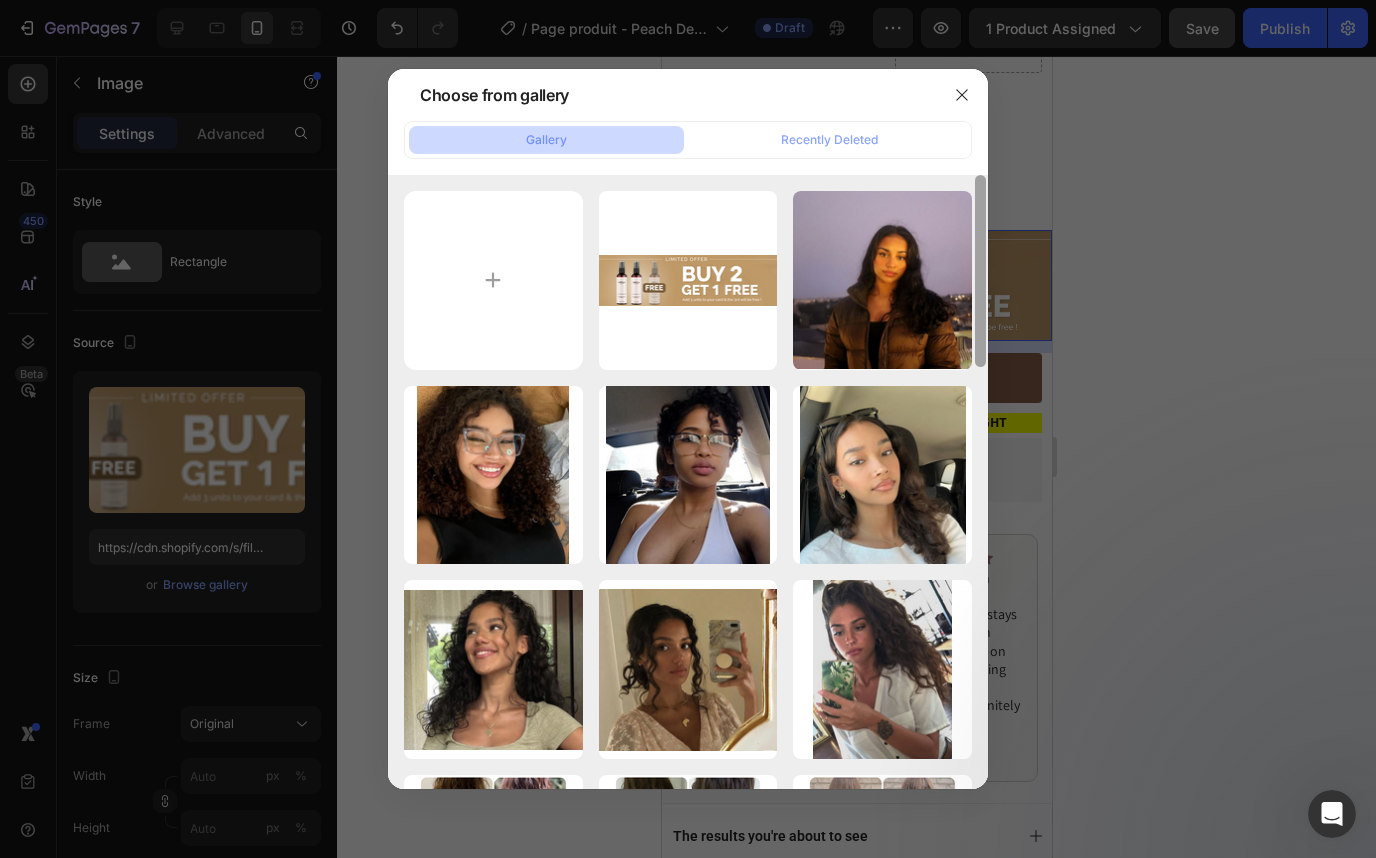 type on "https://cdn.shopify.com/s/files/1/0332/8154/0236/files/gempages_501918338859926558-c5d43c11-61d5-4252-aba1-c7ea6feeb170.png" 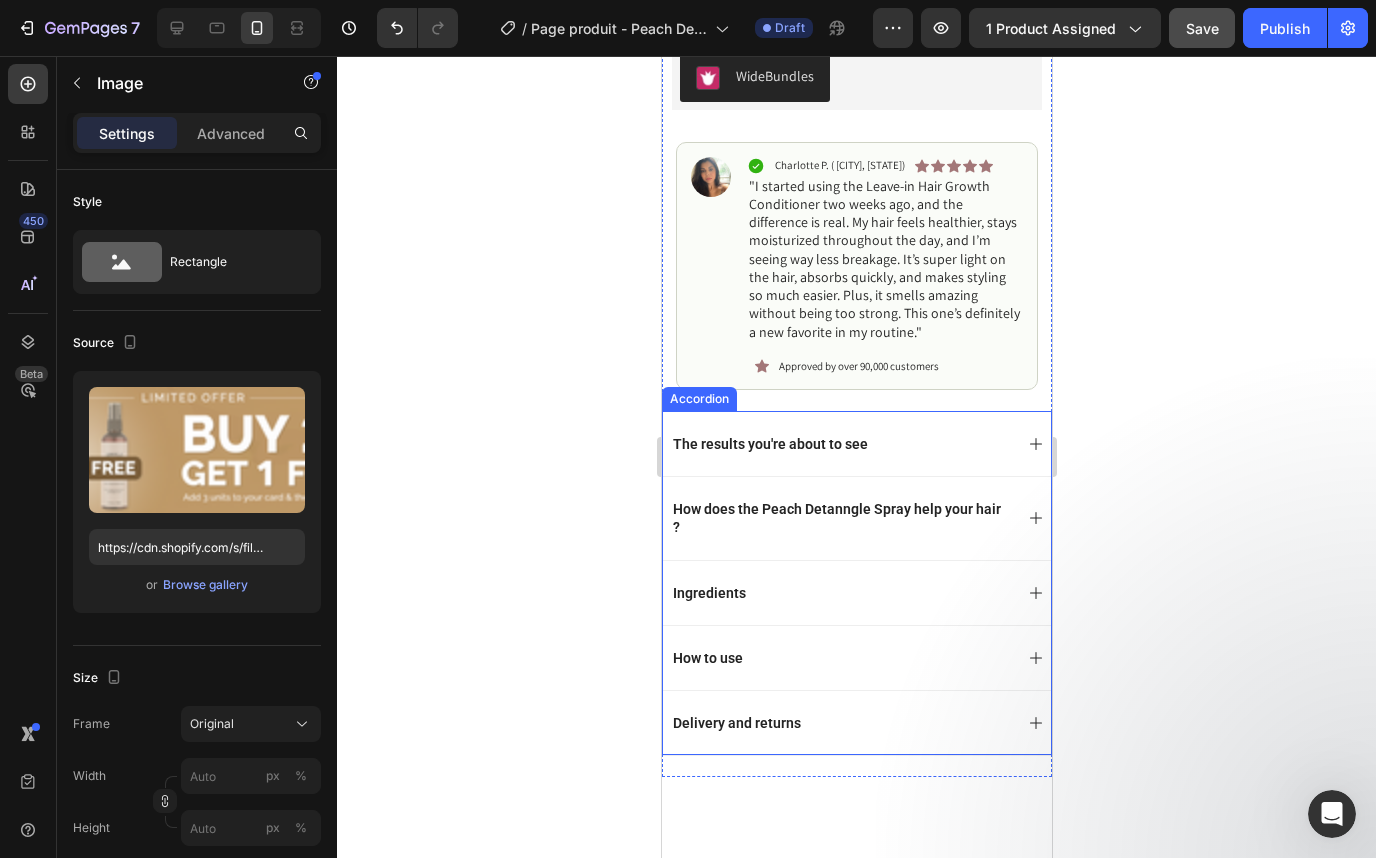 scroll, scrollTop: 843, scrollLeft: 0, axis: vertical 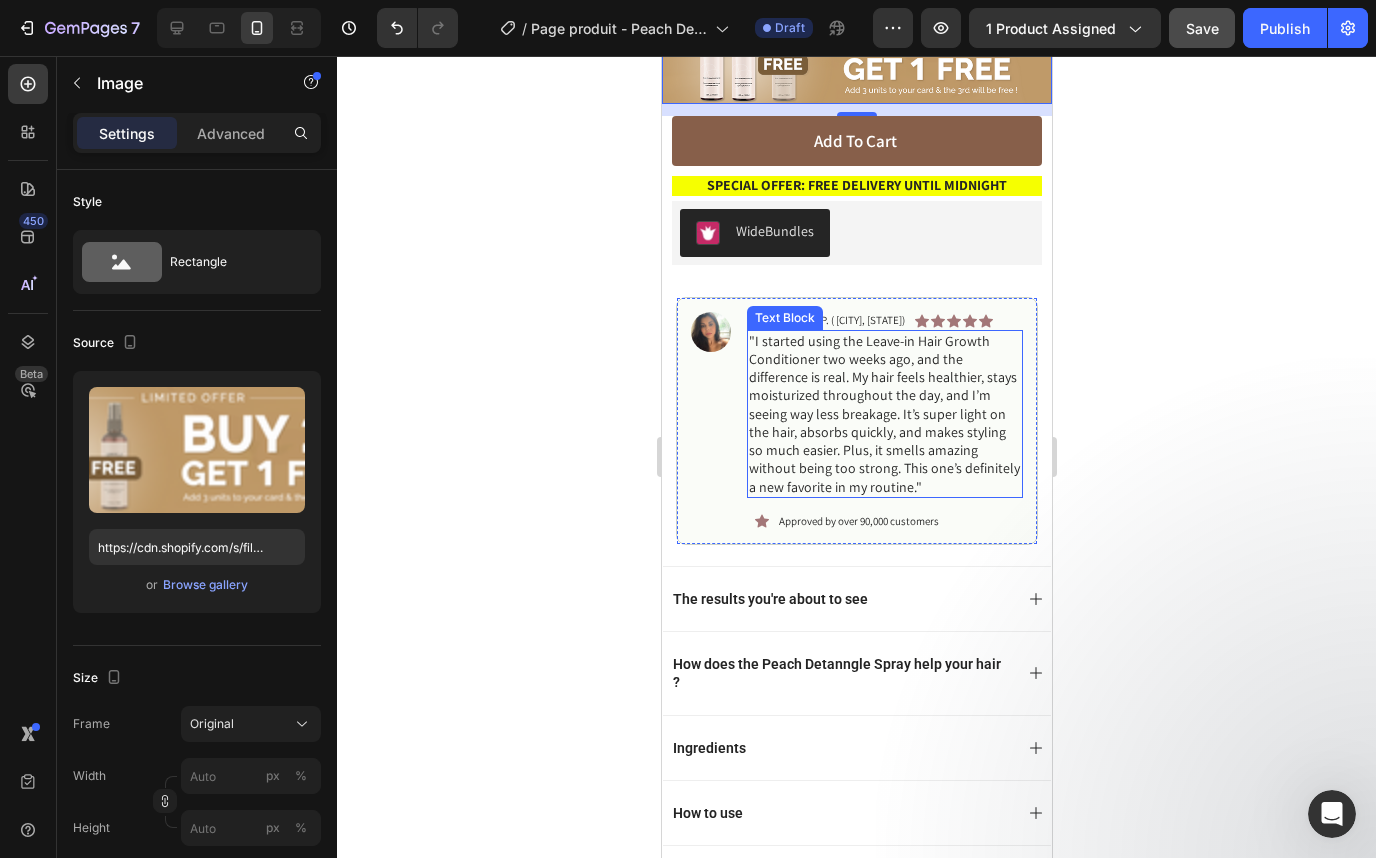 click on ""I started using the Leave-in Hair Growth Conditioner two weeks ago, and the difference is real. My hair feels healthier, stays moisturized throughout the day, and I’m seeing way less breakage. It’s super light on the hair, absorbs quickly, and makes styling so much easier. Plus, it smells amazing without being too strong. This one’s definitely a new favorite in my routine."" at bounding box center (884, 414) 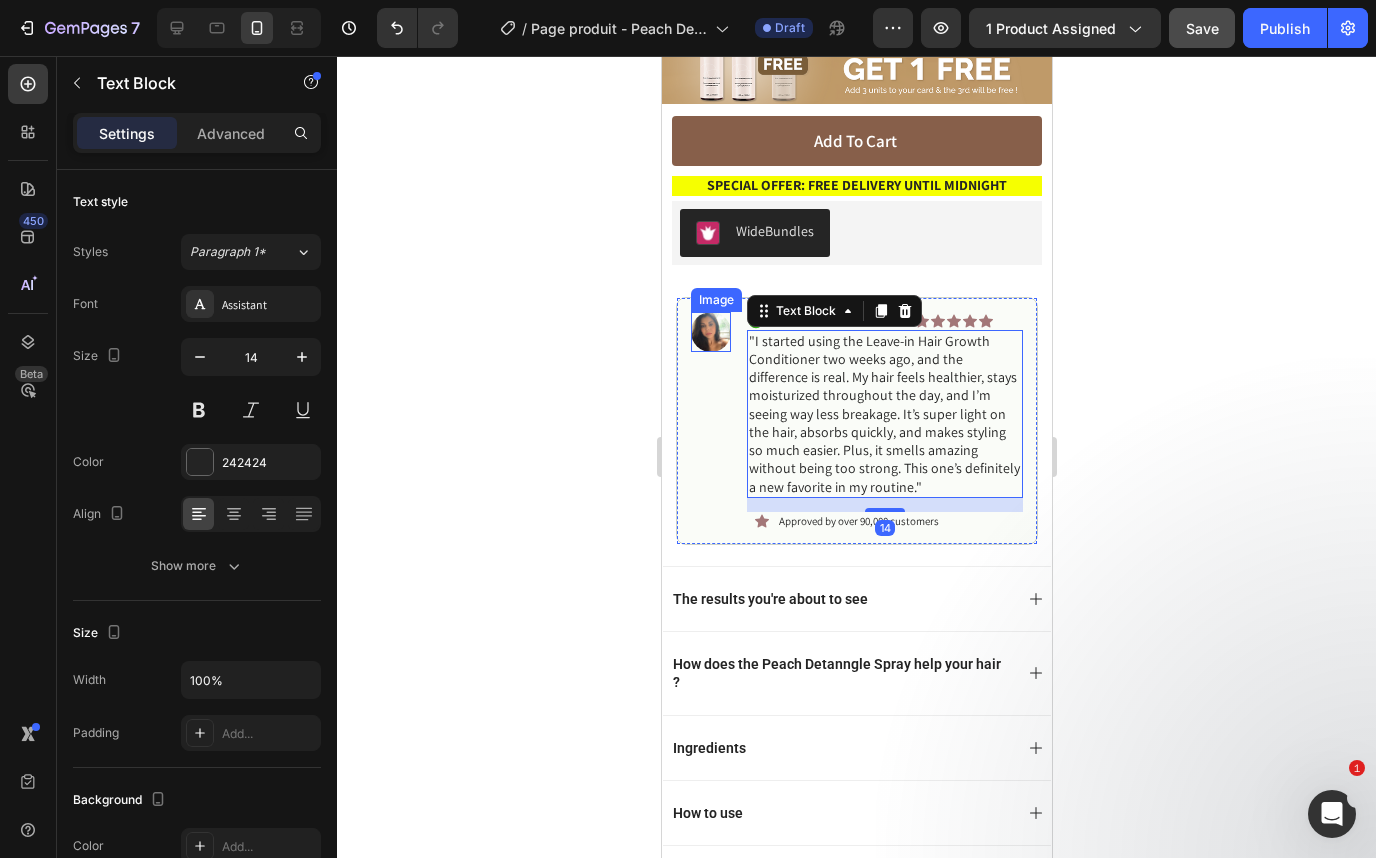 click at bounding box center [710, 332] 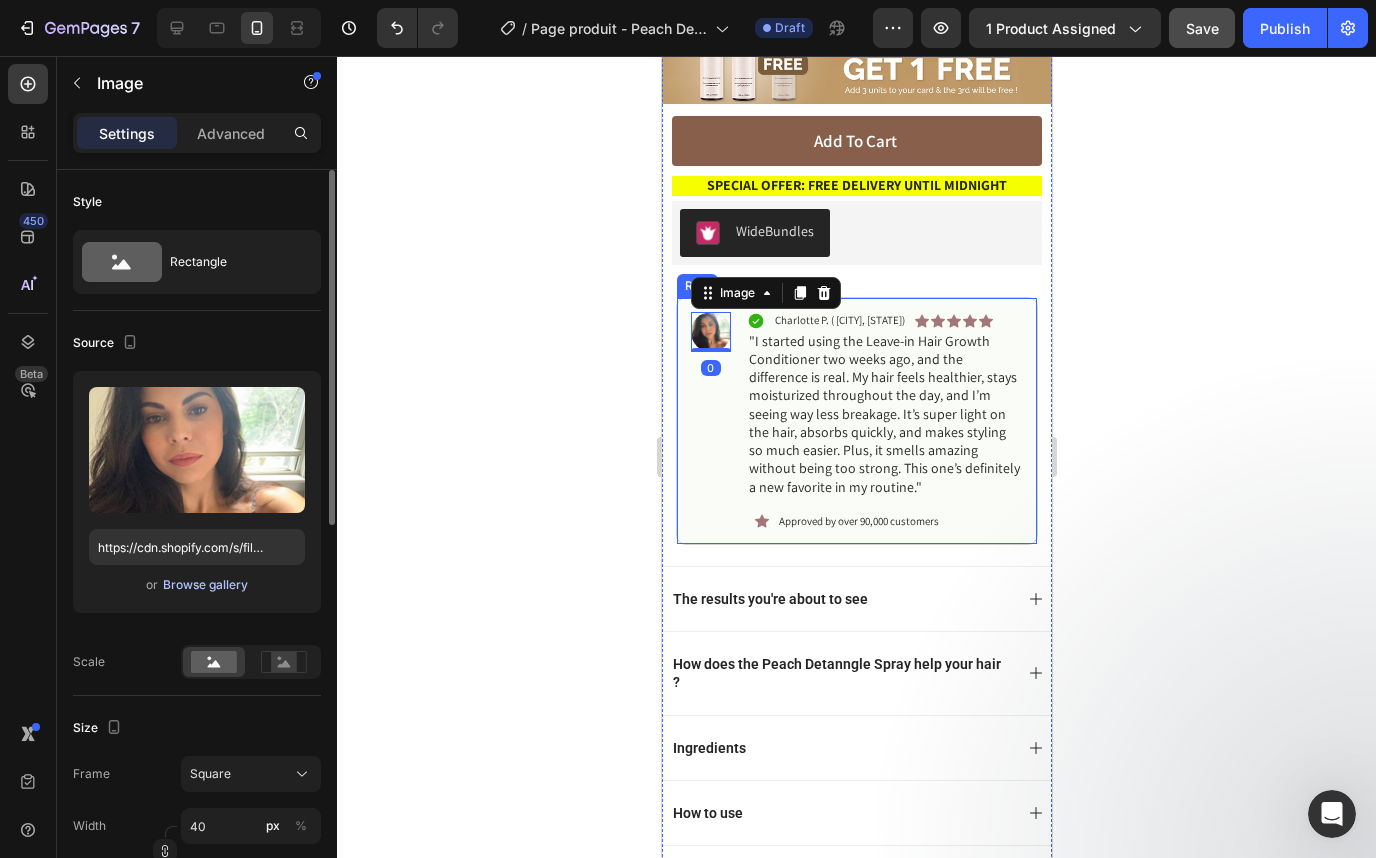 click on "Browse gallery" at bounding box center (205, 585) 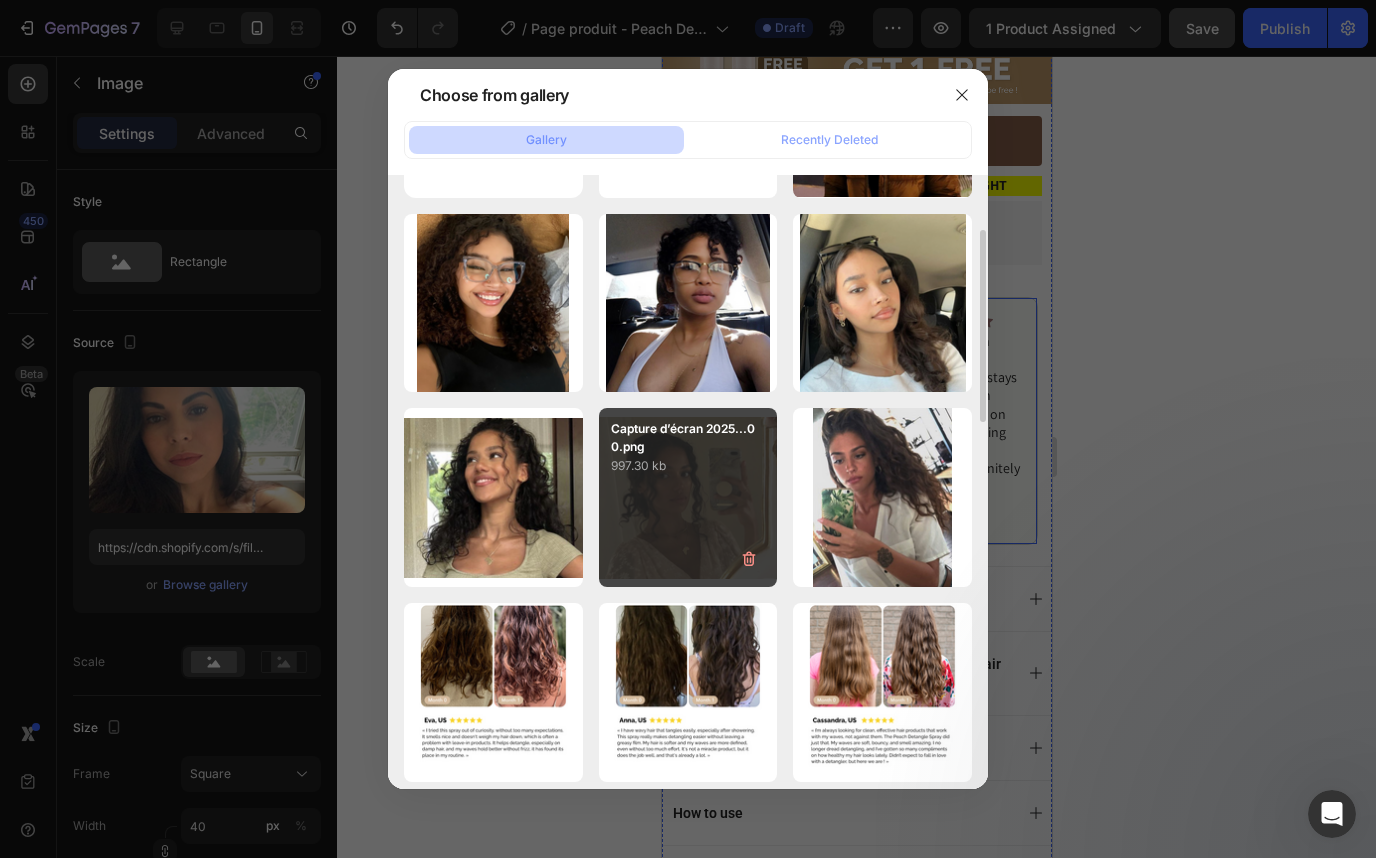 scroll, scrollTop: 173, scrollLeft: 0, axis: vertical 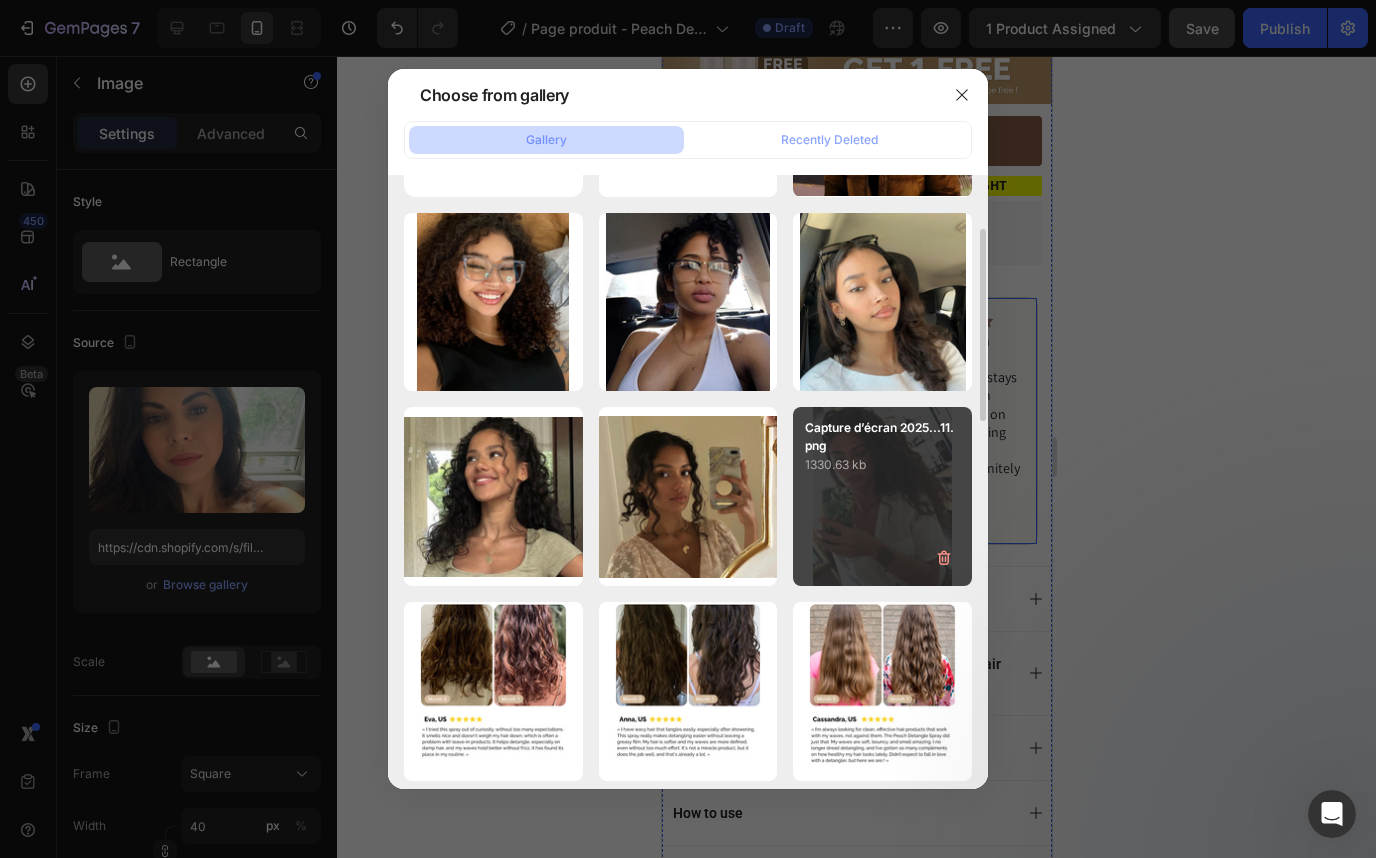 click on "Capture d’écran 2025...11.png 1330.63 kb" at bounding box center [882, 496] 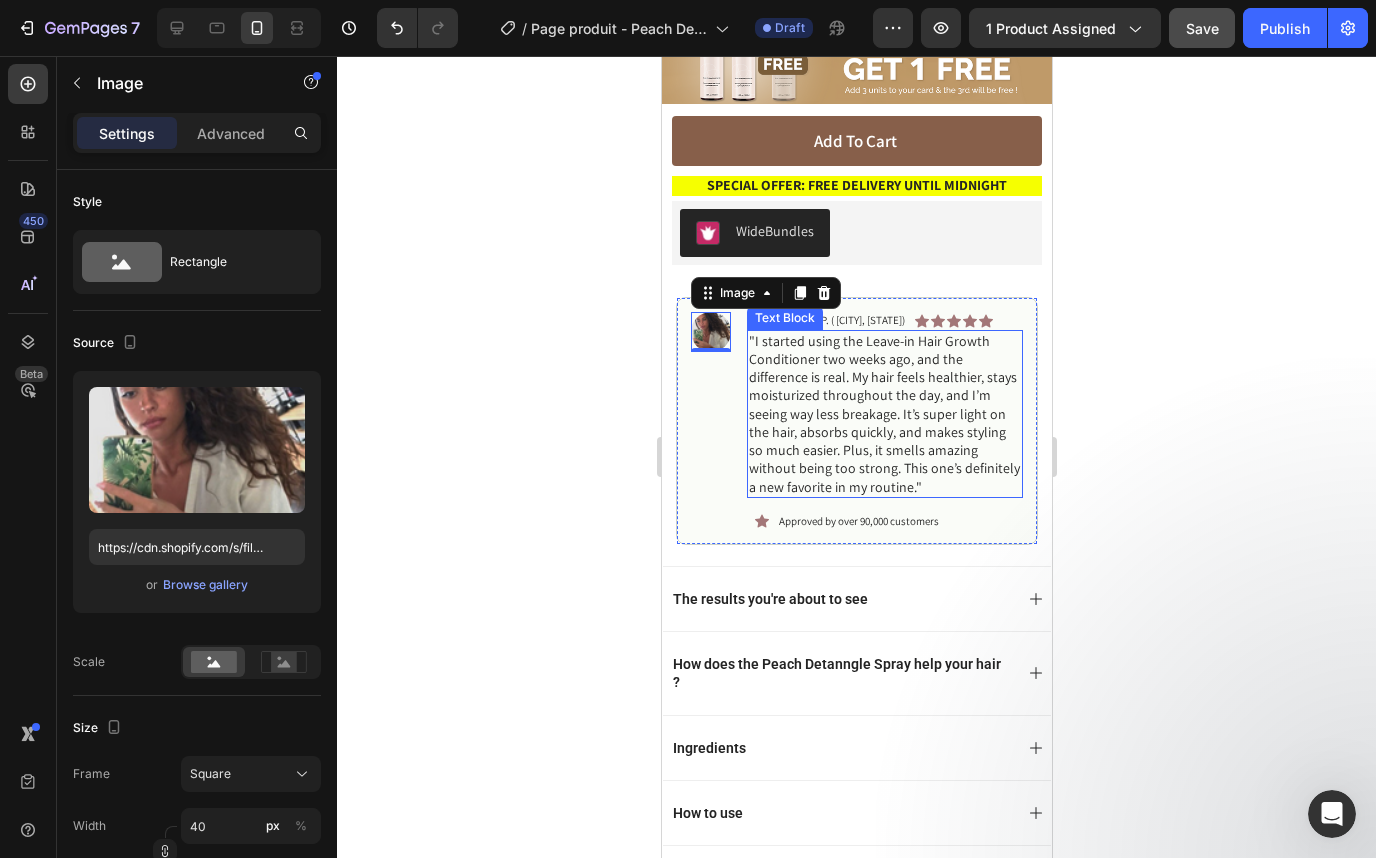 click on ""I started using the Leave-in Hair Growth Conditioner two weeks ago, and the difference is real. My hair feels healthier, stays moisturized throughout the day, and I’m seeing way less breakage. It’s super light on the hair, absorbs quickly, and makes styling so much easier. Plus, it smells amazing without being too strong. This one’s definitely a new favorite in my routine."" at bounding box center (884, 414) 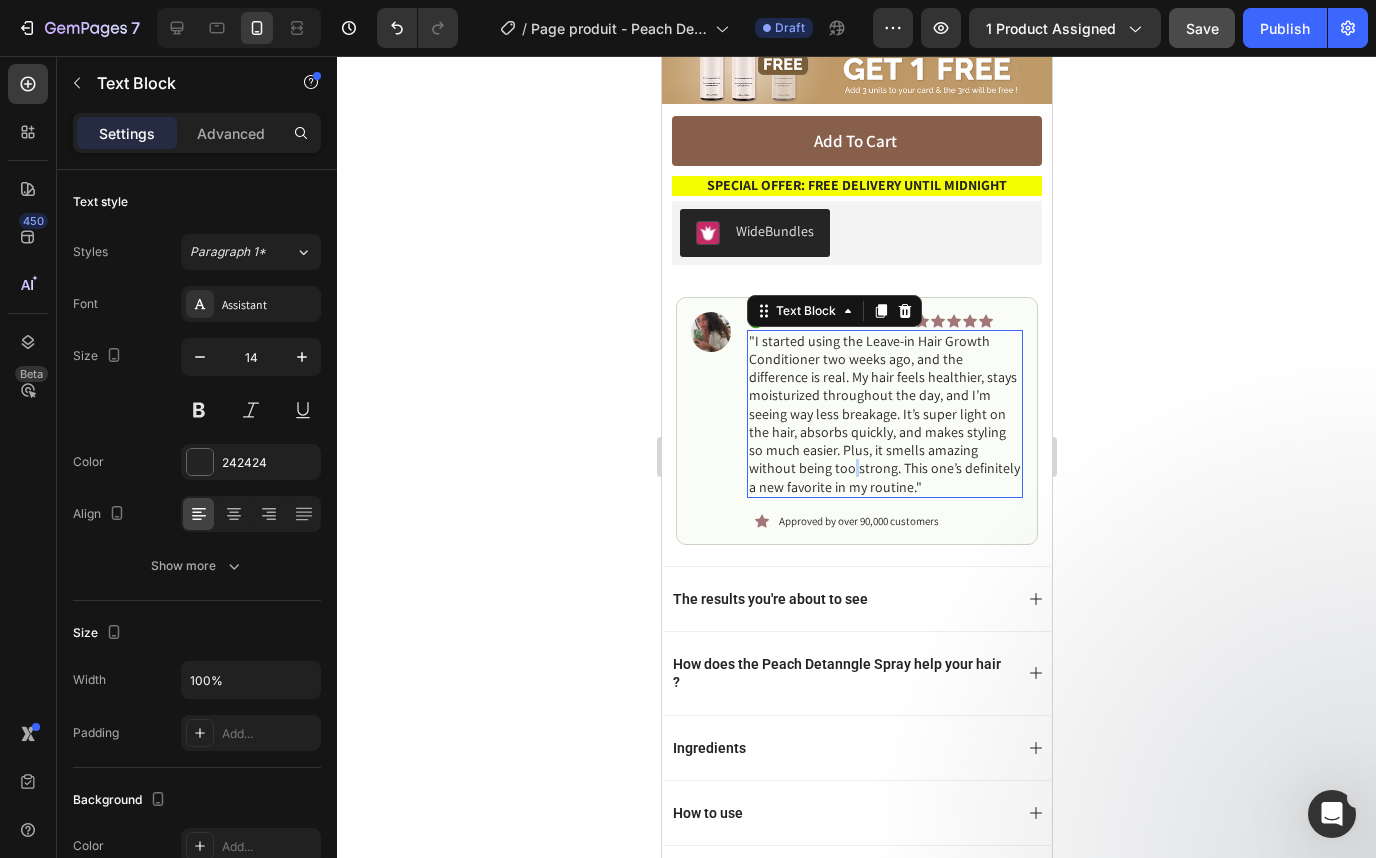 click on ""I started using the Leave-in Hair Growth Conditioner two weeks ago, and the difference is real. My hair feels healthier, stays moisturized throughout the day, and I’m seeing way less breakage. It’s super light on the hair, absorbs quickly, and makes styling so much easier. Plus, it smells amazing without being too strong. This one’s definitely a new favorite in my routine."" at bounding box center [884, 414] 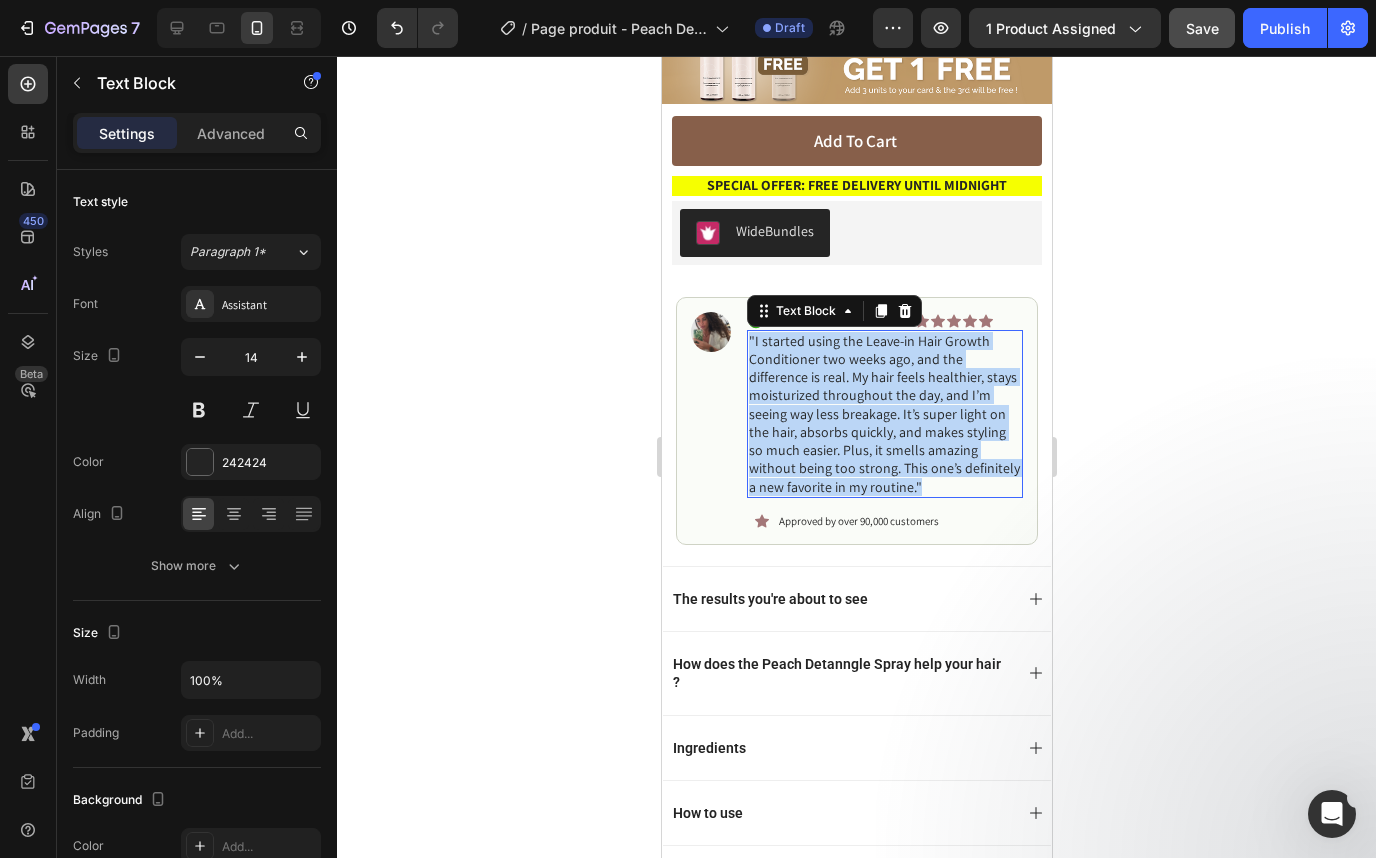 click on ""I started using the Leave-in Hair Growth Conditioner two weeks ago, and the difference is real. My hair feels healthier, stays moisturized throughout the day, and I’m seeing way less breakage. It’s super light on the hair, absorbs quickly, and makes styling so much easier. Plus, it smells amazing without being too strong. This one’s definitely a new favorite in my routine."" at bounding box center [884, 414] 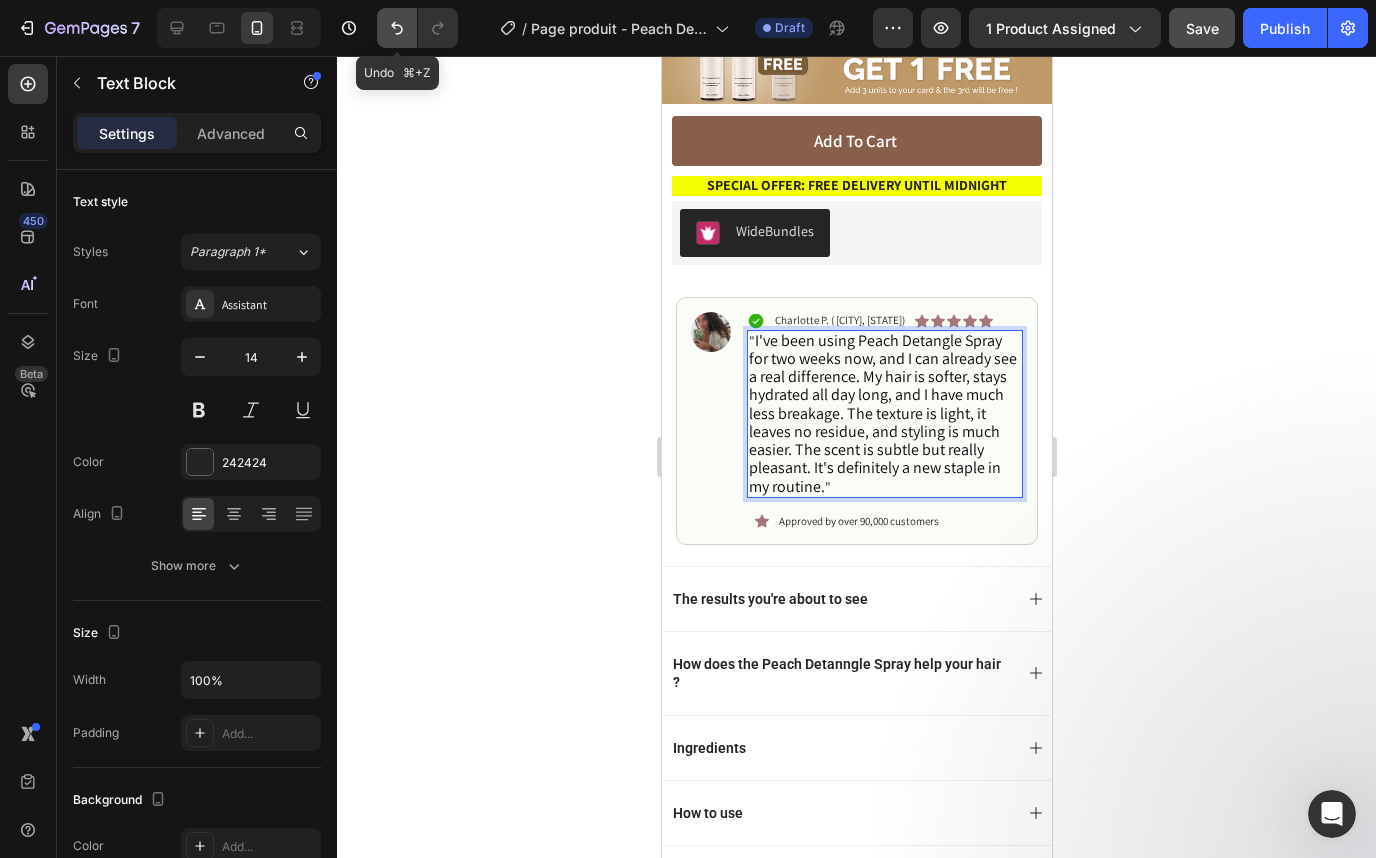 click 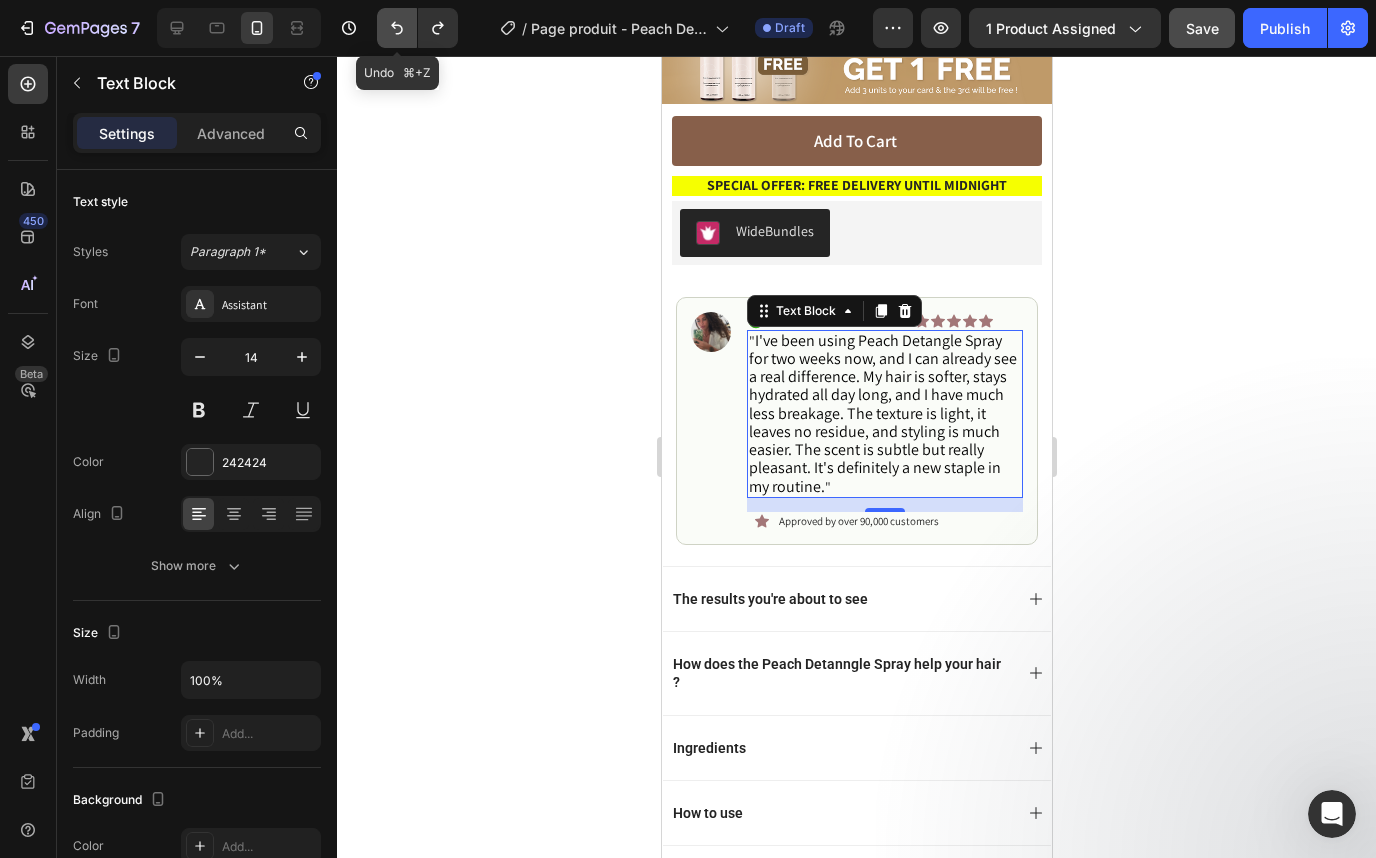 click 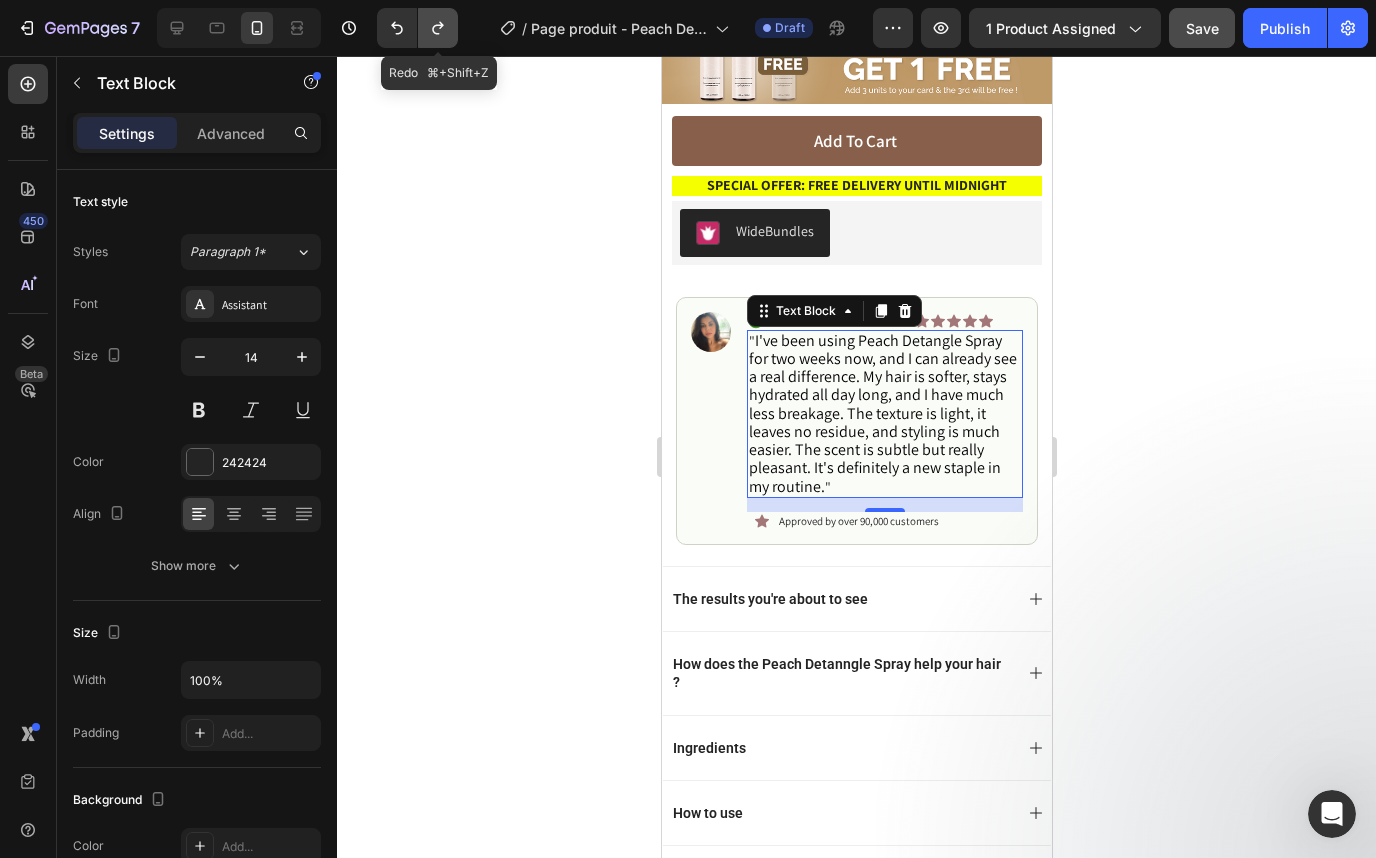 click 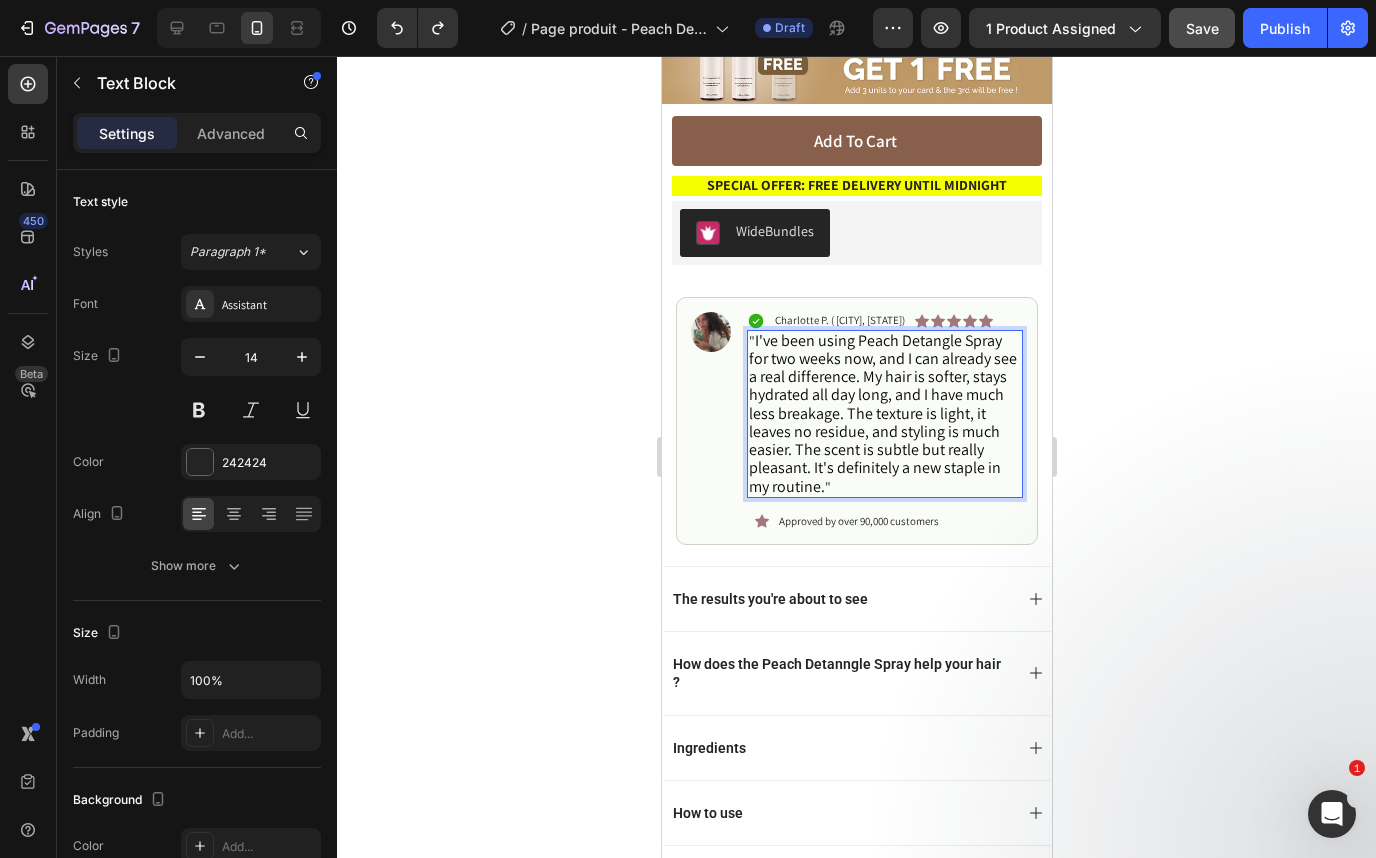 click on "" I've been using Peach Detangle Spray for two weeks now, and I can already see a real difference. My hair is softer, stays hydrated all day long, and I have much less breakage. The texture is light, it leaves no residue, and styling is much easier. The scent is subtle but really pleasant. It's definitely a new staple in my routine. "" at bounding box center [884, 414] 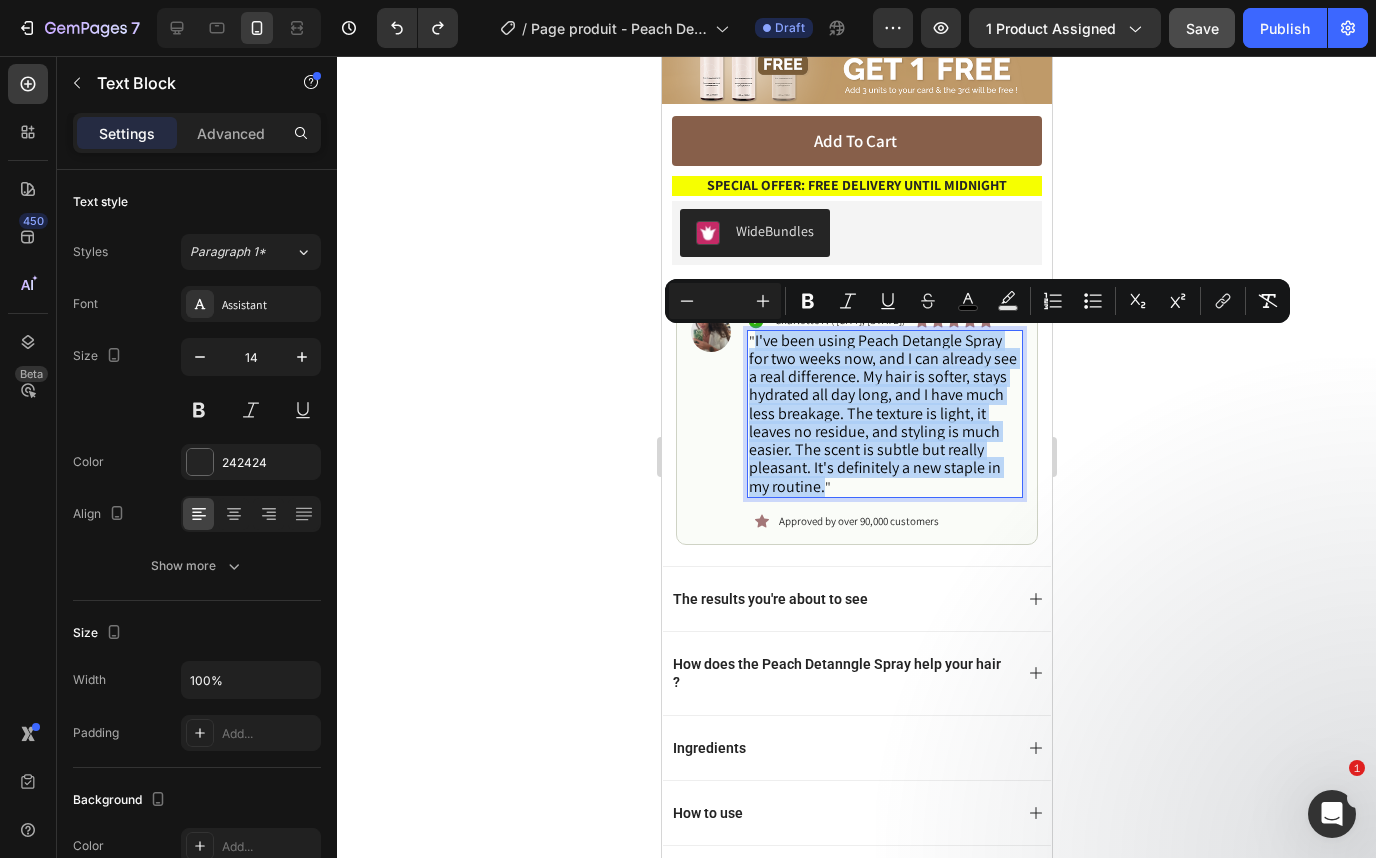 drag, startPoint x: 824, startPoint y: 500, endPoint x: 753, endPoint y: 348, distance: 167.76471 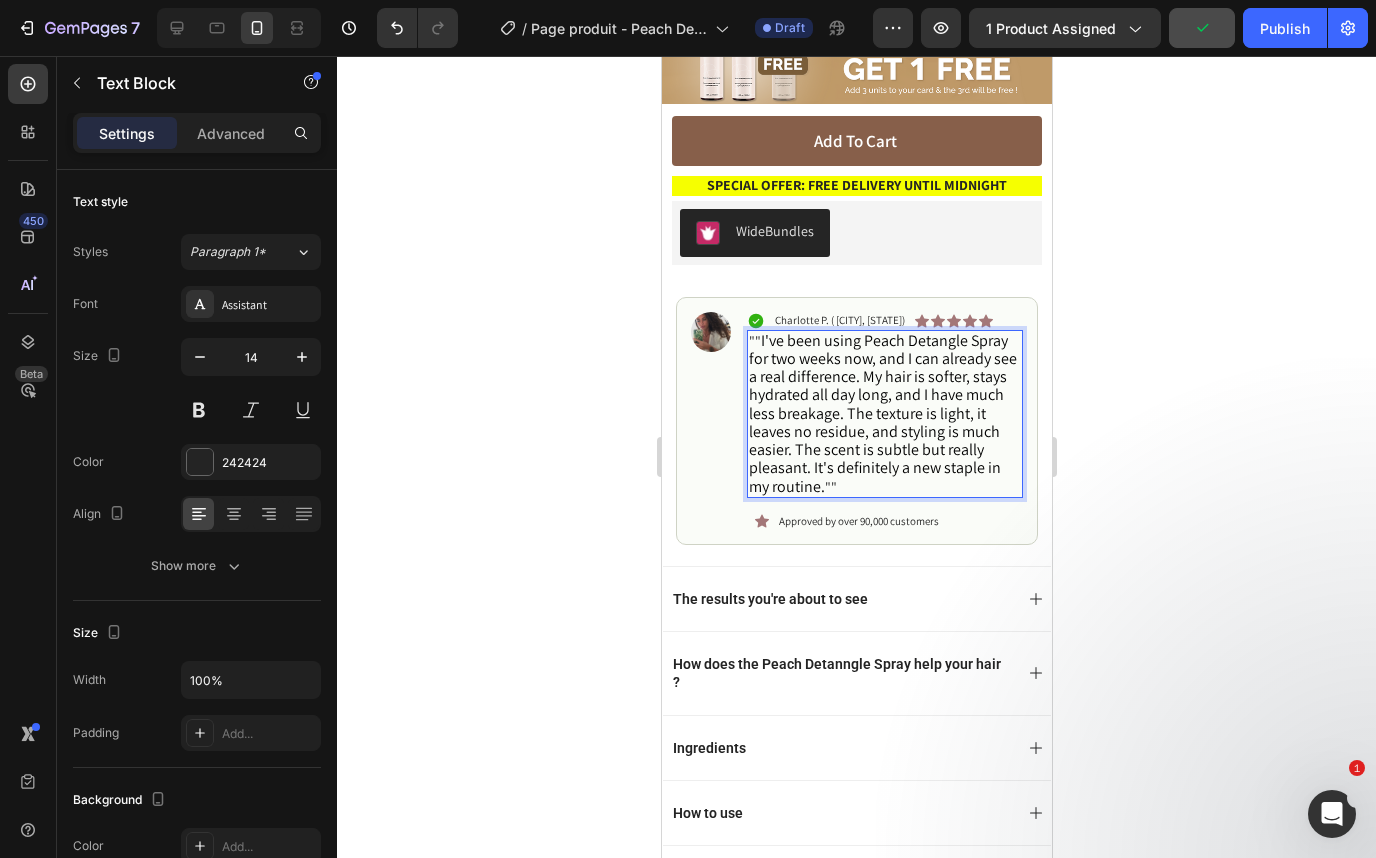 click on """ I've been using Peach Detangle Spray for two weeks now, and I can already see a real difference. My hair is softer, stays hydrated all day long, and I have much less breakage. The texture is light, it leaves no residue, and styling is much easier. The scent is subtle but really pleasant. It's definitely a new staple in my routine. """ at bounding box center [884, 414] 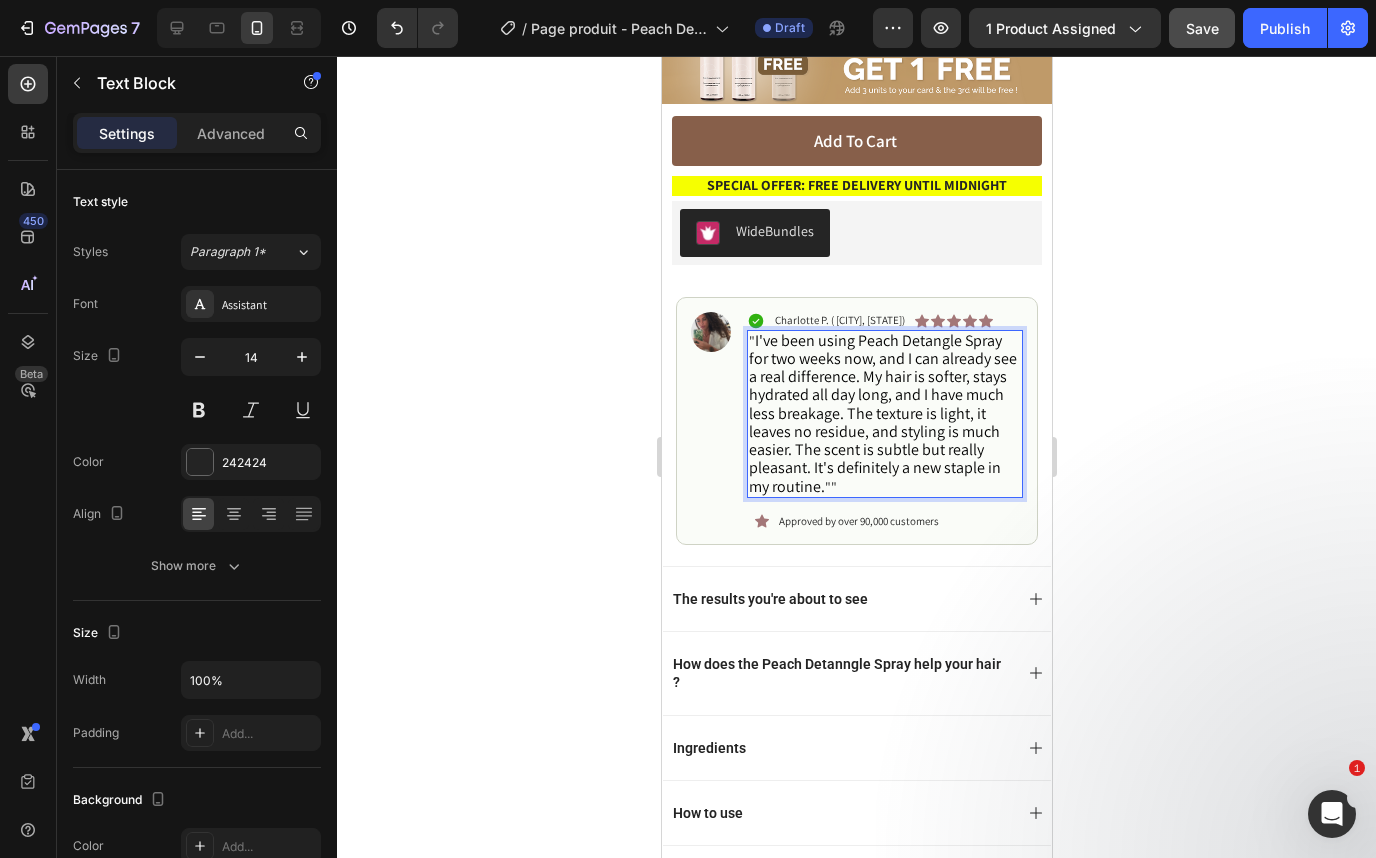 click on "" I've been using Peach Detangle Spray for two weeks now, and I can already see a real difference. My hair is softer, stays hydrated all day long, and I have much less breakage. The texture is light, it leaves no residue, and styling is much easier. The scent is subtle but really pleasant. It's definitely a new staple in my routine. """ at bounding box center (884, 414) 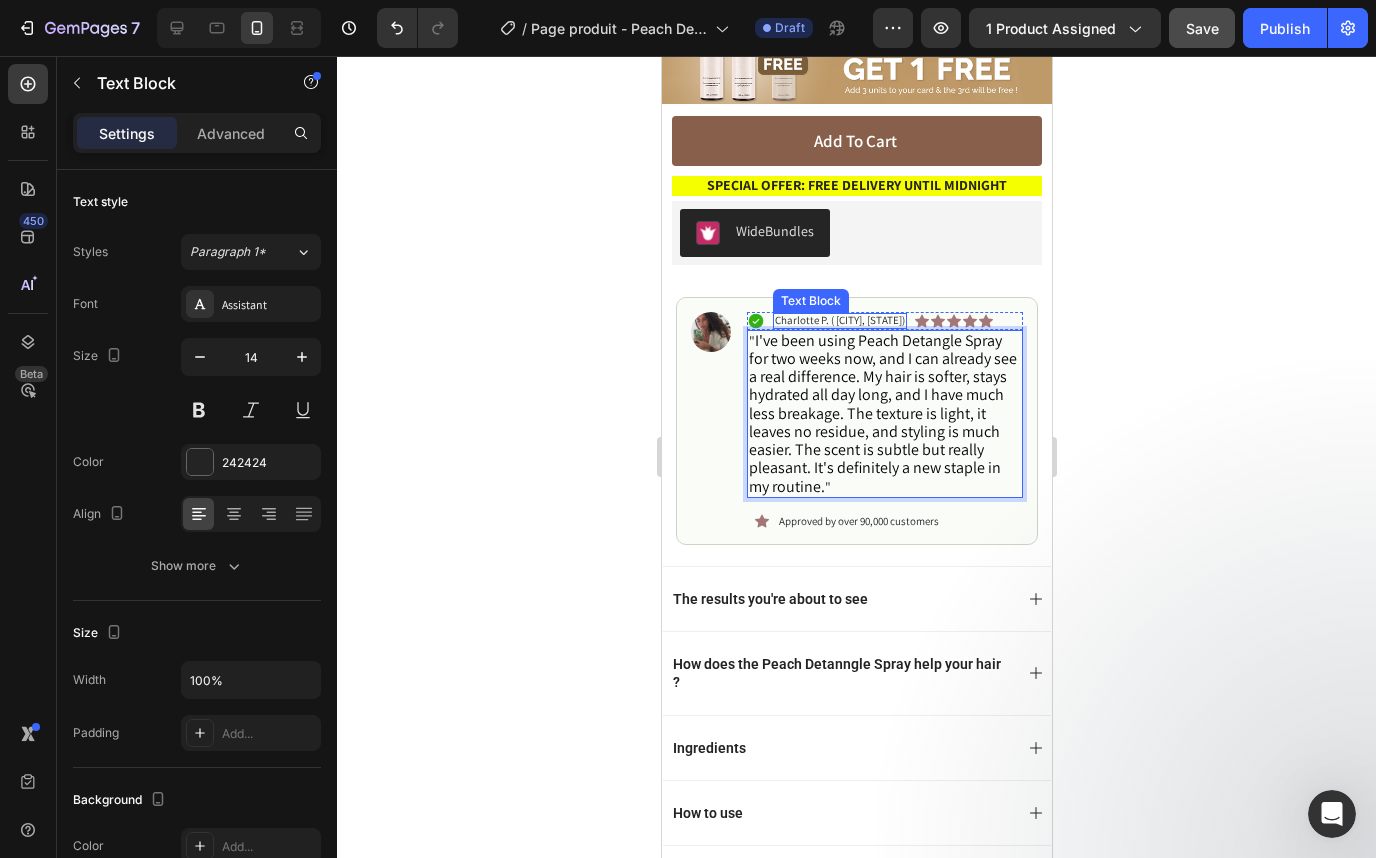 click on "[FIRST] [LAST] ( [CITY], [COUNTRY] )" at bounding box center [839, 320] 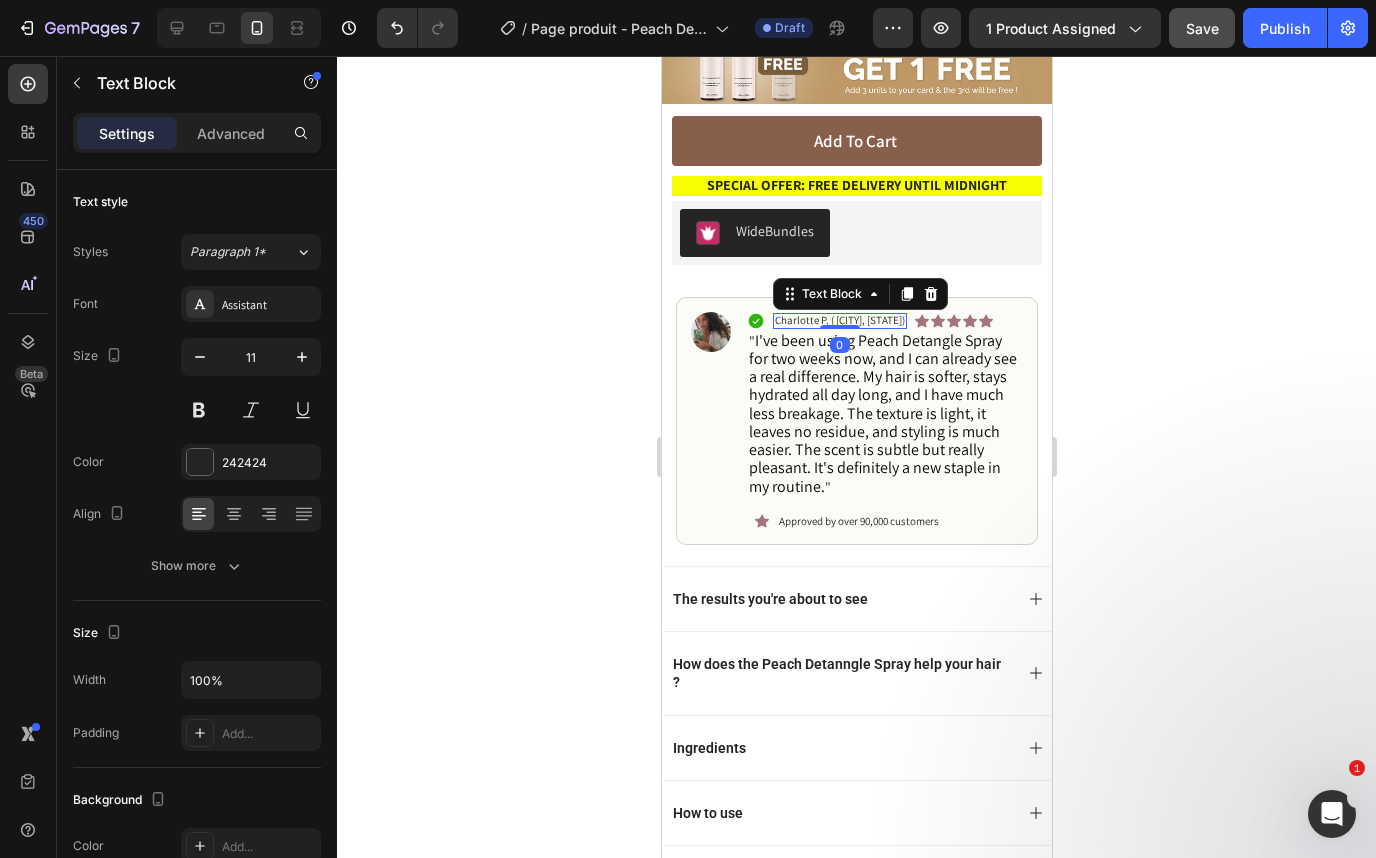 click on "[FIRST] [LAST] ( [CITY], [COUNTRY] )" at bounding box center [839, 320] 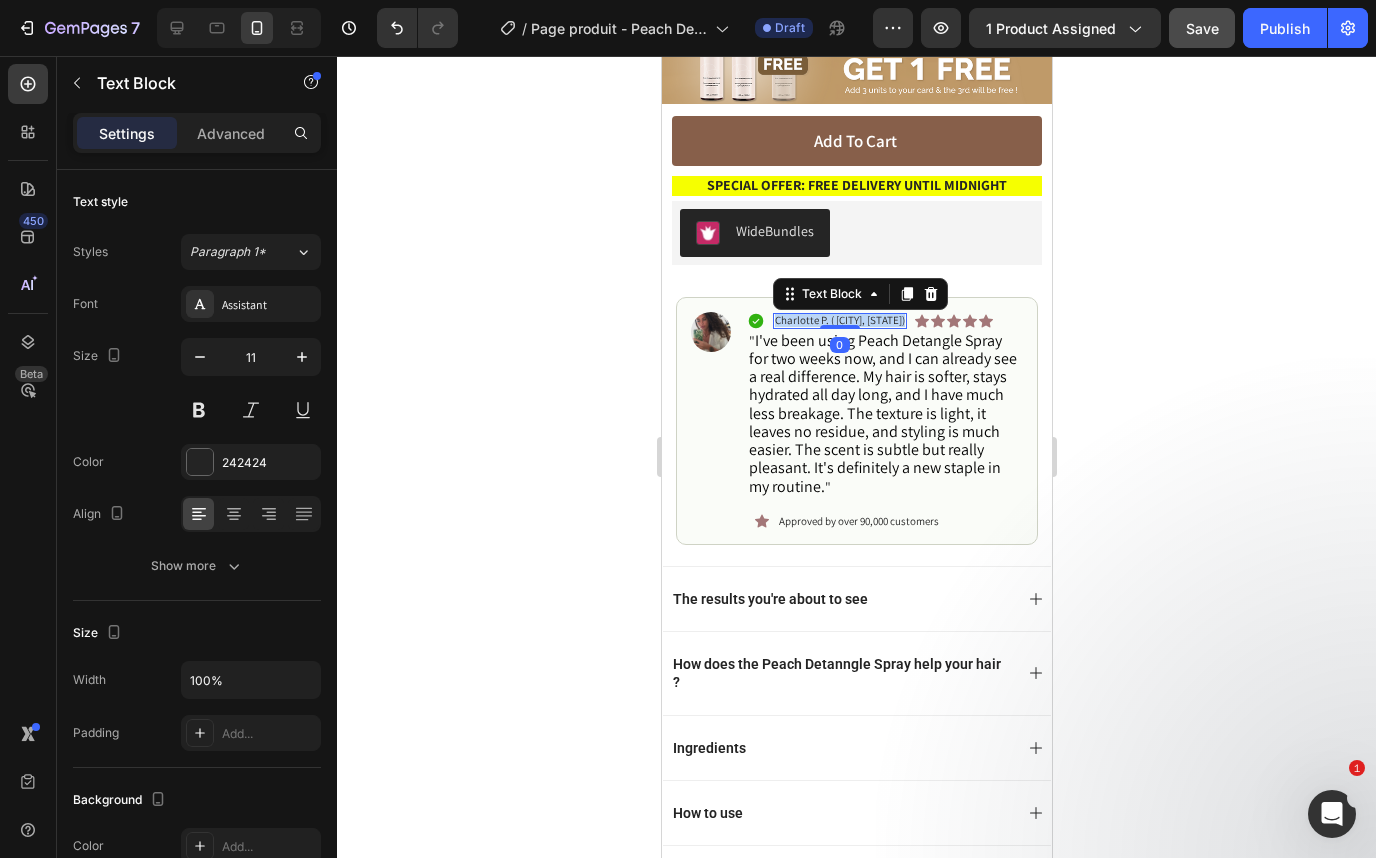 click on "[FIRST] [LAST] ( [CITY], [COUNTRY] )" at bounding box center (839, 320) 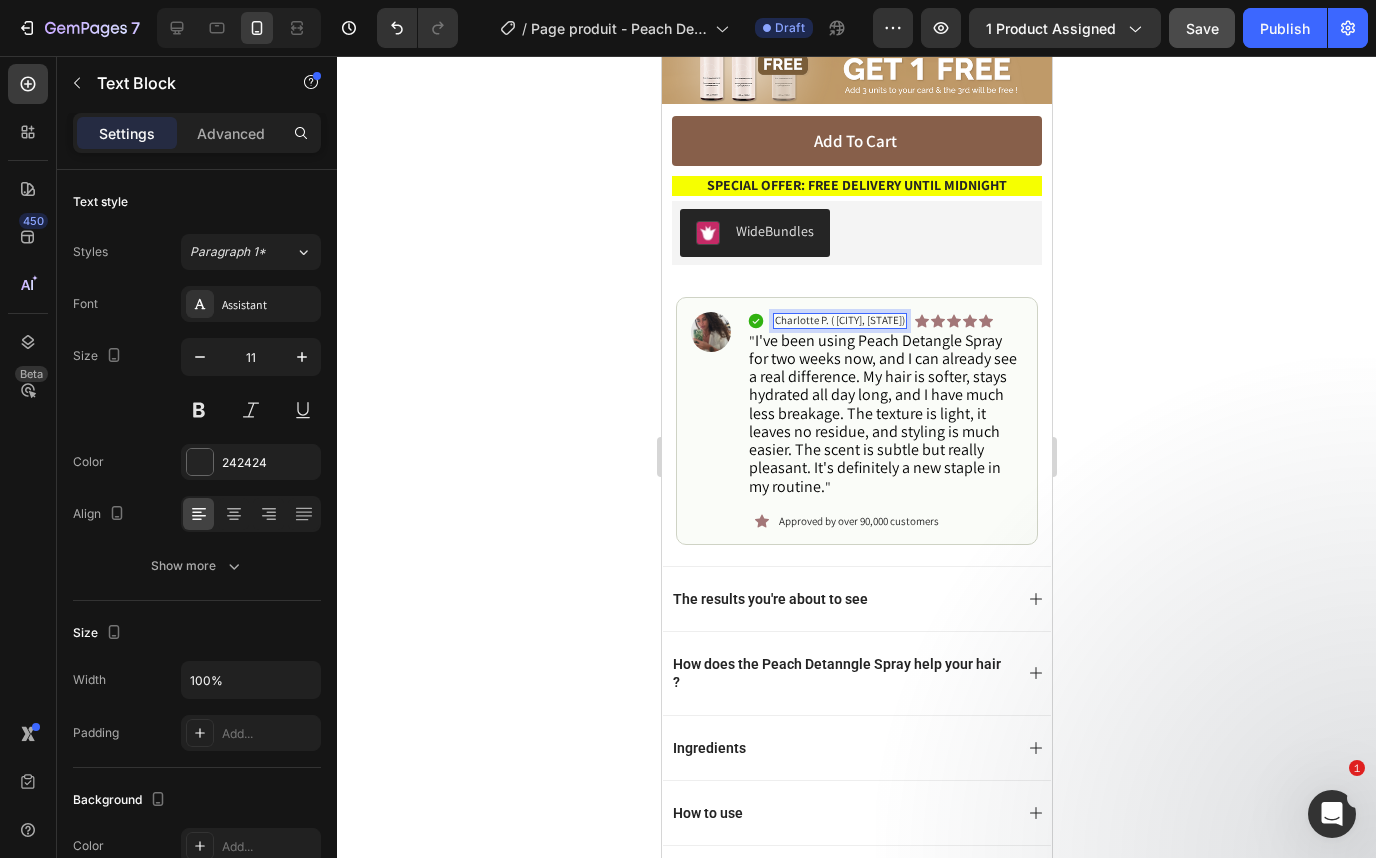 scroll, scrollTop: 842, scrollLeft: 0, axis: vertical 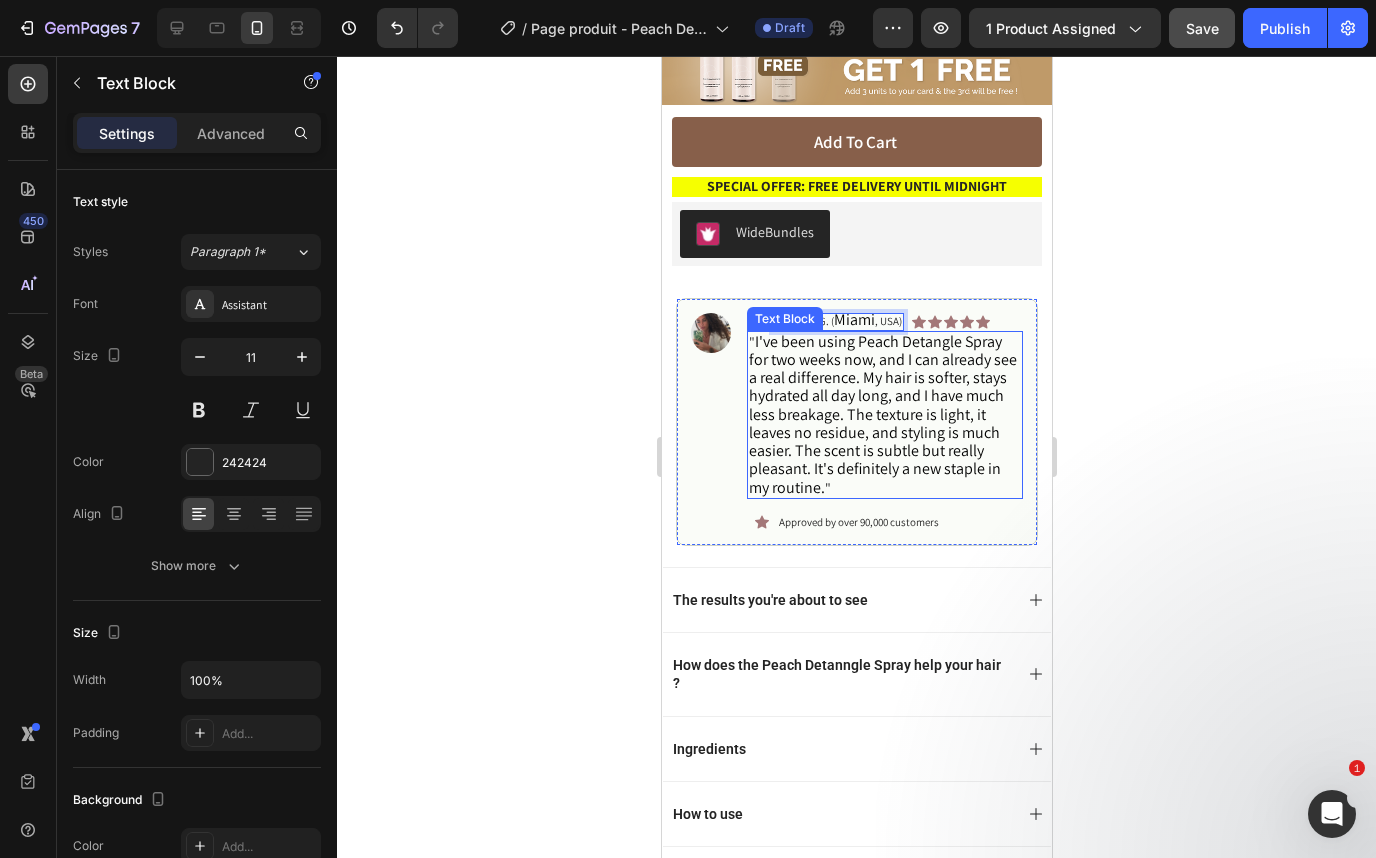 click on "I've been using Peach Detangle Spray for two weeks now, and I can already see a real difference. My hair is softer, stays hydrated all day long, and I have much less breakage. The texture is light, it leaves no residue, and styling is much easier. The scent is subtle but really pleasant. It's definitely a new staple in my routine." at bounding box center (882, 414) 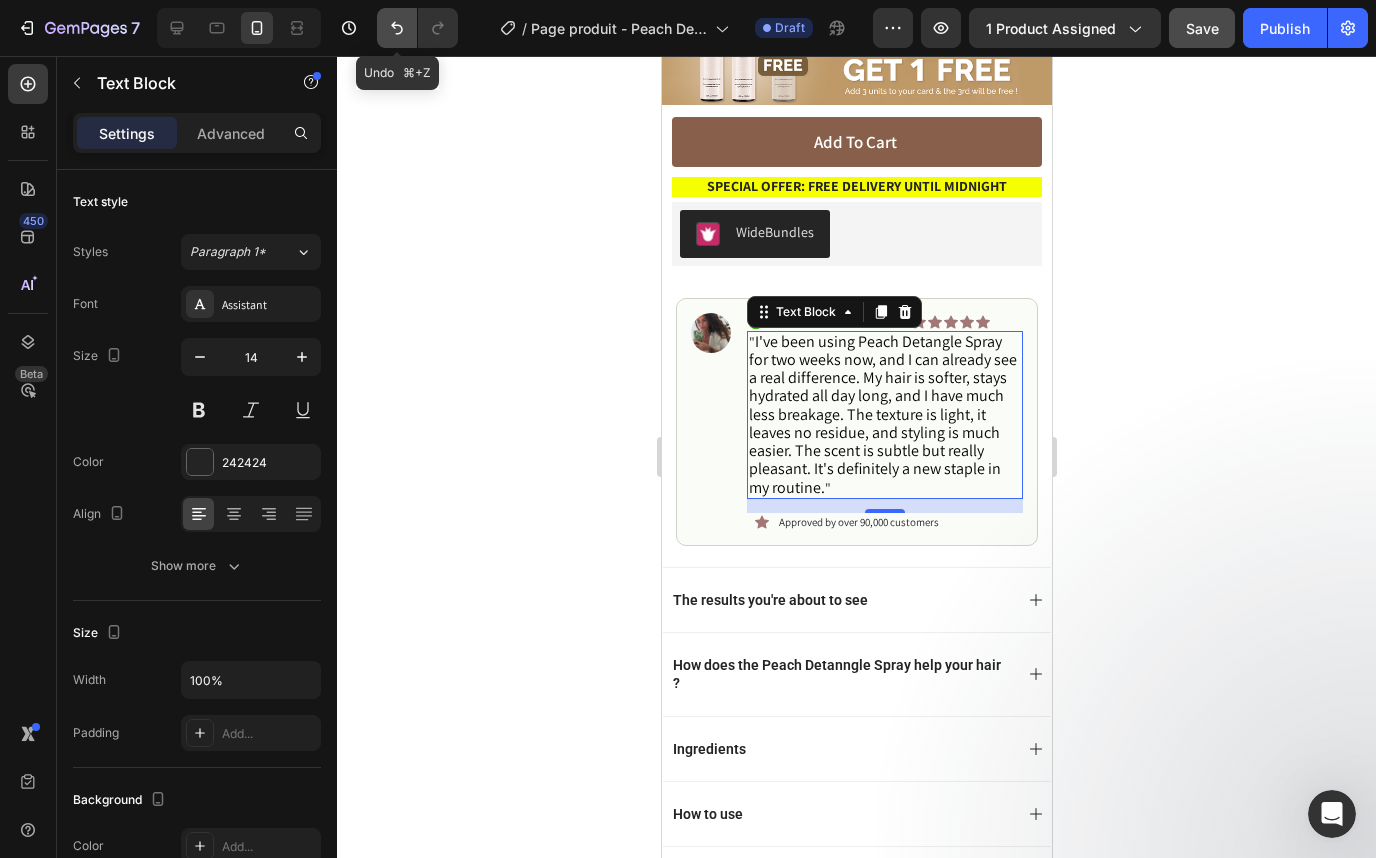 click 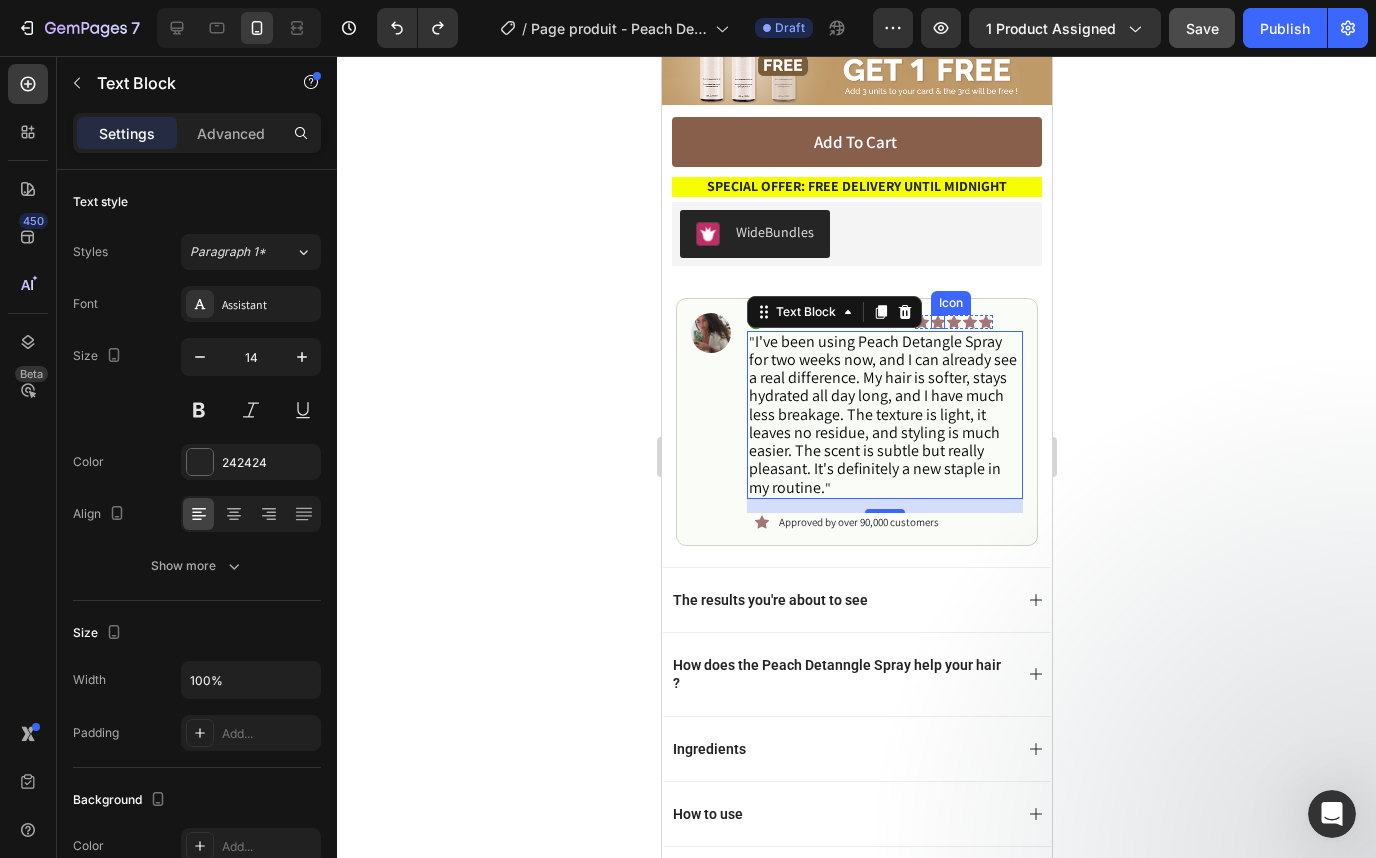 click 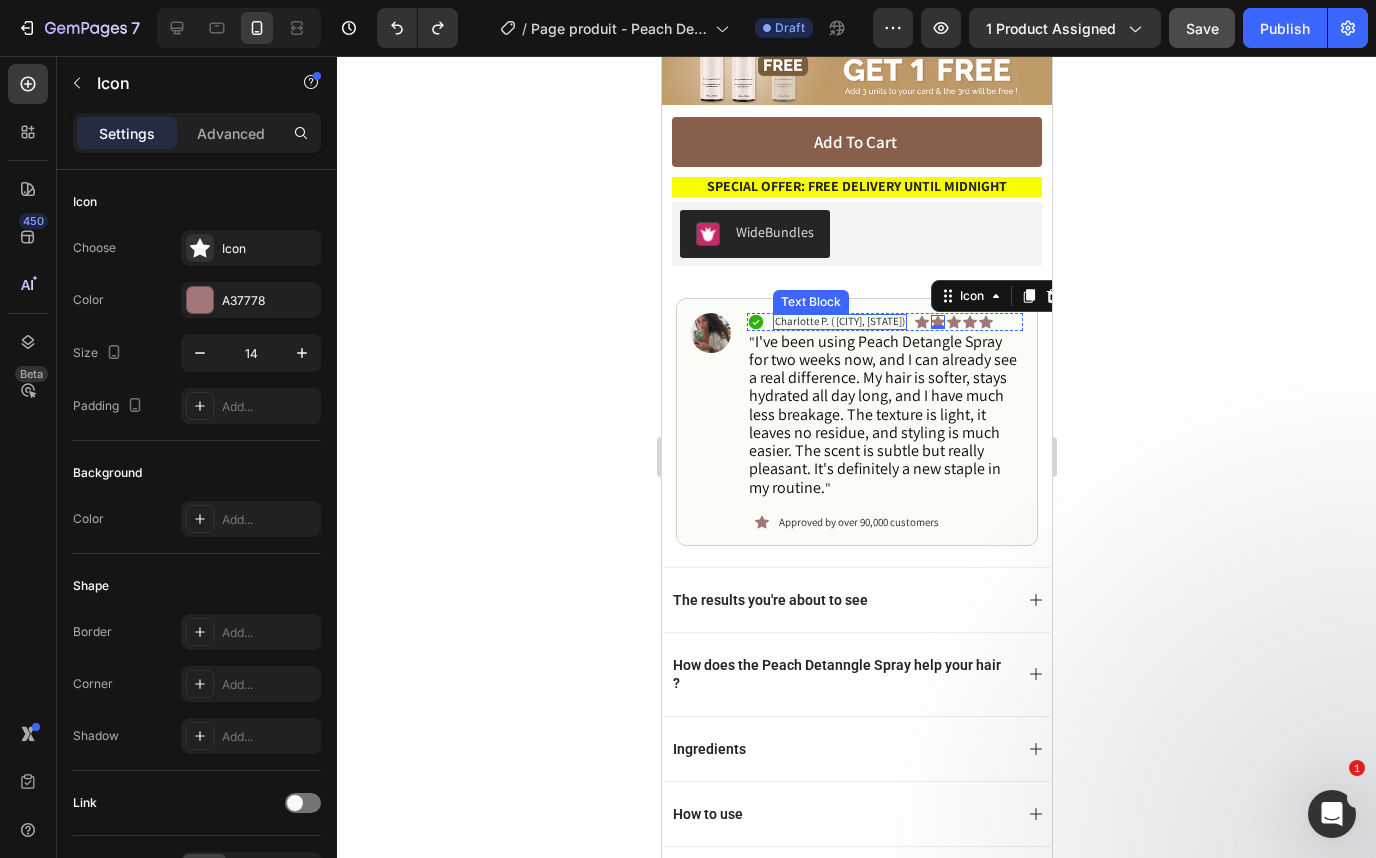 click on "[FIRST] [LAST] ( [CITY], [COUNTRY] )" at bounding box center (839, 321) 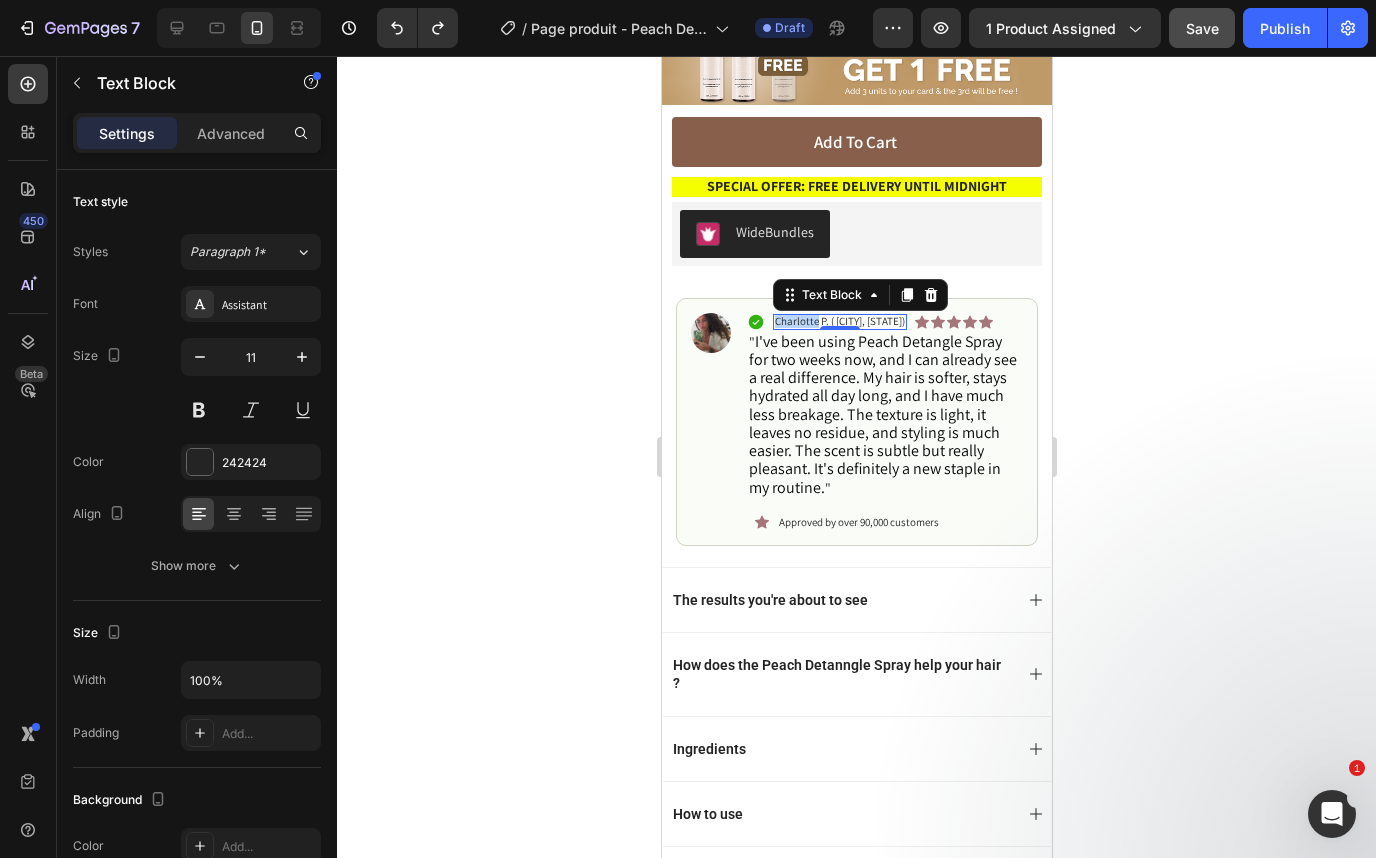 click on "[FIRST] [LAST] ( [CITY], [COUNTRY] )" at bounding box center (839, 321) 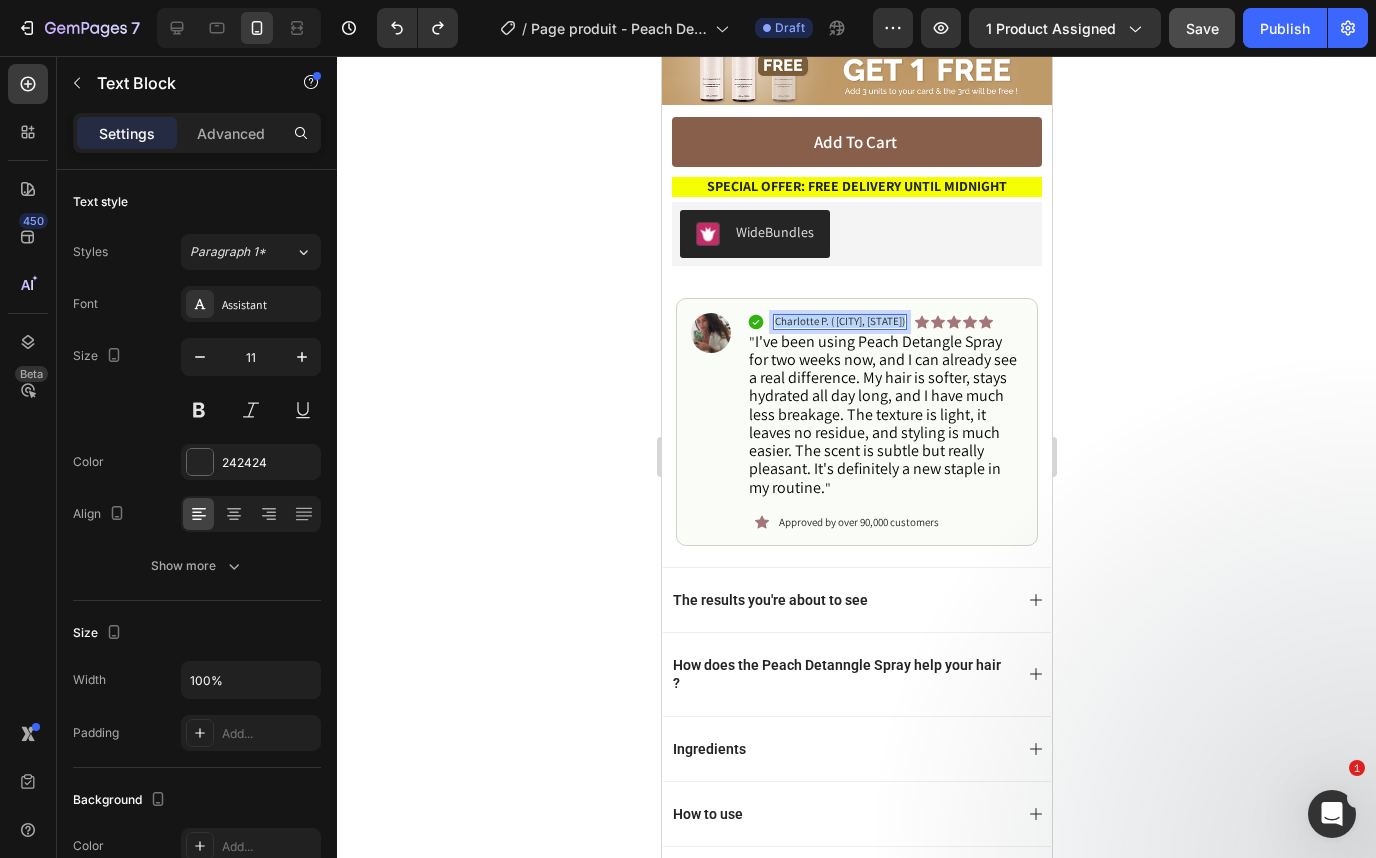 click on "[FIRST] [LAST] ( [CITY], [COUNTRY] )" at bounding box center [839, 321] 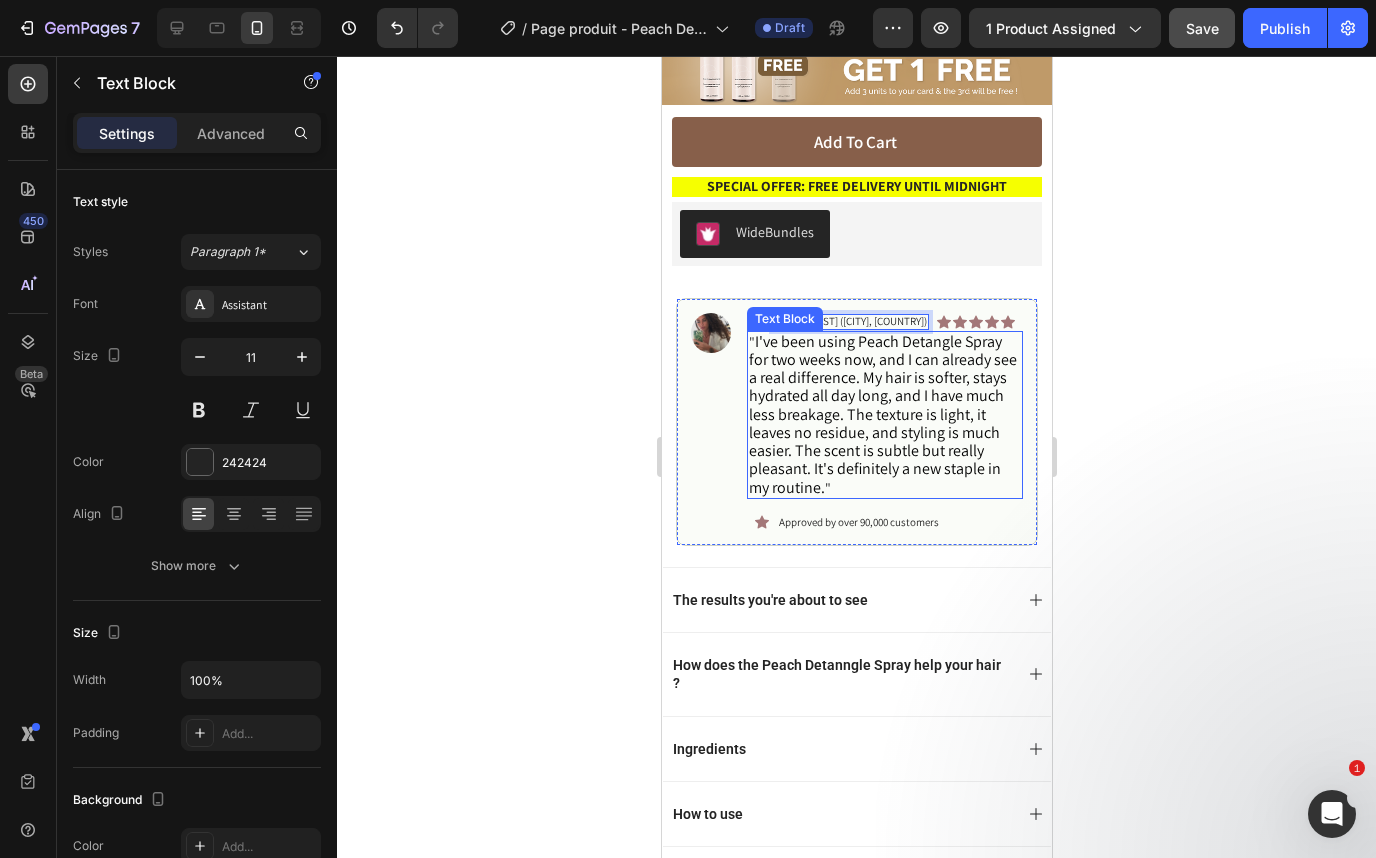 click on "I've been using Peach Detangle Spray for two weeks now, and I can already see a real difference. My hair is softer, stays hydrated all day long, and I have much less breakage. The texture is light, it leaves no residue, and styling is much easier. The scent is subtle but really pleasant. It's definitely a new staple in my routine." at bounding box center (882, 414) 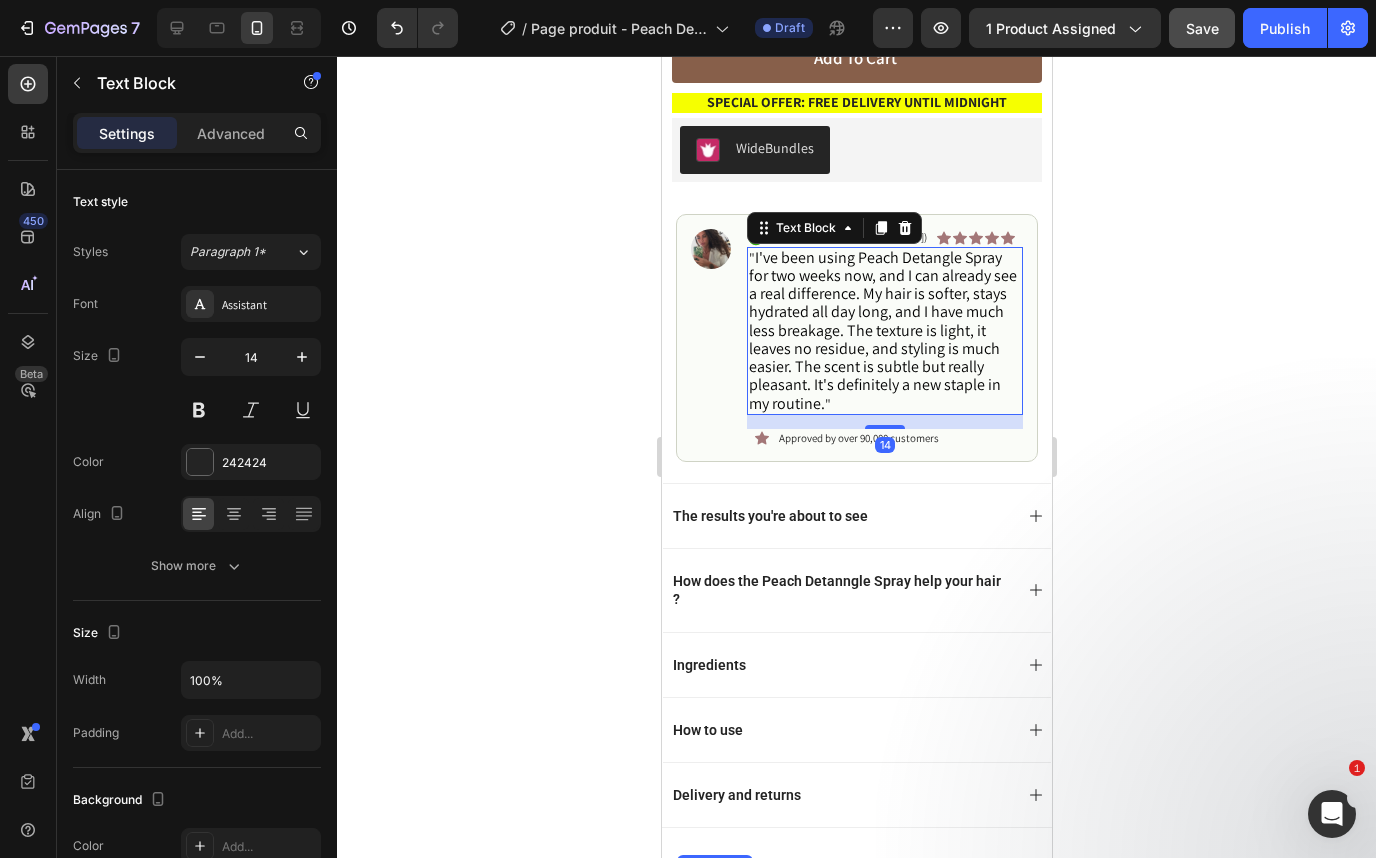 scroll, scrollTop: 1087, scrollLeft: 0, axis: vertical 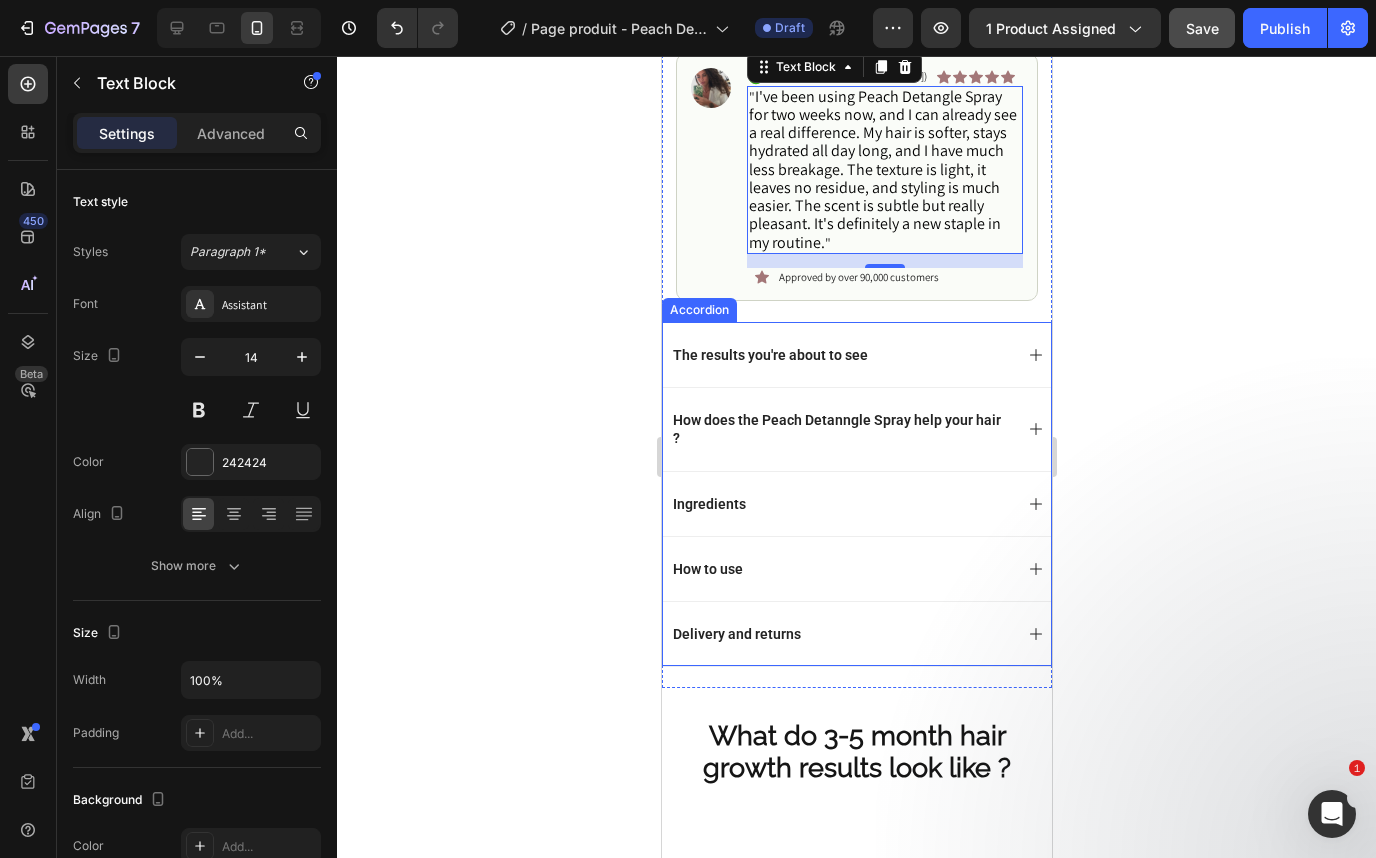 click 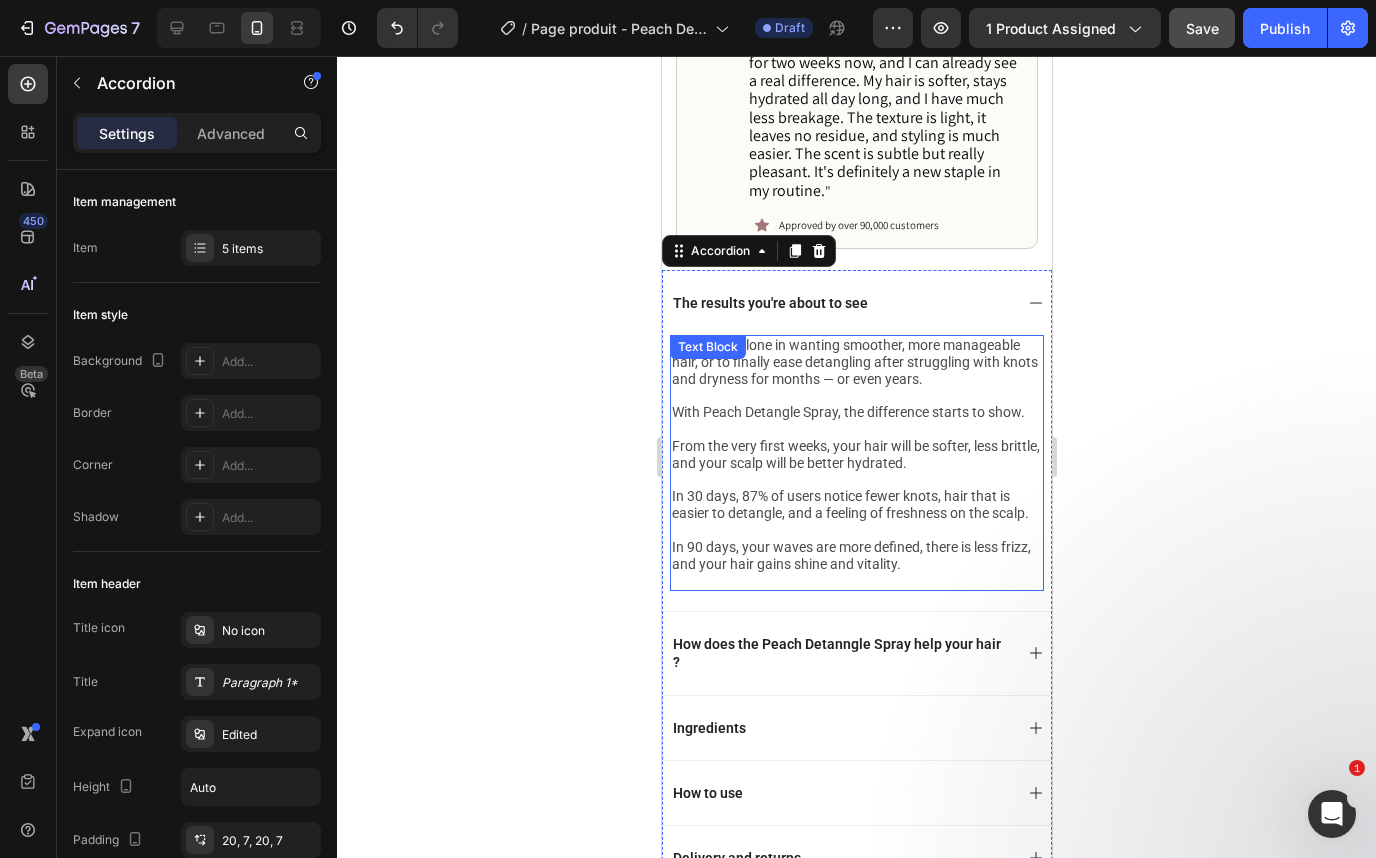 scroll, scrollTop: 1146, scrollLeft: 0, axis: vertical 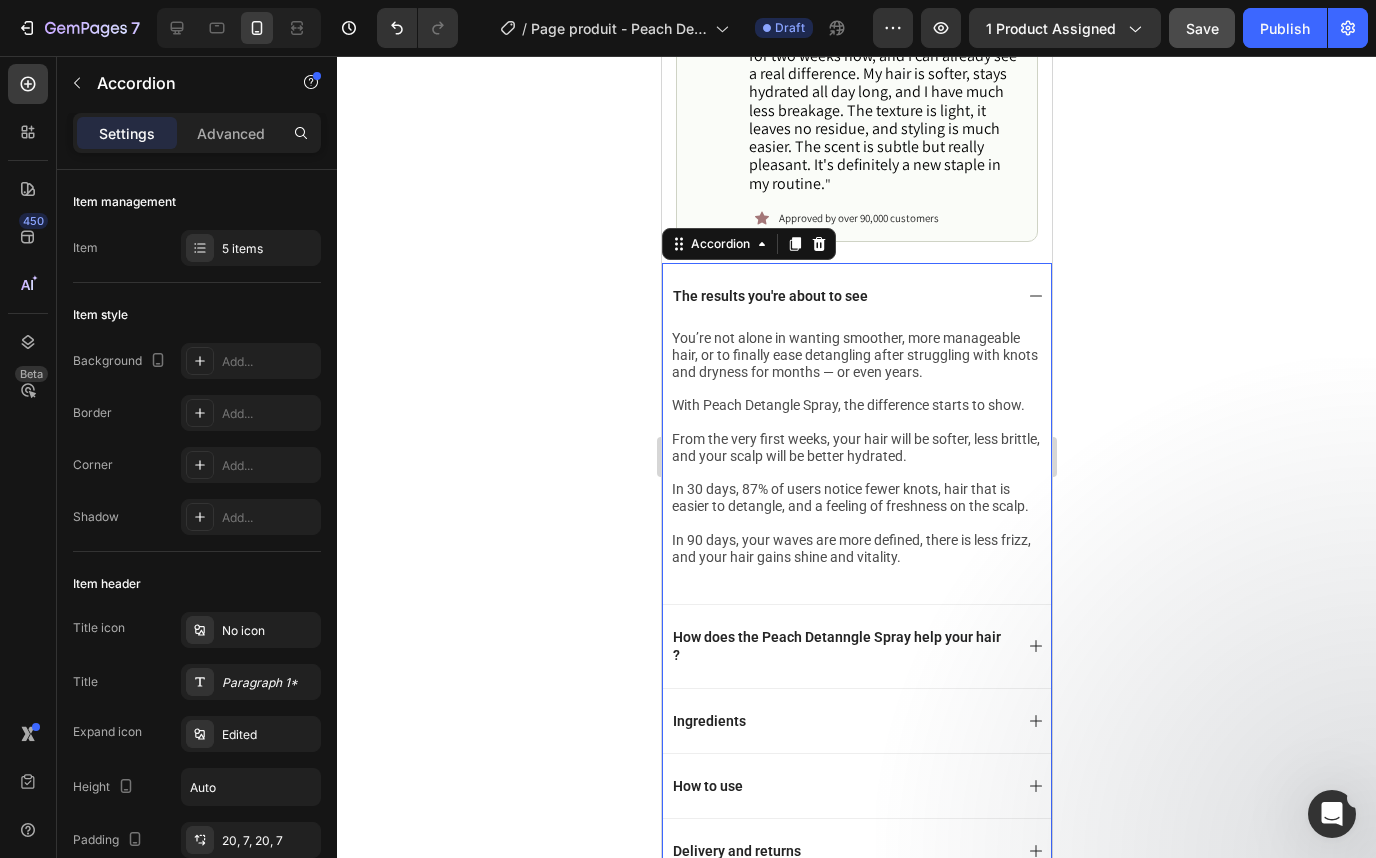 click on "The results you're about to see" at bounding box center [856, 295] 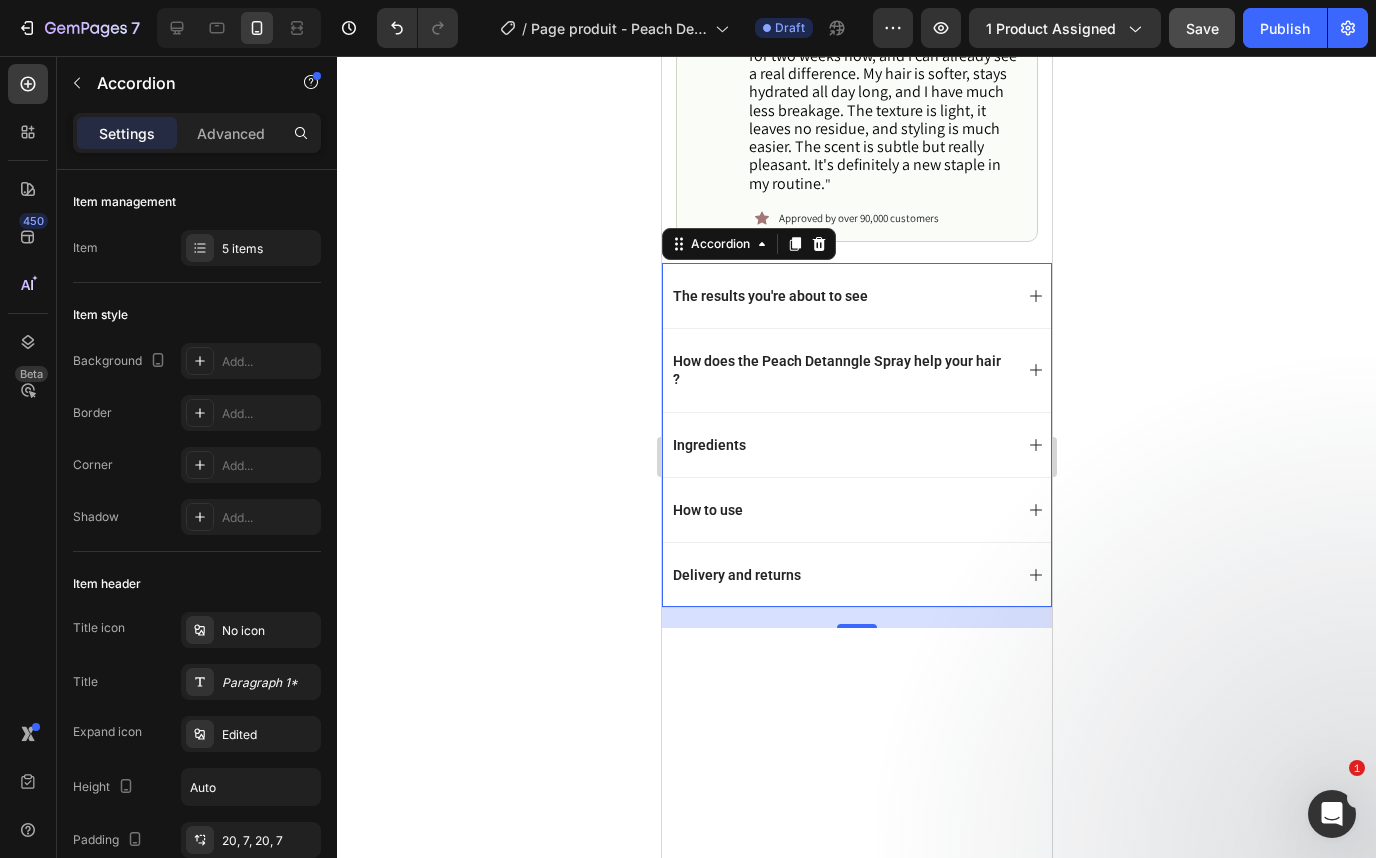 click 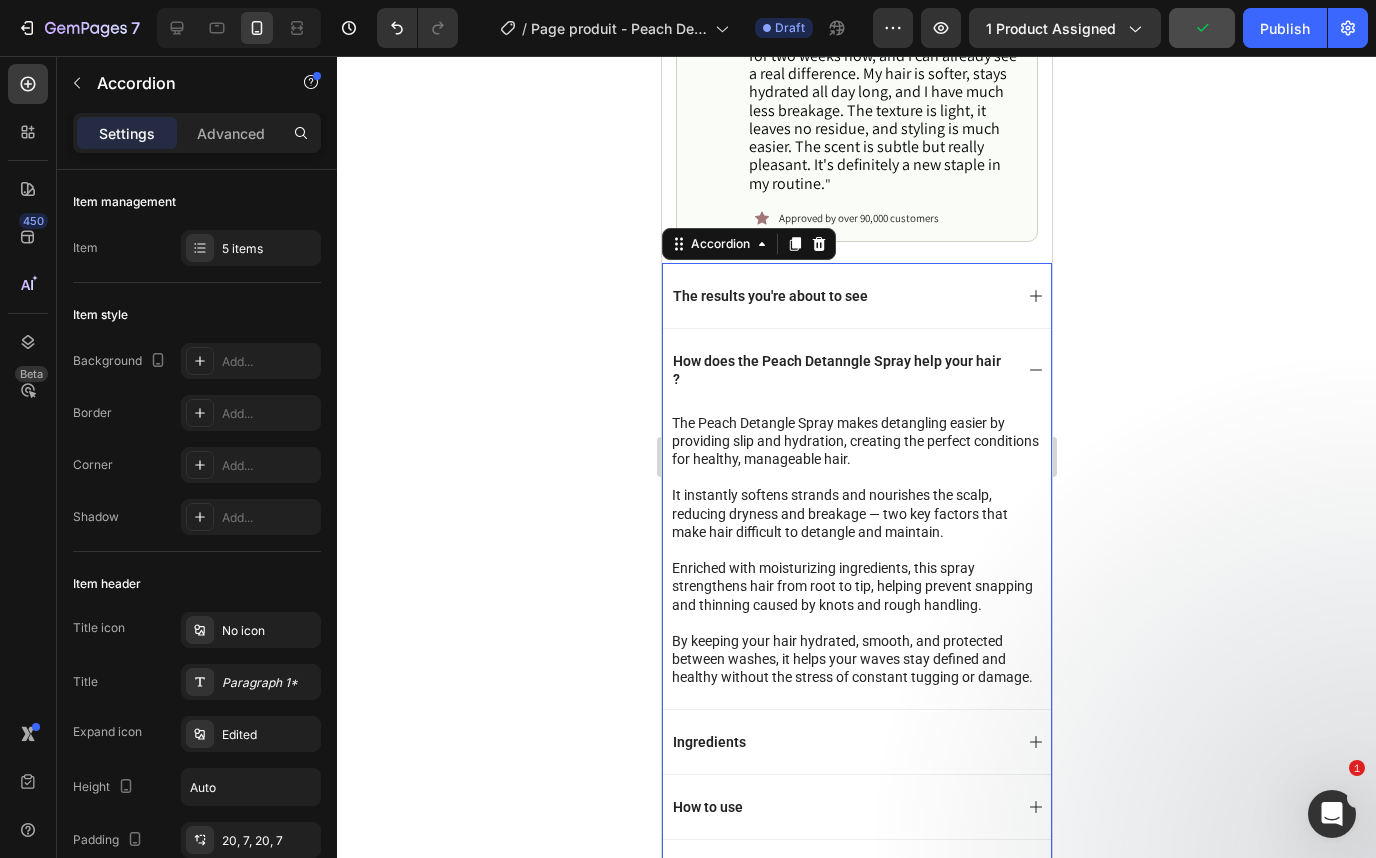 click 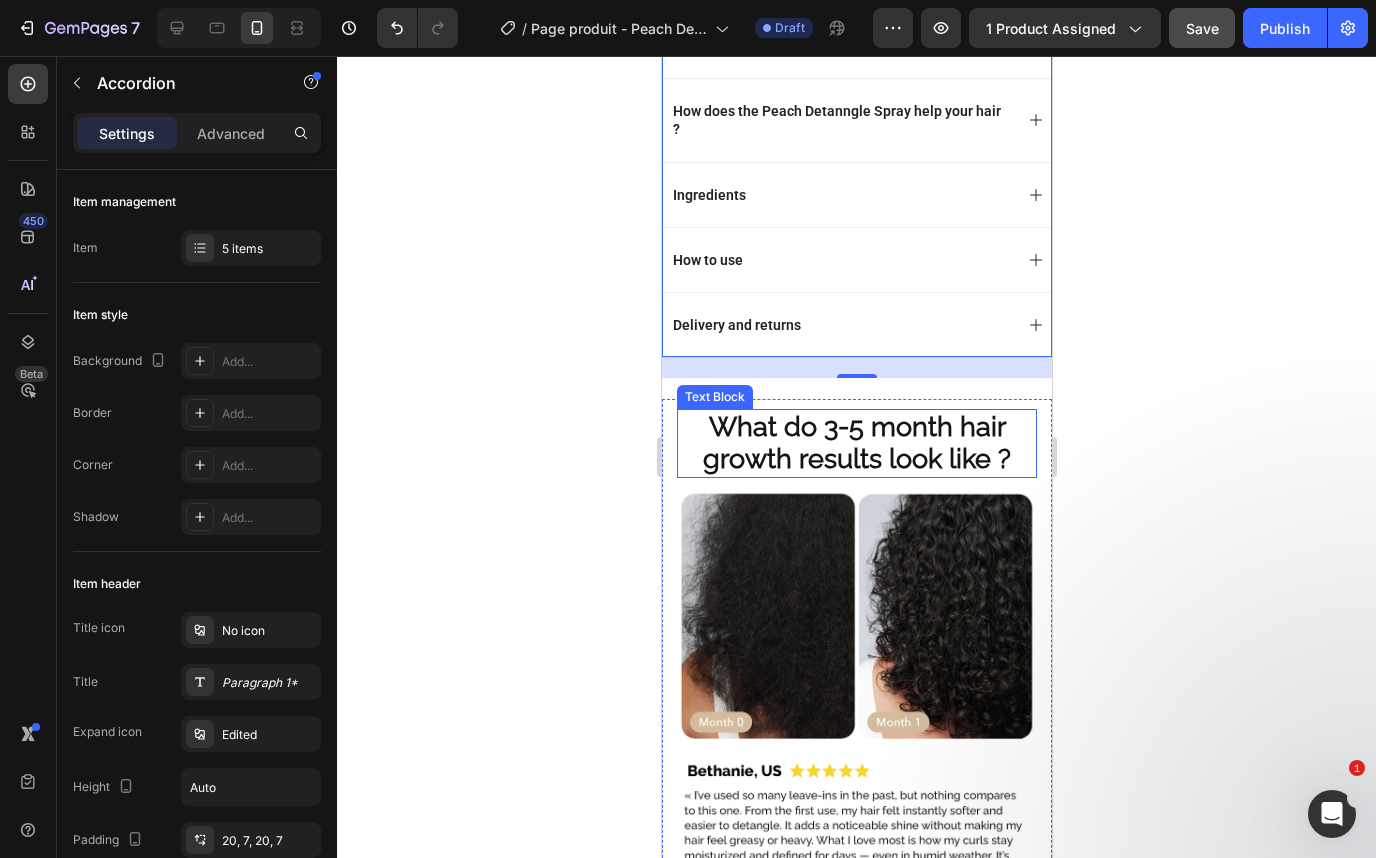 scroll, scrollTop: 1557, scrollLeft: 0, axis: vertical 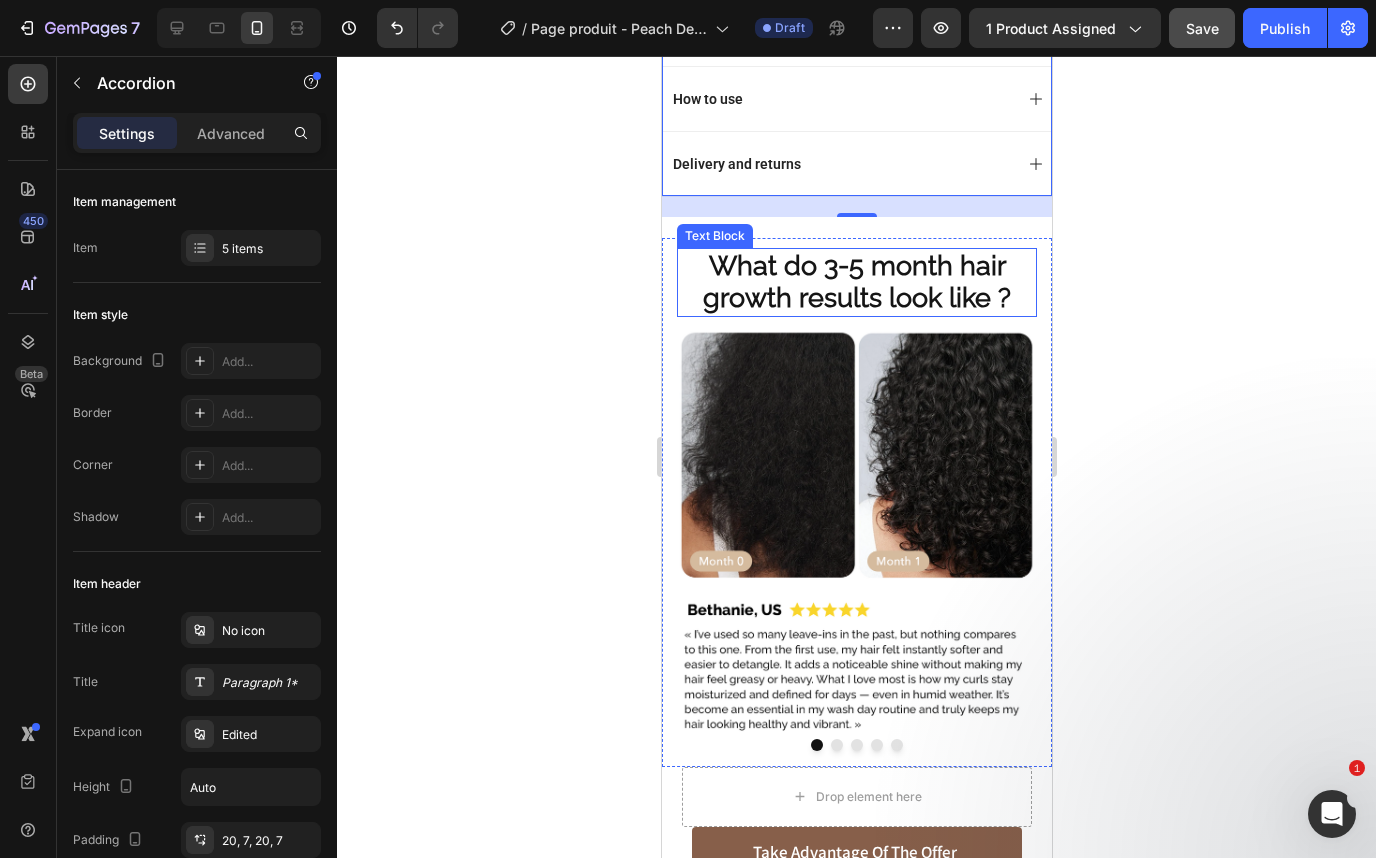click on "What do 3-5 month hair growth results look like ?" at bounding box center [856, 281] 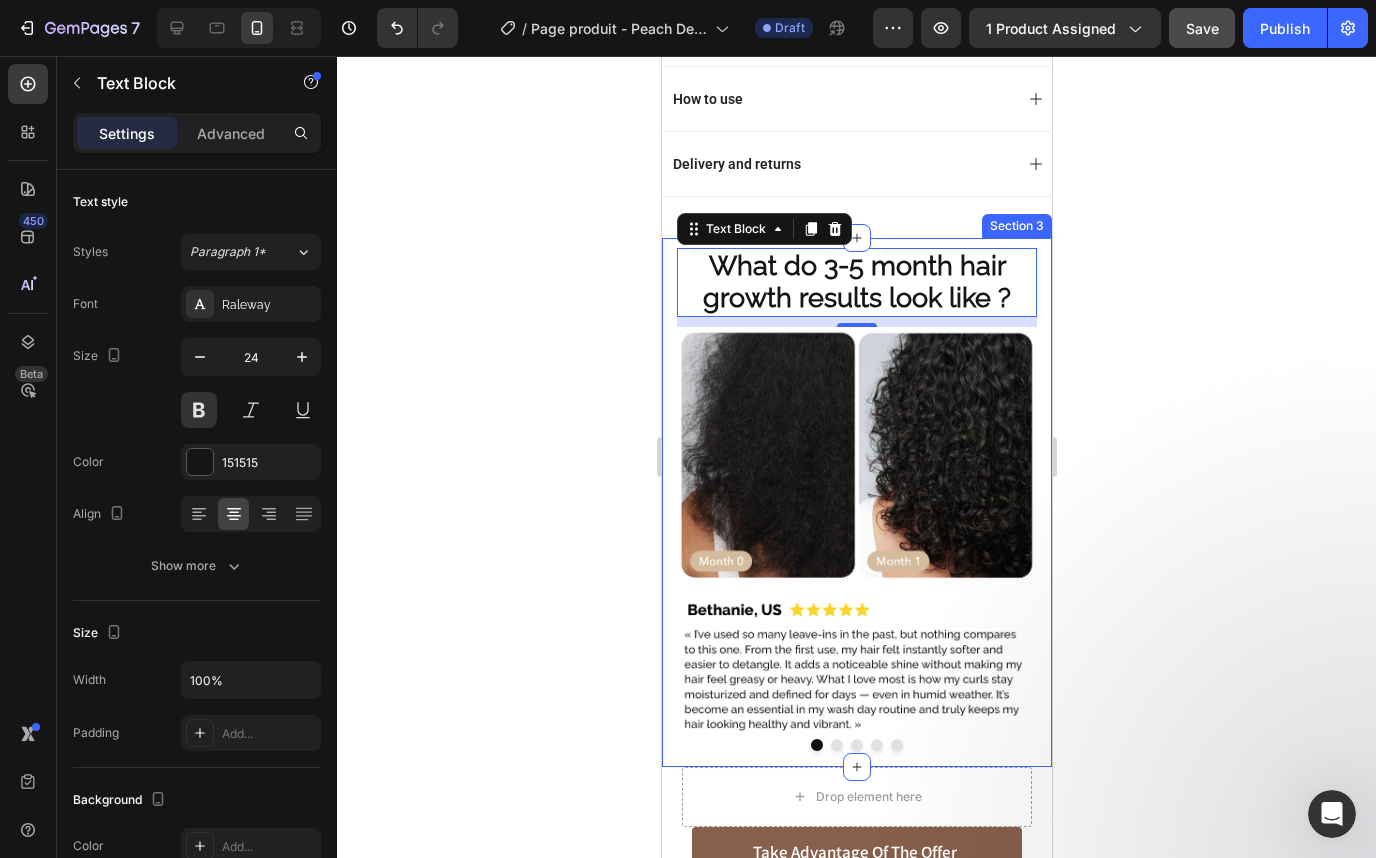 click on "What do 3-5 month hair growth results look like ? Text Block   10 Image Image Image Image Image Carousel" at bounding box center (856, 502) 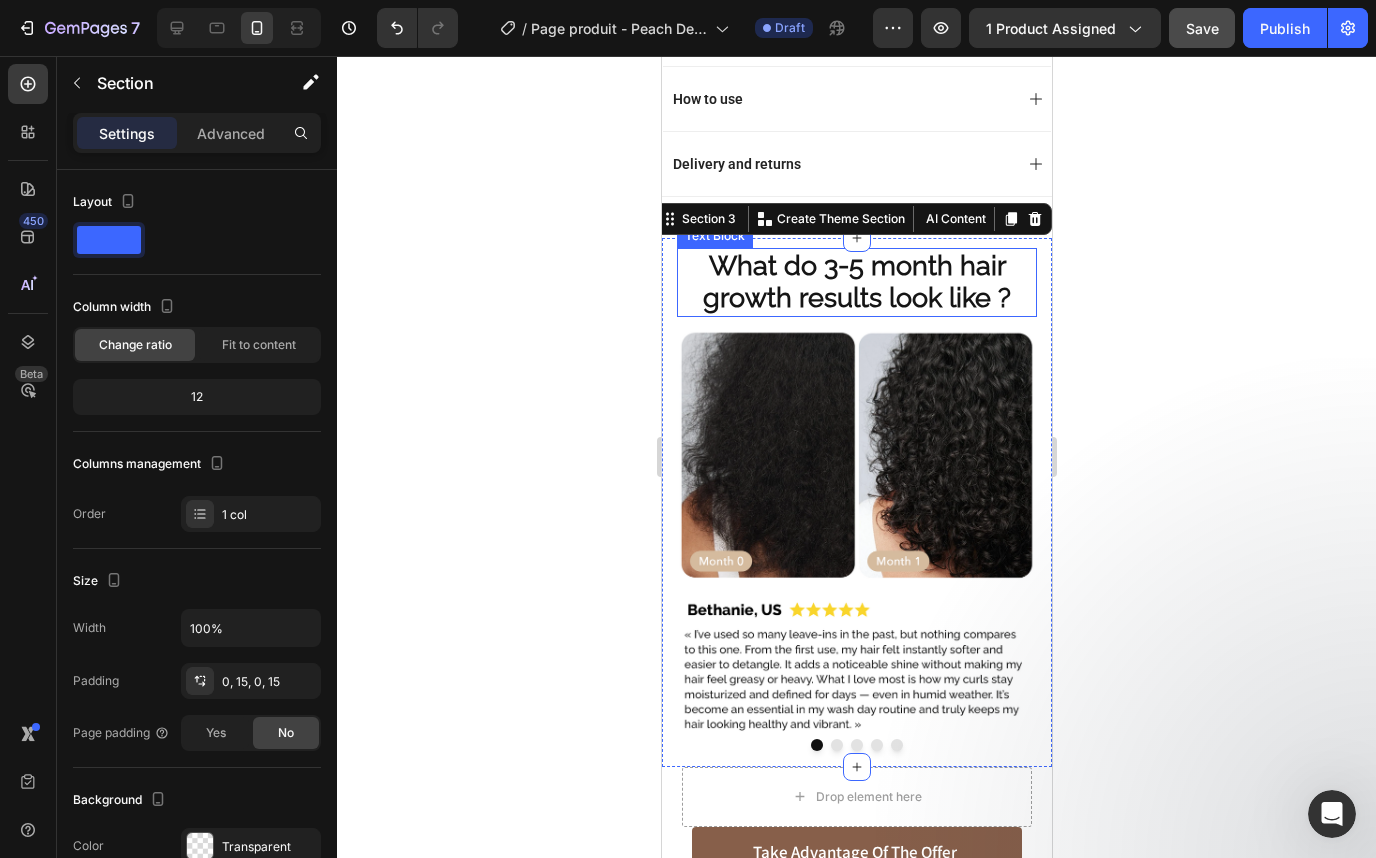 click on "What do 3-5 month hair growth results look like ?" at bounding box center (856, 281) 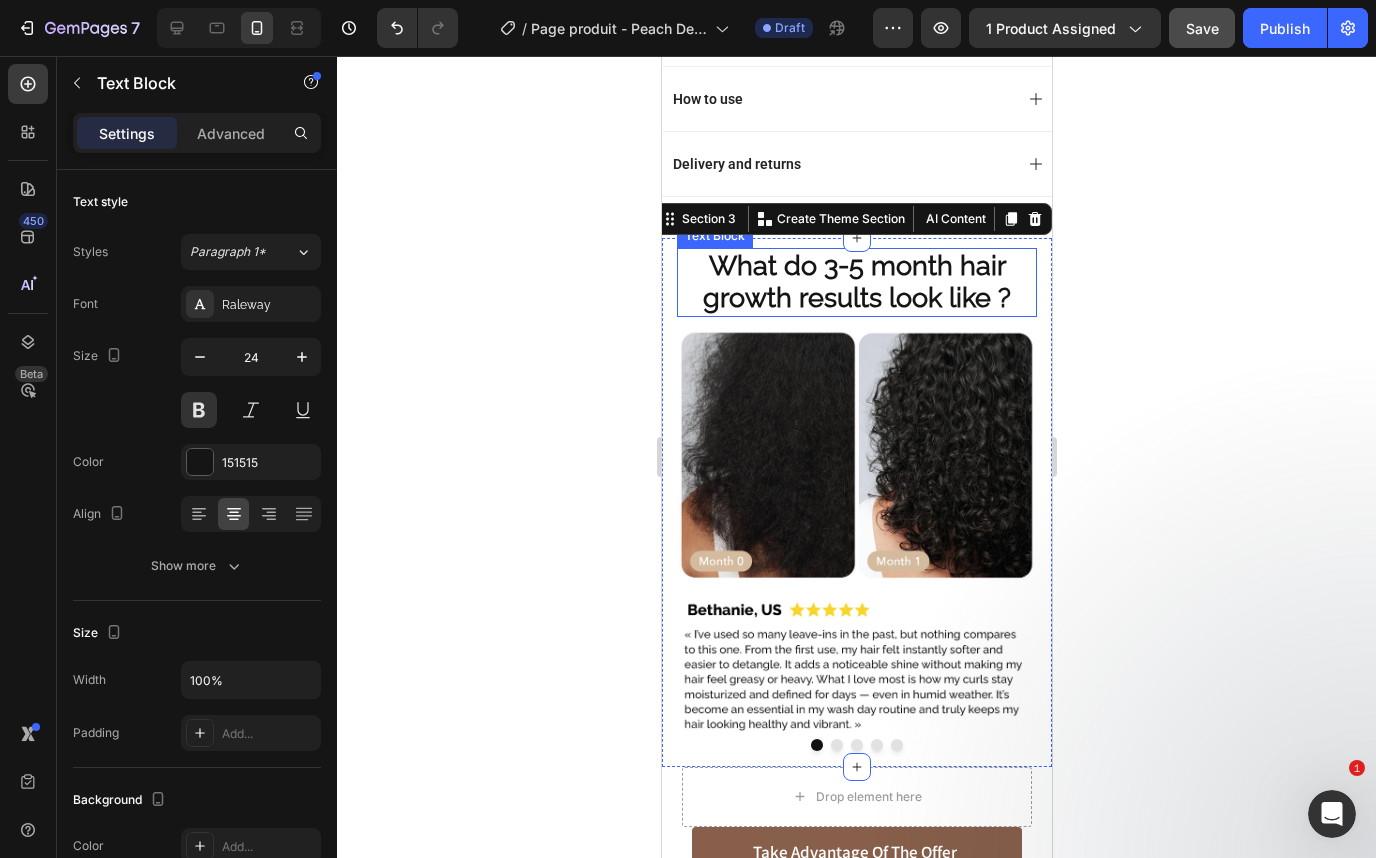 click on "What do 3-5 month hair growth results look like ?" at bounding box center (856, 281) 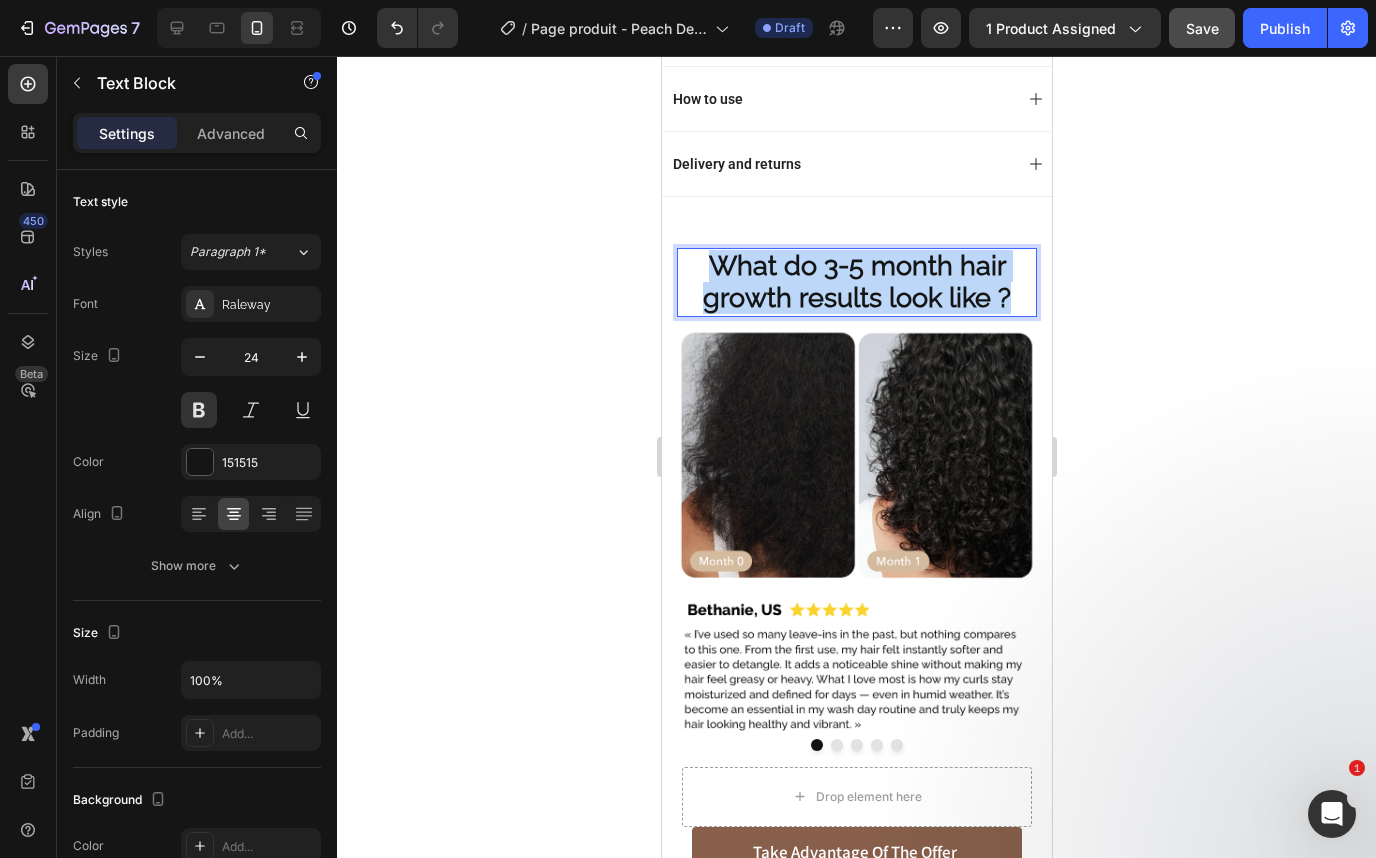 click on "What do 3-5 month hair growth results look like ?" at bounding box center (856, 281) 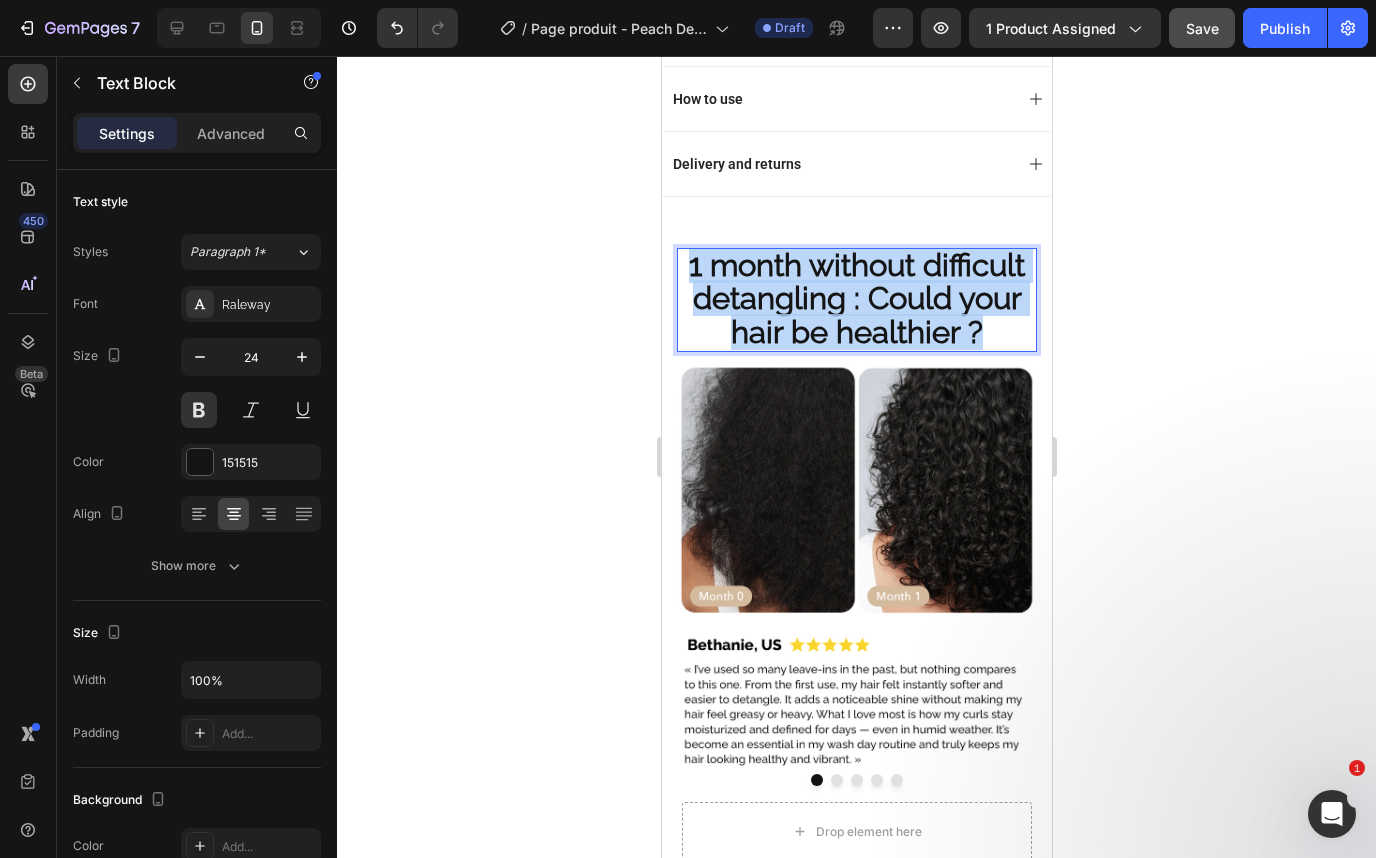 drag, startPoint x: 980, startPoint y: 329, endPoint x: 649, endPoint y: 261, distance: 337.91272 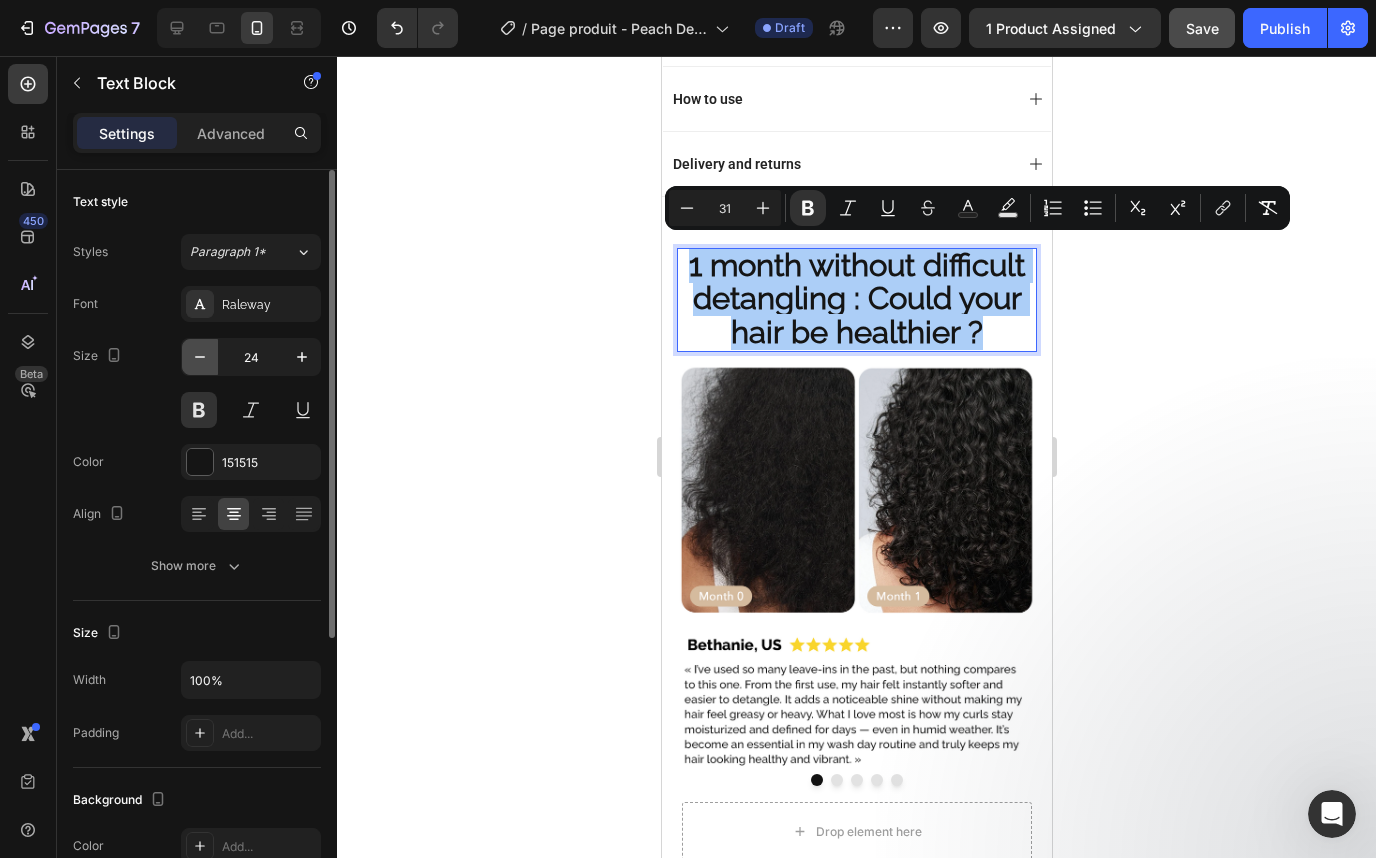 click 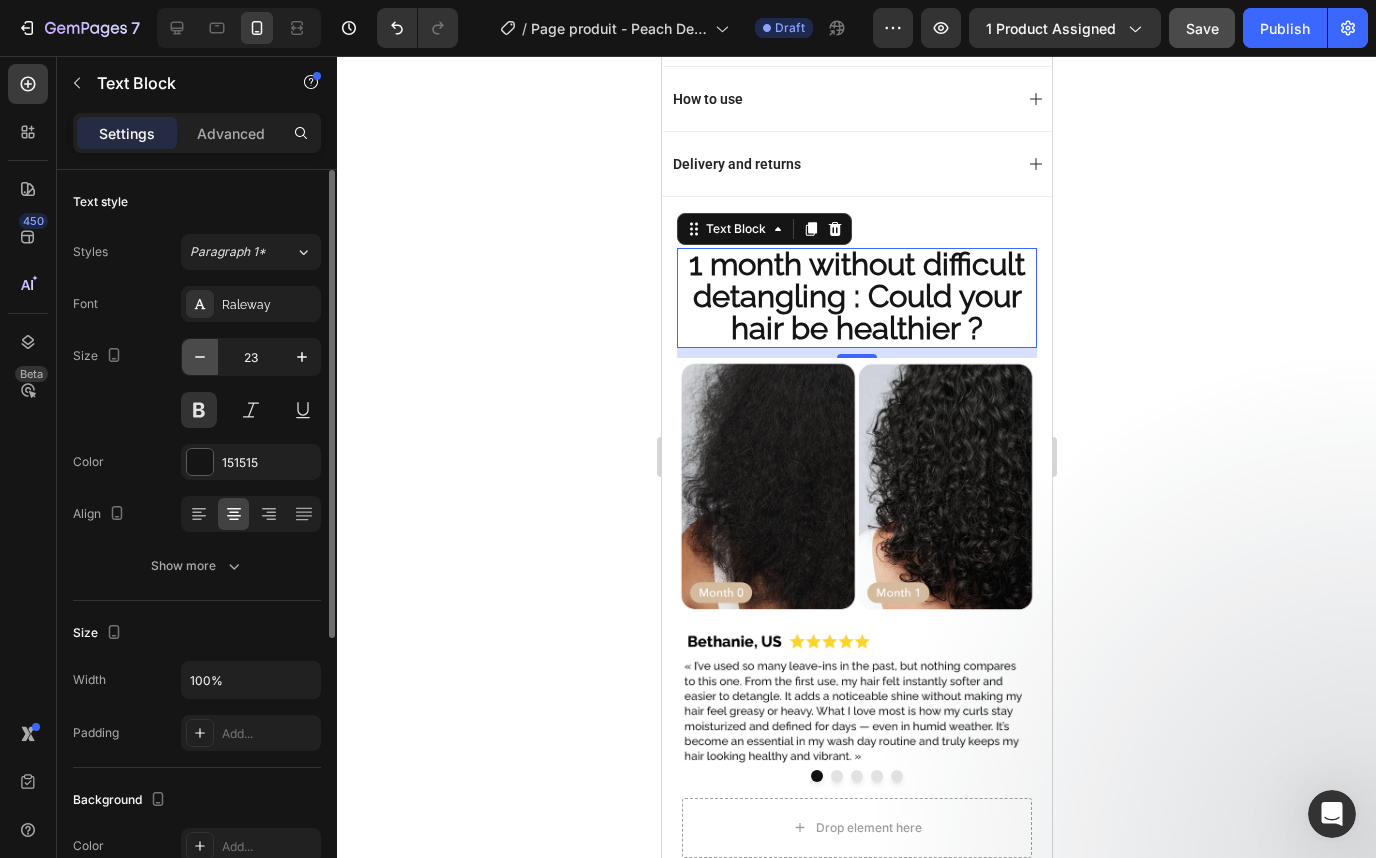 click 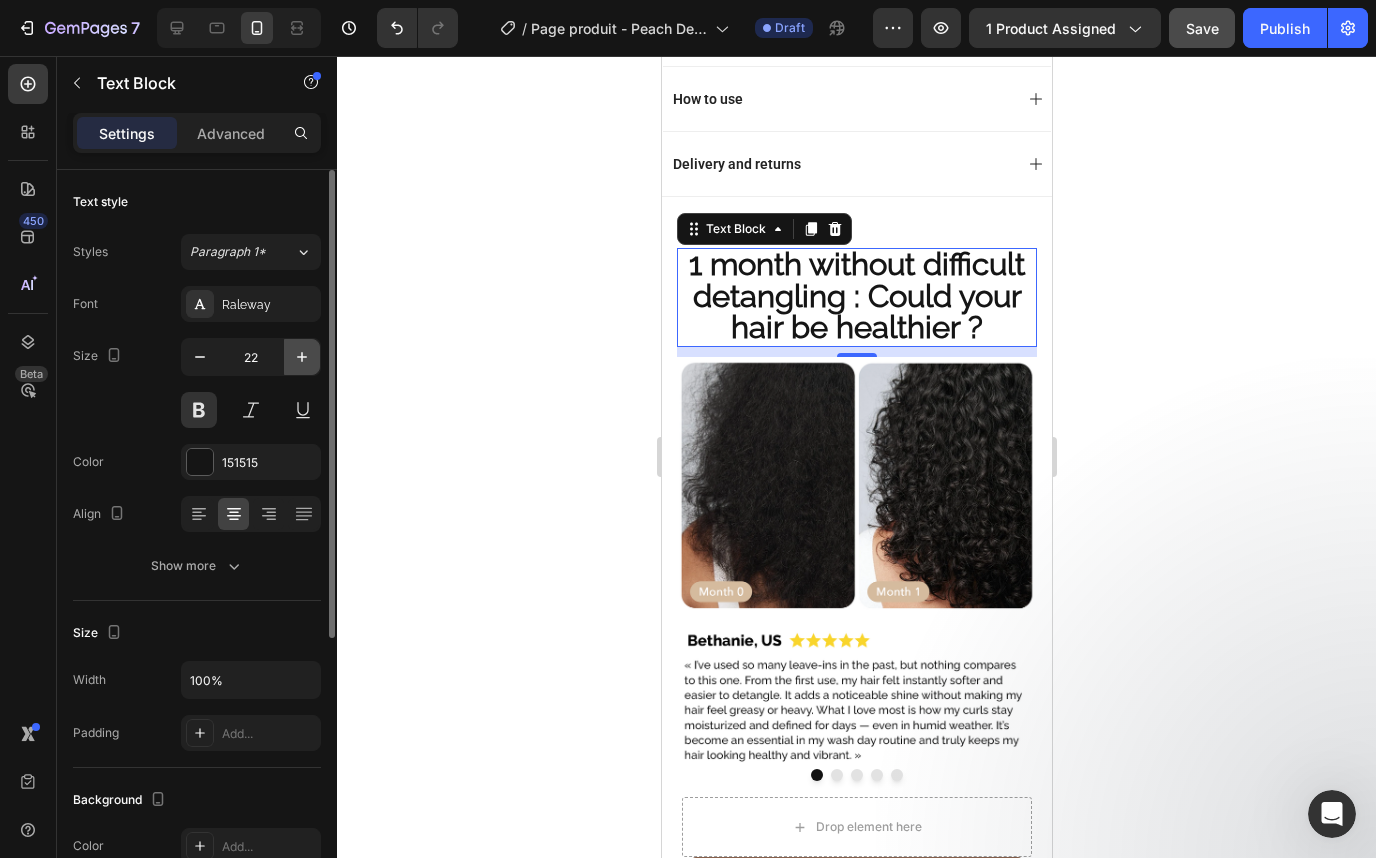 click 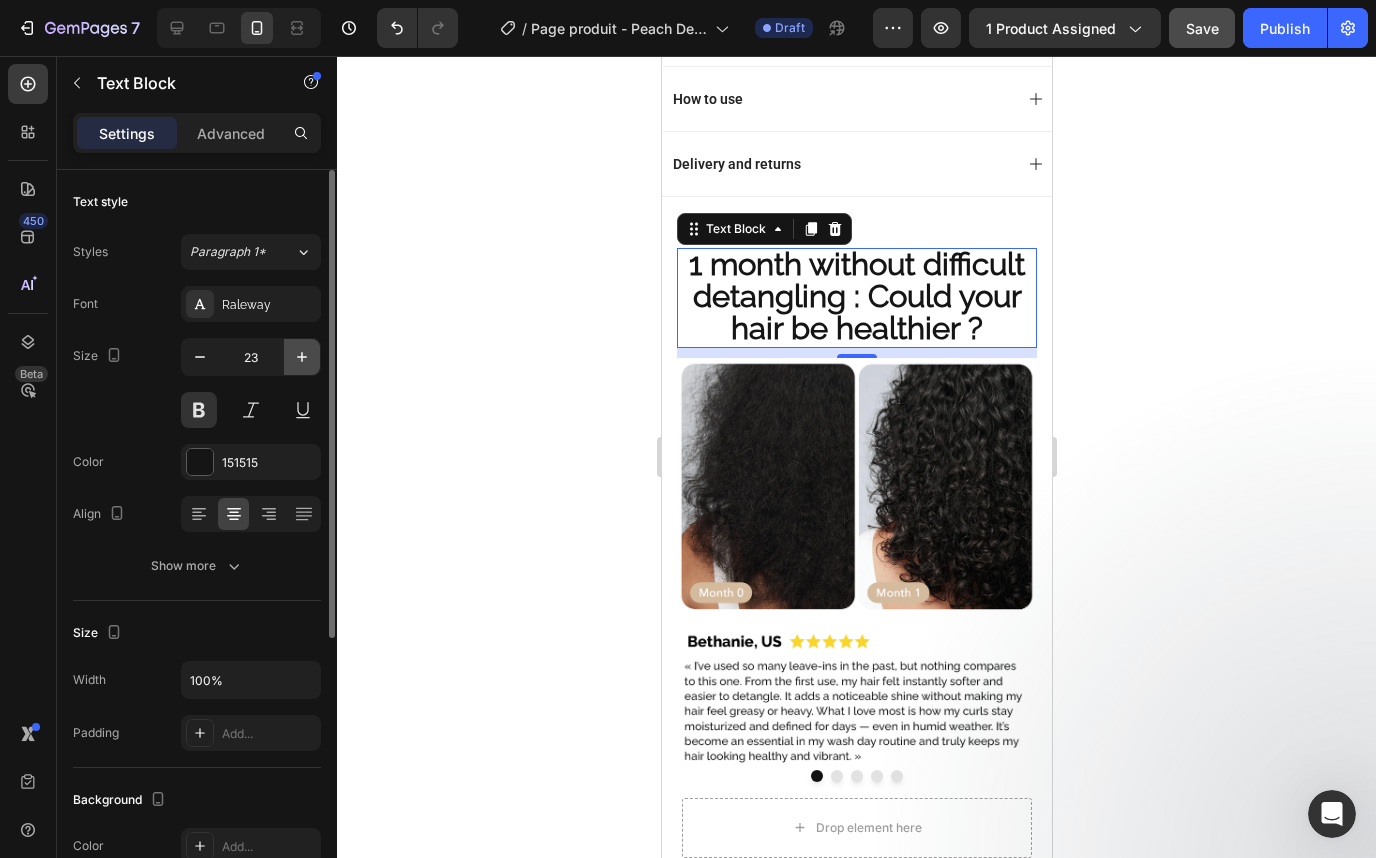 click 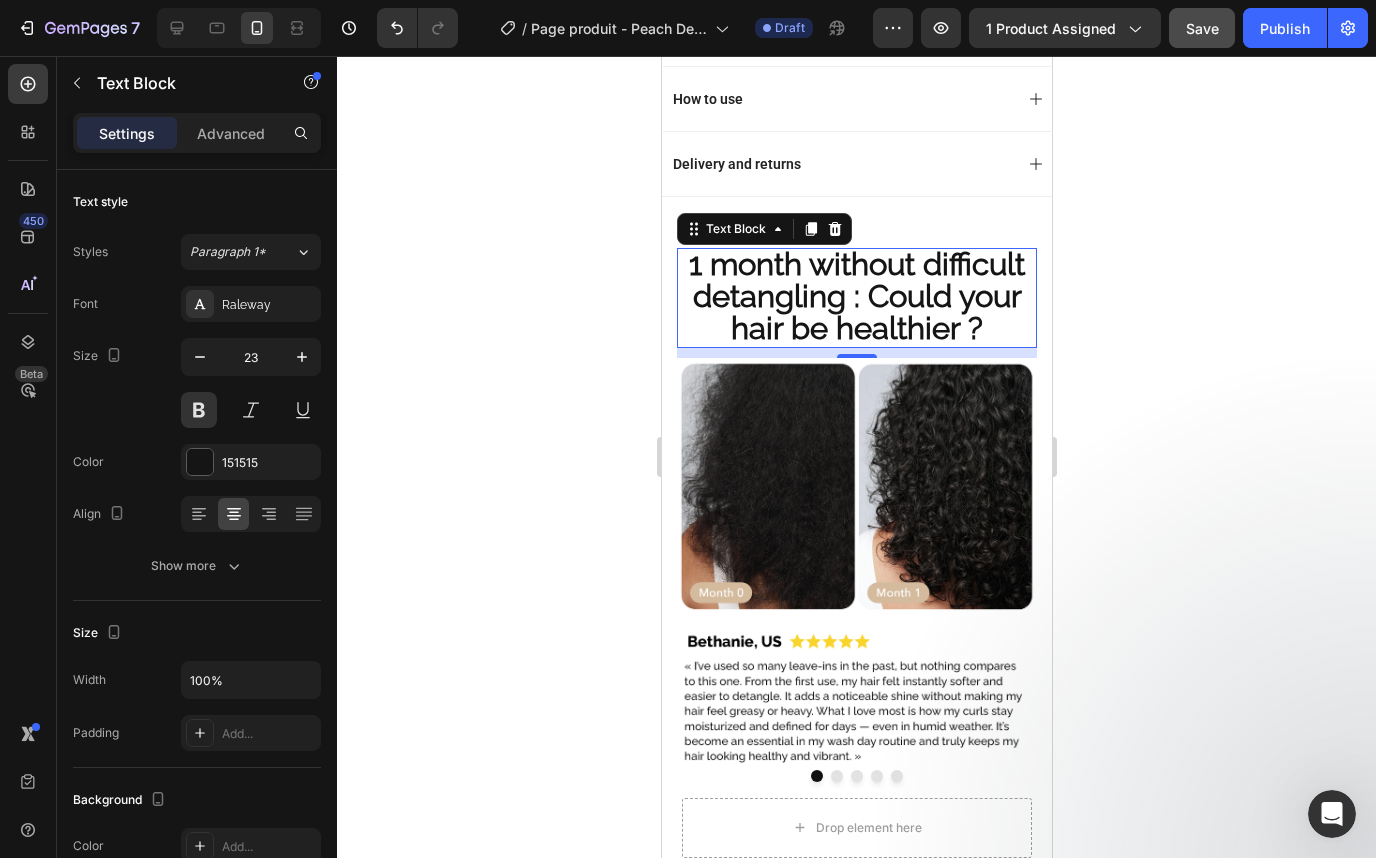 type on "24" 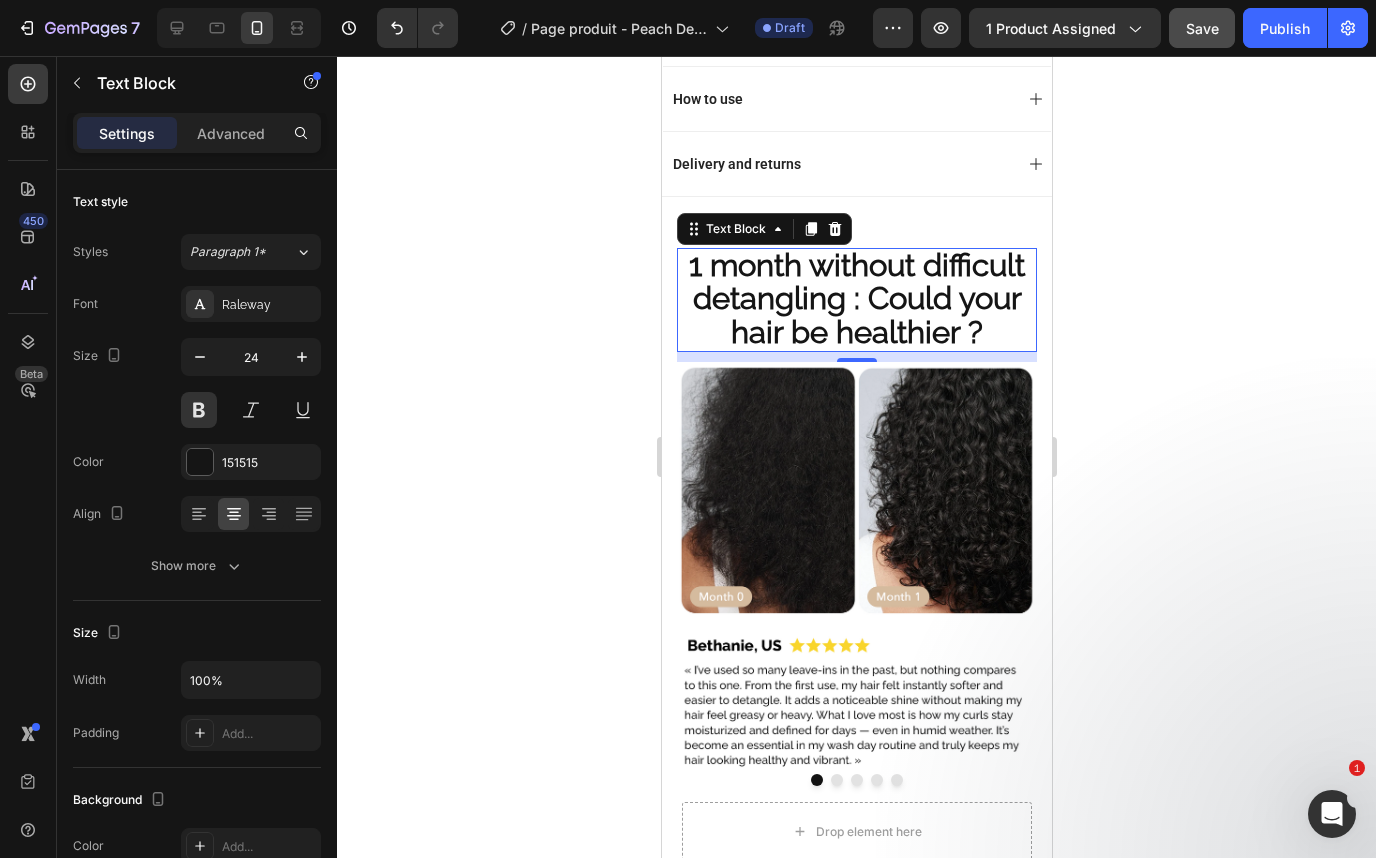 click on "1 month without difficult detangling : Could your hair be healthier ?" at bounding box center (856, 298) 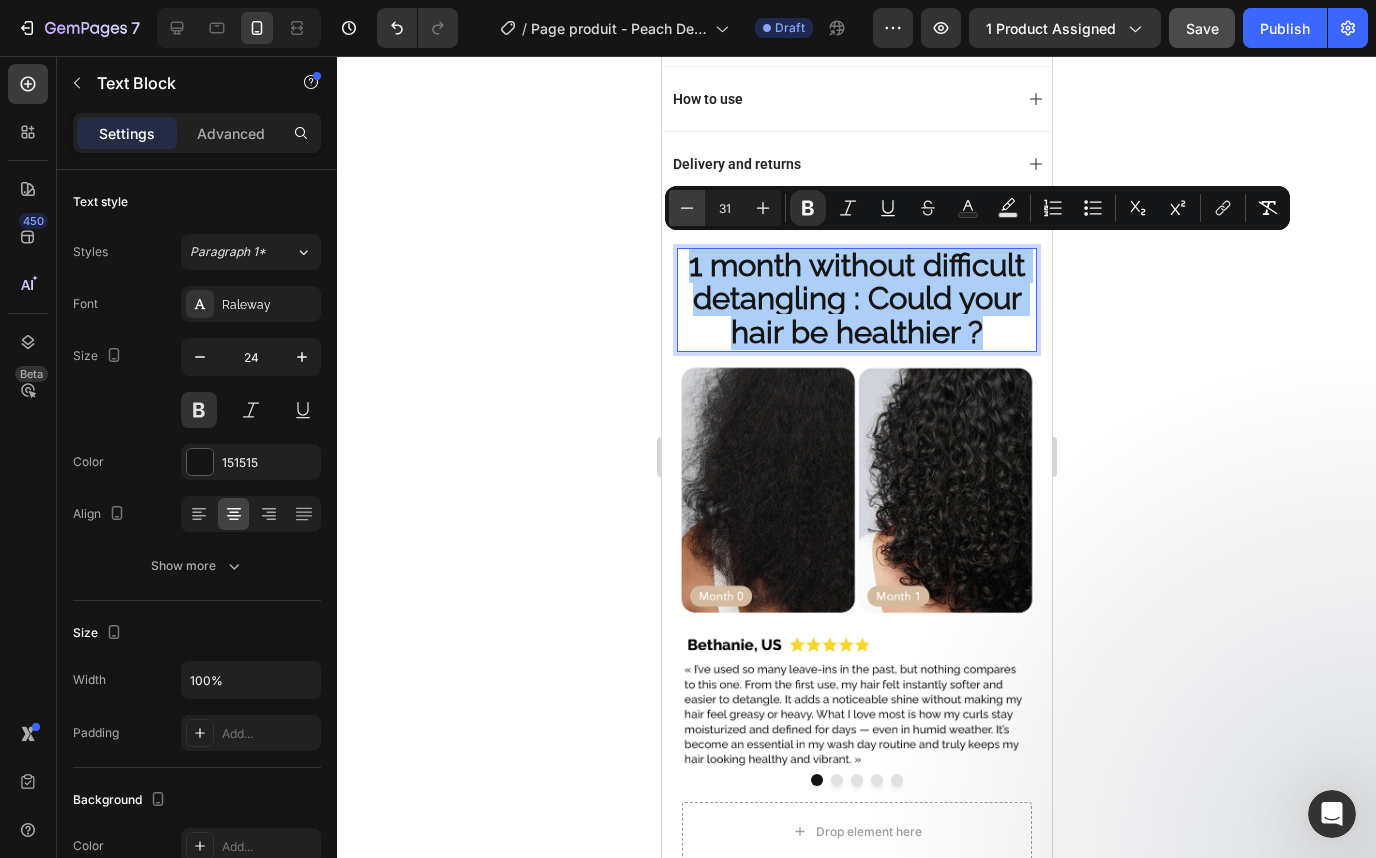 click on "Minus" at bounding box center [687, 208] 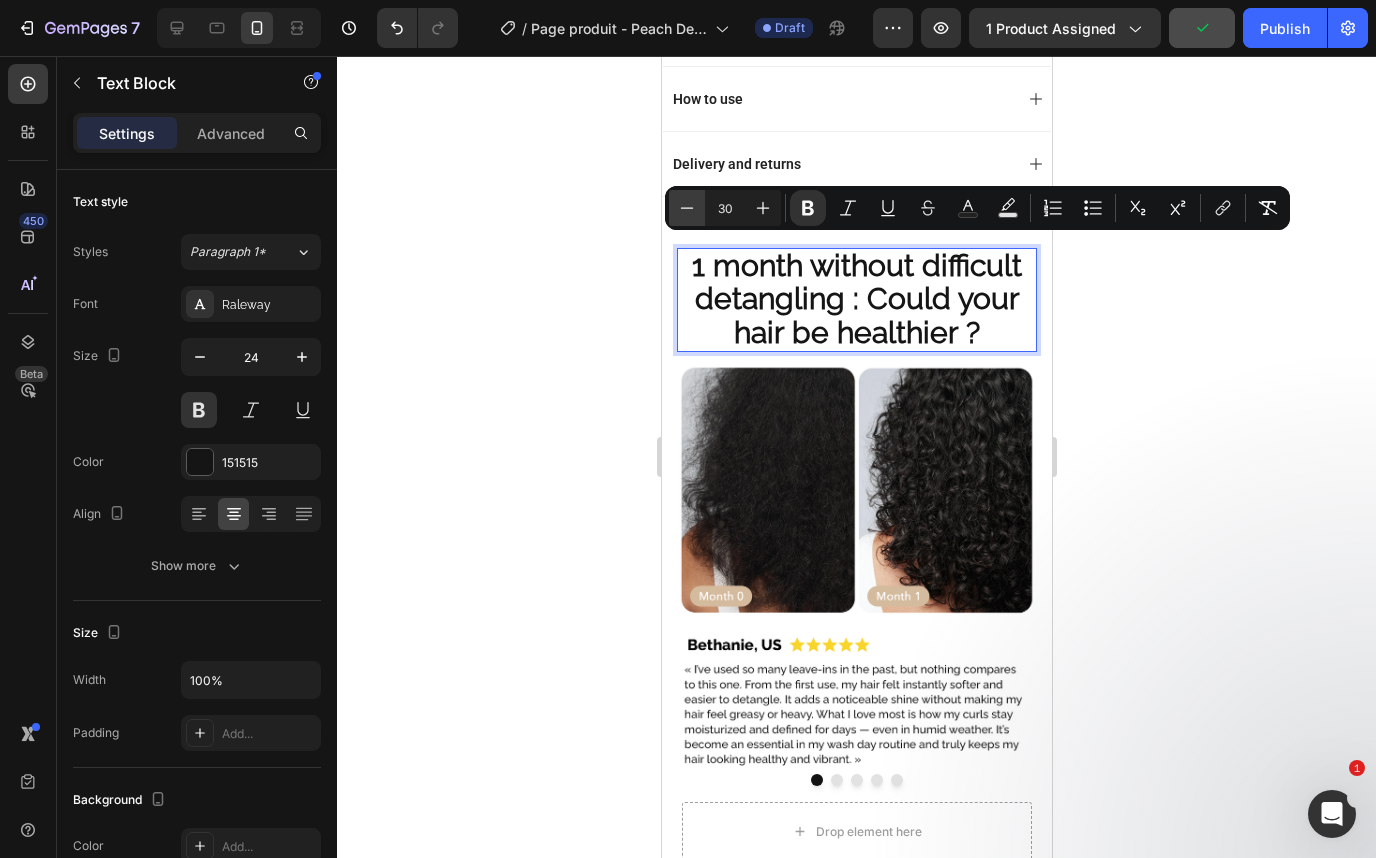 click on "Minus" at bounding box center [687, 208] 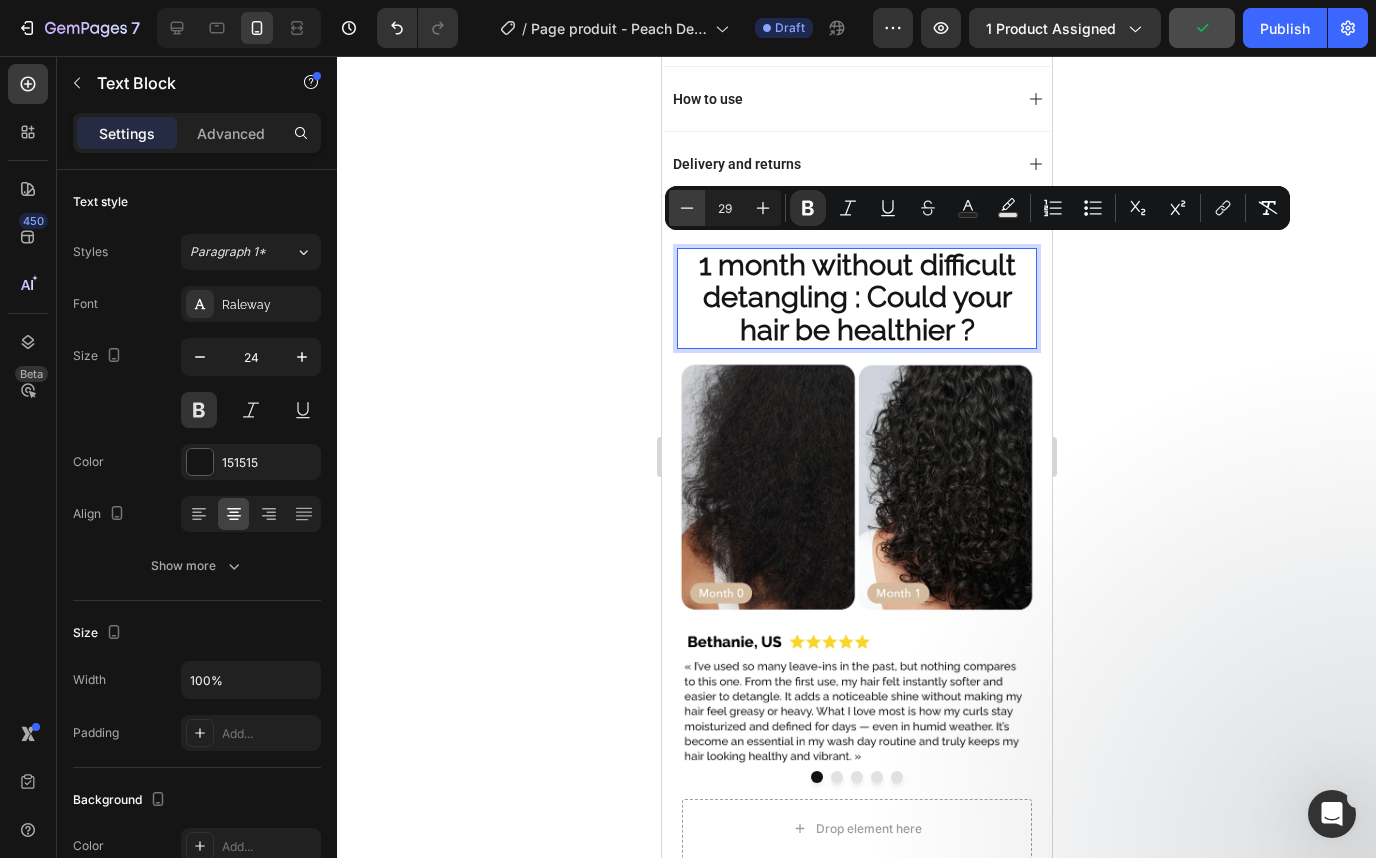 click on "Minus" at bounding box center [687, 208] 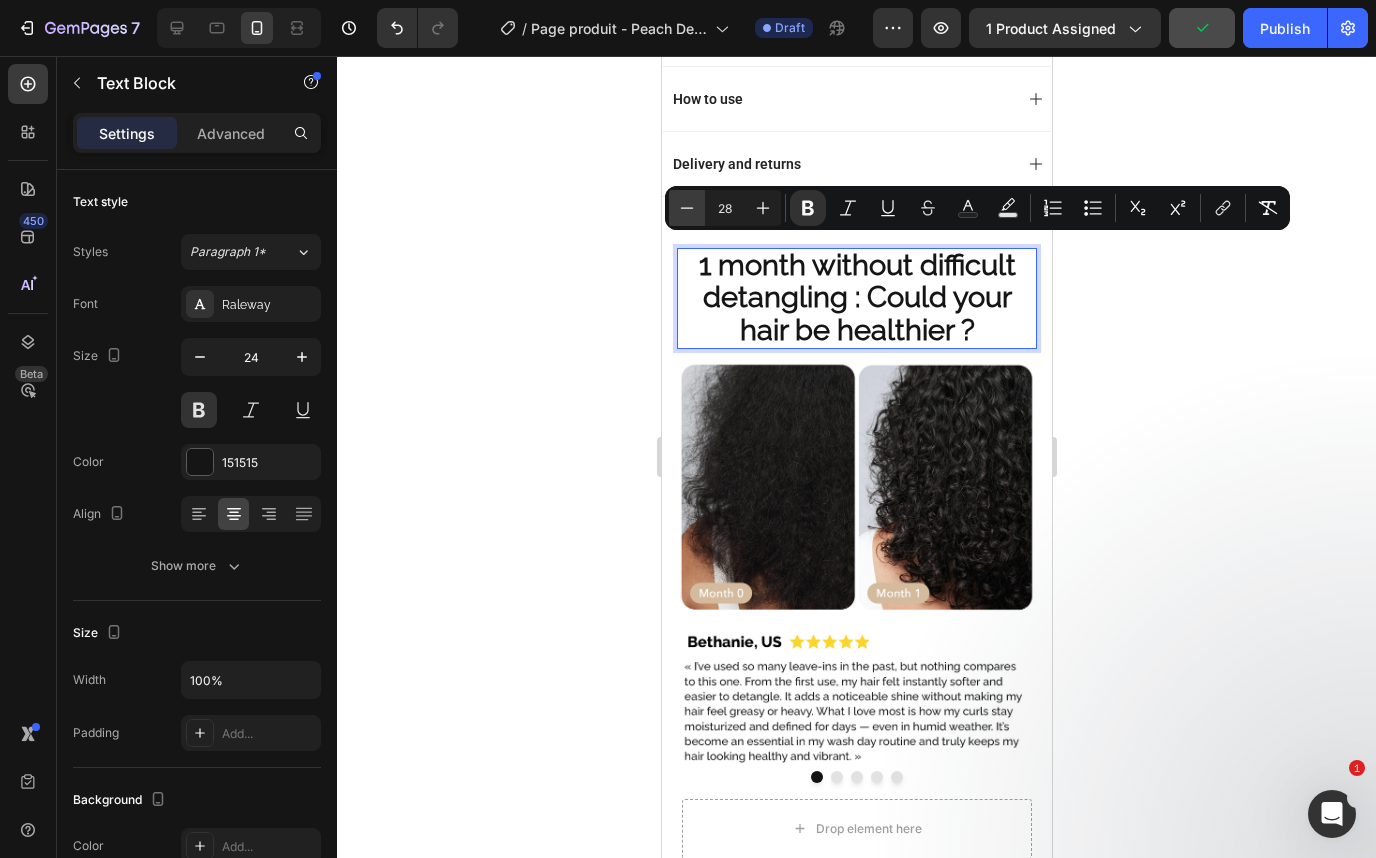 click on "Minus" at bounding box center [687, 208] 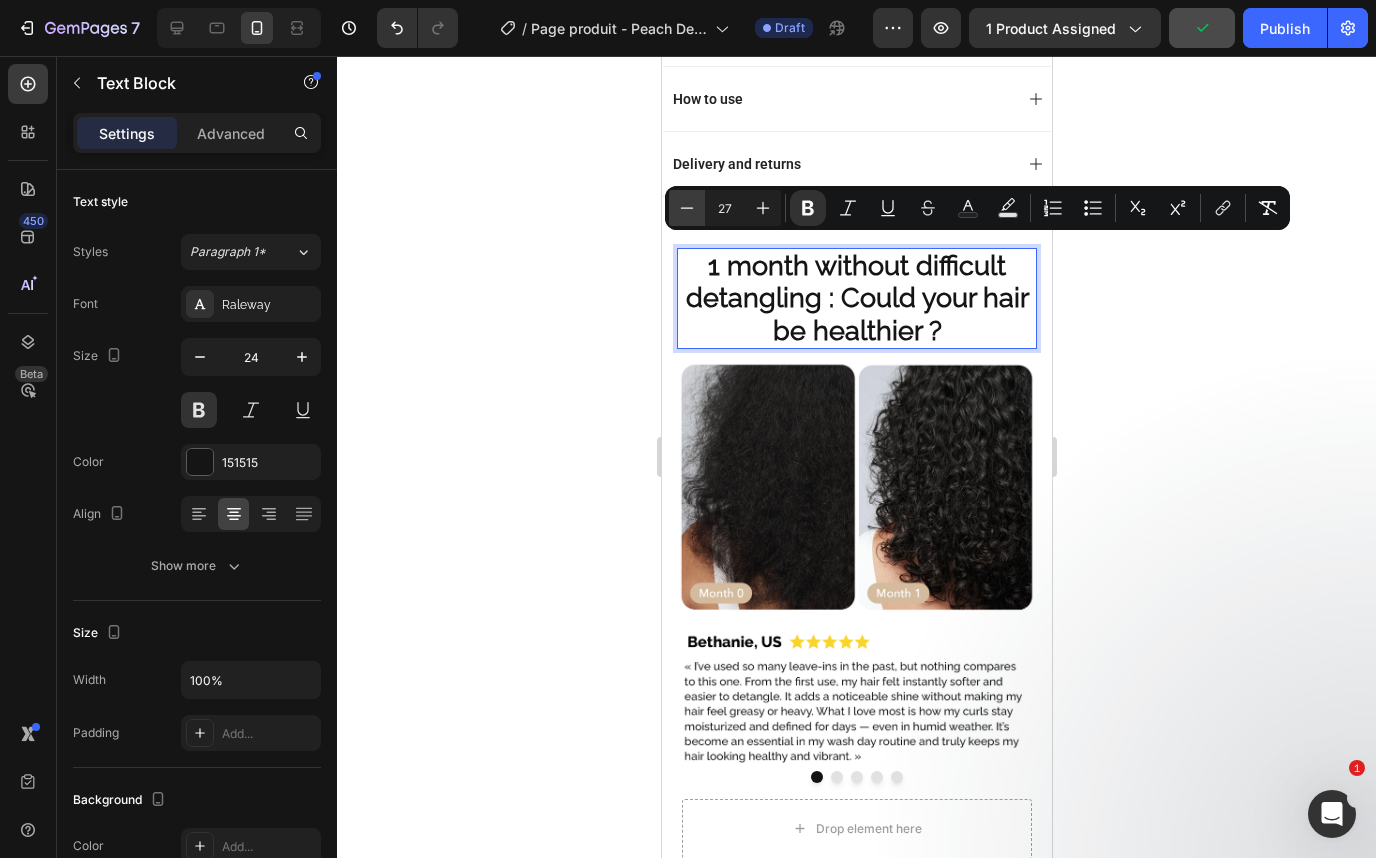 click on "Minus" at bounding box center (687, 208) 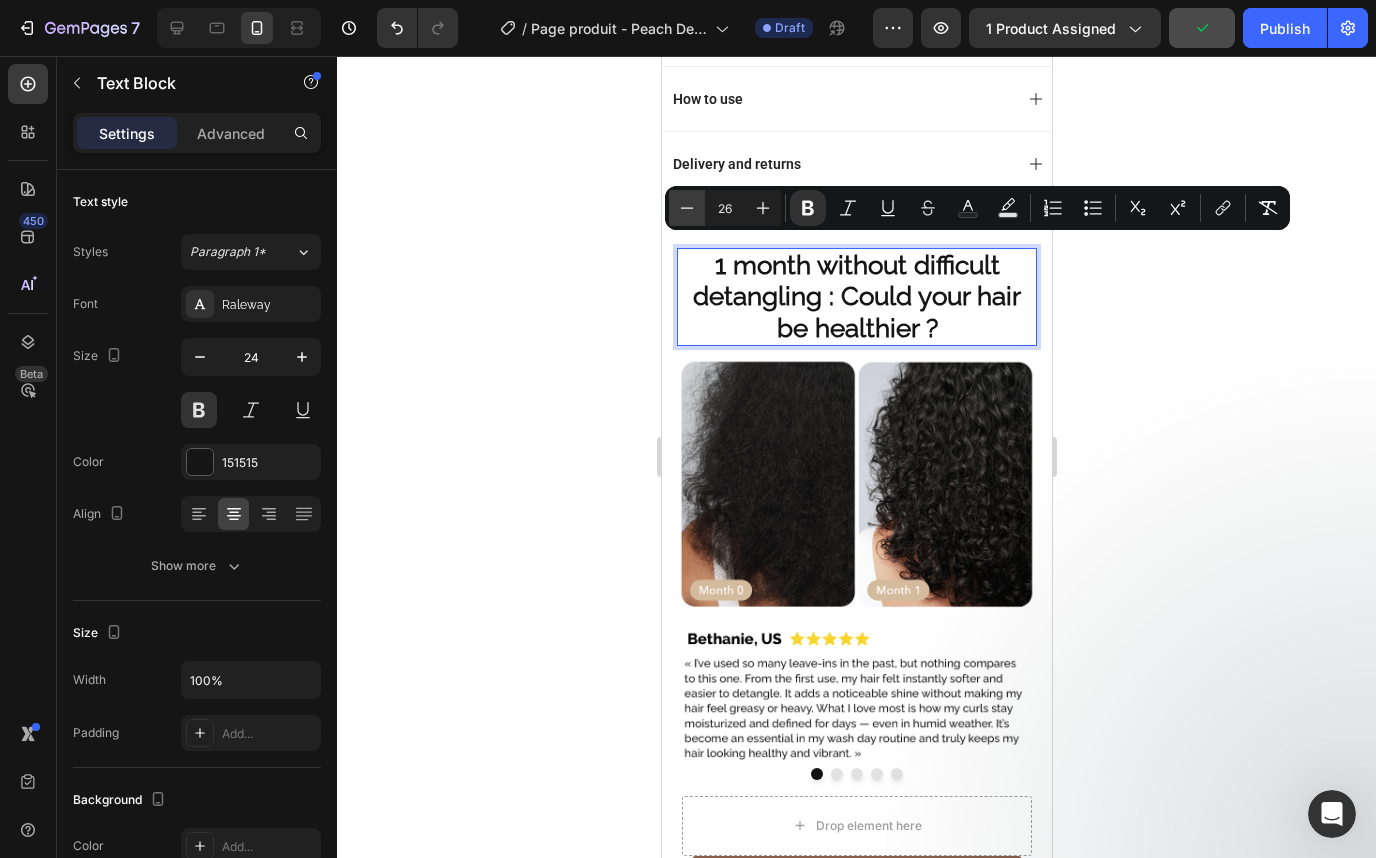 click on "Minus" at bounding box center [687, 208] 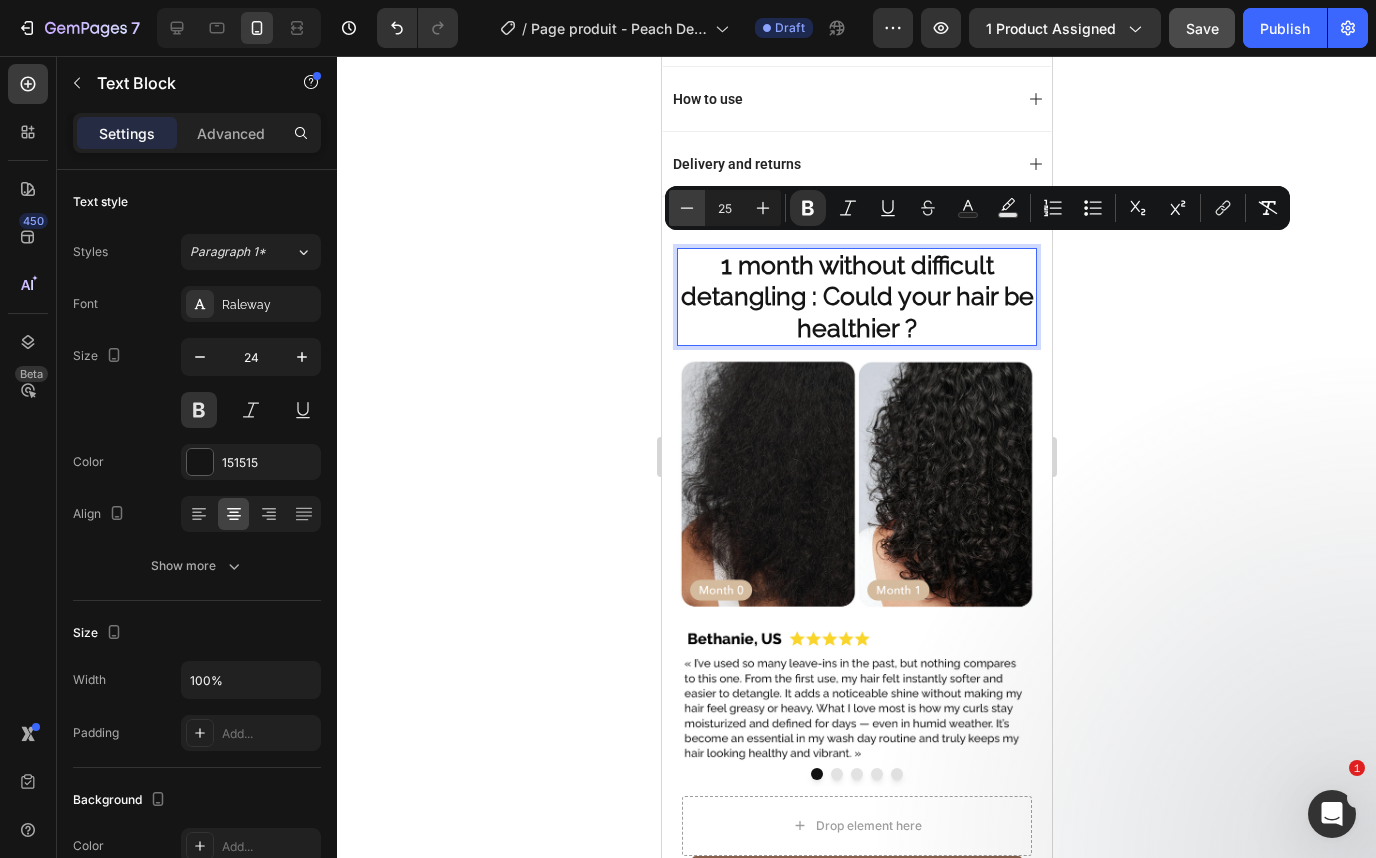 click on "Minus" at bounding box center [687, 208] 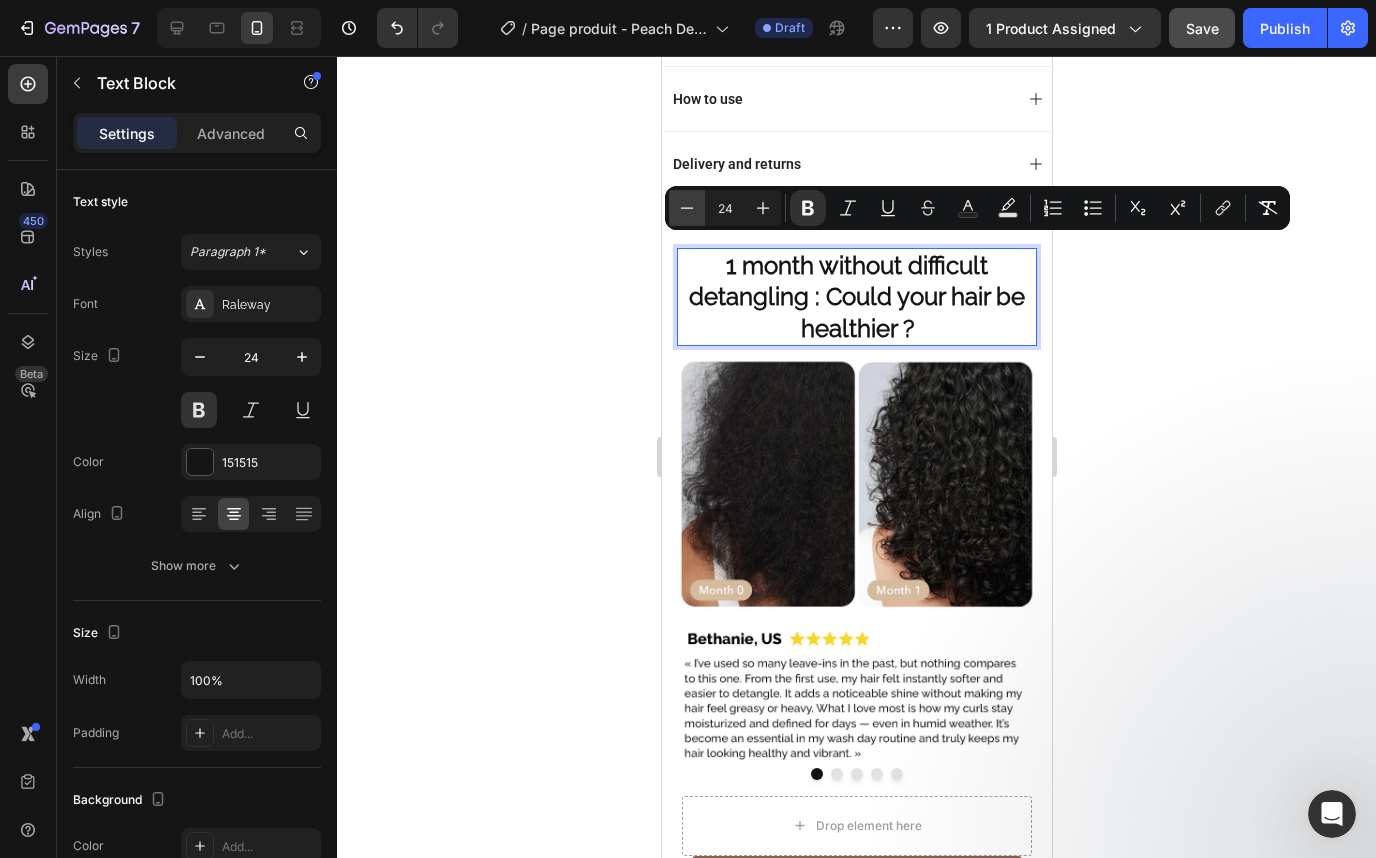 click on "Minus" at bounding box center (687, 208) 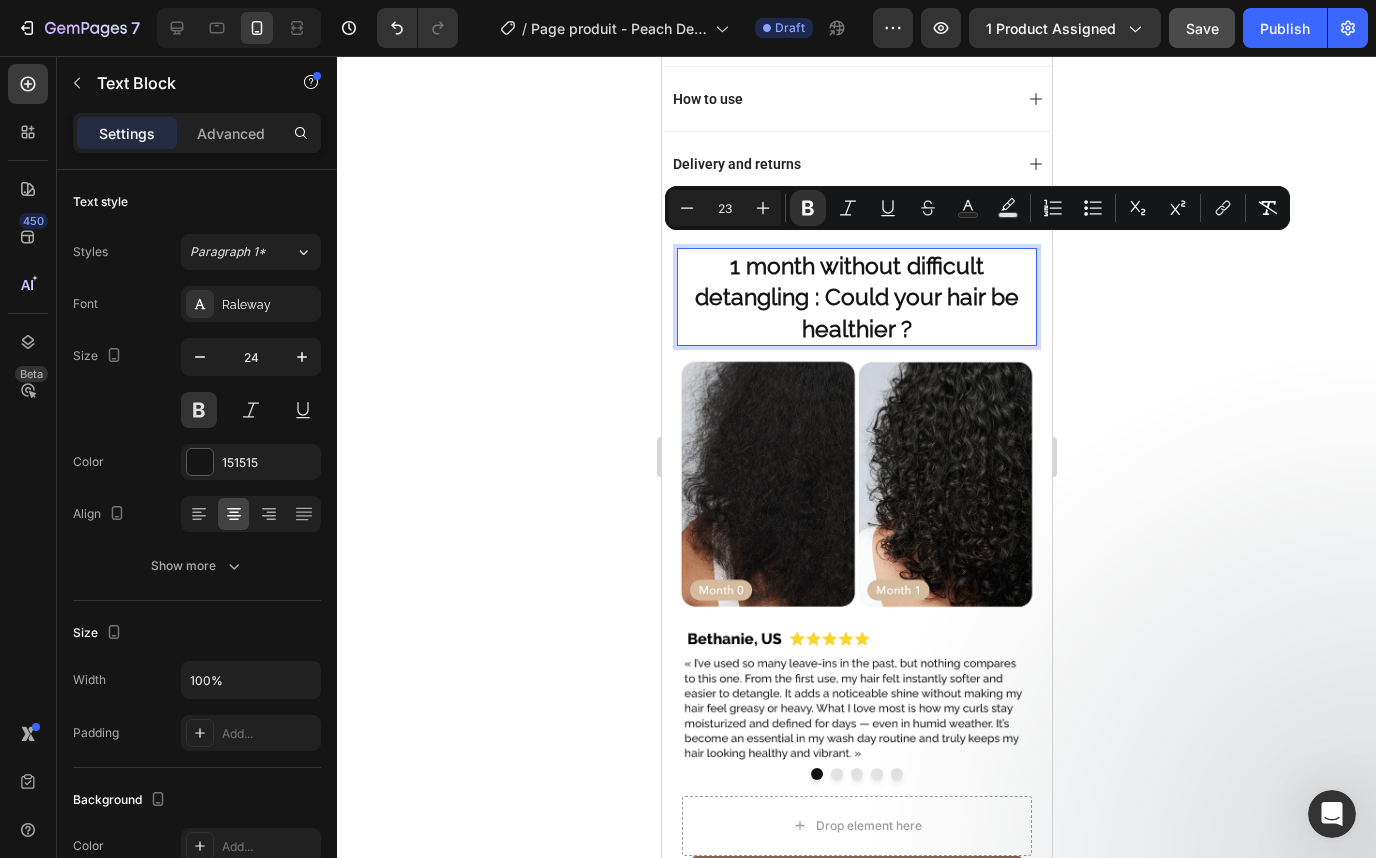 click on "1 month without difficult detangling : Could your hair be healthier ?" at bounding box center [856, 296] 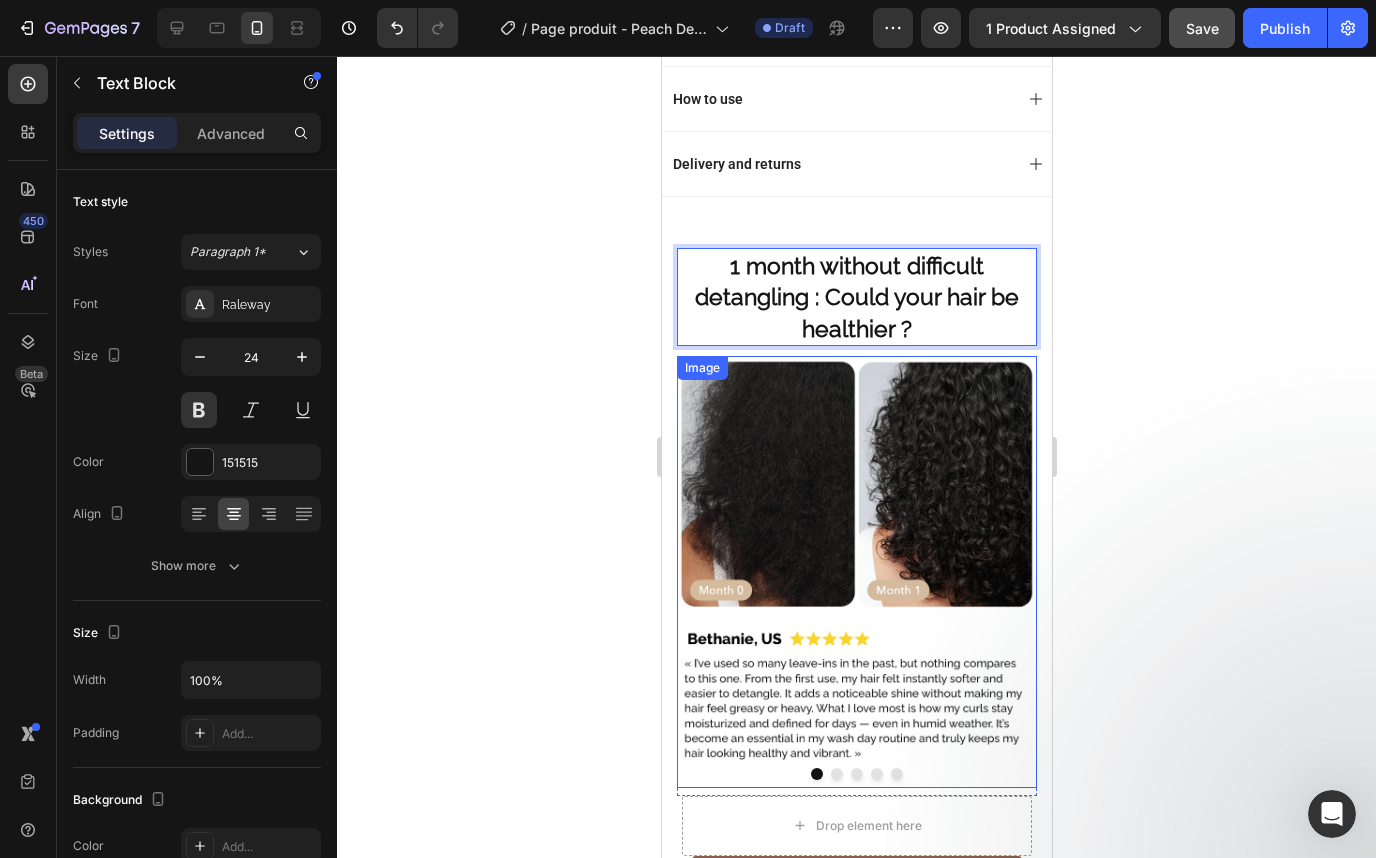 click at bounding box center (856, 572) 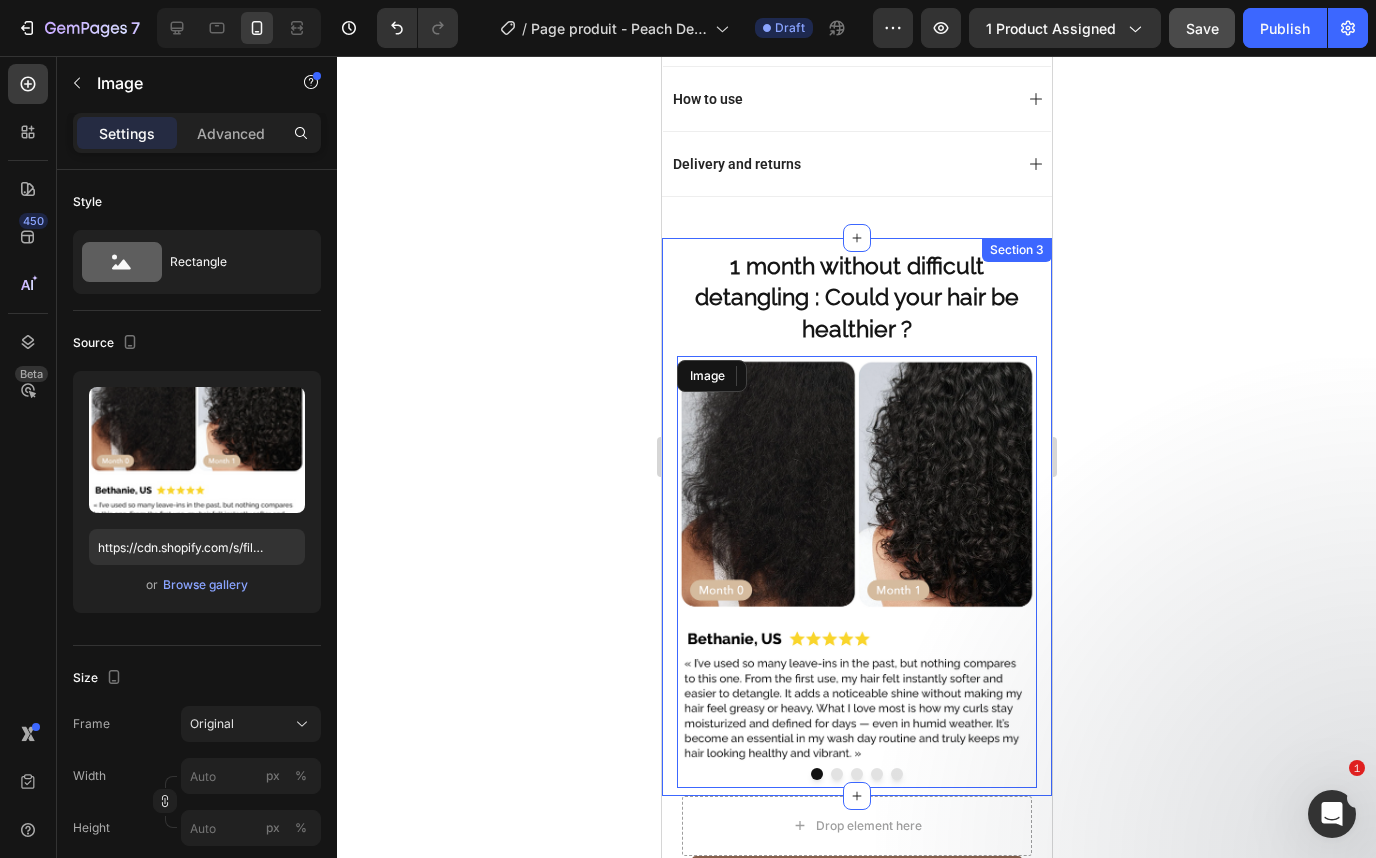scroll, scrollTop: 1783, scrollLeft: 0, axis: vertical 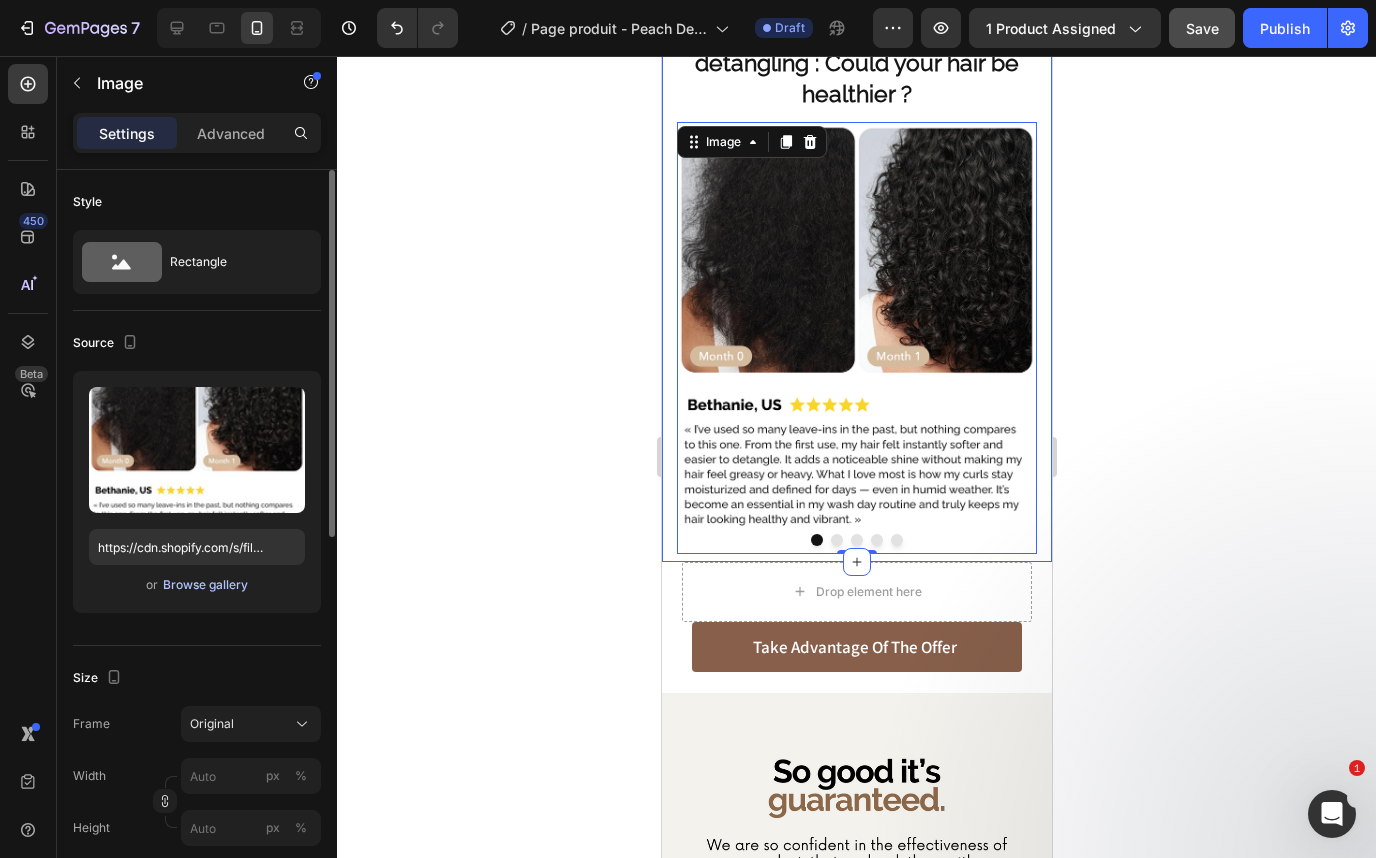 click on "Browse gallery" at bounding box center [205, 585] 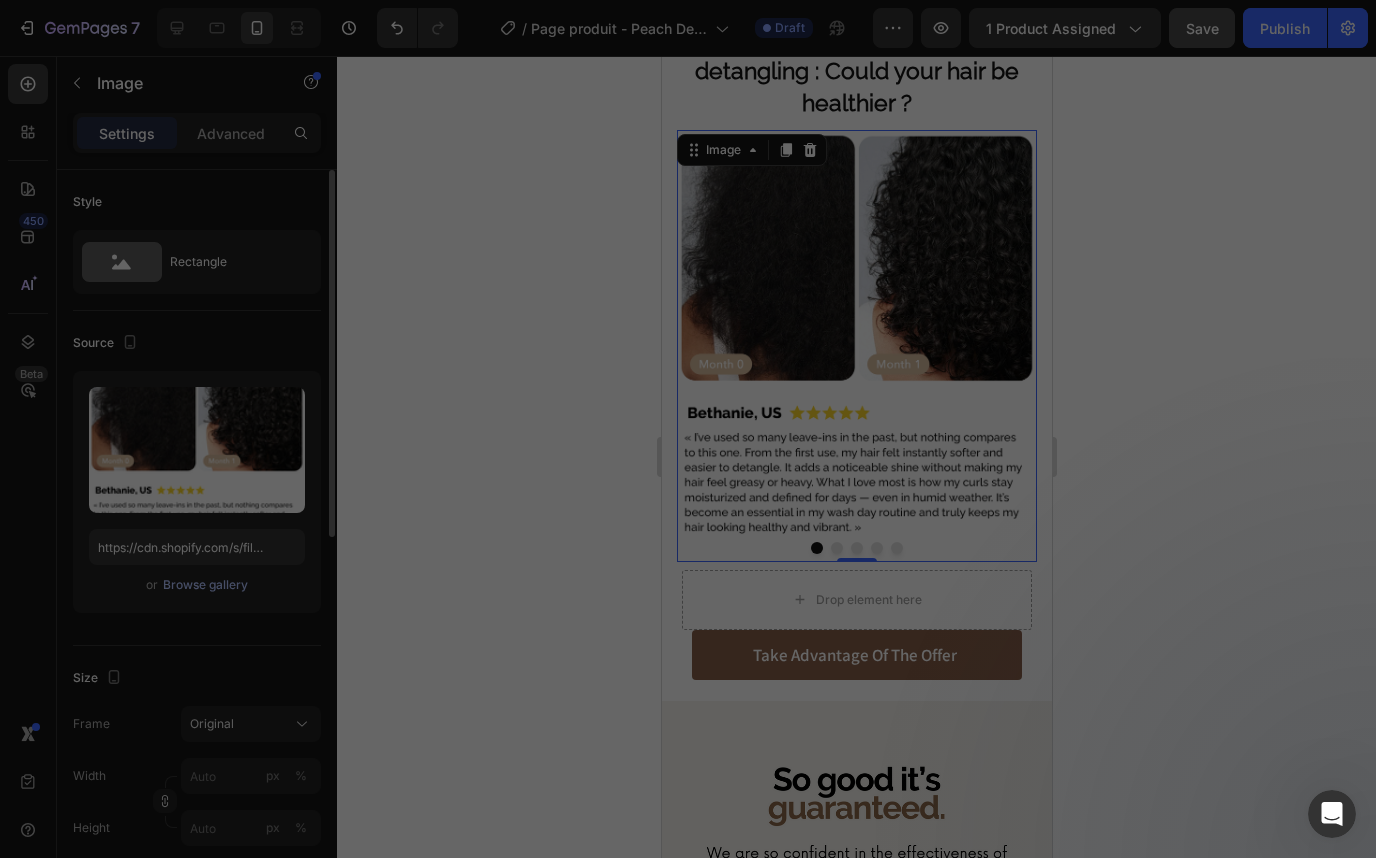 scroll, scrollTop: 1687, scrollLeft: 0, axis: vertical 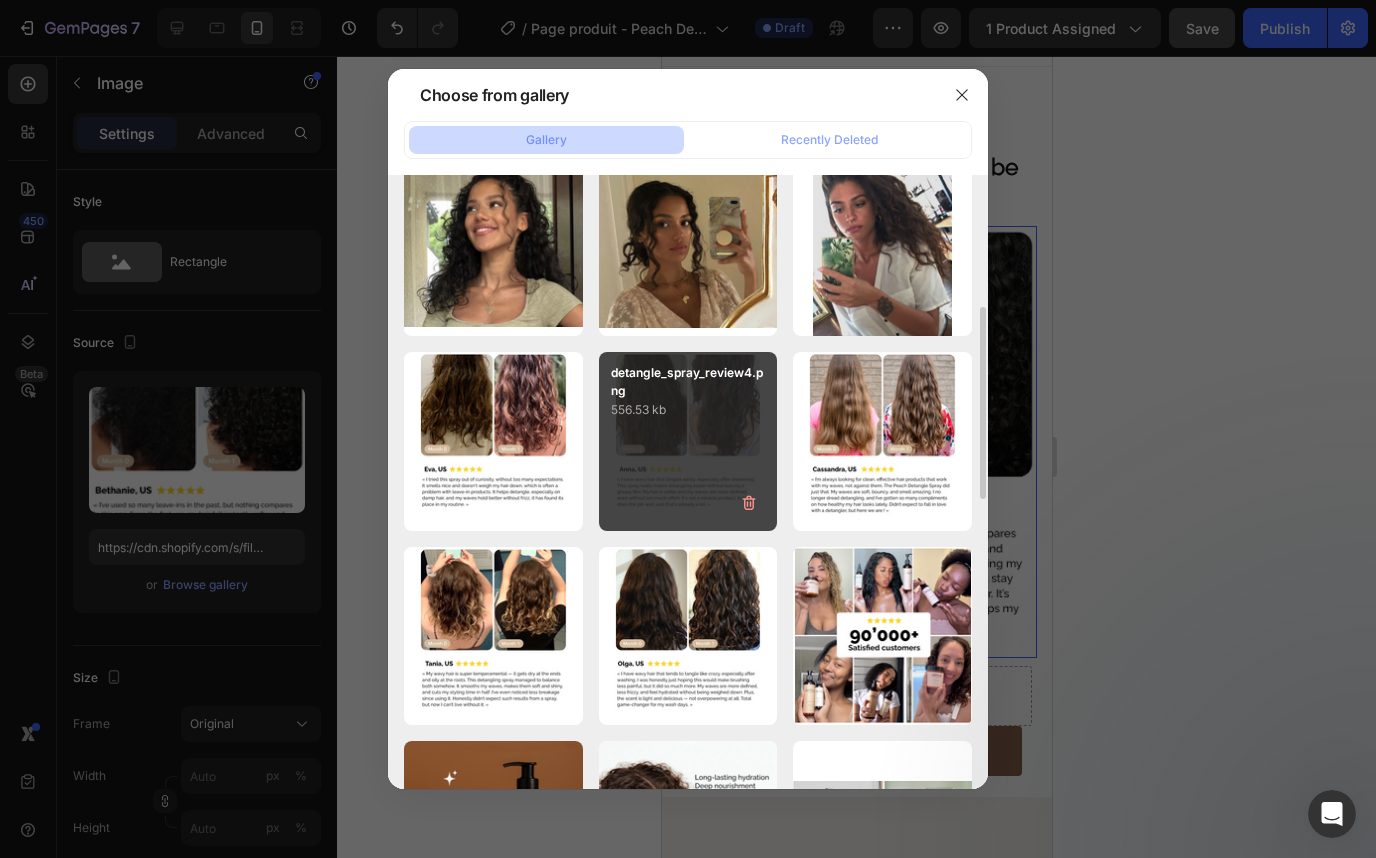 click on "detangle_spray_review4.png 556.53 kb" at bounding box center [688, 441] 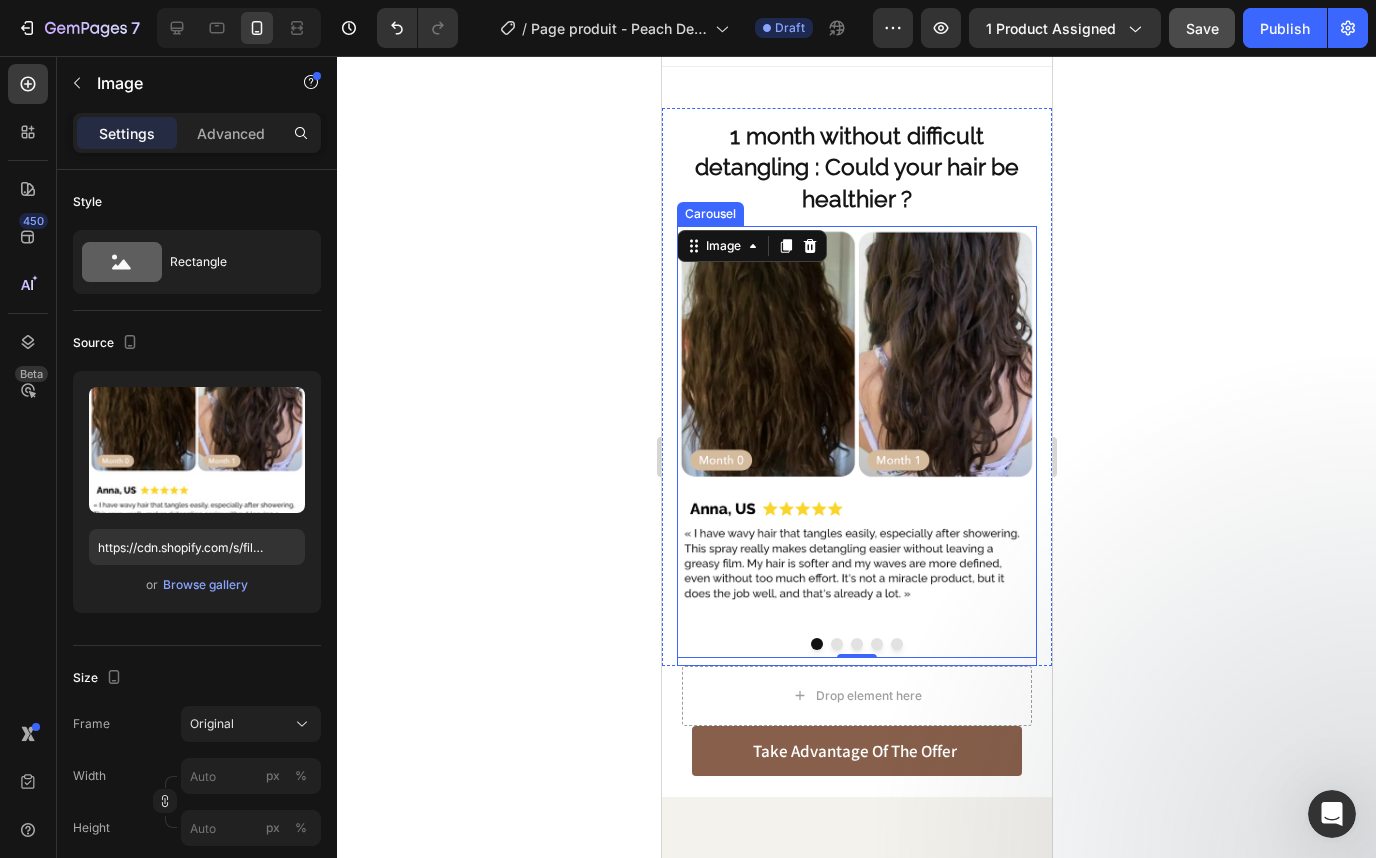 click at bounding box center [836, 644] 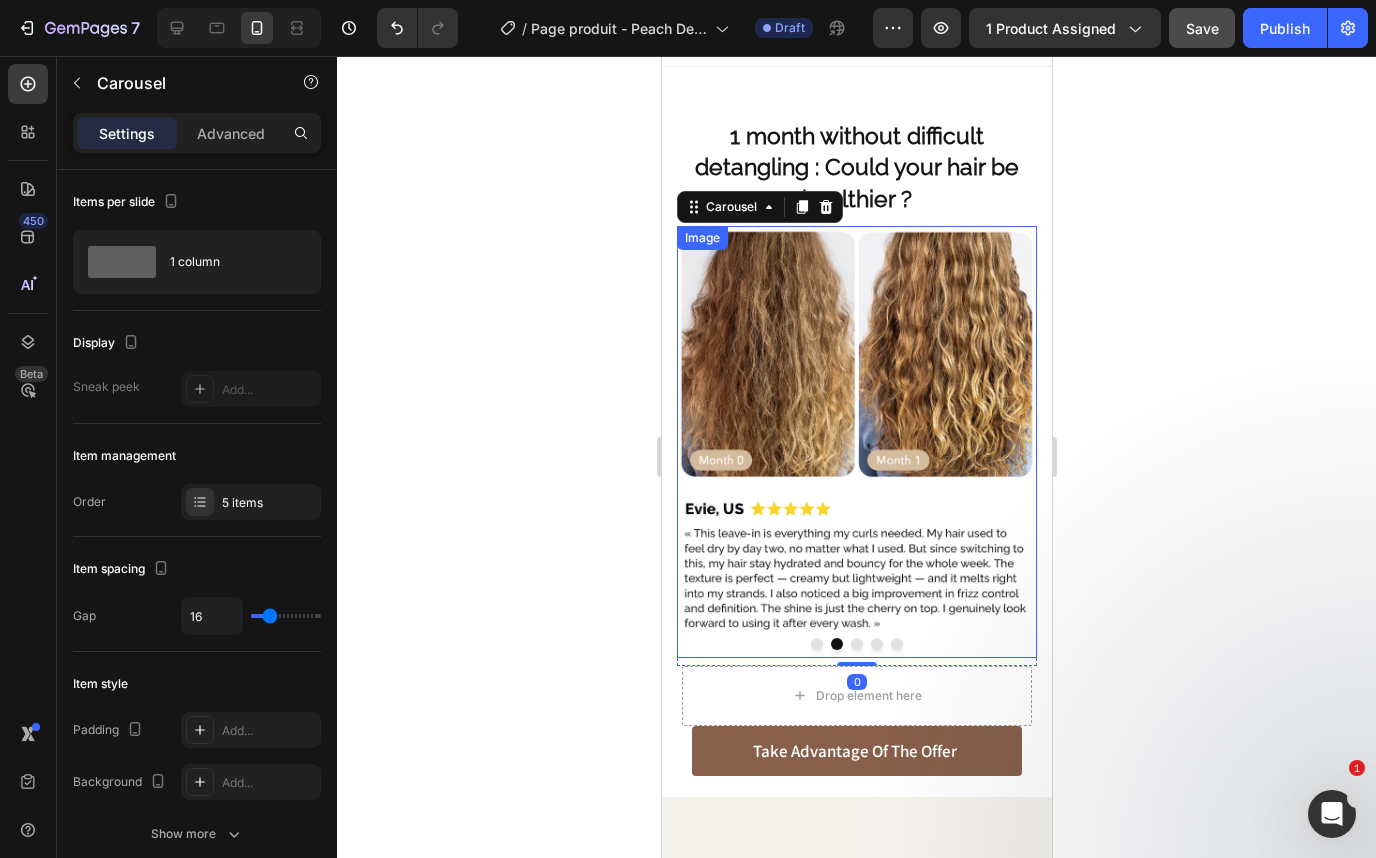 click at bounding box center (856, 442) 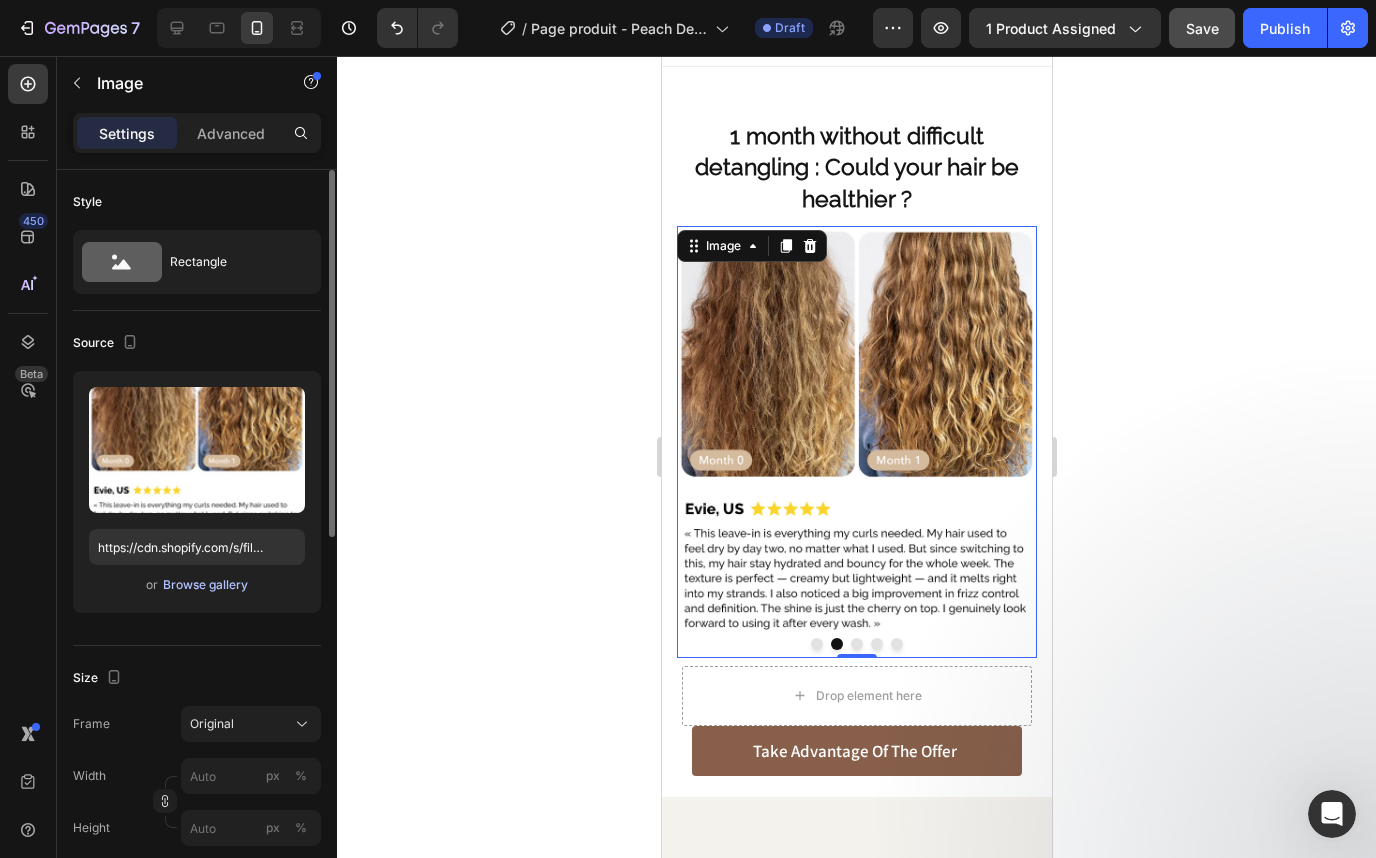 click on "Browse gallery" at bounding box center (205, 585) 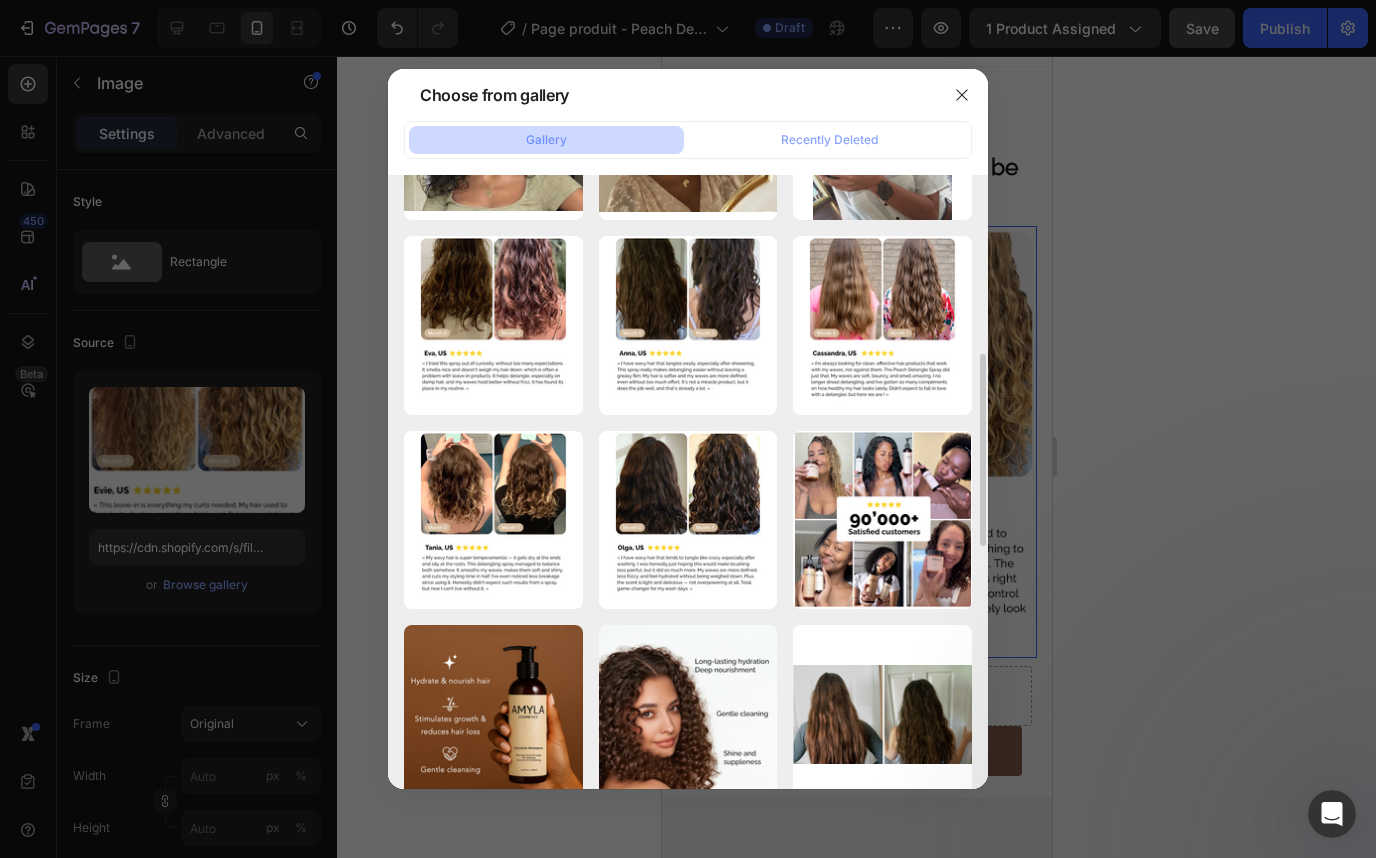 scroll, scrollTop: 565, scrollLeft: 0, axis: vertical 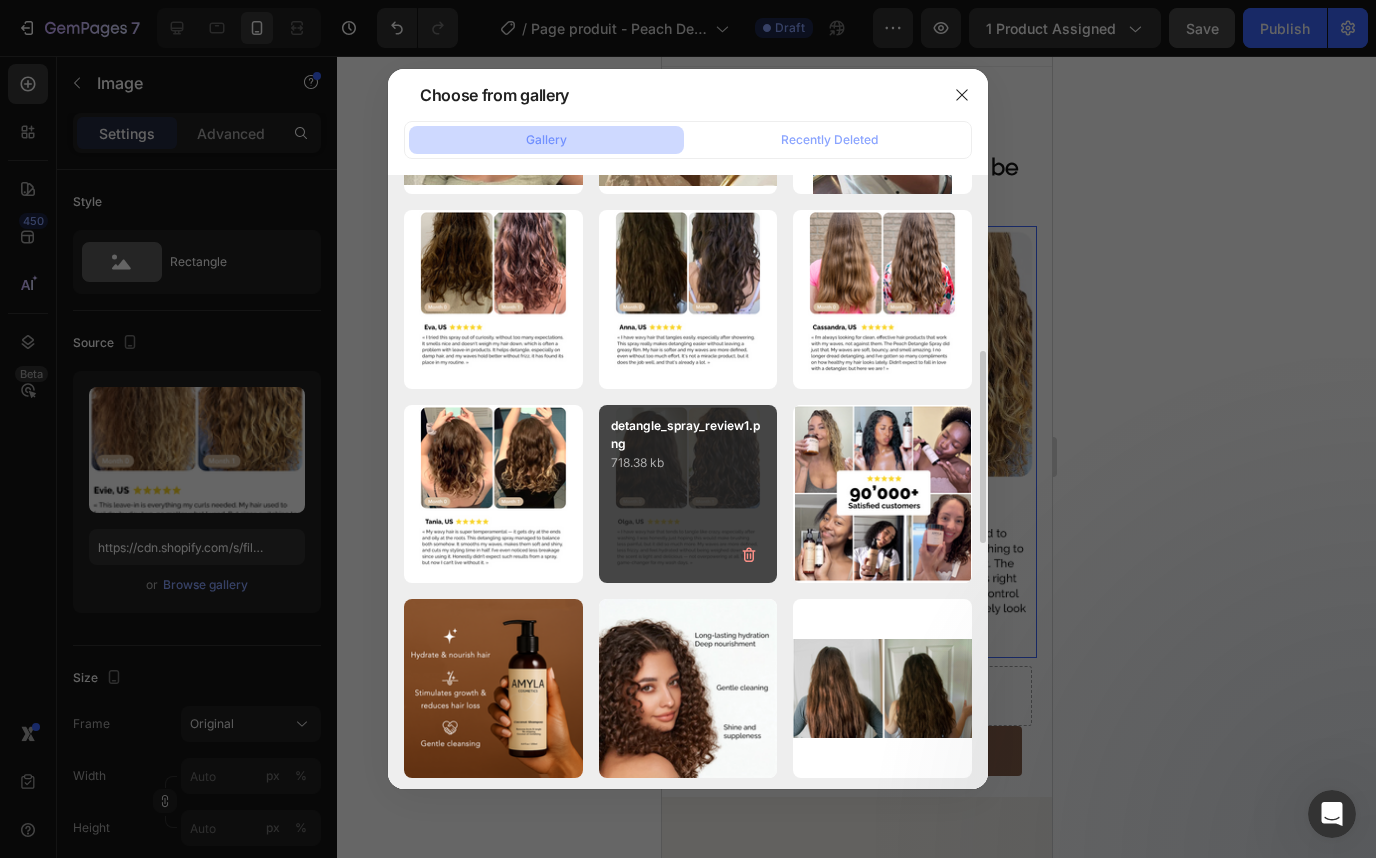 click on "detangle_spray_review1.png 718.38 kb" at bounding box center [688, 494] 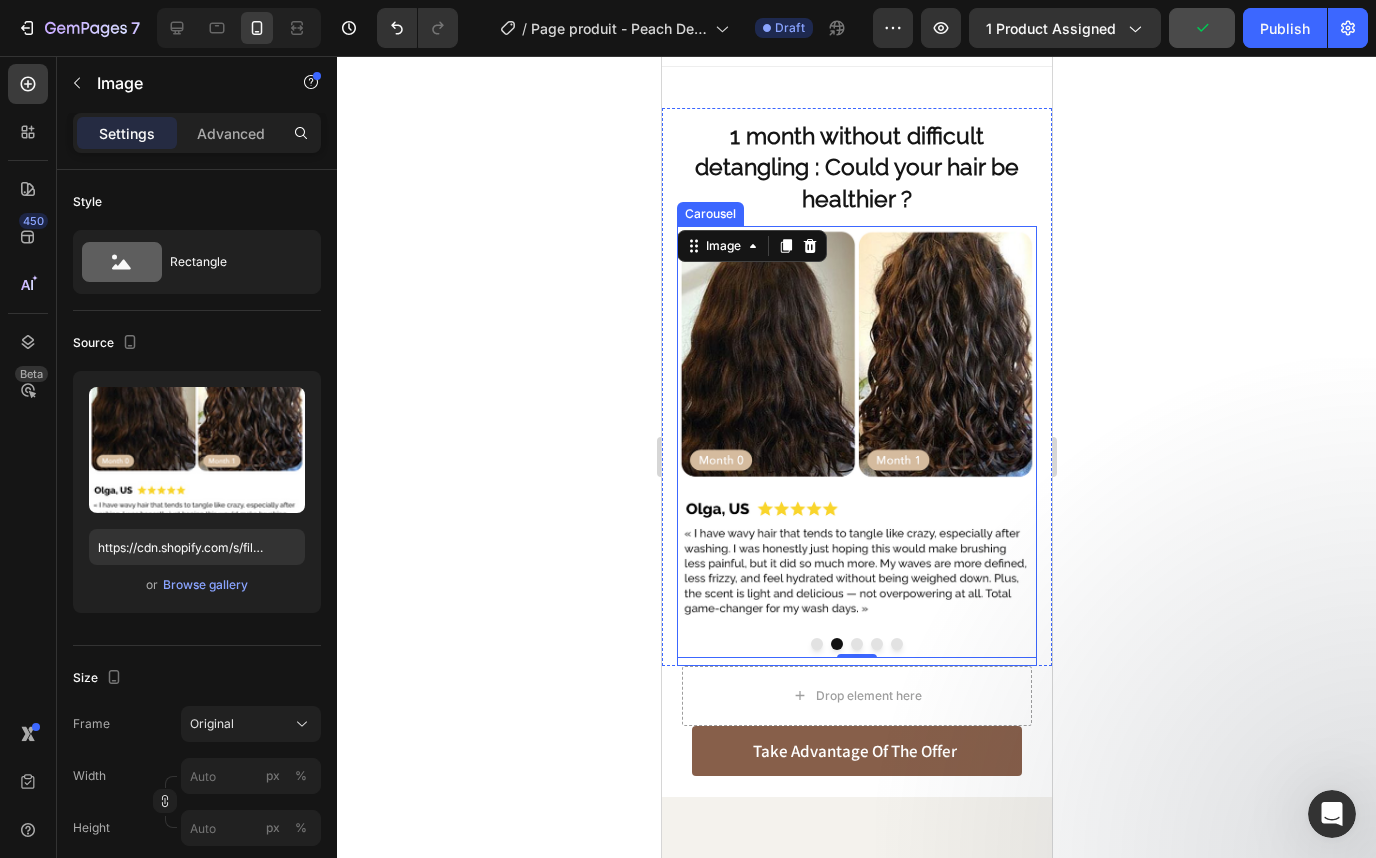 click at bounding box center [856, 644] 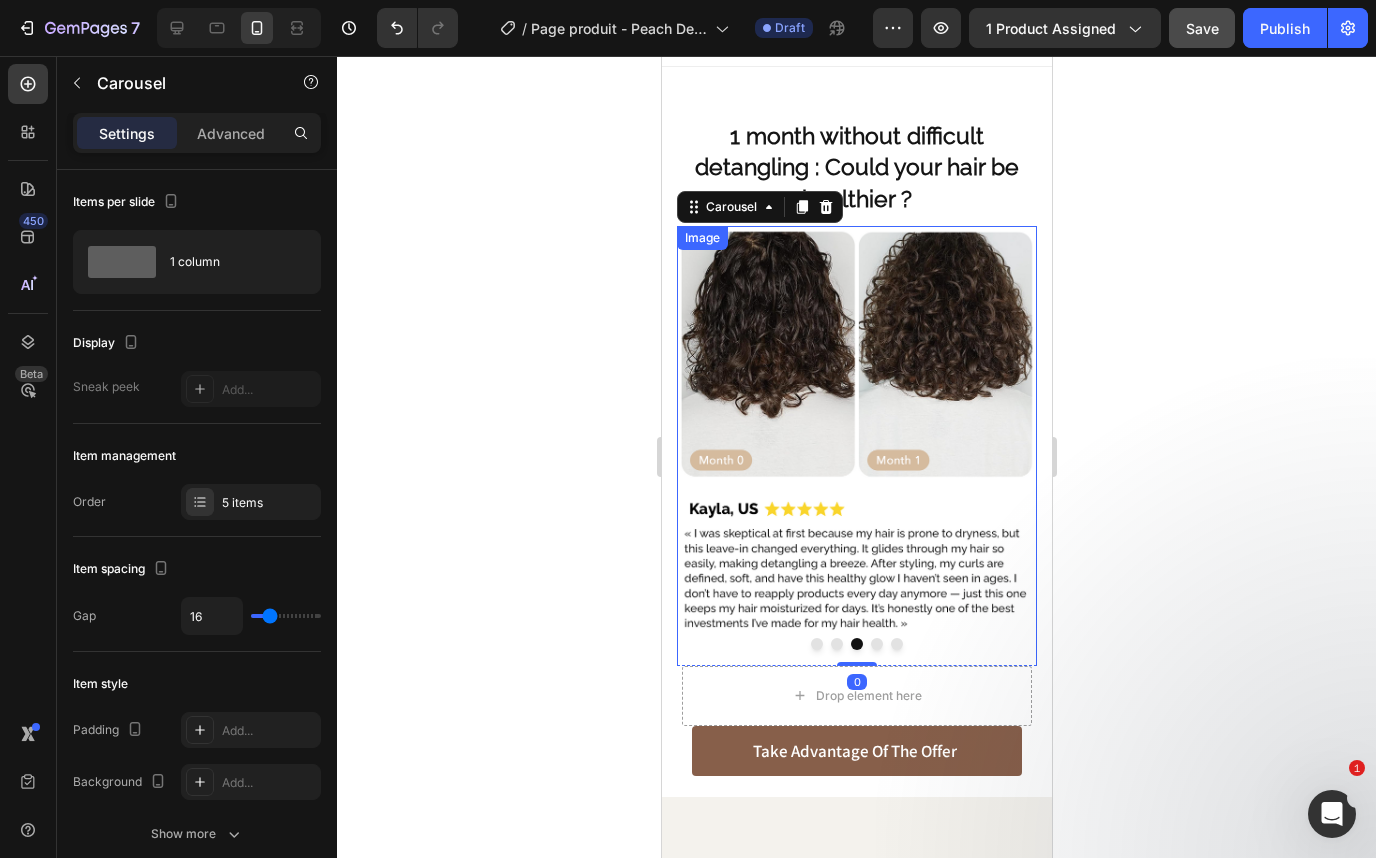 click at bounding box center [856, 442] 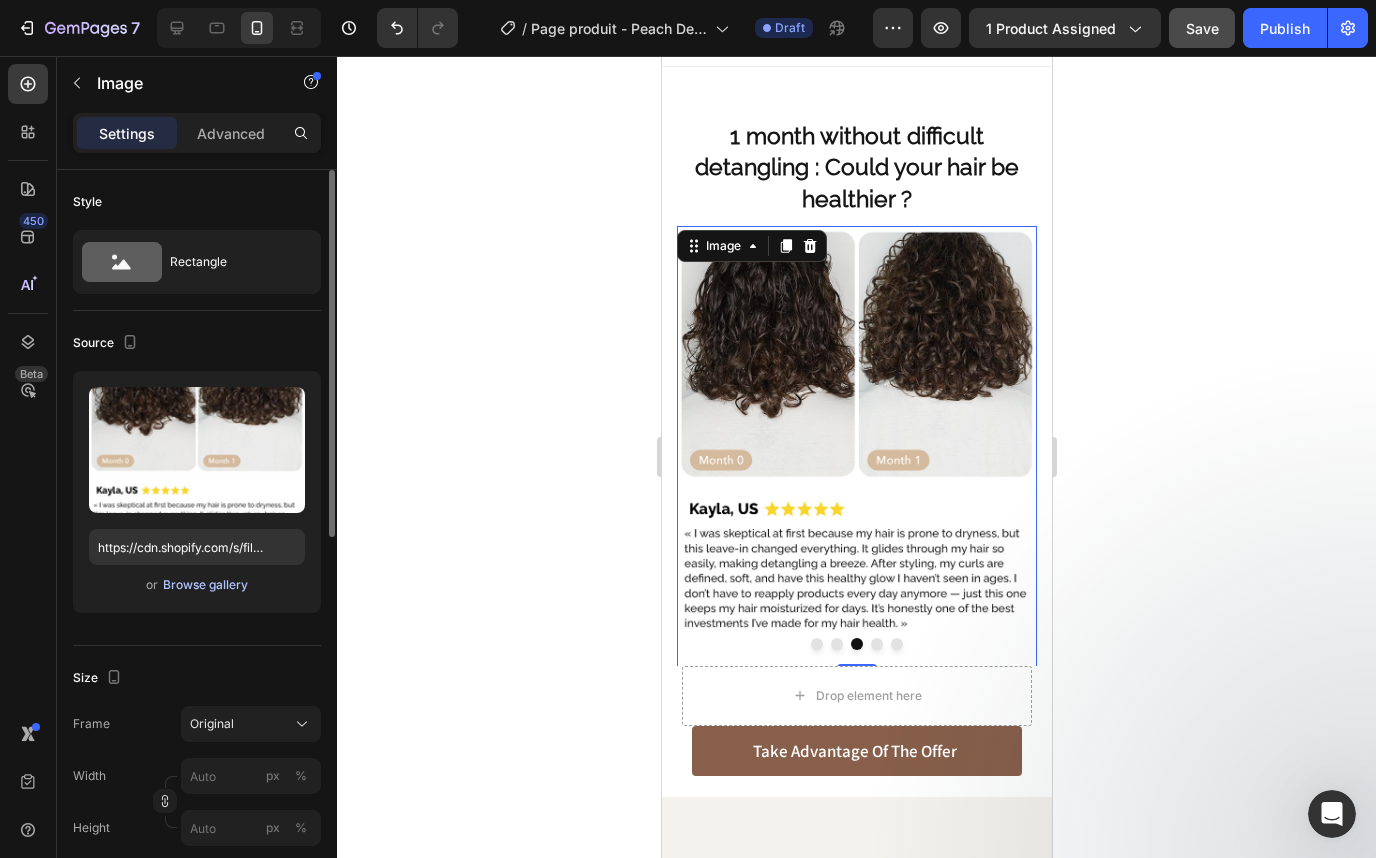 click on "Browse gallery" at bounding box center (205, 585) 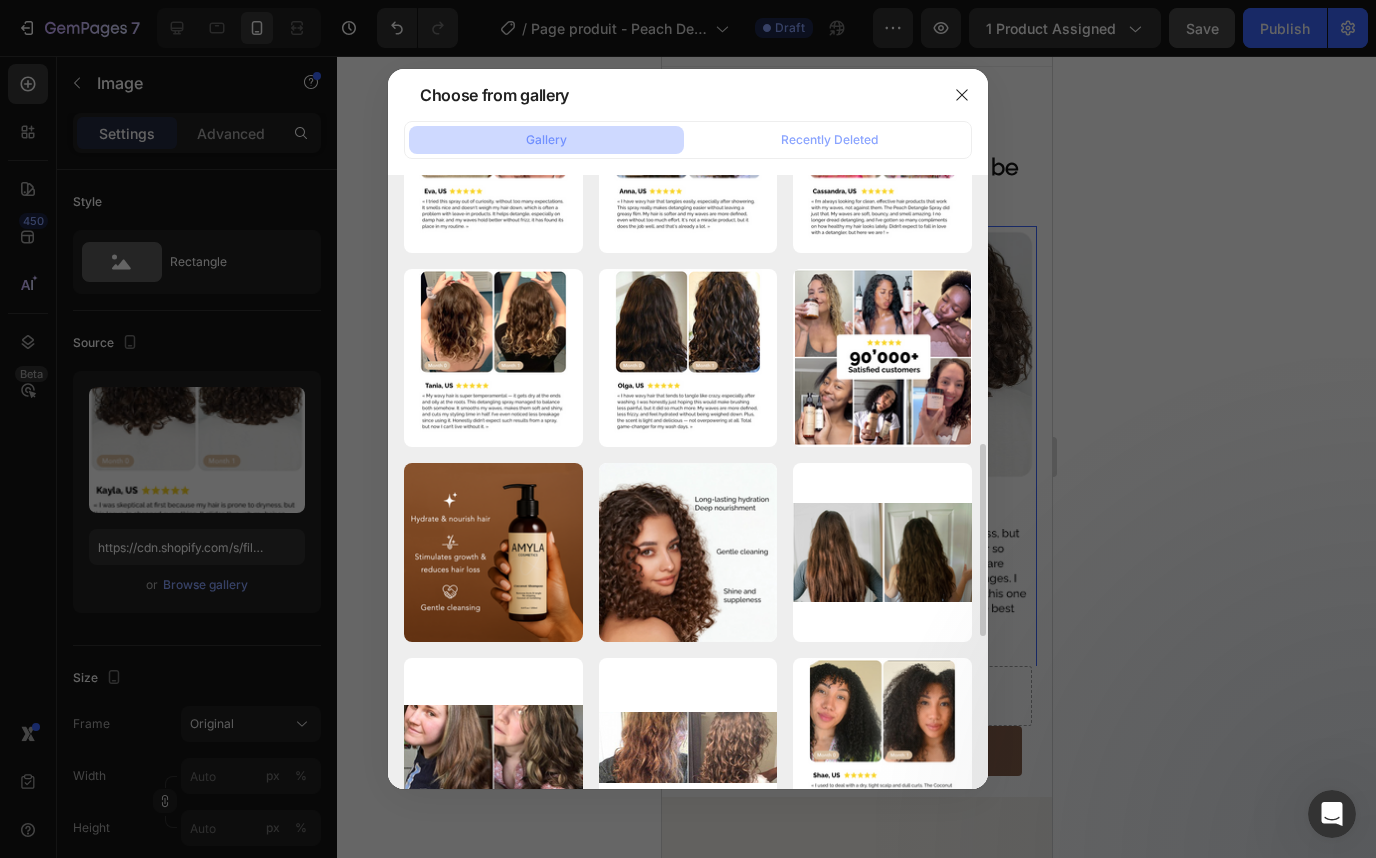 scroll, scrollTop: 739, scrollLeft: 0, axis: vertical 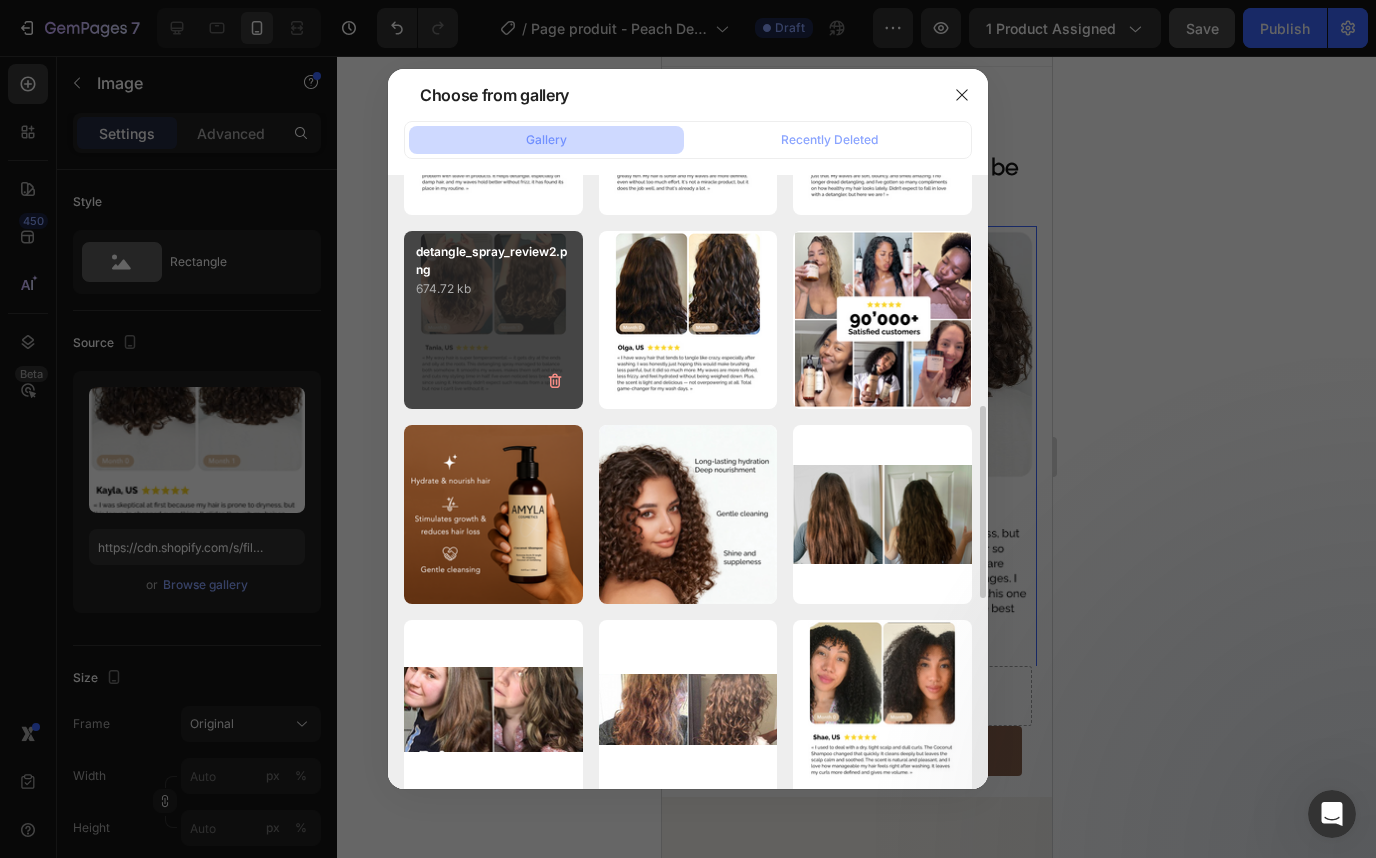 click on "detangle_spray_review2.png 674.72 kb" at bounding box center [493, 320] 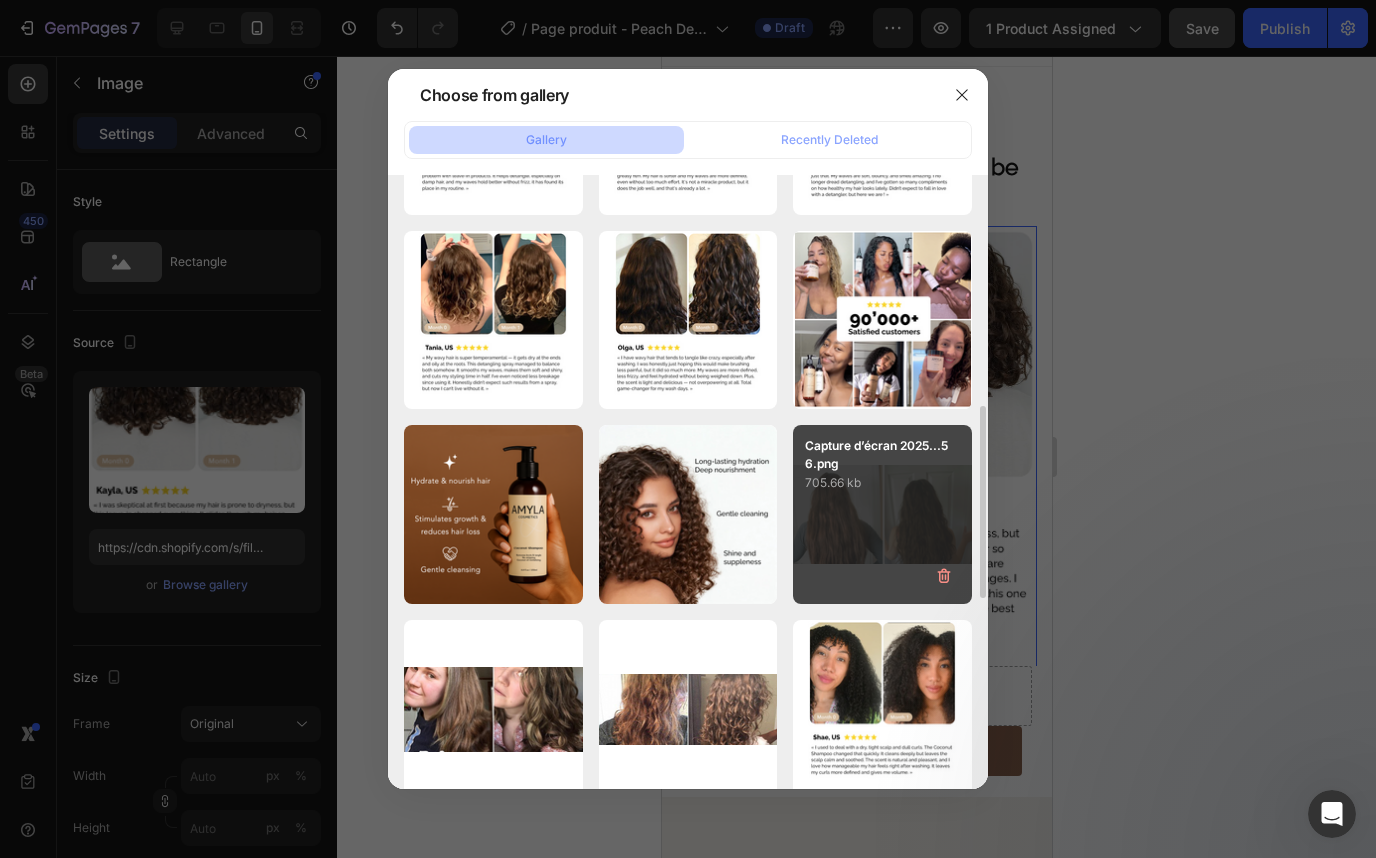 type on "https://cdn.shopify.com/s/files/1/0332/8154/0236/files/gempages_501918338859926558-89a9df6c-9767-4a53-a56a-d2a948469560.png" 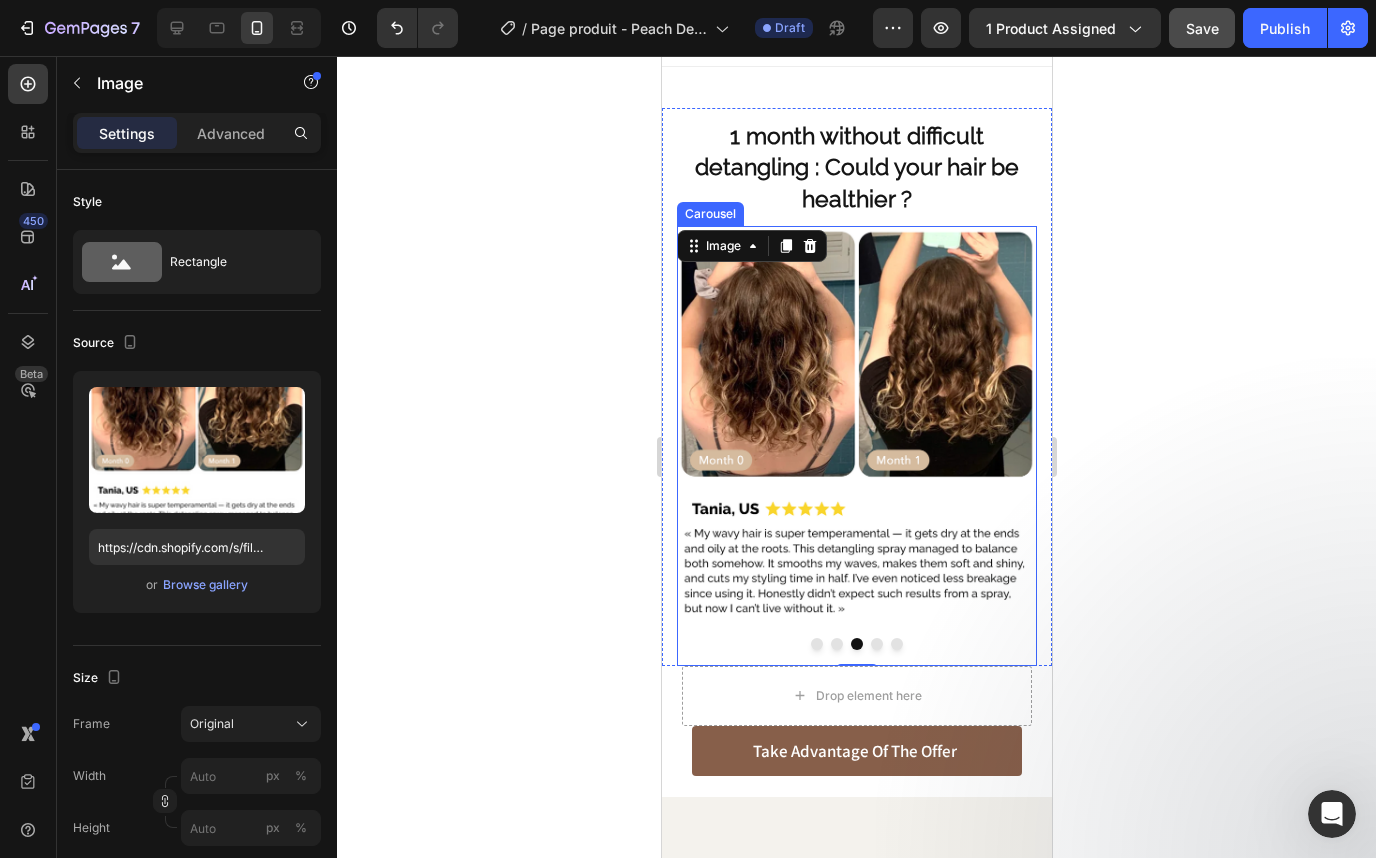 click at bounding box center (816, 644) 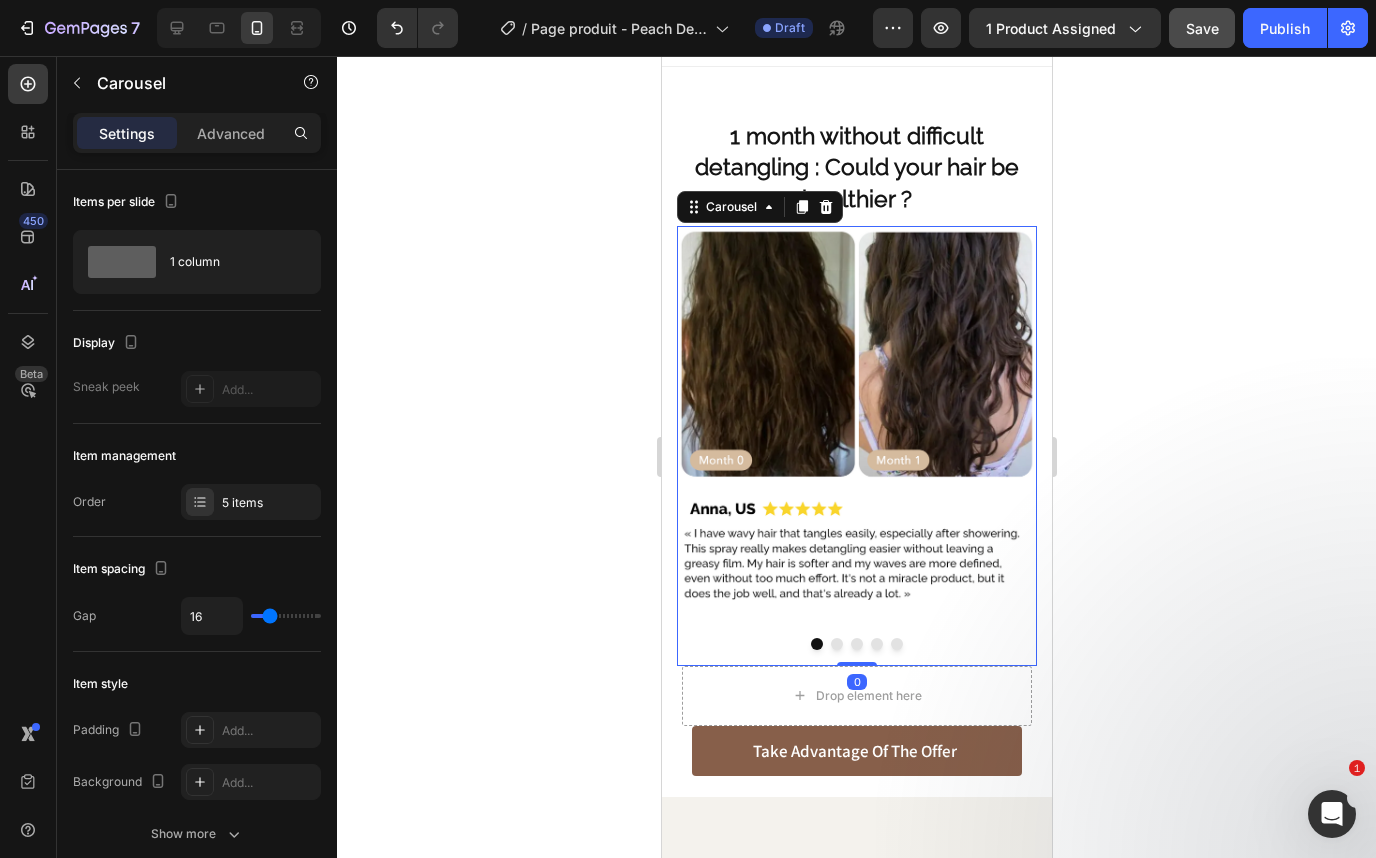 click at bounding box center (836, 644) 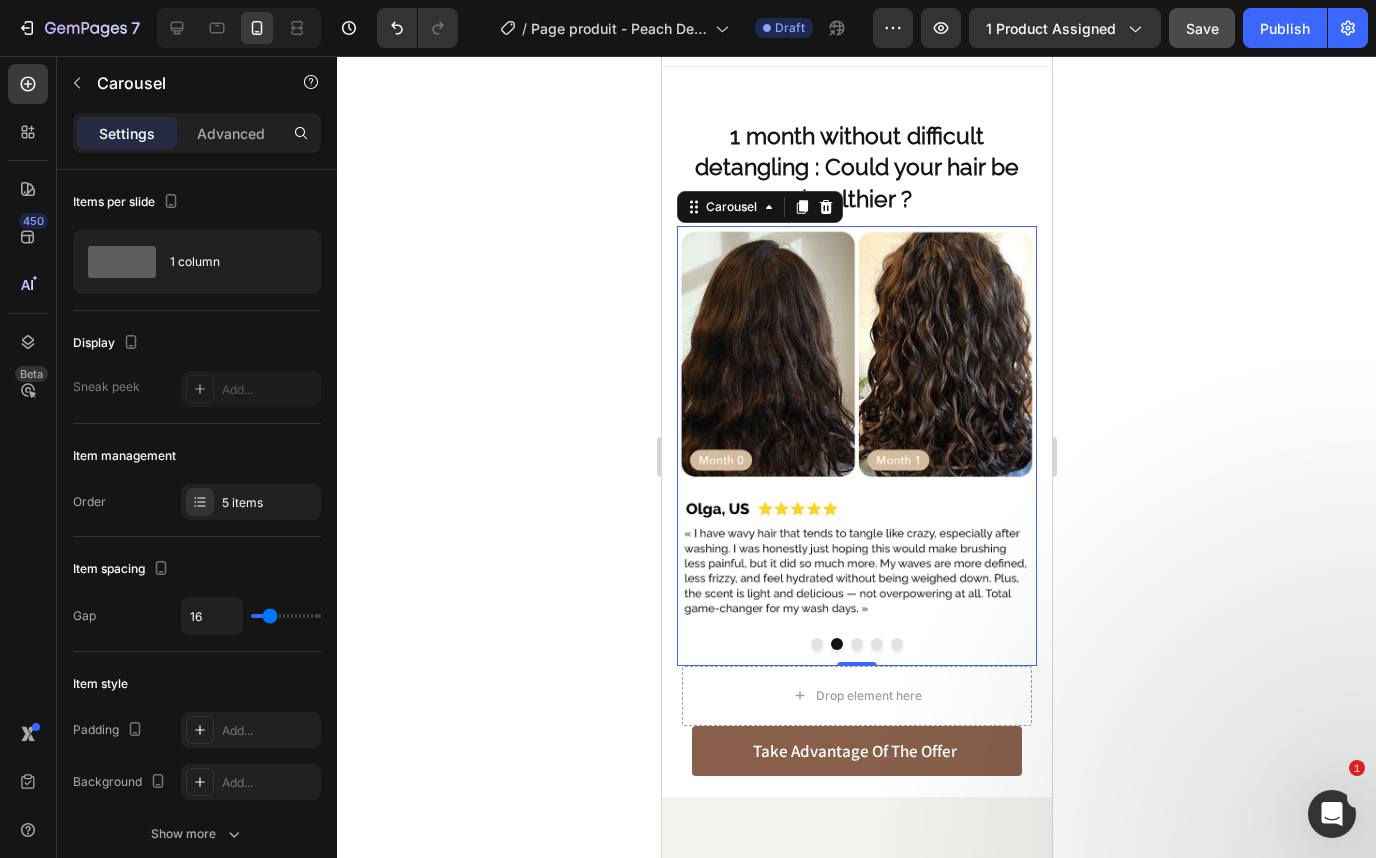 click at bounding box center [856, 644] 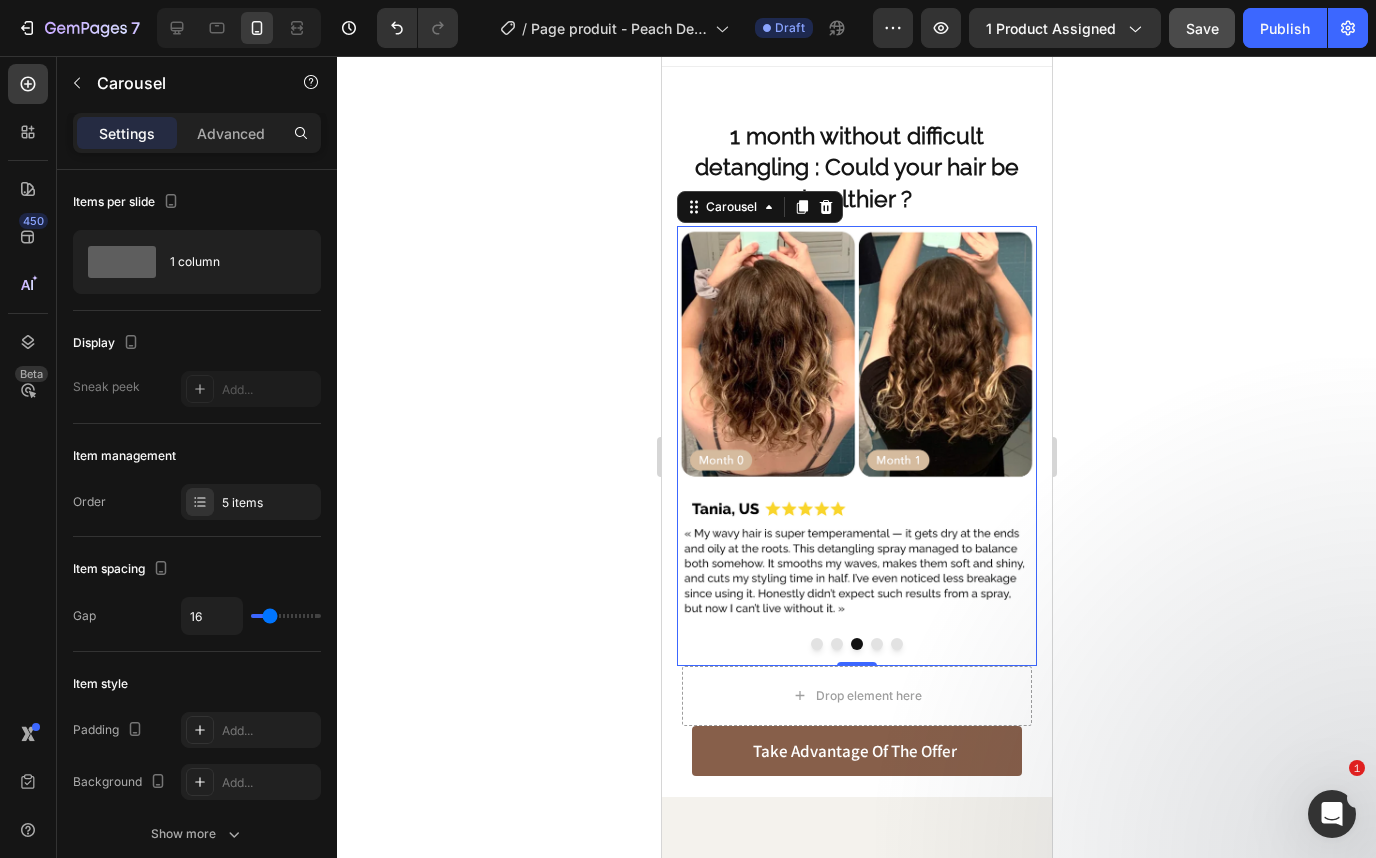 click at bounding box center (876, 644) 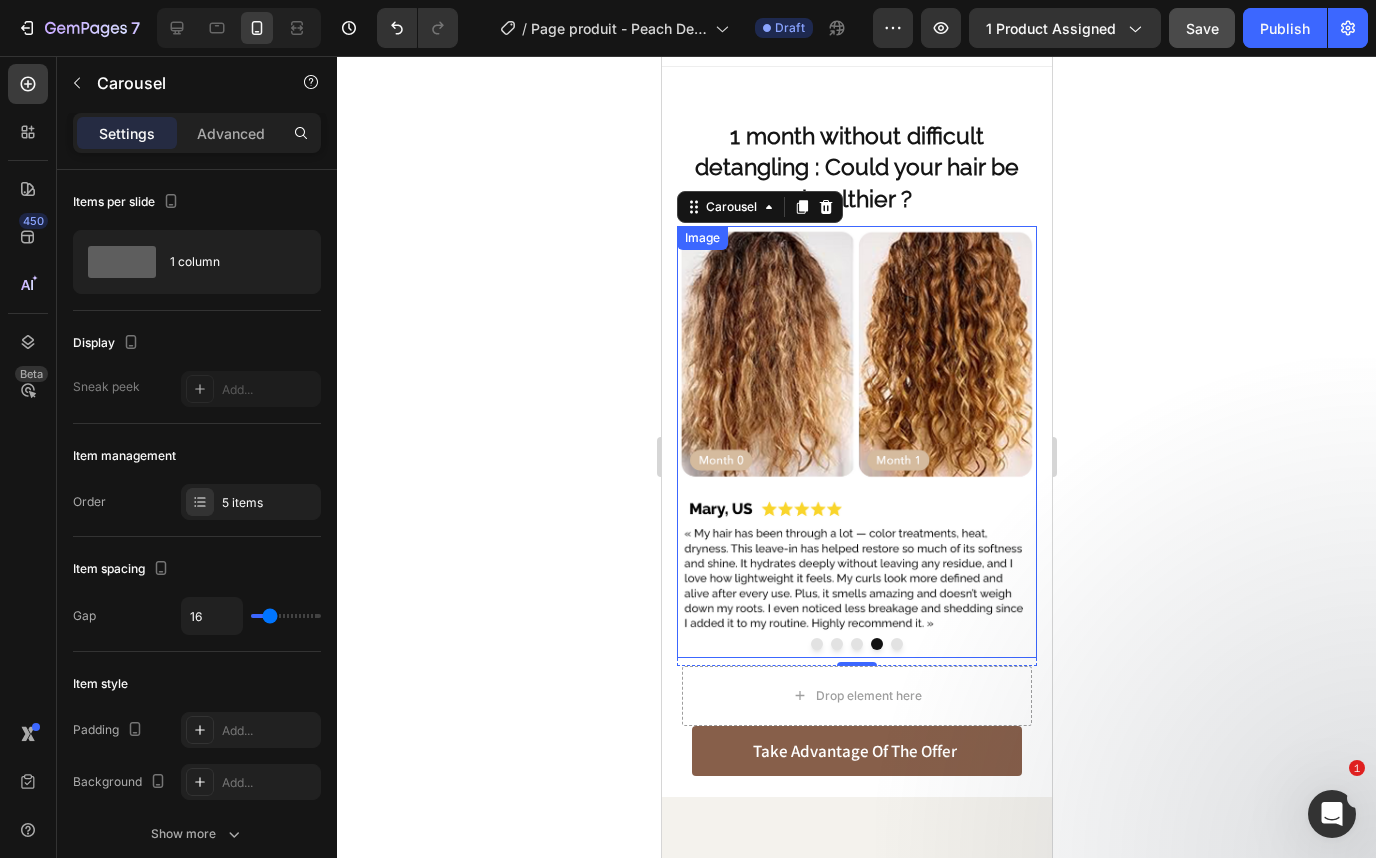 click at bounding box center [856, 442] 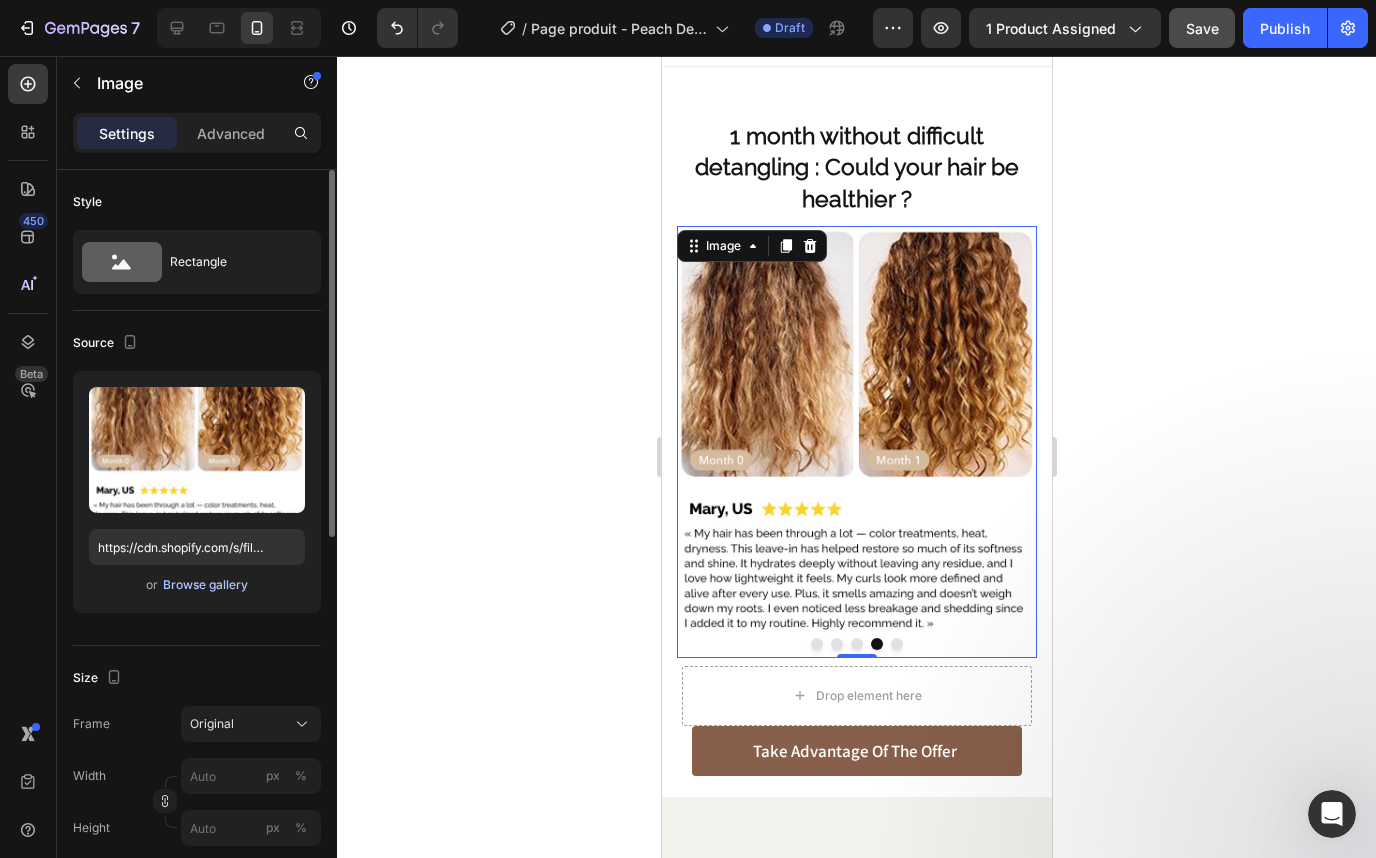 click on "Browse gallery" at bounding box center [205, 585] 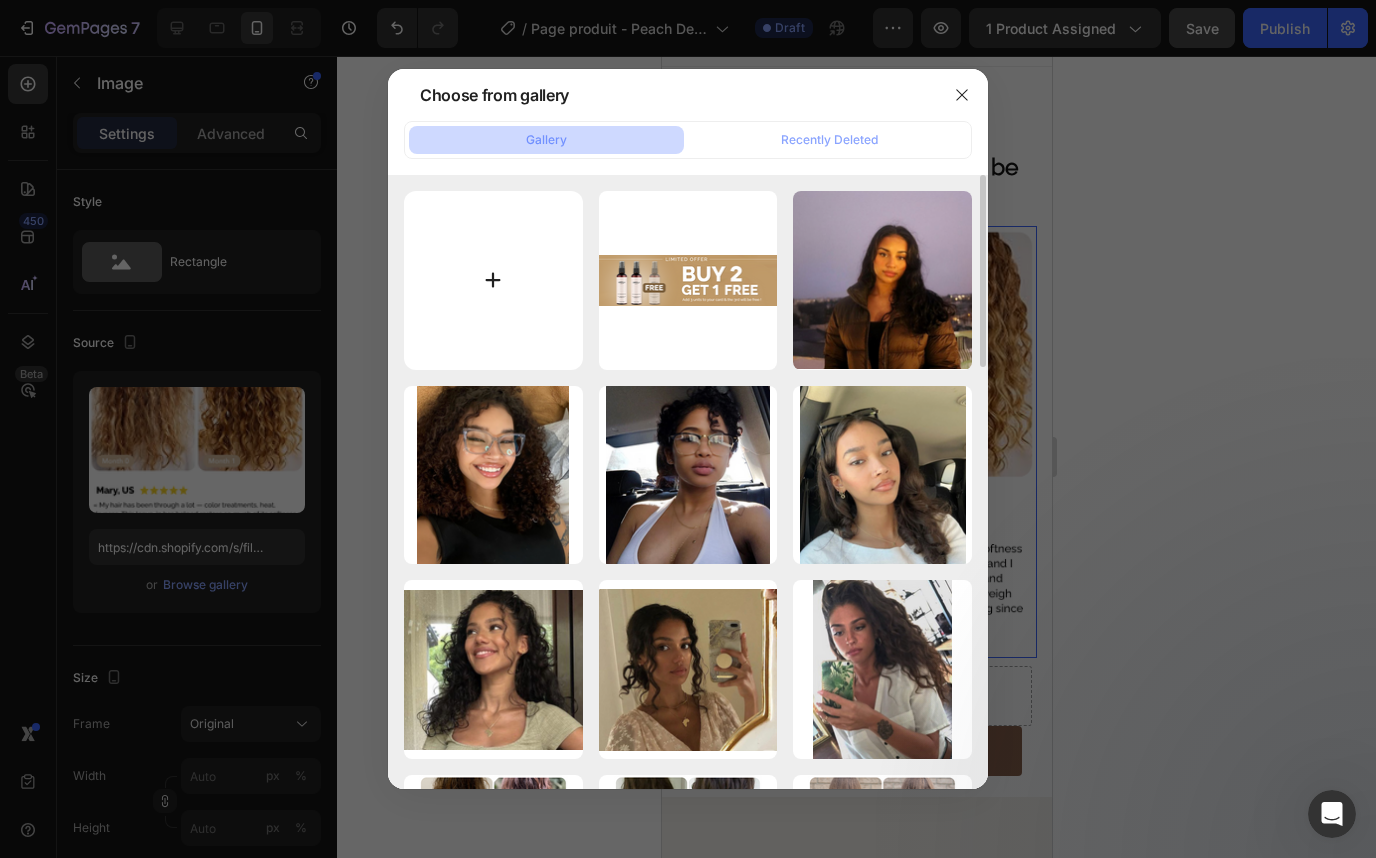 click at bounding box center [493, 280] 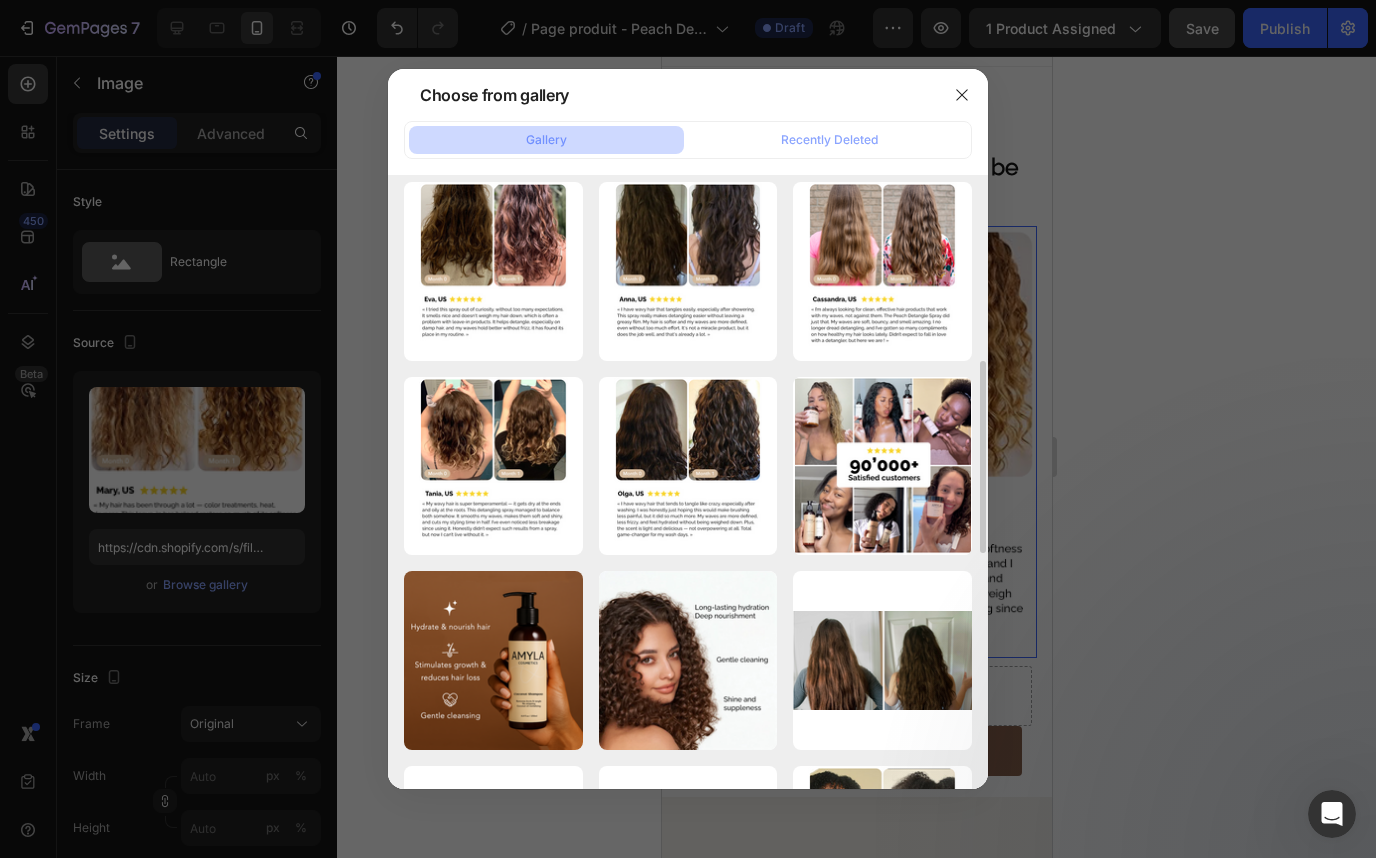 scroll, scrollTop: 588, scrollLeft: 0, axis: vertical 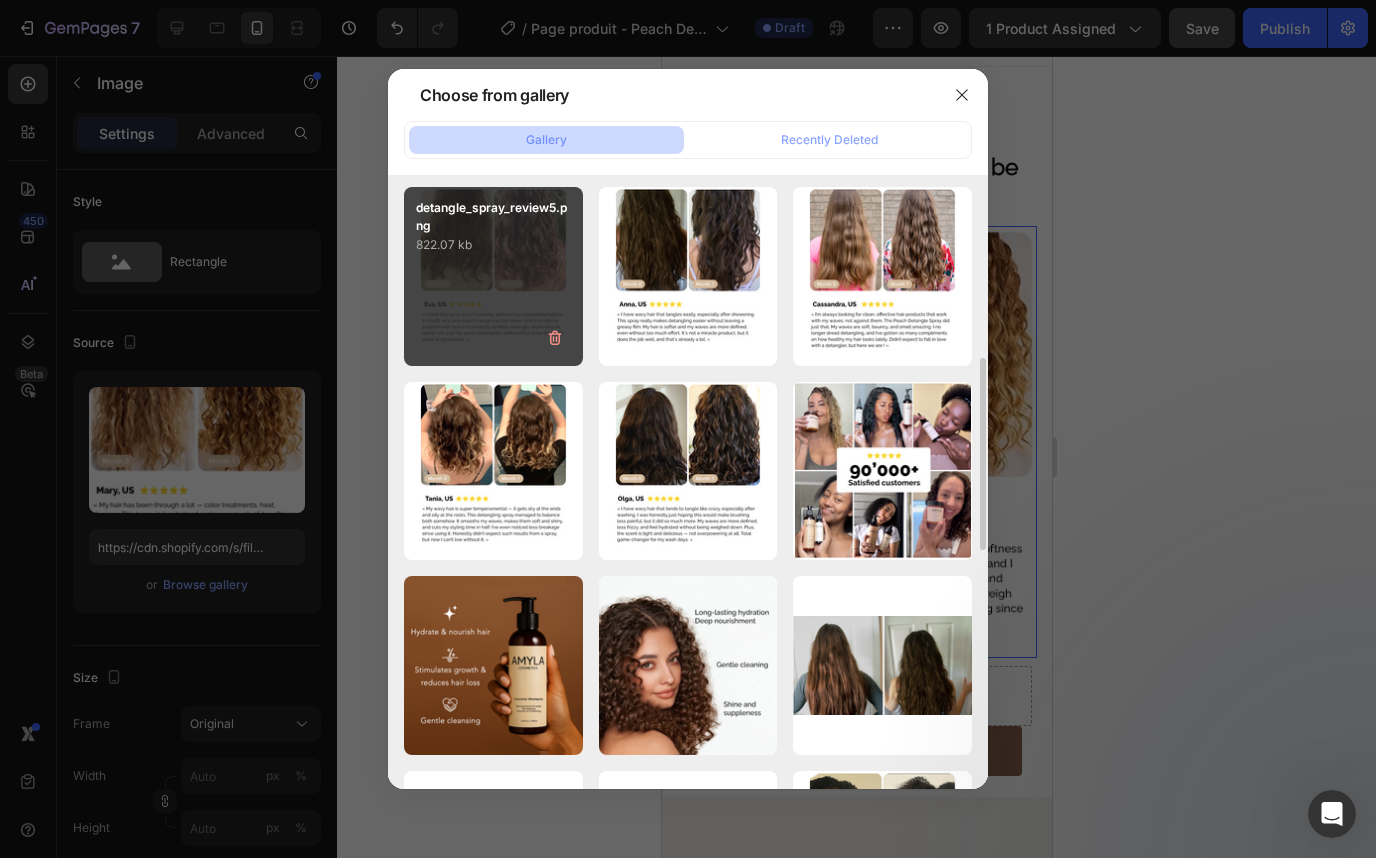 click on "detangle_spray_review5.png 822.07 kb" at bounding box center (493, 276) 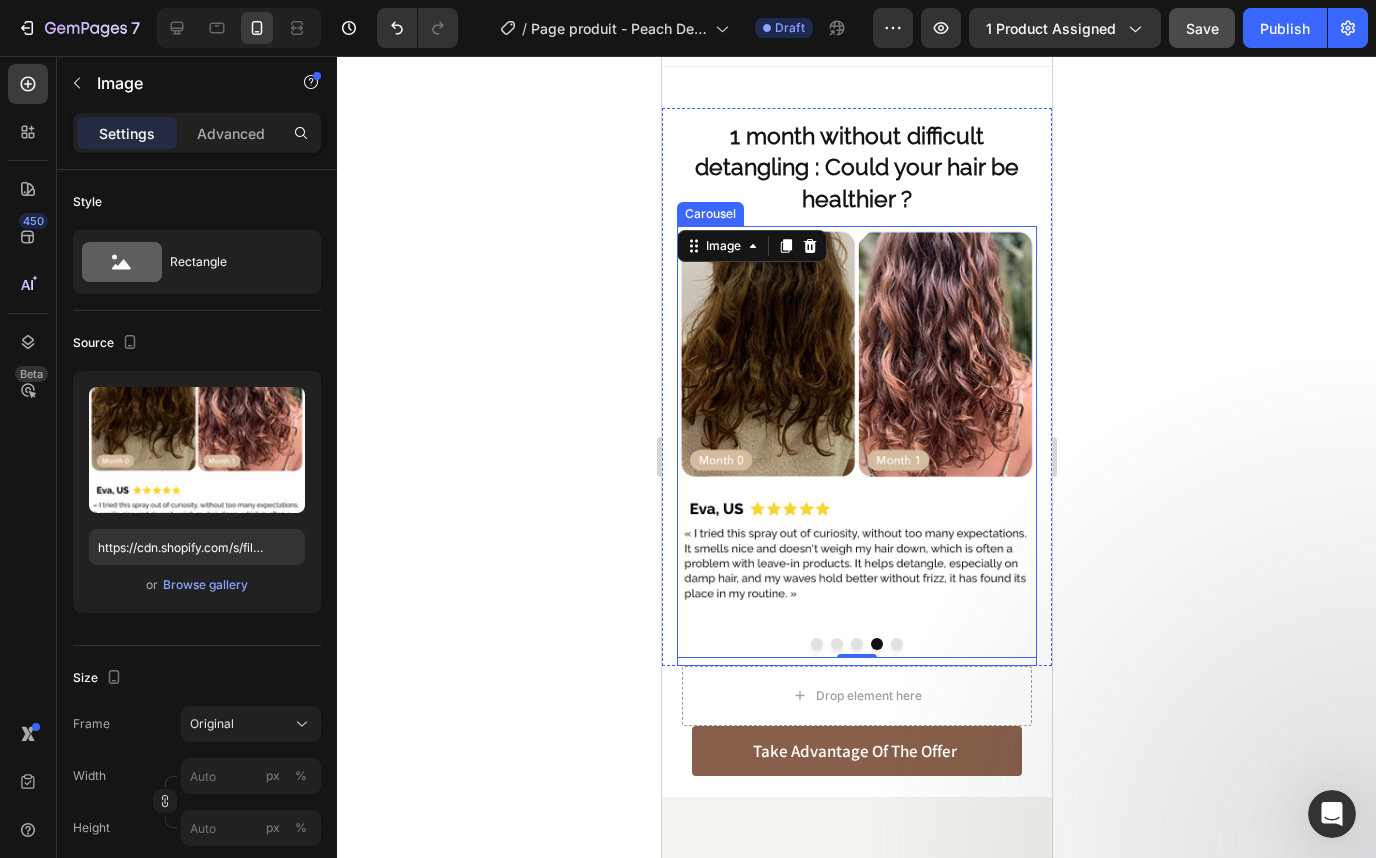 click at bounding box center (836, 644) 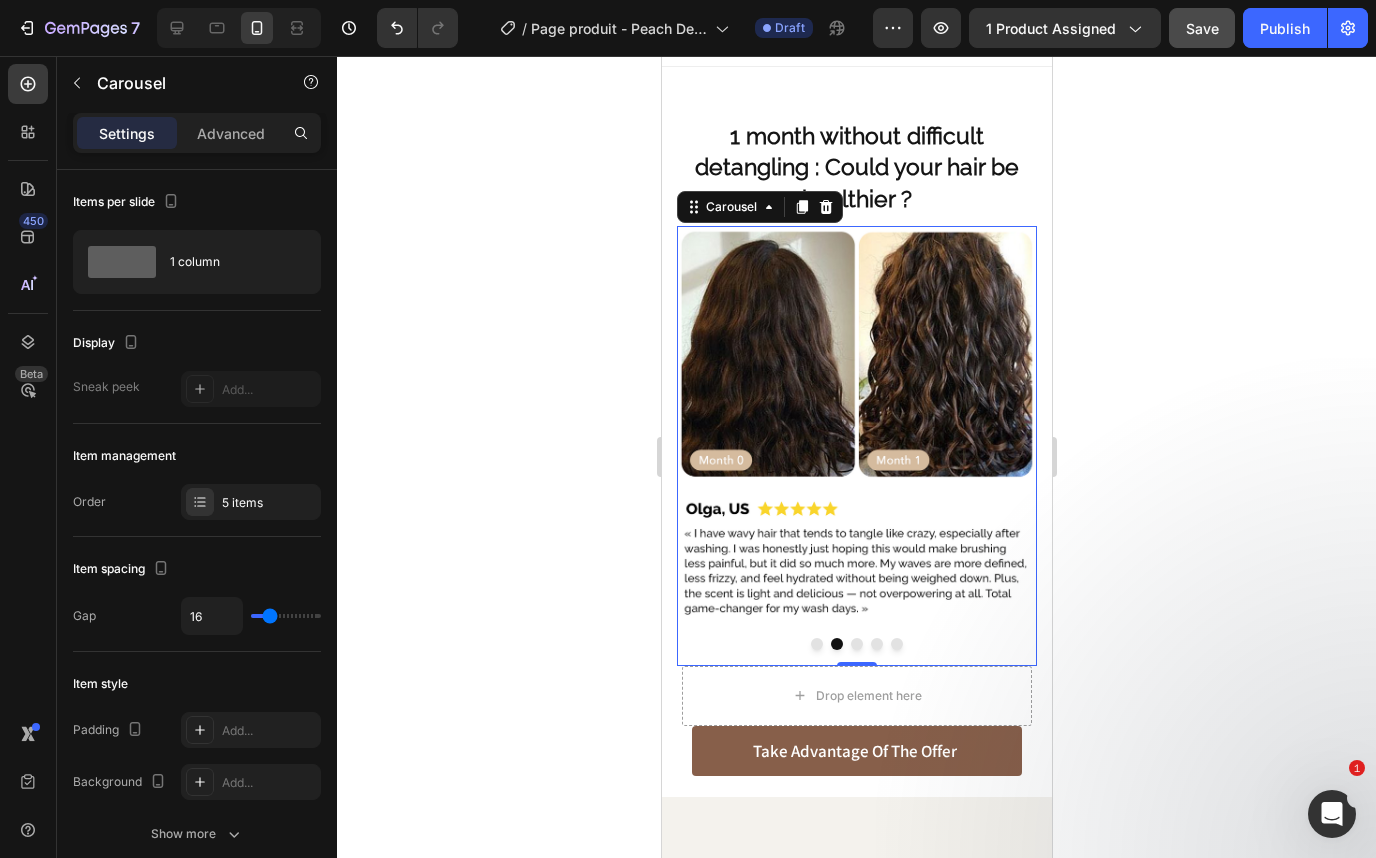 click at bounding box center [856, 644] 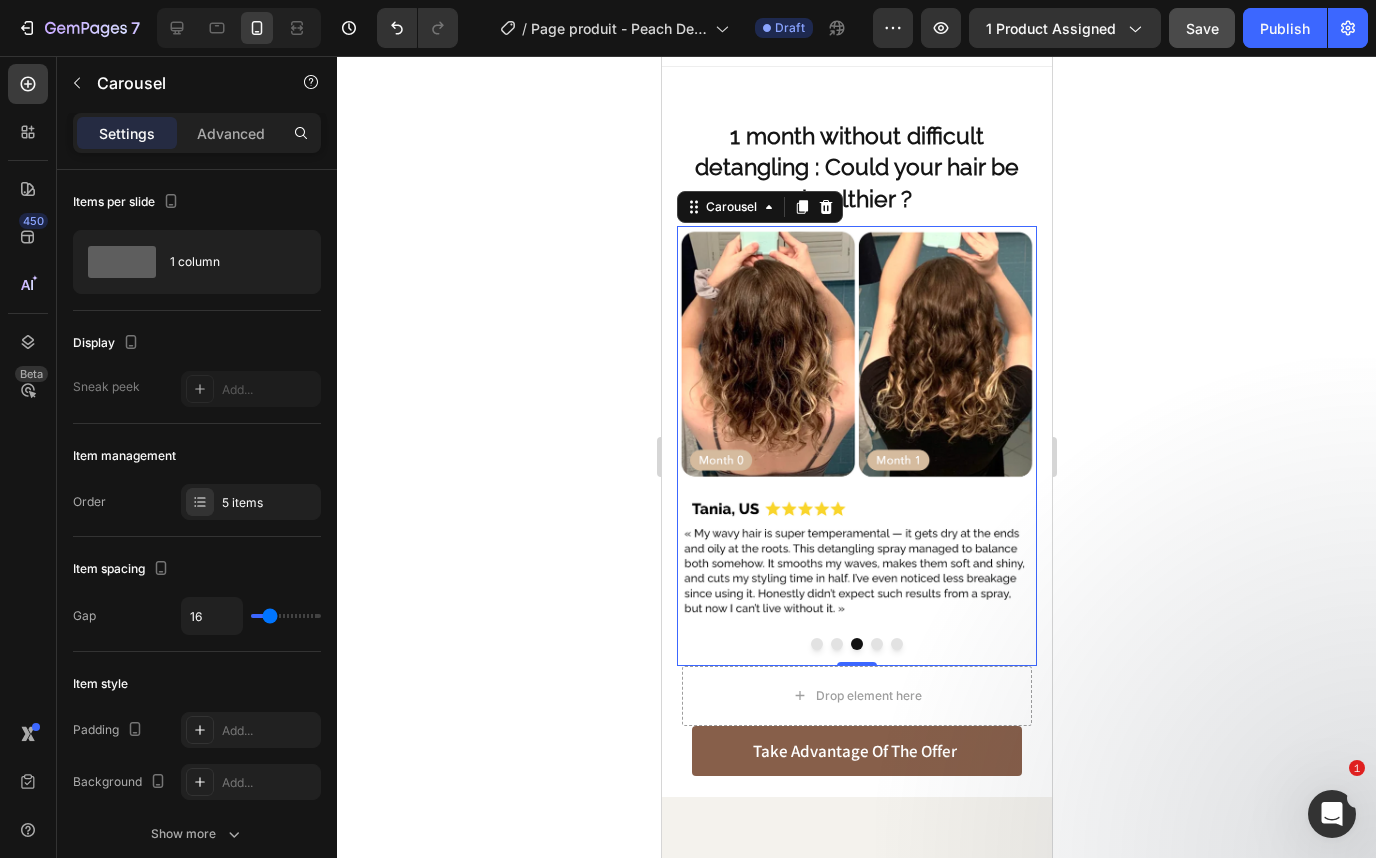 click at bounding box center (876, 644) 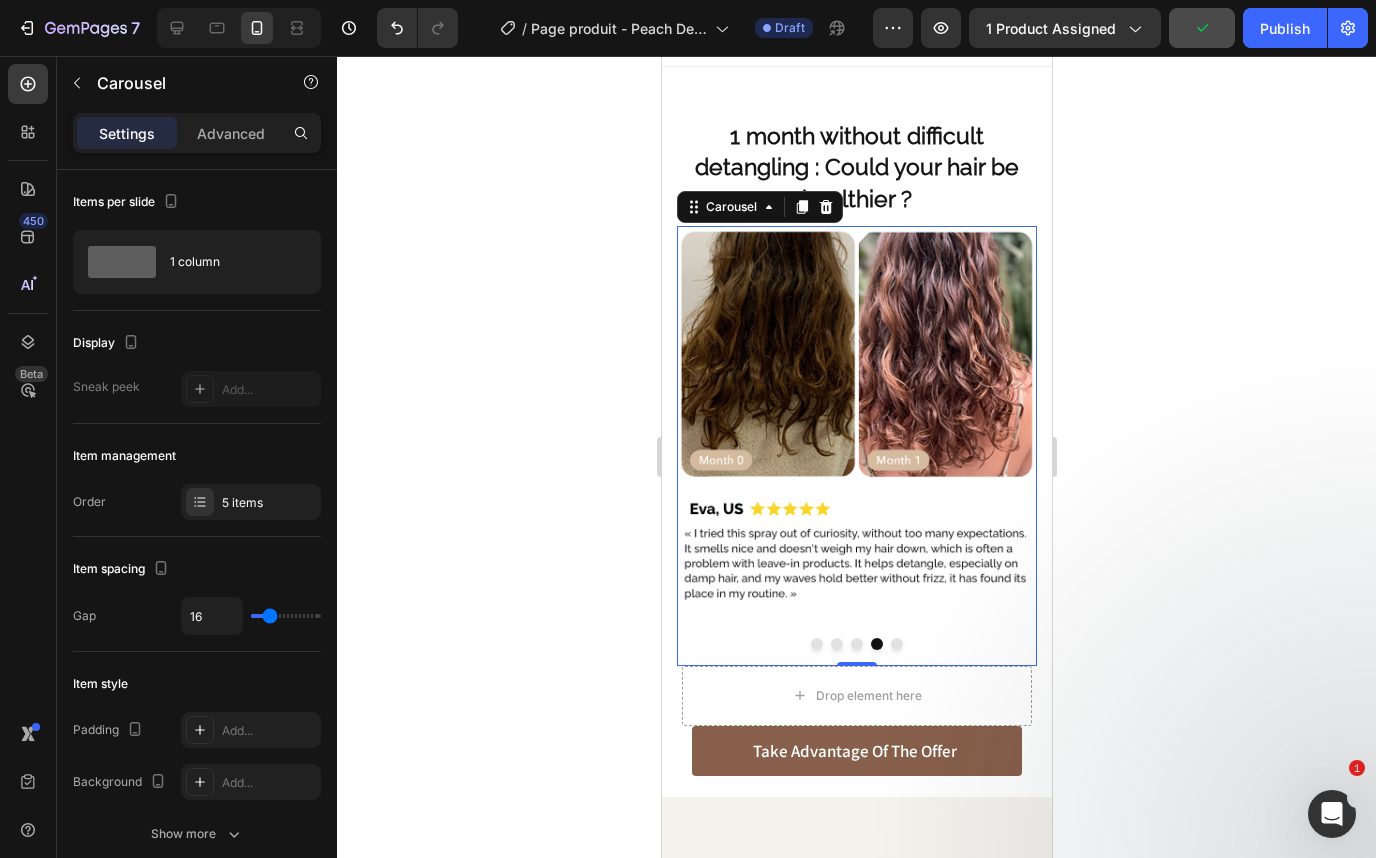 click at bounding box center (896, 644) 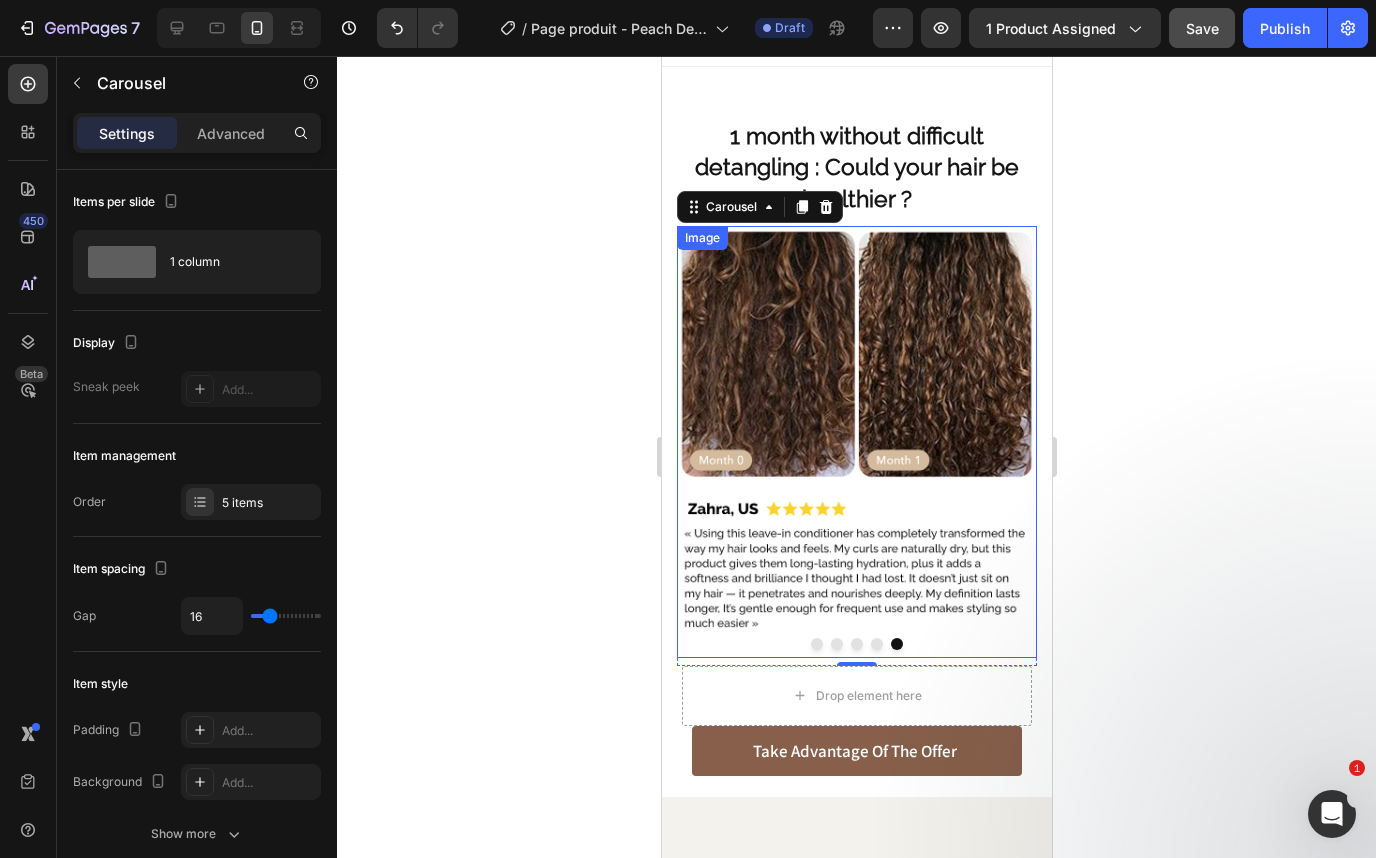 click at bounding box center (856, 442) 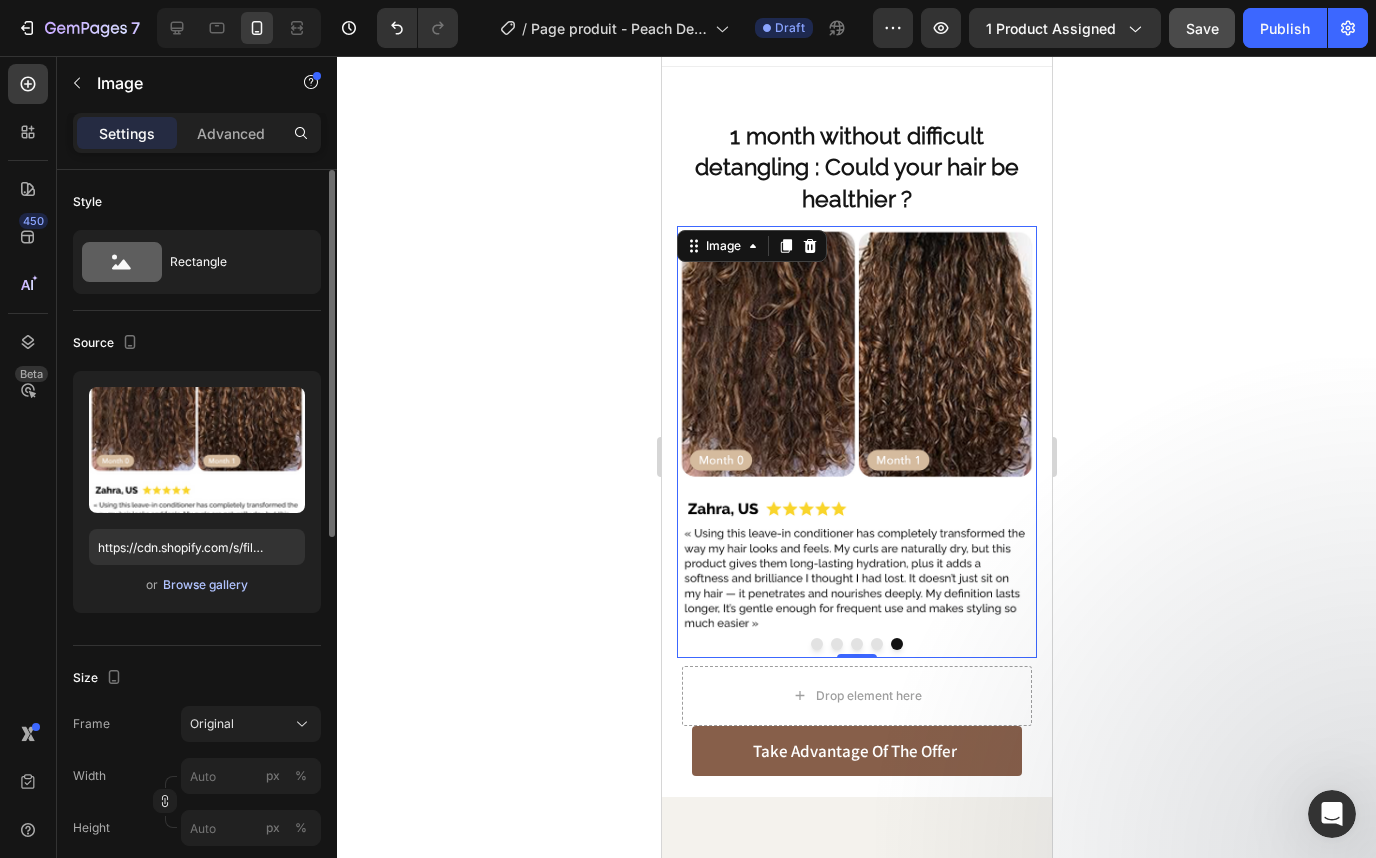 click on "Browse gallery" at bounding box center (205, 585) 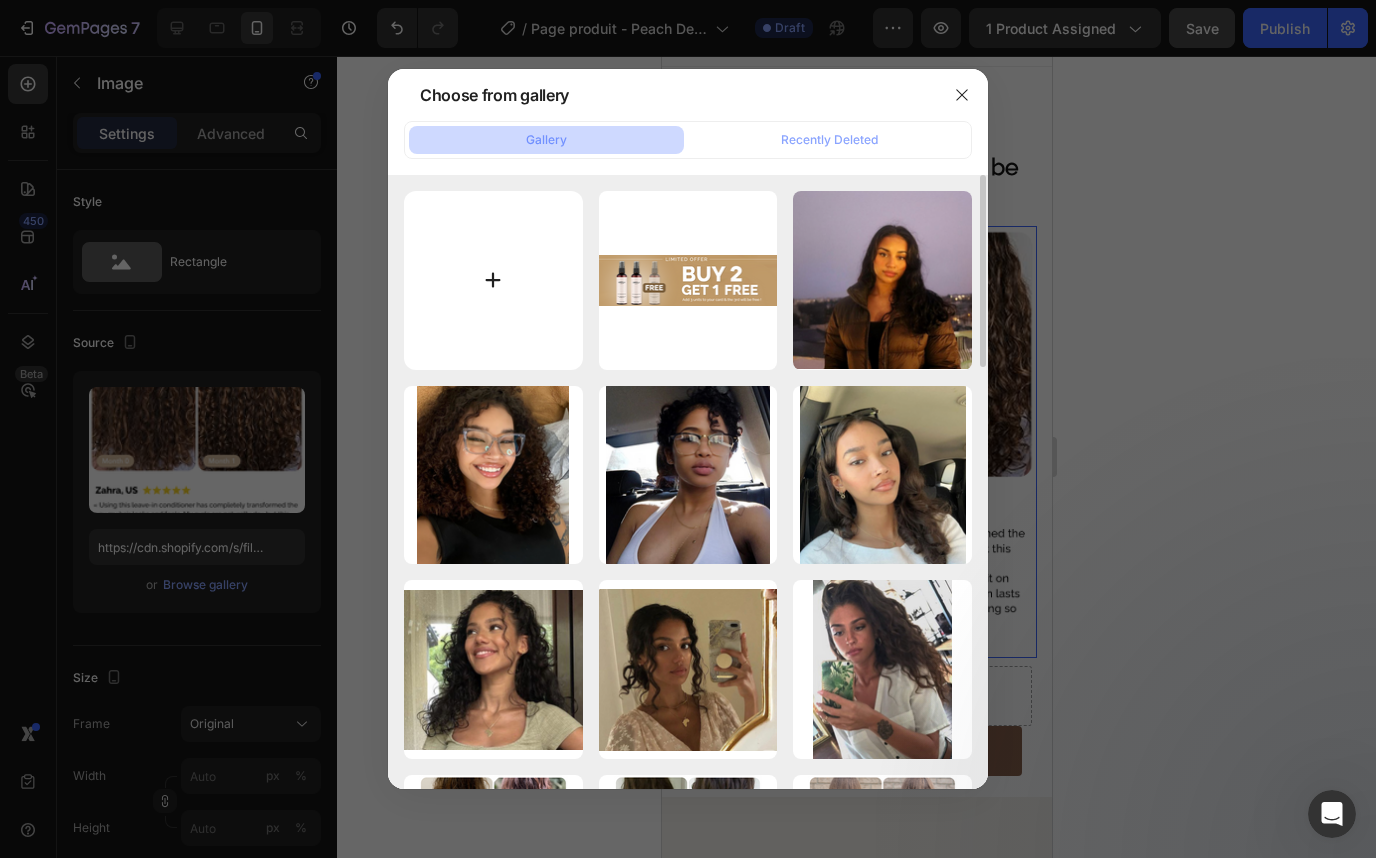 click at bounding box center [493, 280] 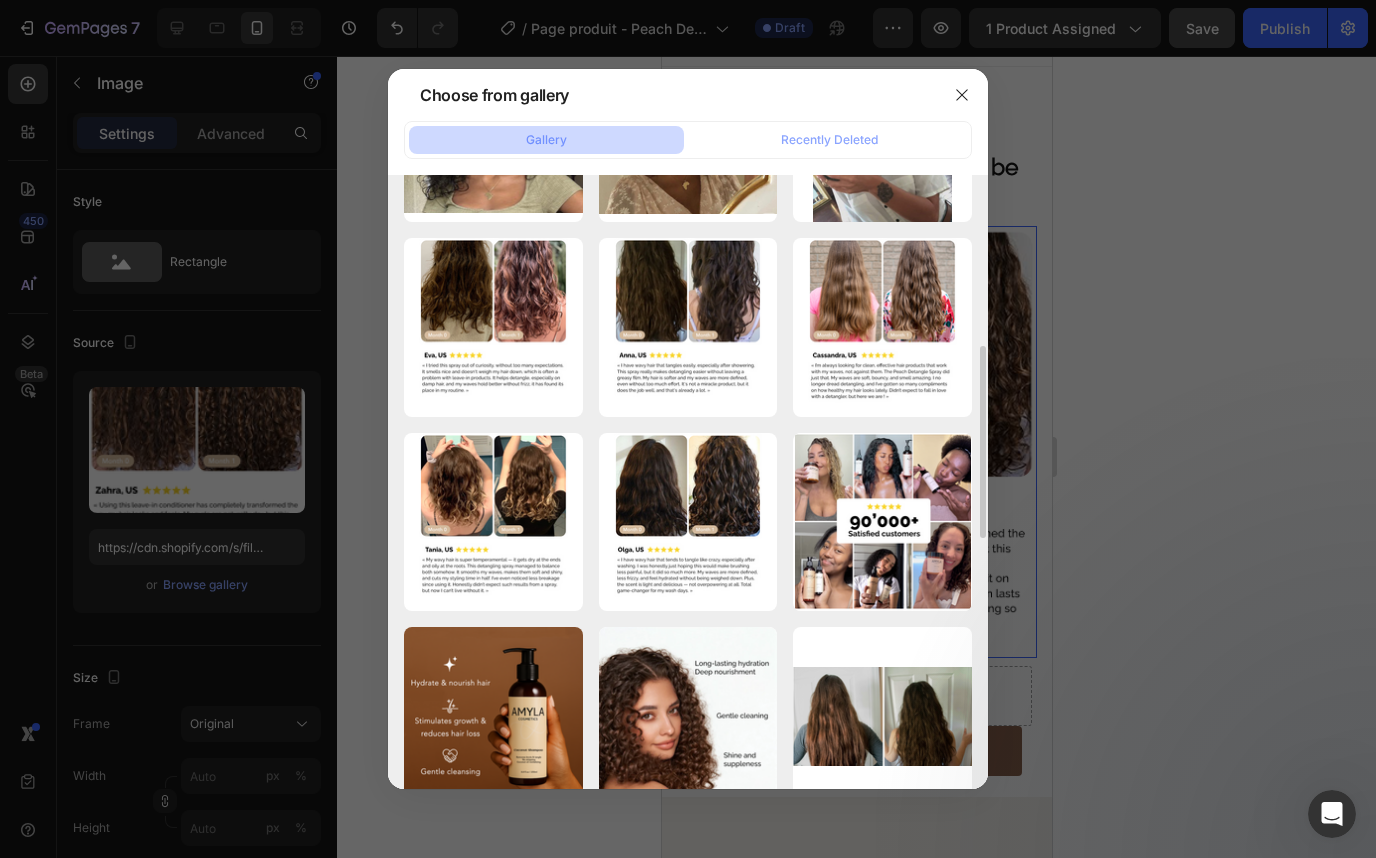 scroll, scrollTop: 540, scrollLeft: 0, axis: vertical 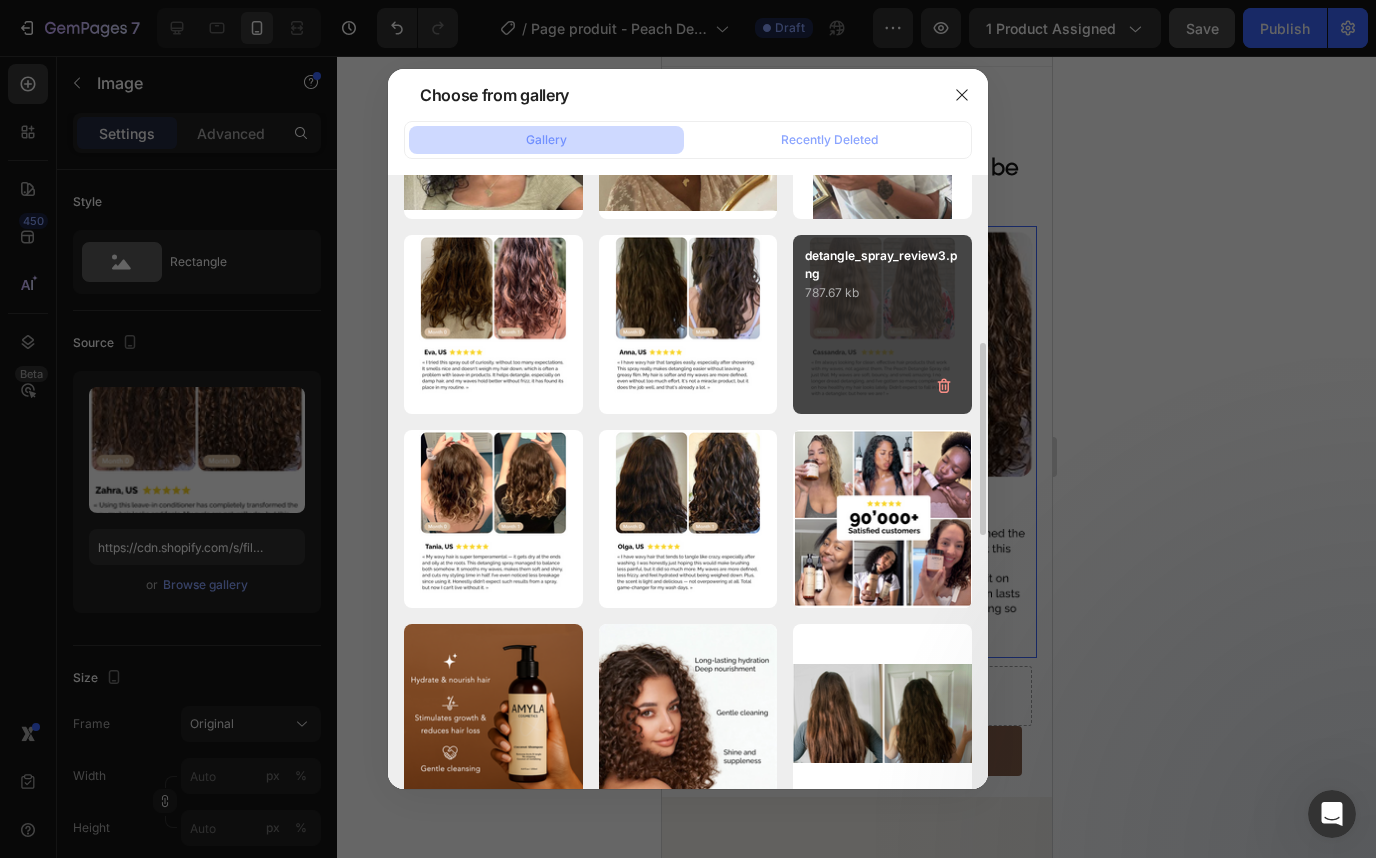 click on "detangle_spray_review3.png 787.67 kb" at bounding box center [882, 324] 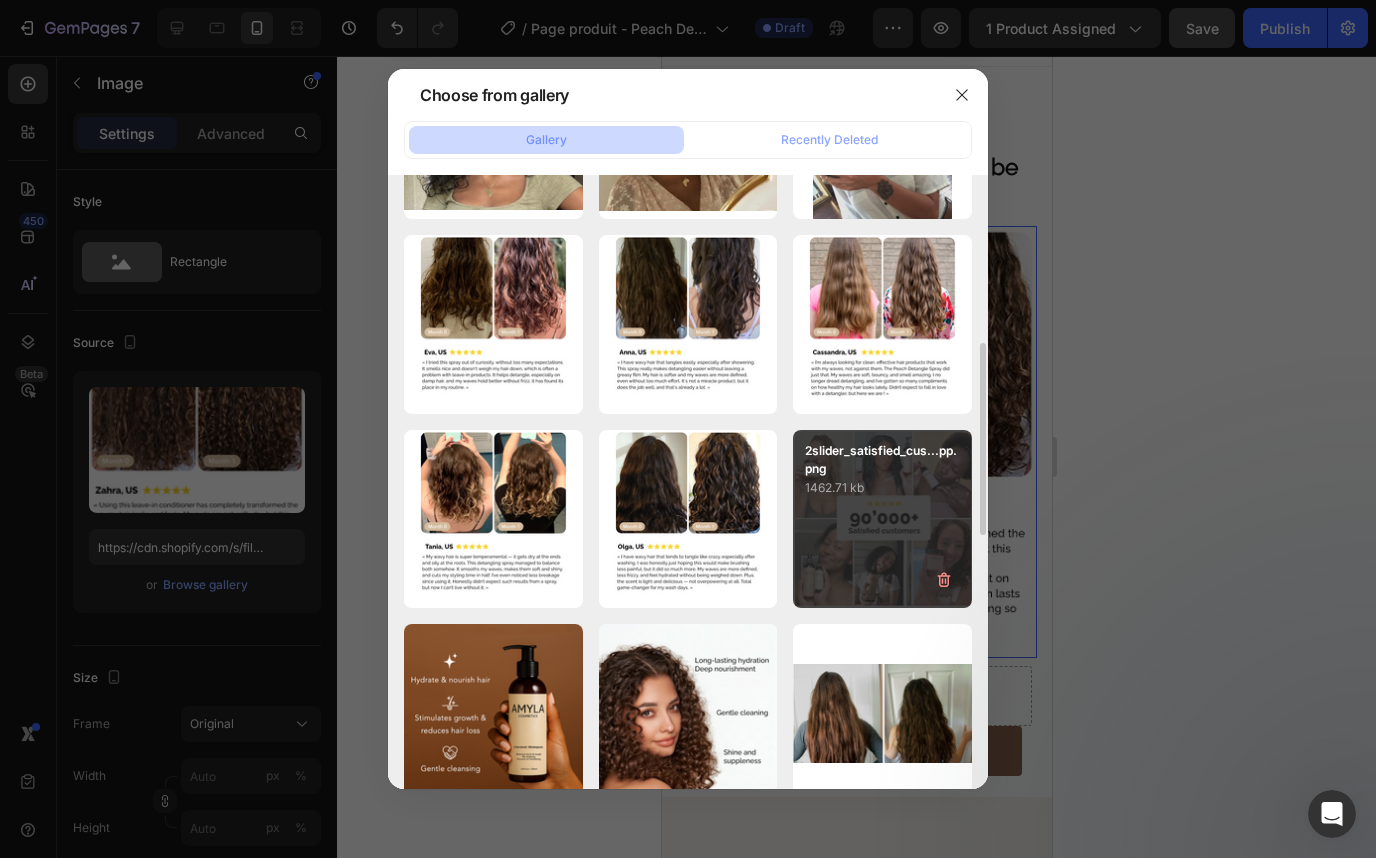 type on "https://cdn.shopify.com/s/files/1/0332/8154/0236/files/gempages_501918338859926558-6c85e1f8-4af4-417f-a840-d3822bbbf661.png" 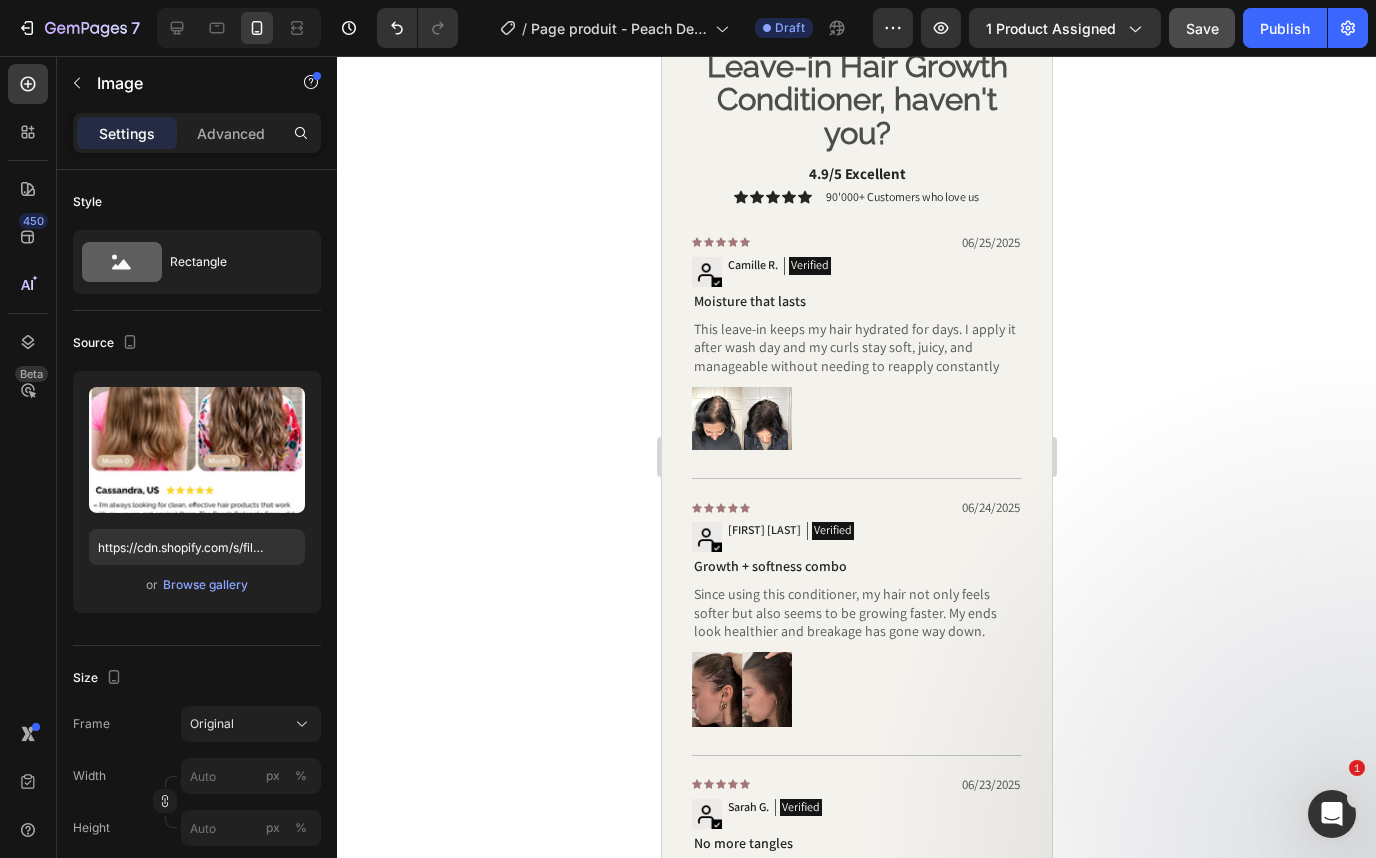 scroll, scrollTop: 2699, scrollLeft: 0, axis: vertical 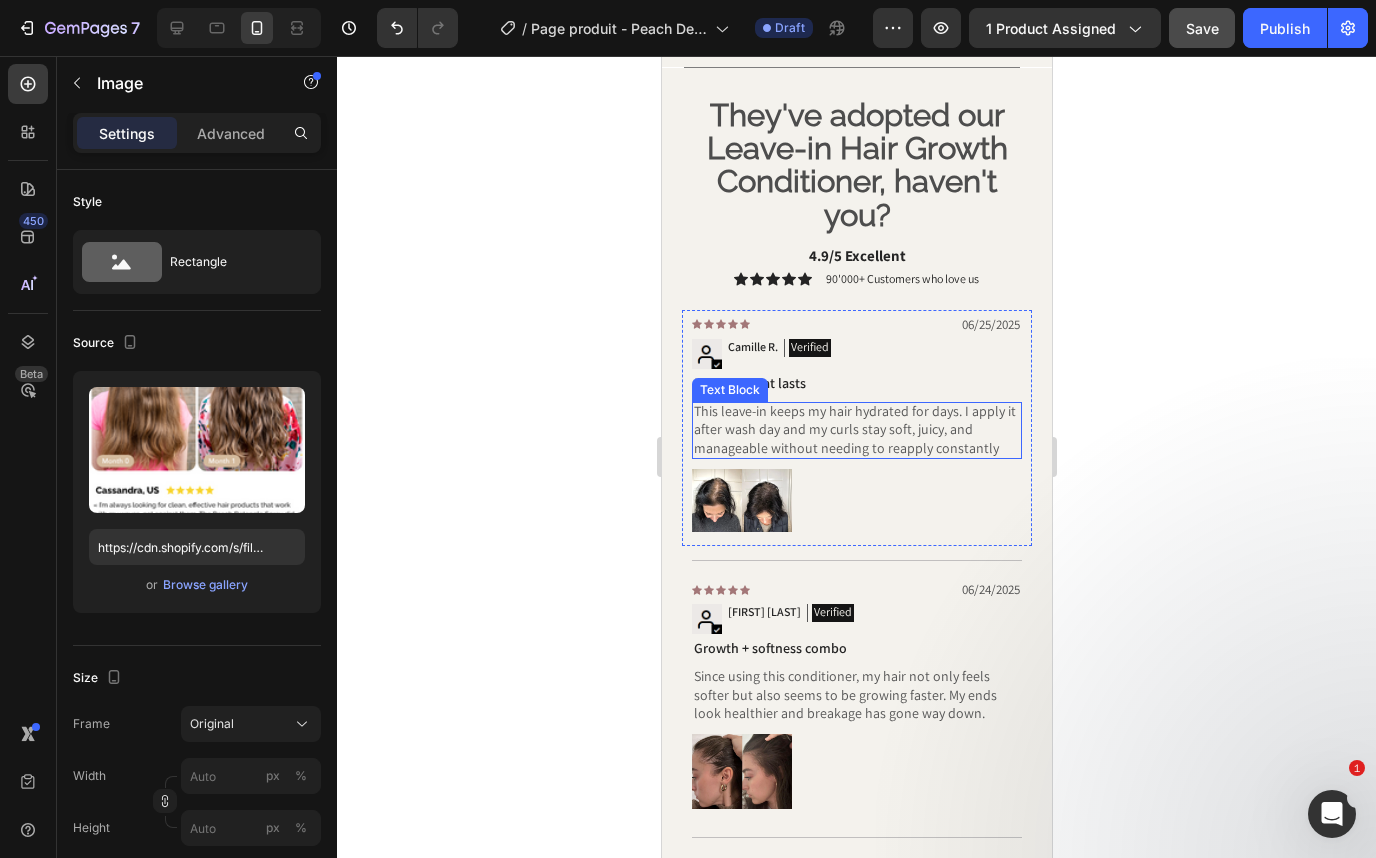 click on "This leave-in keeps my hair hydrated for days. I apply it after wash day and my curls stay soft, juicy, and manageable without needing to reapply constantly" at bounding box center [856, 429] 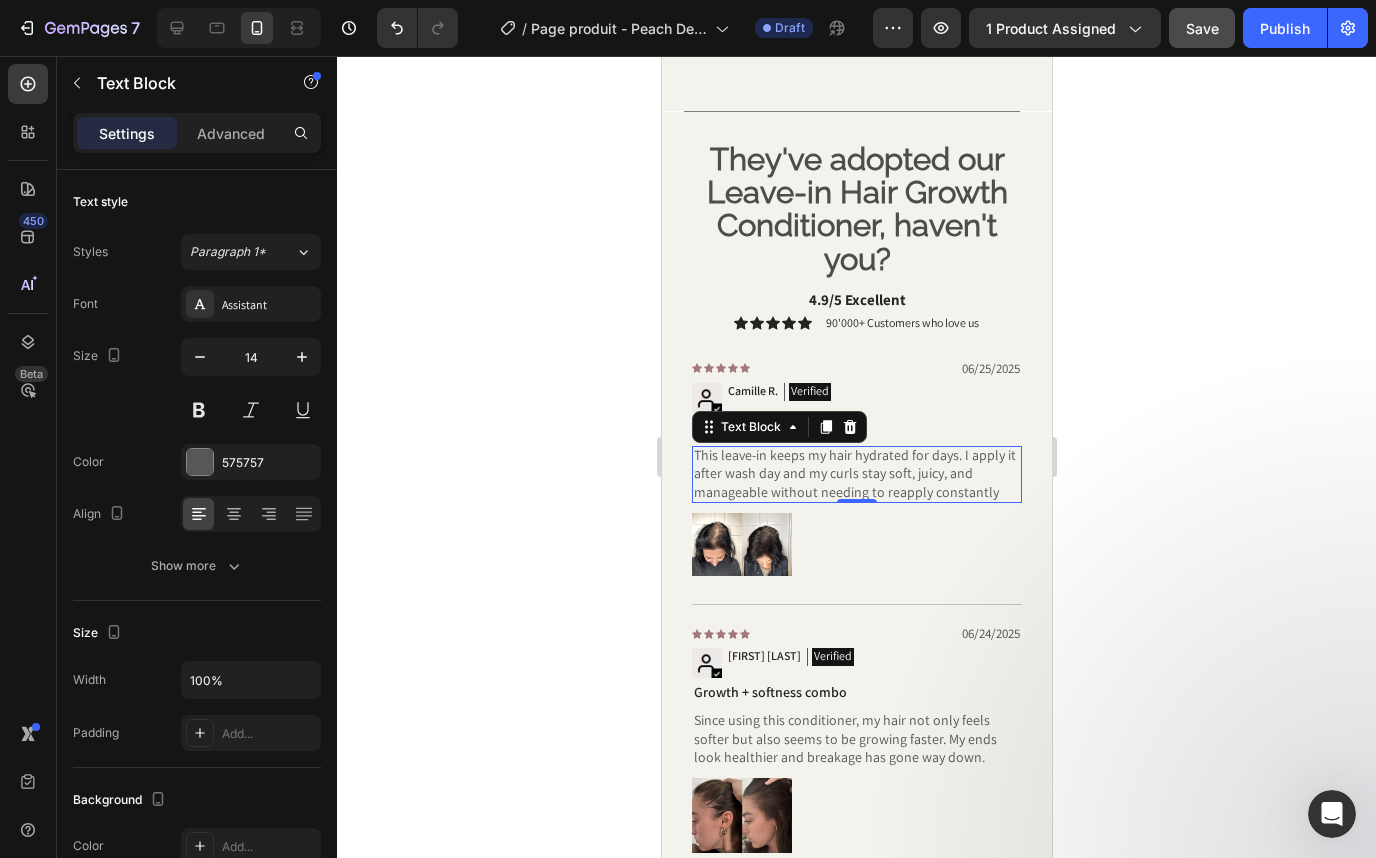 scroll, scrollTop: 2652, scrollLeft: 0, axis: vertical 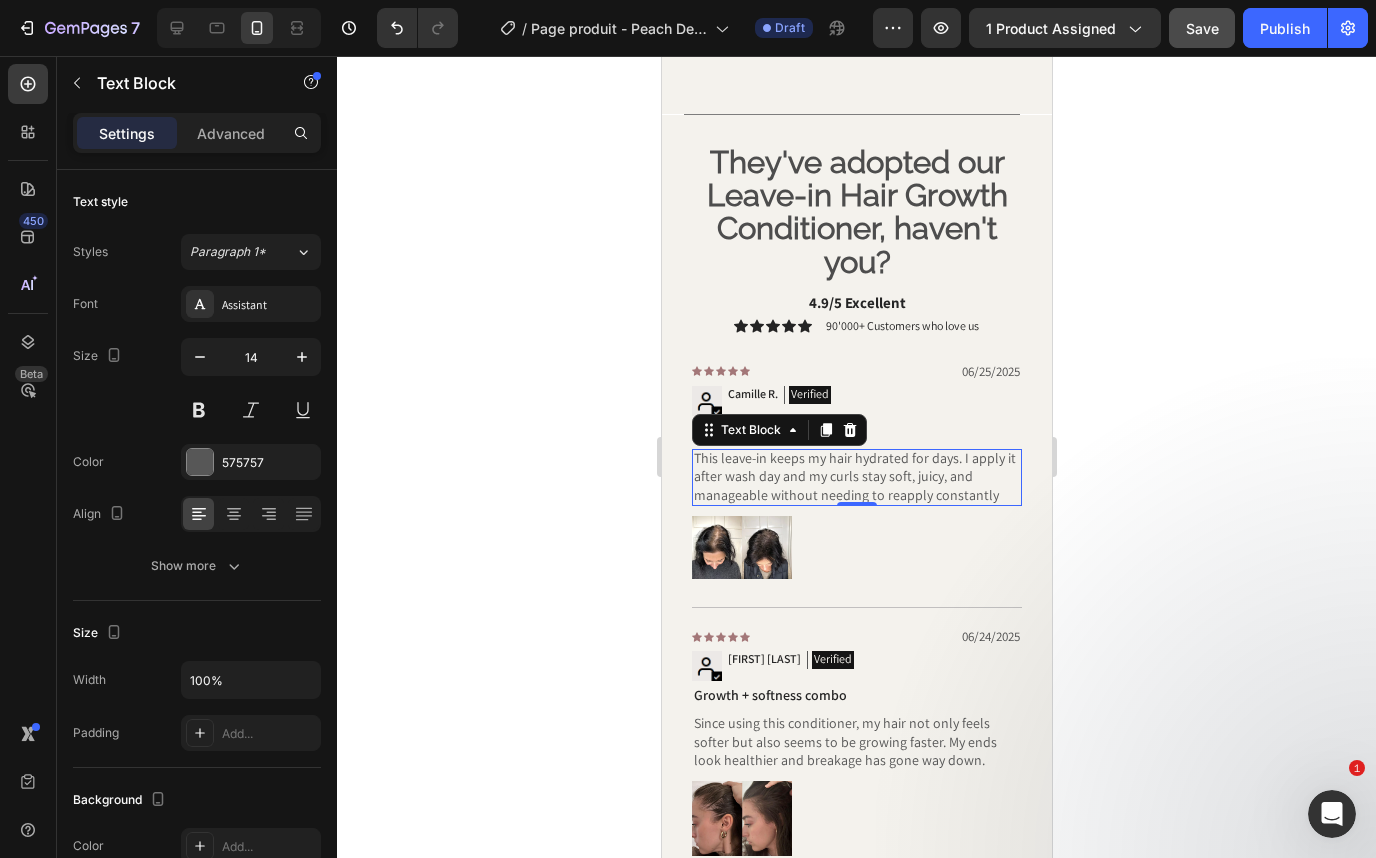 click on "This leave-in keeps my hair hydrated for days. I apply it after wash day and my curls stay soft, juicy, and manageable without needing to reapply constantly" at bounding box center (856, 476) 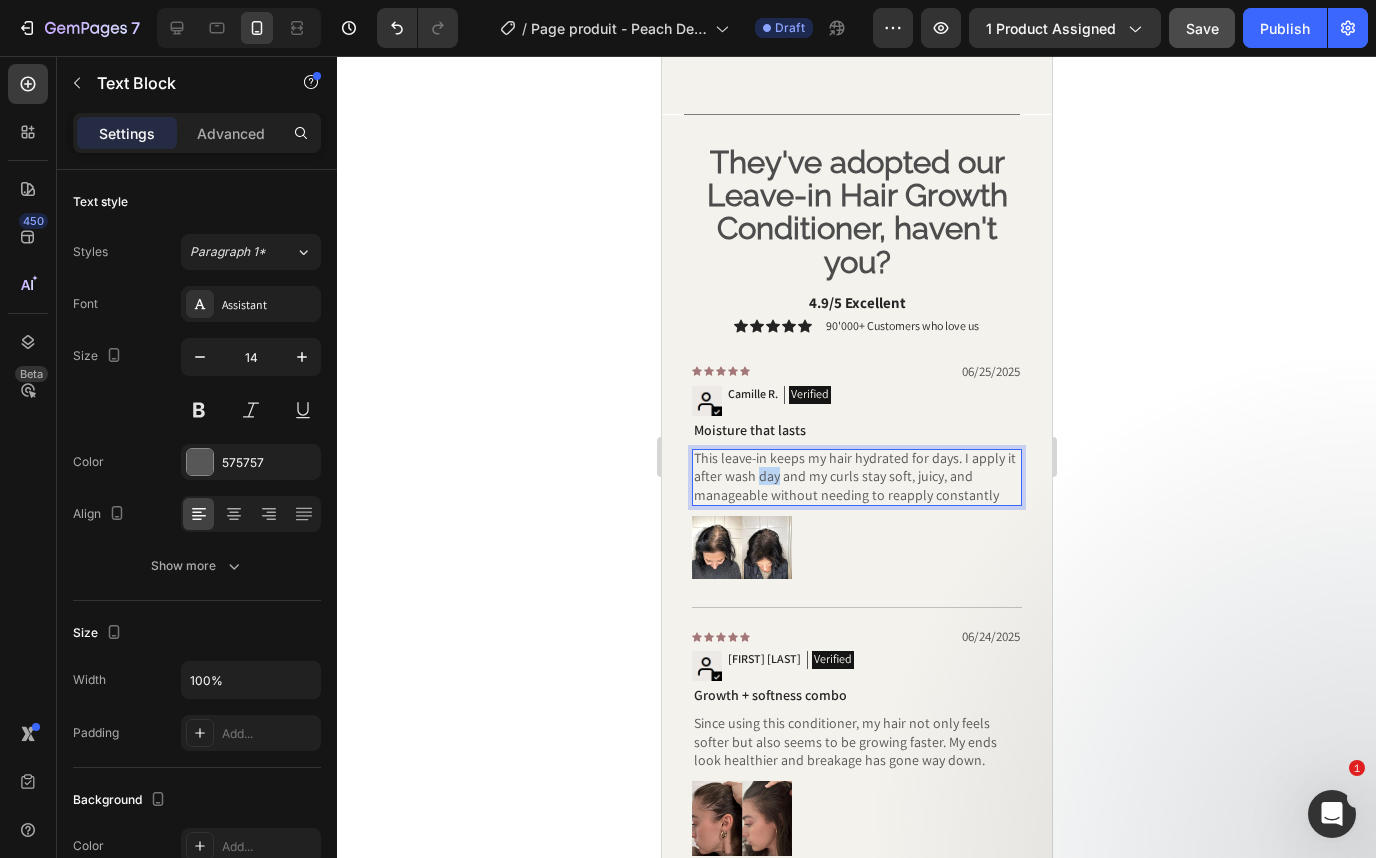 click on "This leave-in keeps my hair hydrated for days. I apply it after wash day and my curls stay soft, juicy, and manageable without needing to reapply constantly" at bounding box center [856, 476] 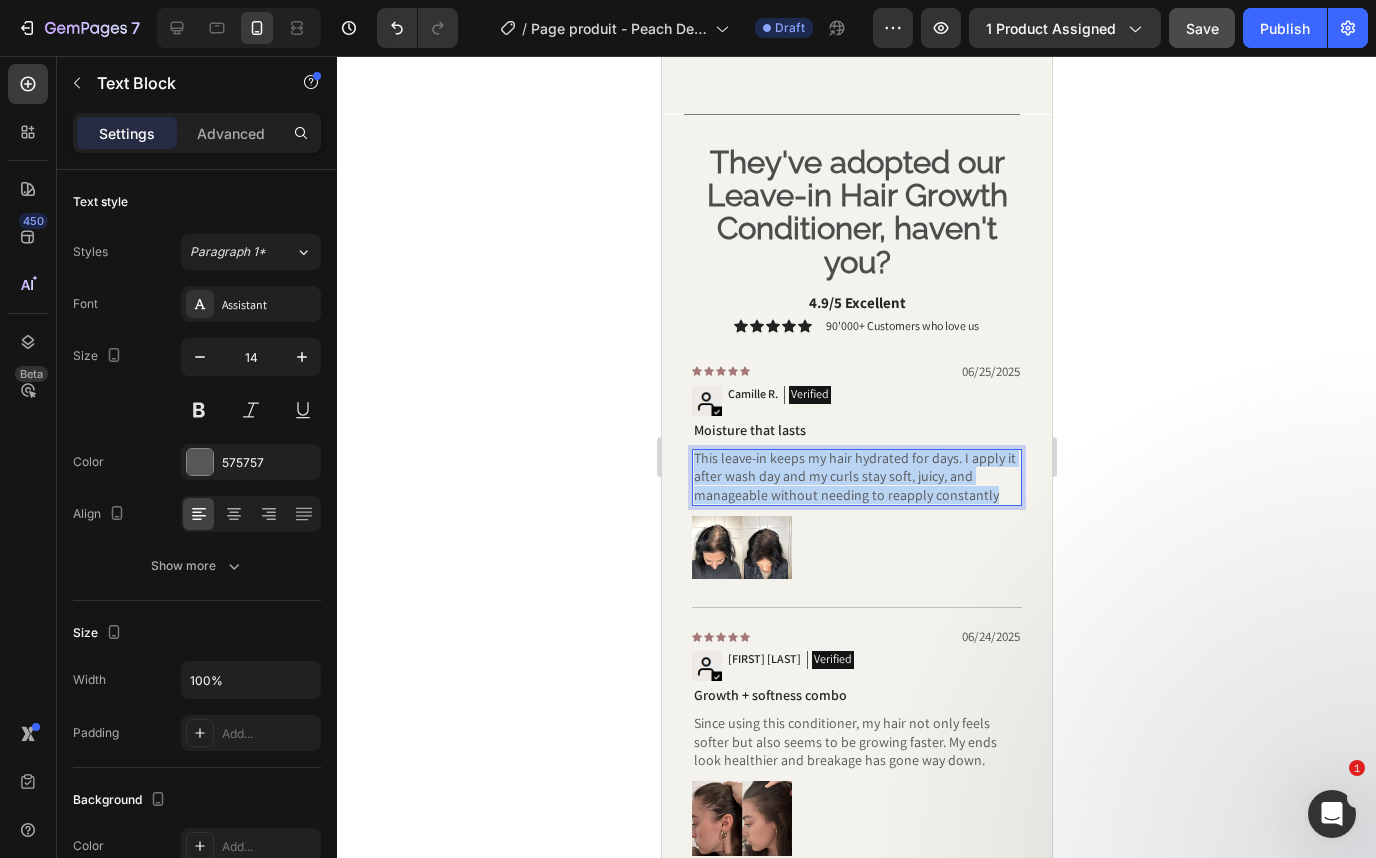 click on "This leave-in keeps my hair hydrated for days. I apply it after wash day and my curls stay soft, juicy, and manageable without needing to reapply constantly" at bounding box center [856, 476] 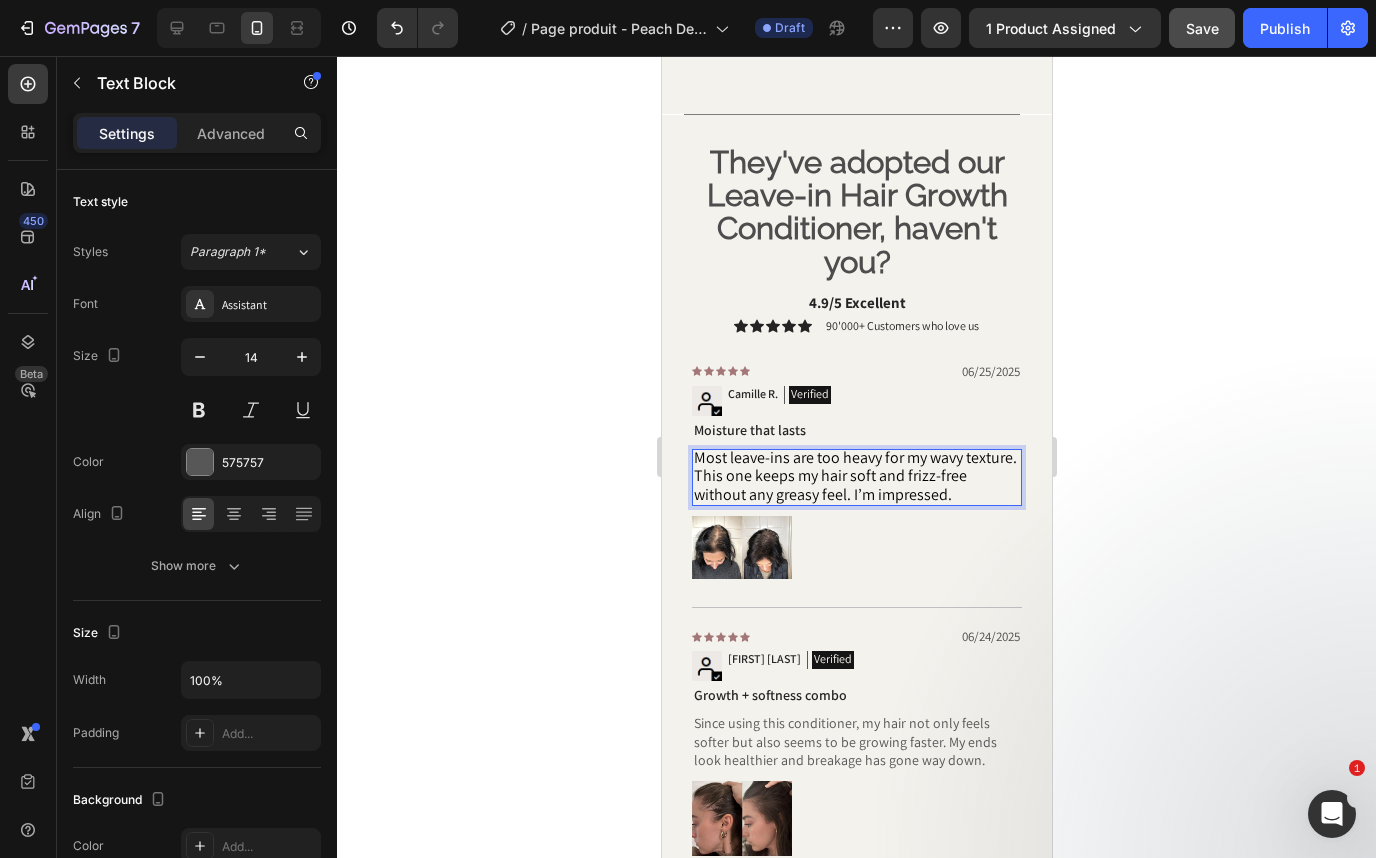 click at bounding box center (741, 547) 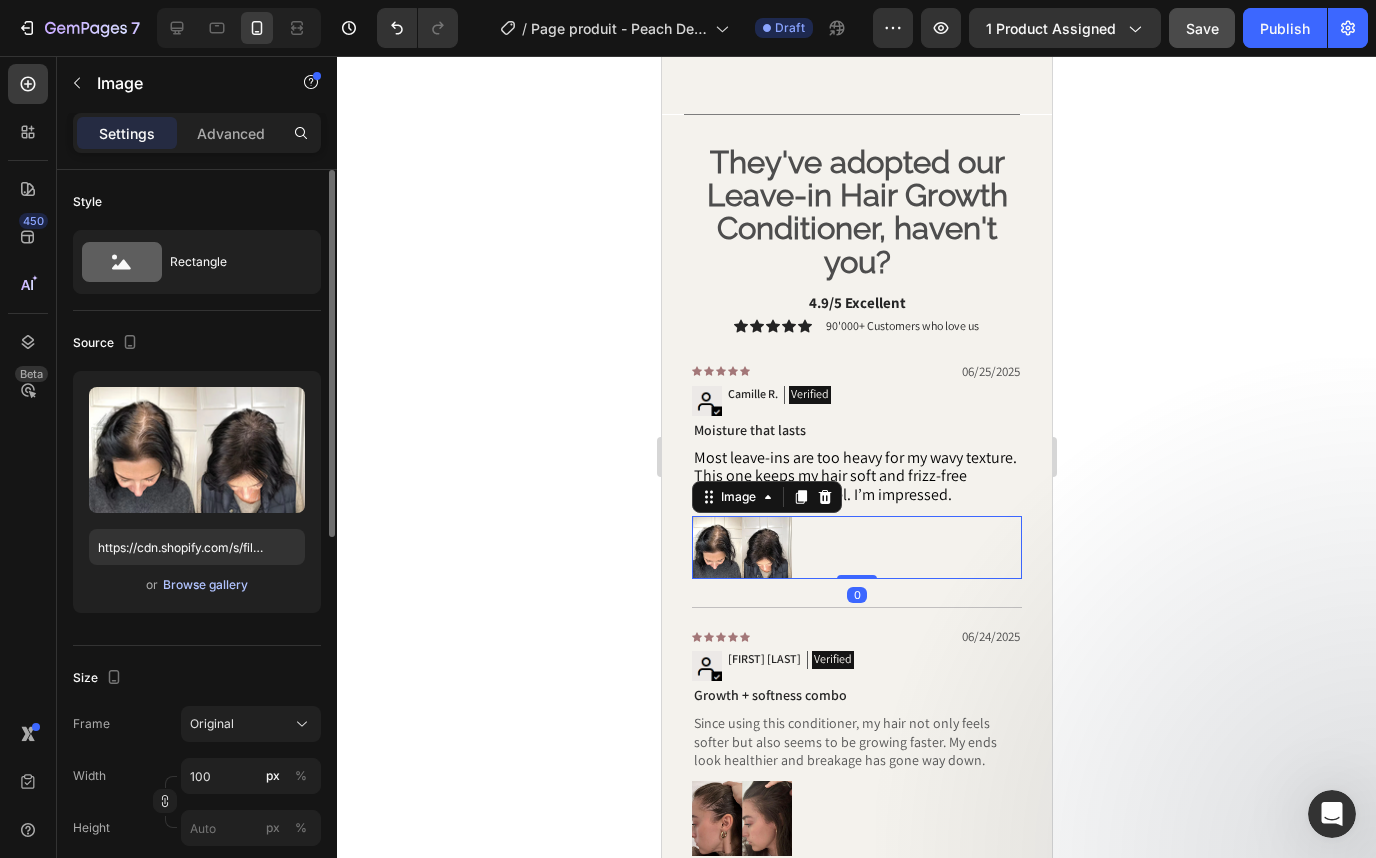 click on "Browse gallery" at bounding box center [205, 585] 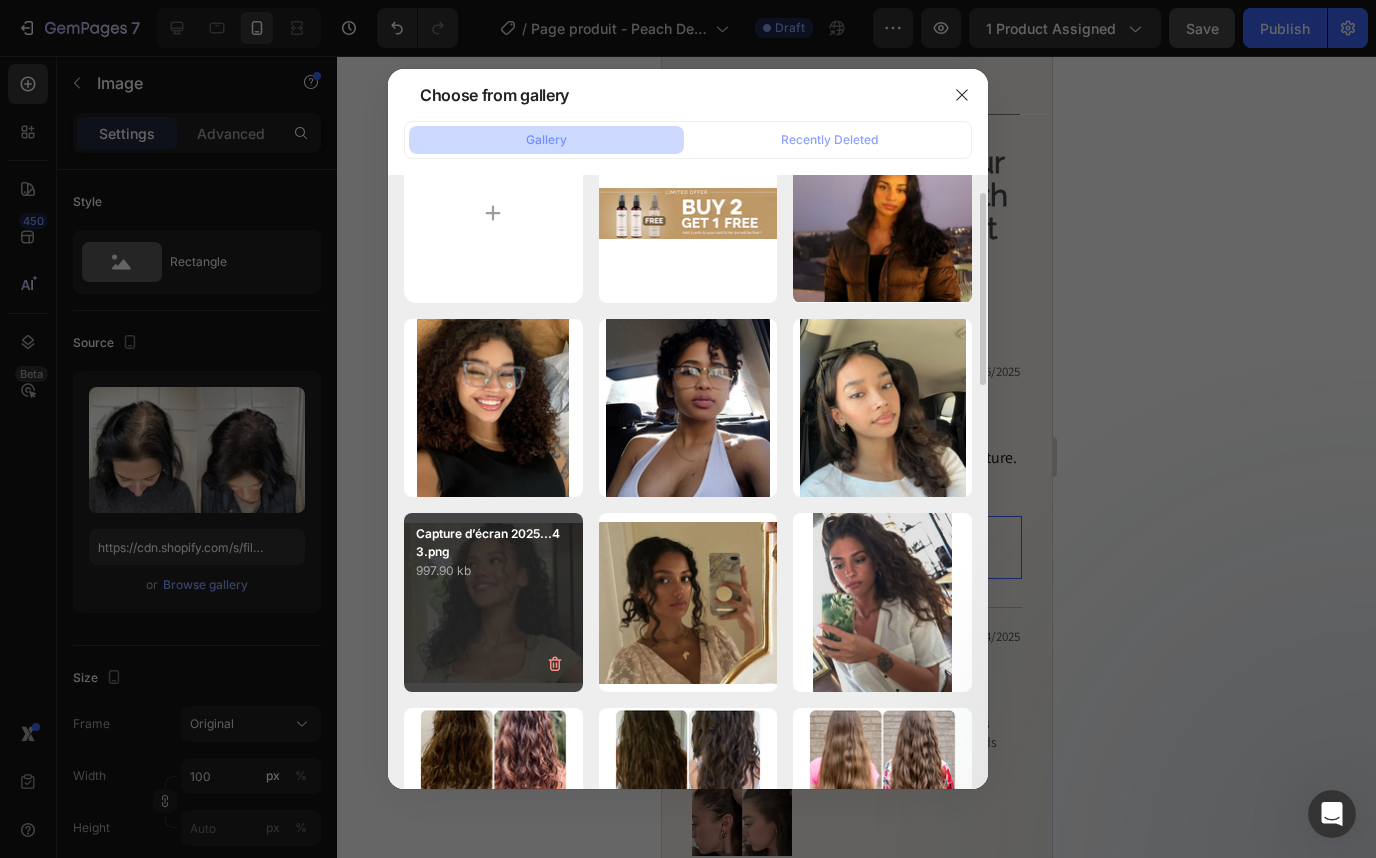 scroll, scrollTop: 70, scrollLeft: 0, axis: vertical 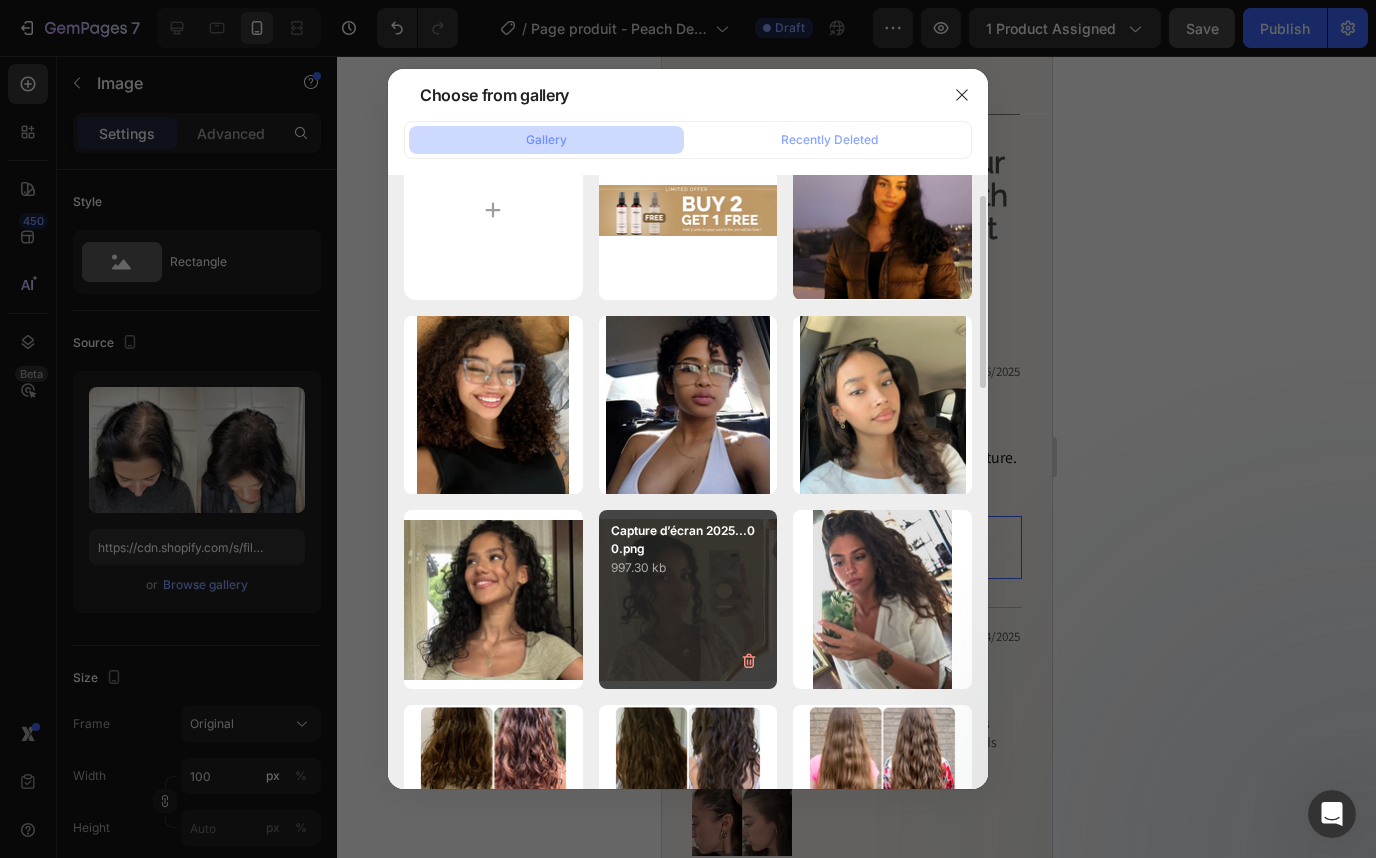 click on "Capture d’écran 2025...00.png 997.30 kb" at bounding box center (688, 599) 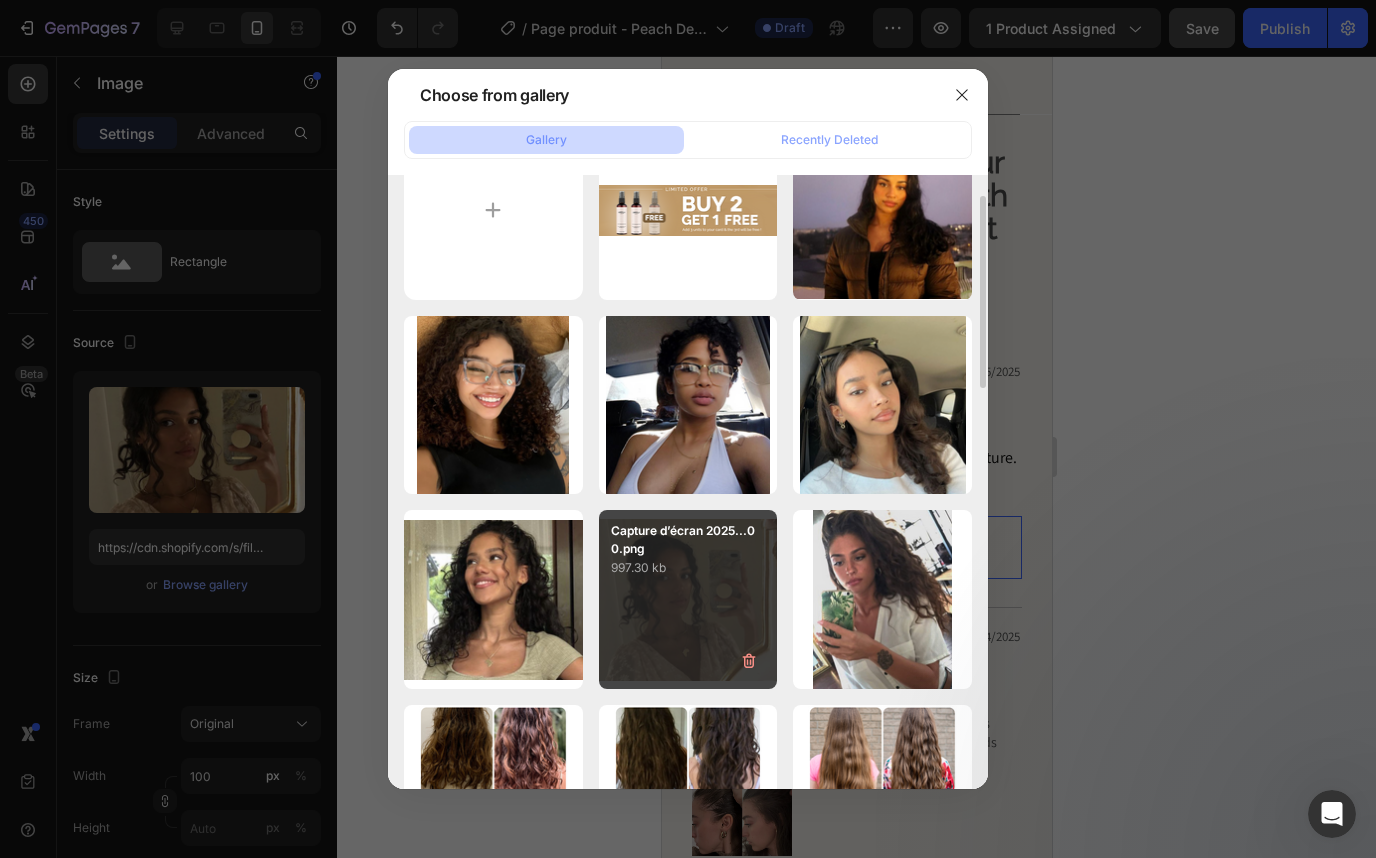 type on "https://cdn.shopify.com/s/files/1/0332/8154/0236/files/gempages_501918338859926558-db95c0d8-27d8-4a4f-a8df-6c8f9debb184.png" 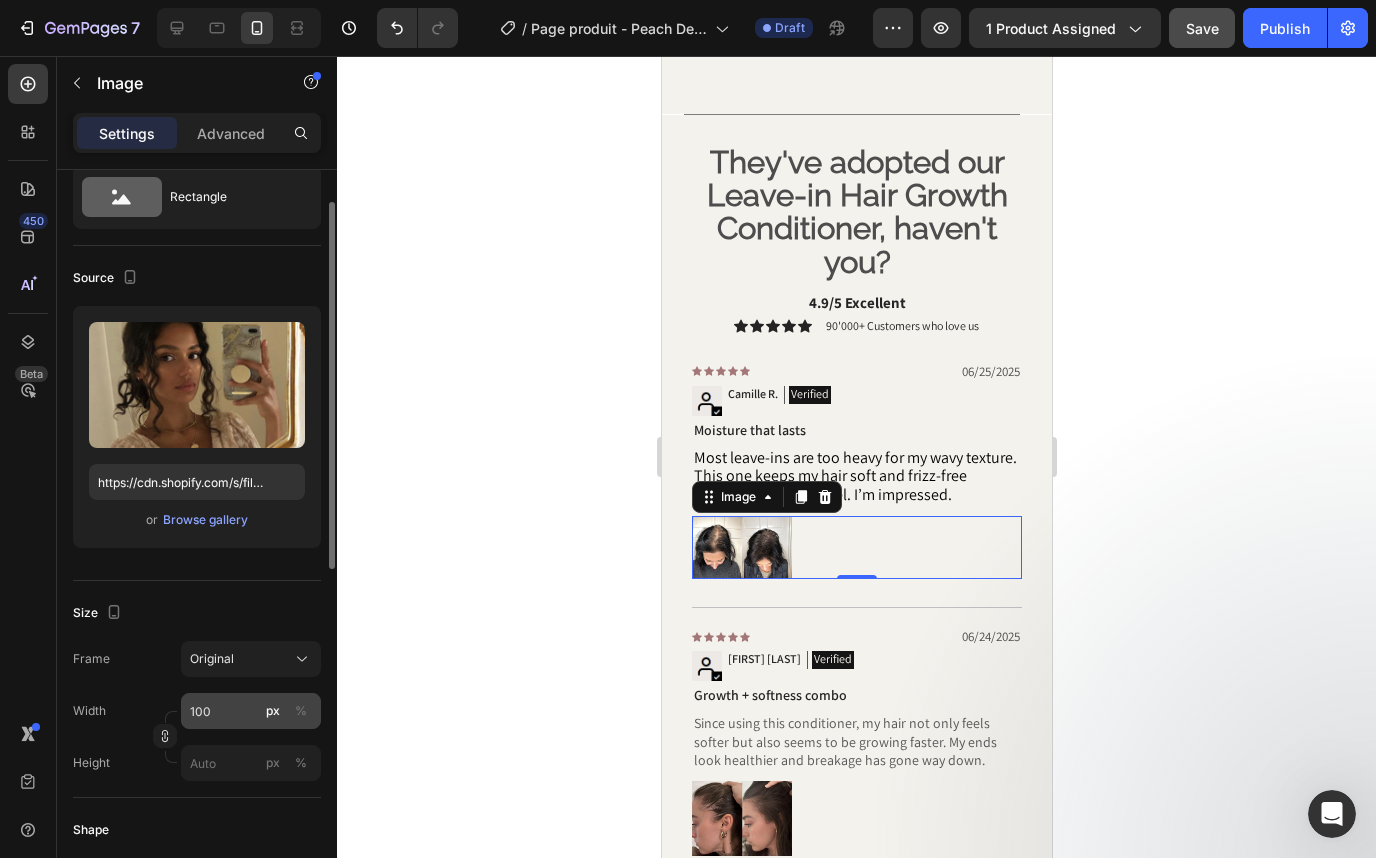 scroll, scrollTop: 67, scrollLeft: 0, axis: vertical 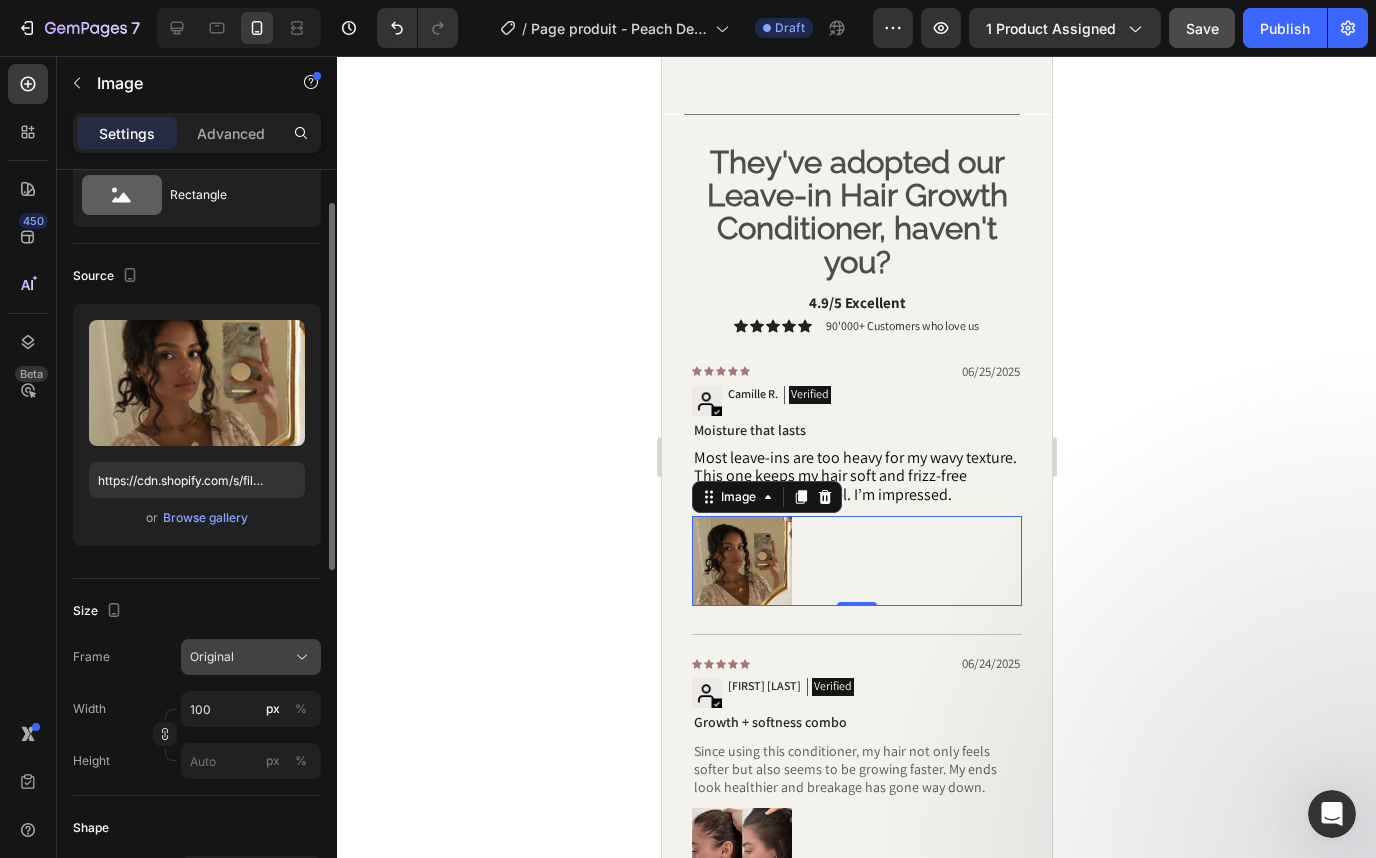 click on "Original" at bounding box center [251, 657] 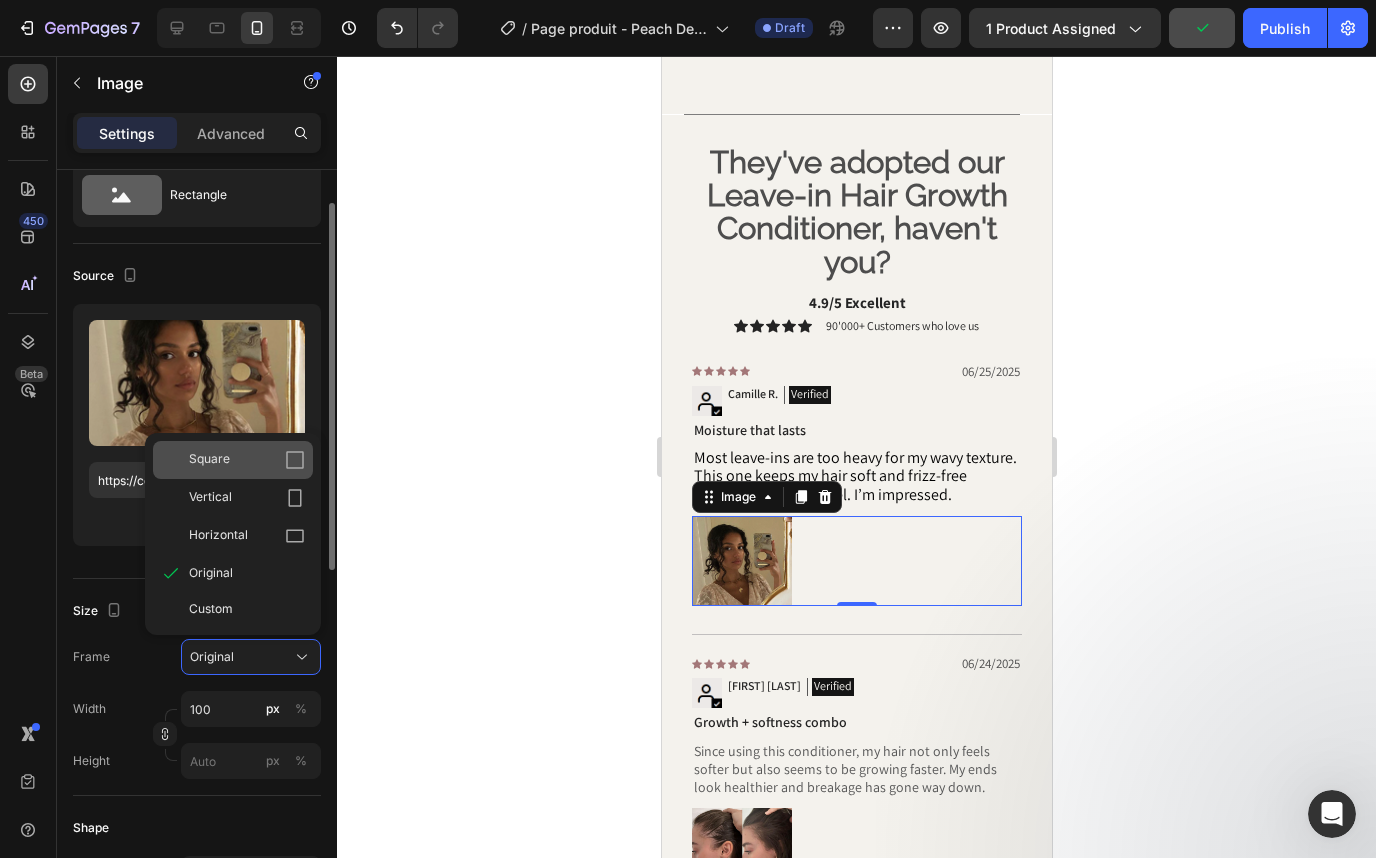 click on "Square" at bounding box center [247, 460] 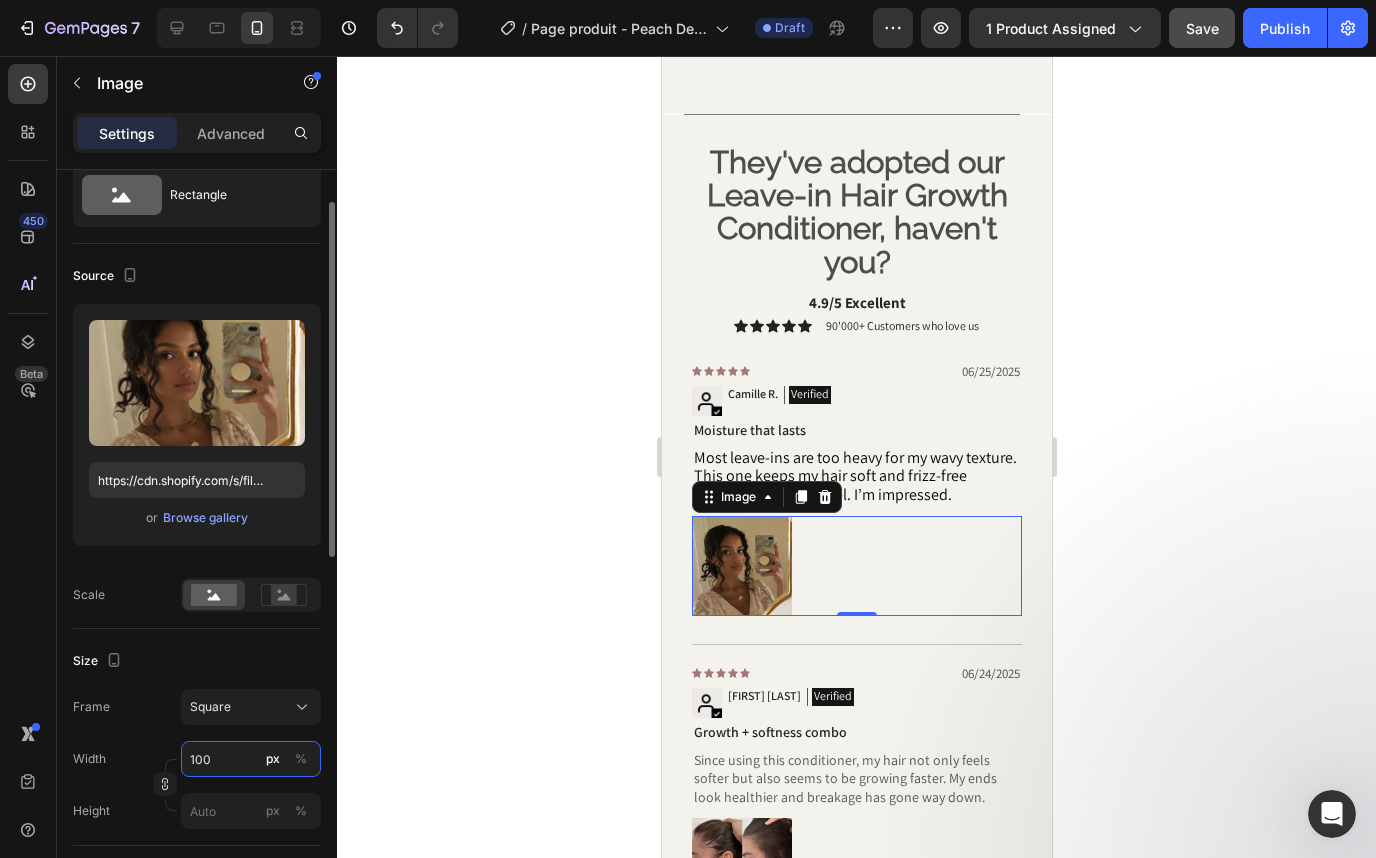 click on "100" at bounding box center (251, 759) 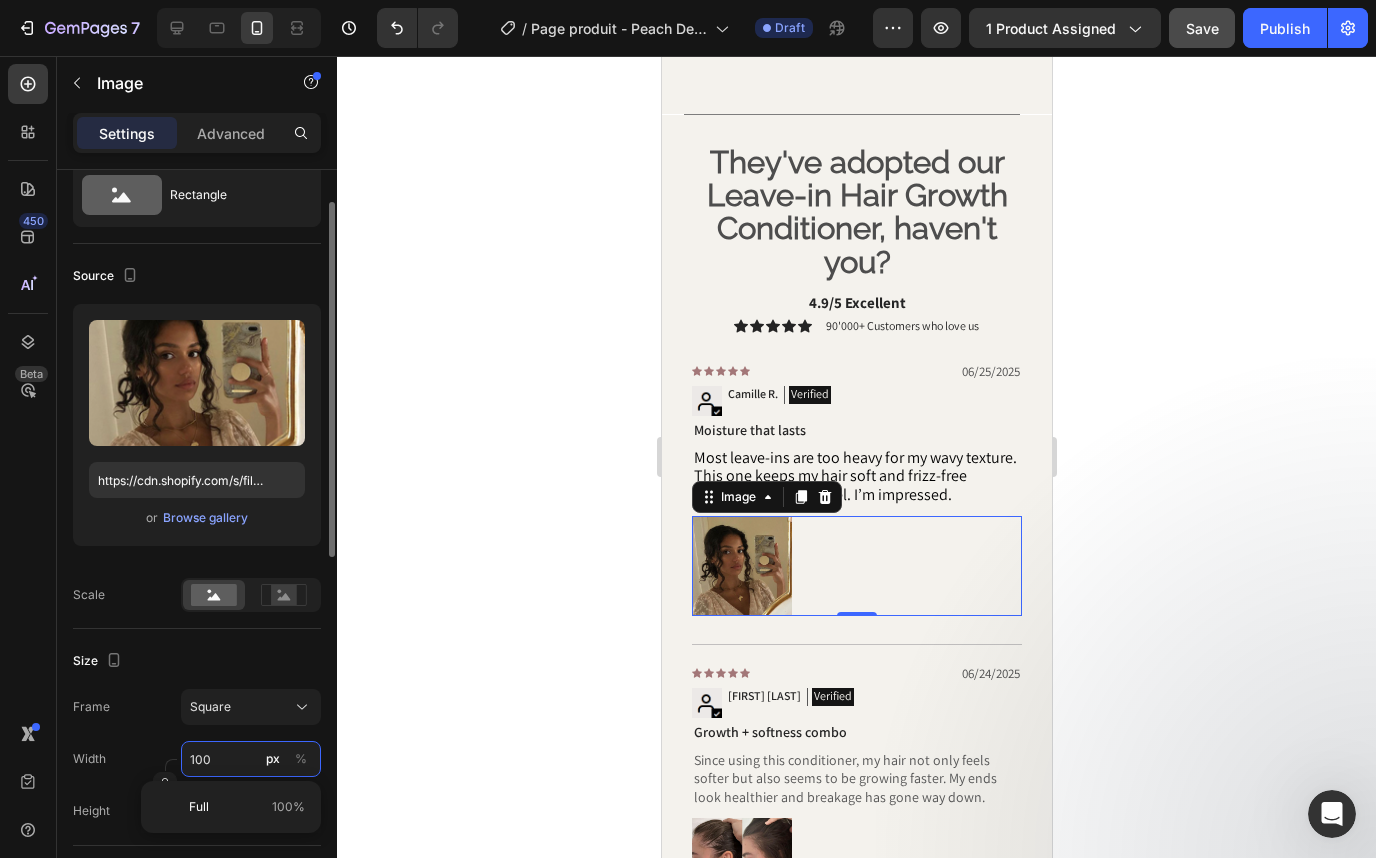 type on "6" 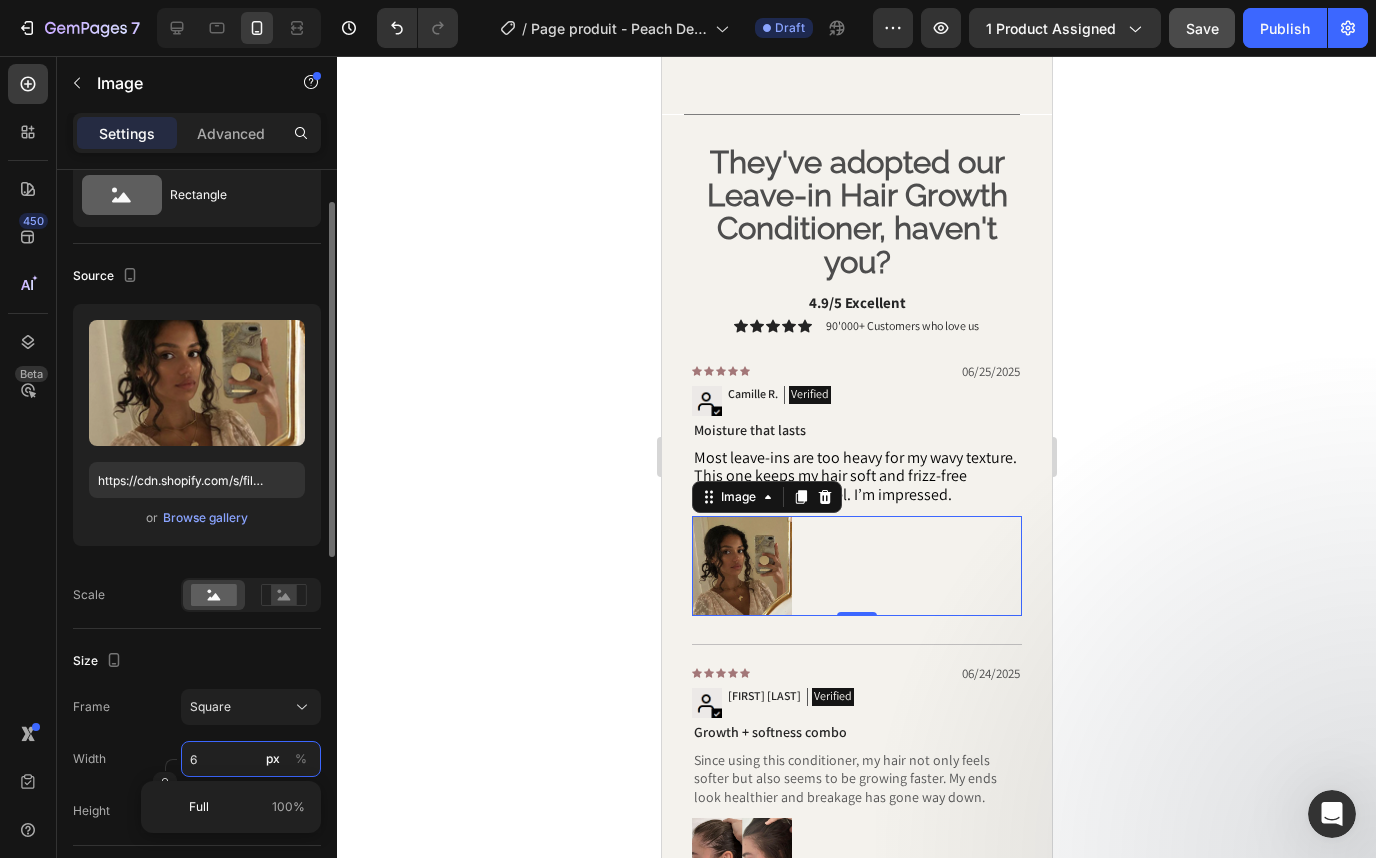 type on "60" 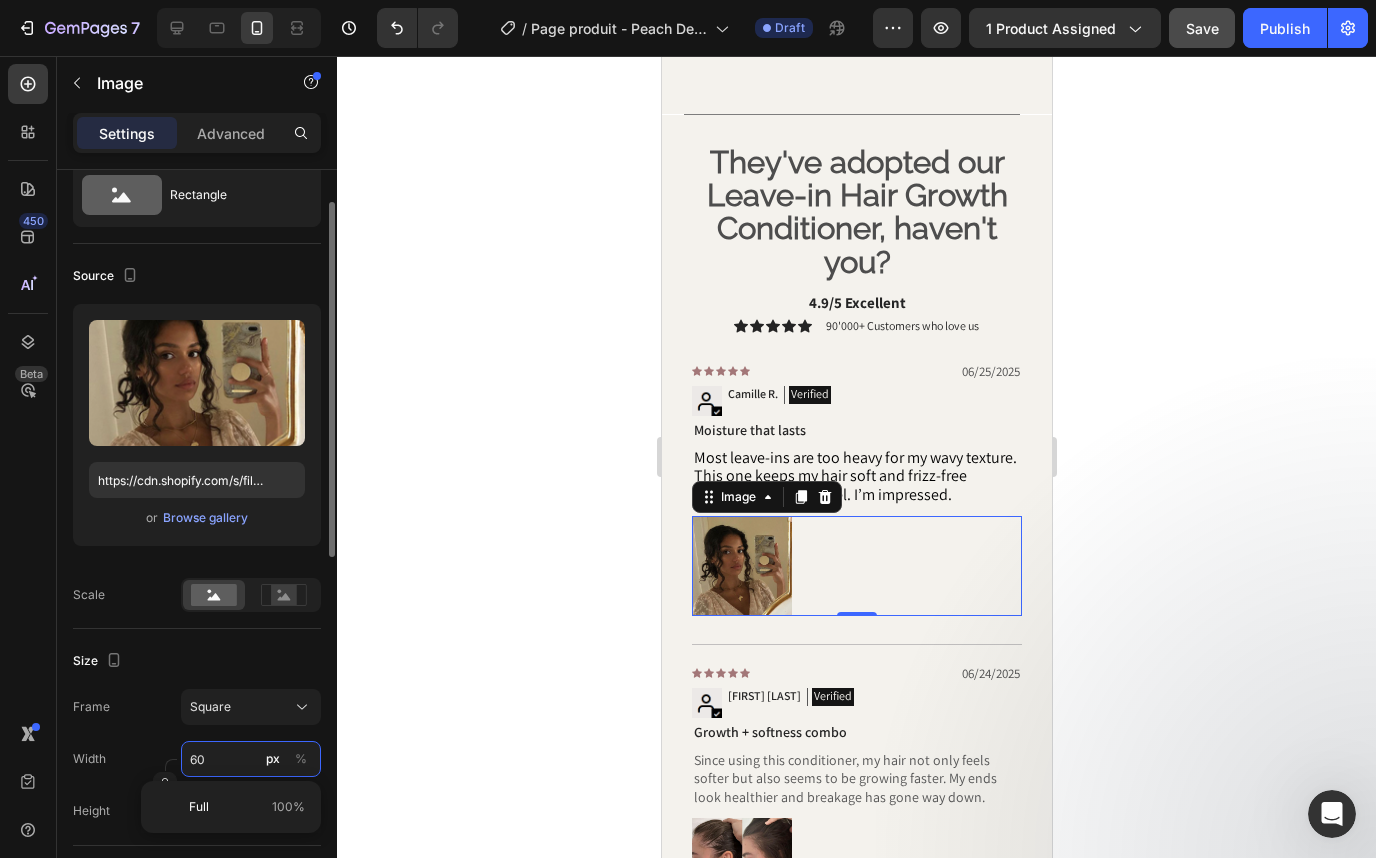 type on "60" 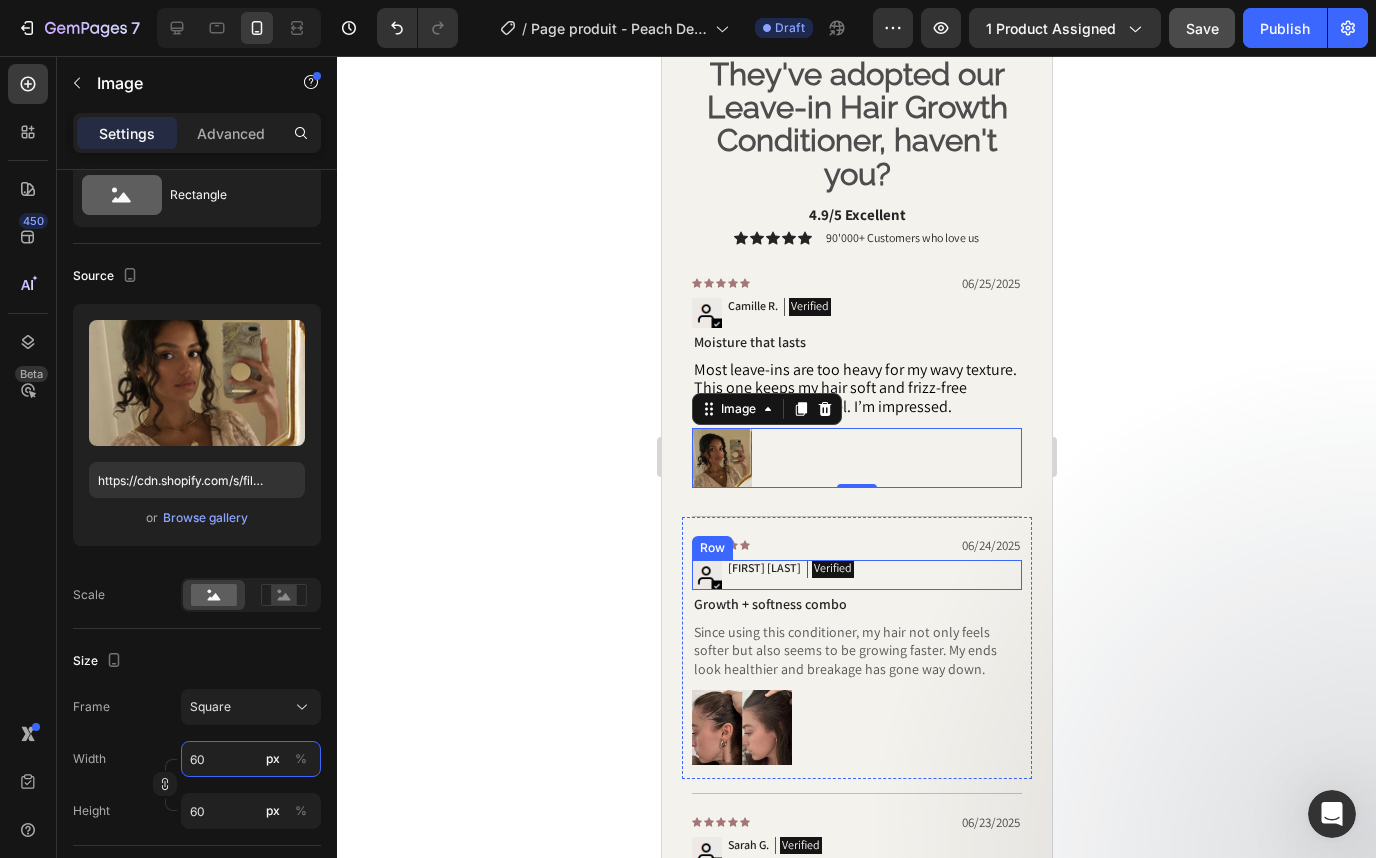 scroll, scrollTop: 2818, scrollLeft: 0, axis: vertical 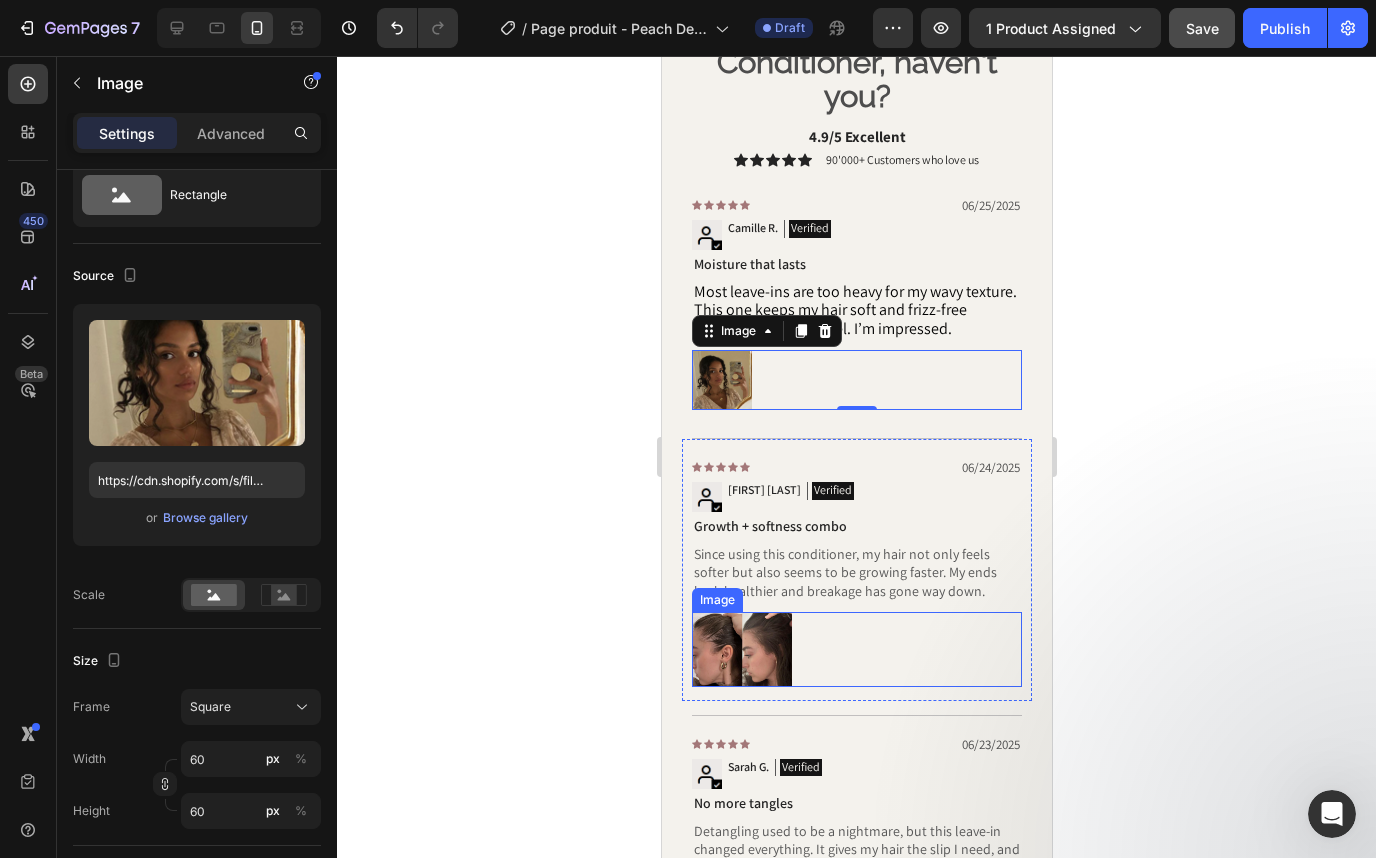 click at bounding box center (741, 649) 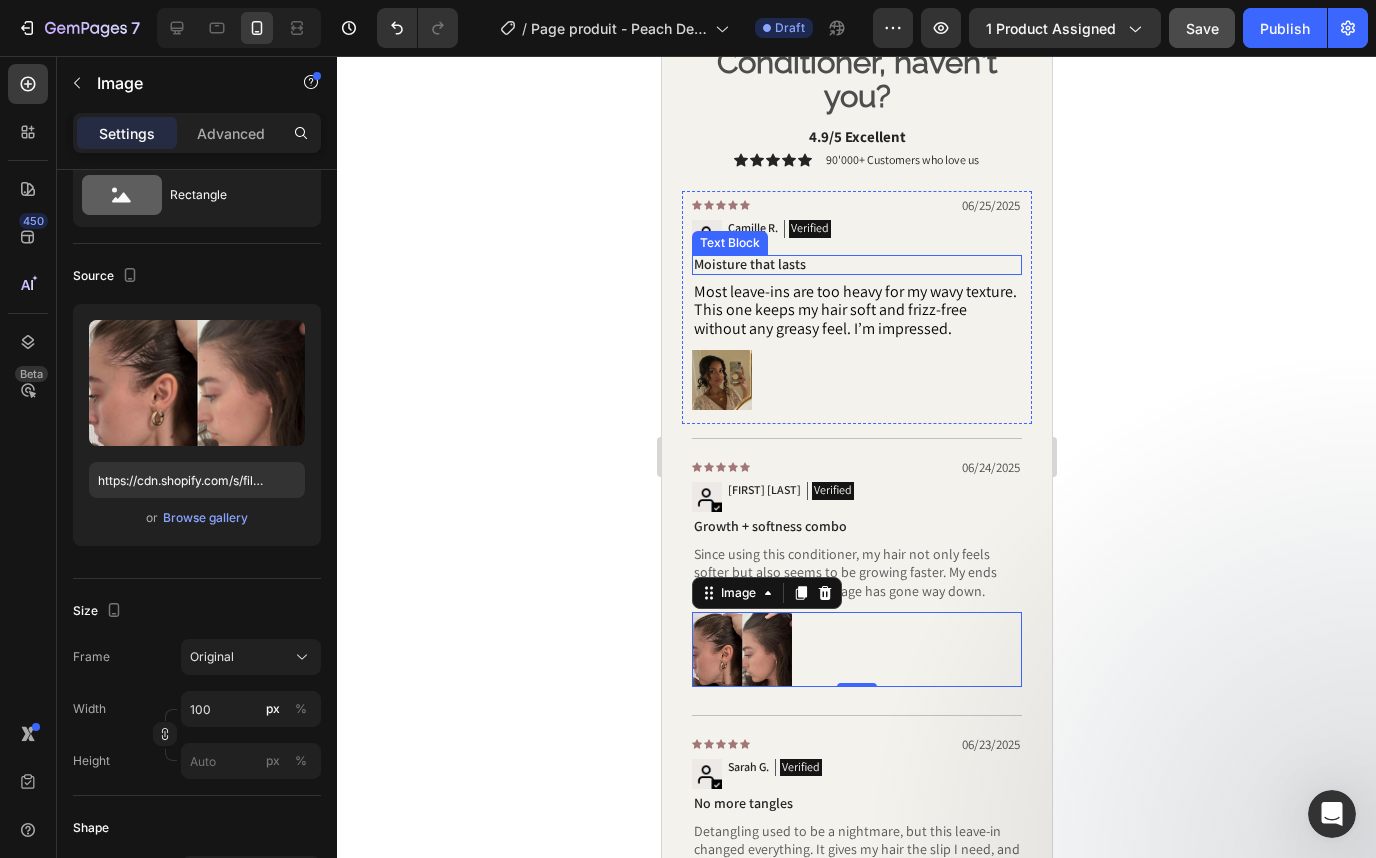 click on "Moisture that lasts" at bounding box center (856, 264) 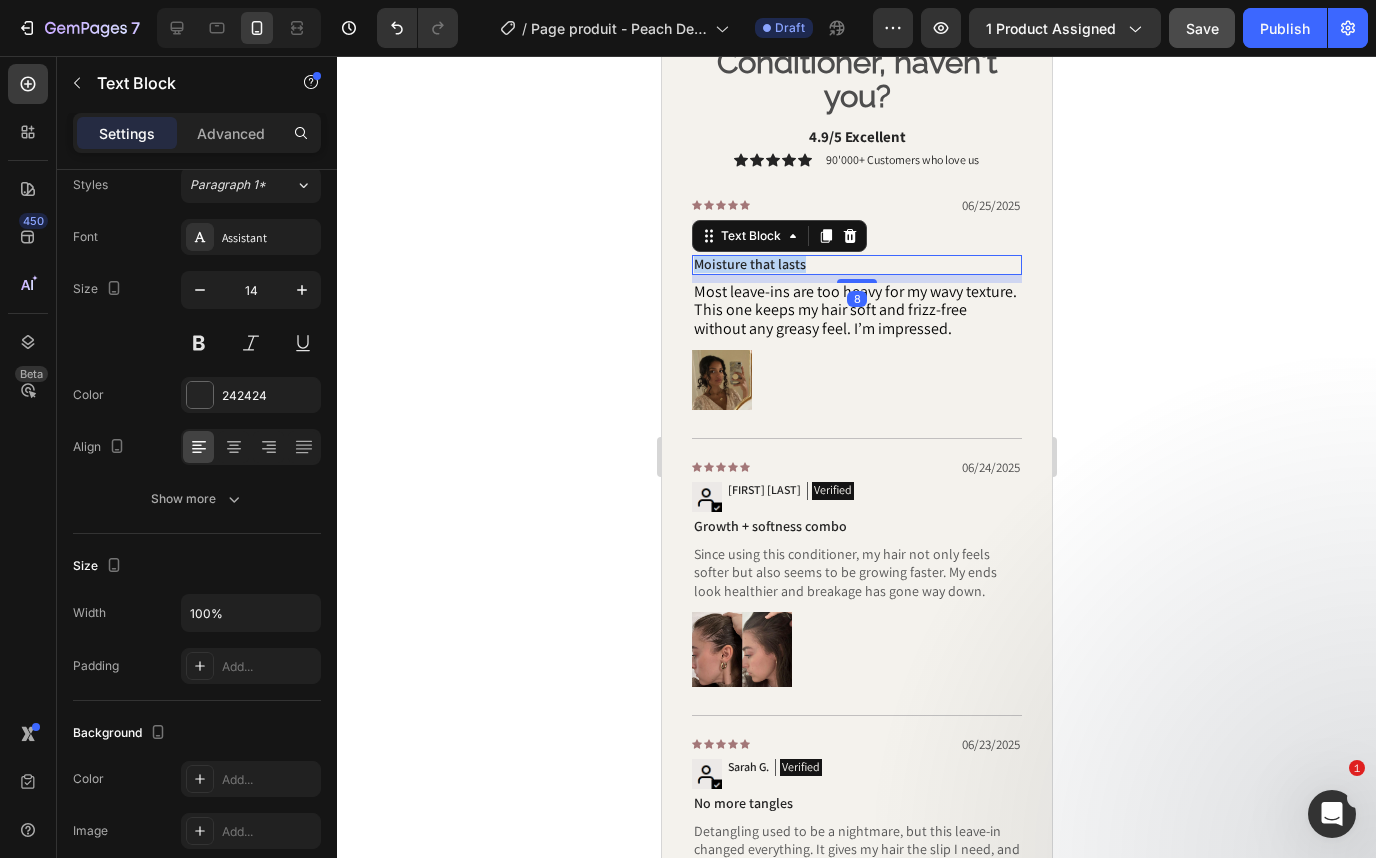 click on "Moisture that lasts" at bounding box center (856, 264) 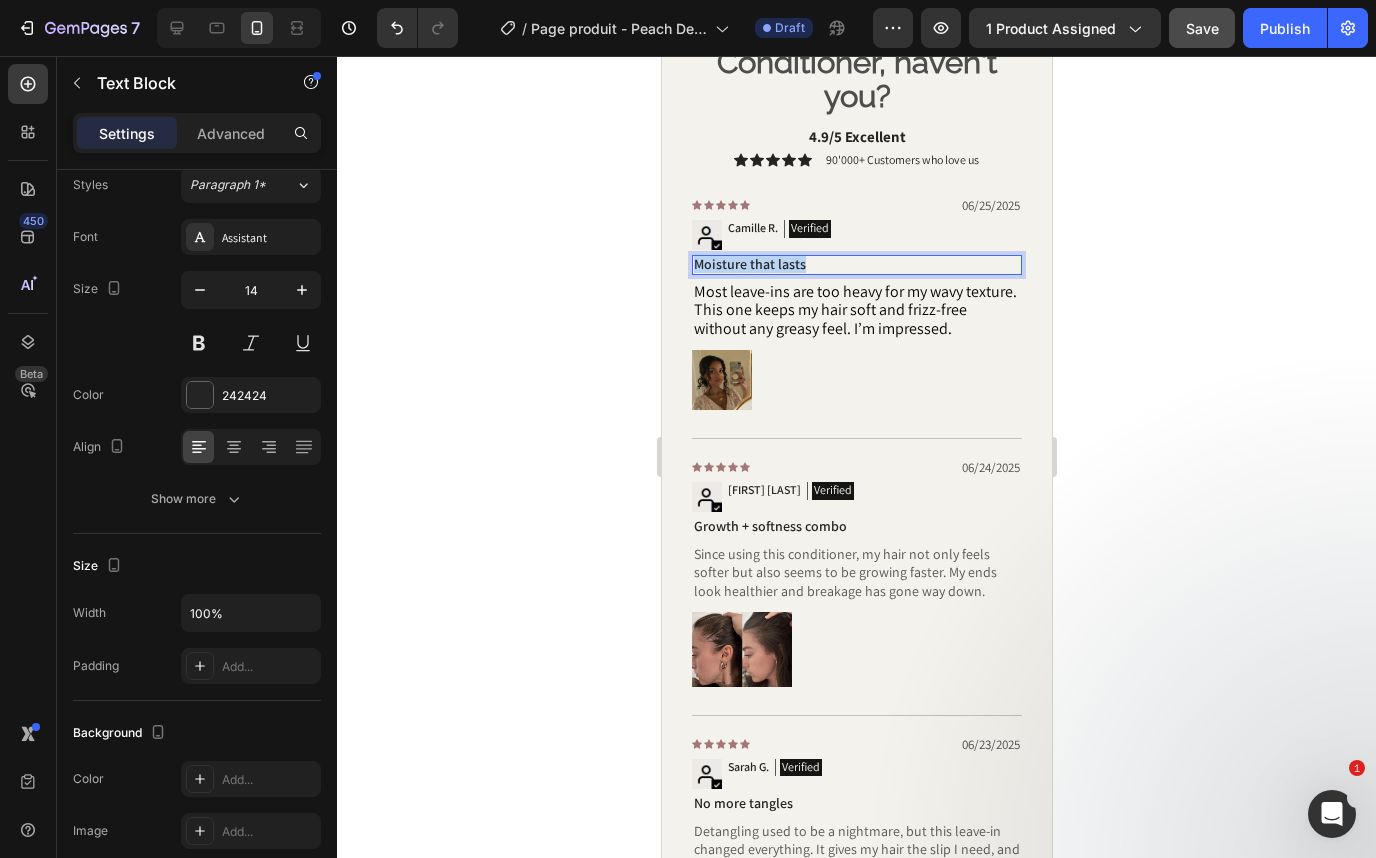 scroll, scrollTop: 0, scrollLeft: 0, axis: both 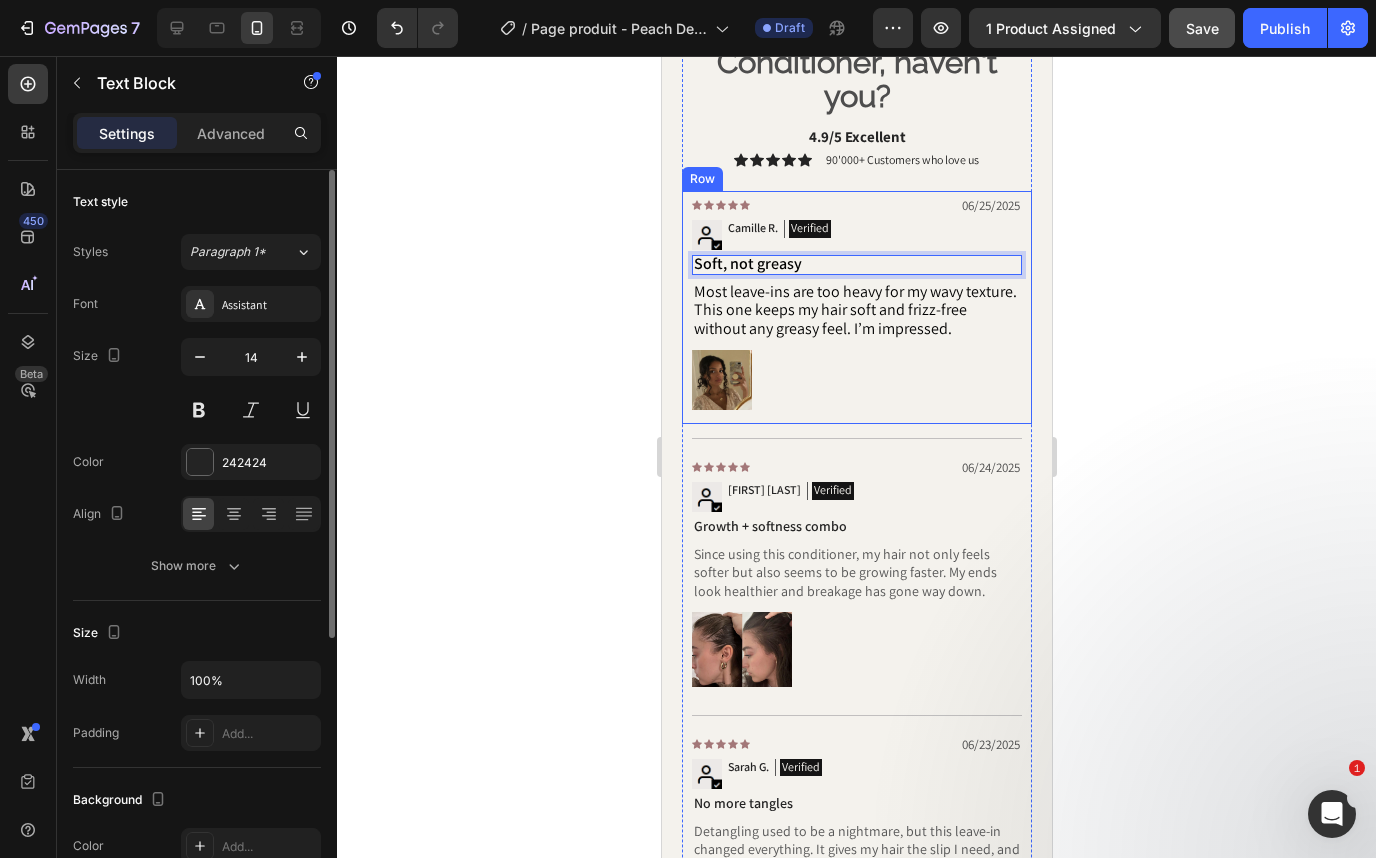 click on "Camille R." at bounding box center [752, 228] 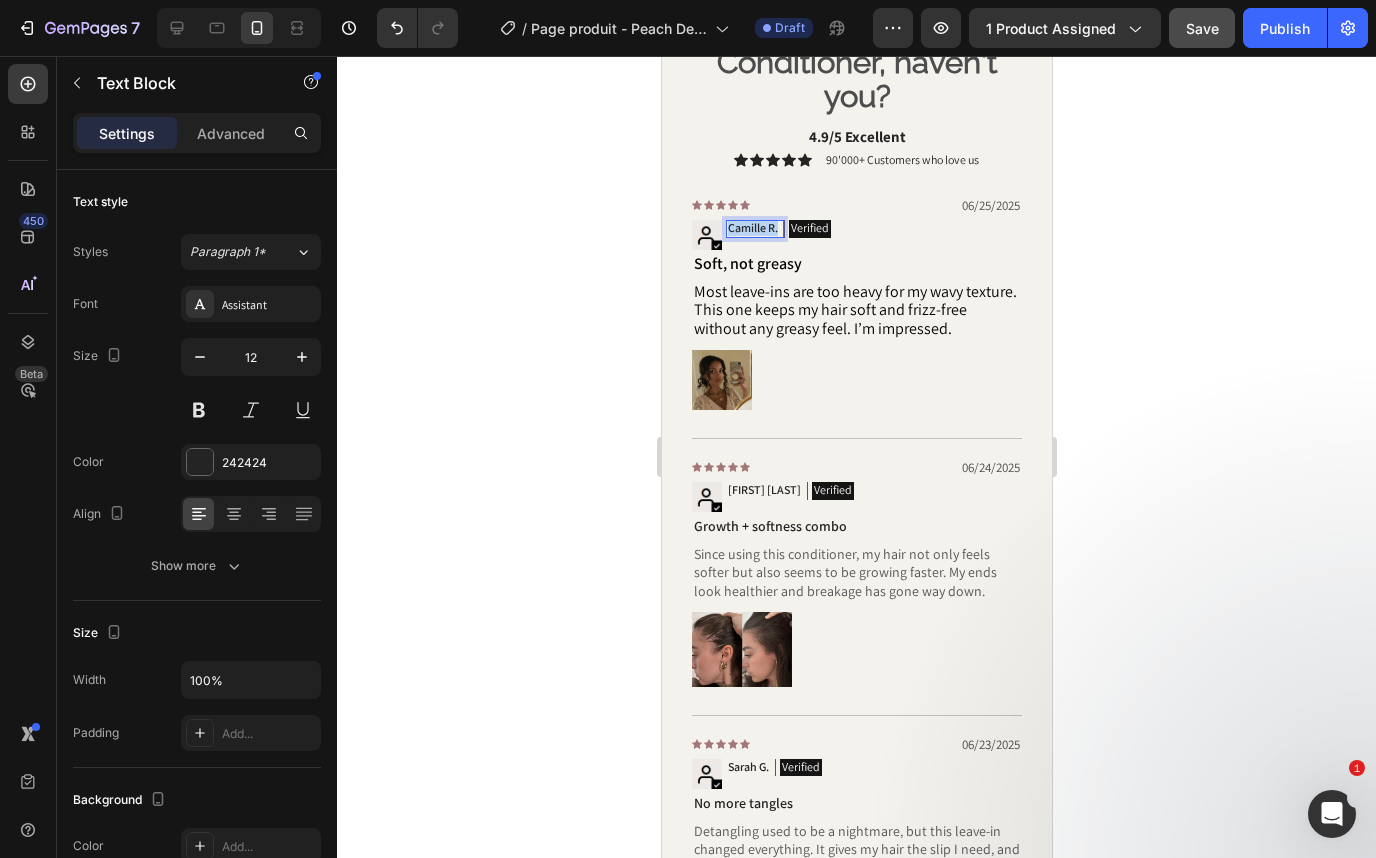 drag, startPoint x: 777, startPoint y: 227, endPoint x: 642, endPoint y: 227, distance: 135 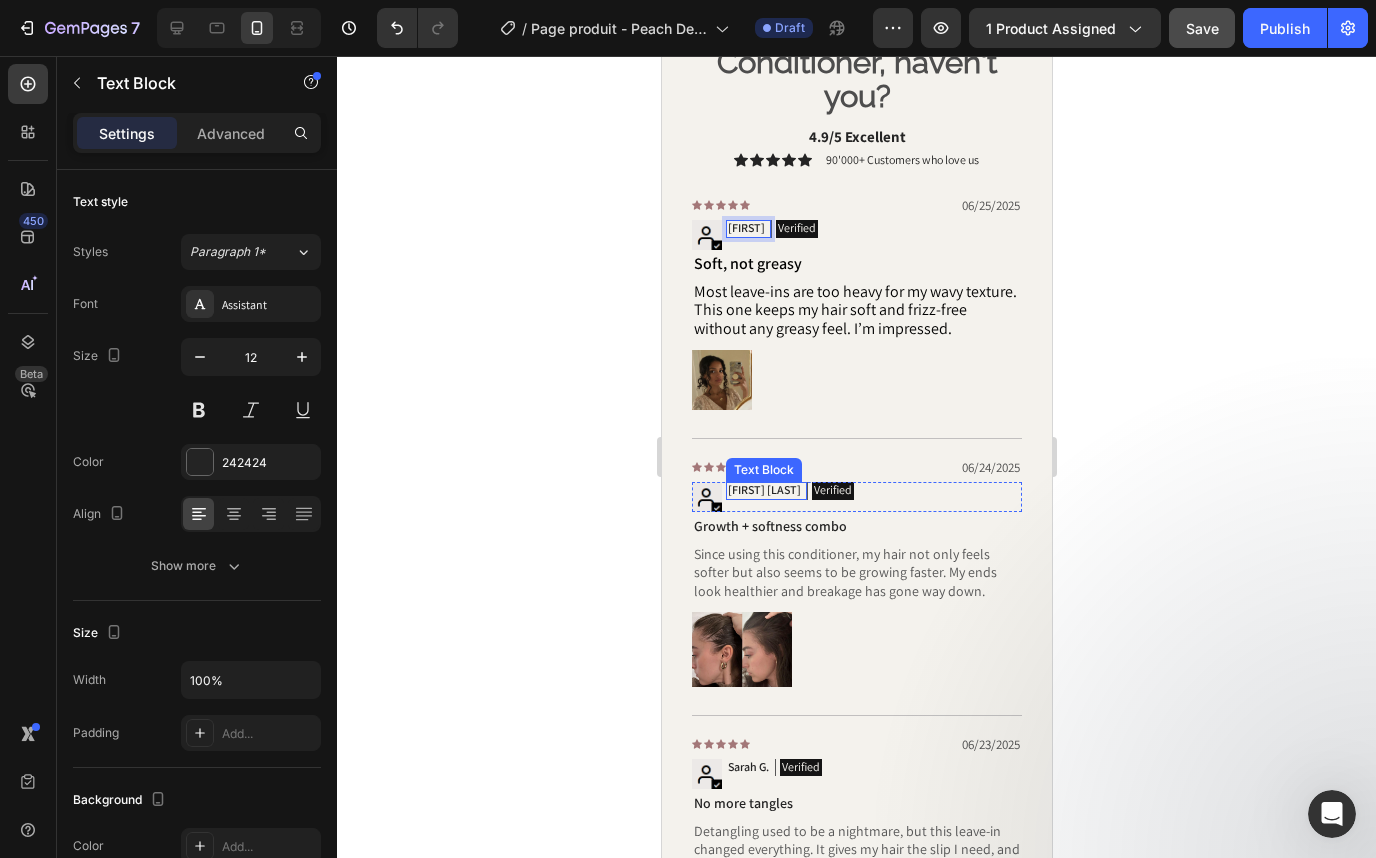 click on "[FIRST] [LAST]" at bounding box center [763, 490] 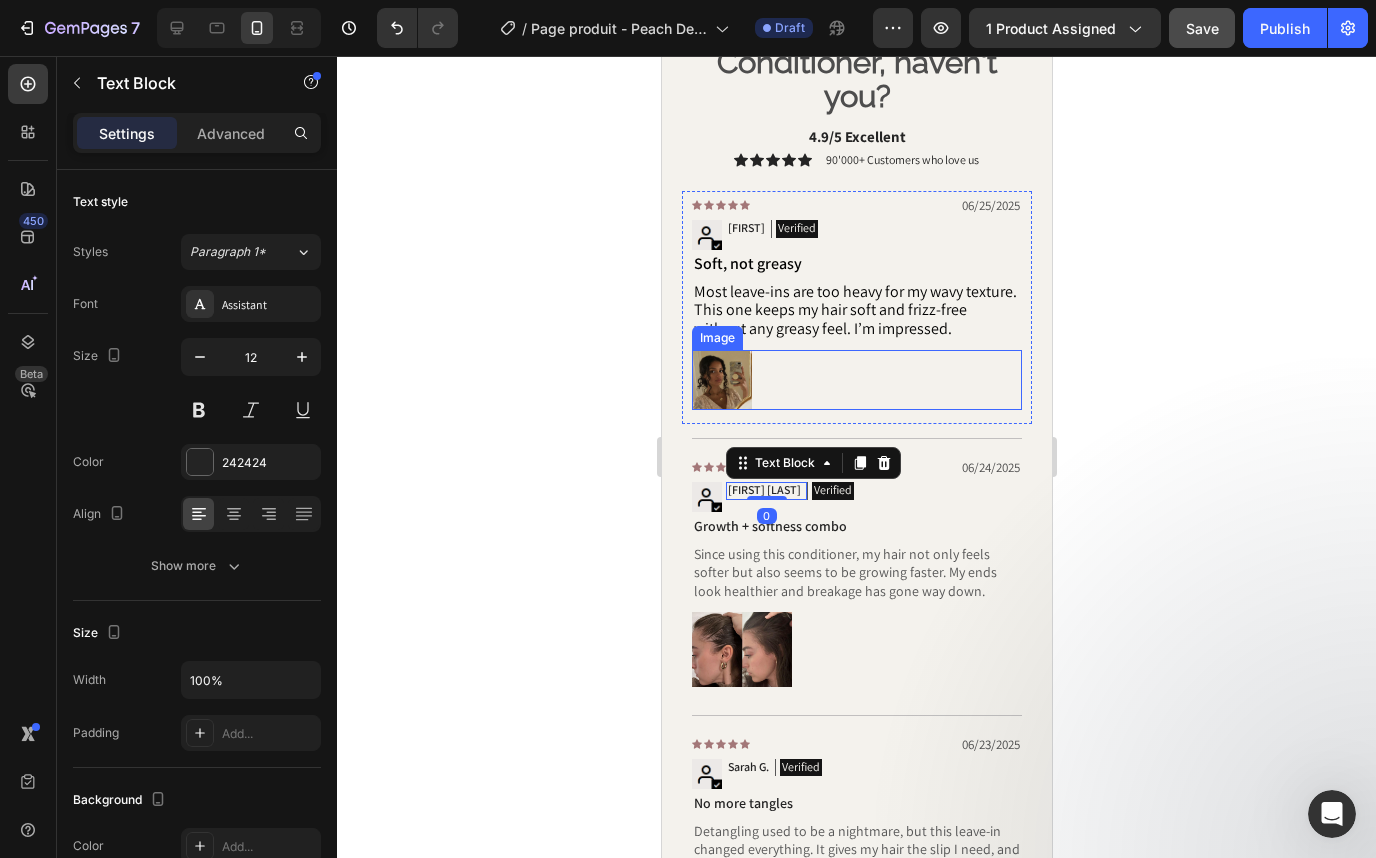 click at bounding box center [721, 380] 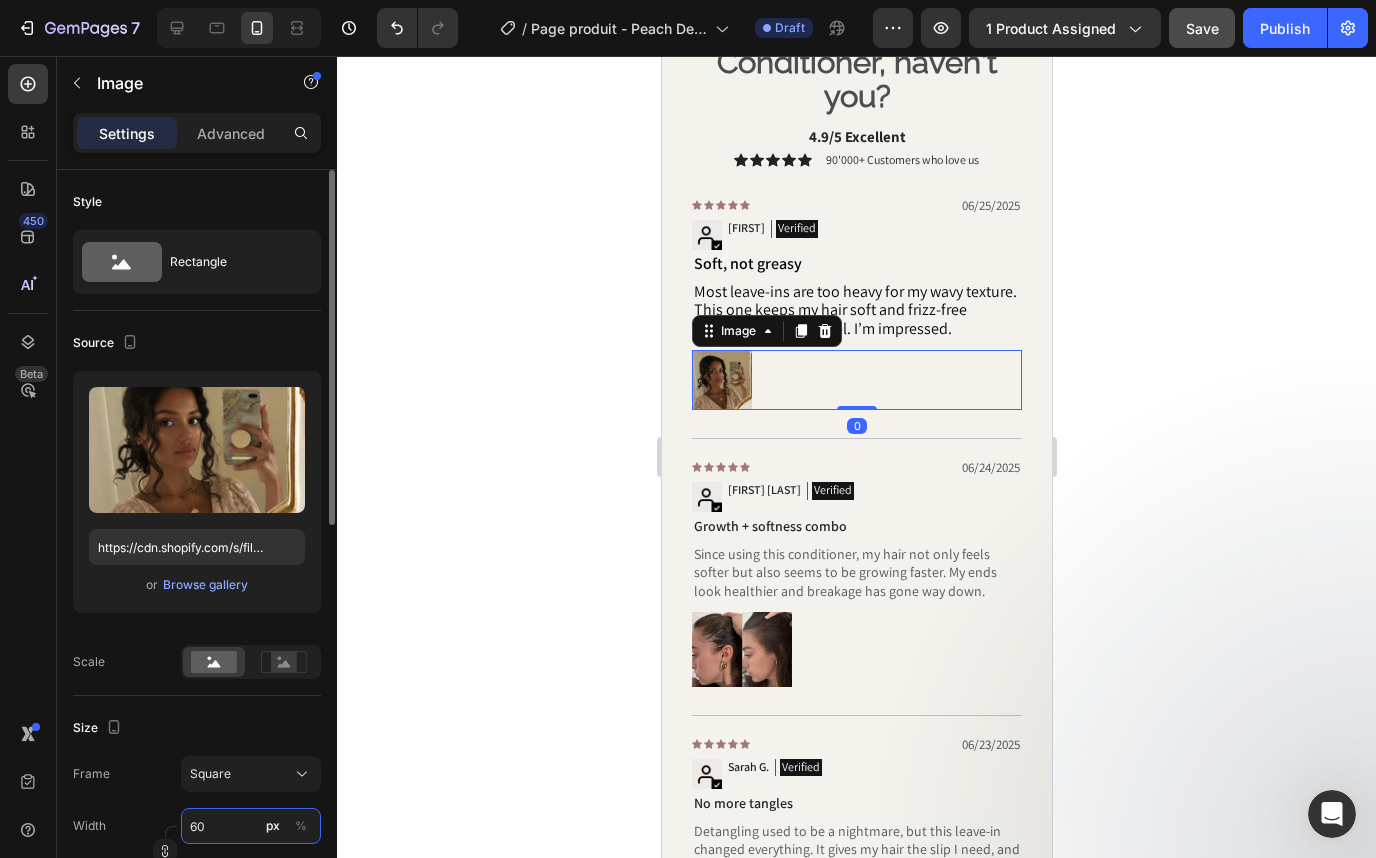 click on "60" at bounding box center (251, 826) 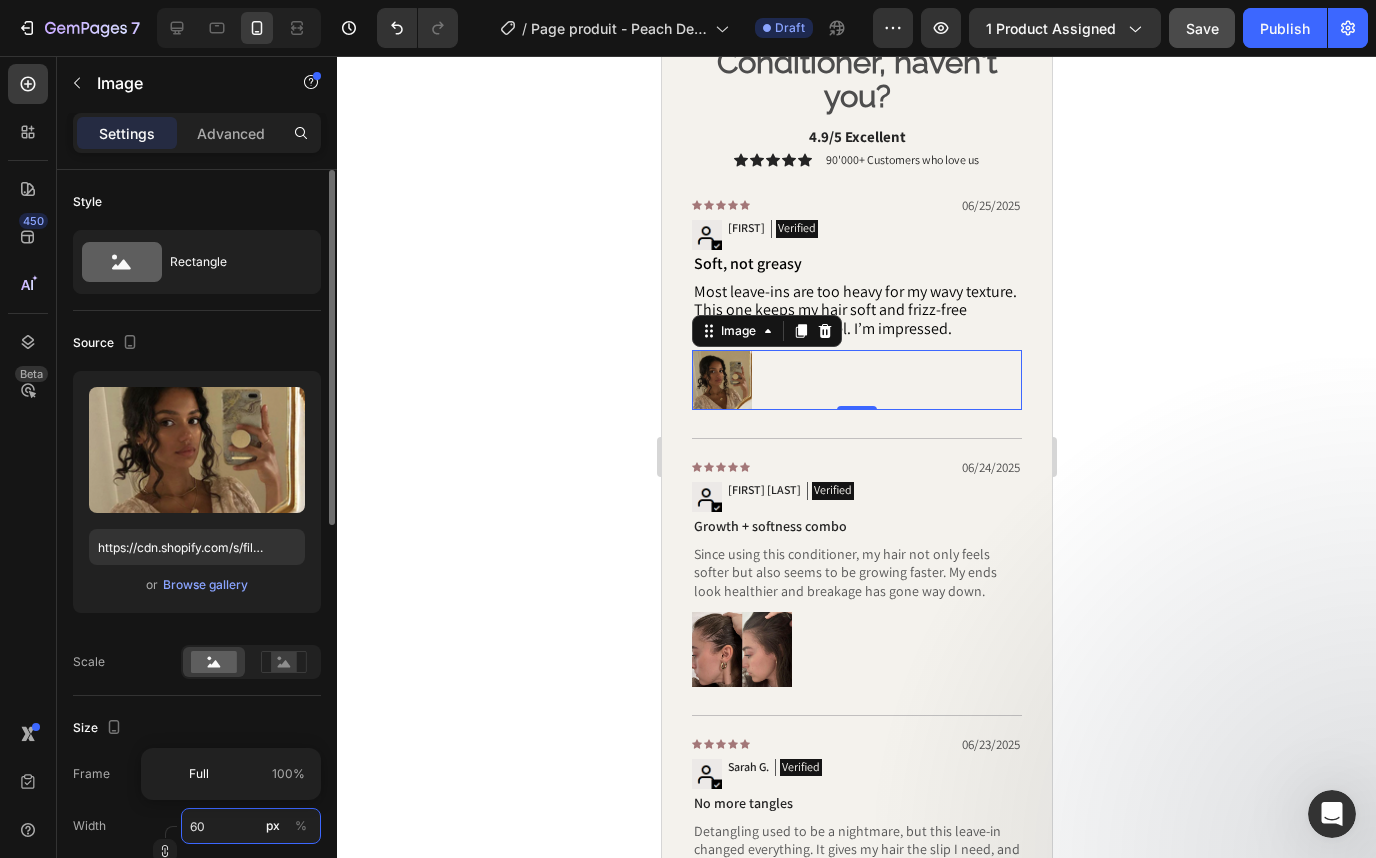type on "5" 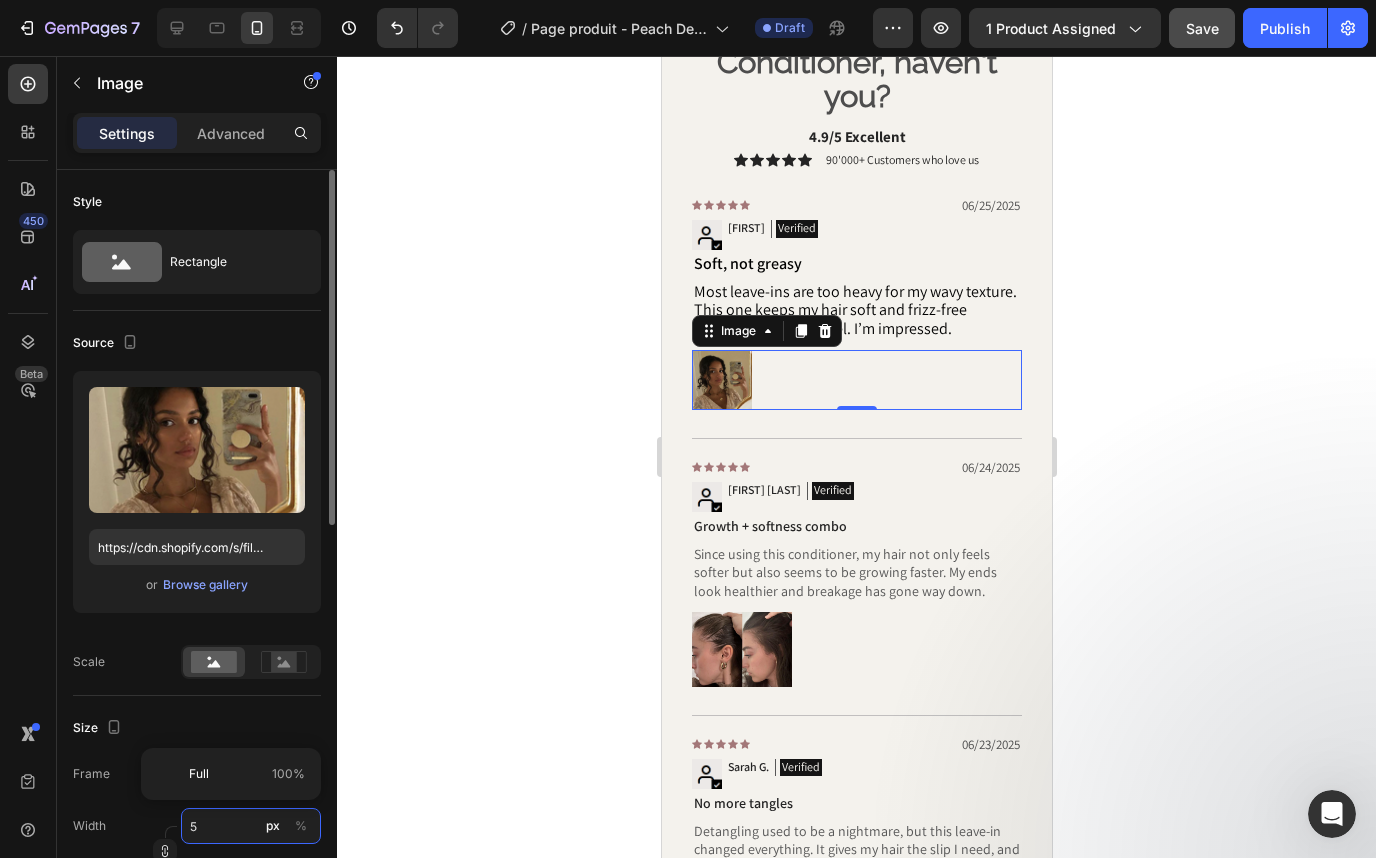 type on "50" 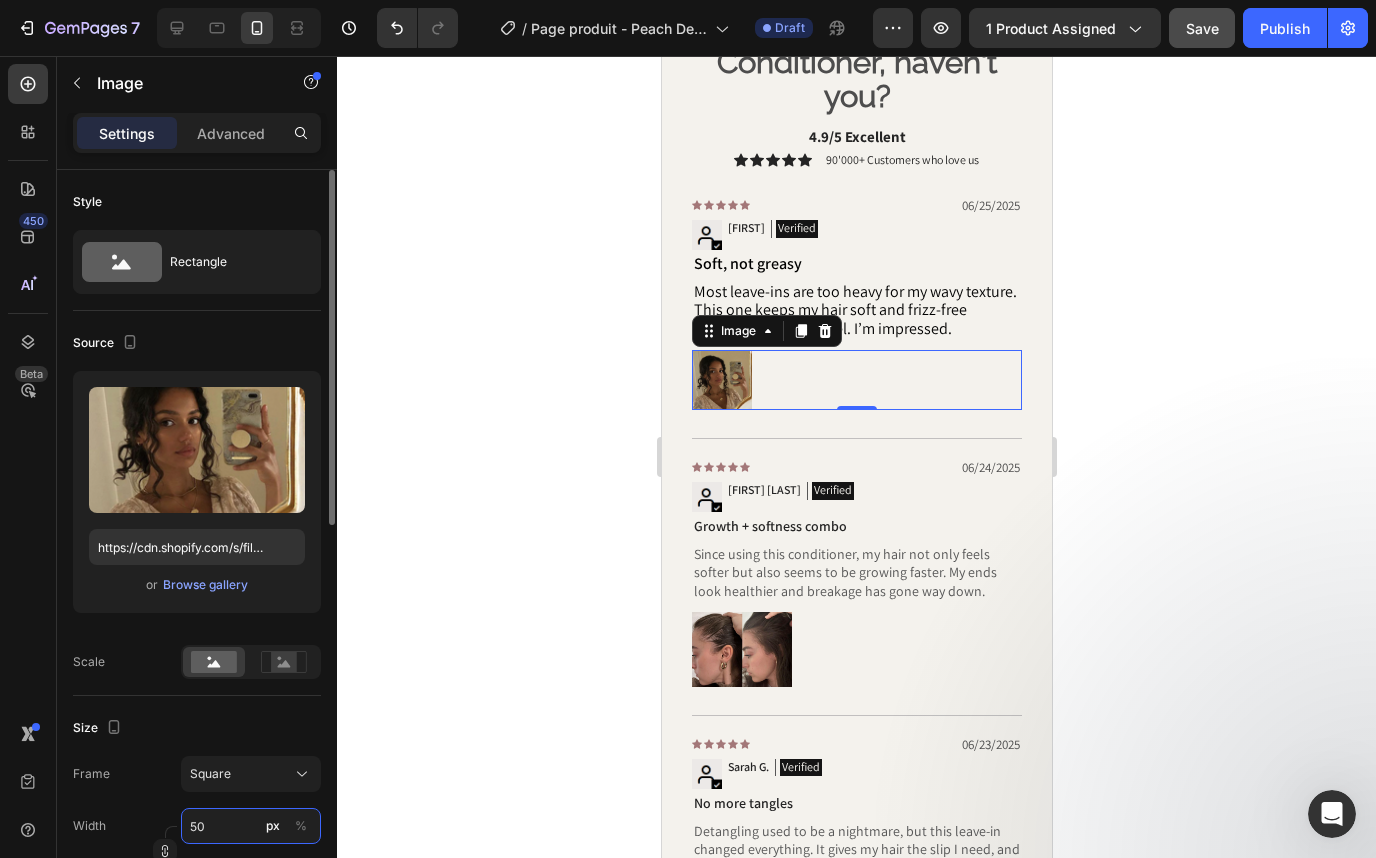 type on "50" 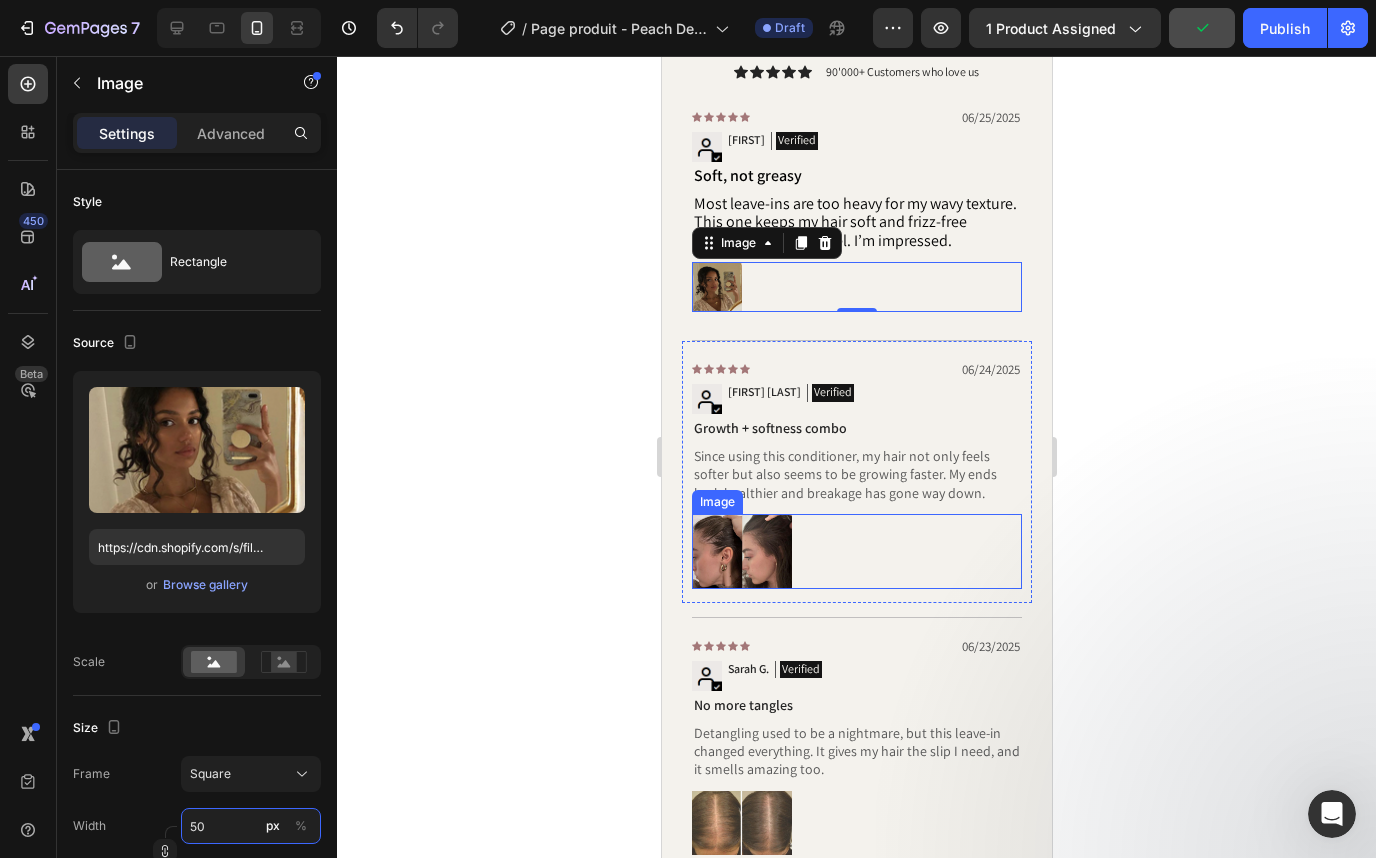 scroll, scrollTop: 2908, scrollLeft: 0, axis: vertical 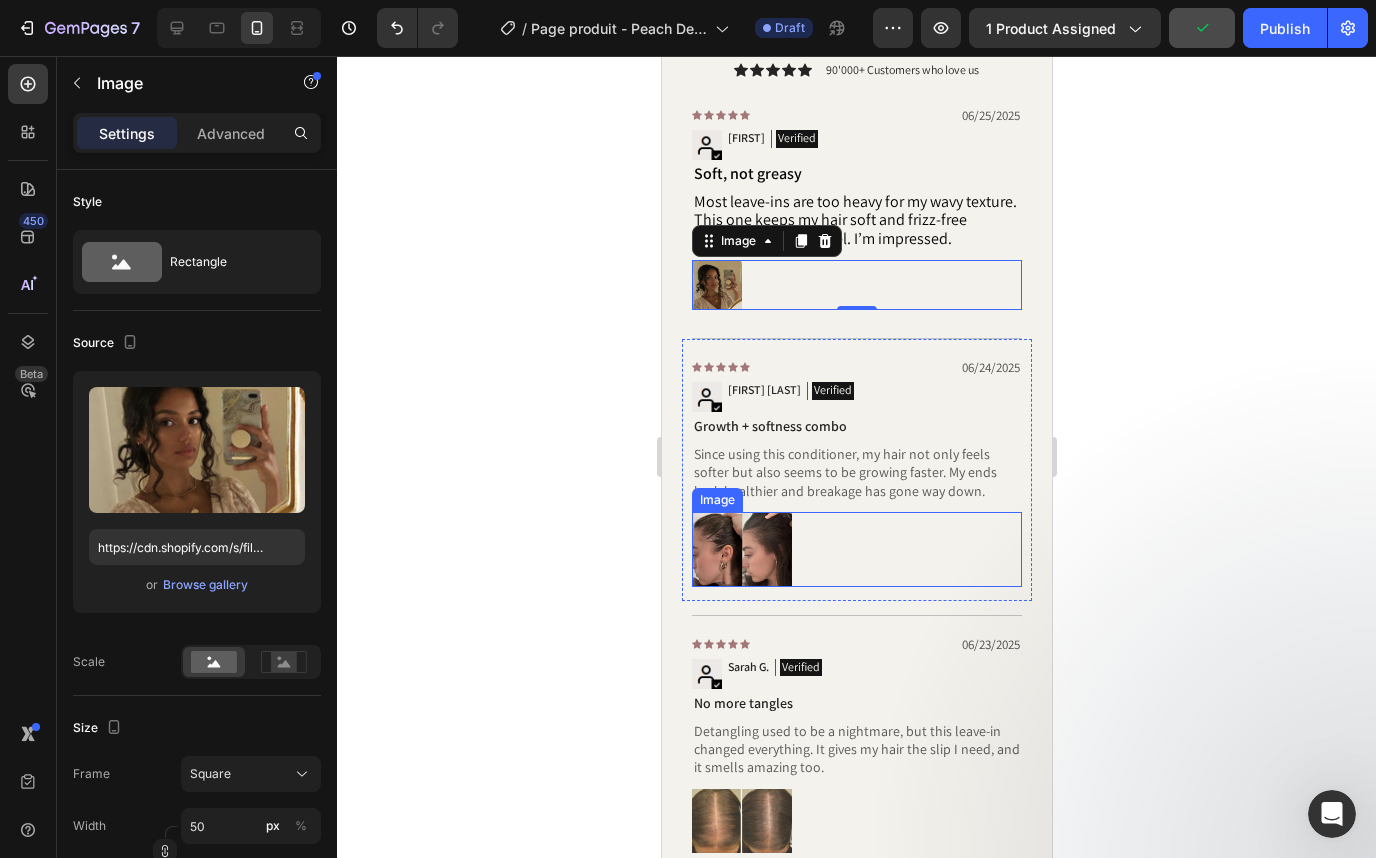 drag, startPoint x: 749, startPoint y: 544, endPoint x: 737, endPoint y: 545, distance: 12.0415945 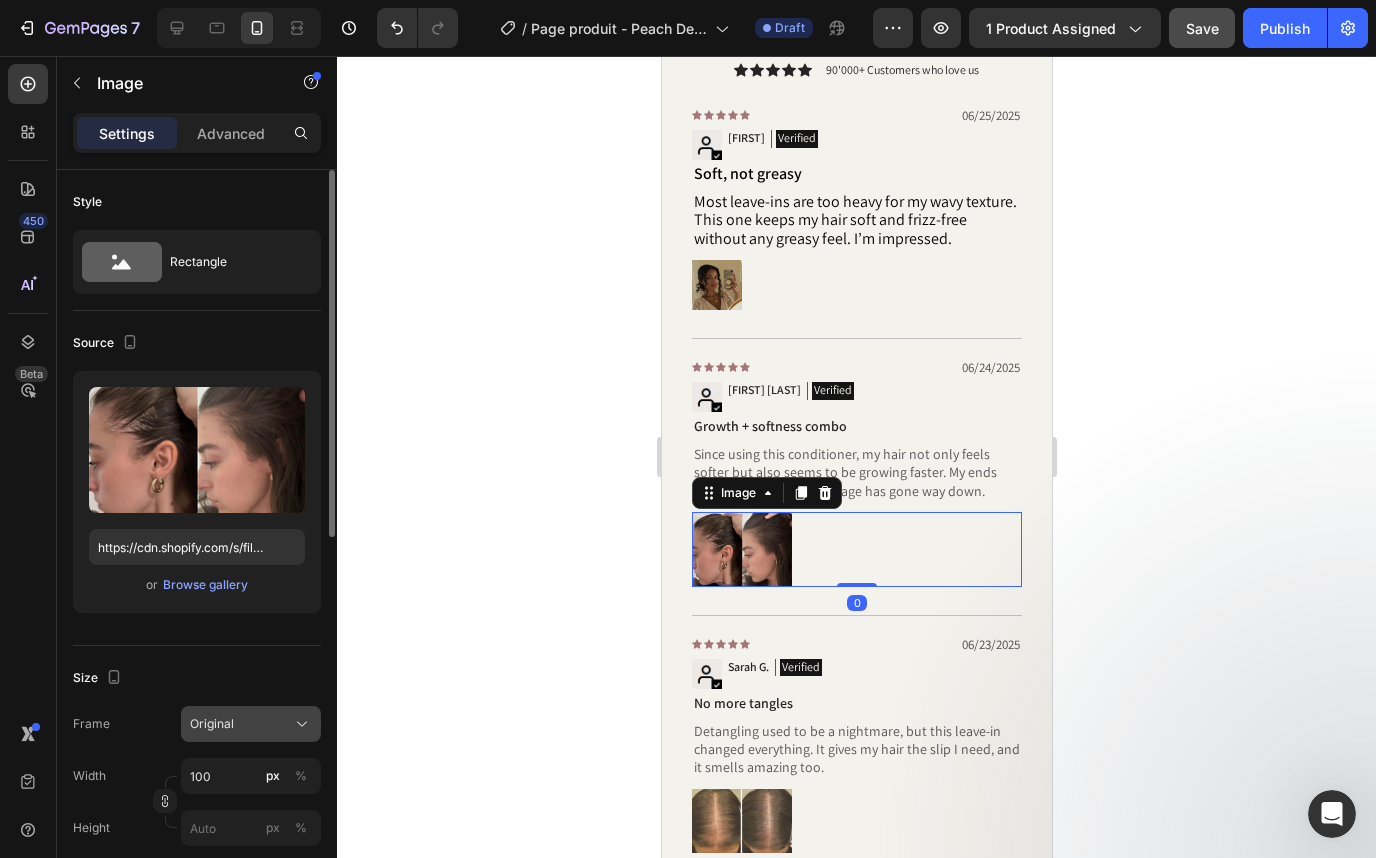 click on "Original" 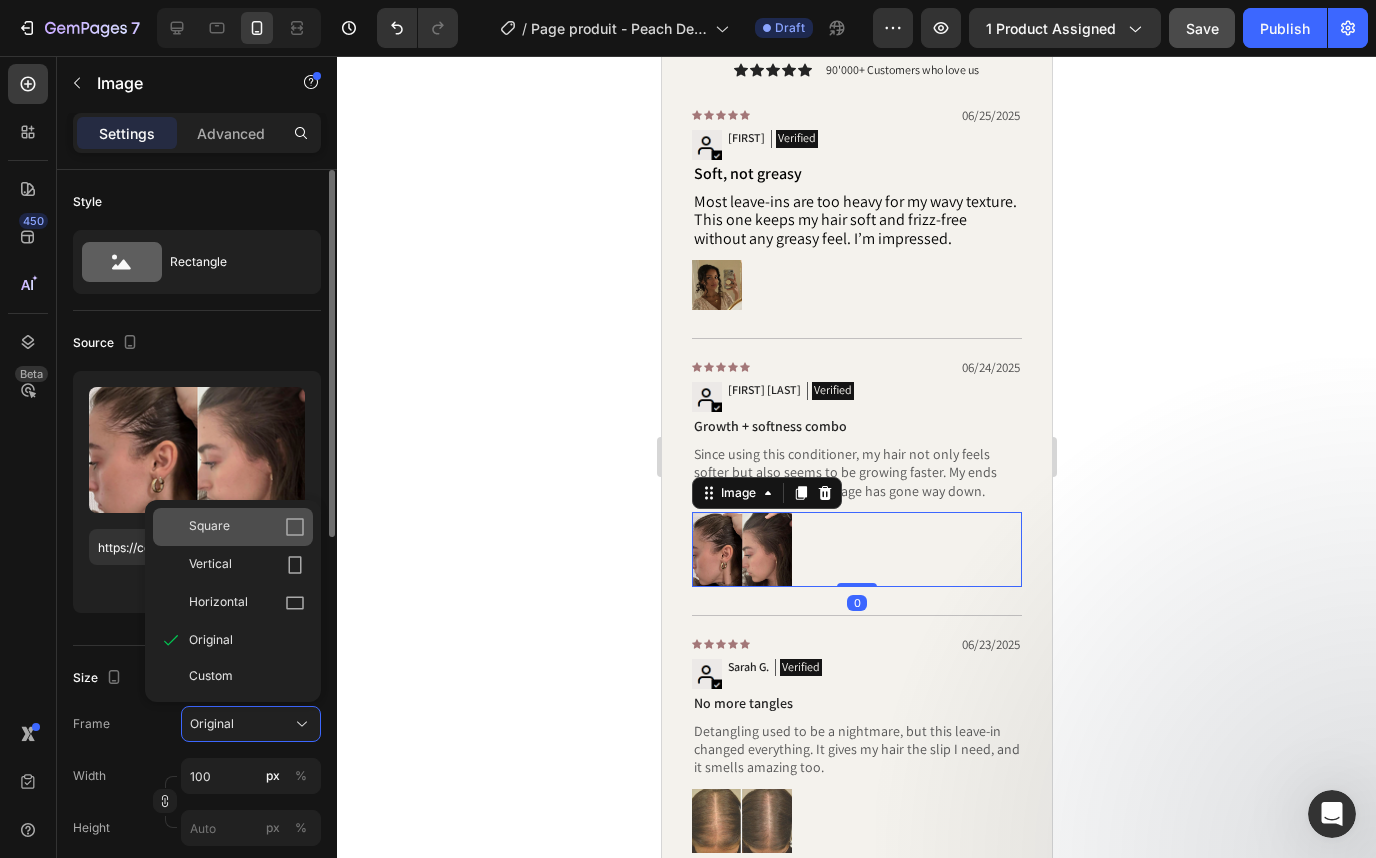 click on "Square" at bounding box center (247, 527) 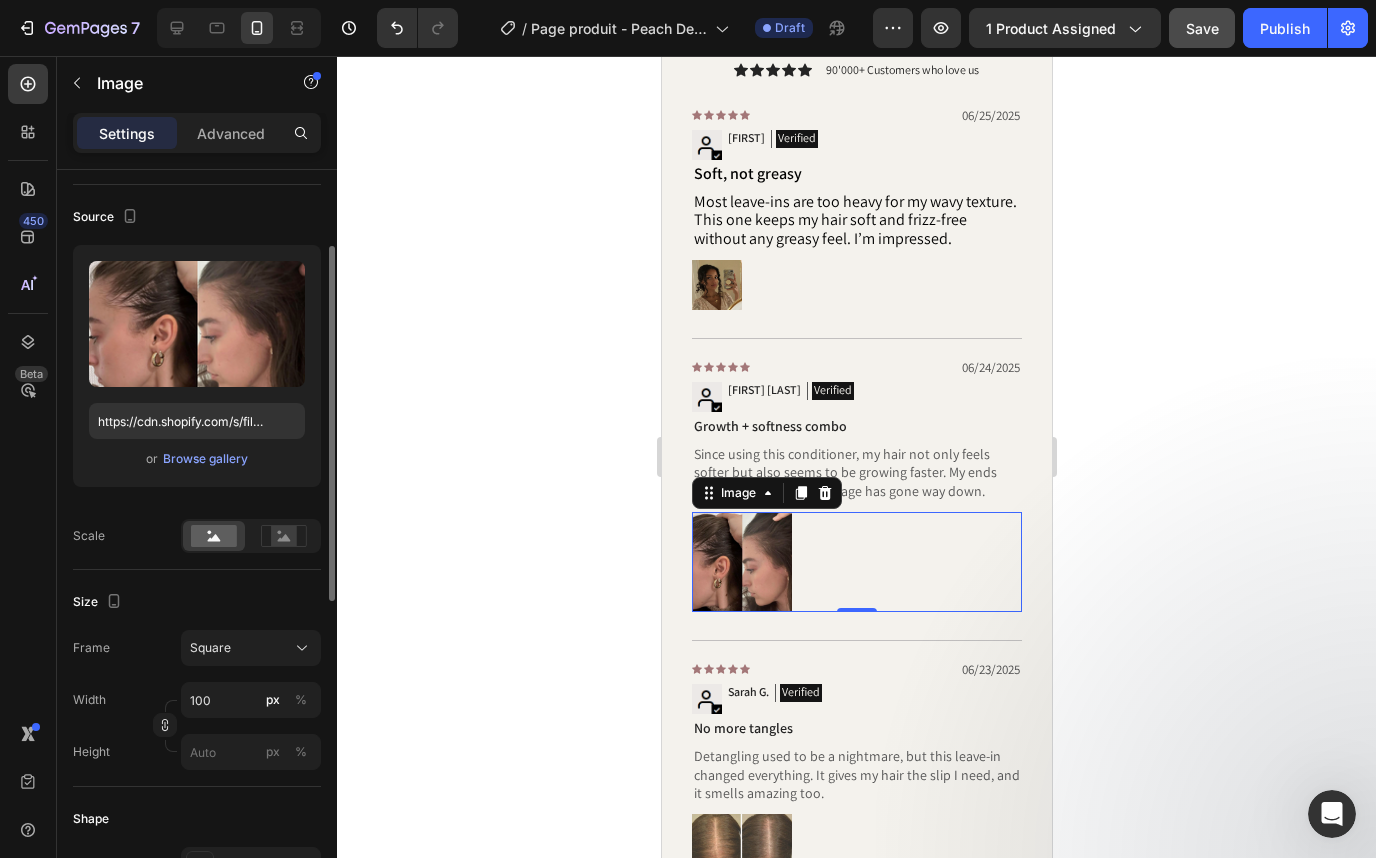 scroll, scrollTop: 137, scrollLeft: 0, axis: vertical 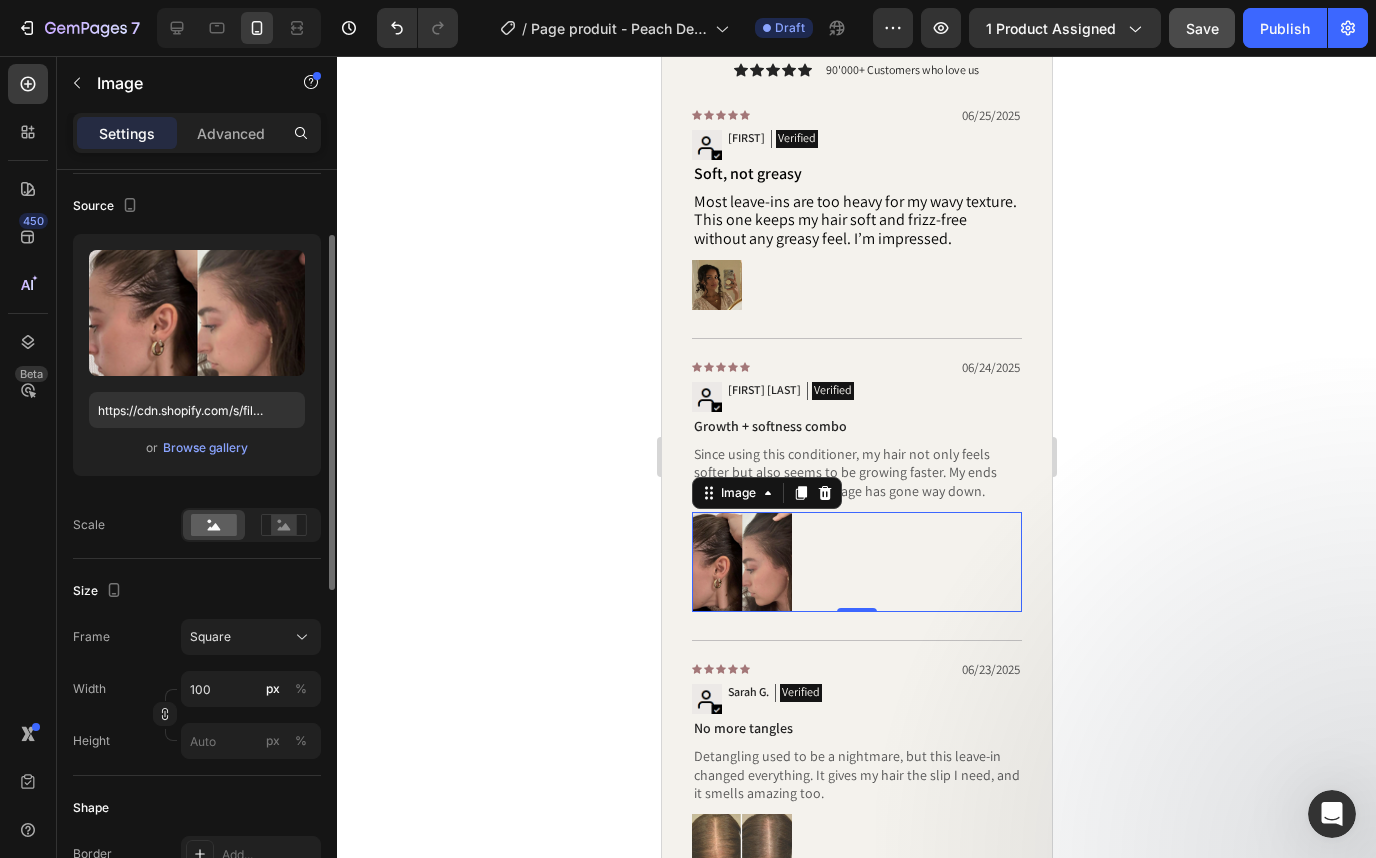 click on "Frame Square Width 100 px % Height px %" 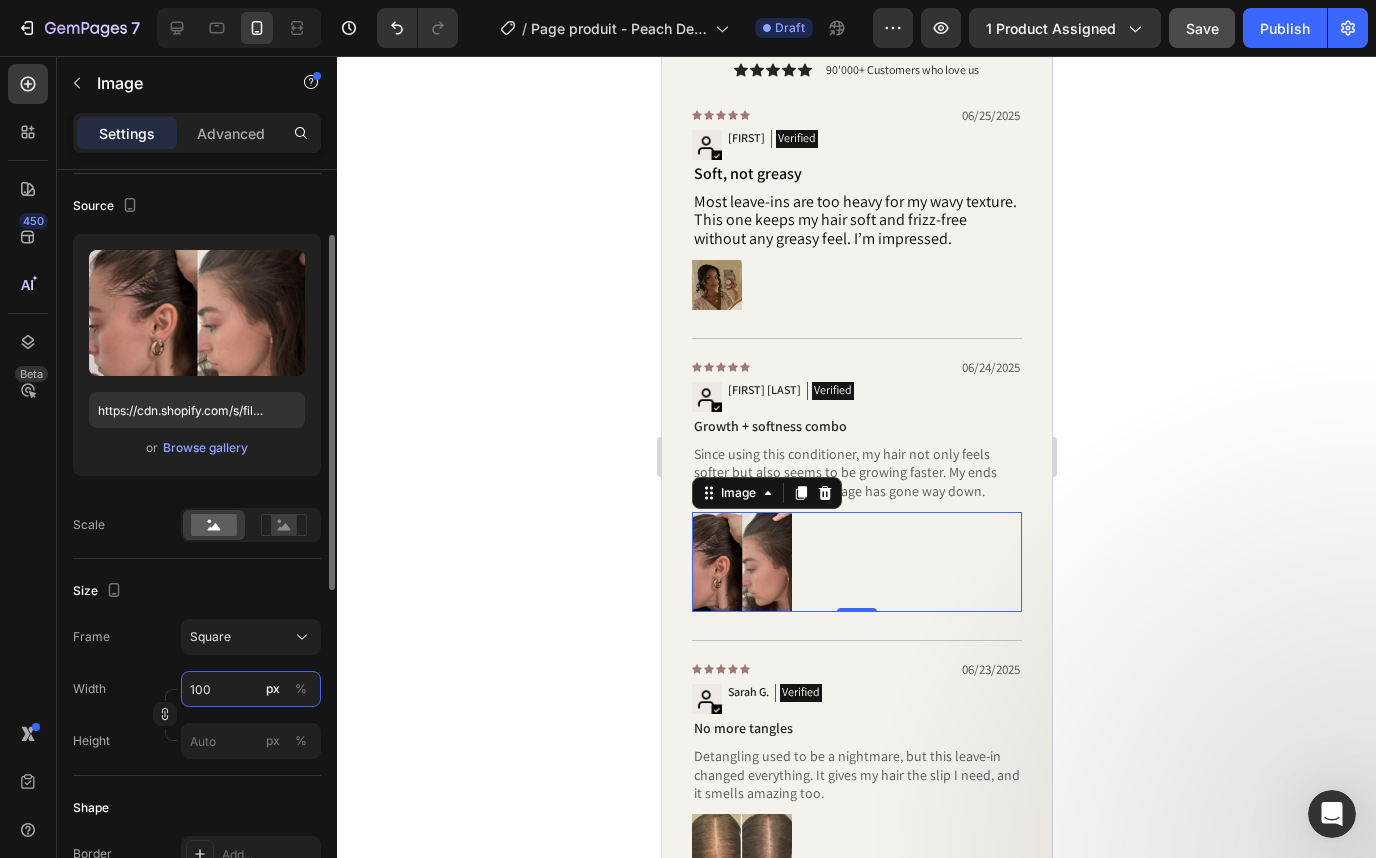 click on "100" at bounding box center (251, 689) 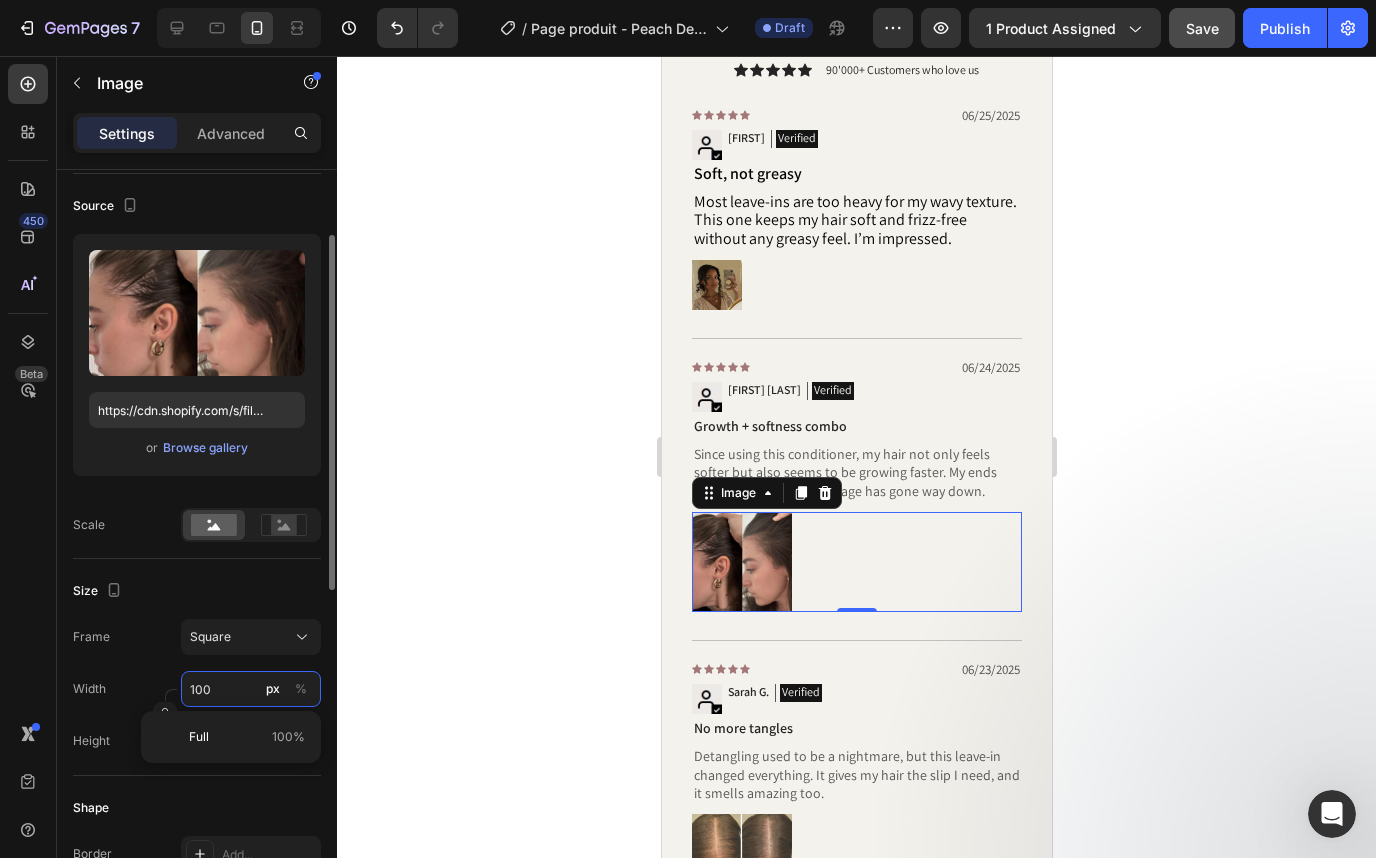type on "5" 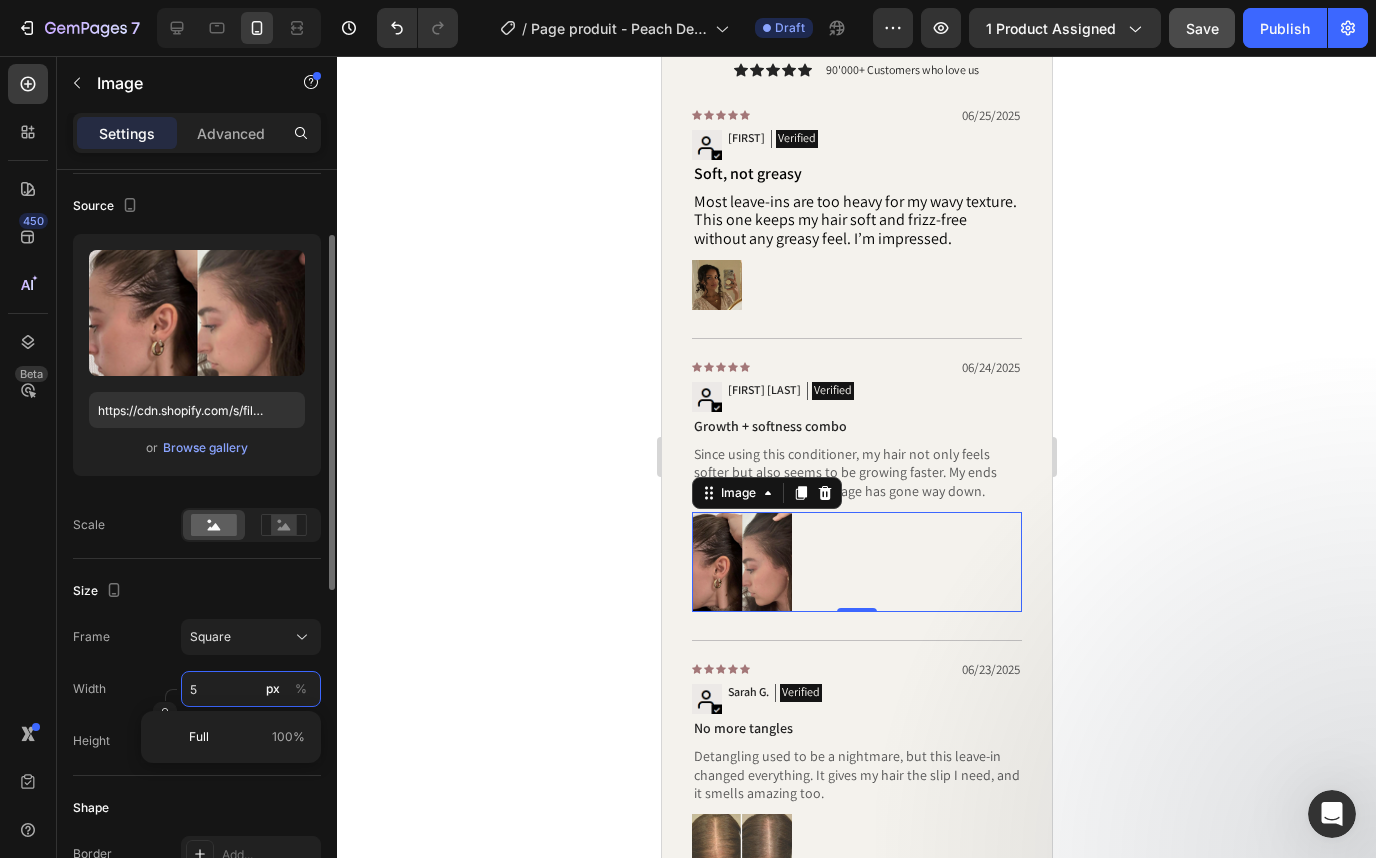 type on "50" 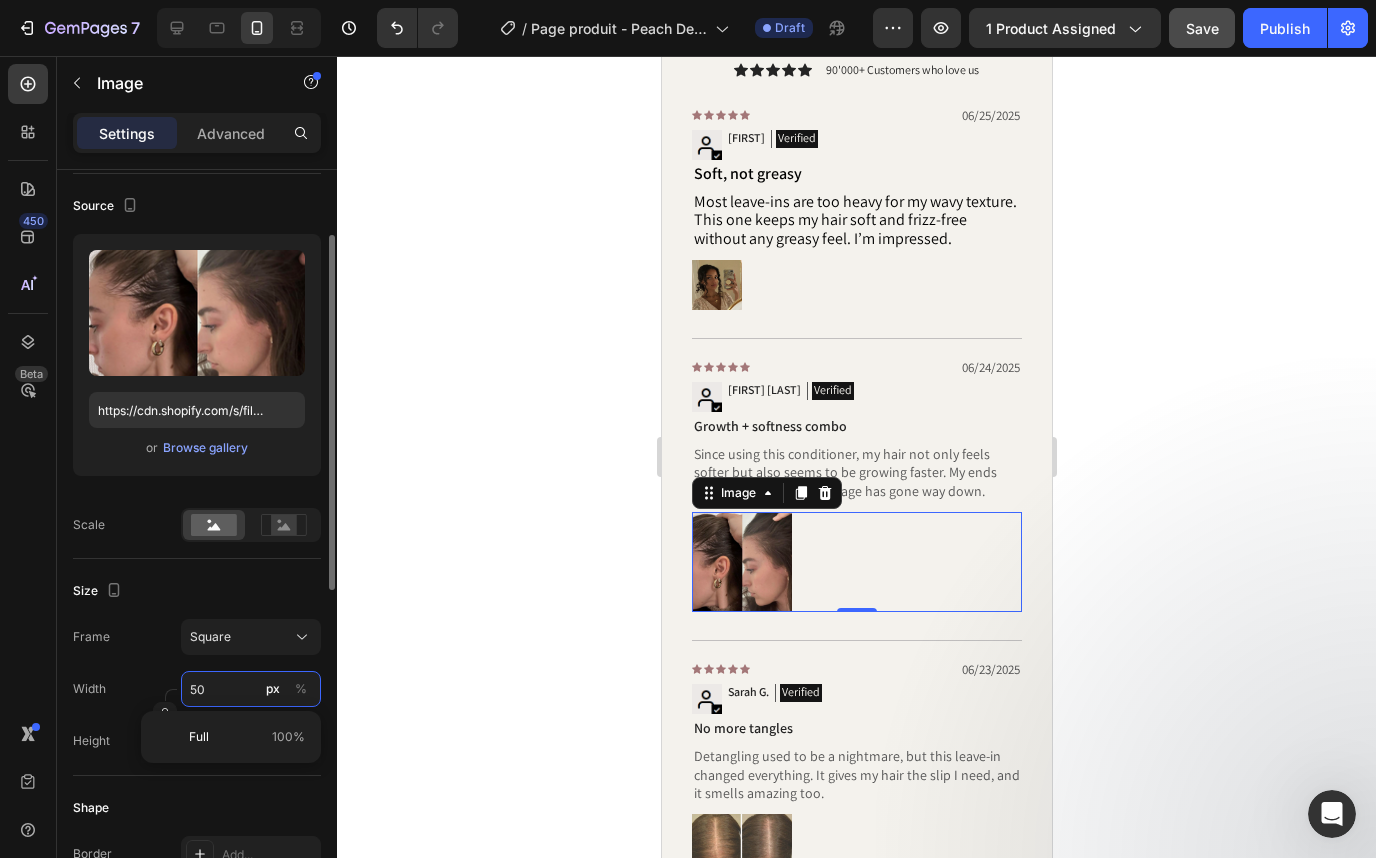 type on "50" 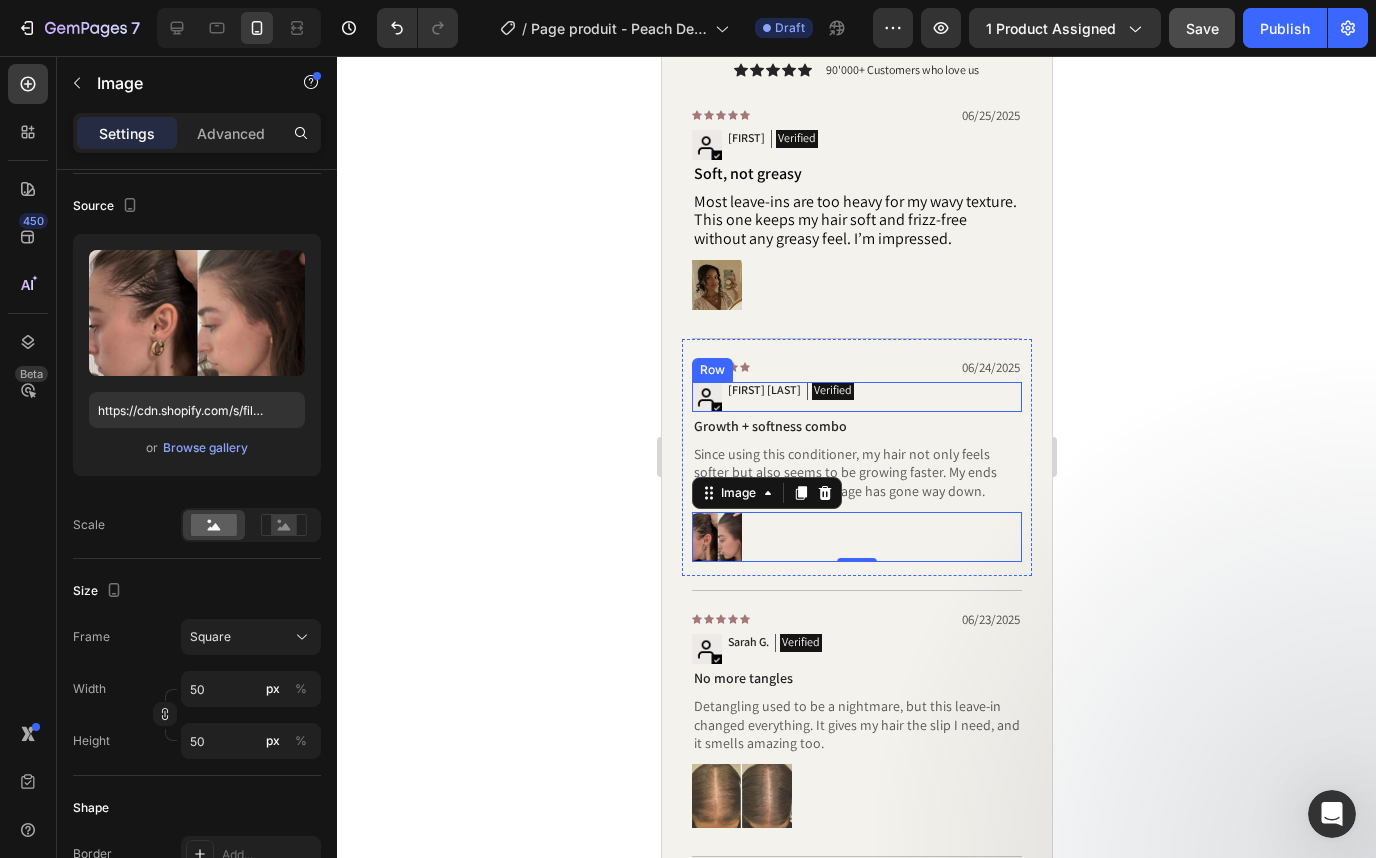 click on "[FIRST] [LAST]" at bounding box center [763, 390] 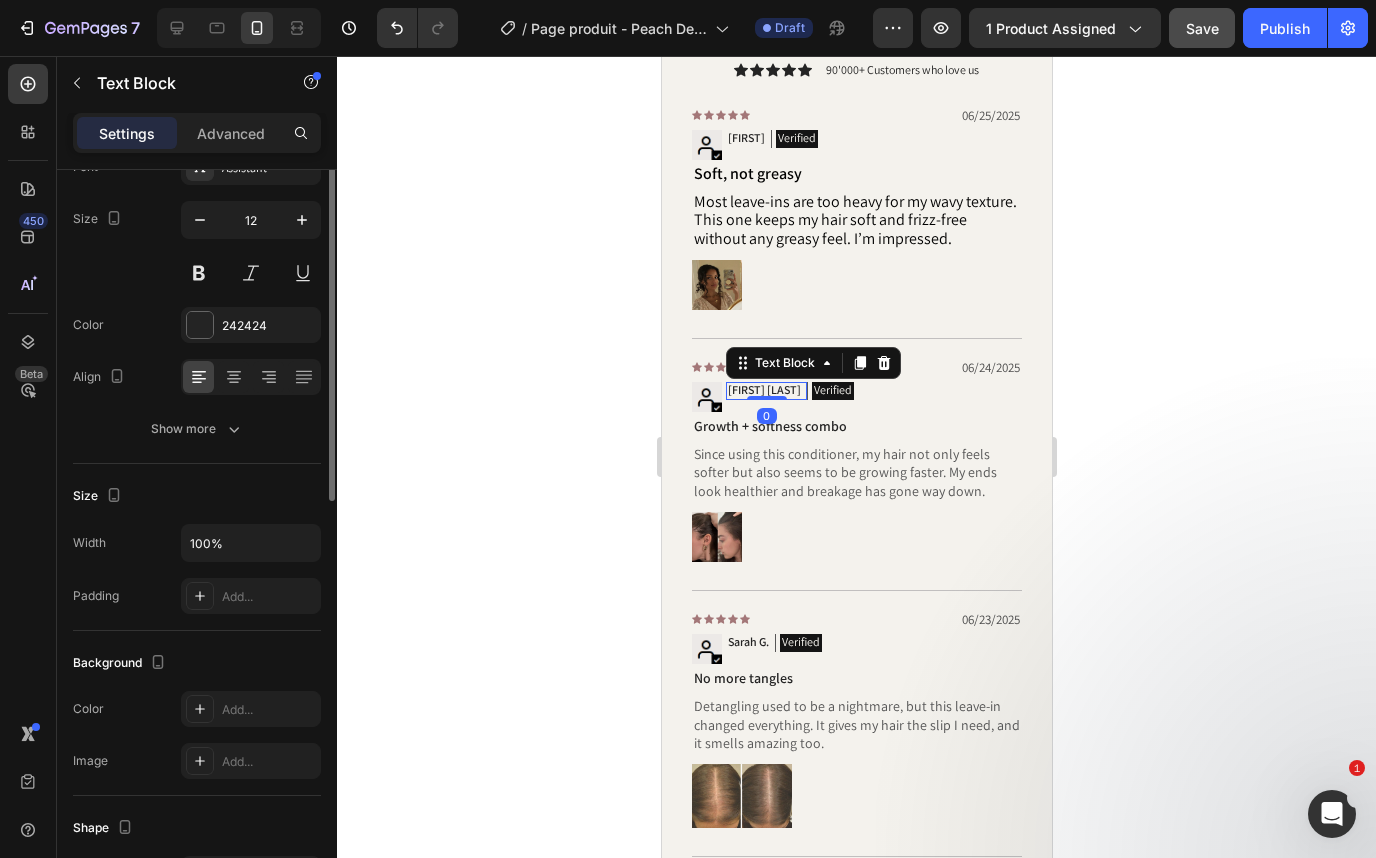 scroll, scrollTop: 0, scrollLeft: 0, axis: both 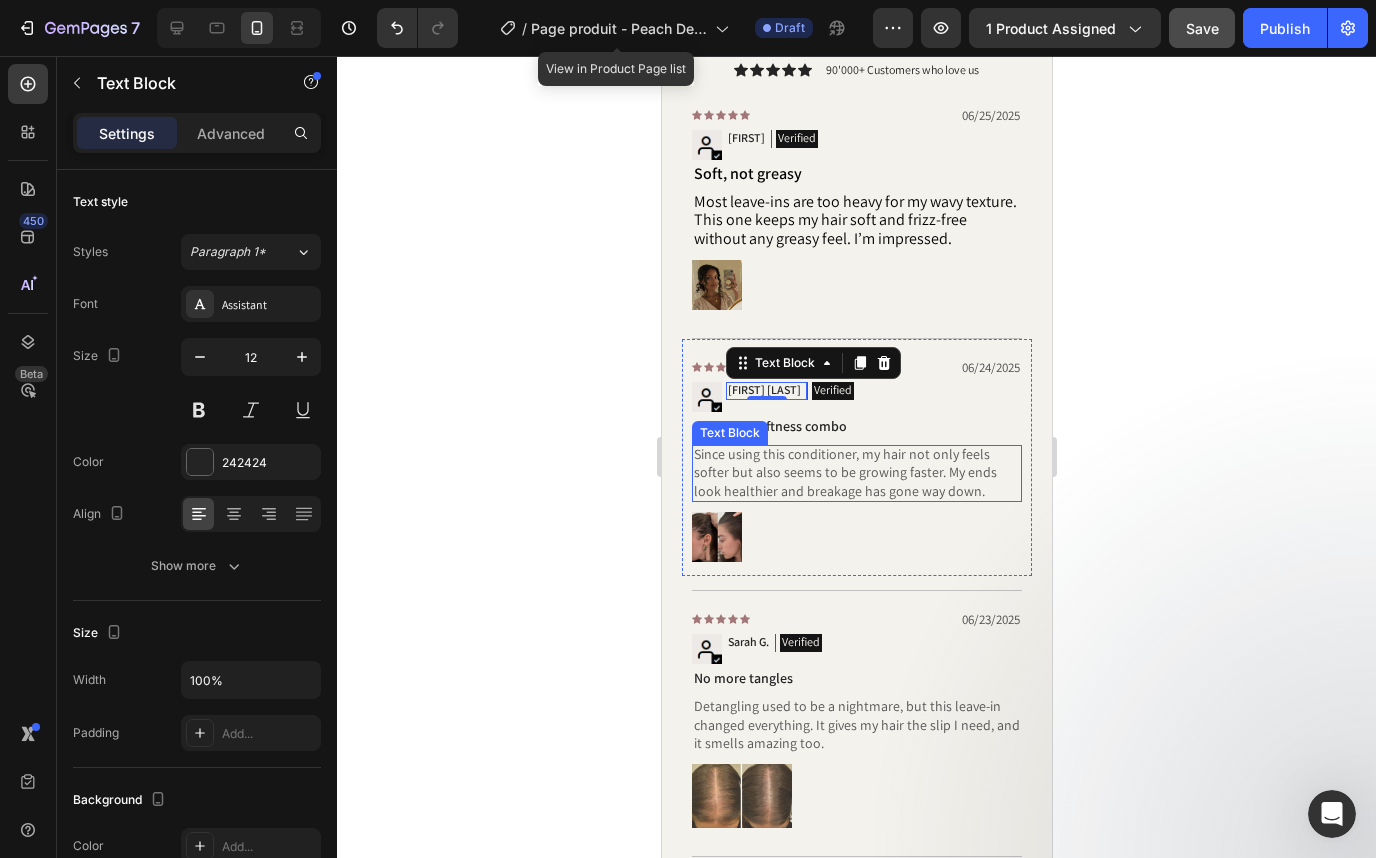 click on "Since using this conditioner, my hair not only feels softer but also seems to be growing faster. My ends look healthier and breakage has gone way down." at bounding box center [856, 472] 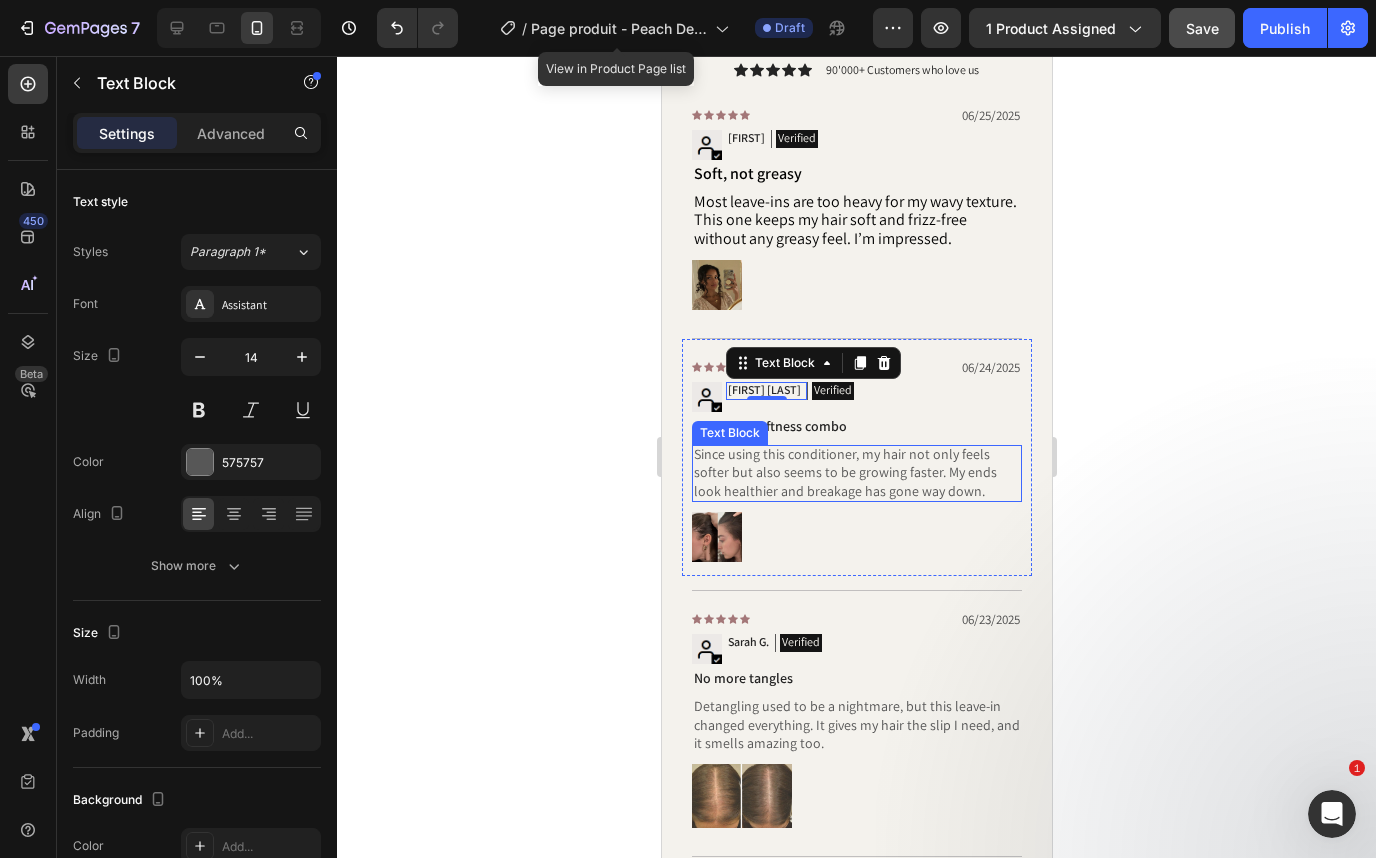 click on "Since using this conditioner, my hair not only feels softer but also seems to be growing faster. My ends look healthier and breakage has gone way down." at bounding box center [856, 472] 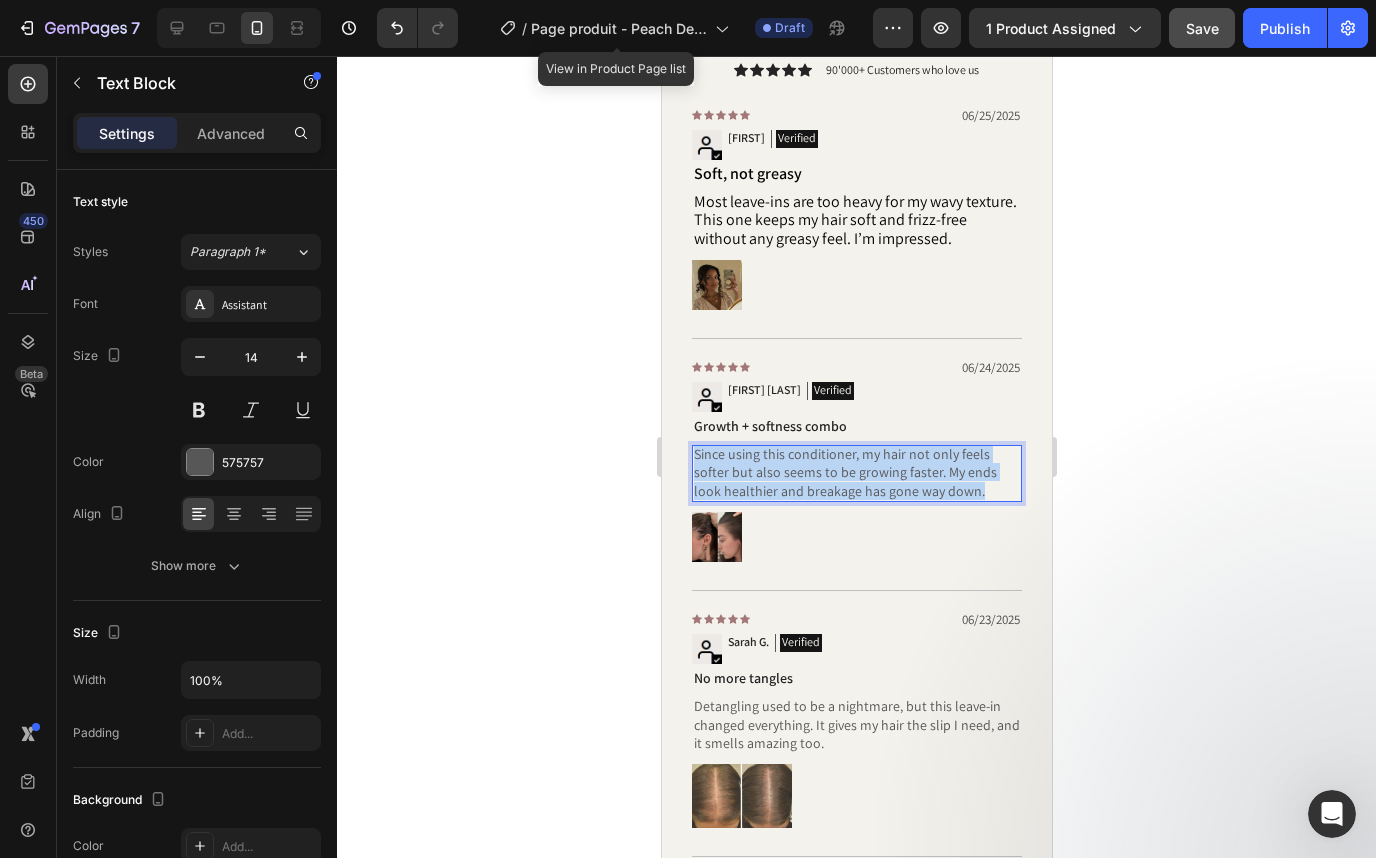 click on "Since using this conditioner, my hair not only feels softer but also seems to be growing faster. My ends look healthier and breakage has gone way down." at bounding box center [856, 472] 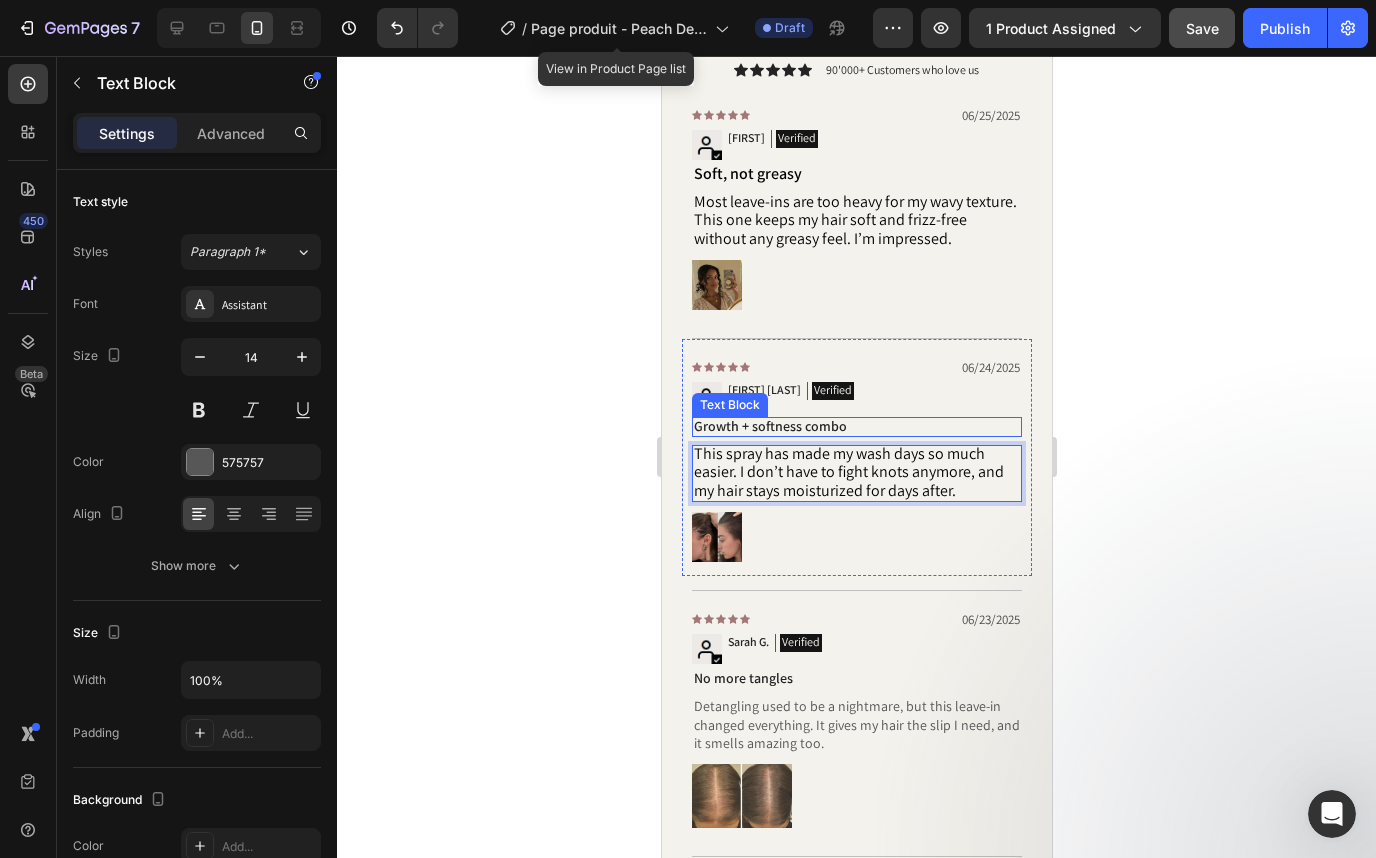 click on "[FIRST] [LAST]" at bounding box center (763, 390) 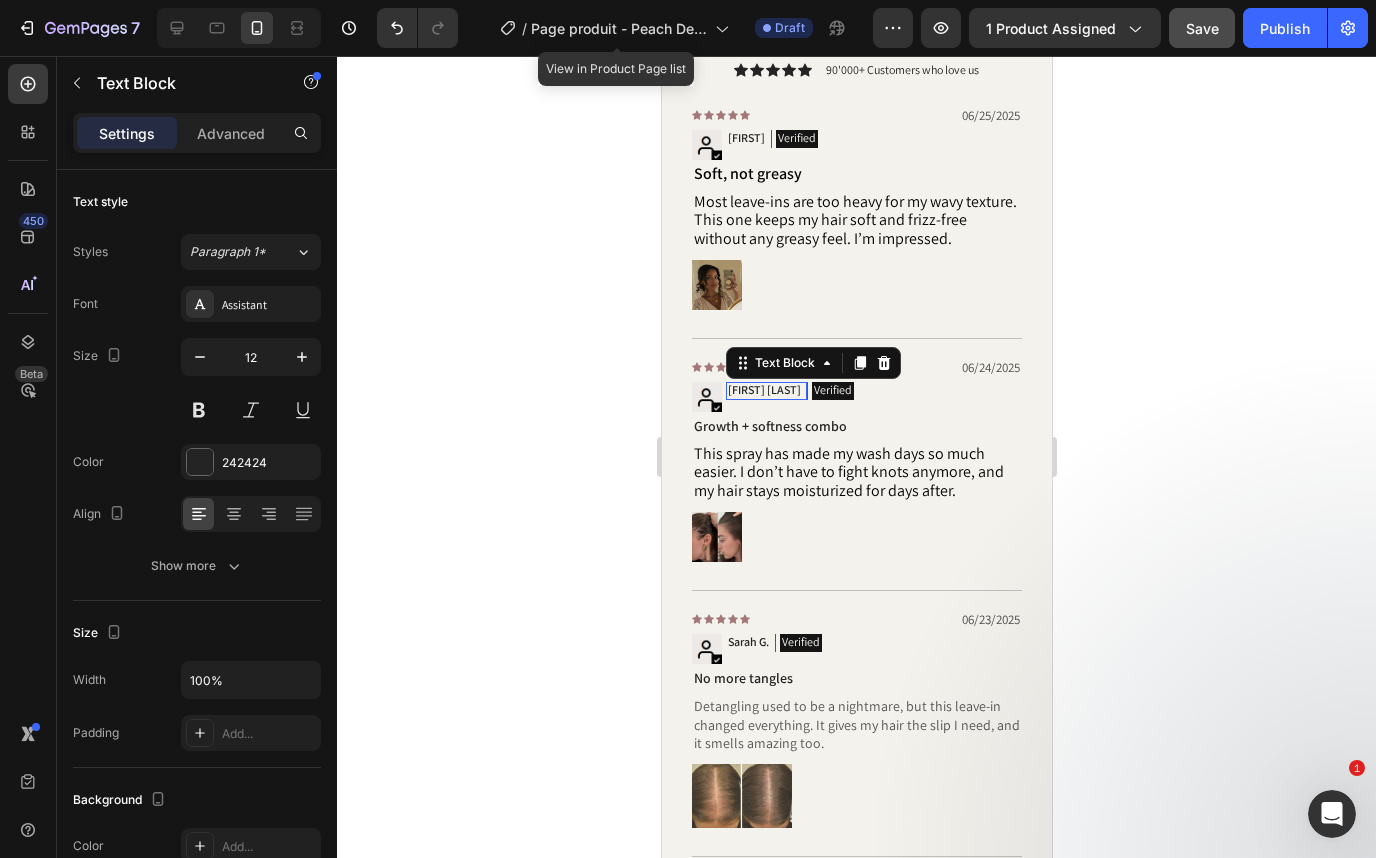 click on "[FIRST] [LAST]" at bounding box center (763, 390) 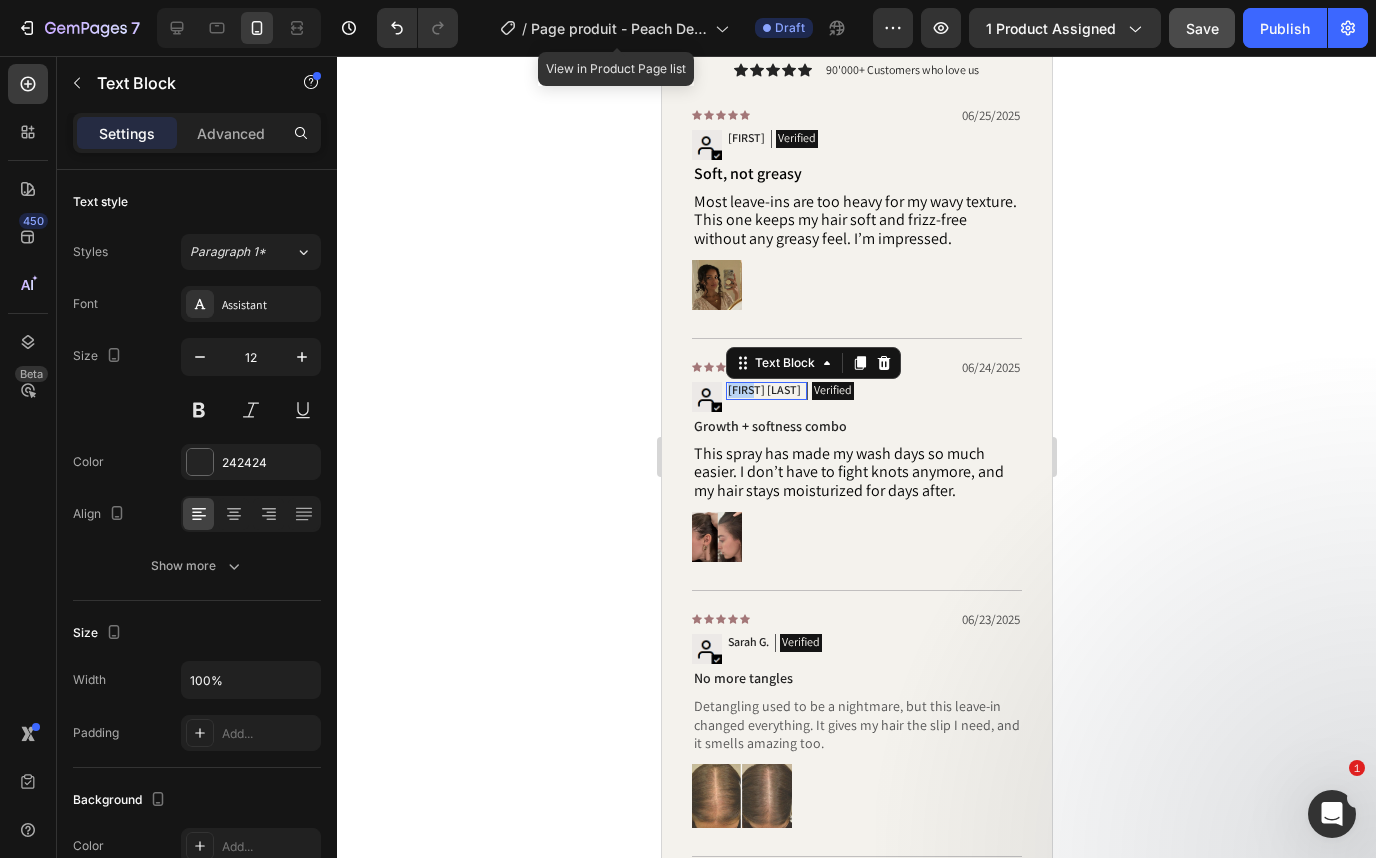 click on "[FIRST] [LAST]" at bounding box center (763, 390) 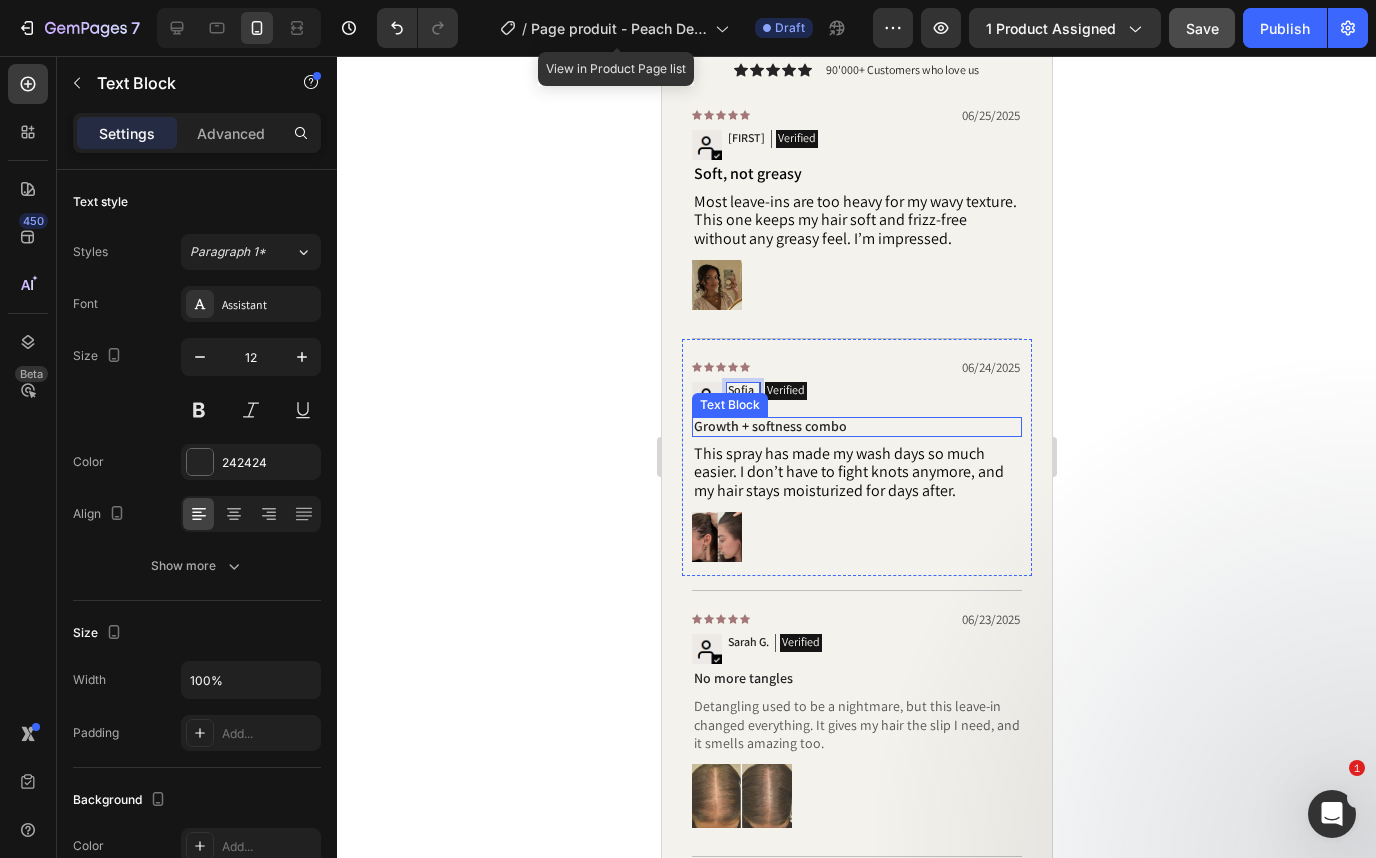 click on "Growth + softness combo" at bounding box center (856, 426) 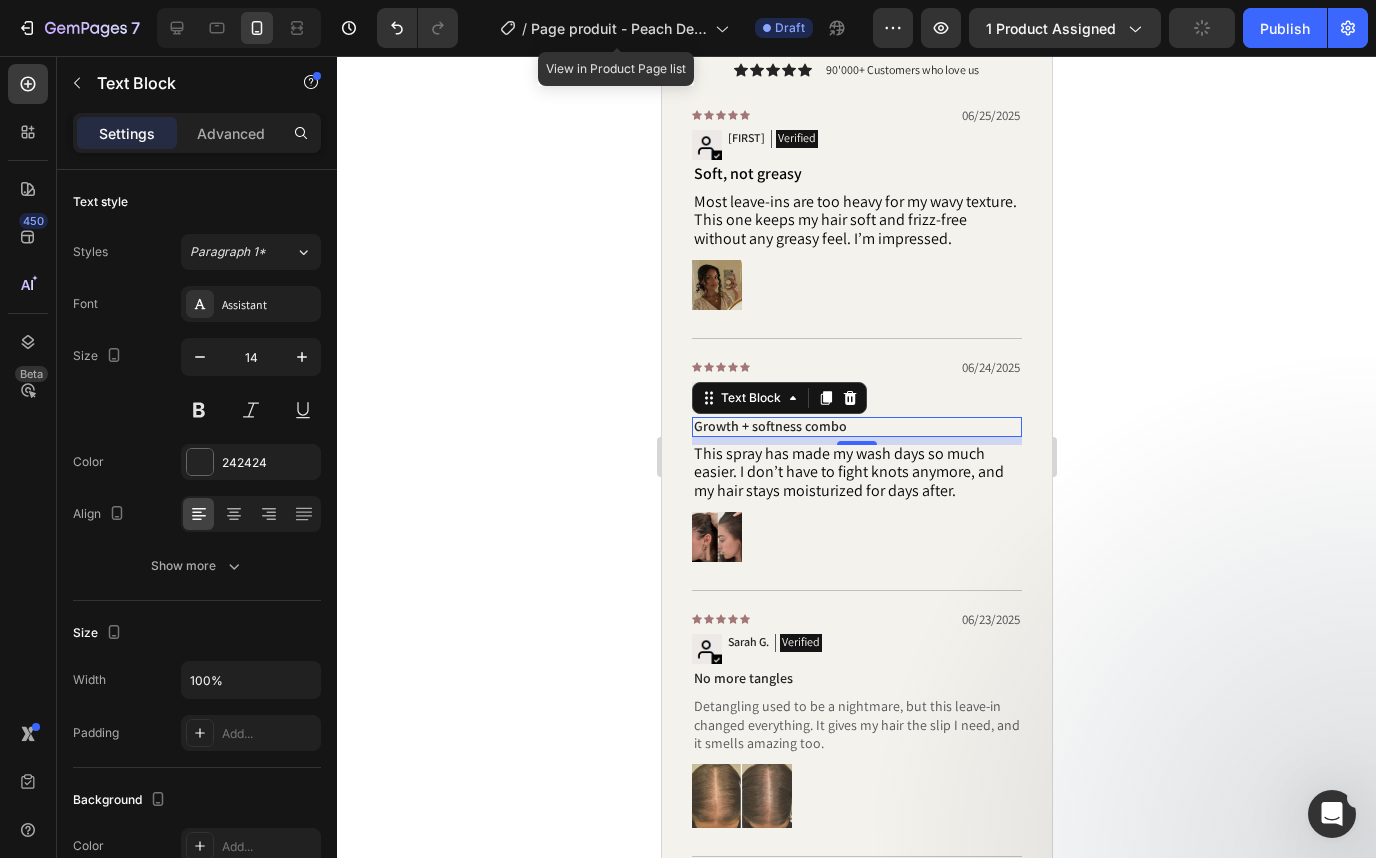 click on "Growth + softness combo" at bounding box center [856, 426] 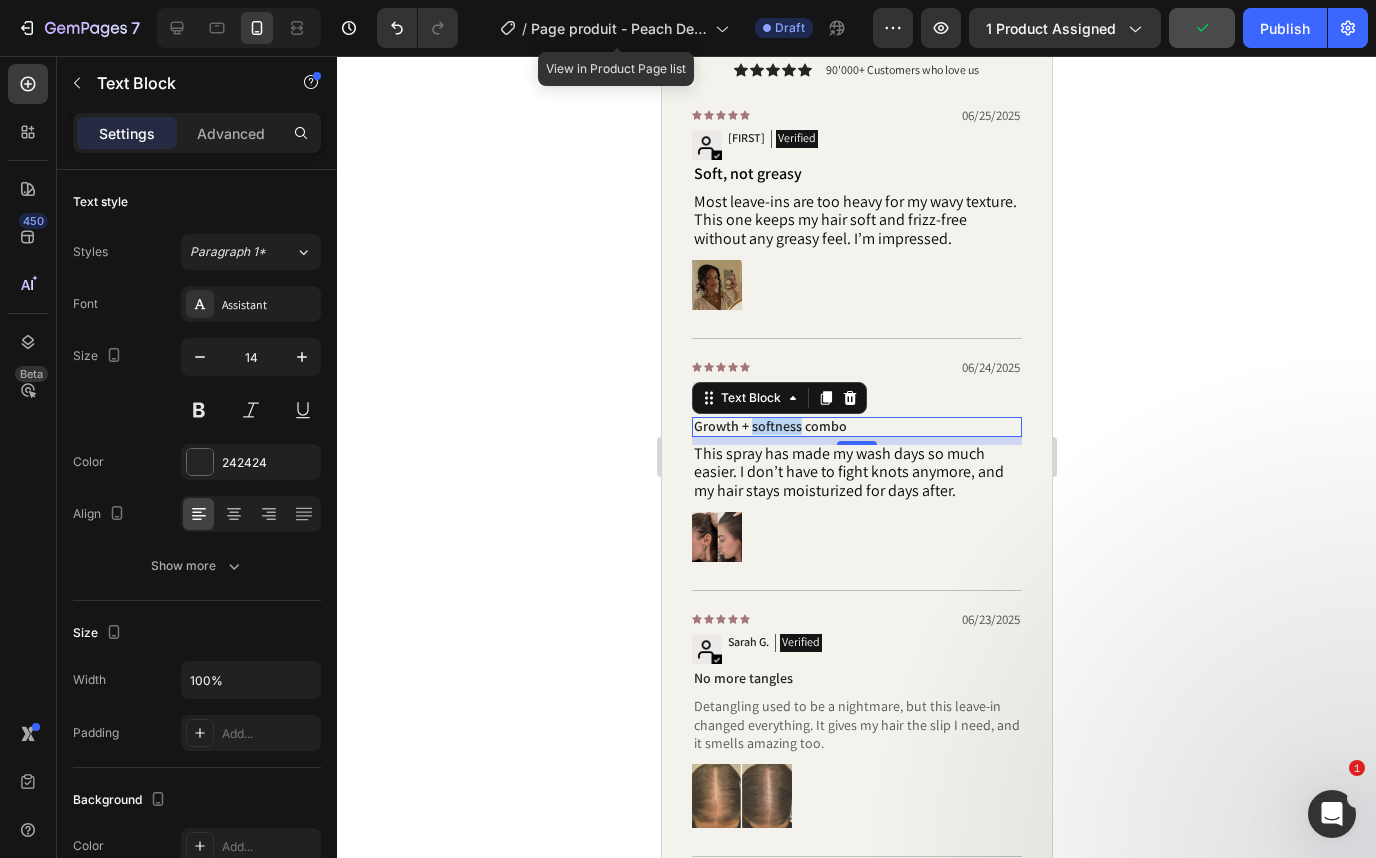 click on "Growth + softness combo" at bounding box center [856, 426] 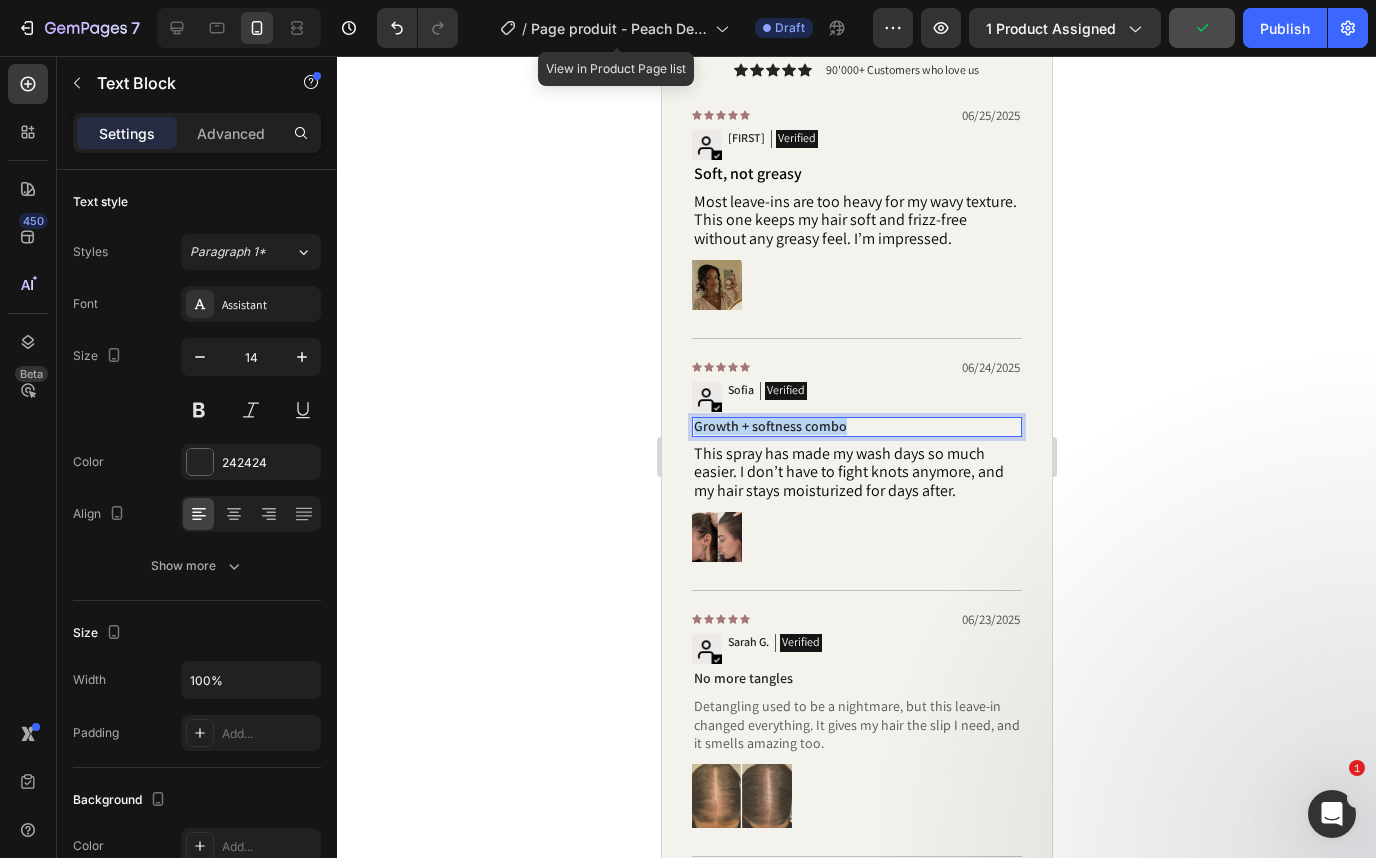 click on "Growth + softness combo" at bounding box center [856, 426] 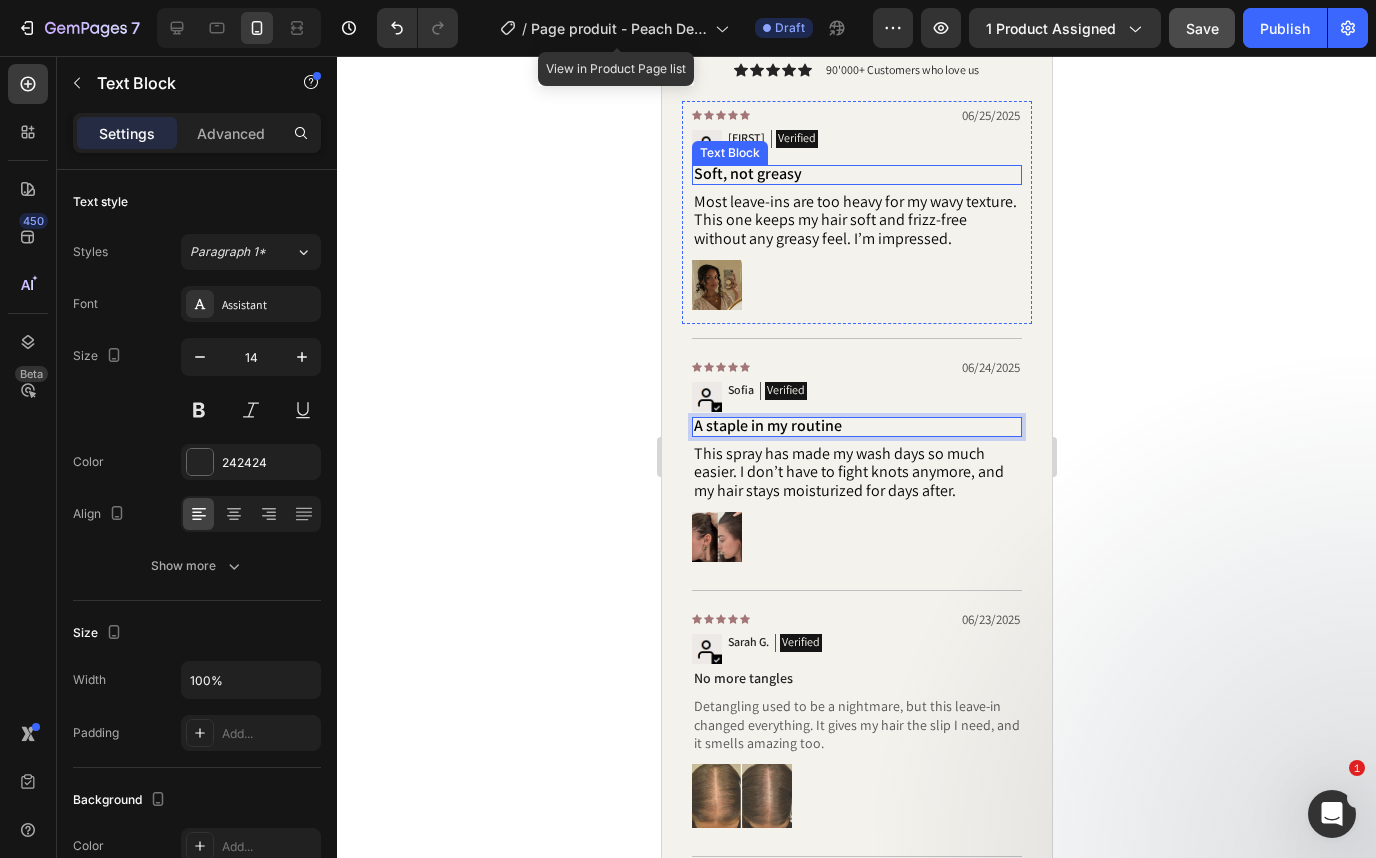 click on "Soft, not greasy" at bounding box center (747, 173) 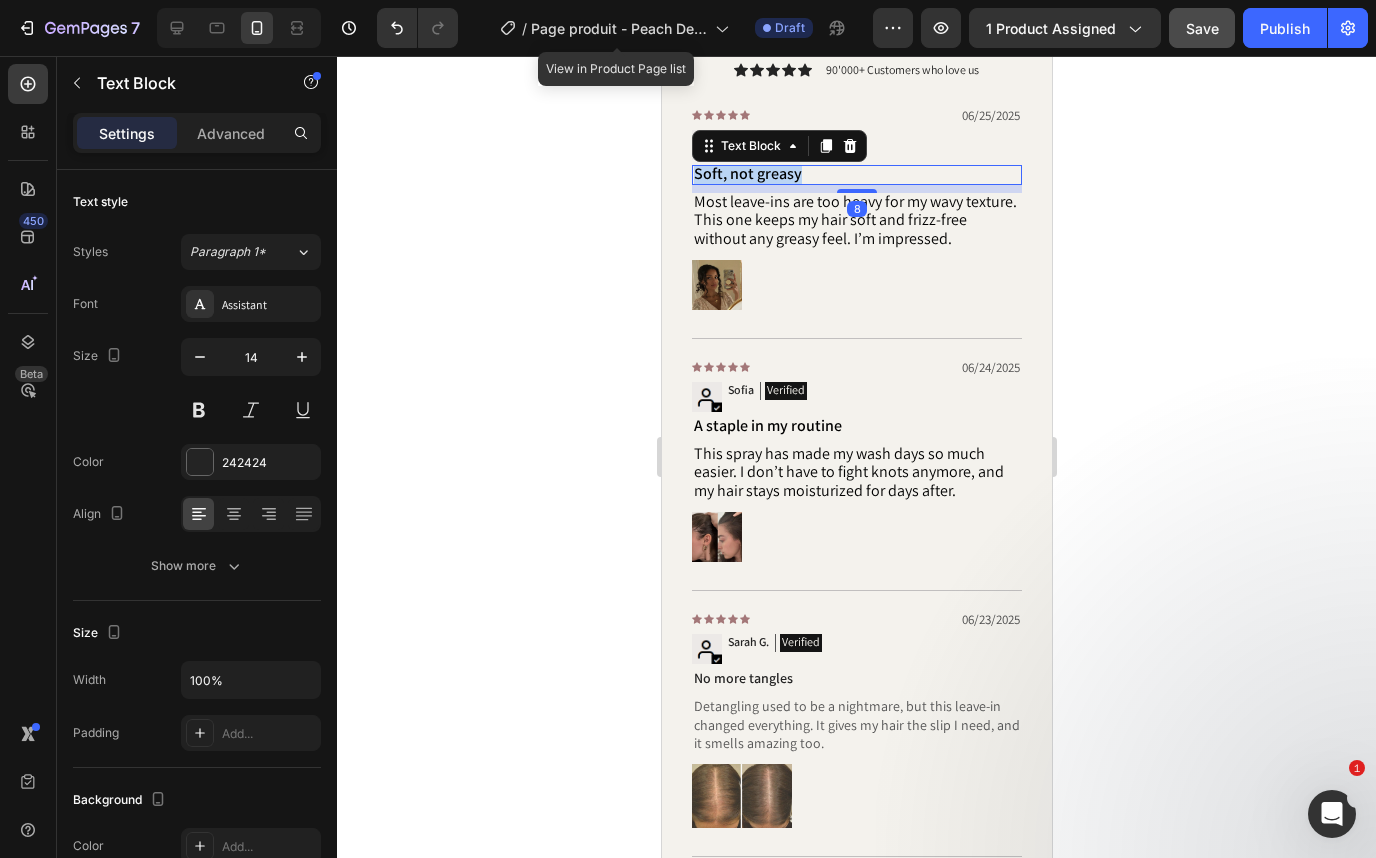 click on "Soft, not greasy" at bounding box center [747, 173] 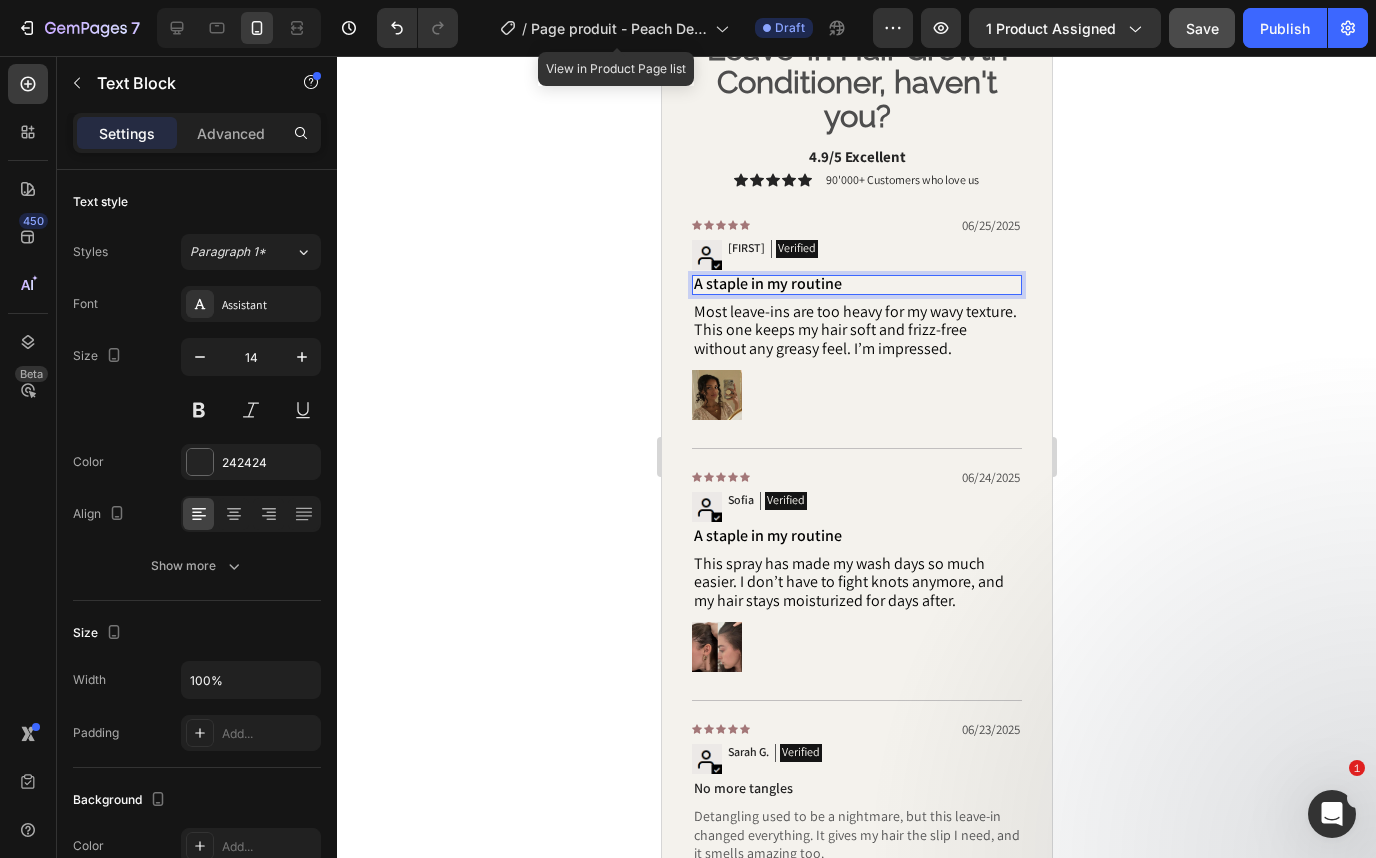 scroll, scrollTop: 2800, scrollLeft: 0, axis: vertical 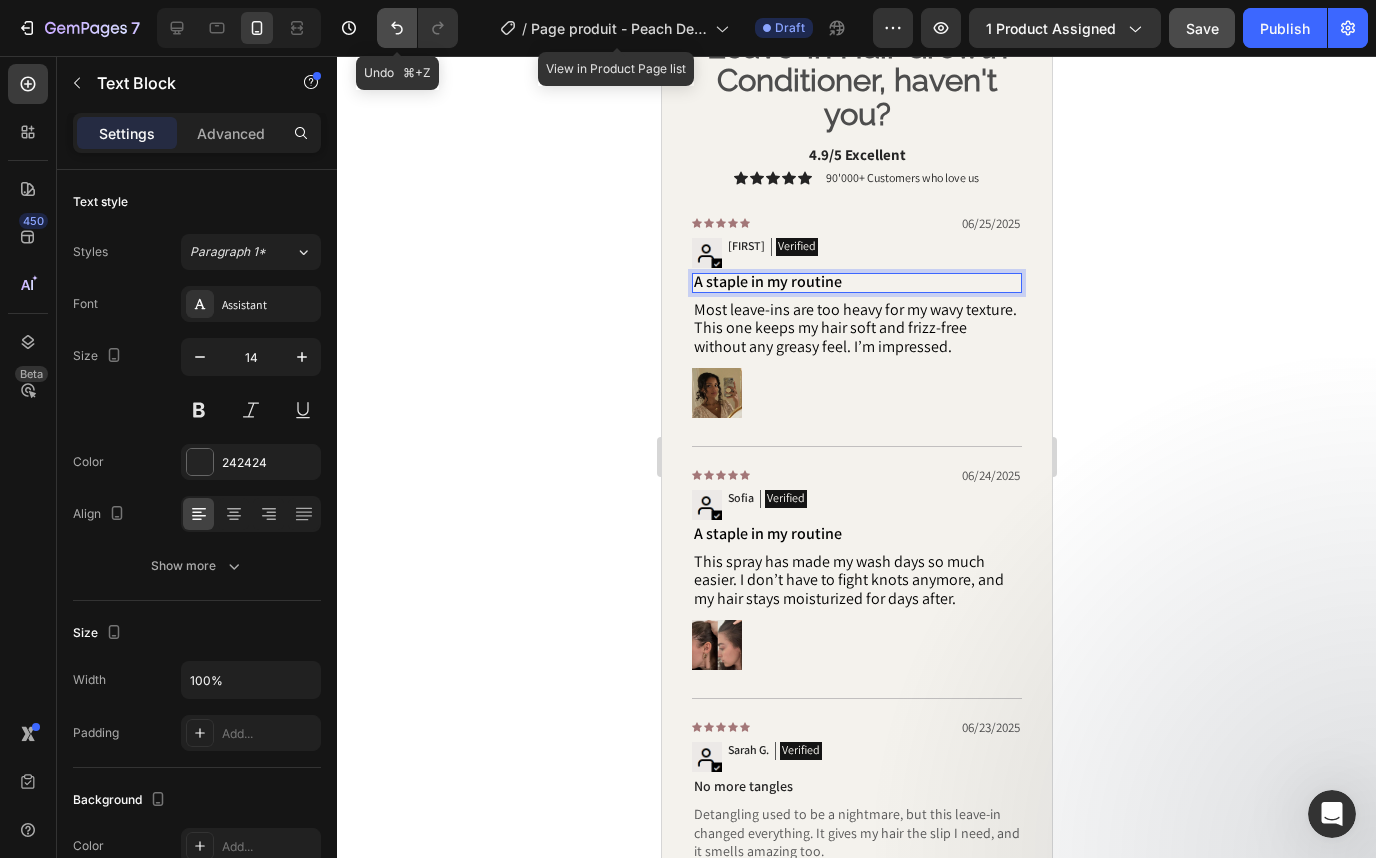 click 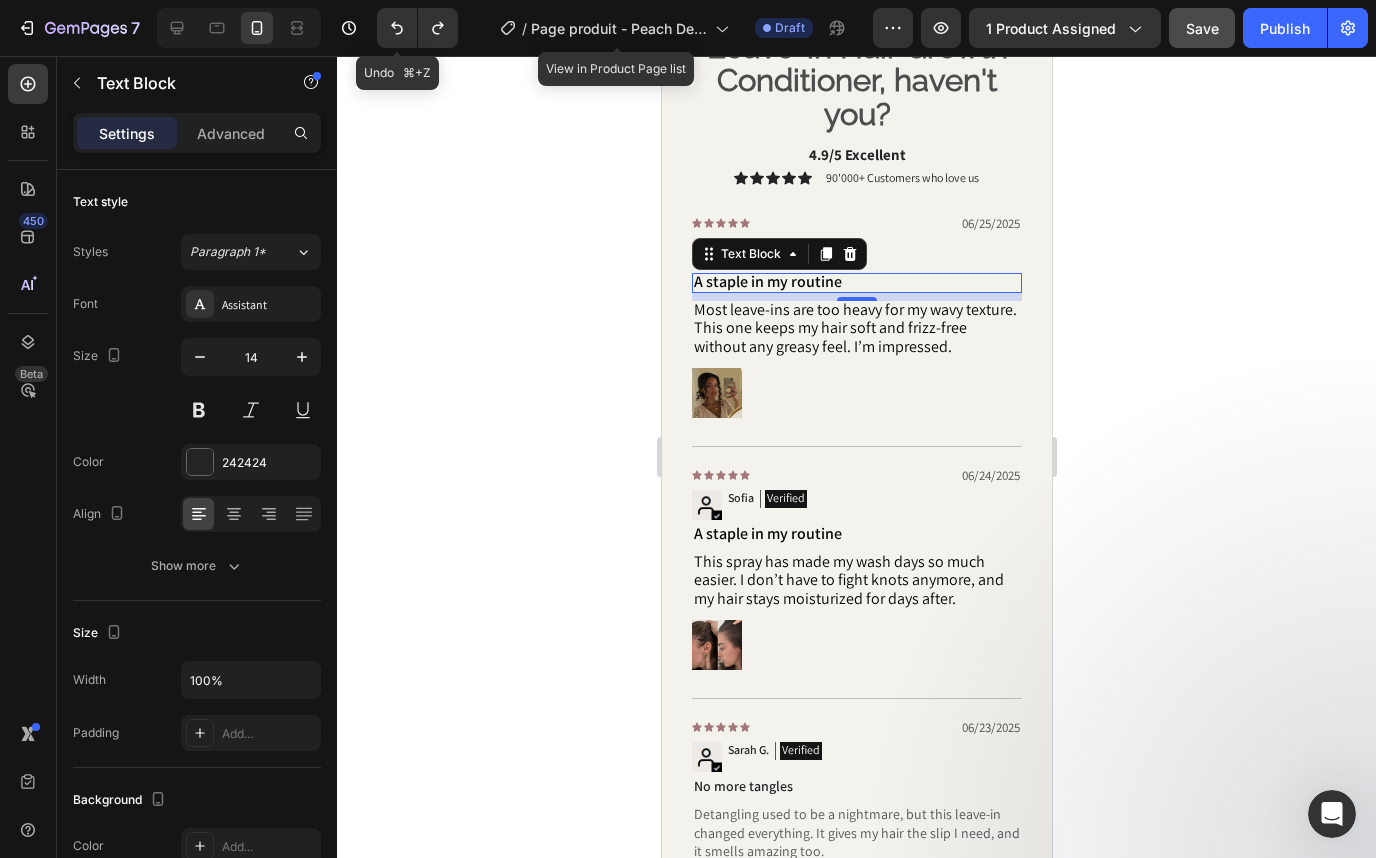 click at bounding box center (856, 393) 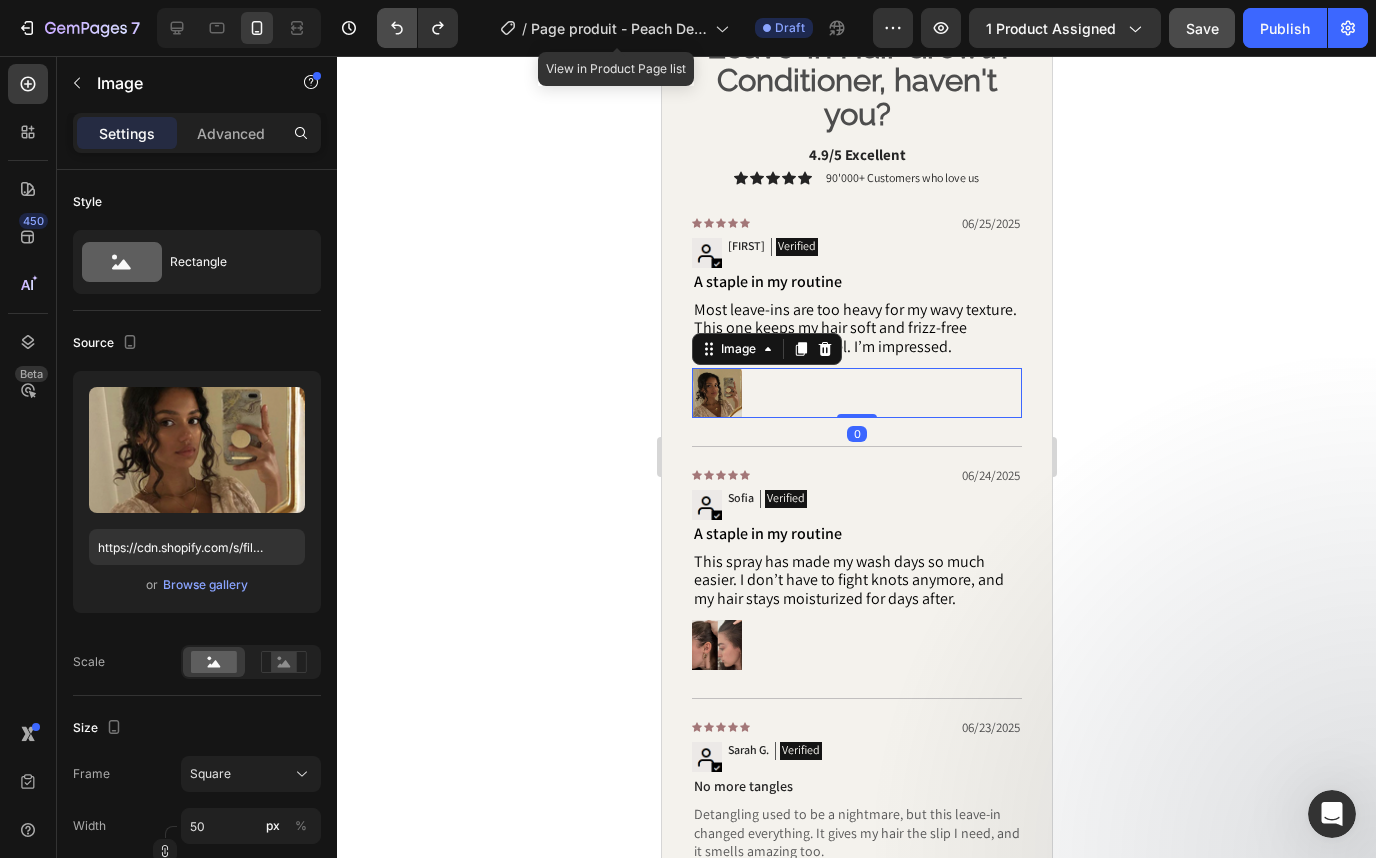 click 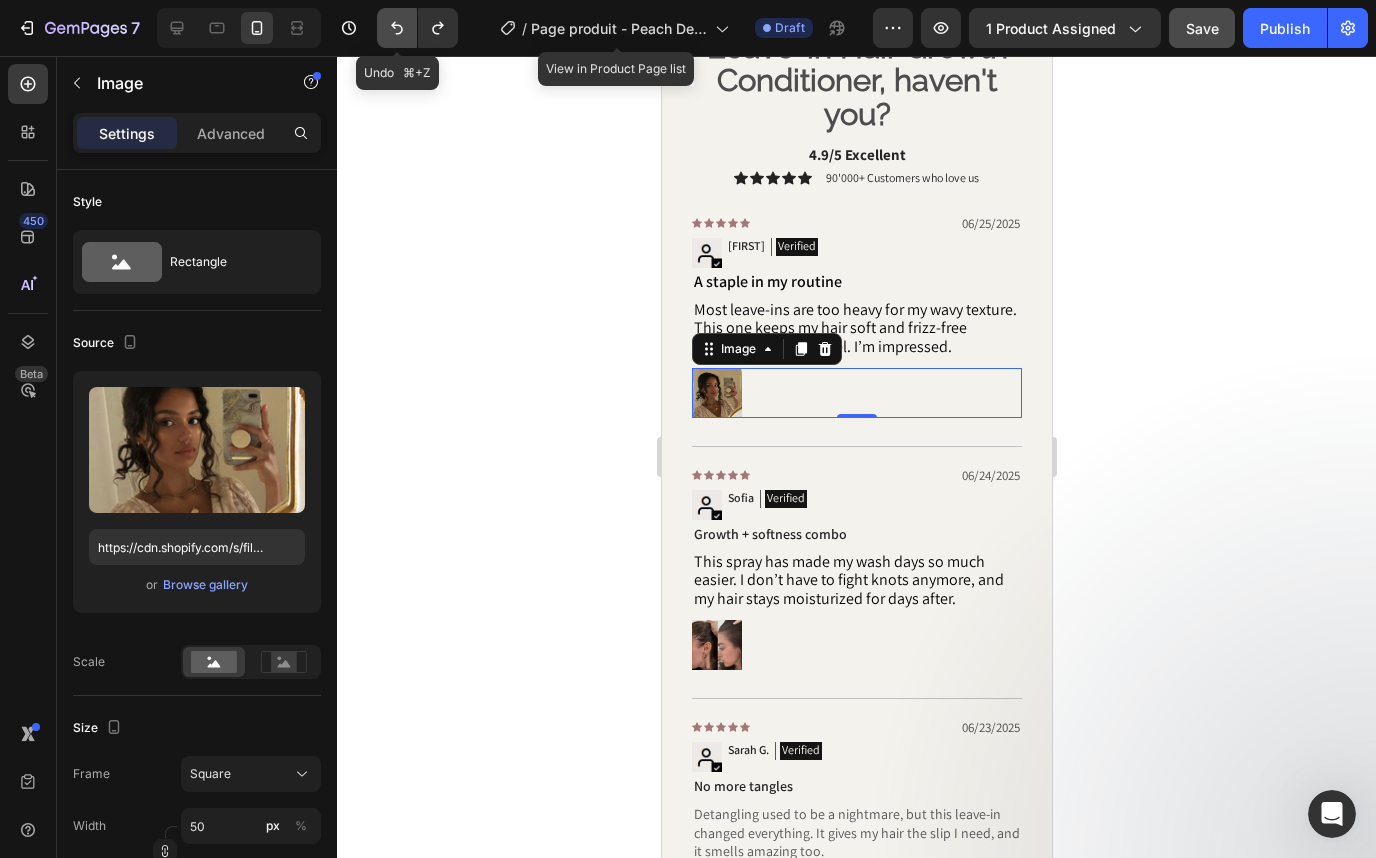 click 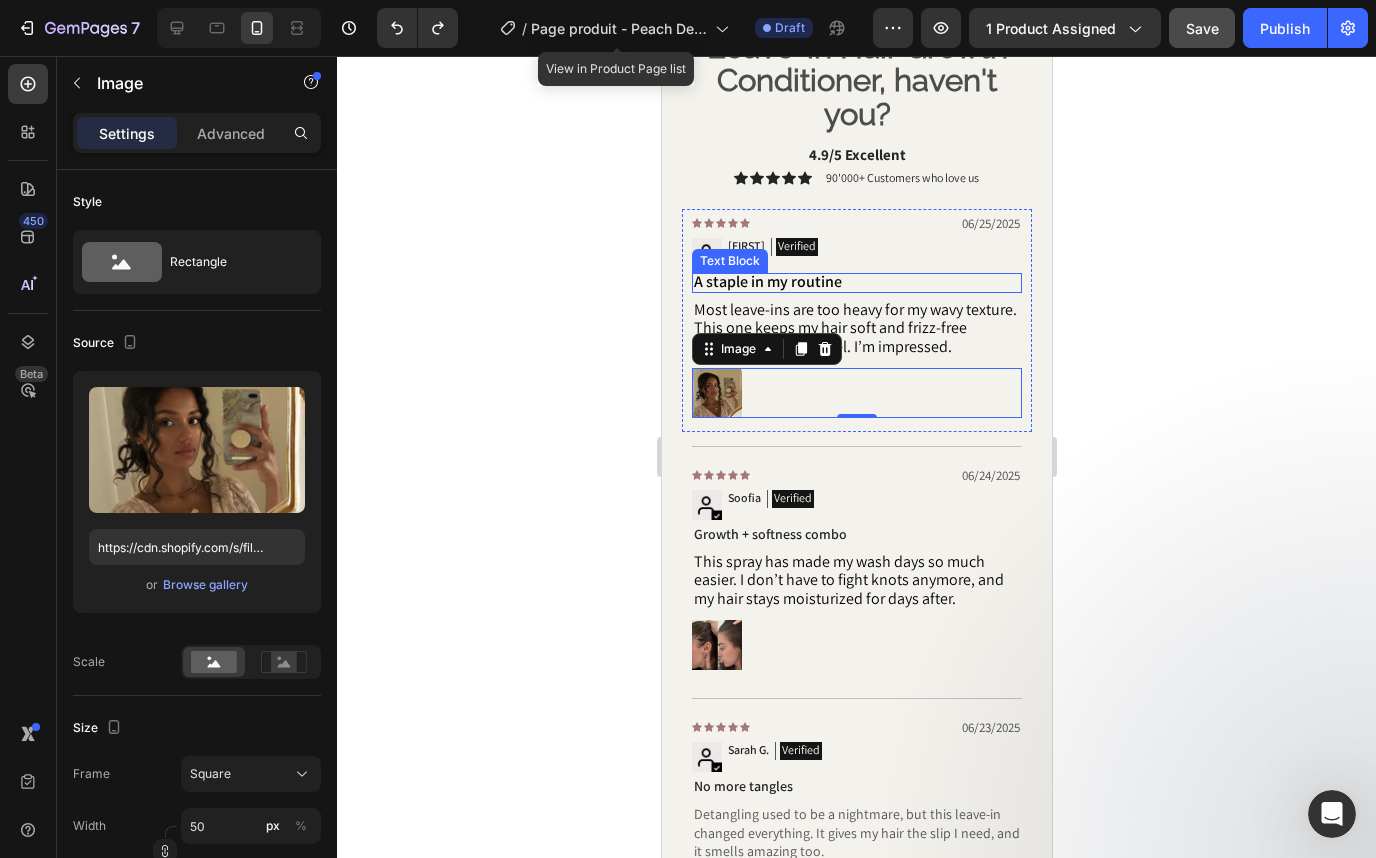 click on "A staple in my routine" at bounding box center (767, 281) 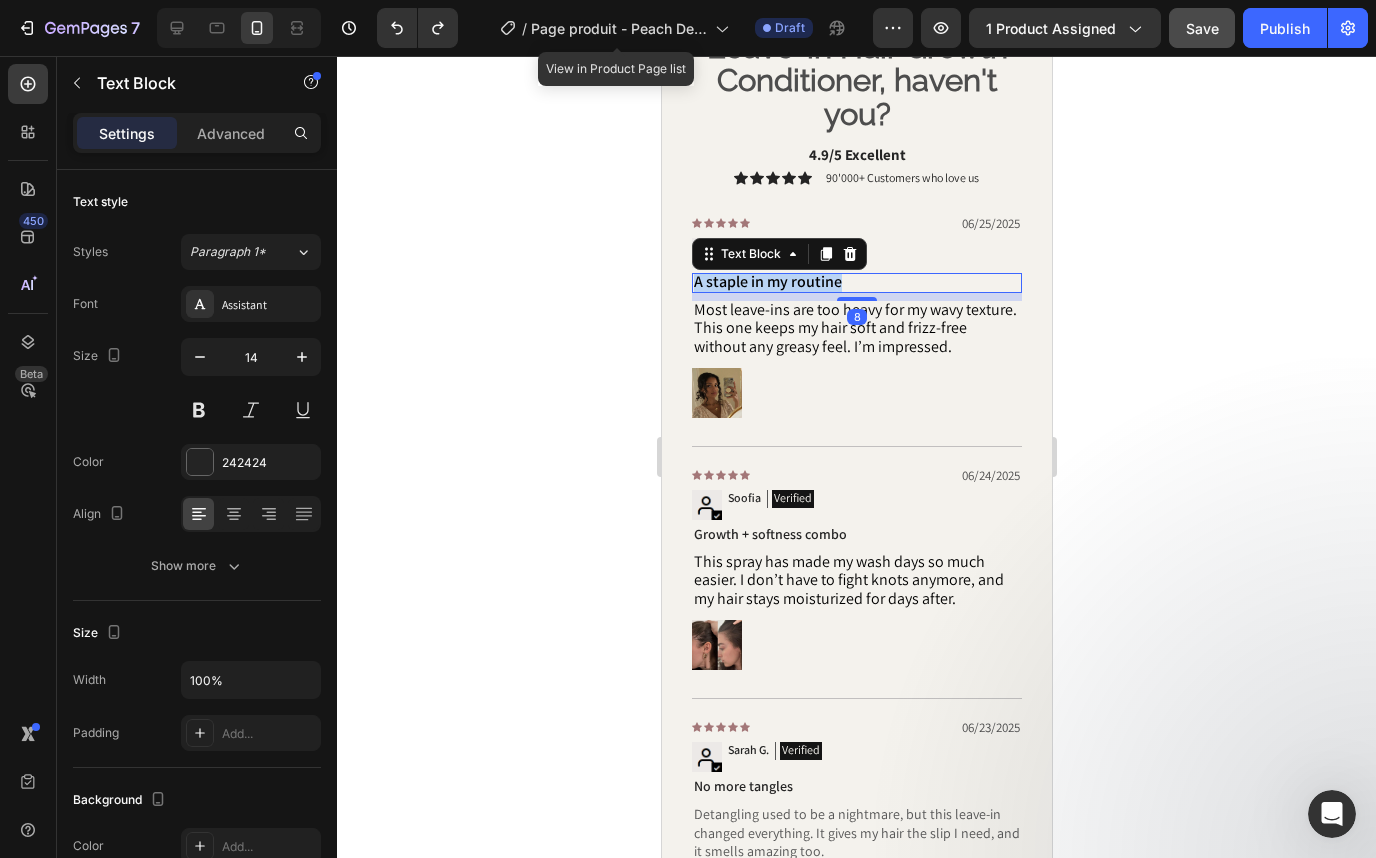 click on "A staple in my routine" at bounding box center [767, 281] 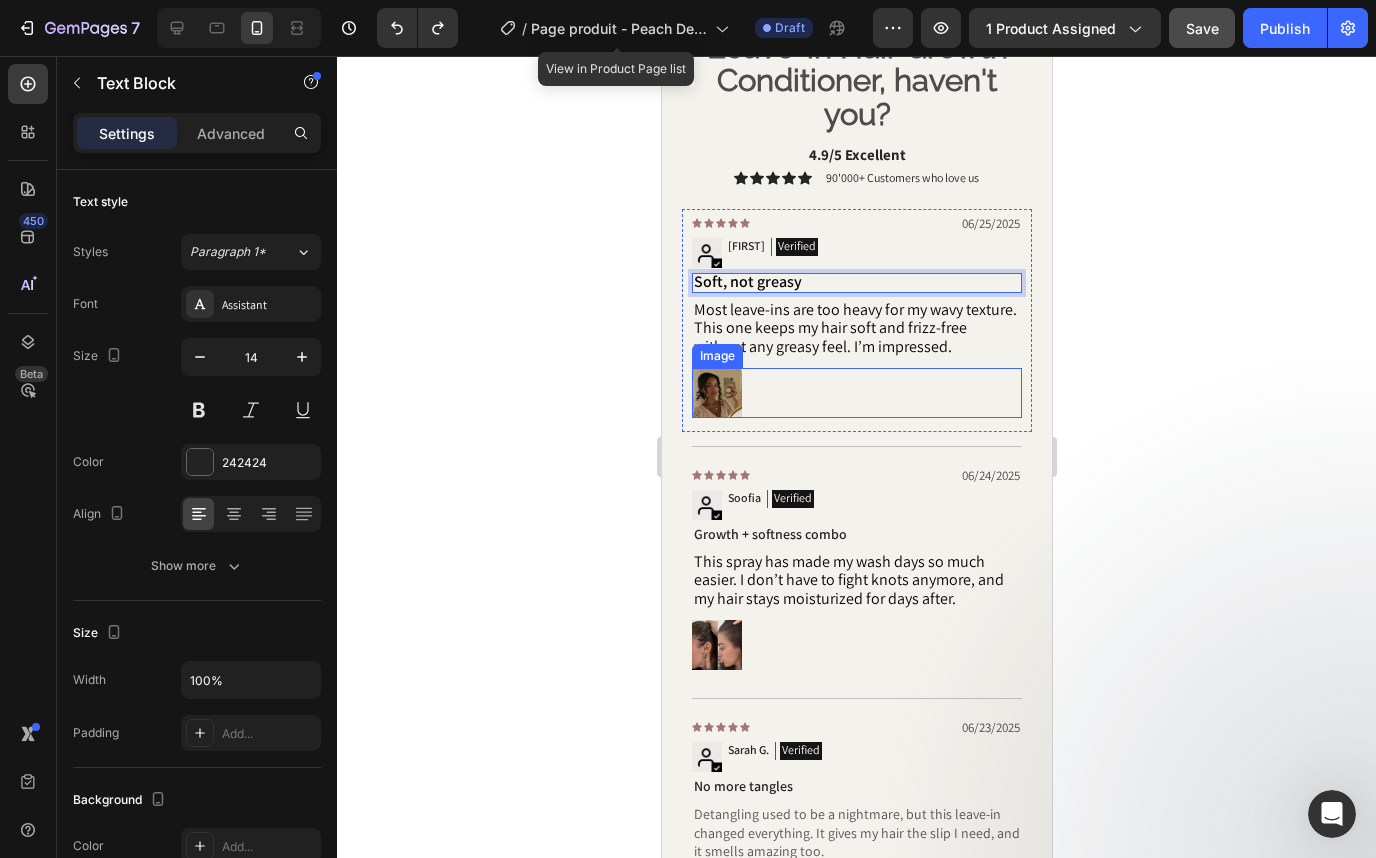 scroll, scrollTop: 2934, scrollLeft: 0, axis: vertical 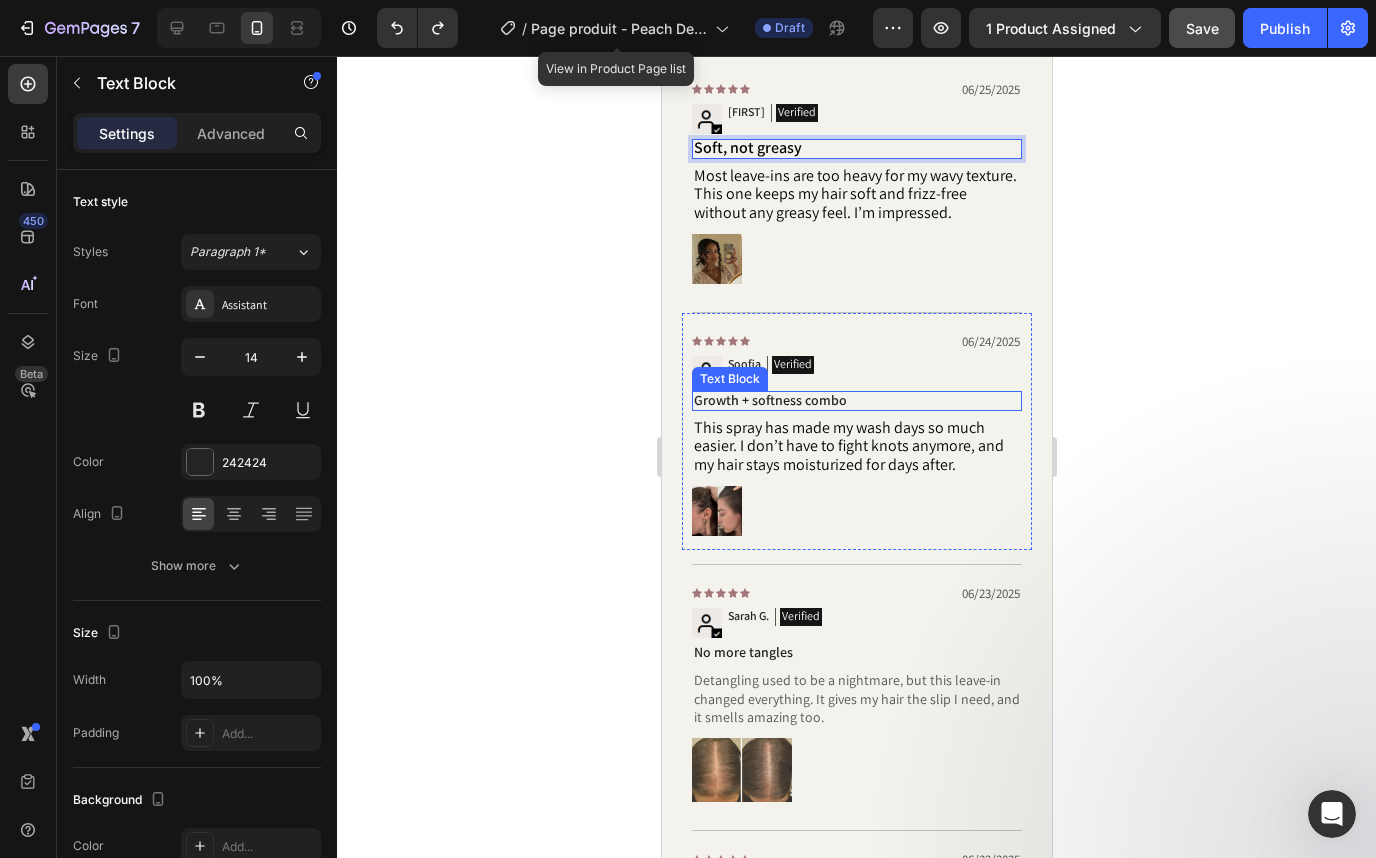 click on "Growth + softness combo" at bounding box center (856, 400) 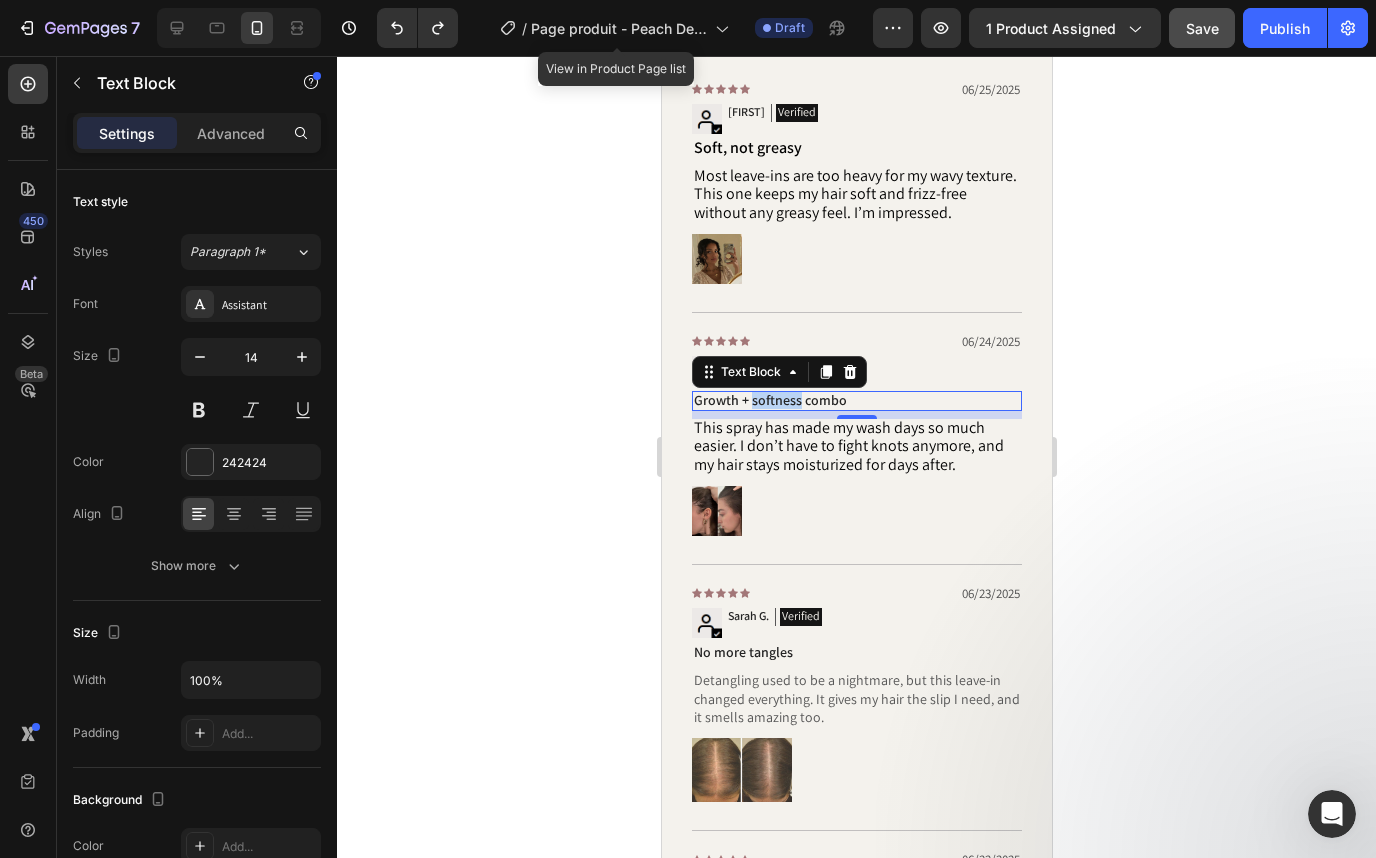 click on "Growth + softness combo" at bounding box center [856, 400] 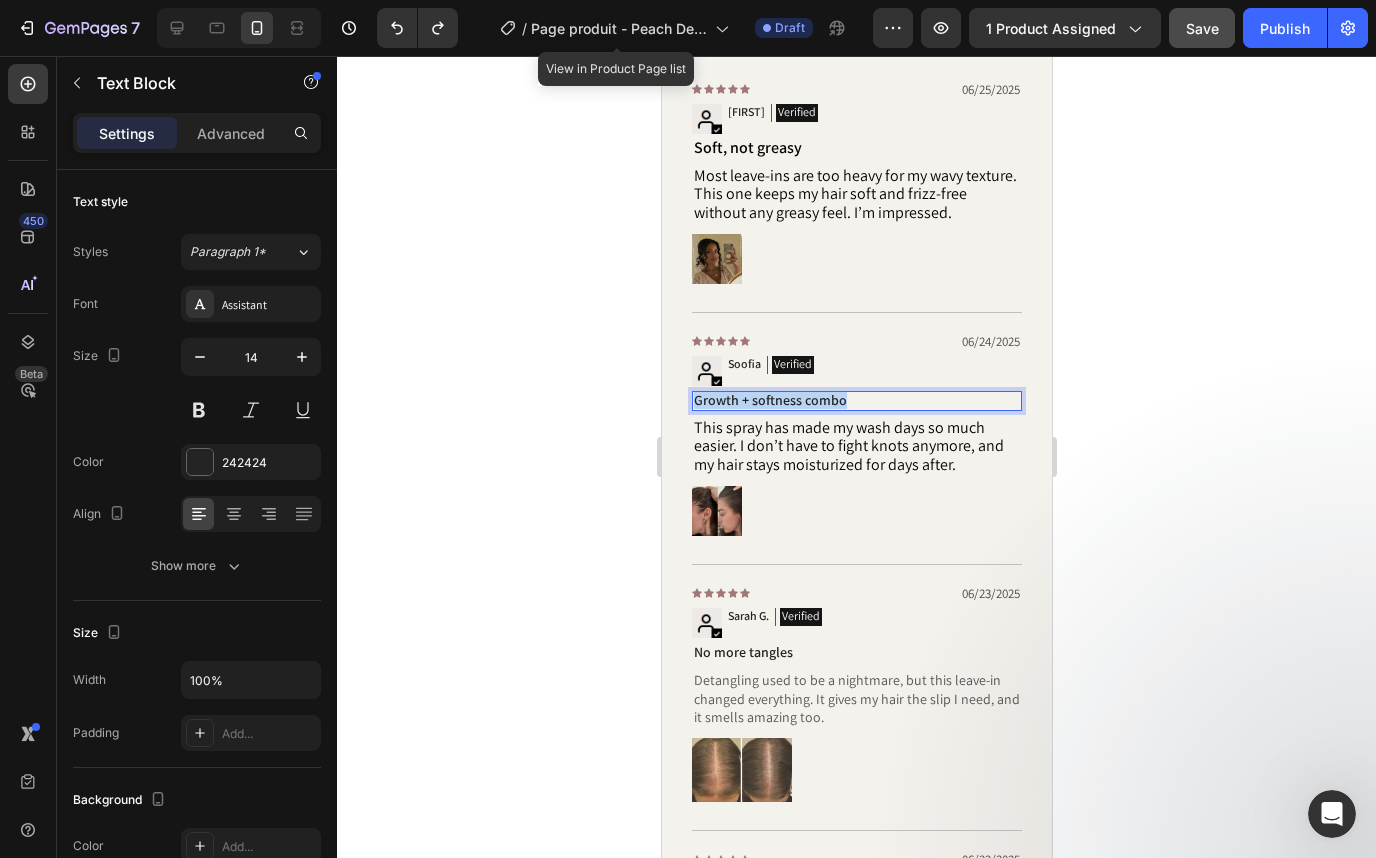 click on "Growth + softness combo" at bounding box center [856, 400] 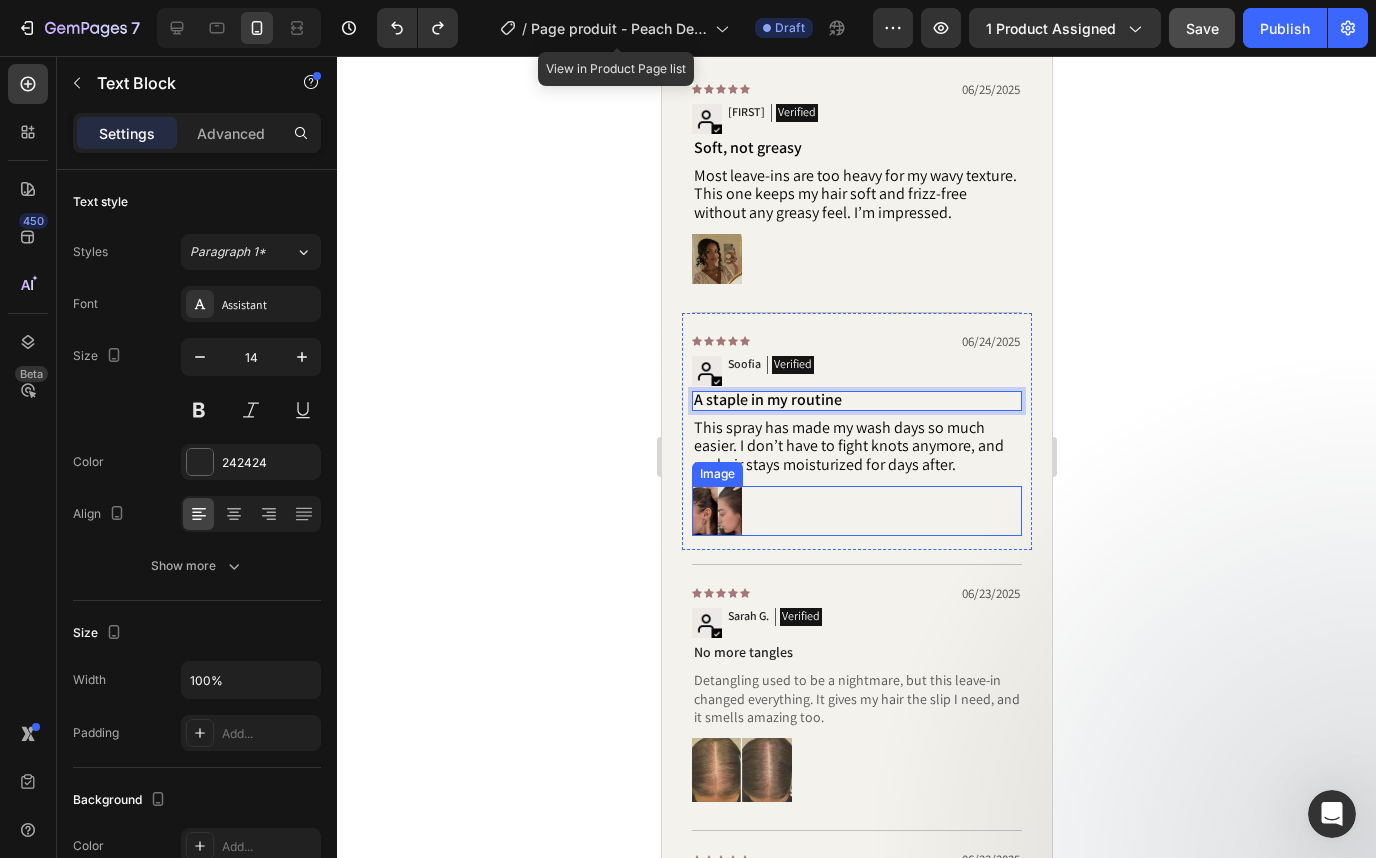 click at bounding box center [716, 511] 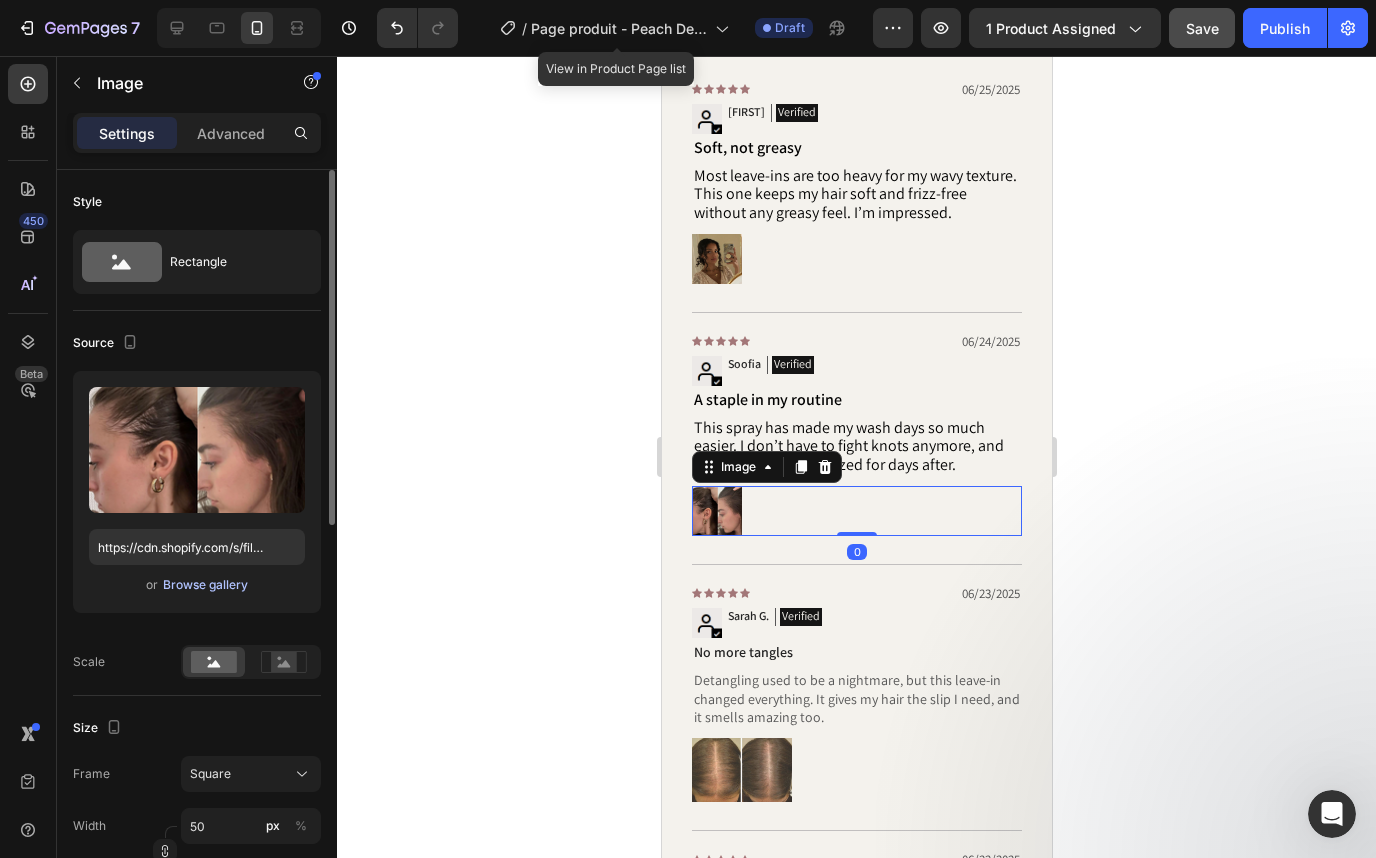 drag, startPoint x: 4, startPoint y: 466, endPoint x: 221, endPoint y: 592, distance: 250.92828 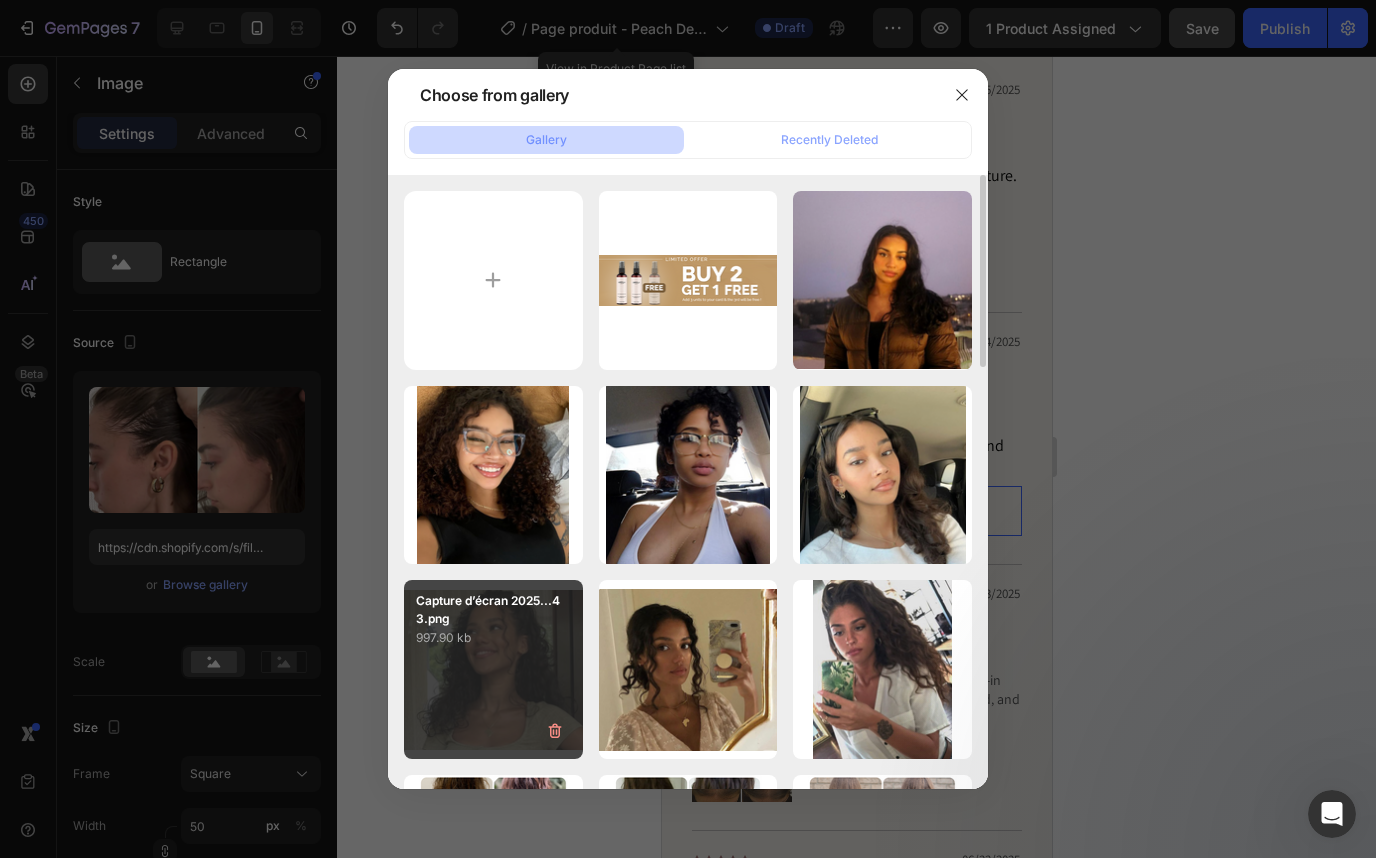 click on "Capture d’écran 2025...43.png 997.90 kb" at bounding box center [493, 669] 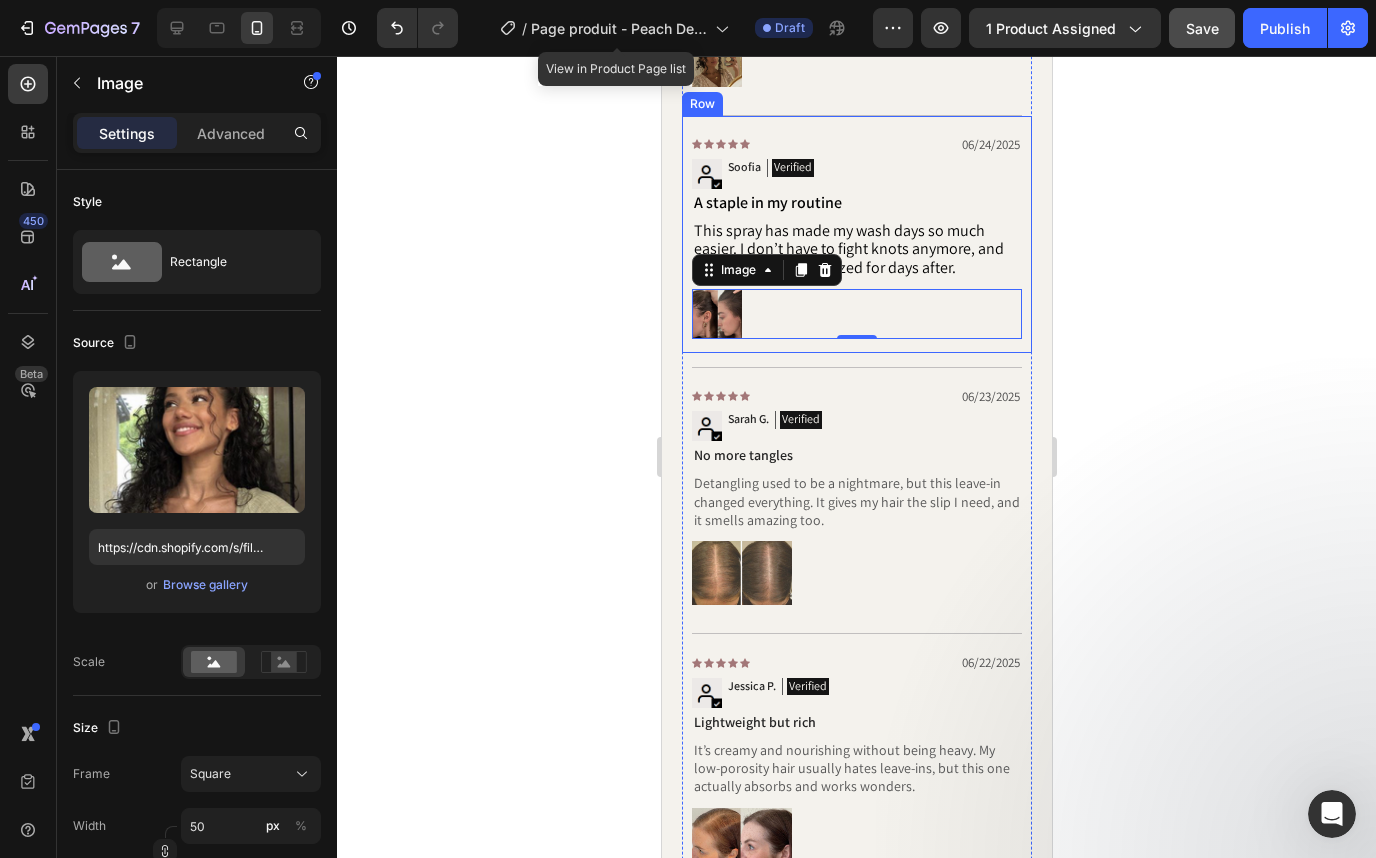 scroll, scrollTop: 3112, scrollLeft: 0, axis: vertical 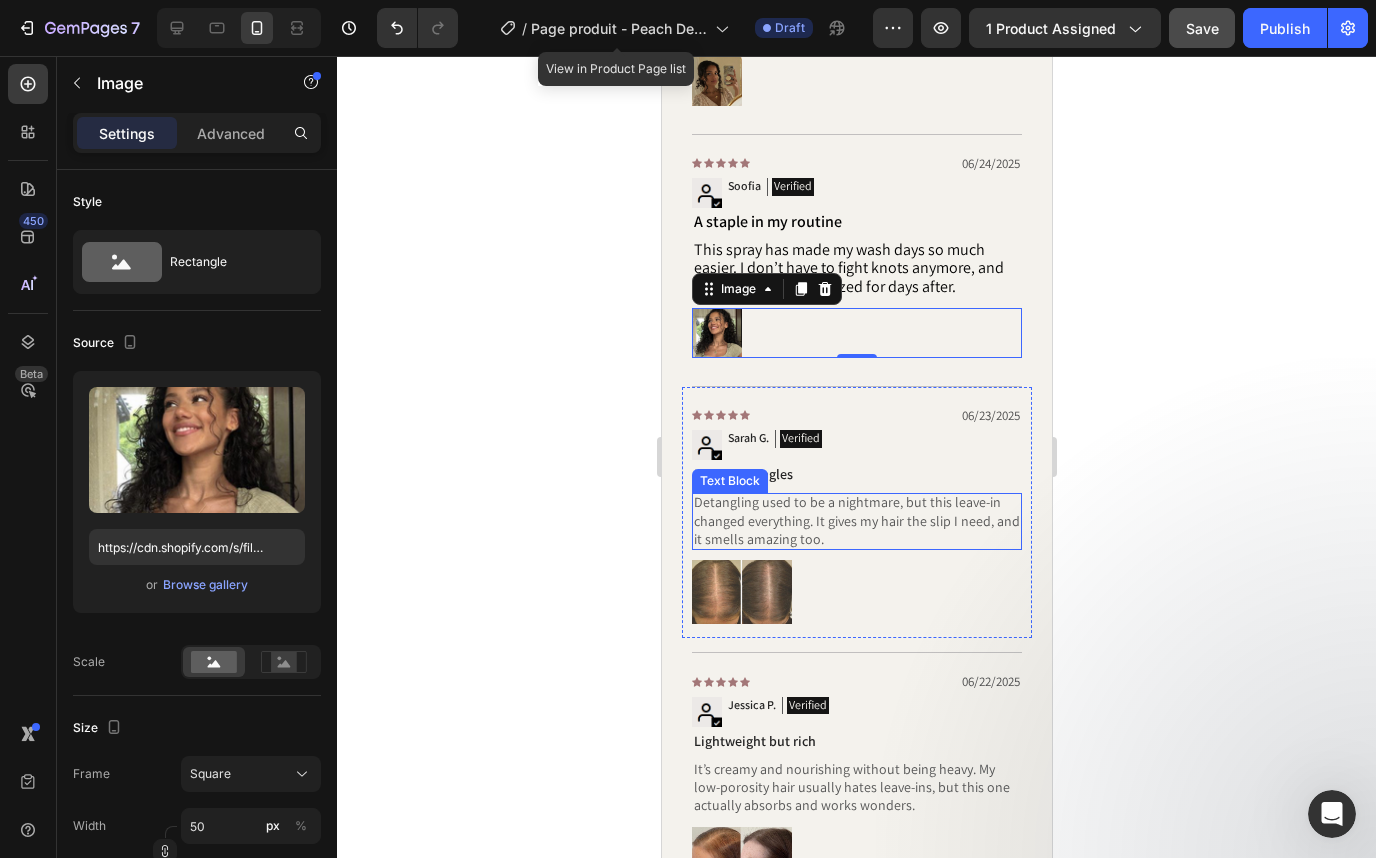 click on "Detangling used to be a nightmare, but this leave-in changed everything. It gives my hair the slip I need, and it smells amazing too." at bounding box center (856, 520) 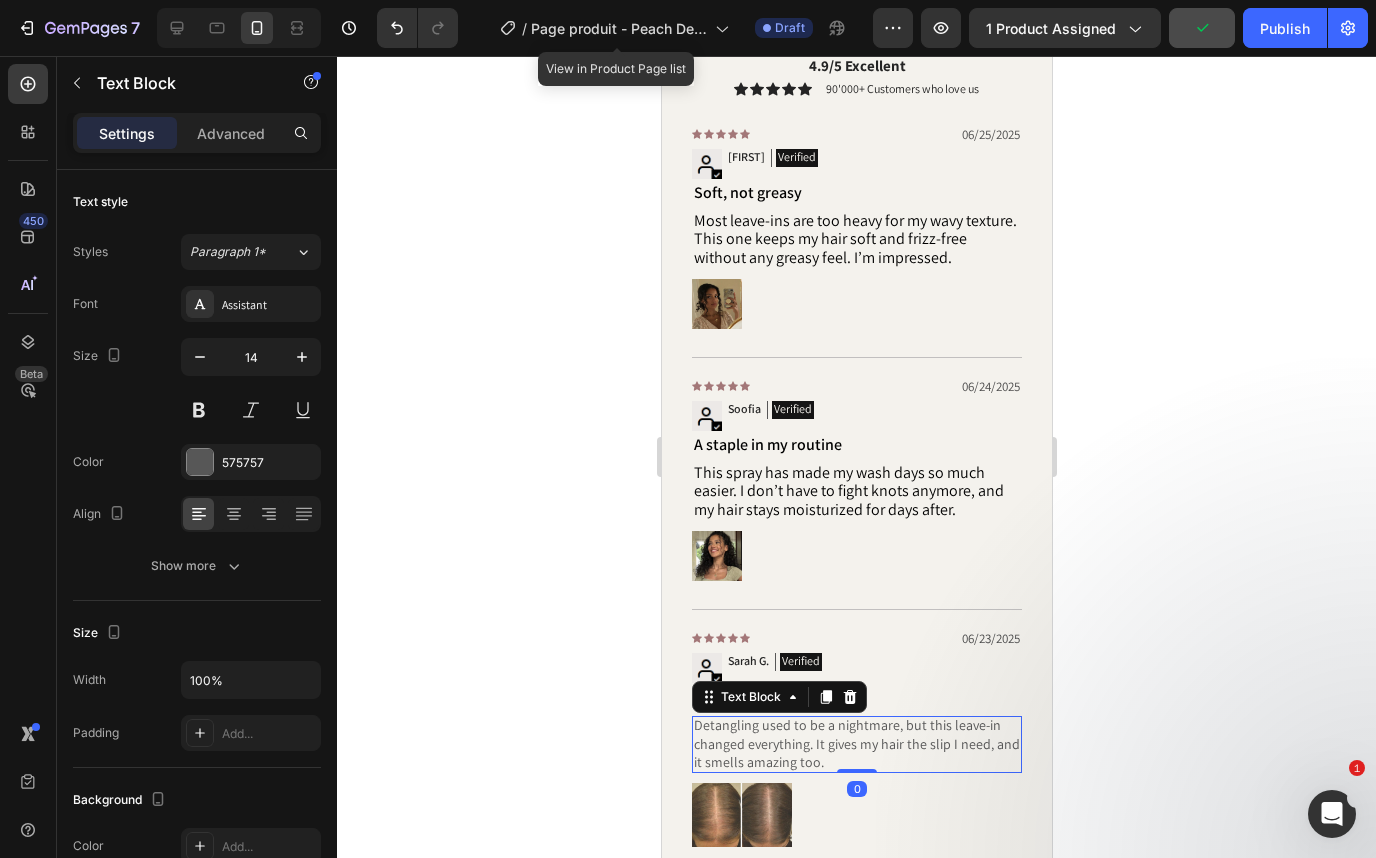 scroll, scrollTop: 2877, scrollLeft: 0, axis: vertical 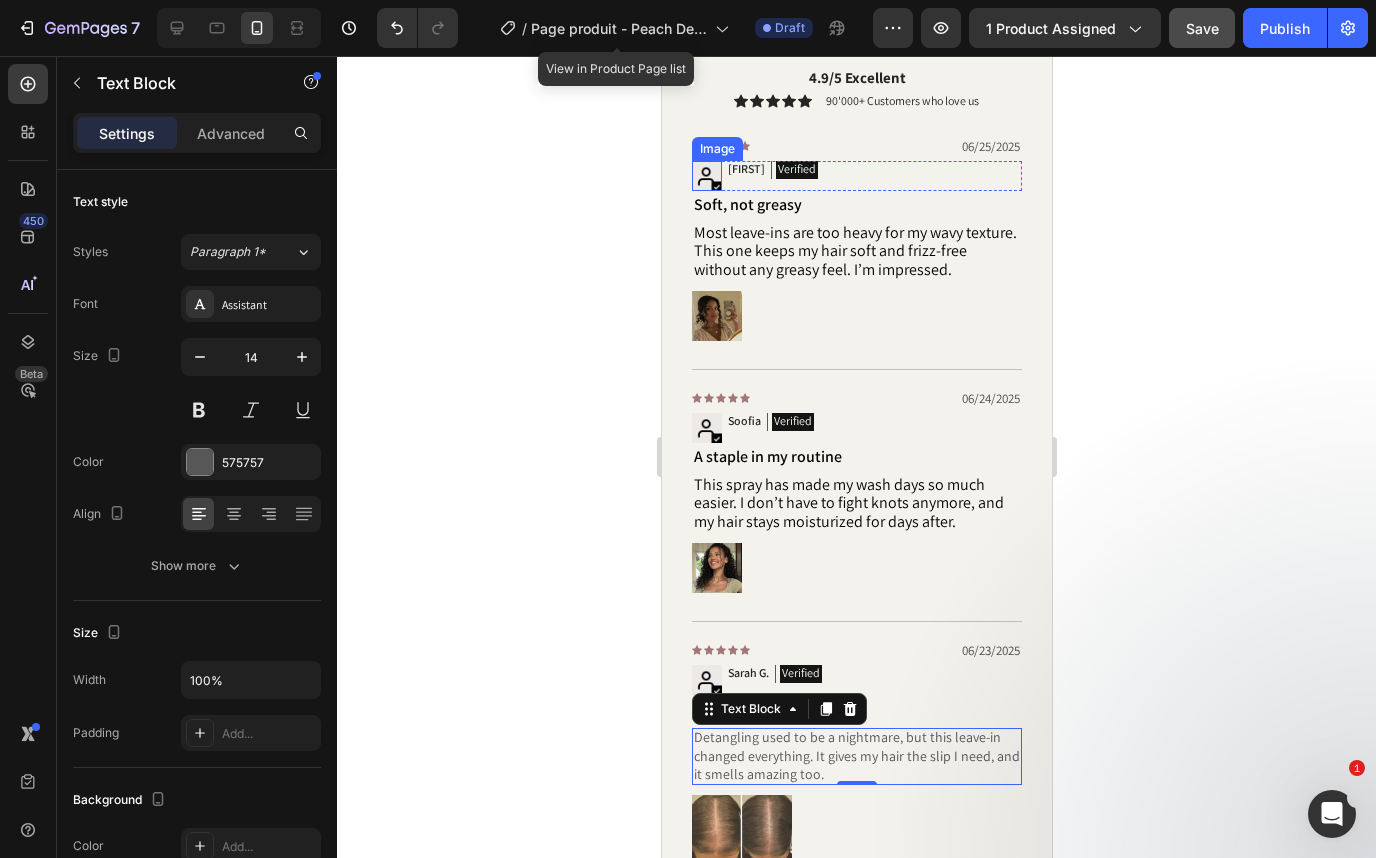 click at bounding box center [706, 176] 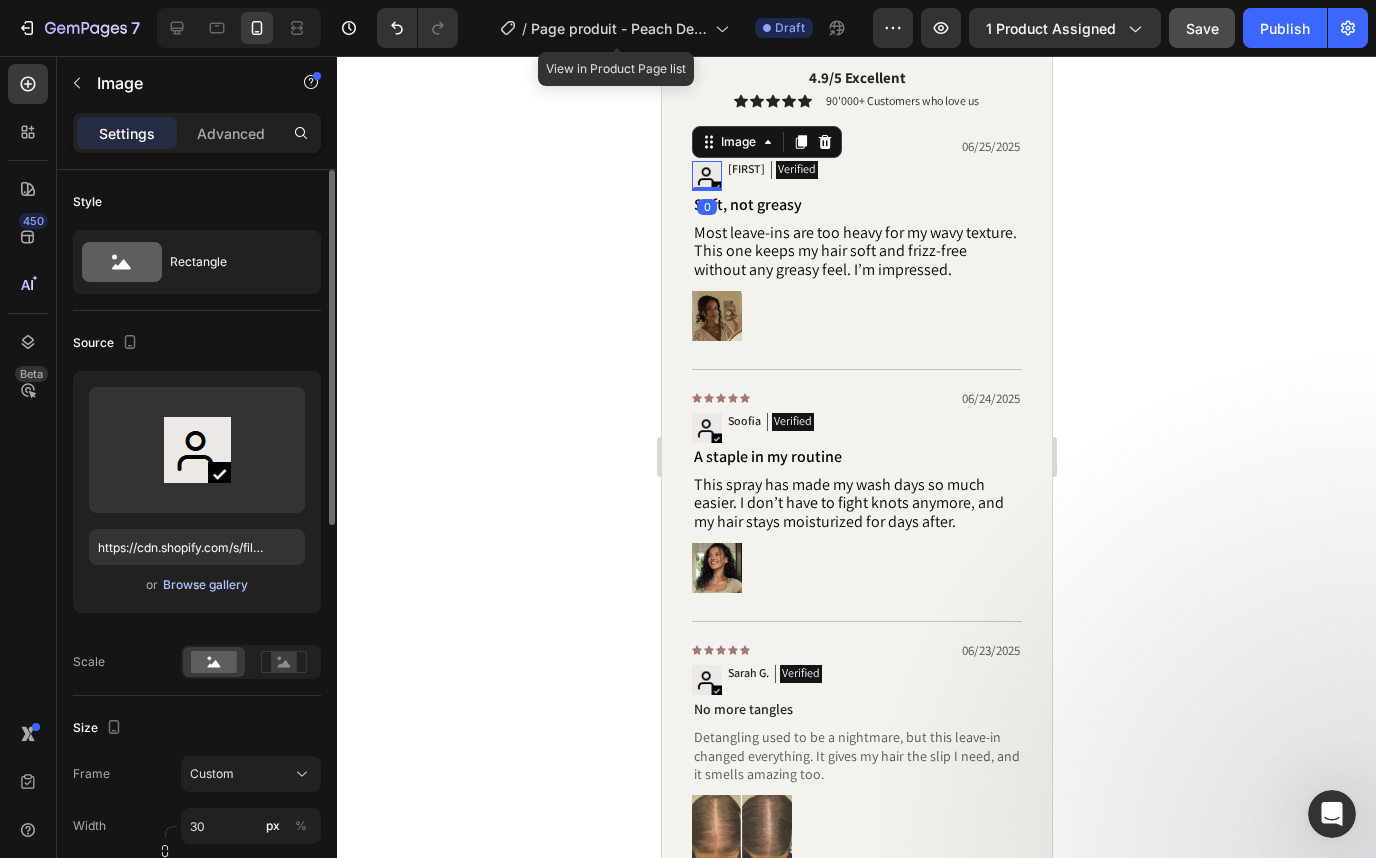 click on "Browse gallery" at bounding box center (205, 585) 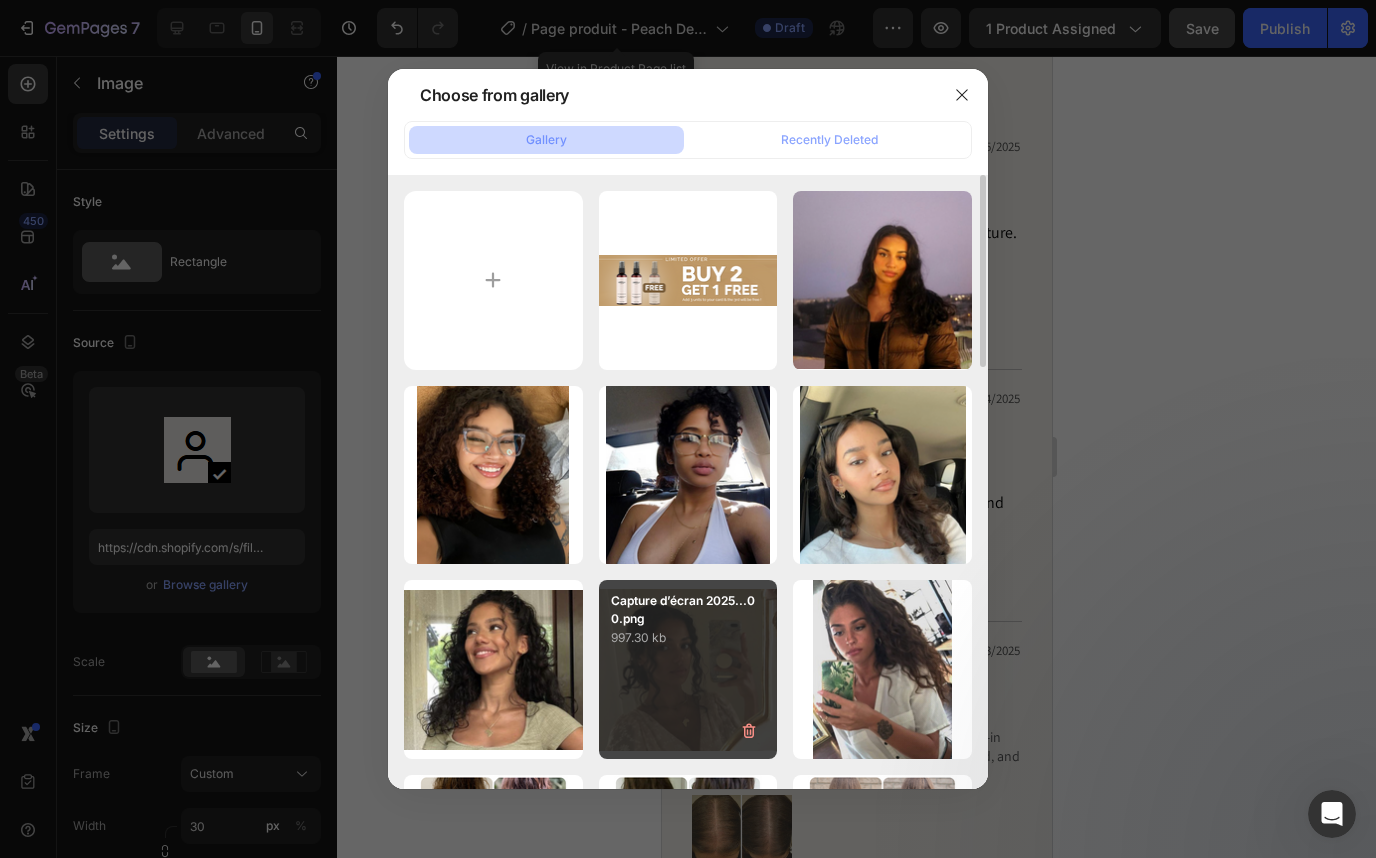 click on "Capture d’écran 2025...00.png 997.30 kb" at bounding box center (688, 669) 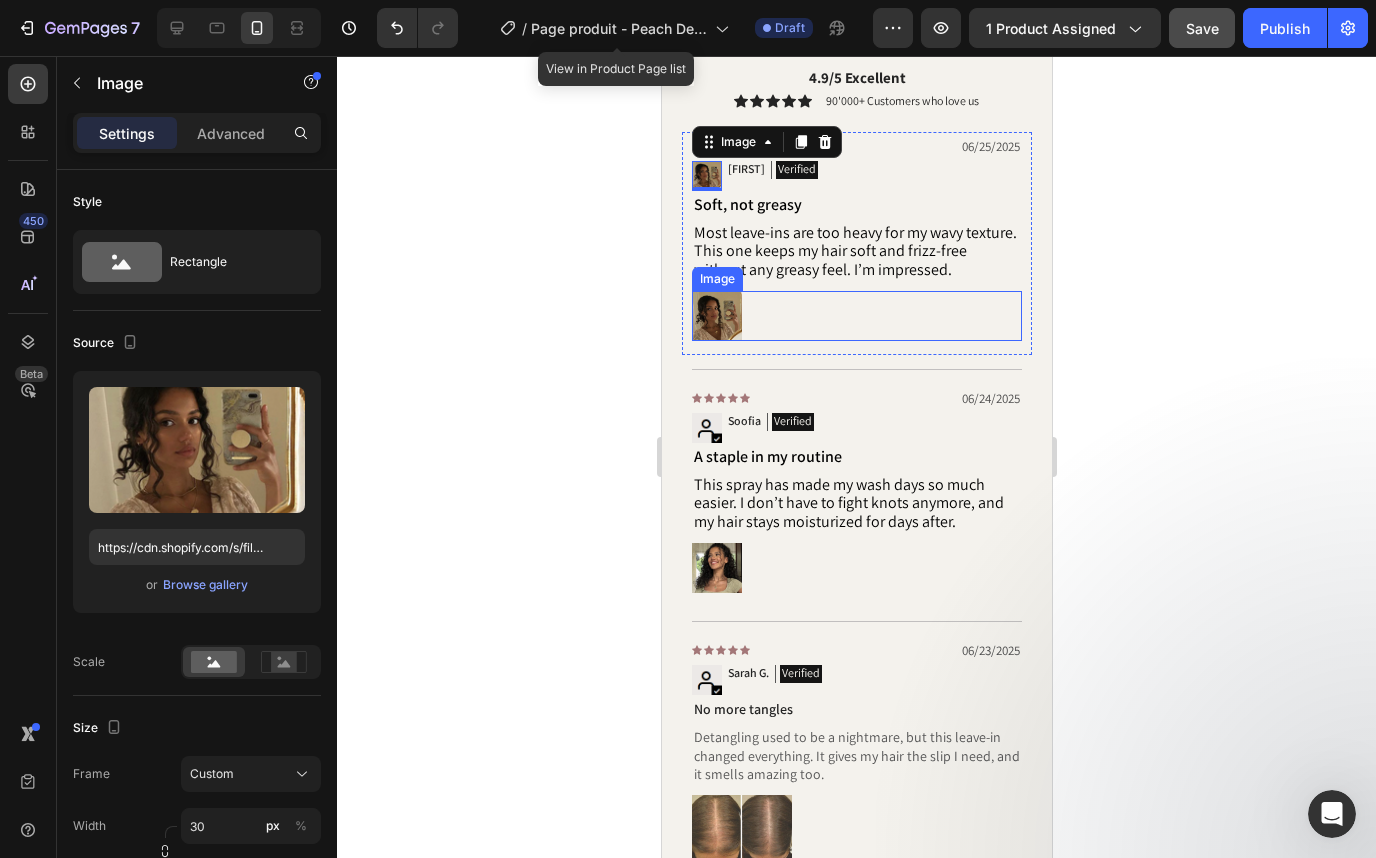 click at bounding box center [716, 316] 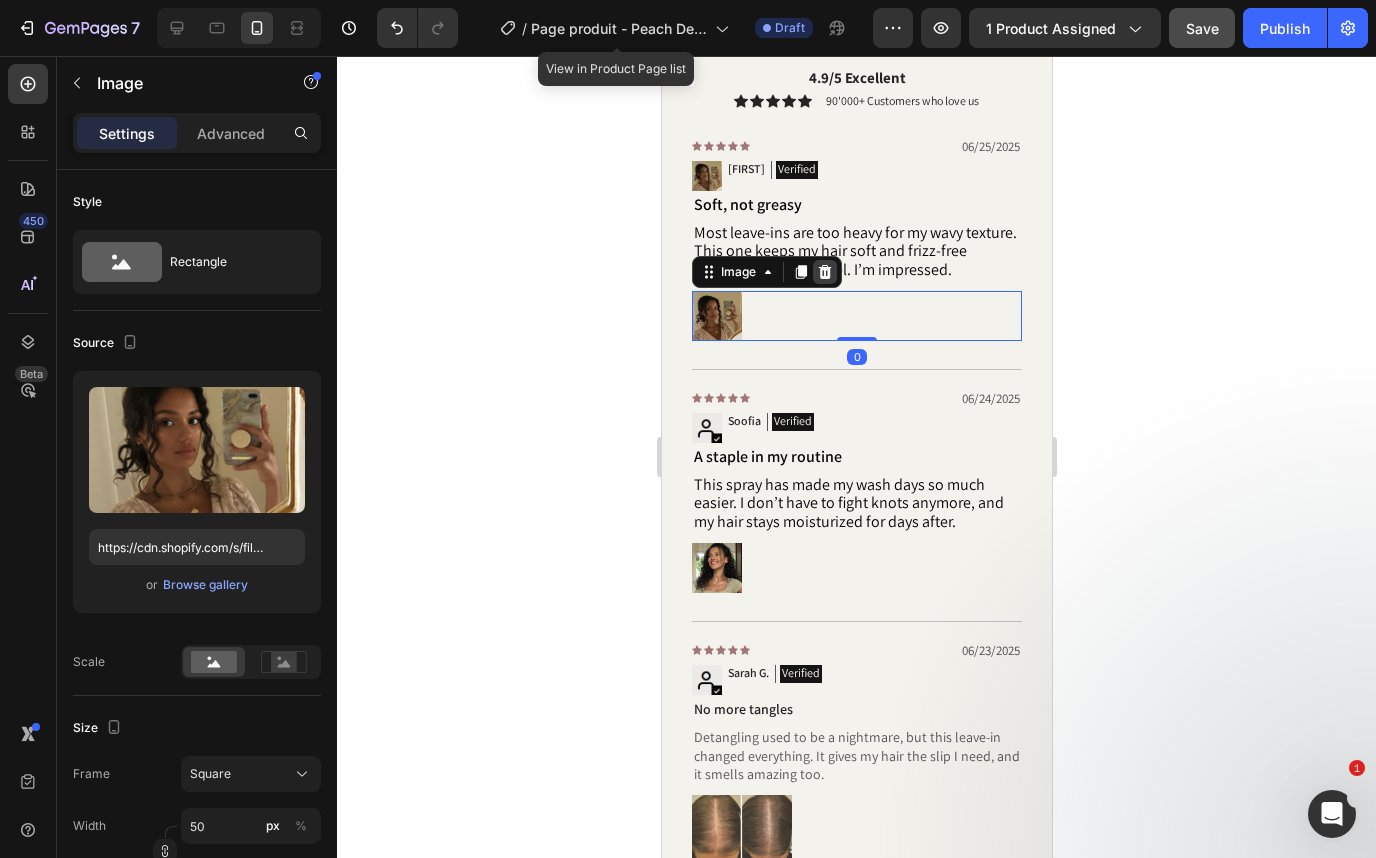 click 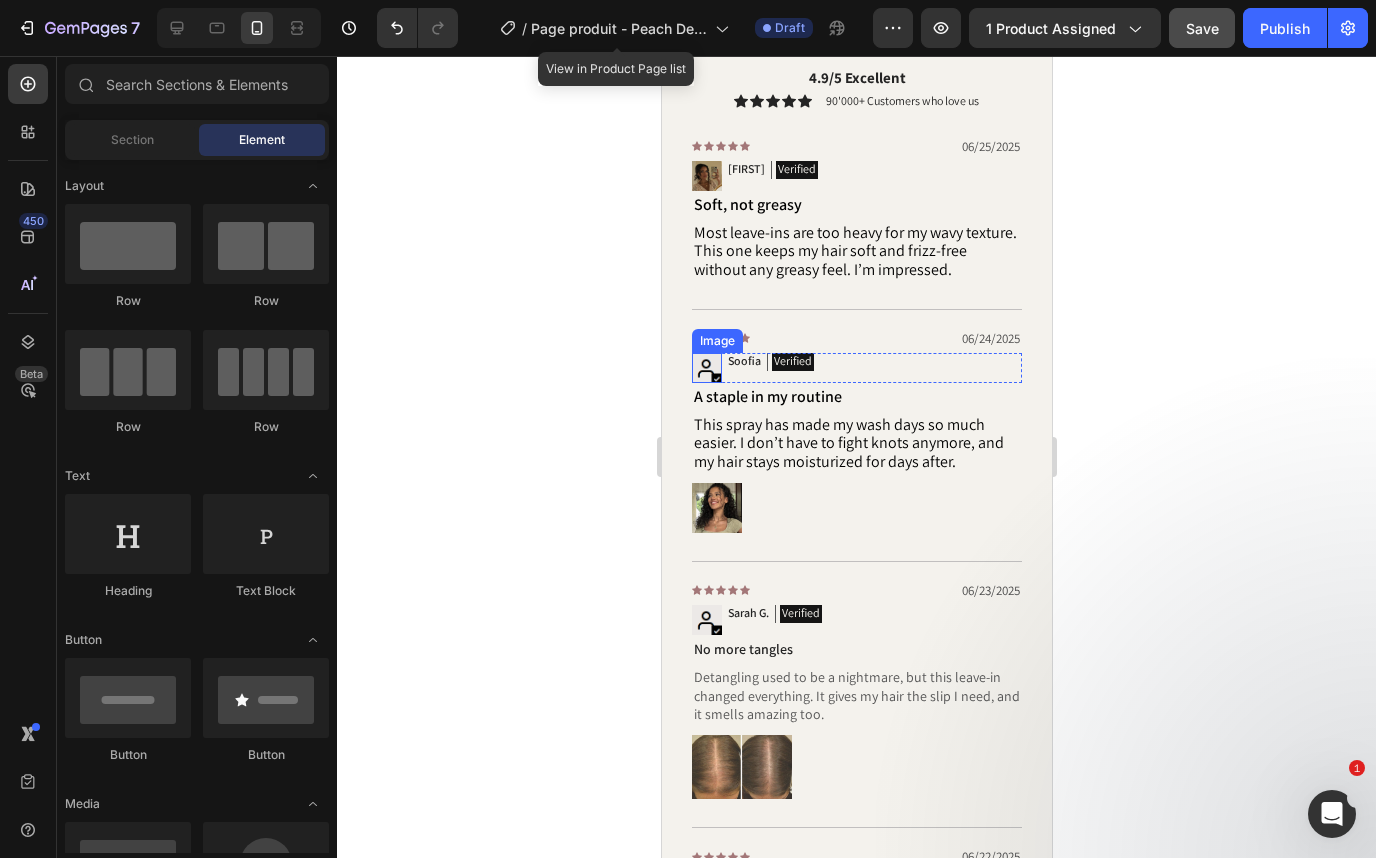 click at bounding box center [706, 368] 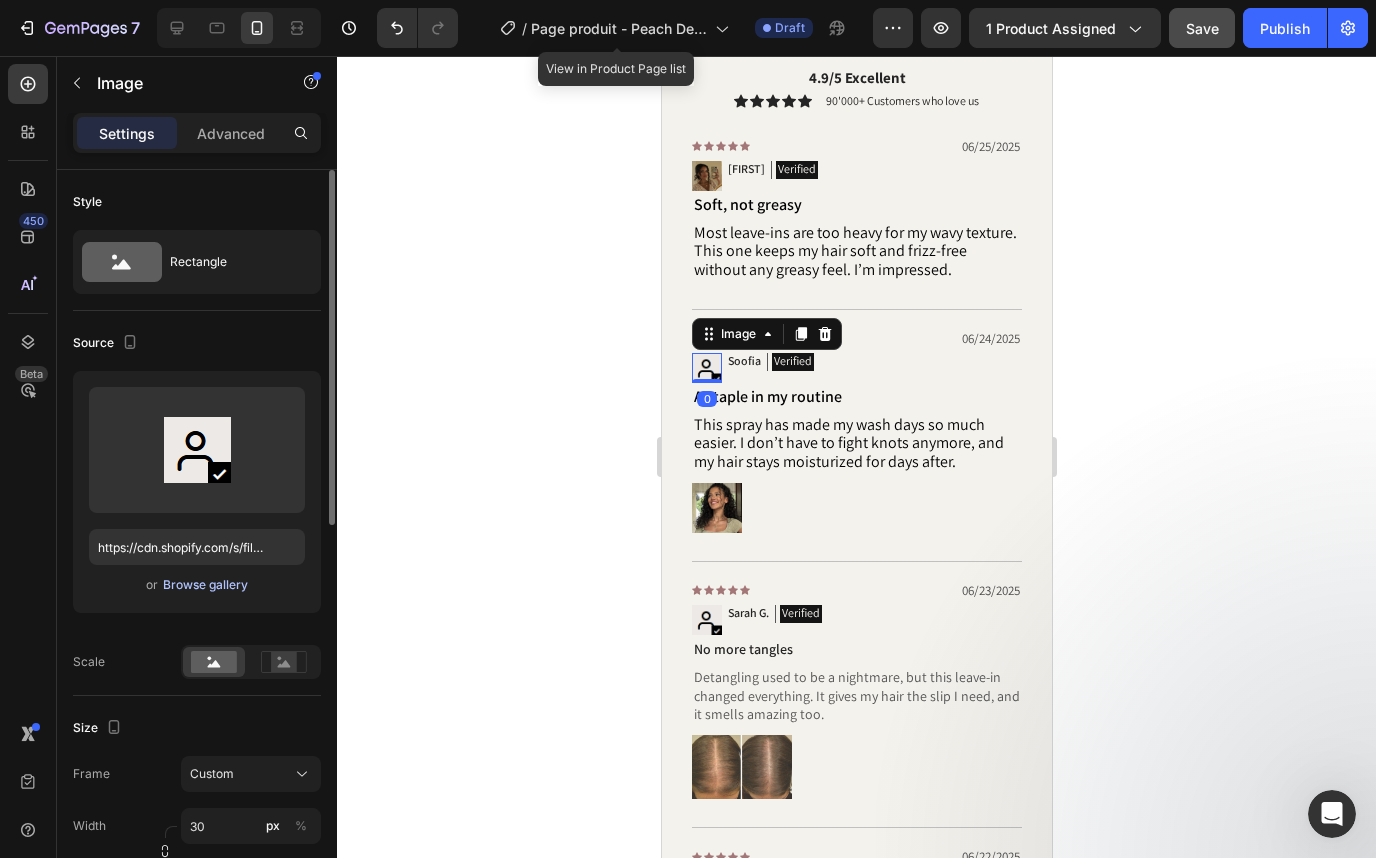 click on "Browse gallery" at bounding box center [205, 585] 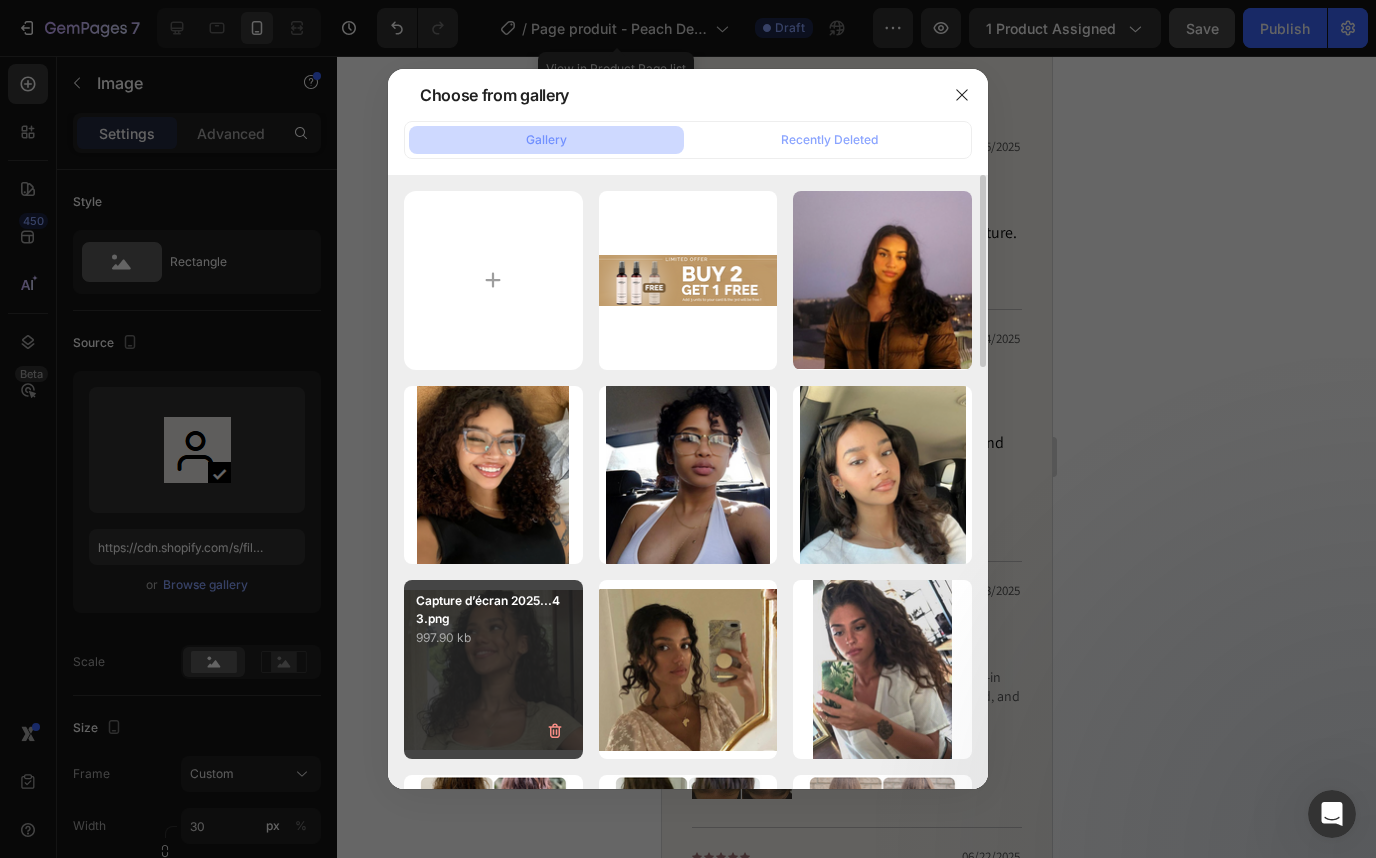 click on "Capture d’écran 2025...43.png 997.90 kb" at bounding box center (493, 669) 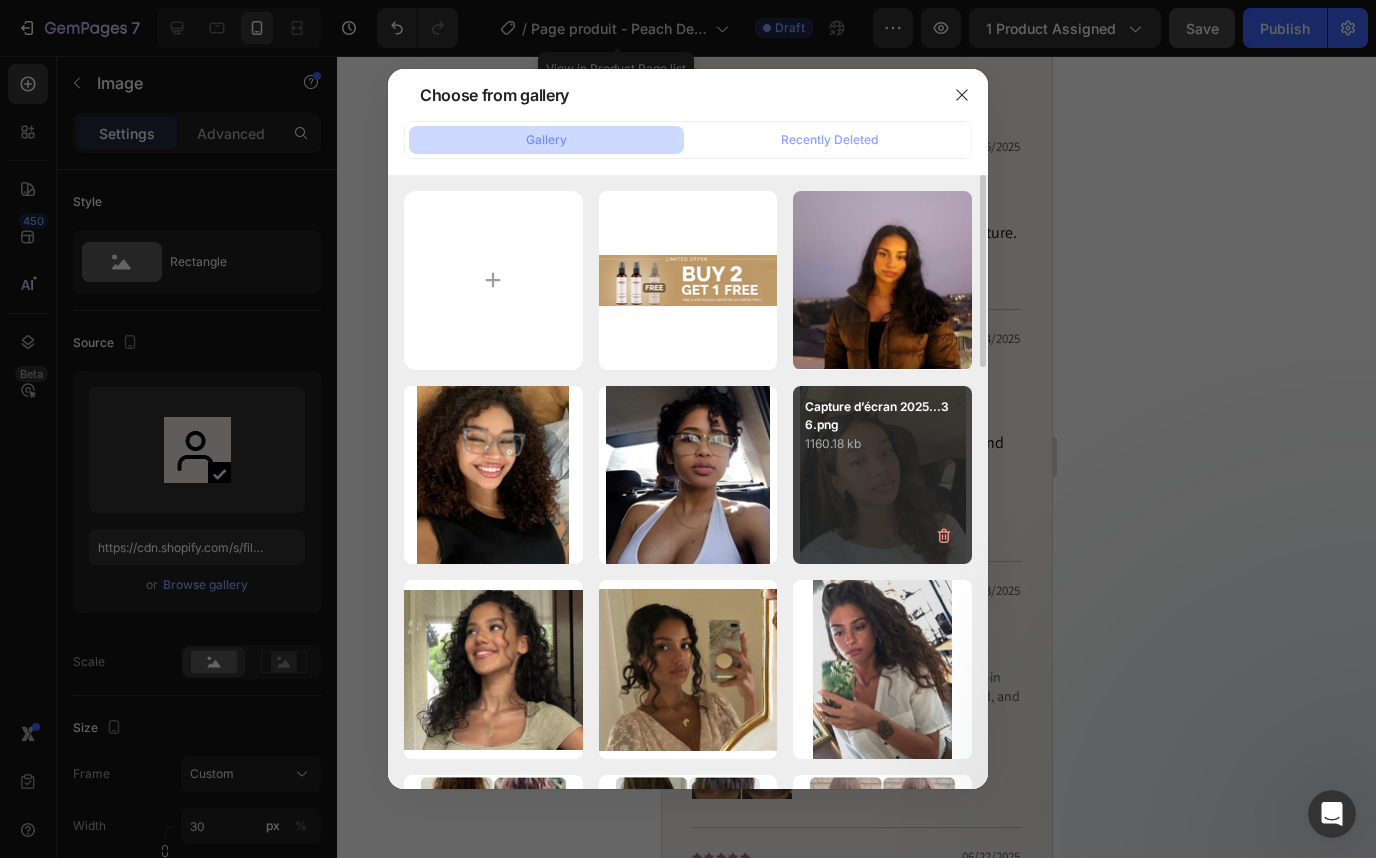 type on "https://cdn.shopify.com/s/files/1/0332/8154/0236/files/gempages_501918338859926558-ec2b1859-7040-4ca3-b1cf-14b4808c87e3.png" 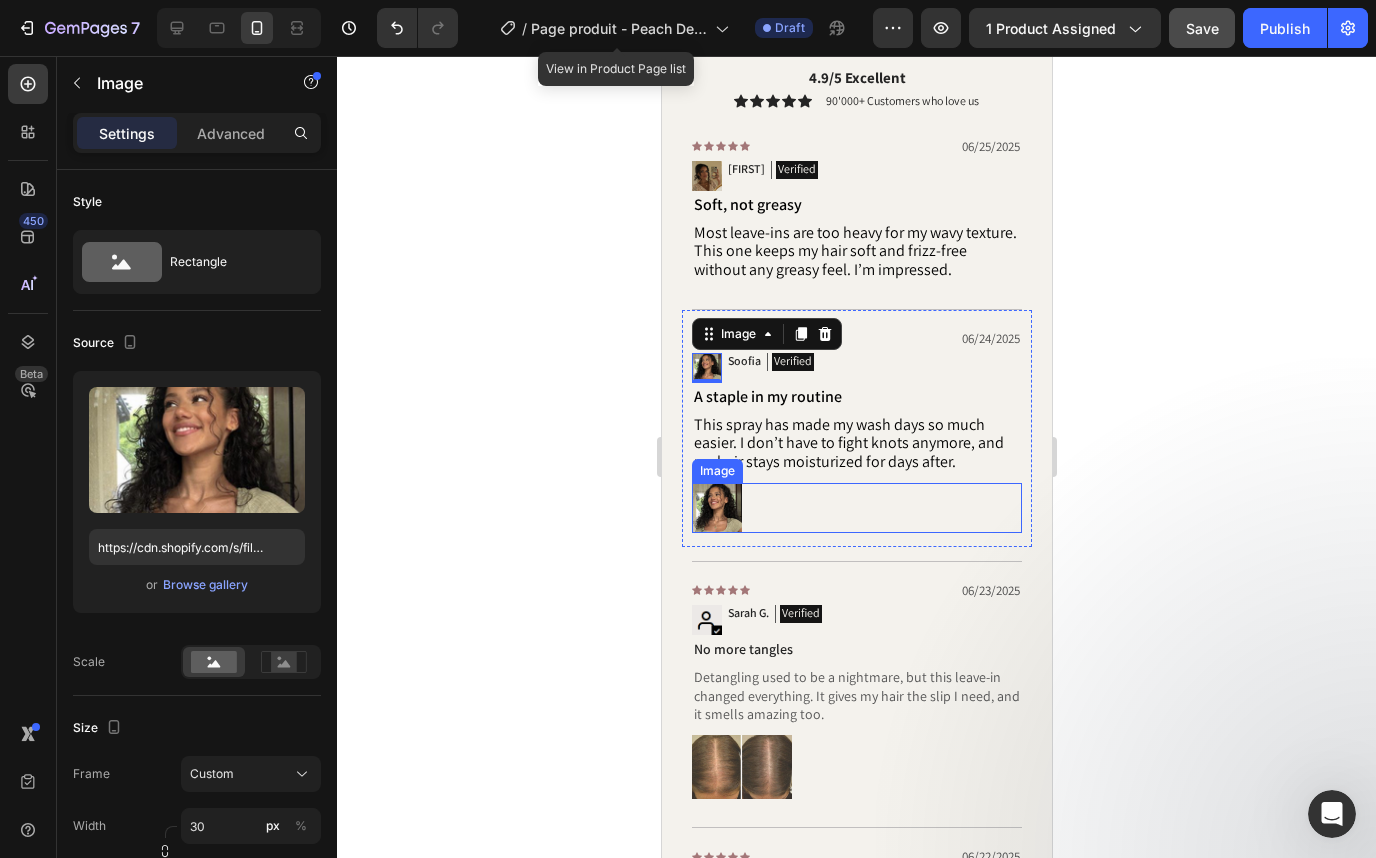 click at bounding box center (716, 508) 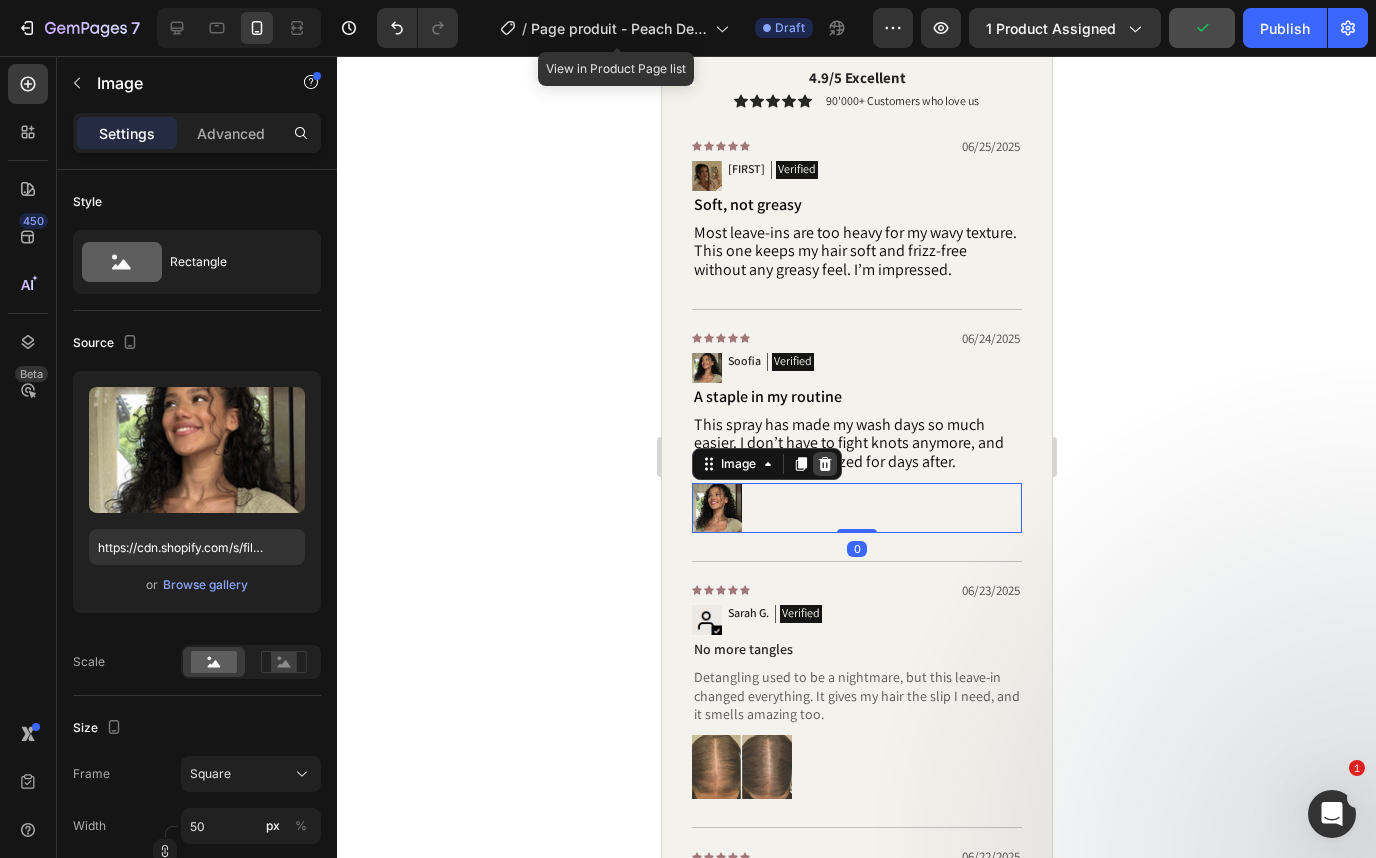 click 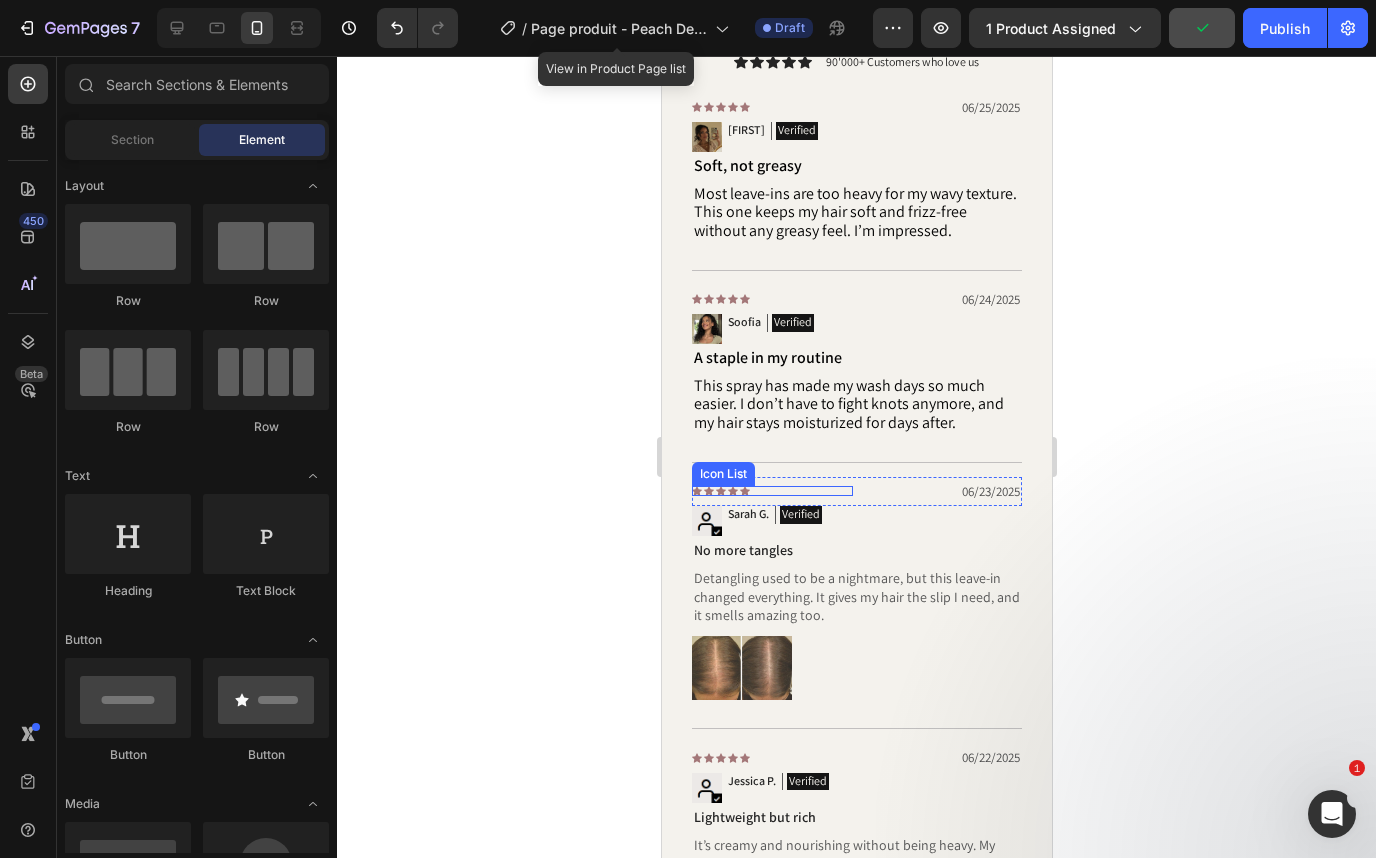 scroll, scrollTop: 2918, scrollLeft: 0, axis: vertical 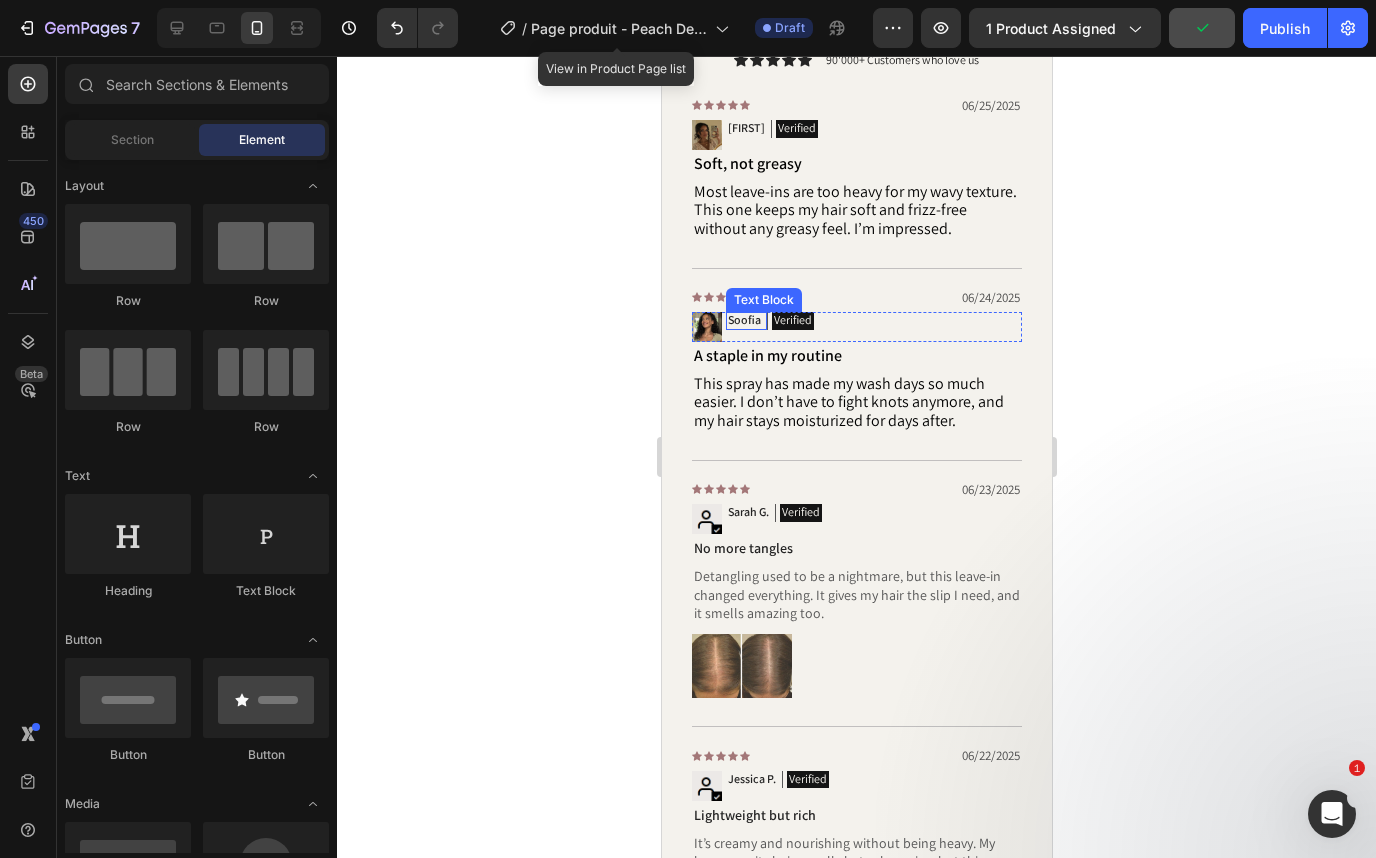 click on "Soofia" at bounding box center (743, 320) 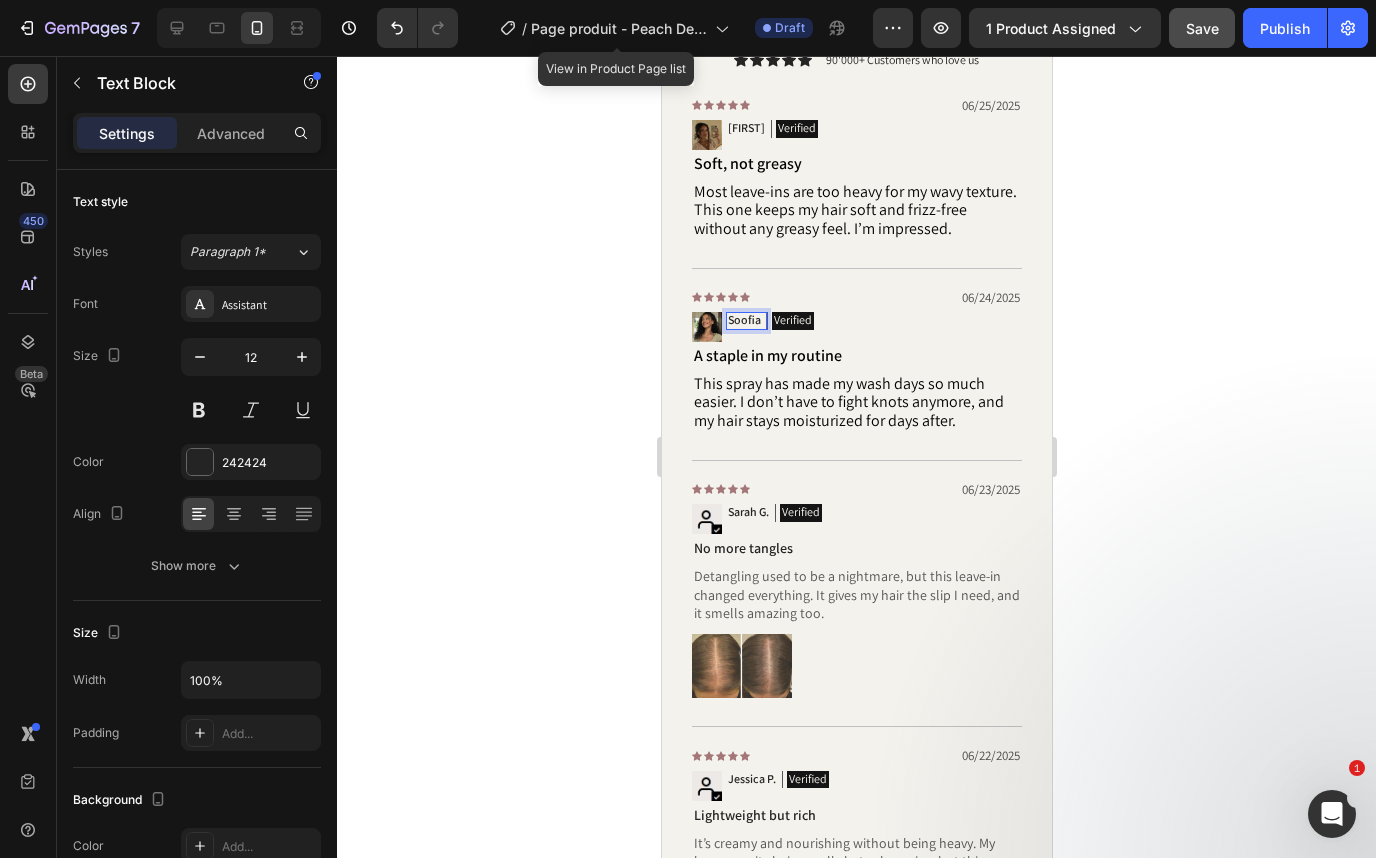 click on "Soofia" at bounding box center [743, 320] 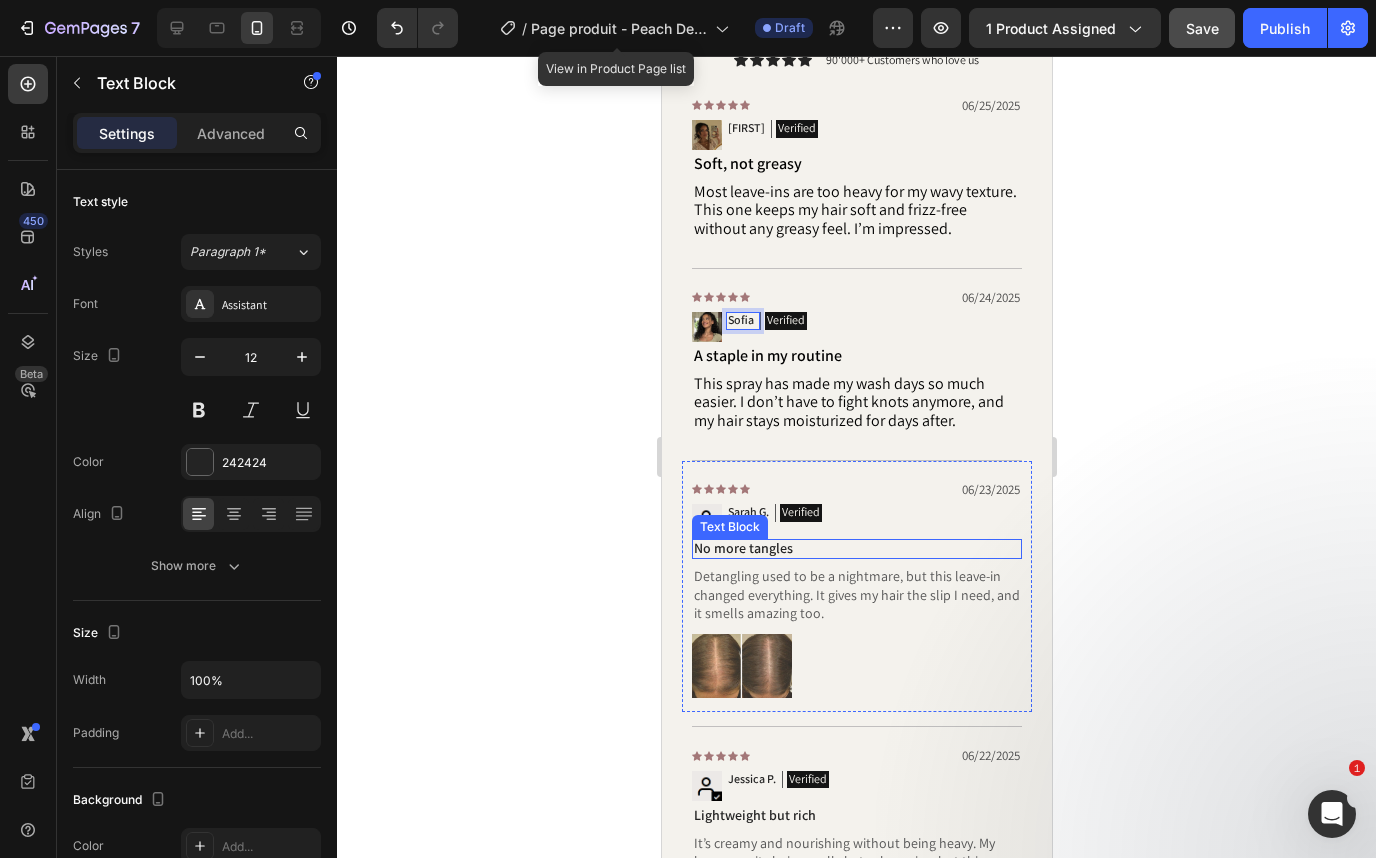 click on "No more tangles" at bounding box center (856, 548) 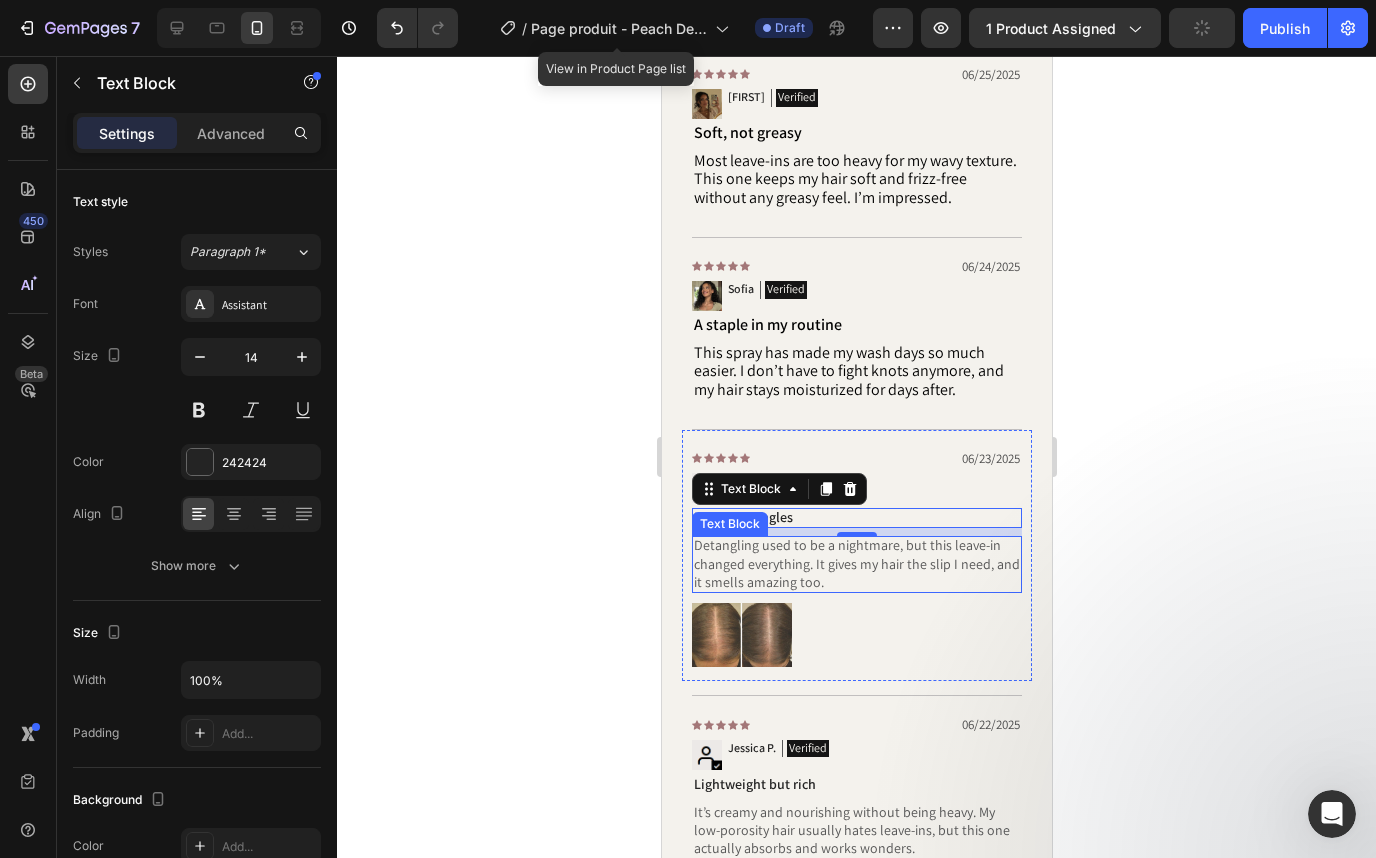 scroll, scrollTop: 3003, scrollLeft: 0, axis: vertical 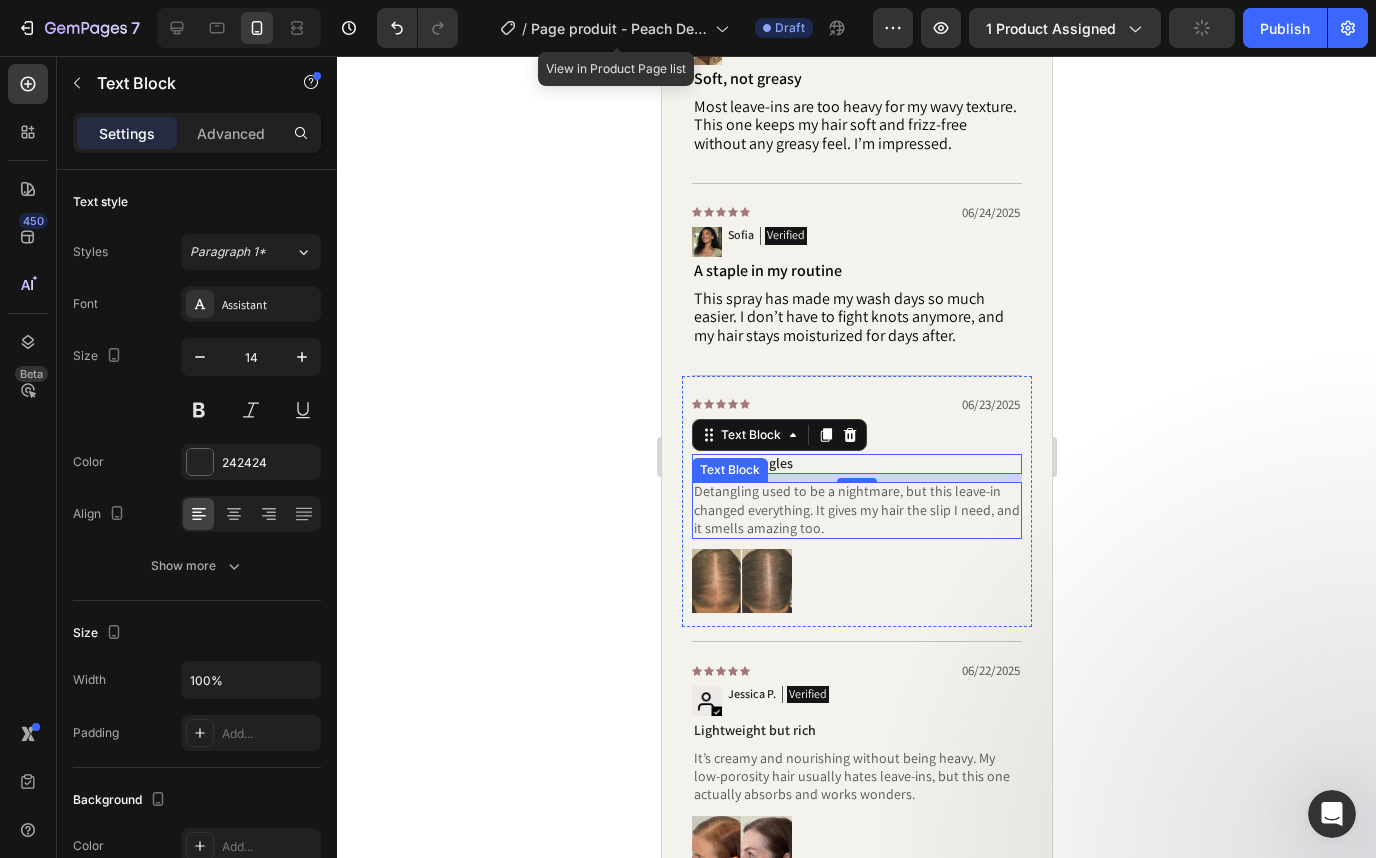 click on "Detangling used to be a nightmare, but this leave-in changed everything. It gives my hair the slip I need, and it smells amazing too." at bounding box center [856, 509] 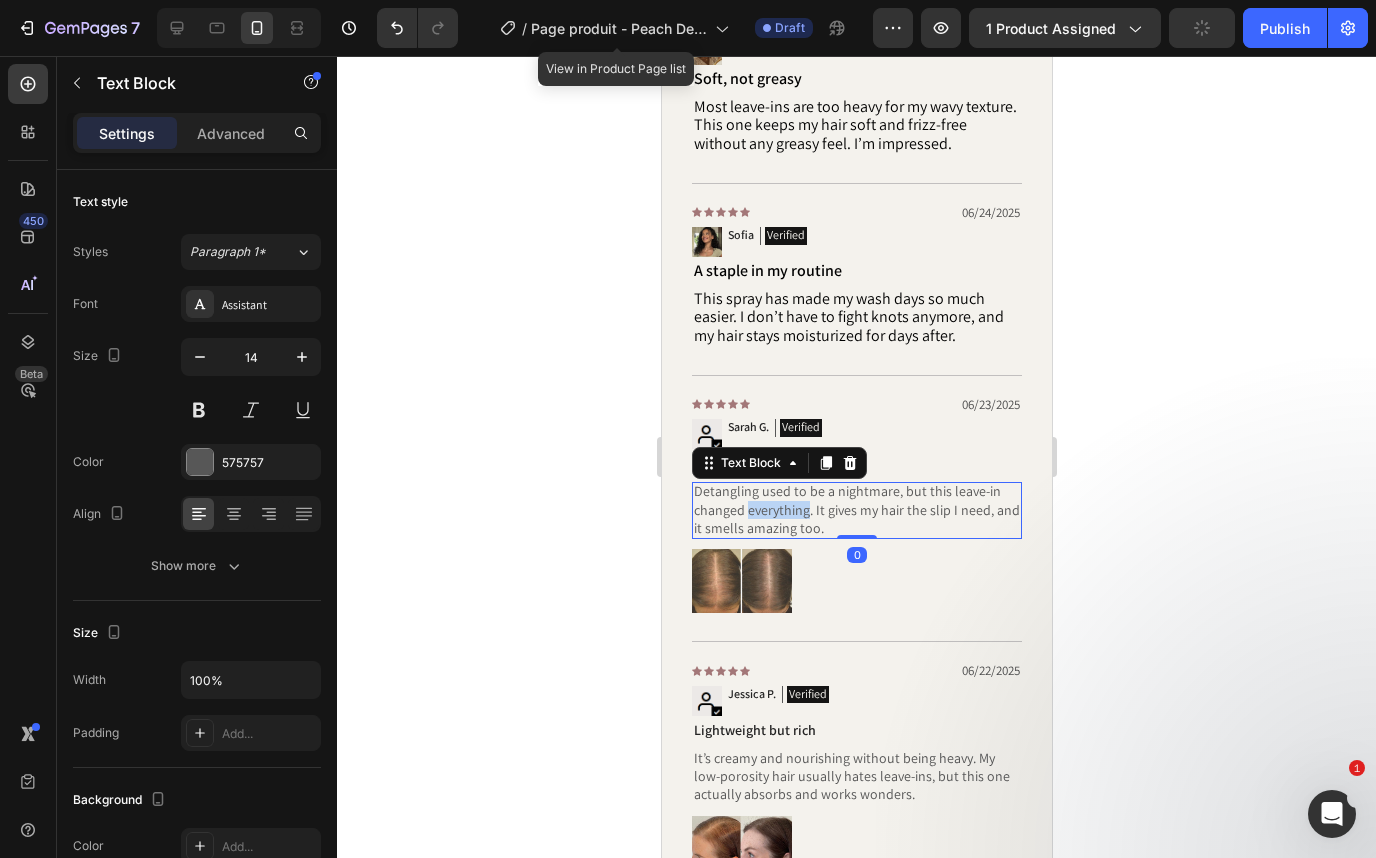 click on "Detangling used to be a nightmare, but this leave-in changed everything. It gives my hair the slip I need, and it smells amazing too." at bounding box center [856, 509] 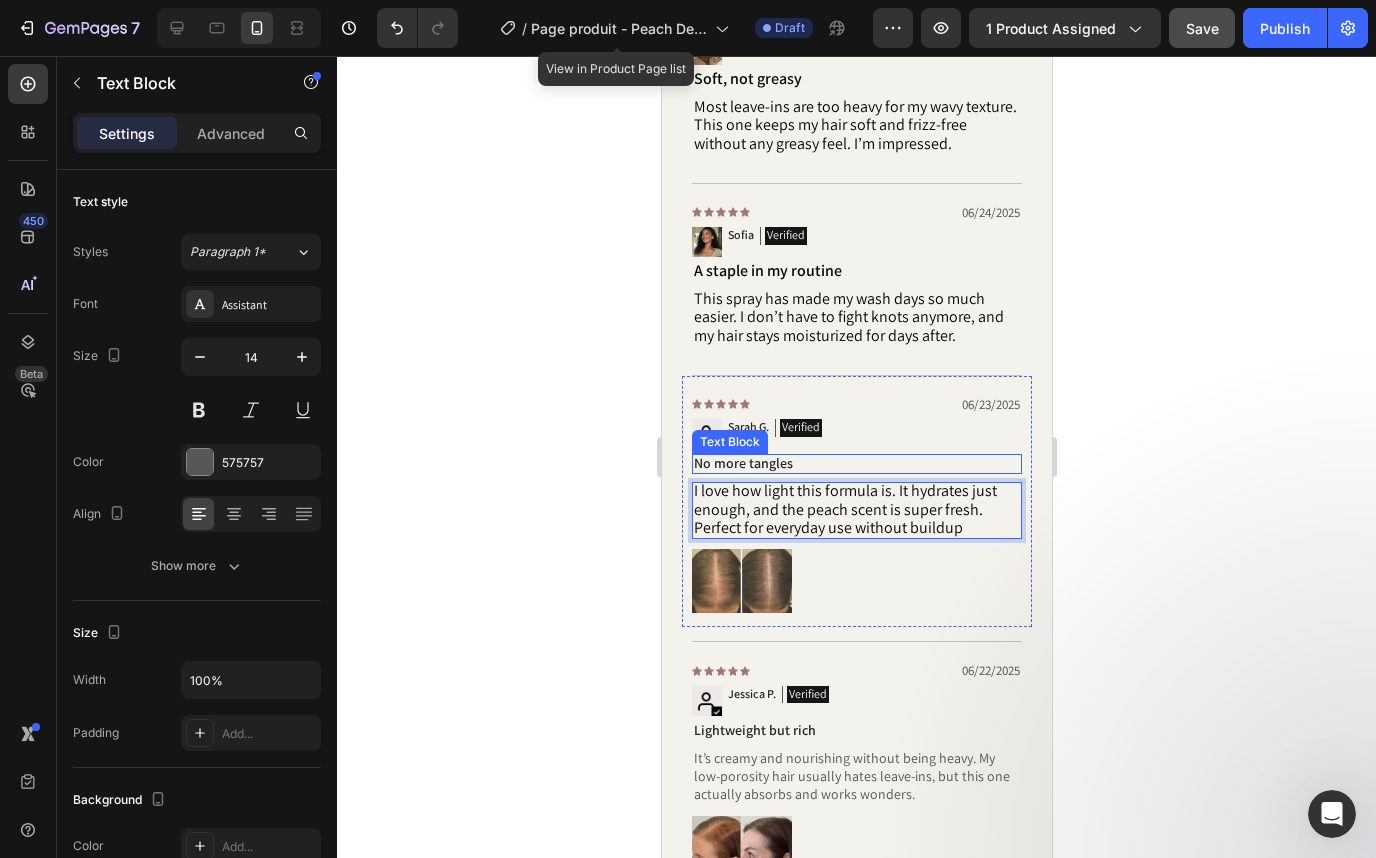 click on "No more tangles" at bounding box center (856, 463) 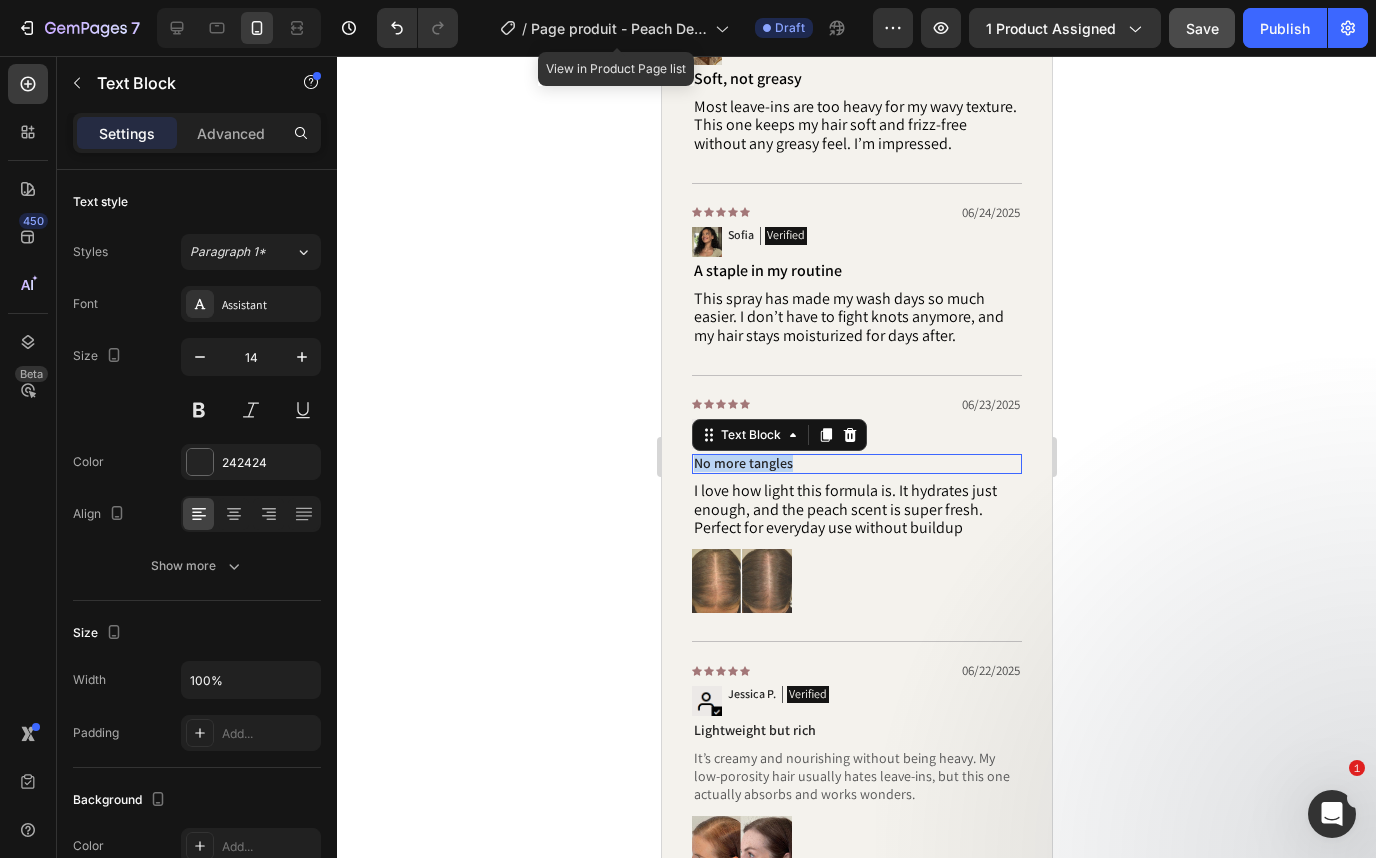 click on "No more tangles" at bounding box center [856, 463] 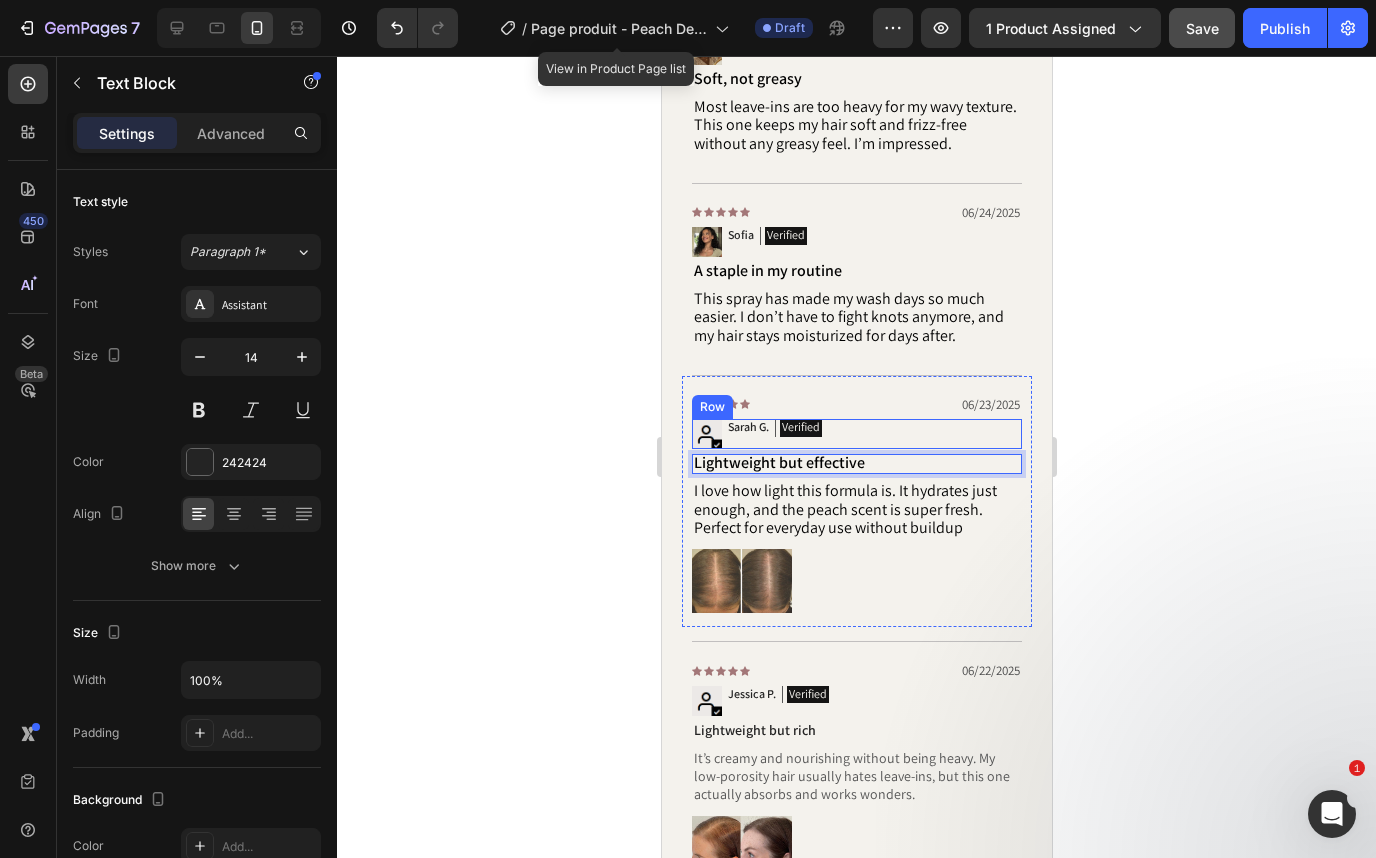 click on "Sarah G." at bounding box center (747, 427) 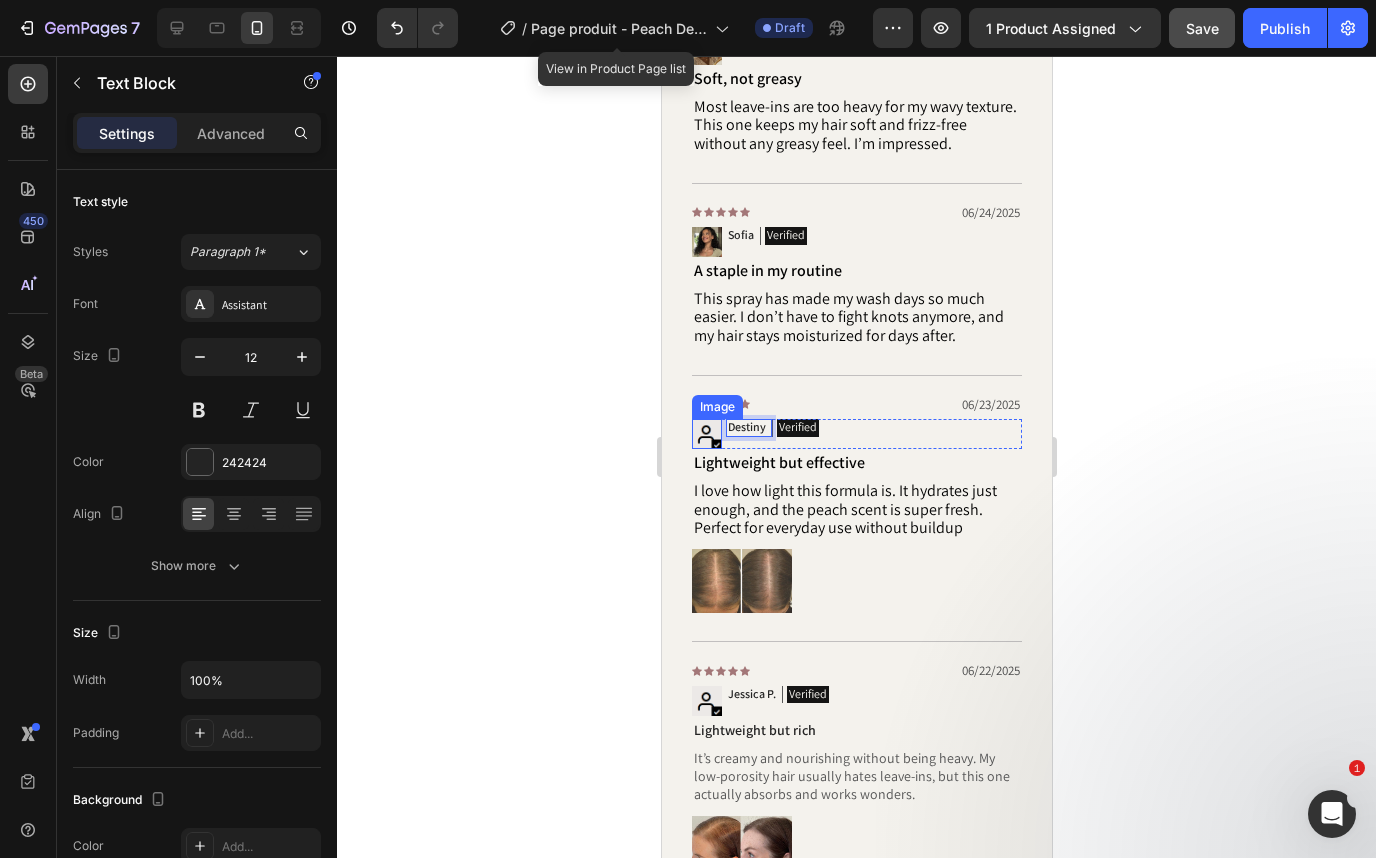 click at bounding box center (706, 434) 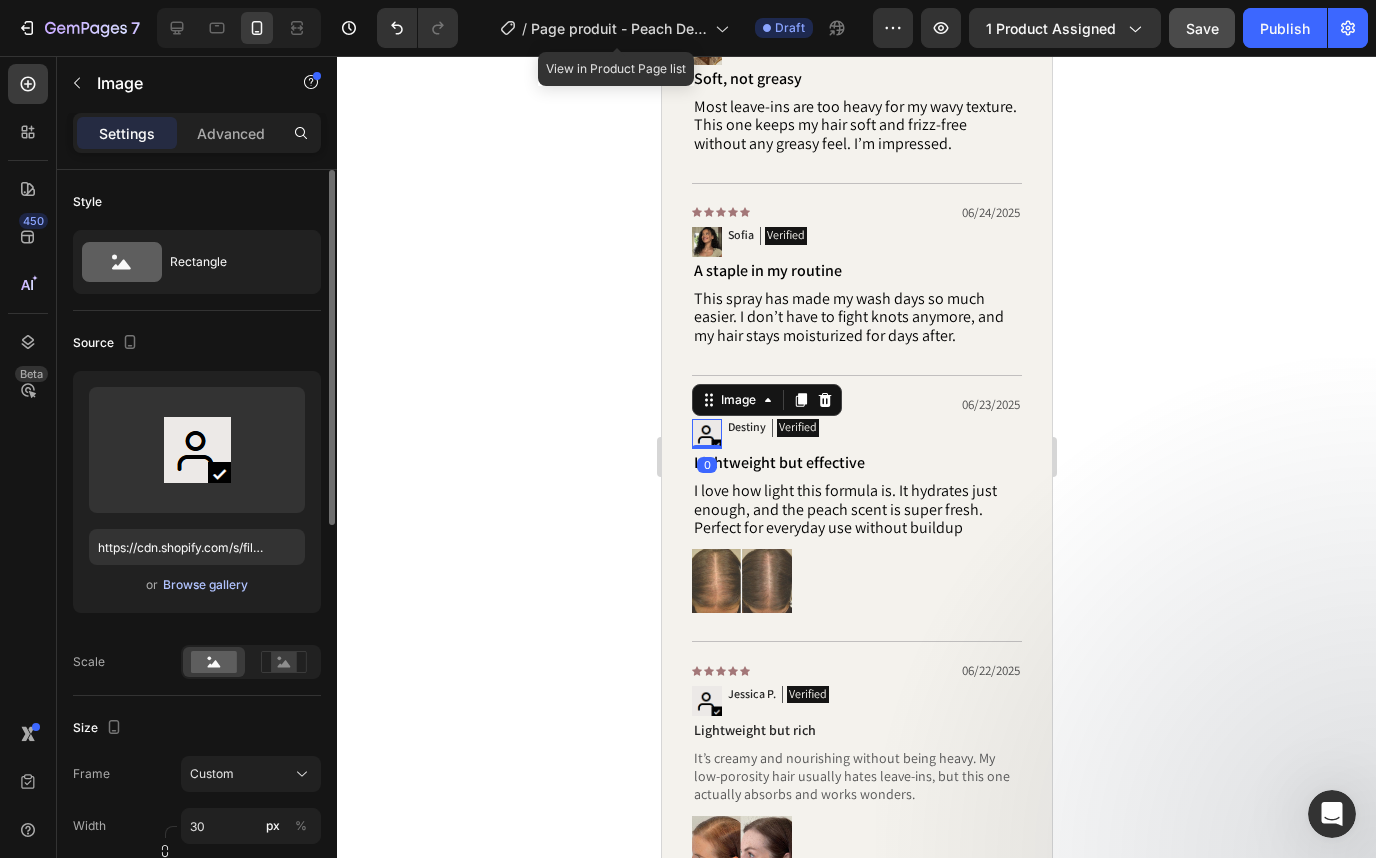 click on "Browse gallery" at bounding box center [205, 585] 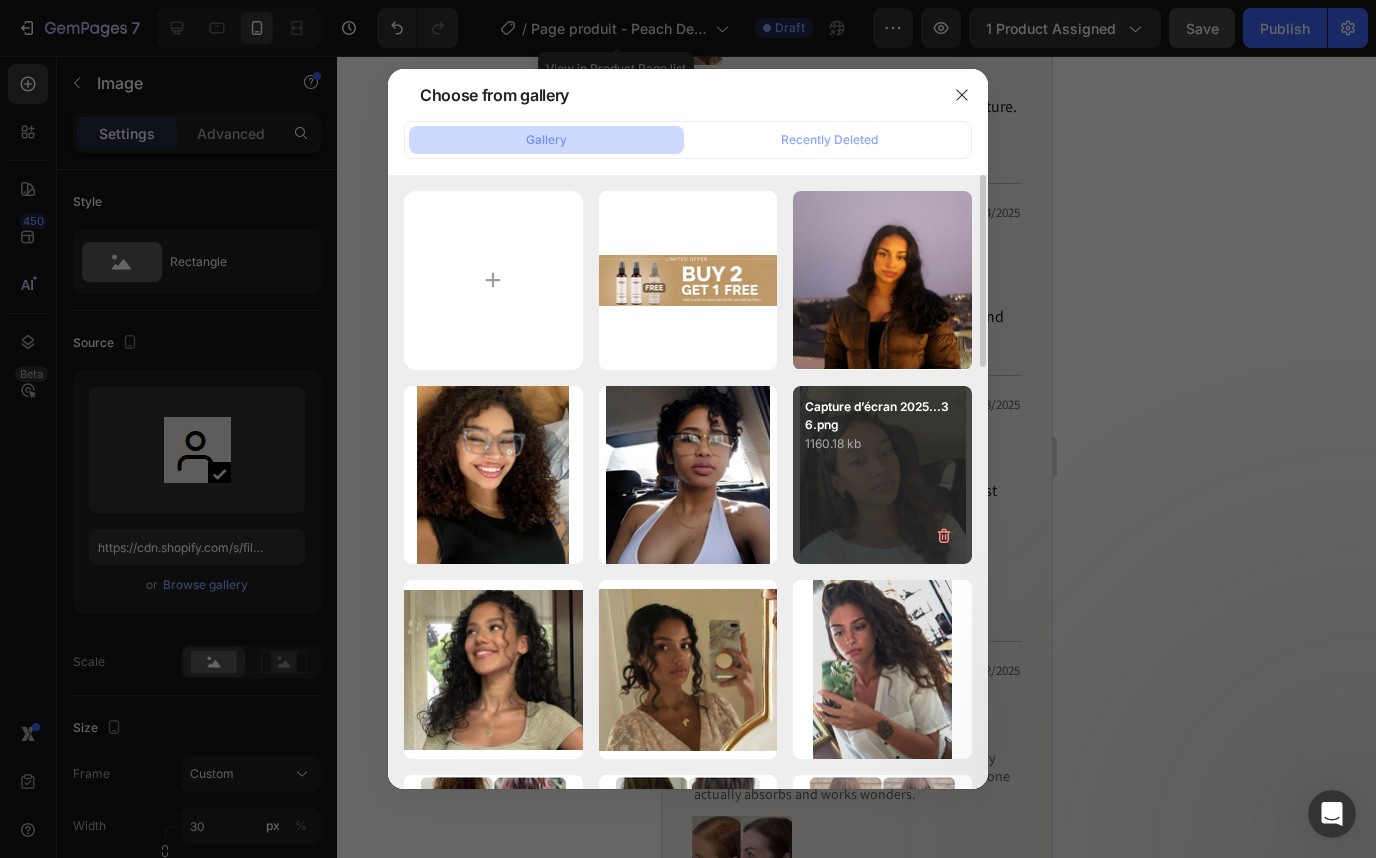 click on "Capture d’écran 2025...36.png 1160.18 kb" at bounding box center [882, 475] 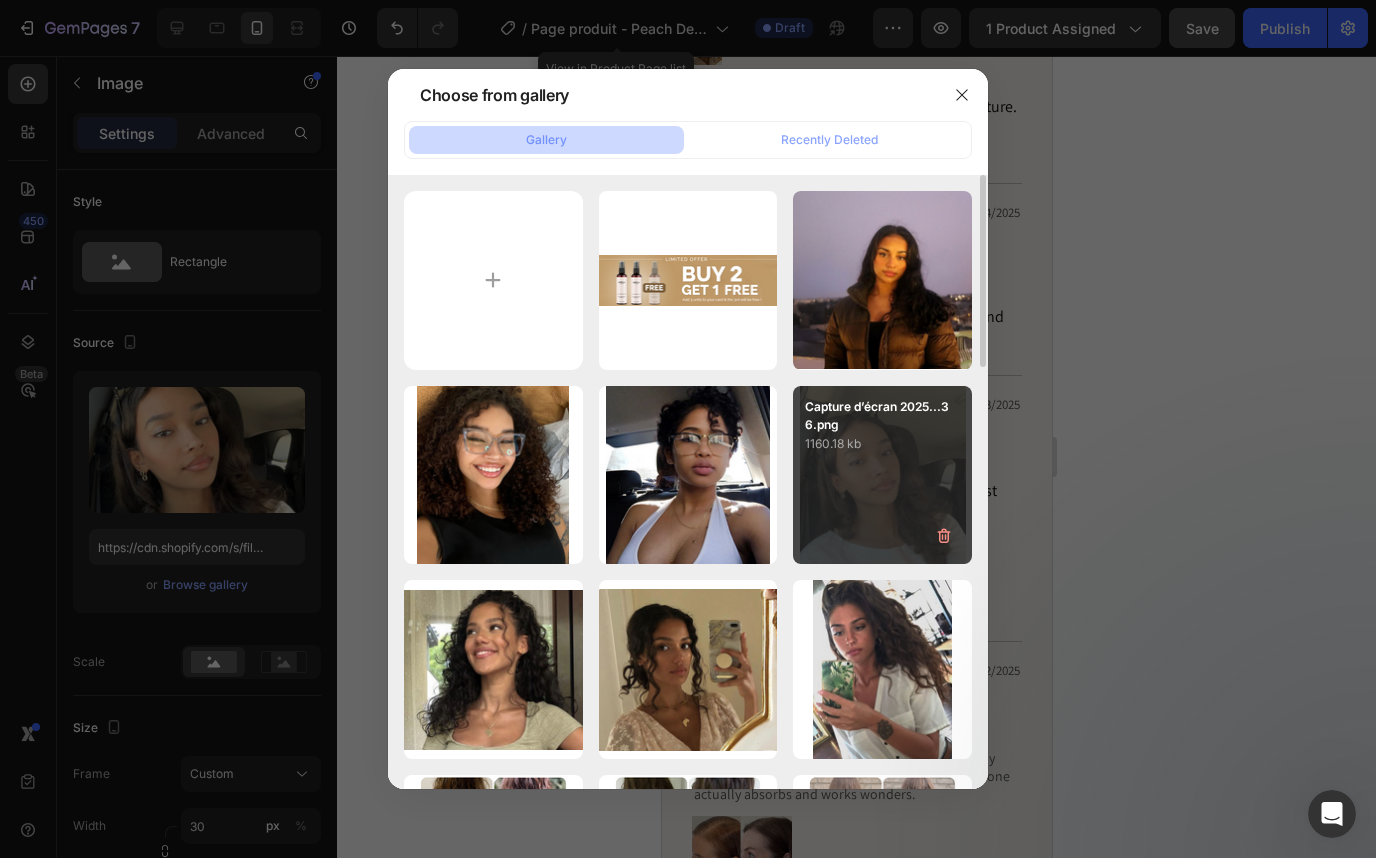 type on "https://cdn.shopify.com/s/files/1/0332/8154/0236/files/gempages_501918338859926558-d25567d9-522d-49ef-ba1e-33c00578d735.png" 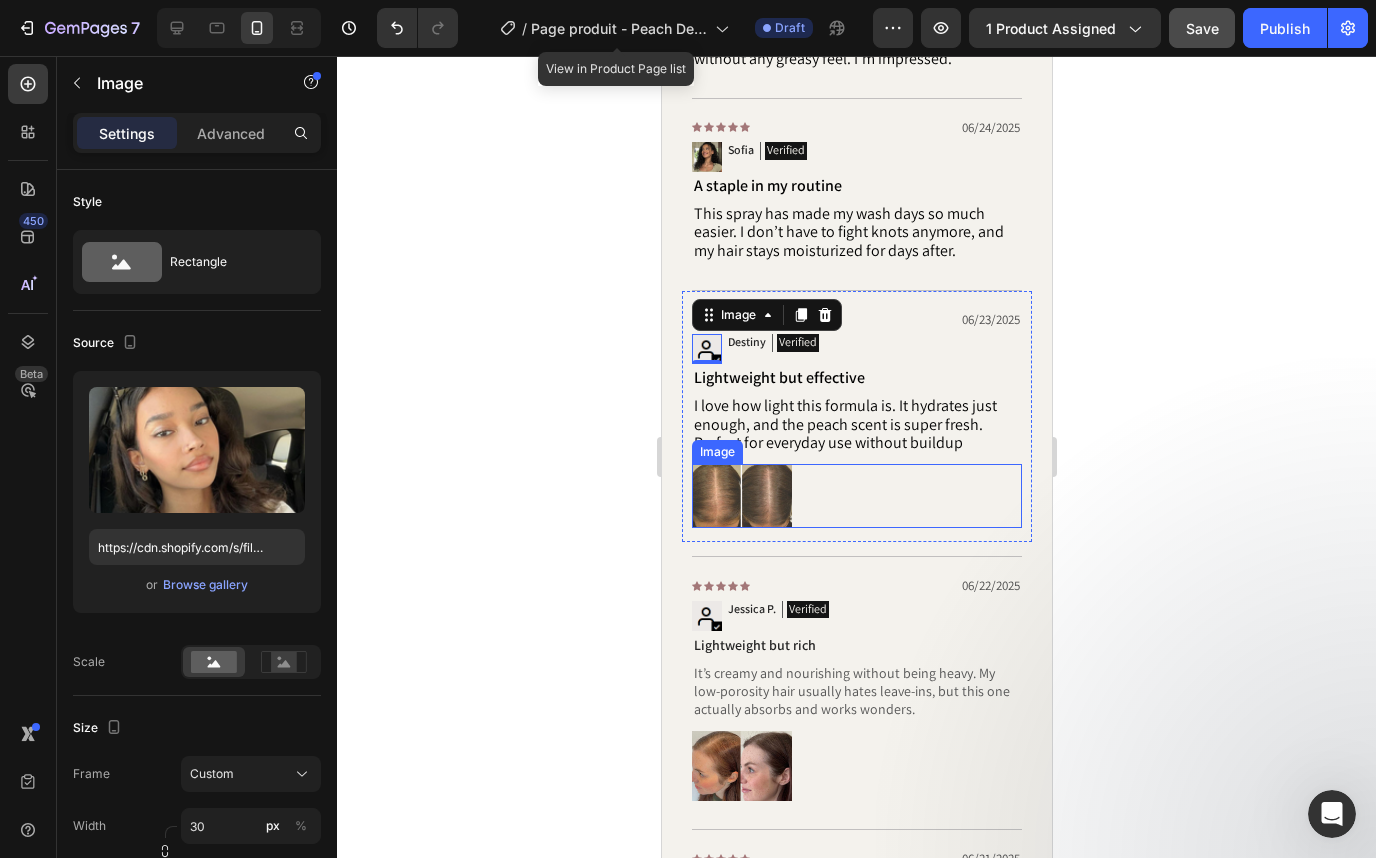 scroll, scrollTop: 3245, scrollLeft: 0, axis: vertical 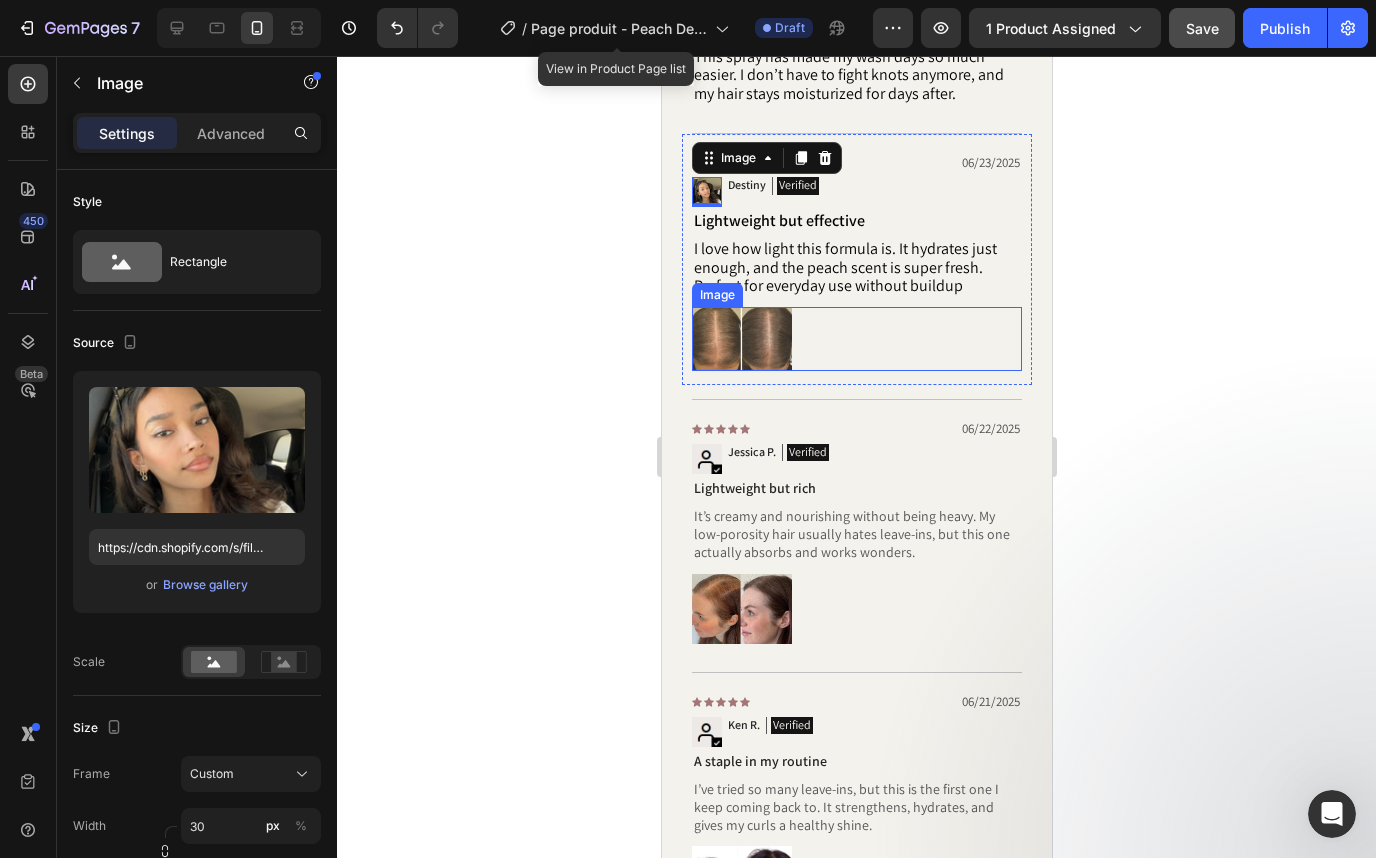 click at bounding box center (741, 339) 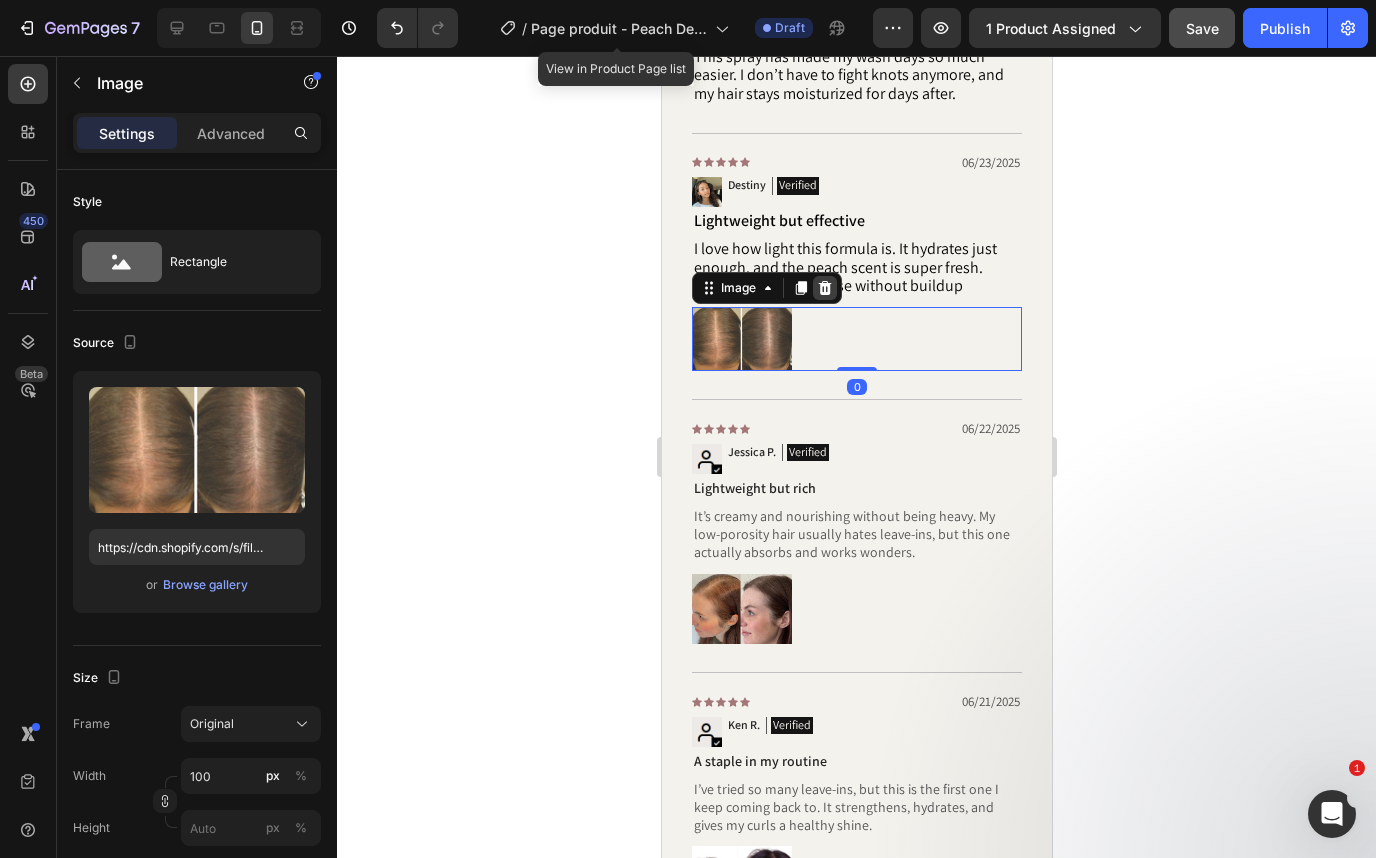 click 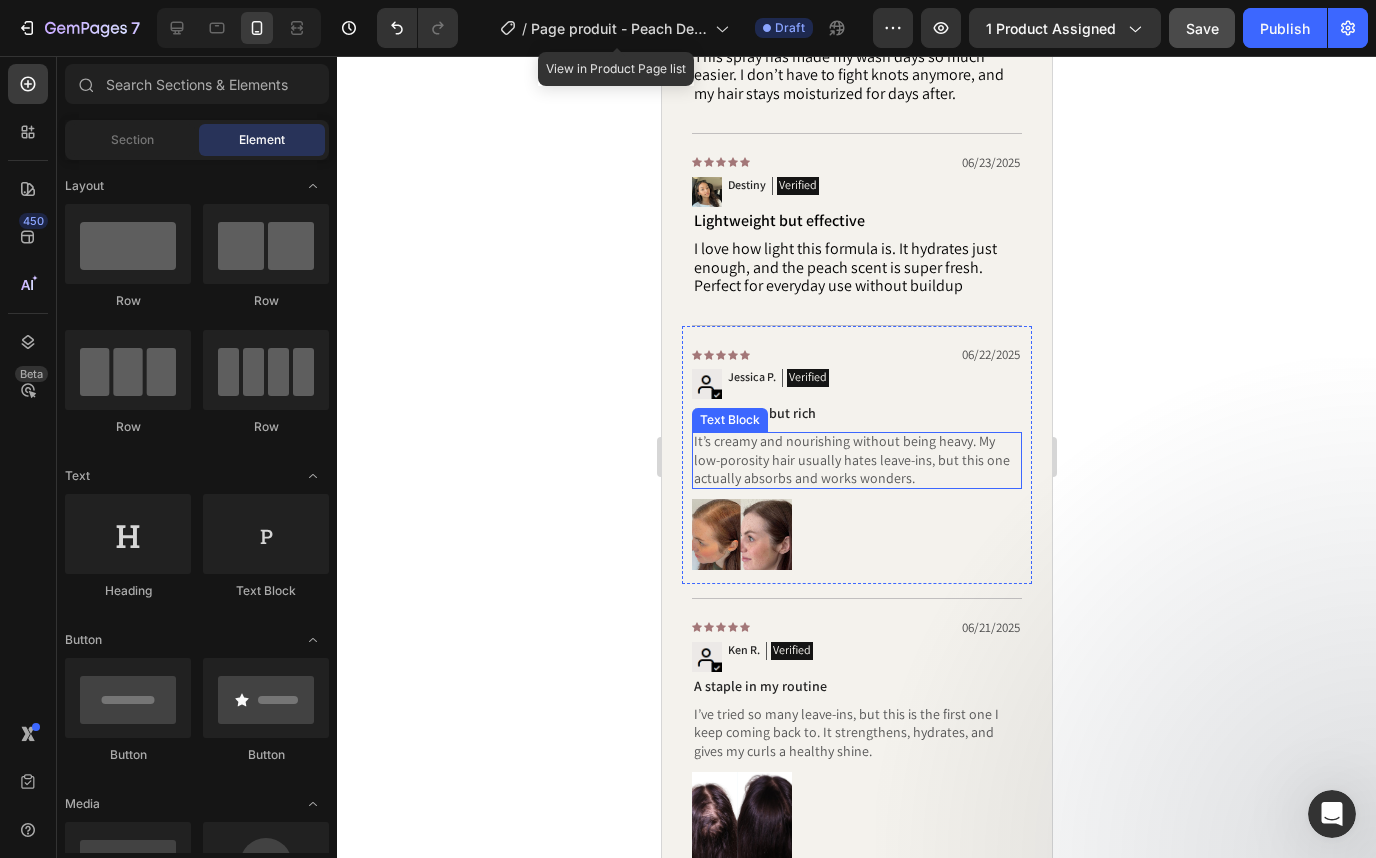 click on "It’s creamy and nourishing without being heavy. My low-porosity hair usually hates leave-ins, but this one actually absorbs and works wonders." at bounding box center (856, 459) 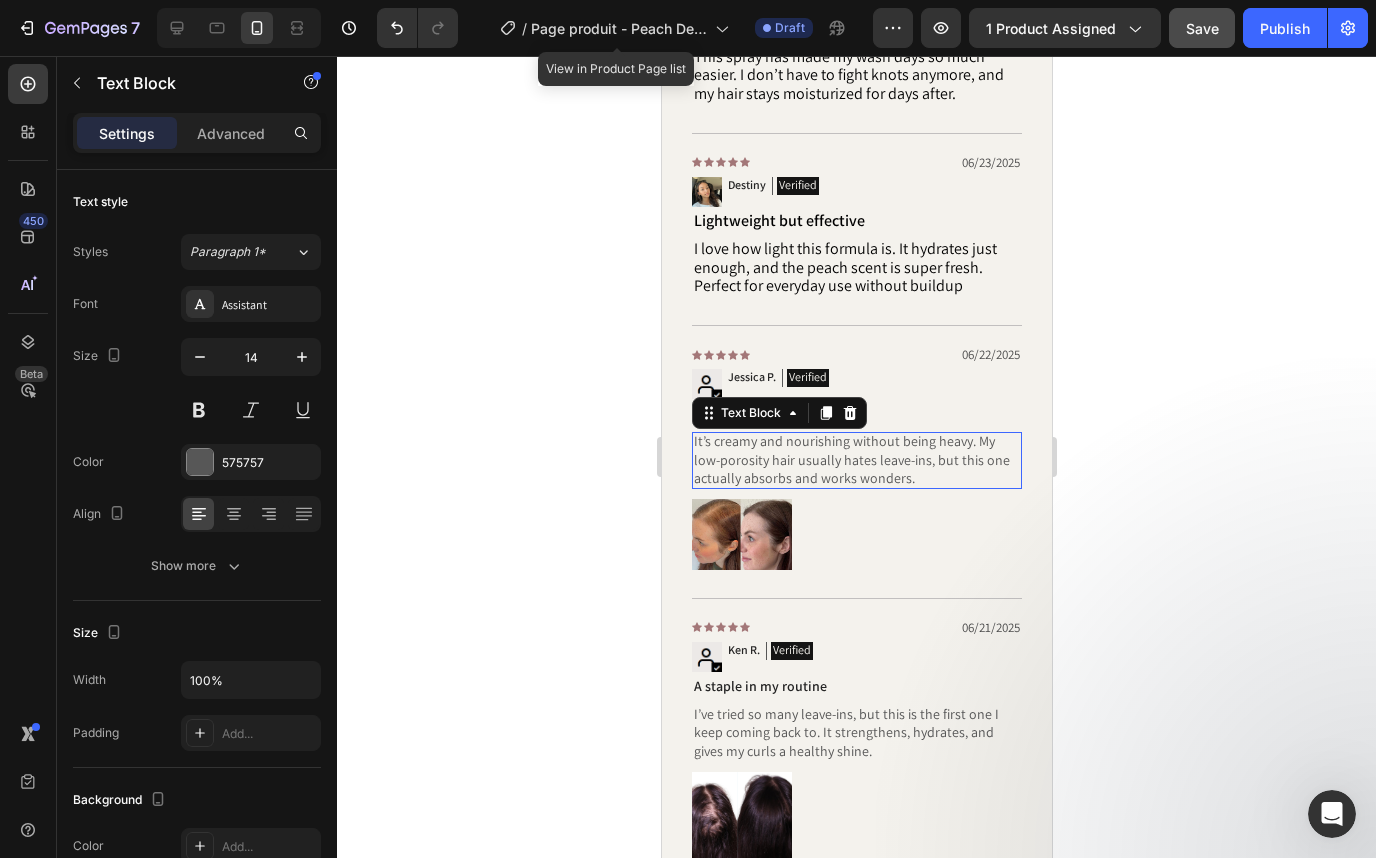 click on "It’s creamy and nourishing without being heavy. My low-porosity hair usually hates leave-ins, but this one actually absorbs and works wonders." at bounding box center [856, 459] 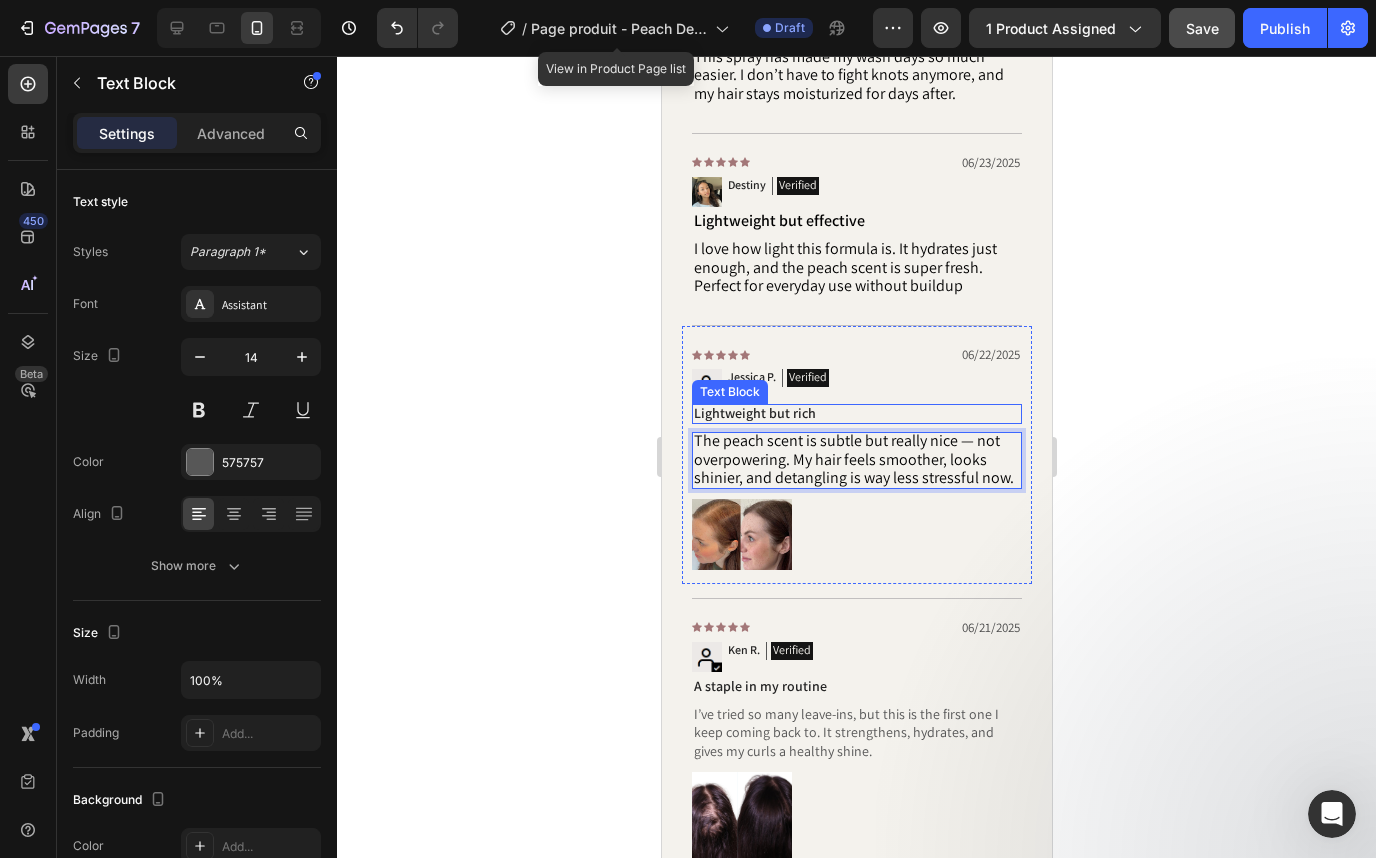 drag, startPoint x: 1485, startPoint y: 103, endPoint x: 724, endPoint y: 423, distance: 825.54285 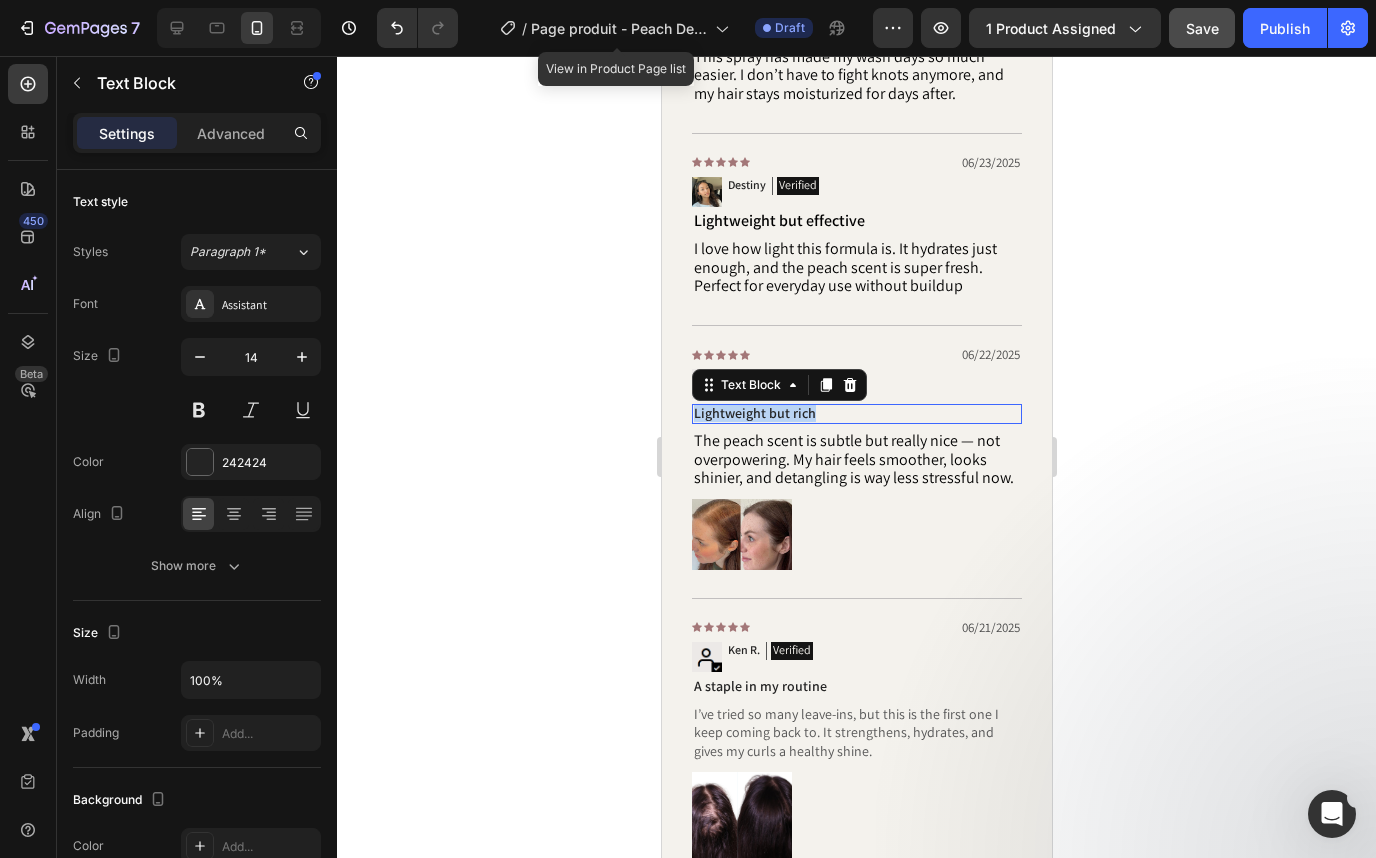click on "Lightweight but rich" at bounding box center (856, 413) 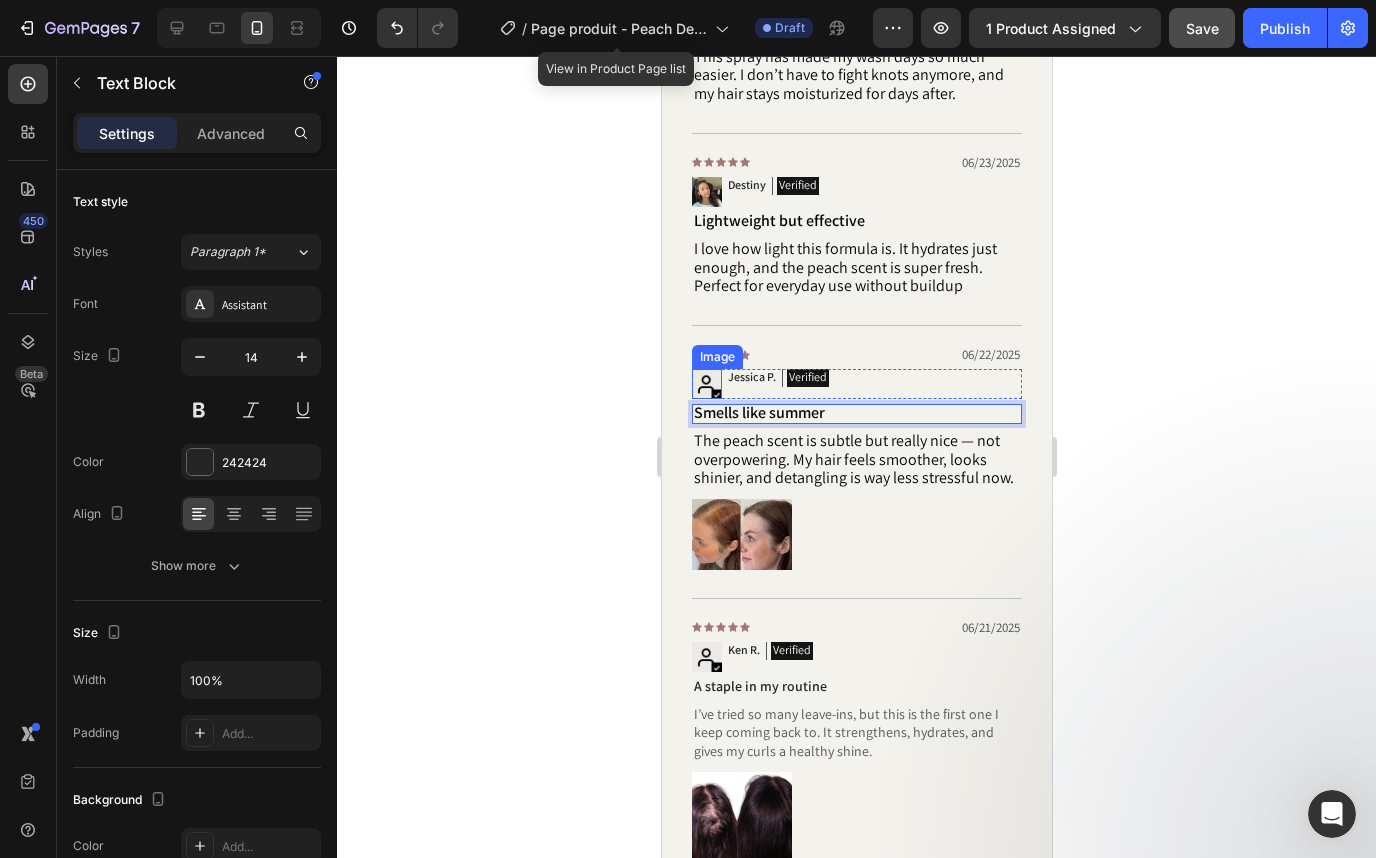 click at bounding box center (706, 384) 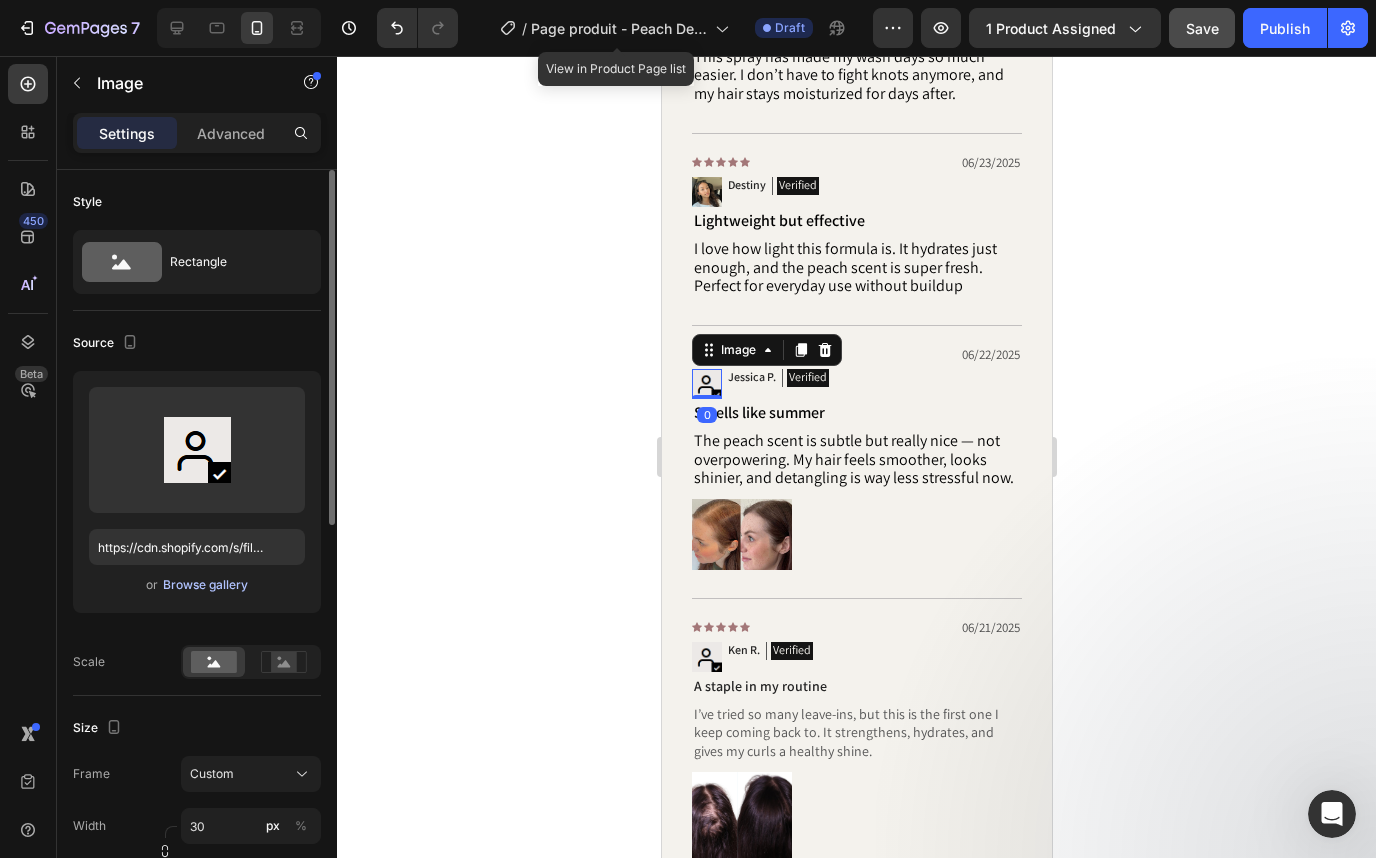 click on "Browse gallery" at bounding box center (205, 585) 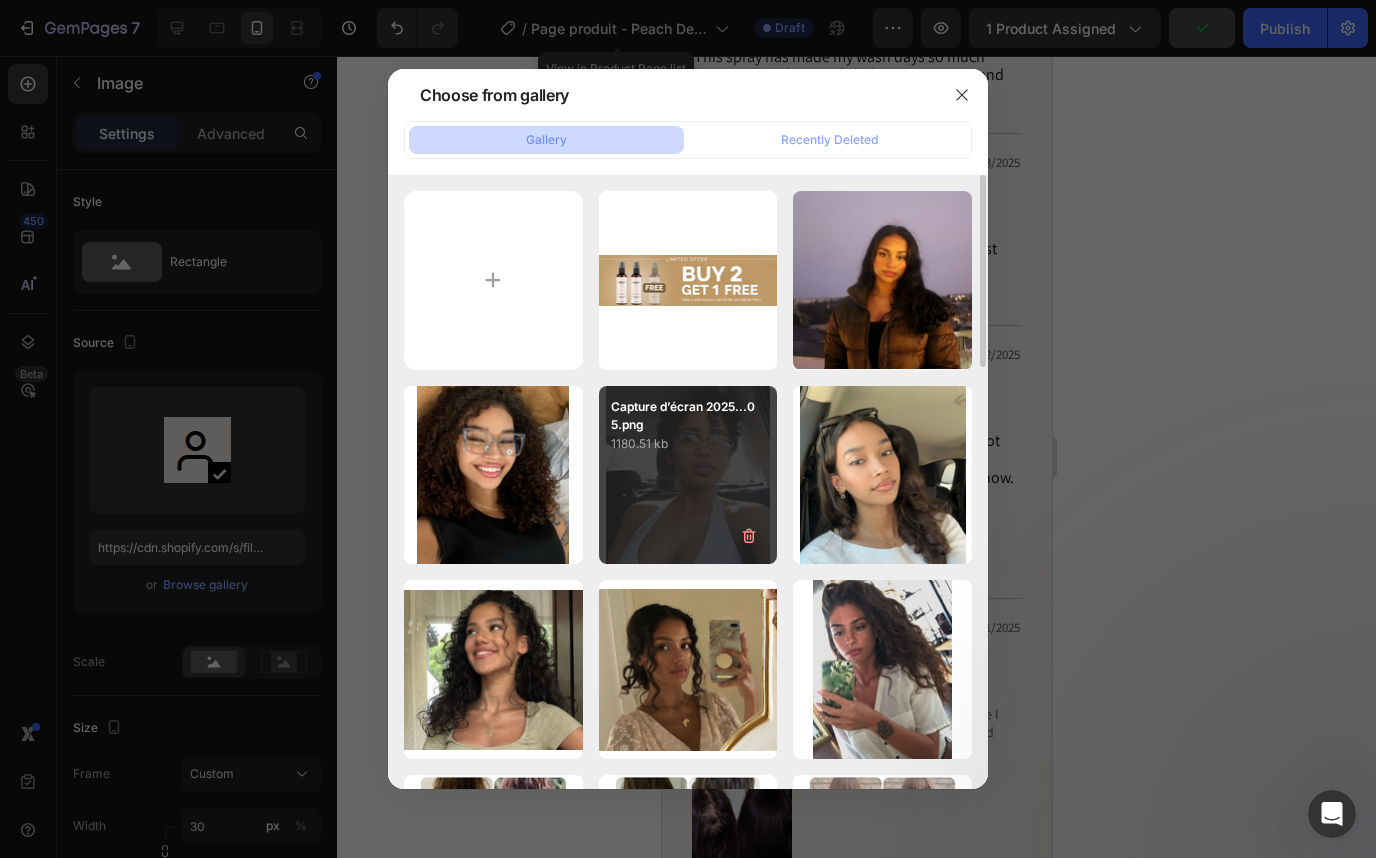 click on "Capture d’écran 2025...05.png 1180.51 kb" at bounding box center [688, 475] 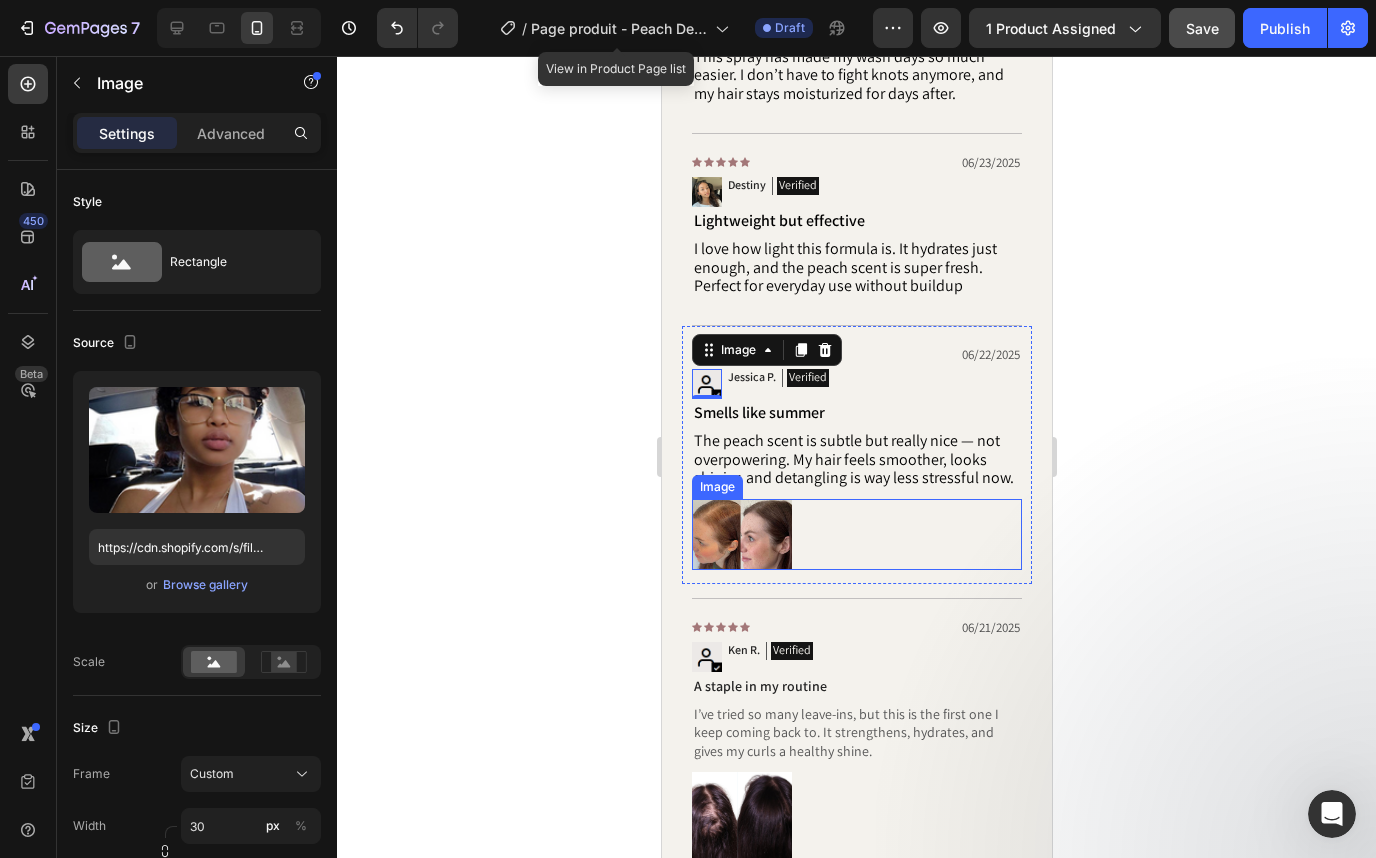 click at bounding box center [741, 534] 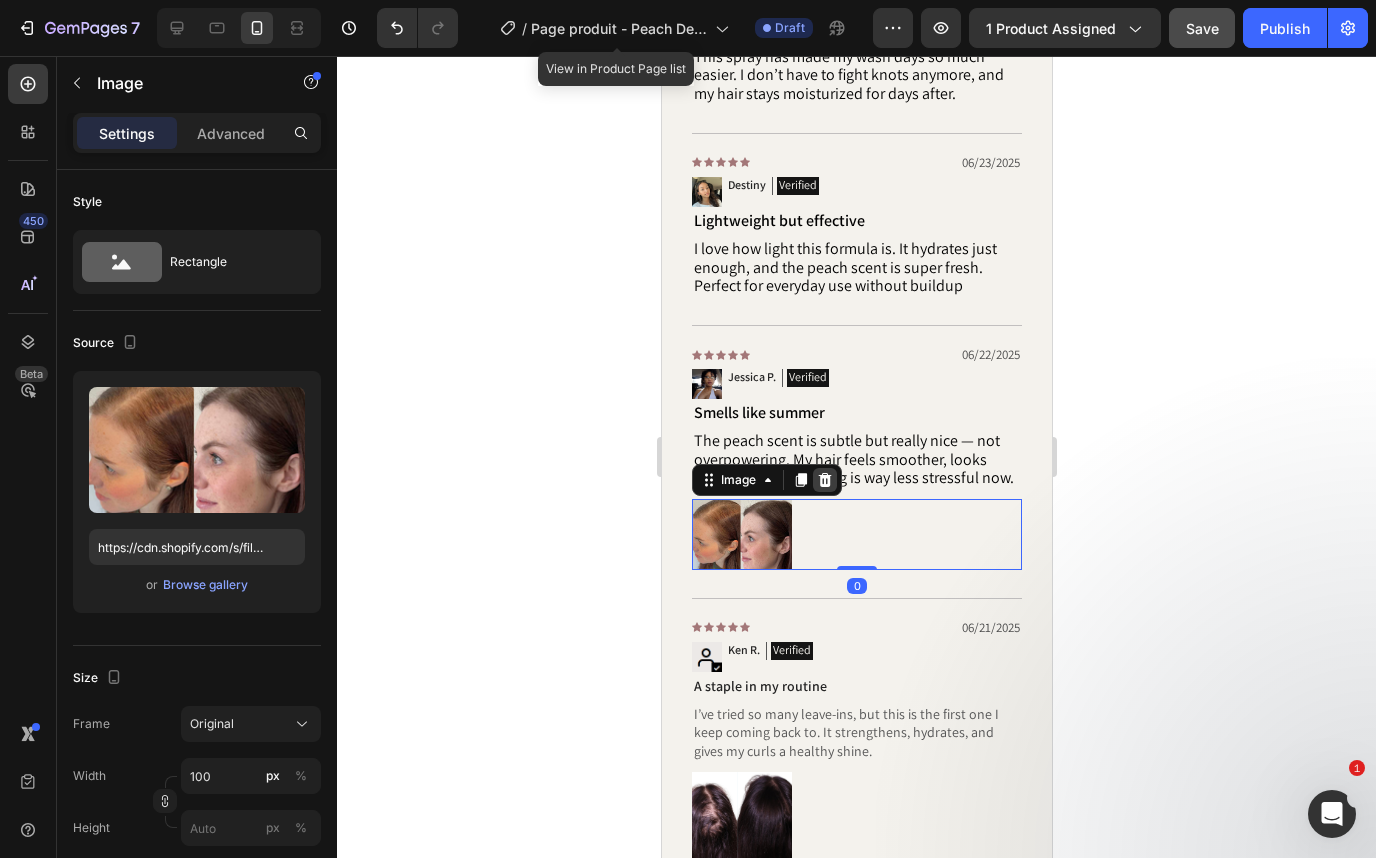 click 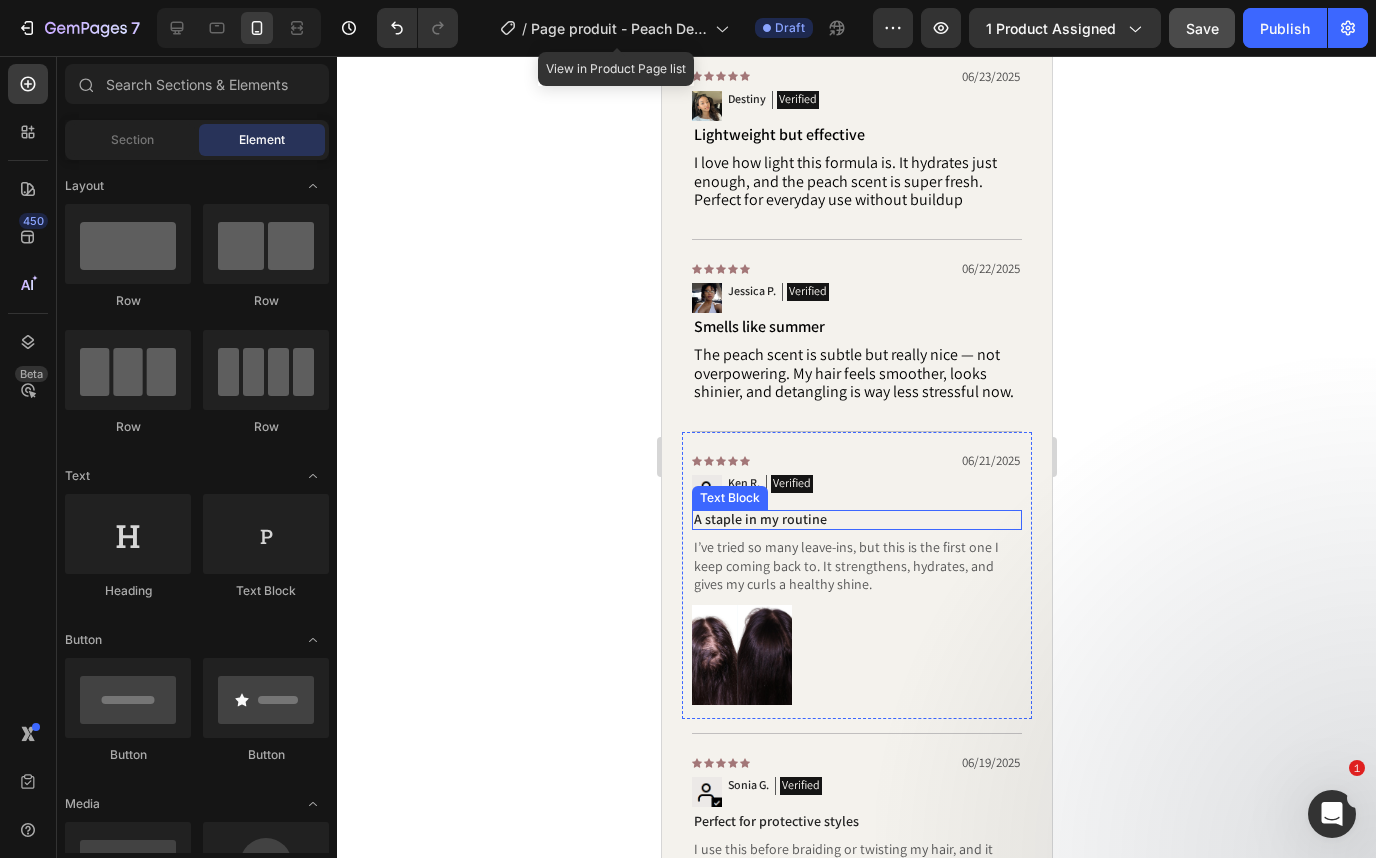 scroll, scrollTop: 3455, scrollLeft: 0, axis: vertical 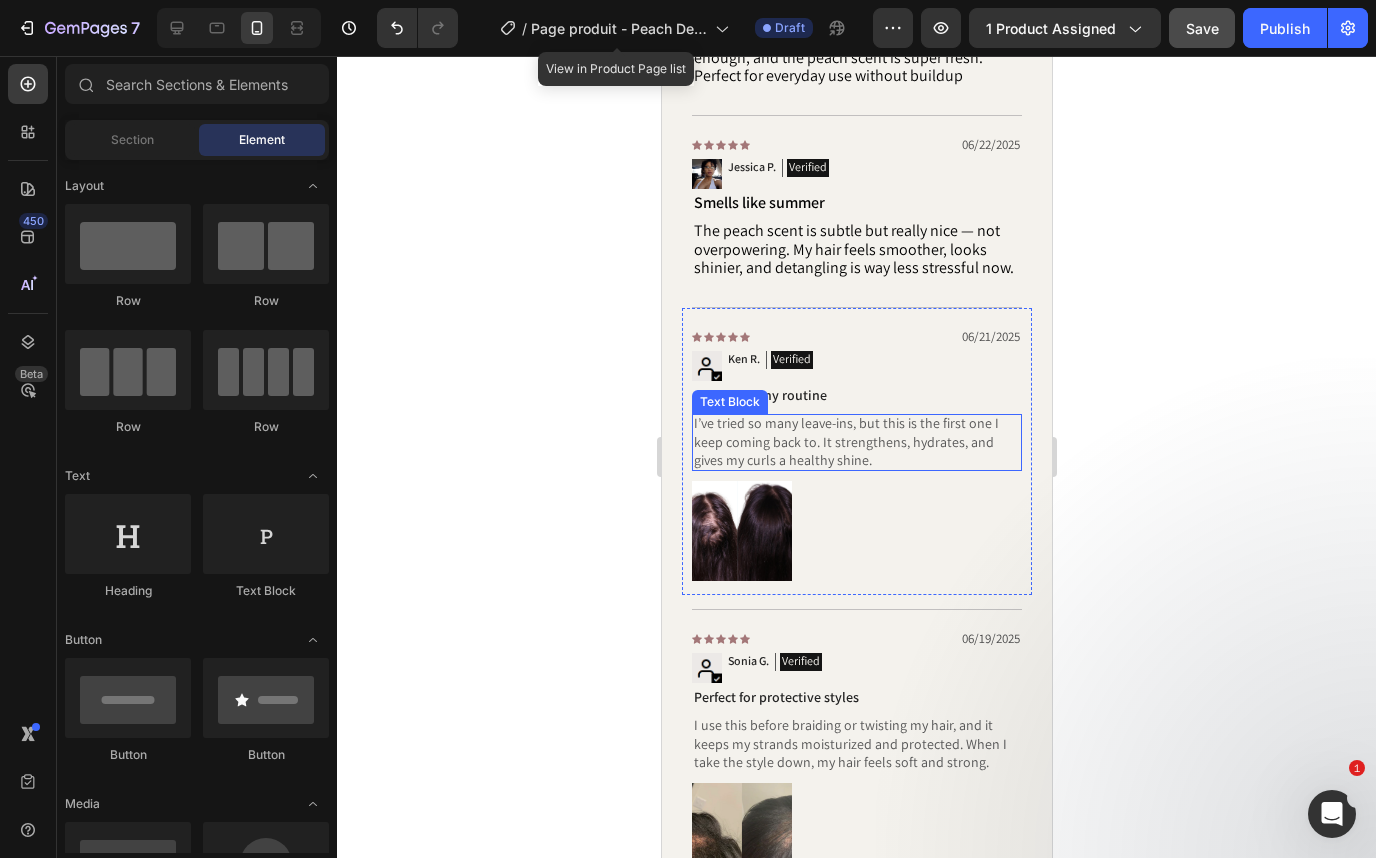 click at bounding box center [741, 531] 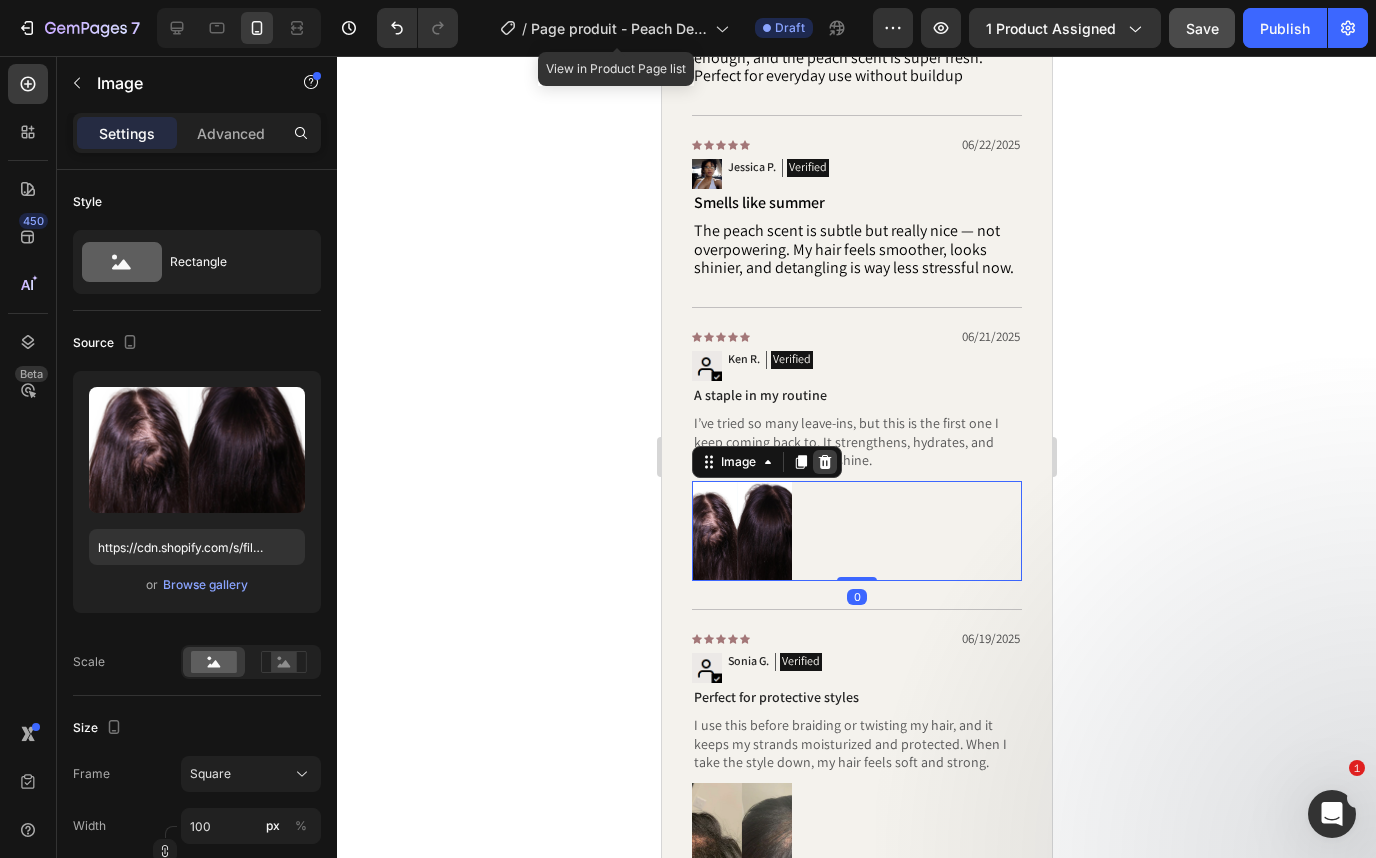 click 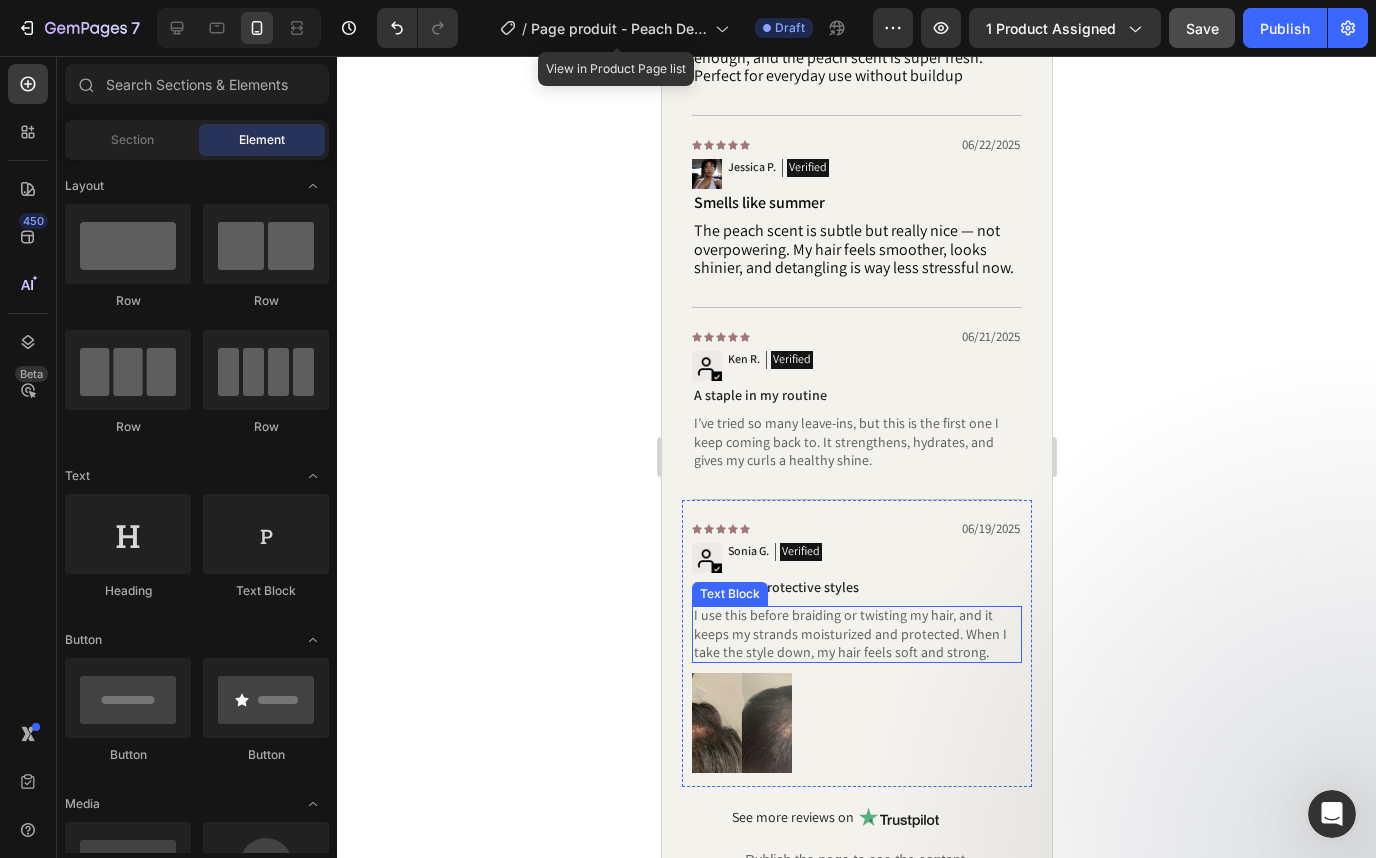click on "I use this before braiding or twisting my hair, and it keeps my strands moisturized and protected. When I take the style down, my hair feels soft and strong." at bounding box center [856, 633] 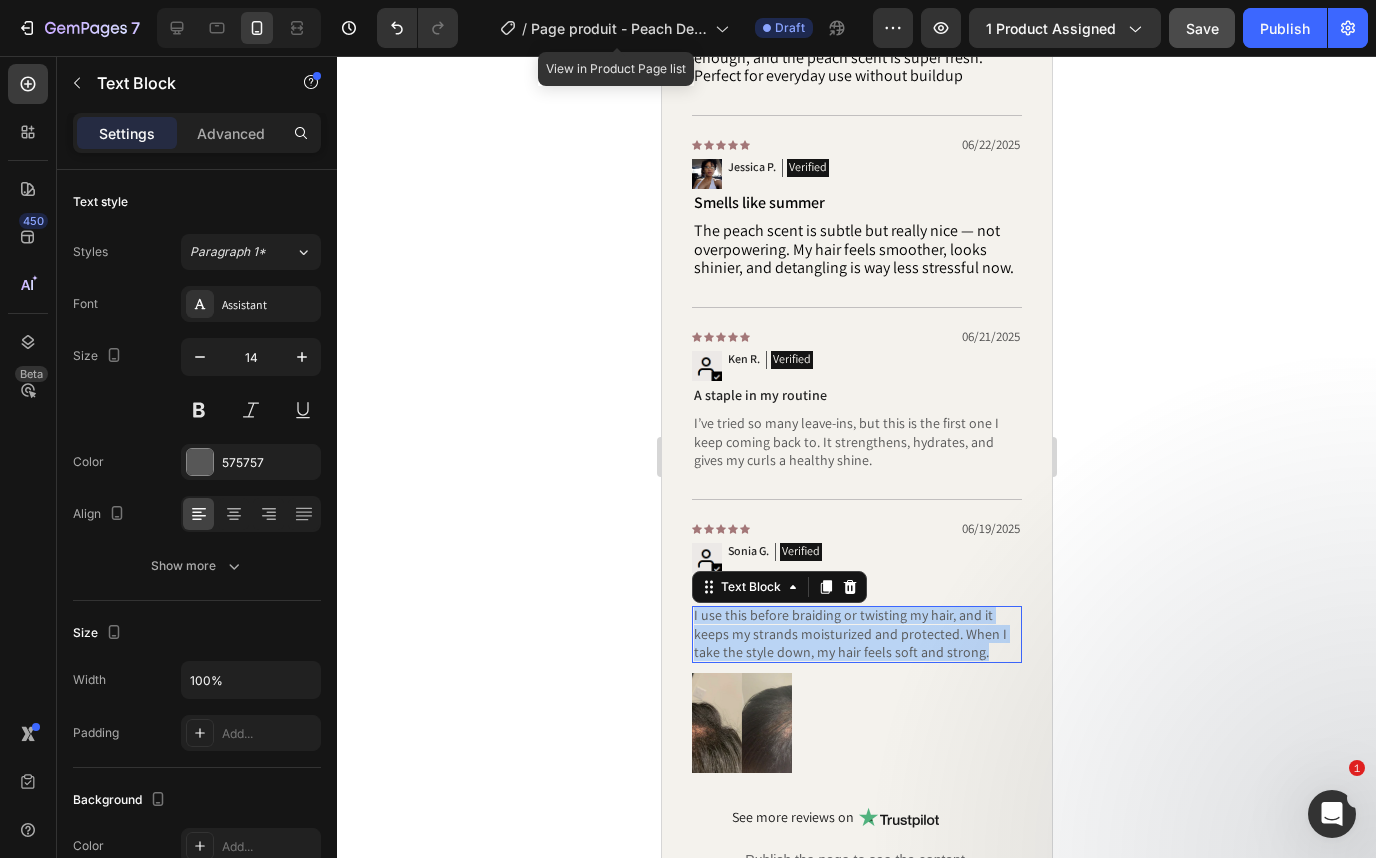 click on "I use this before braiding or twisting my hair, and it keeps my strands moisturized and protected. When I take the style down, my hair feels soft and strong." at bounding box center (856, 633) 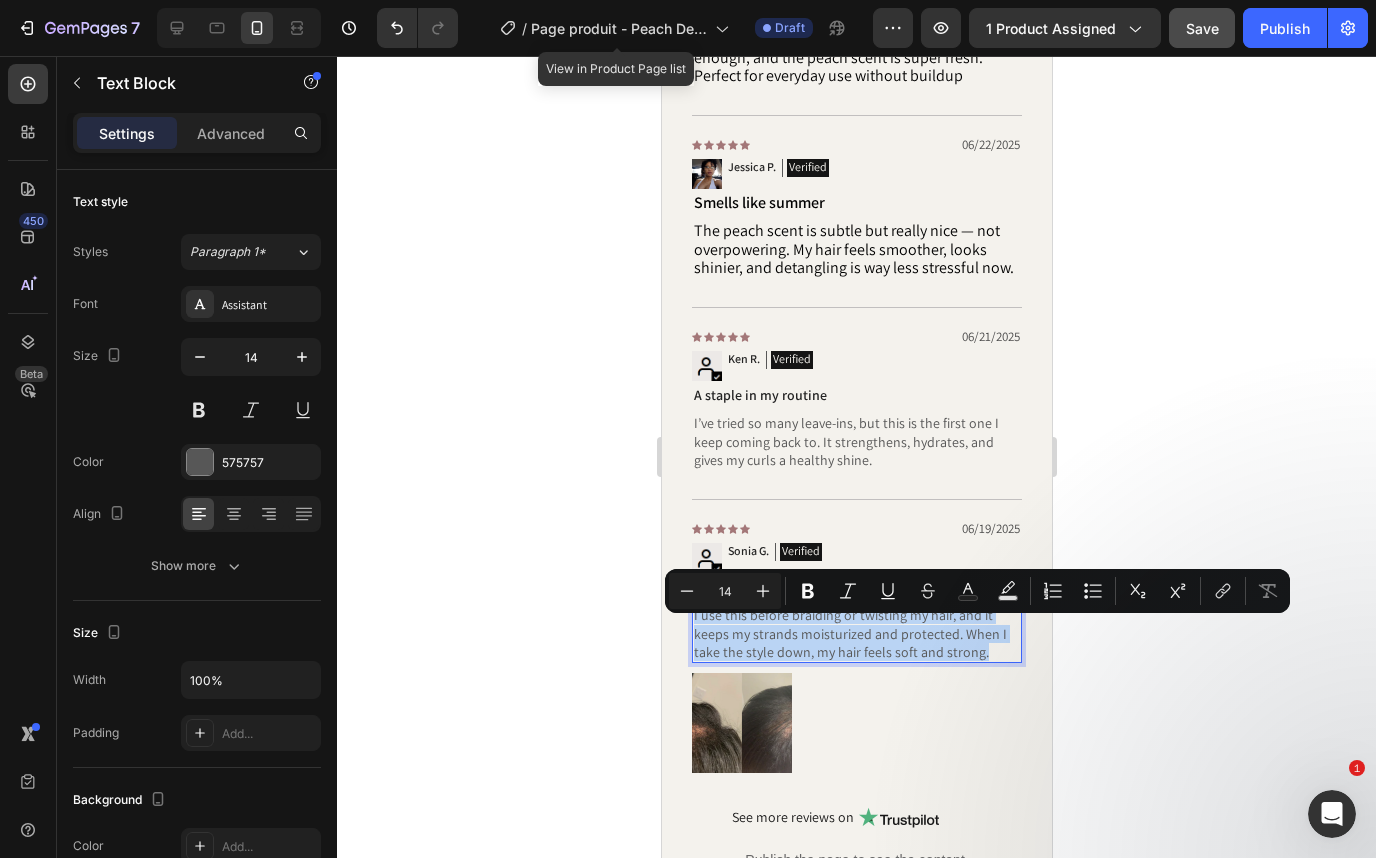 click on "I’ve tried so many leave-ins, but this is the first one I keep coming back to. It strengthens, hydrates, and gives my curls a healthy shine." at bounding box center [856, 441] 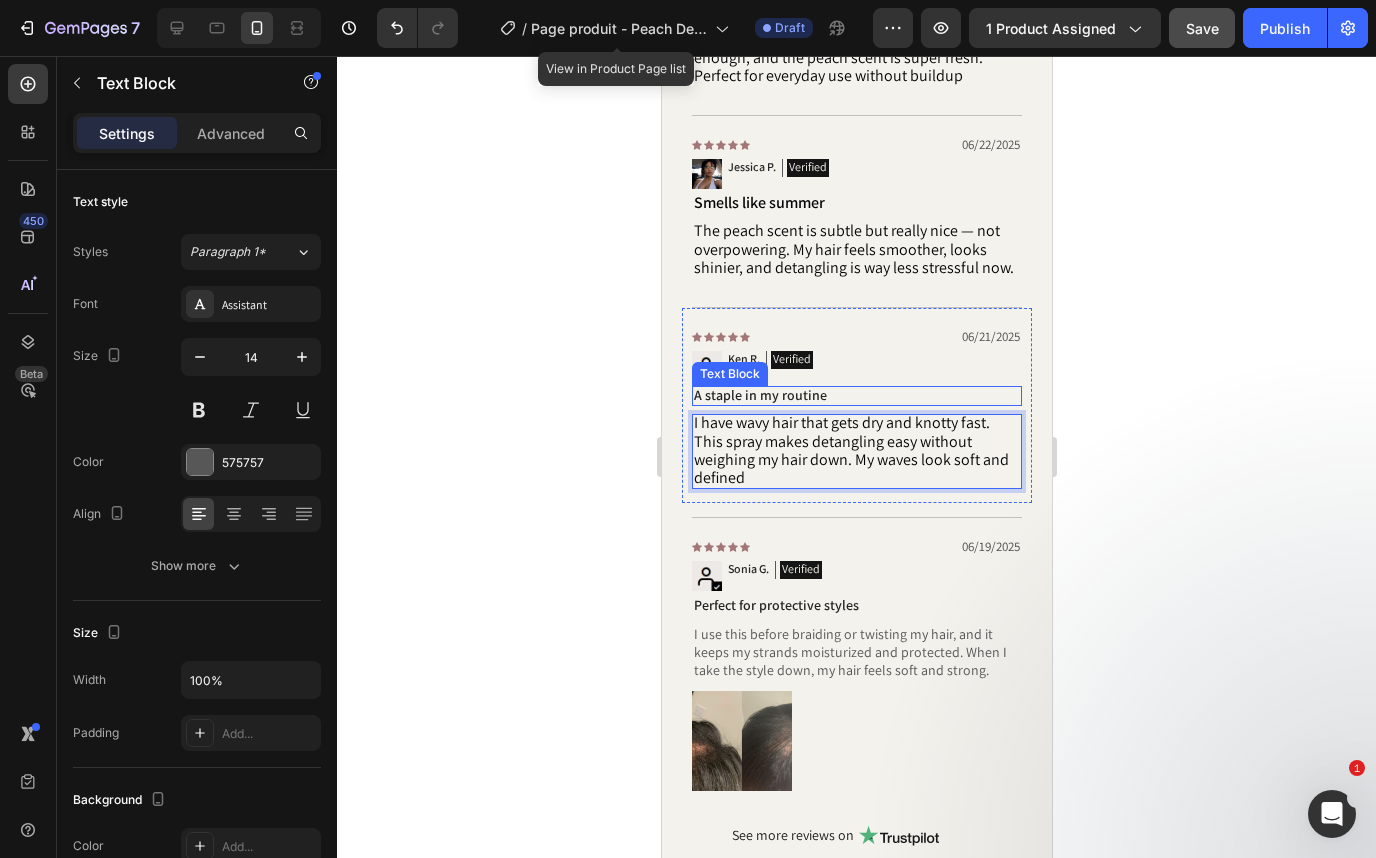 click on "A staple in my routine" at bounding box center (856, 395) 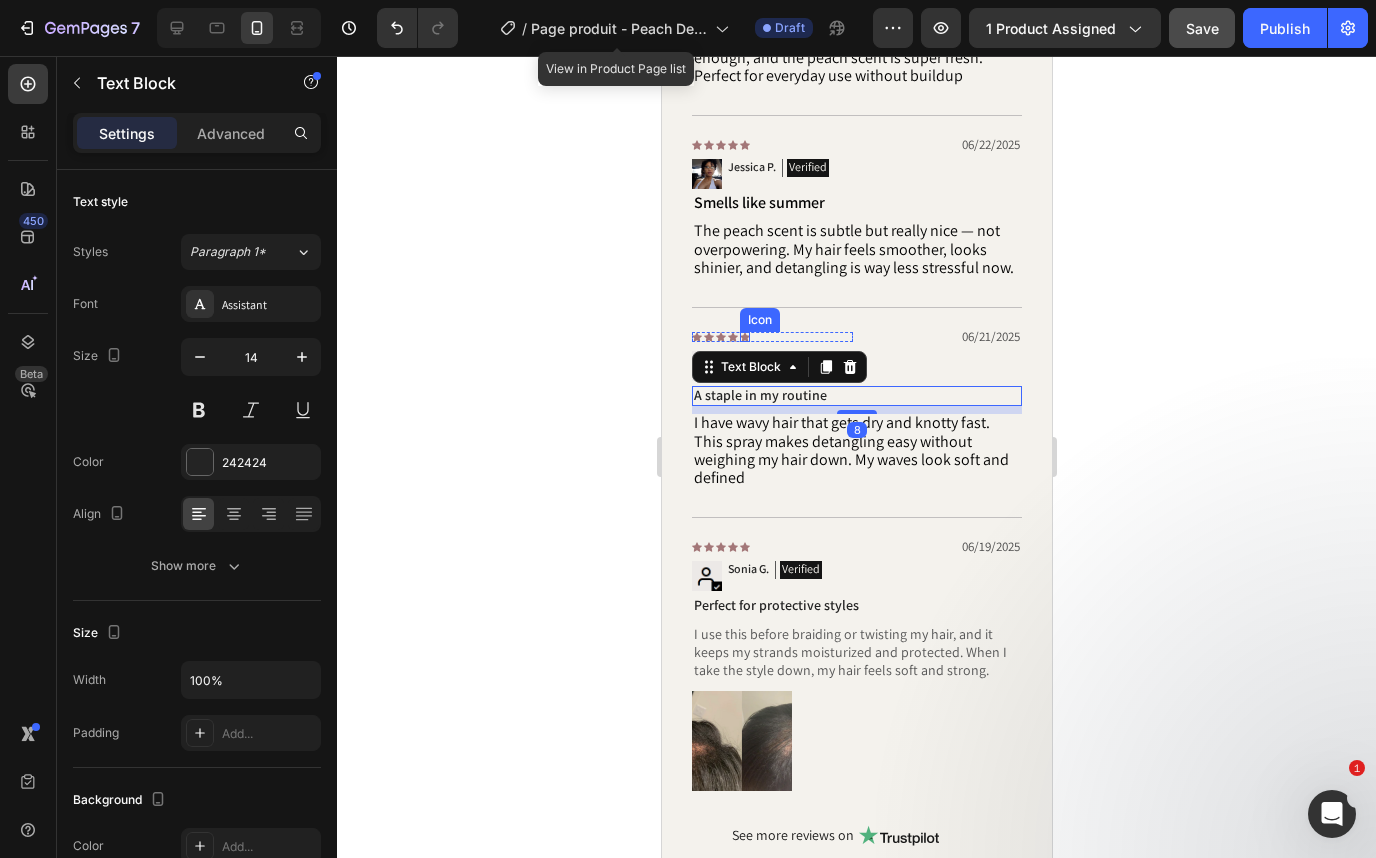 click on "Icon Icon Icon Icon Icon" at bounding box center (771, 337) 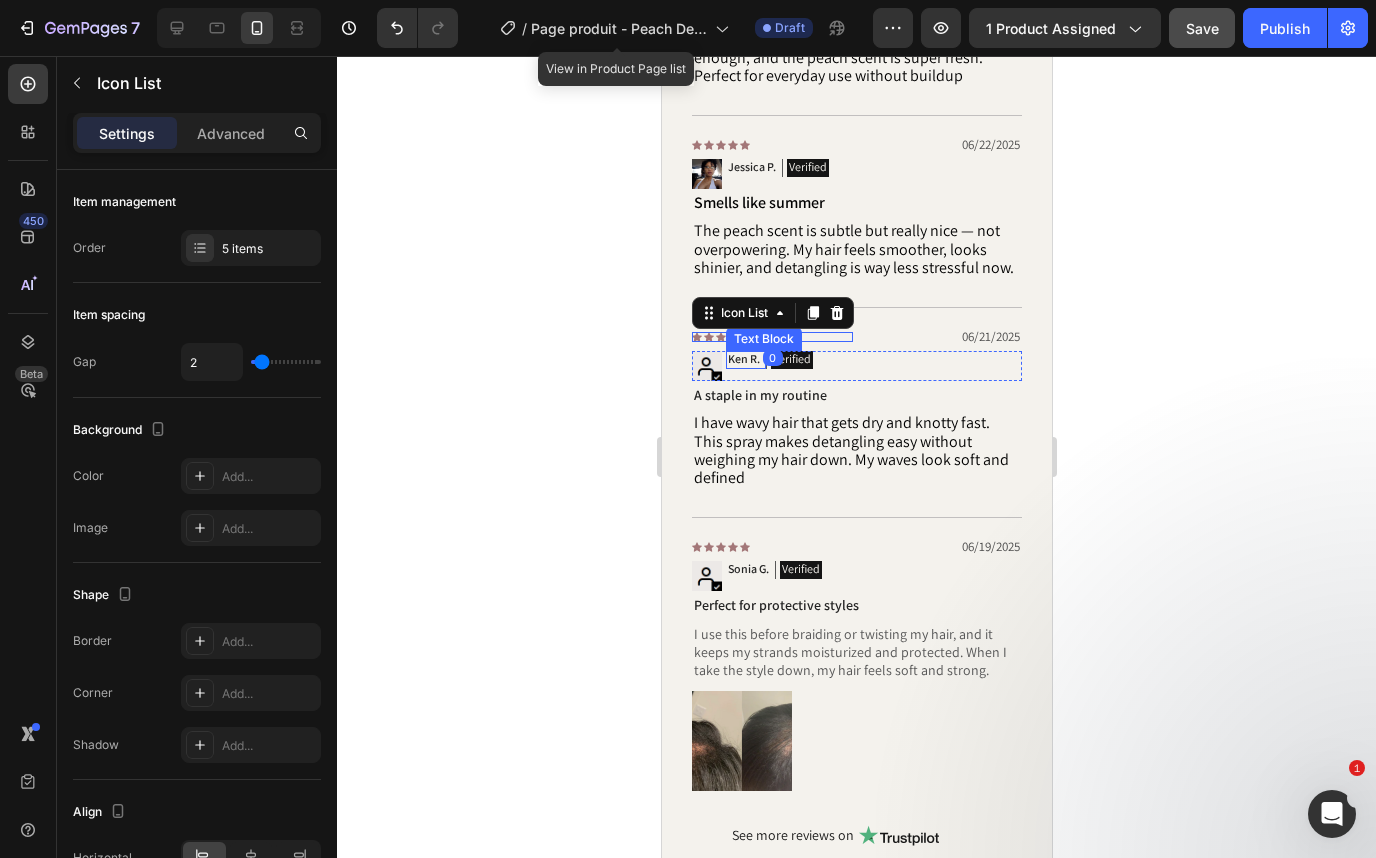 click on "Ken R." at bounding box center [743, 359] 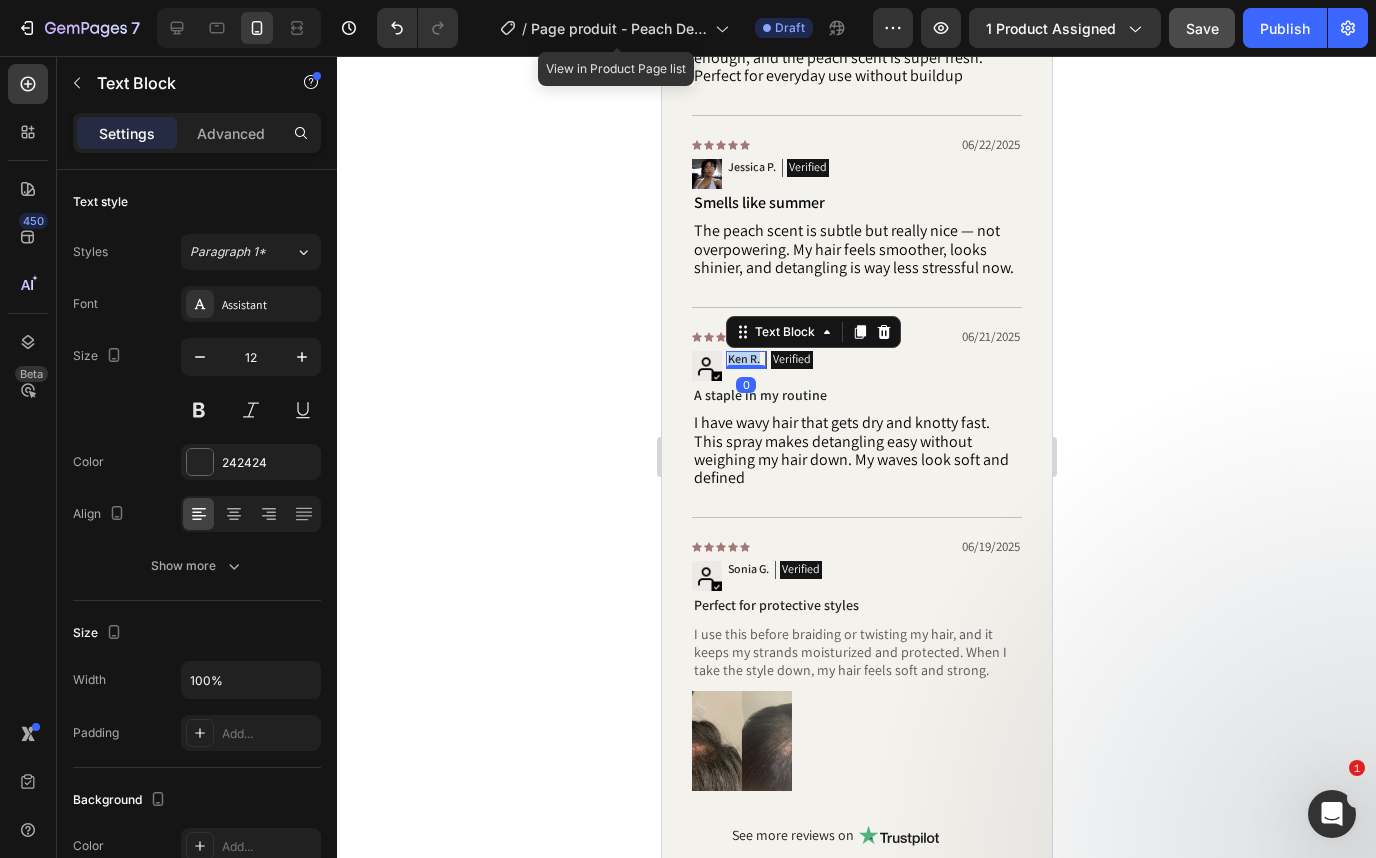 click on "Ken R." at bounding box center [743, 359] 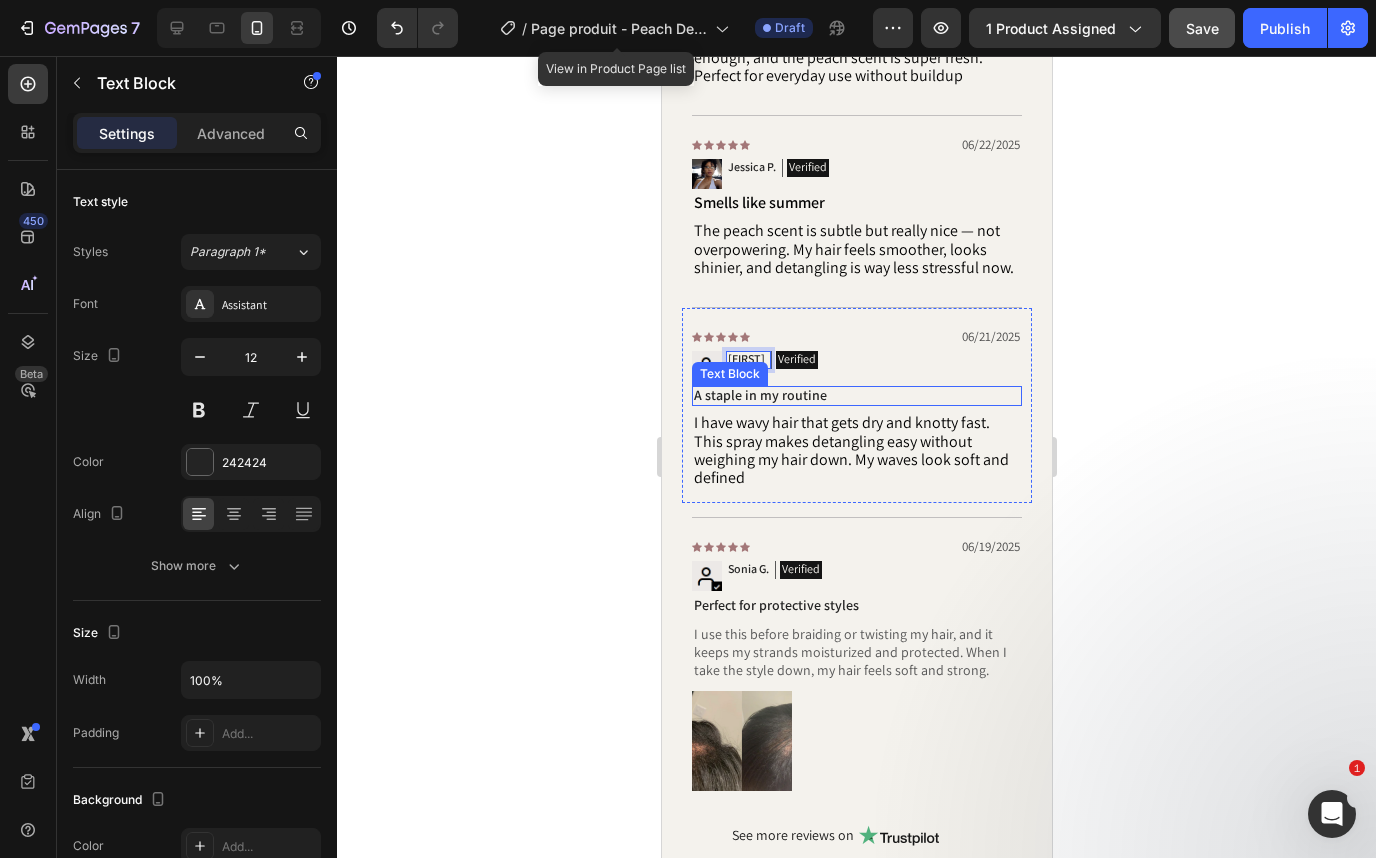 click on "A staple in my routine" at bounding box center (856, 395) 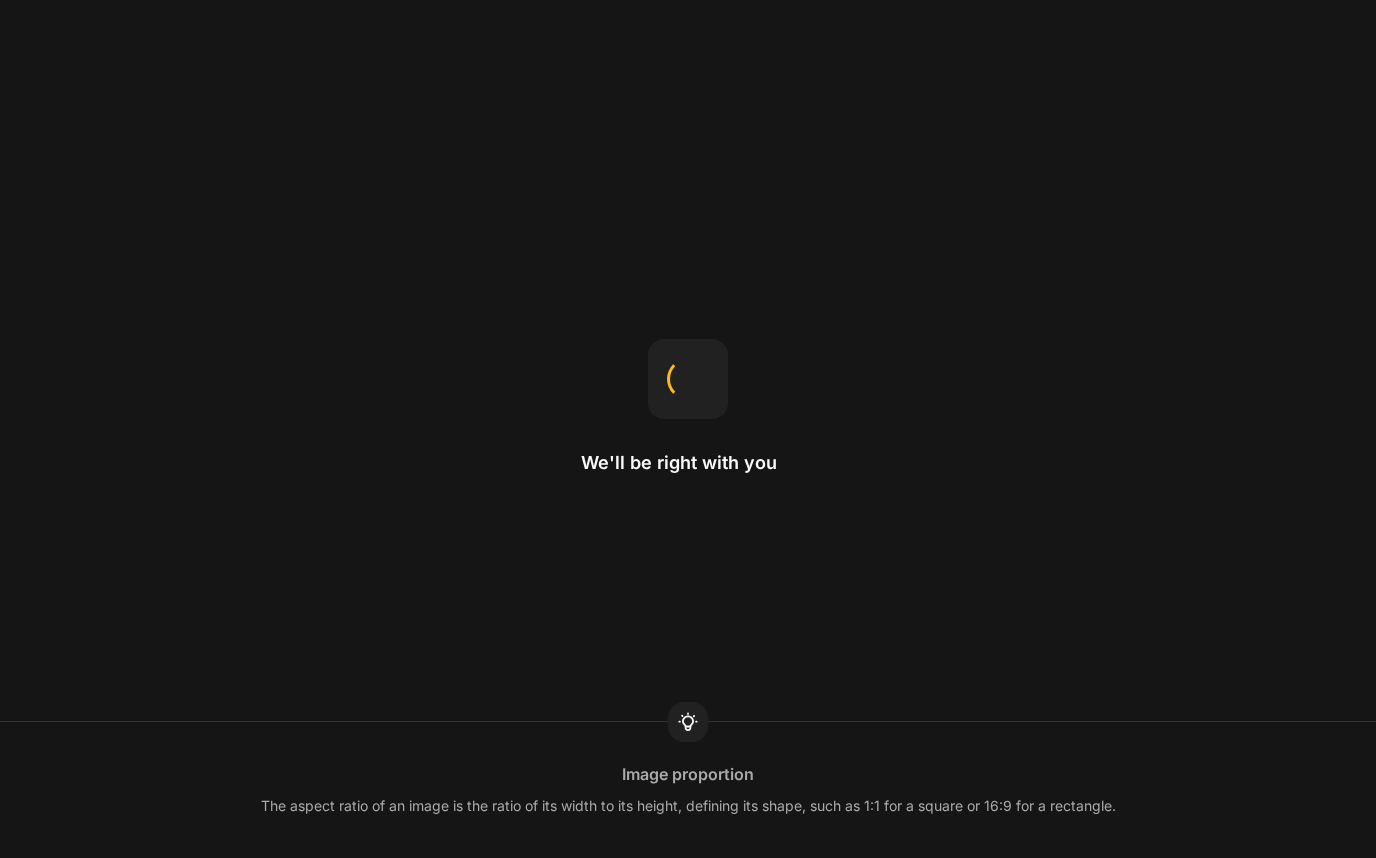 scroll, scrollTop: 0, scrollLeft: 0, axis: both 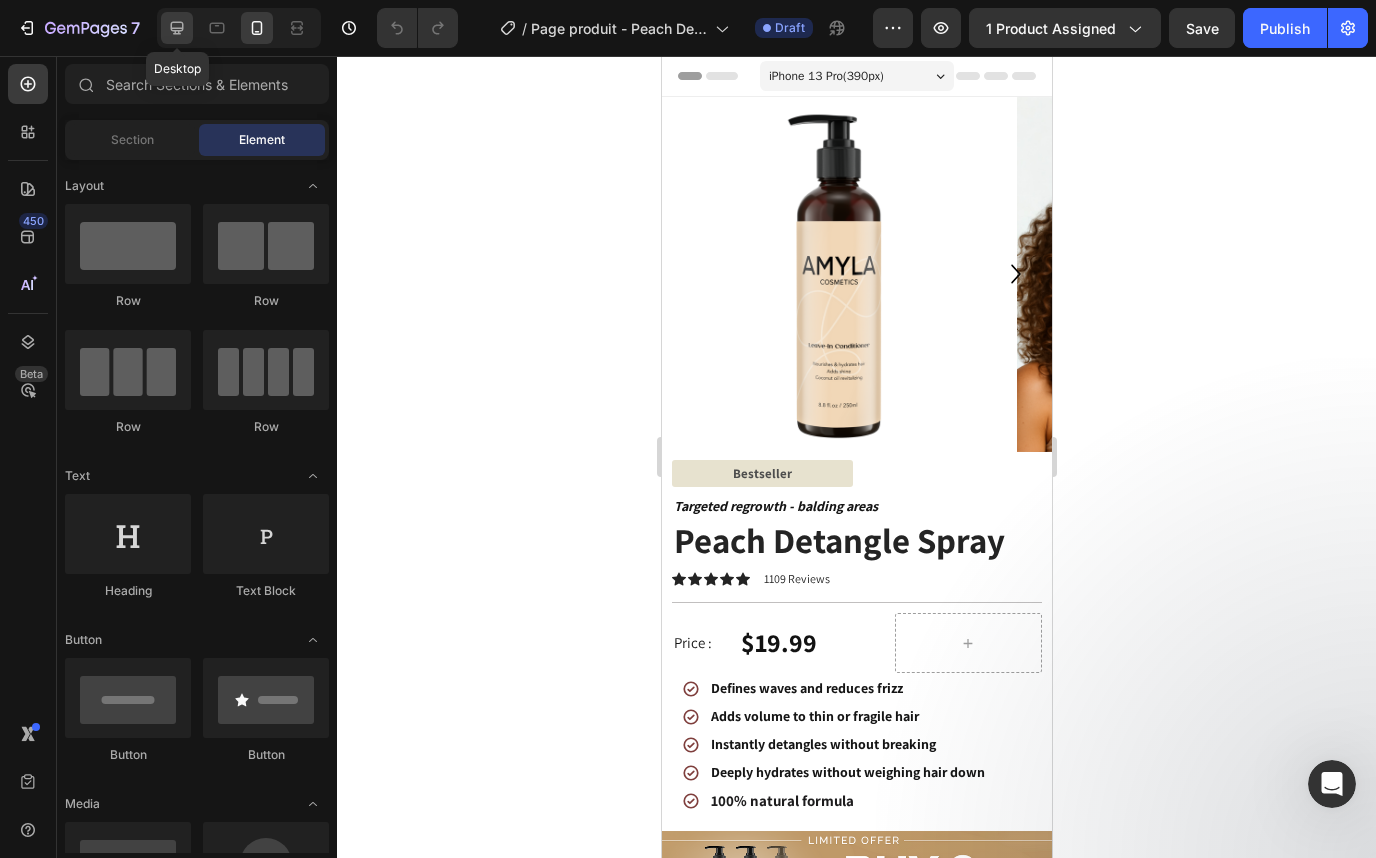 click 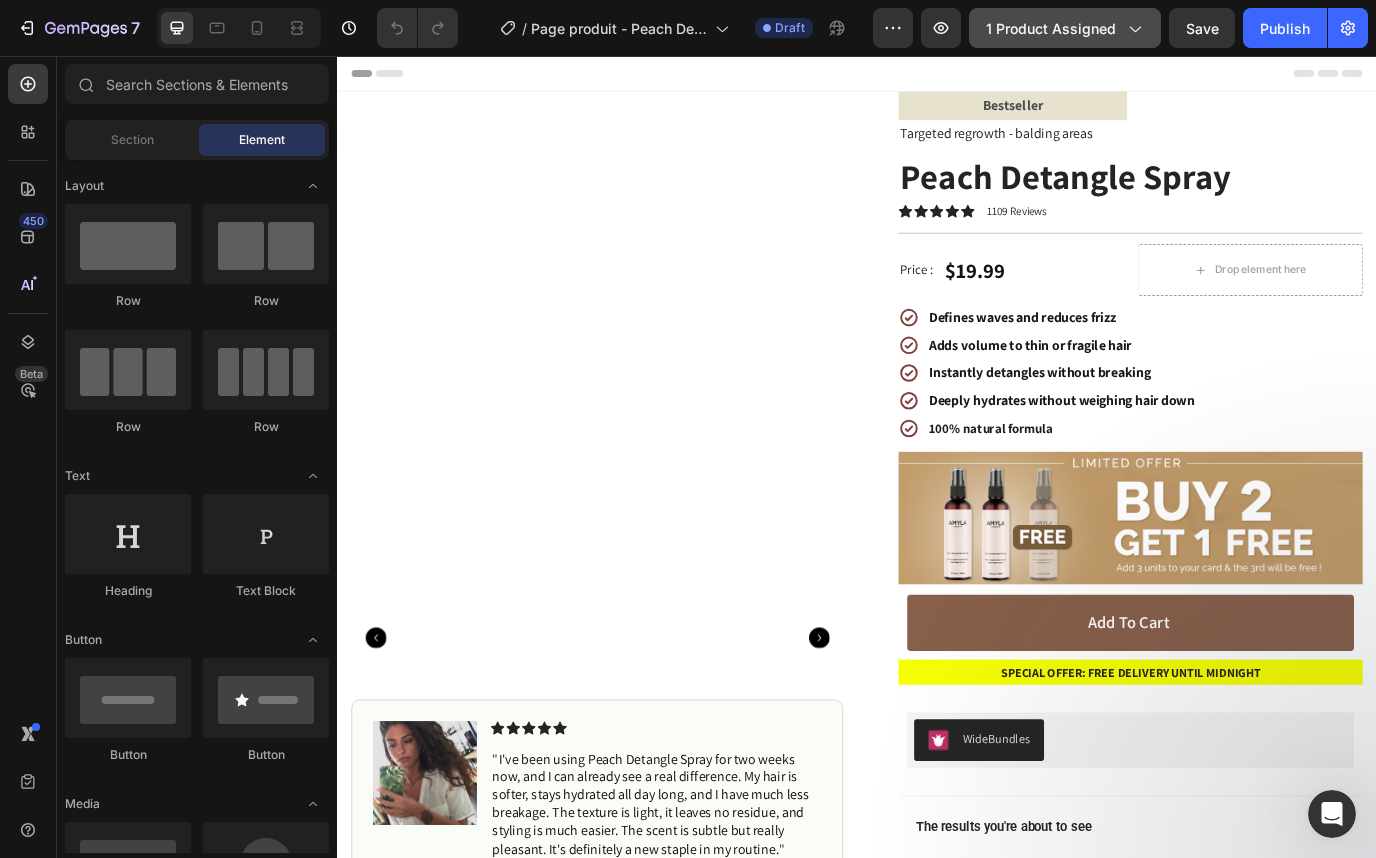 scroll, scrollTop: 0, scrollLeft: 0, axis: both 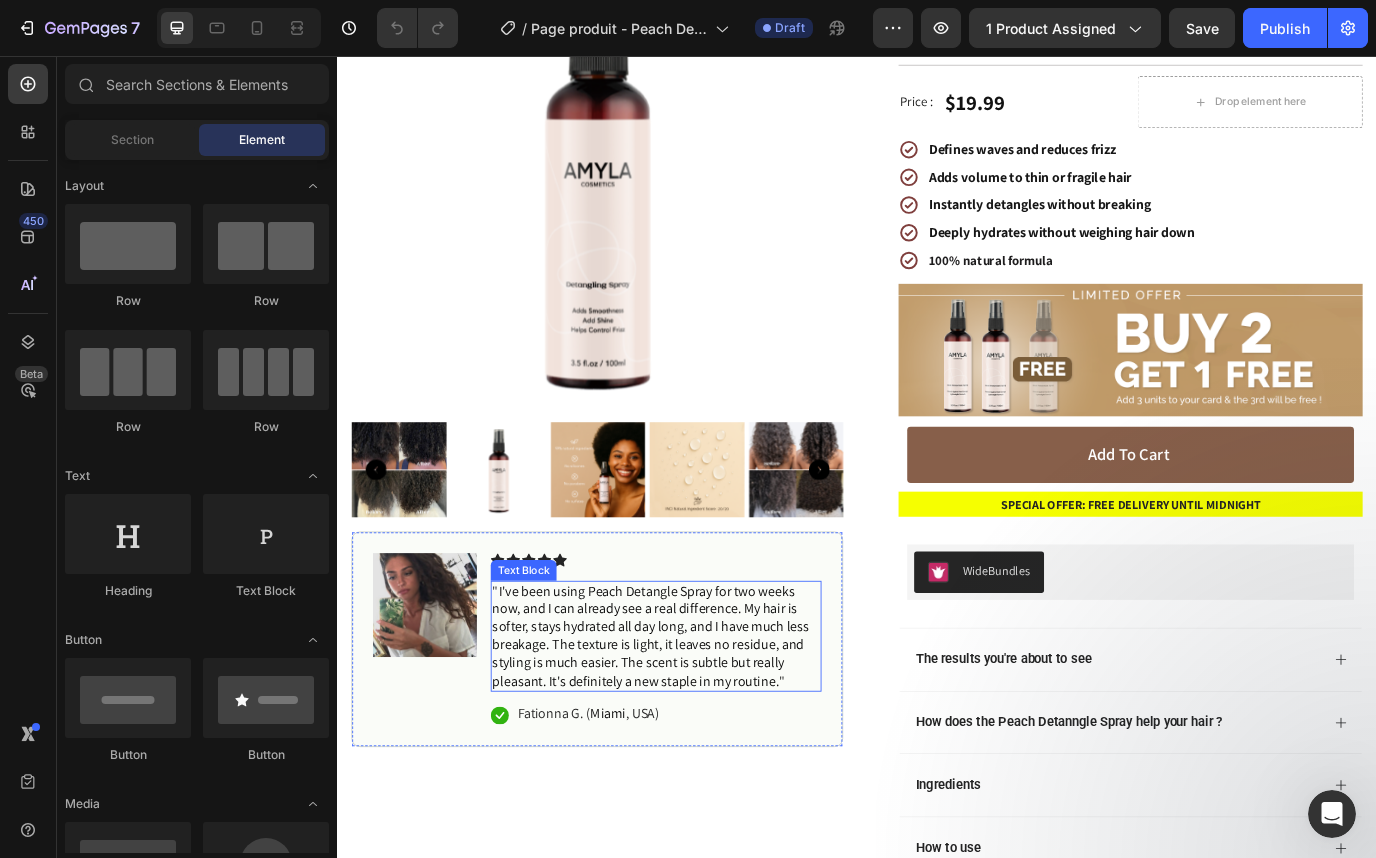 click on "I've been using Peach Detangle Spray for two weeks now, and I can already see a real difference. My hair is softer, stays hydrated all day long, and I have much less breakage. The texture is light, it leaves no residue, and styling is much easier. The scent is subtle but really pleasant. It's definitely a new staple in my routine." at bounding box center (699, 725) 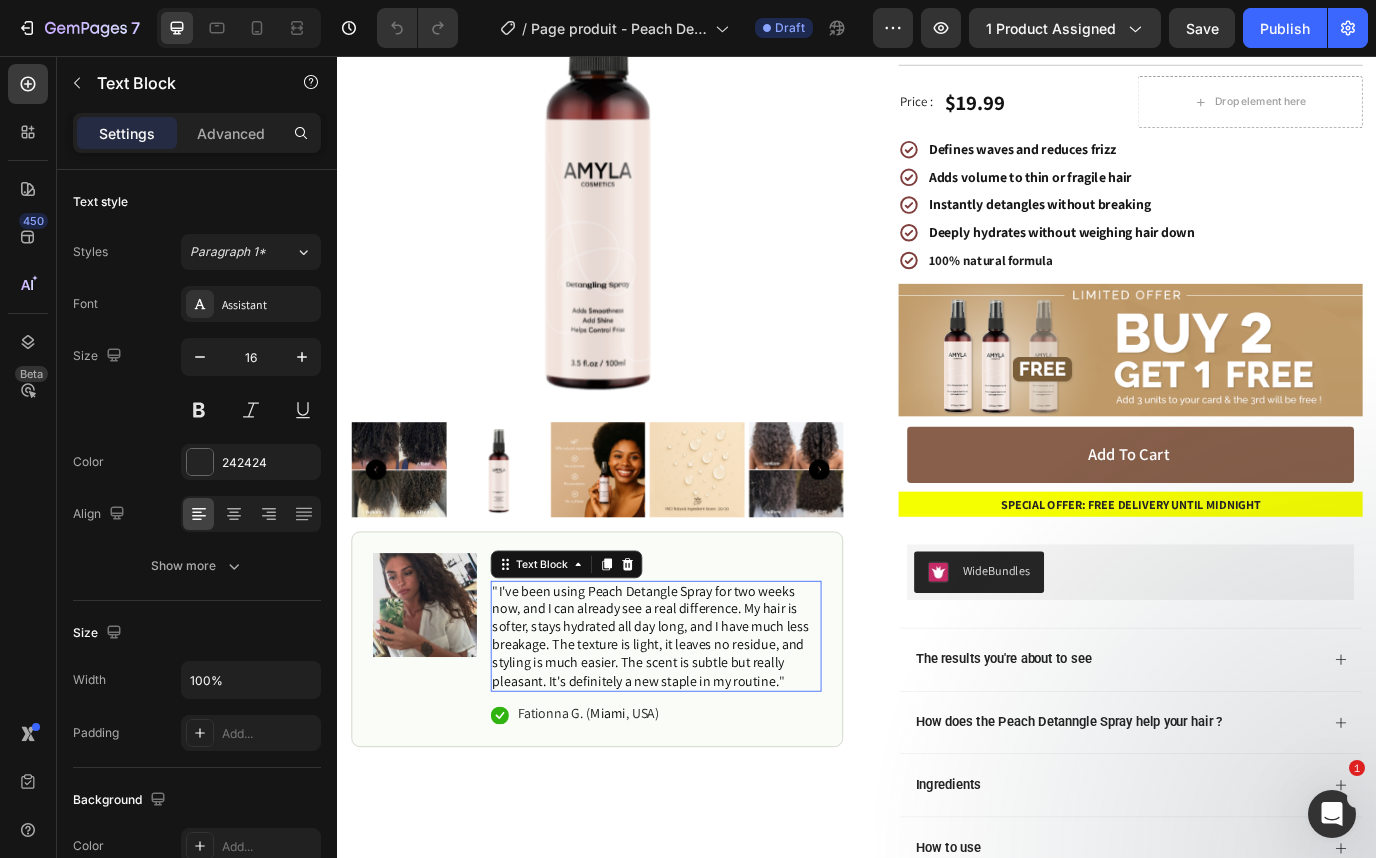 click on "I've been using Peach Detangle Spray for two weeks now, and I can already see a real difference. My hair is softer, stays hydrated all day long, and I have much less breakage. The texture is light, it leaves no residue, and styling is much easier. The scent is subtle but really pleasant. It's definitely a new staple in my routine." at bounding box center [699, 725] 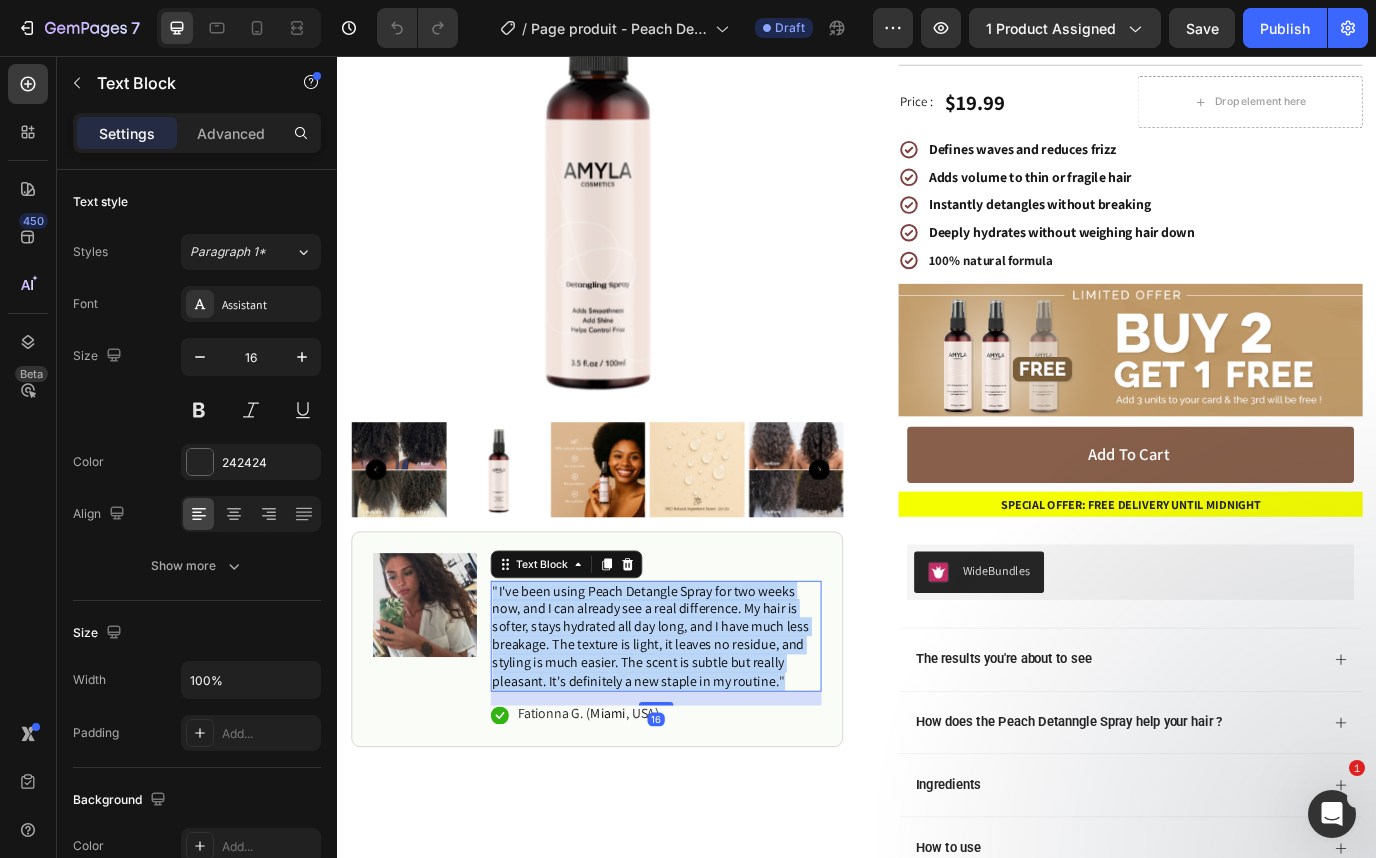 click on "I've been using Peach Detangle Spray for two weeks now, and I can already see a real difference. My hair is softer, stays hydrated all day long, and I have much less breakage. The texture is light, it leaves no residue, and styling is much easier. The scent is subtle but really pleasant. It's definitely a new staple in my routine." at bounding box center [699, 725] 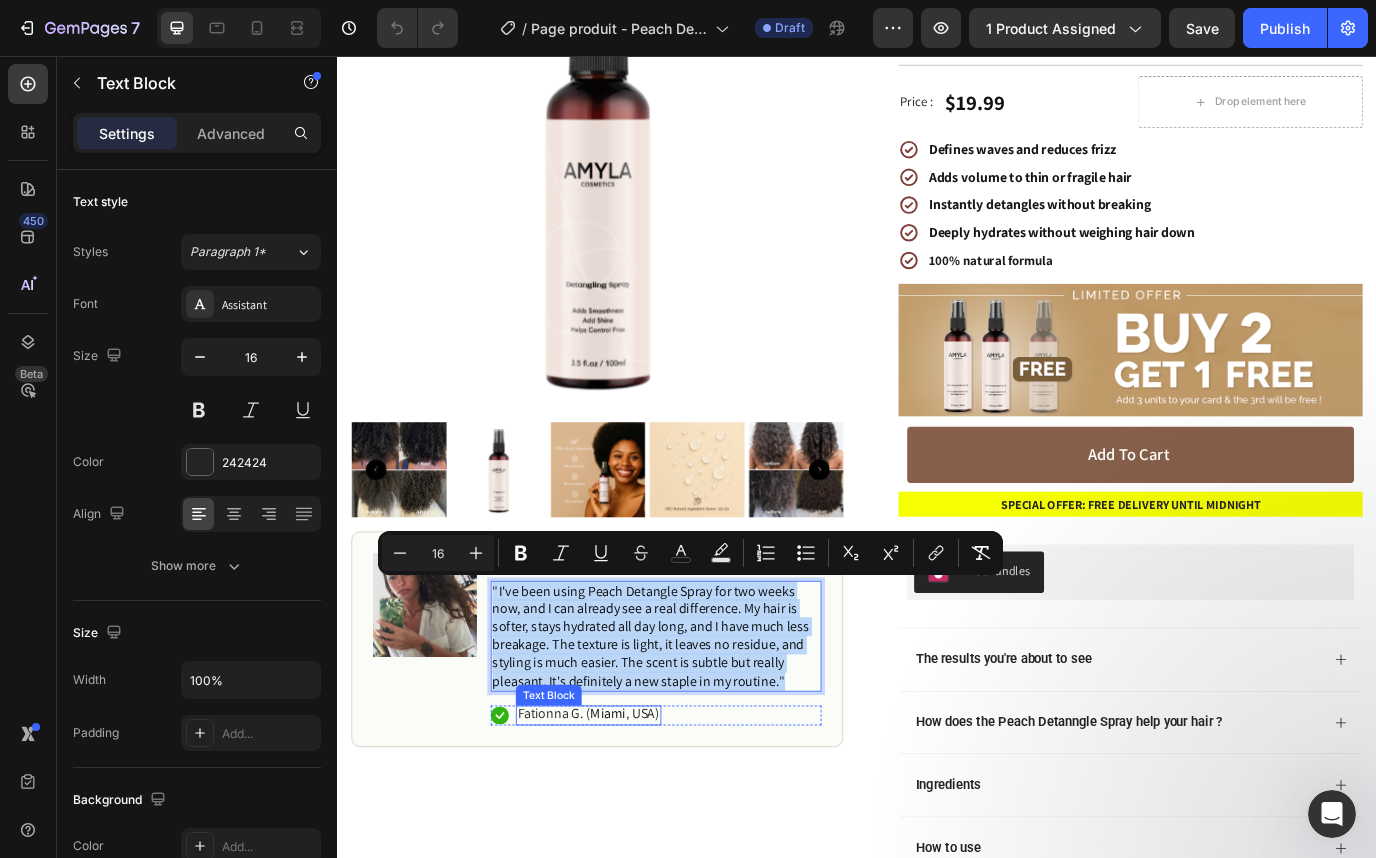 click on "[FIRST] G. ( [CITY] , [COUNTRY] )" at bounding box center (627, 816) 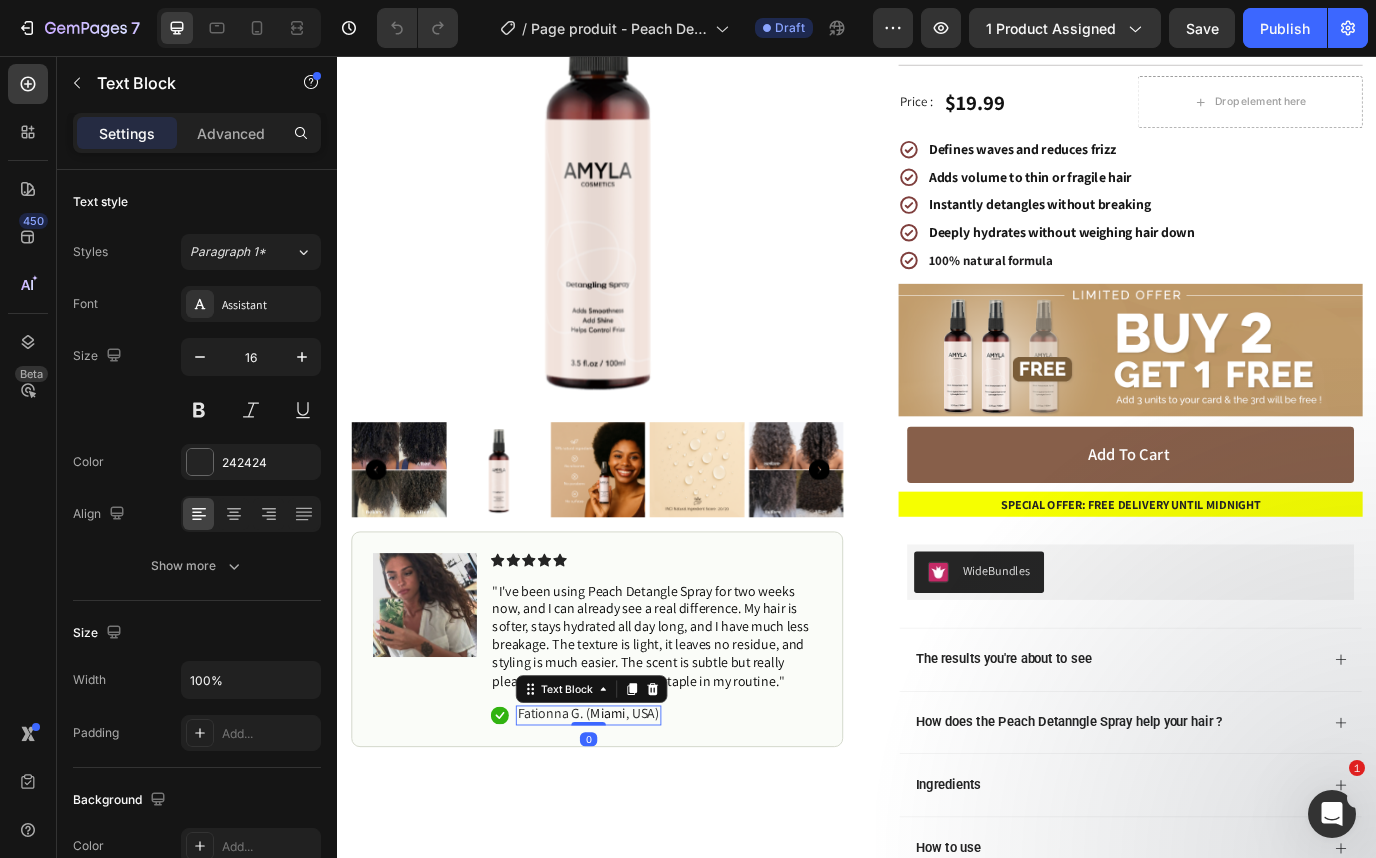 click on "Fationna G. ( Miami , USA)" at bounding box center [627, 816] 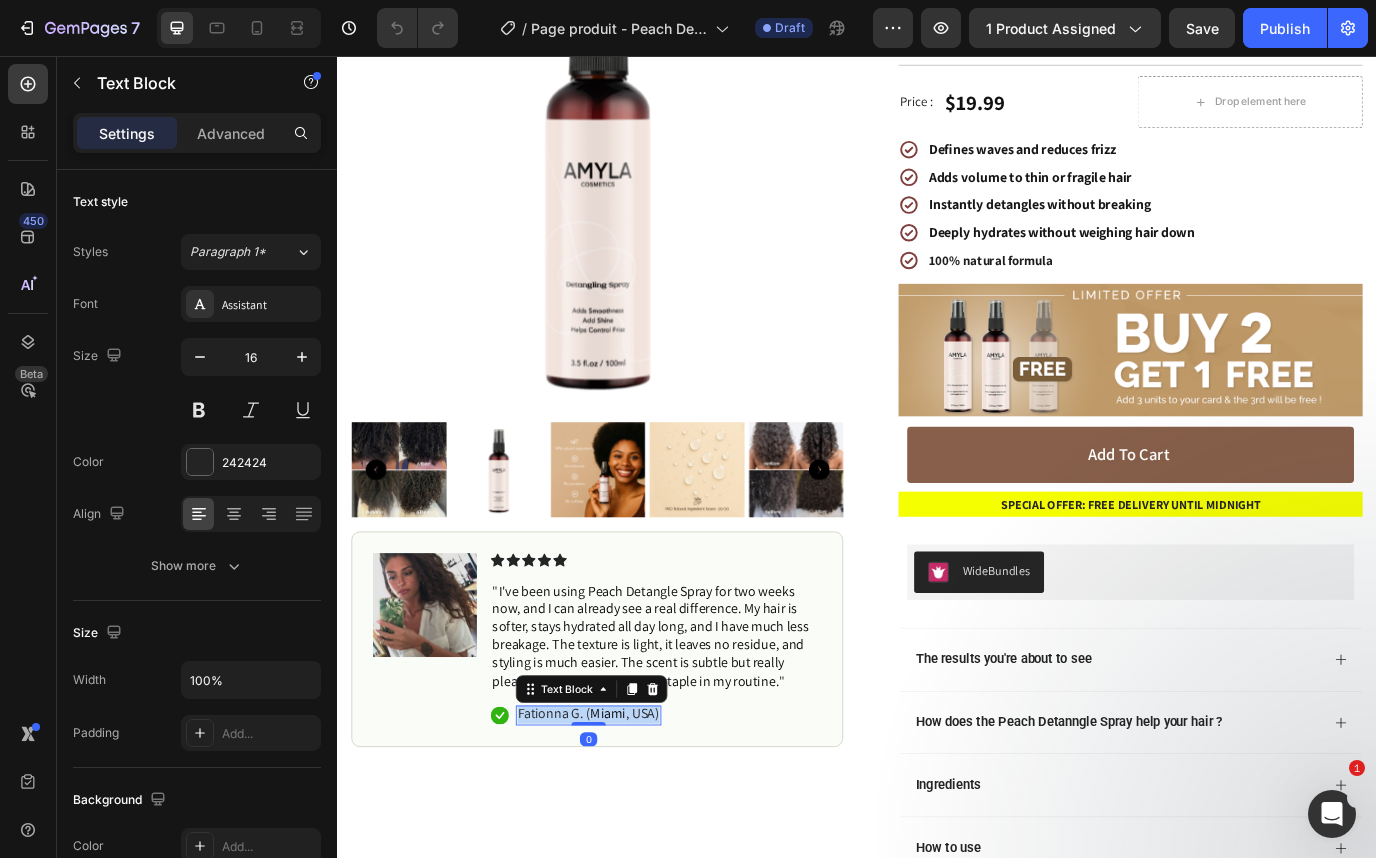 click on "Fationna G. ( Miami , USA)" at bounding box center (627, 816) 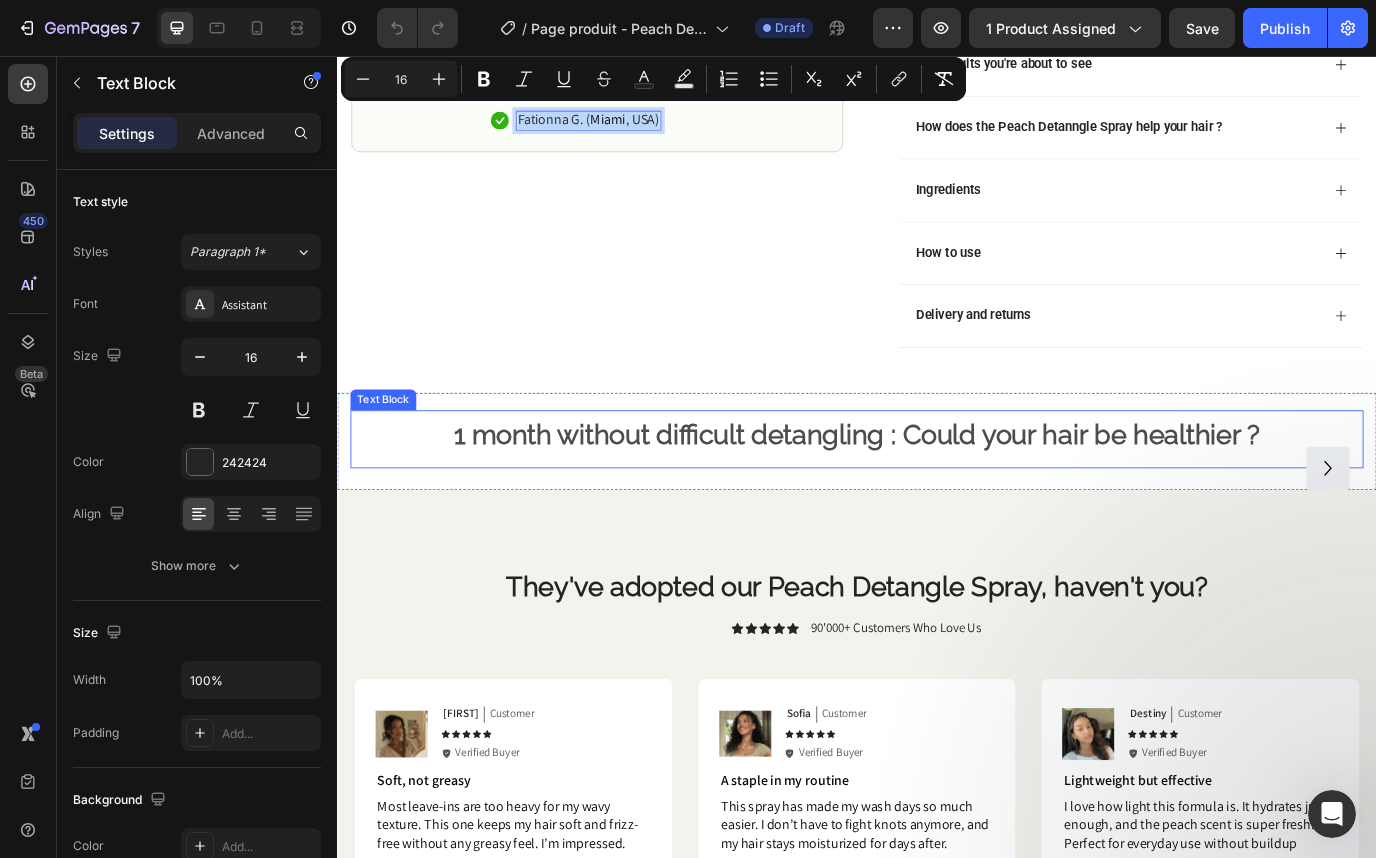 click on "1 month without difficult detangling : Could your hair be healthier ?" at bounding box center (937, 493) 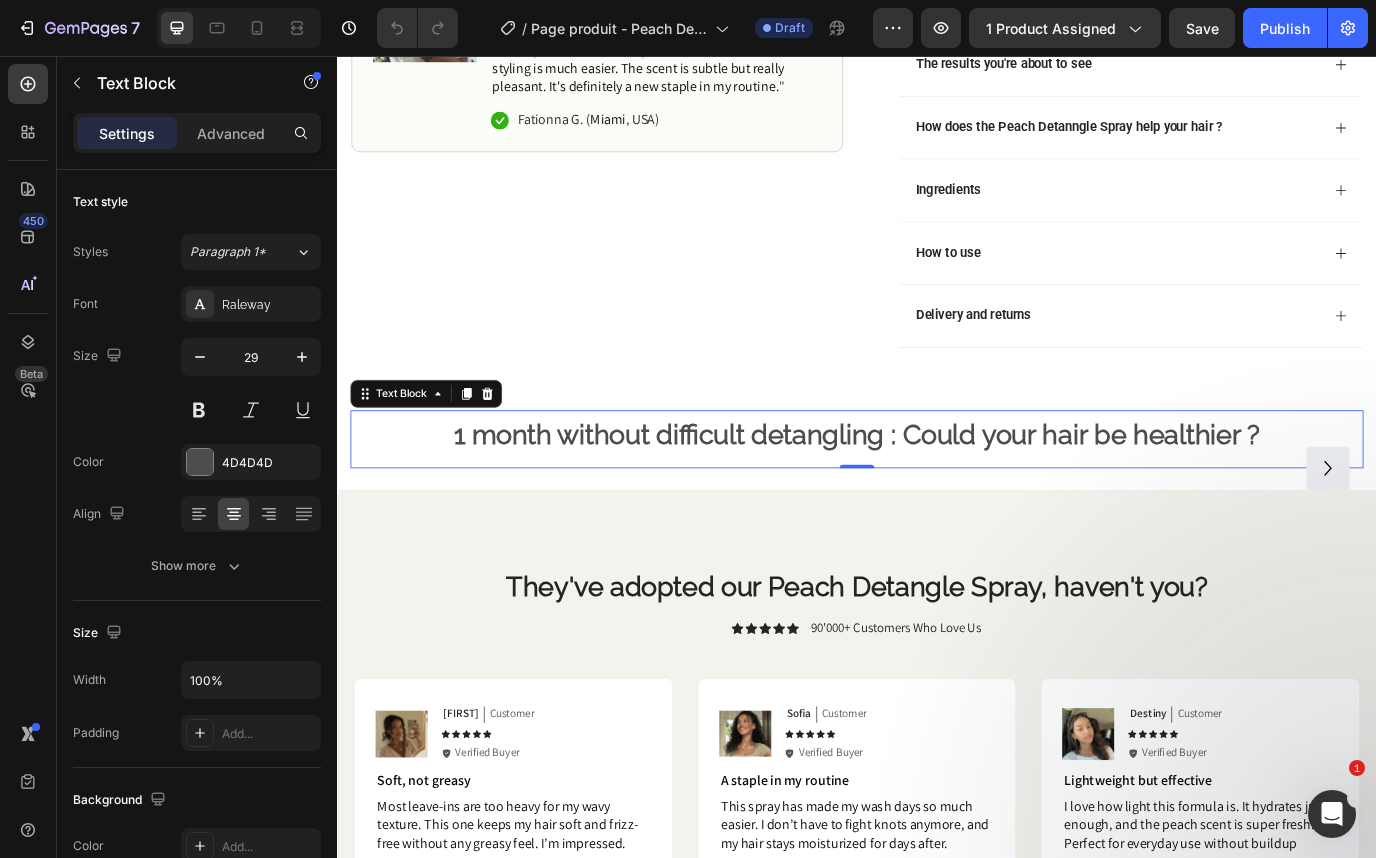 scroll, scrollTop: 989, scrollLeft: 0, axis: vertical 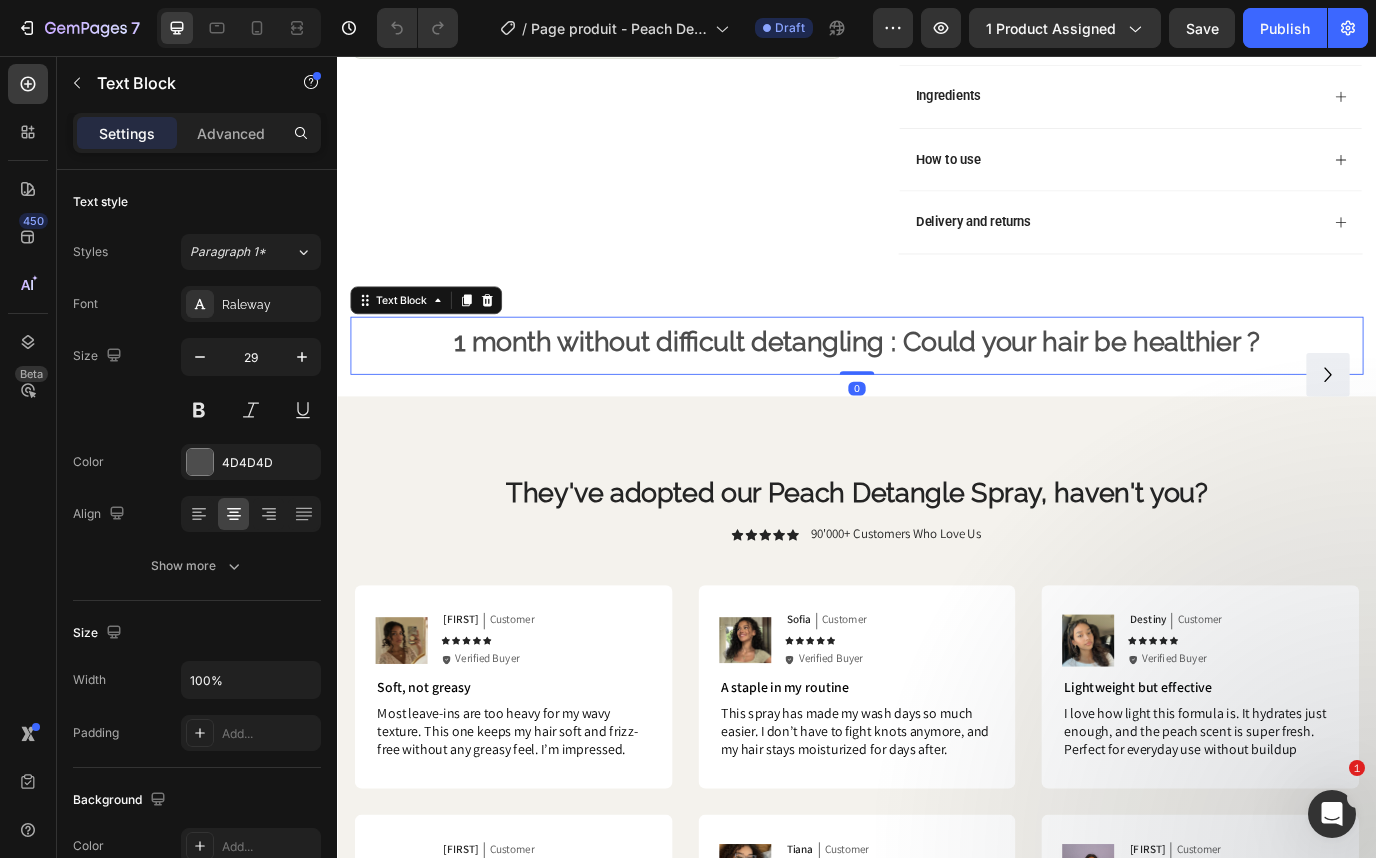 click on "1 month without difficult detangling : Could your hair be healthier ?" at bounding box center [937, 385] 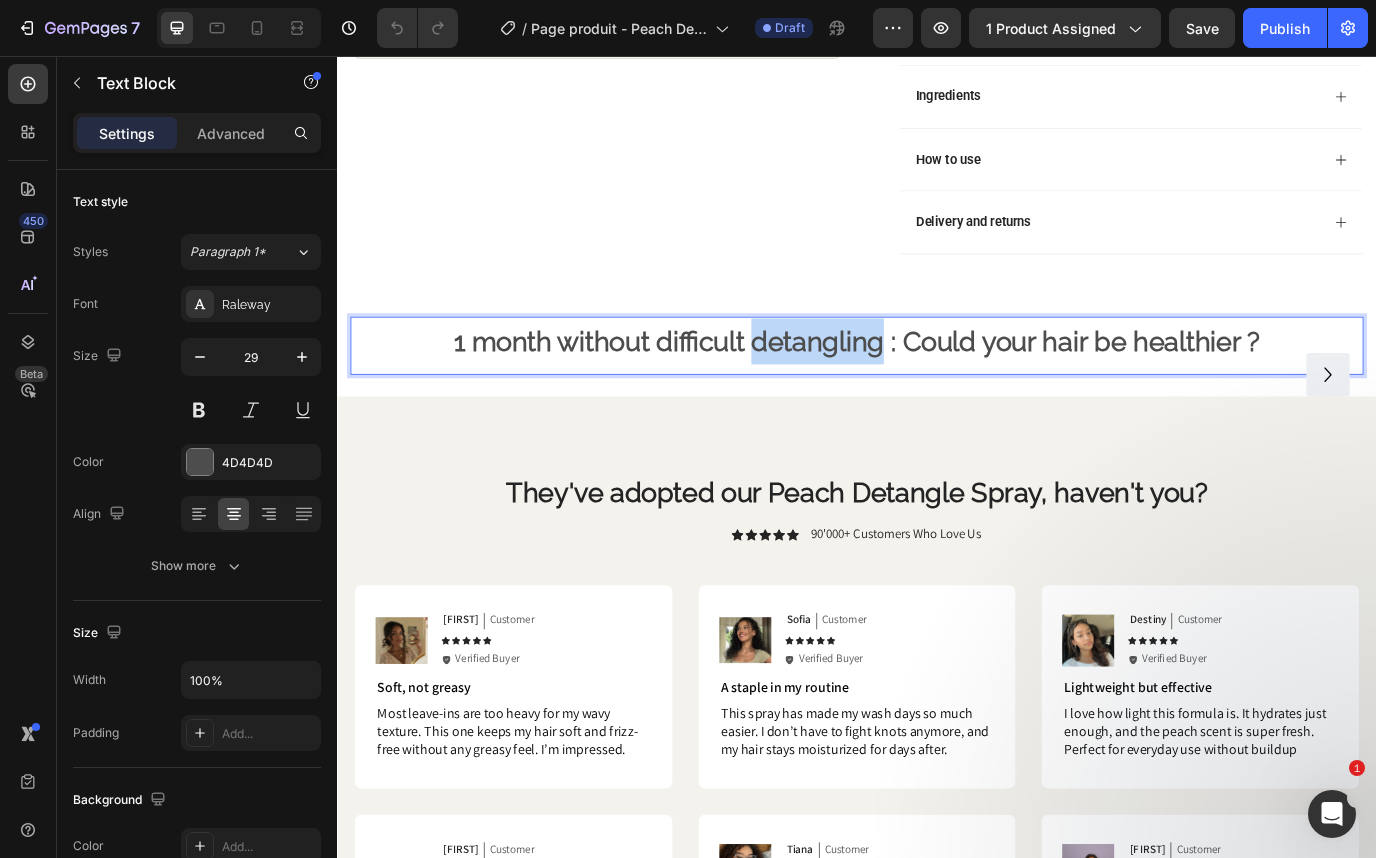 click on "1 month without difficult detangling : Could your hair be healthier ?" at bounding box center [937, 385] 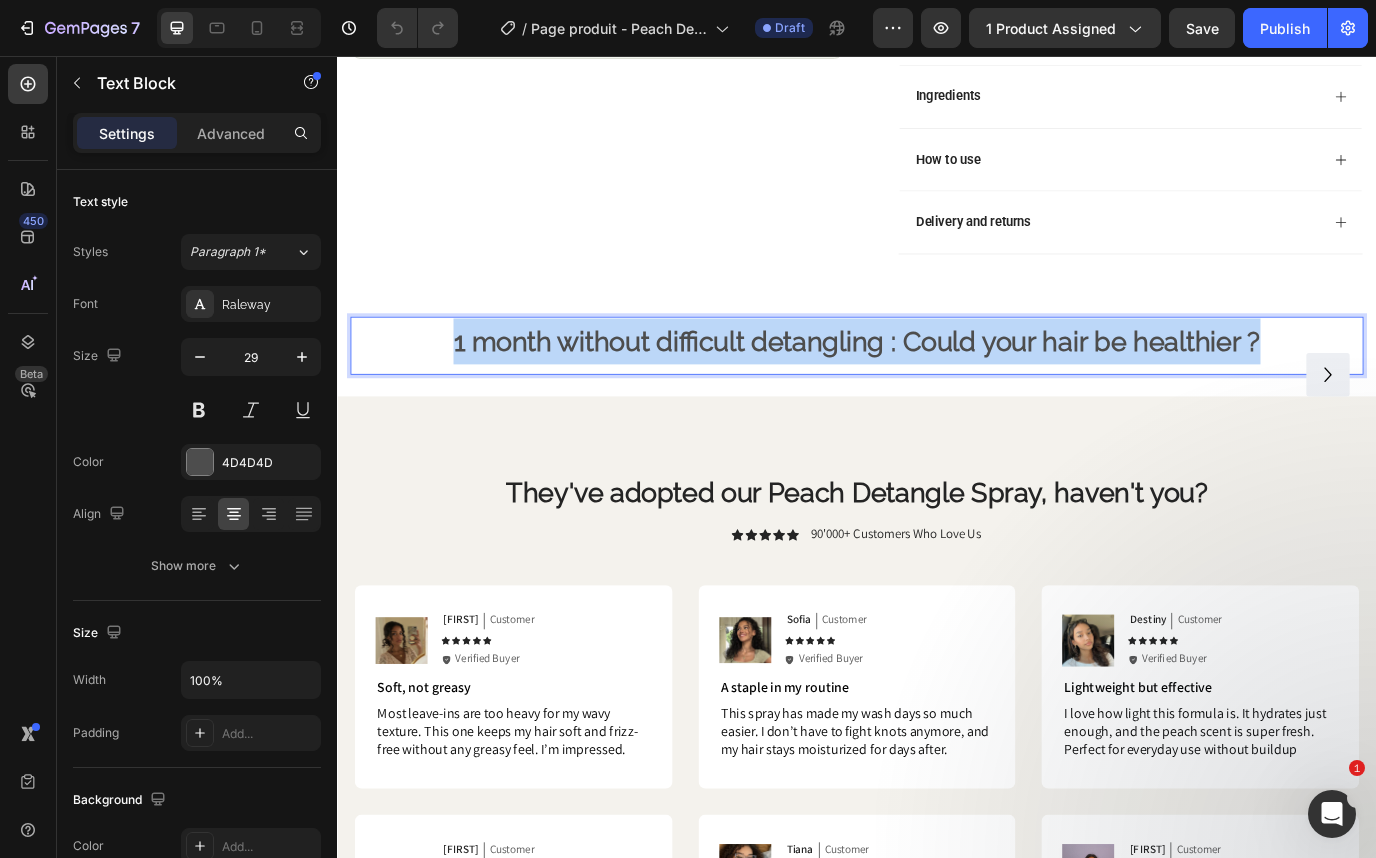 click on "1 month without difficult detangling : Could your hair be healthier ?" at bounding box center [937, 385] 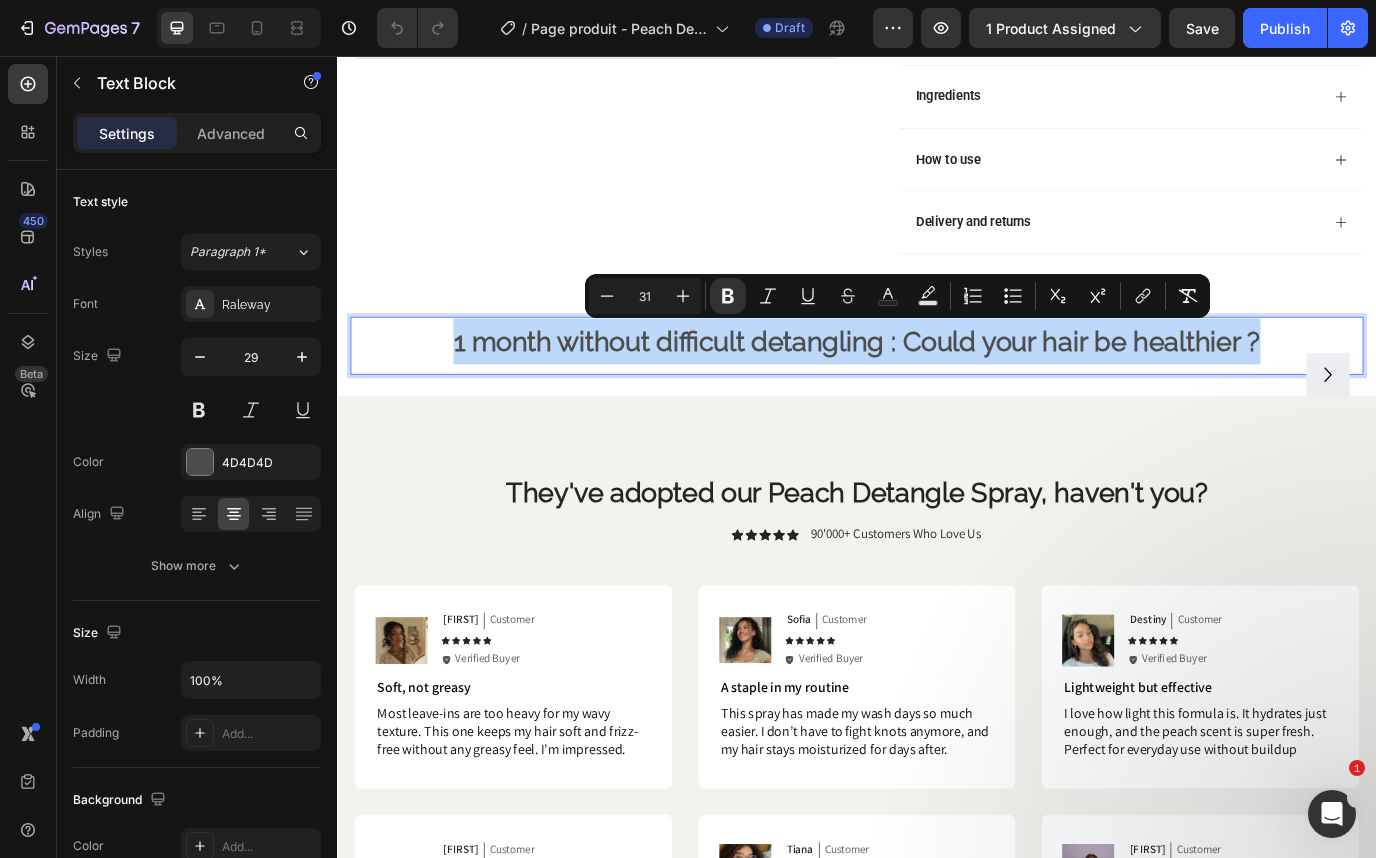 copy on "1 month without difficult detangling : Could your hair be healthier ?" 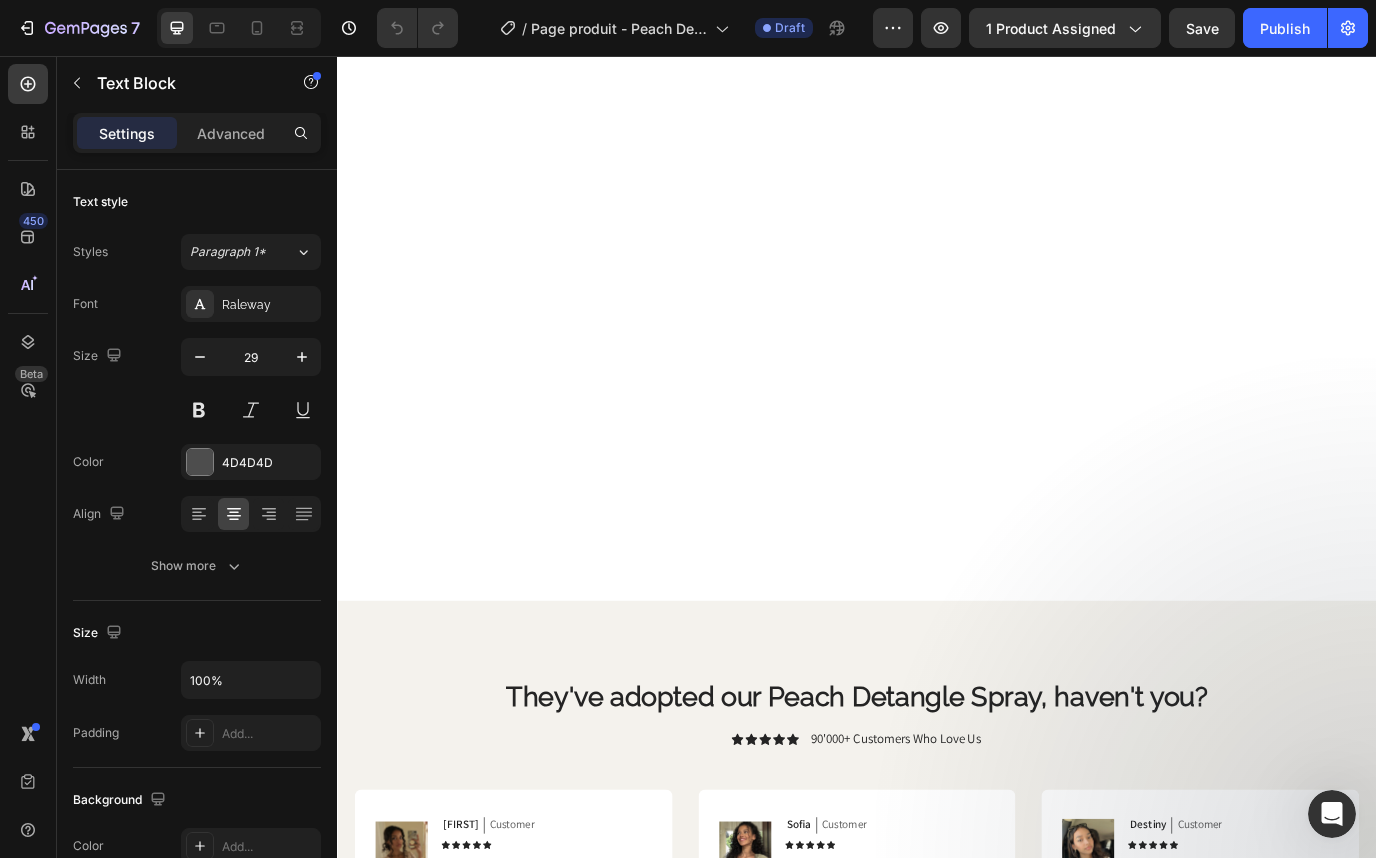 scroll, scrollTop: 1976, scrollLeft: 0, axis: vertical 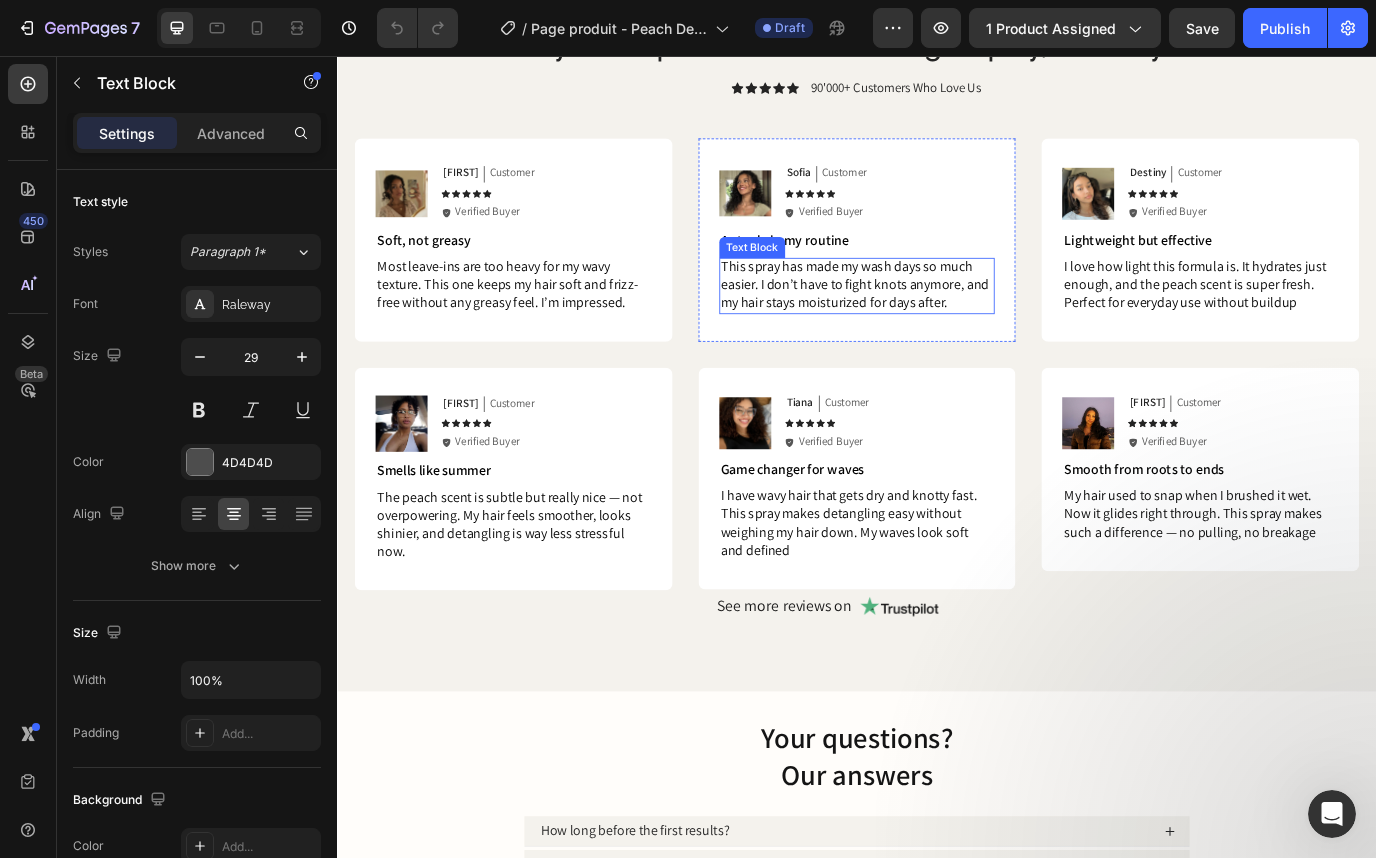 click on "This spray has made my wash days so much easier. I don’t have to fight knots anymore, and my hair stays moisturized for days after." at bounding box center [935, 319] 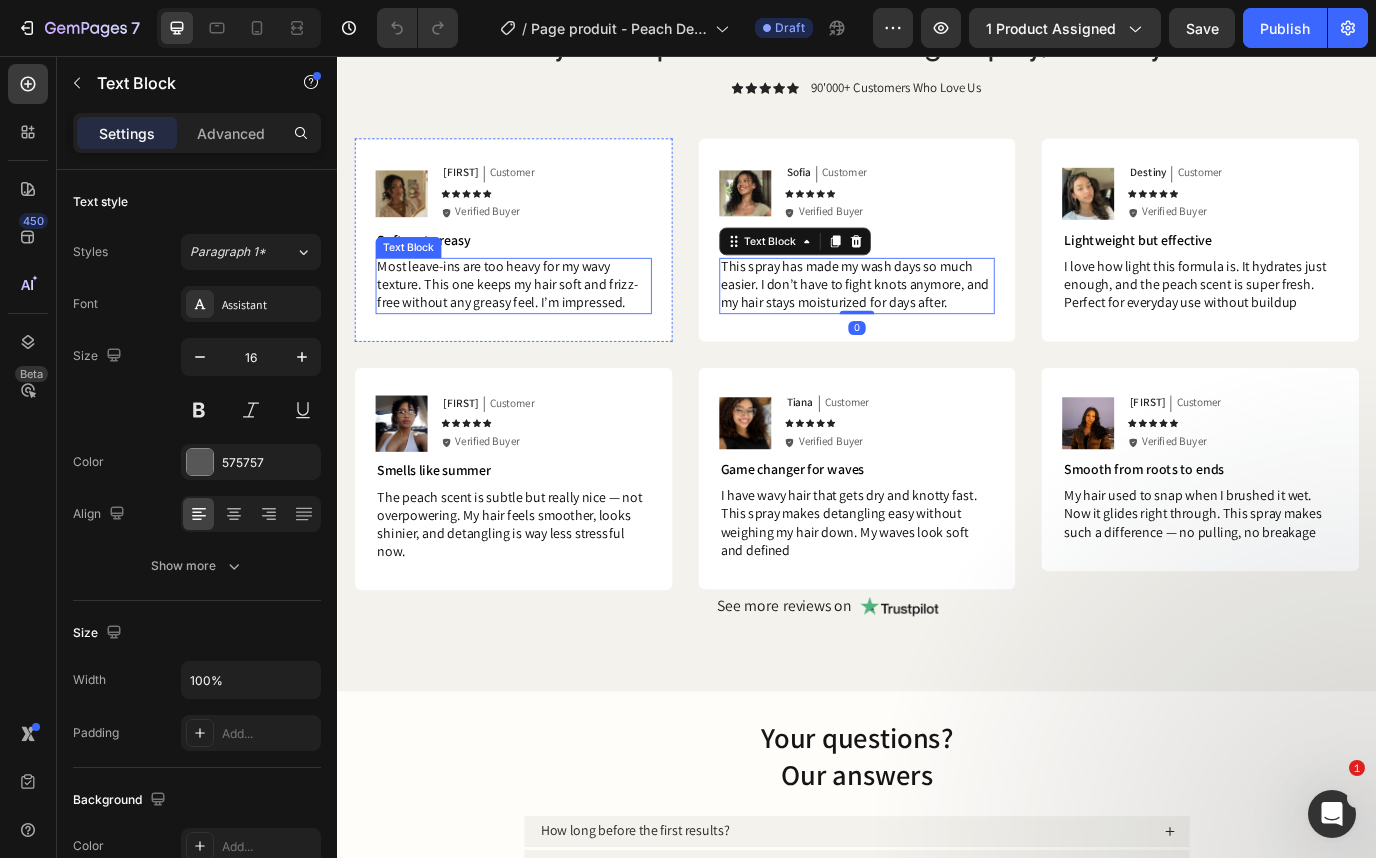 click on "Most leave-ins are too heavy for my wavy texture. This one keeps my hair soft and frizz-free without any greasy feel. I’m impressed." at bounding box center (533, 319) 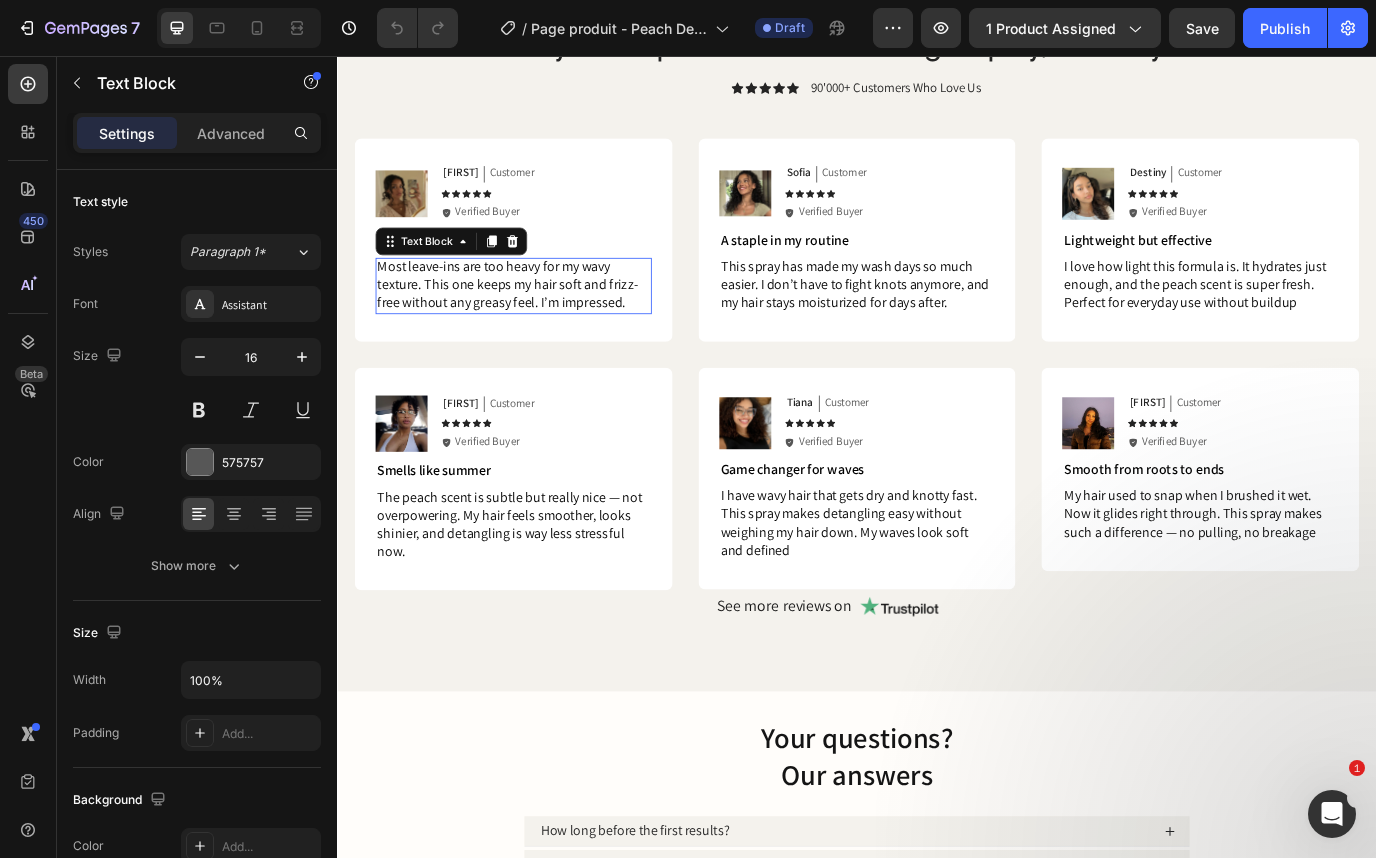 click on "Most leave-ins are too heavy for my wavy texture. This one keeps my hair soft and frizz-free without any greasy feel. I’m impressed." at bounding box center [533, 319] 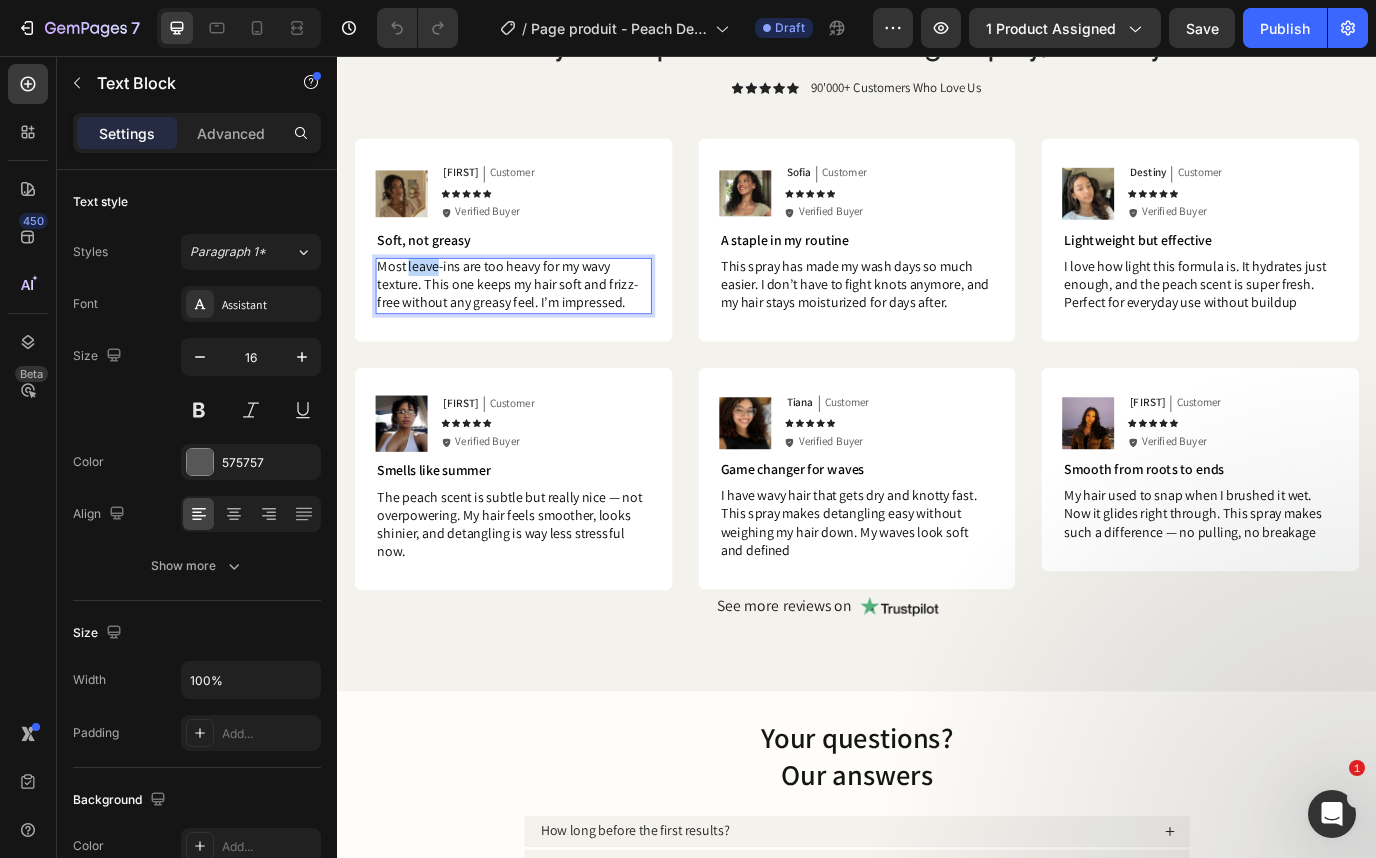 click on "Most leave-ins are too heavy for my wavy texture. This one keeps my hair soft and frizz-free without any greasy feel. I’m impressed." at bounding box center (533, 319) 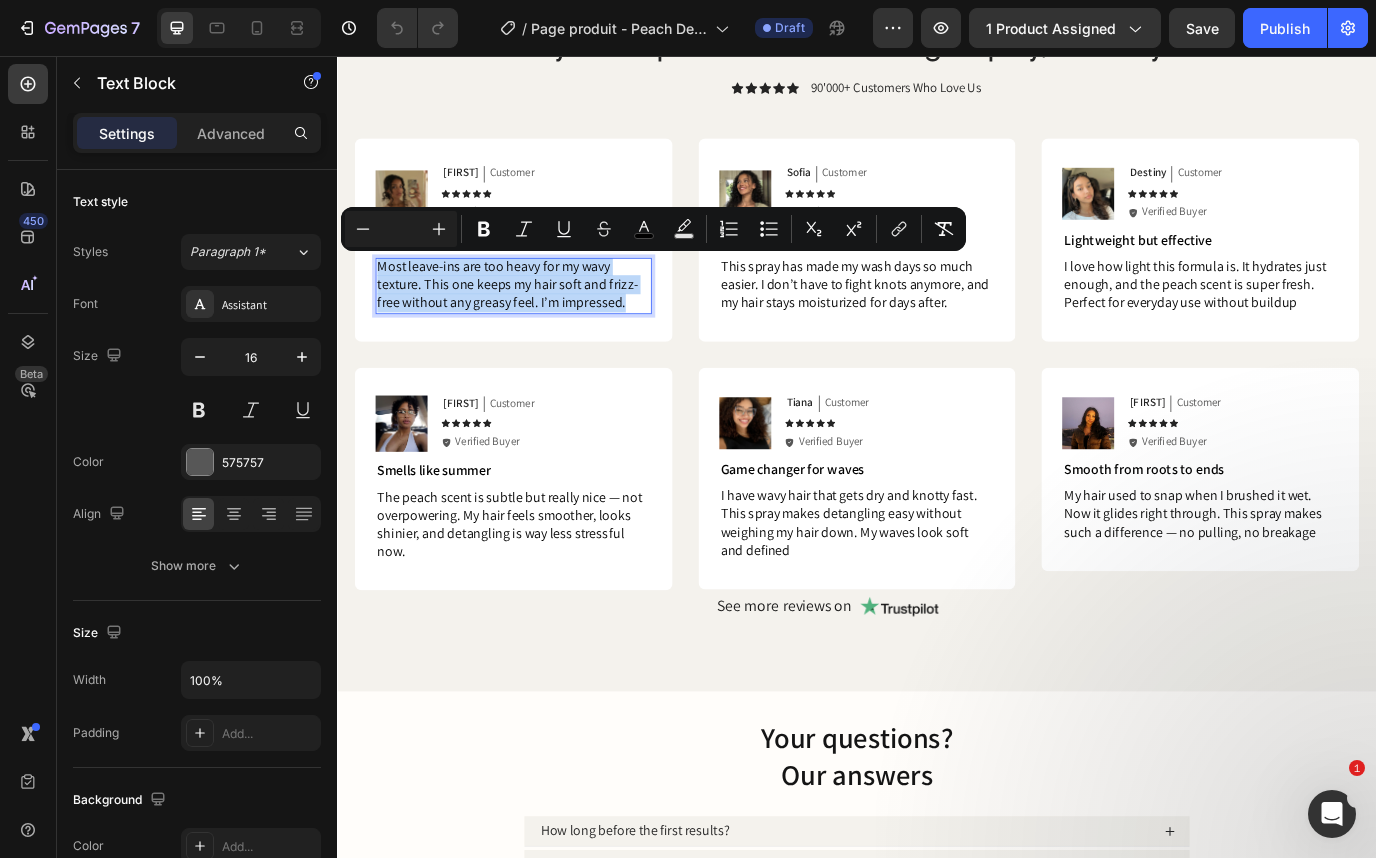 copy on "Most leave-ins are too heavy for my wavy texture. This one keeps my hair soft and frizz-free without any greasy feel. I’m impressed." 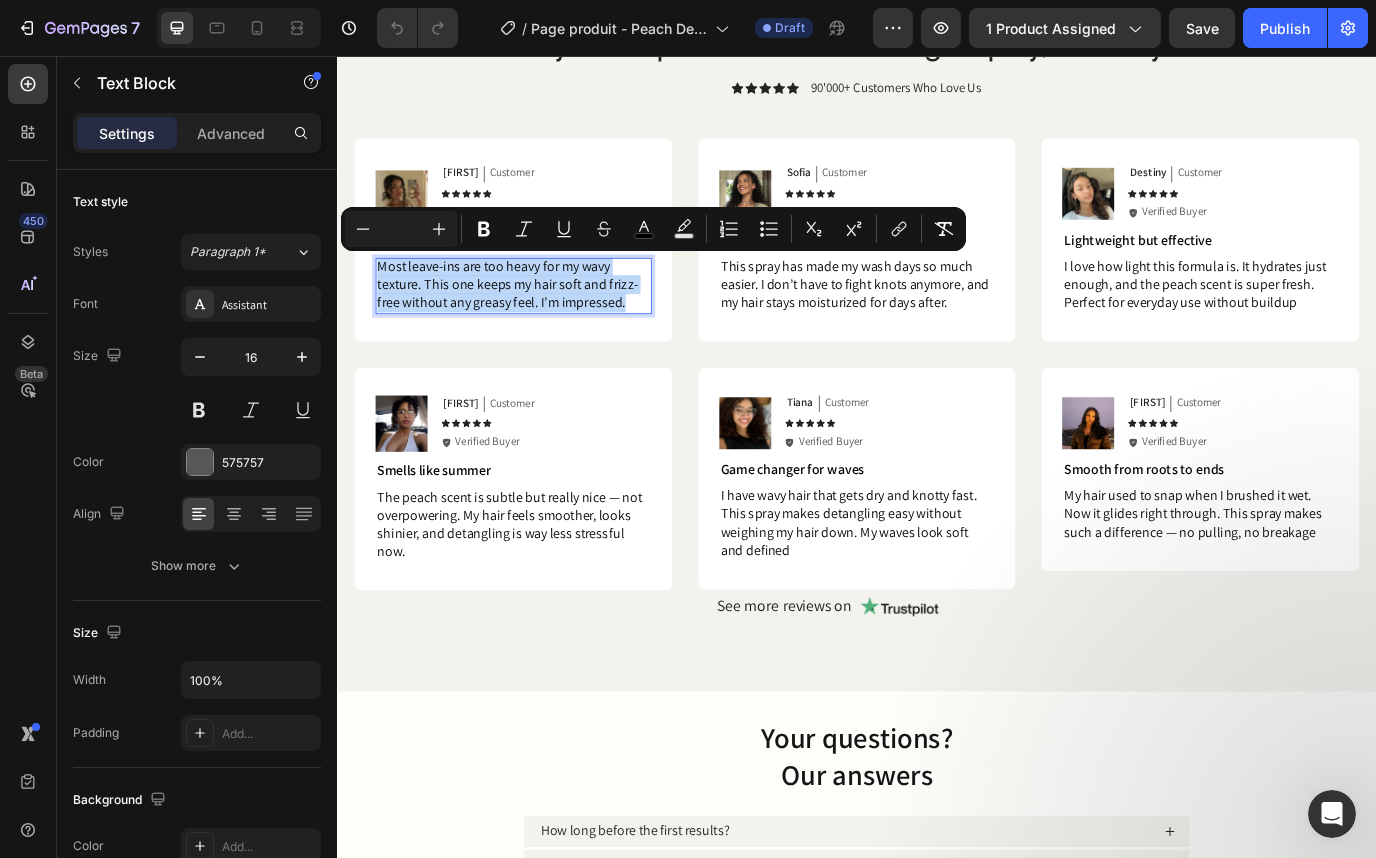 click on "Most leave-ins are too heavy for my wavy texture. This one keeps my hair soft and frizz-free without any greasy feel. I’m impressed." at bounding box center (533, 319) 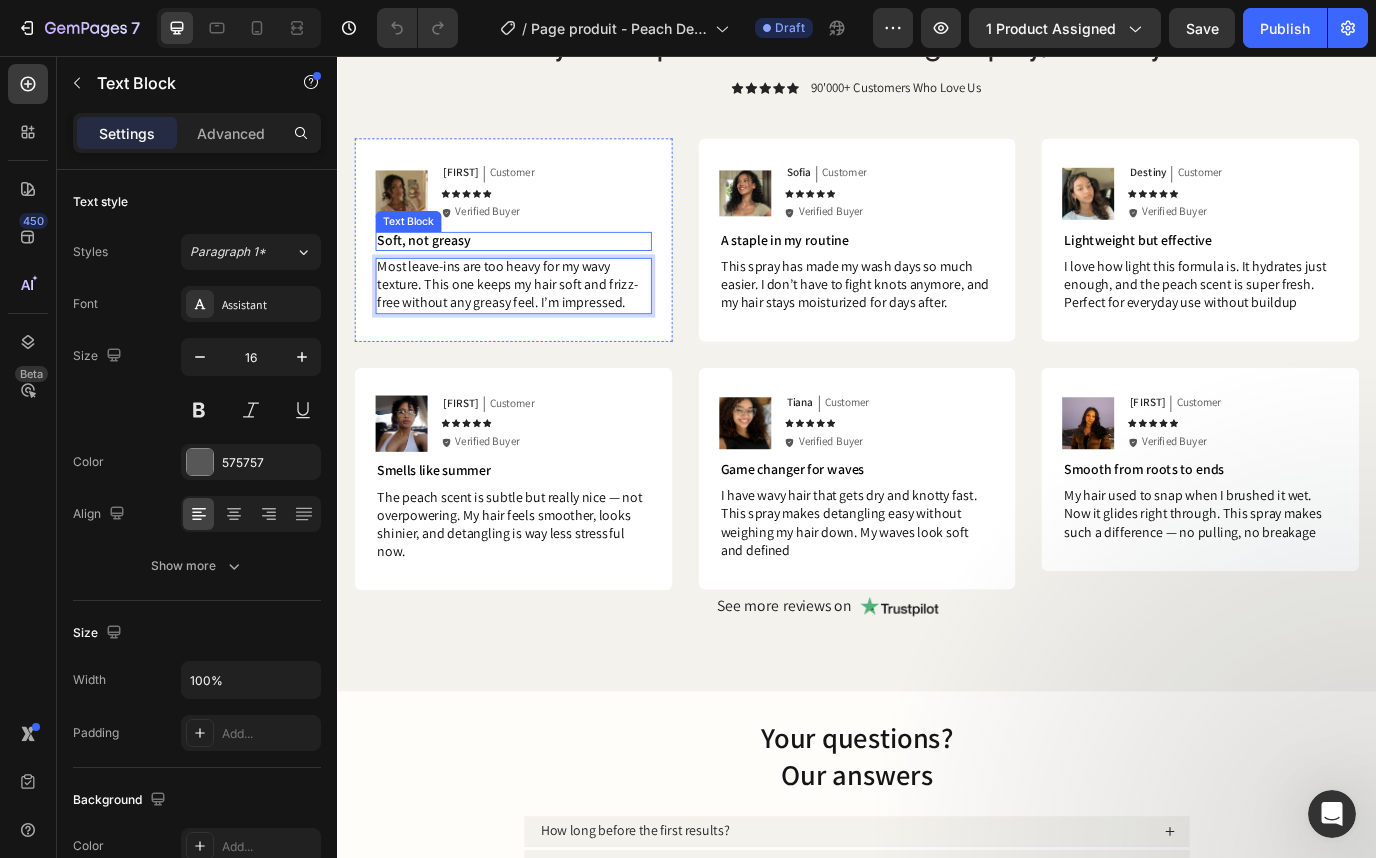 click on "Soft, not greasy" at bounding box center (437, 268) 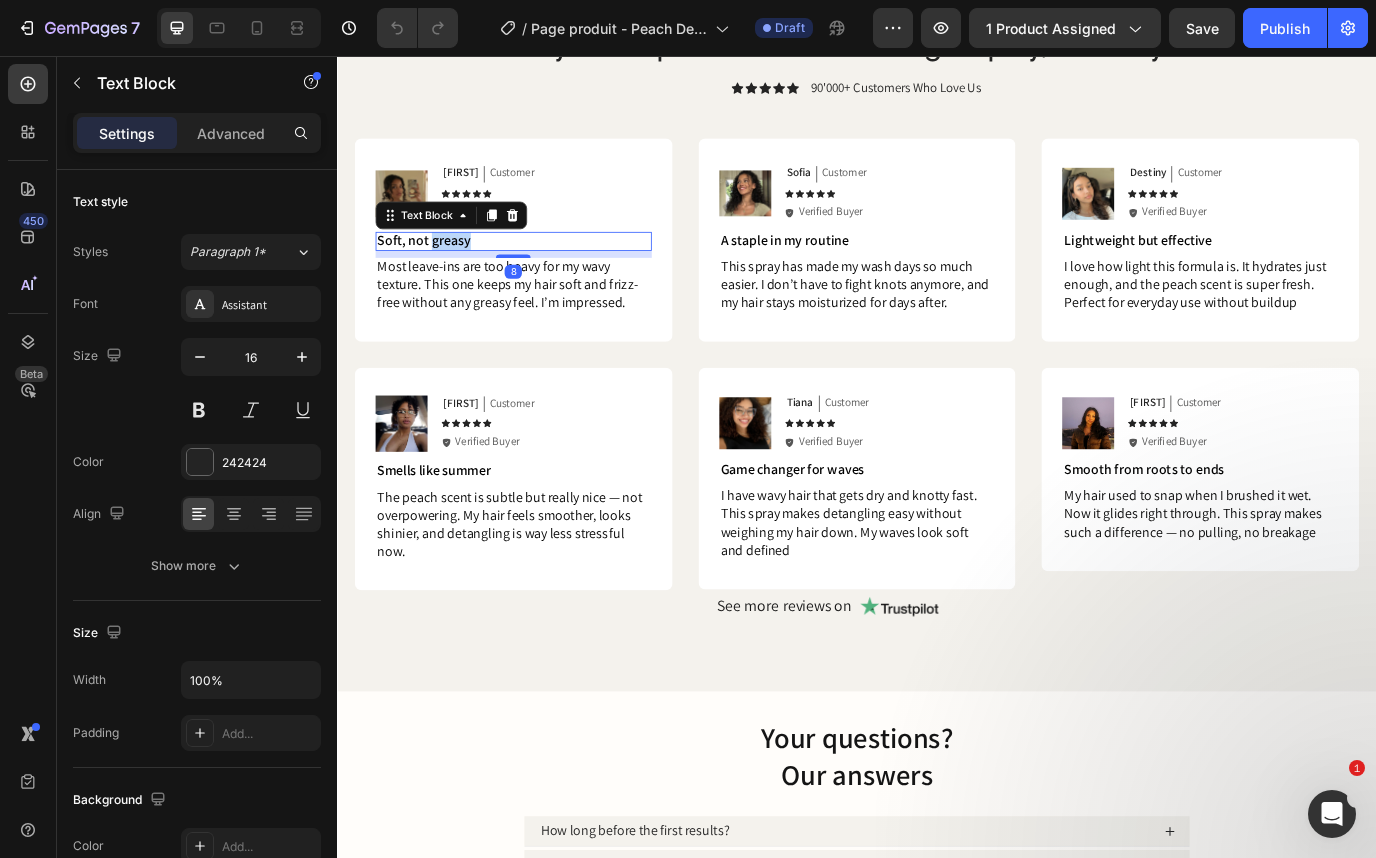 click on "Soft, not greasy" at bounding box center [437, 268] 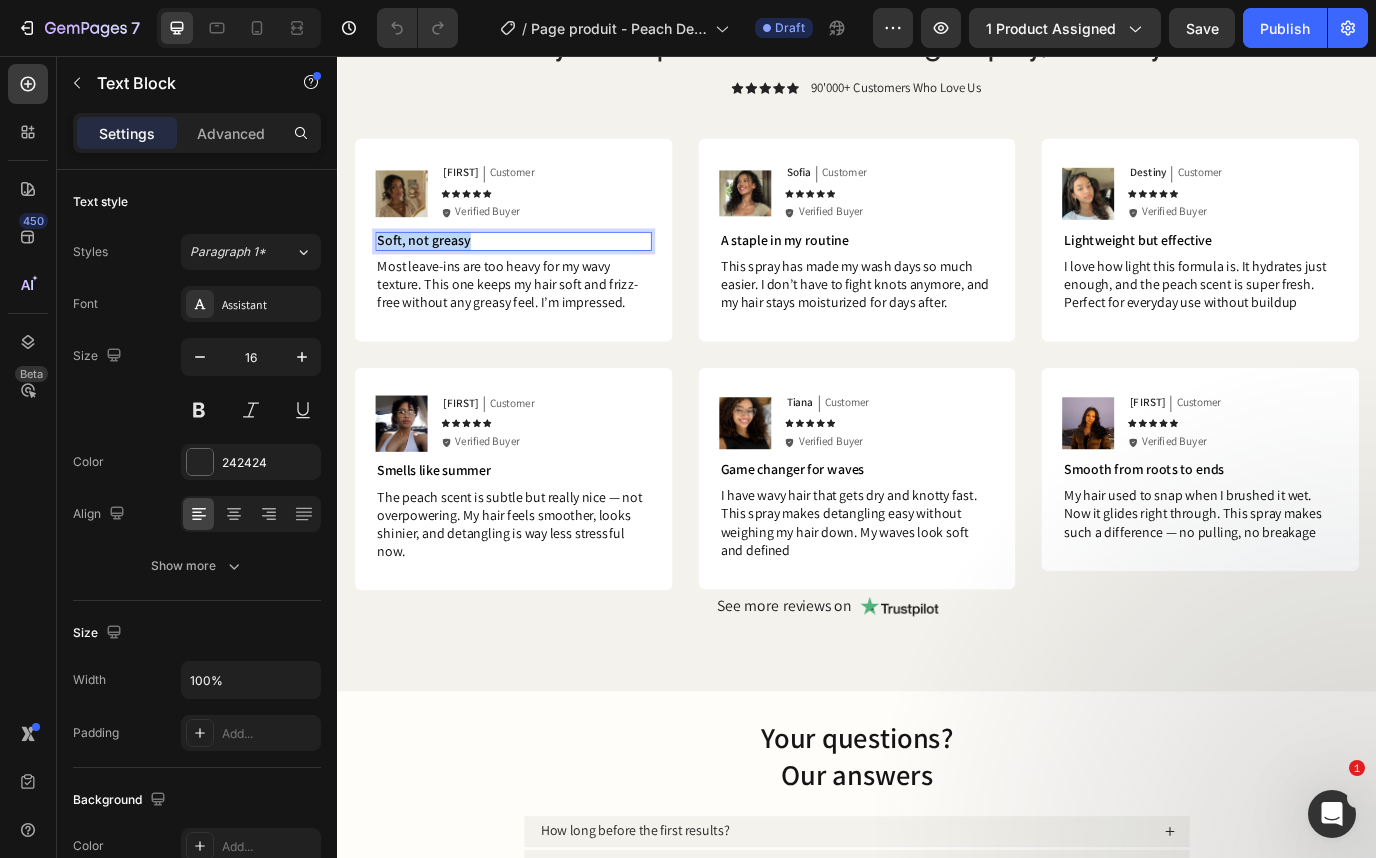 click on "Soft, not greasy" at bounding box center [437, 268] 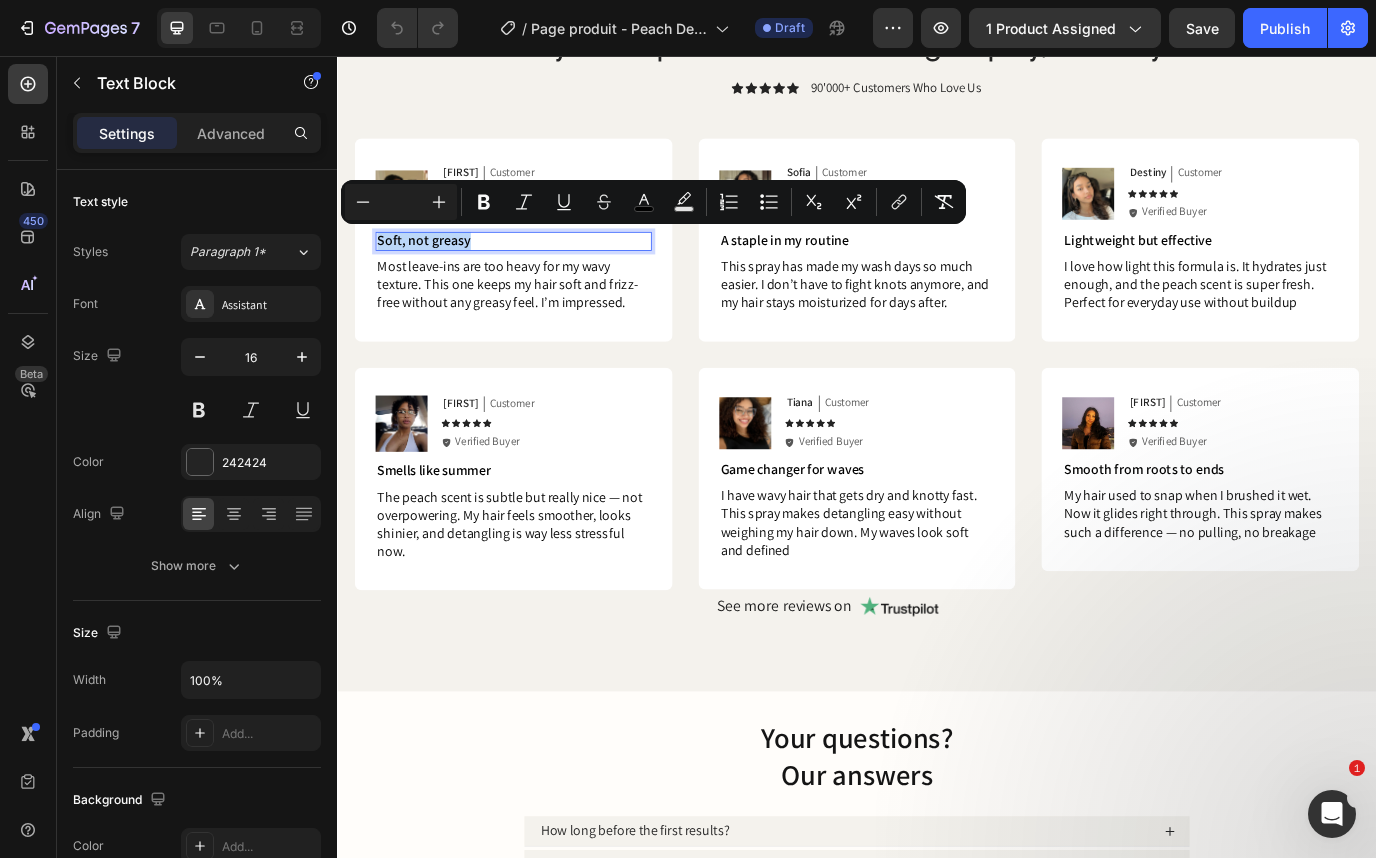 copy on "Soft, not greasy" 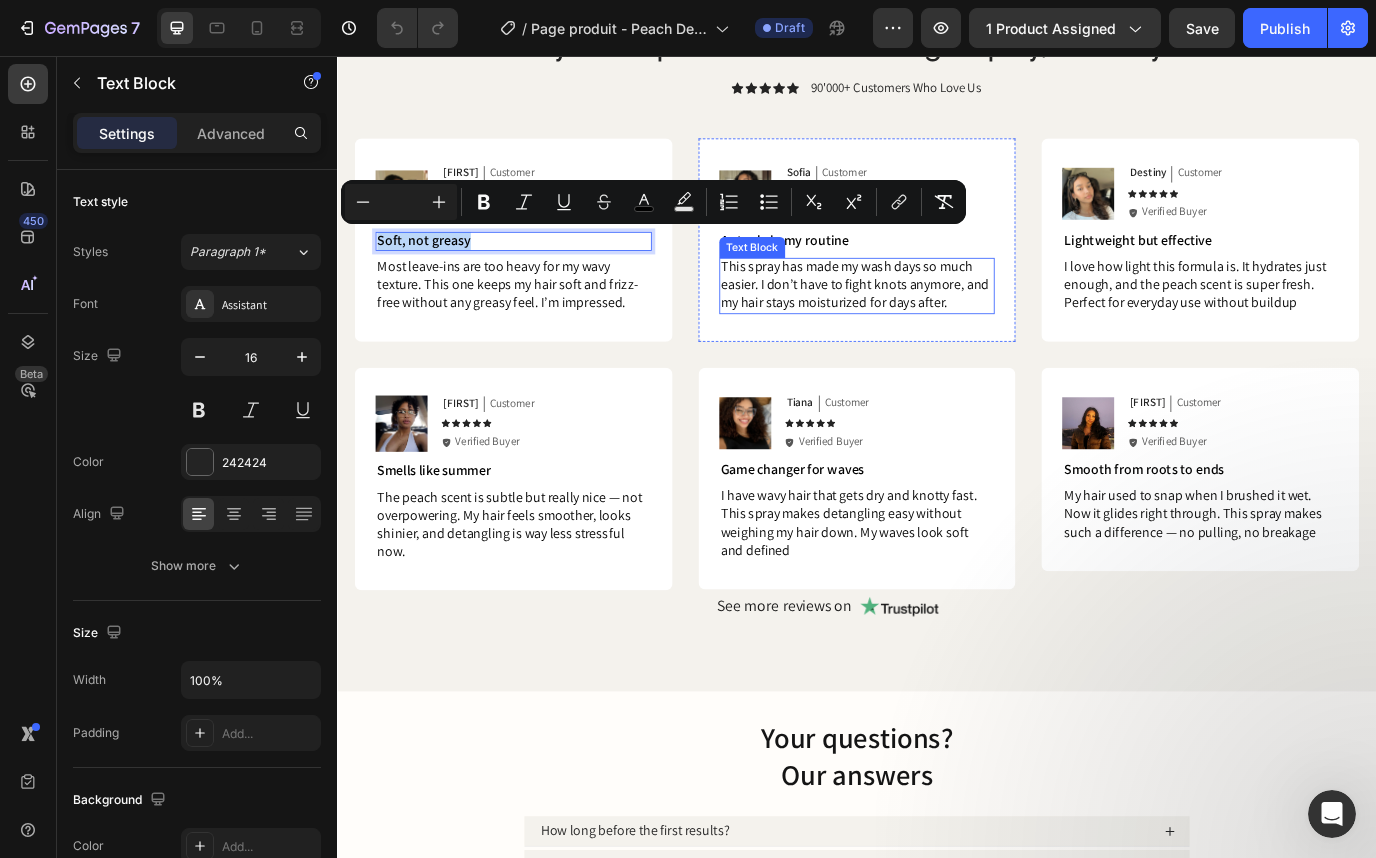click on "This spray has made my wash days so much easier. I don’t have to fight knots anymore, and my hair stays moisturized for days after." at bounding box center [935, 319] 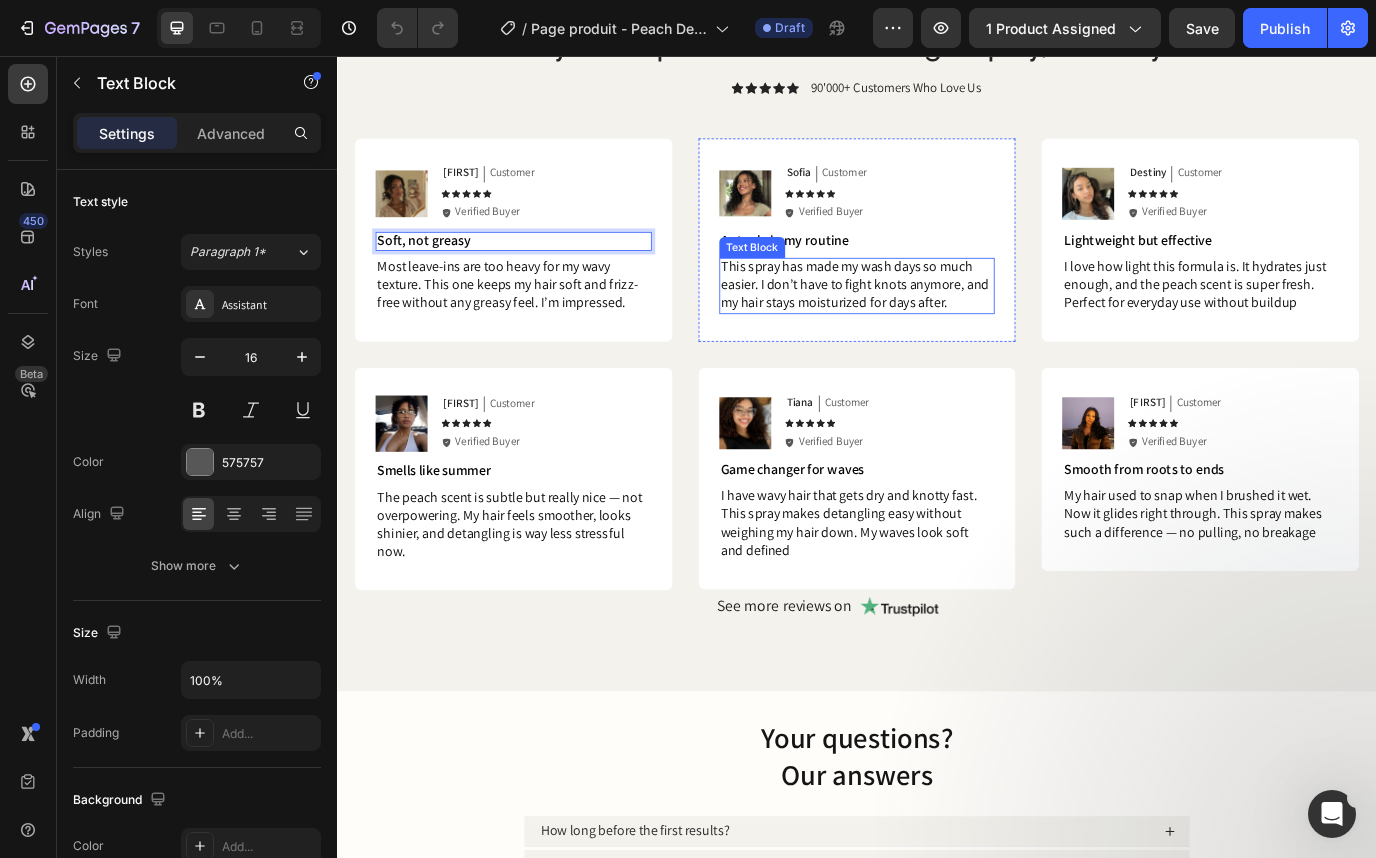 click on "This spray has made my wash days so much easier. I don’t have to fight knots anymore, and my hair stays moisturized for days after." at bounding box center [935, 319] 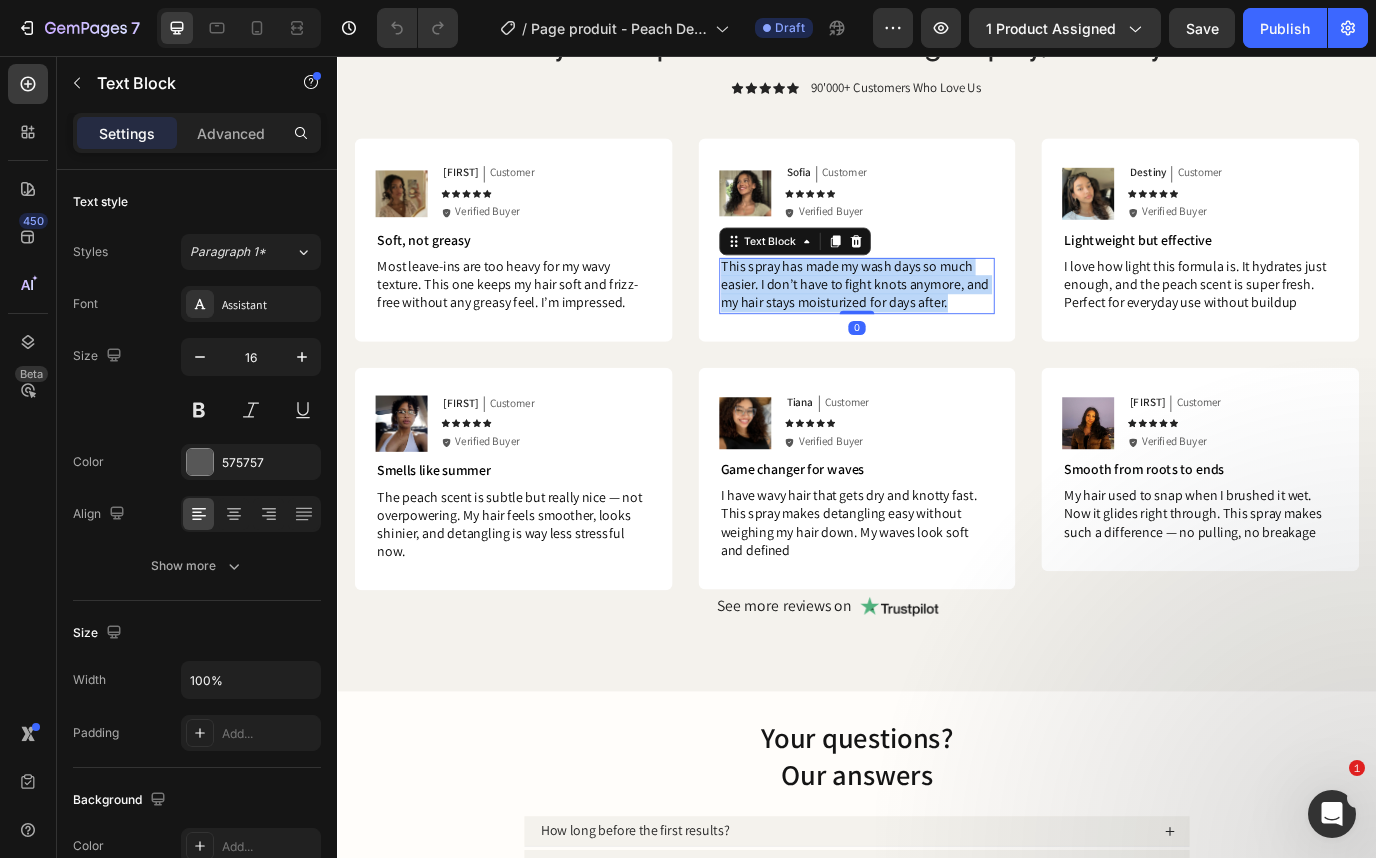 click on "This spray has made my wash days so much easier. I don’t have to fight knots anymore, and my hair stays moisturized for days after." at bounding box center [935, 319] 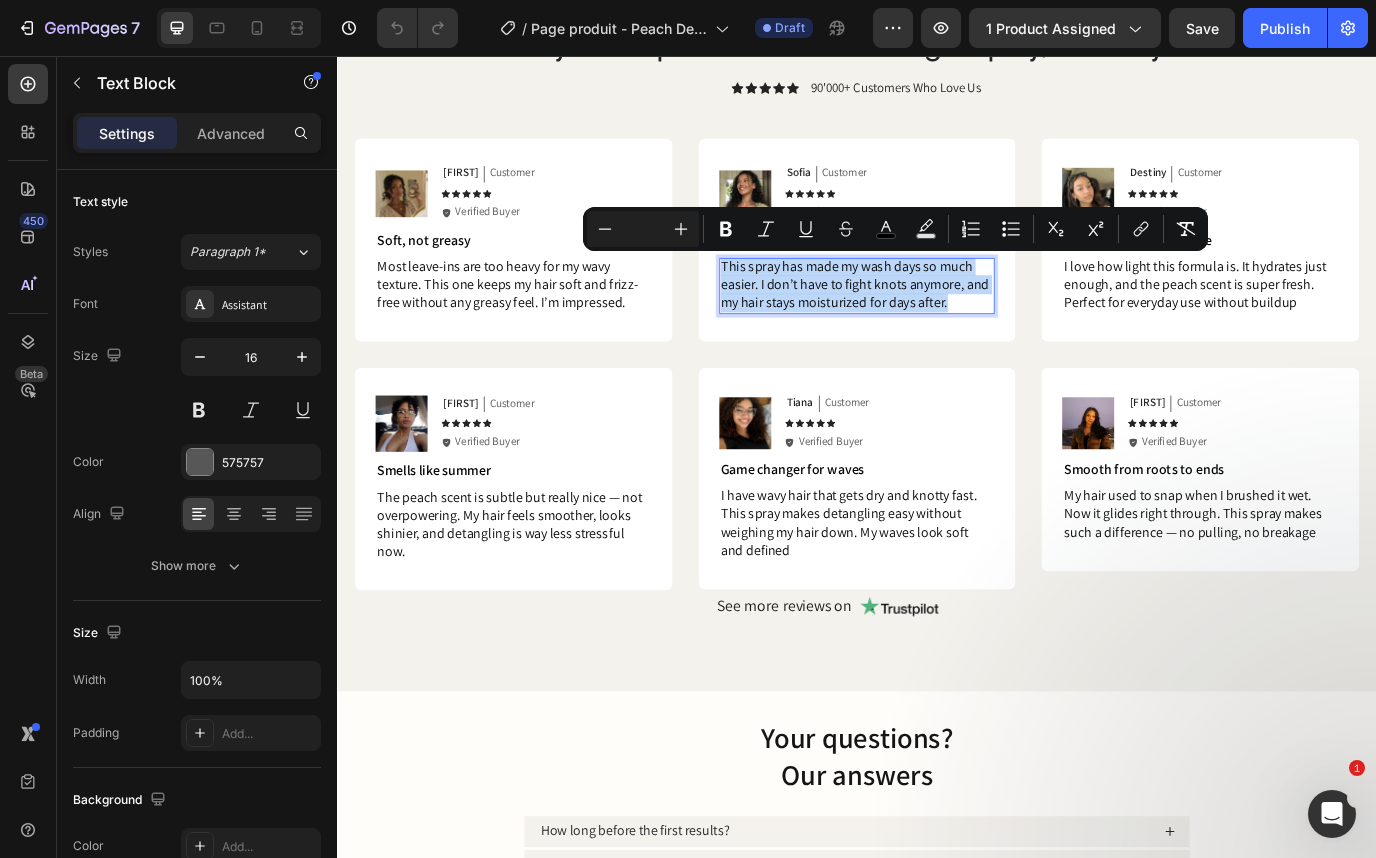 copy on "This spray has made my wash days so much easier. I don’t have to fight knots anymore, and my hair stays moisturized for days after." 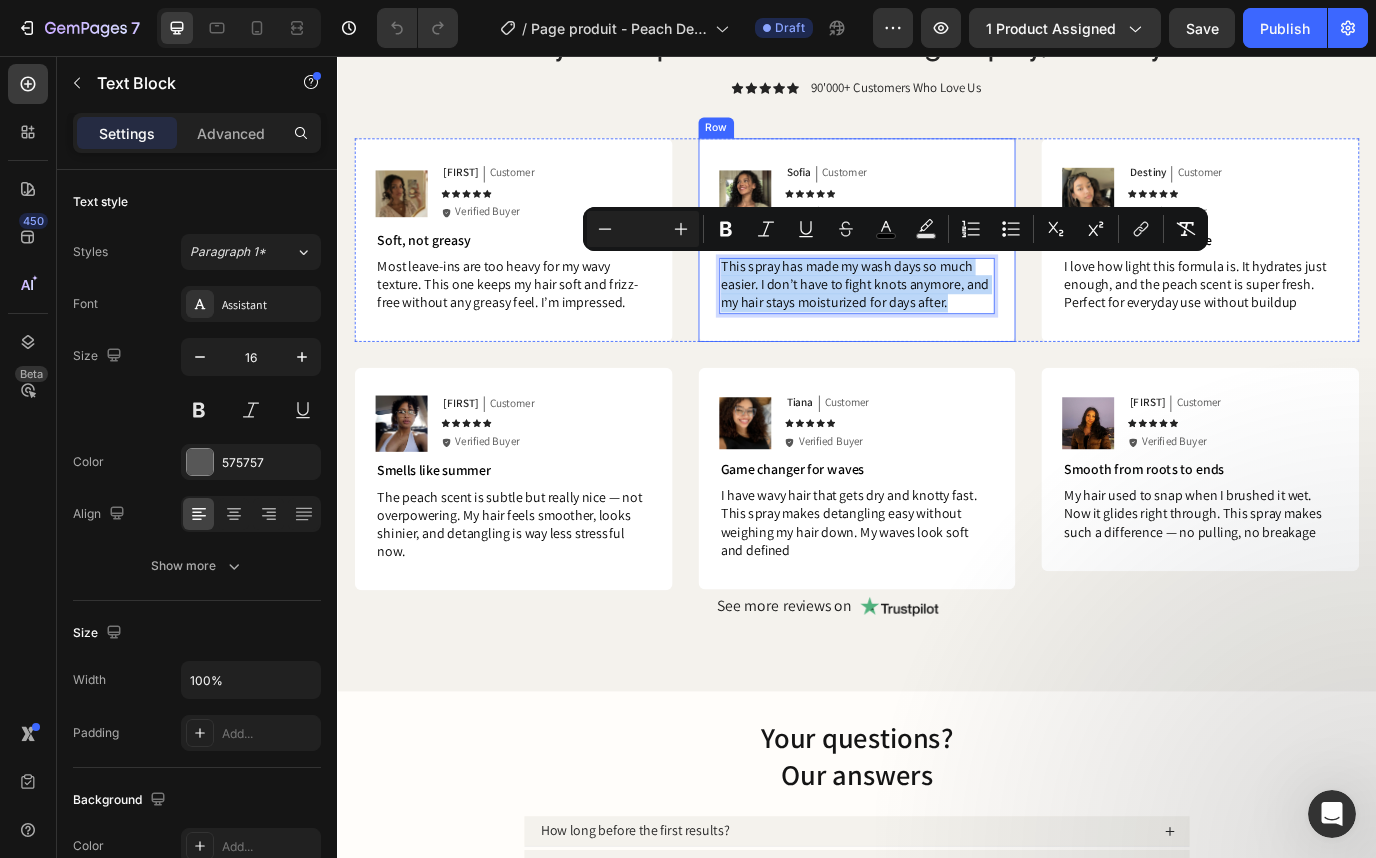 click on "Sofia Text Block Customer  Text Block Row" at bounding box center (975, 192) 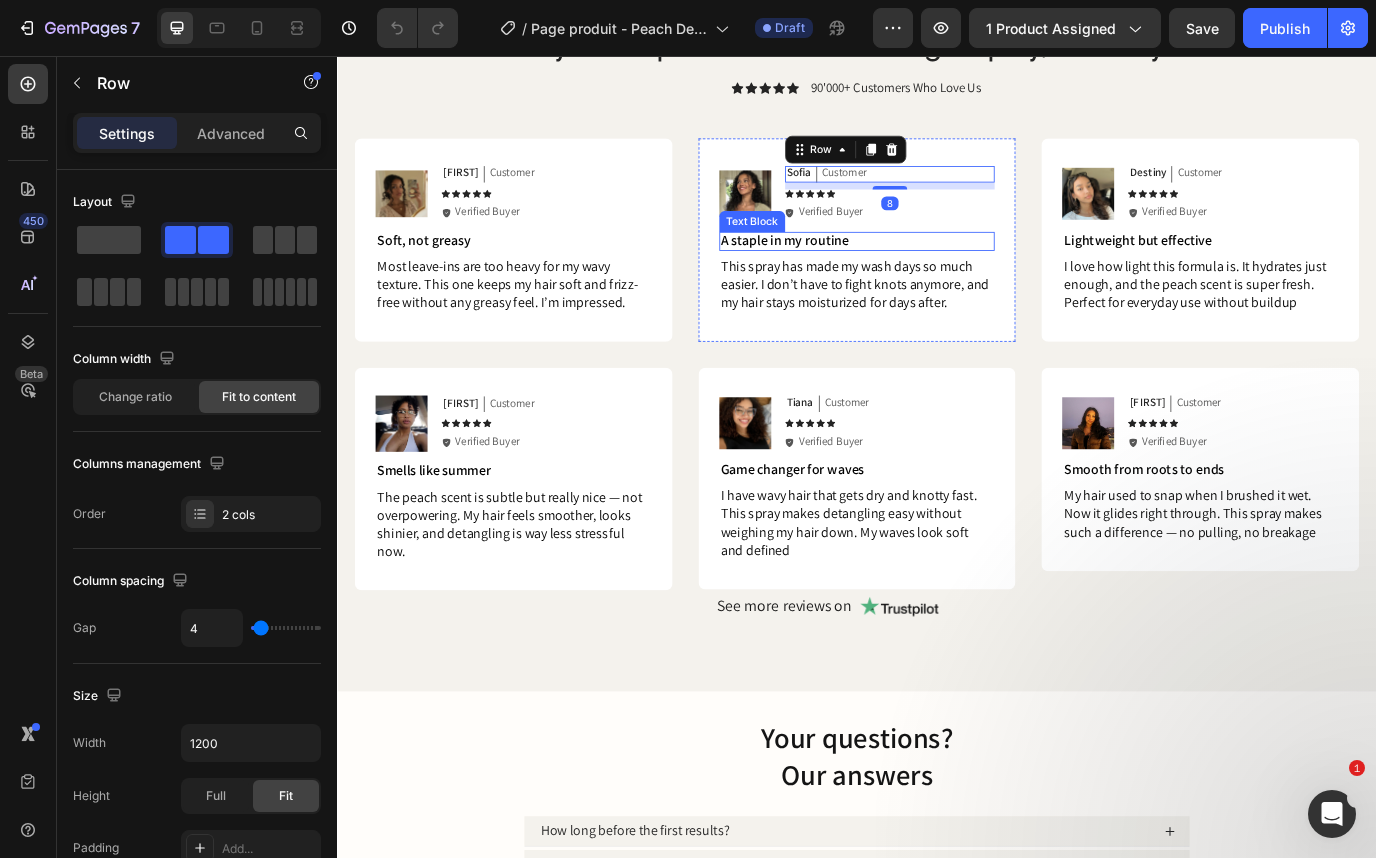 click on "A staple in my routine" at bounding box center (854, 268) 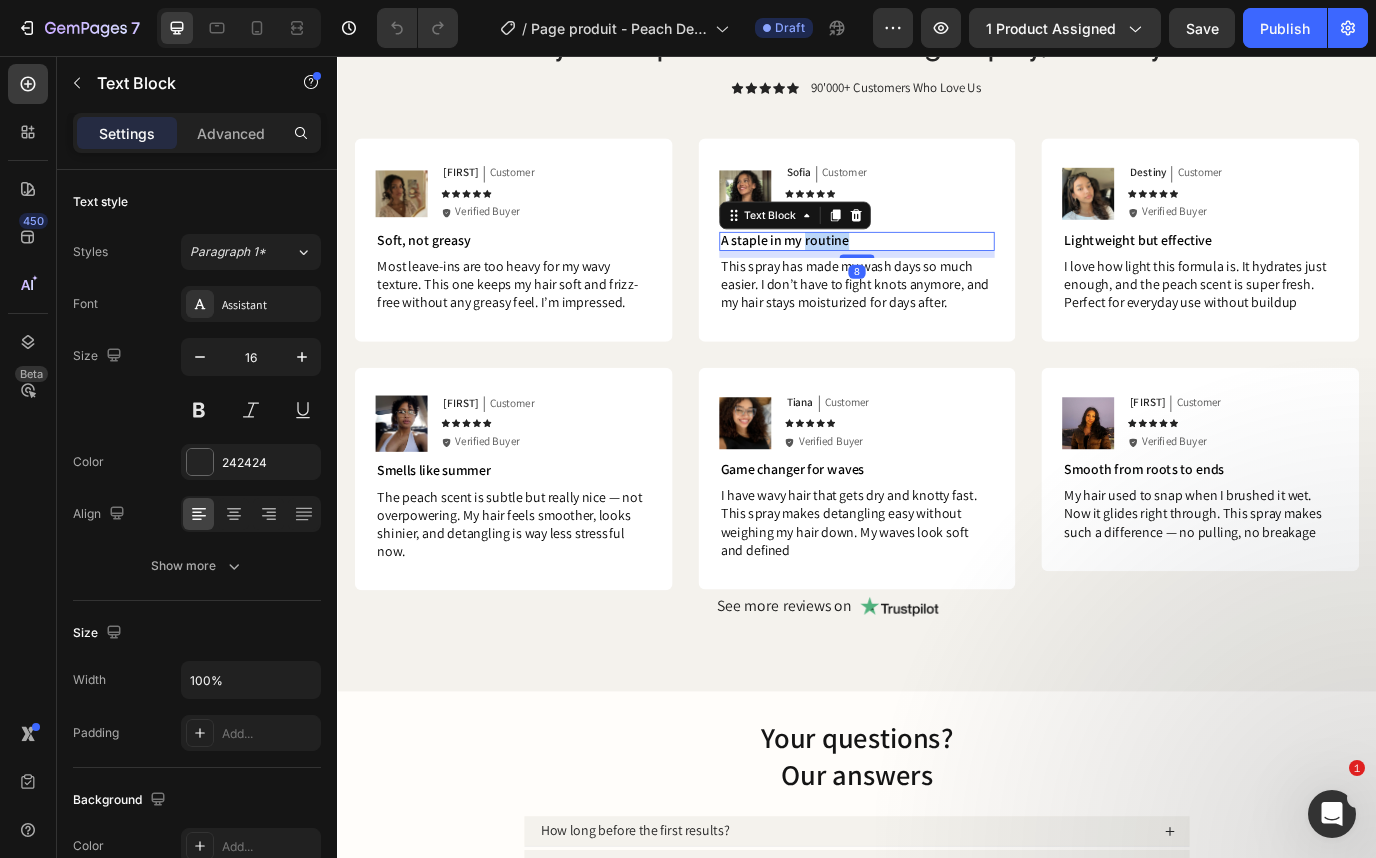 click on "A staple in my routine" at bounding box center (854, 268) 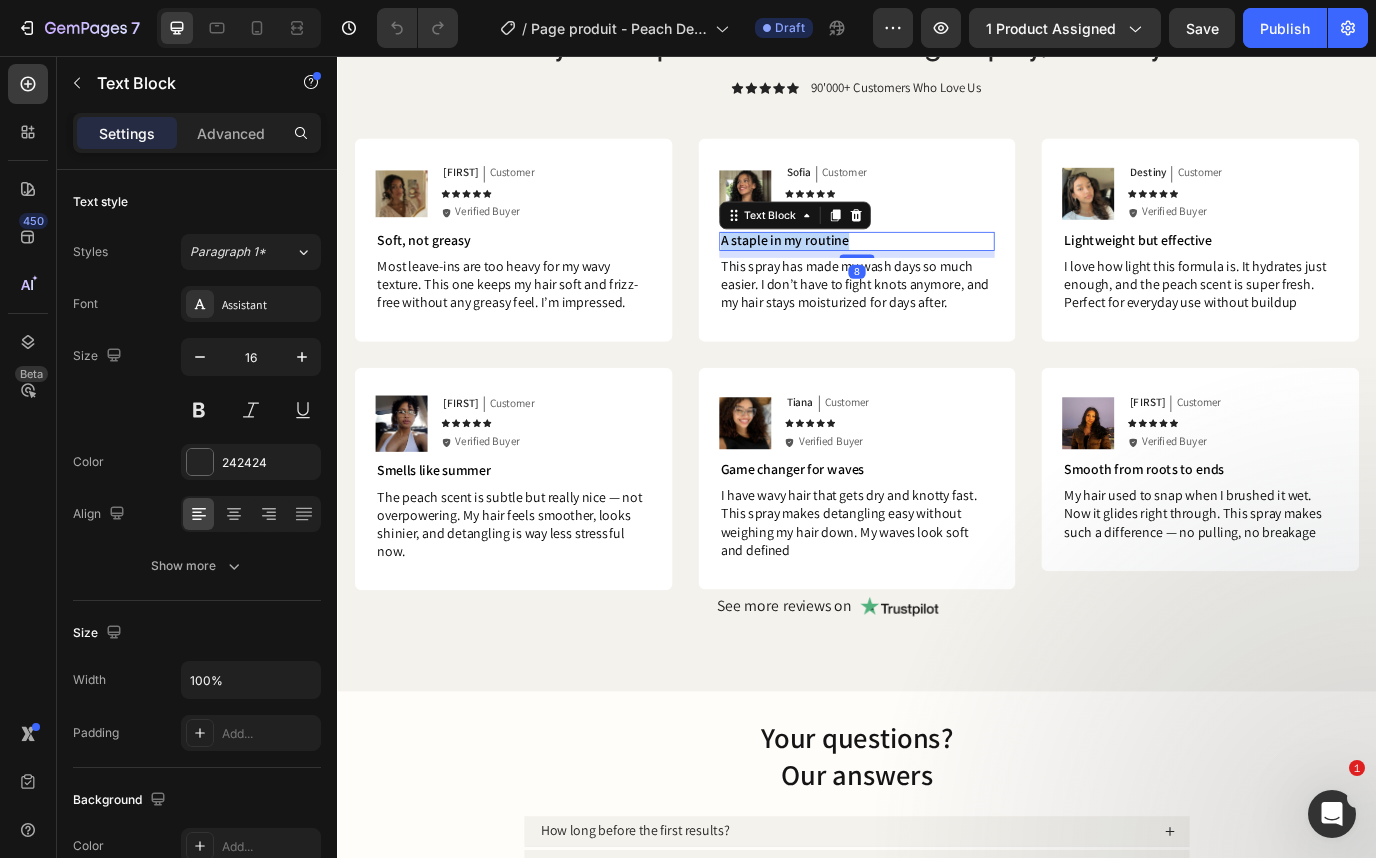 click on "A staple in my routine" at bounding box center [854, 268] 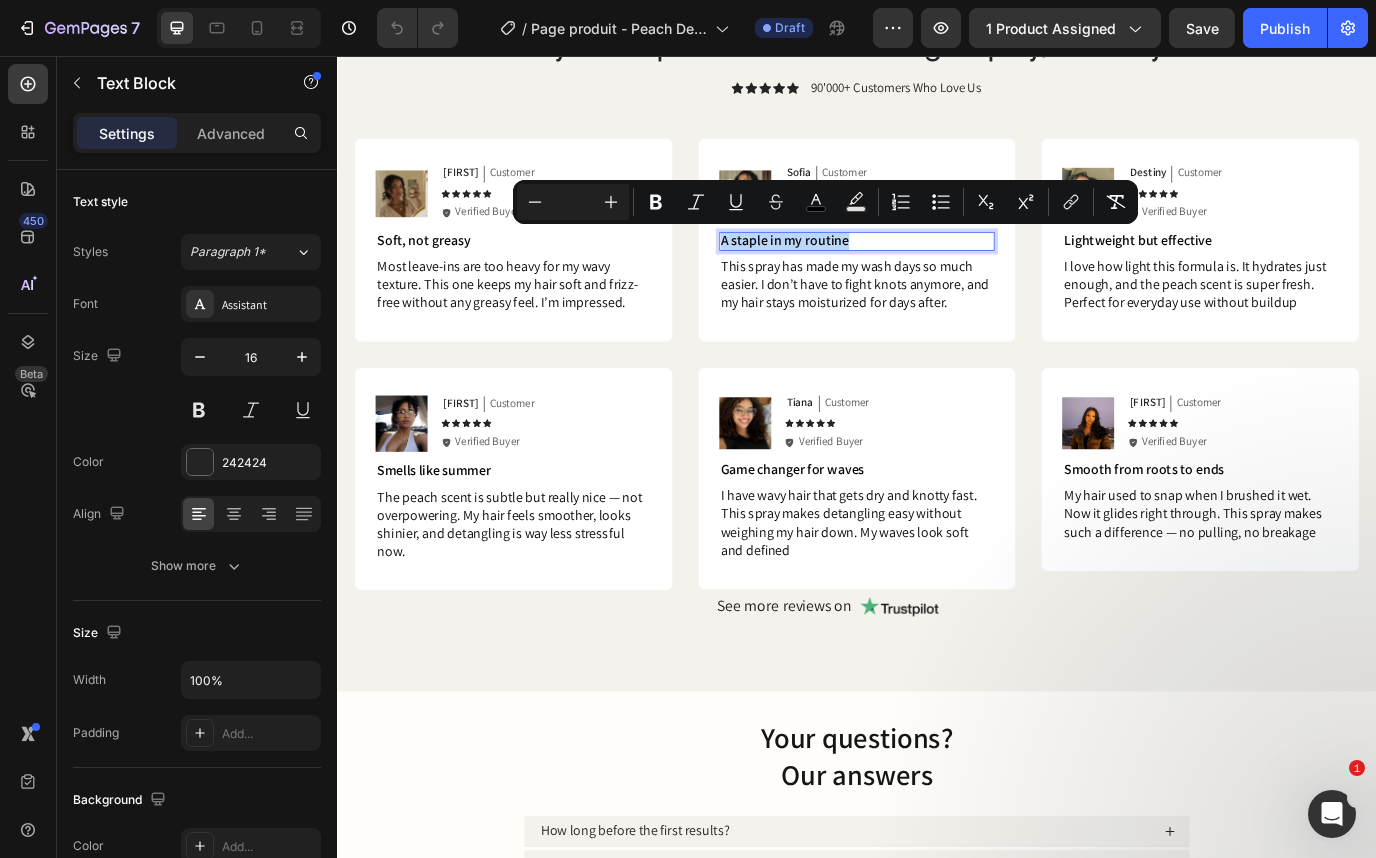 copy on "A staple in my routine" 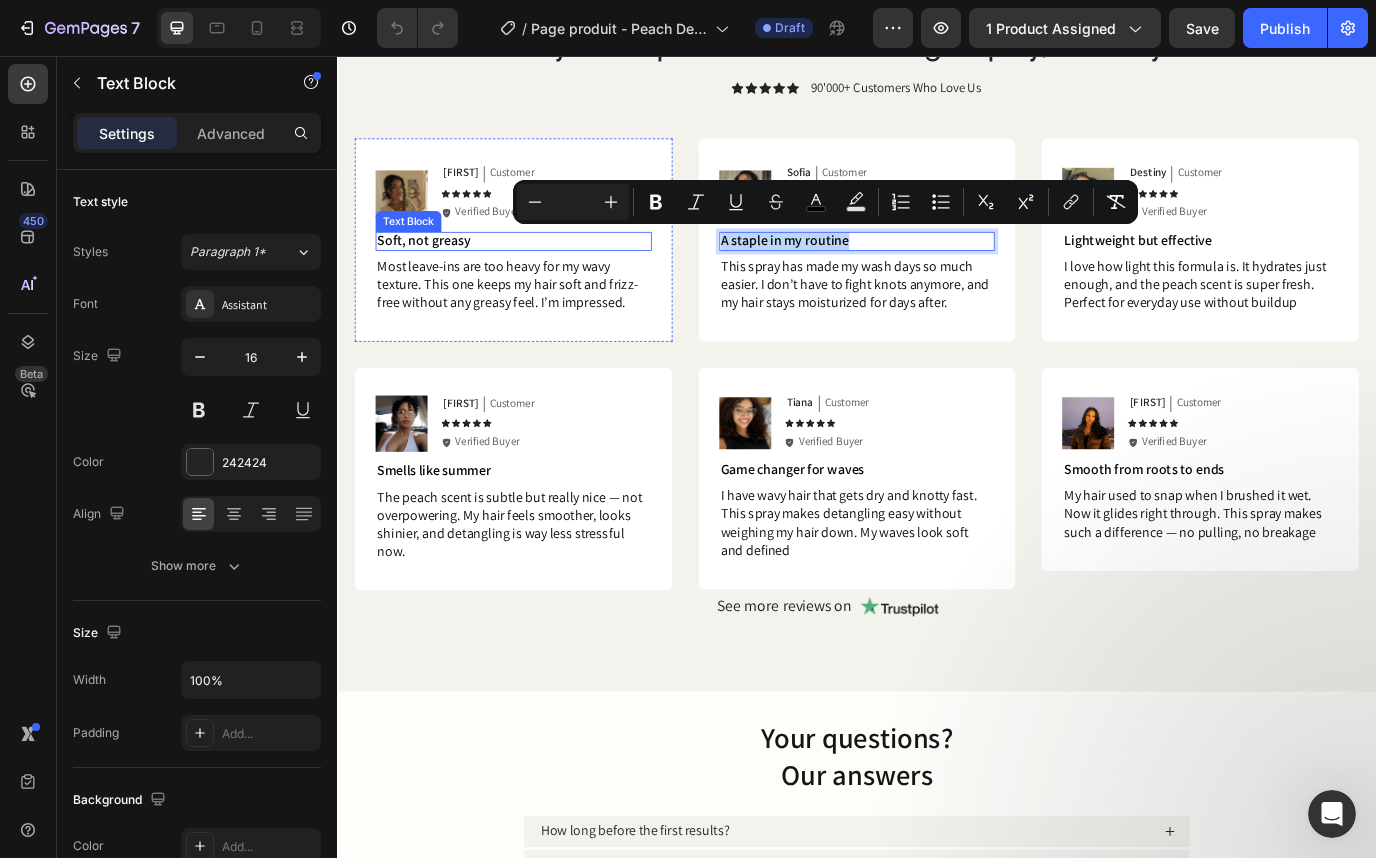 click on "Soft, not greasy" at bounding box center [437, 268] 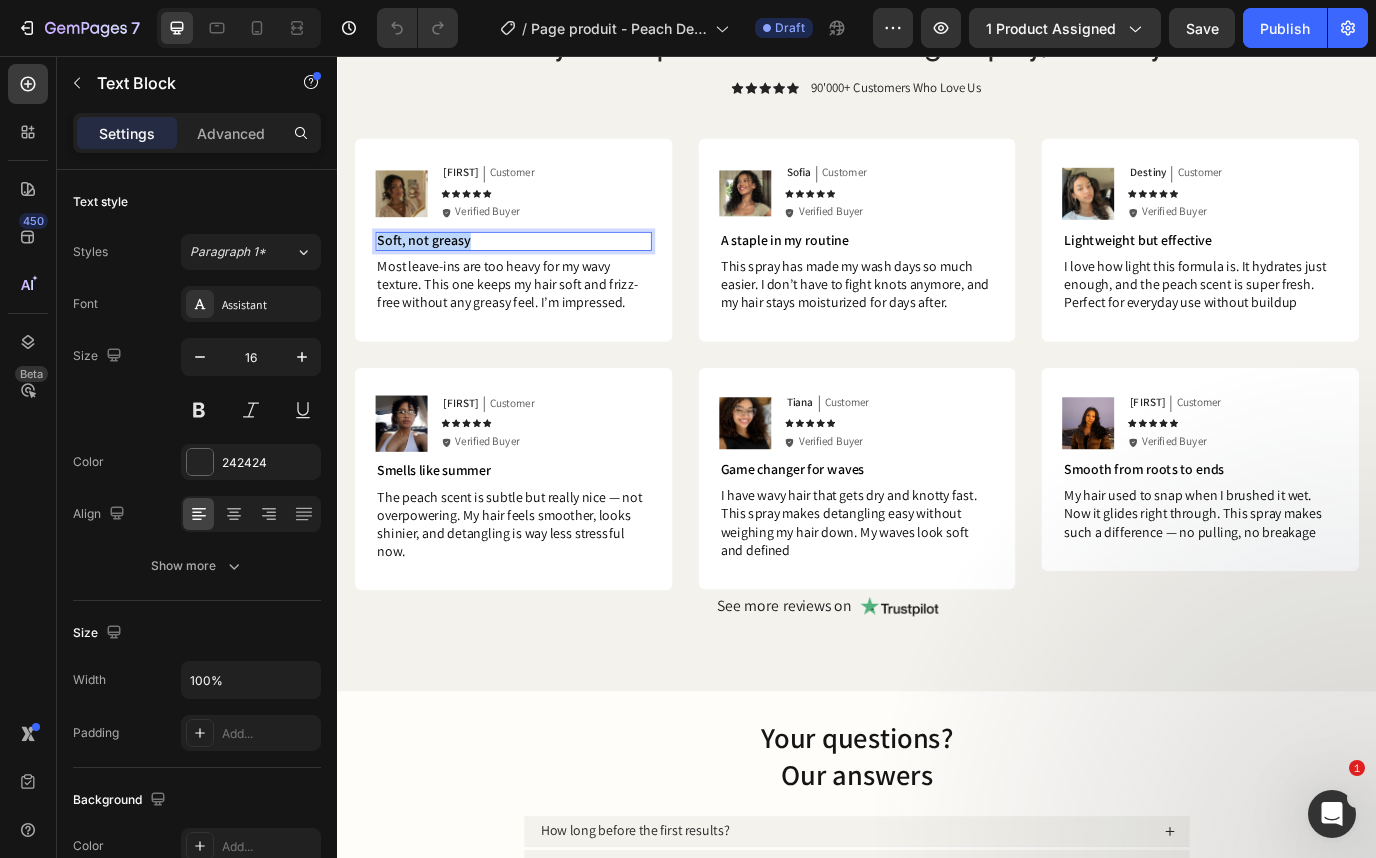 click on "Soft, not greasy" at bounding box center (437, 268) 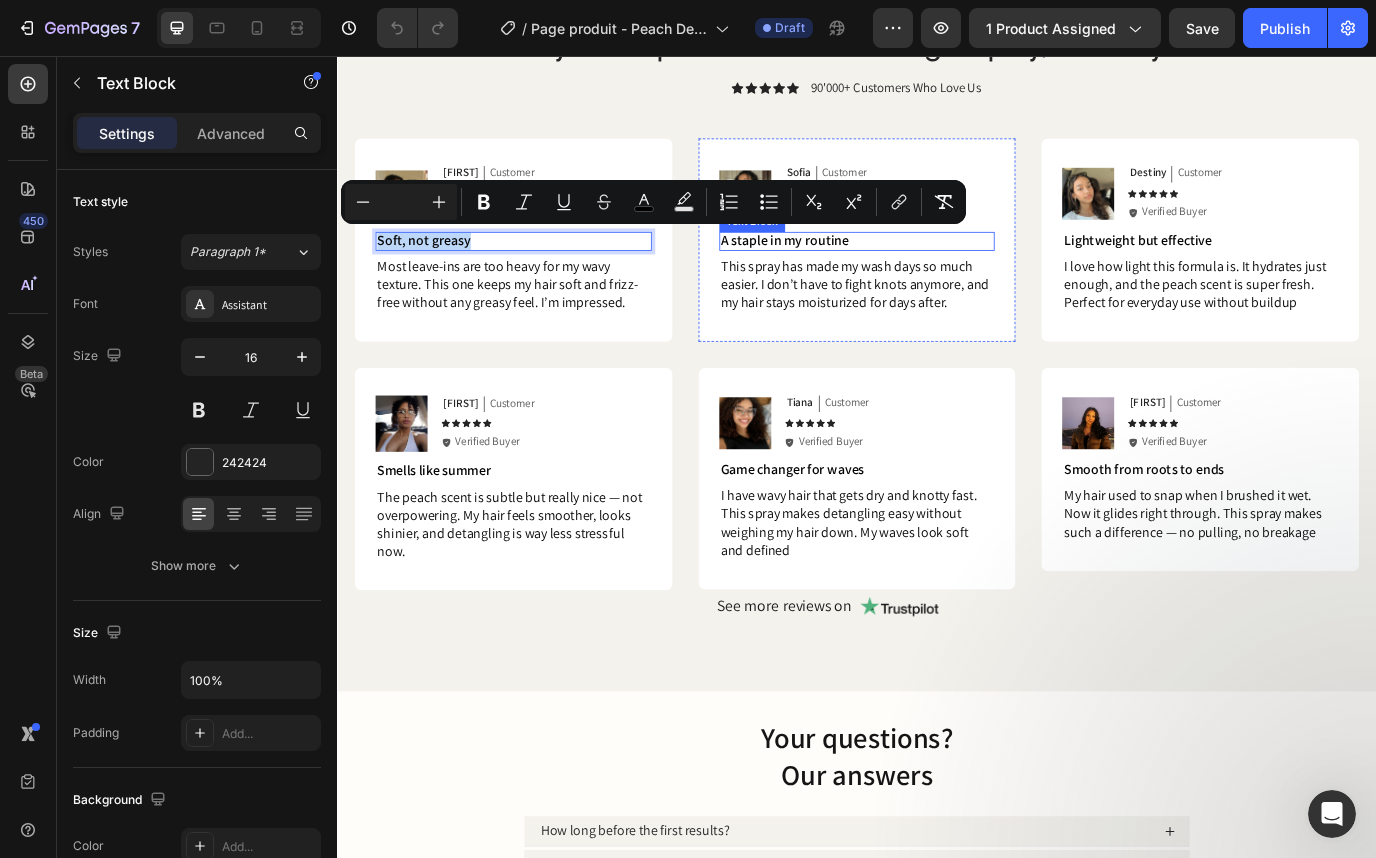 click on "A staple in my routine" at bounding box center [854, 268] 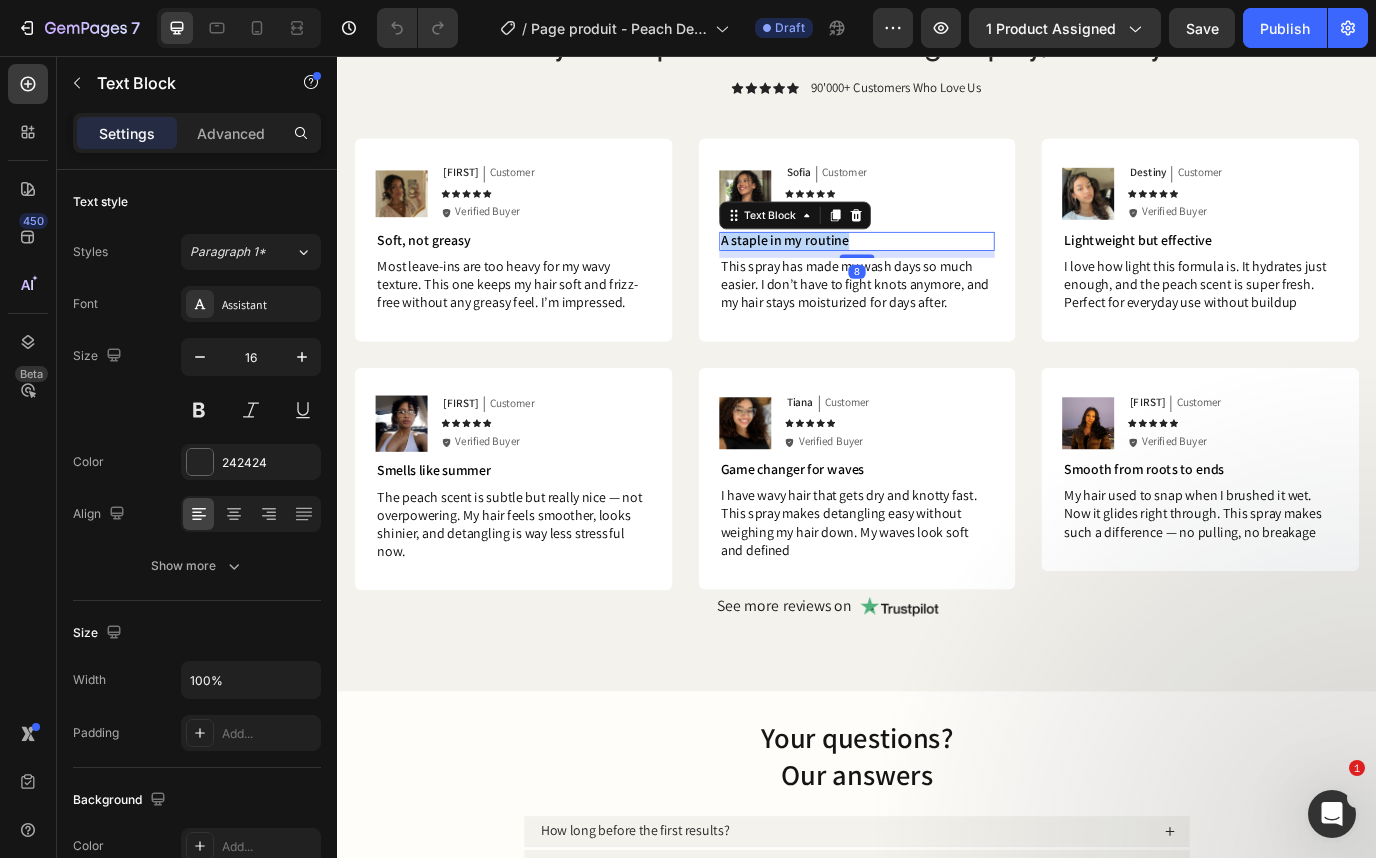 click on "A staple in my routine" at bounding box center (854, 268) 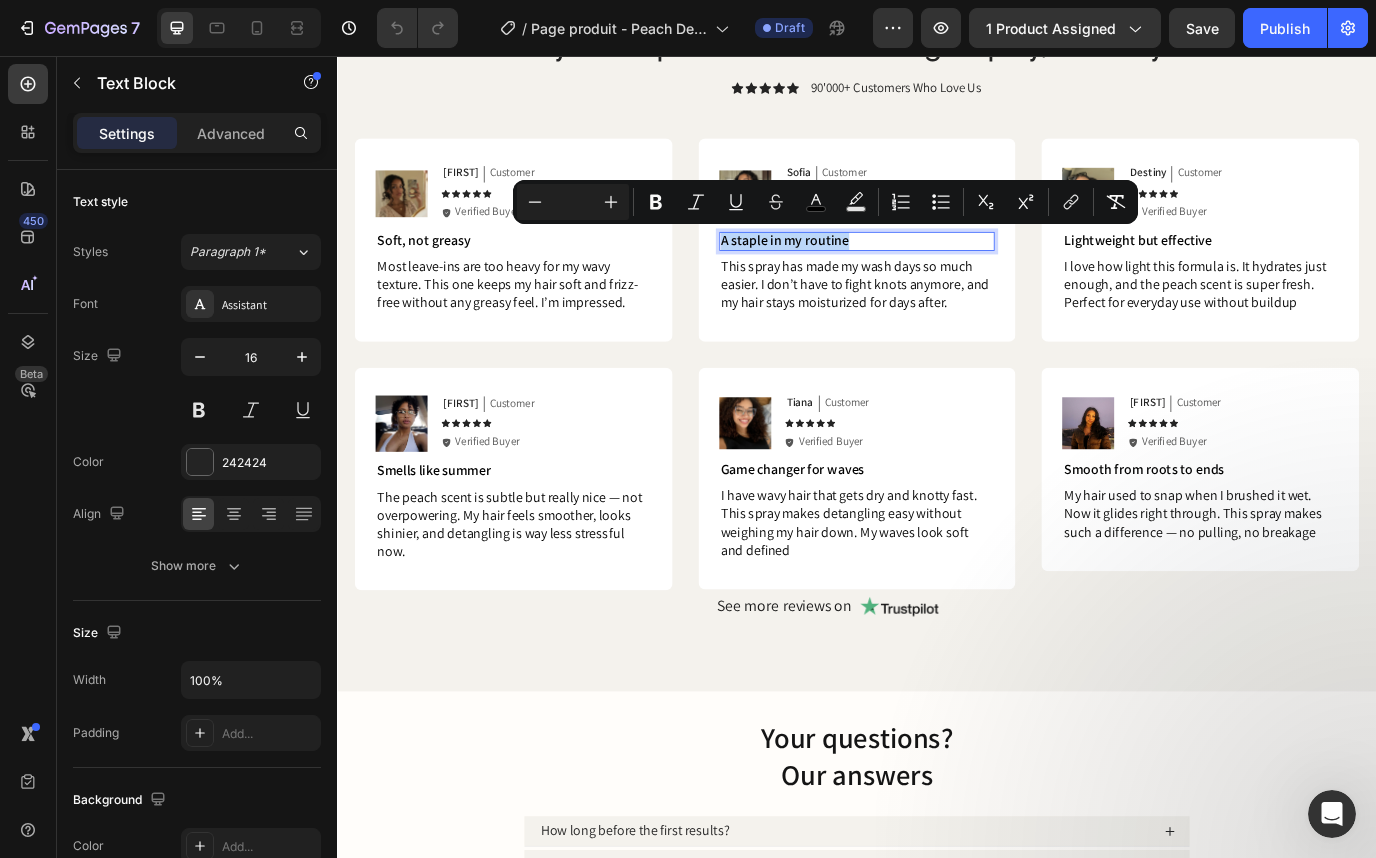 copy on "A staple in my routine" 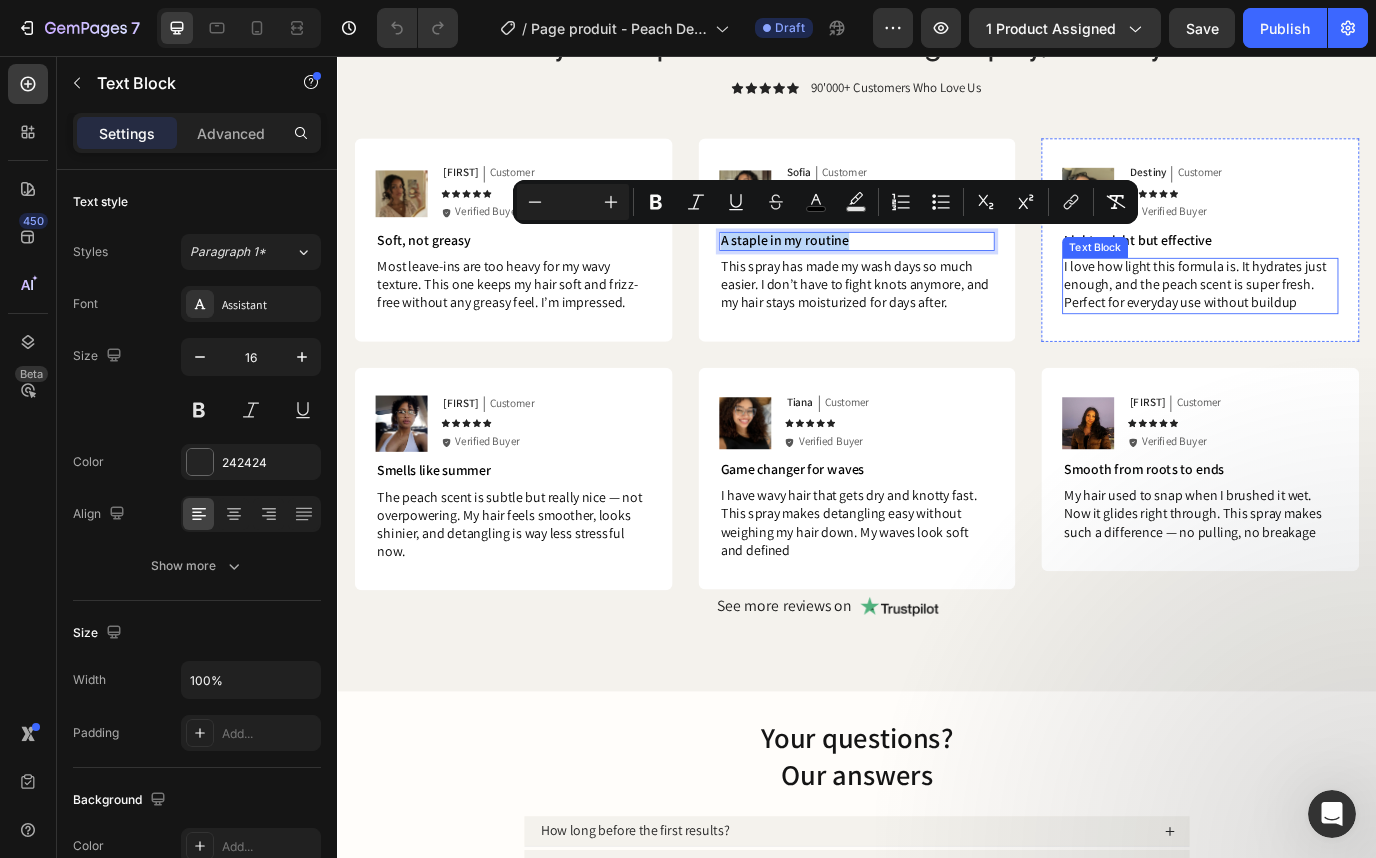 click on "I love how light this formula is. It hydrates just enough, and the peach scent is super fresh. Perfect for everyday use without buildup" at bounding box center (1327, 319) 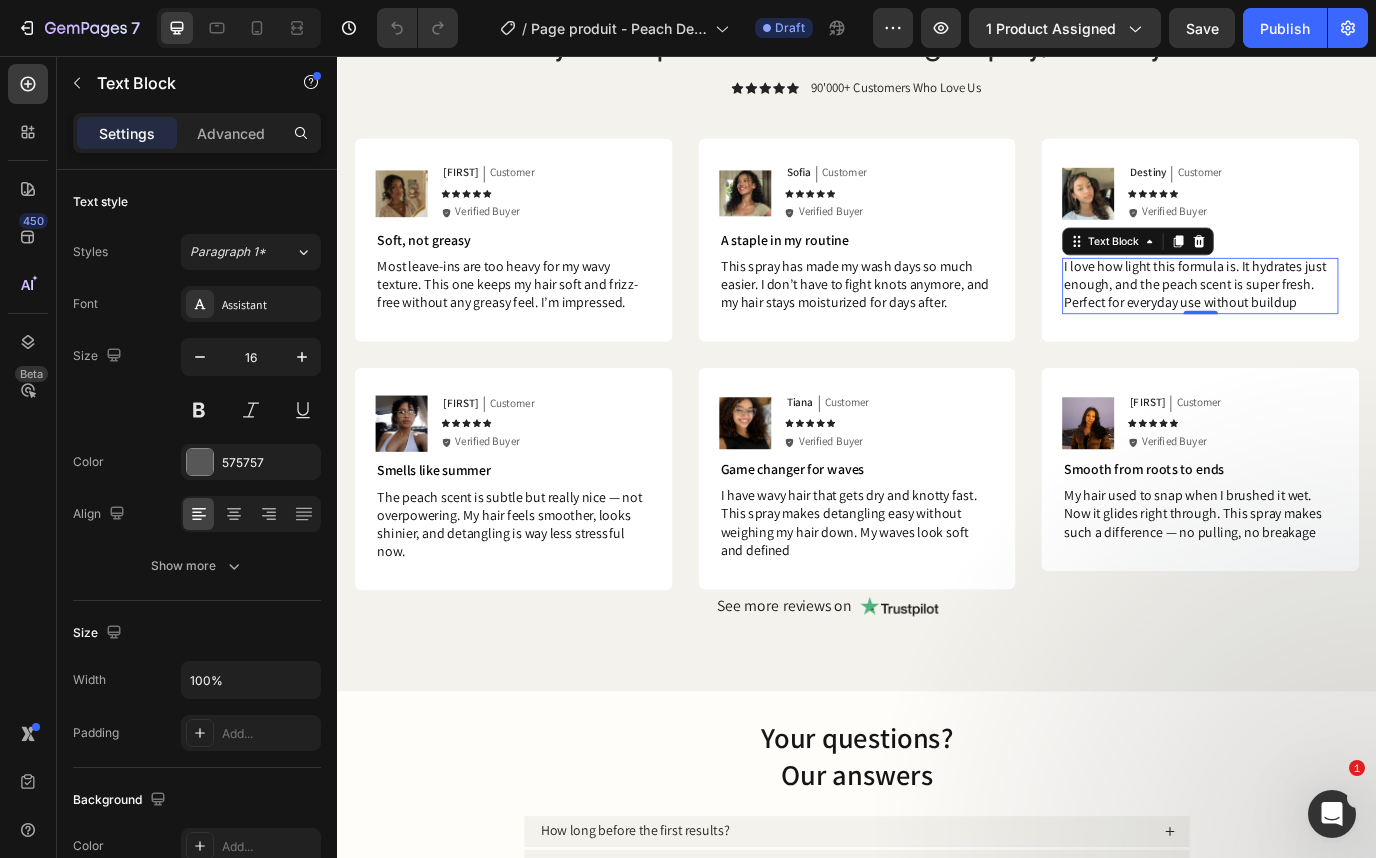 click on "I love how light this formula is. It hydrates just enough, and the peach scent is super fresh. Perfect for everyday use without buildup" at bounding box center (1327, 319) 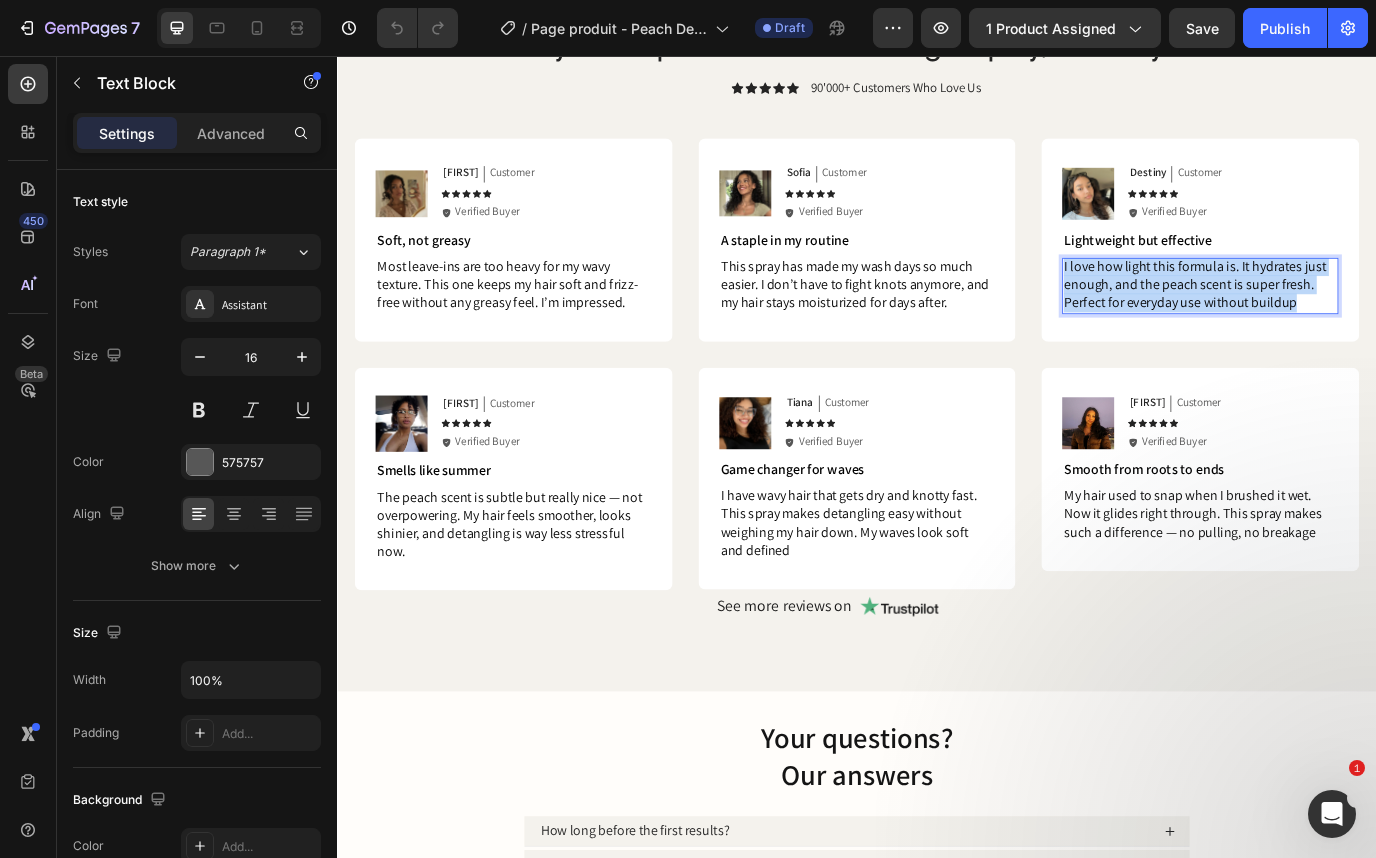 click on "I love how light this formula is. It hydrates just enough, and the peach scent is super fresh. Perfect for everyday use without buildup" at bounding box center (1327, 319) 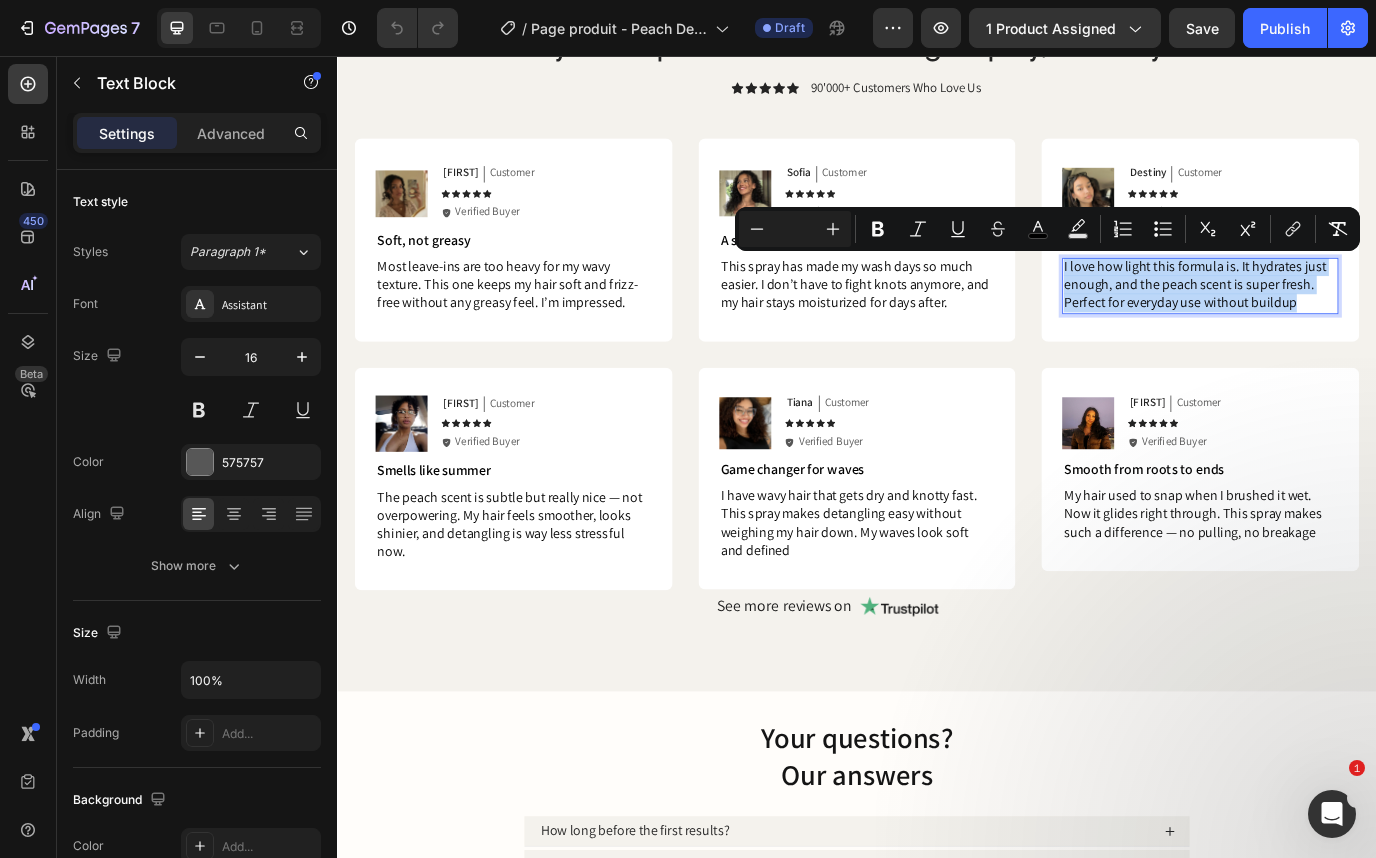 copy on "I love how light this formula is. It hydrates just enough, and the peach scent is super fresh. Perfect for everyday use without buildup" 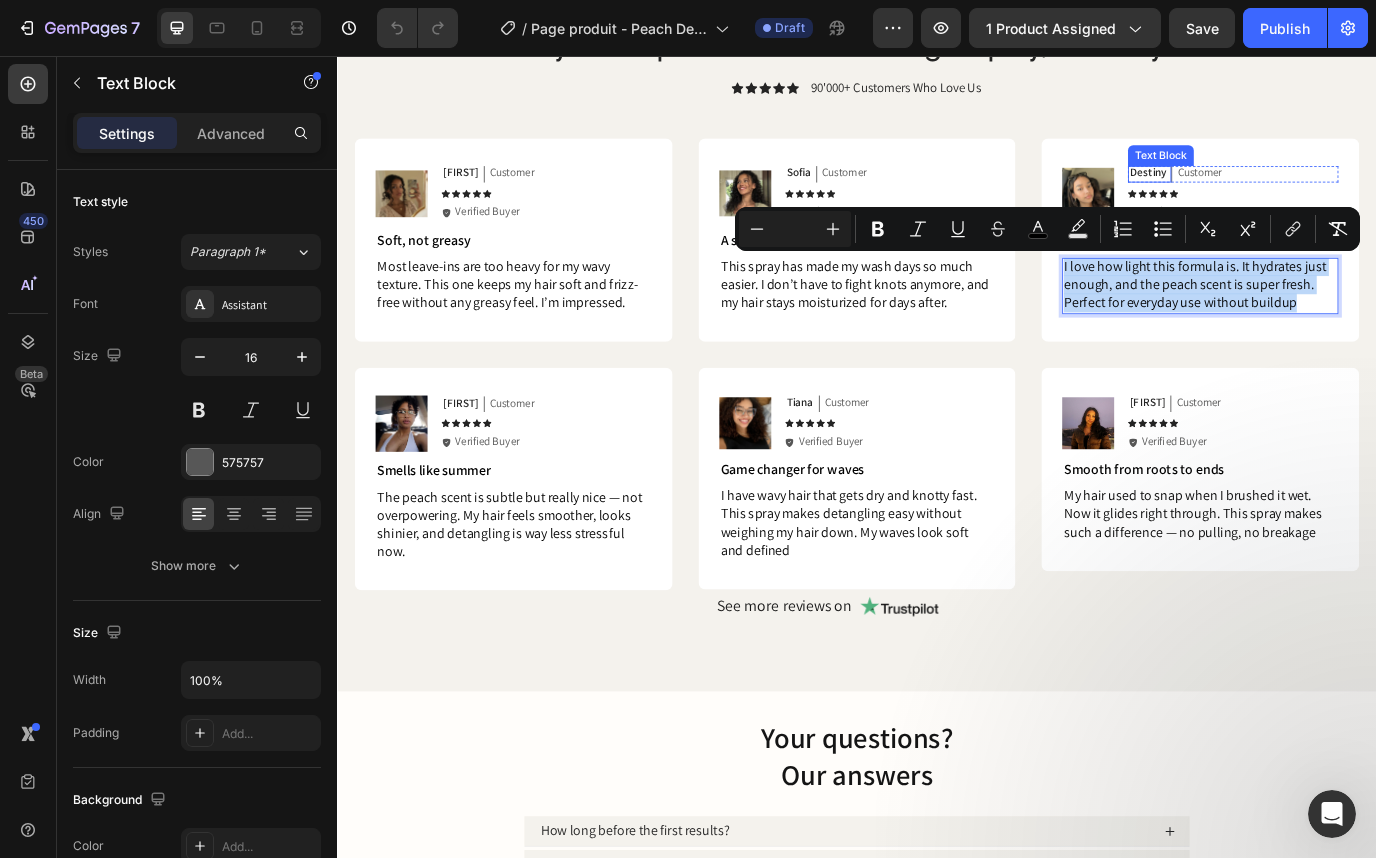 click on "I love how light this formula is. It hydrates just enough, and the peach scent is super fresh. Perfect for everyday use without buildup" at bounding box center (1327, 319) 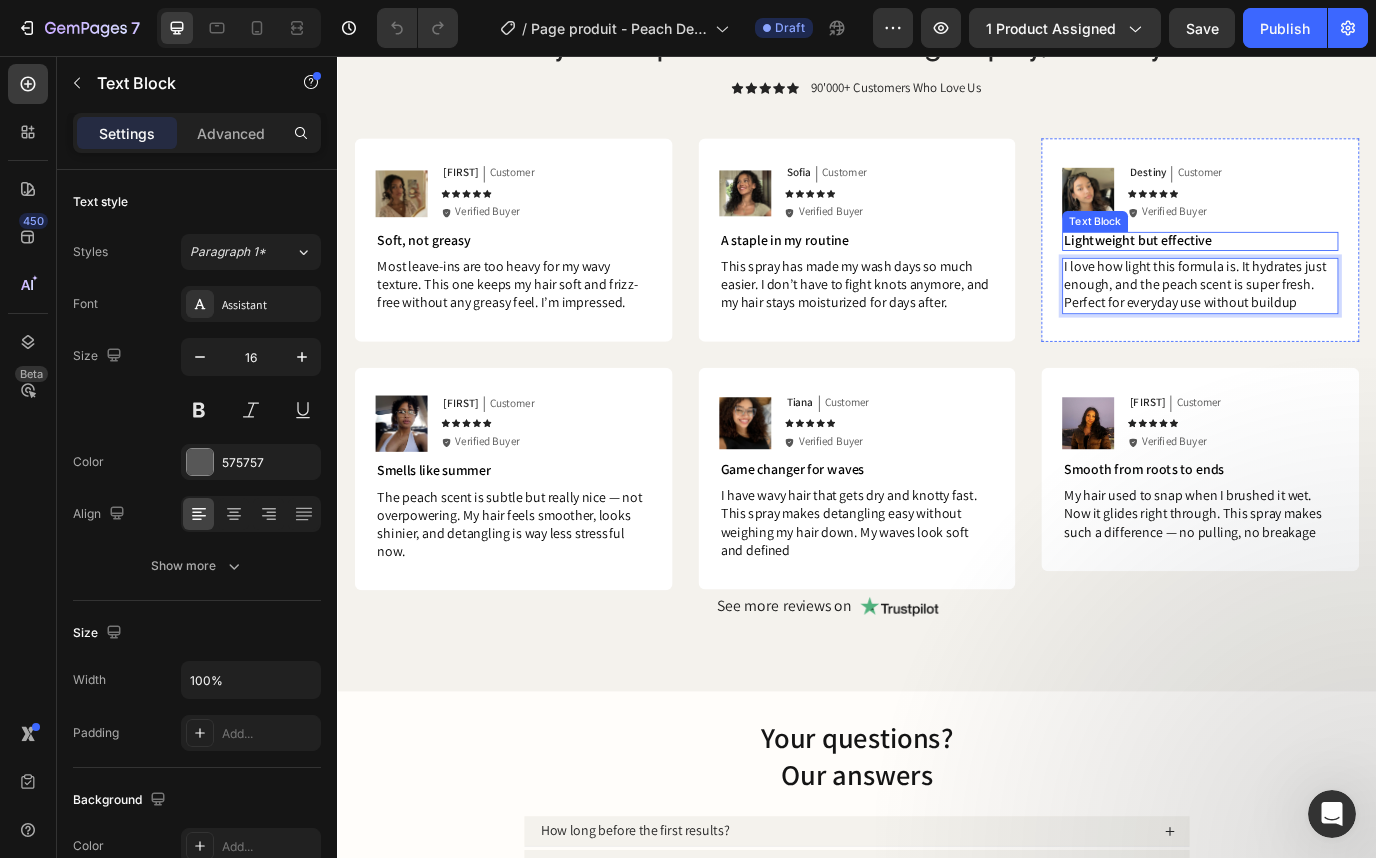 click on "Lightweight but effective" at bounding box center (1261, 268) 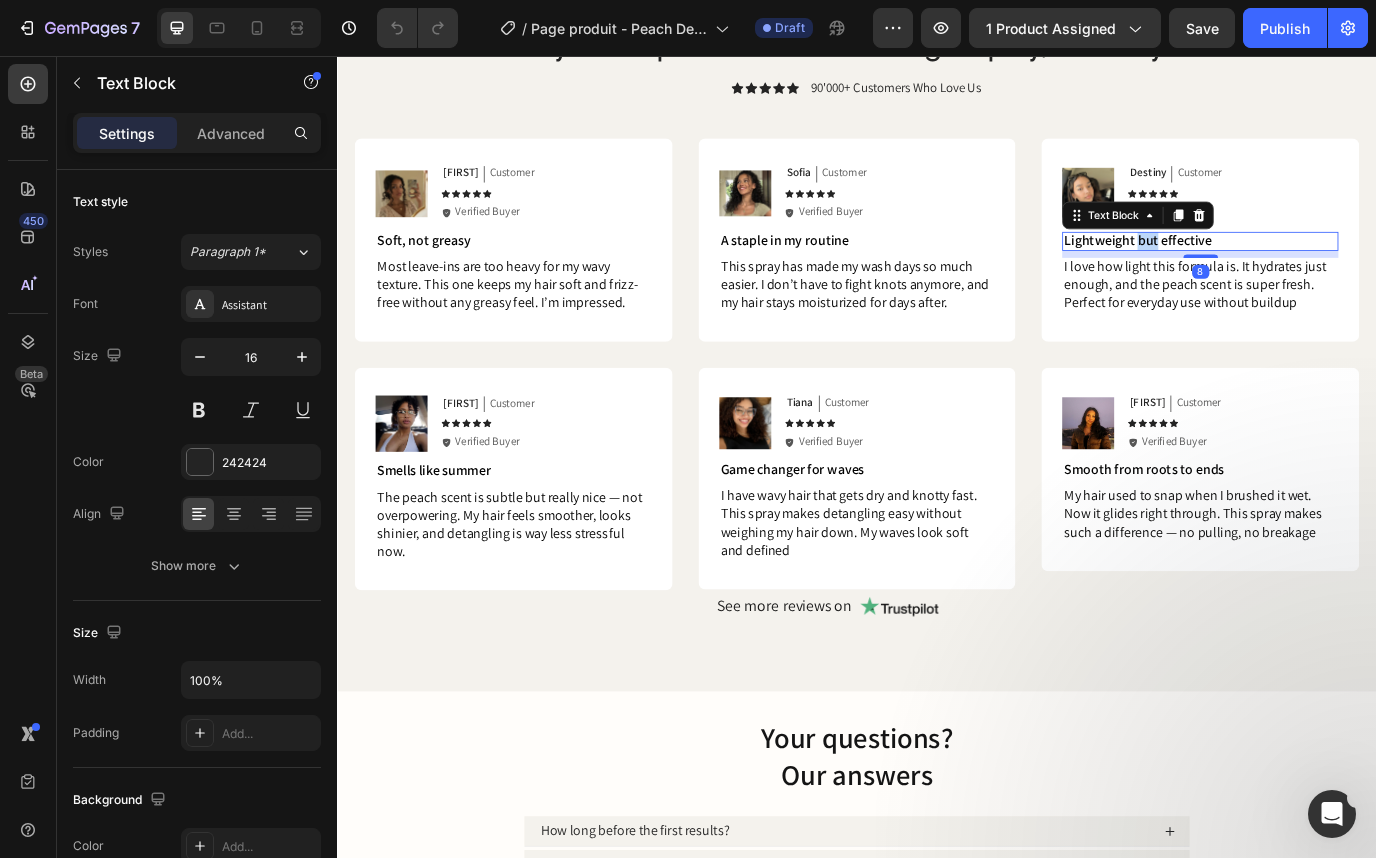 click on "Lightweight but effective" at bounding box center [1261, 268] 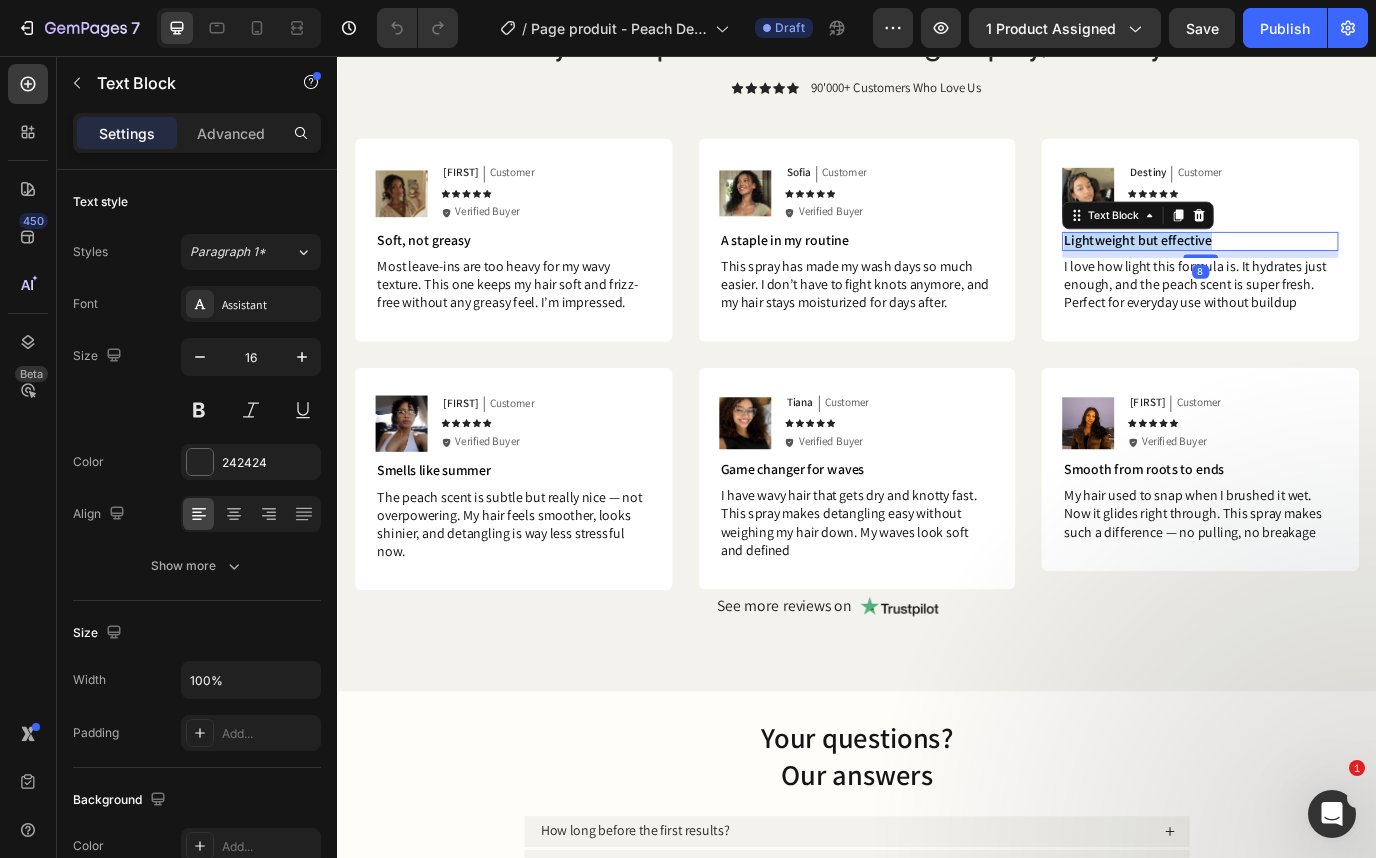 click on "Lightweight but effective" at bounding box center [1261, 268] 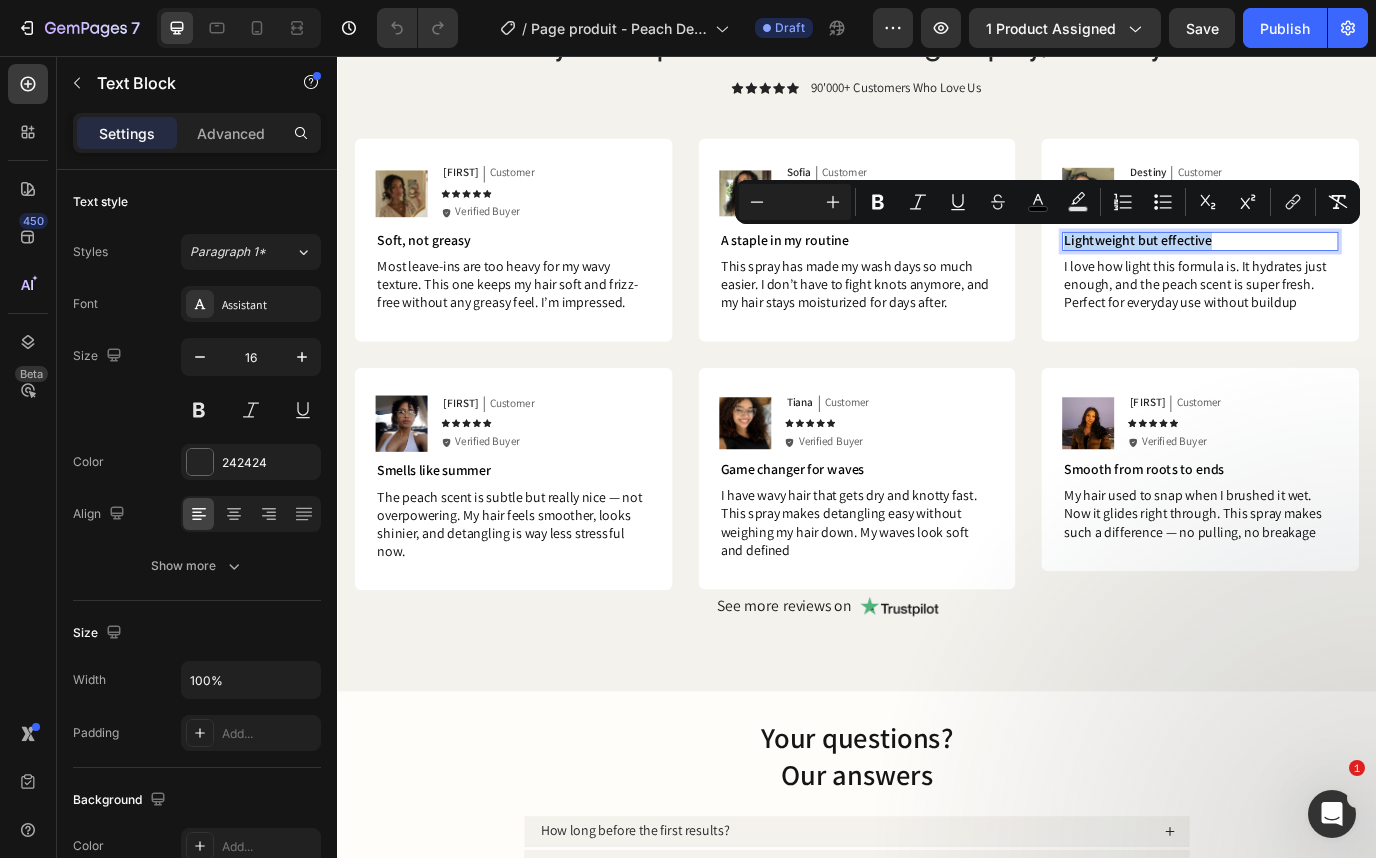 copy on "Lightweight but effective" 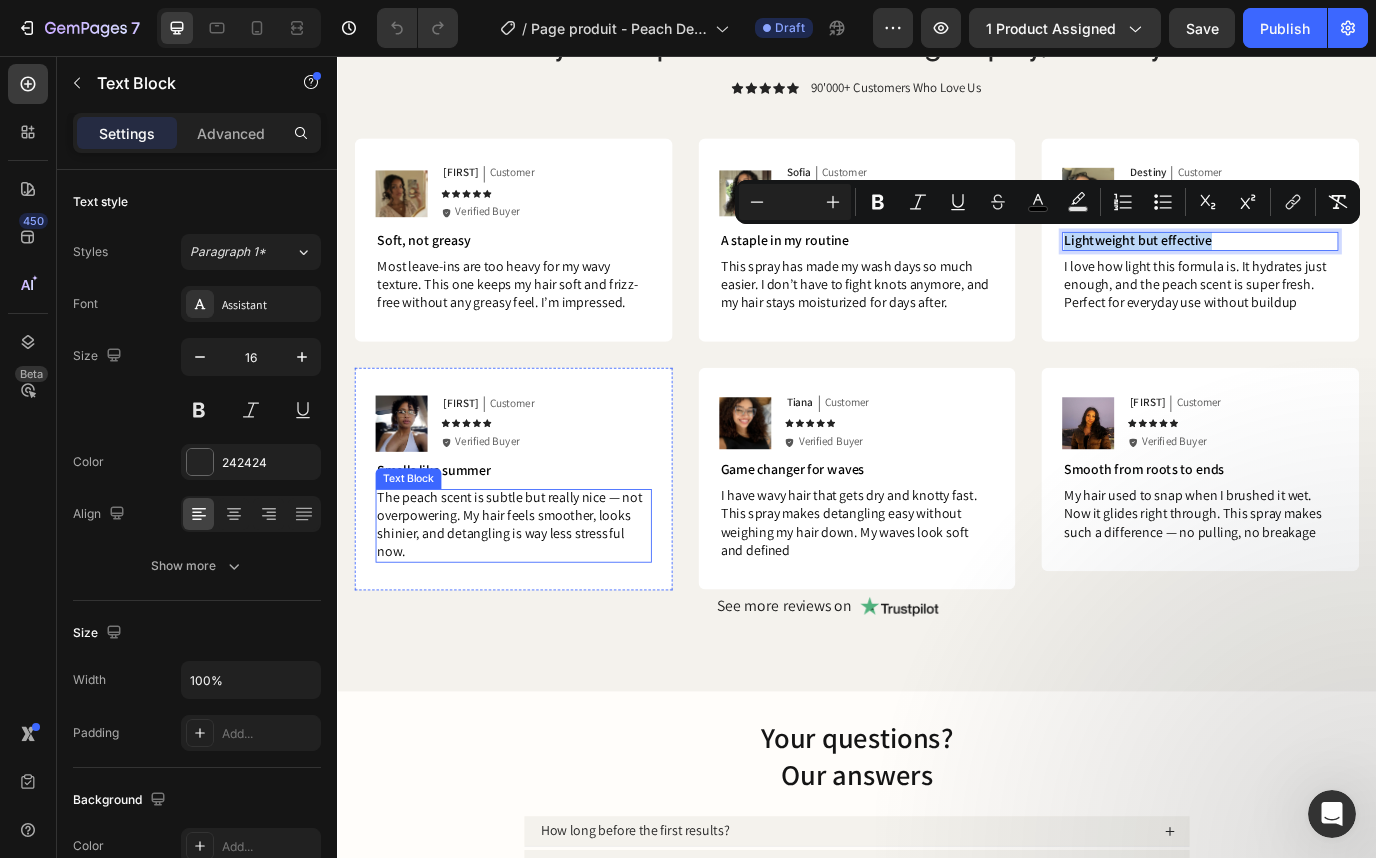 click on "The peach scent is subtle but really nice — not overpowering. My hair feels smoother, looks shinier, and detangling is way less stressful now." at bounding box center [536, 596] 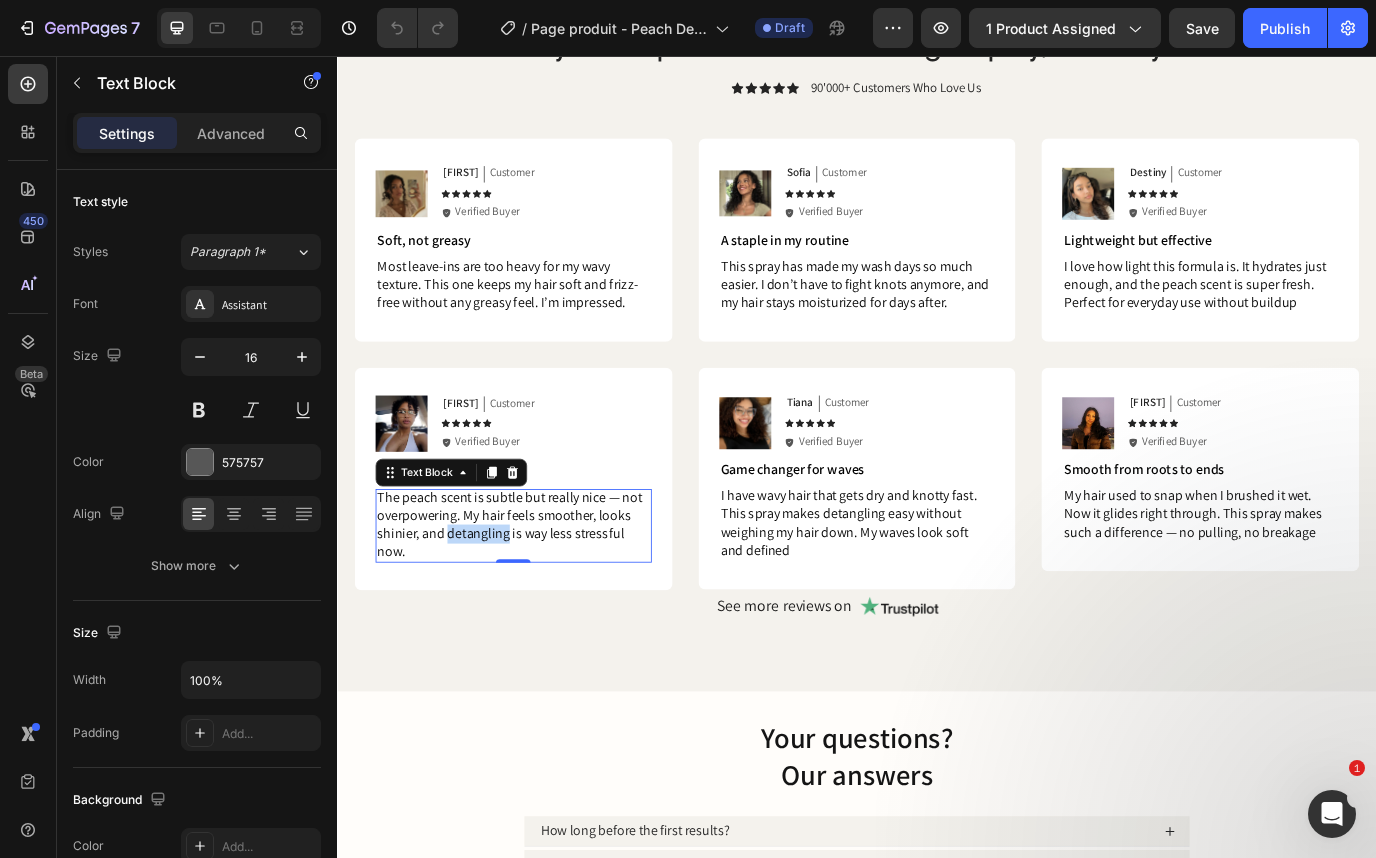 click on "The peach scent is subtle but really nice — not overpowering. My hair feels smoother, looks shinier, and detangling is way less stressful now." at bounding box center (536, 596) 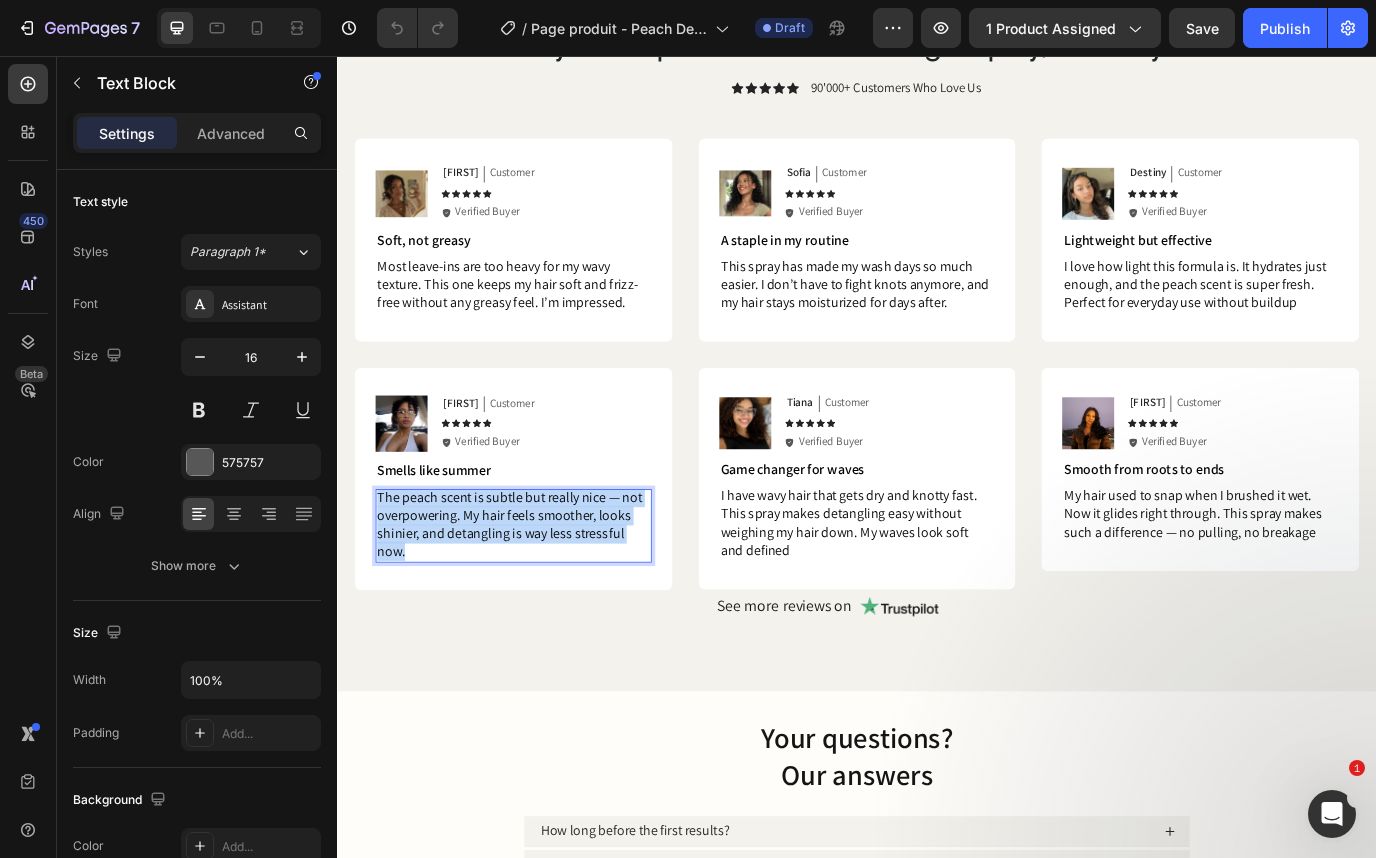 click on "The peach scent is subtle but really nice — not overpowering. My hair feels smoother, looks shinier, and detangling is way less stressful now." at bounding box center (536, 596) 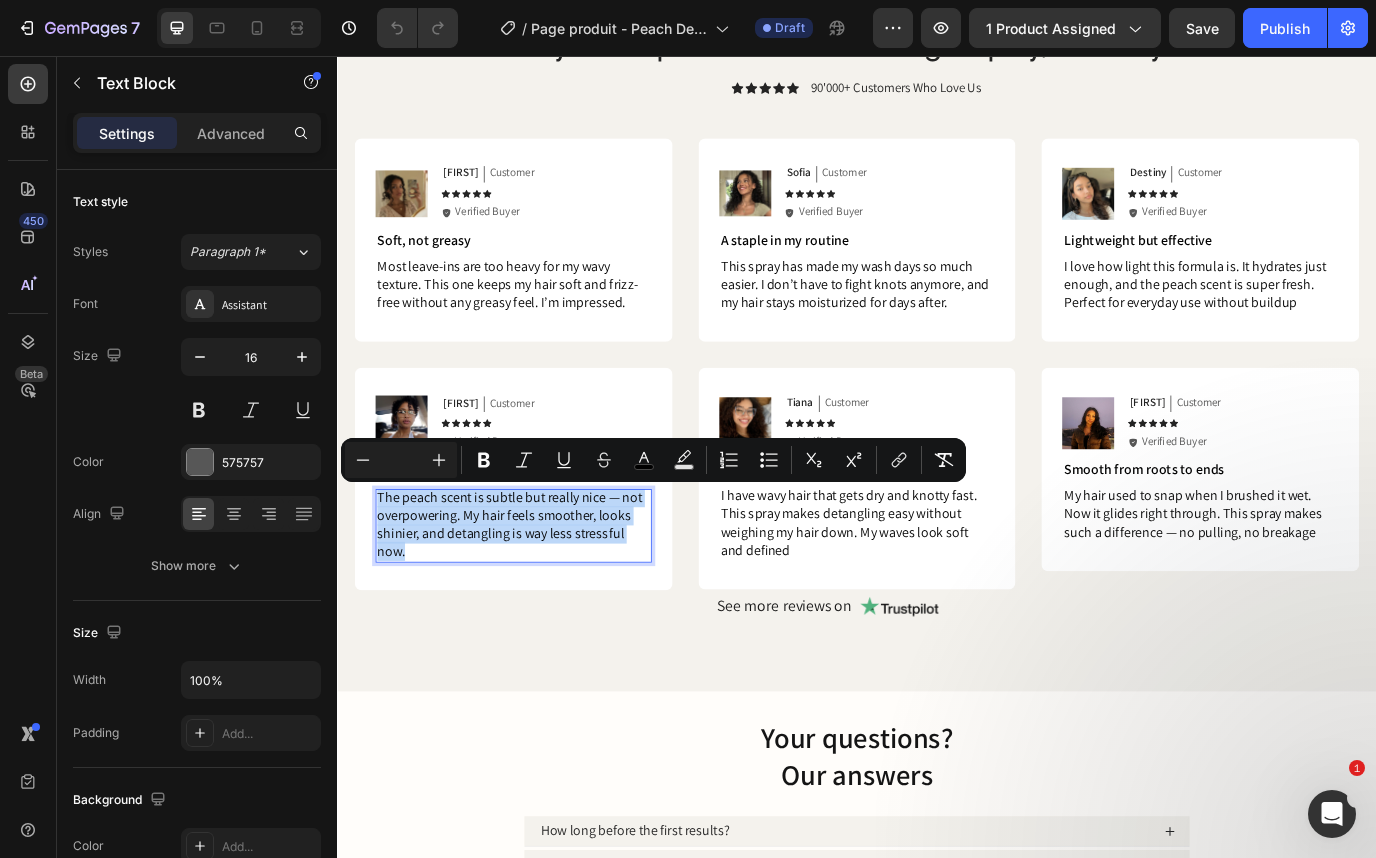 copy on "The peach scent is subtle but really nice — not overpowering. My hair feels smoother, looks shinier, and detangling is way less stressful now." 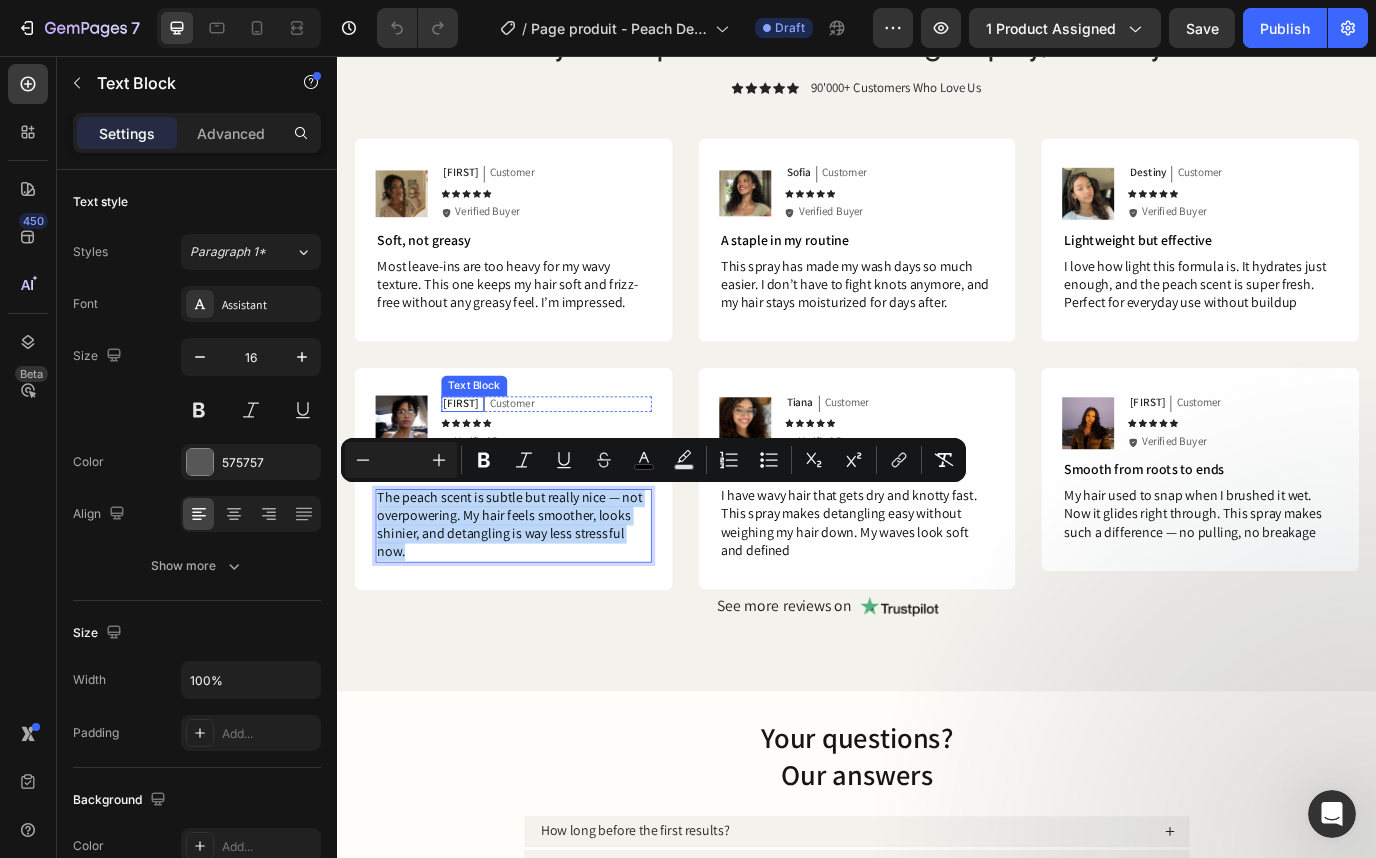click on "[FIRST]" at bounding box center [479, 457] 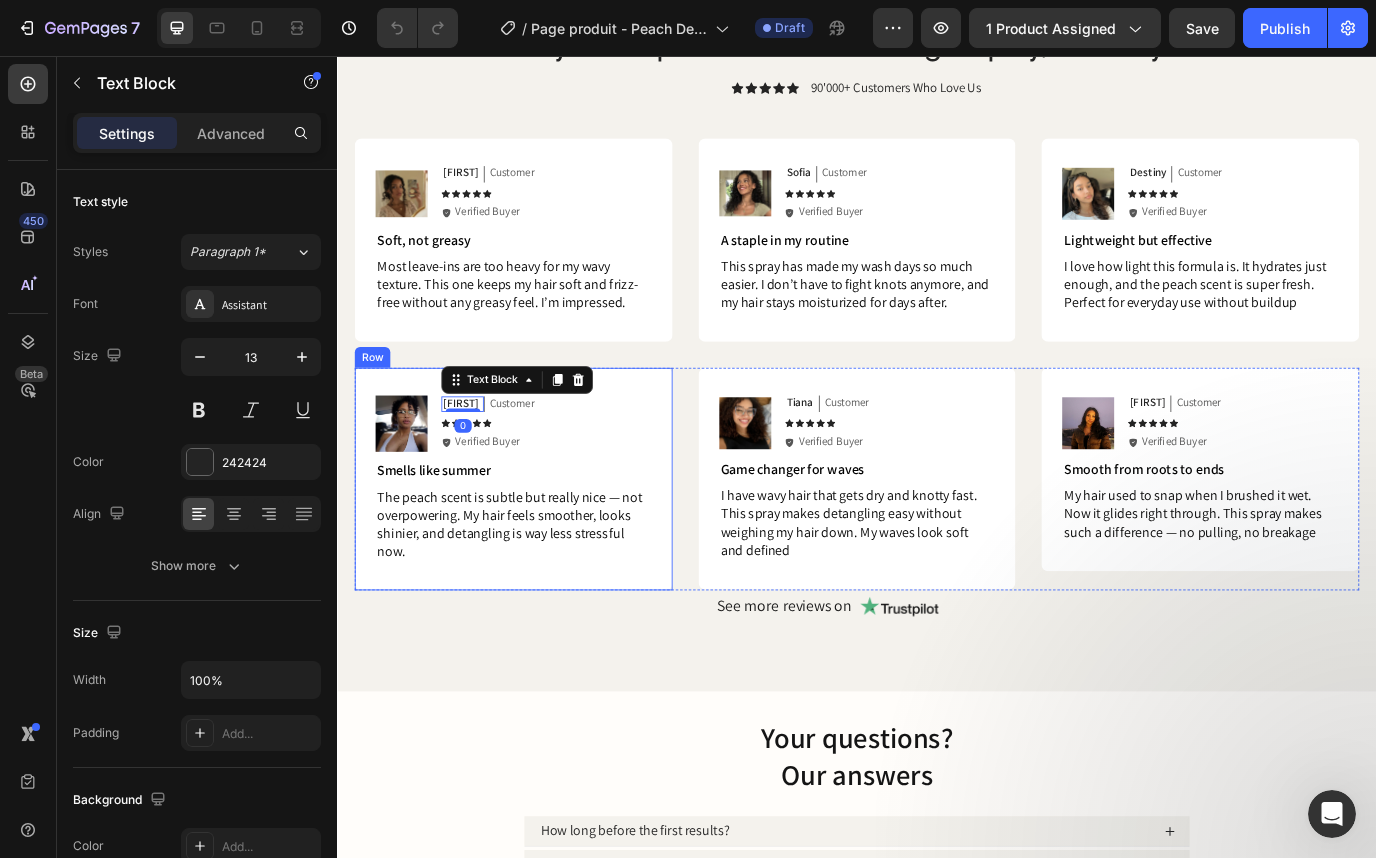 click on "Smells like summer" at bounding box center [448, 534] 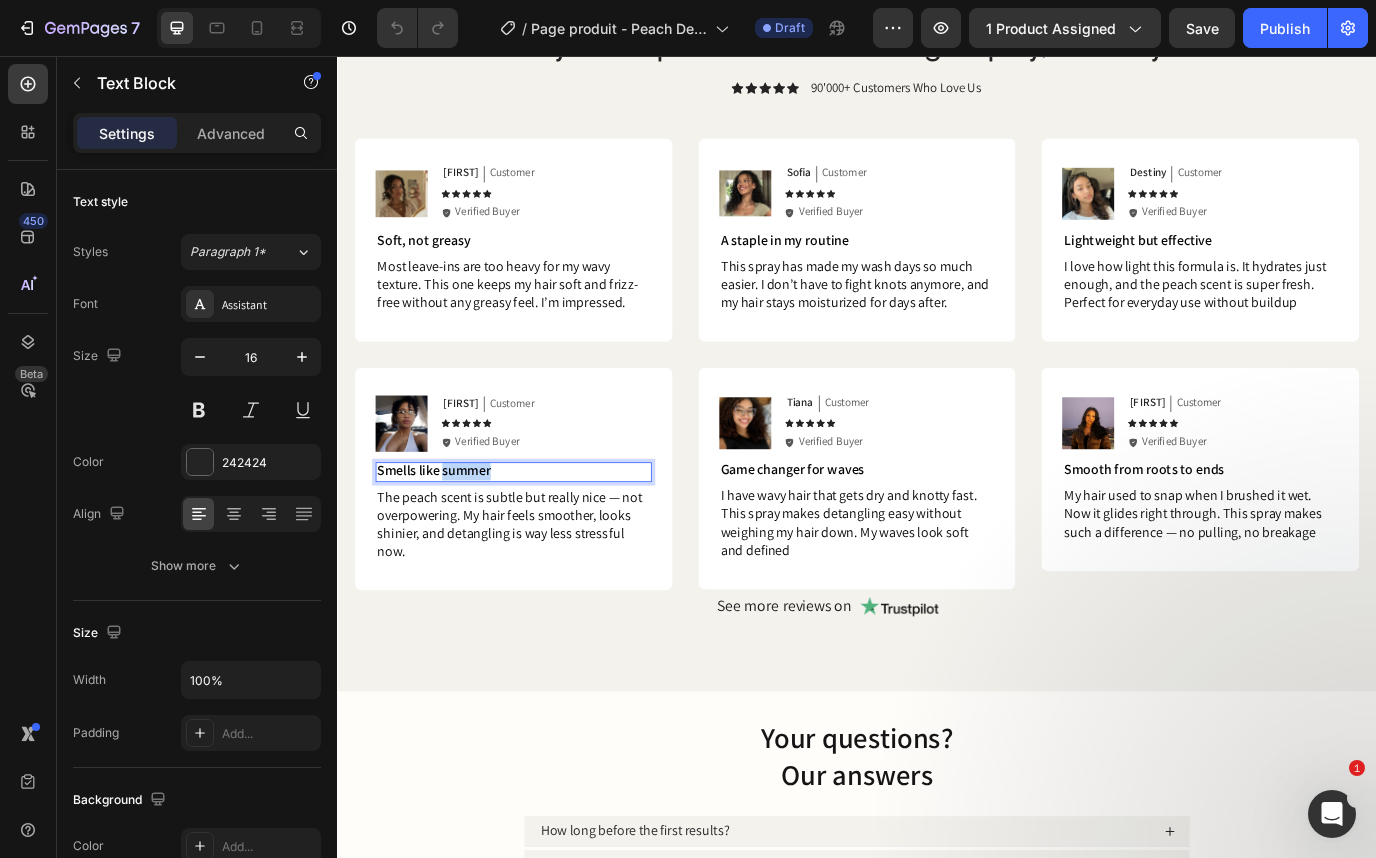 click on "Smells like summer" at bounding box center (448, 534) 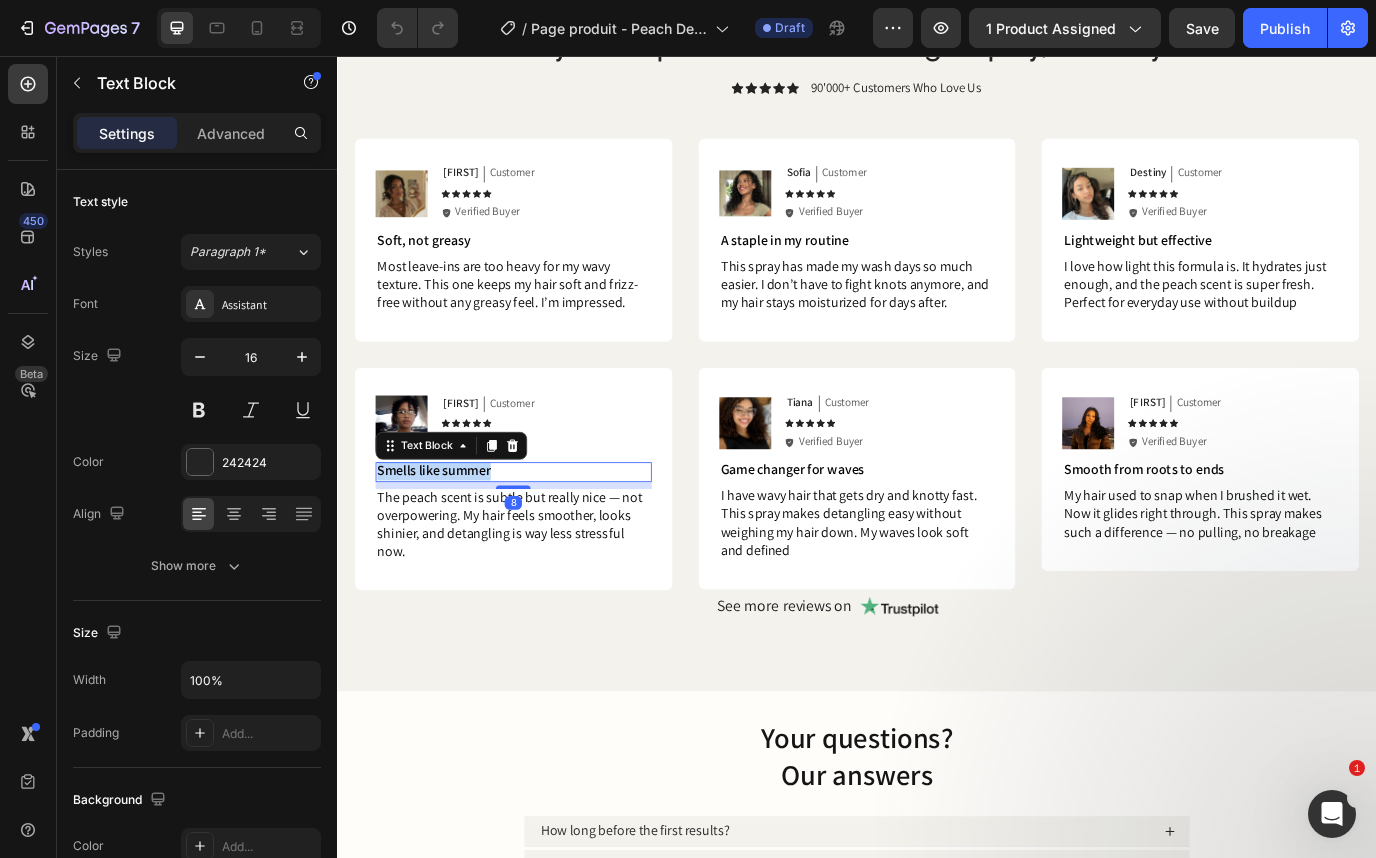 click on "Smells like summer" at bounding box center [448, 534] 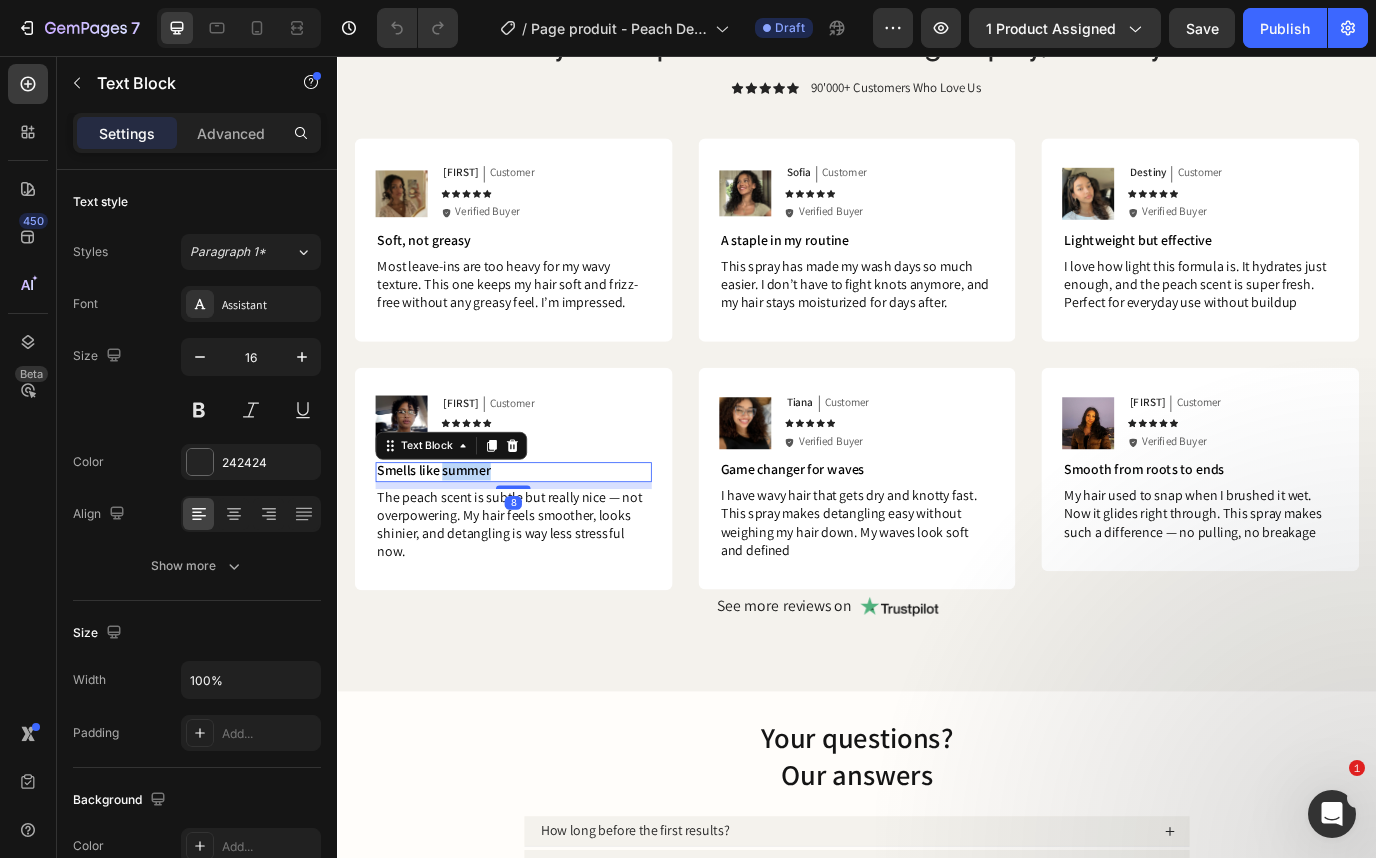click on "Smells like summer" at bounding box center [448, 534] 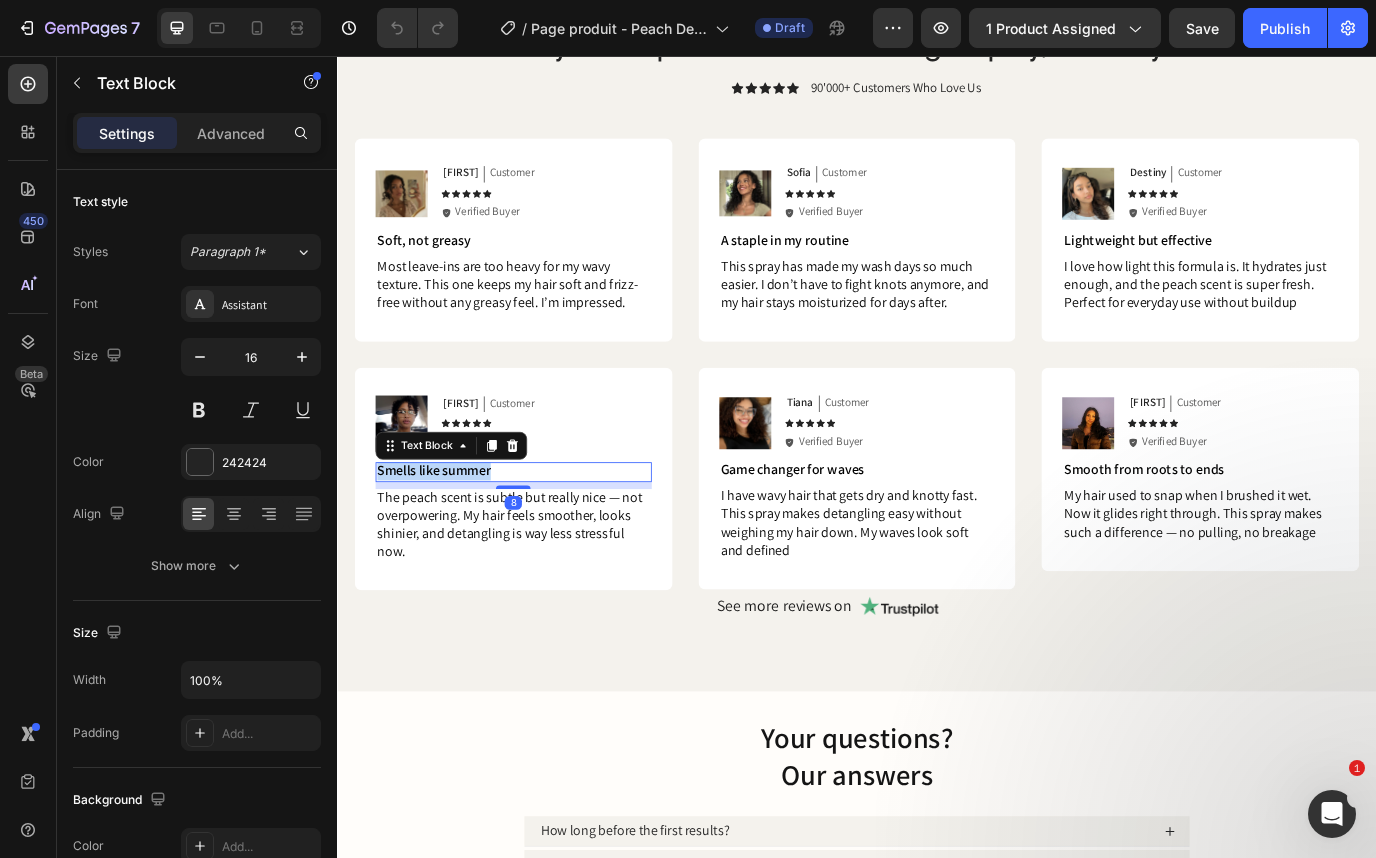 click on "Smells like summer" at bounding box center (448, 534) 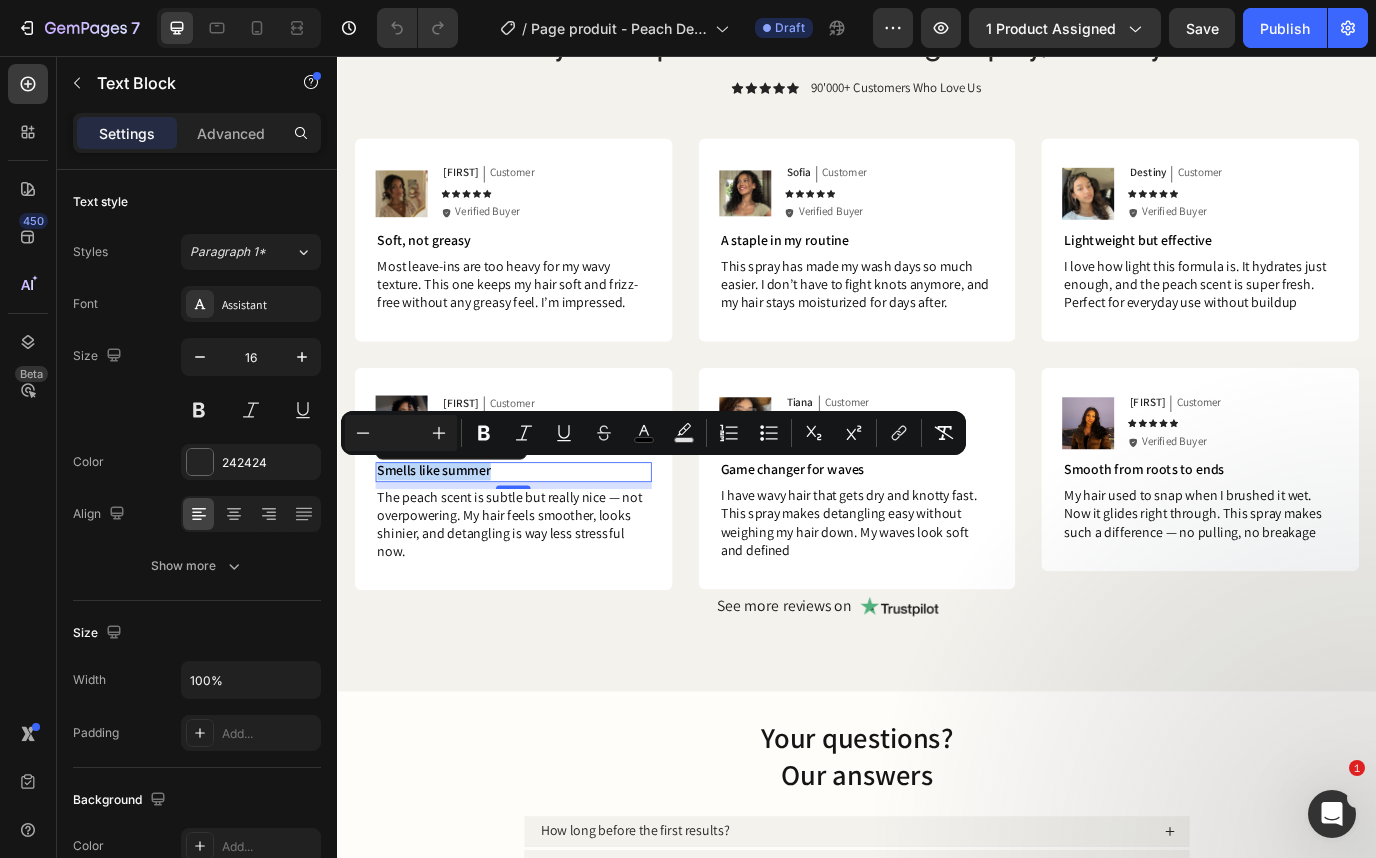 copy on "Smells like summer" 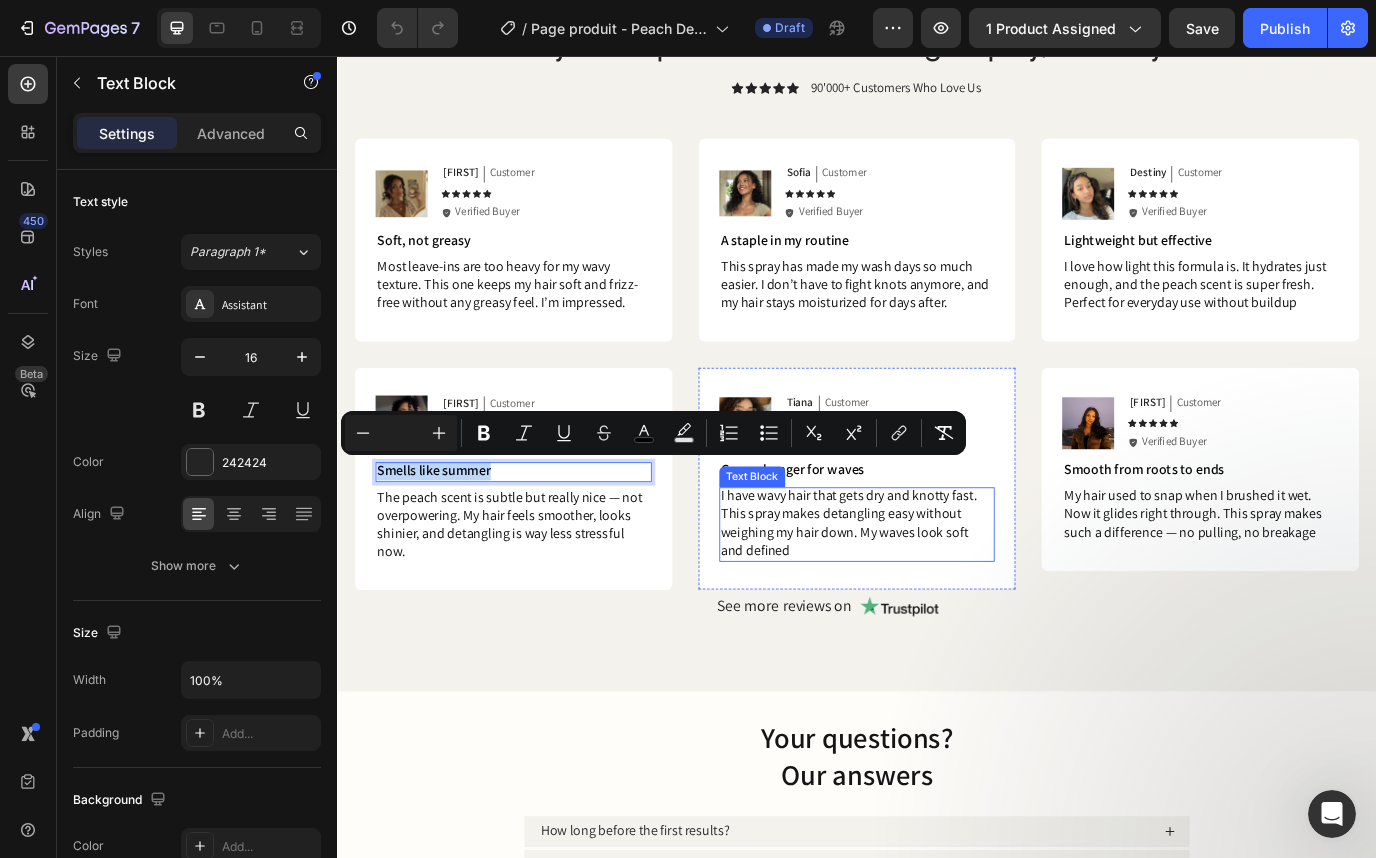 click on "I have wavy hair that gets dry and knotty fast. This spray makes detangling easy without weighing my hair down. My waves look soft and defined" at bounding box center (928, 594) 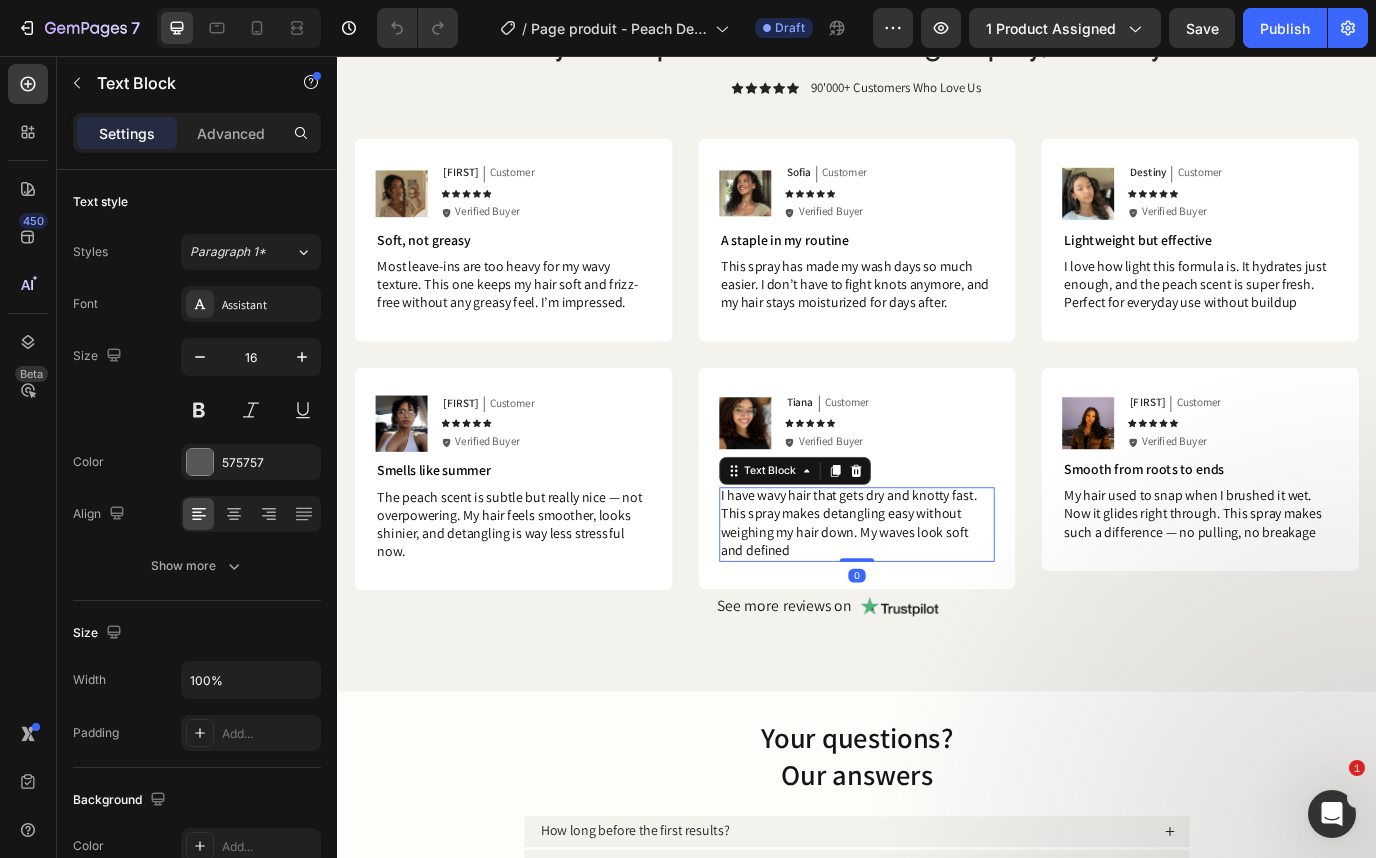 click on "I have wavy hair that gets dry and knotty fast. This spray makes detangling easy without weighing my hair down. My waves look soft and defined" at bounding box center (928, 594) 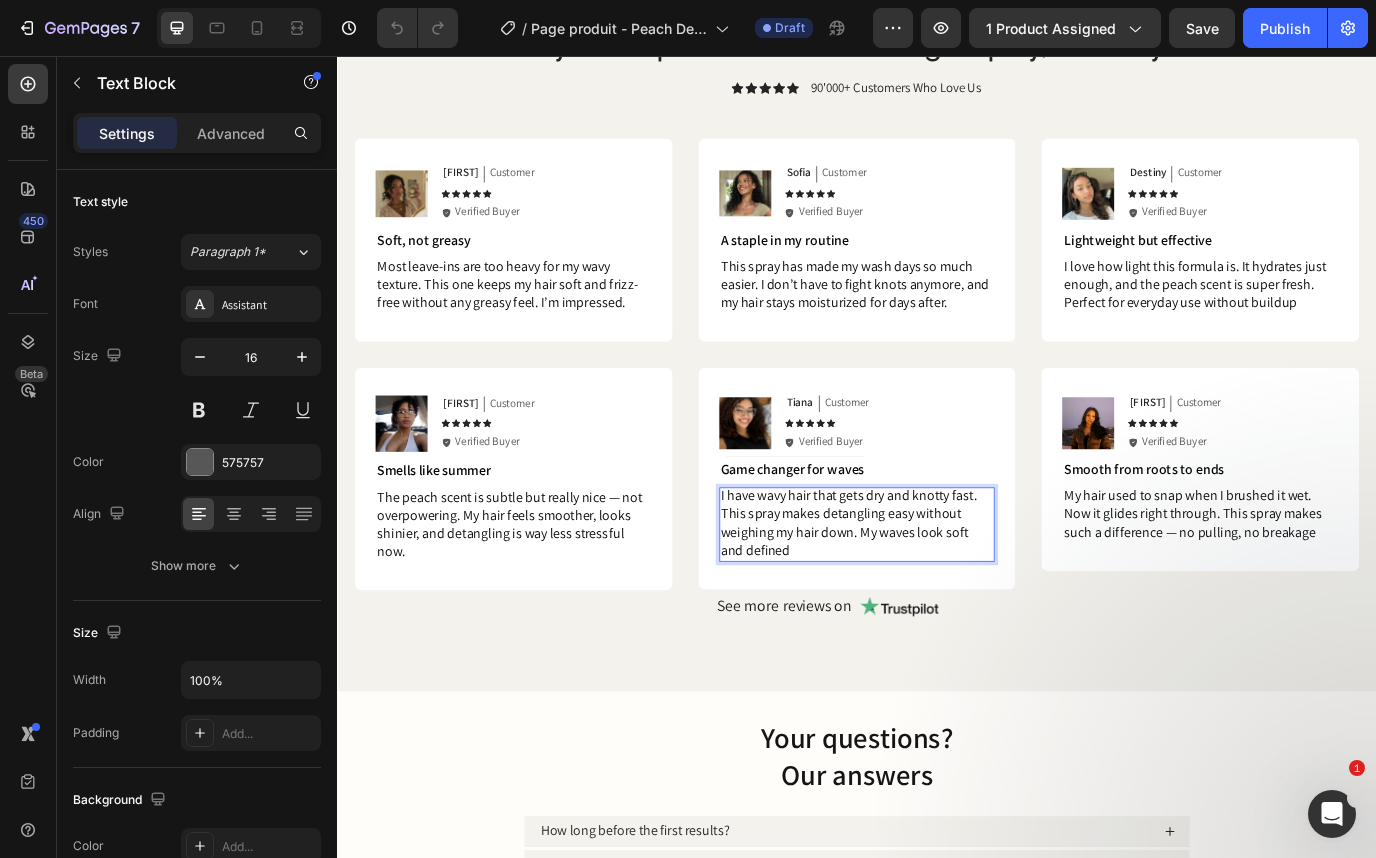 click on "I have wavy hair that gets dry and knotty fast. This spray makes detangling easy without weighing my hair down. My waves look soft and defined" at bounding box center [928, 594] 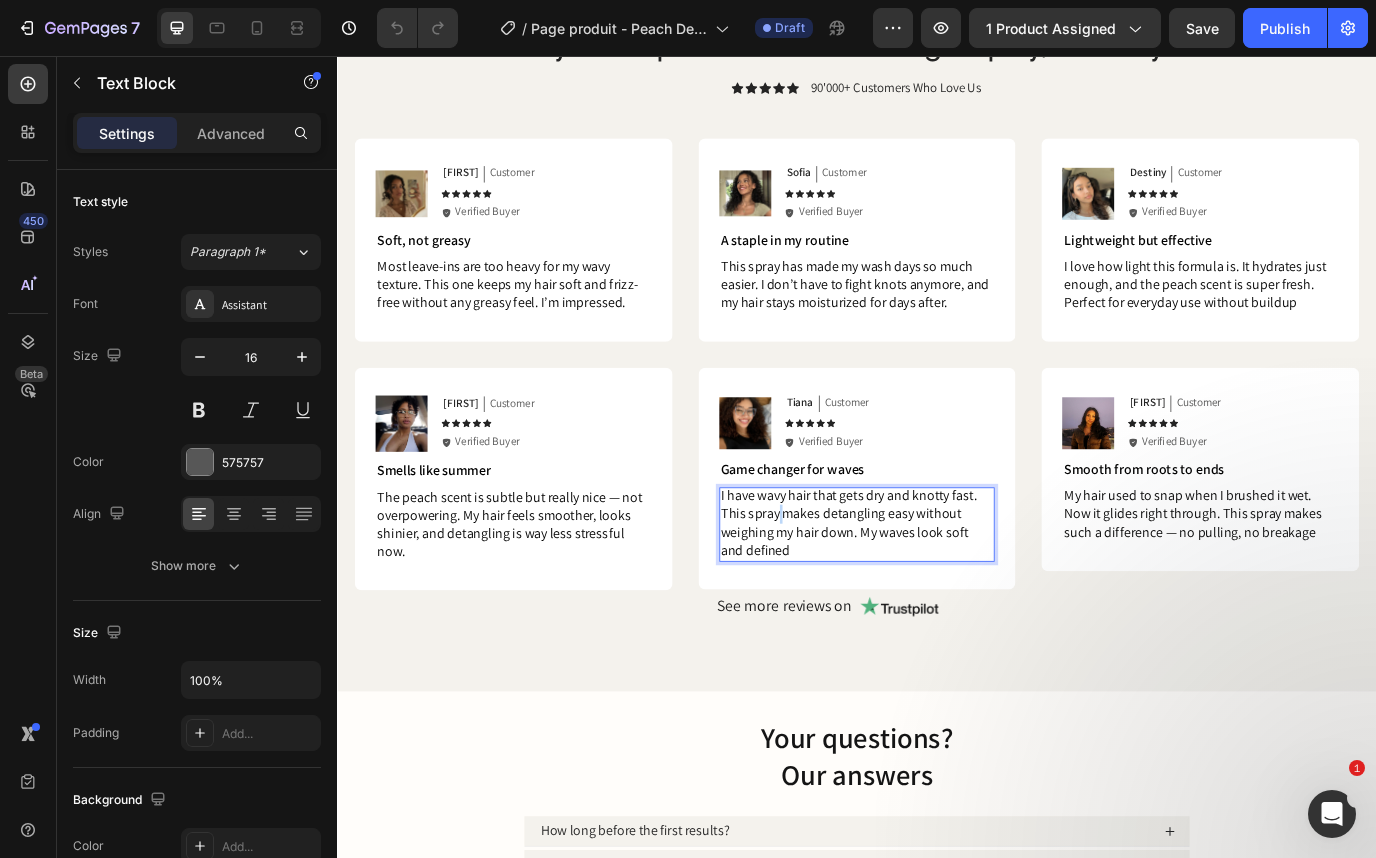 click on "I have wavy hair that gets dry and knotty fast. This spray makes detangling easy without weighing my hair down. My waves look soft and defined" at bounding box center (928, 594) 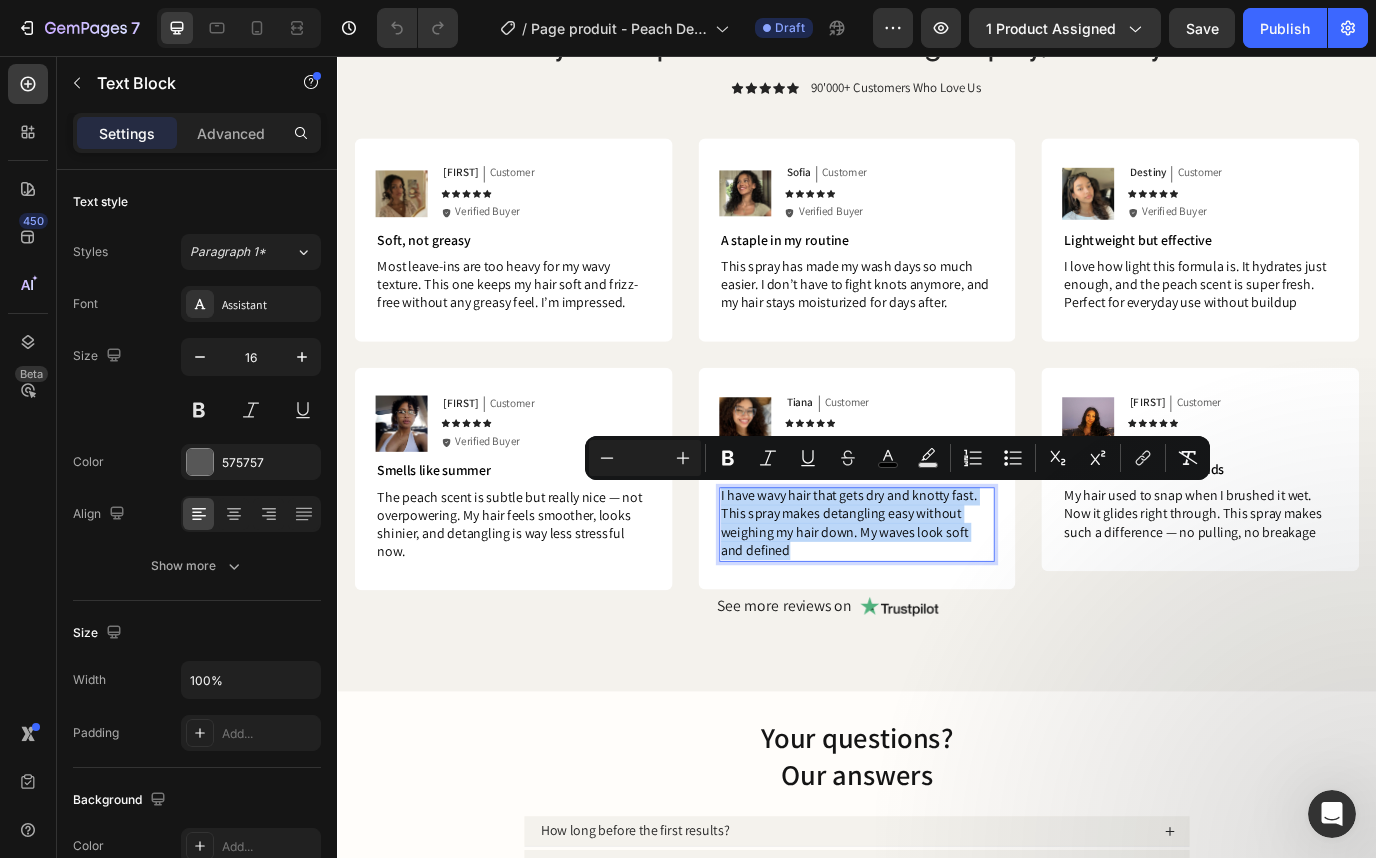 click on "I have wavy hair that gets dry and knotty fast. This spray makes detangling easy without weighing my hair down. My waves look soft and defined" at bounding box center [928, 594] 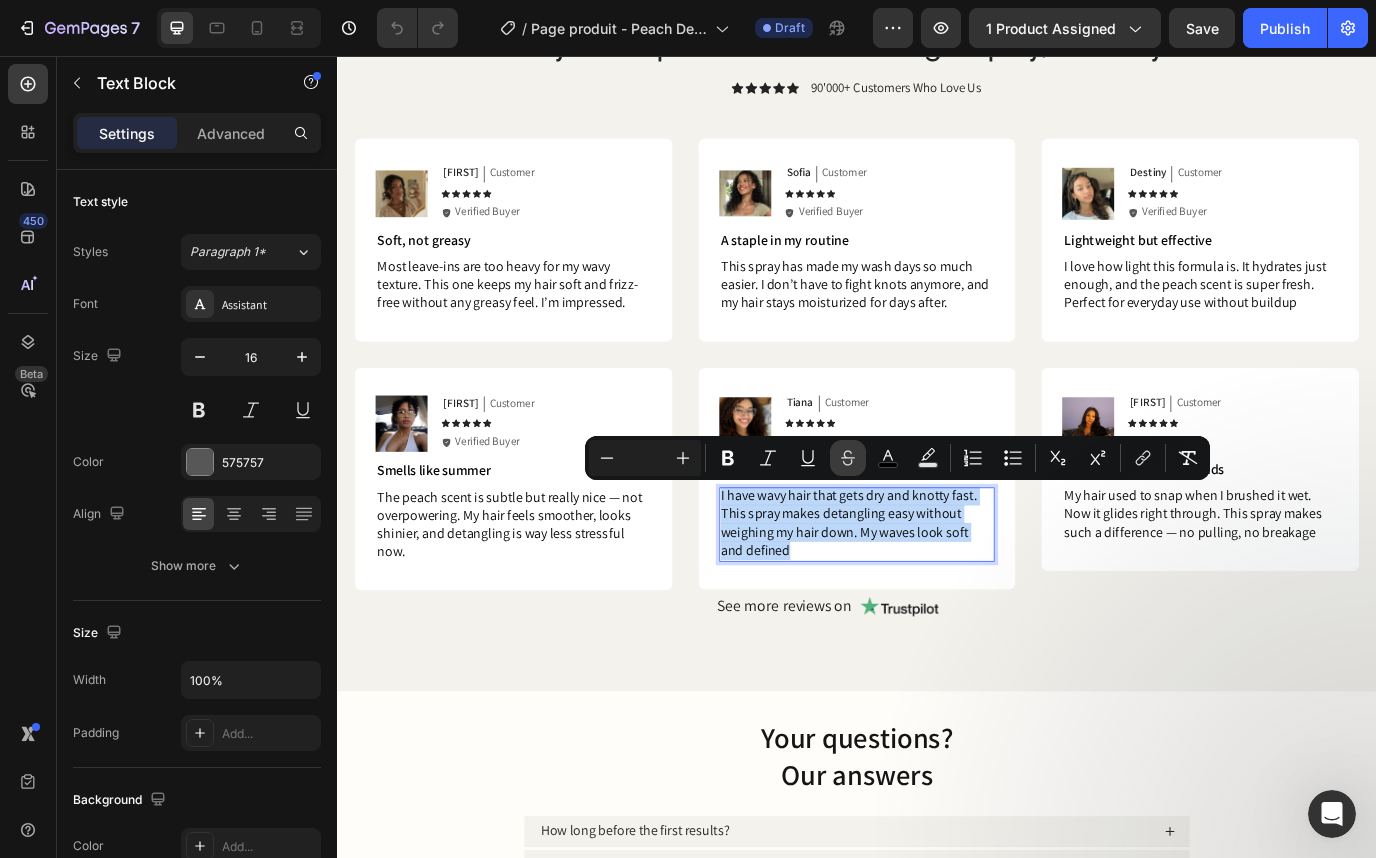 click on "Tiana Text Block Customer  Text Block Row" at bounding box center (975, 457) 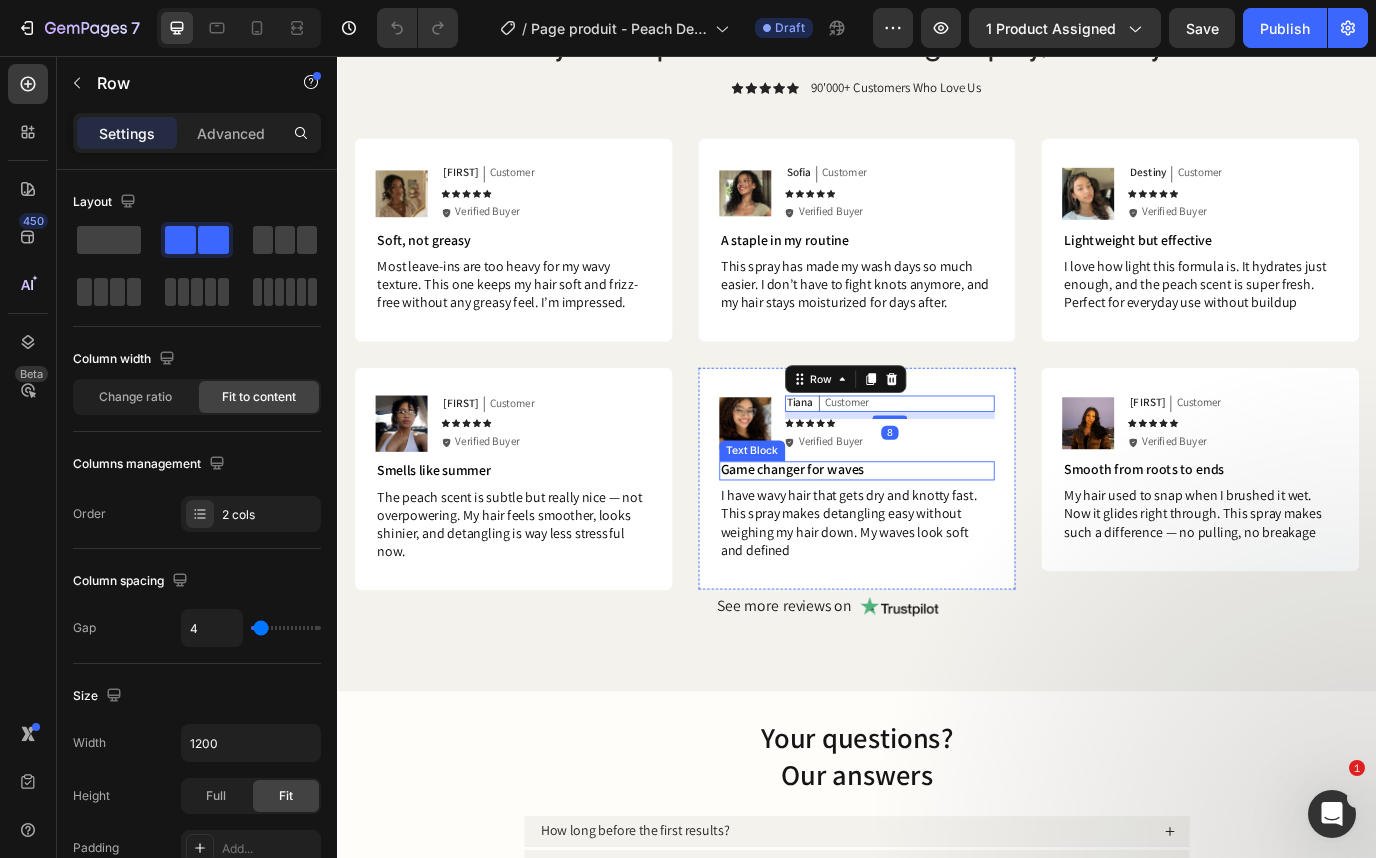 click on "Game changer for waves" at bounding box center (863, 533) 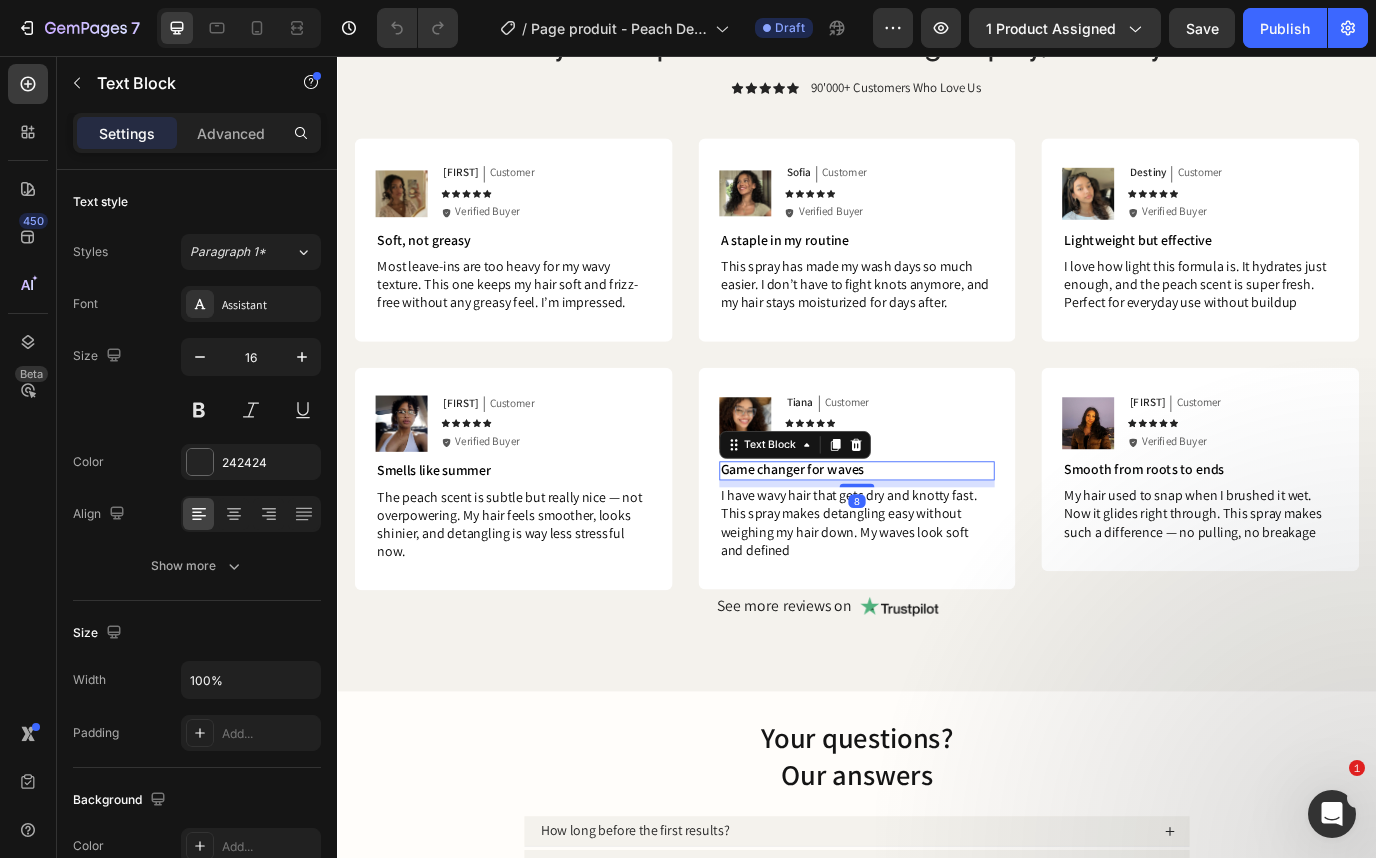 click on "Game changer for waves" at bounding box center (863, 533) 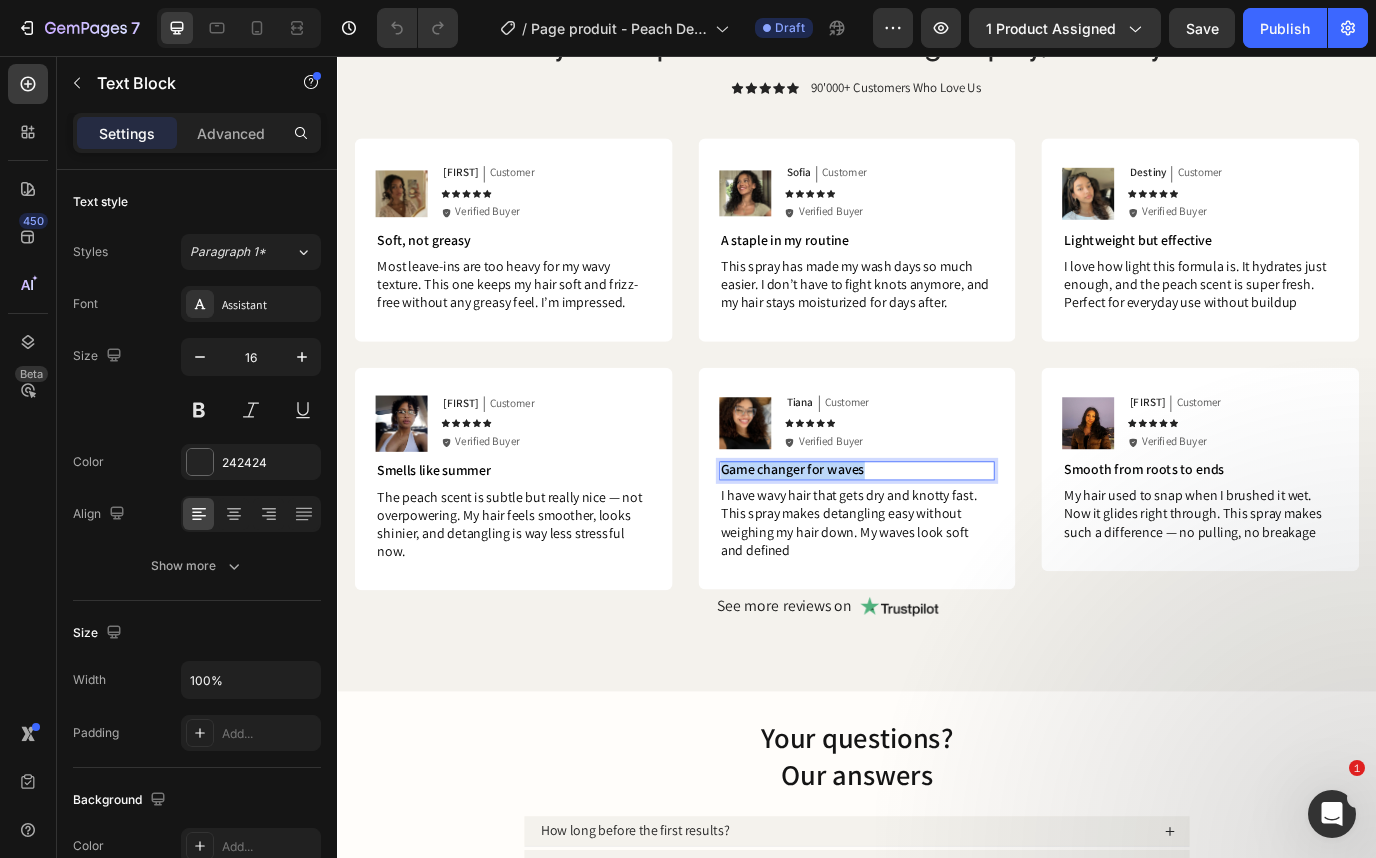 click on "Game changer for waves" at bounding box center (863, 533) 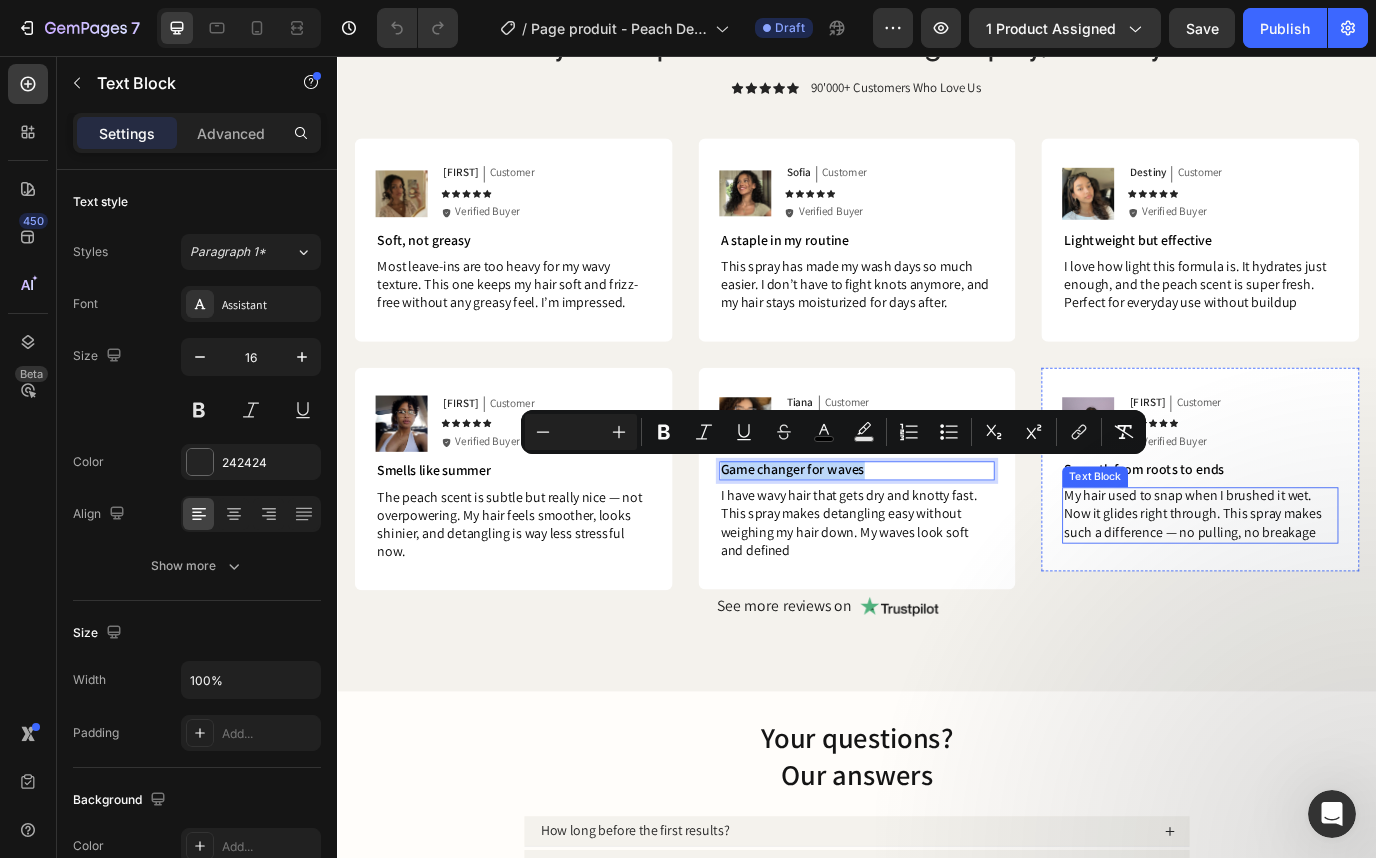 click on "Smooth from roots to ends" at bounding box center [1268, 533] 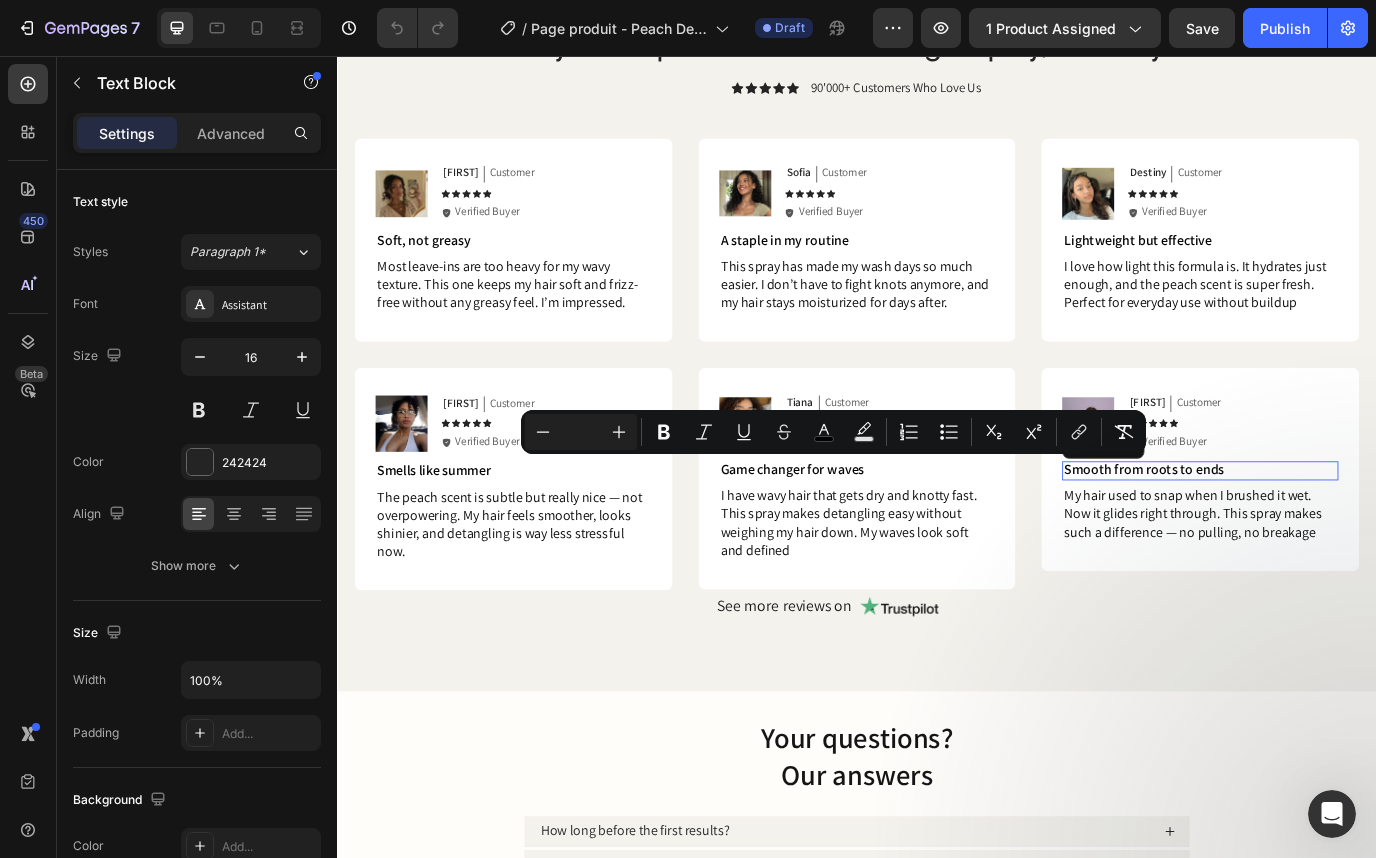 click on "Smooth from roots to ends" at bounding box center [1268, 533] 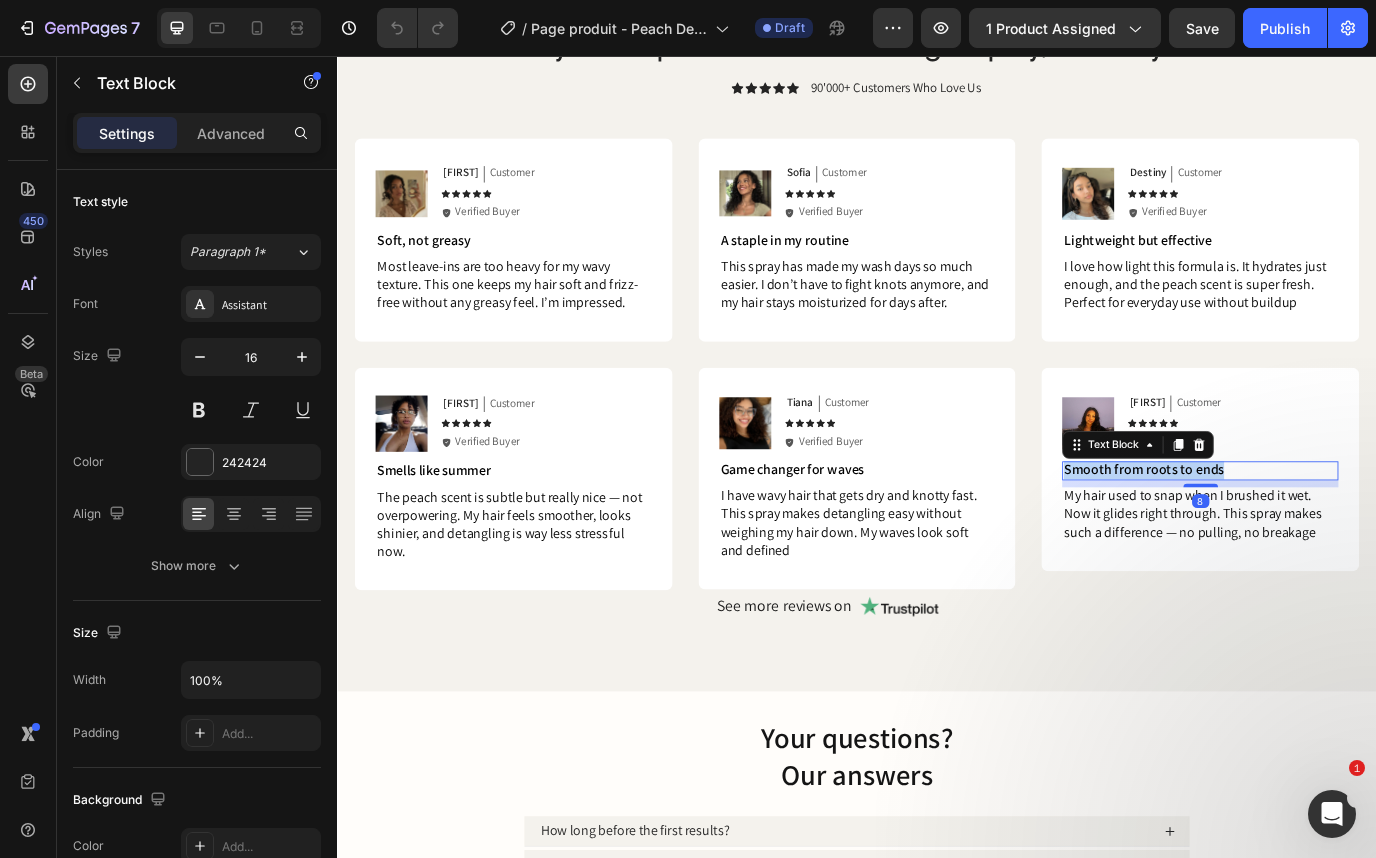 click on "Smooth from roots to ends" at bounding box center [1268, 533] 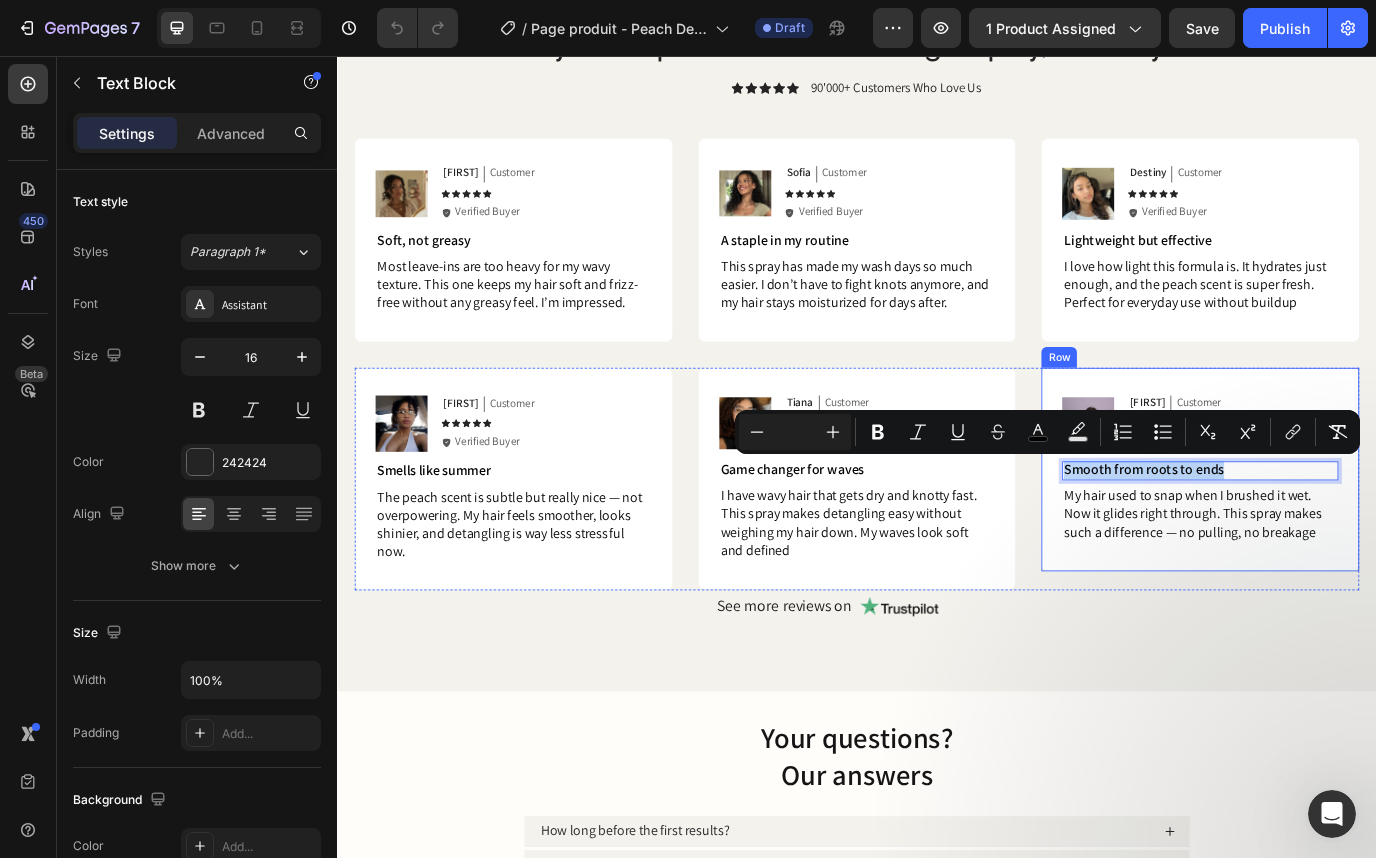 click on "My hair used to snap when I brushed it wet. Now it glides right through. This spray makes such a difference — no pulling, no breakage" at bounding box center (1325, 584) 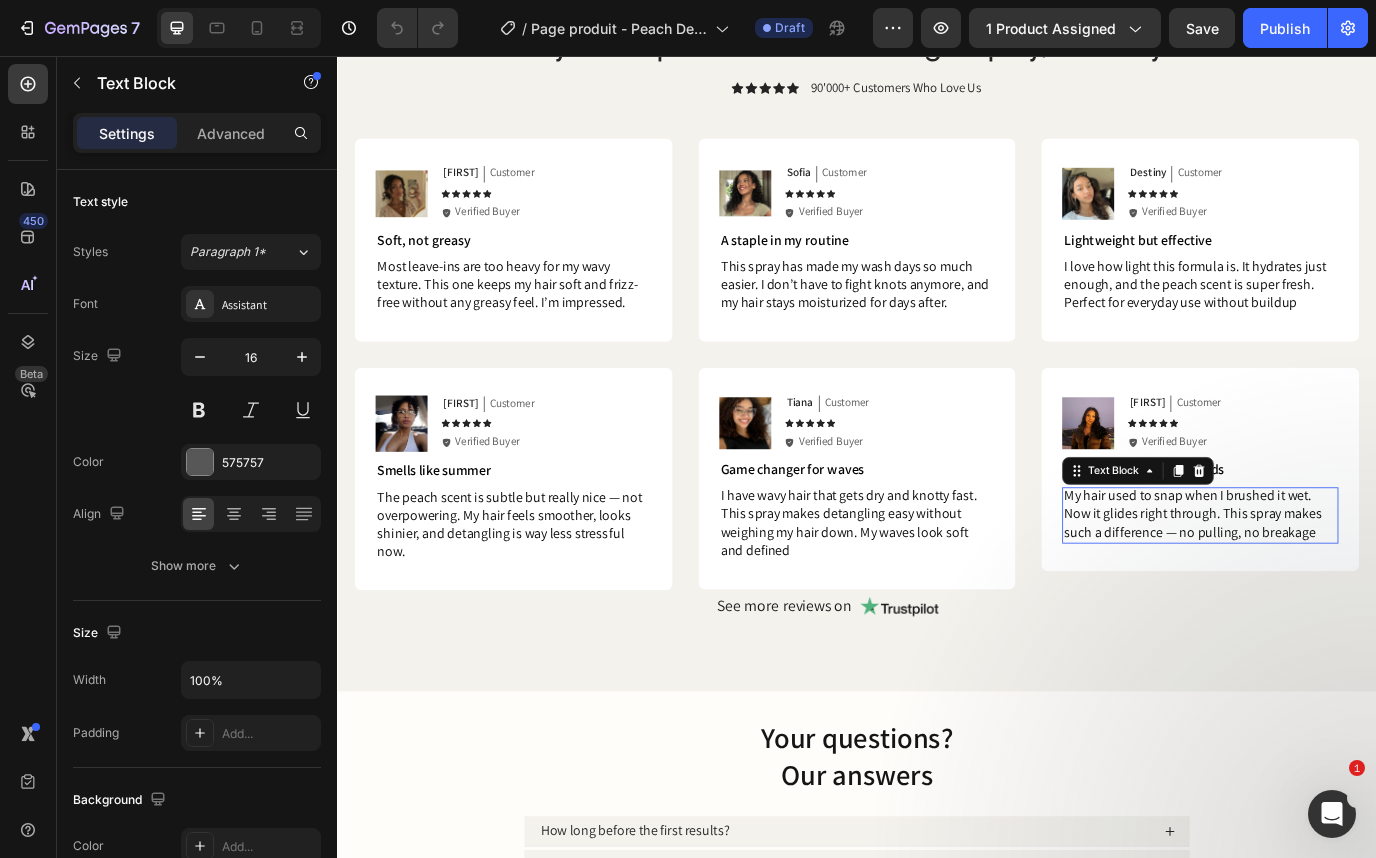 click on "My hair used to snap when I brushed it wet. Now it glides right through. This spray makes such a difference — no pulling, no breakage" at bounding box center (1325, 584) 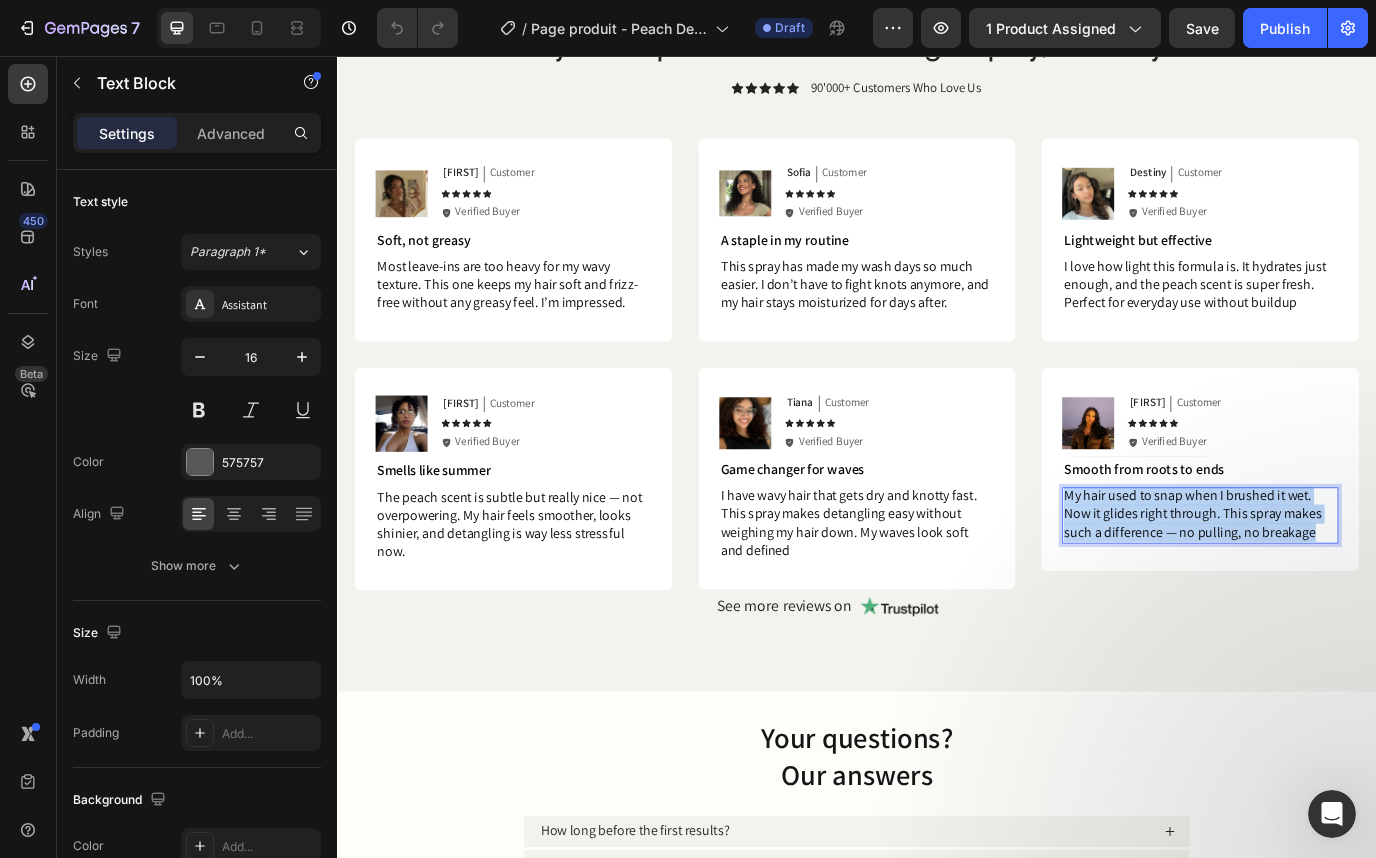 click on "My hair used to snap when I brushed it wet. Now it glides right through. This spray makes such a difference — no pulling, no breakage" at bounding box center [1325, 584] 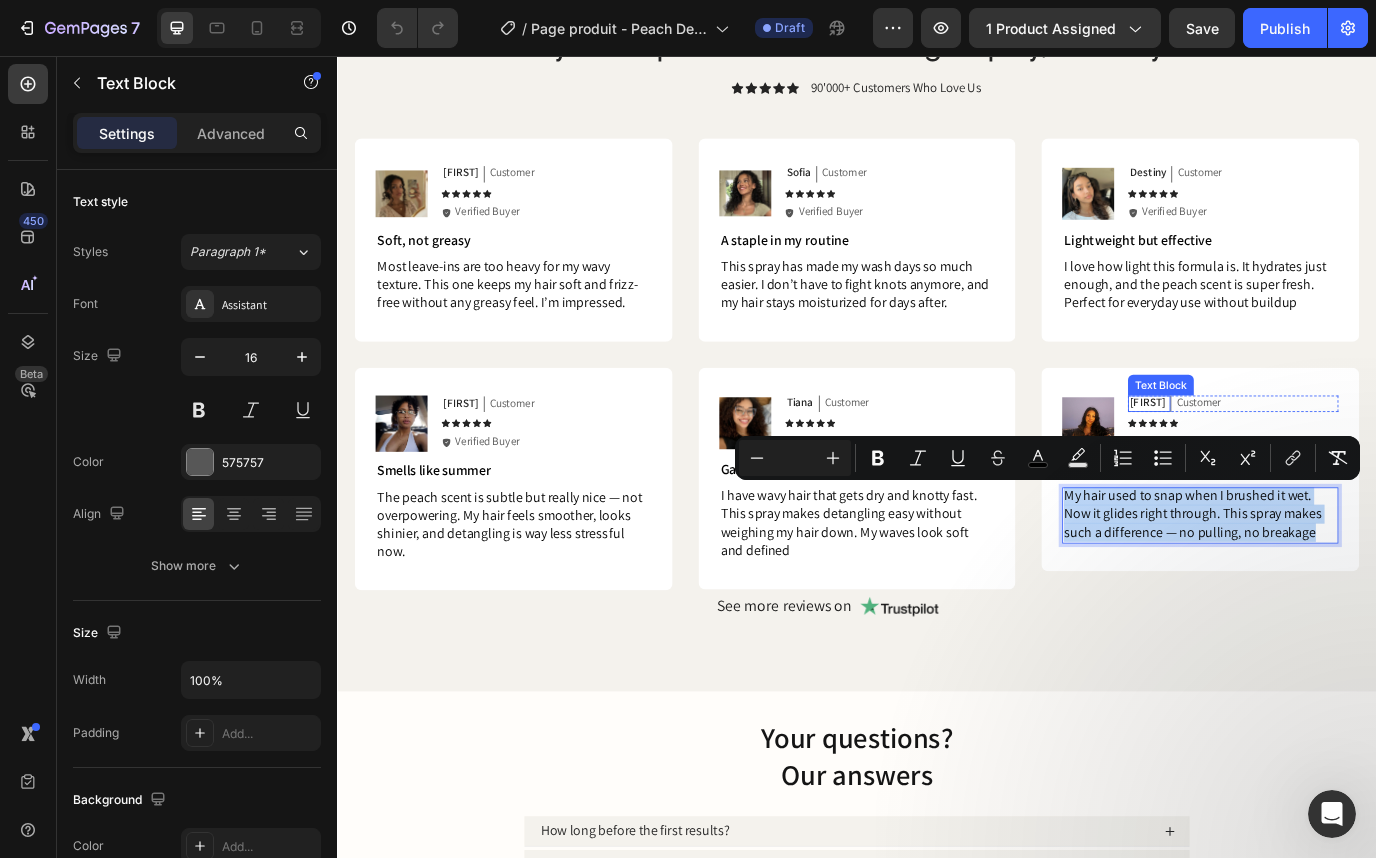 click on "[FIRST]" at bounding box center [1272, 456] 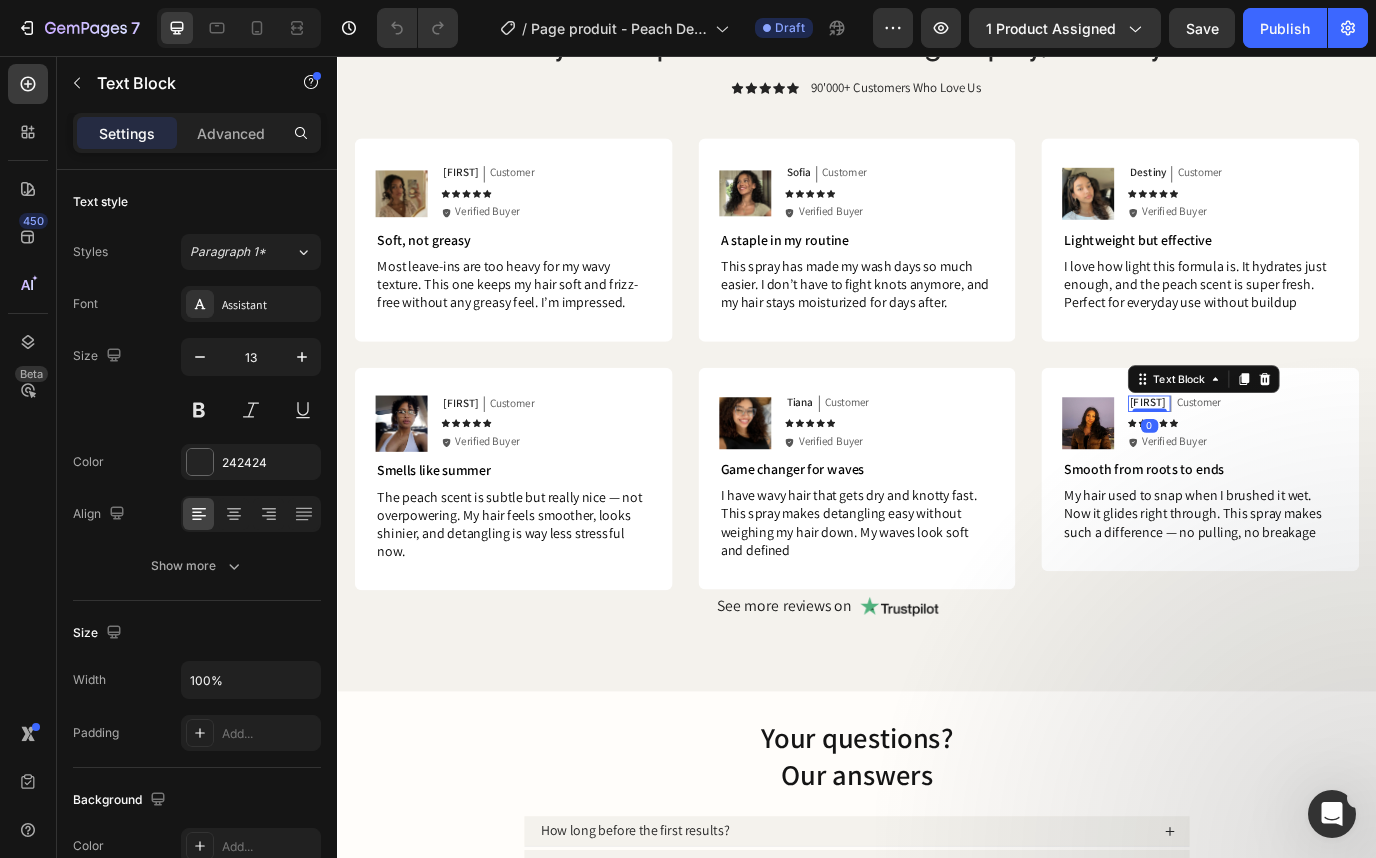click on "[FIRST]" at bounding box center [1272, 456] 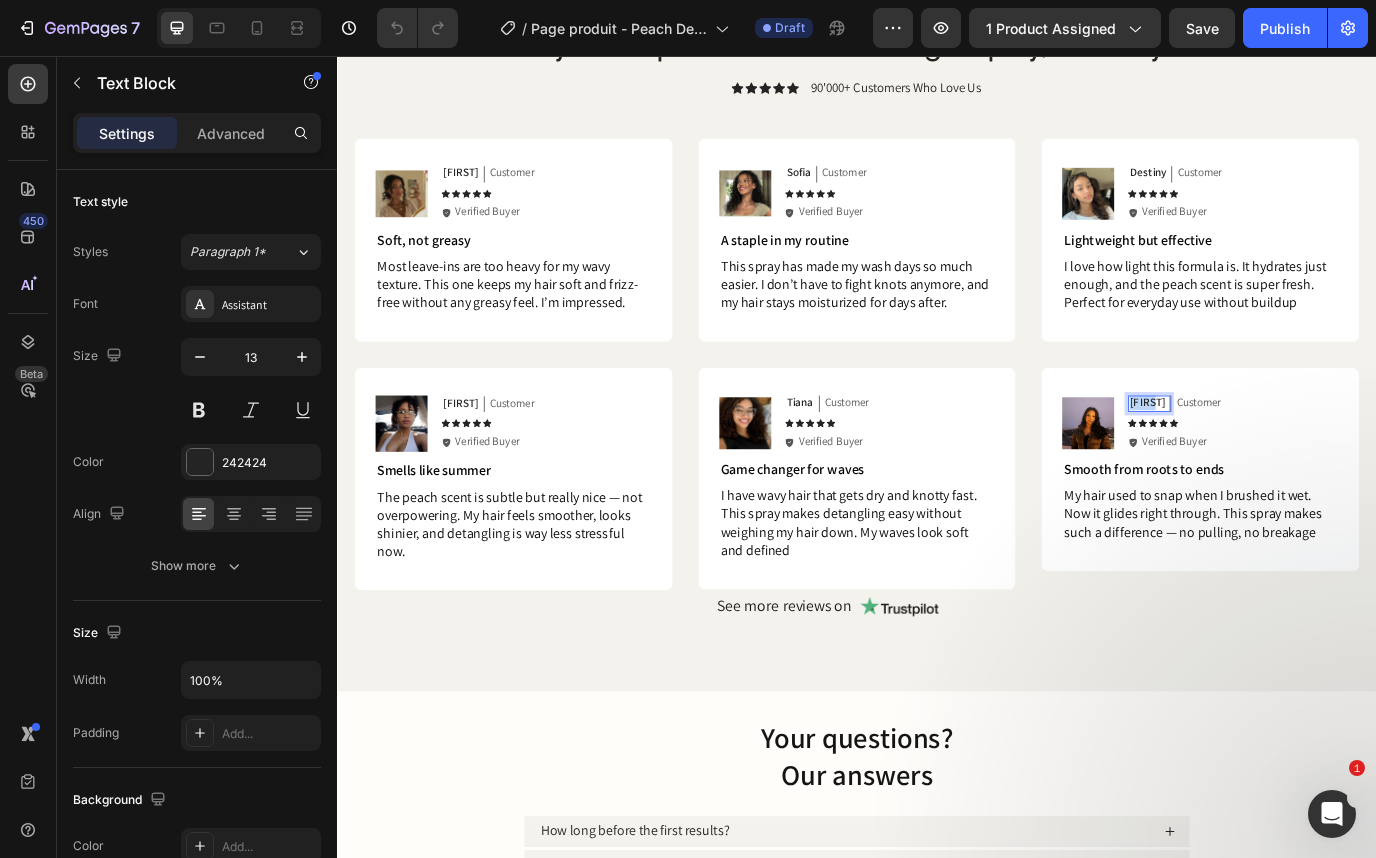 click on "[FIRST]" at bounding box center [1272, 456] 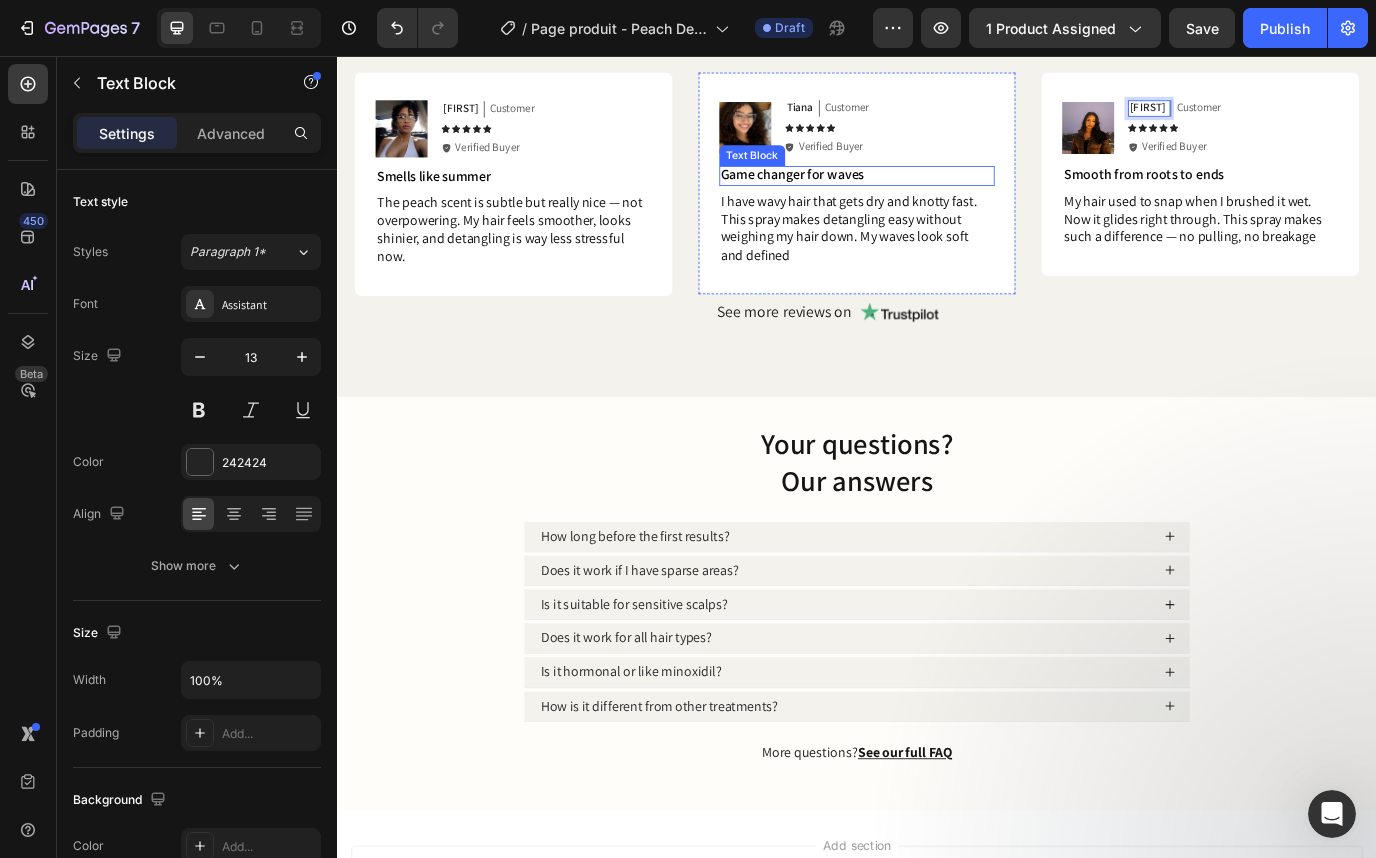 scroll, scrollTop: 1617, scrollLeft: 0, axis: vertical 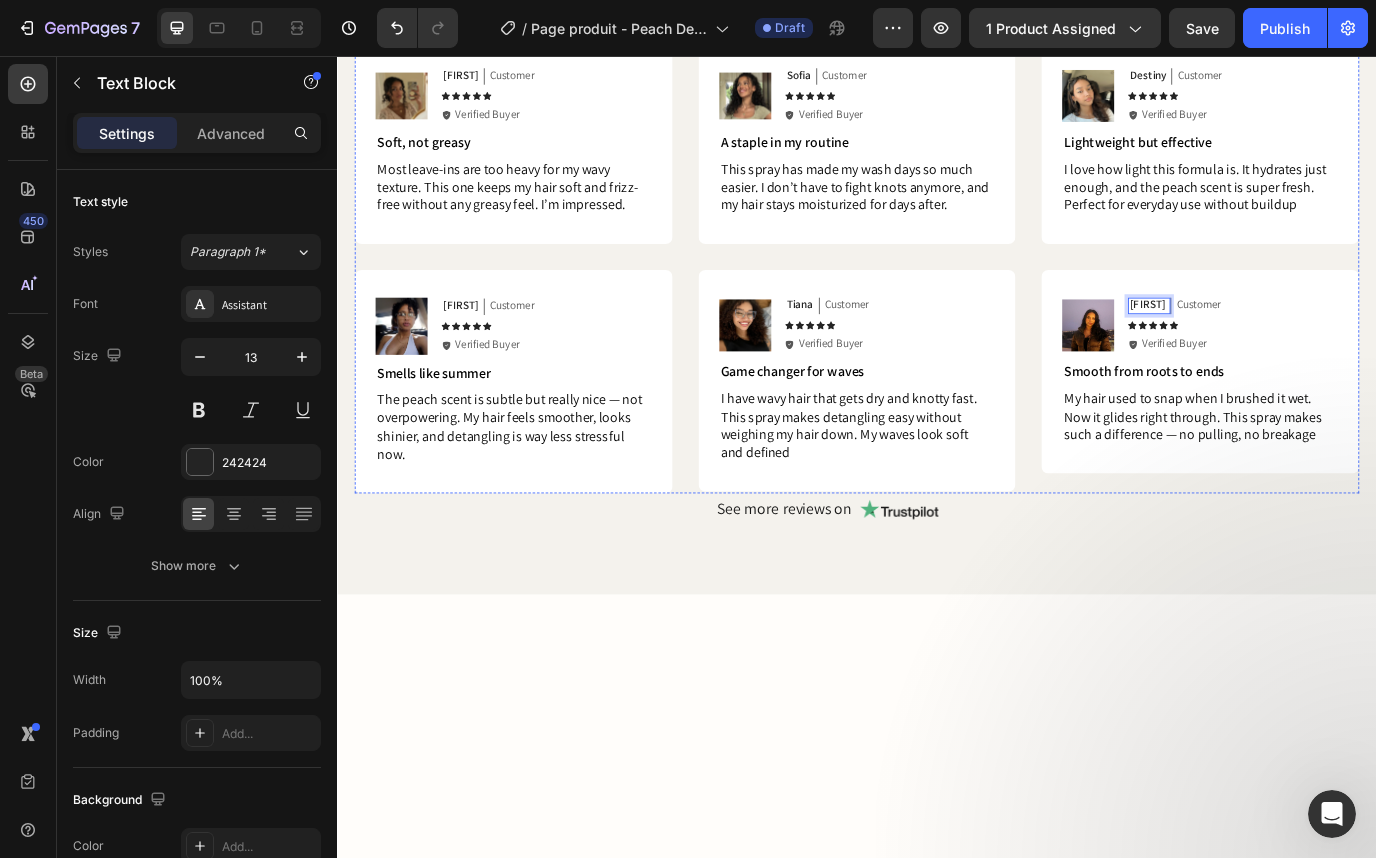 click on "They've adopted our Peach Detangle Spray, haven't you?" at bounding box center [937, -68] 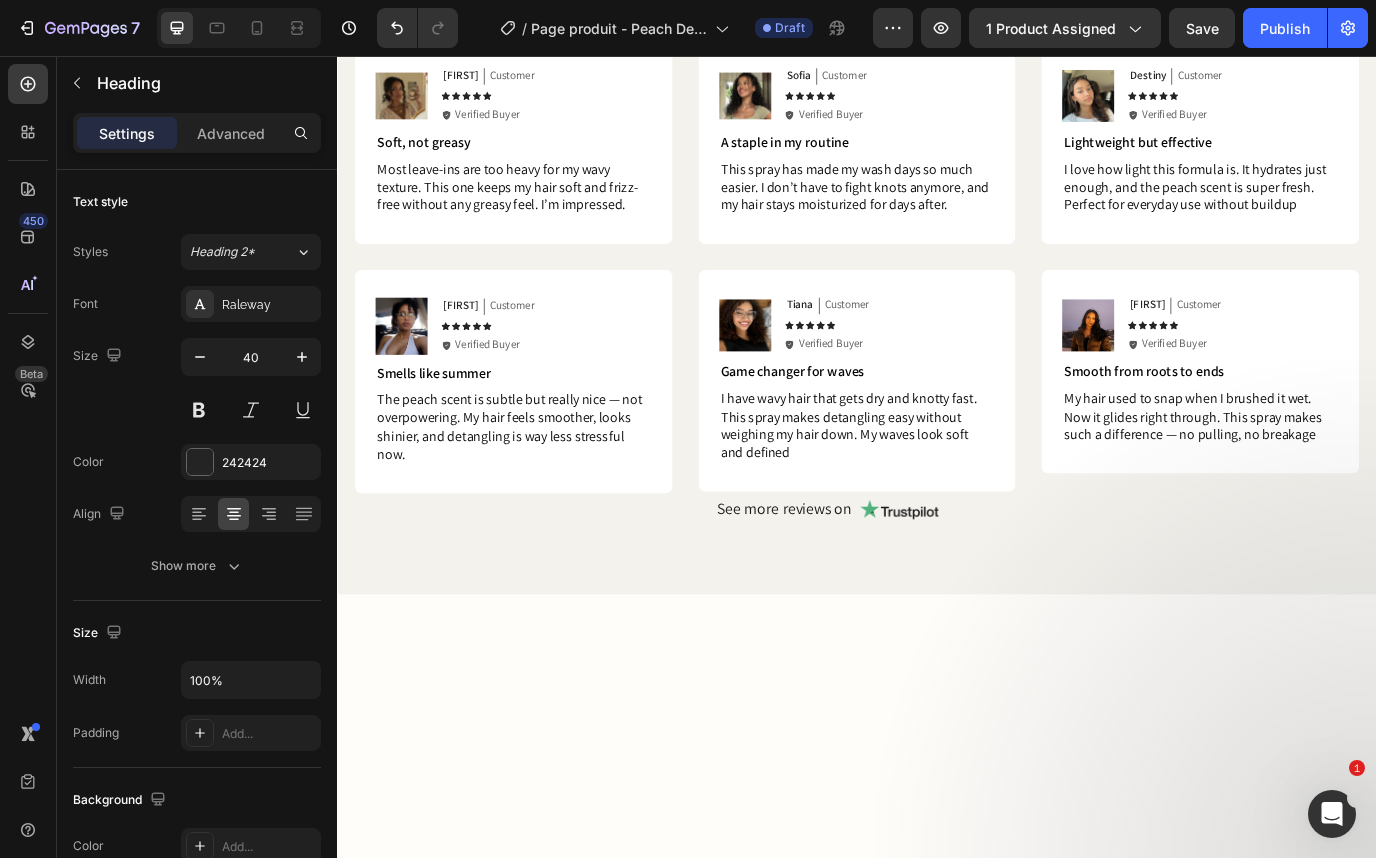 click on "They've adopted our Peach Detangle Spray, haven't you?" at bounding box center (937, -68) 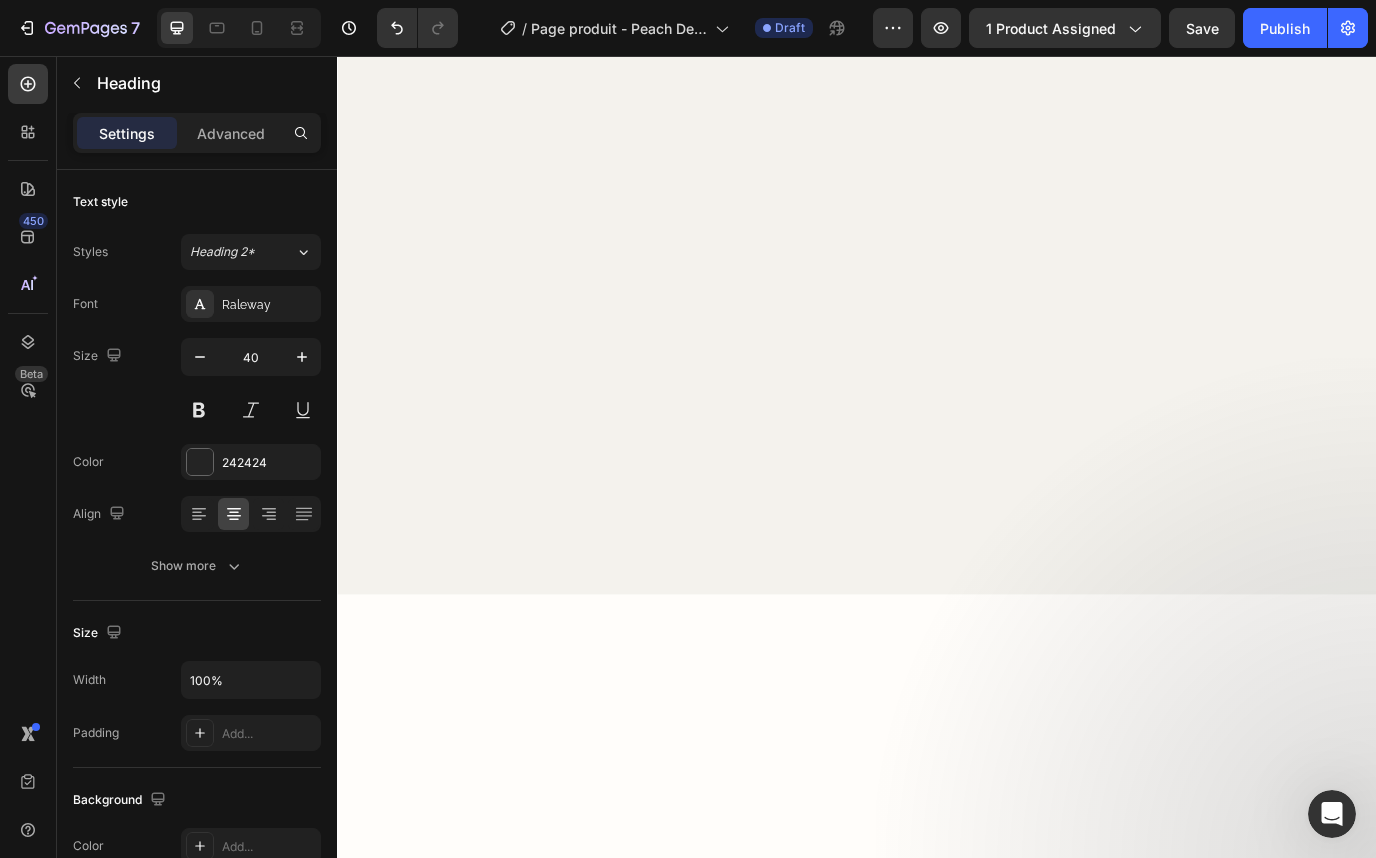 scroll, scrollTop: 0, scrollLeft: 0, axis: both 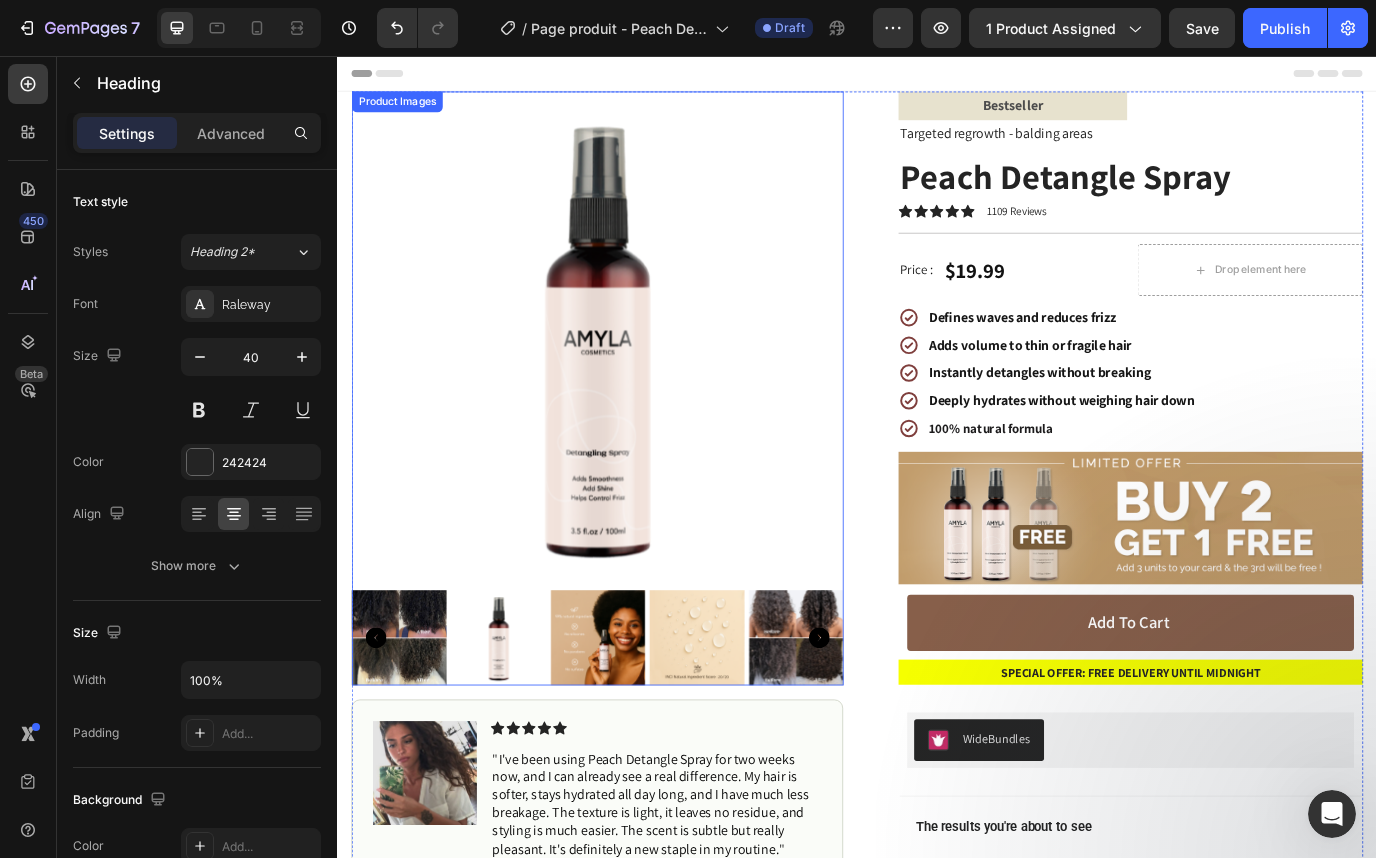 click at bounding box center [637, 728] 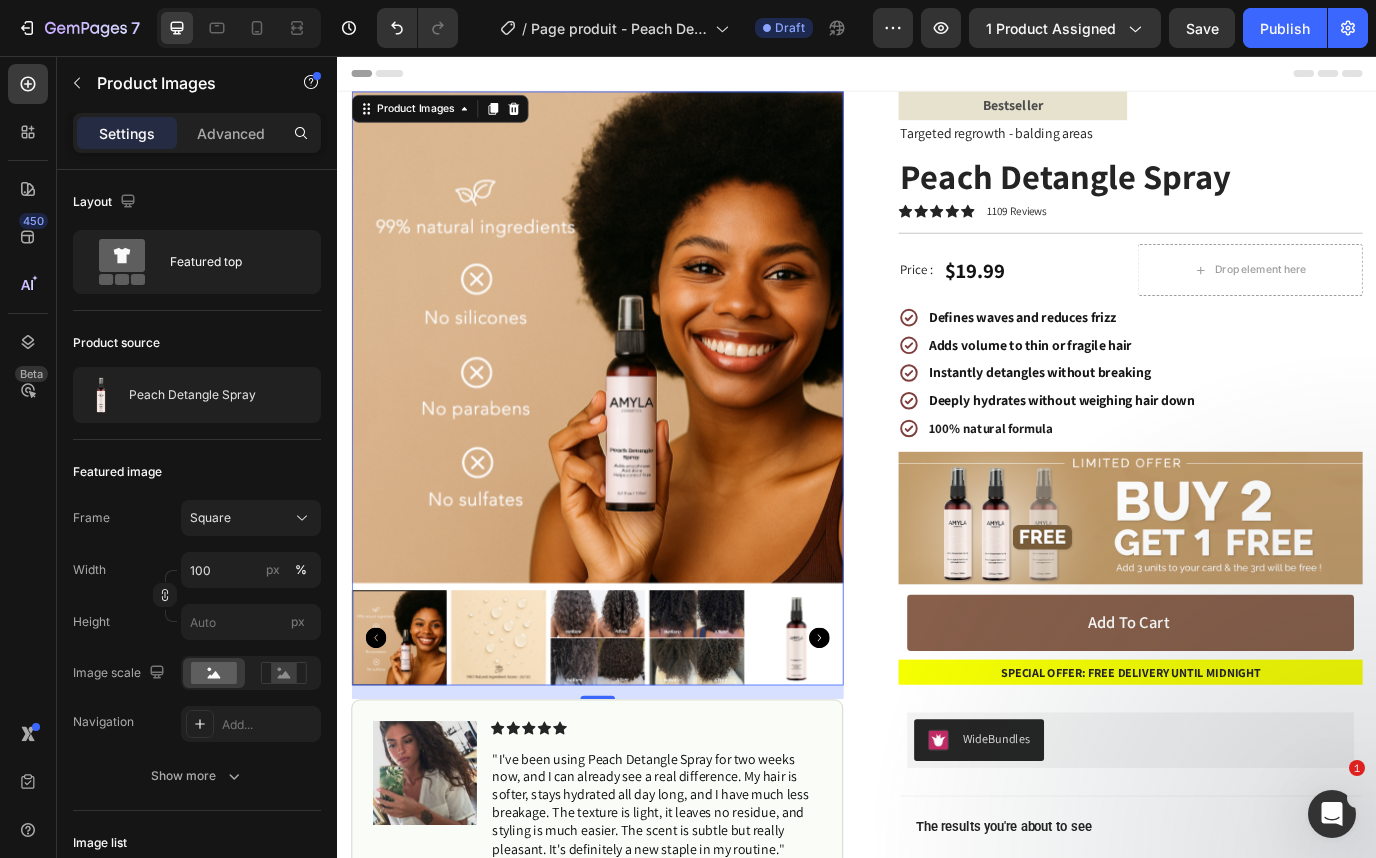 click 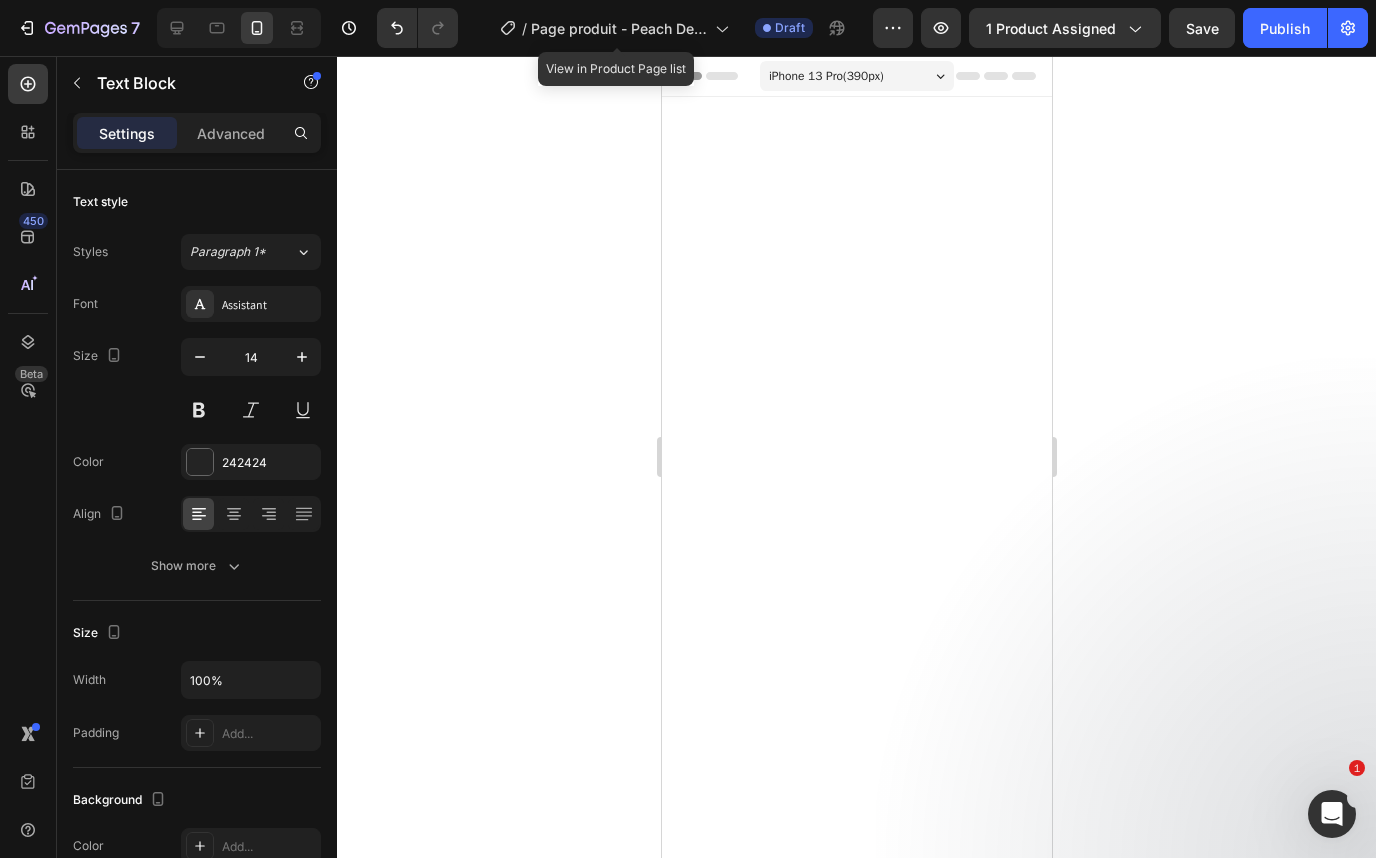 scroll, scrollTop: 0, scrollLeft: 0, axis: both 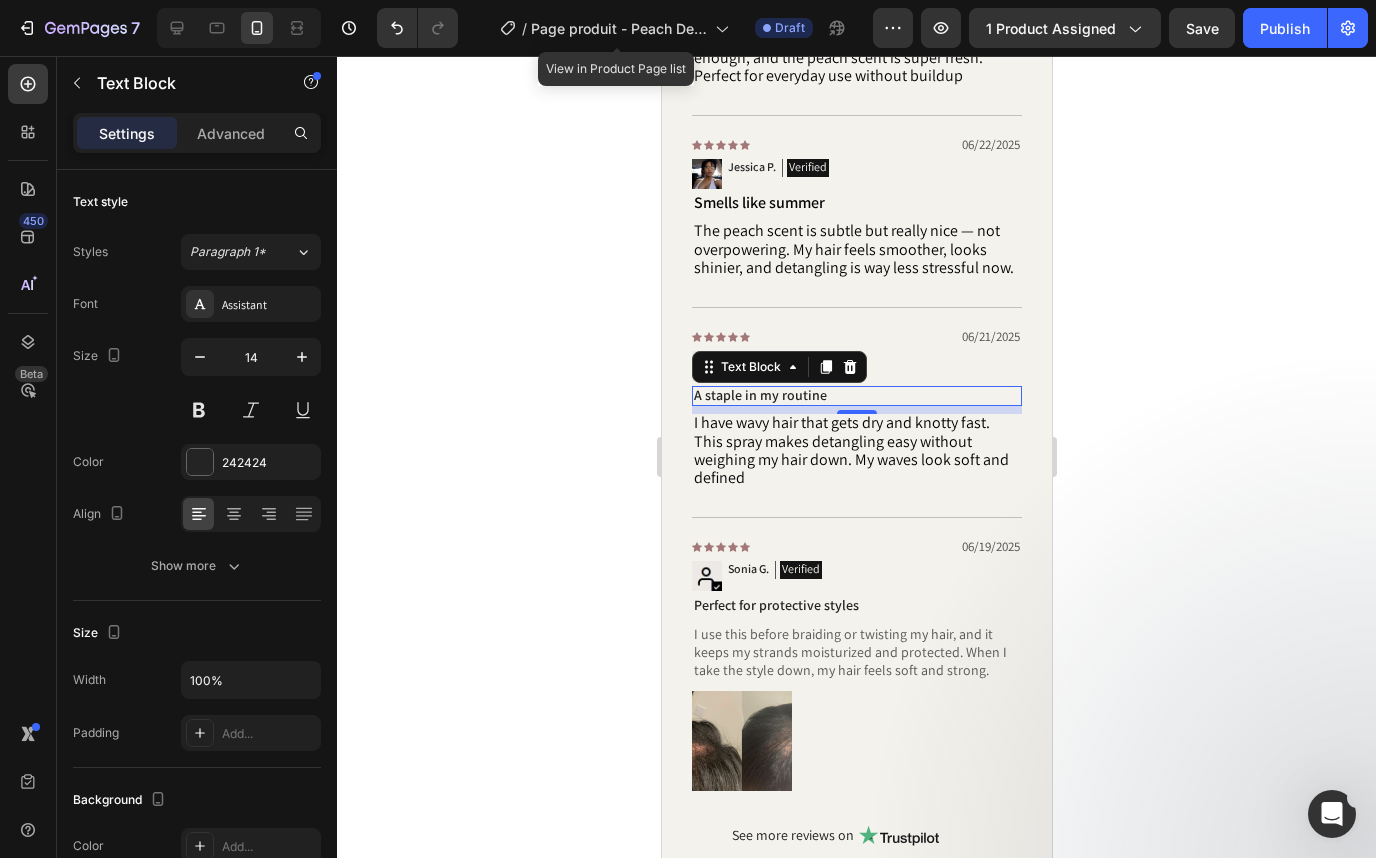 click on "A staple in my routine" at bounding box center (856, 395) 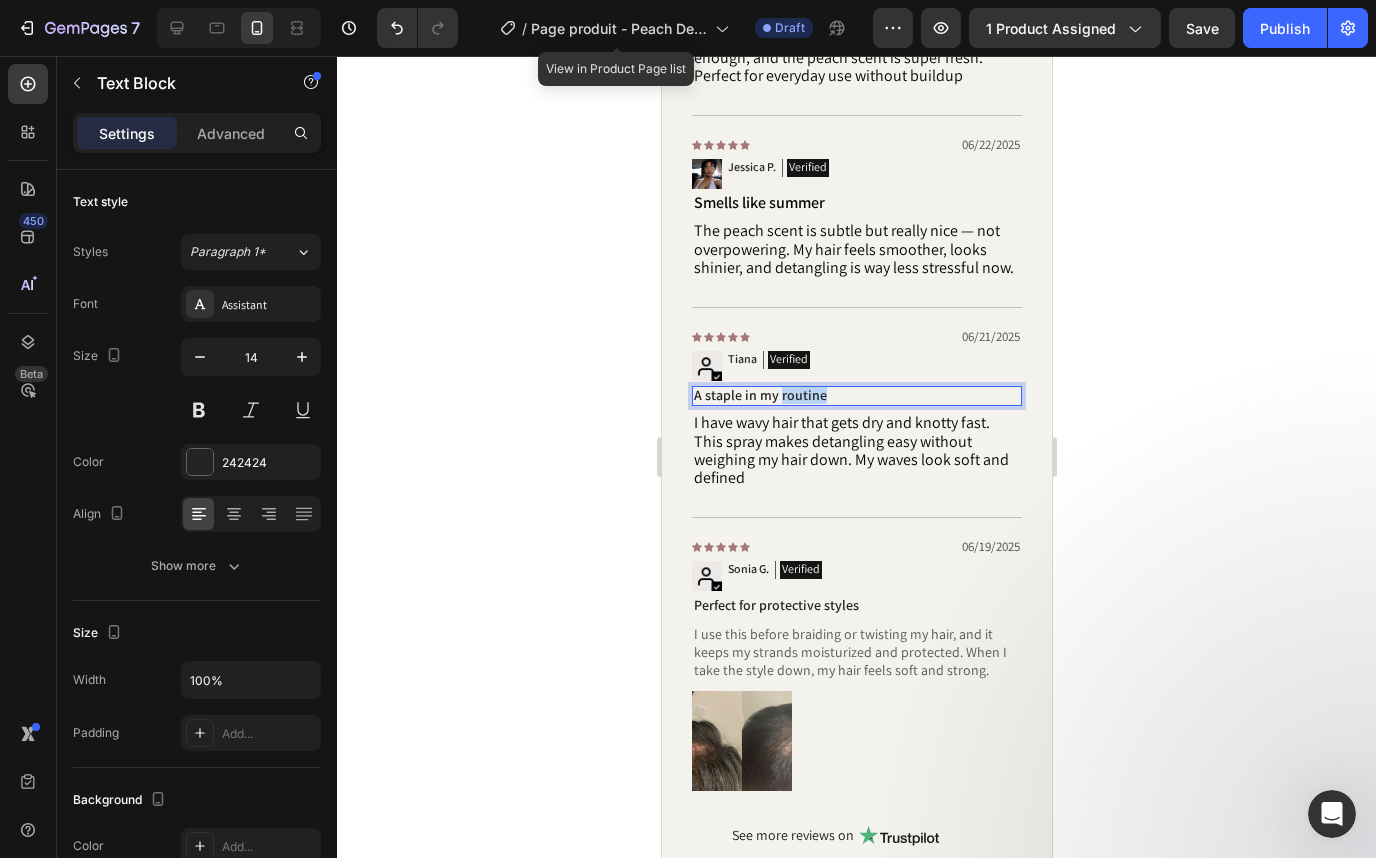 click on "A staple in my routine" at bounding box center [856, 395] 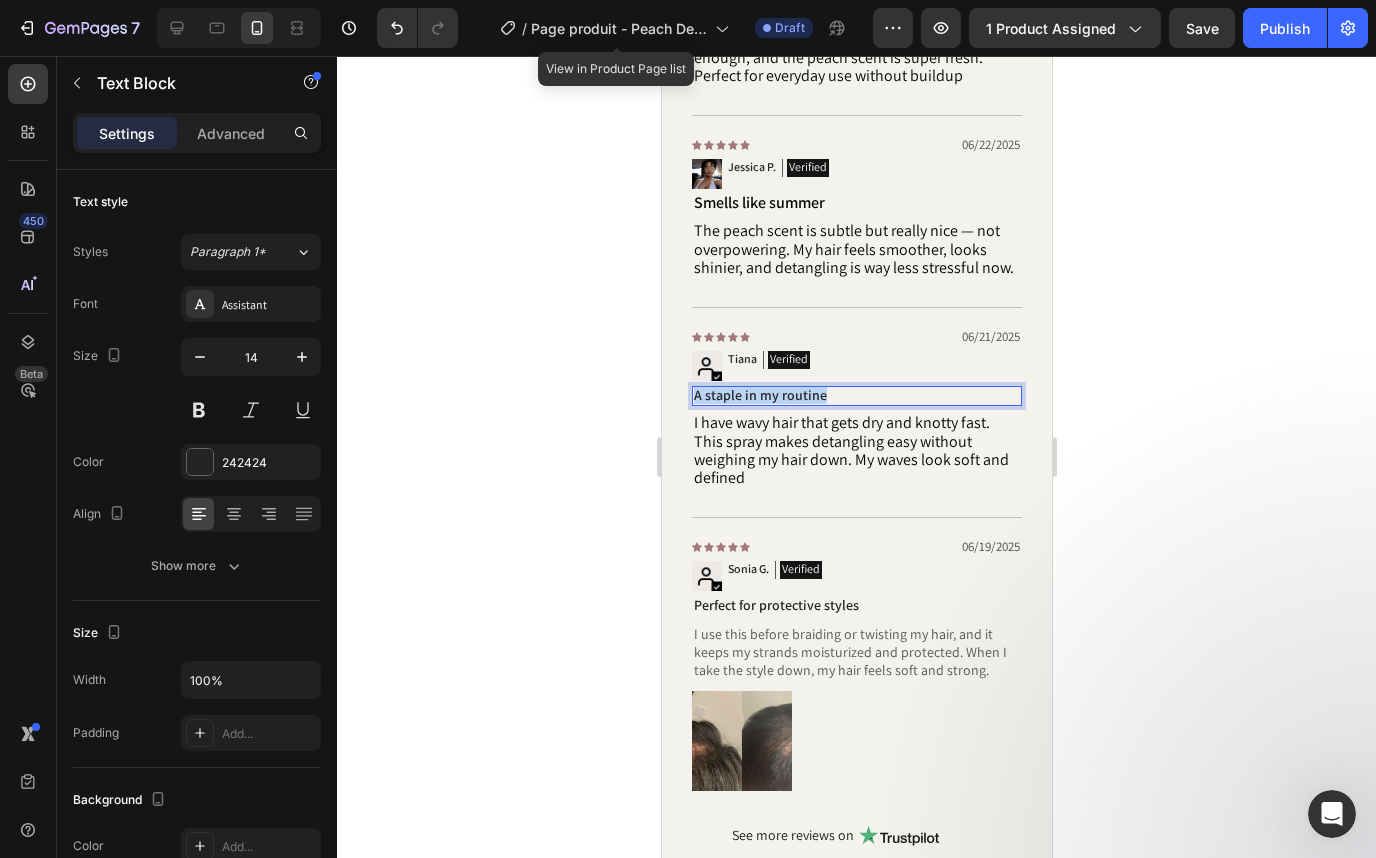 click on "A staple in my routine" at bounding box center [856, 395] 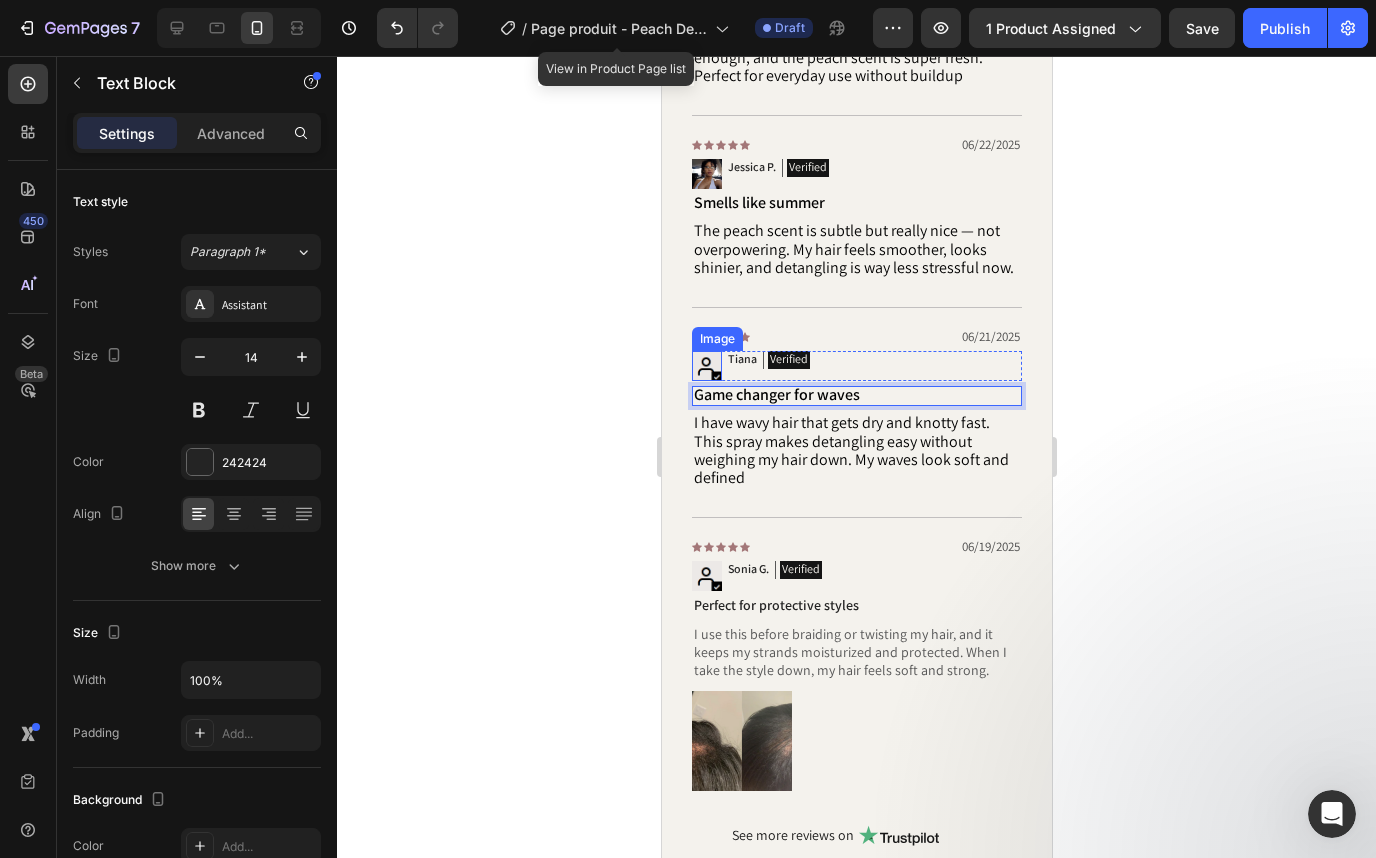 click at bounding box center [706, 366] 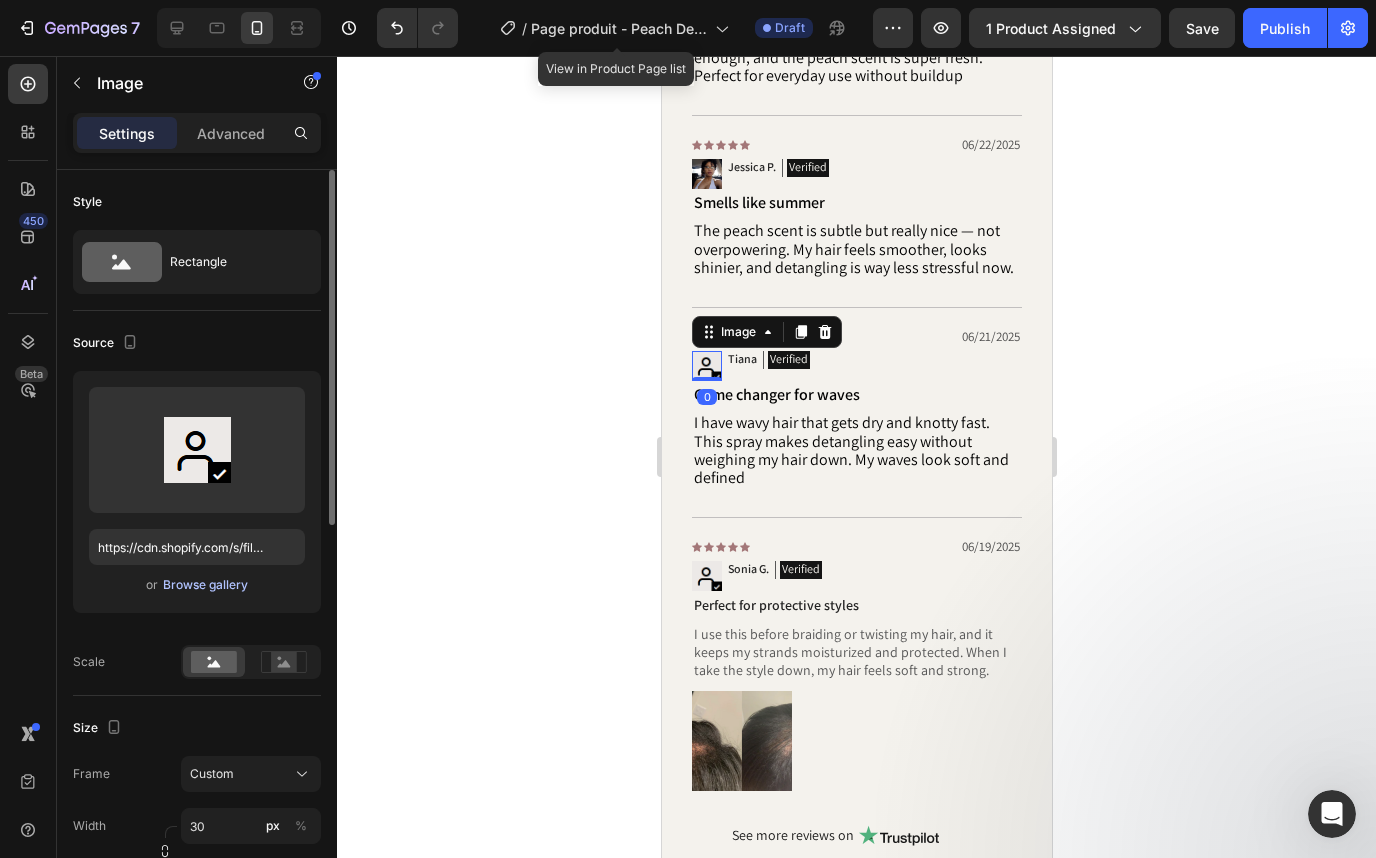 click on "Browse gallery" at bounding box center (205, 585) 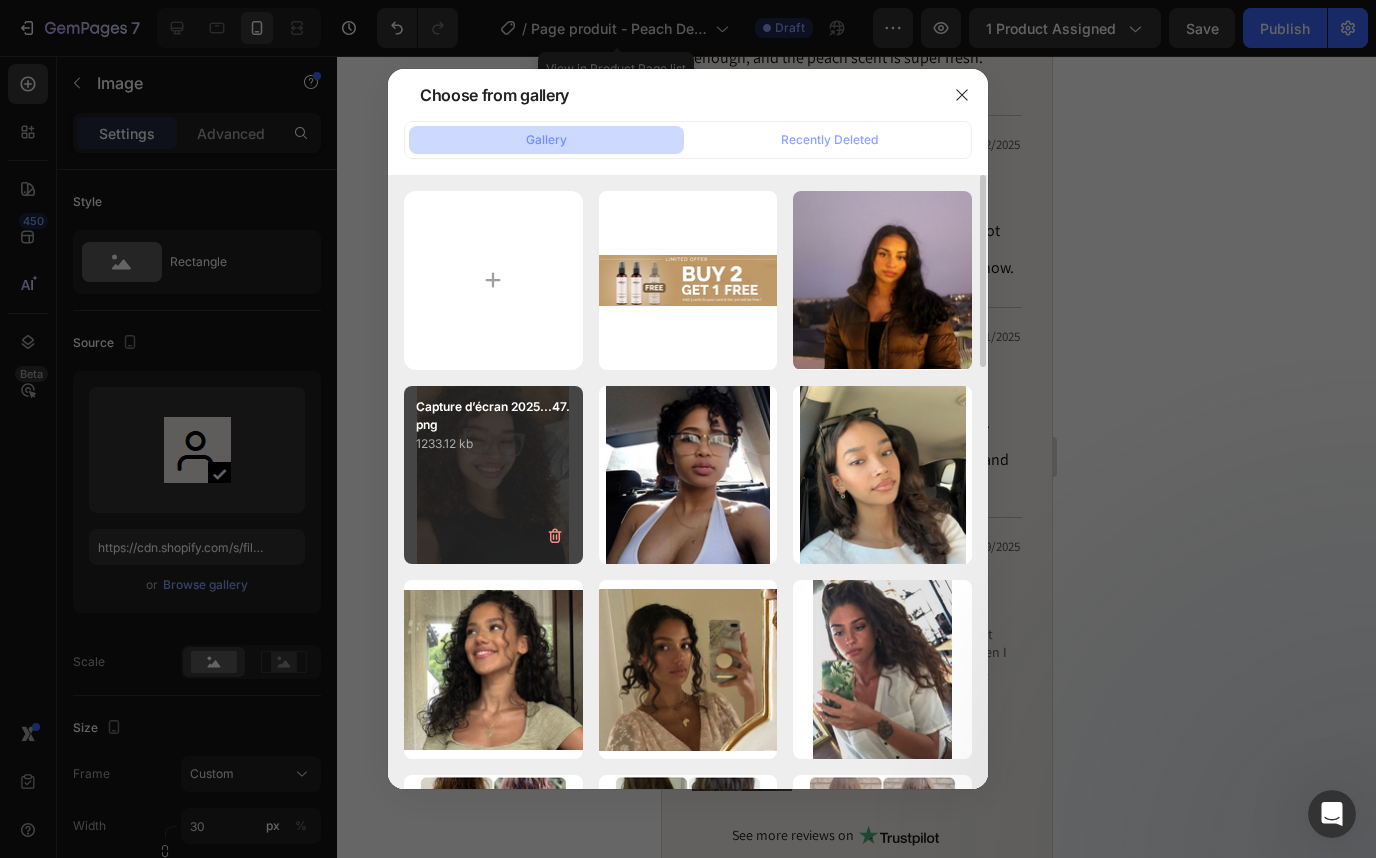 click on "Capture d’écran 2025...47.png 1233.12 kb" at bounding box center (493, 475) 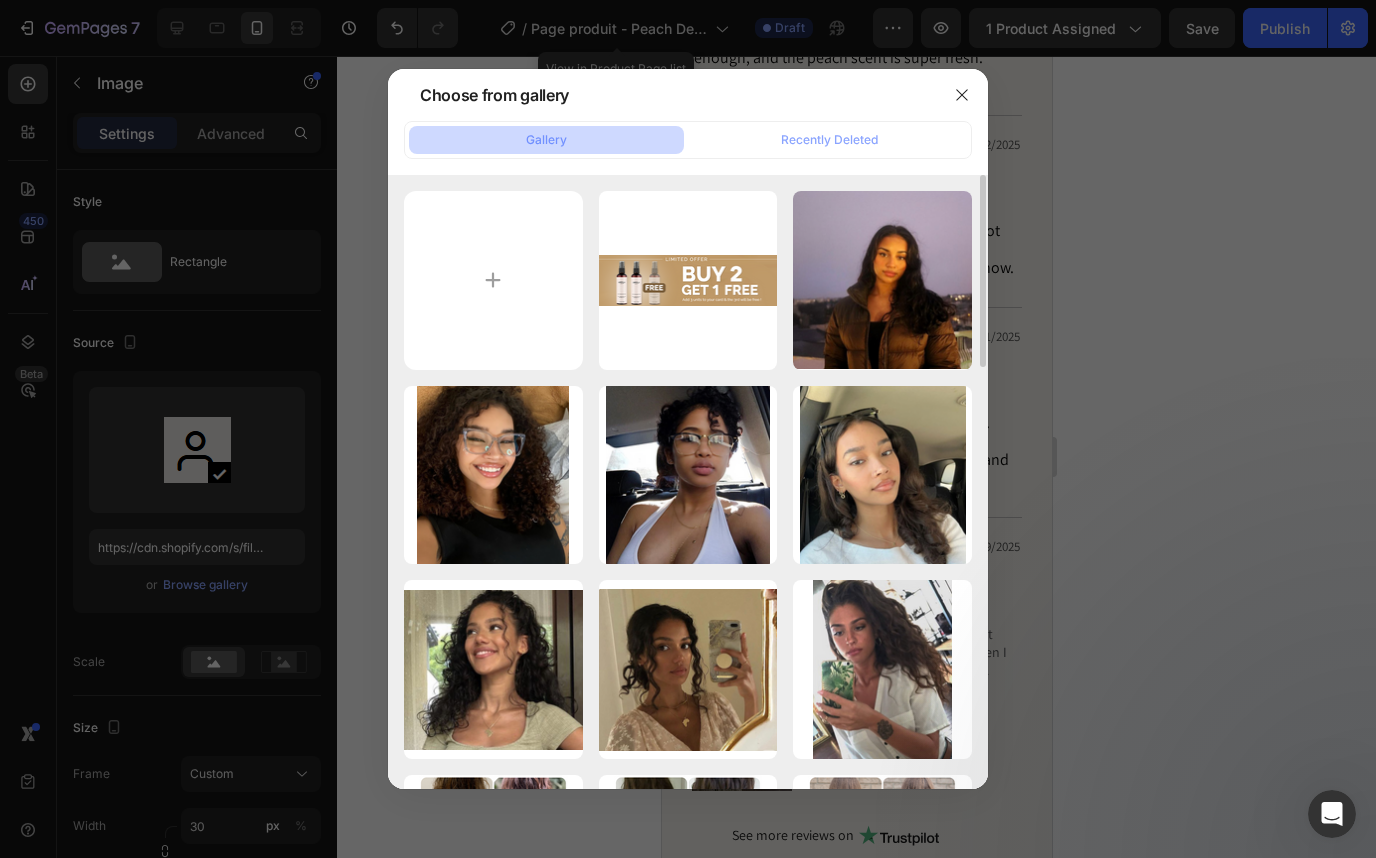 type on "https://cdn.shopify.com/s/files/1/0332/8154/0236/files/gempages_501918338859926558-49b1e166-4ff8-4789-9c4d-49d3ab6a2bce.png" 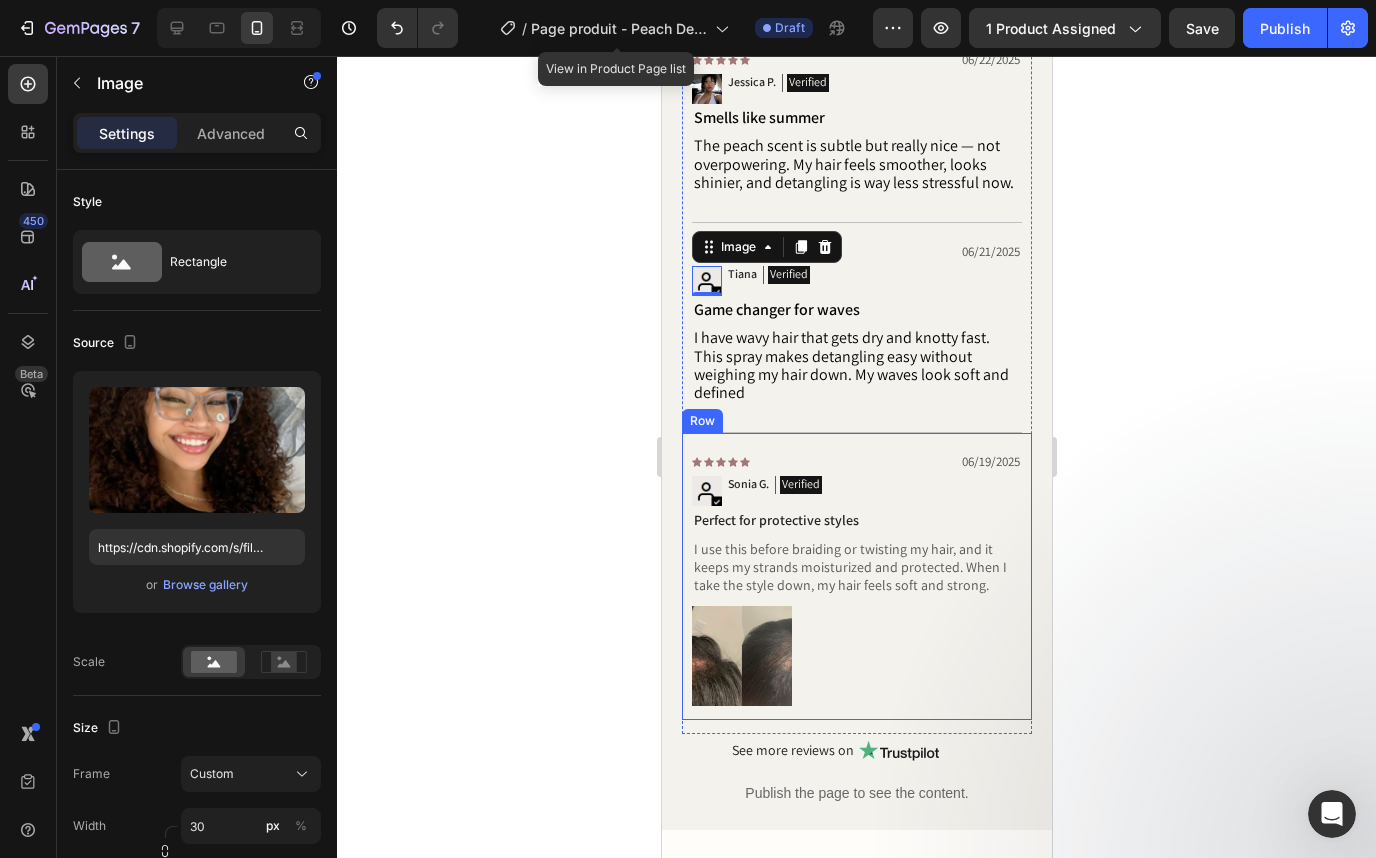 scroll, scrollTop: 3658, scrollLeft: 0, axis: vertical 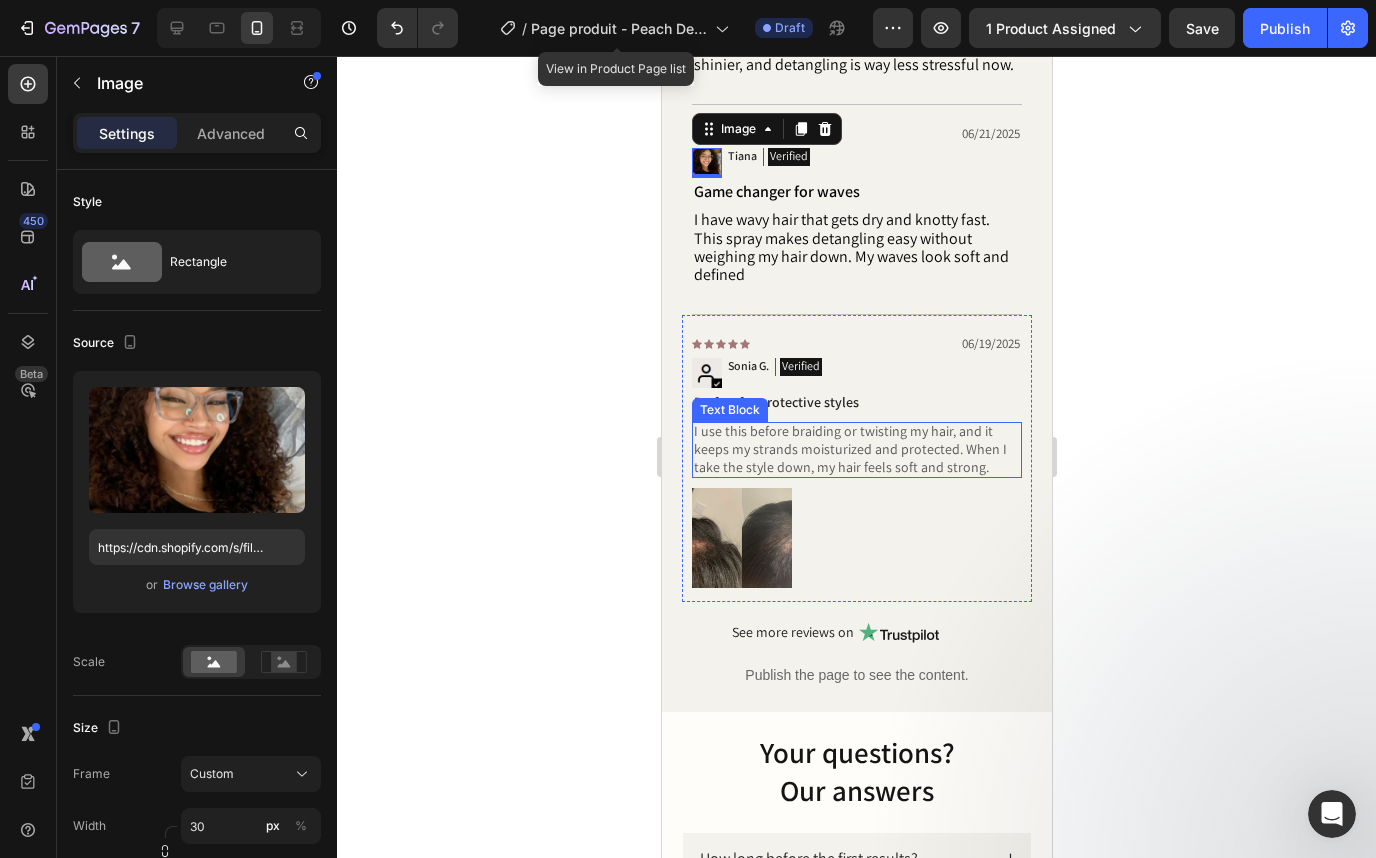 click on "I use this before braiding or twisting my hair, and it keeps my strands moisturized and protected. When I take the style down, my hair feels soft and strong." at bounding box center [856, 449] 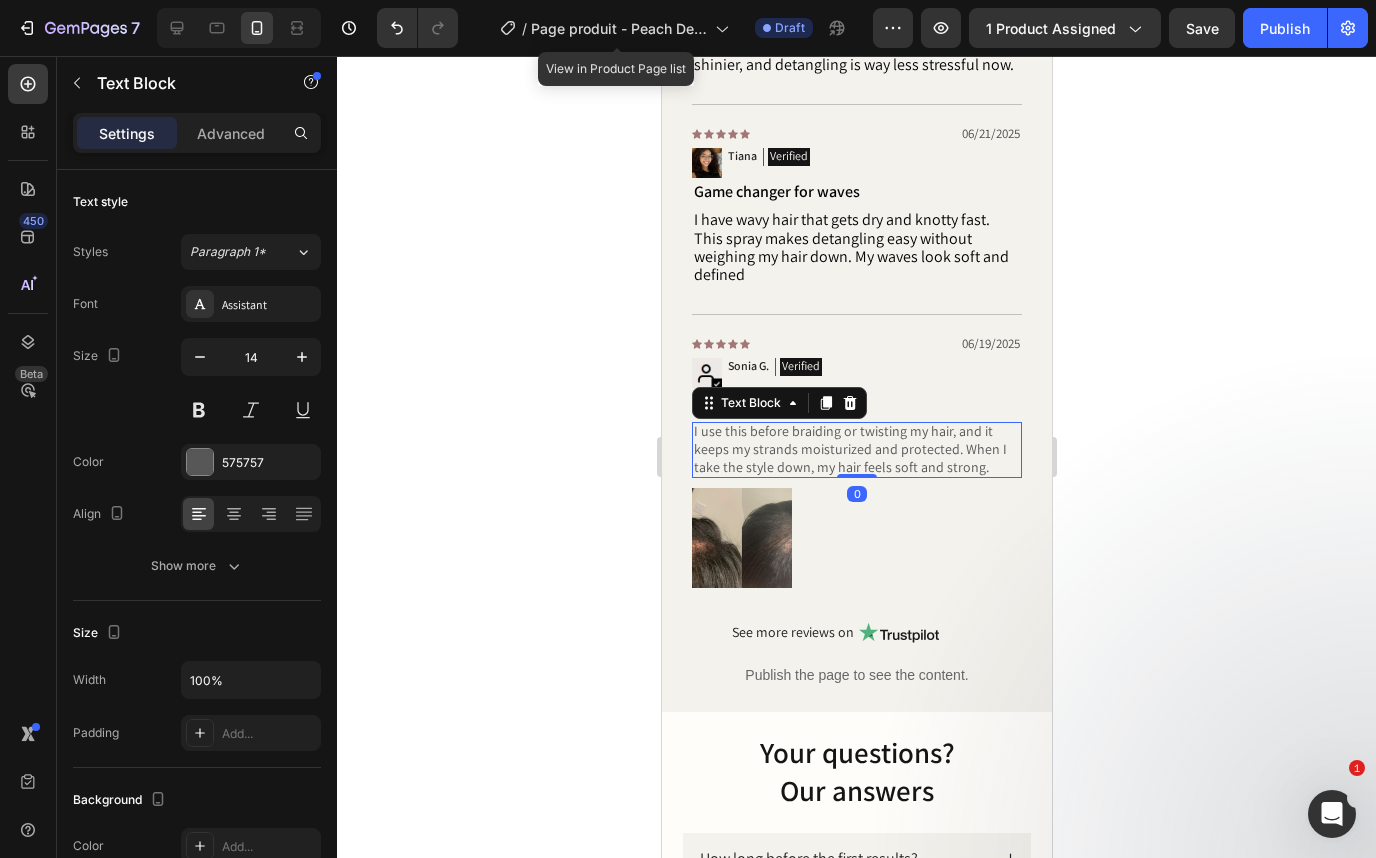 click at bounding box center (741, 538) 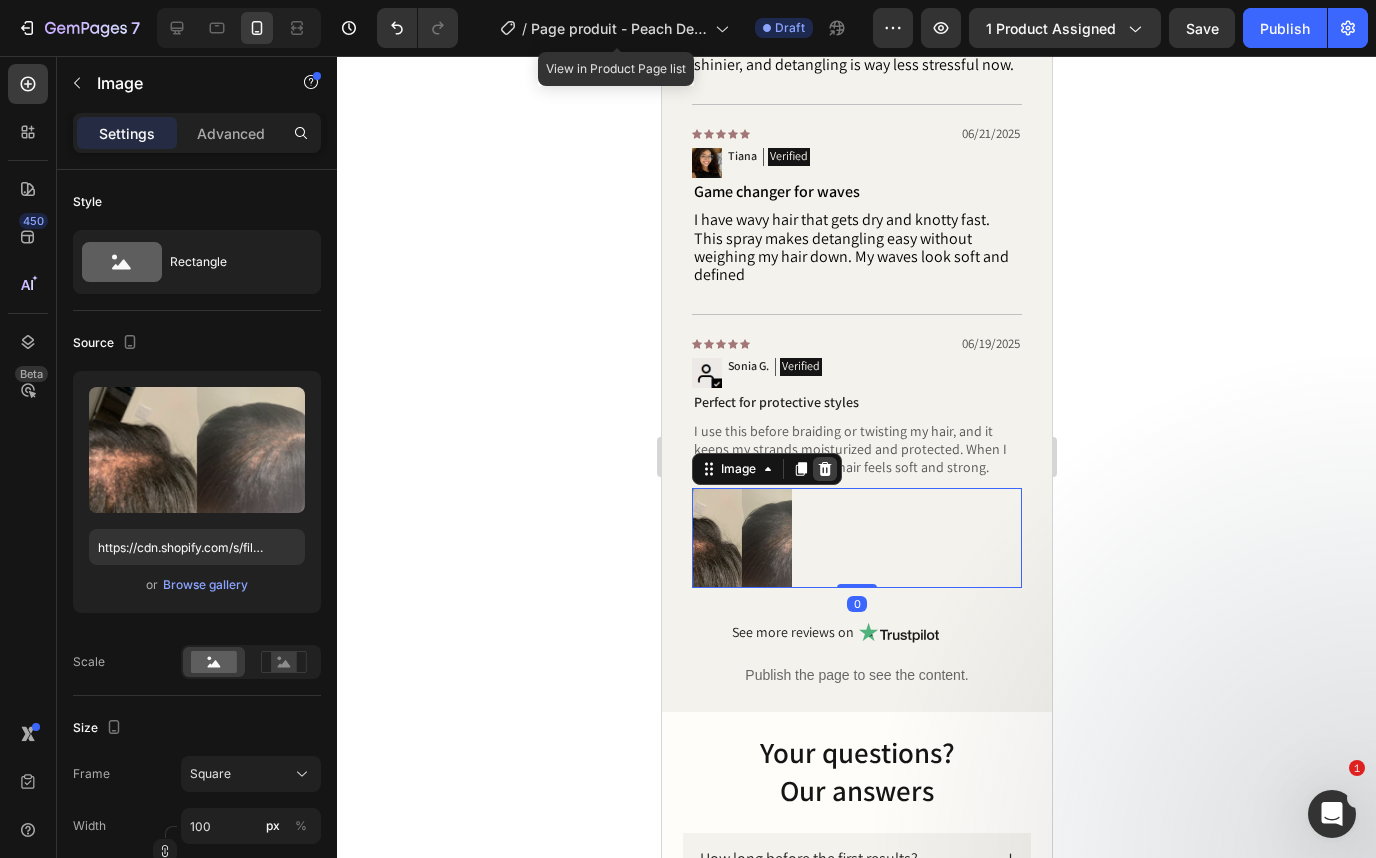 click 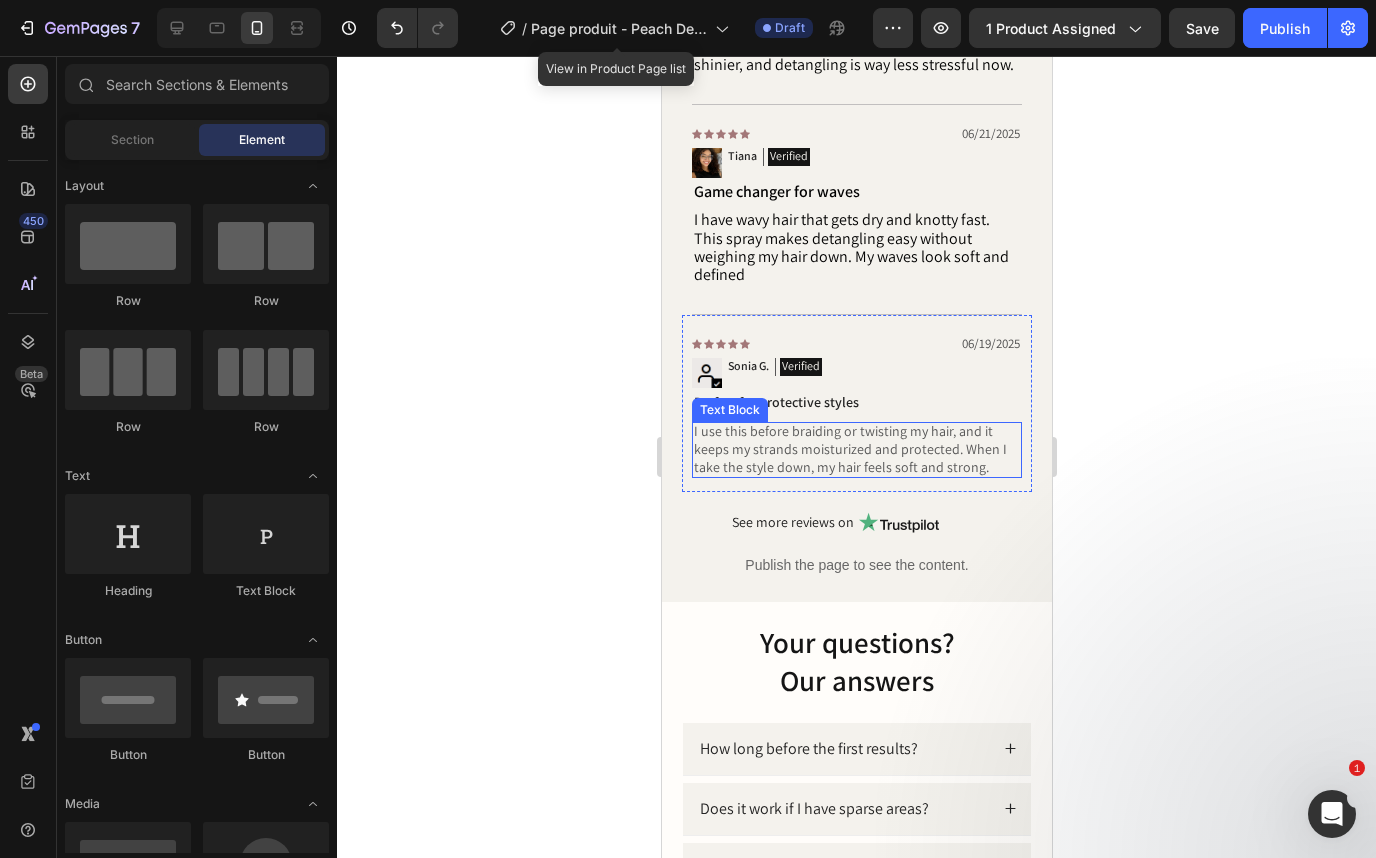 click on "I use this before braiding or twisting my hair, and it keeps my strands moisturized and protected. When I take the style down, my hair feels soft and strong." at bounding box center [856, 449] 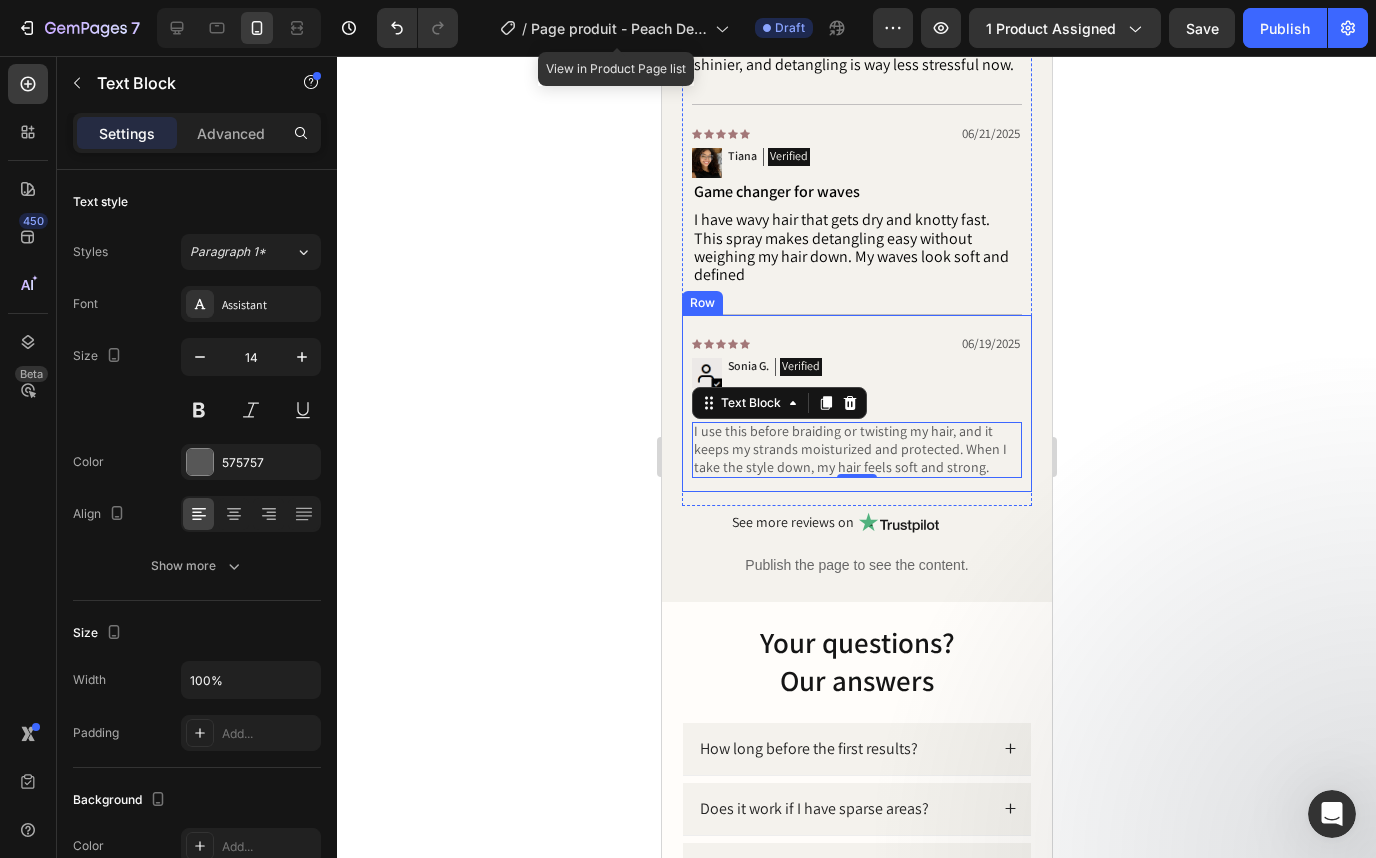 click on "Icon Icon Icon Icon Icon Icon List 06/19/2025 Text Block Row Image [FIRST] [LAST]. Text Block Verified Text Block Text Block Row Perfect for protective styles Text Block I use this before braiding or twisting my hair, and it keeps my strands moisturized and protected. When I take the style down, my hair feels soft and strong. Text Block   0" at bounding box center (856, 403) 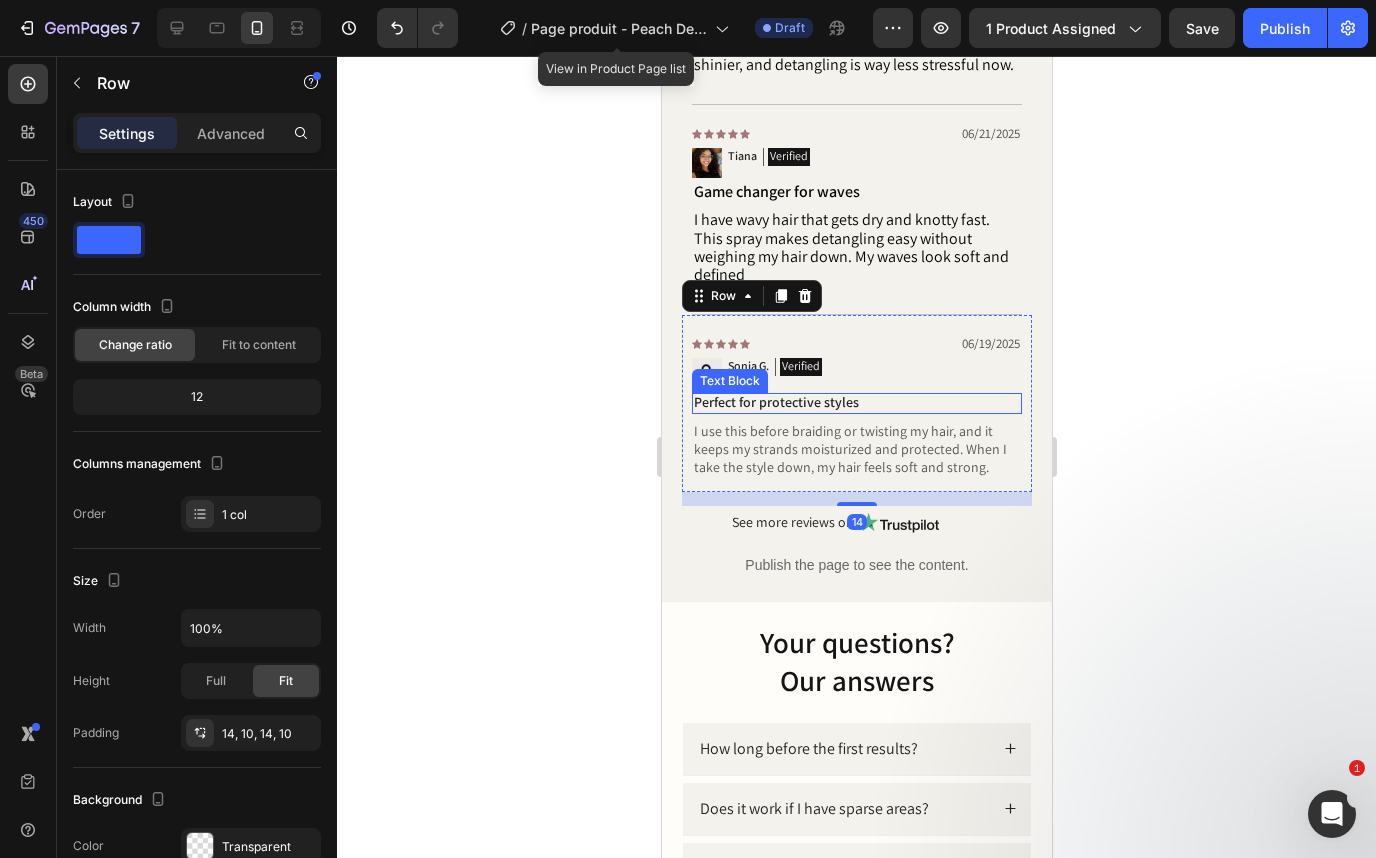 click on "Perfect for protective styles" at bounding box center (856, 402) 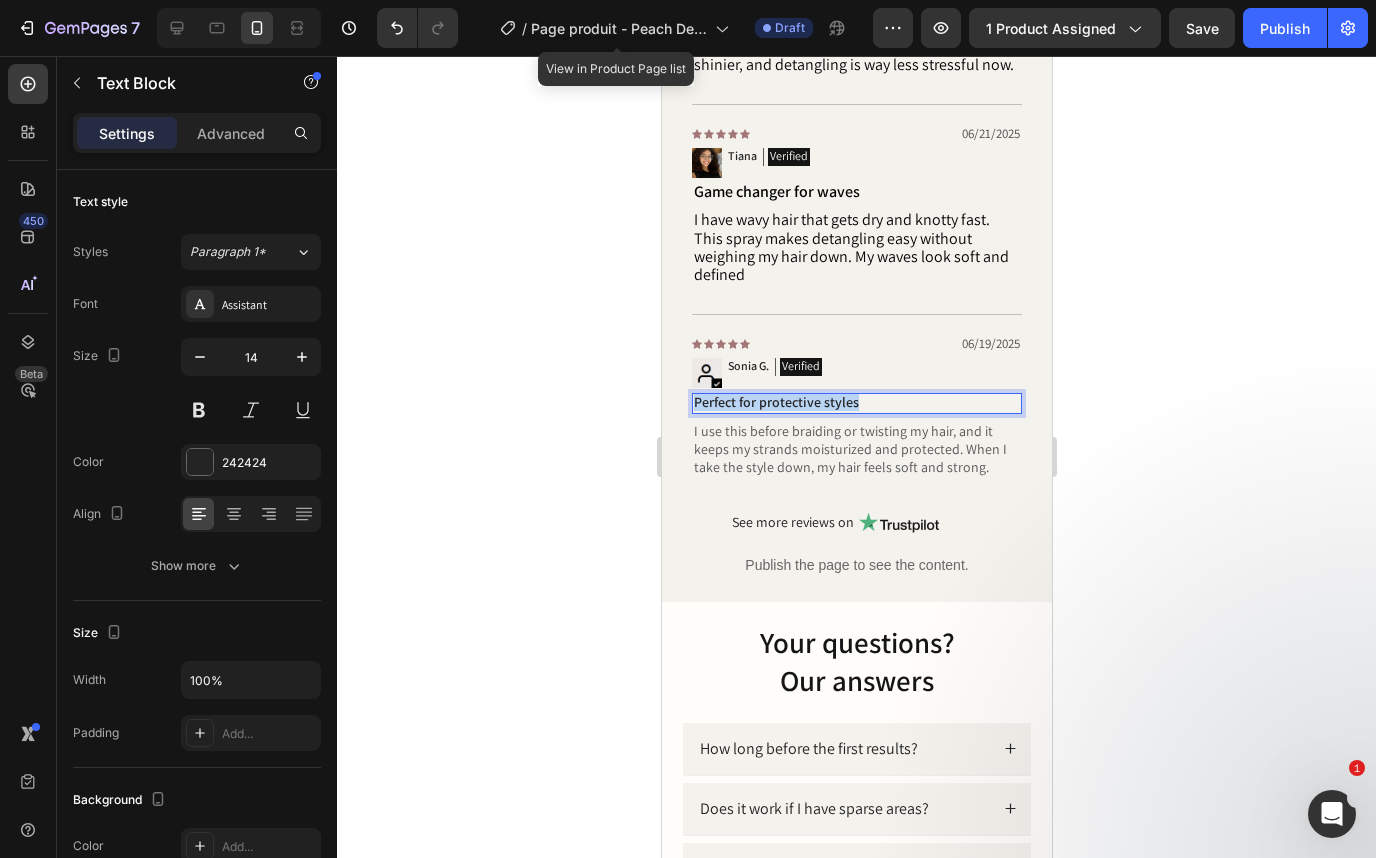 click on "Perfect for protective styles" at bounding box center (856, 402) 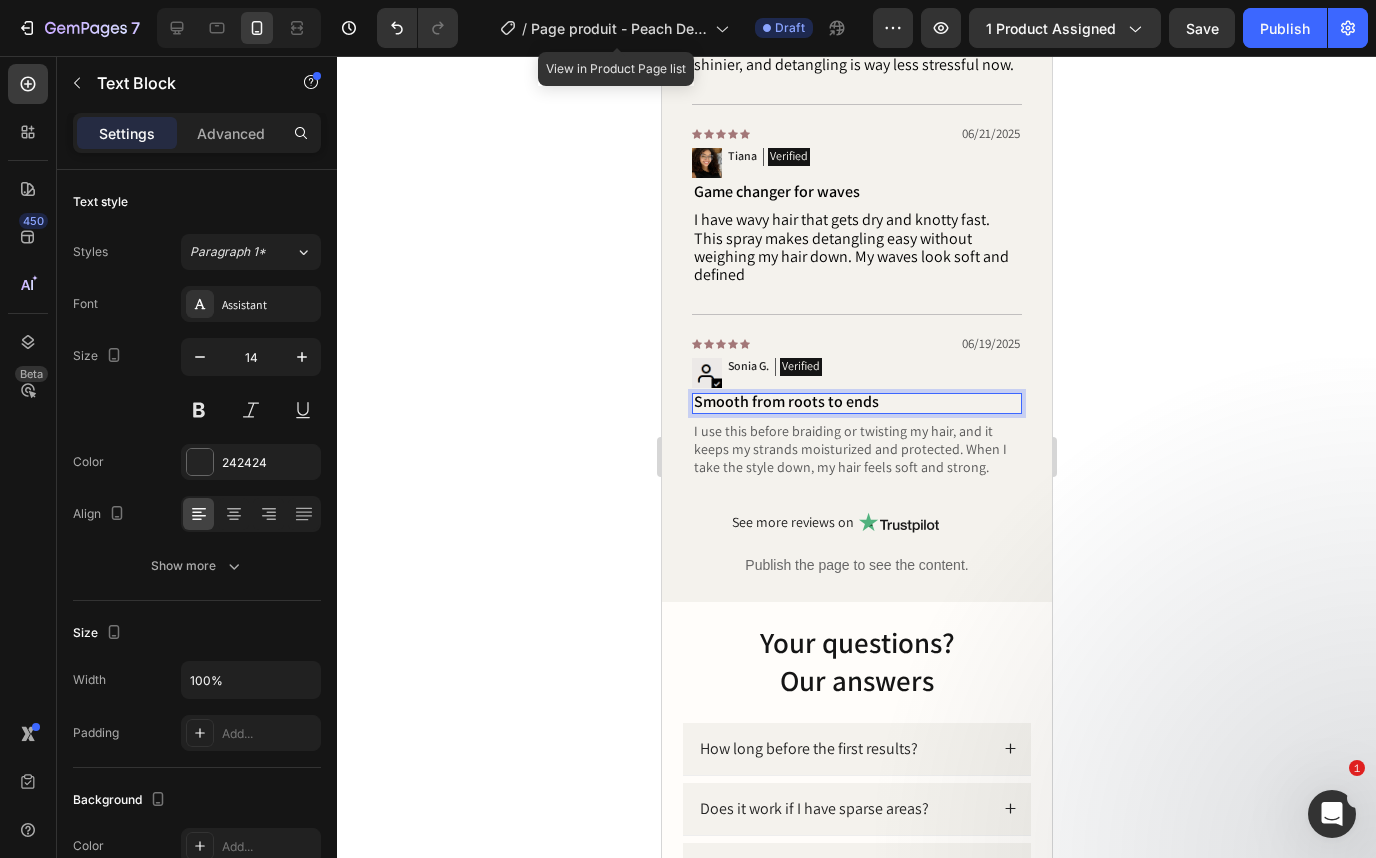 click on "I use this before braiding or twisting my hair, and it keeps my strands moisturized and protected. When I take the style down, my hair feels soft and strong." at bounding box center [856, 449] 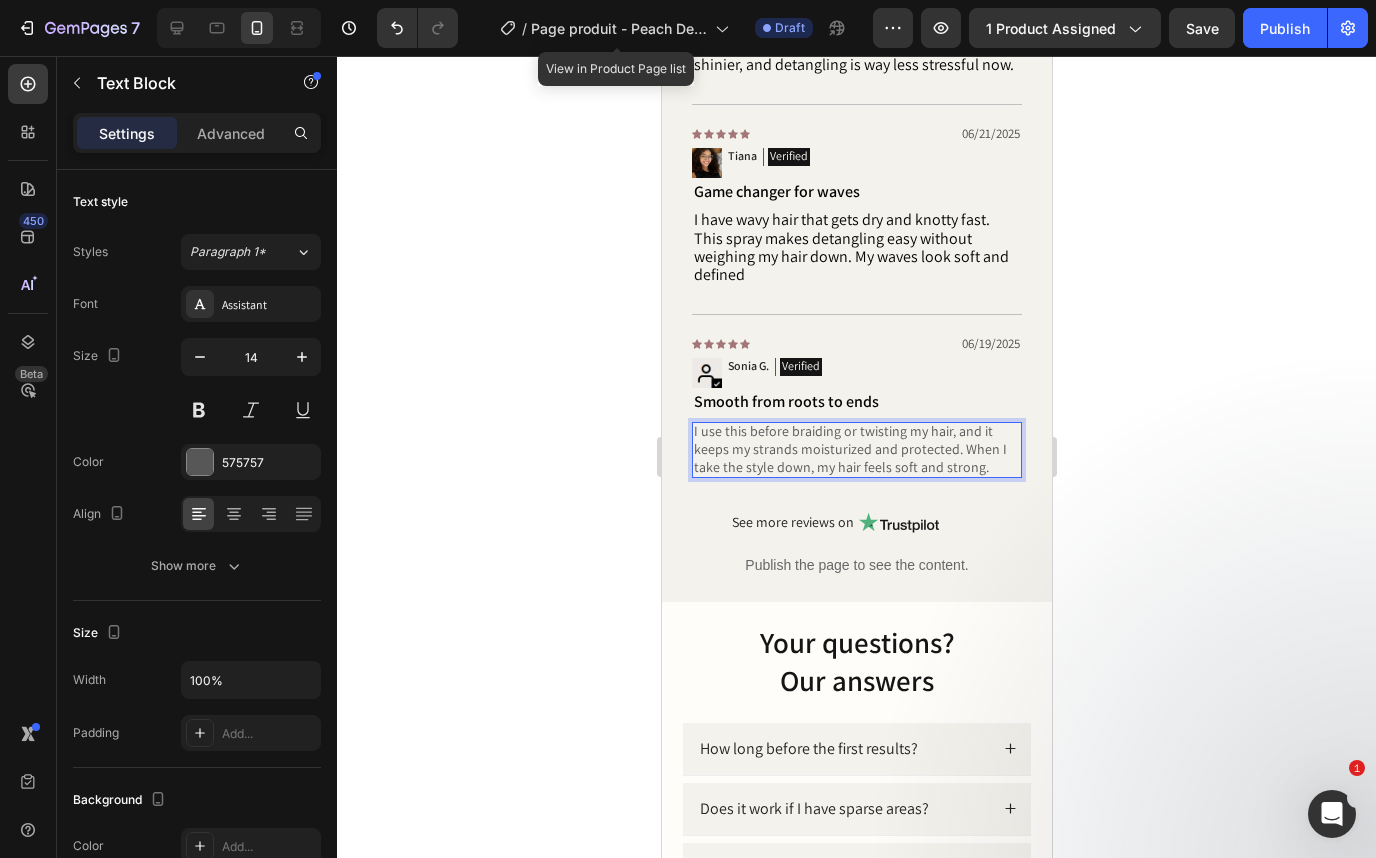 click on "I use this before braiding or twisting my hair, and it keeps my strands moisturized and protected. When I take the style down, my hair feels soft and strong." at bounding box center [856, 449] 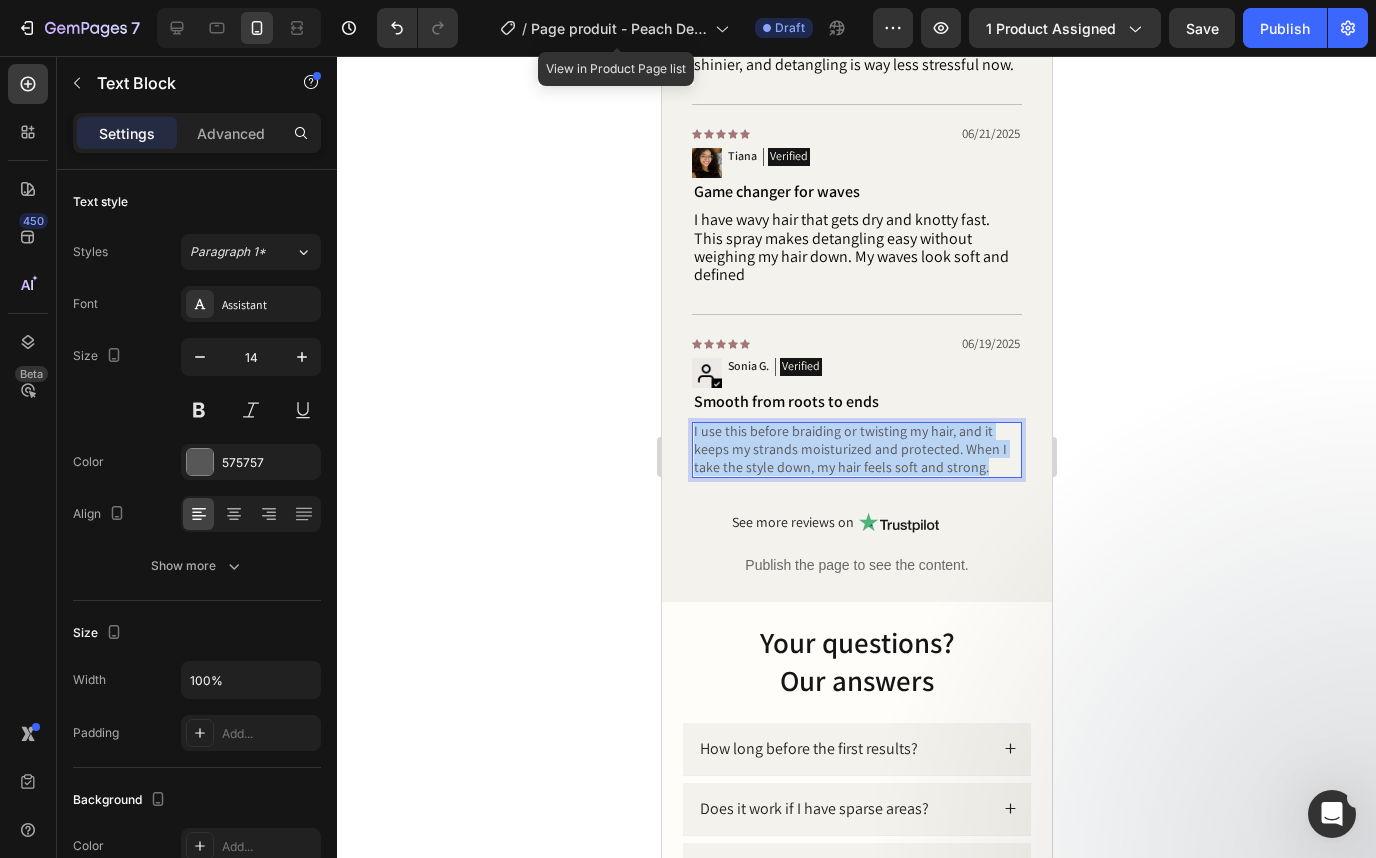click on "I use this before braiding or twisting my hair, and it keeps my strands moisturized and protected. When I take the style down, my hair feels soft and strong." at bounding box center (856, 449) 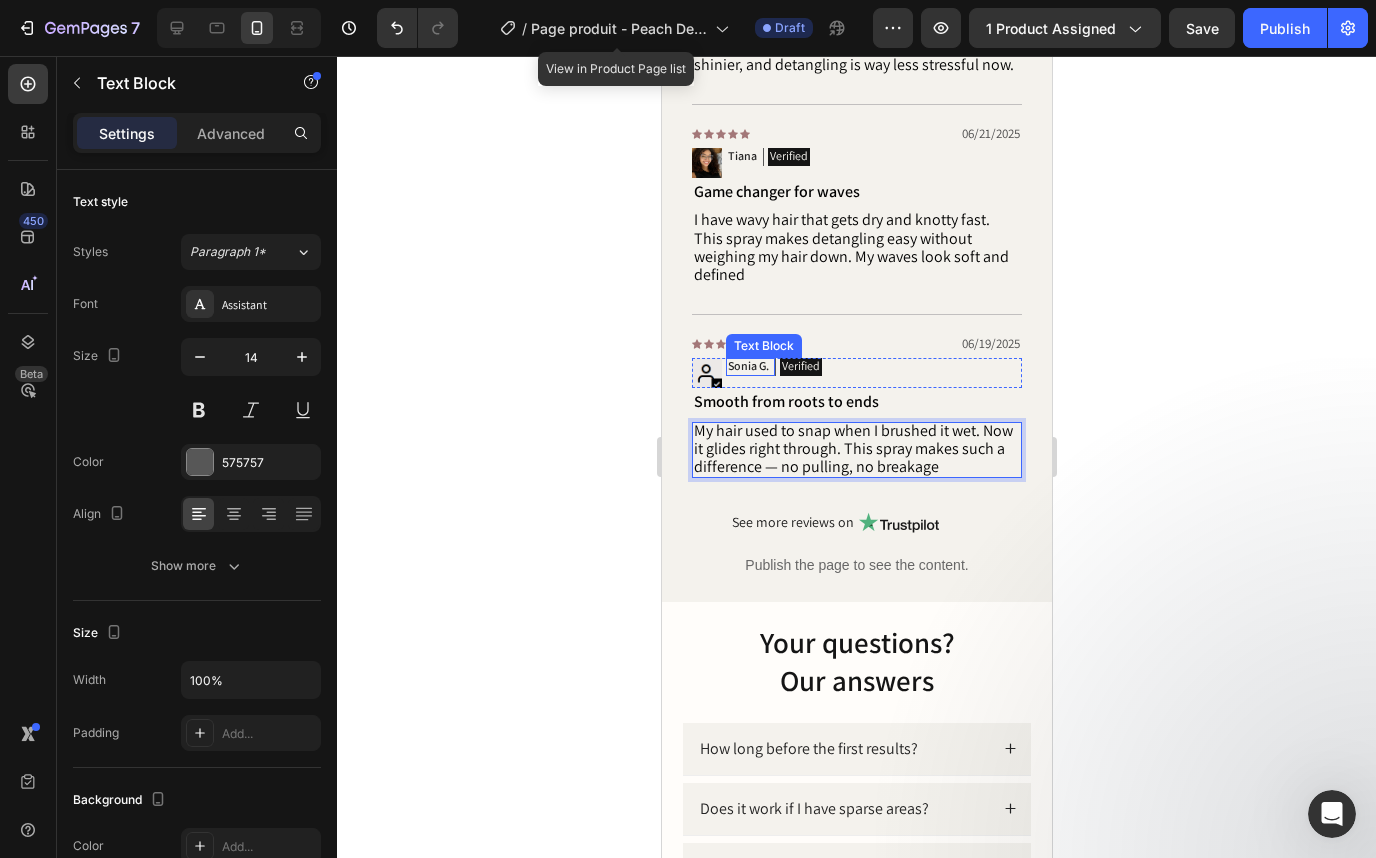 click on "Sonia G." at bounding box center [747, 366] 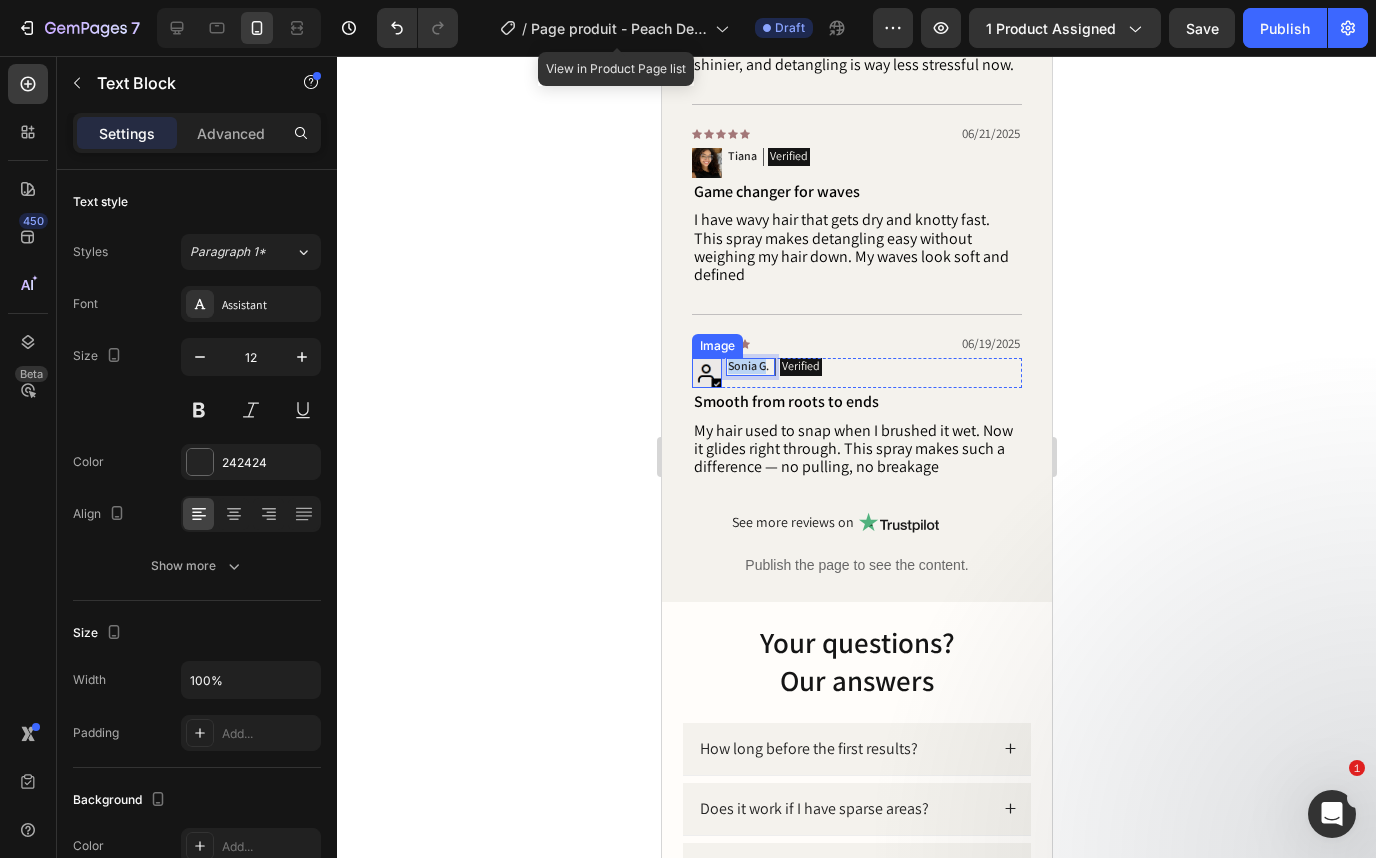 drag, startPoint x: 766, startPoint y: 386, endPoint x: 704, endPoint y: 386, distance: 62 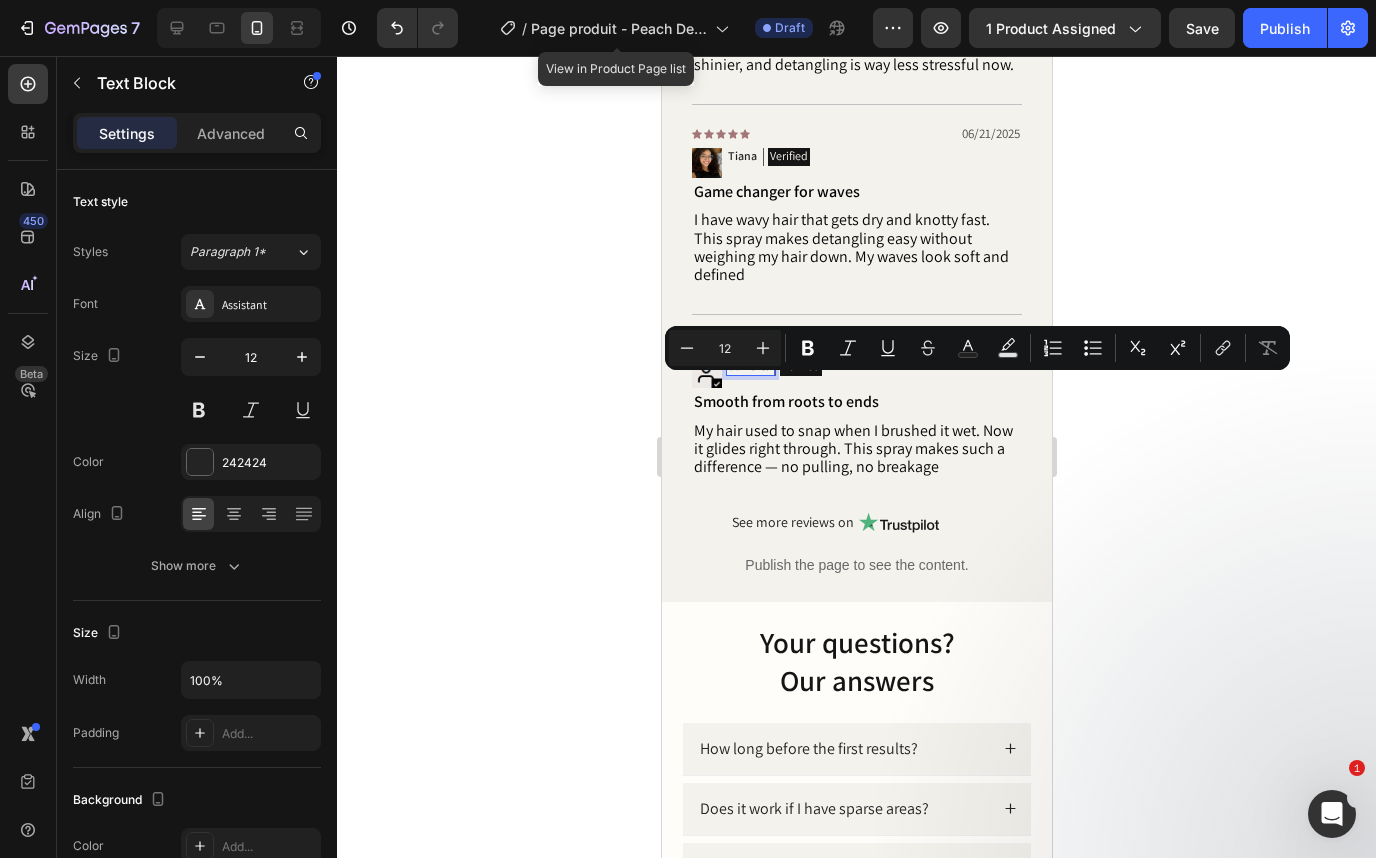 click on "Sonia G." at bounding box center (747, 367) 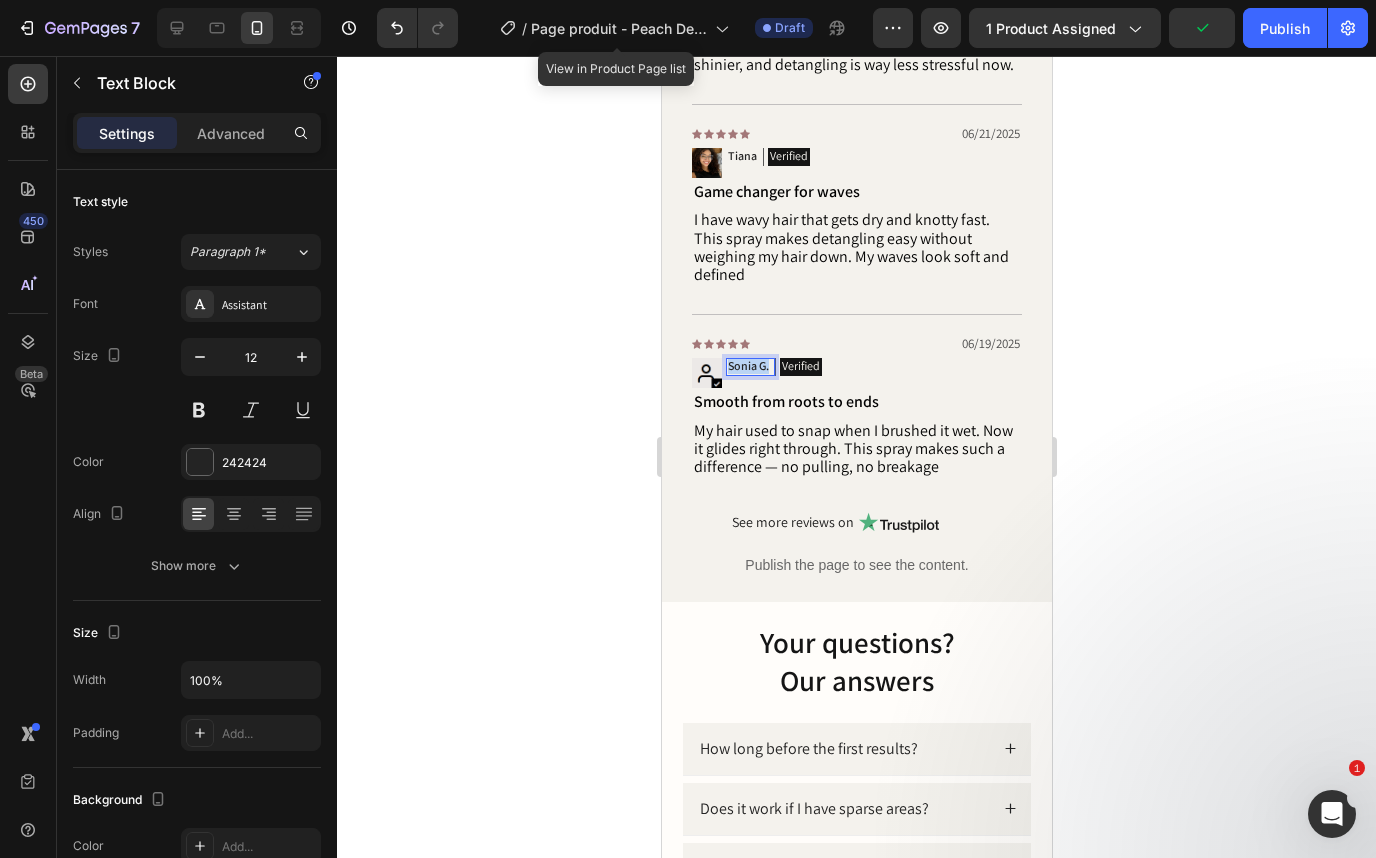 drag, startPoint x: 770, startPoint y: 389, endPoint x: 676, endPoint y: 389, distance: 94 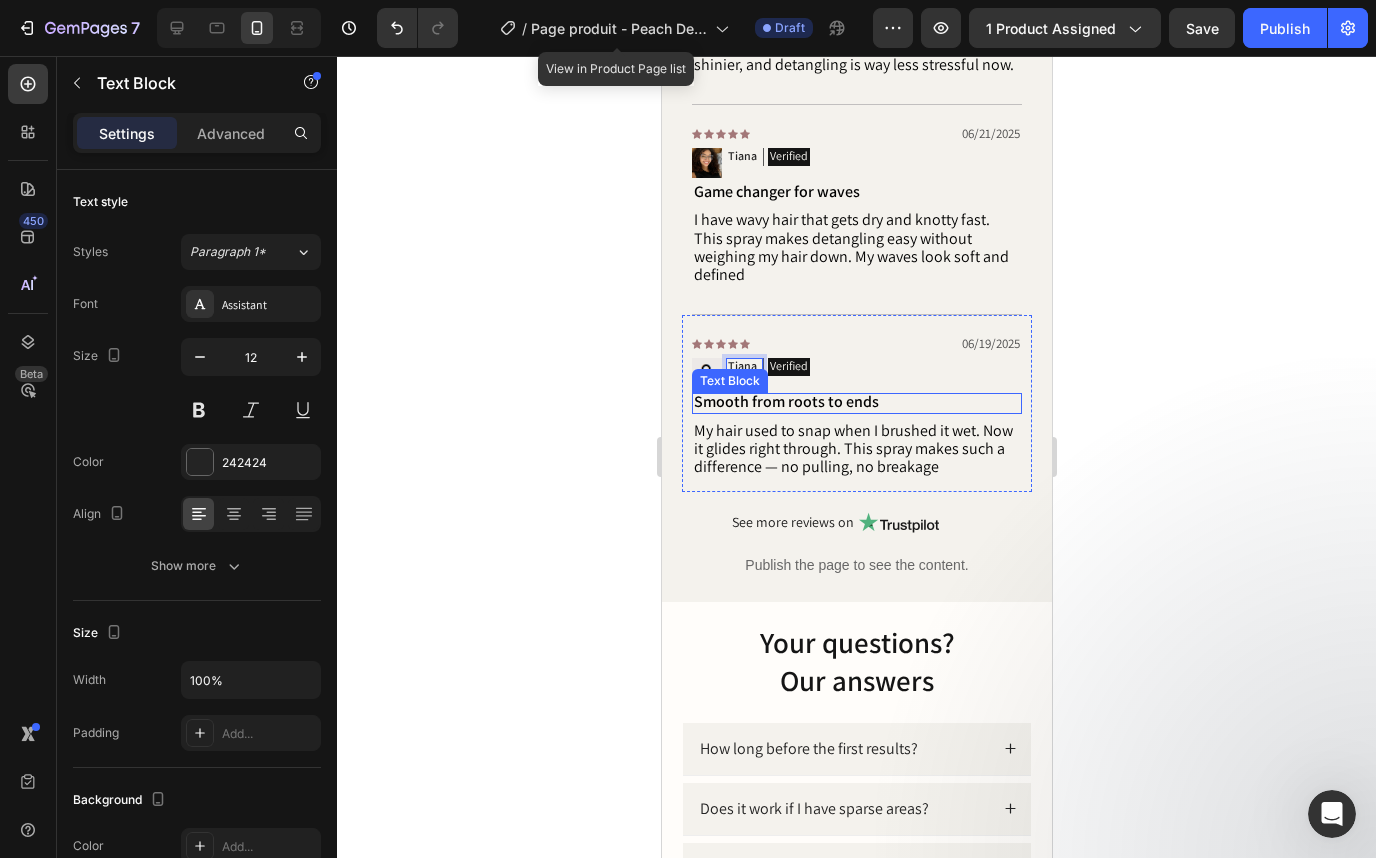 click on "Text Block" at bounding box center (729, 381) 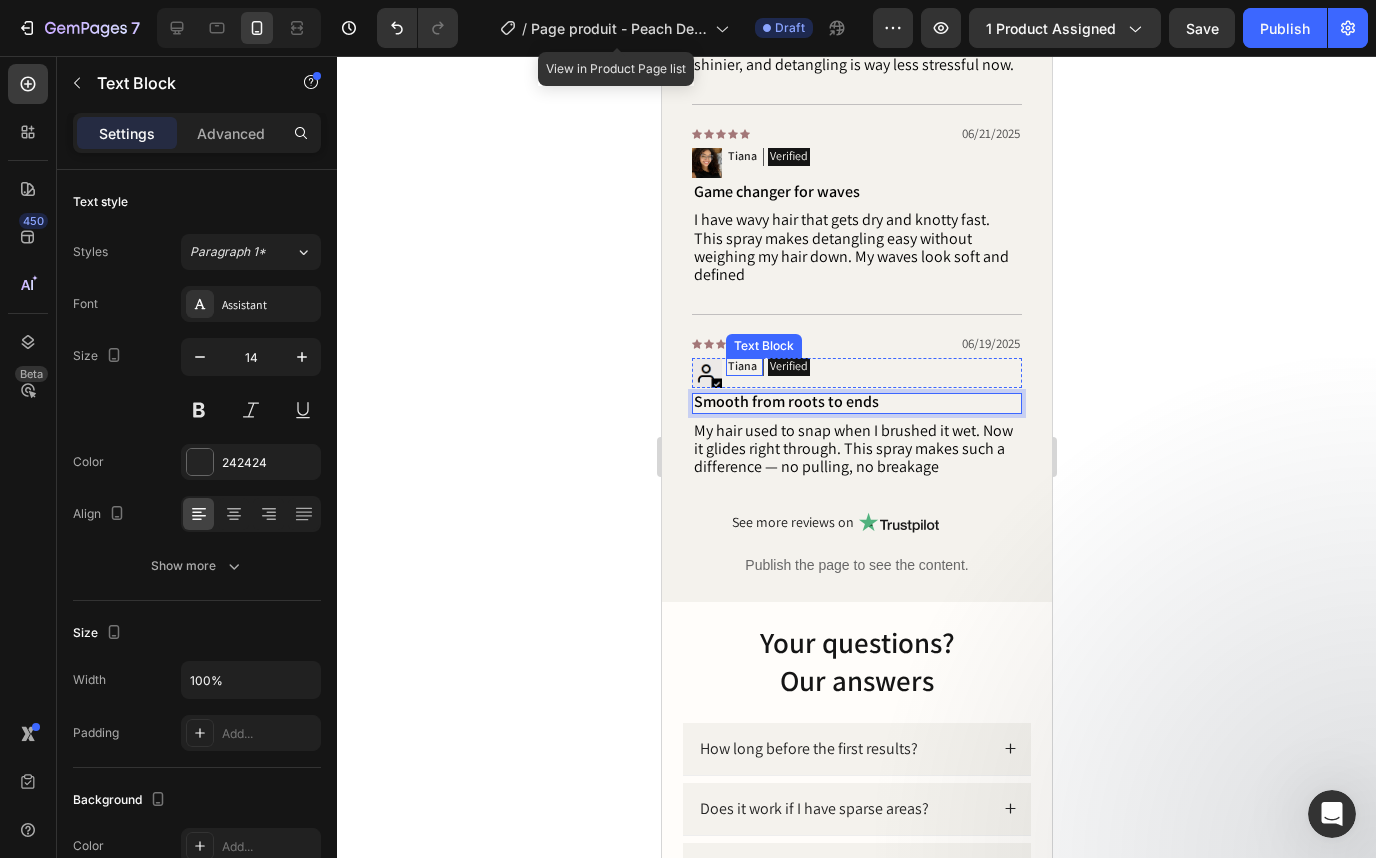 click on "Tiana" at bounding box center (741, 366) 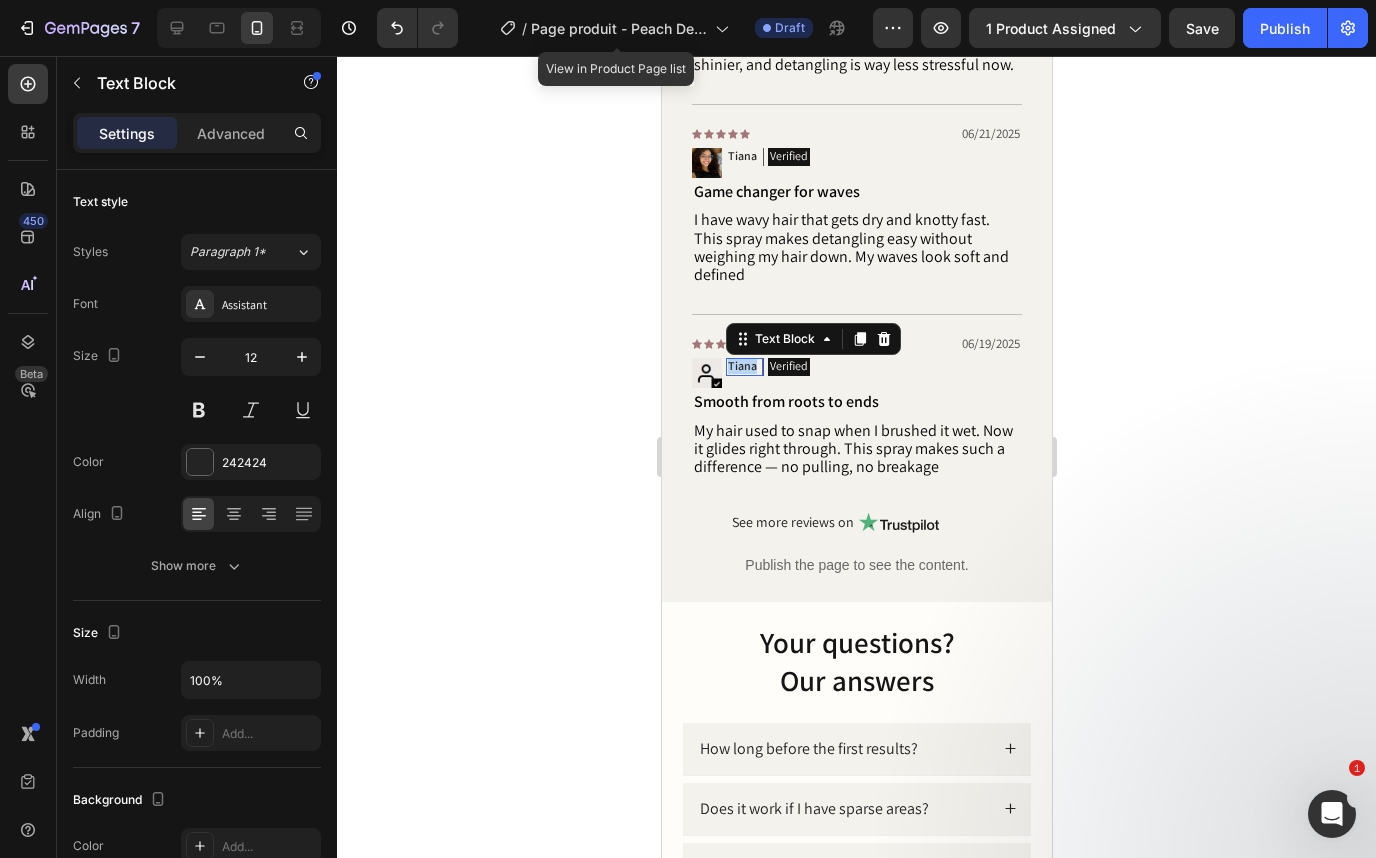 click on "Tiana" at bounding box center [741, 366] 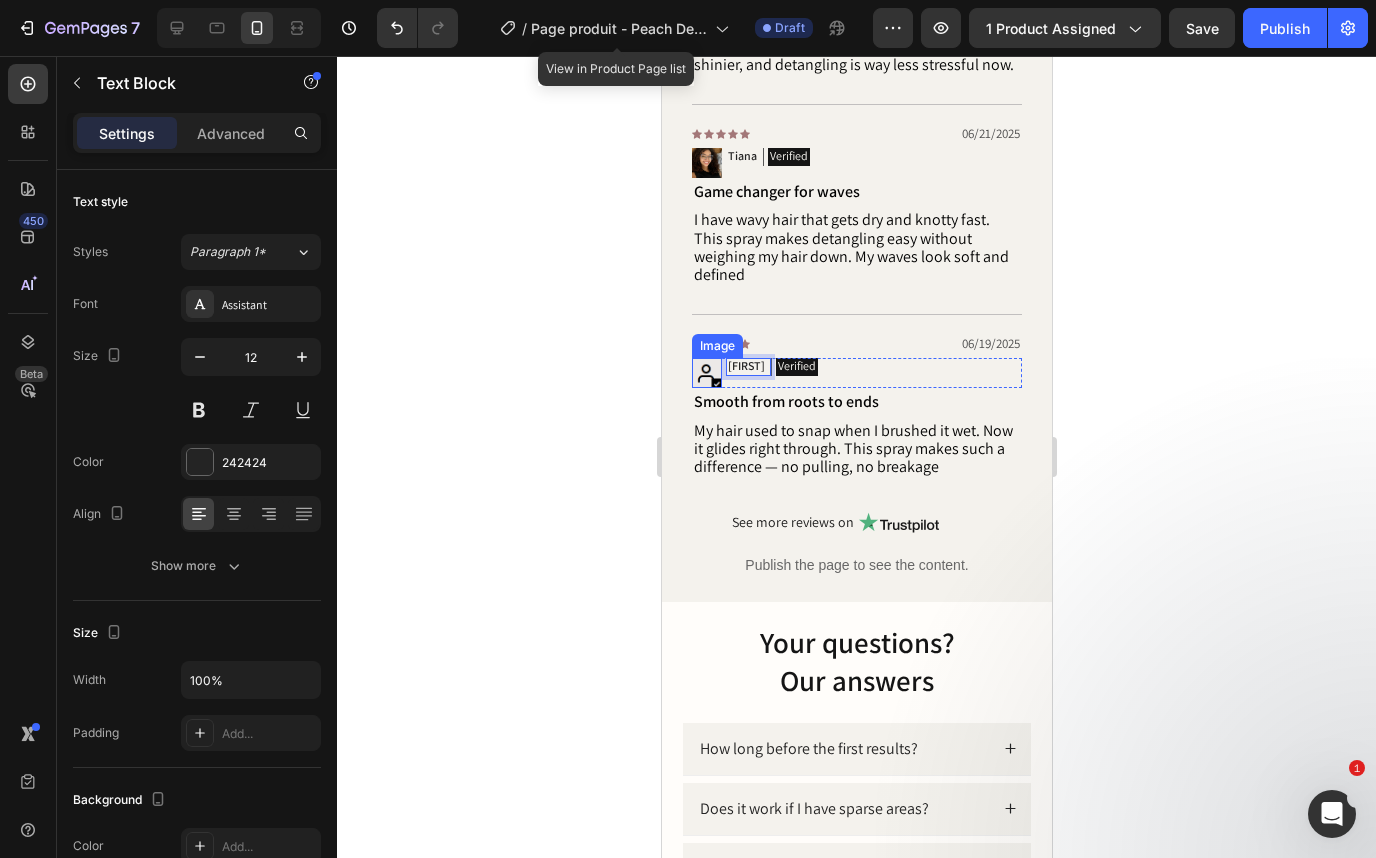 click at bounding box center [706, 373] 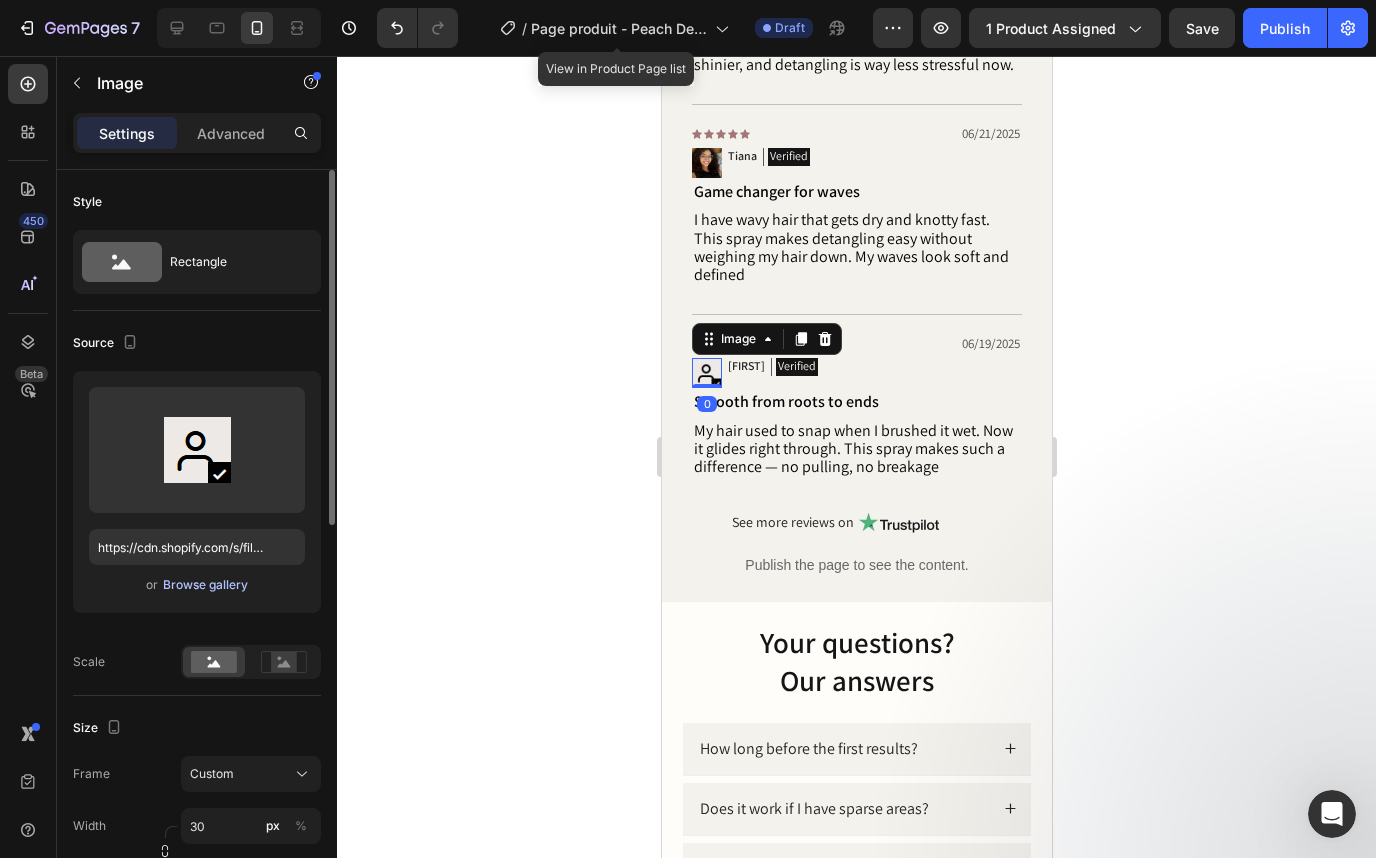 click on "Browse gallery" at bounding box center [205, 585] 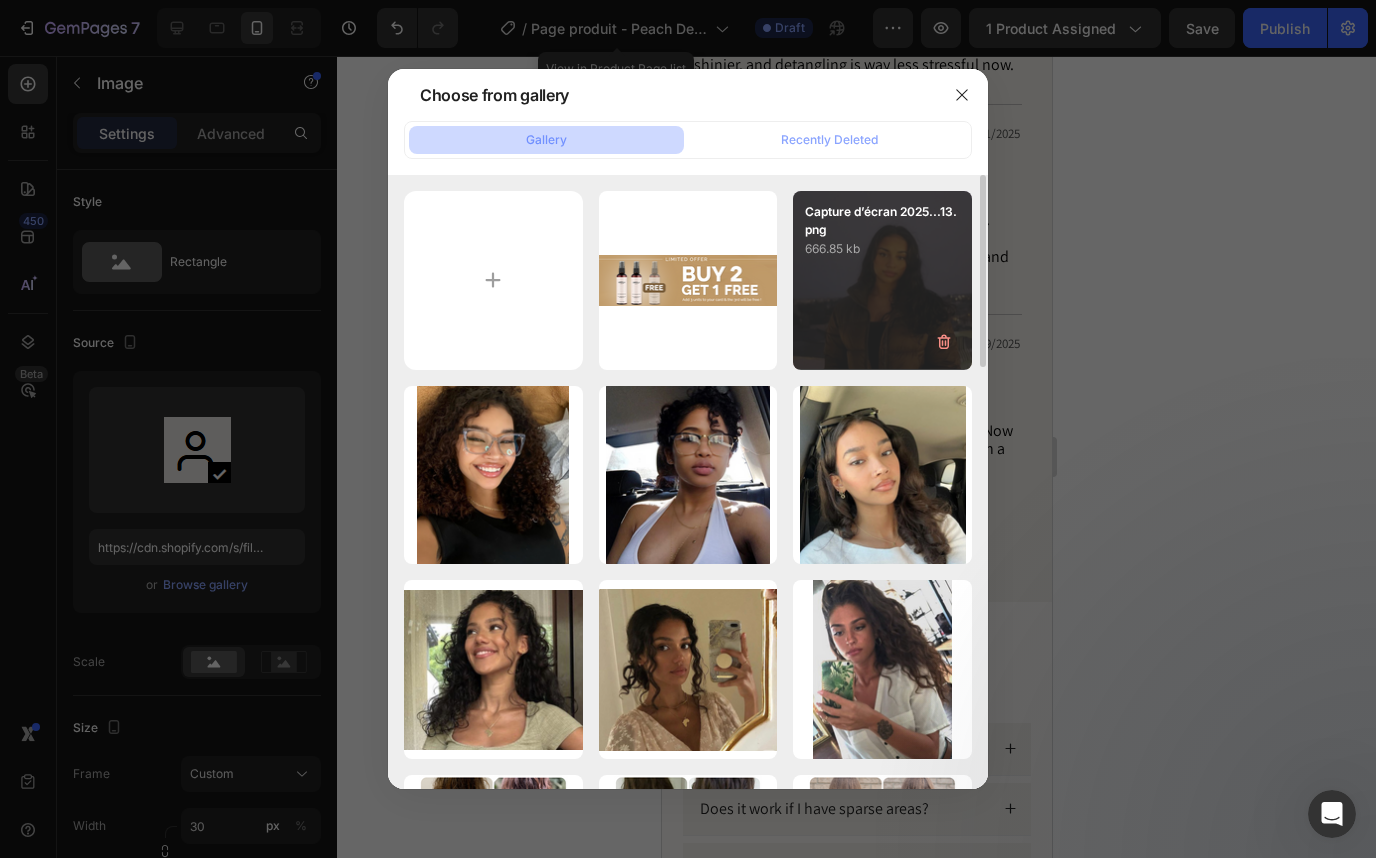 click on "Capture d’écran 2025...13.png 666.85 kb" at bounding box center (882, 280) 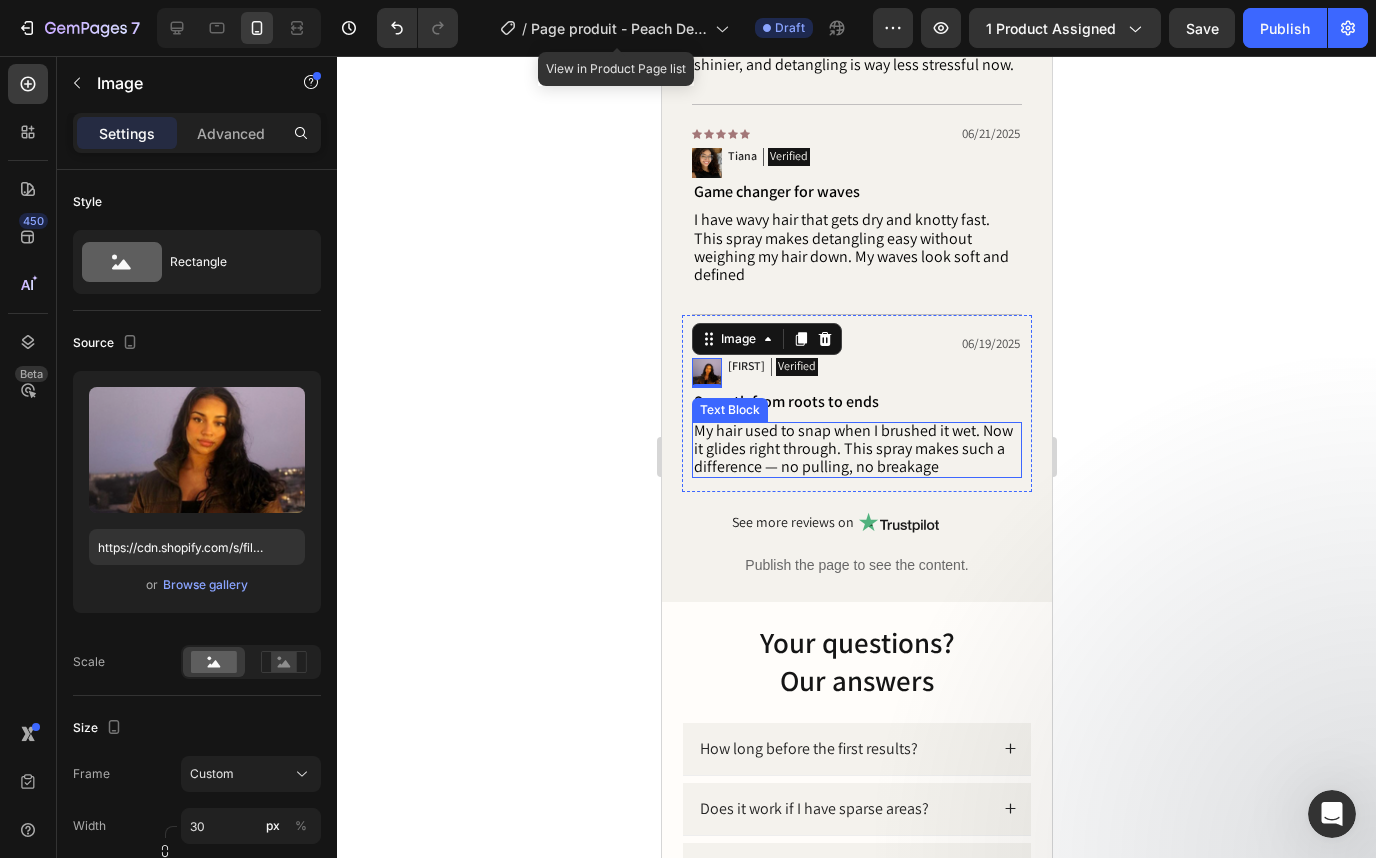 click on "My hair used to snap when I brushed it wet. Now it glides right through. This spray makes such a difference — no pulling, no breakage" at bounding box center [852, 448] 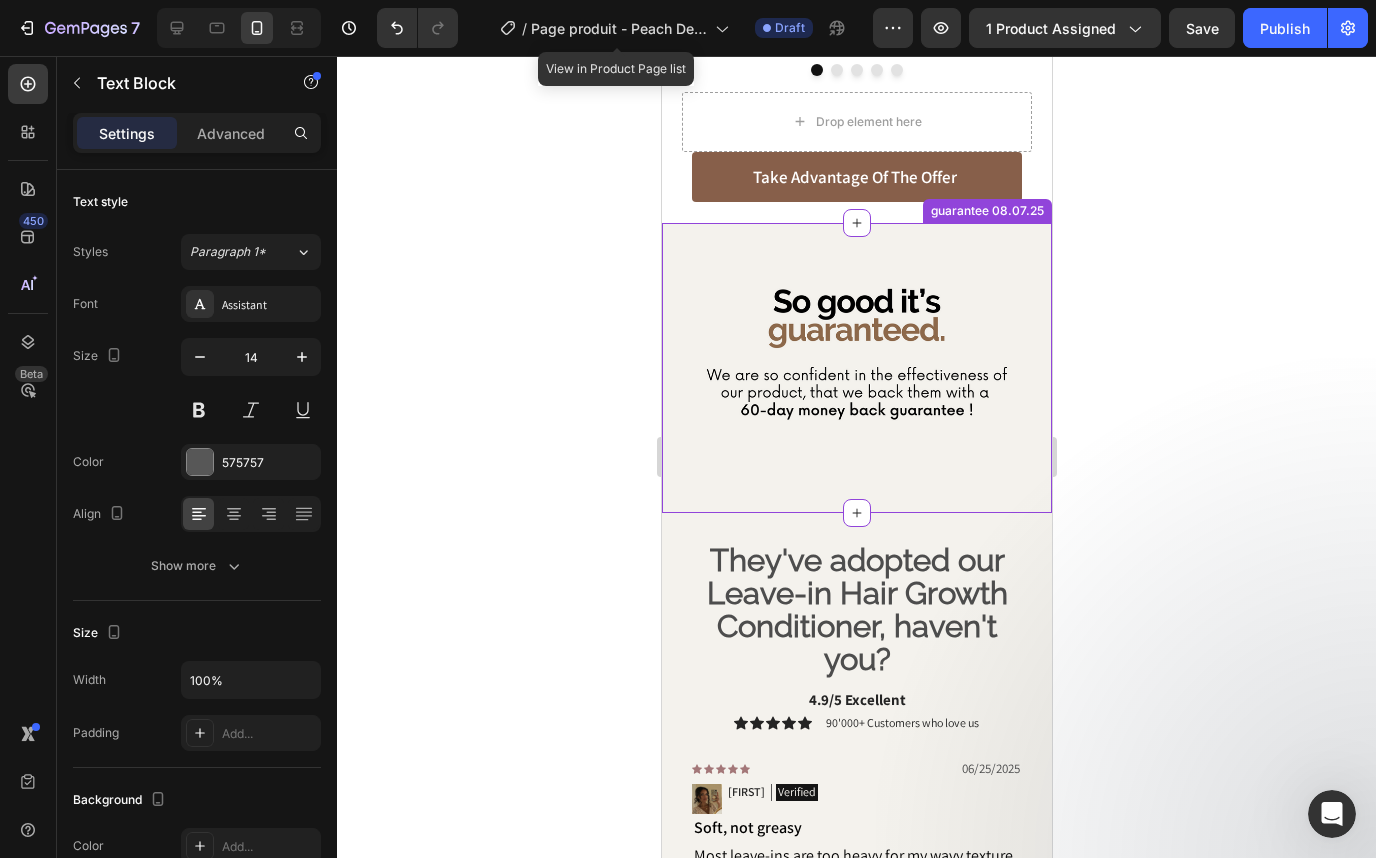 scroll, scrollTop: 2234, scrollLeft: 0, axis: vertical 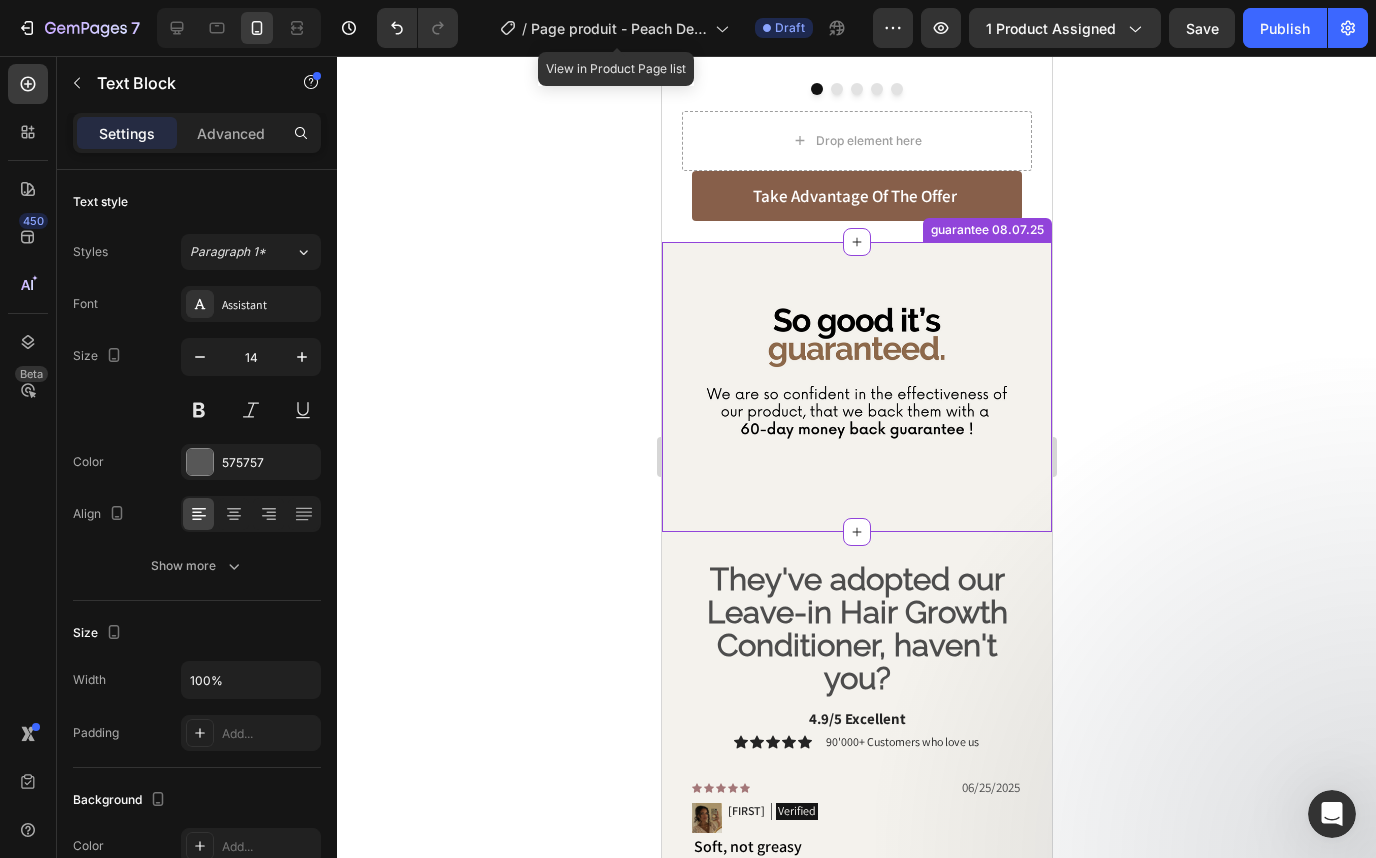 click on "They've adopted our Leave-in Hair Growth Conditioner, haven't you?" at bounding box center (856, 629) 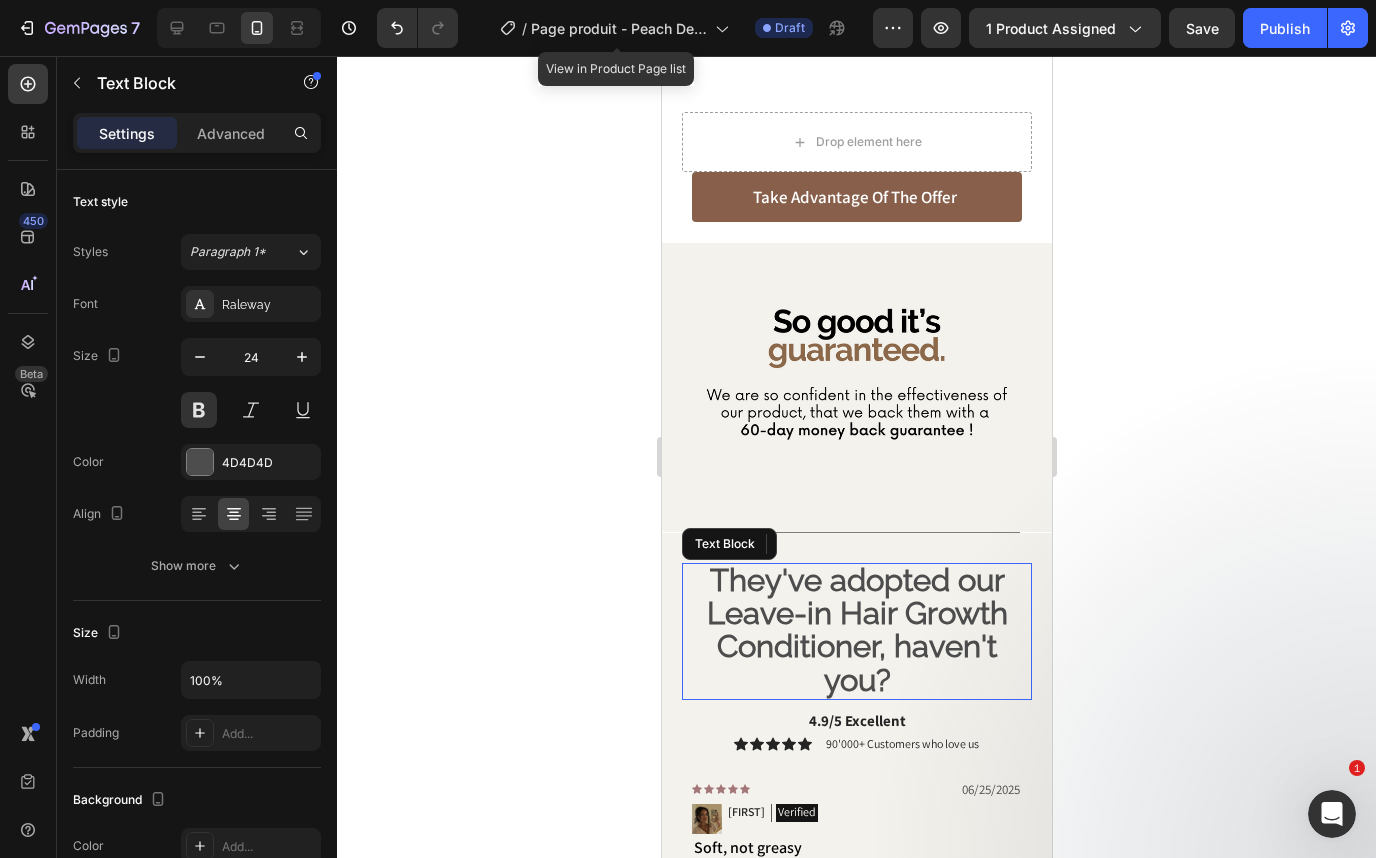 click on "They've adopted our Leave-in Hair Growth Conditioner, haven't you?" at bounding box center (856, 630) 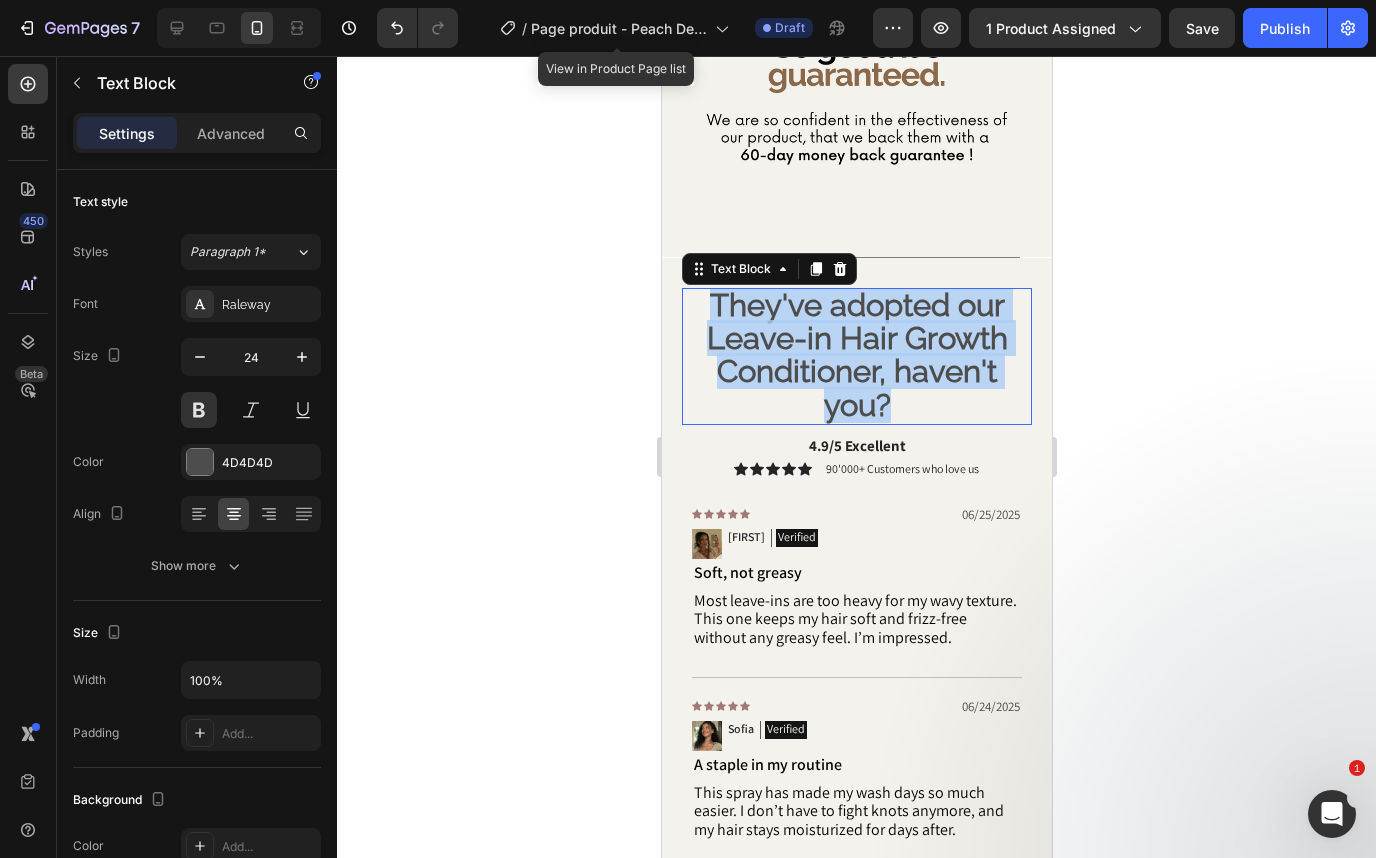 click on "They've adopted our Leave-in Hair Growth Conditioner, haven't you?" at bounding box center [856, 355] 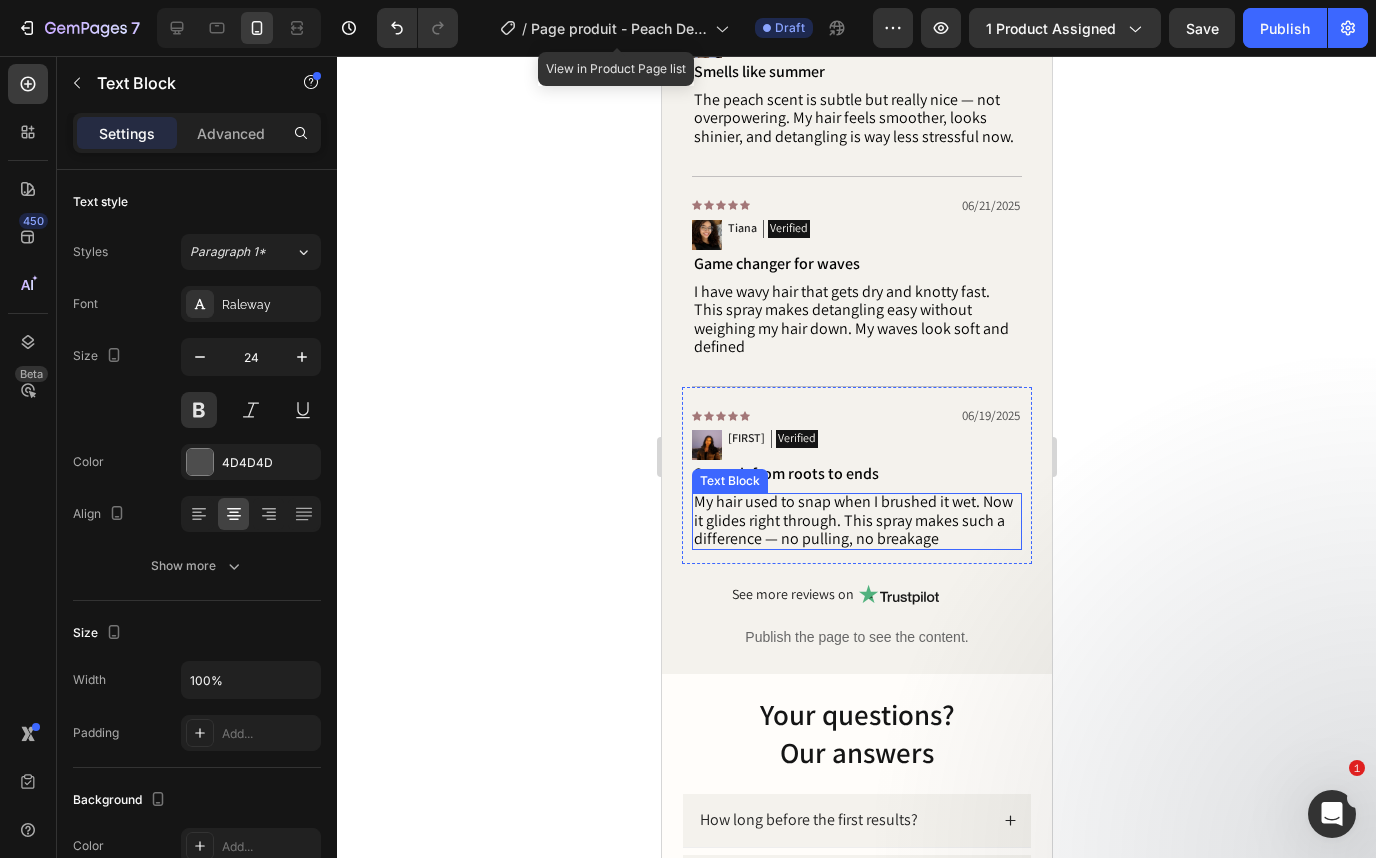 click on "My hair used to snap when I brushed it wet. Now it glides right through. This spray makes such a difference — no pulling, no breakage" at bounding box center (852, 519) 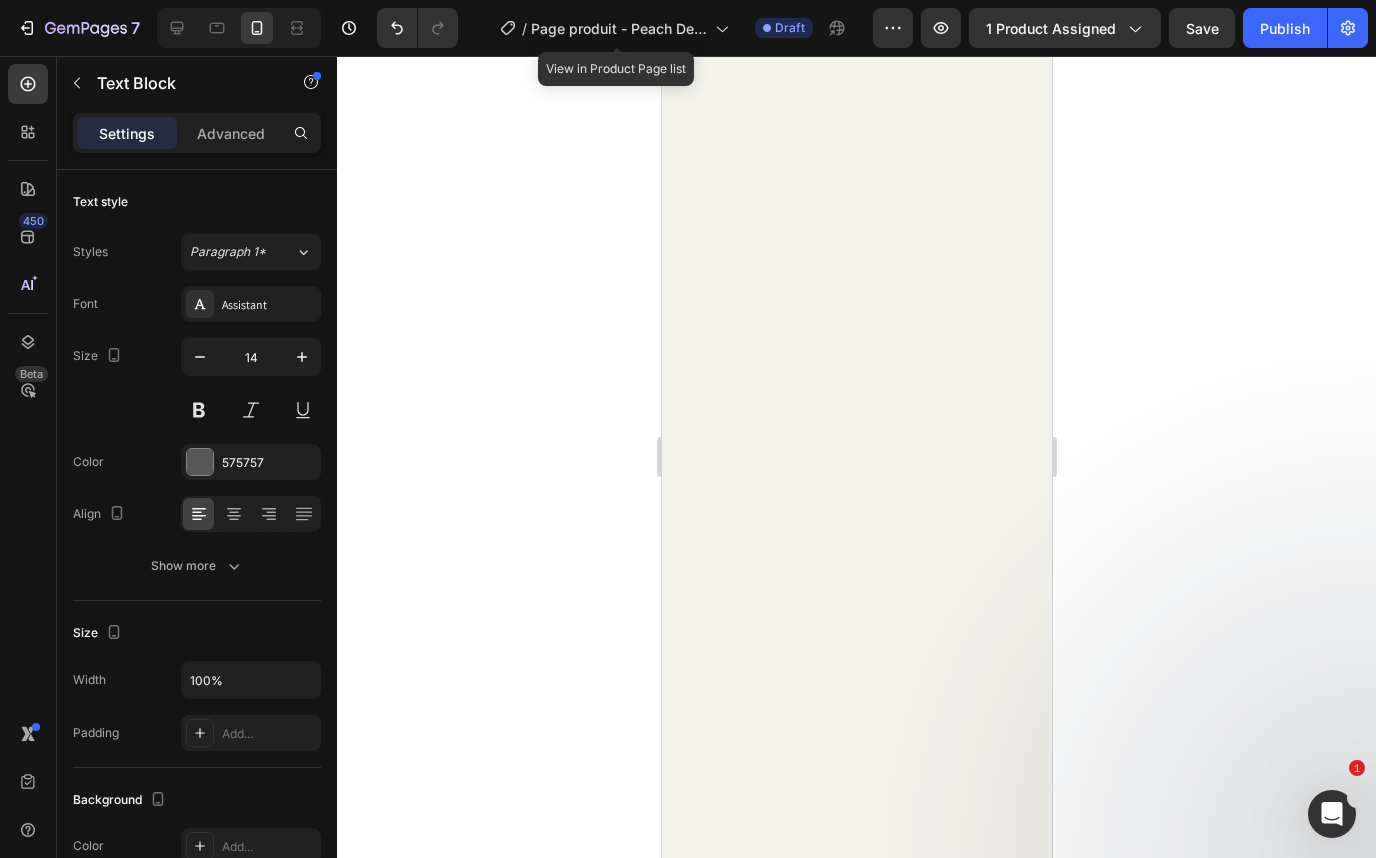scroll, scrollTop: 0, scrollLeft: 0, axis: both 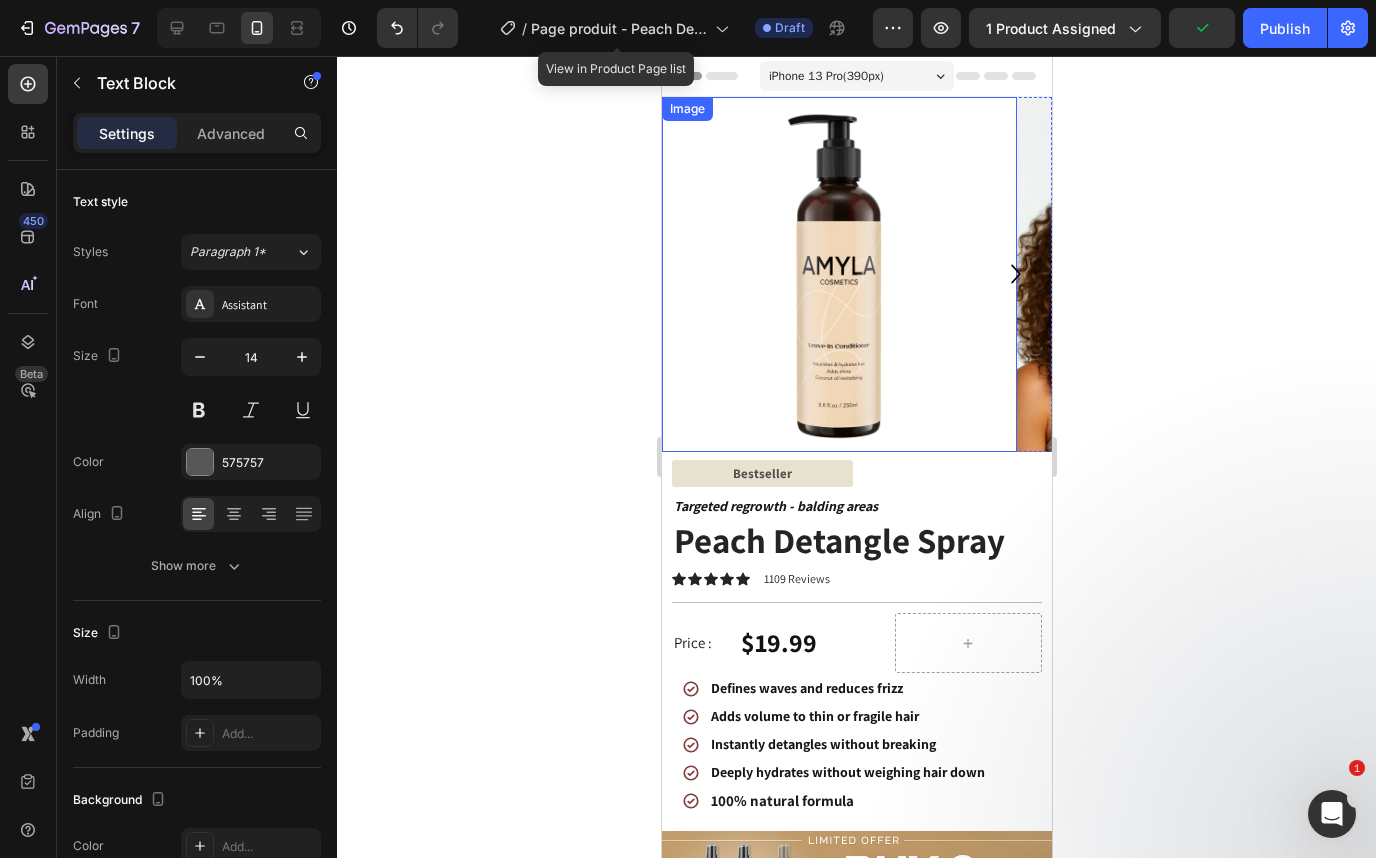 click at bounding box center [838, 274] 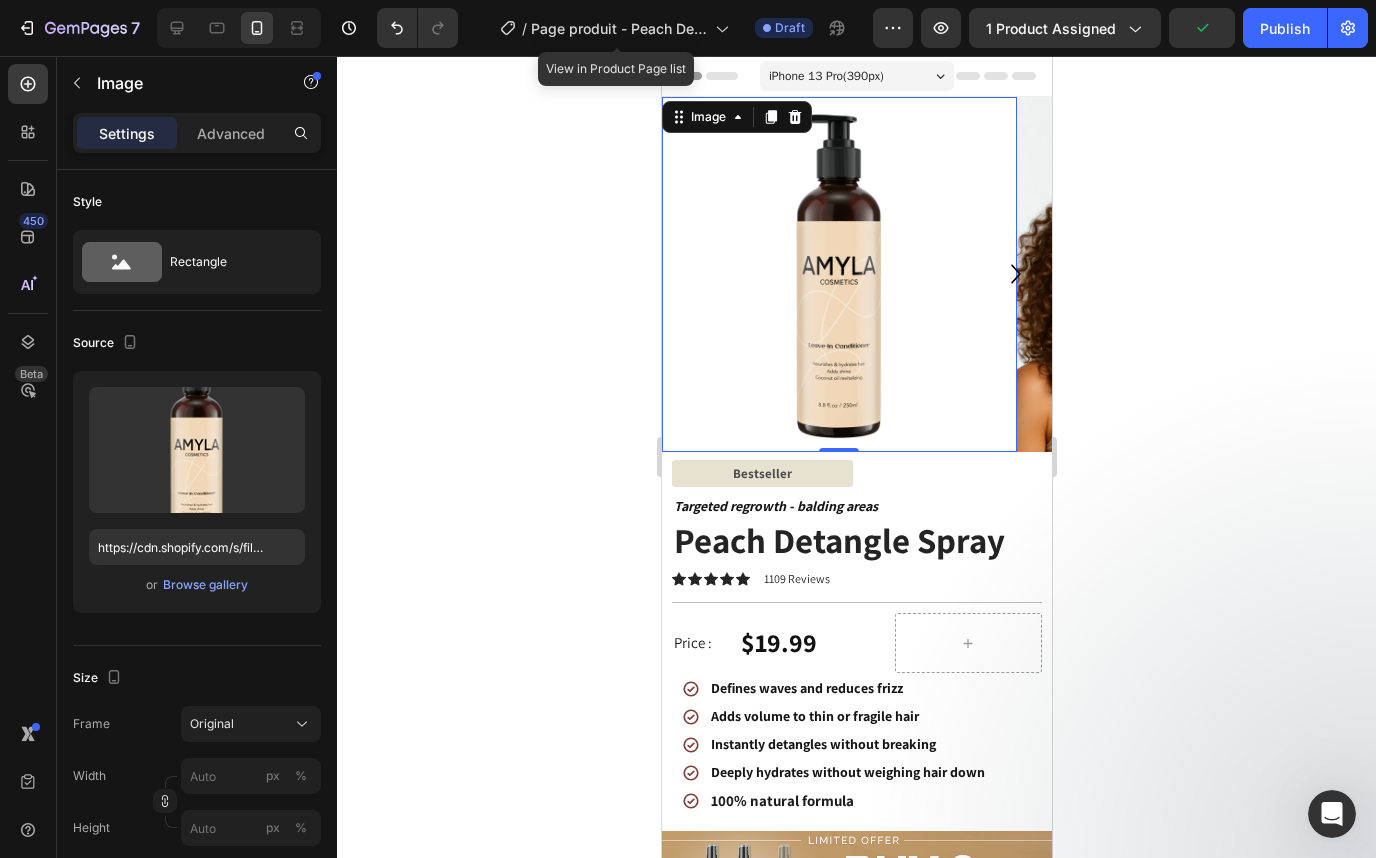 click at bounding box center (838, 274) 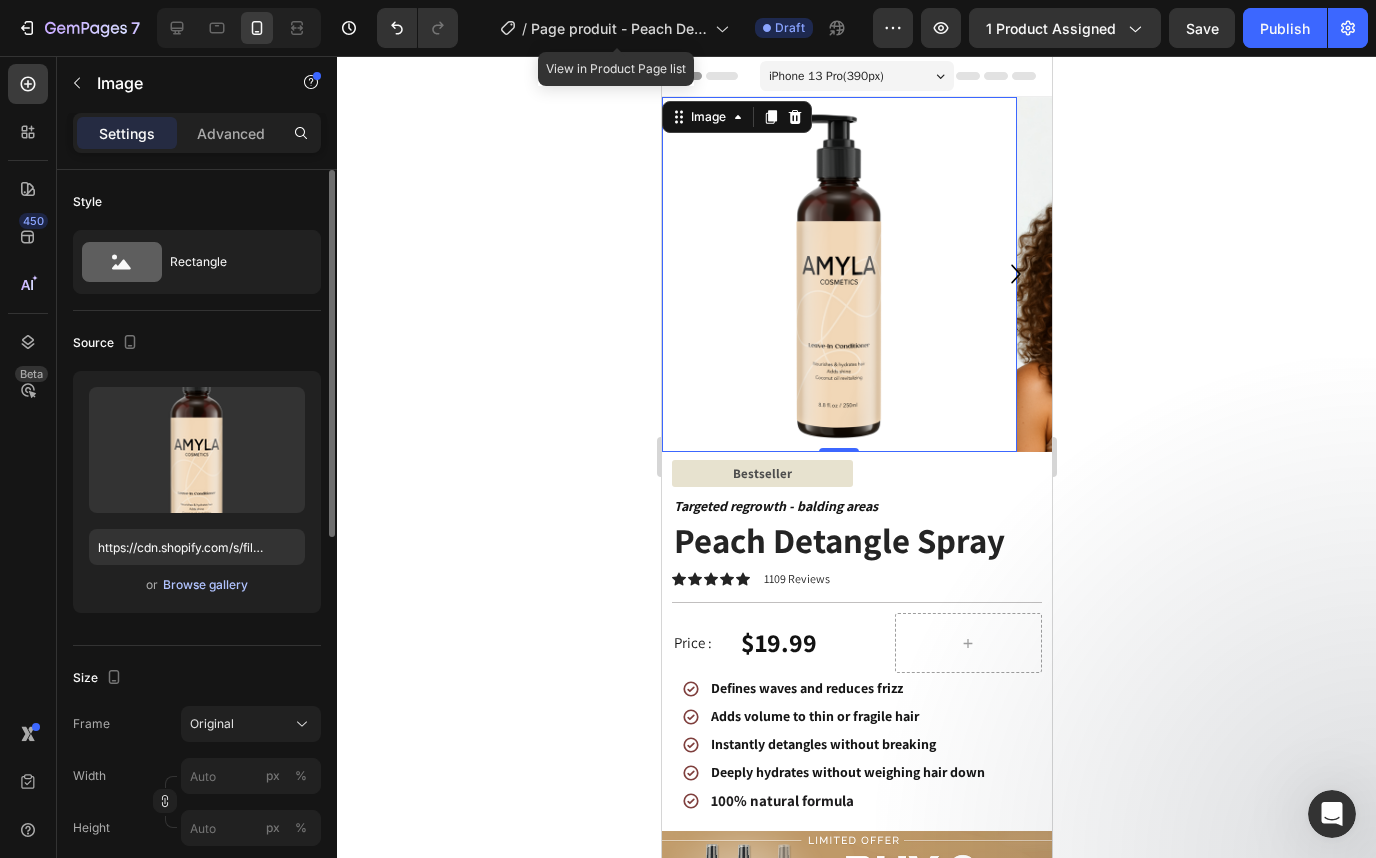 click on "Browse gallery" at bounding box center [205, 585] 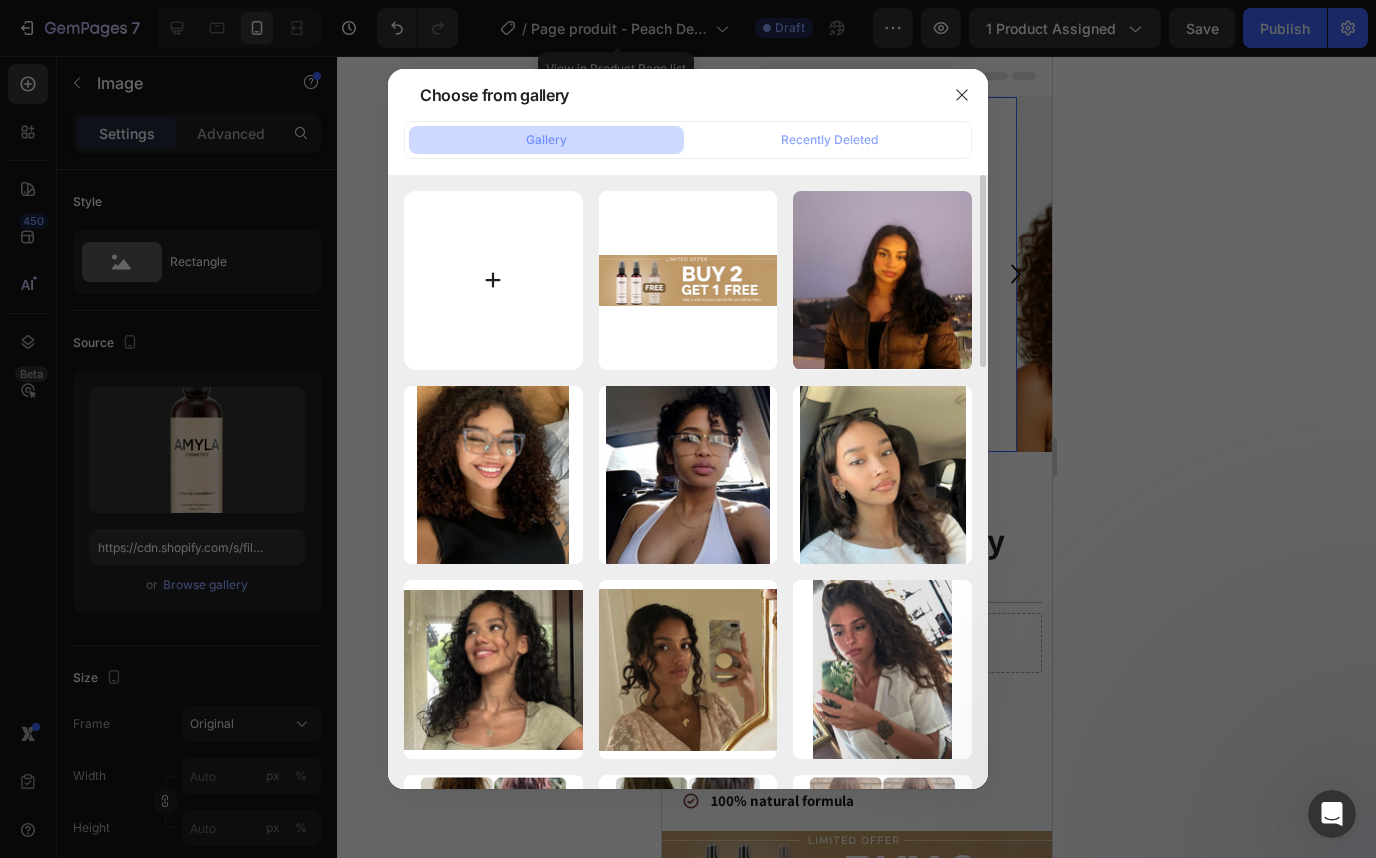 click at bounding box center (493, 280) 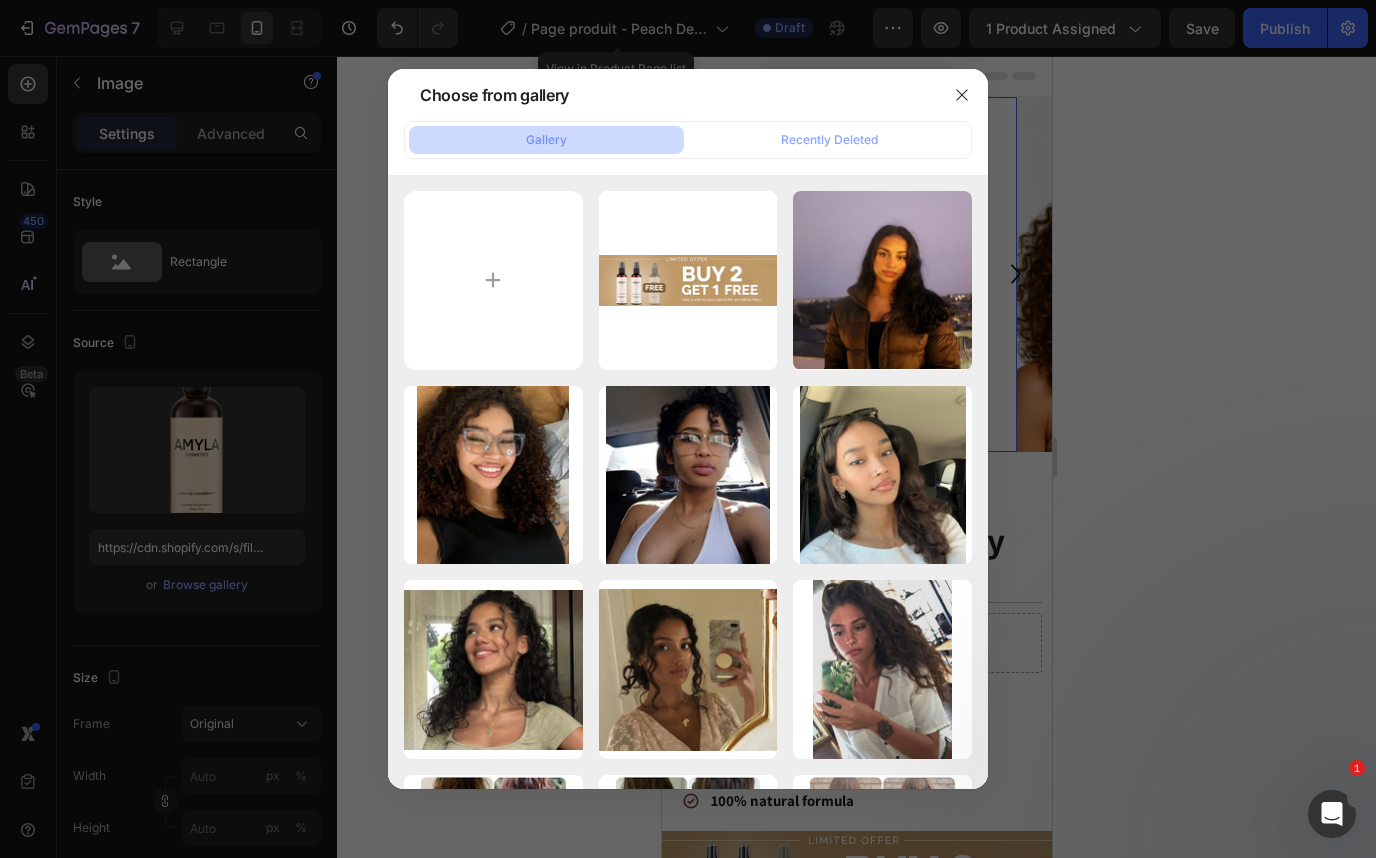 type on "C:\fakepath\Detangle Spray.png" 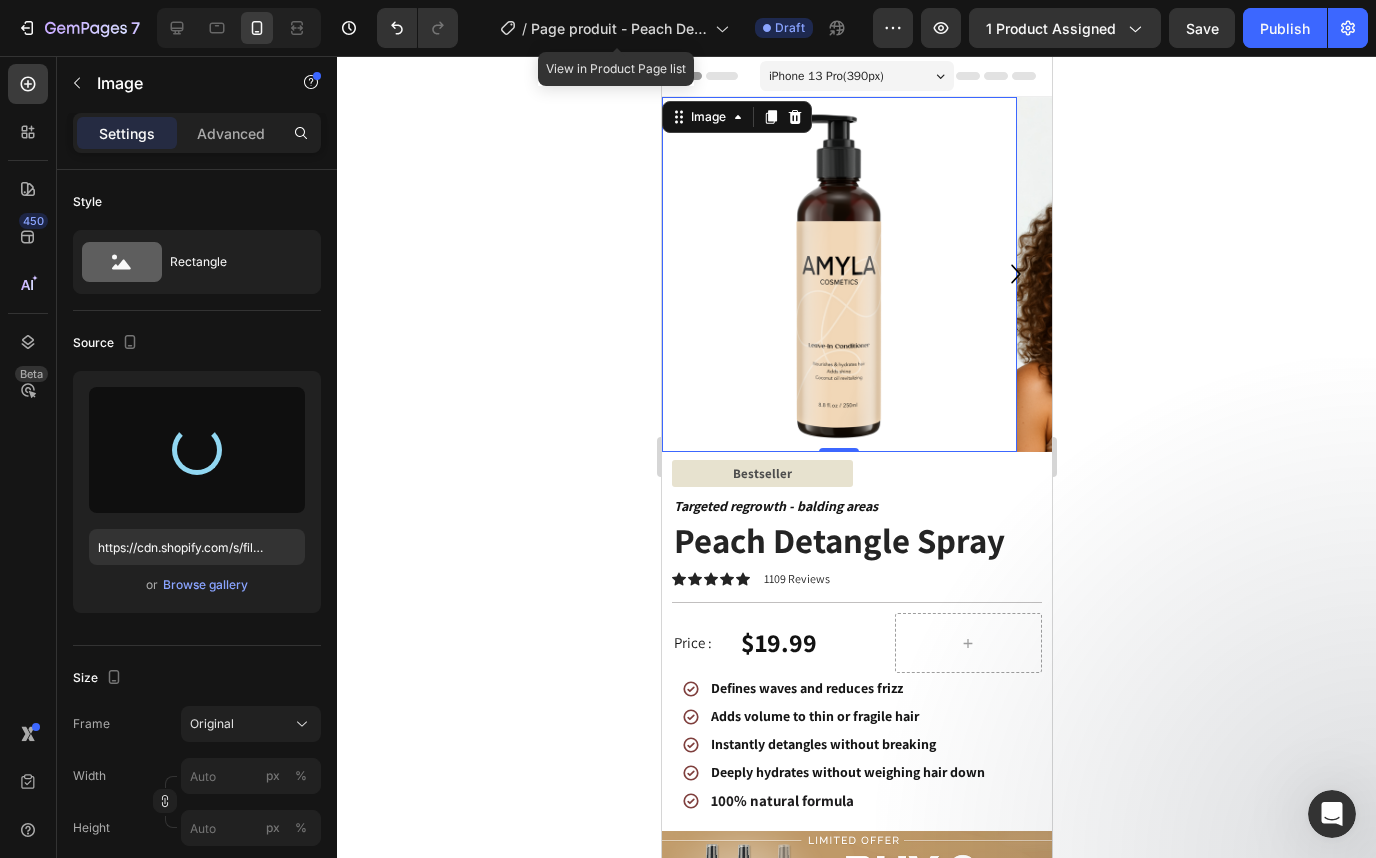 type on "https://cdn.shopify.com/s/files/1/0332/8154/0236/files/gempages_501918338859926558-fc248b89-bf81-4226-aeb4-f1e9204ba581.png" 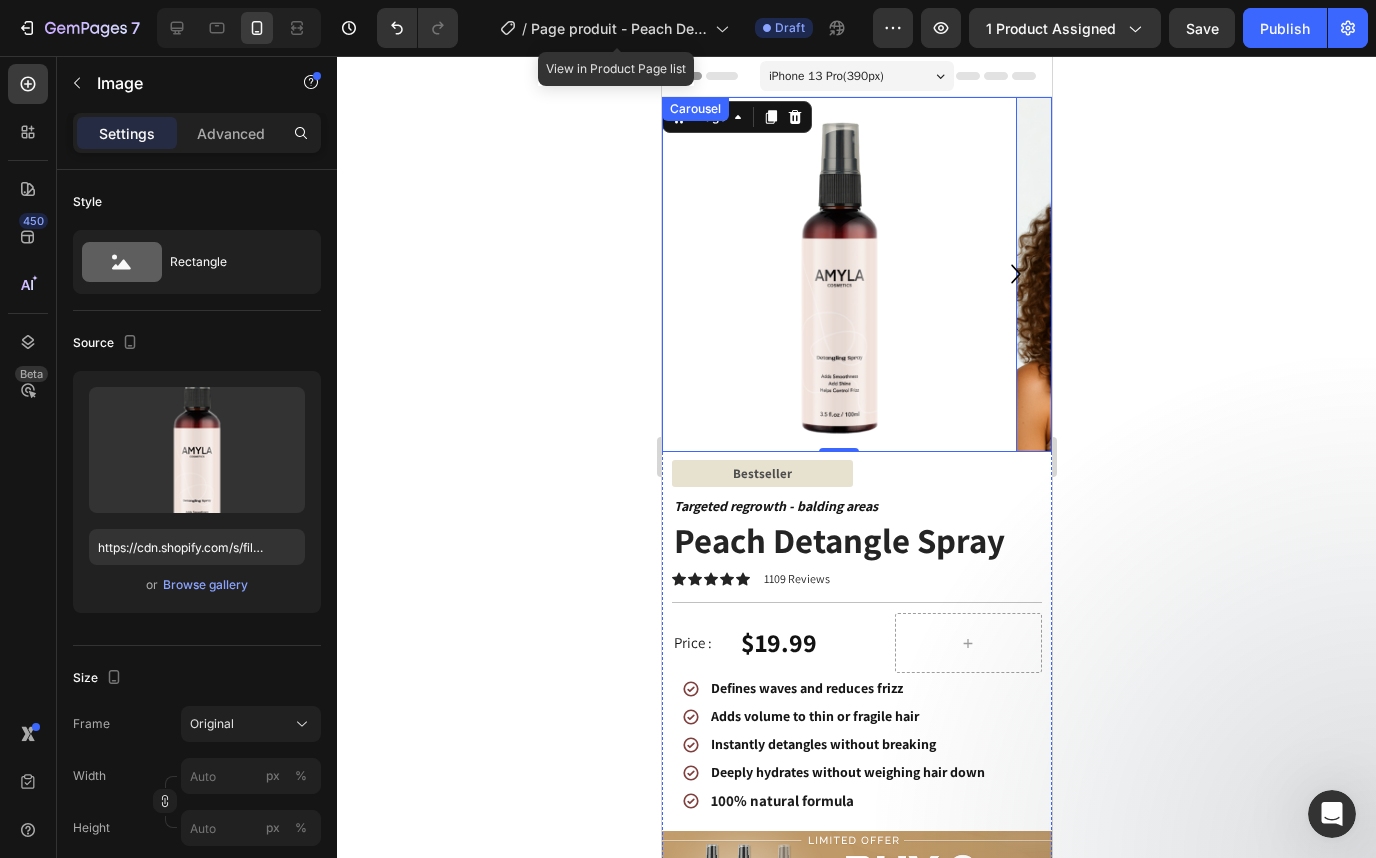 click 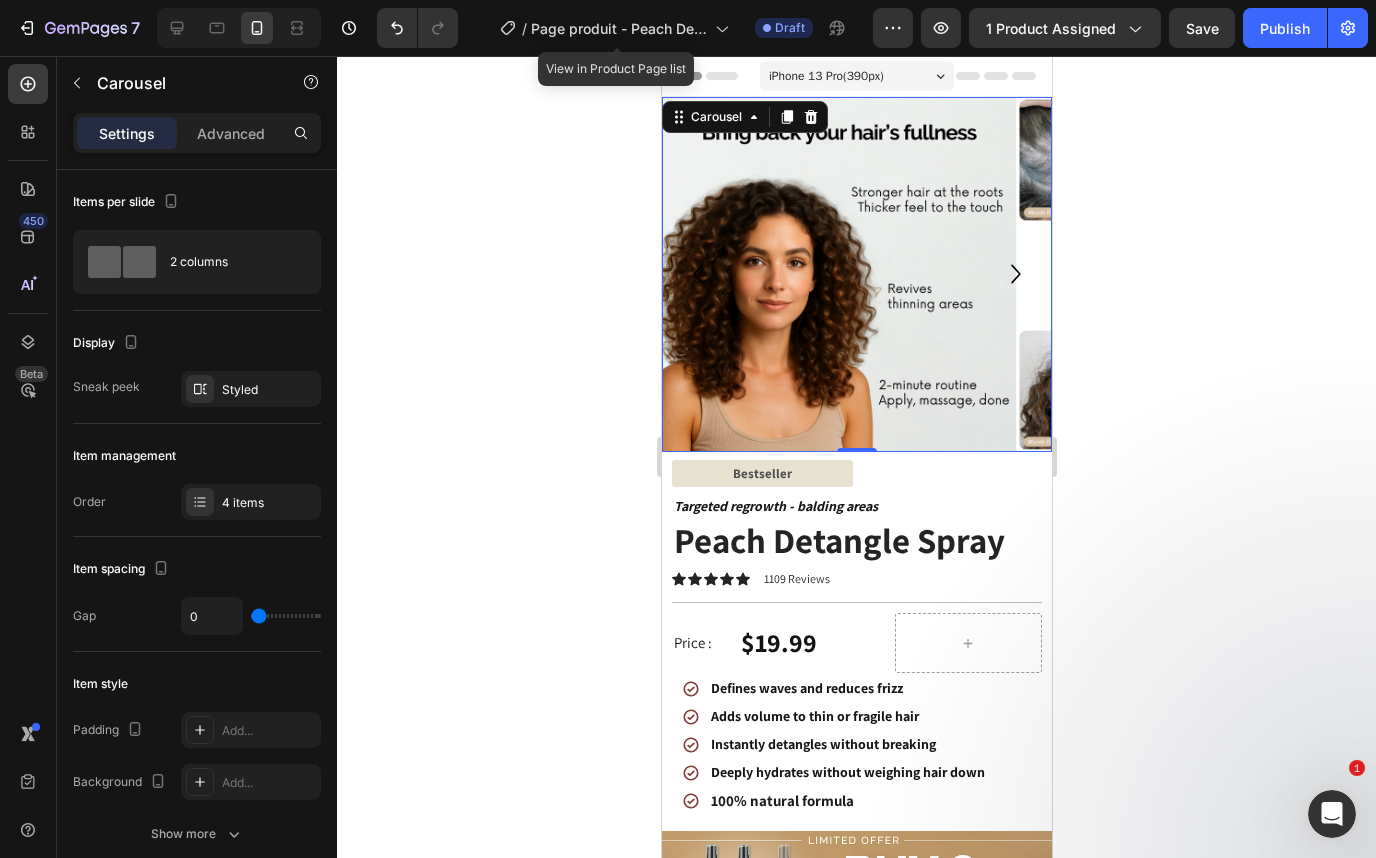 click 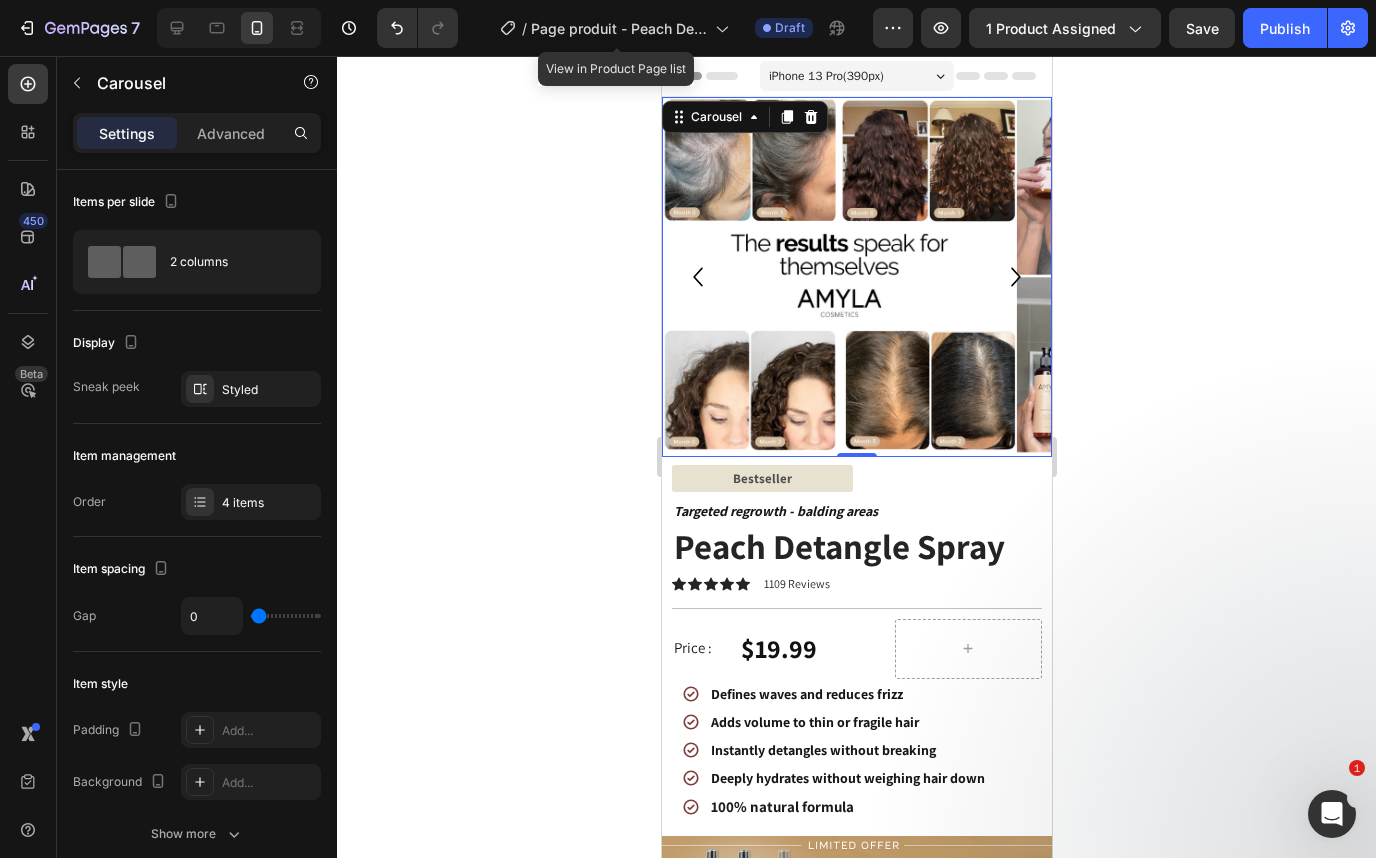 click 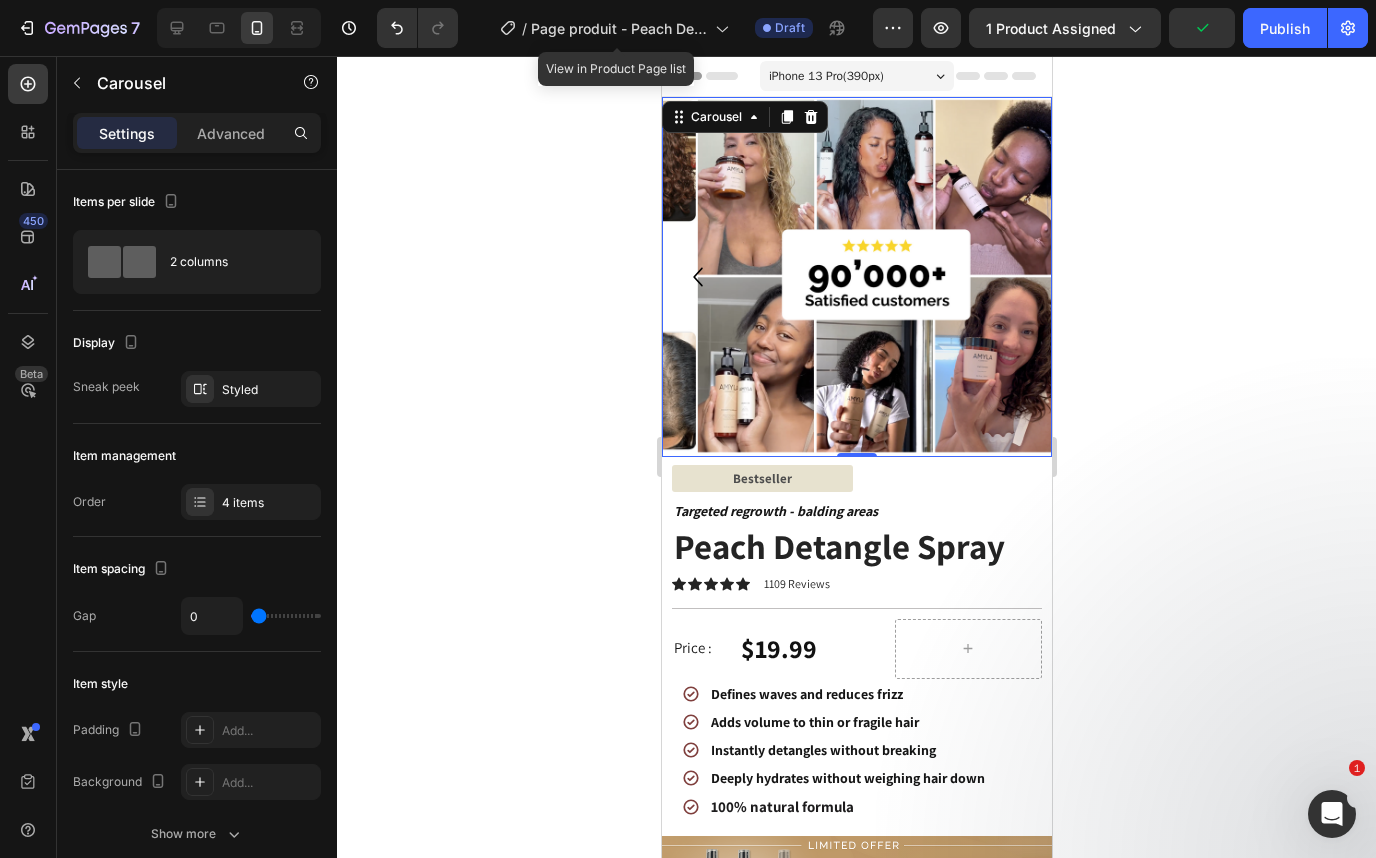 click 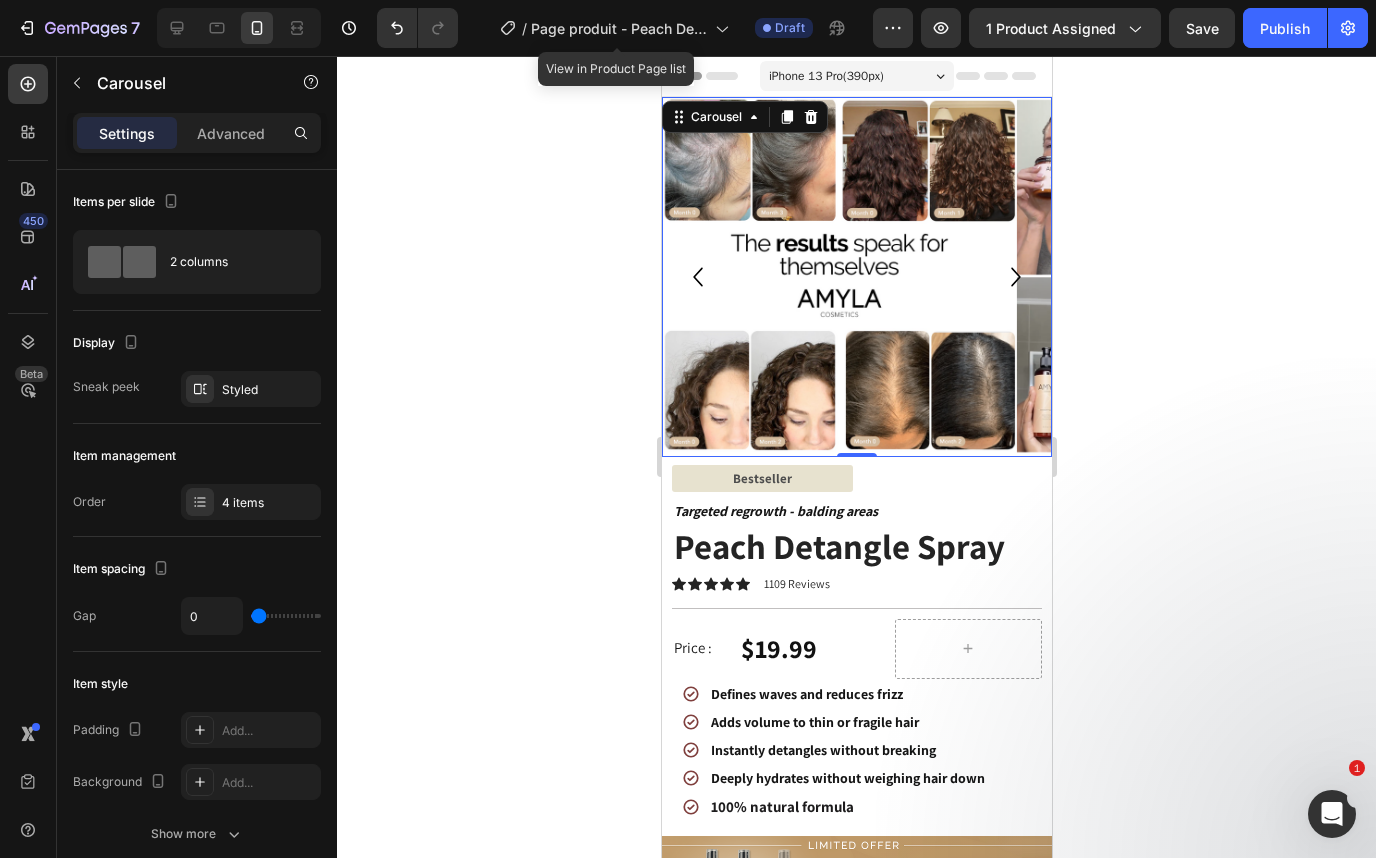 click 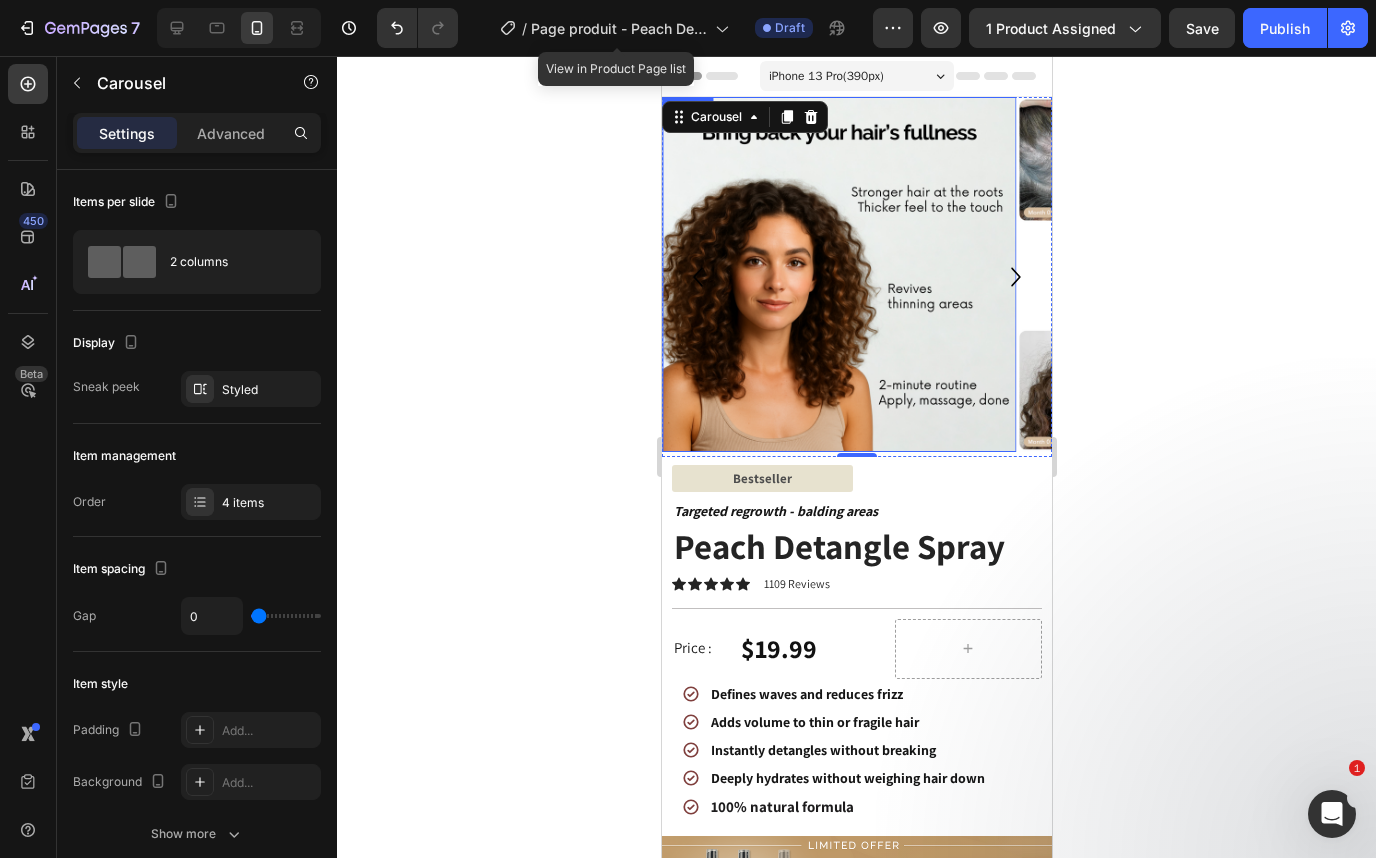 click at bounding box center [838, 274] 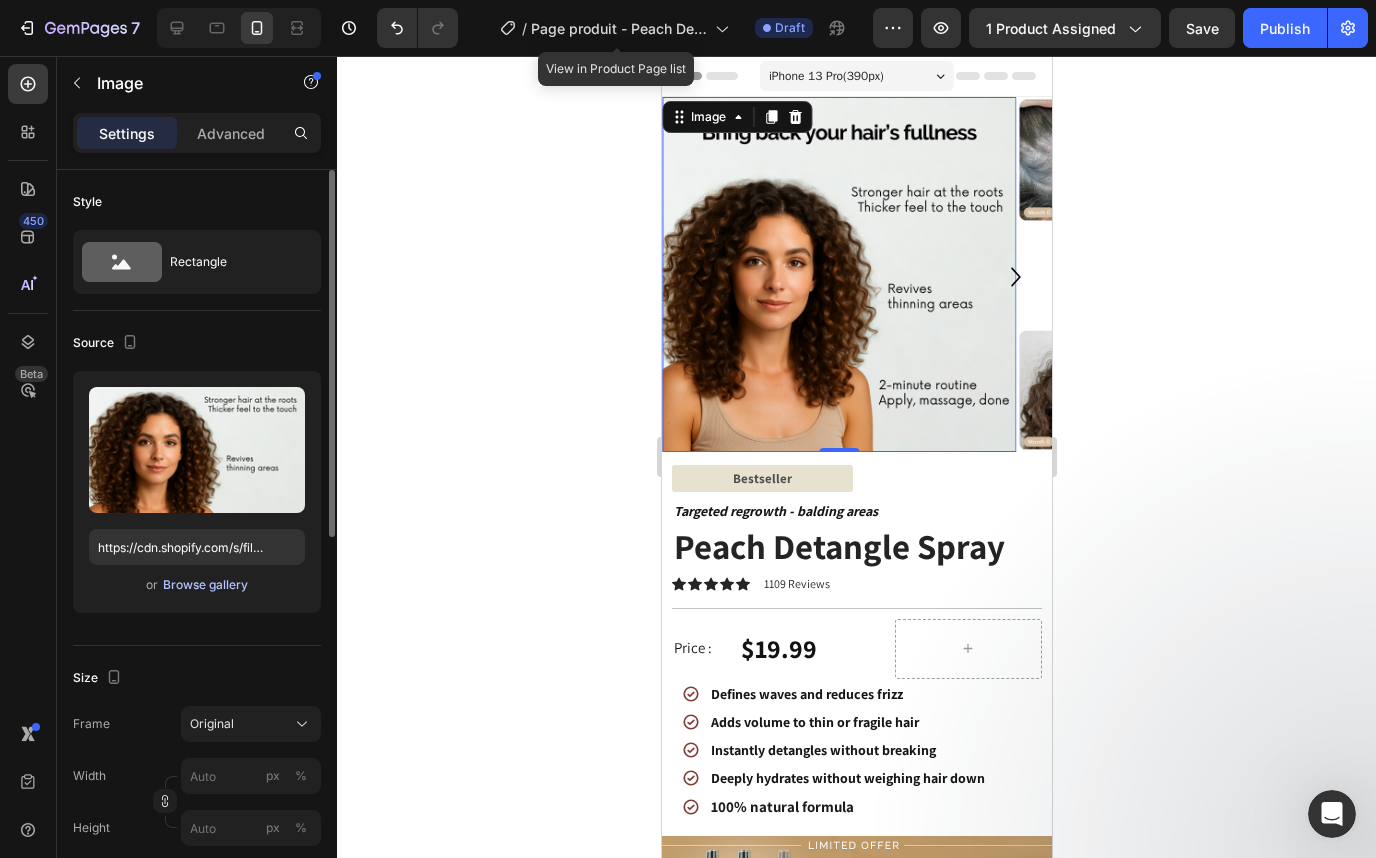 click on "Browse gallery" at bounding box center (205, 585) 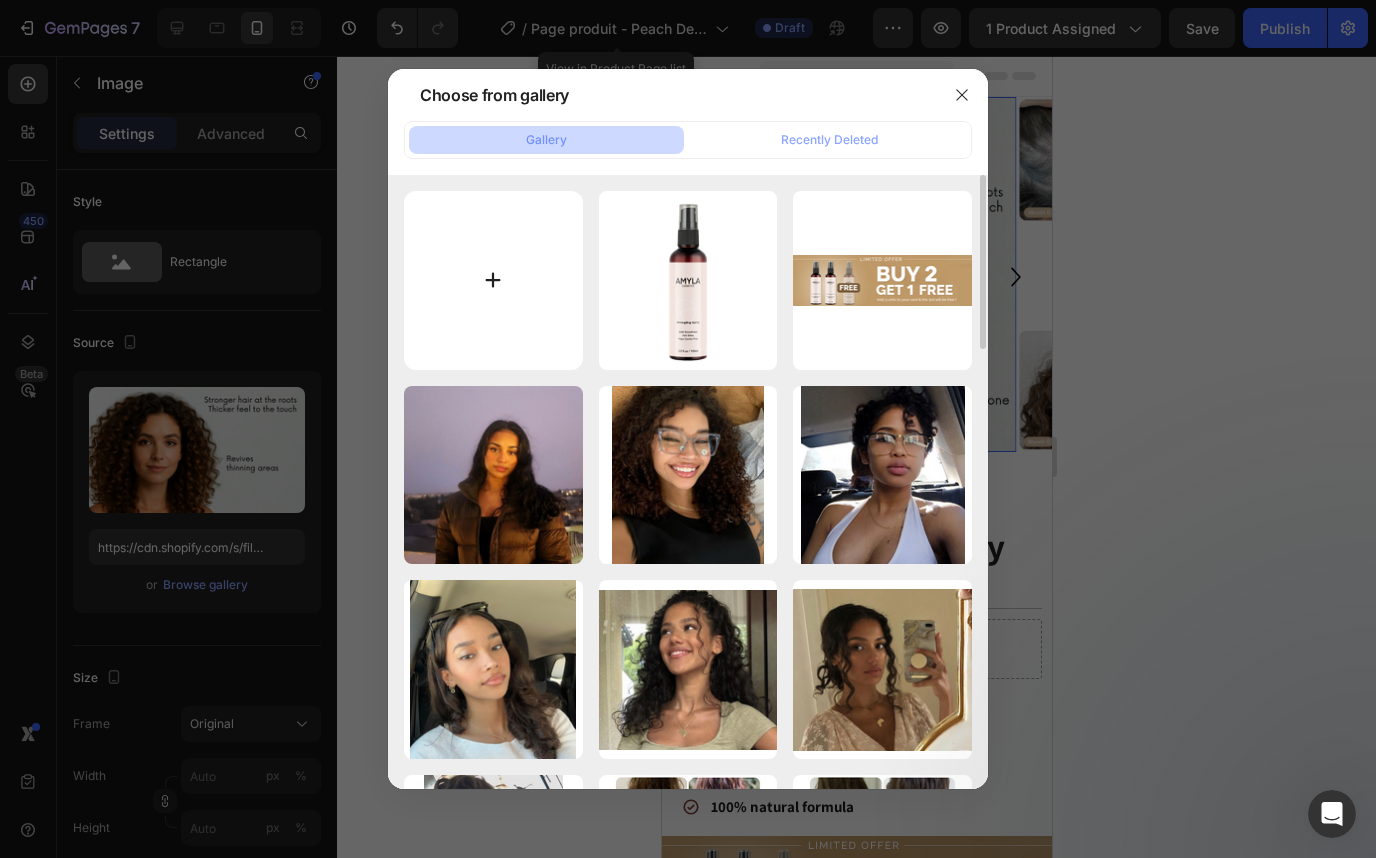 click at bounding box center (493, 280) 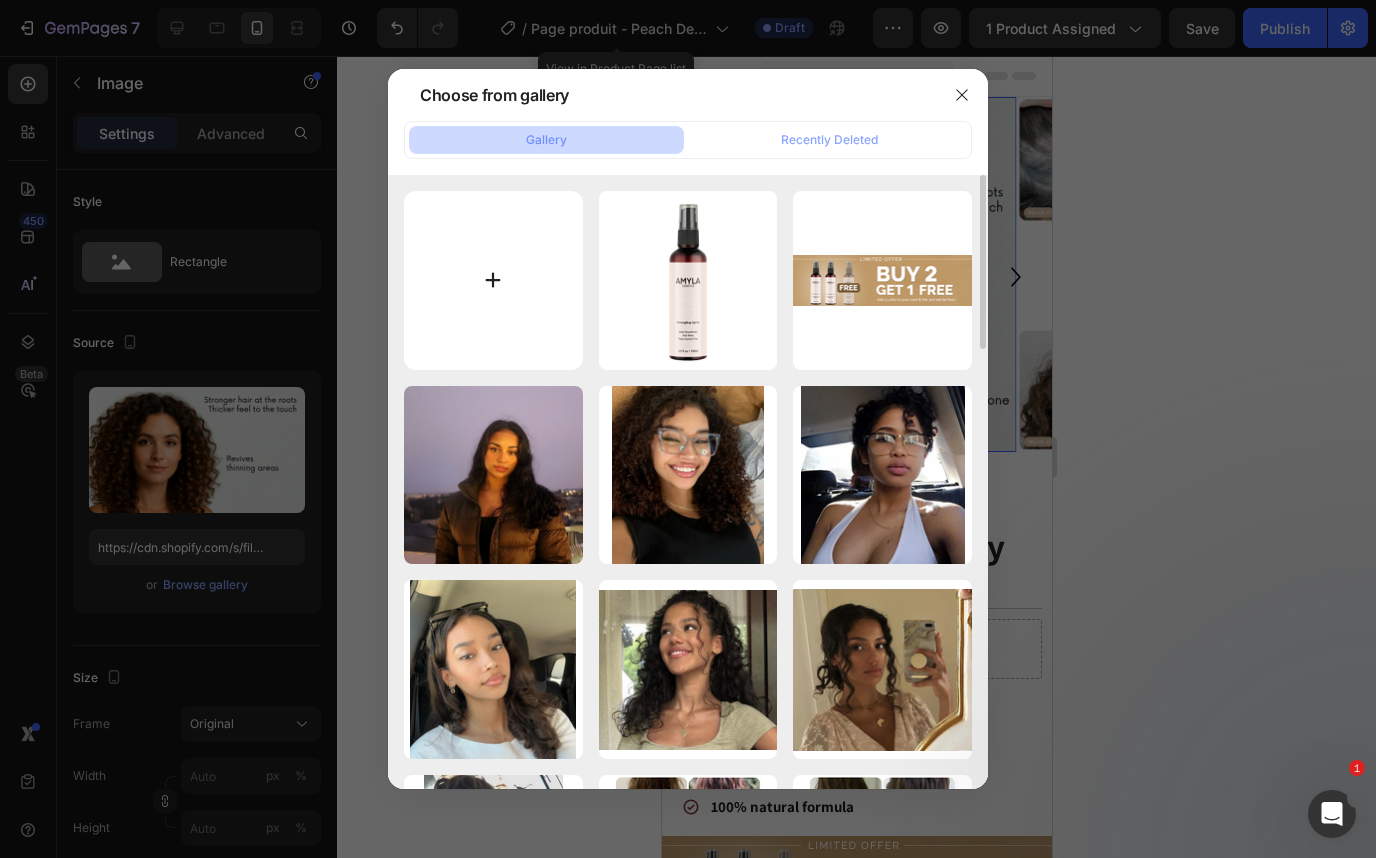 type on "C:\fakepath\detangle slidier.png" 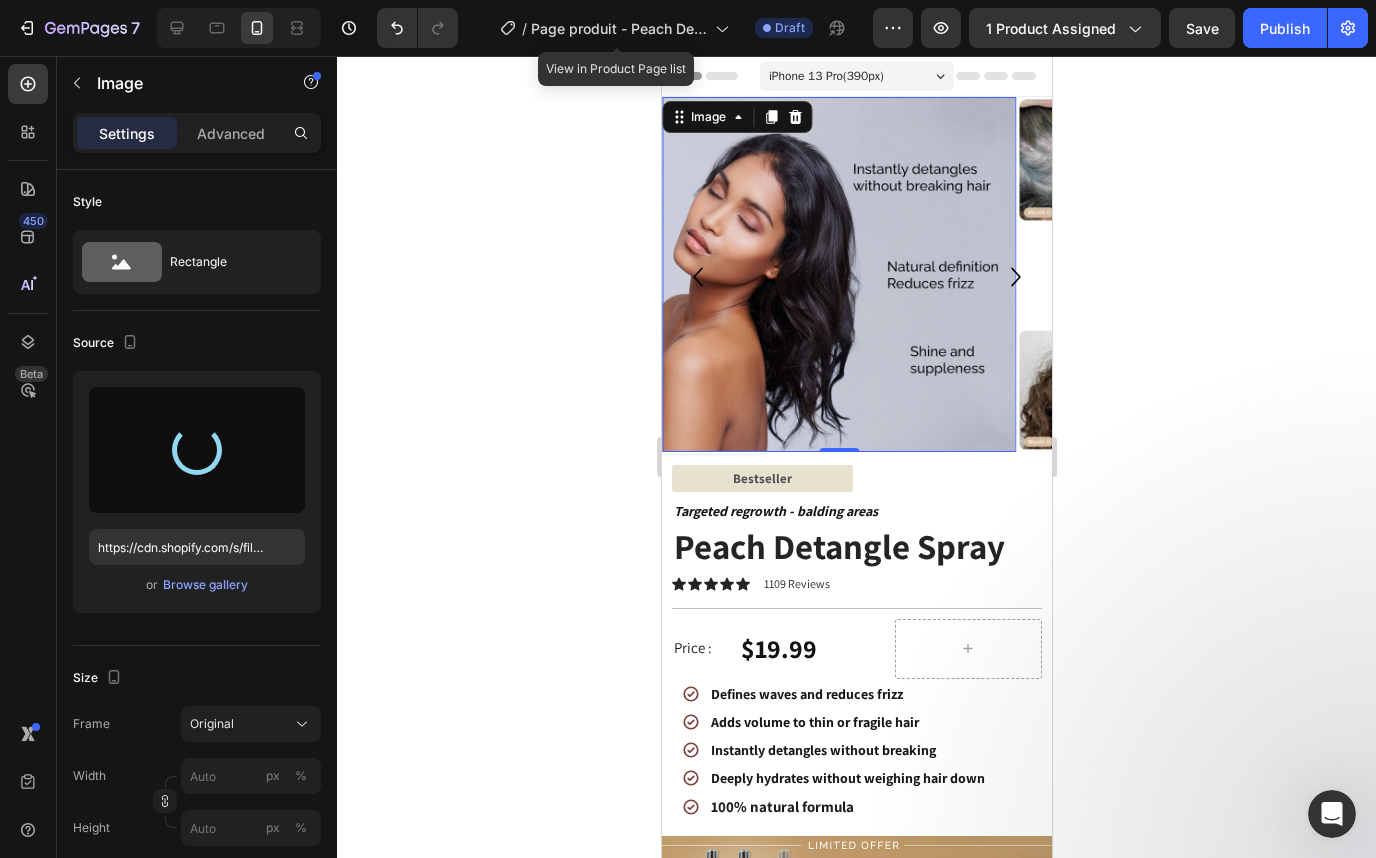 type on "https://cdn.shopify.com/s/files/1/0332/8154/0236/files/gempages_501918338859926558-88aea4fe-e075-41ce-a0cc-390db2ae382d.png" 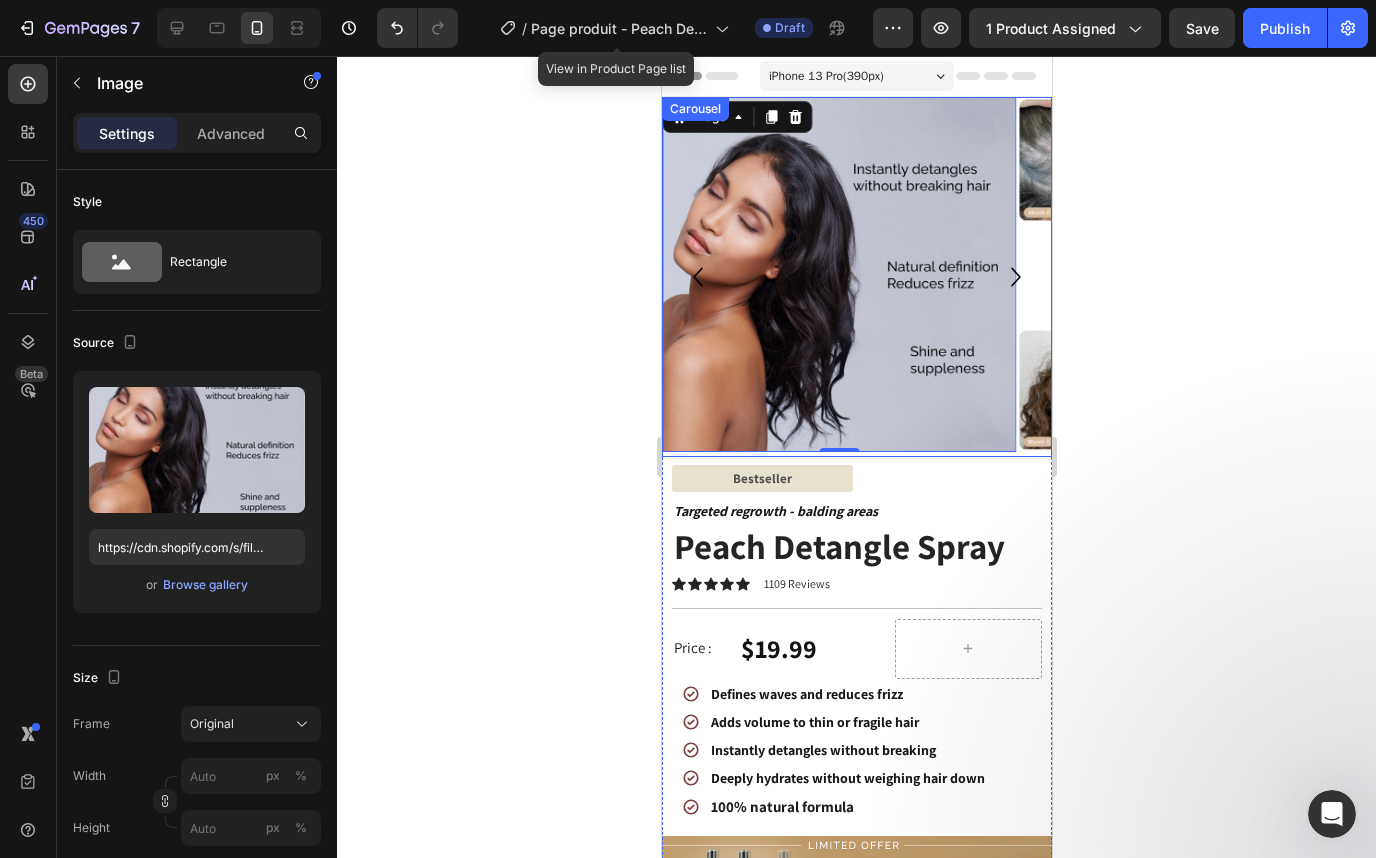 click 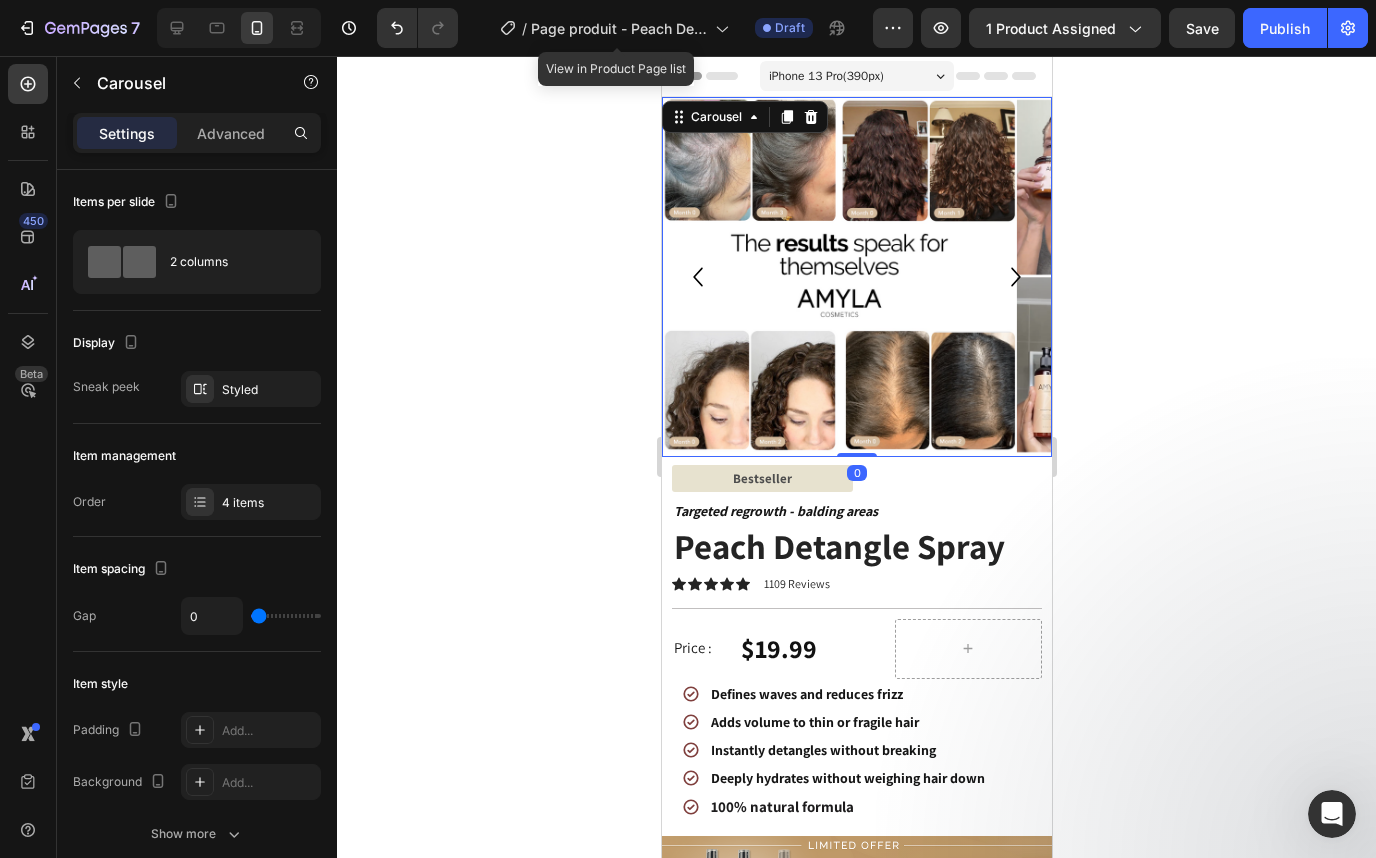 click 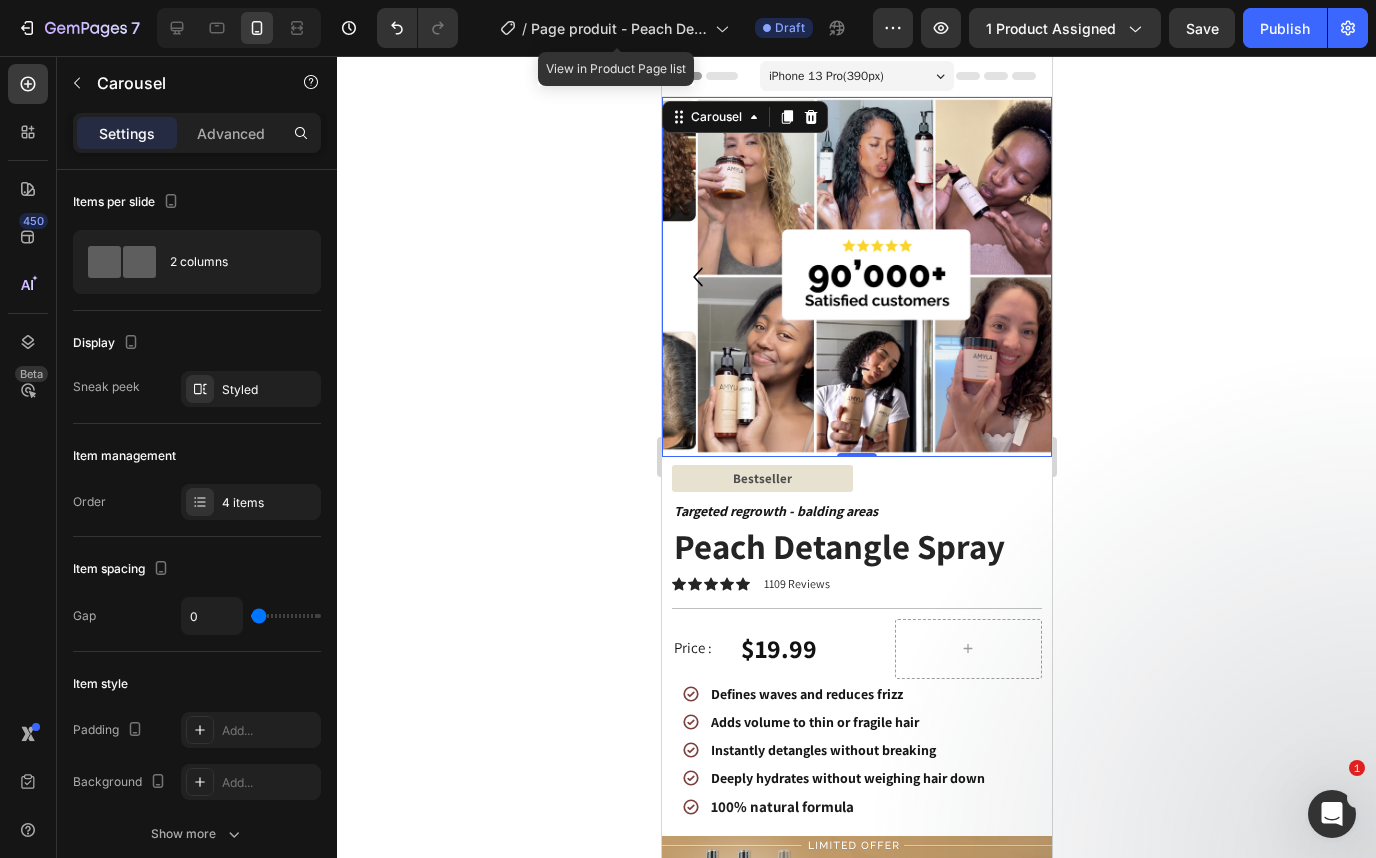 click 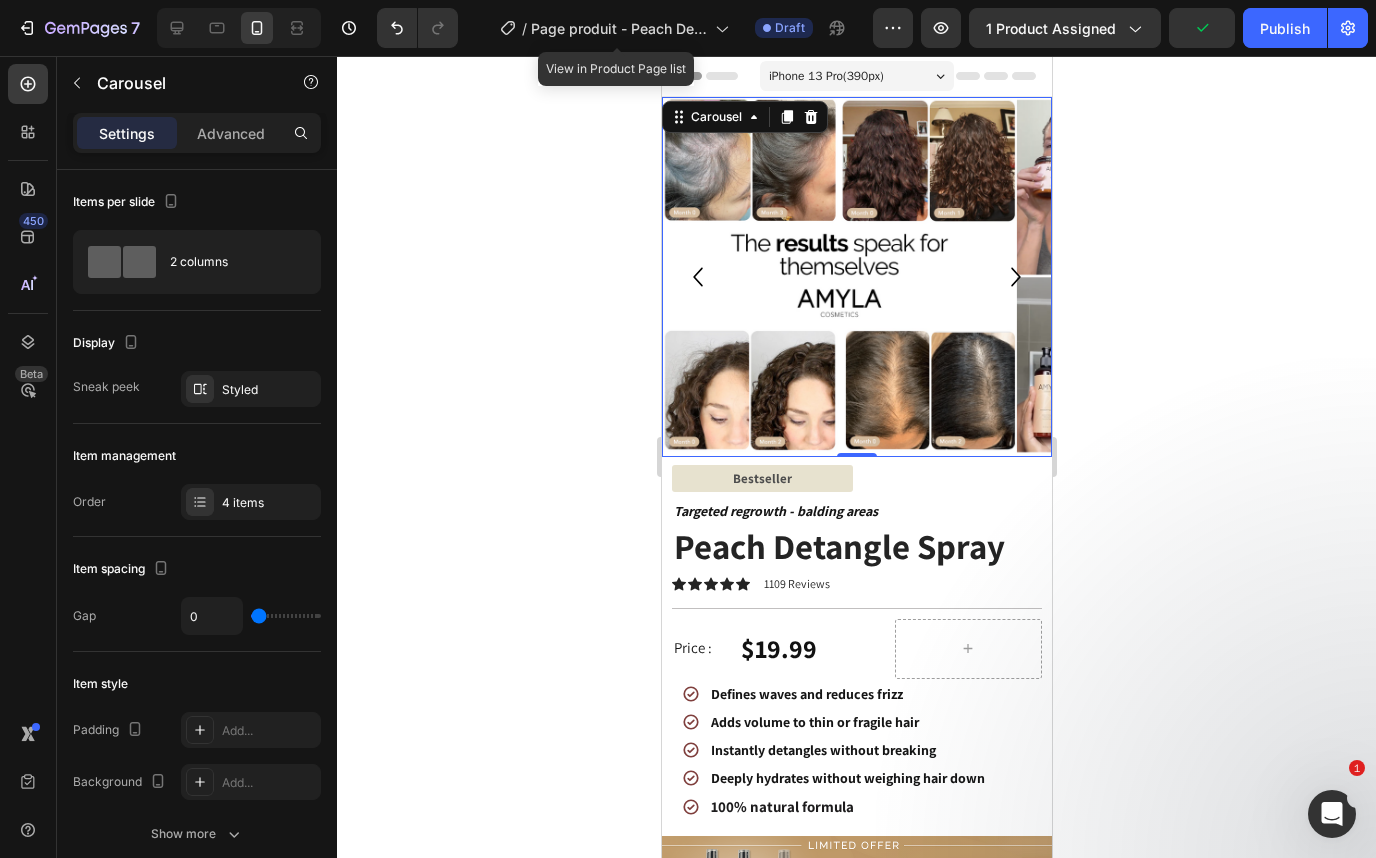click 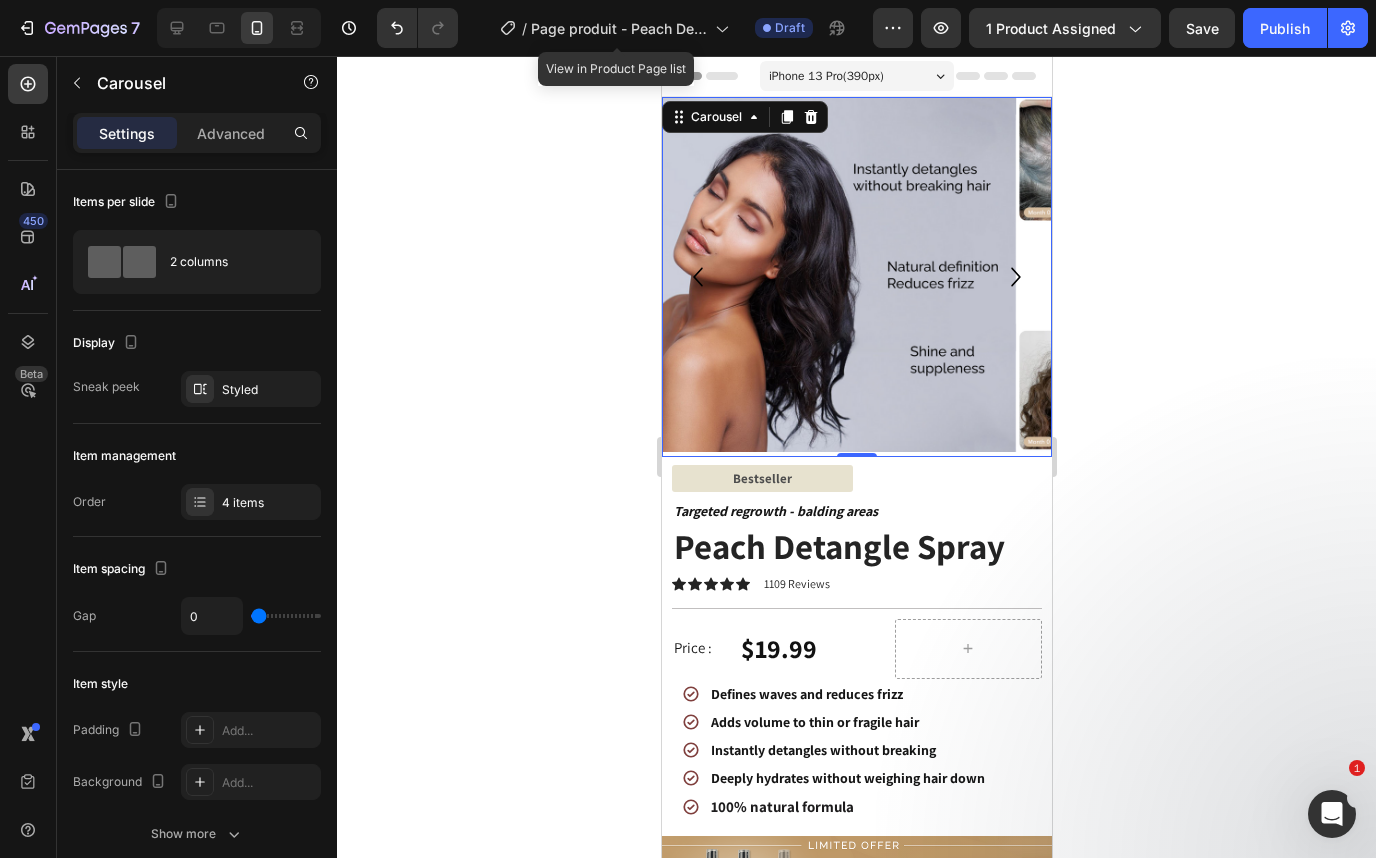 click 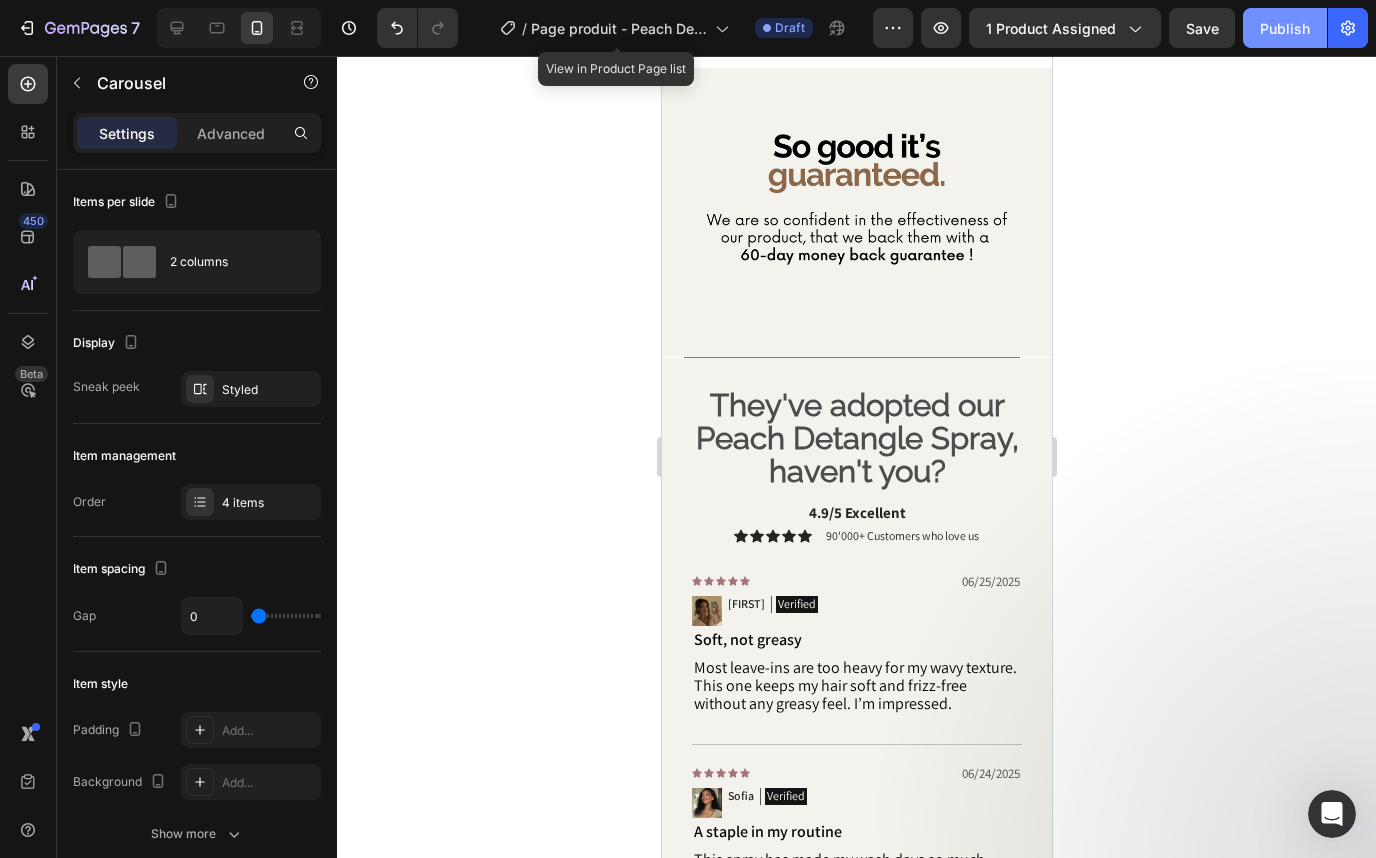 scroll, scrollTop: 2773, scrollLeft: 0, axis: vertical 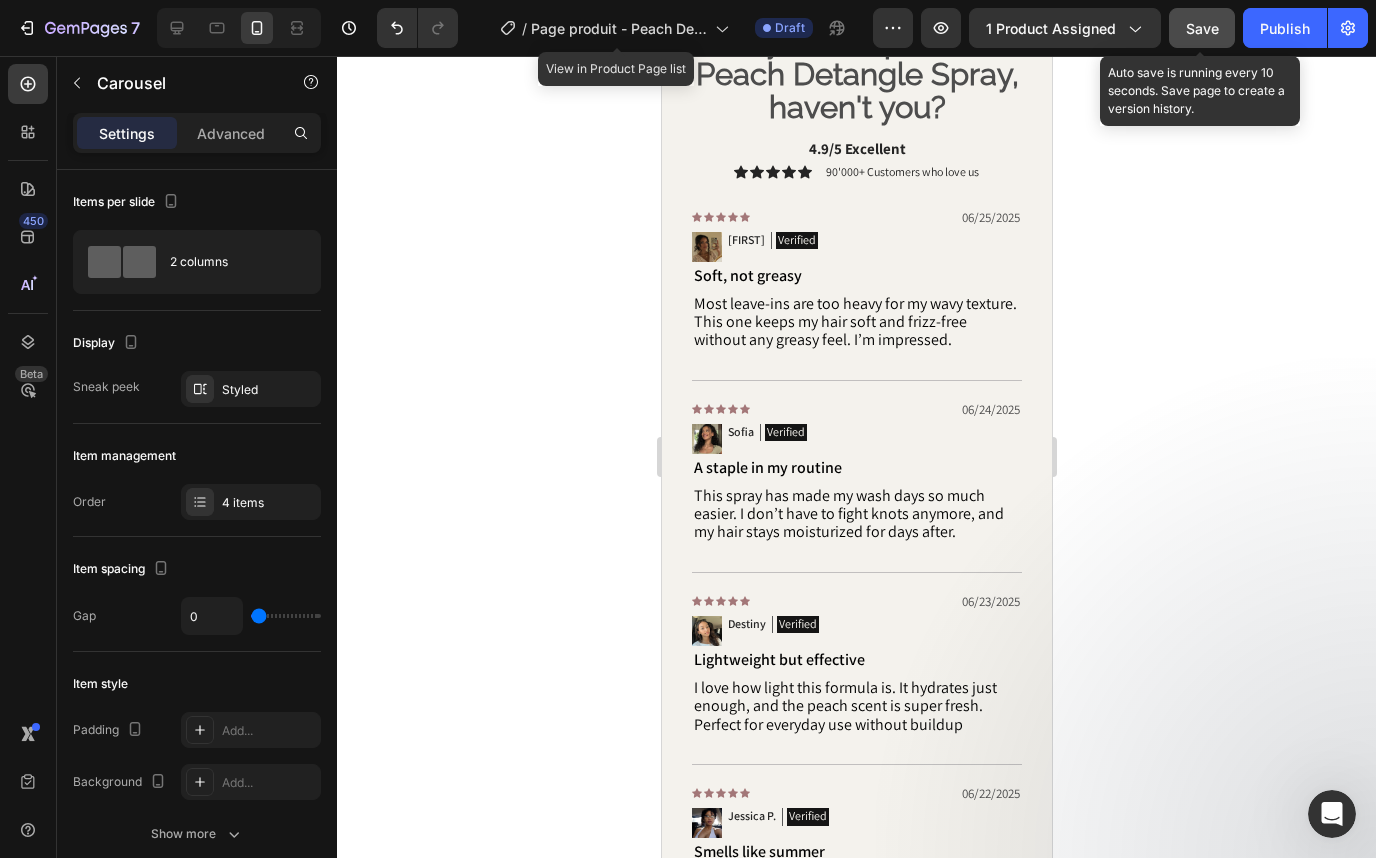 click on "Save" at bounding box center (1202, 28) 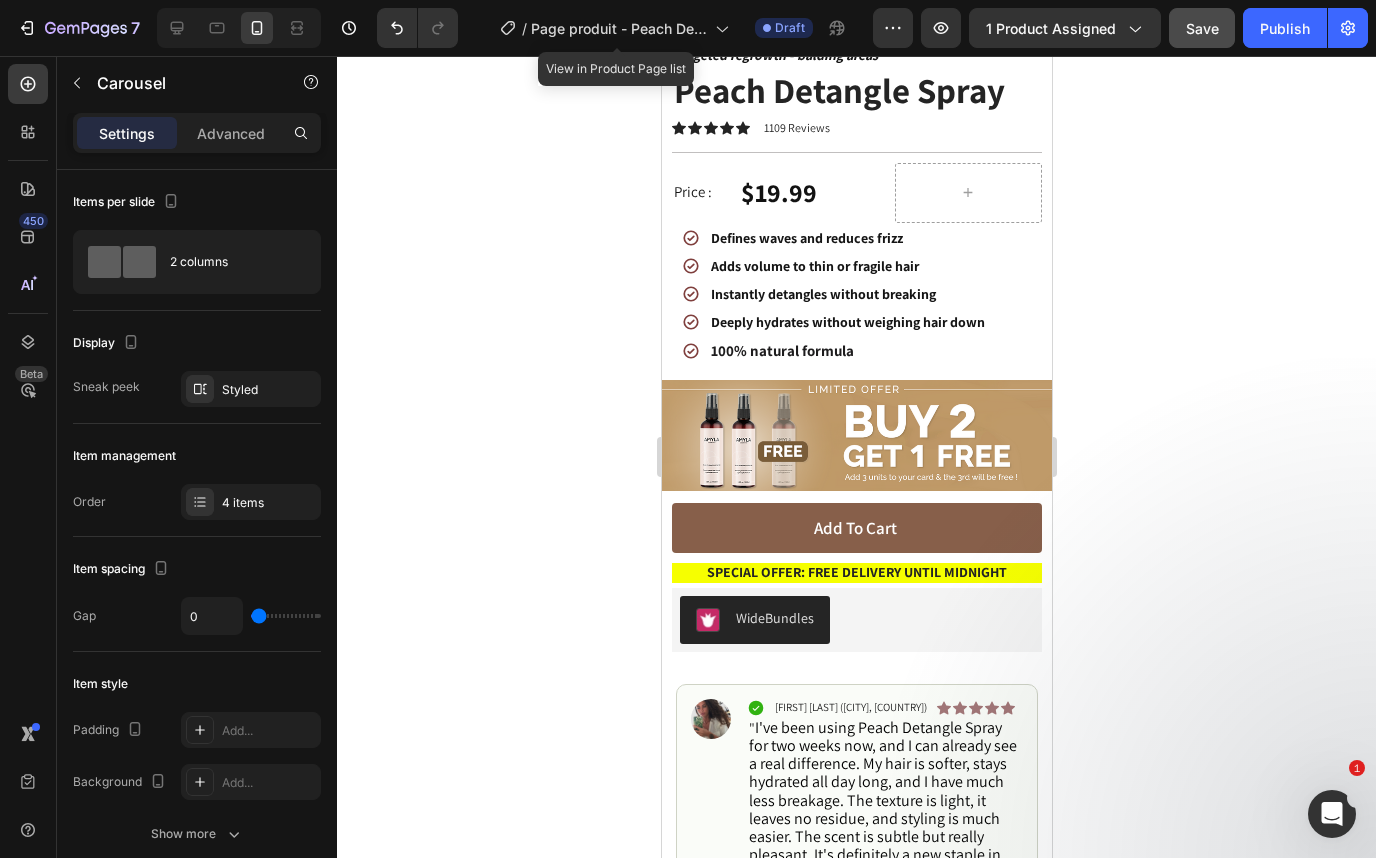 scroll, scrollTop: 472, scrollLeft: 0, axis: vertical 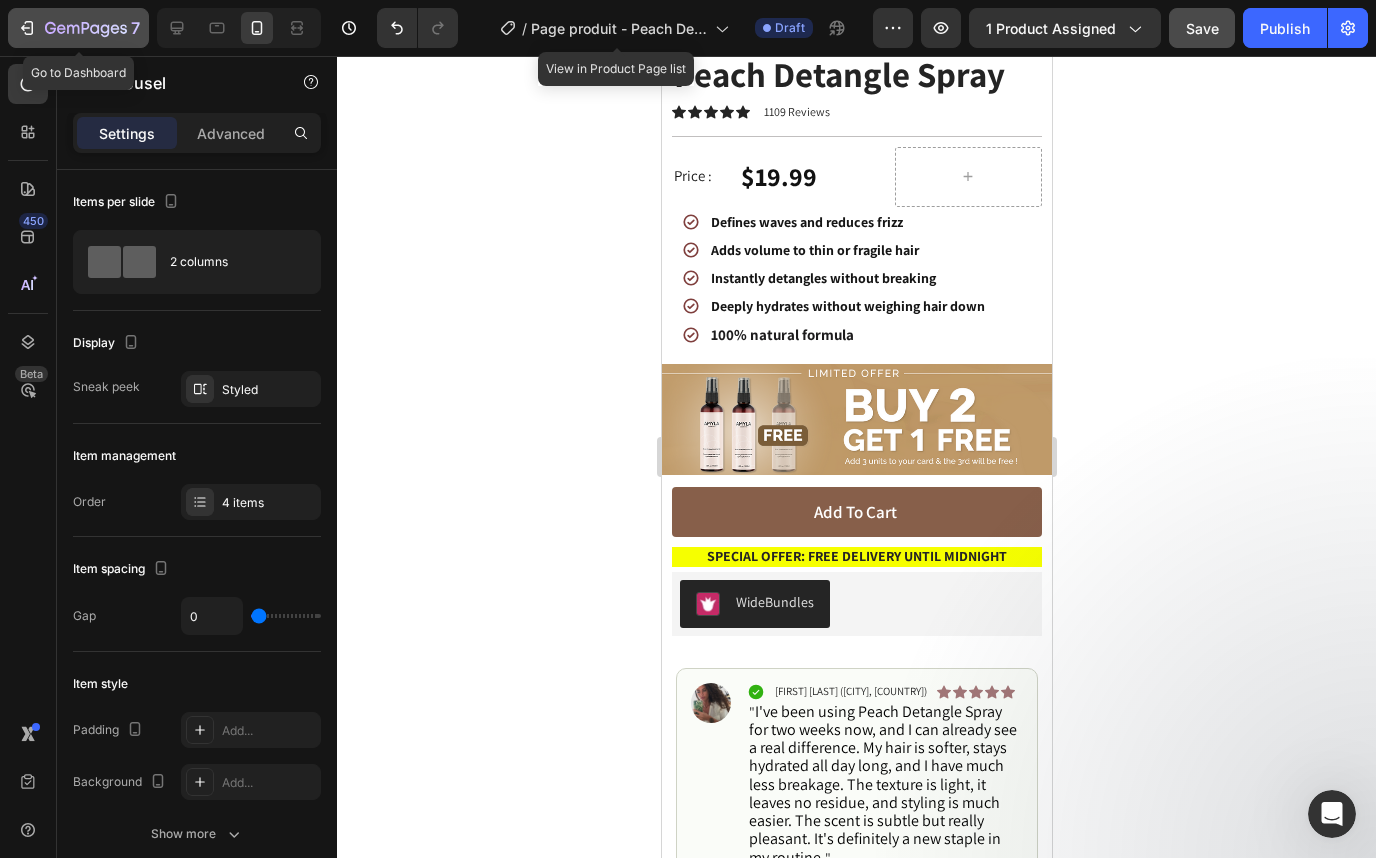 click 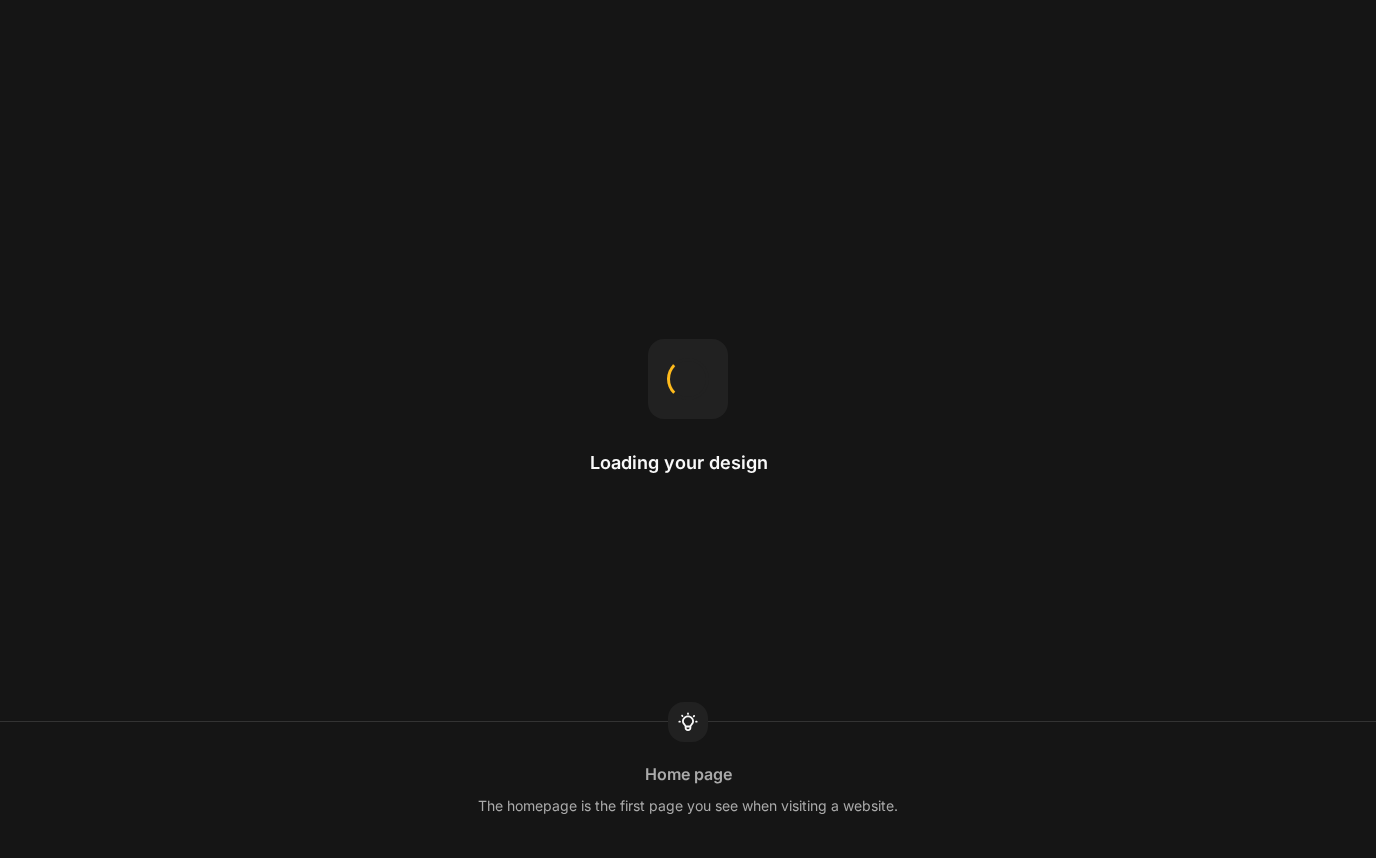 scroll, scrollTop: 0, scrollLeft: 0, axis: both 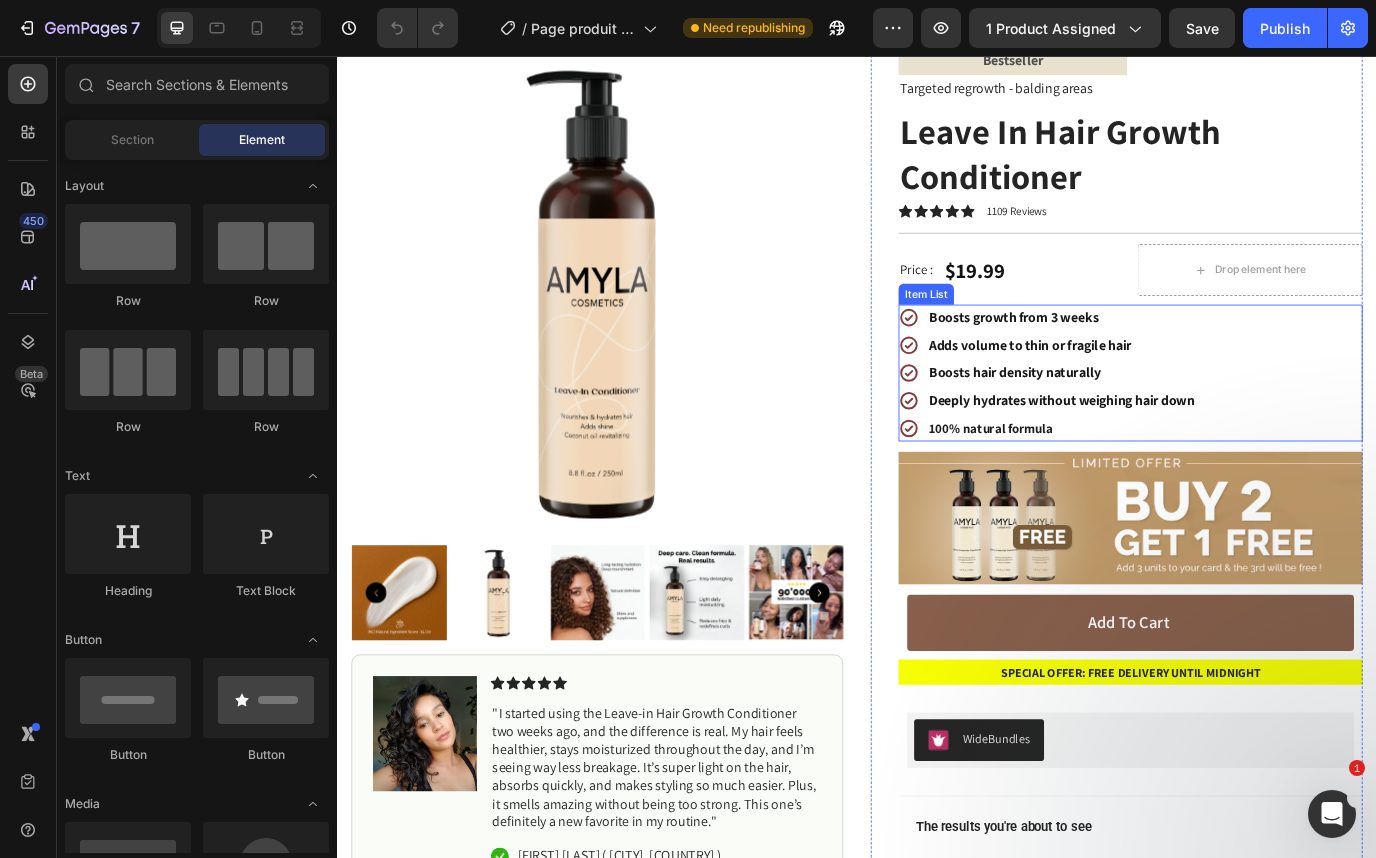 click on "Boosts growth from 3 weeks" at bounding box center [1173, 358] 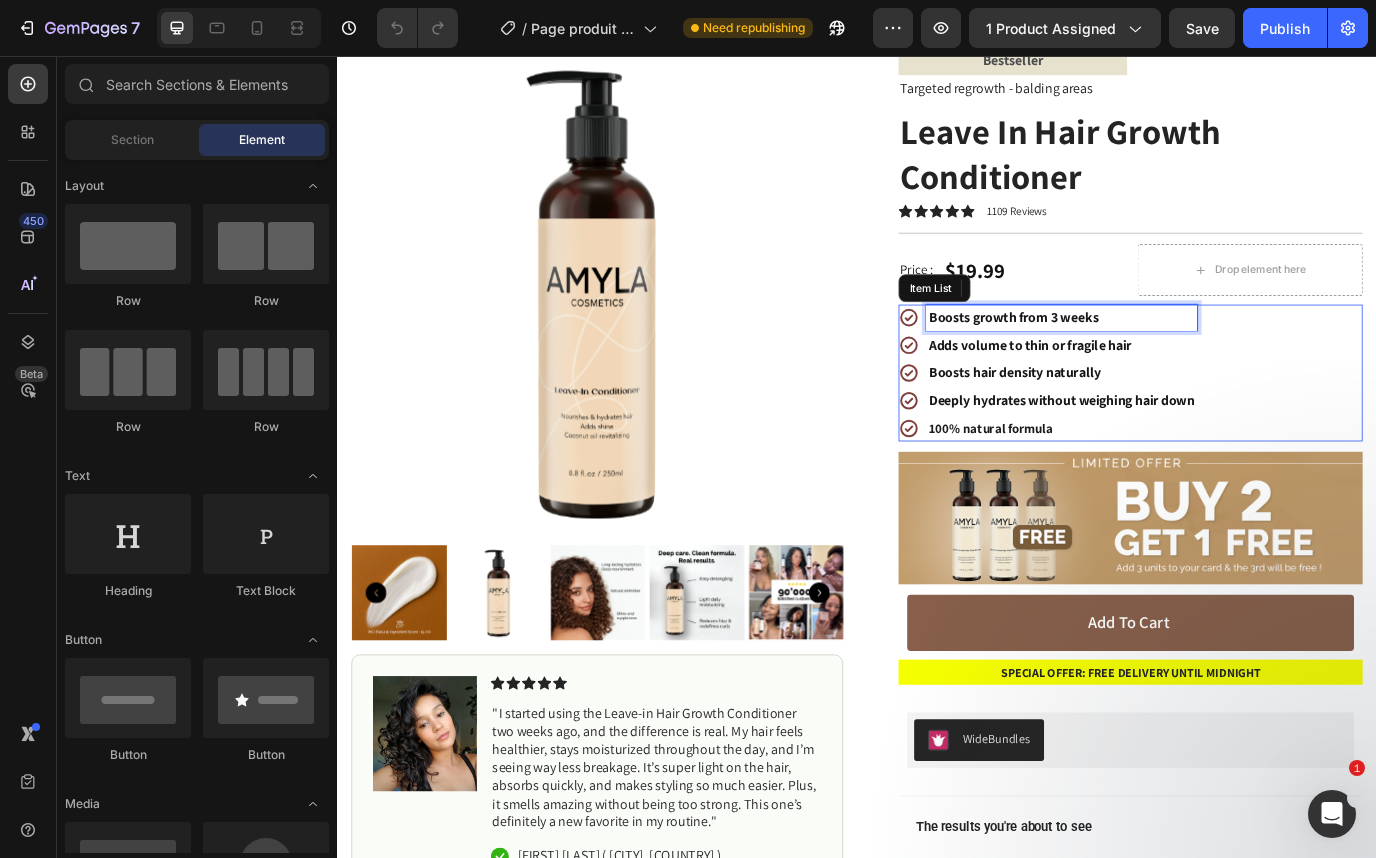 click on "Boosts growth from 3 weeks" at bounding box center (1173, 358) 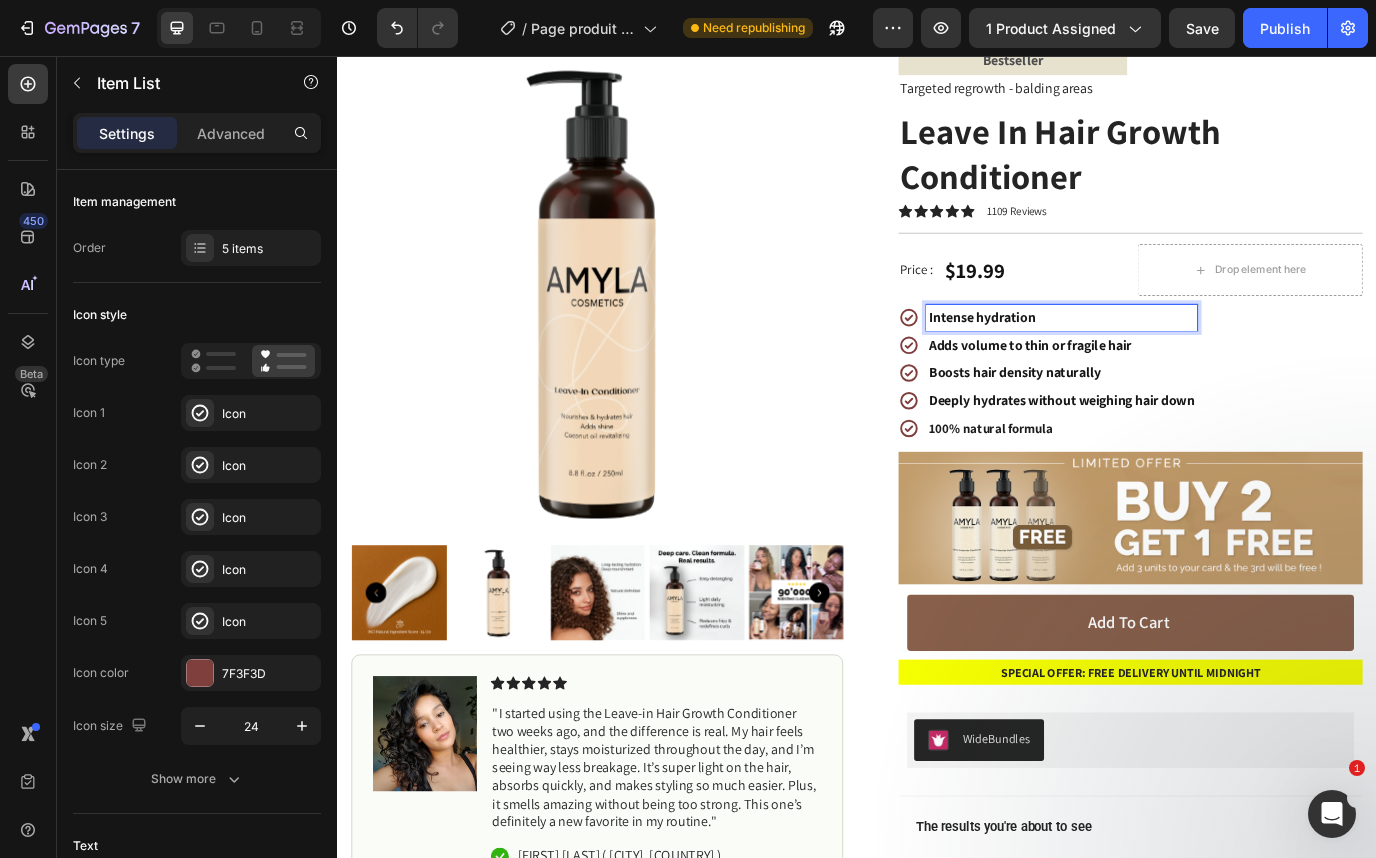 click on "Boosts hair density naturally" at bounding box center [1173, 422] 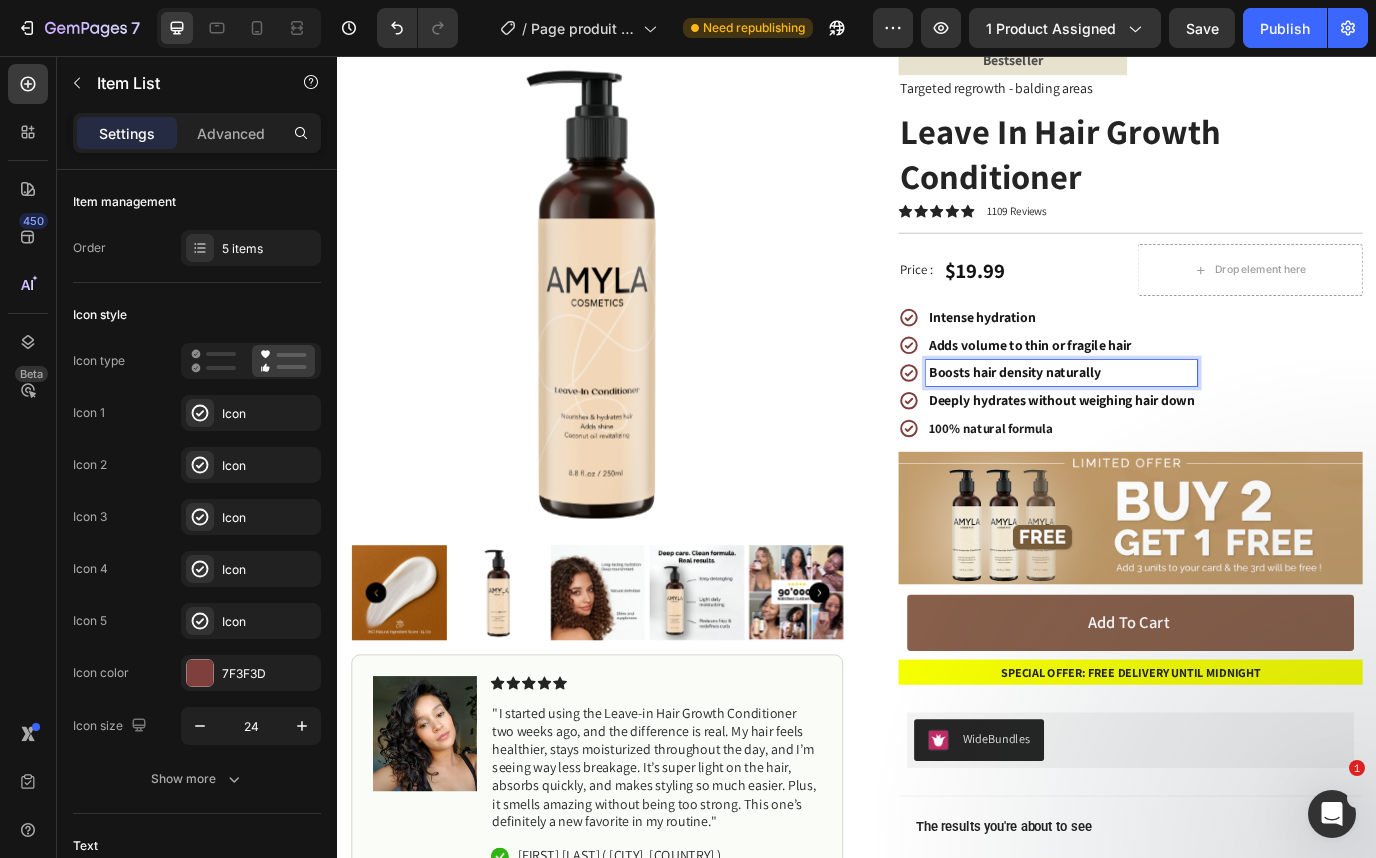 click on "Boosts hair density naturally" at bounding box center (1173, 422) 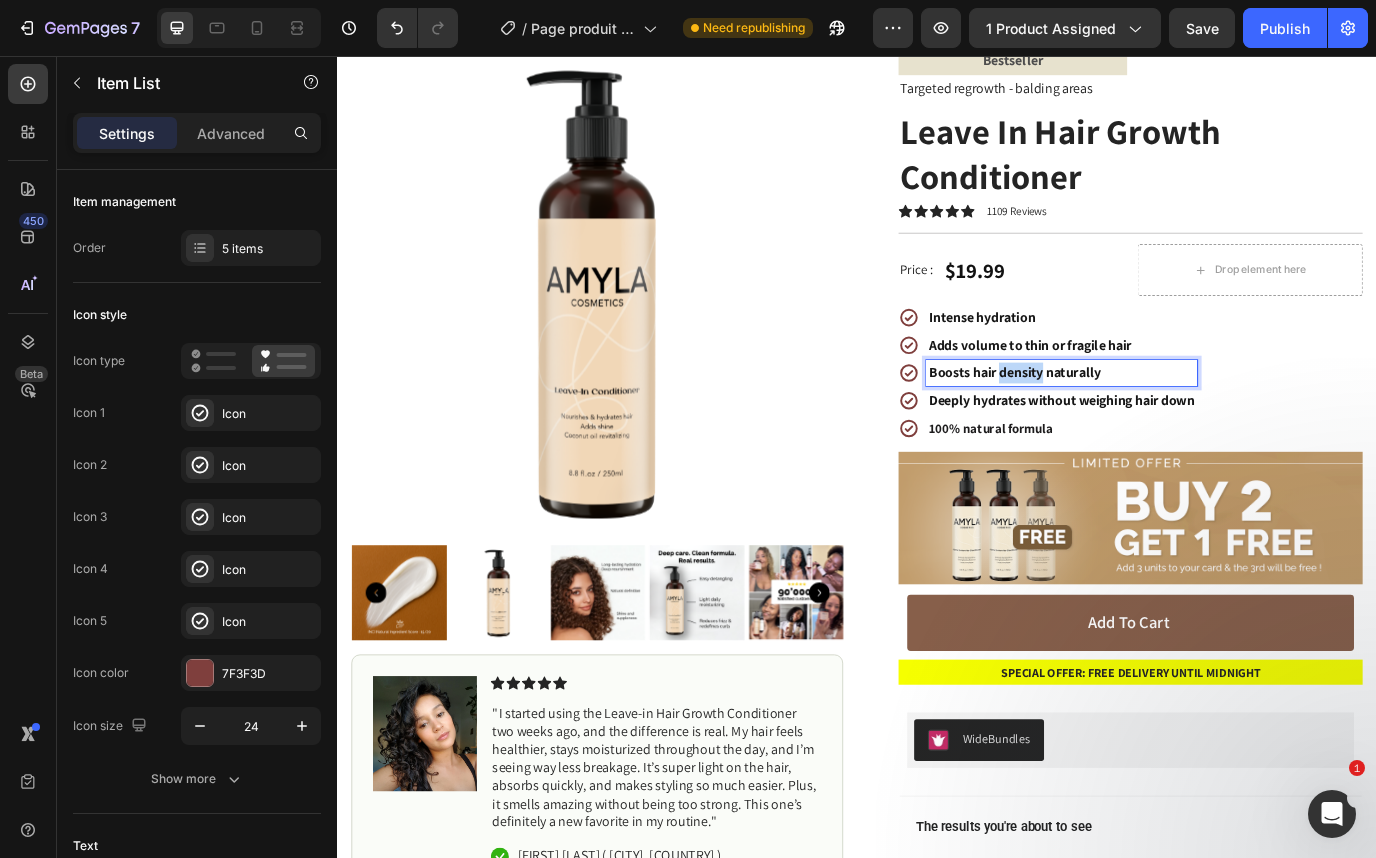 click on "Boosts hair density naturally" at bounding box center [1173, 422] 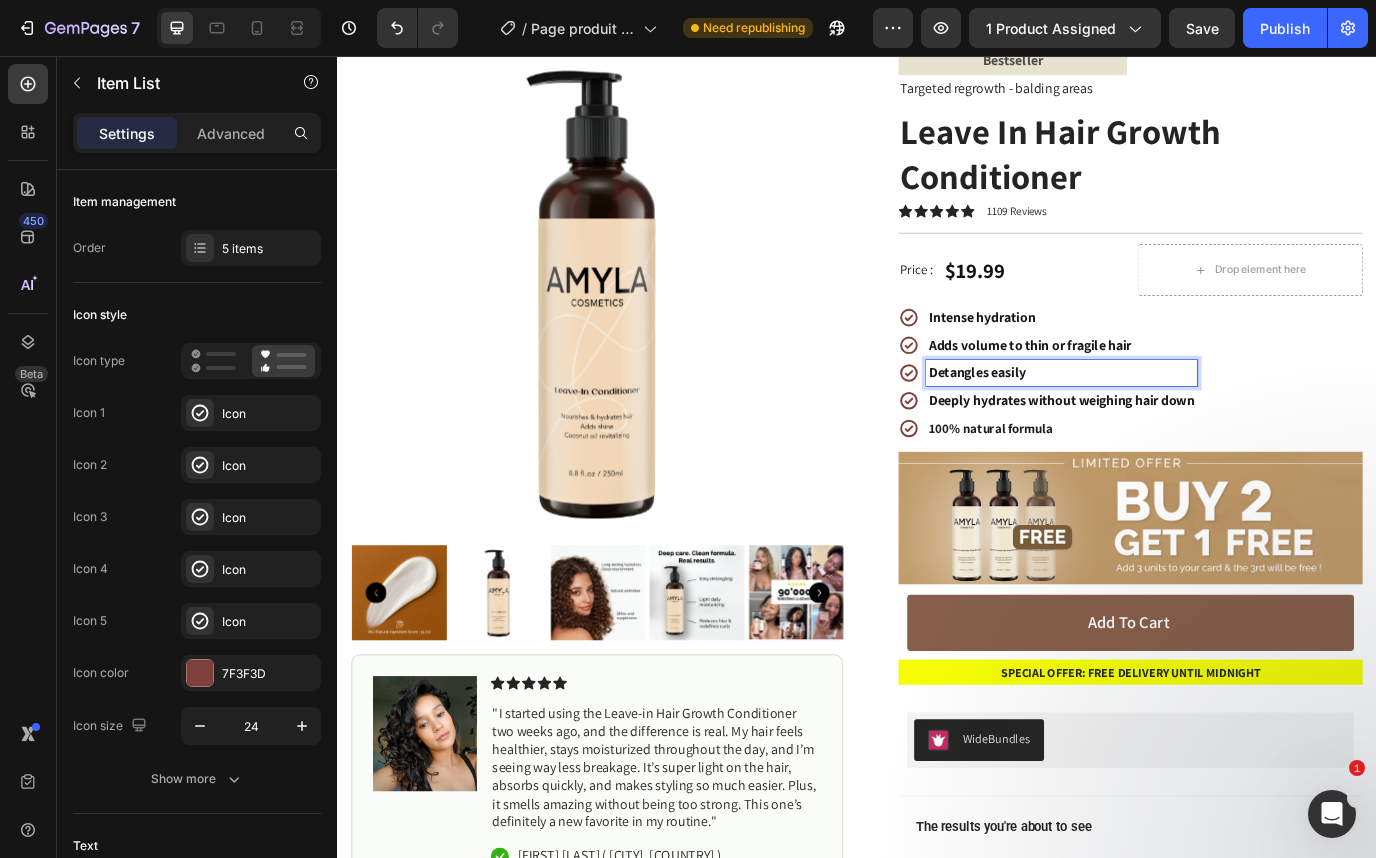 click on "100% natural formula" at bounding box center (1091, 485) 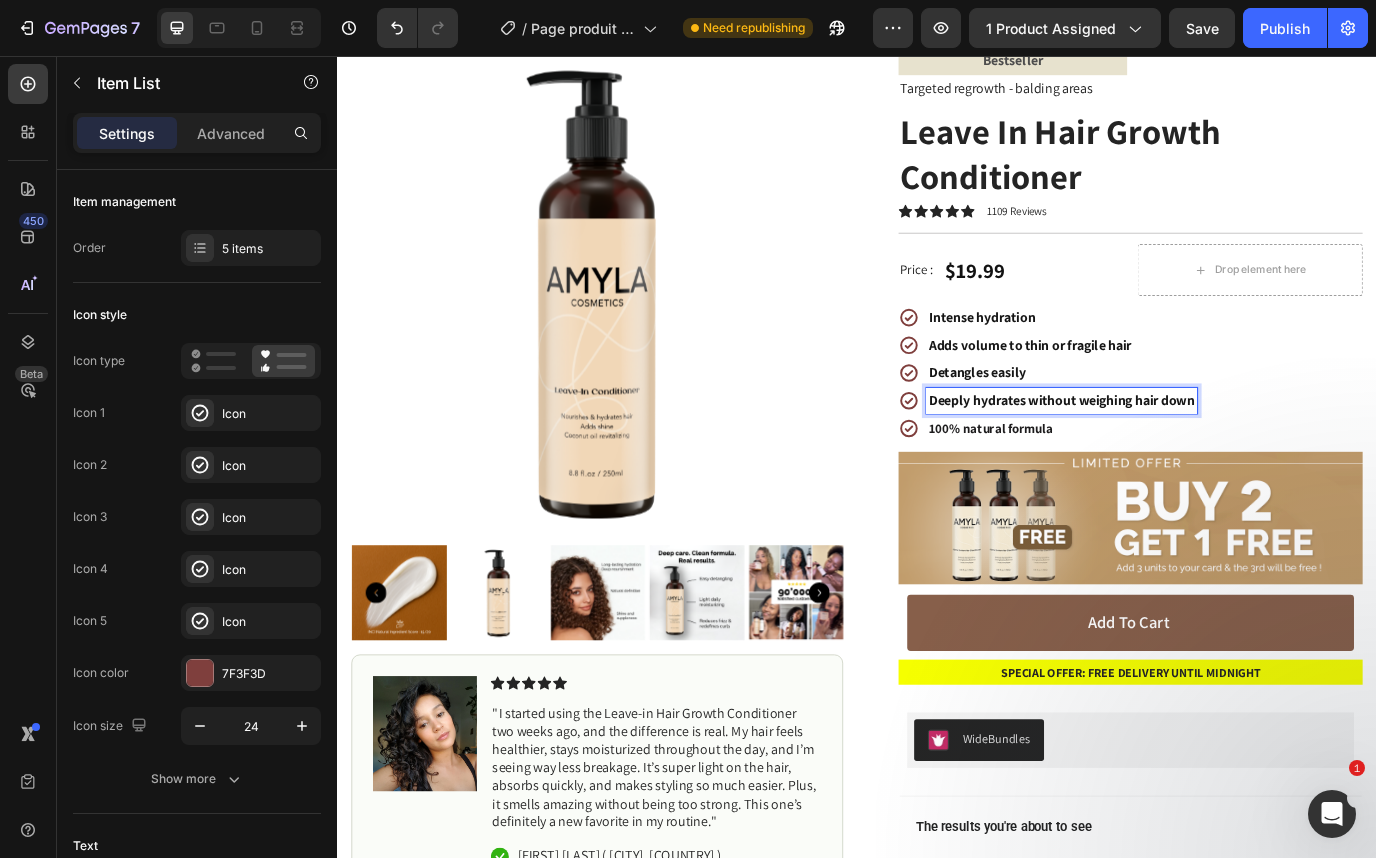 click on "Deeply hydrates without weighing hair down" at bounding box center (1173, 454) 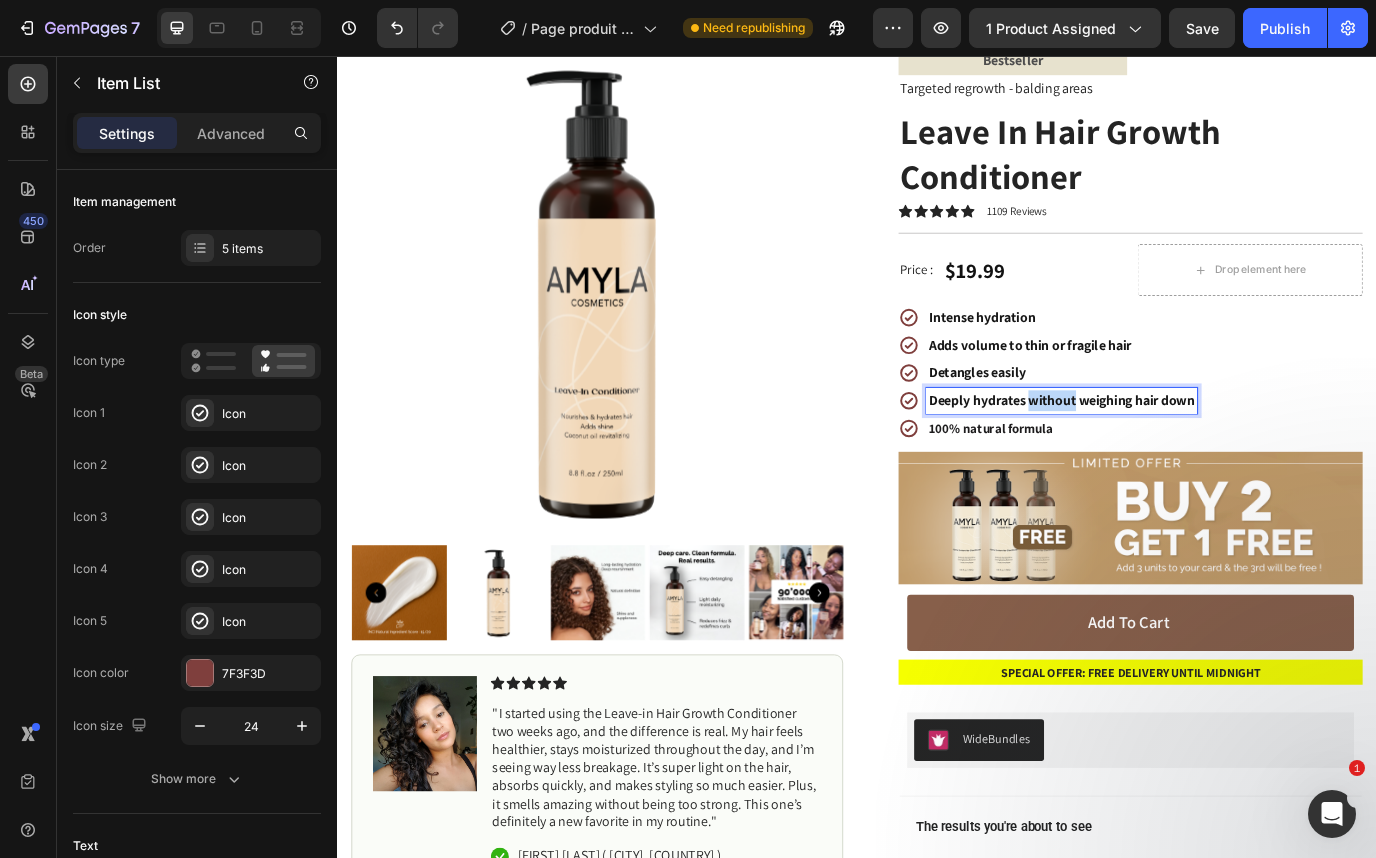 click on "Deeply hydrates without weighing hair down" at bounding box center [1173, 454] 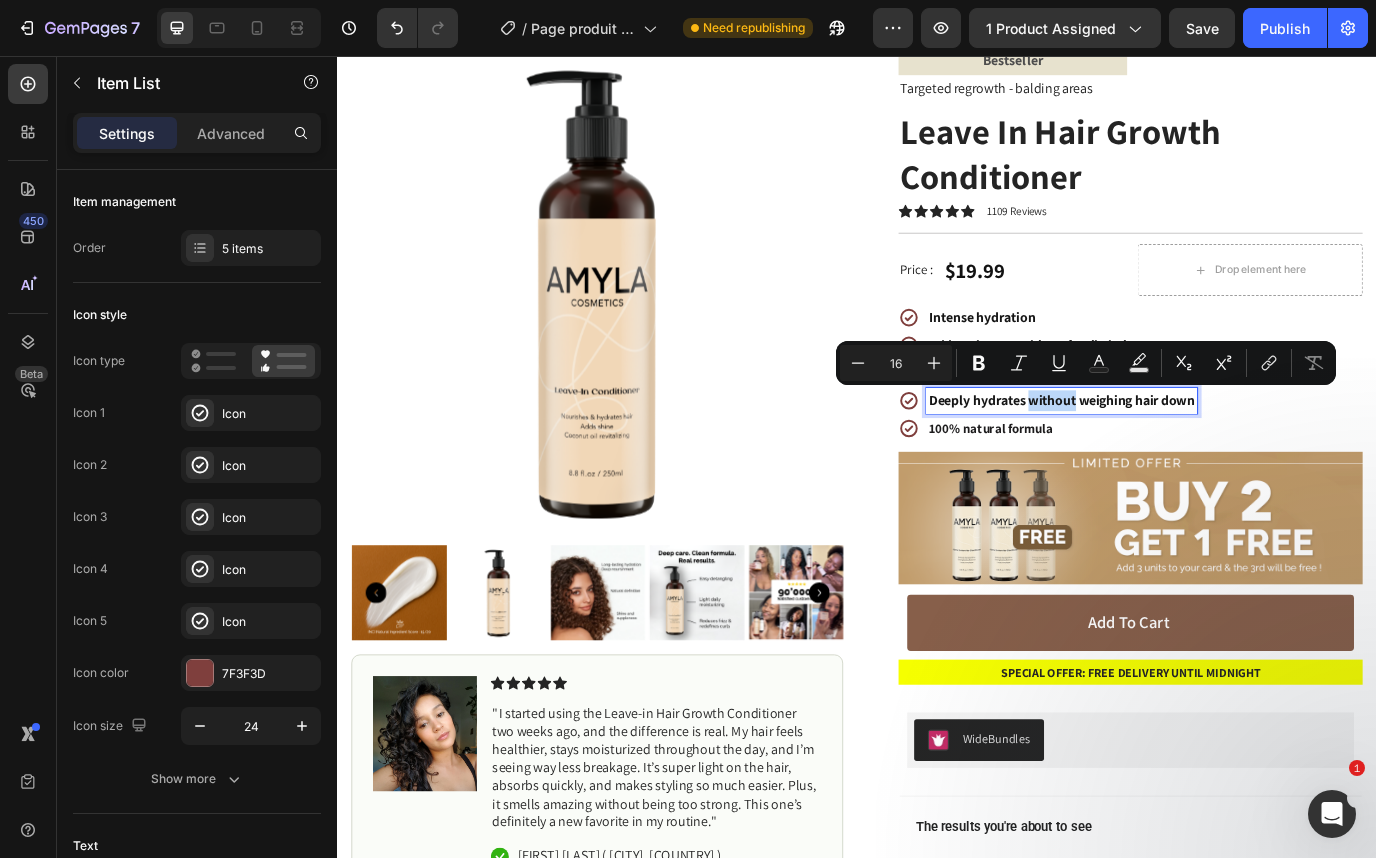 copy on "without" 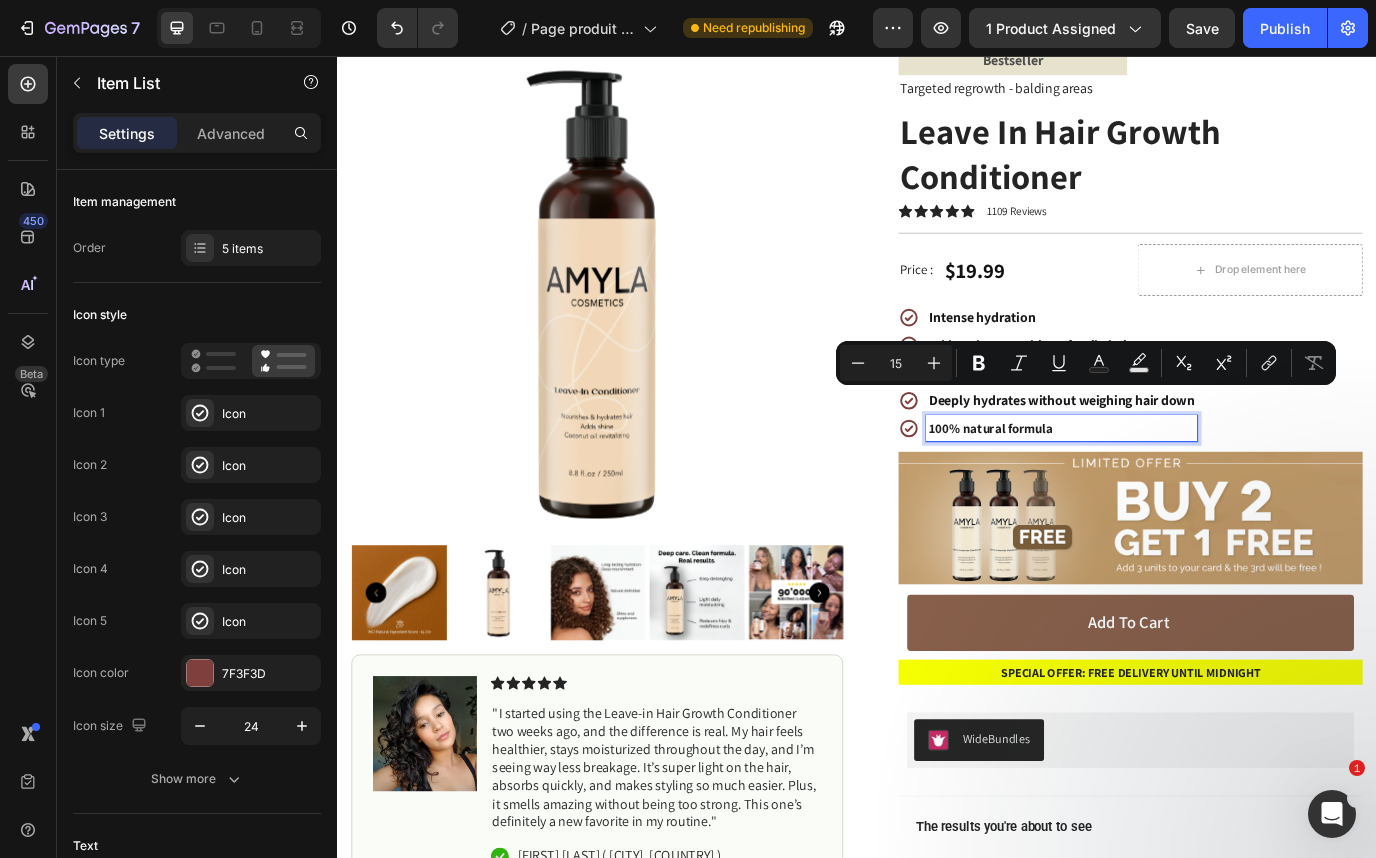 click on "100% natural formula" at bounding box center [1173, 486] 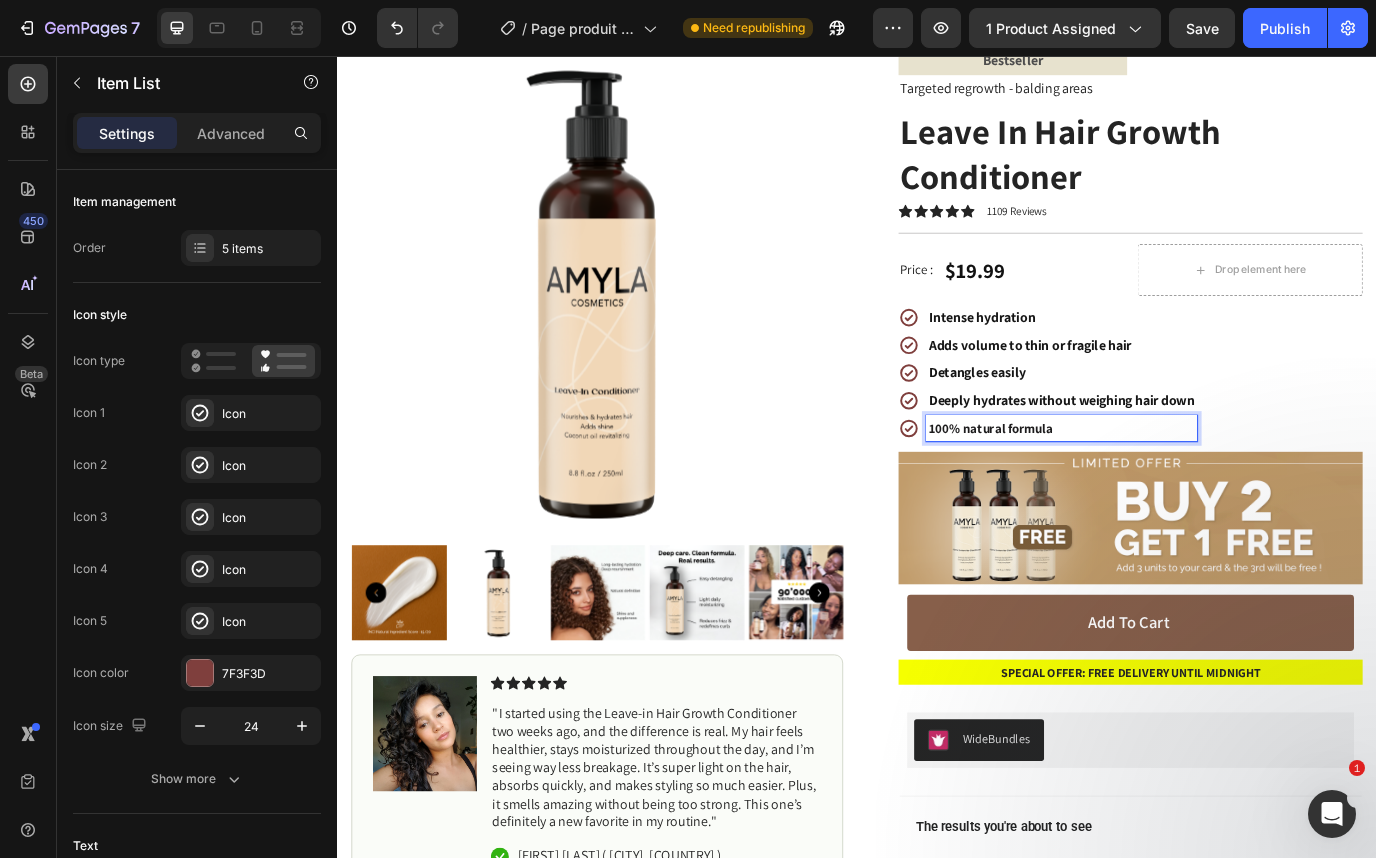 click on "100% natural formula" at bounding box center (1091, 485) 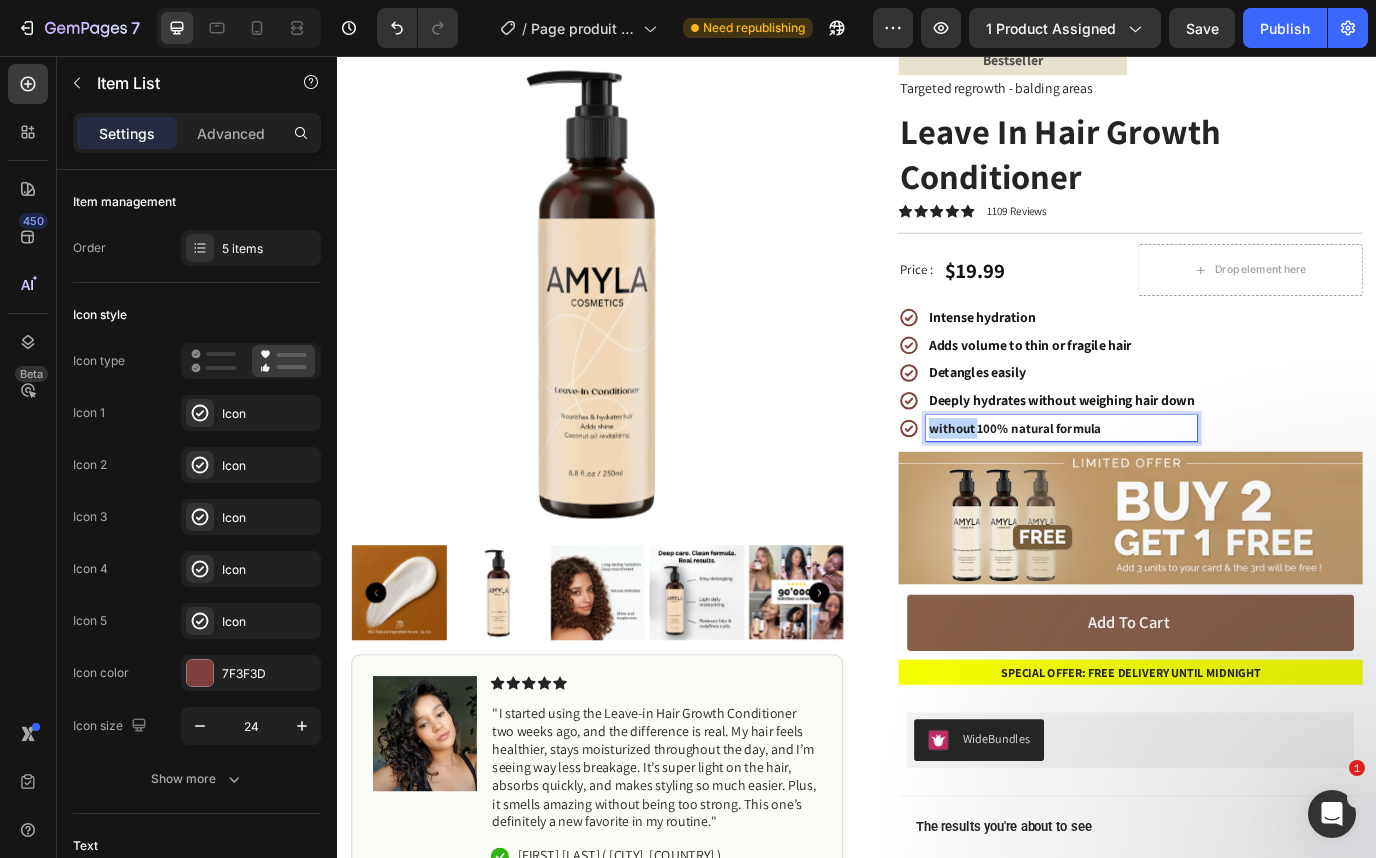 drag, startPoint x: 1076, startPoint y: 484, endPoint x: 948, endPoint y: 485, distance: 128.0039 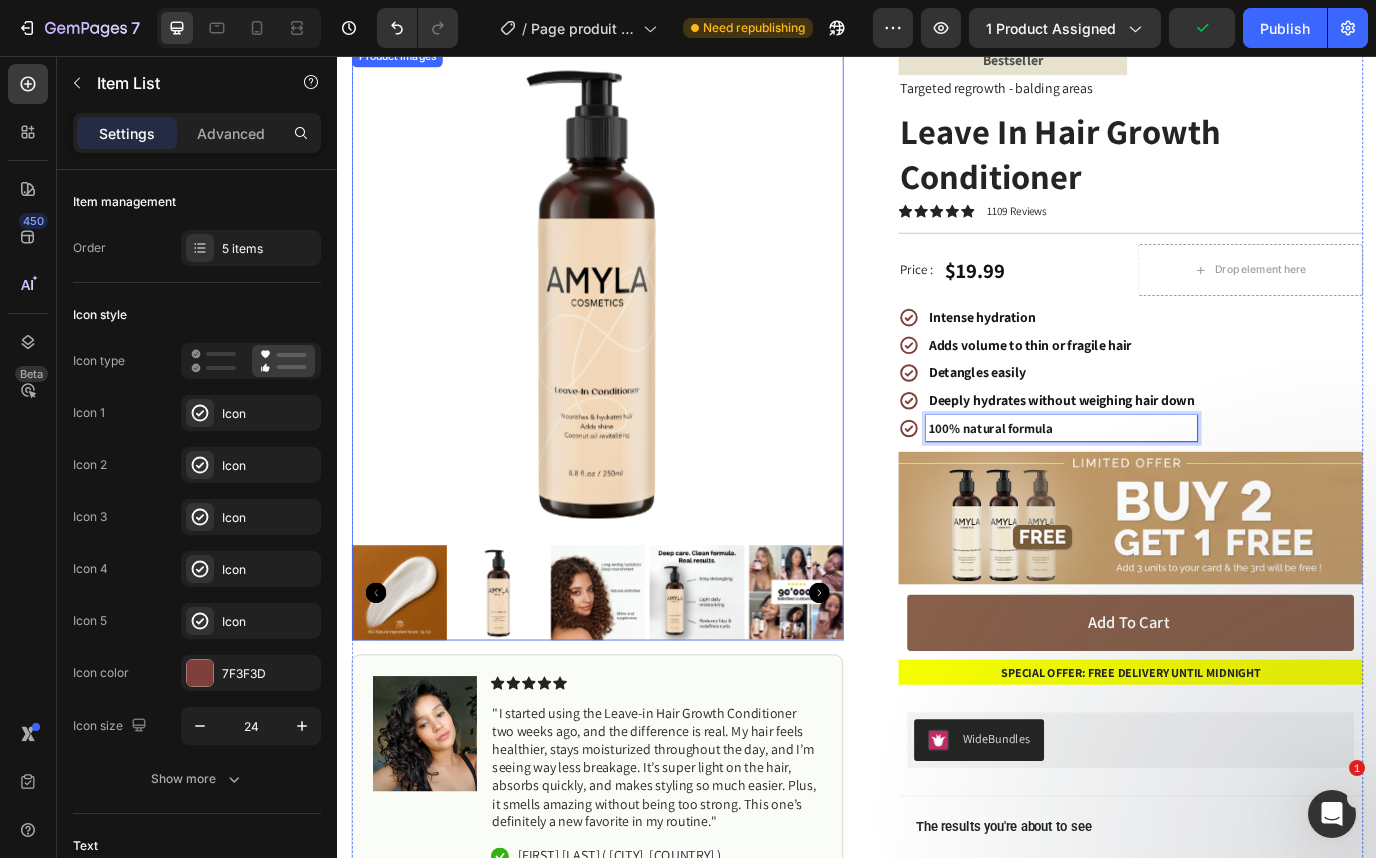 click 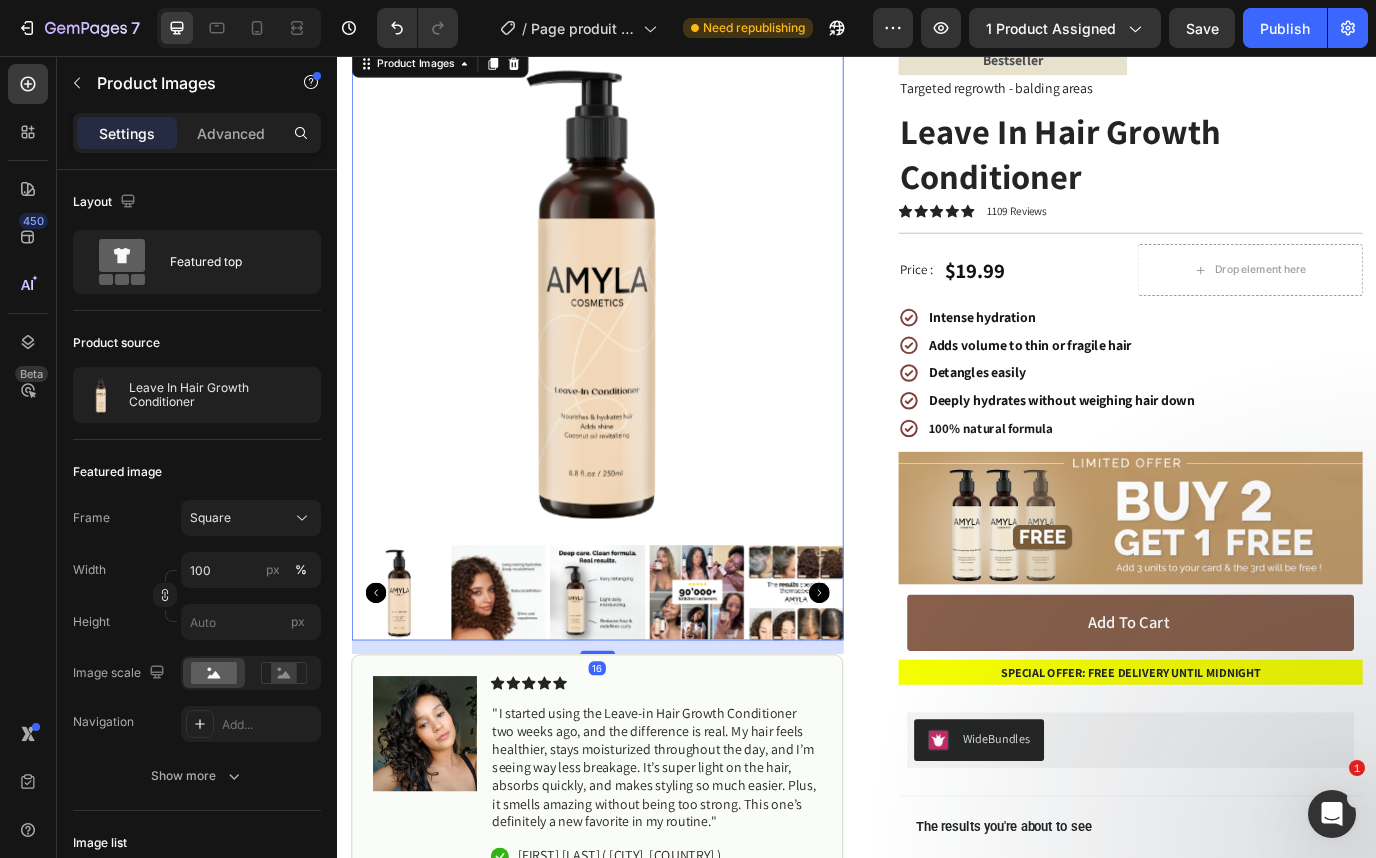 click 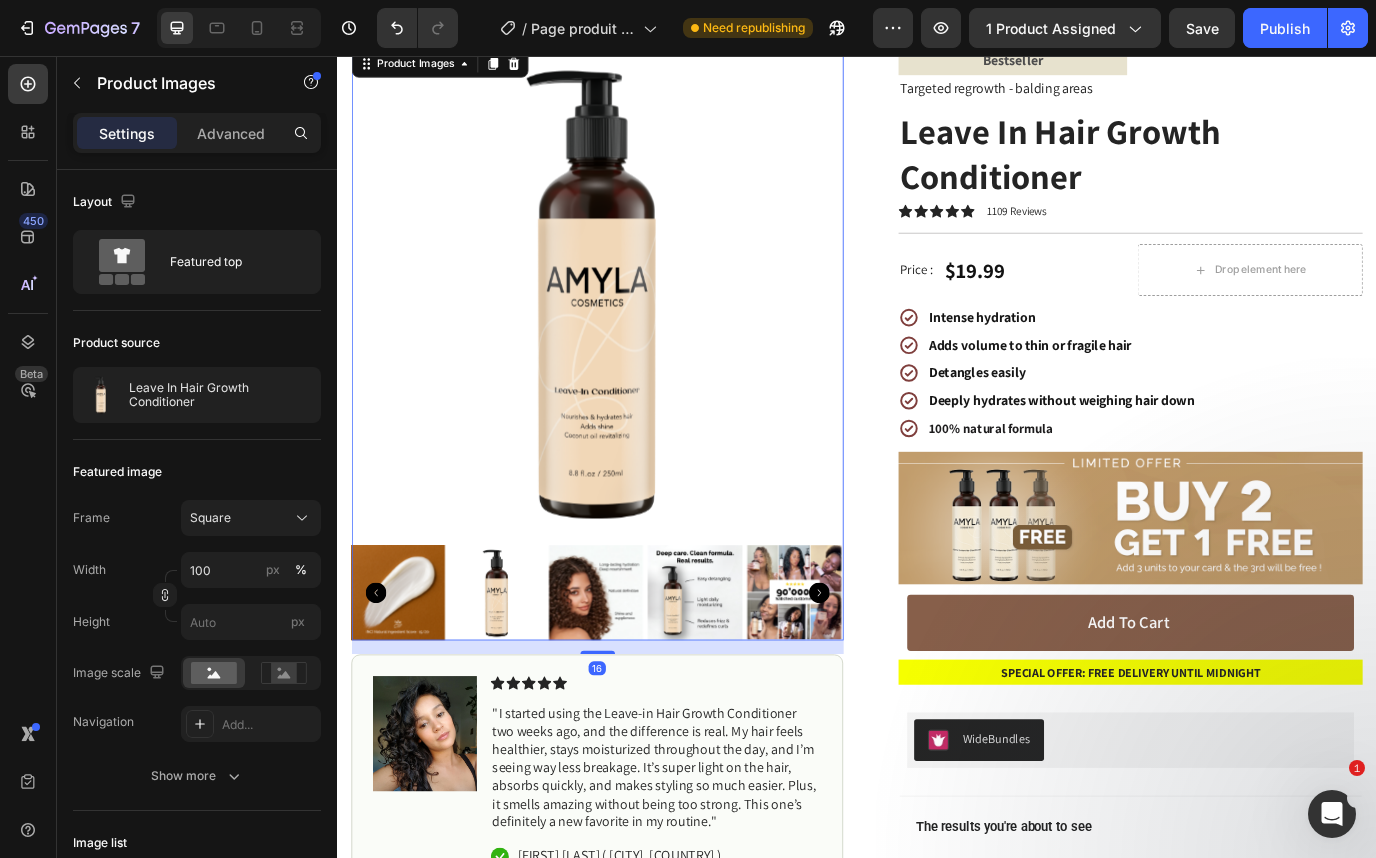 click 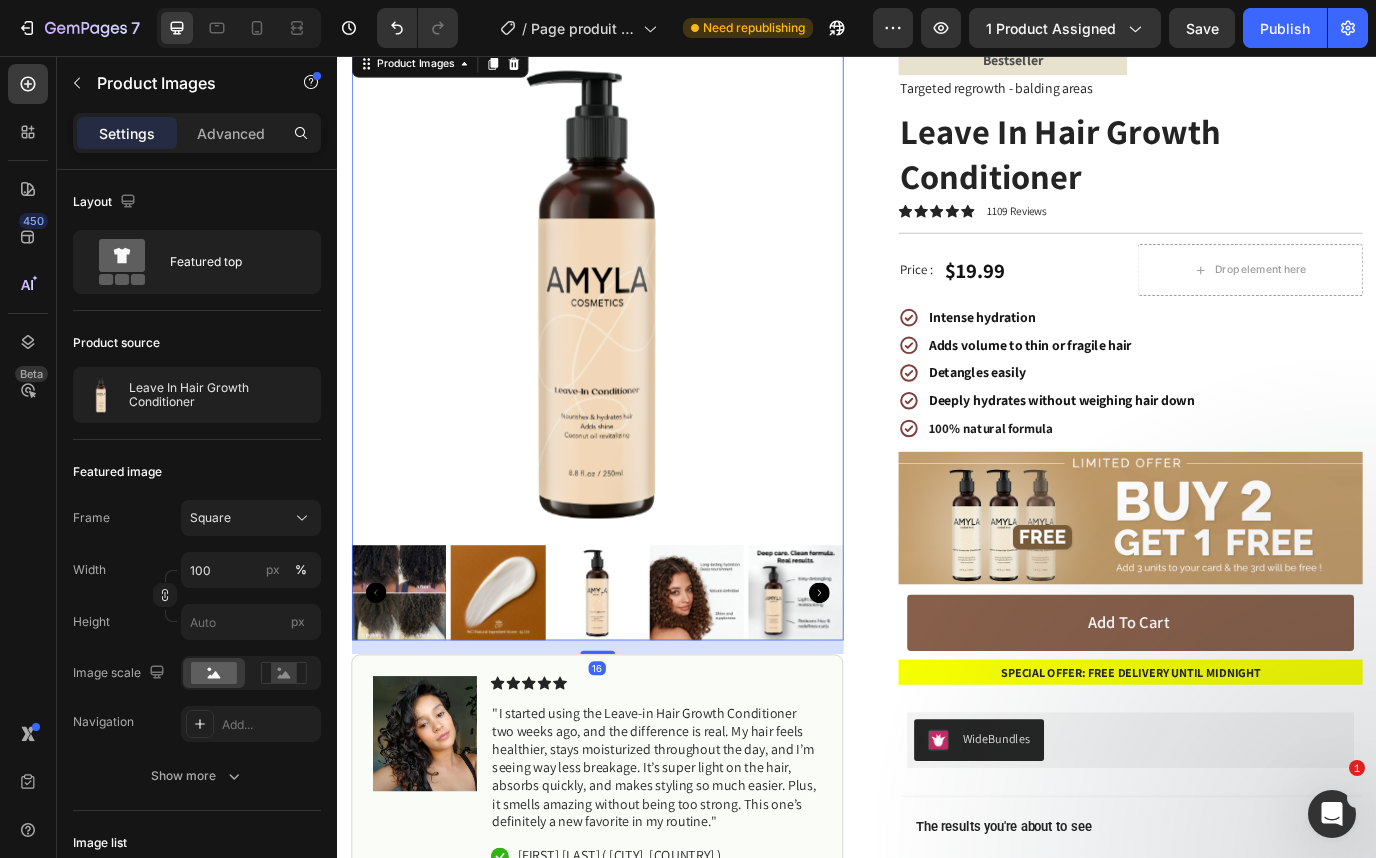 click at bounding box center [522, 676] 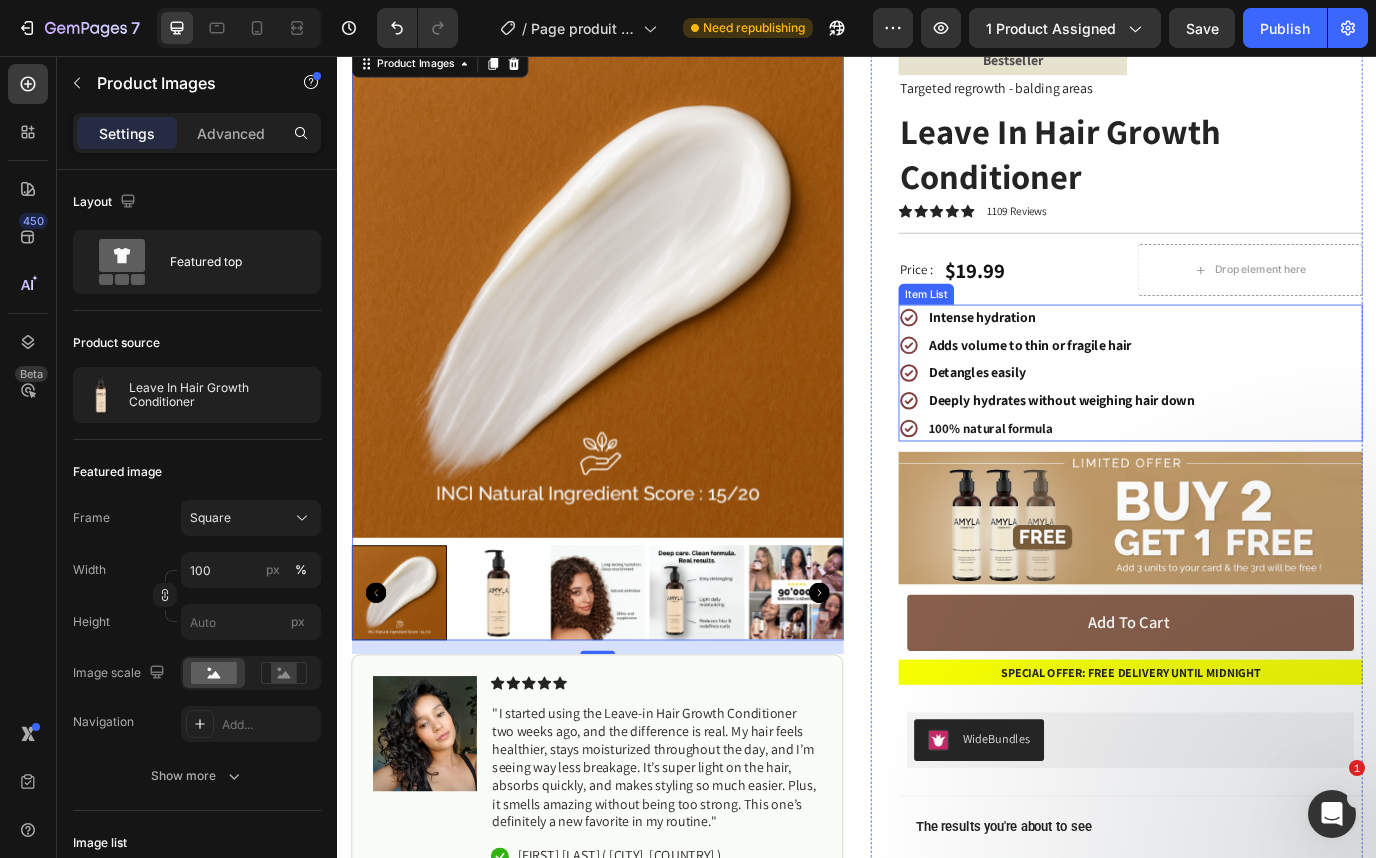 click on "100% natural formula" at bounding box center (1091, 485) 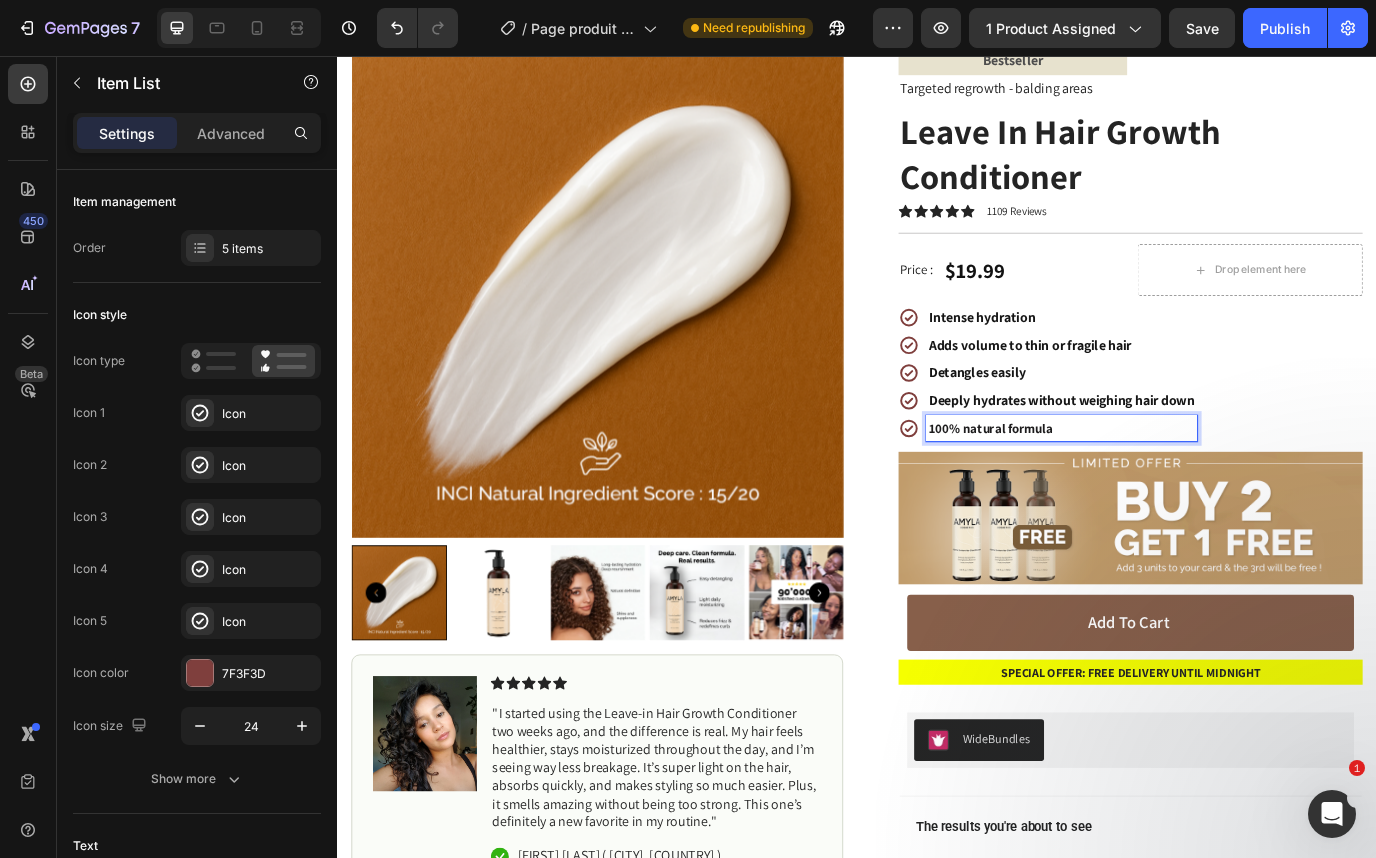 click on "100% natural formula" at bounding box center [1091, 485] 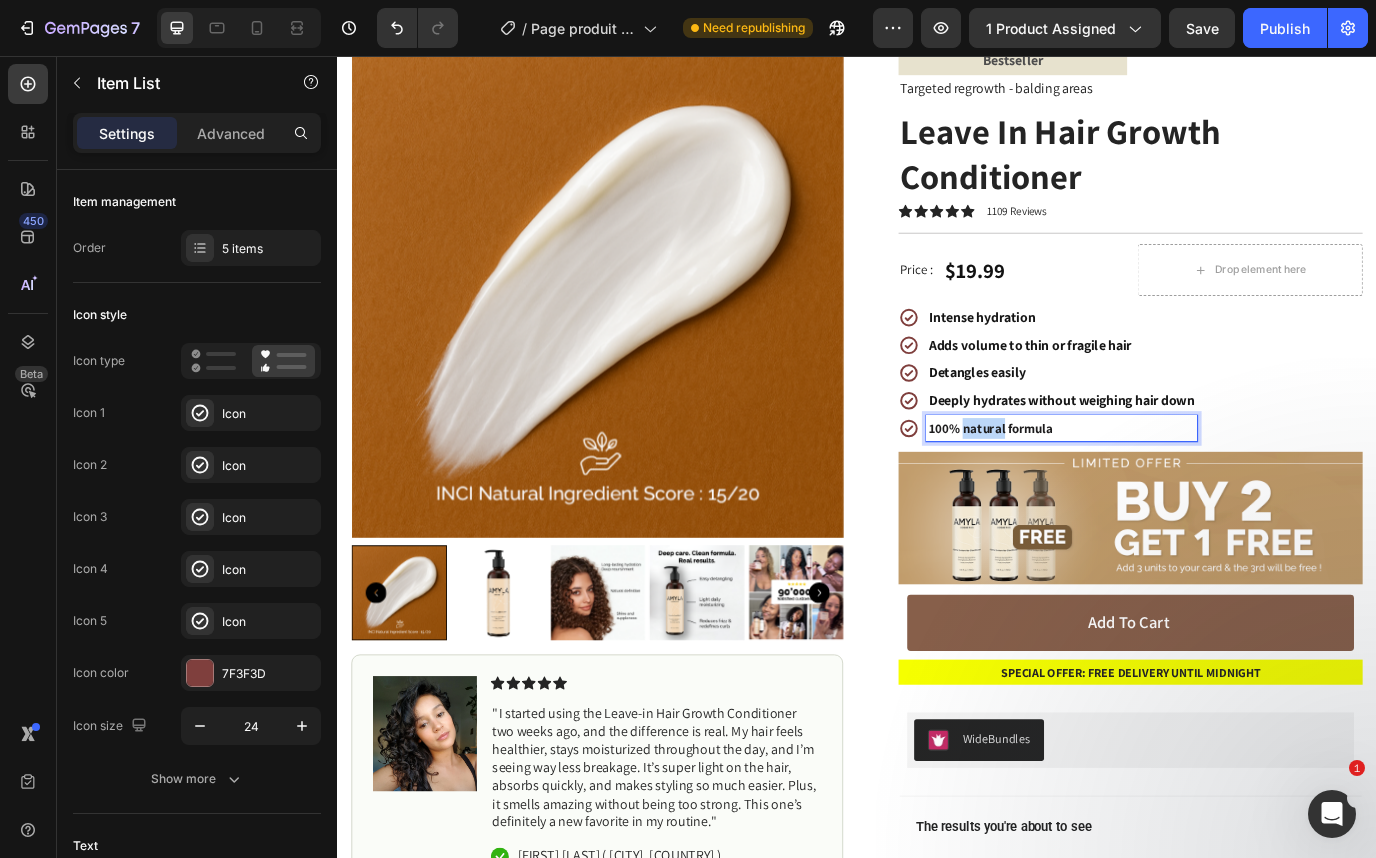 click on "100% natural formula" at bounding box center (1091, 485) 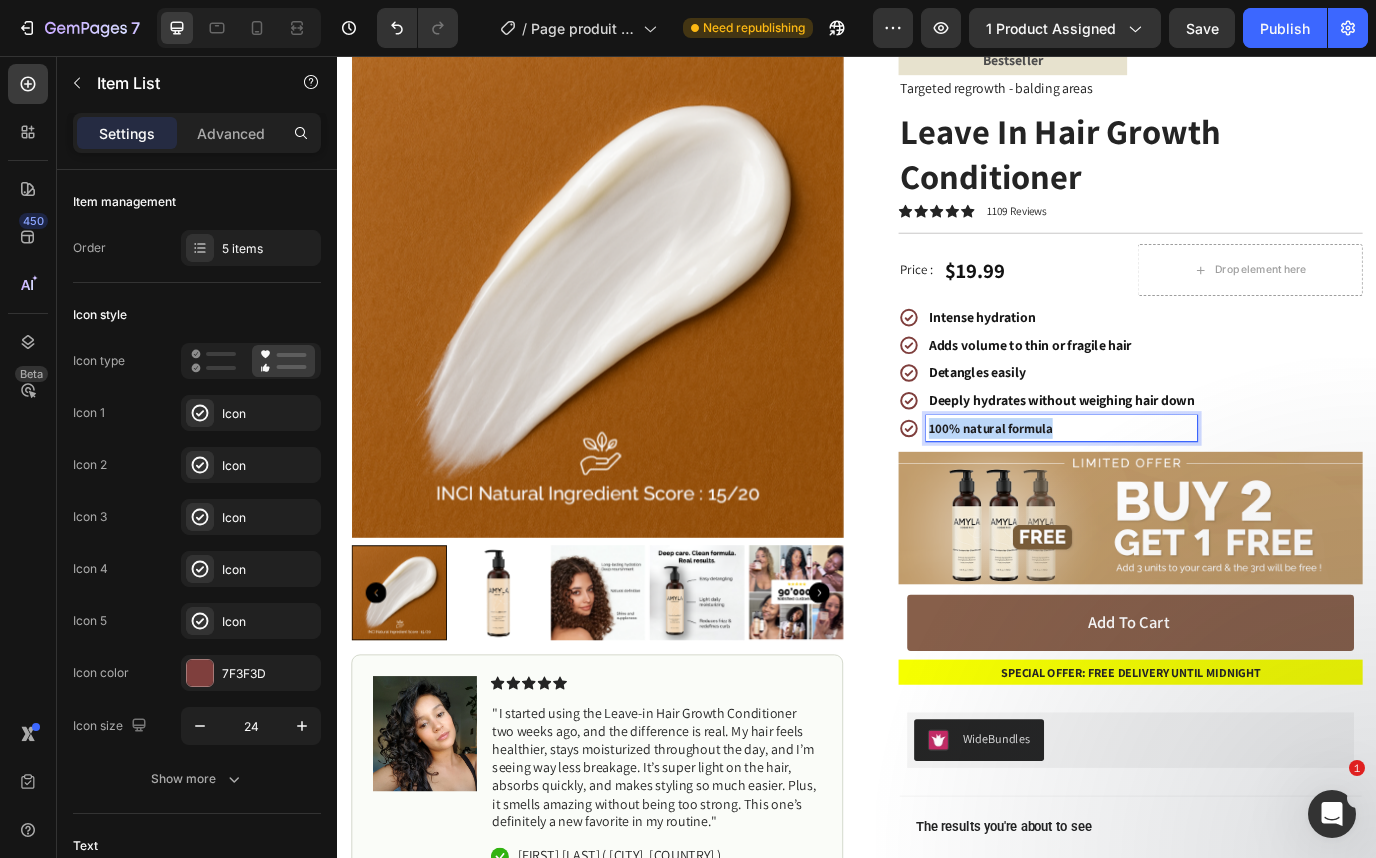click on "100% natural formula" at bounding box center [1091, 485] 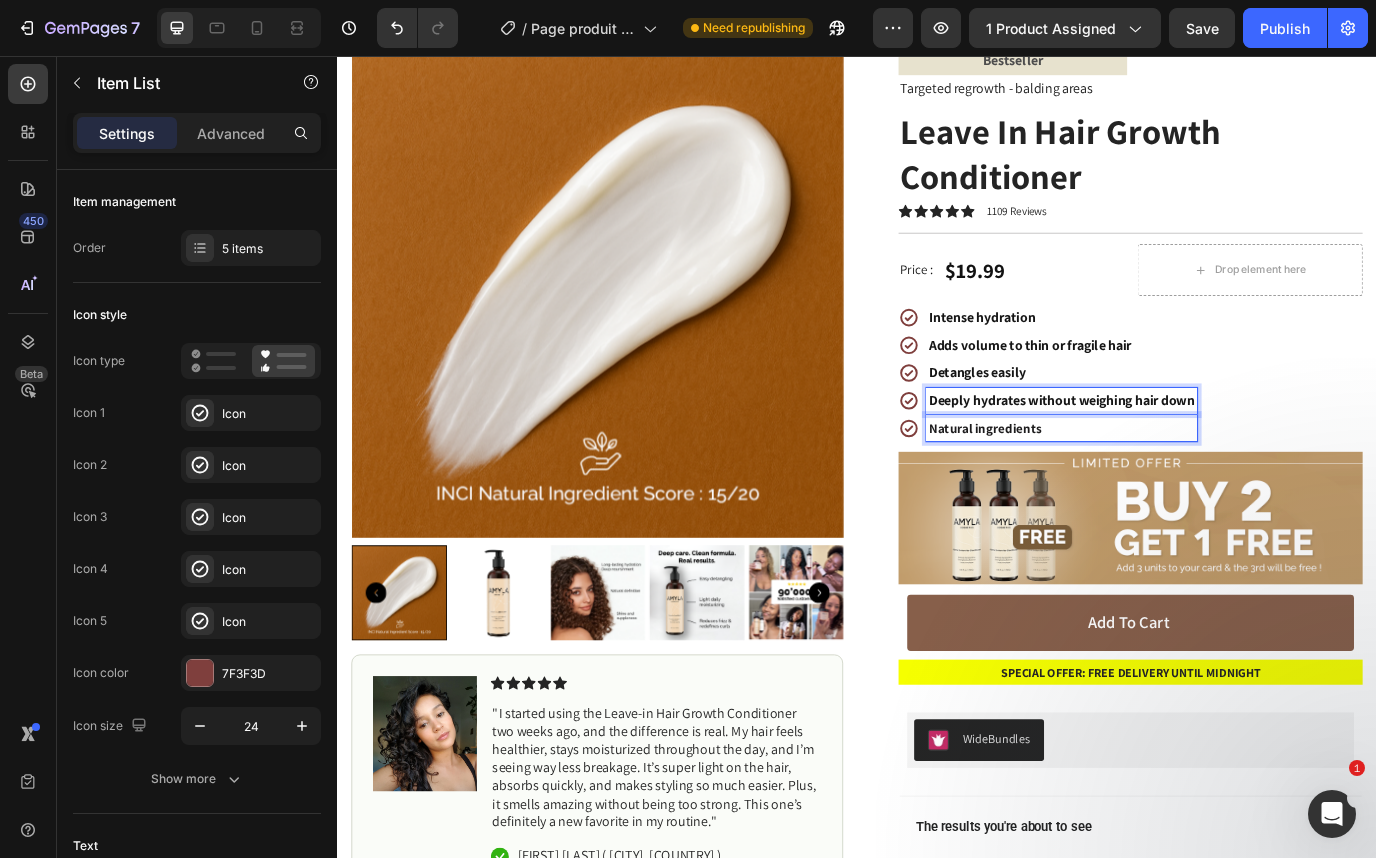 click on "Deeply hydrates without weighing hair down" at bounding box center [1173, 454] 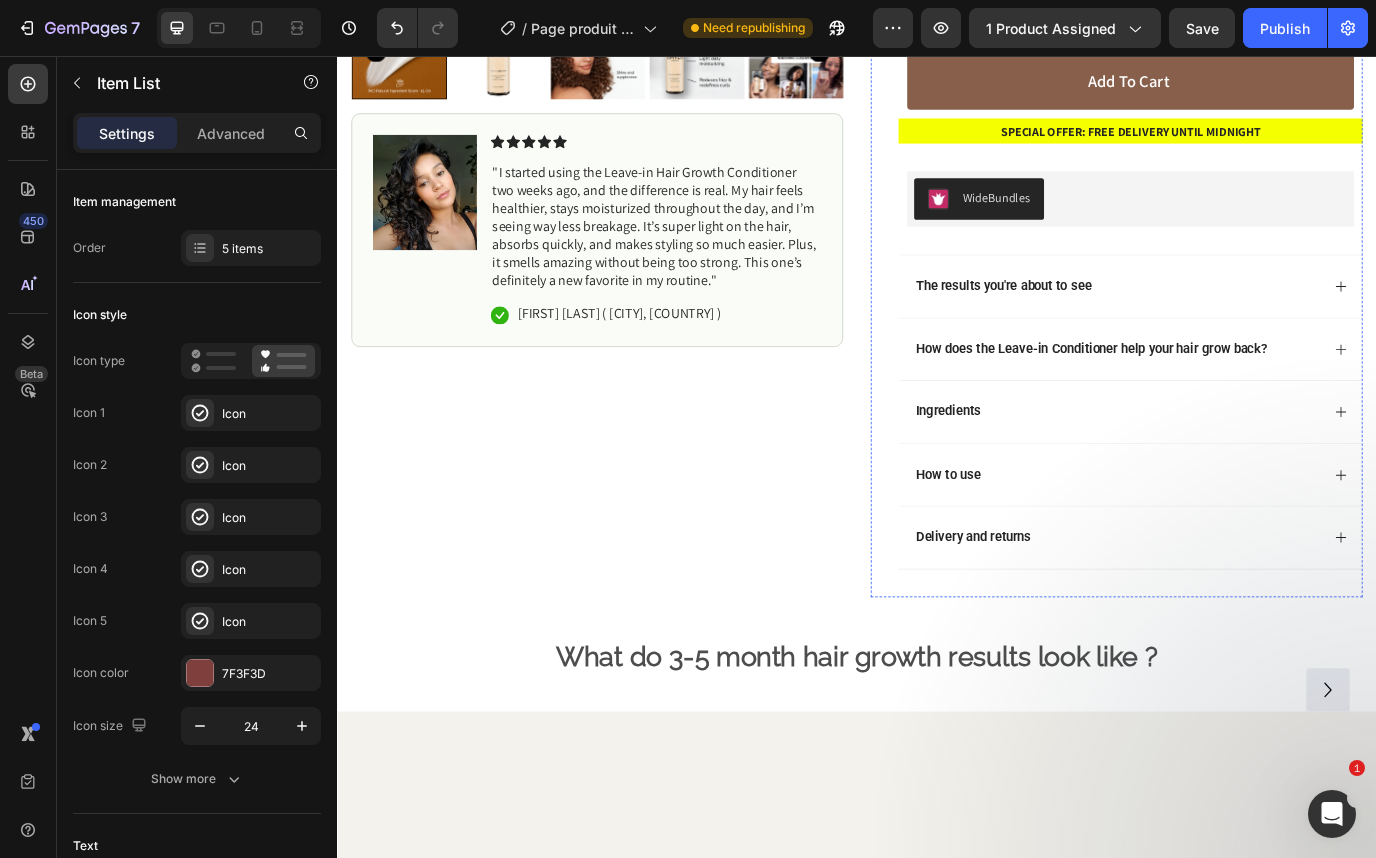 scroll, scrollTop: 697, scrollLeft: 0, axis: vertical 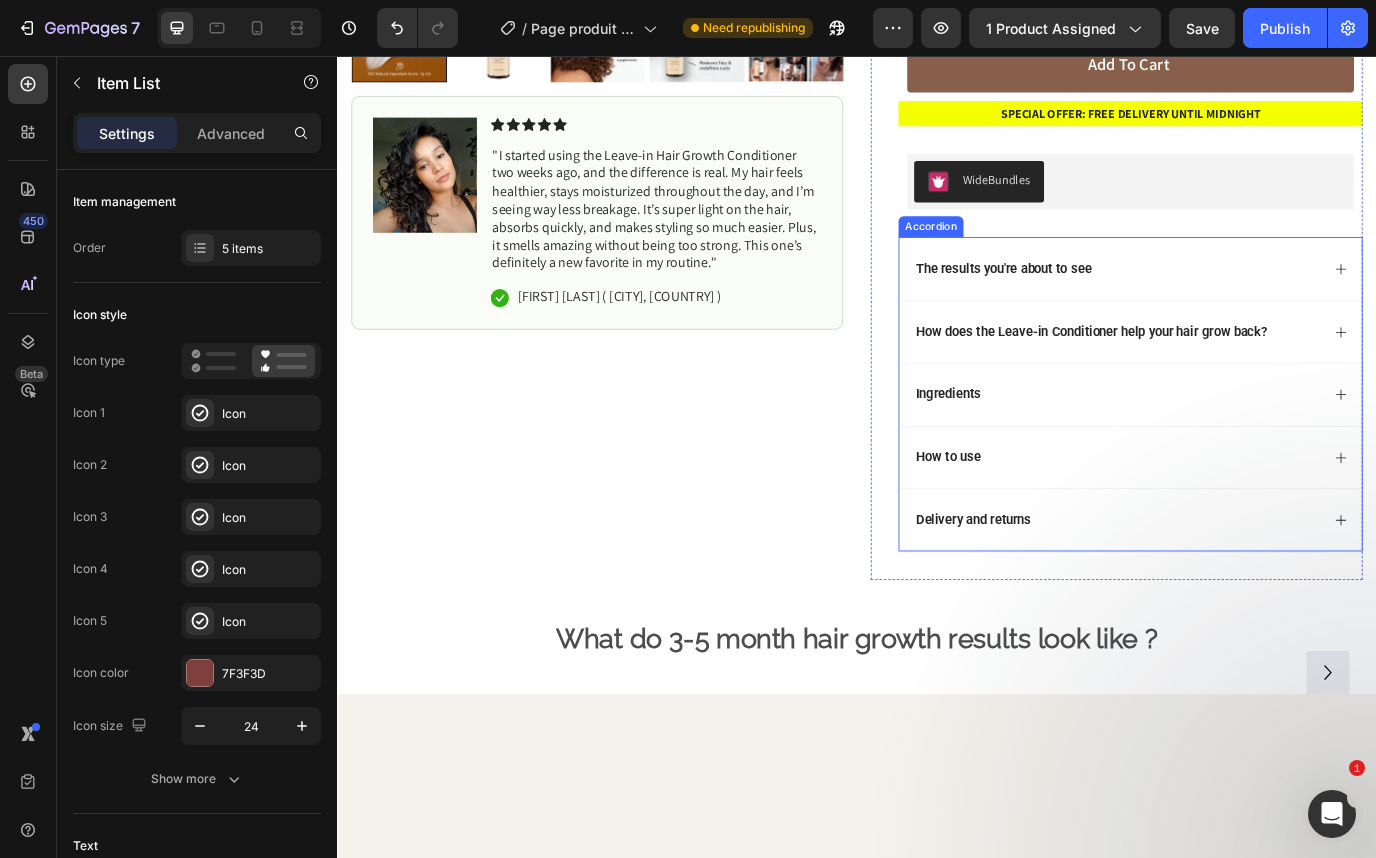 click 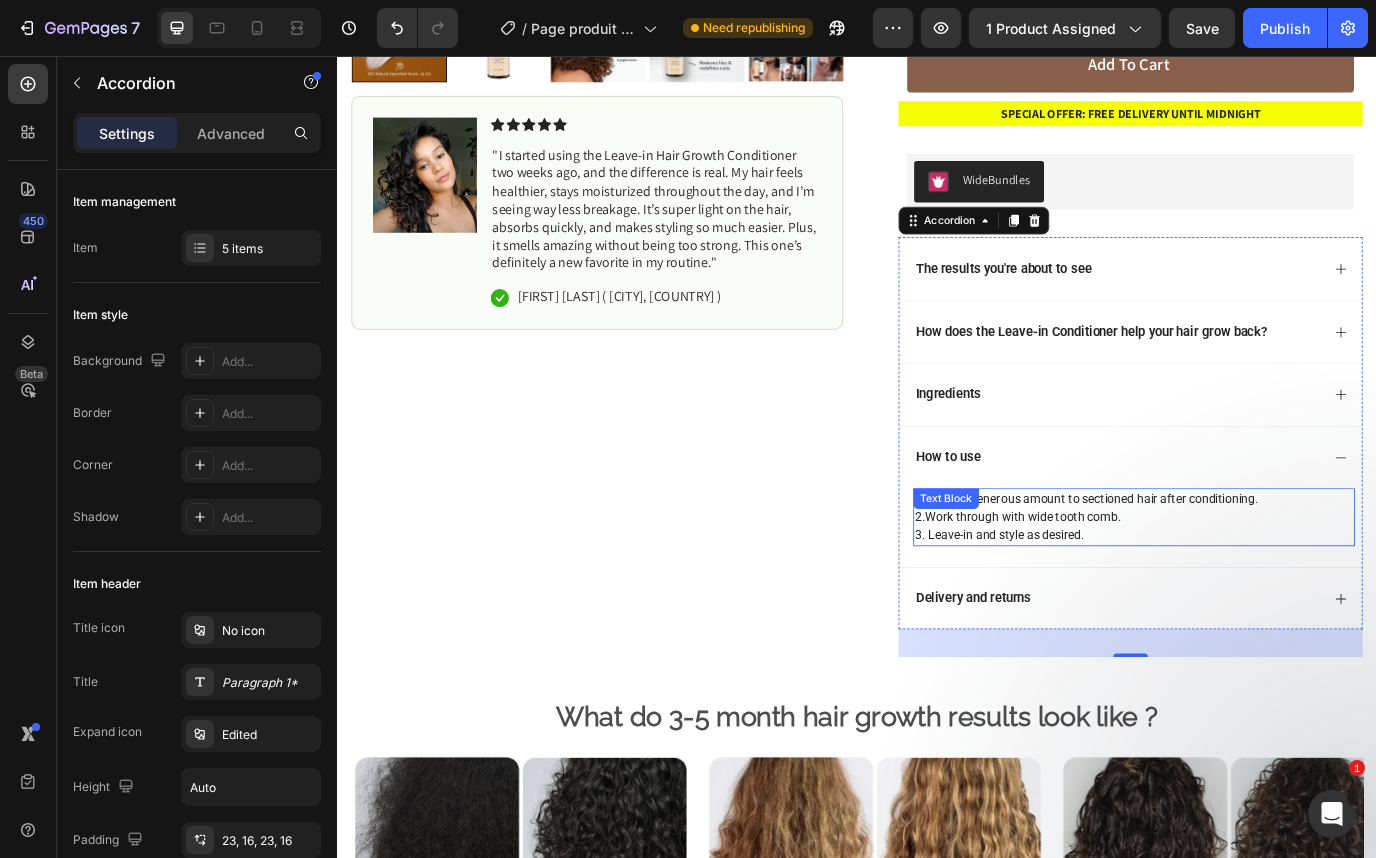 click on "2.Work through with wide tooth comb." at bounding box center [1123, 588] 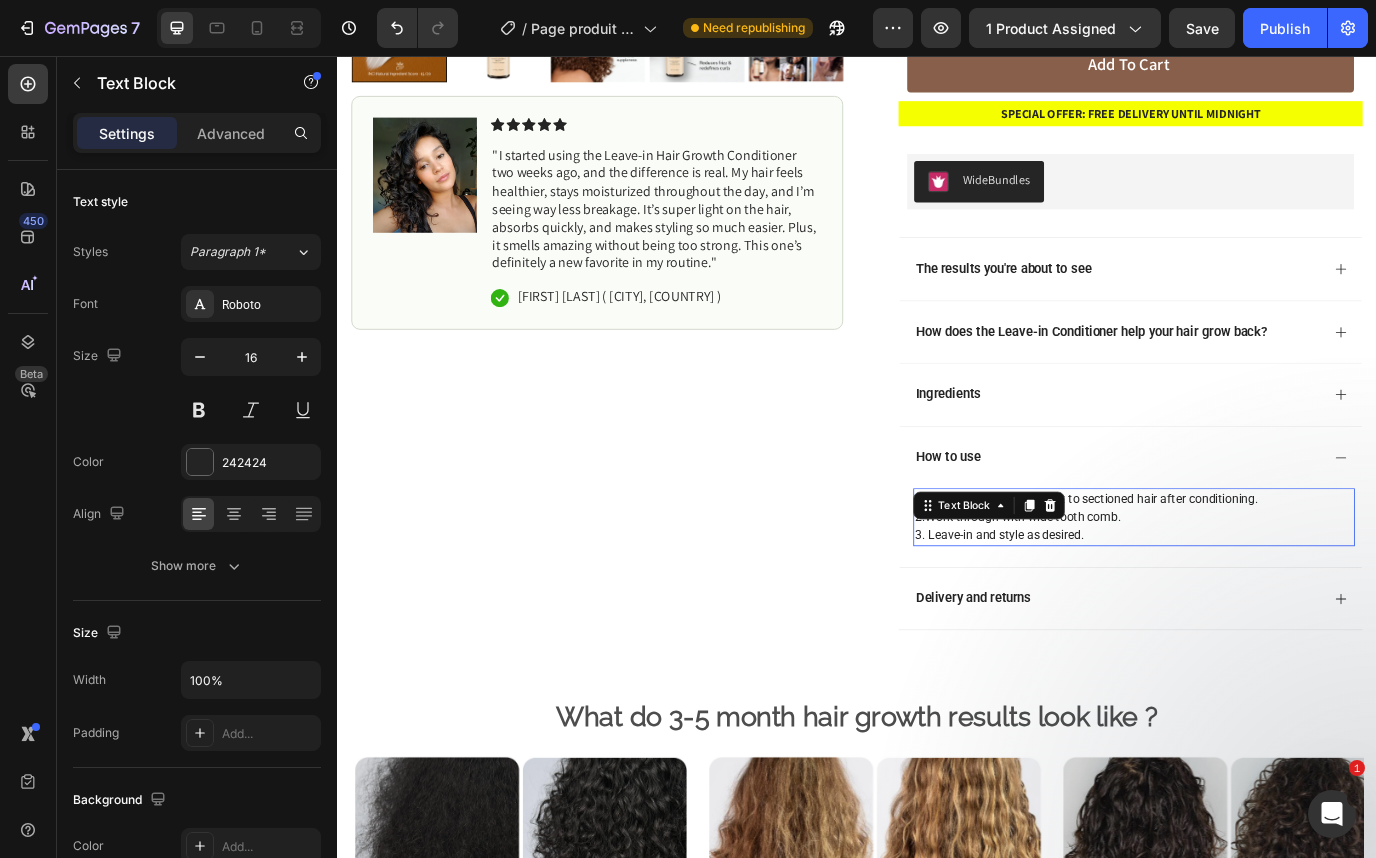 click on "2.Work through with wide tooth comb." at bounding box center (1123, 588) 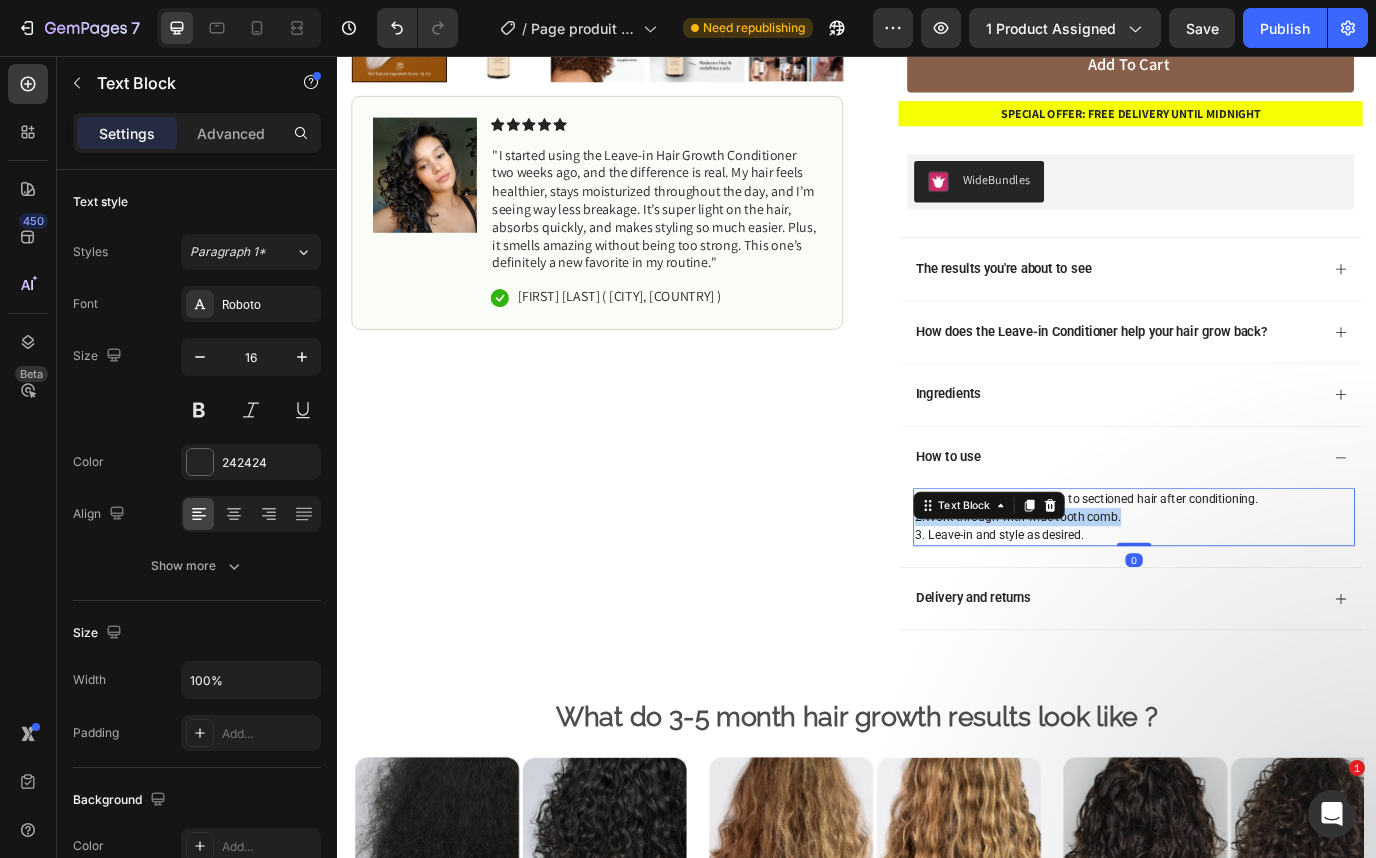 click on "2.Work through with wide tooth comb." at bounding box center (1123, 588) 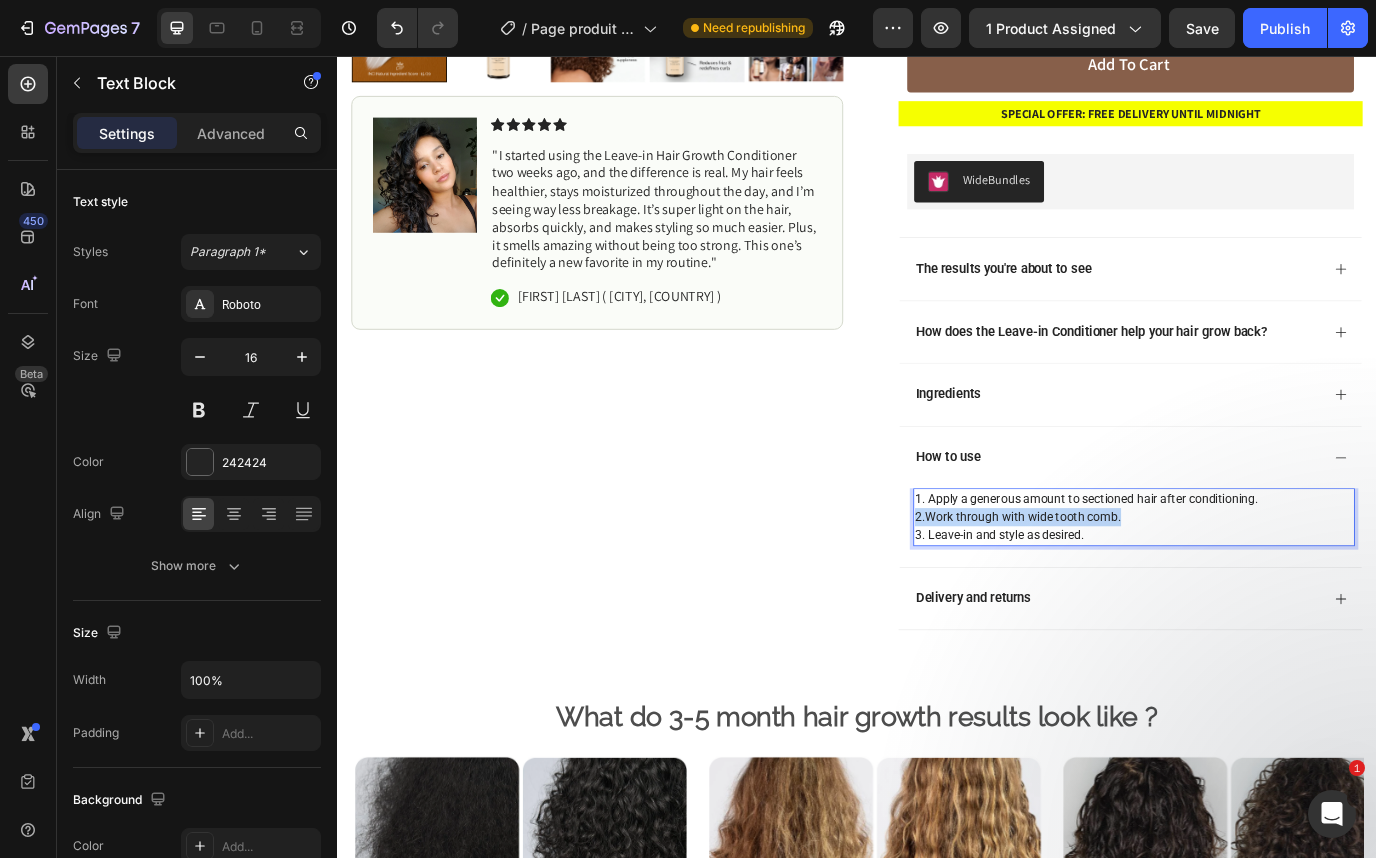 click on "2.Work through with wide tooth comb." at bounding box center [1123, 588] 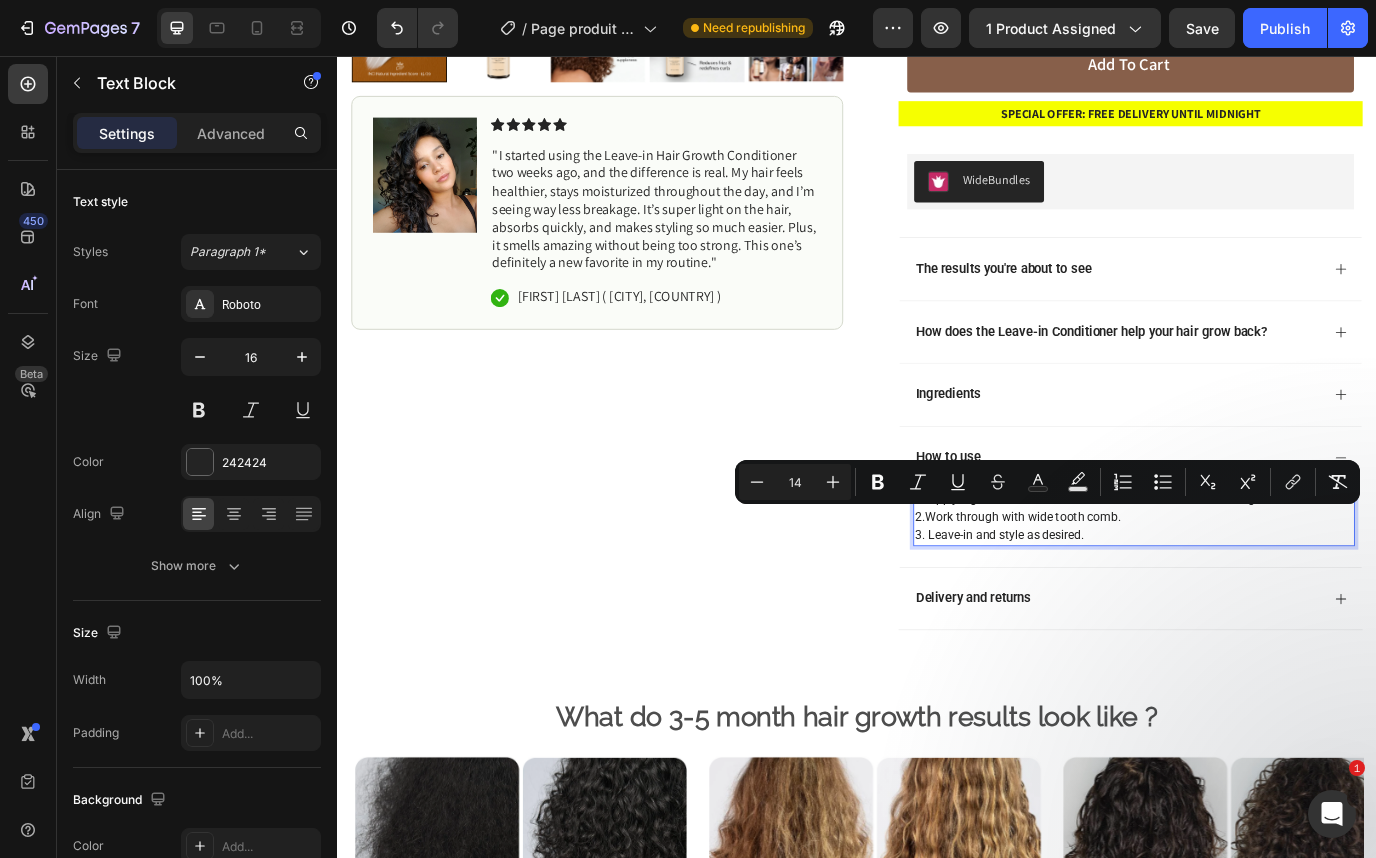 click on "3. Leave-in and style as desired." at bounding box center (1102, 609) 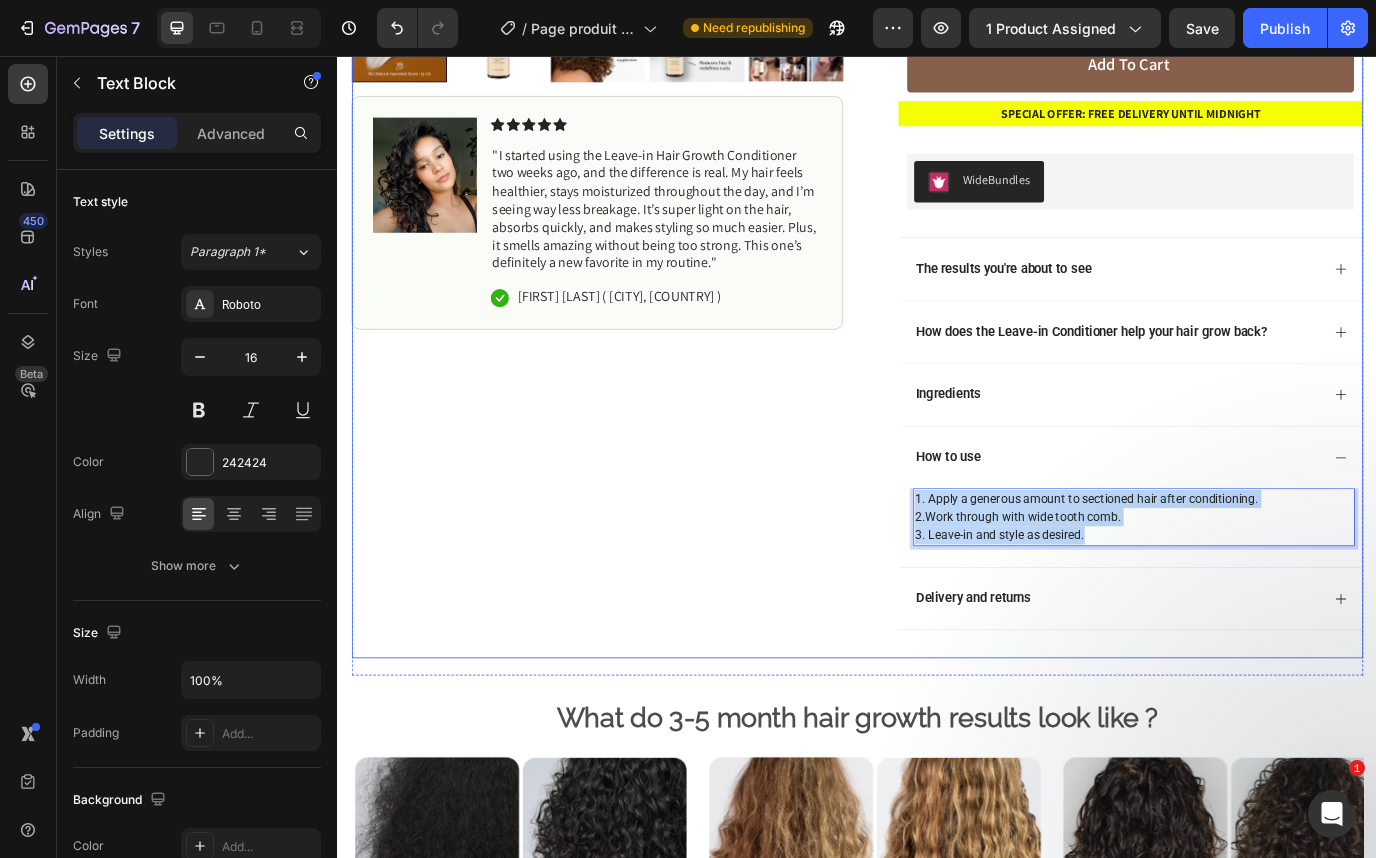 drag, startPoint x: 1214, startPoint y: 611, endPoint x: 889, endPoint y: 552, distance: 330.31198 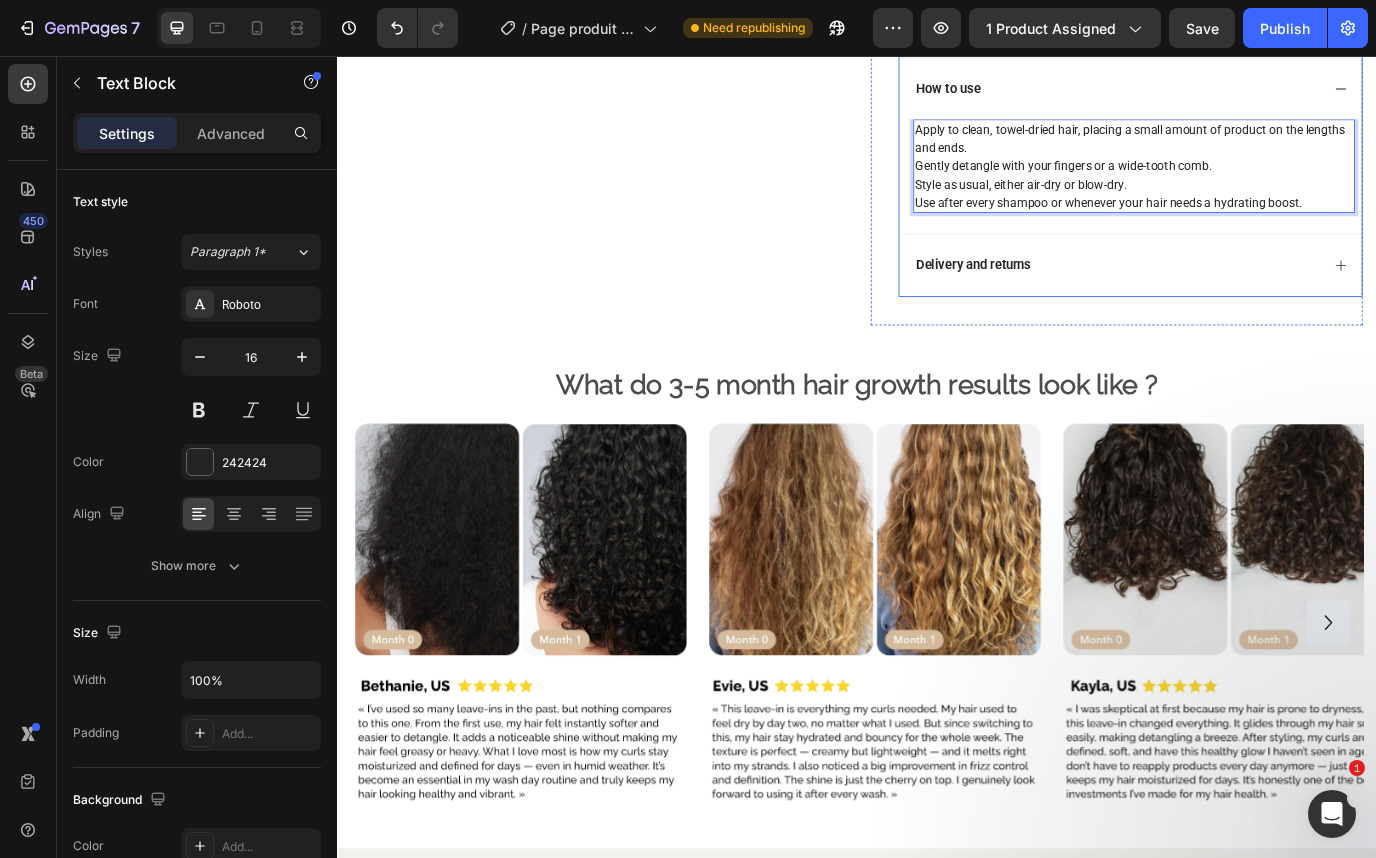 scroll, scrollTop: 1385, scrollLeft: 0, axis: vertical 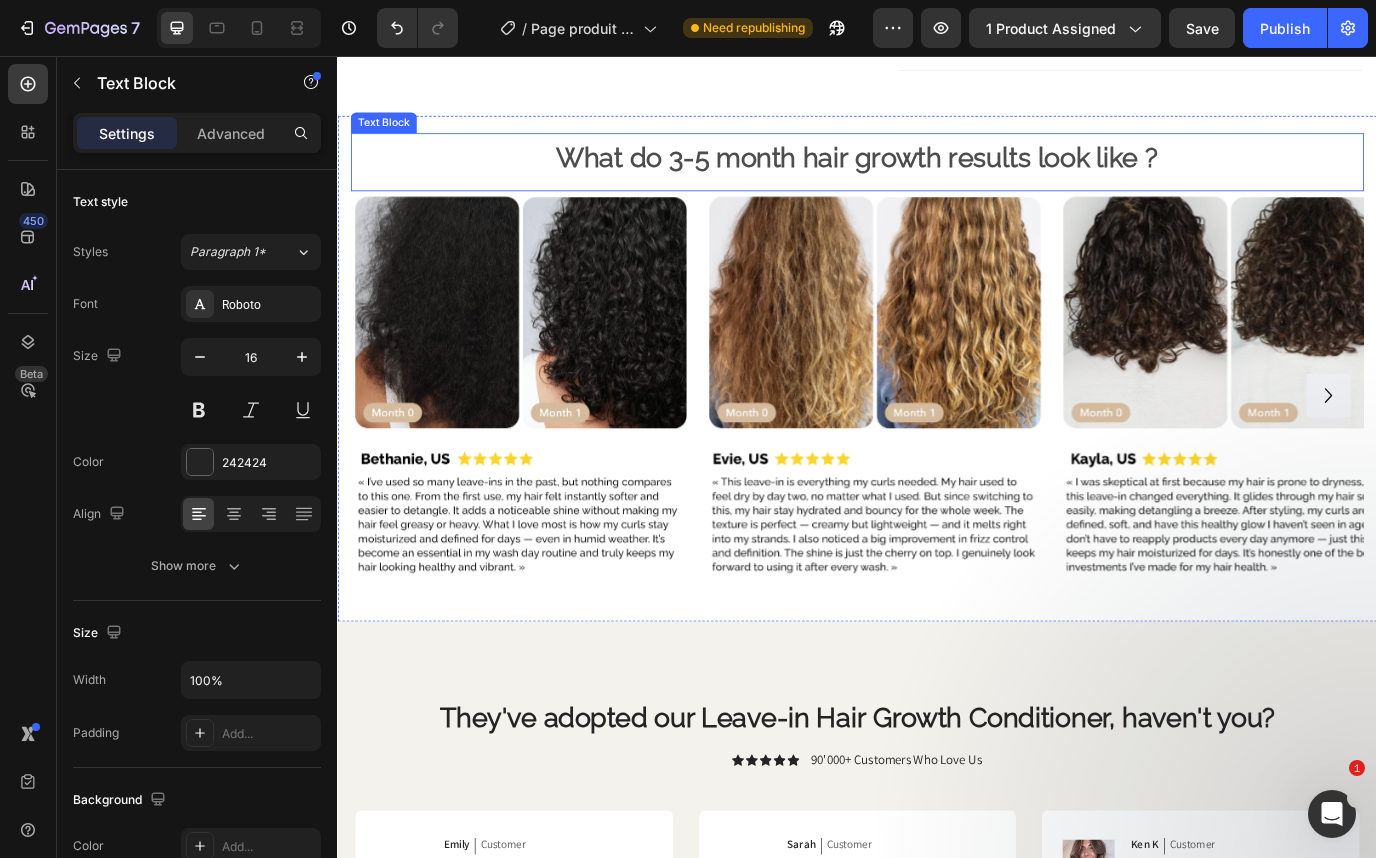 click on "What do 3-5 month hair growth results look like ?" at bounding box center (937, 173) 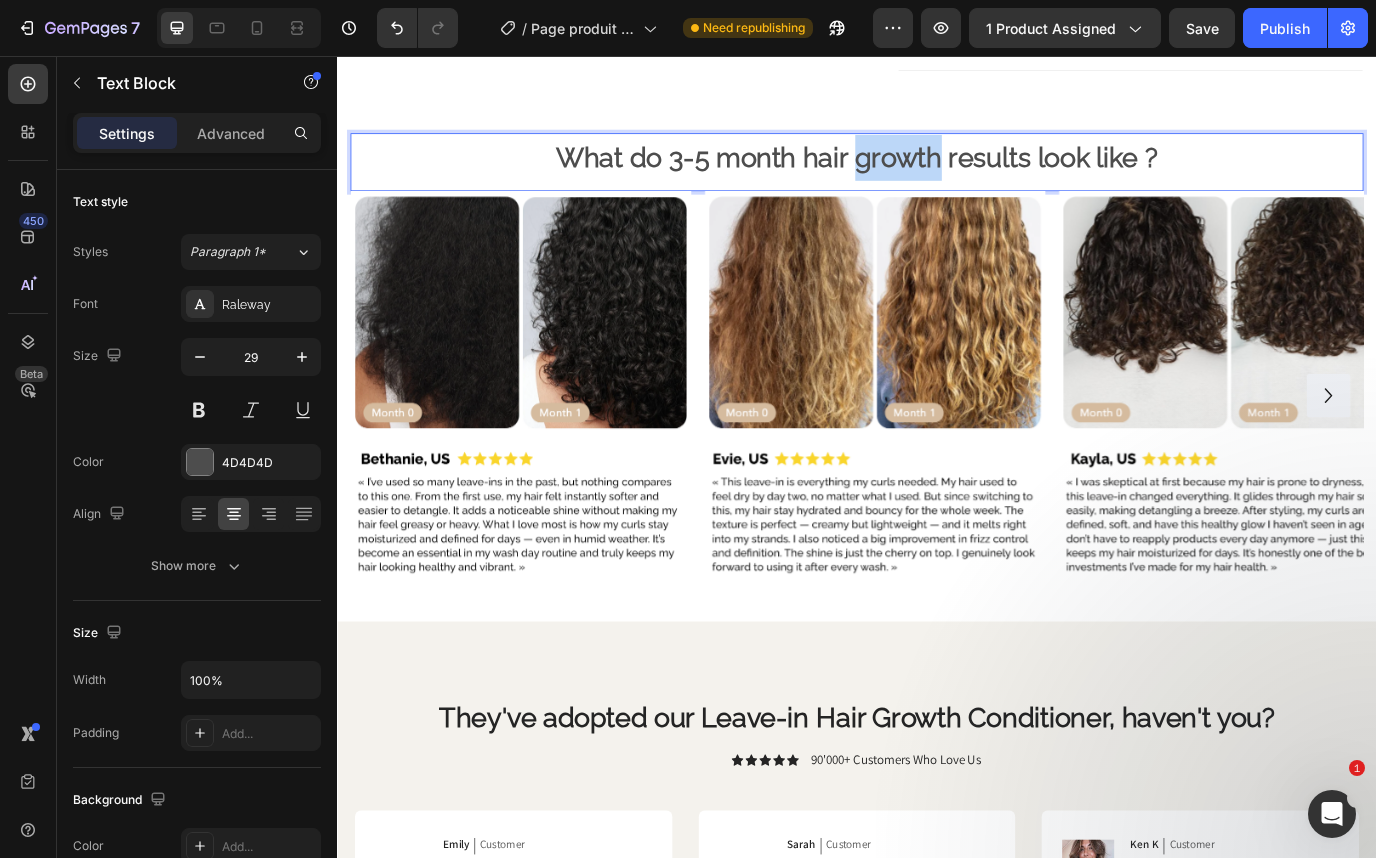 click on "What do 3-5 month hair growth results look like ?" at bounding box center (937, 173) 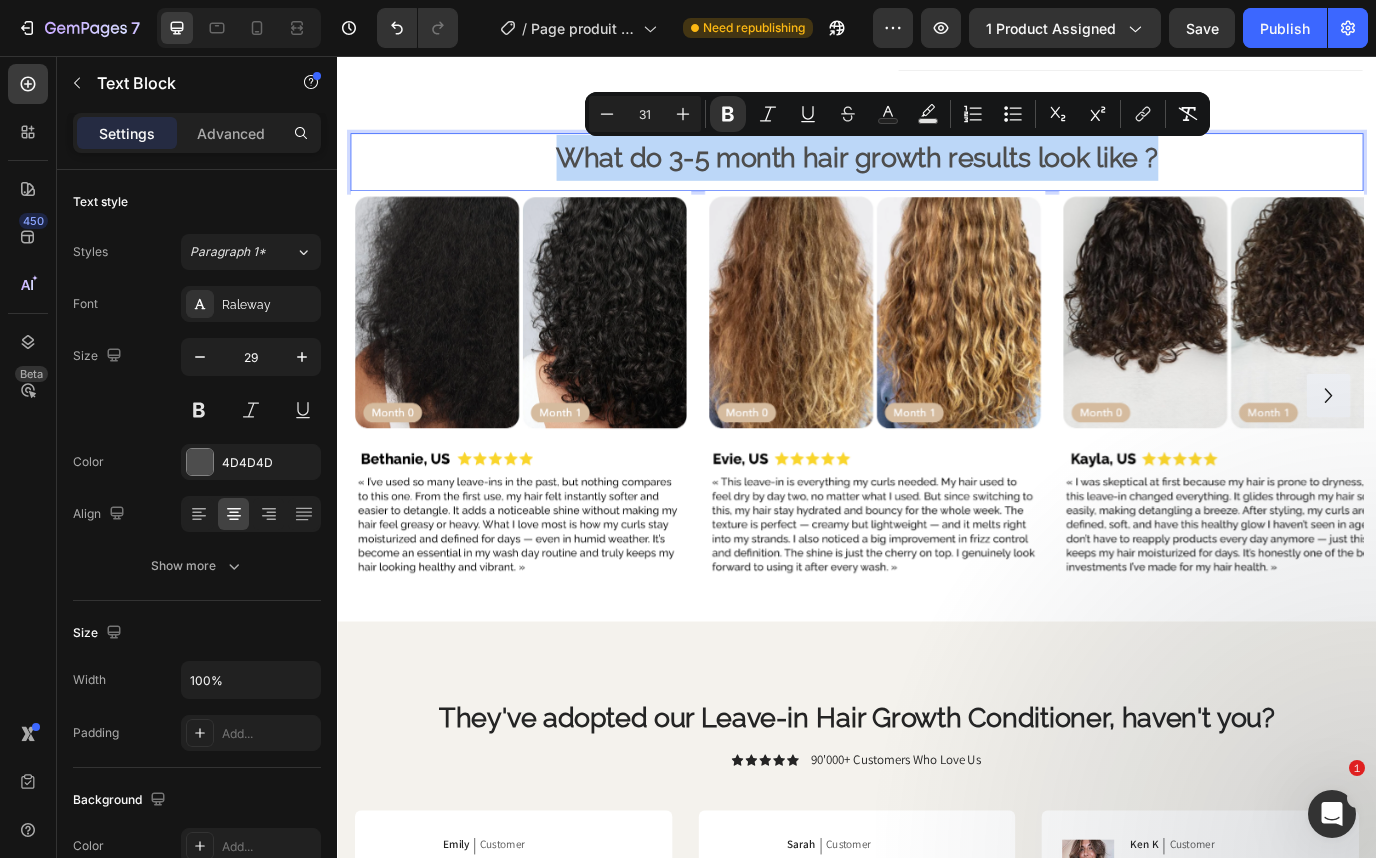 copy on "What do 3-5 month hair growth results look like ?" 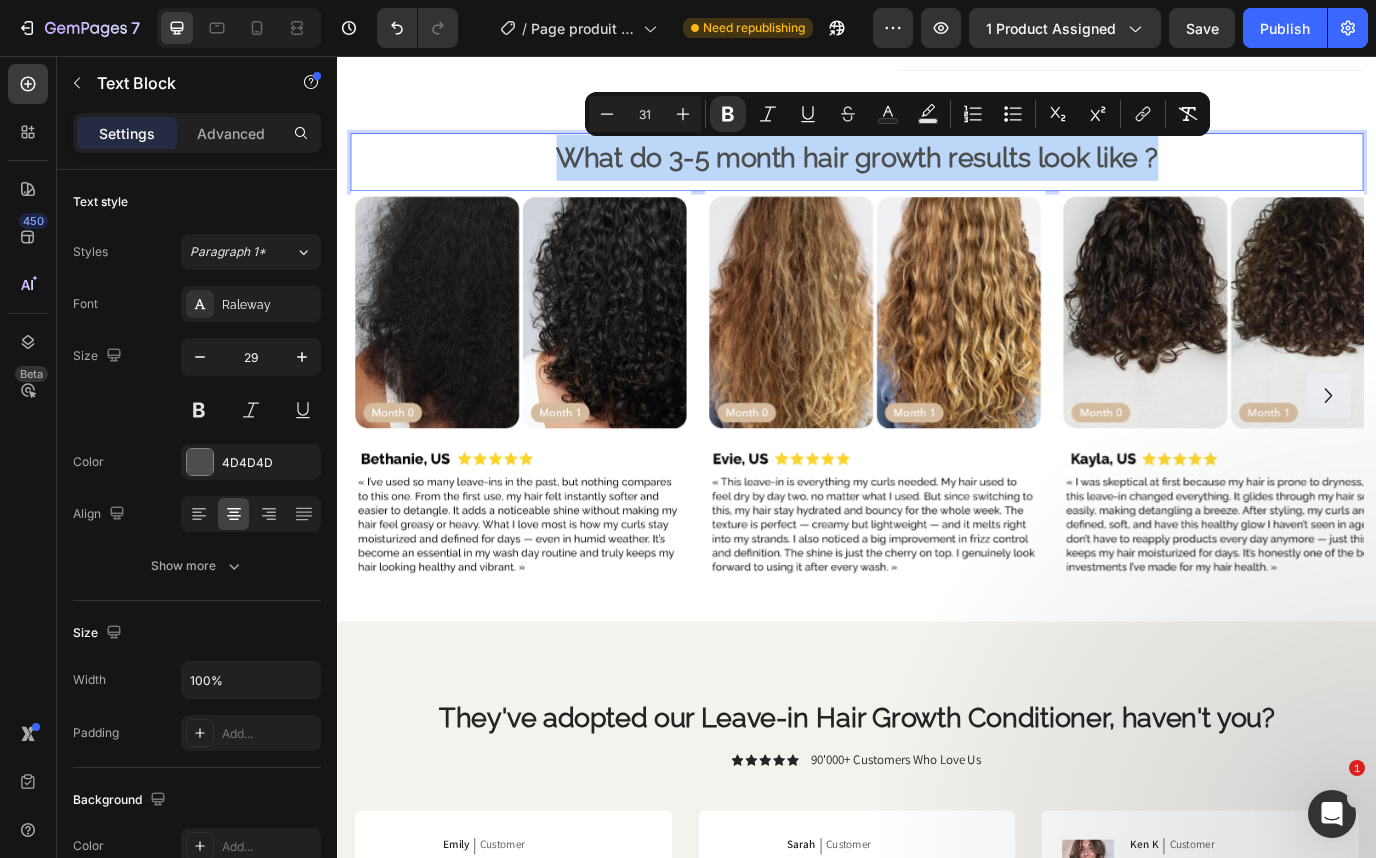 click on "What do 3-5 month hair growth results look like ?" at bounding box center (937, 173) 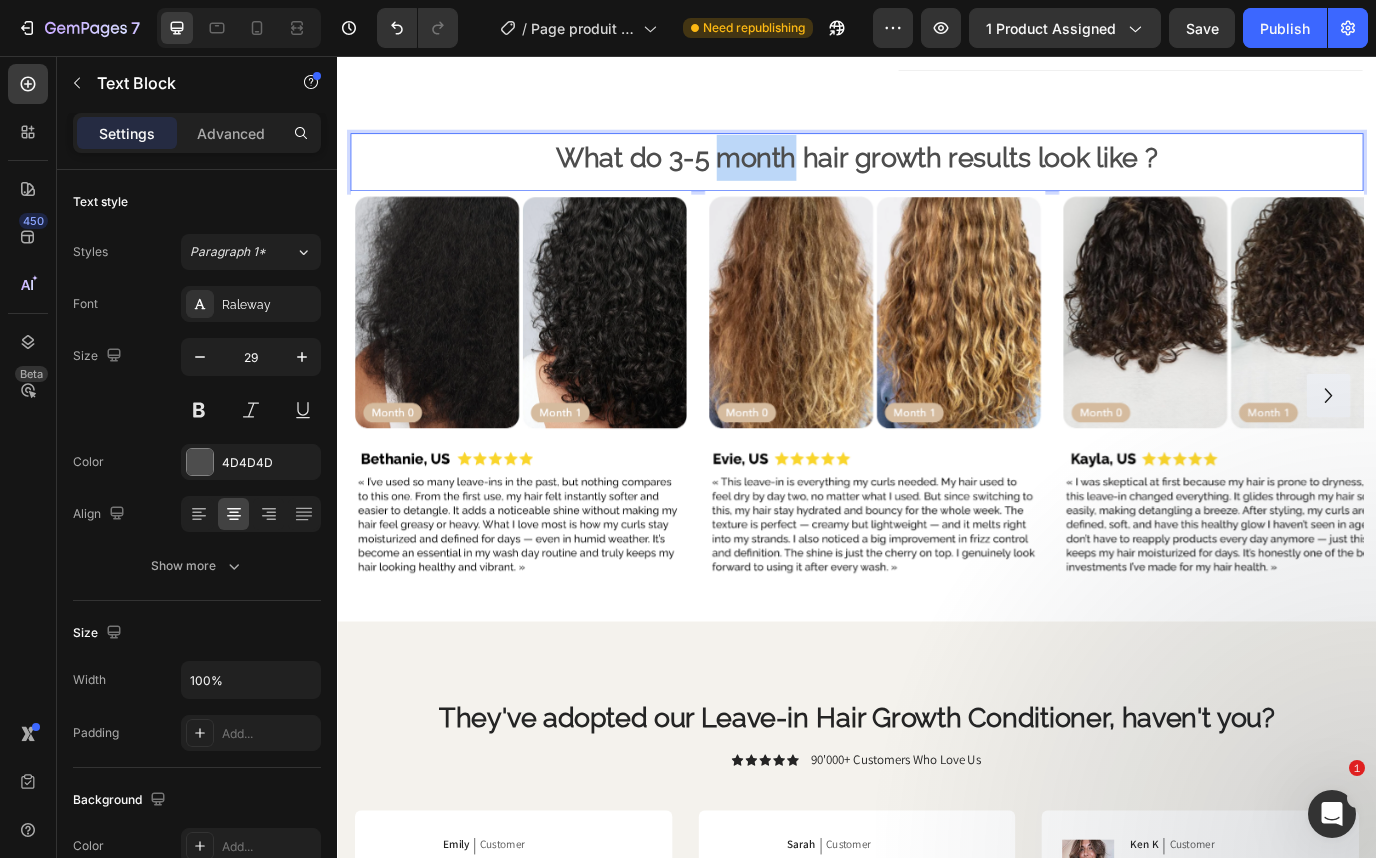 click on "What do 3-5 month hair growth results look like ?" at bounding box center (937, 173) 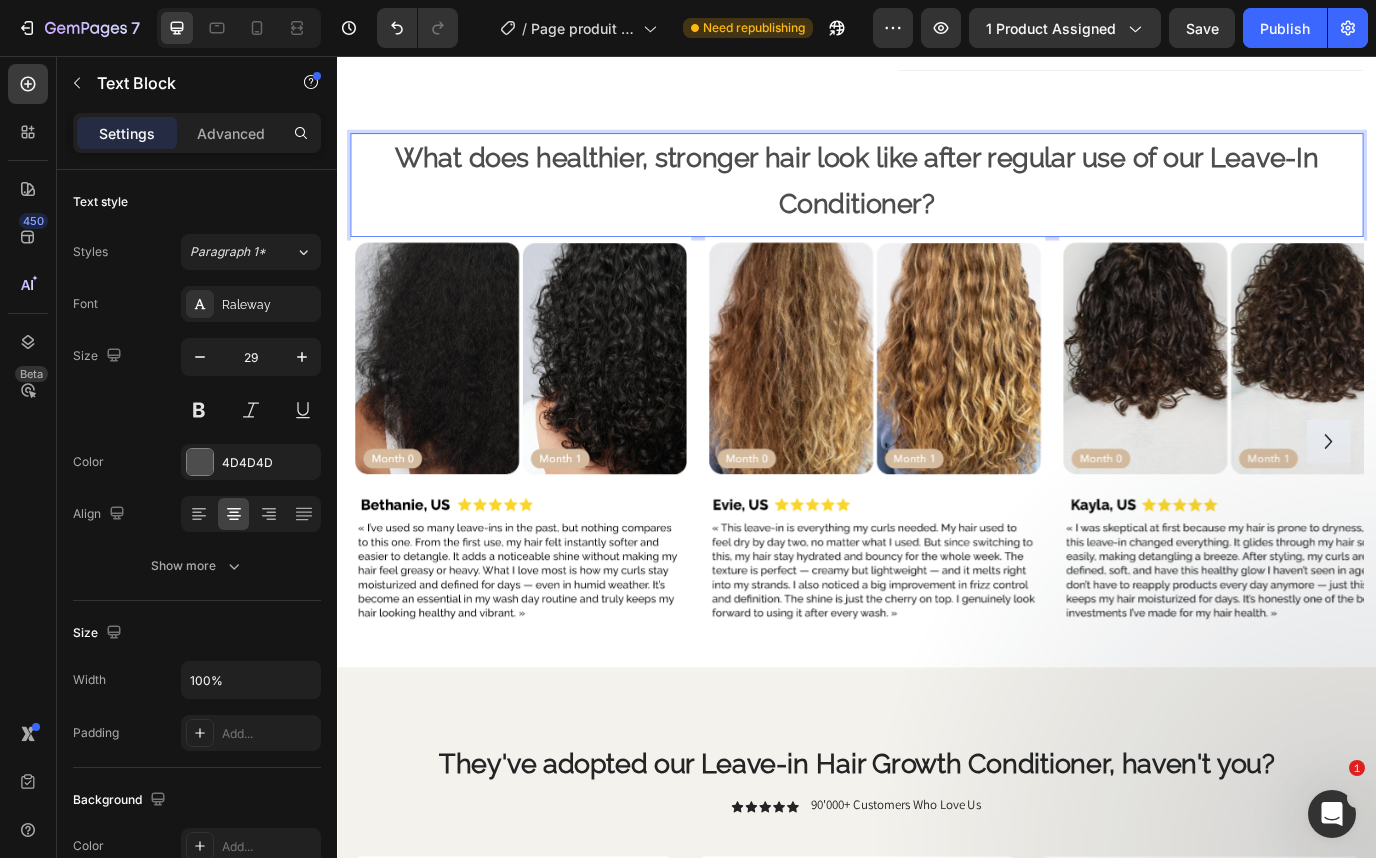 click on "What does healthier, stronger hair look like after regular use of our Leave-In Conditioner?" at bounding box center (937, 200) 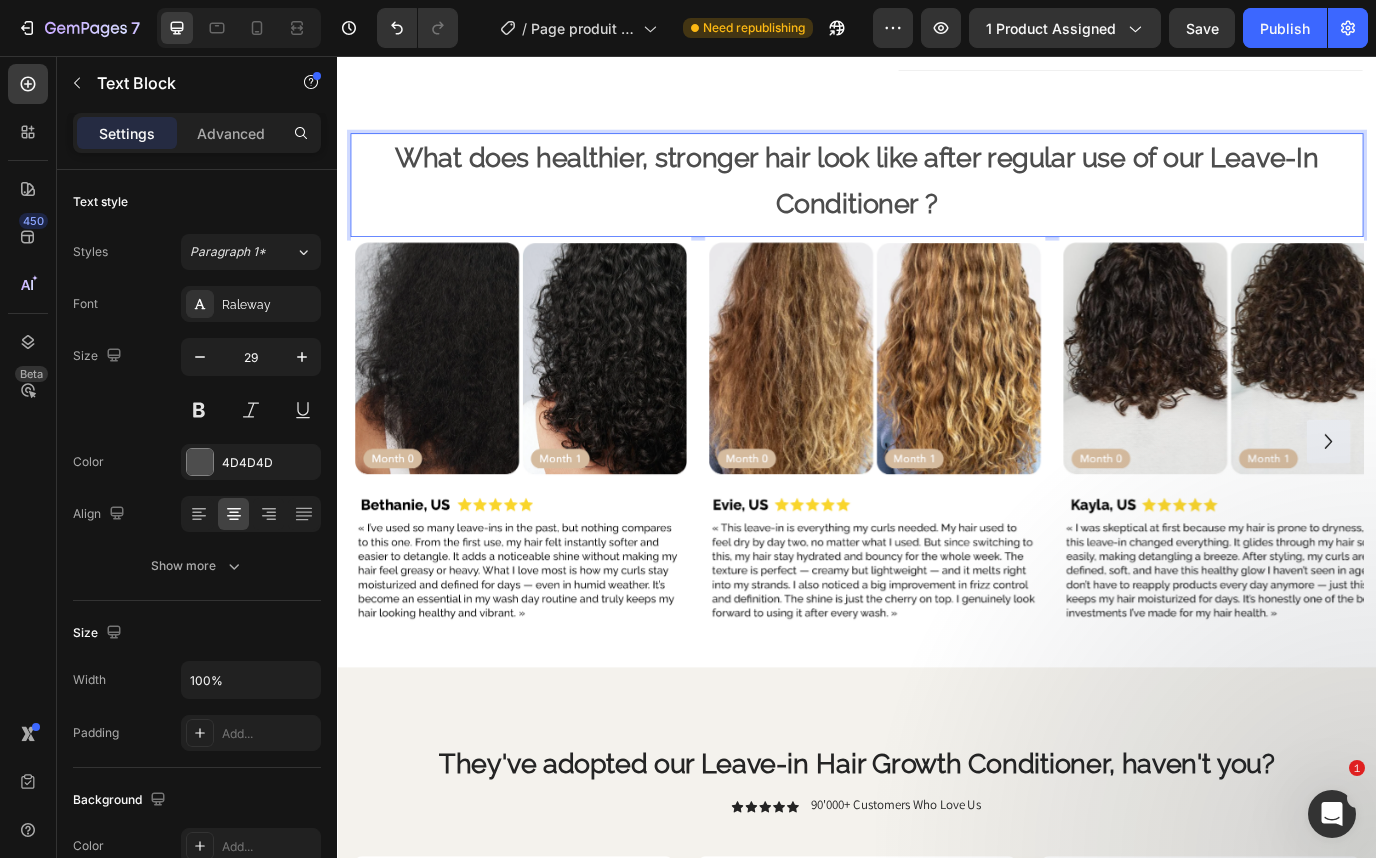 drag, startPoint x: 1063, startPoint y: 231, endPoint x: 347, endPoint y: 159, distance: 719.611 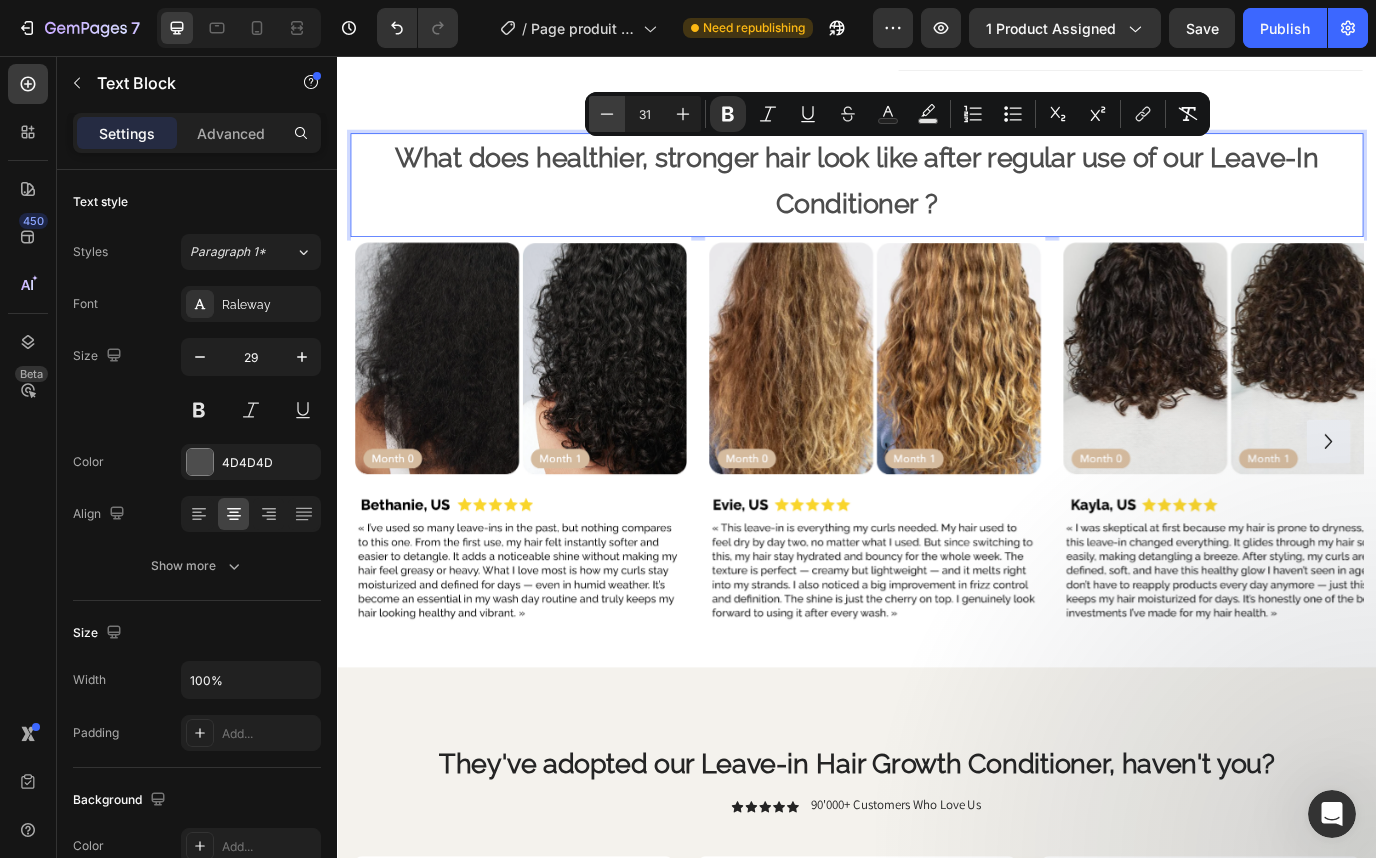 click 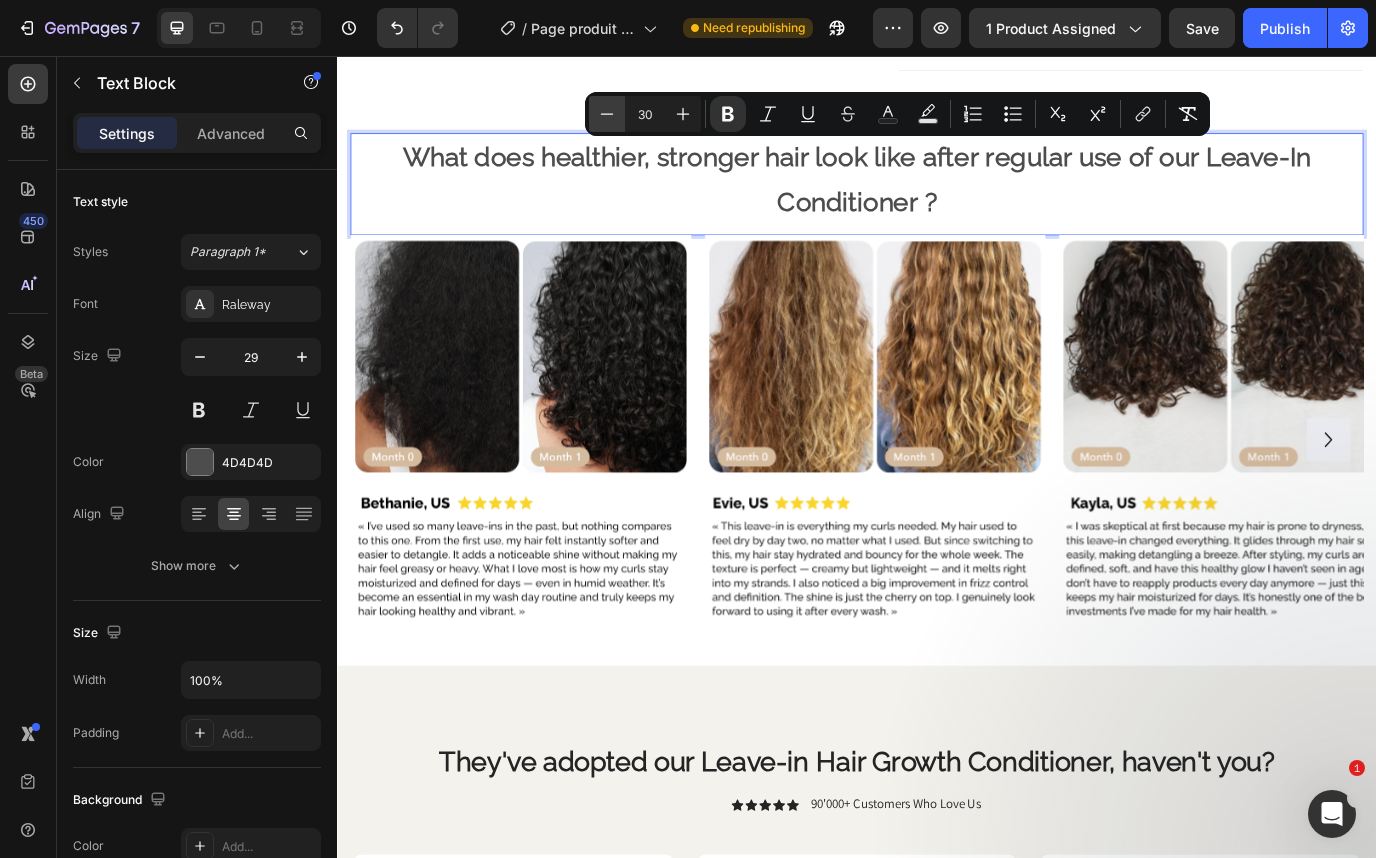 click 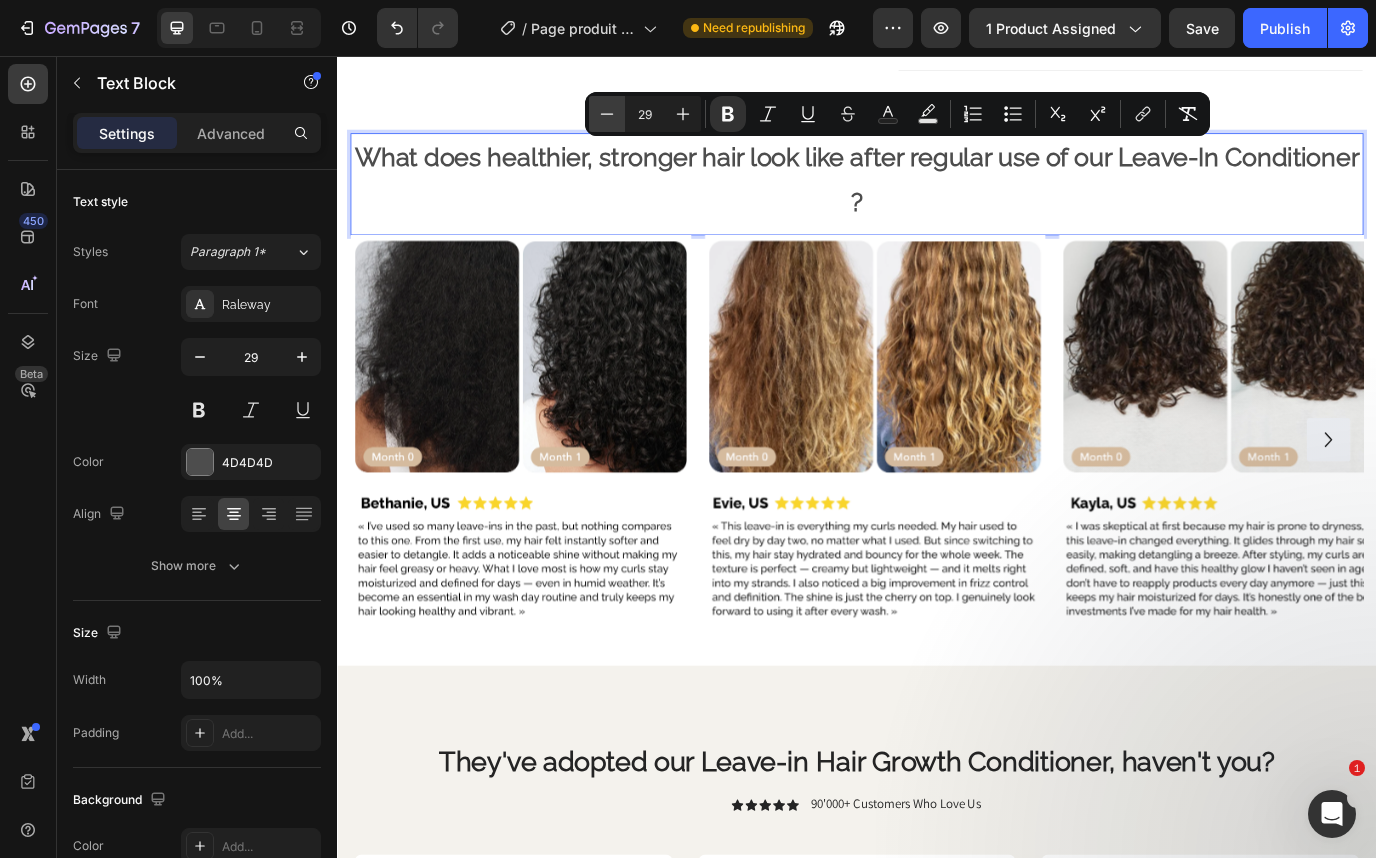 click 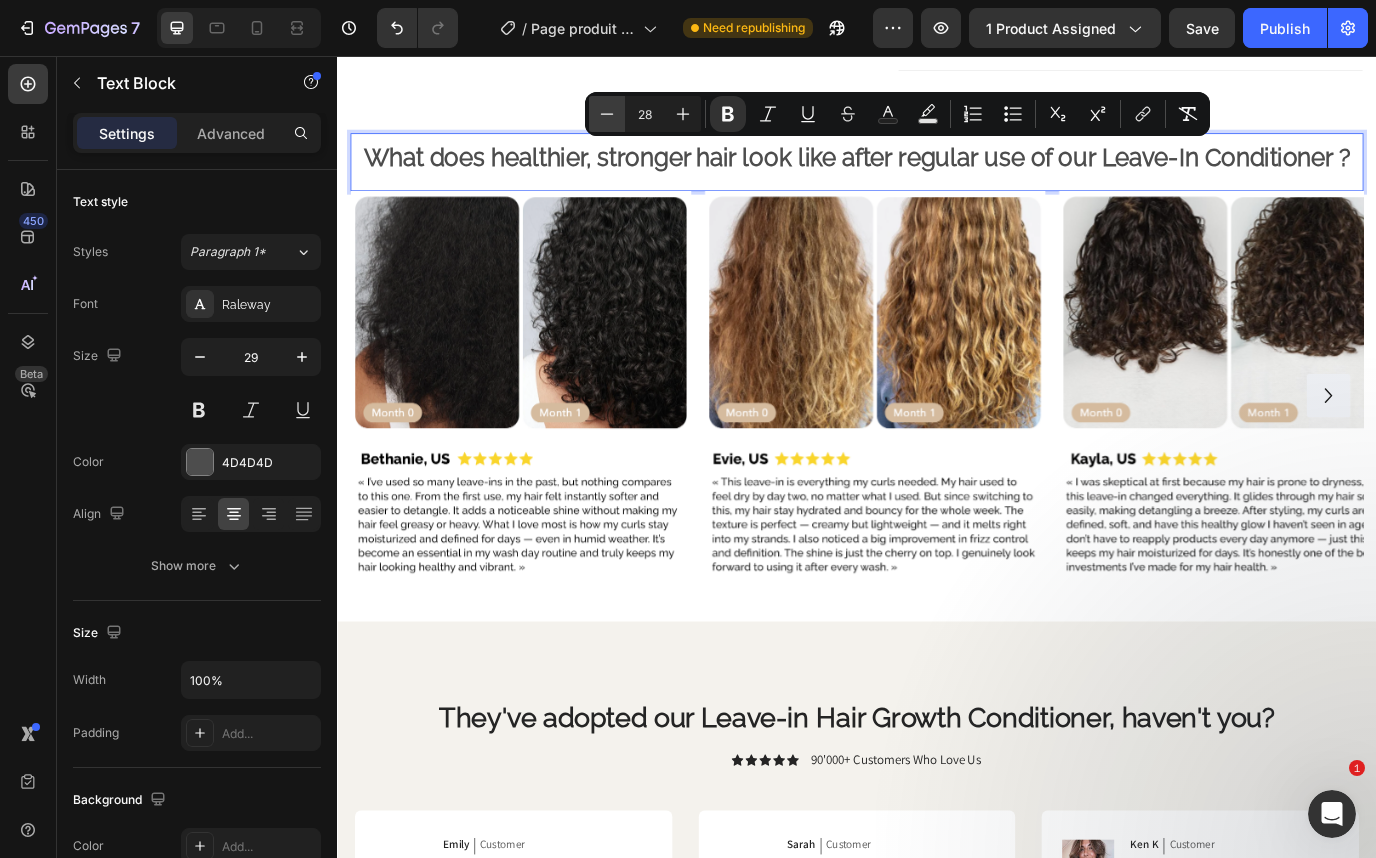 click 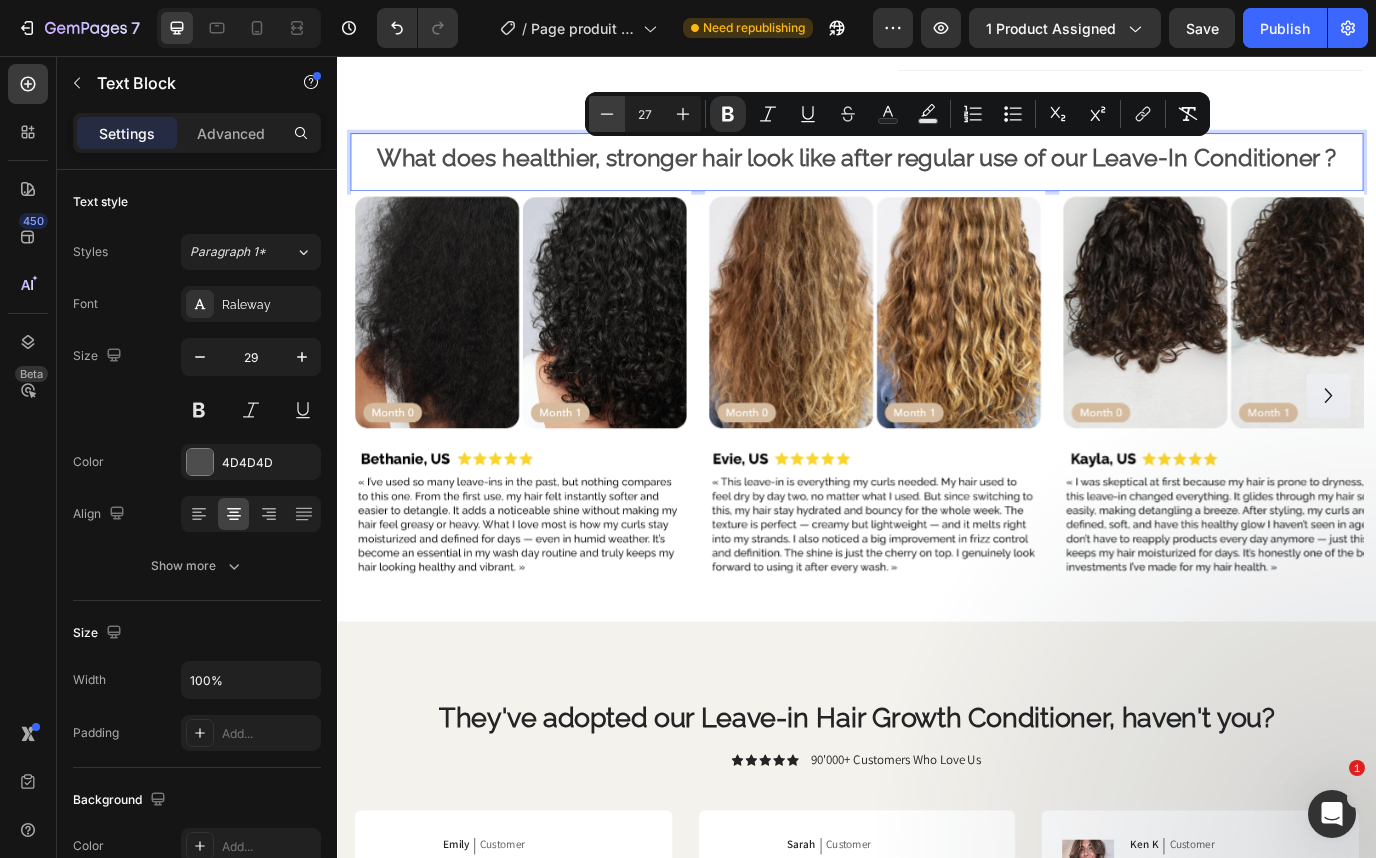 click 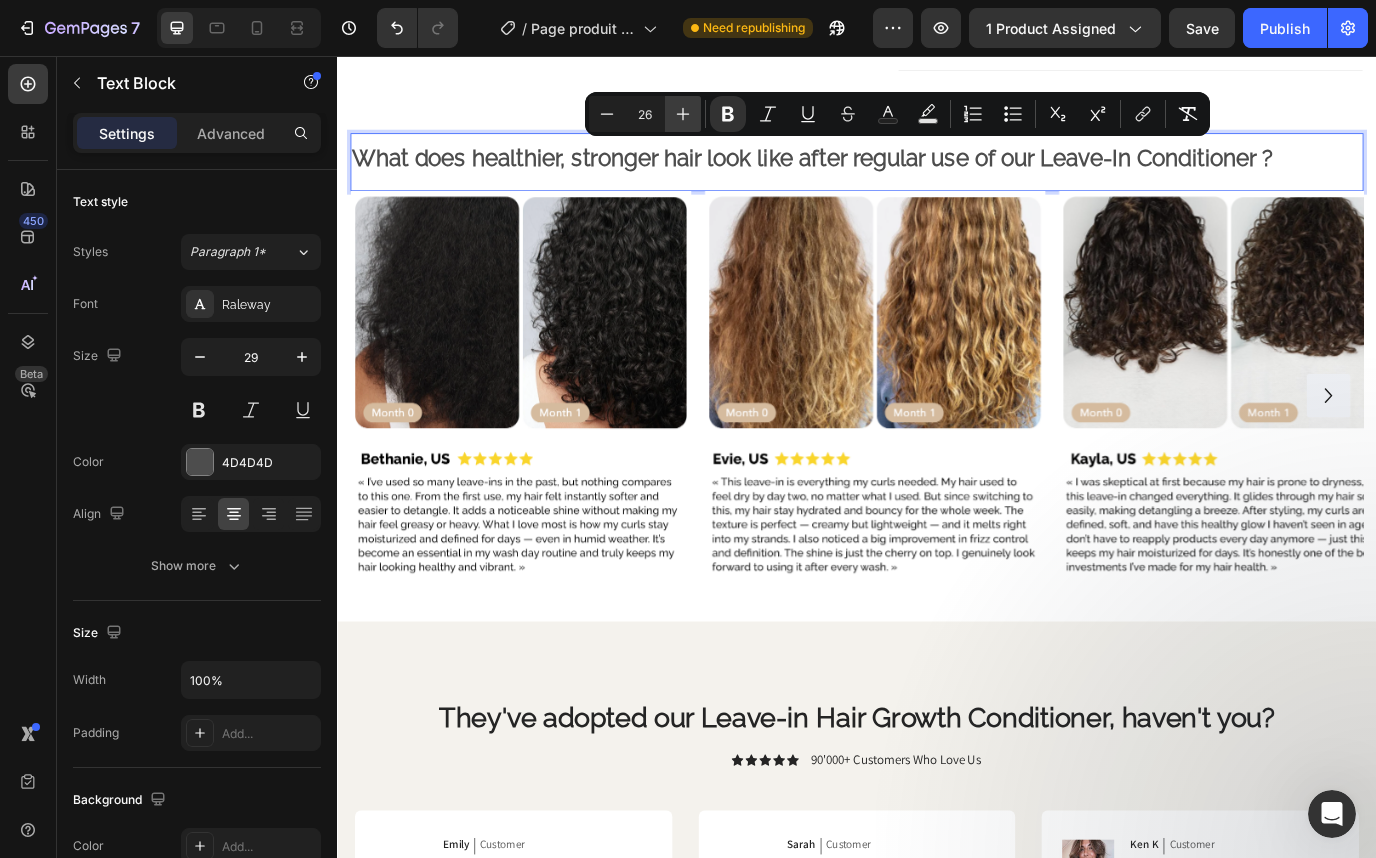 click on "Plus" at bounding box center (683, 114) 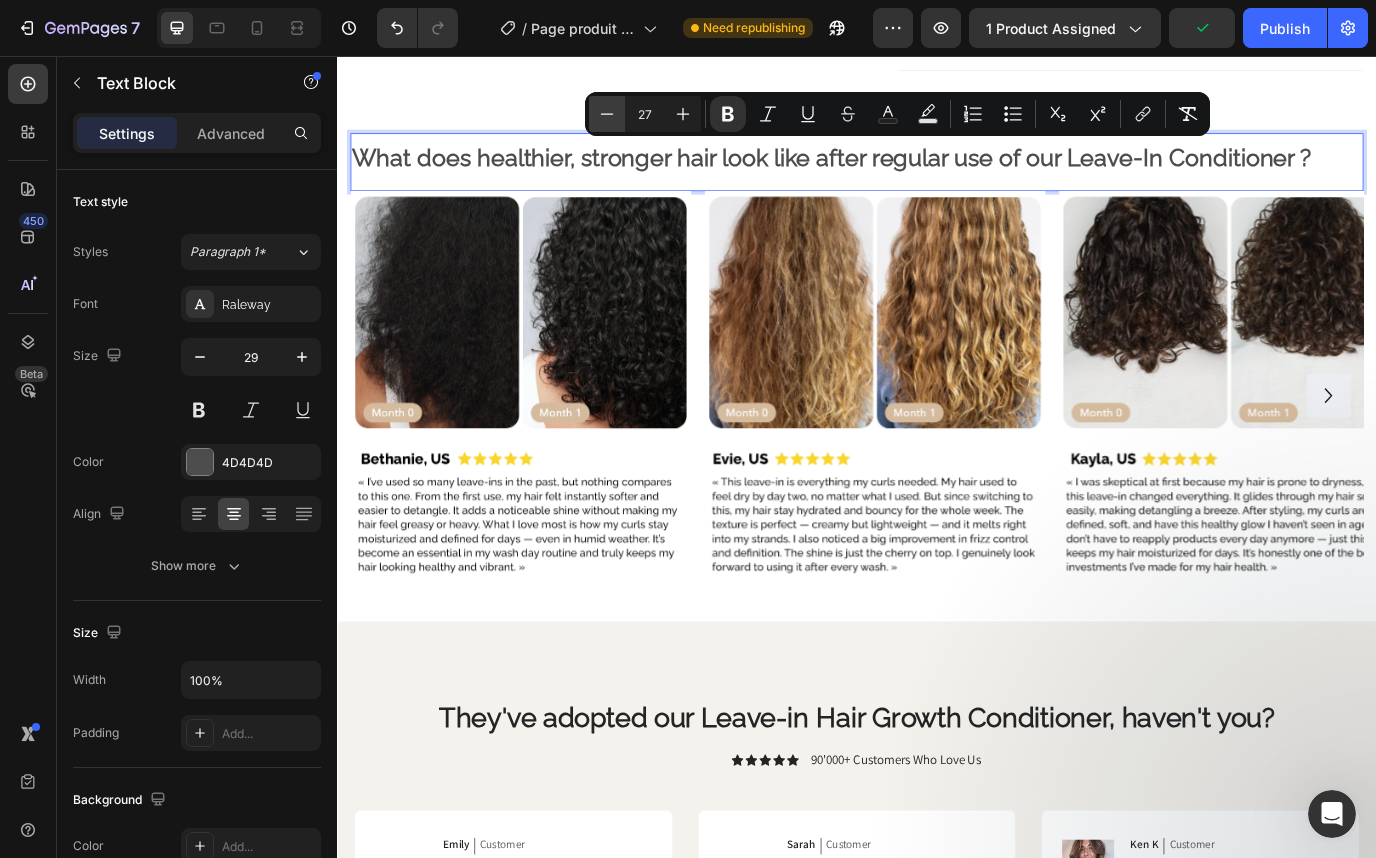 click 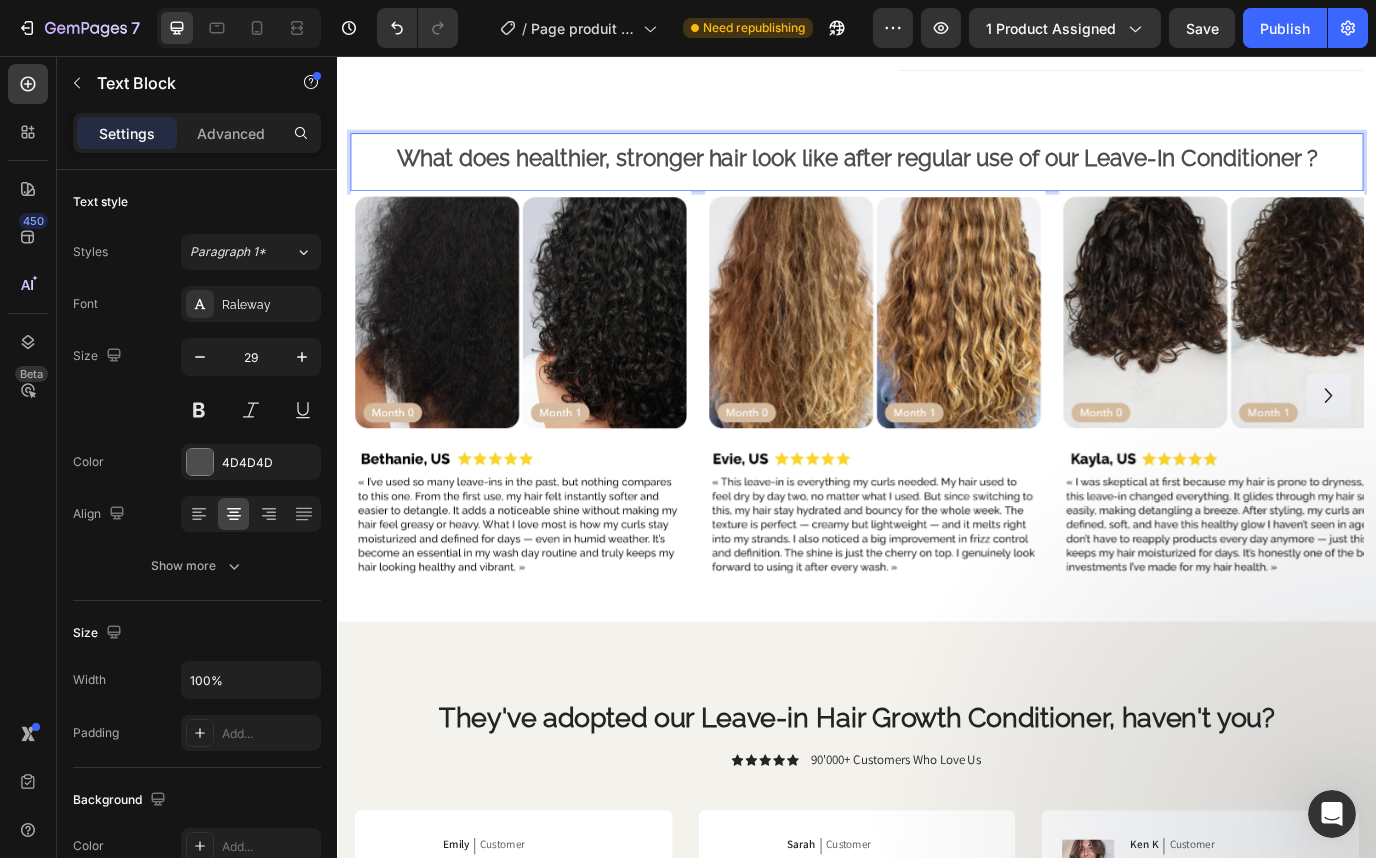 click on "What does healthier, stronger hair look like after regular use of our Leave-In Conditioner ?" at bounding box center (937, 174) 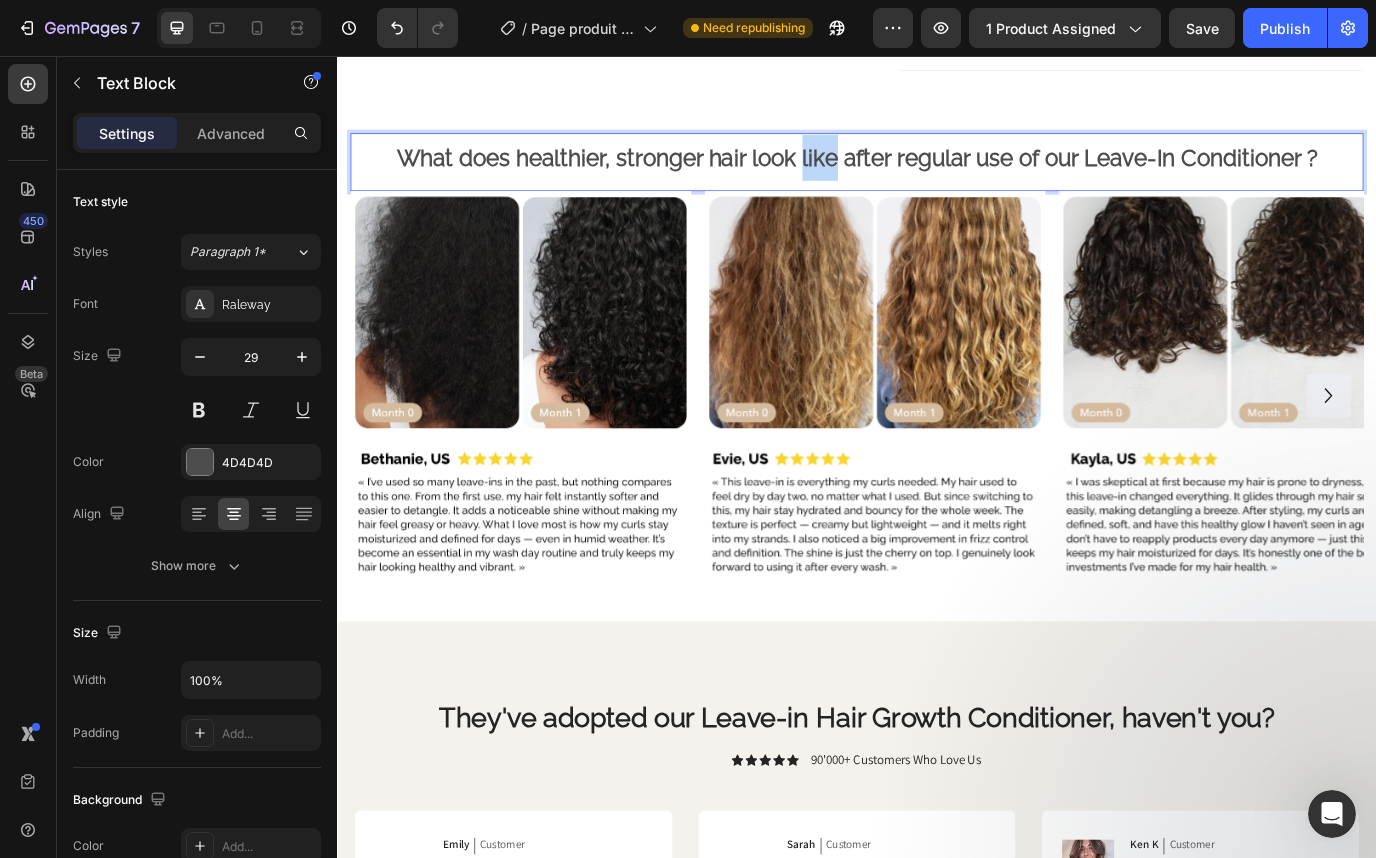 click on "What does healthier, stronger hair look like after regular use of our Leave-In Conditioner ?" at bounding box center (937, 174) 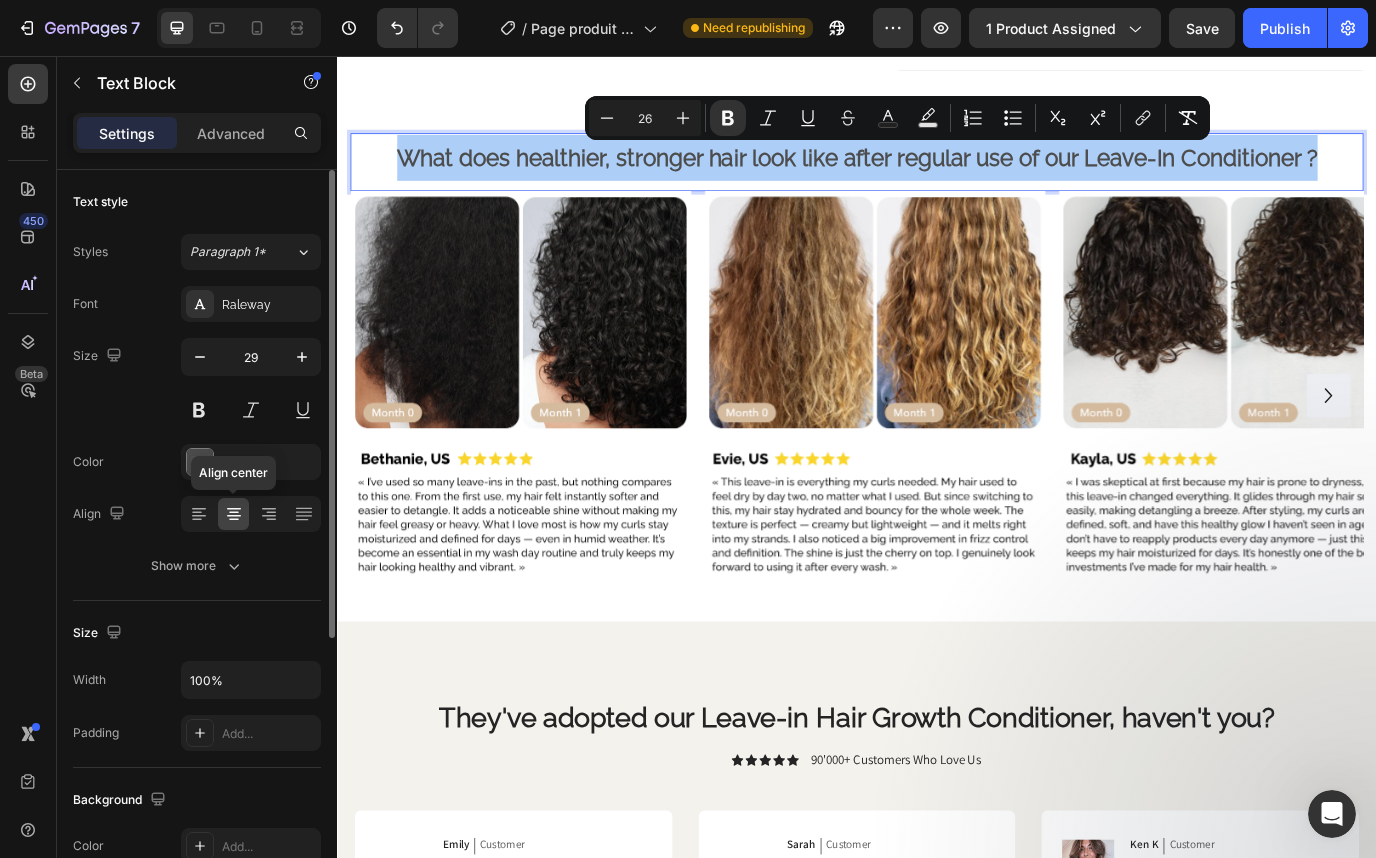 click 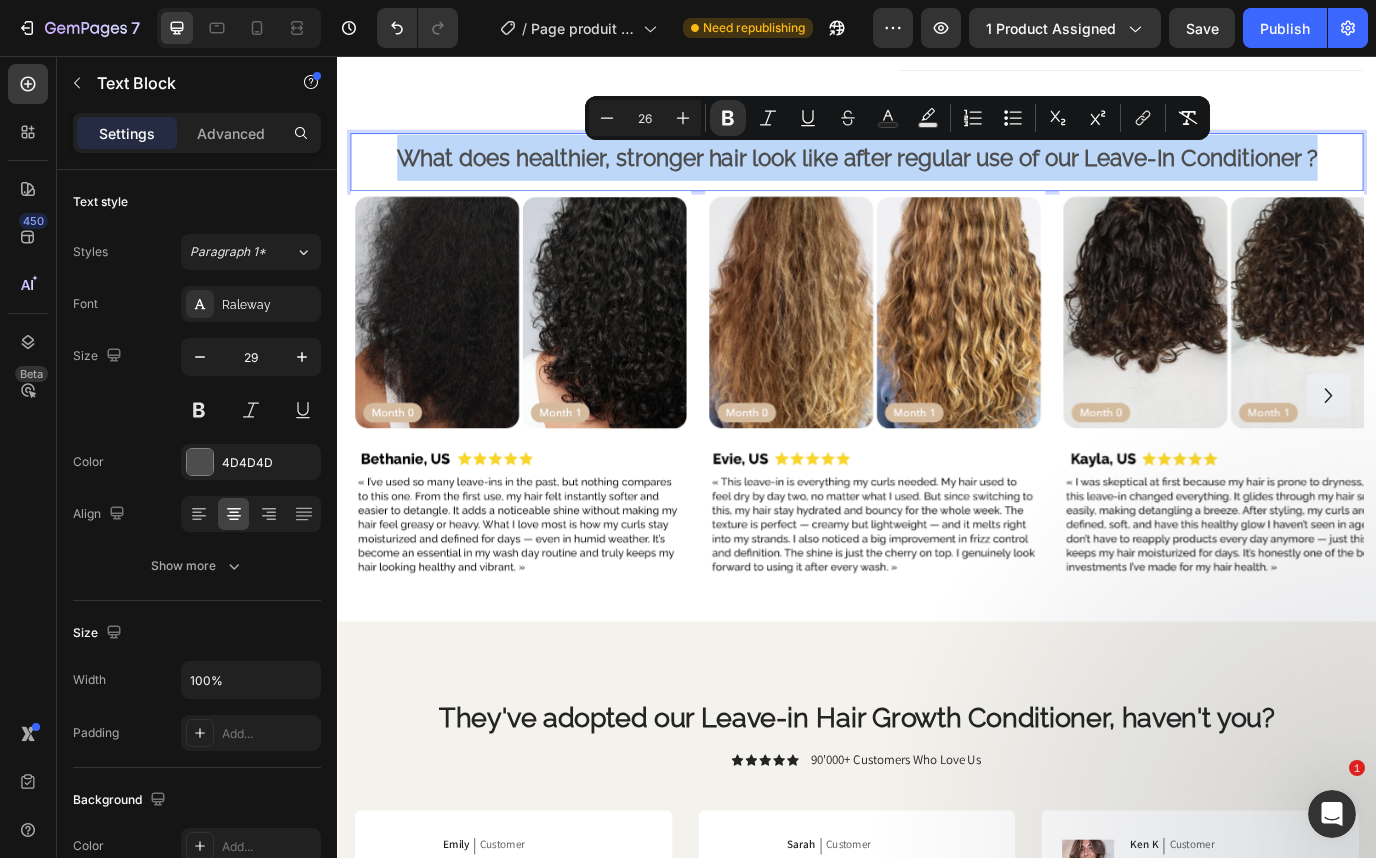 click on "What does healthier, stronger hair look like after regular use of our Leave-In Conditioner ?" at bounding box center [937, 174] 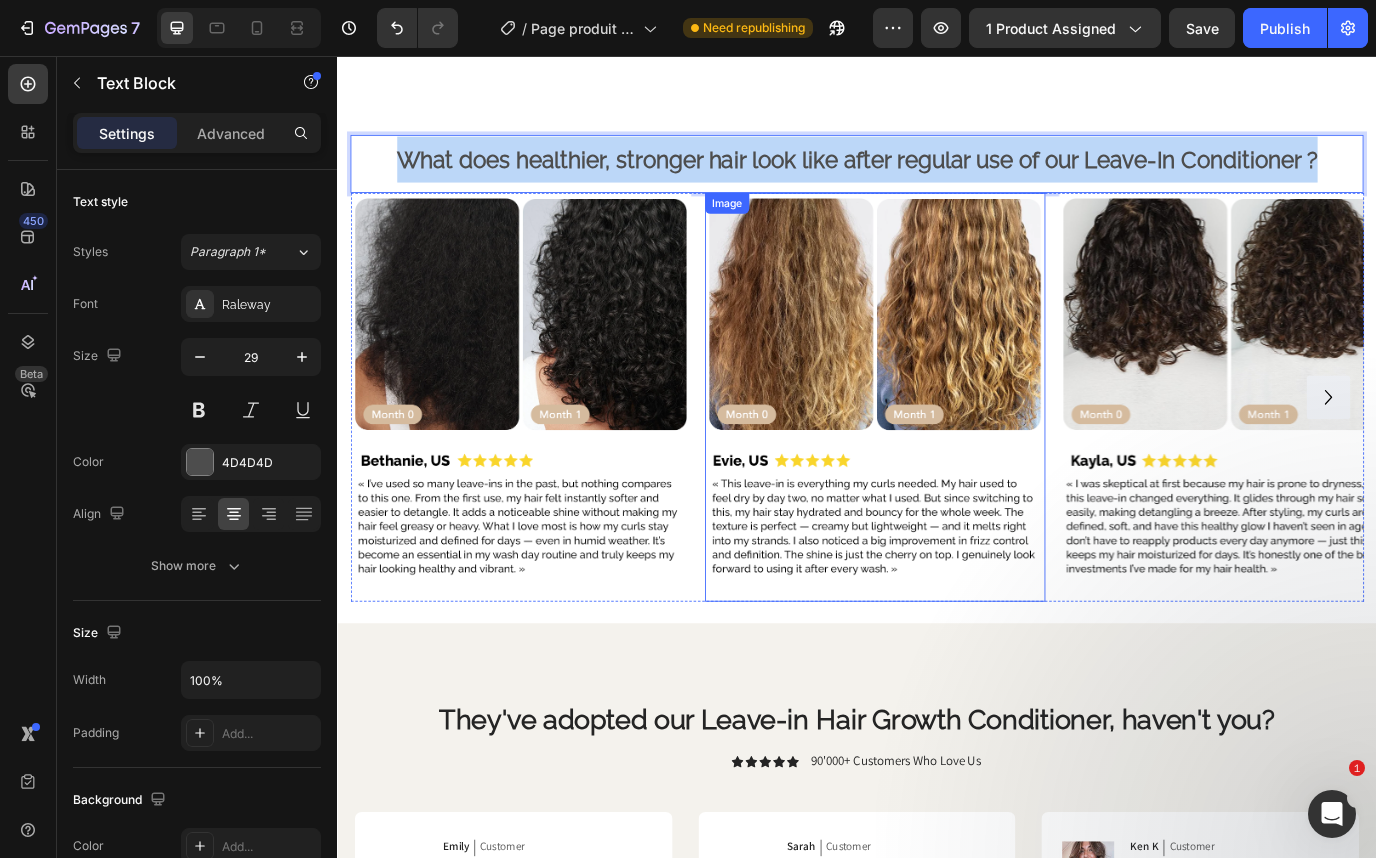 scroll, scrollTop: 1622, scrollLeft: 0, axis: vertical 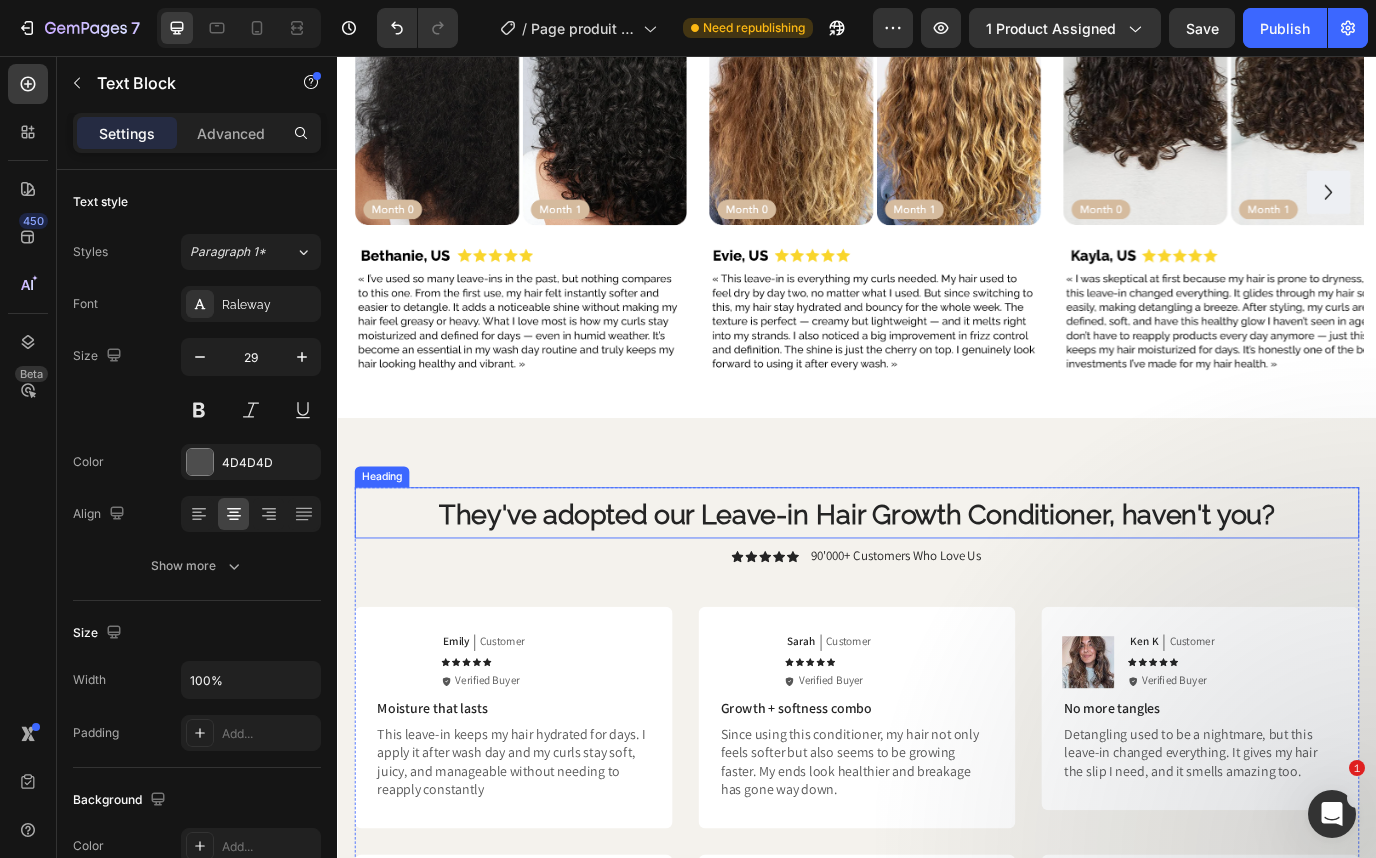 click on "They've adopted our Leave-in Hair Growth Conditioner, haven't you?" at bounding box center (937, 585) 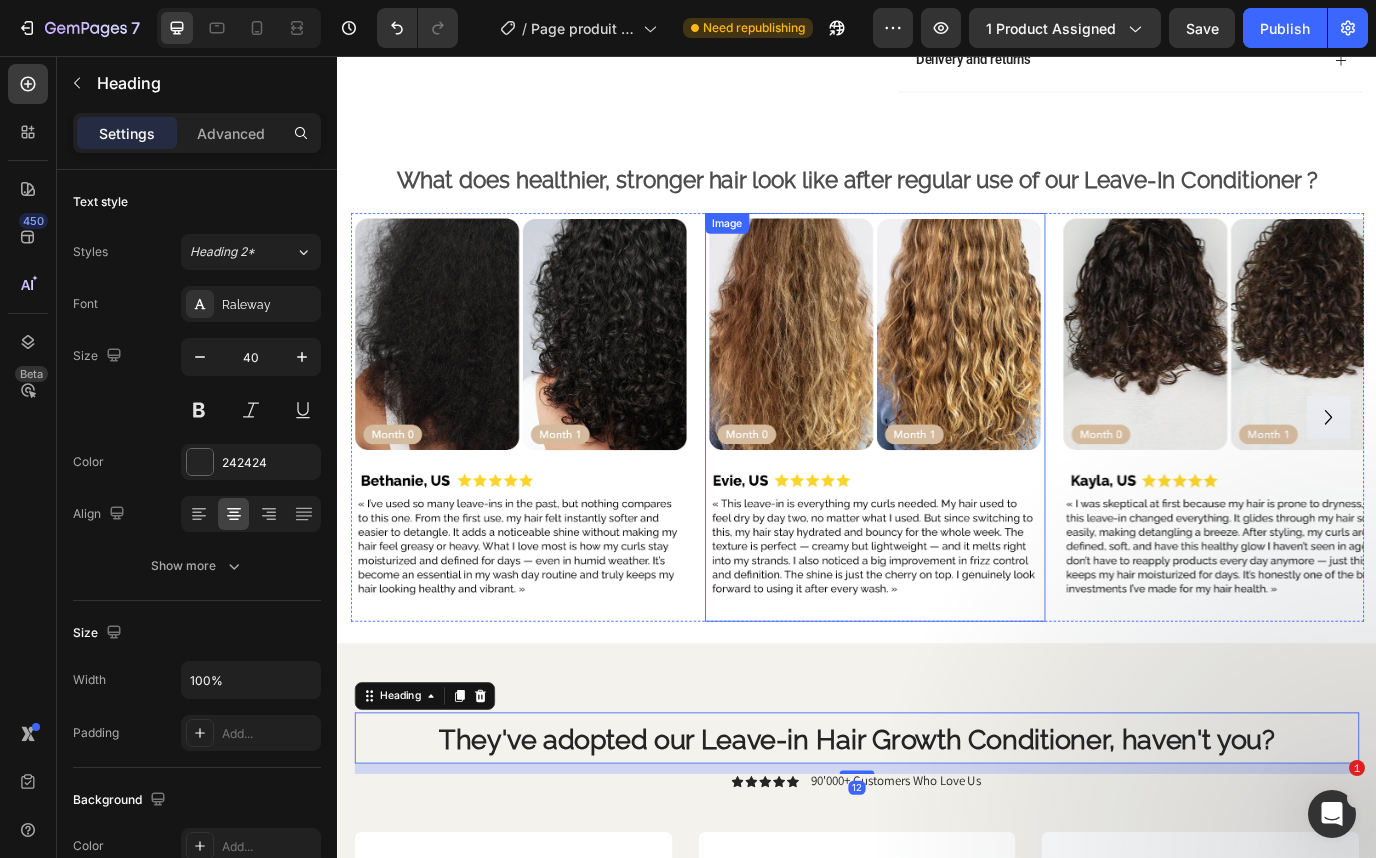 scroll, scrollTop: 1276, scrollLeft: 0, axis: vertical 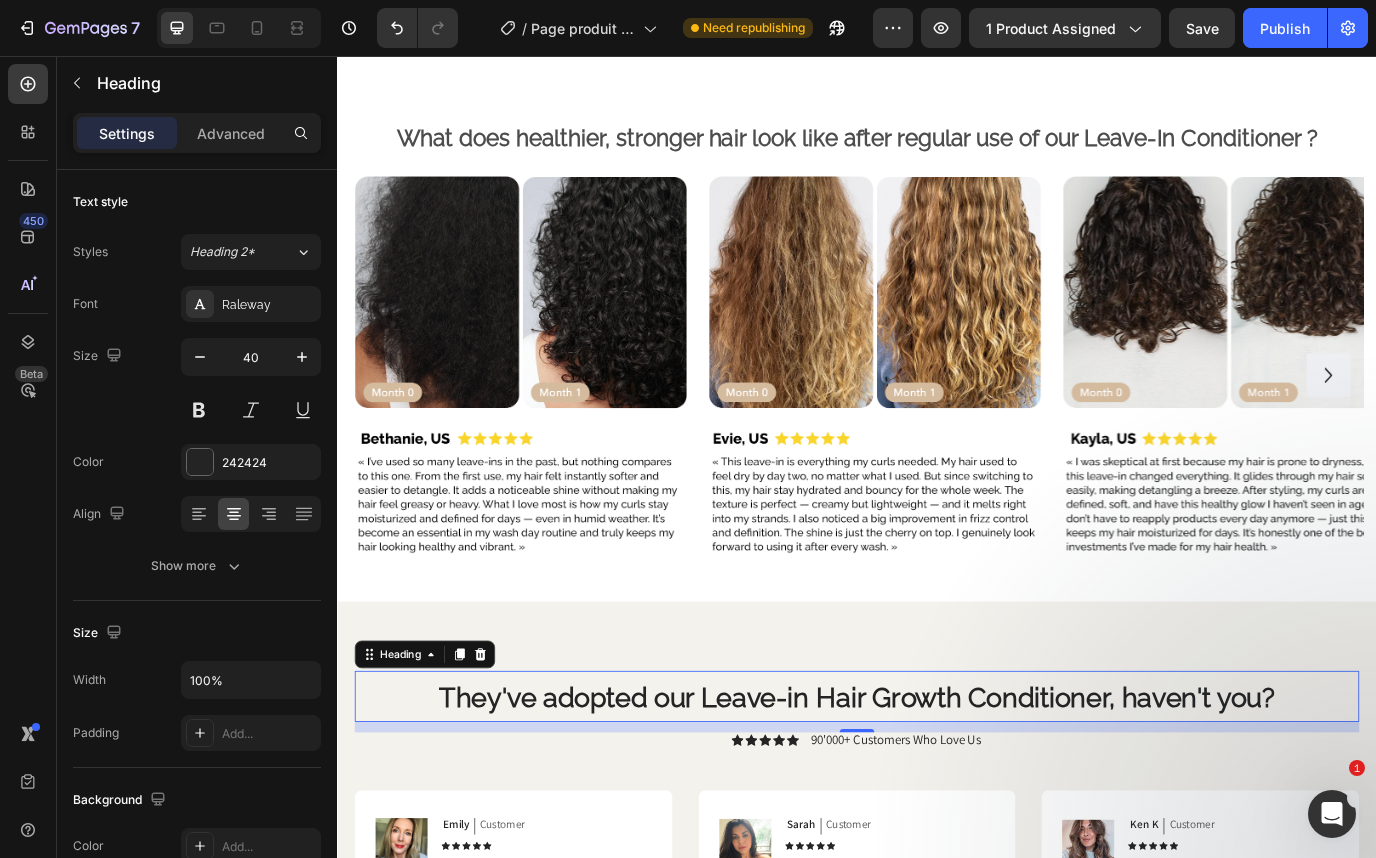 click on "They've adopted our Leave-in Hair Growth Conditioner, haven't you?" at bounding box center [937, 797] 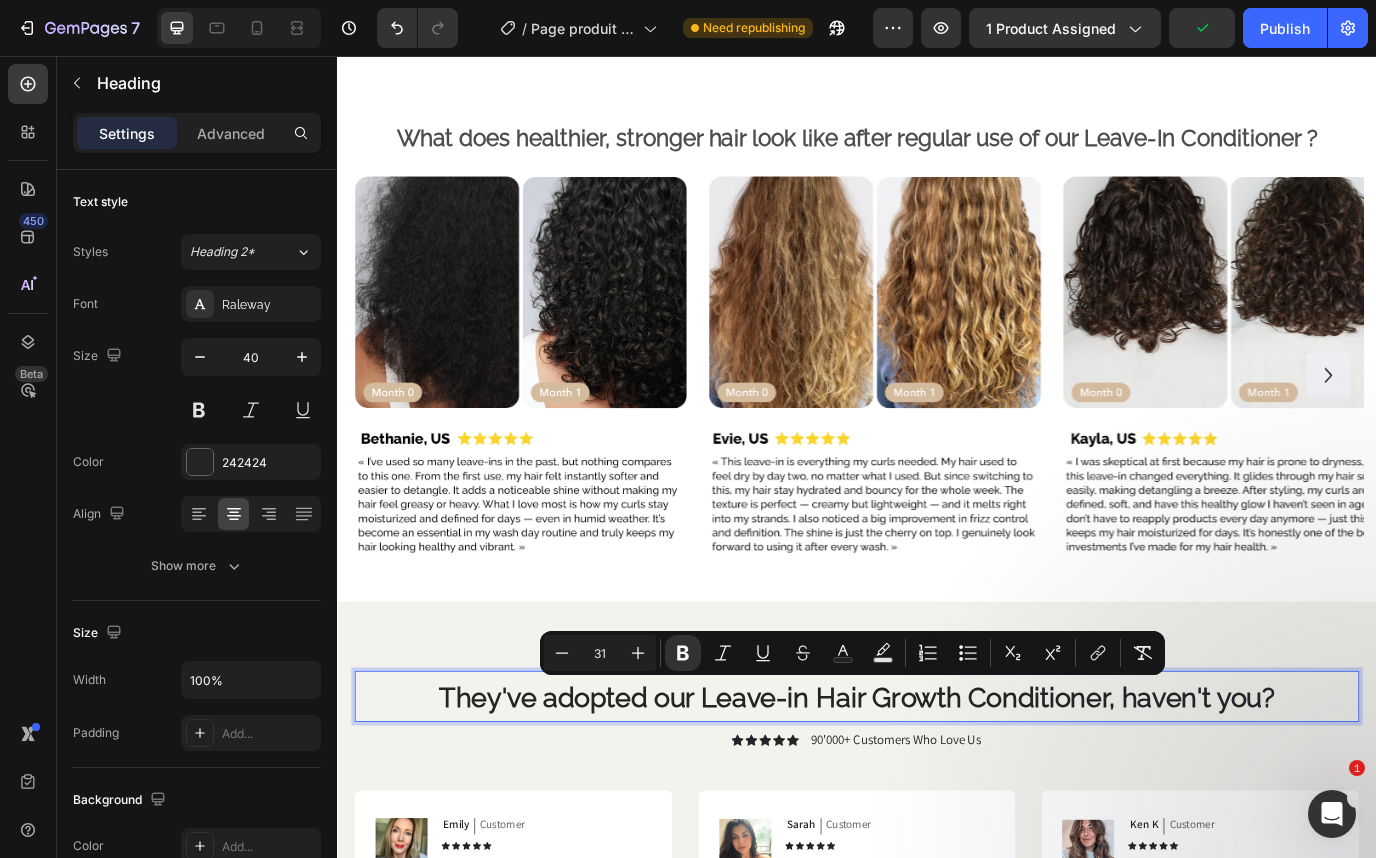 click on "They've adopted our Leave-in Hair Growth Conditioner, haven't you?" at bounding box center [937, 797] 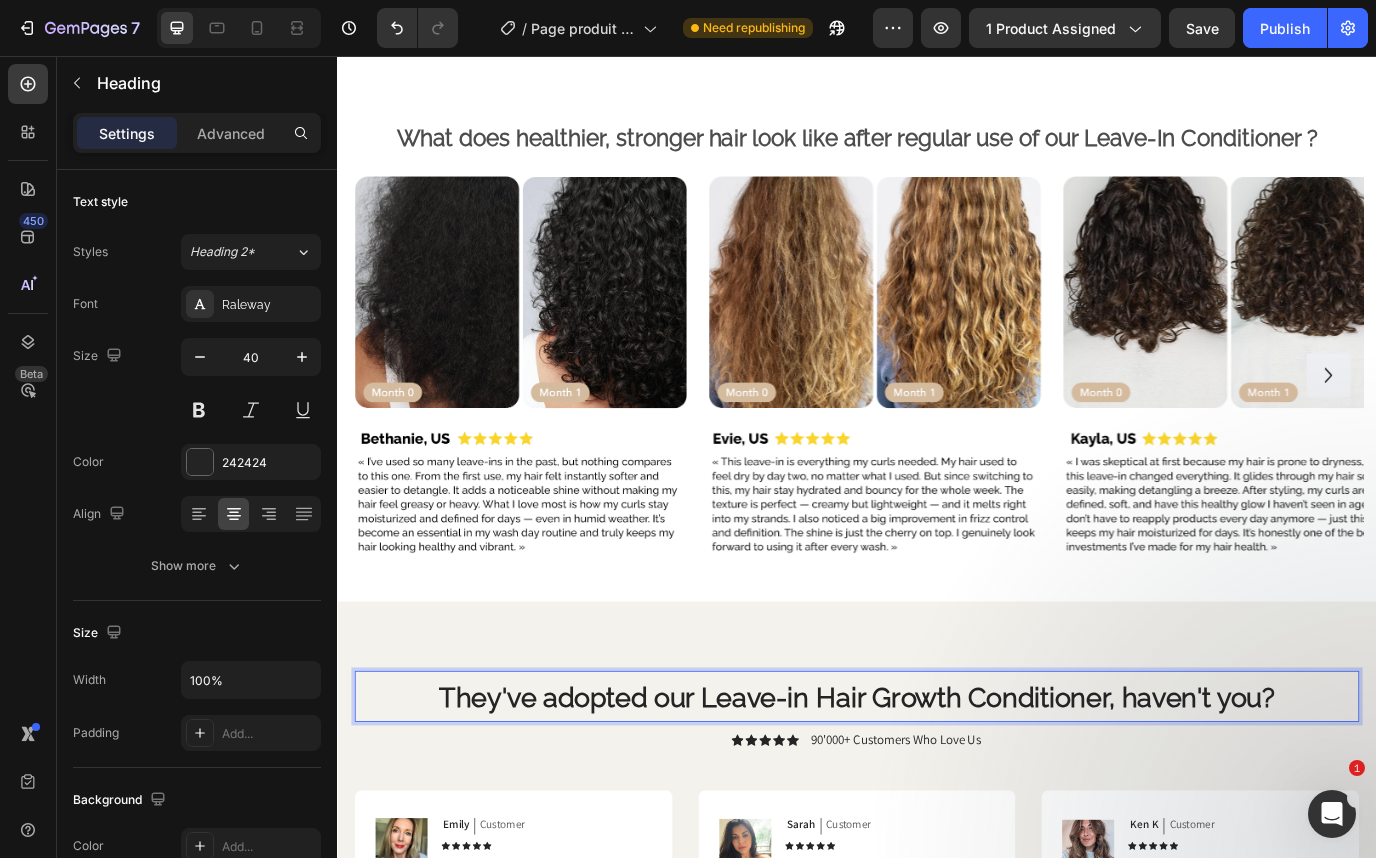 click on "They've adopted our Leave-in Hair Growth Conditioner, haven't you?" at bounding box center (937, 797) 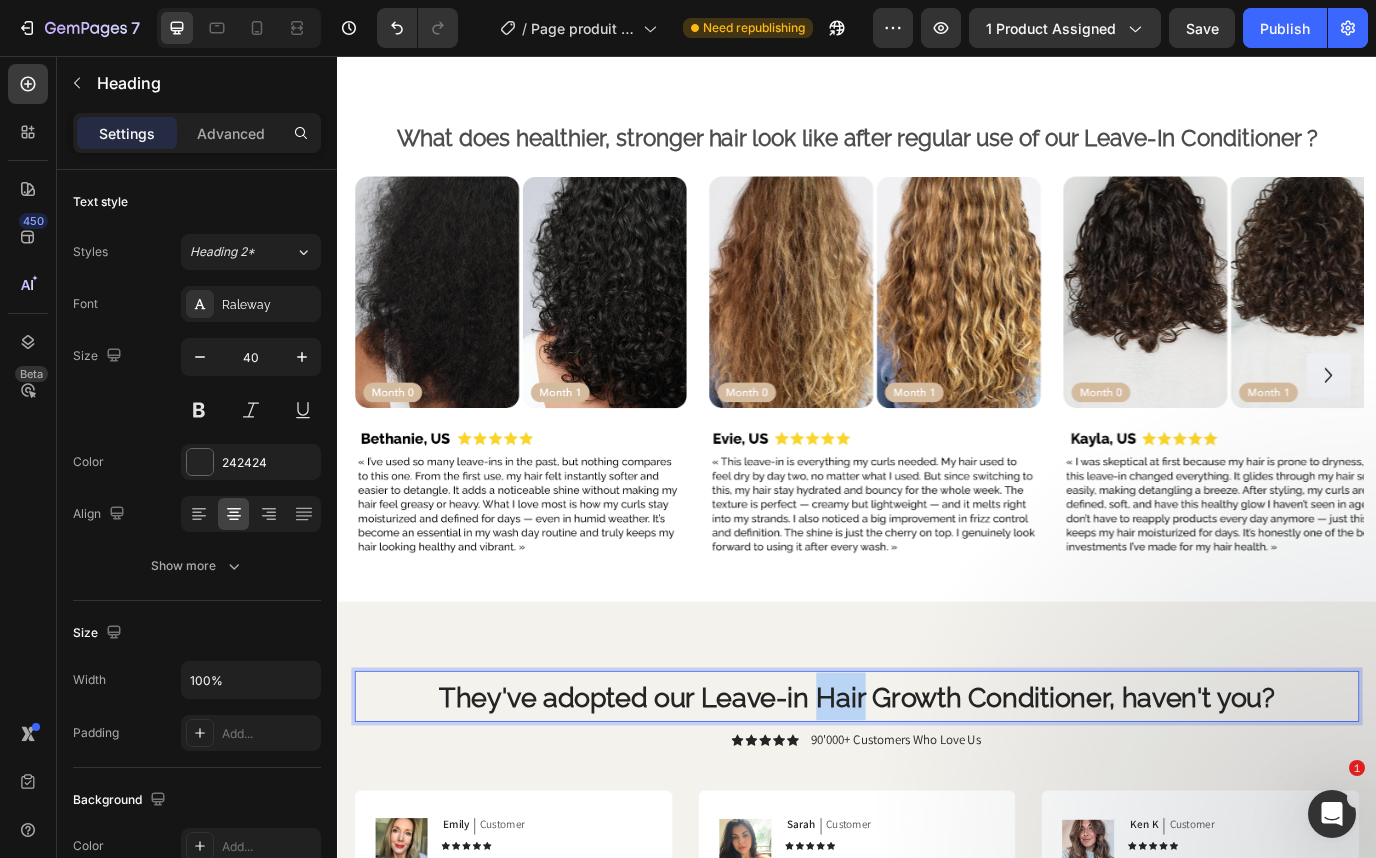 click on "They've adopted our Leave-in Hair Growth Conditioner, haven't you?" at bounding box center (937, 797) 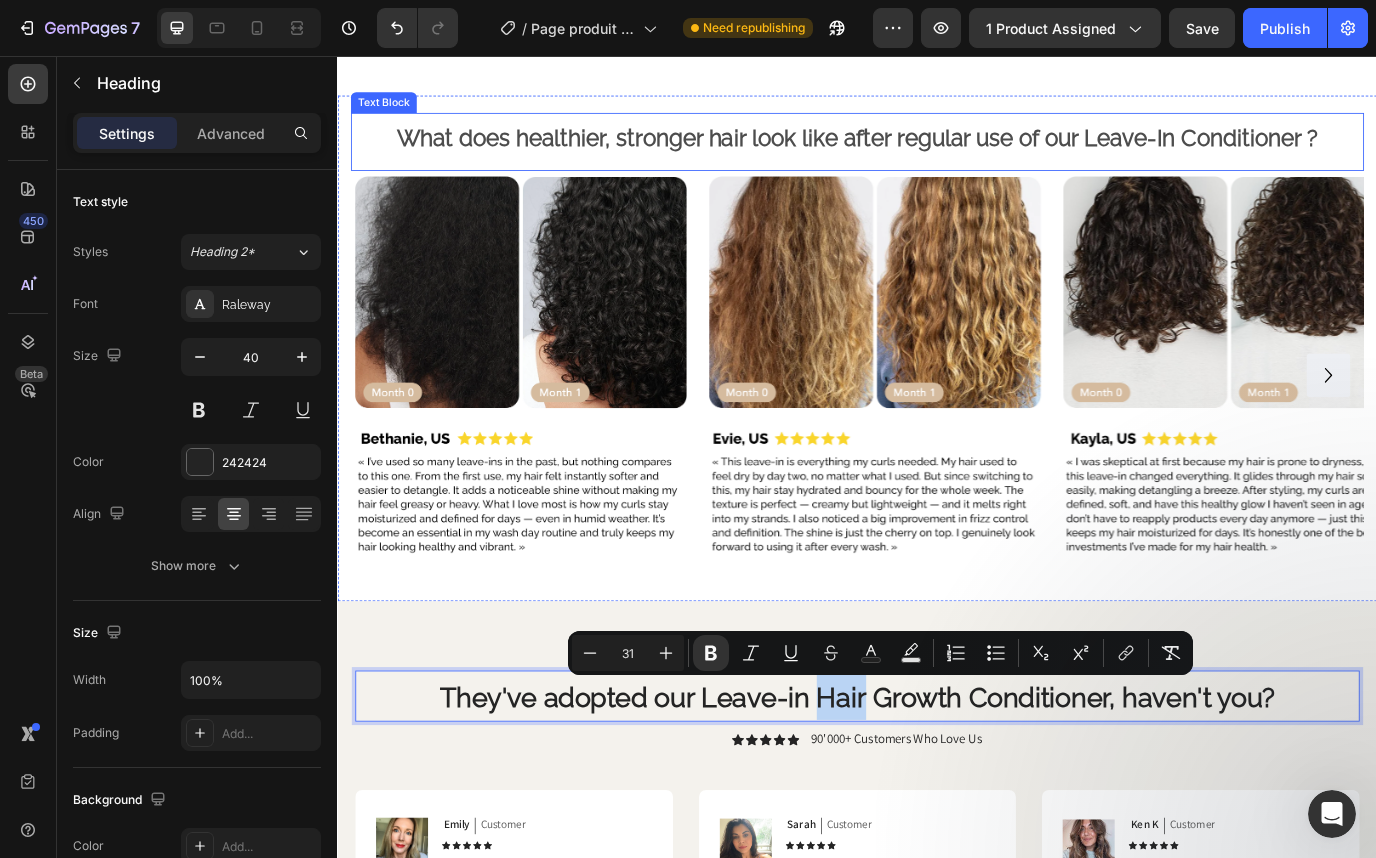click on "What does healthier, stronger hair look like after regular use of our Leave-In Conditioner ?" at bounding box center (937, 151) 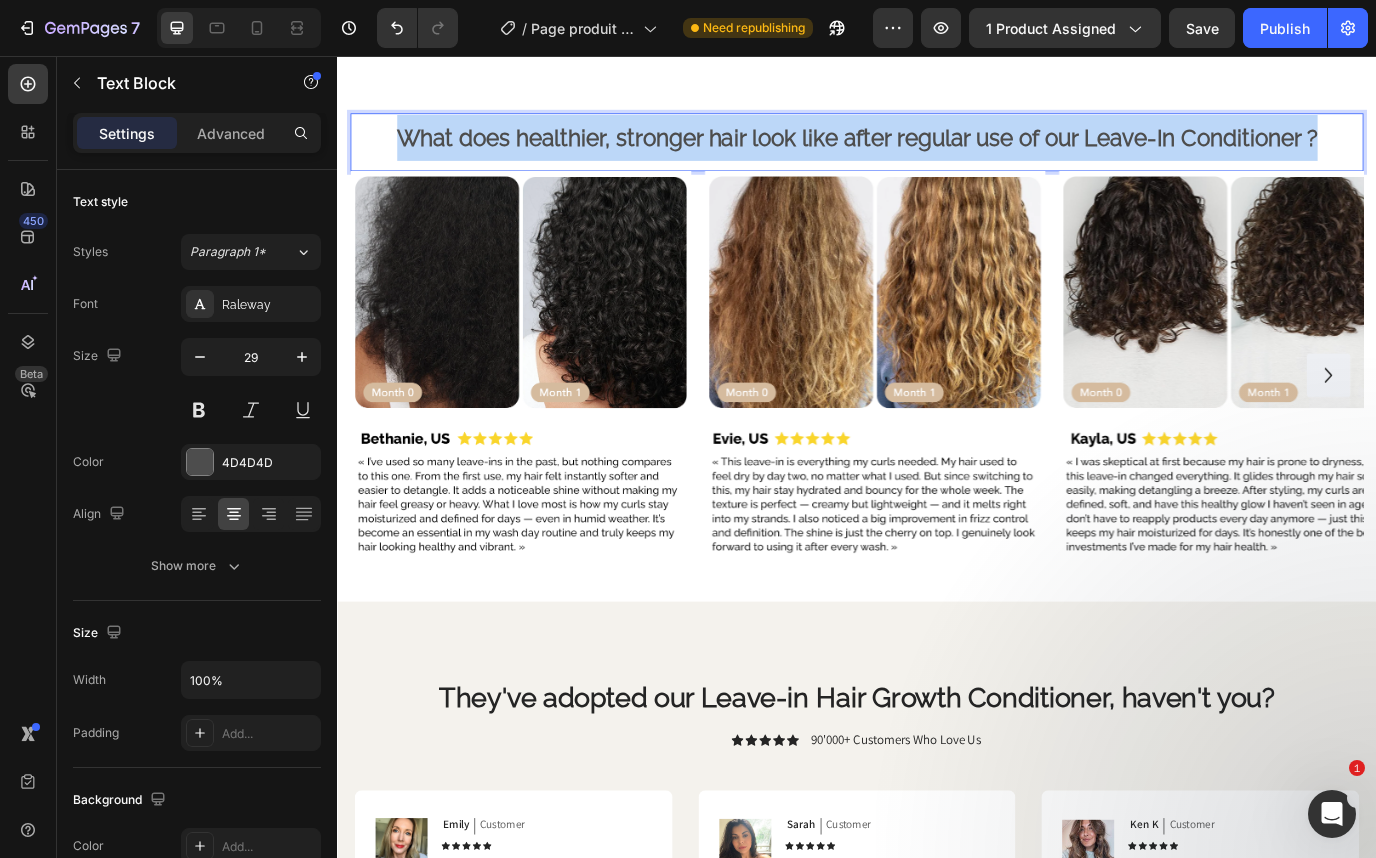 click on "What does healthier, stronger hair look like after regular use of our Leave-In Conditioner ?" at bounding box center (937, 151) 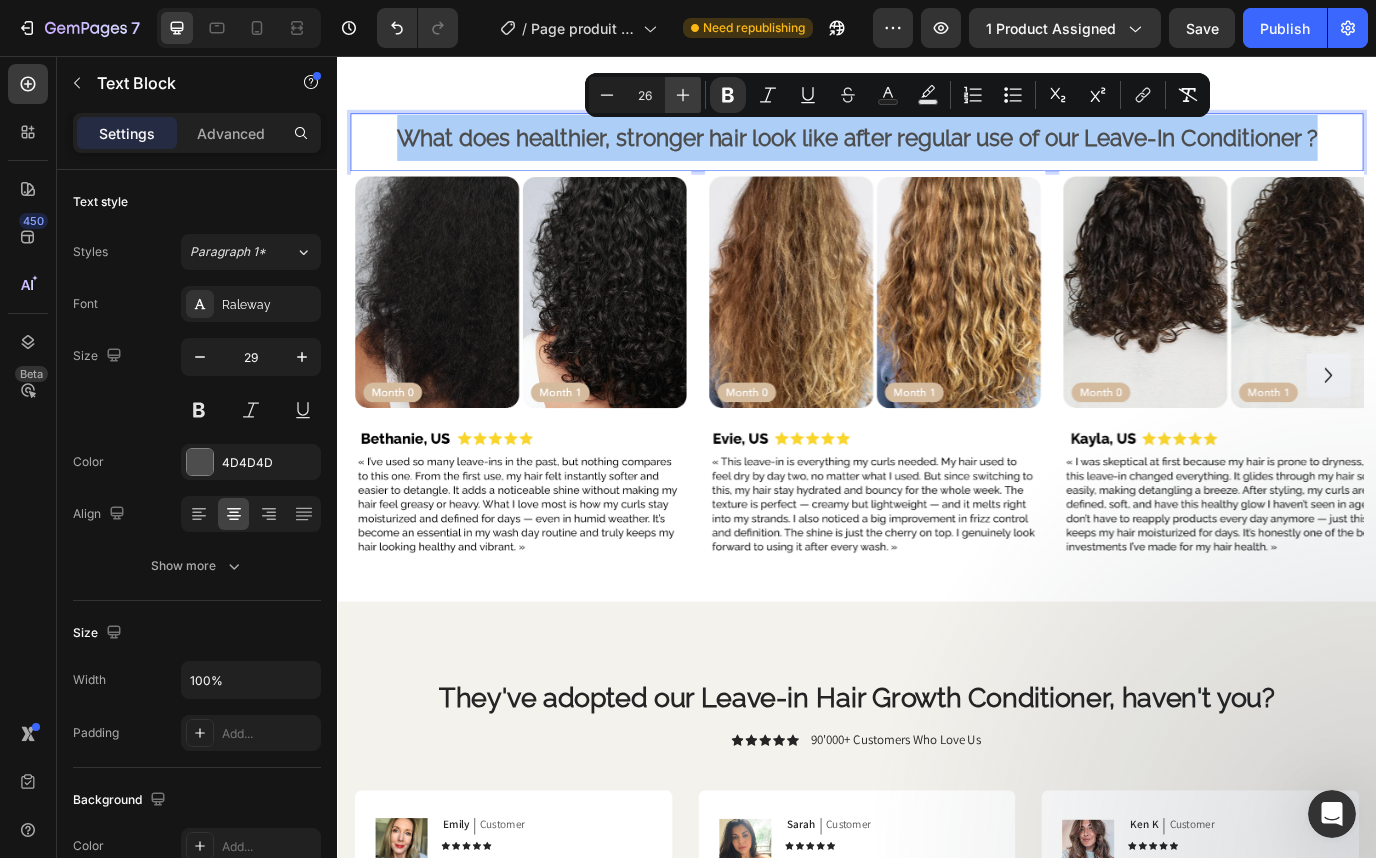 click 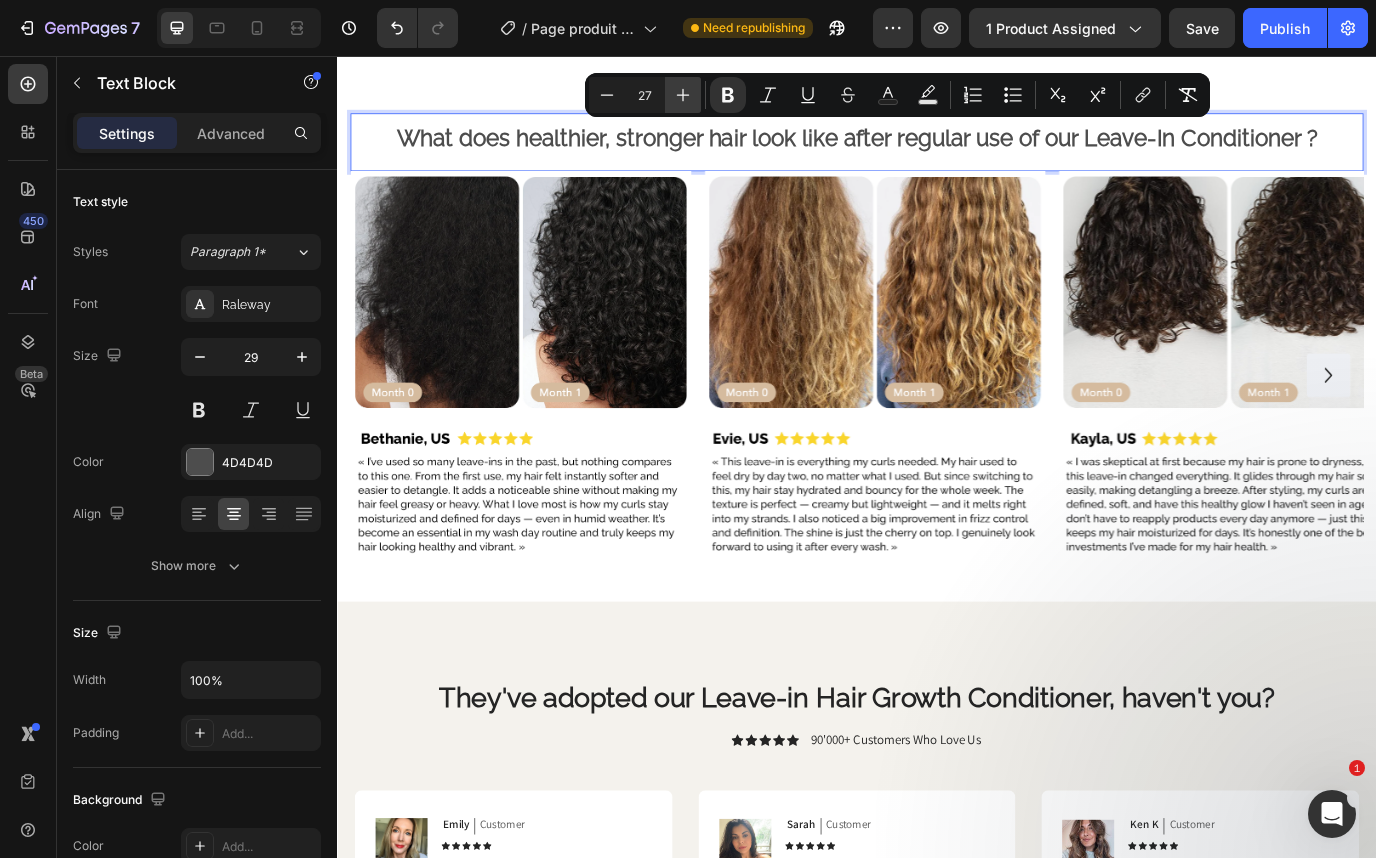 click 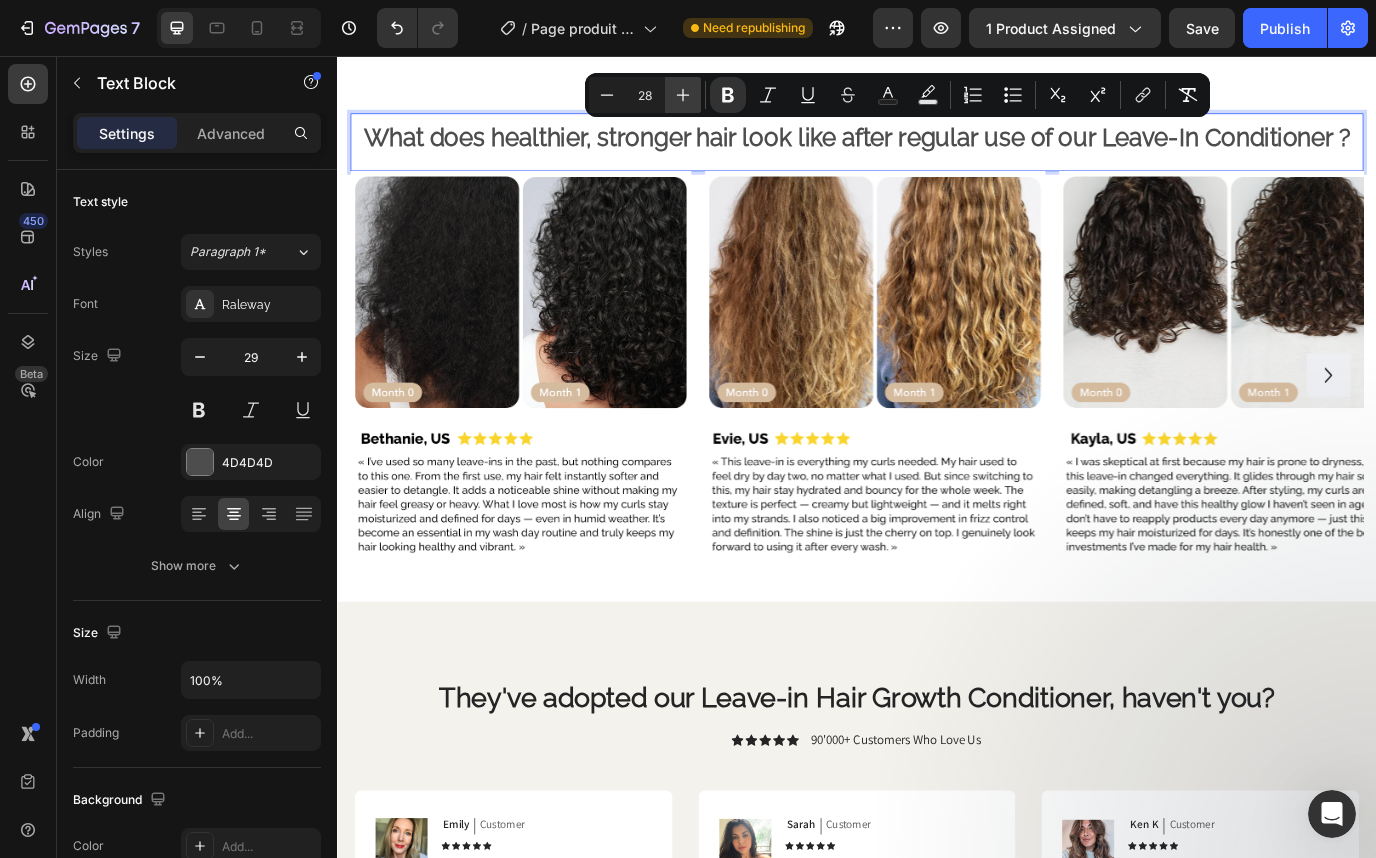 click 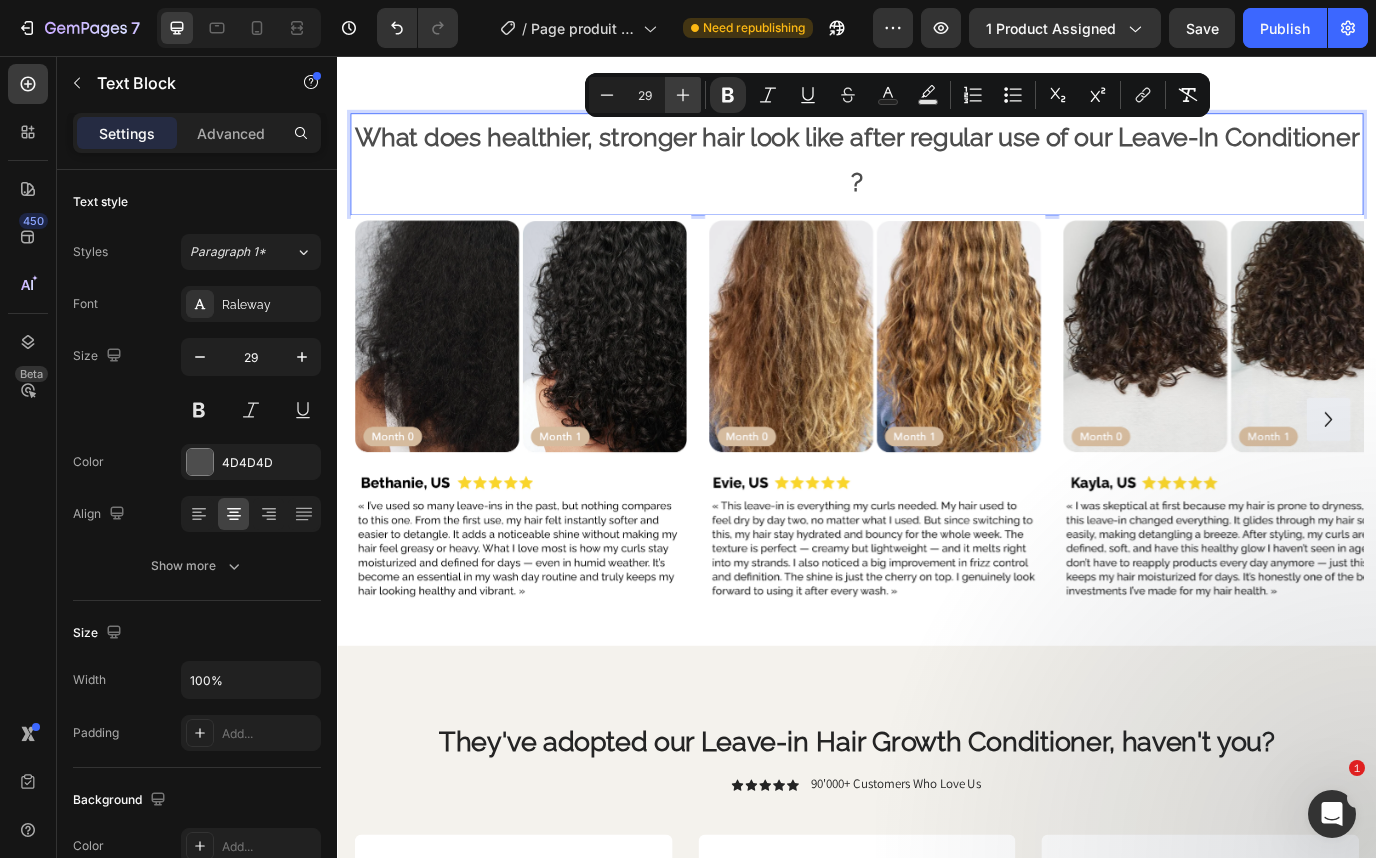 click 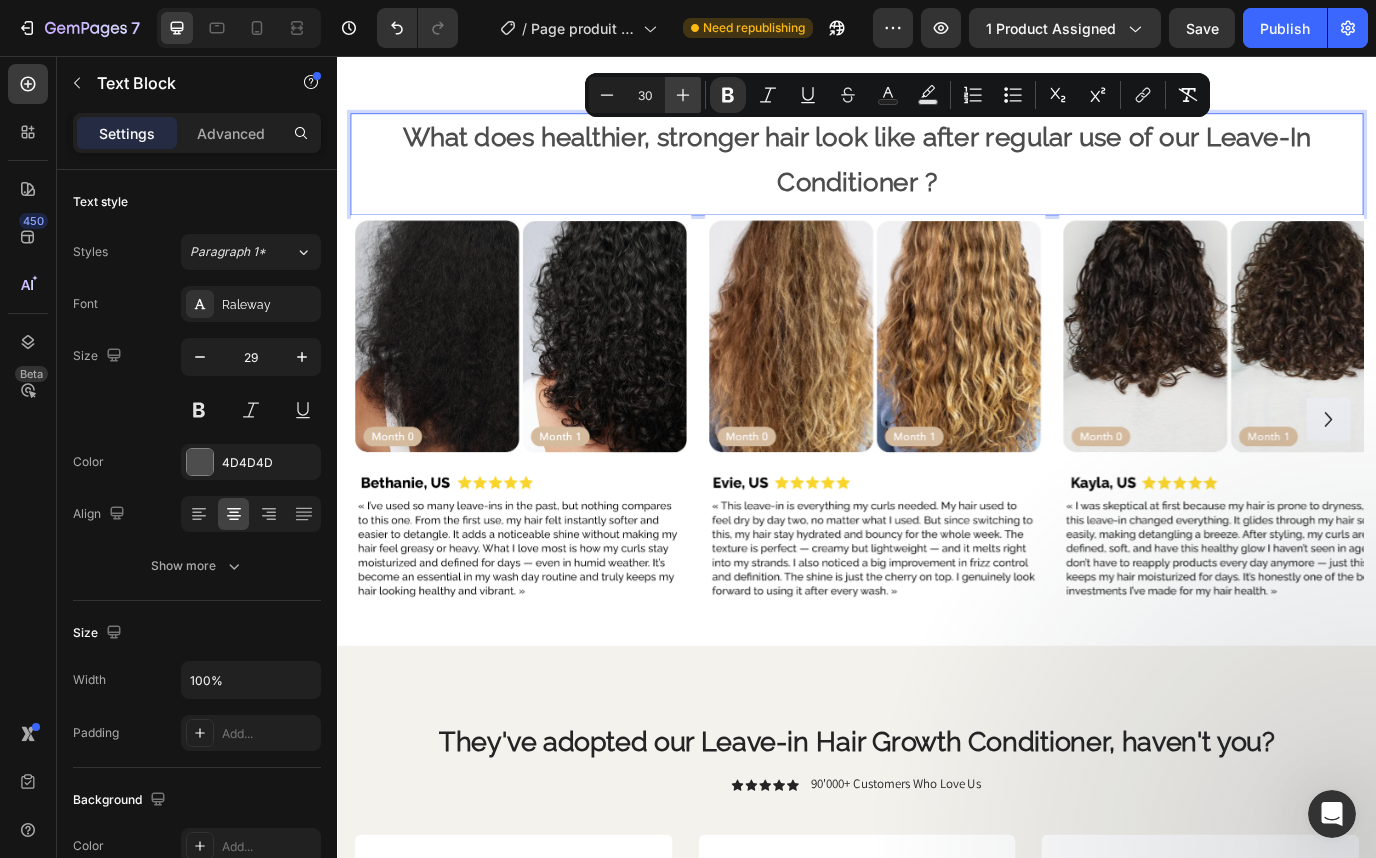 click 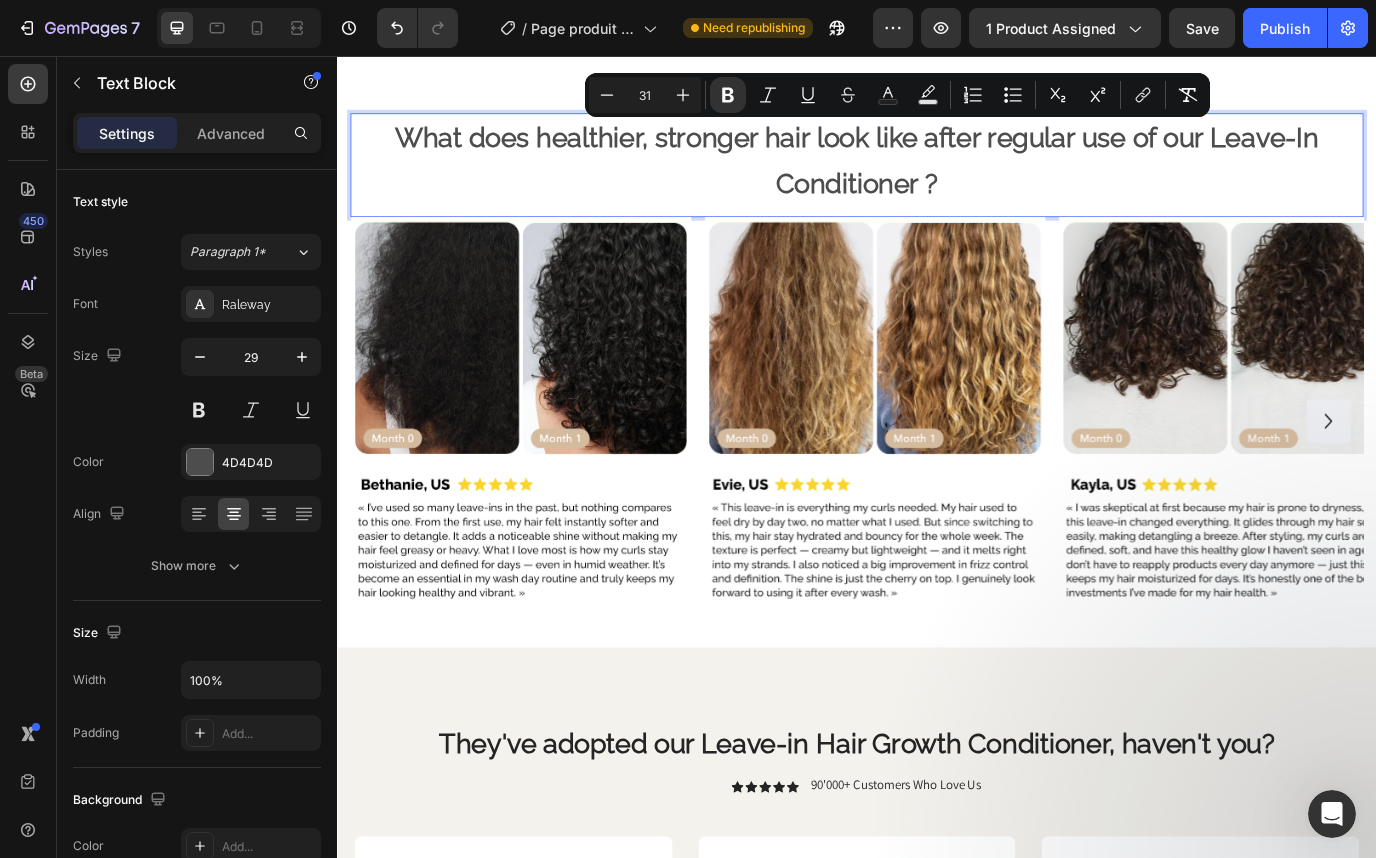 click on "What does healthier, stronger hair look like after regular use of our Leave-In Conditioner ?" at bounding box center [937, 176] 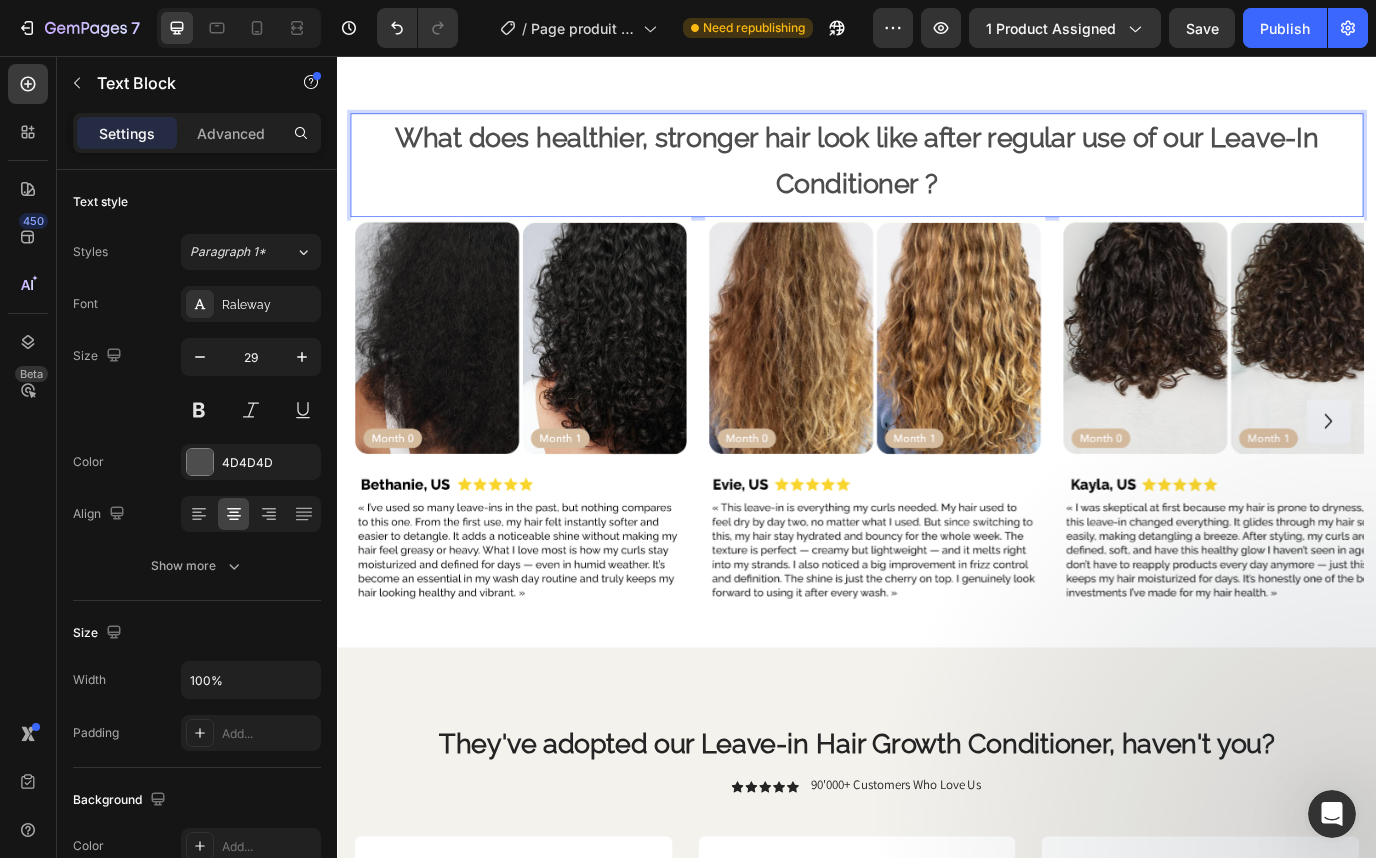 click on "What does healthier, stronger hair look like after regular use of our Leave-In Conditioner ?" at bounding box center [937, 176] 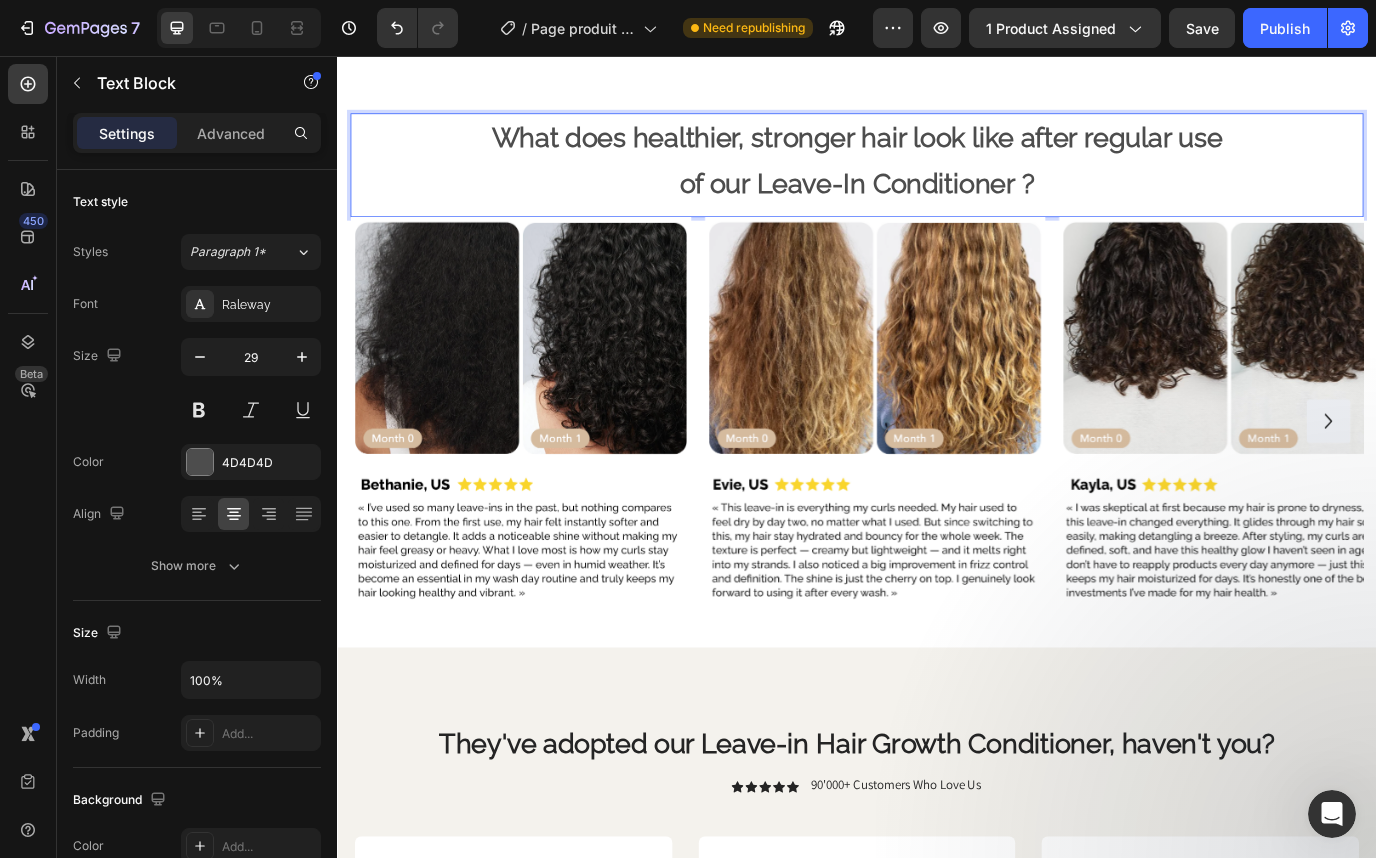 click on "What does healthier, stronger hair look like after regular use of our Leave-In Conditioner ?" at bounding box center [937, 177] 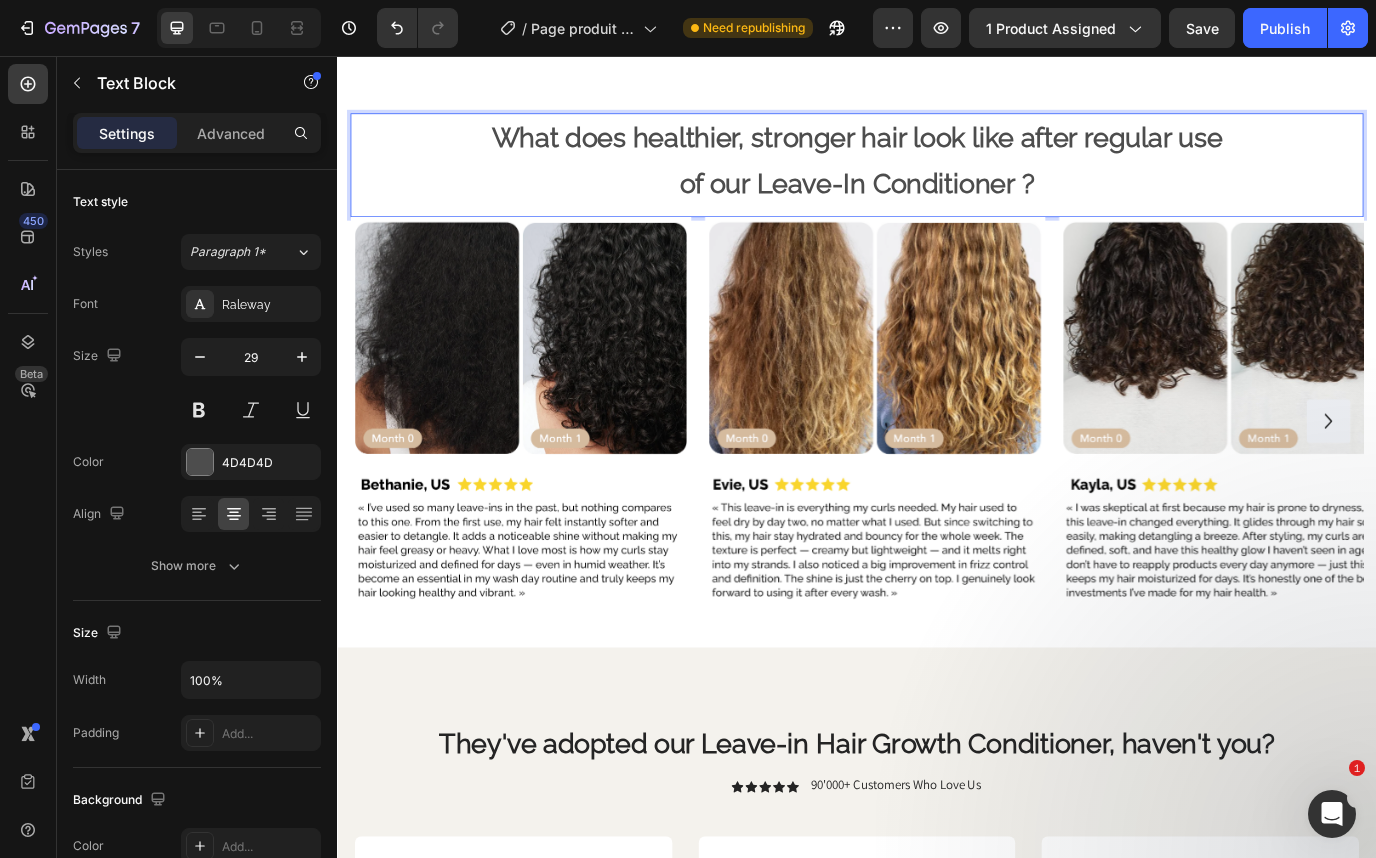 click on "What does healthier, stronger hair look like after regular use of our Leave-In Conditioner ?" at bounding box center [937, 177] 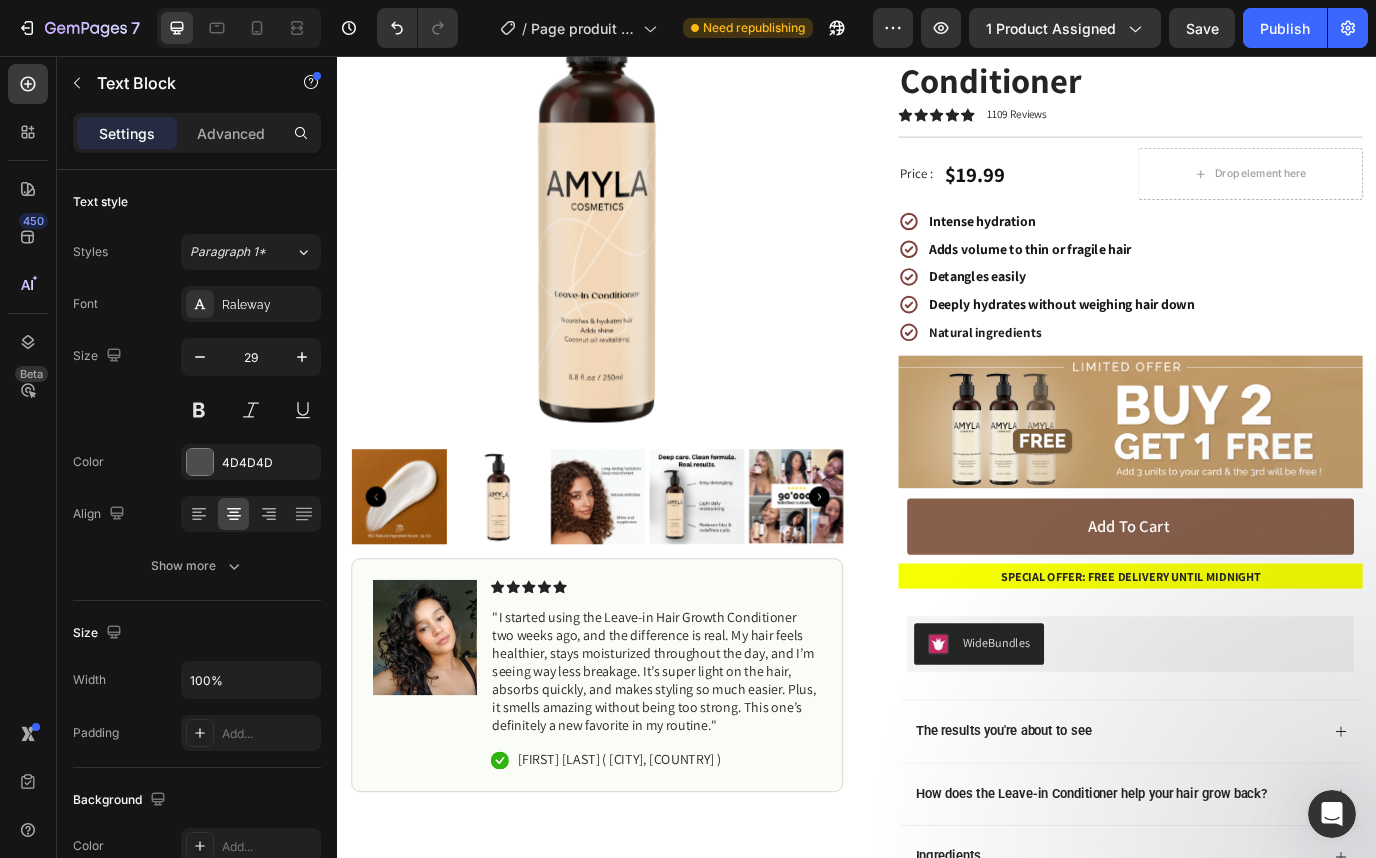 scroll, scrollTop: 453, scrollLeft: 0, axis: vertical 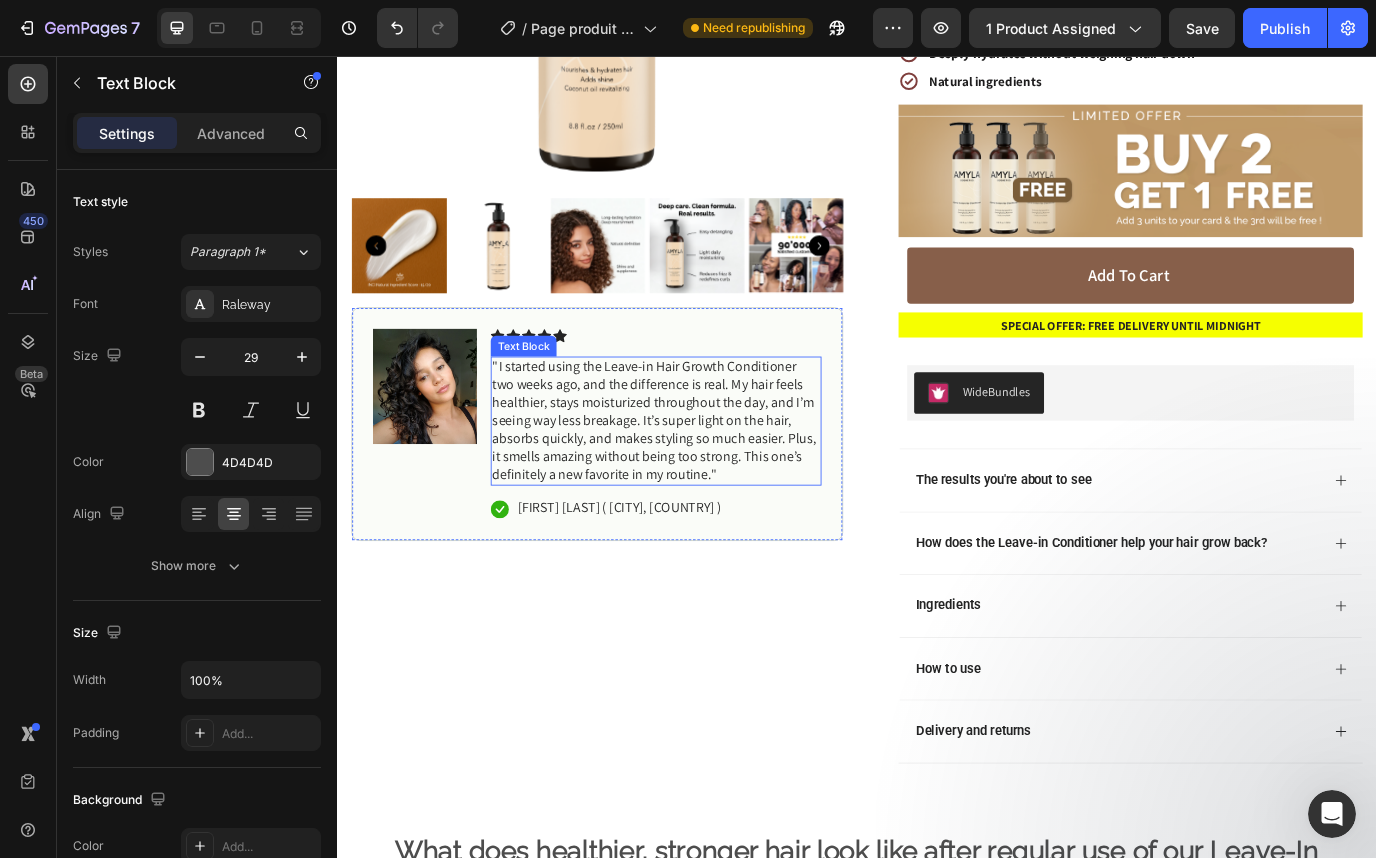 click on ""I started using the Leave-in Hair Growth Conditioner two weeks ago, and the difference is real. My hair feels healthier, stays moisturized throughout the day, and I’m seeing way less breakage. It’s super light on the hair, absorbs quickly, and makes styling so much easier. Plus, it smells amazing without being too strong. This one’s definitely a new favorite in my routine."" at bounding box center (705, 478) 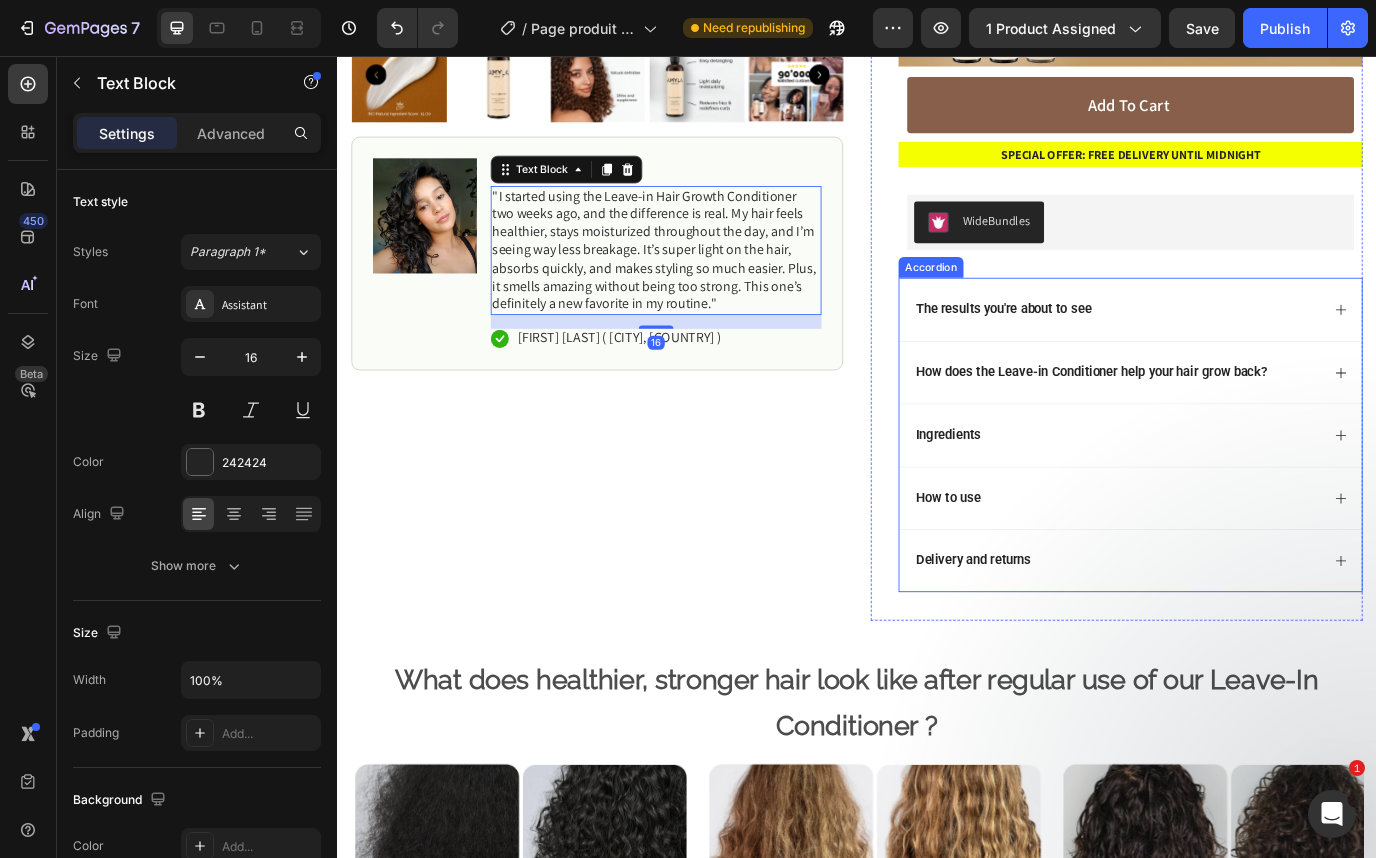 scroll, scrollTop: 662, scrollLeft: 0, axis: vertical 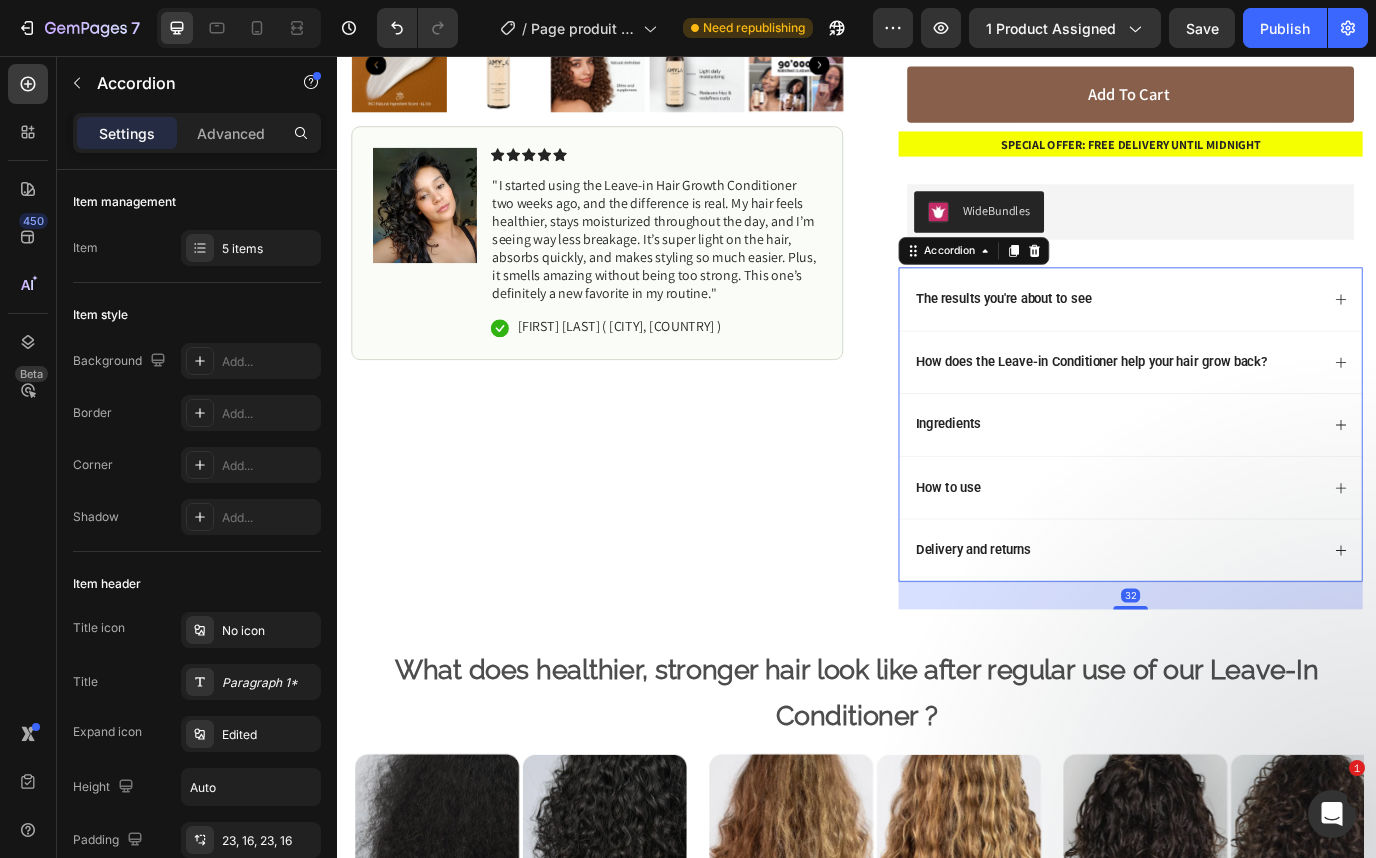 click 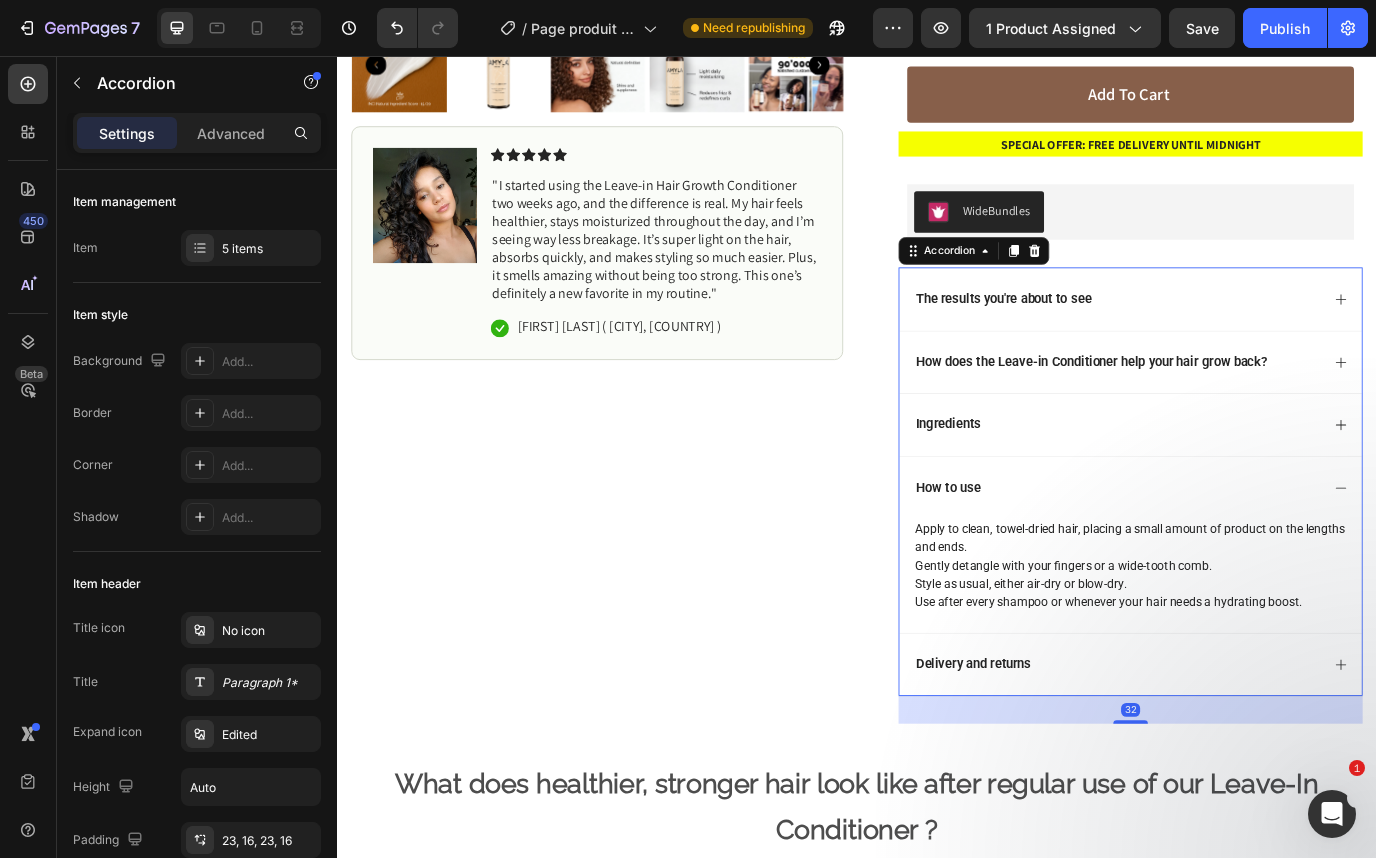 click 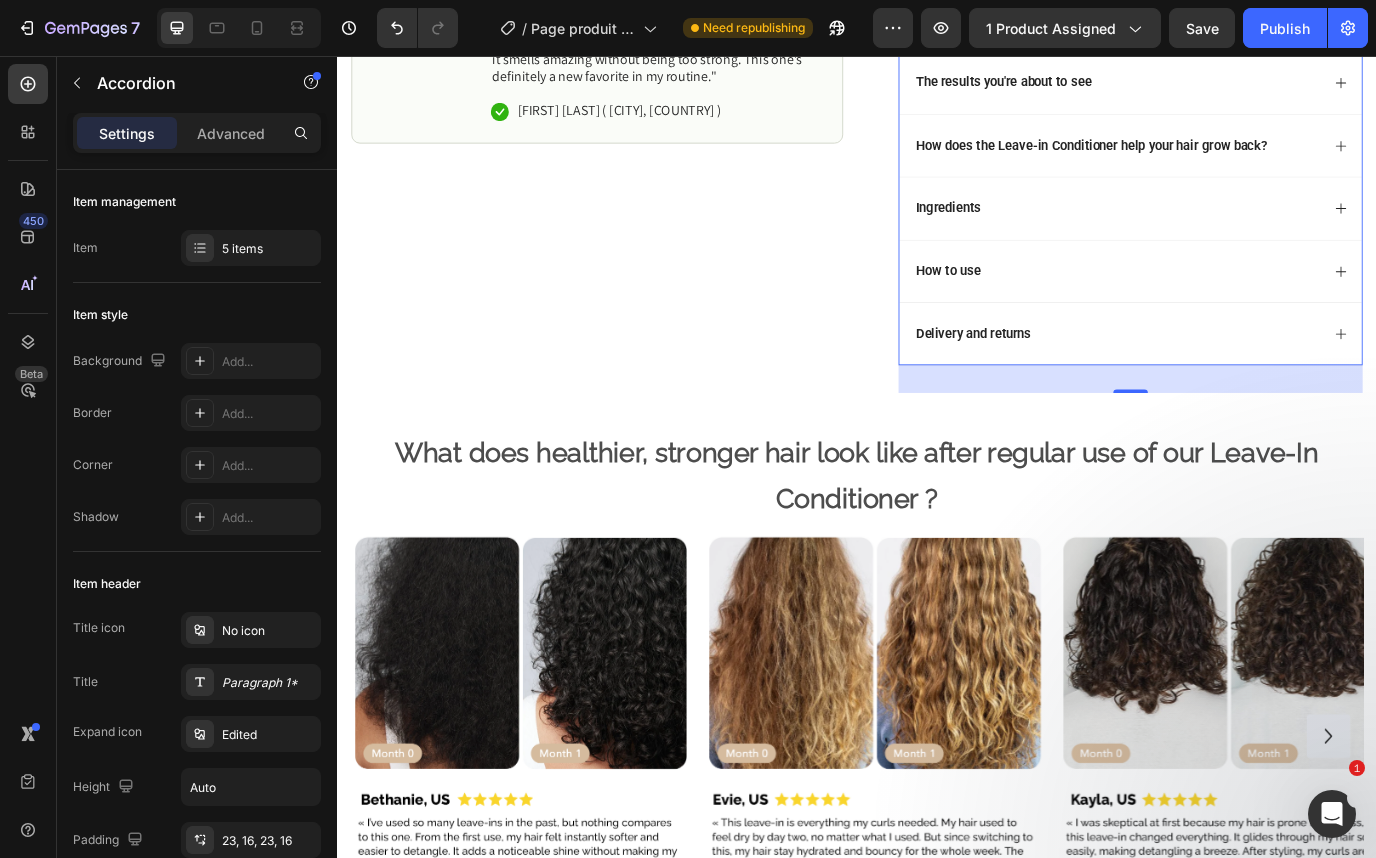 scroll, scrollTop: 925, scrollLeft: 0, axis: vertical 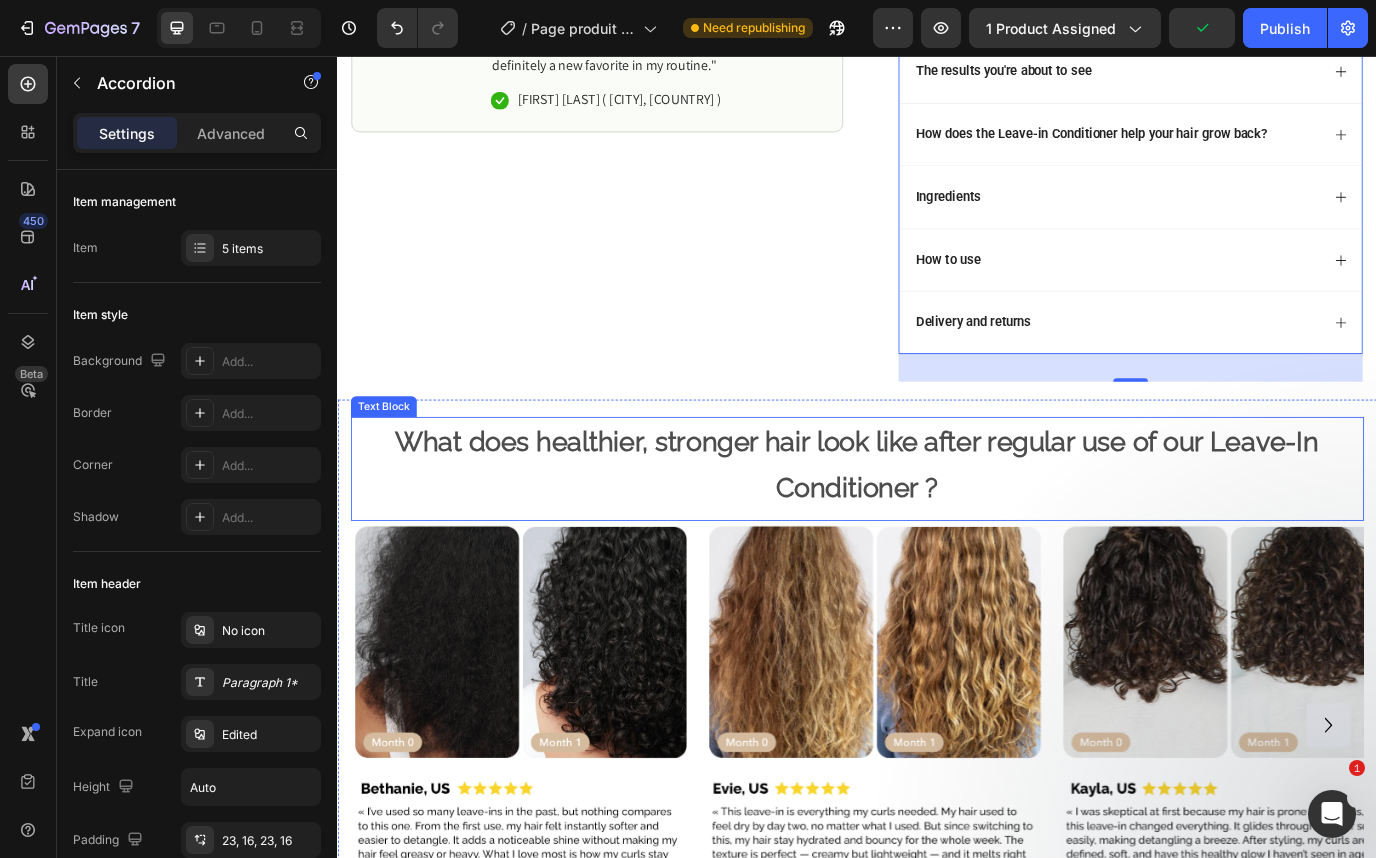 click on "What does healthier, stronger hair look like after regular use of our Leave-In Conditioner ?" at bounding box center (937, 527) 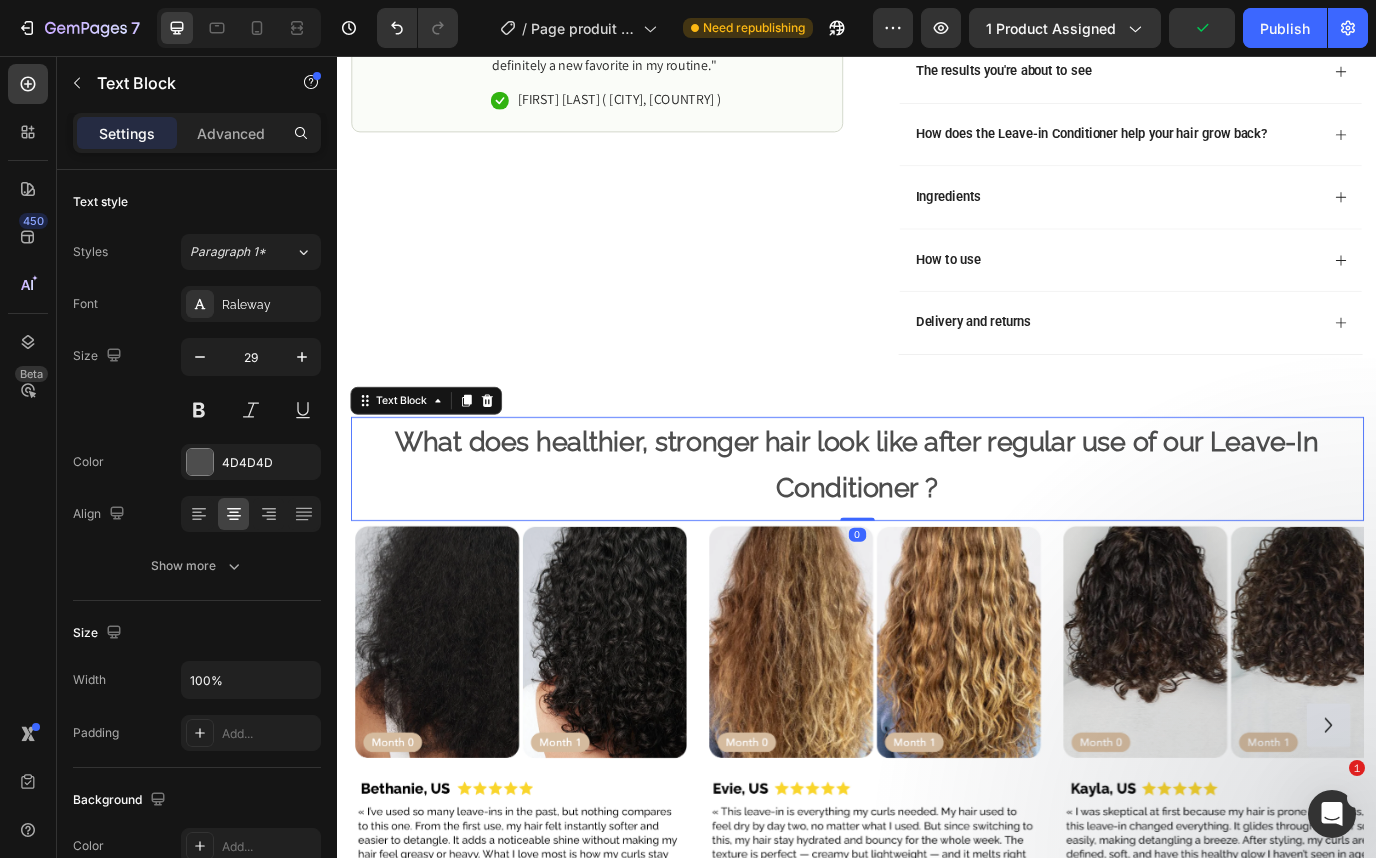 click on "What does healthier, stronger hair look like after regular use of our Leave-In Conditioner ?" at bounding box center [937, 527] 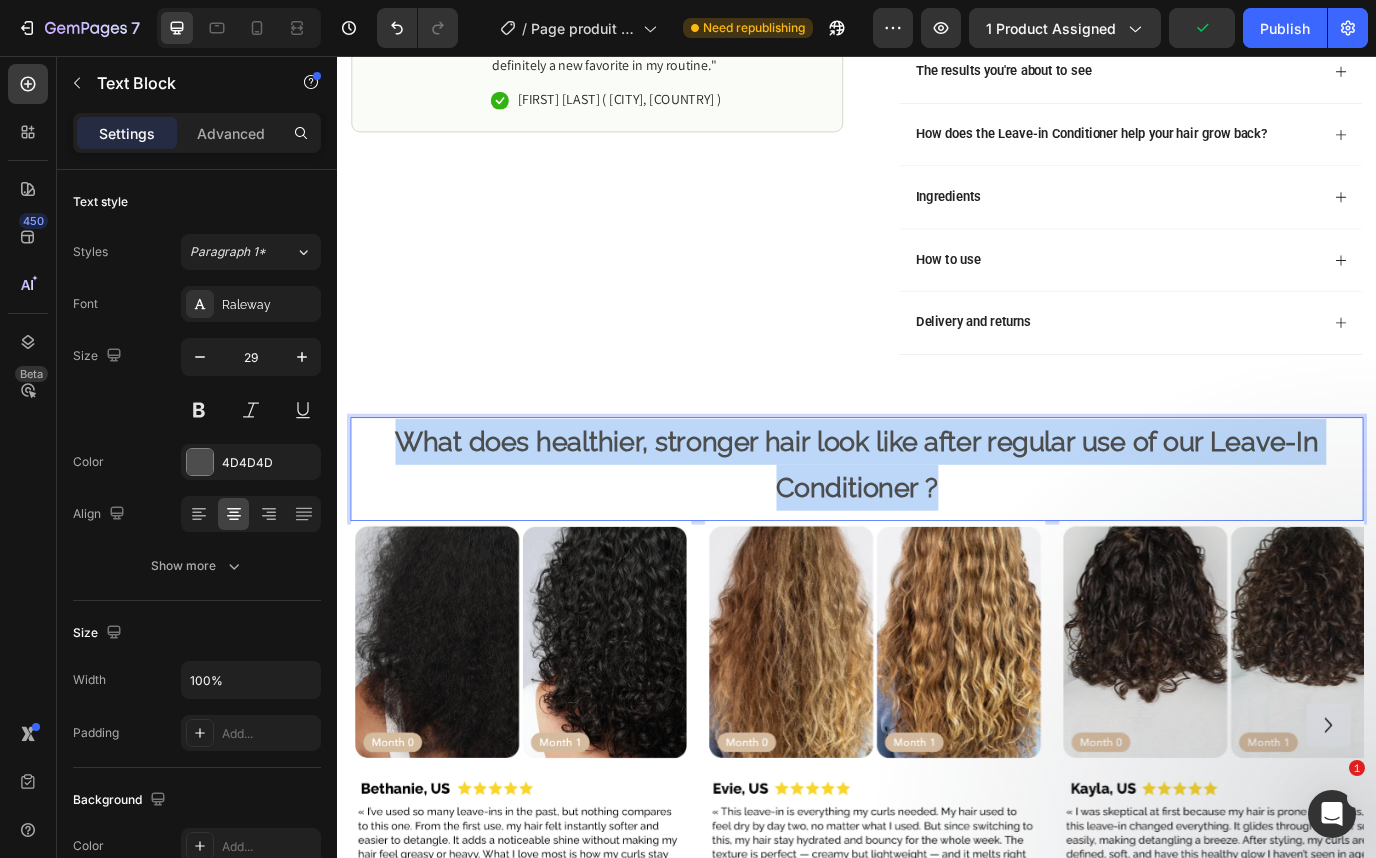 click on "What does healthier, stronger hair look like after regular use of our Leave-In Conditioner ?" at bounding box center (937, 527) 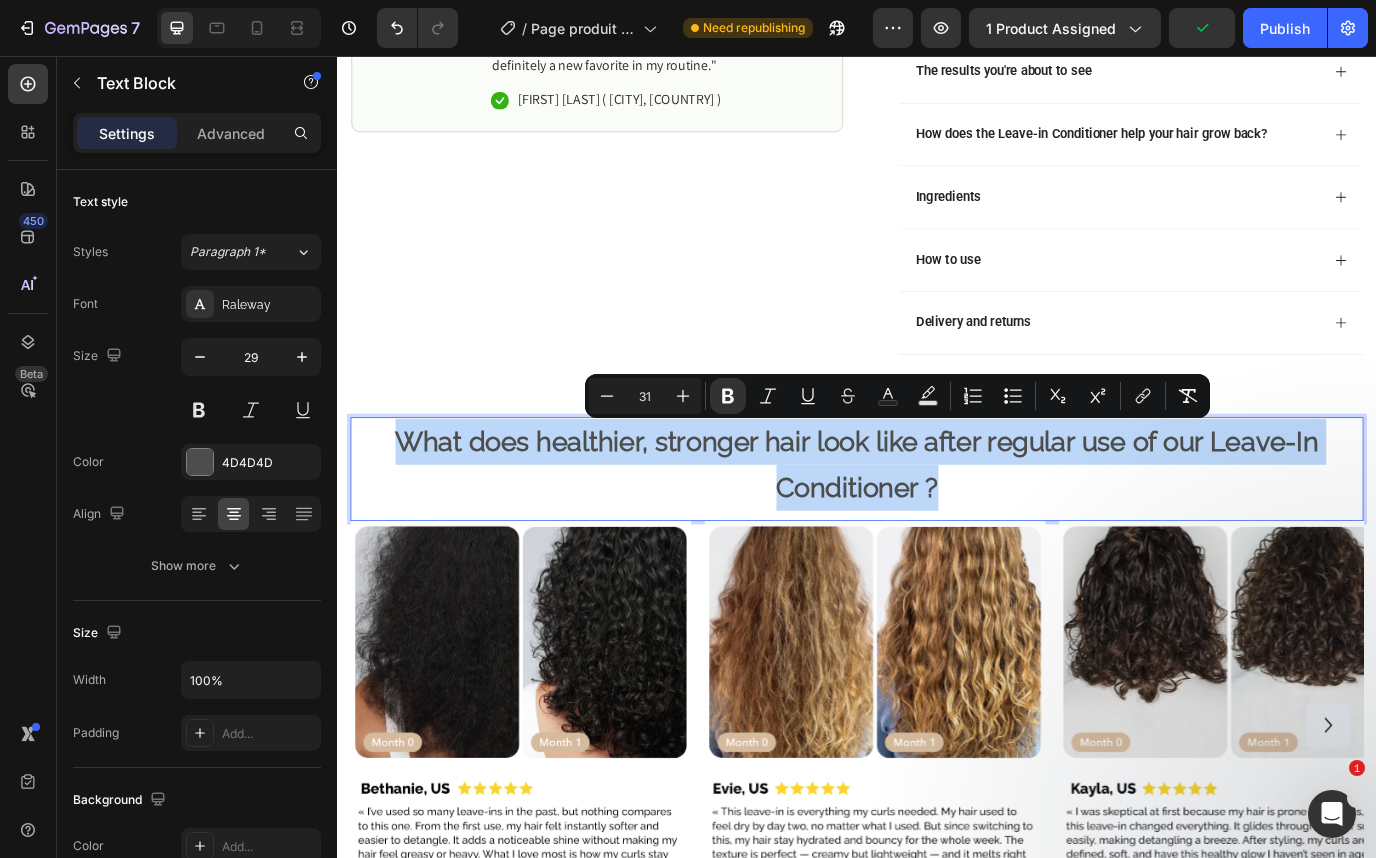 copy on "What does healthier, stronger hair look like after regular use of our Leave-In Conditioner ?" 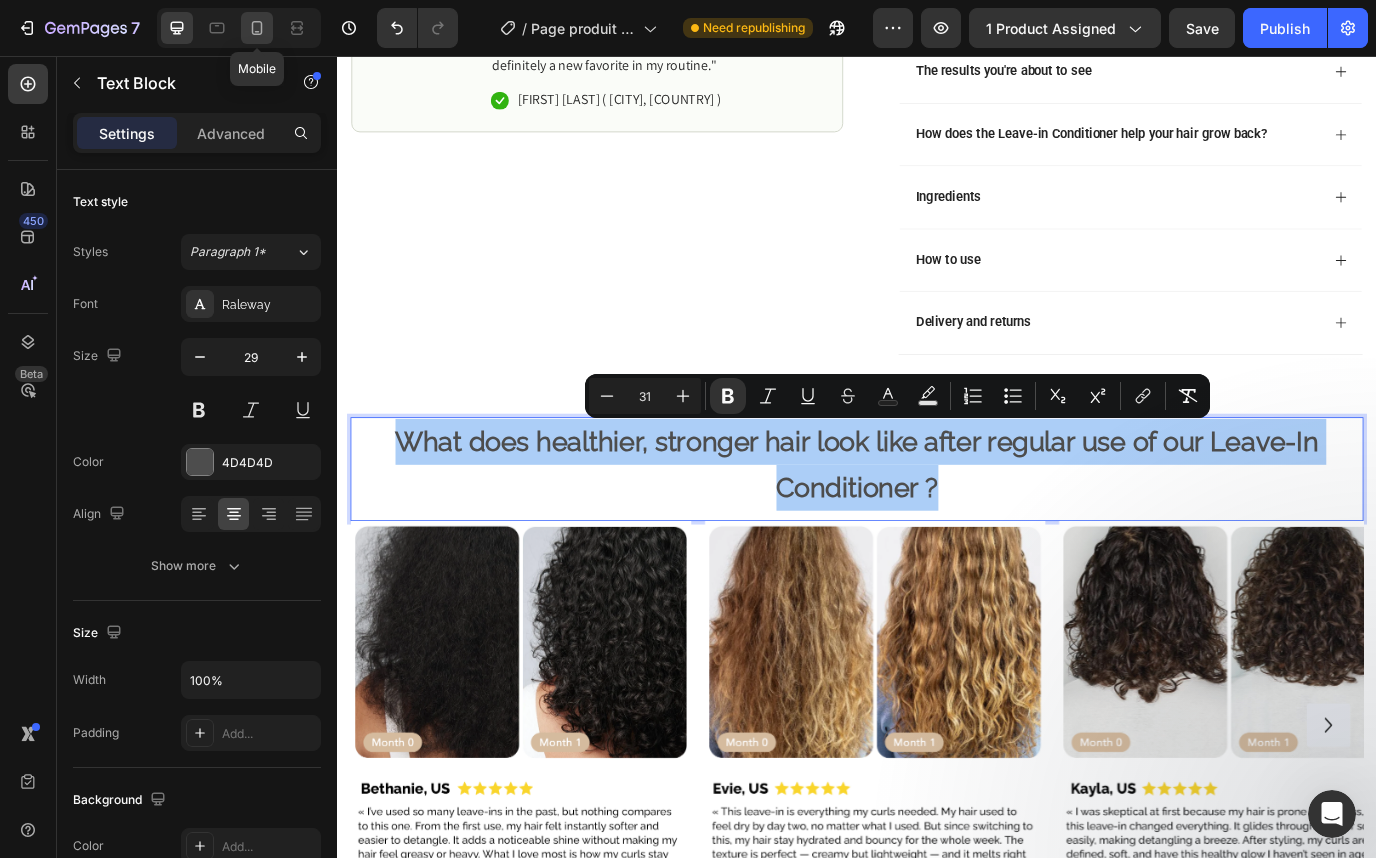 click 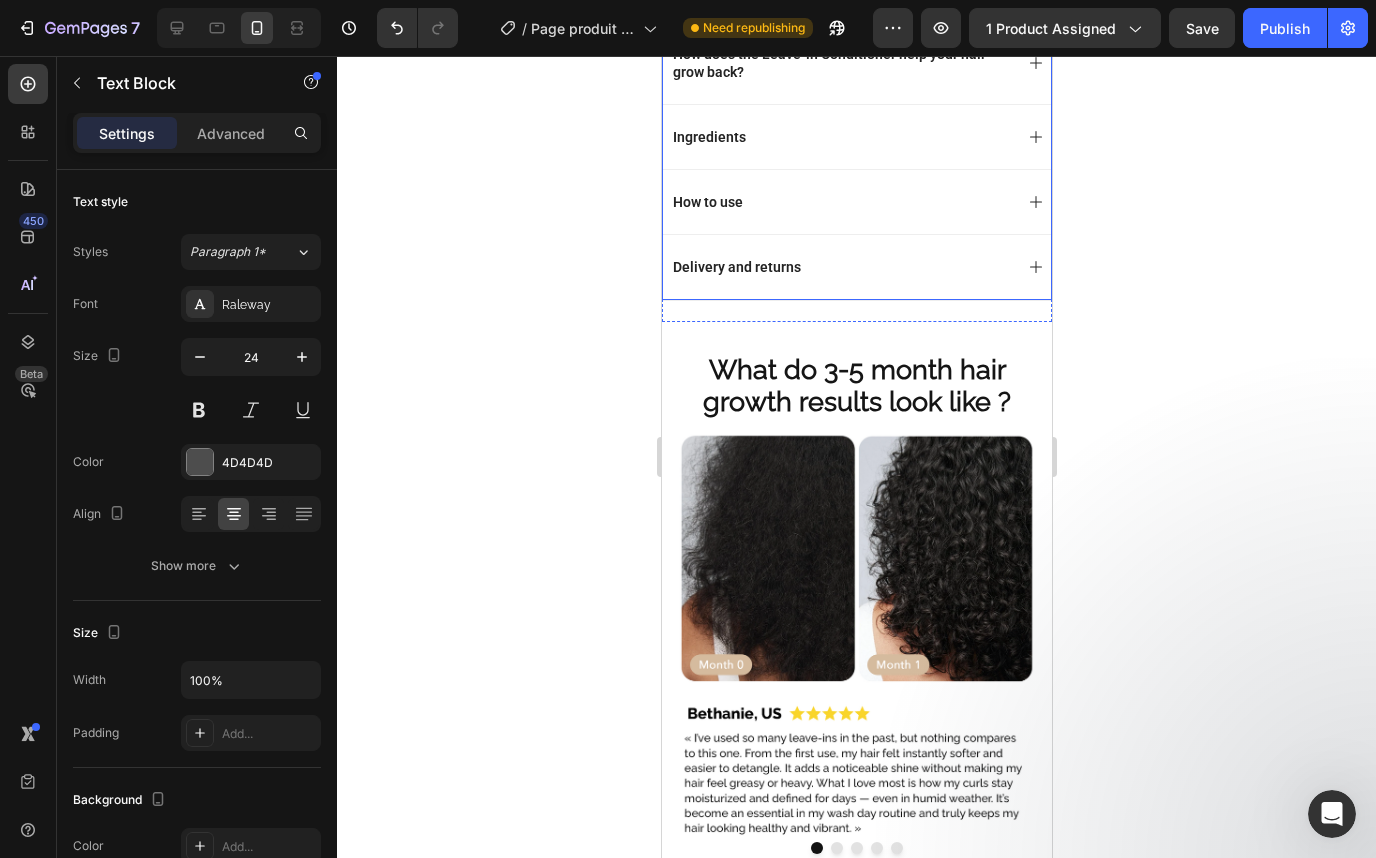 scroll, scrollTop: 1428, scrollLeft: 0, axis: vertical 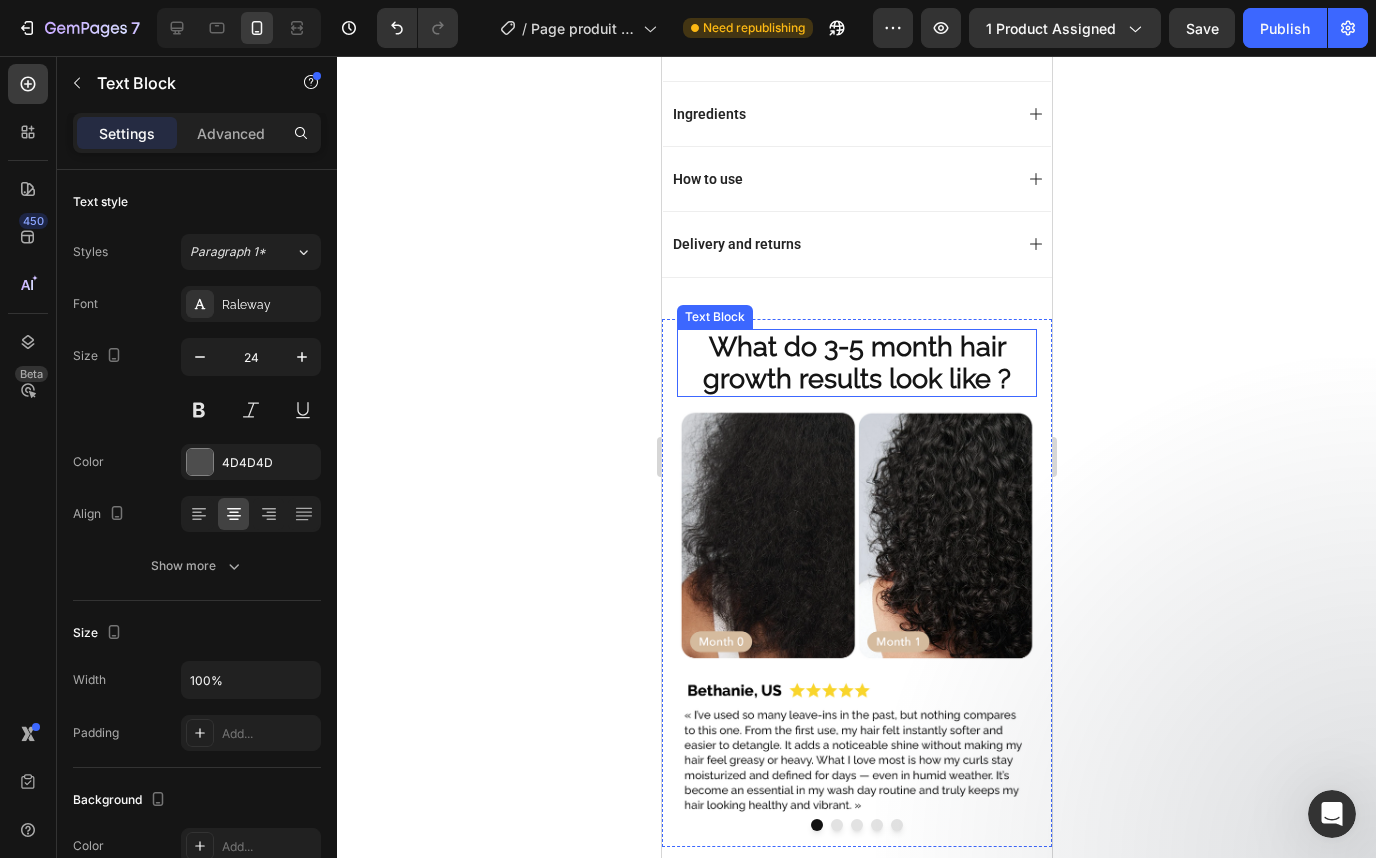 click on "What do 3-5 month hair growth results look like ?" at bounding box center (856, 362) 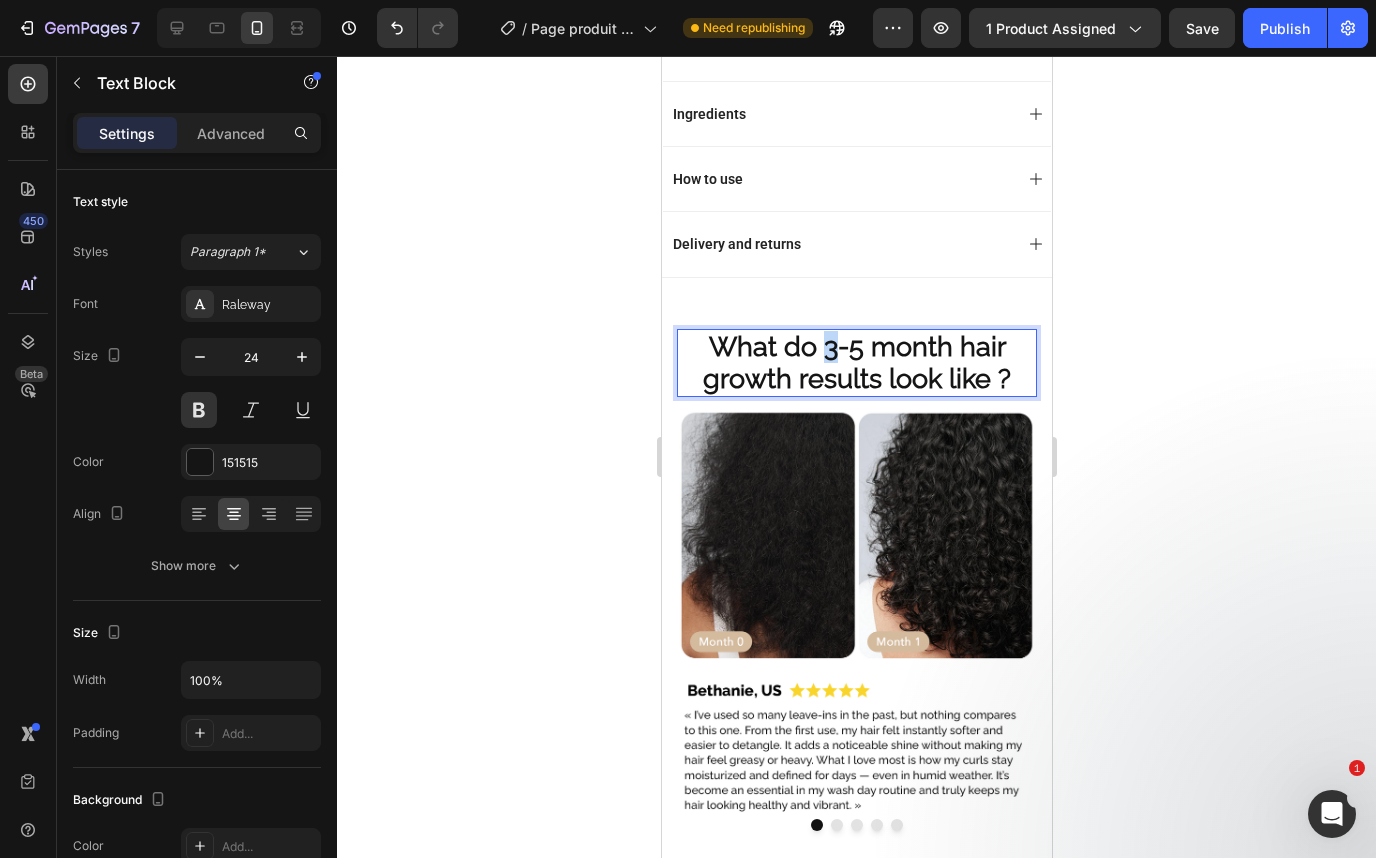click on "What do 3-5 month hair growth results look like ?" at bounding box center (856, 362) 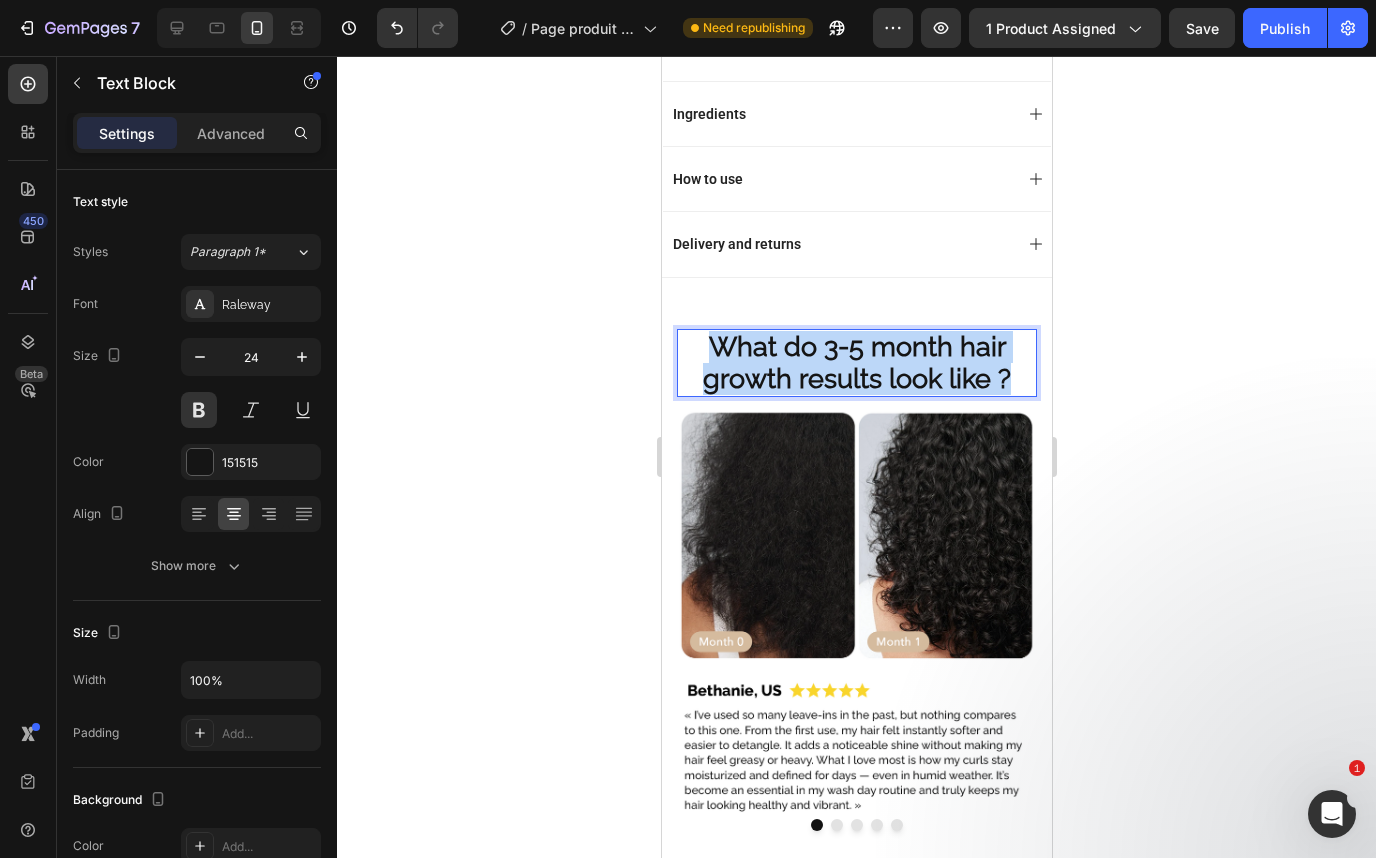 click on "What do 3-5 month hair growth results look like ?" at bounding box center (856, 362) 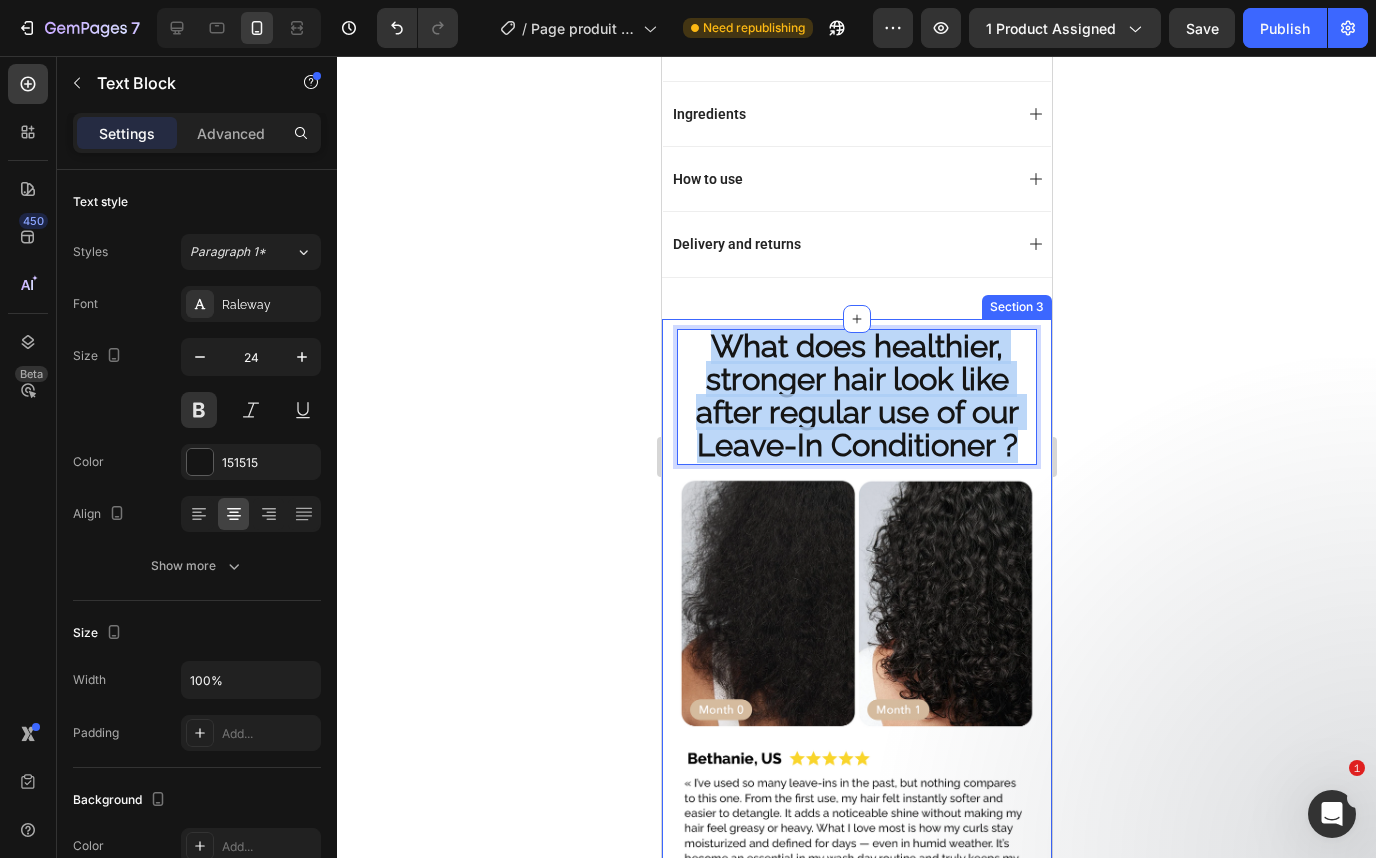 drag, startPoint x: 1024, startPoint y: 545, endPoint x: 674, endPoint y: 423, distance: 370.65347 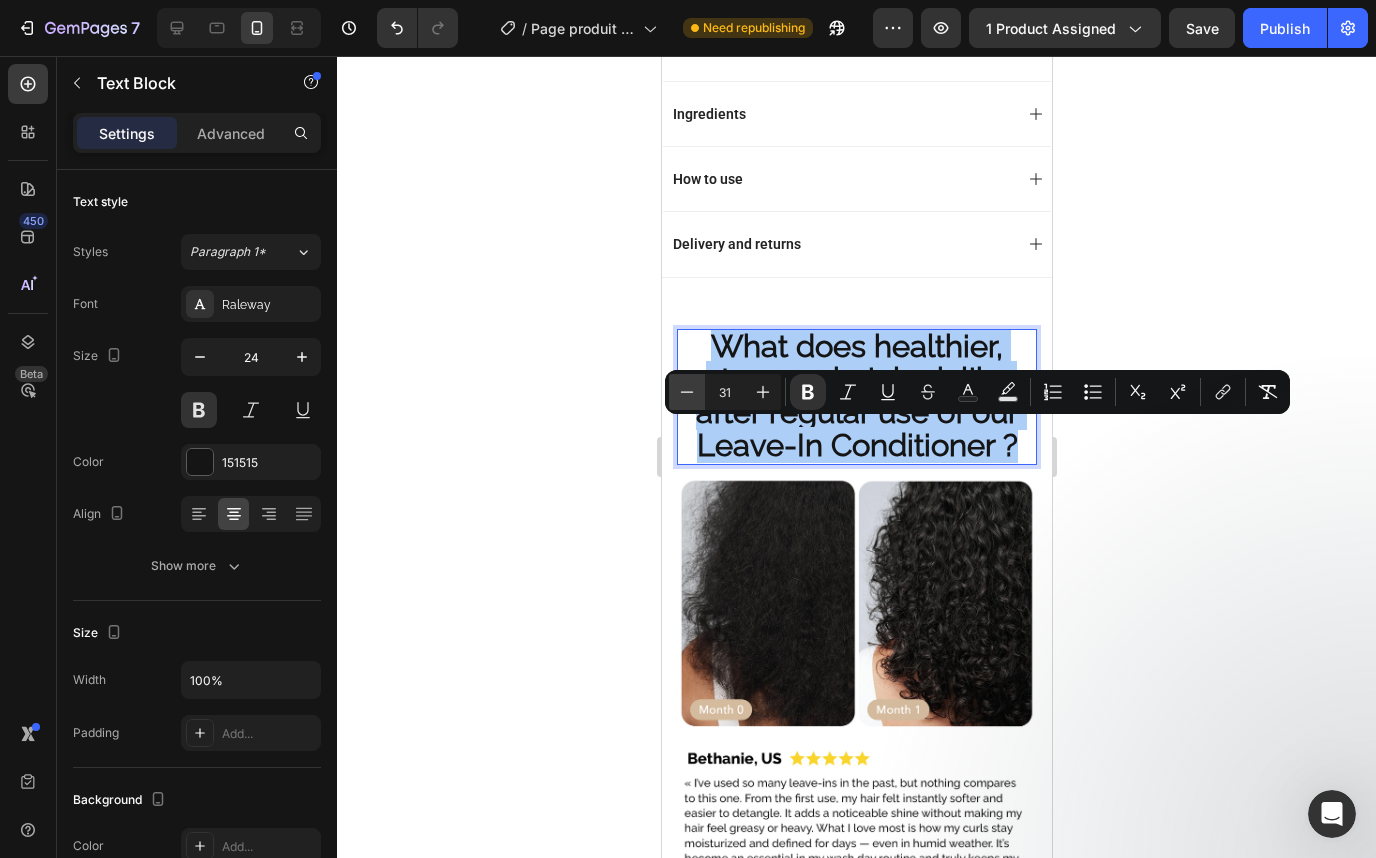 click 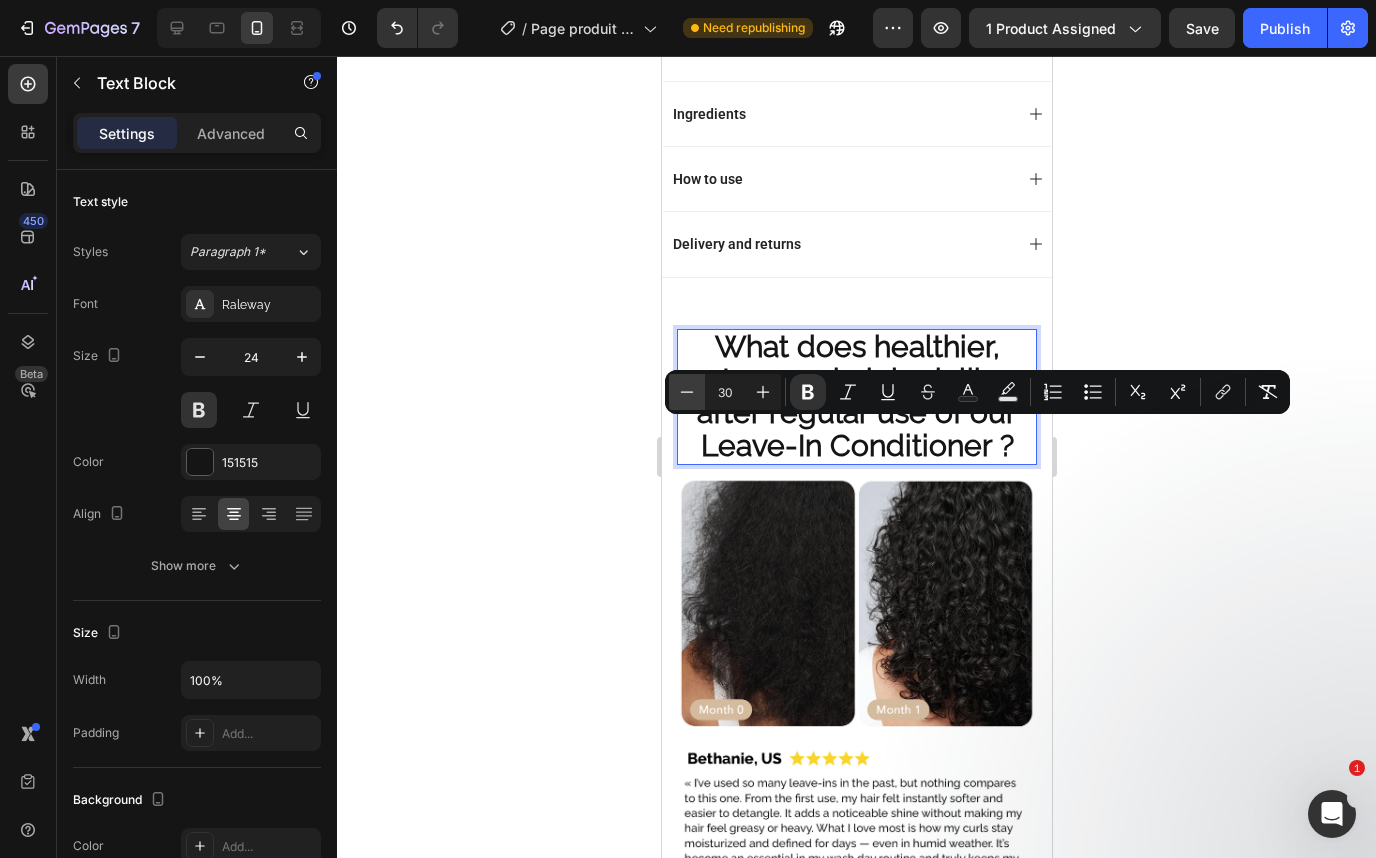 click 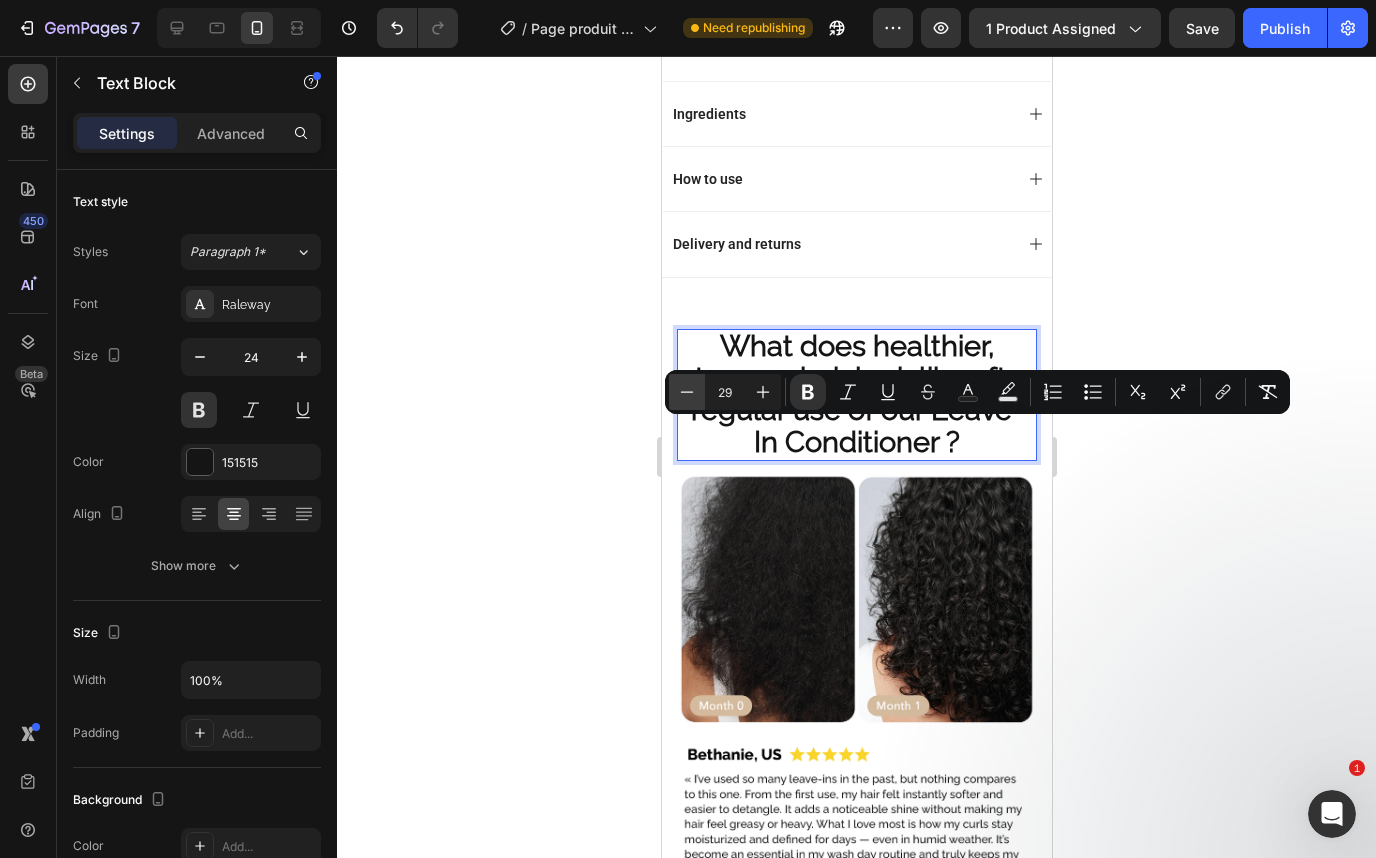 click 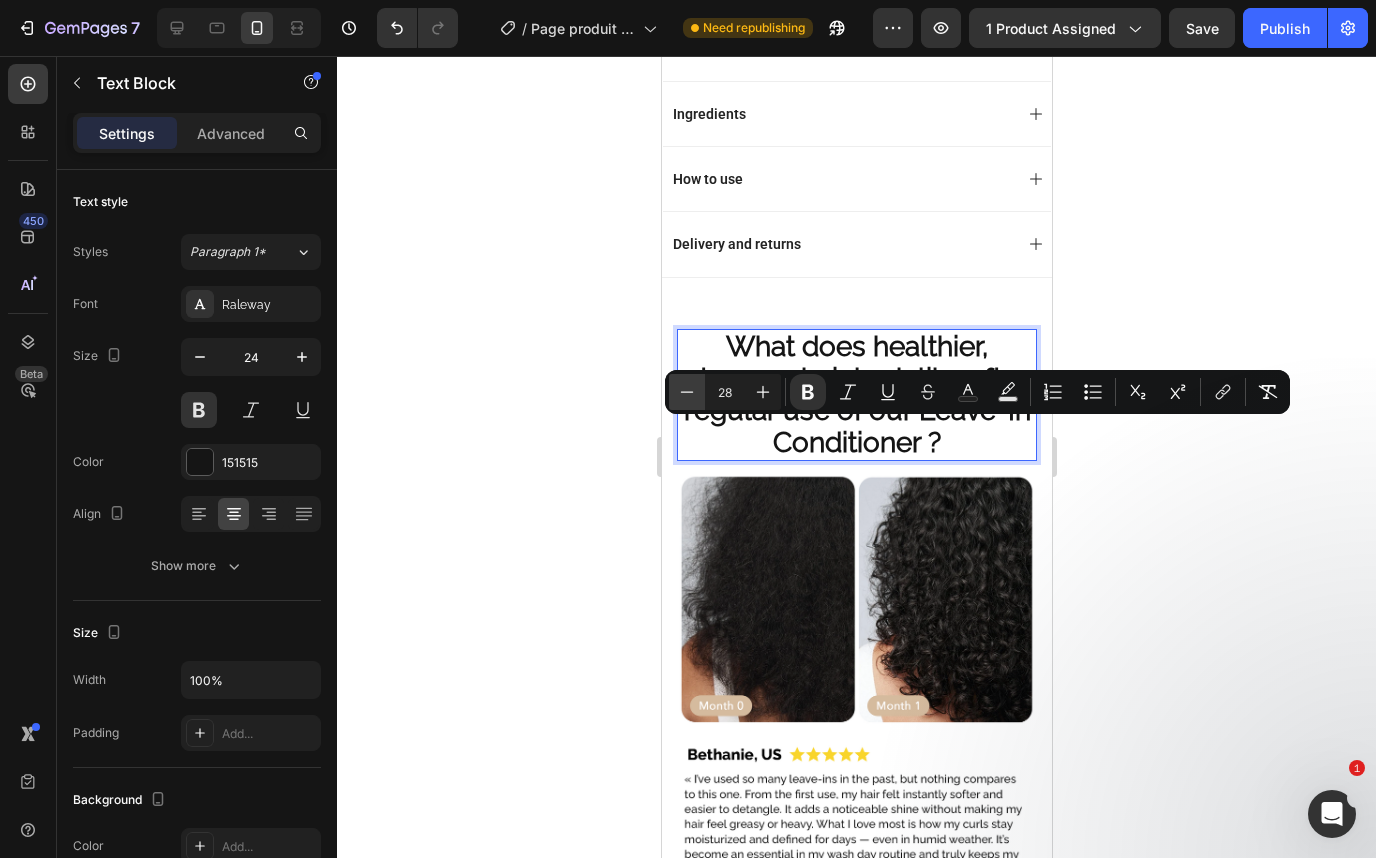 click 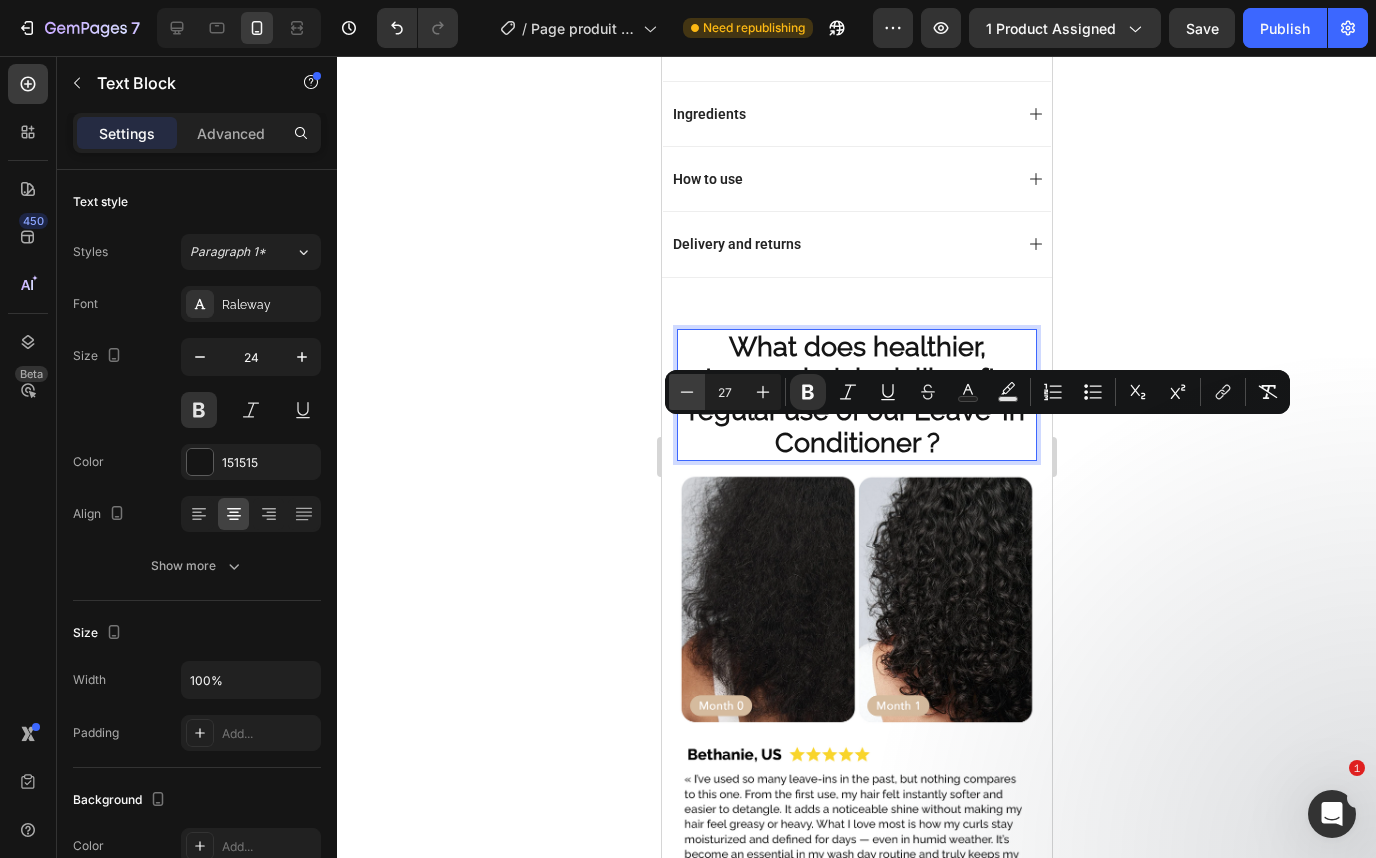 click 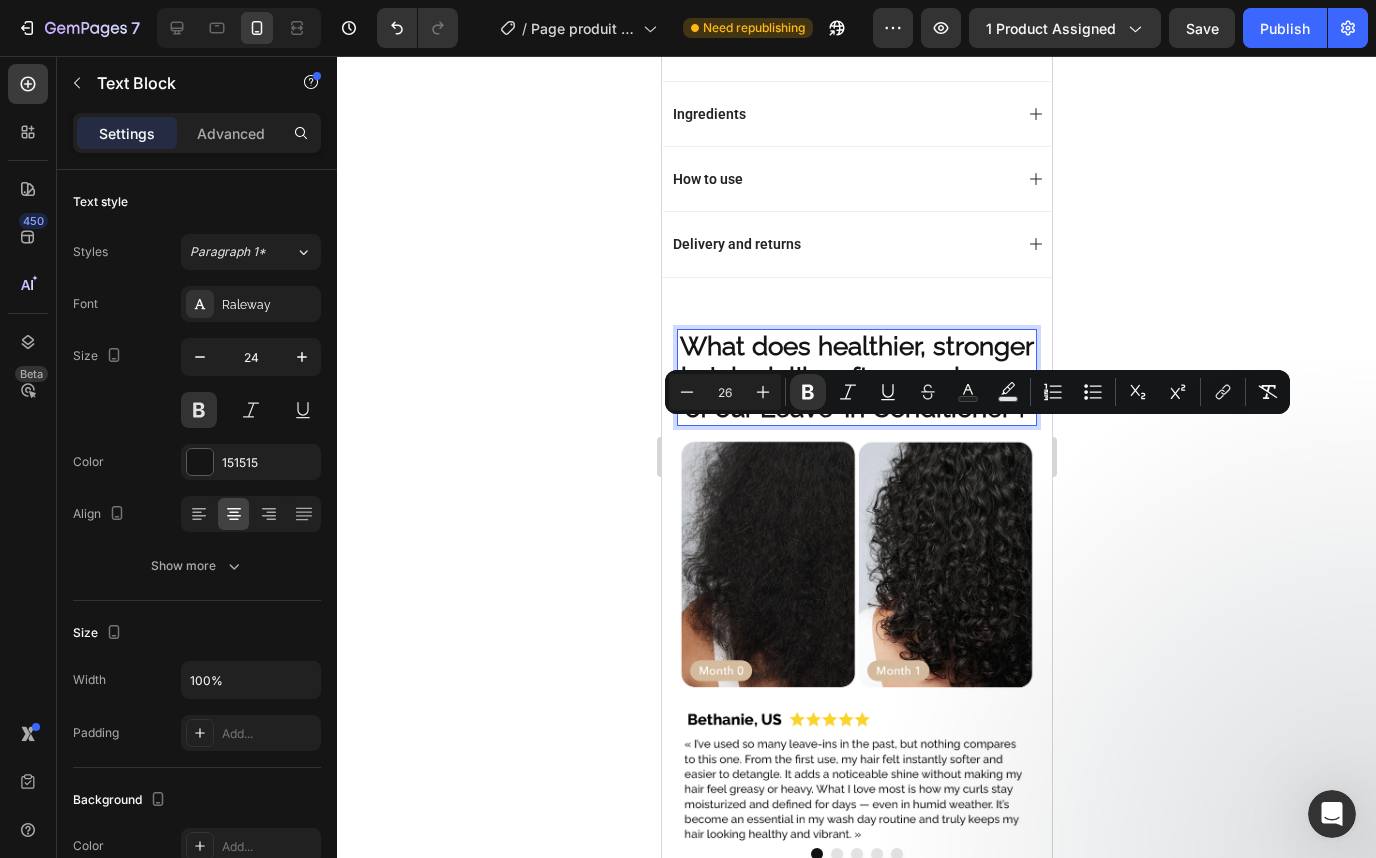 click on "What does healthier, stronger hair look like after regular use of our Leave-In Conditioner ?" at bounding box center [856, 377] 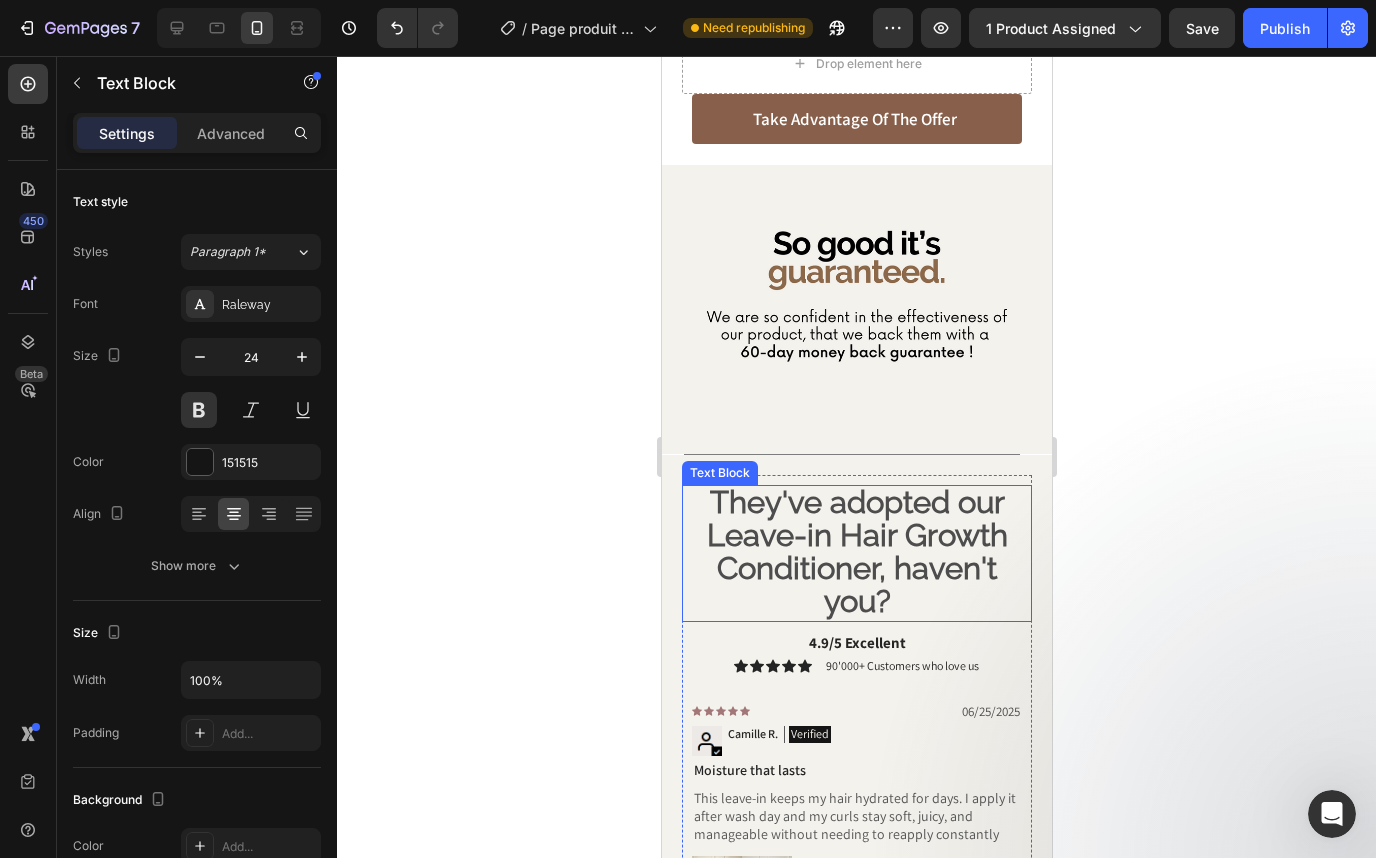 click on "They've adopted our Leave-in Hair Growth Conditioner, haven't you?" at bounding box center [856, 552] 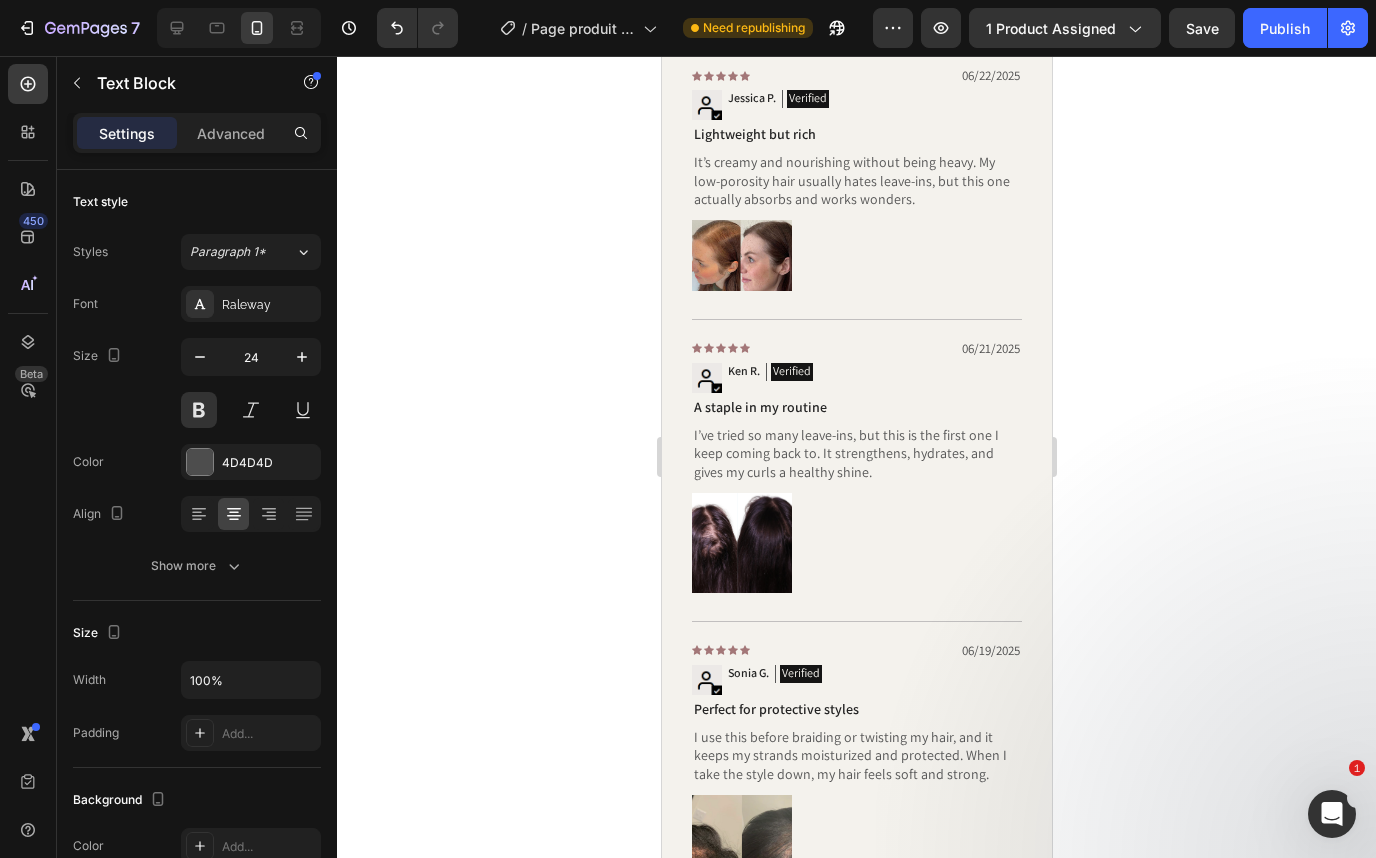 scroll, scrollTop: 3808, scrollLeft: 0, axis: vertical 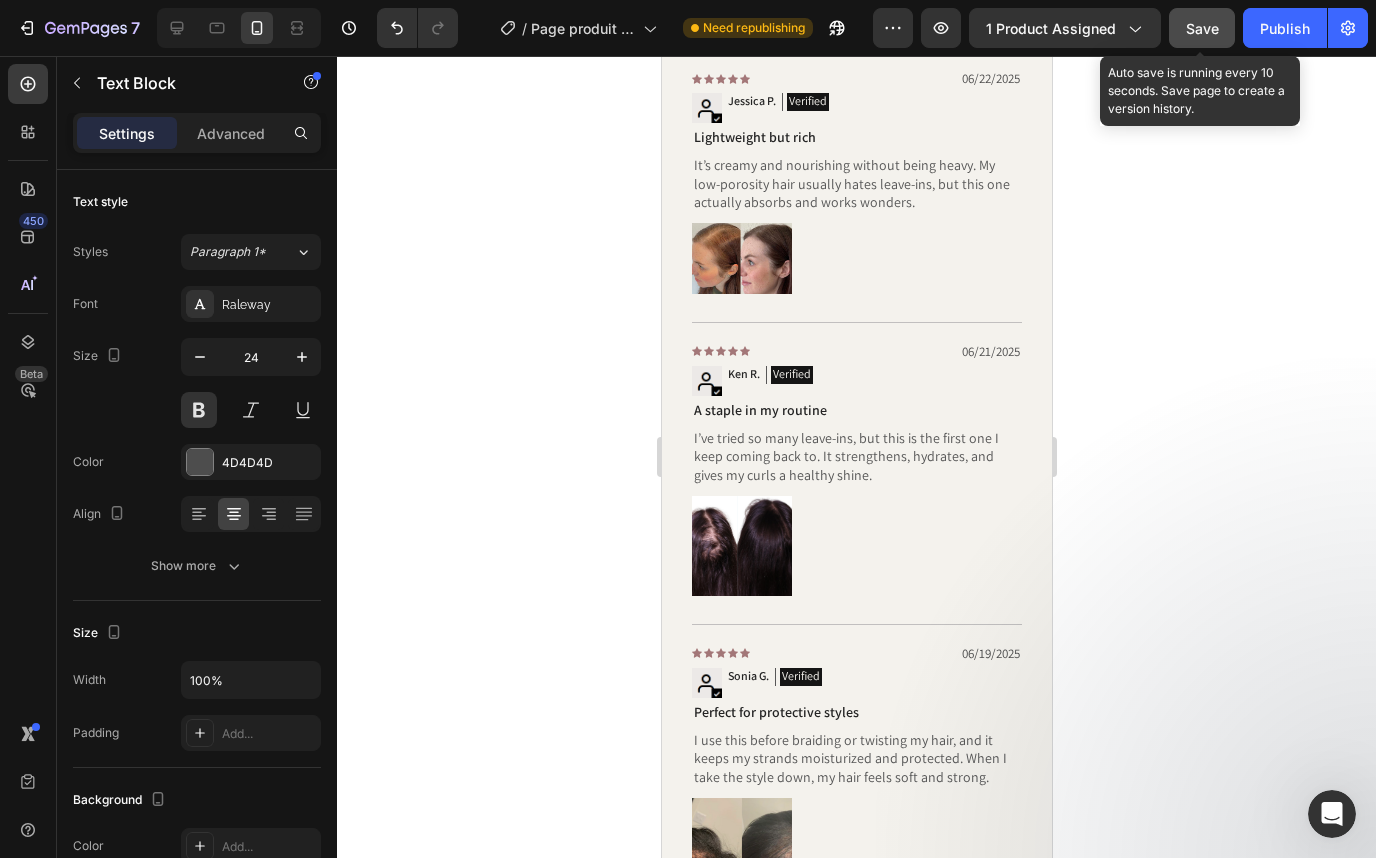 click on "Save" 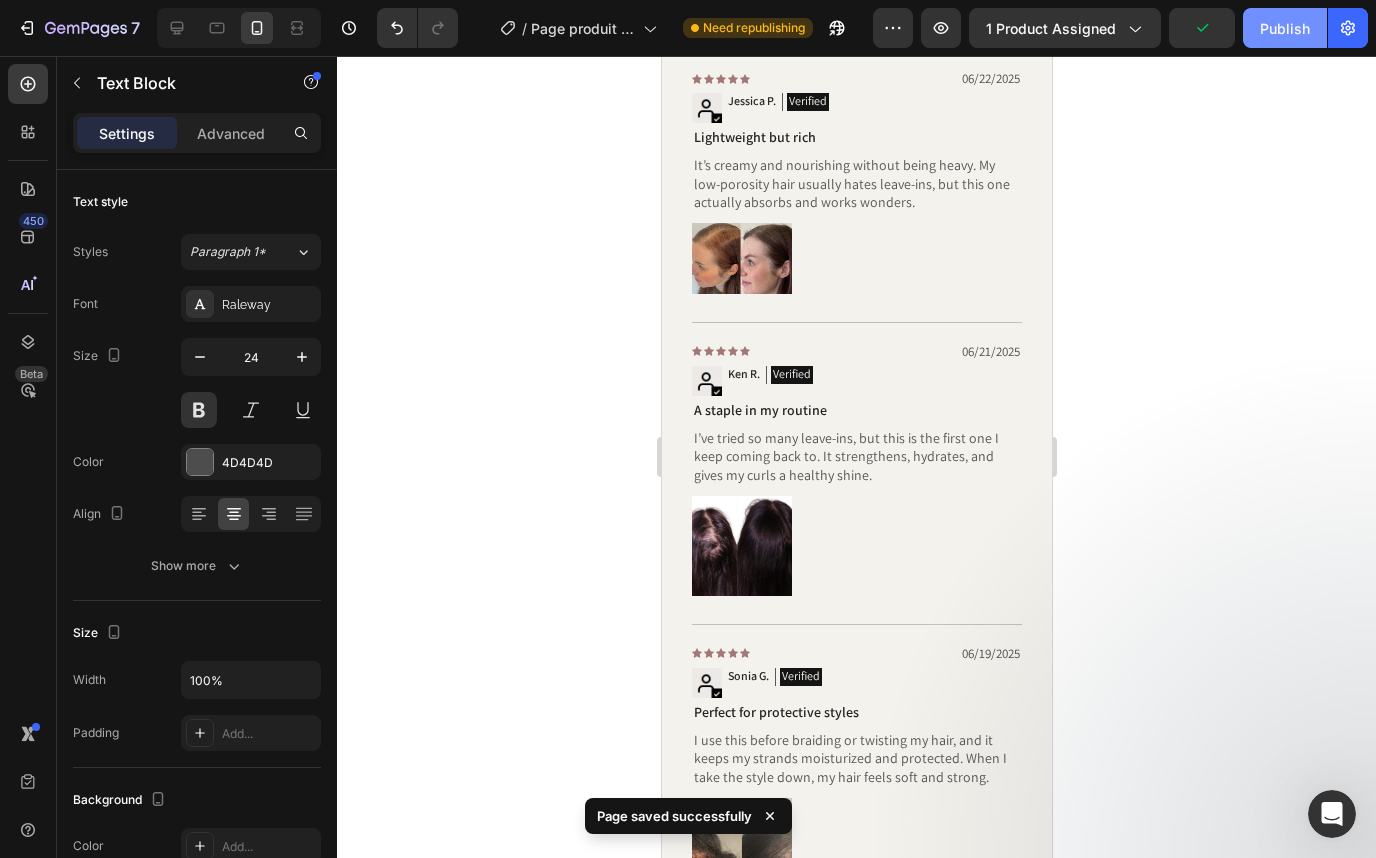 click on "Publish" at bounding box center [1285, 28] 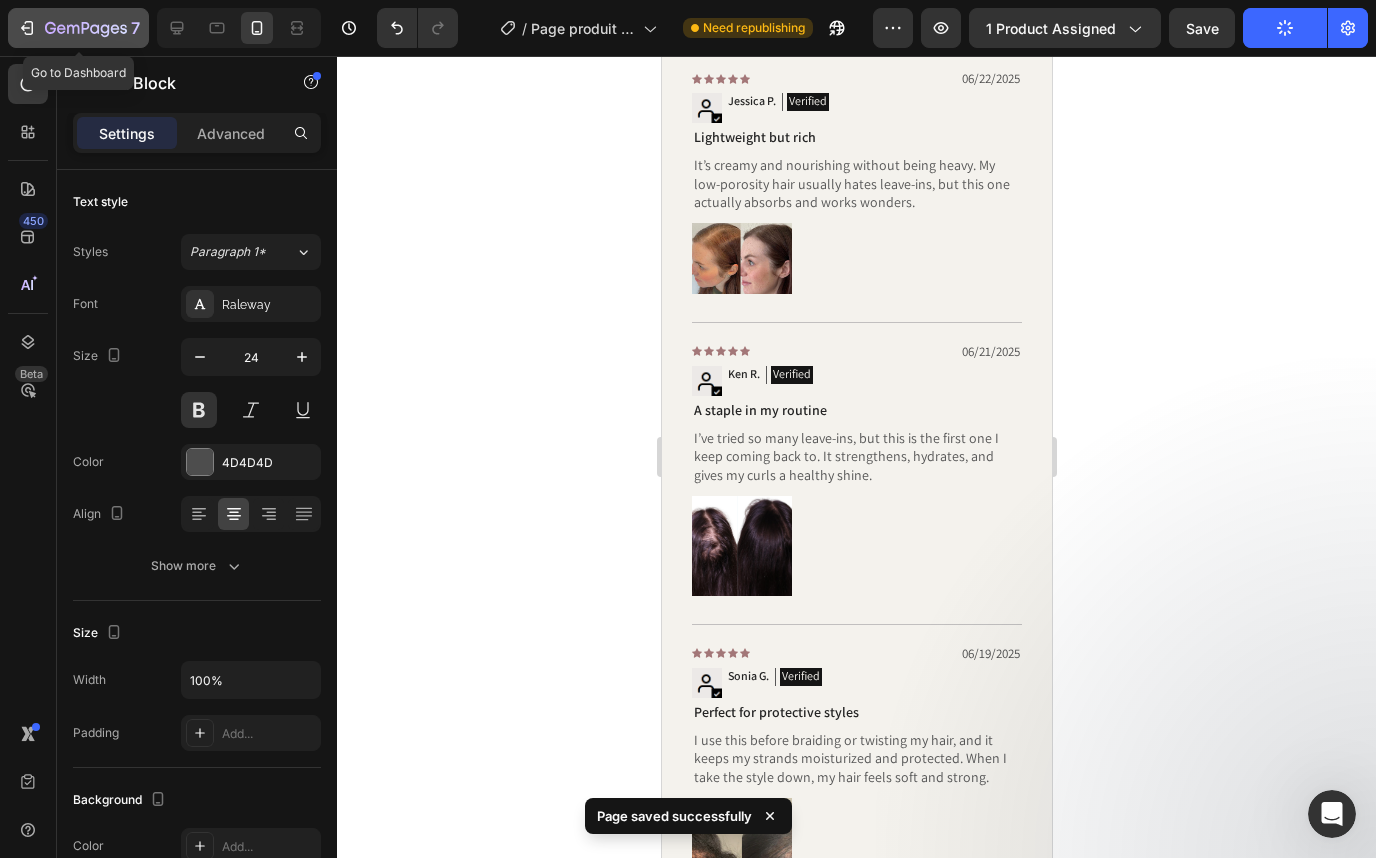 click 